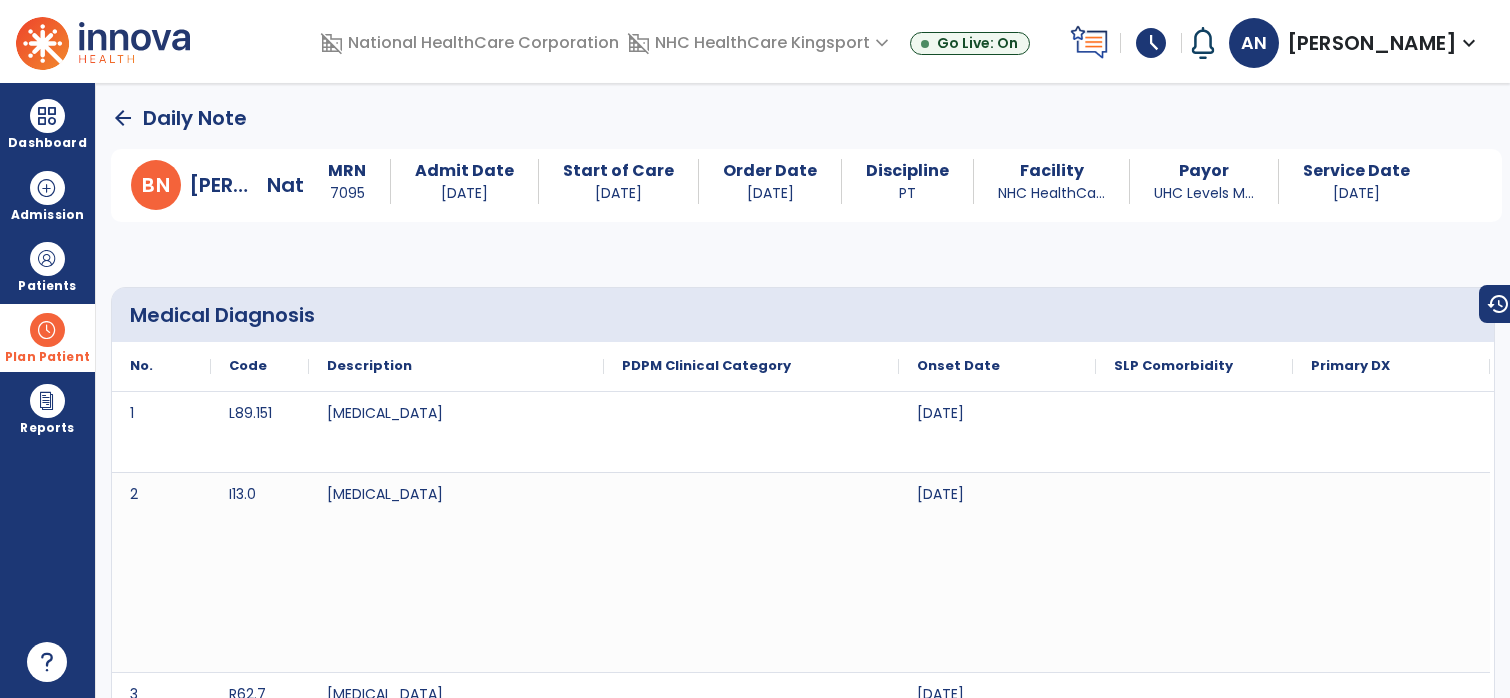 scroll, scrollTop: 0, scrollLeft: 0, axis: both 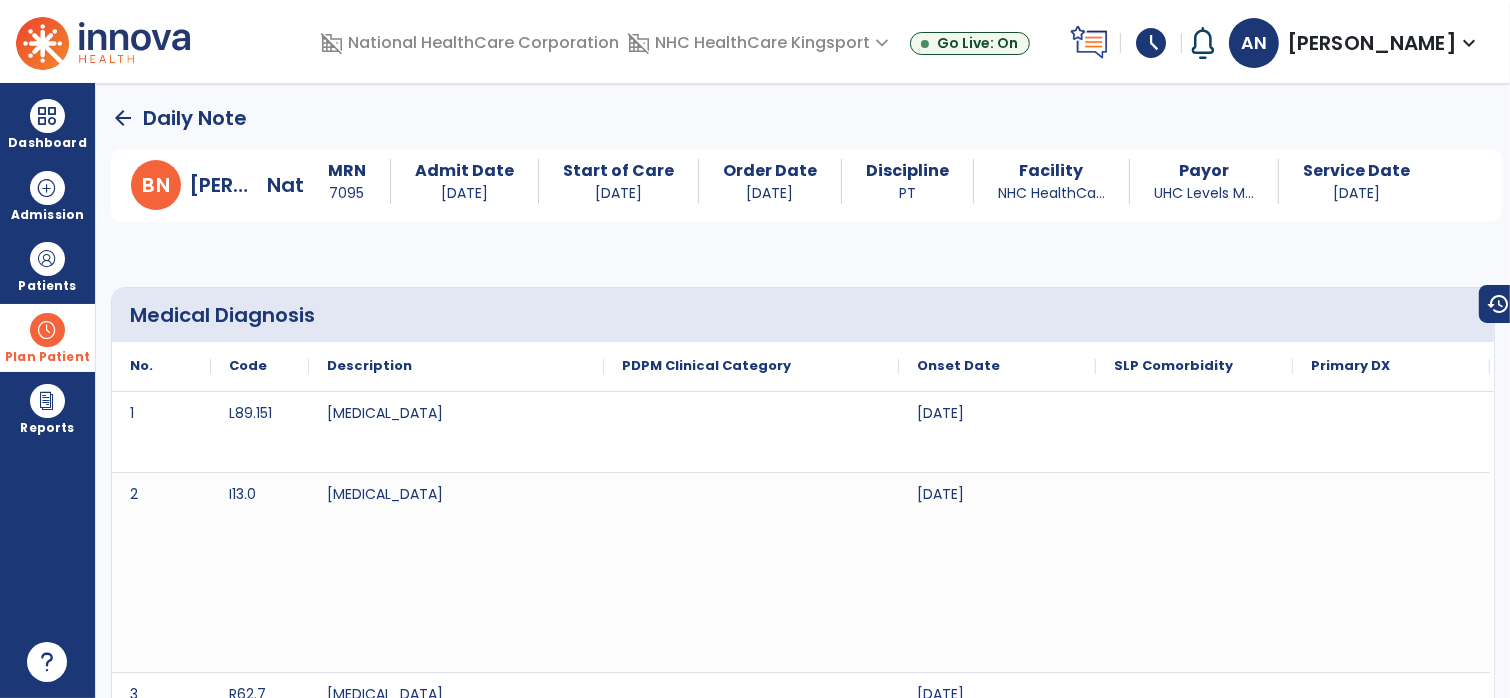 click at bounding box center [47, 330] 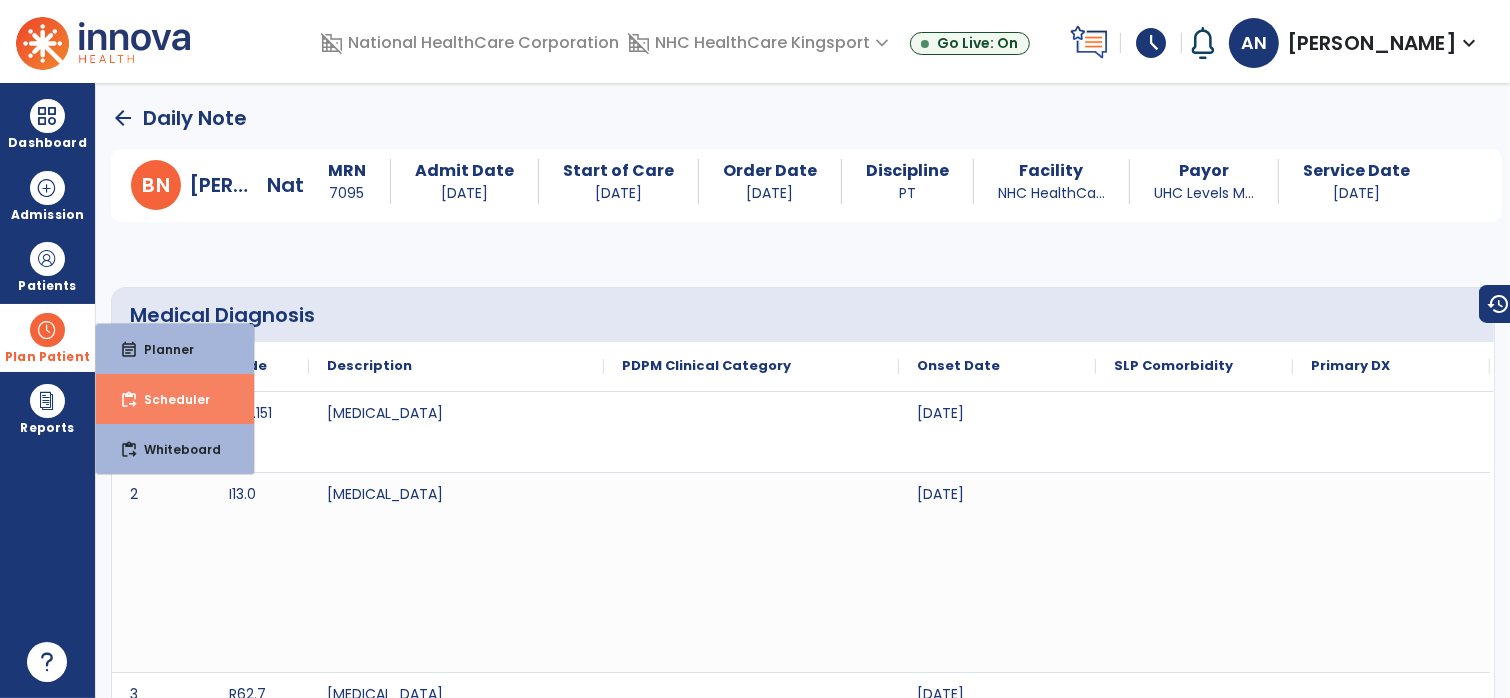 click on "content_paste_go" at bounding box center [129, 400] 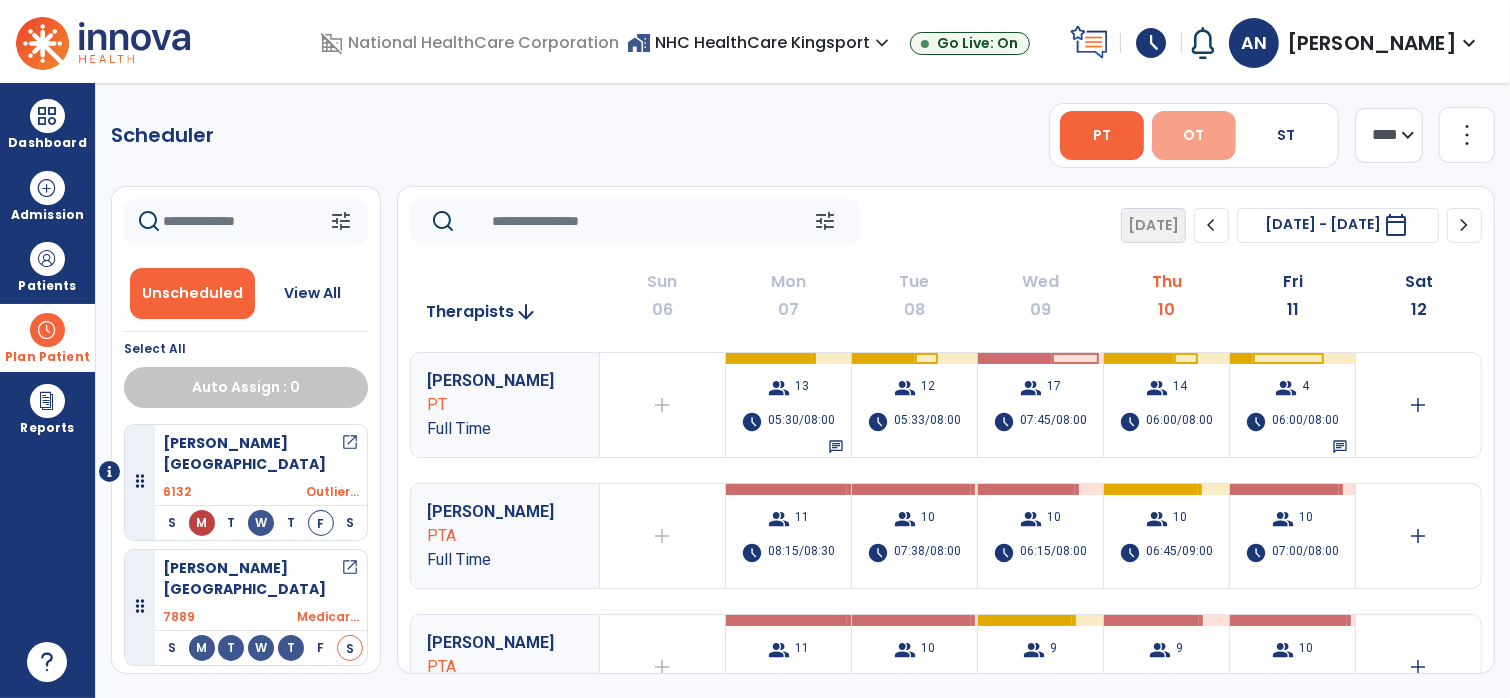 click on "OT" at bounding box center [1194, 135] 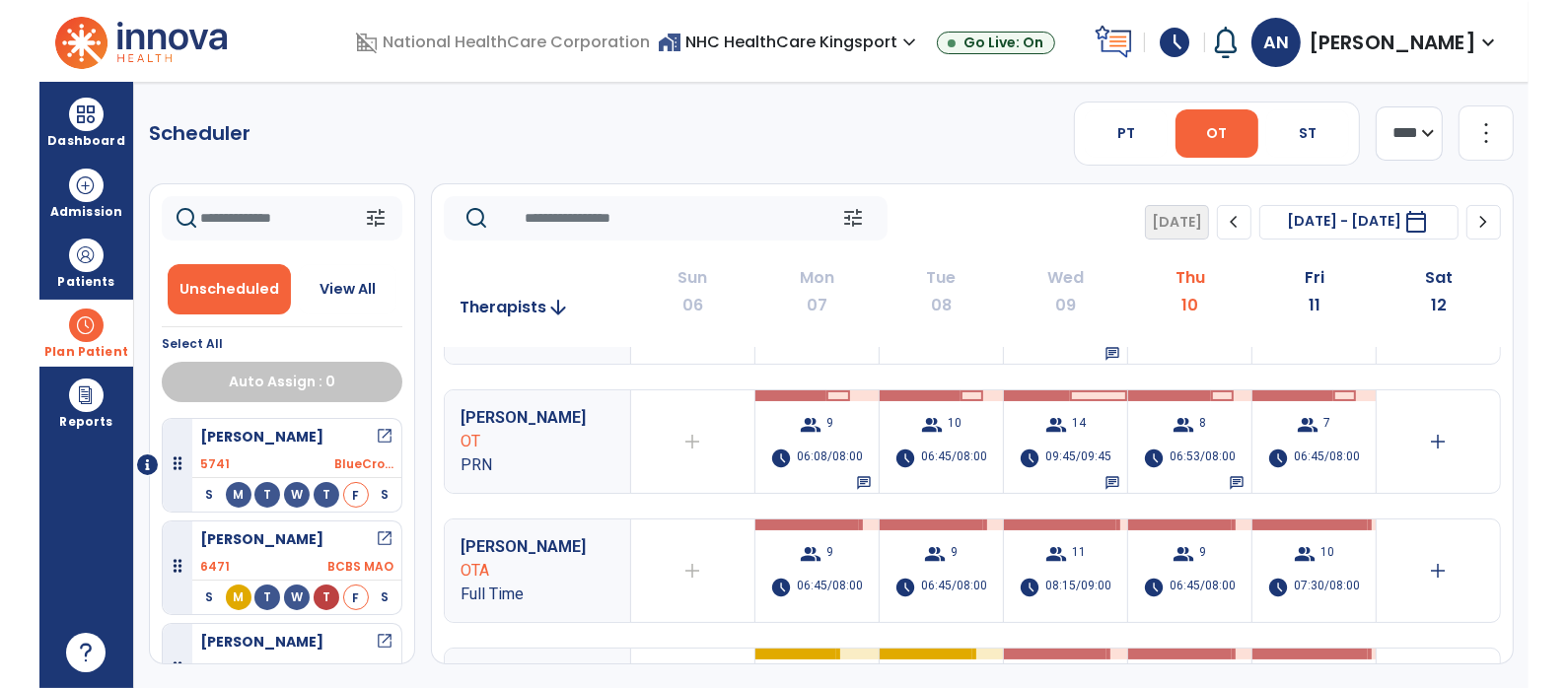 scroll, scrollTop: 0, scrollLeft: 0, axis: both 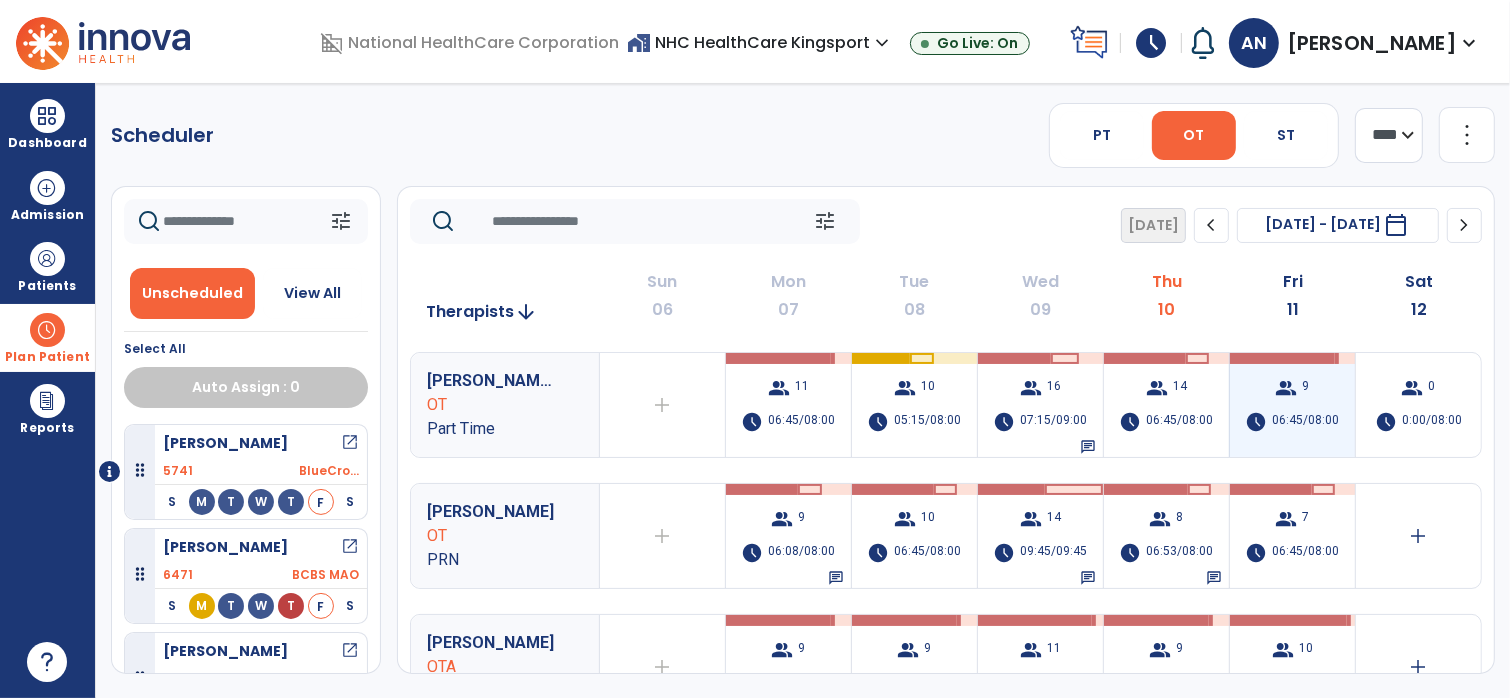 click on "06:45/08:00" at bounding box center [1305, 422] 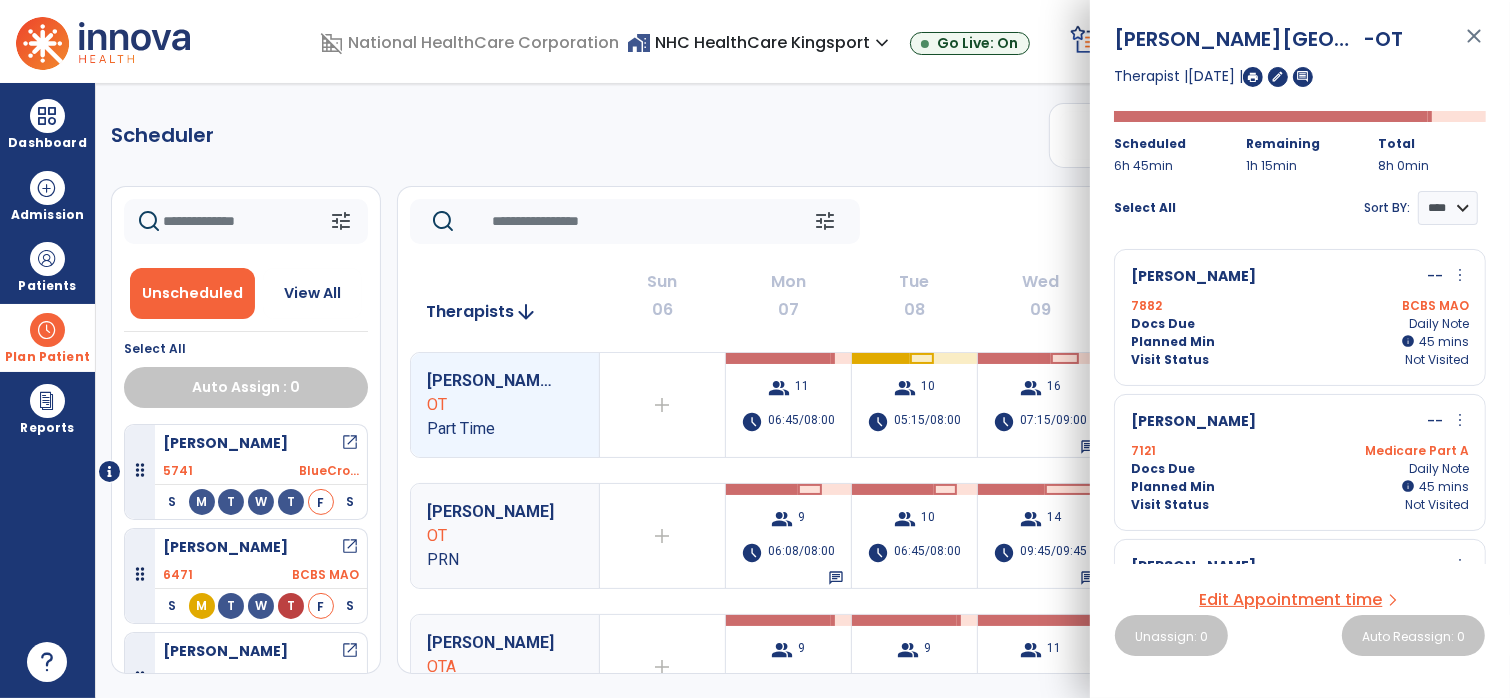 click on "close" at bounding box center (1474, 45) 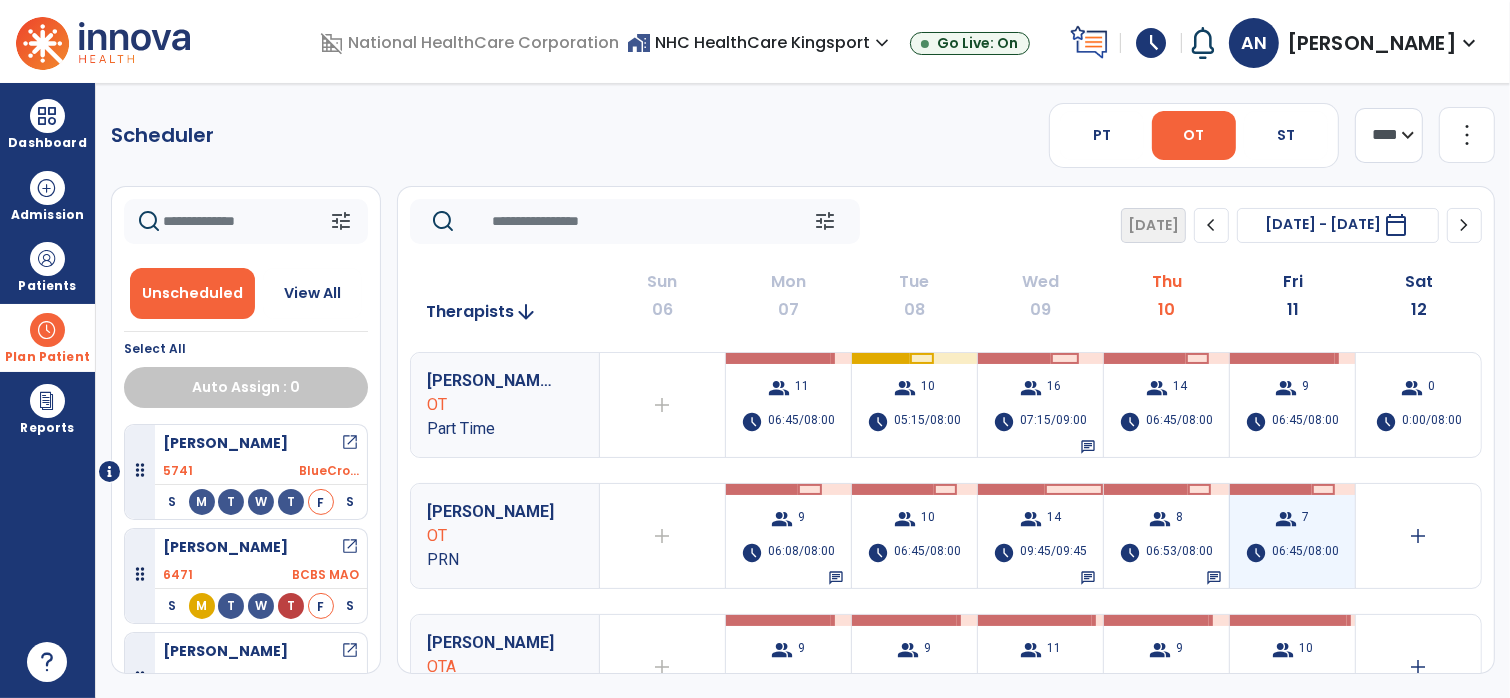 click on "group  7  schedule  06:45/08:00" at bounding box center (1292, 536) 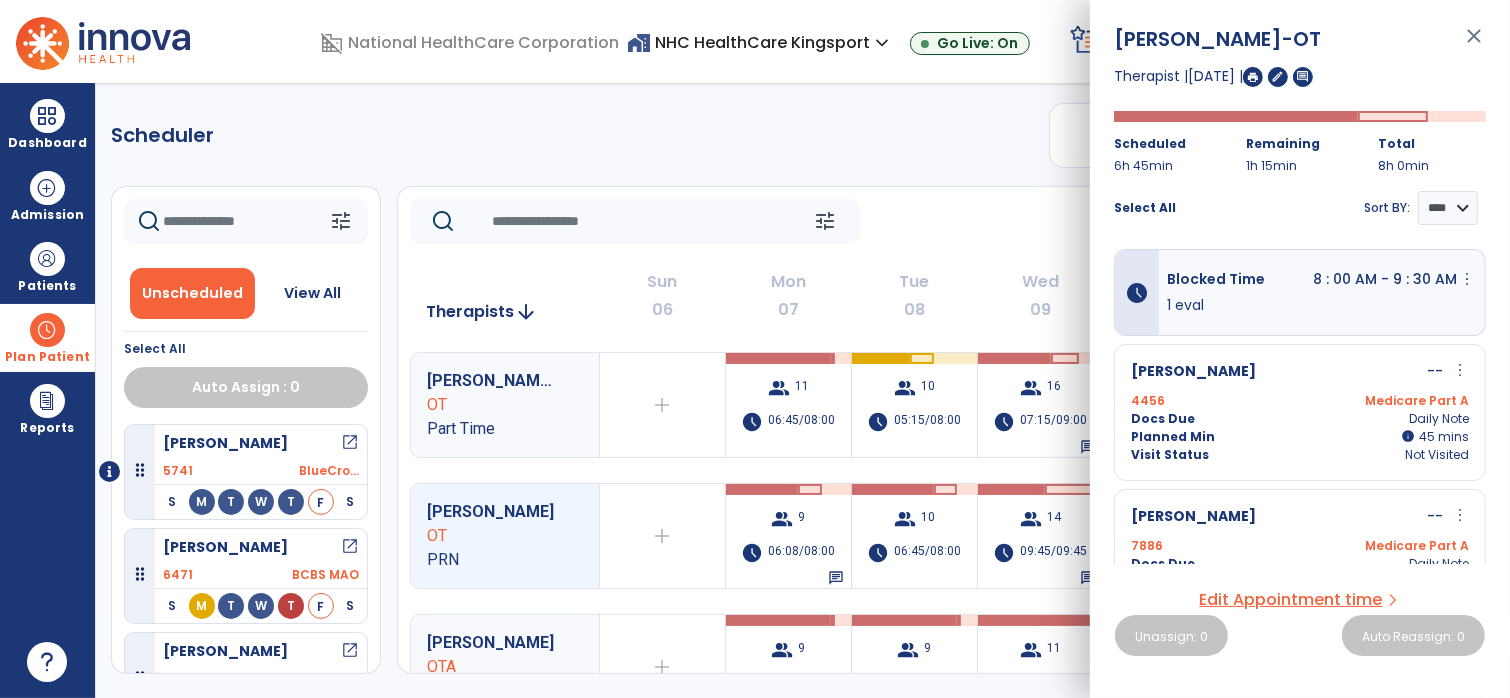 click on "close" at bounding box center (1474, 45) 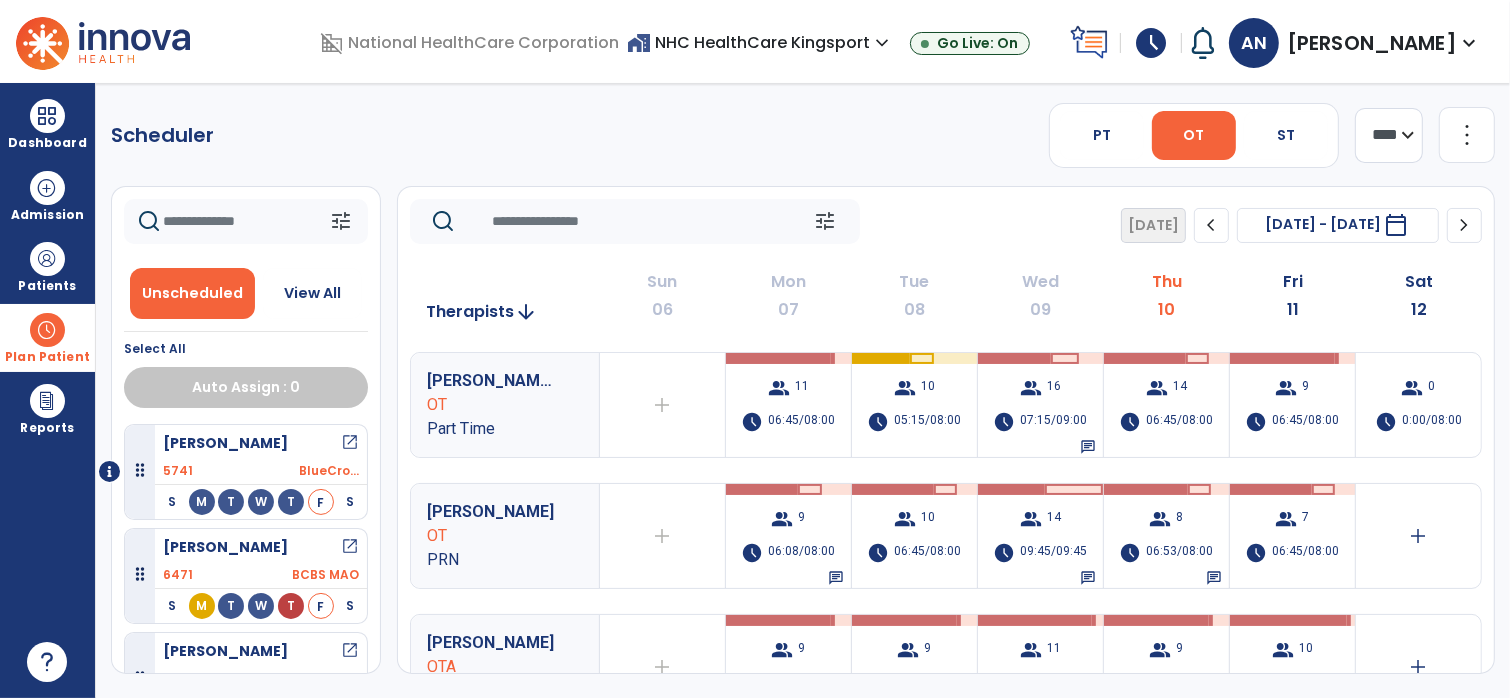 click on "[PERSON_NAME] OT Part Time  add  Therapist not available for the day  group  11  schedule  06:45/08:00   group  10  schedule  05:15/08:00   group  16  schedule  07:15/09:00   chat   group  14  schedule  06:45/08:00   group  9  schedule  06:45/08:00   group  0  schedule  0:00/08:00 [PERSON_NAME]  add  Therapist not available for the day  group  9  schedule  06:08/08:00   chat   group  10  schedule  06:45/08:00   group  14  schedule  09:45/09:45   chat   group  8  schedule  06:53/08:00   chat   group  7  schedule  06:45/08:00   add  [PERSON_NAME] Full Time  add  Therapist not available for the day  group  9  schedule  06:45/08:00   group  9  schedule  06:45/08:00   group  11  schedule  08:15/09:00   group  9  schedule  06:45/08:00   group  10  schedule  07:30/08:00   add  [PERSON_NAME] Full Time  add  Therapist not available for the day  group  9  schedule  05:15/08:00   group  8  schedule  06:00/08:00   group  11  schedule  07:30/09:00   group  9  schedule  06:45/08:00   group  10 14" 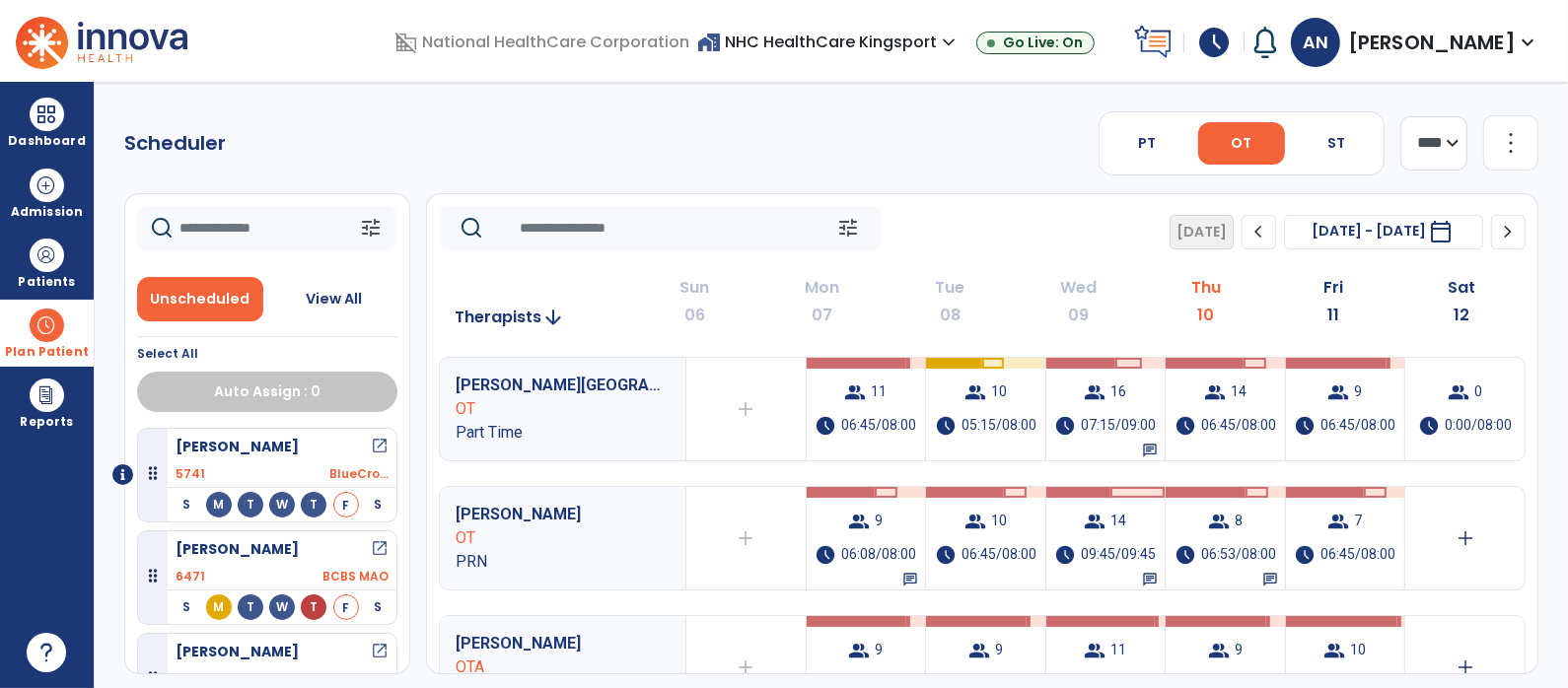 click on "[PERSON_NAME] OT Part Time  add  Therapist not available for the day  group  11  schedule  06:45/08:00   group  10  schedule  05:15/08:00   group  16  schedule  07:15/09:00   chat   group  14  schedule  06:45/08:00   group  9  schedule  06:45/08:00   group  0  schedule  0:00/08:00 [PERSON_NAME]  add  Therapist not available for the day  group  9  schedule  06:08/08:00   chat   group  10  schedule  06:45/08:00   group  14  schedule  09:45/09:45   chat   group  8  schedule  06:53/08:00   chat   group  7  schedule  06:45/08:00   add  [PERSON_NAME] Full Time  add  Therapist not available for the day  group  9  schedule  06:45/08:00   group  9  schedule  06:45/08:00   group  11  schedule  08:15/09:00   group  9  schedule  06:45/08:00   group  10  schedule  07:30/08:00   add  [PERSON_NAME] Full Time  add  Therapist not available for the day  group  9  schedule  05:15/08:00   group  8  schedule  06:00/08:00   group  11  schedule  07:30/09:00   group  9  schedule  06:45/08:00   group  10 14" 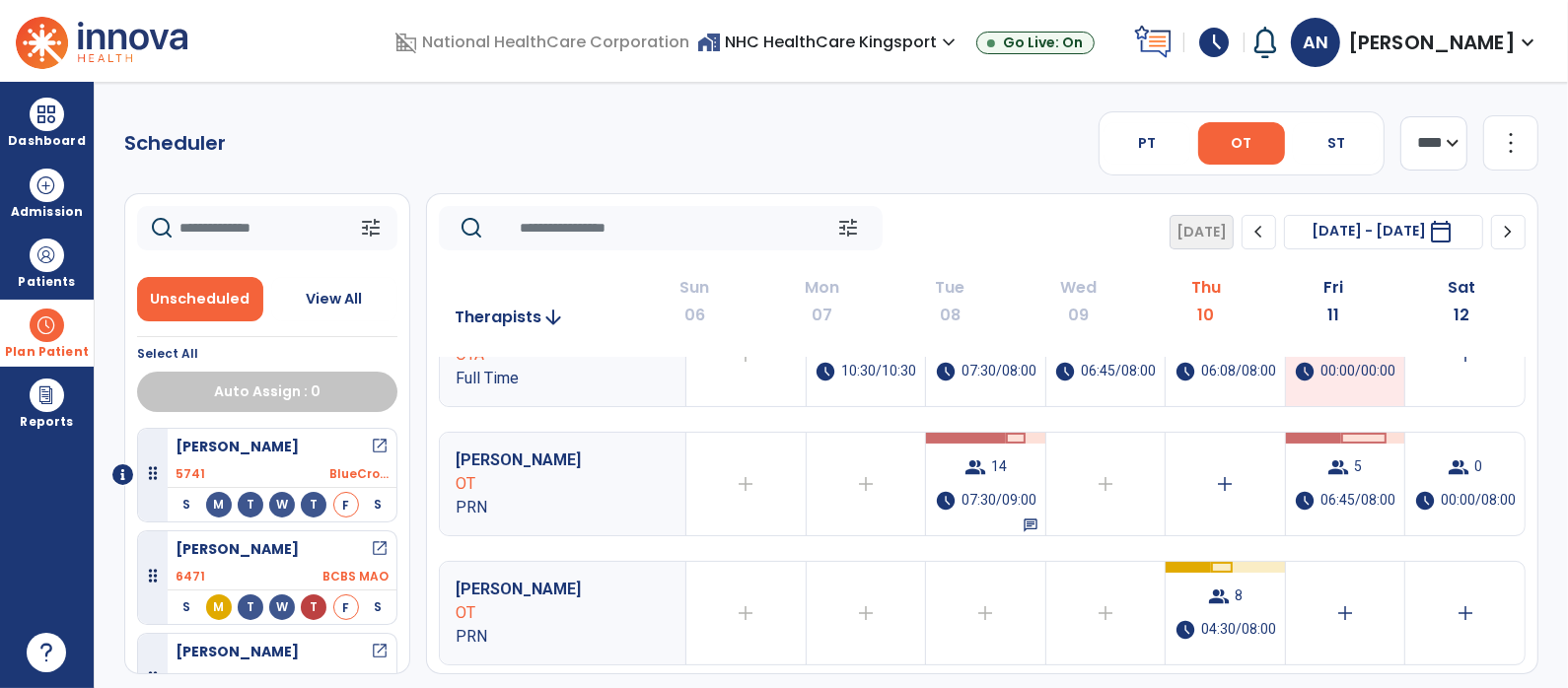 scroll, scrollTop: 525, scrollLeft: 0, axis: vertical 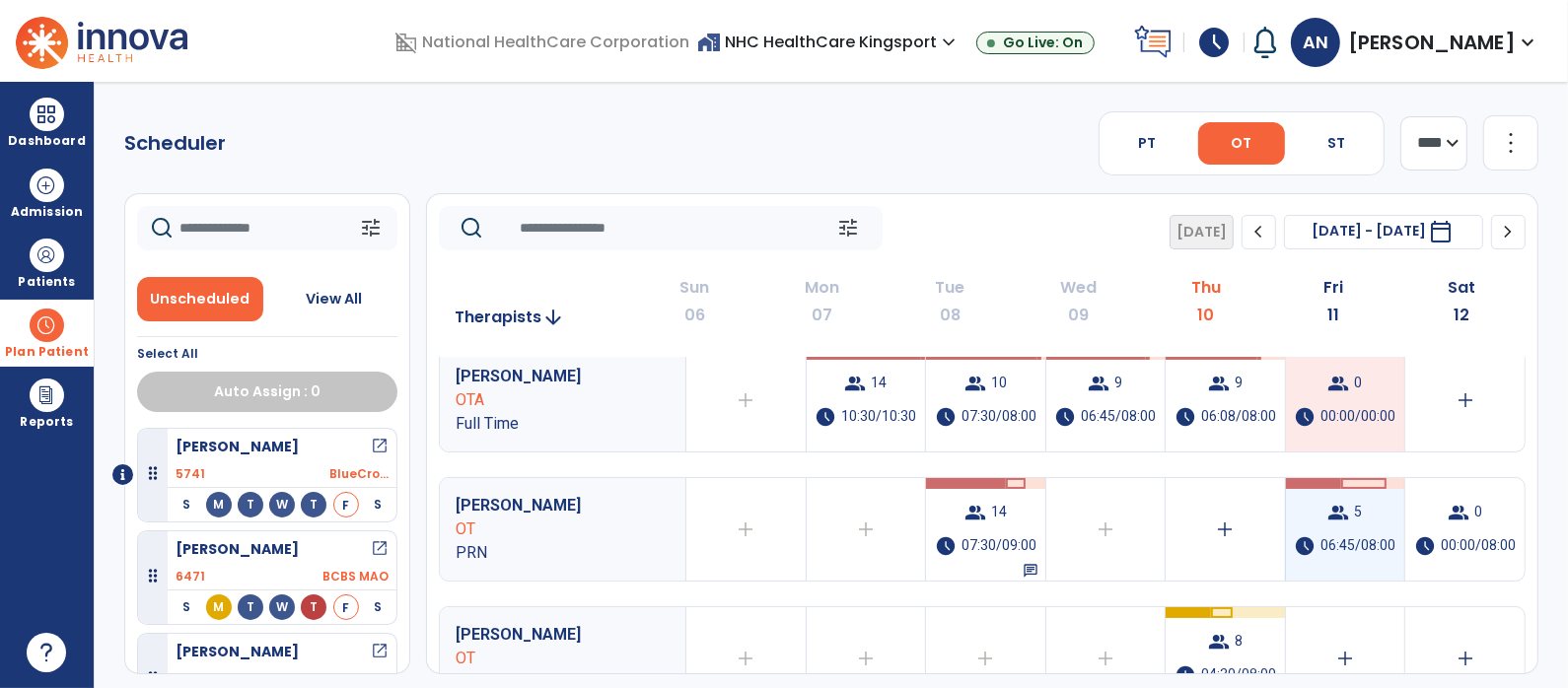 click on "06:45/08:00" at bounding box center [1359, 546] 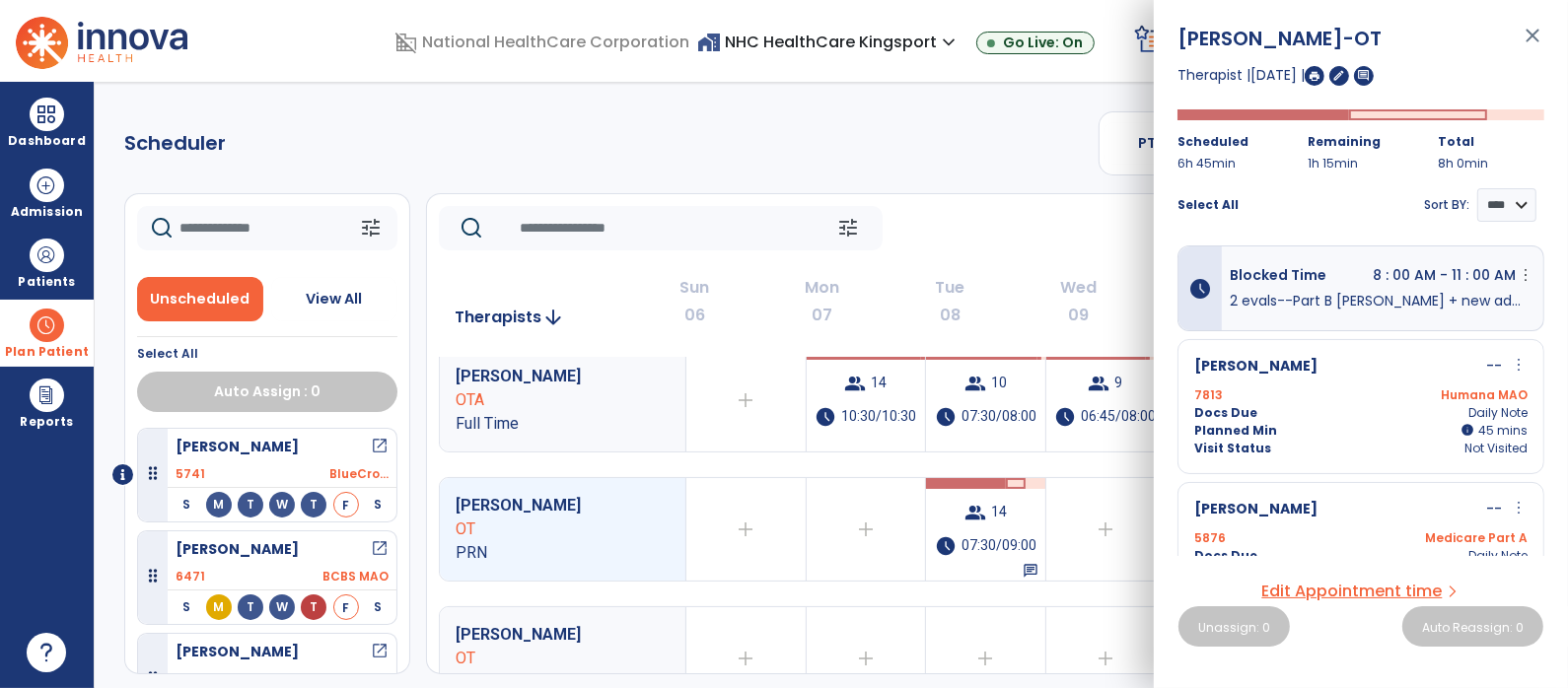 click on "close" at bounding box center (1532, 44) 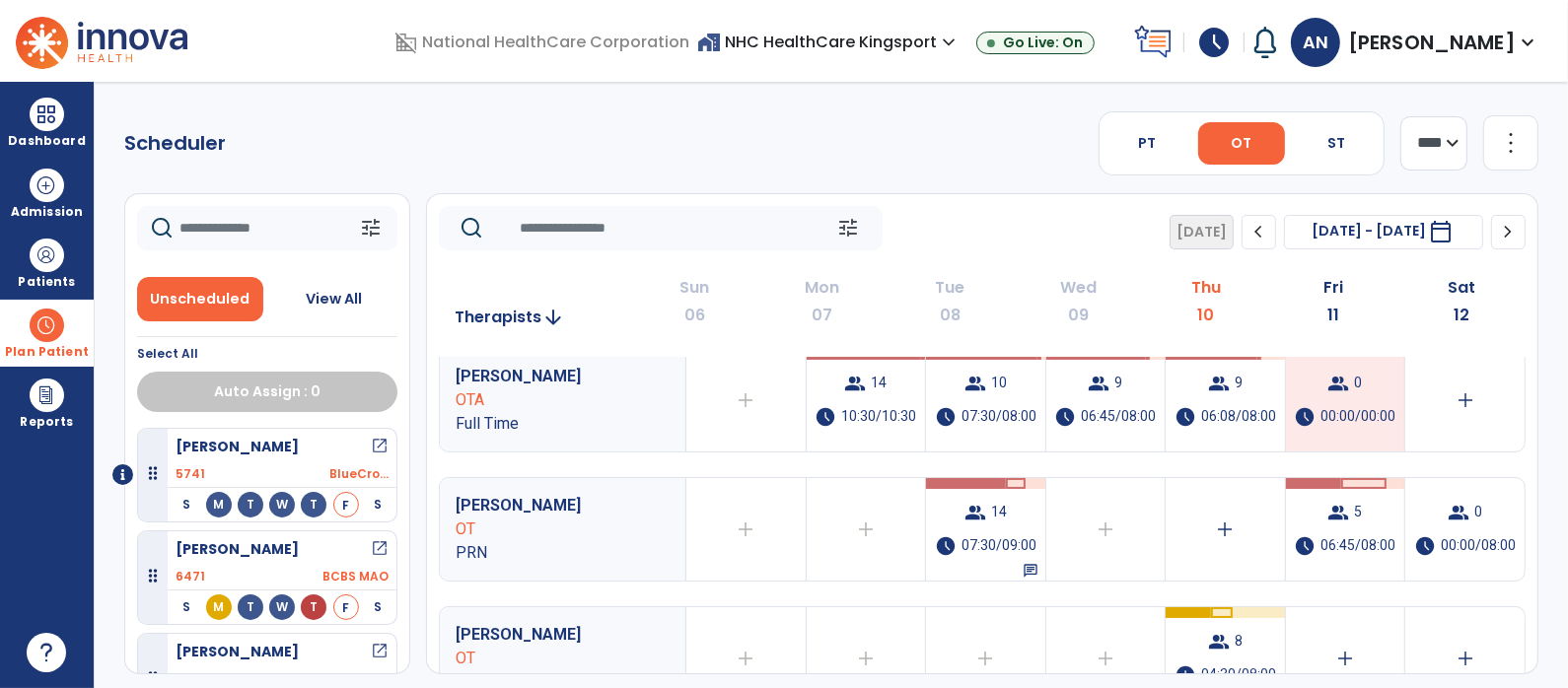 click on "[PERSON_NAME] OT Part Time  add  Therapist not available for the day  group  11  schedule  06:45/08:00   group  10  schedule  05:15/08:00   group  16  schedule  07:15/09:00   chat   group  14  schedule  06:45/08:00   group  9  schedule  06:45/08:00   group  0  schedule  0:00/08:00 [PERSON_NAME]  add  Therapist not available for the day  group  9  schedule  06:08/08:00   chat   group  10  schedule  06:45/08:00   group  14  schedule  09:45/09:45   chat   group  8  schedule  06:53/08:00   chat   group  7  schedule  06:45/08:00   add  [PERSON_NAME] Full Time  add  Therapist not available for the day  group  9  schedule  06:45/08:00   group  9  schedule  06:45/08:00   group  11  schedule  08:15/09:00   group  9  schedule  06:45/08:00   group  10  schedule  07:30/08:00   add  [PERSON_NAME] Full Time  add  Therapist not available for the day  group  9  schedule  05:15/08:00   group  8  schedule  06:00/08:00   group  11  schedule  07:30/09:00   group  9  schedule  06:45/08:00   group  10 14" 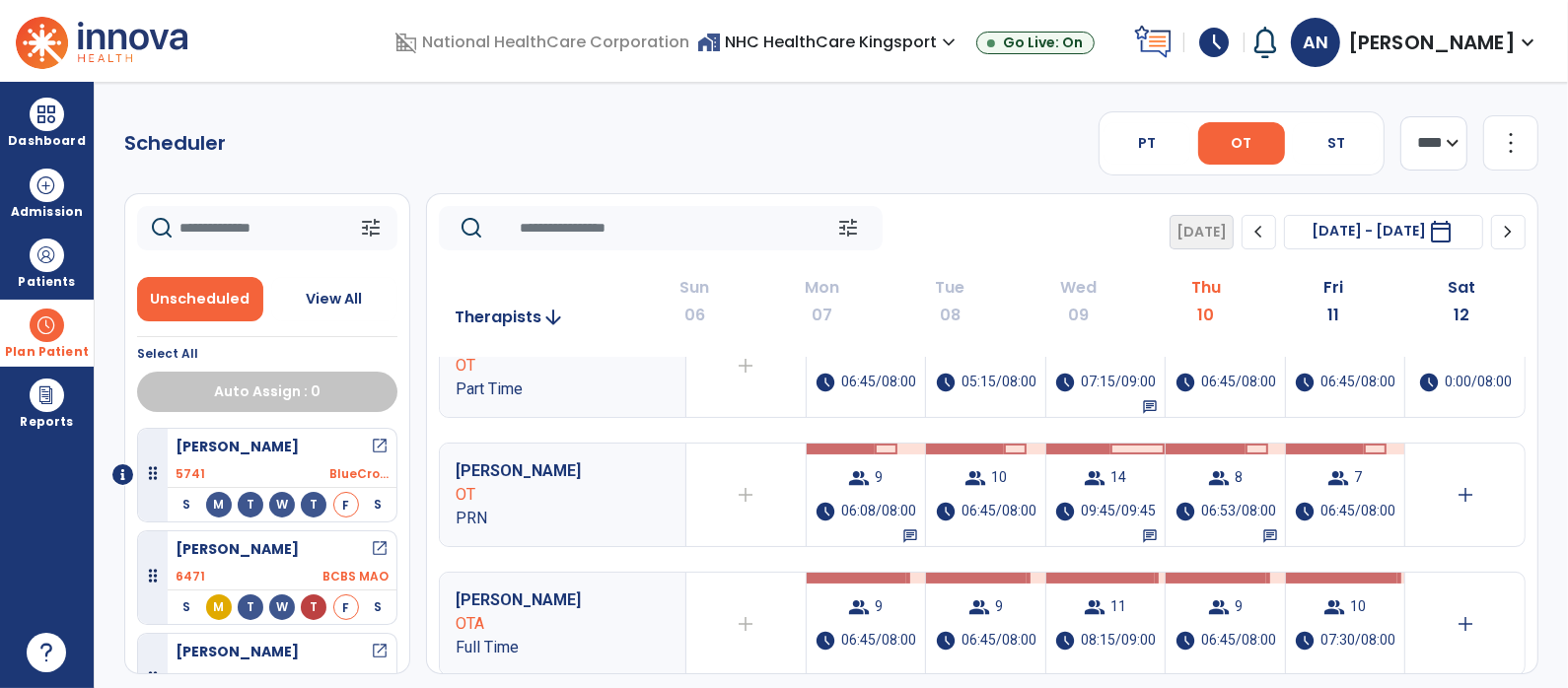 scroll, scrollTop: 0, scrollLeft: 0, axis: both 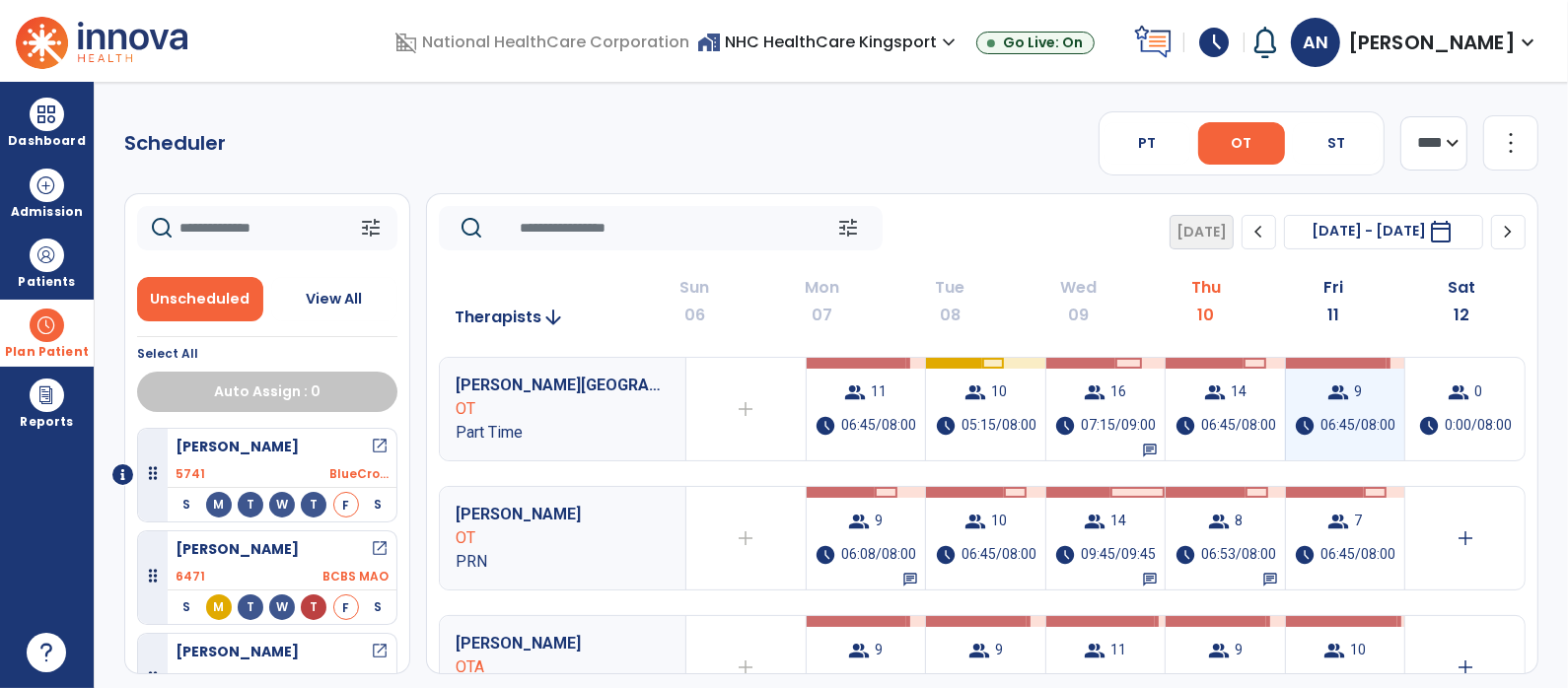 click on "06:45/08:00" at bounding box center [1359, 426] 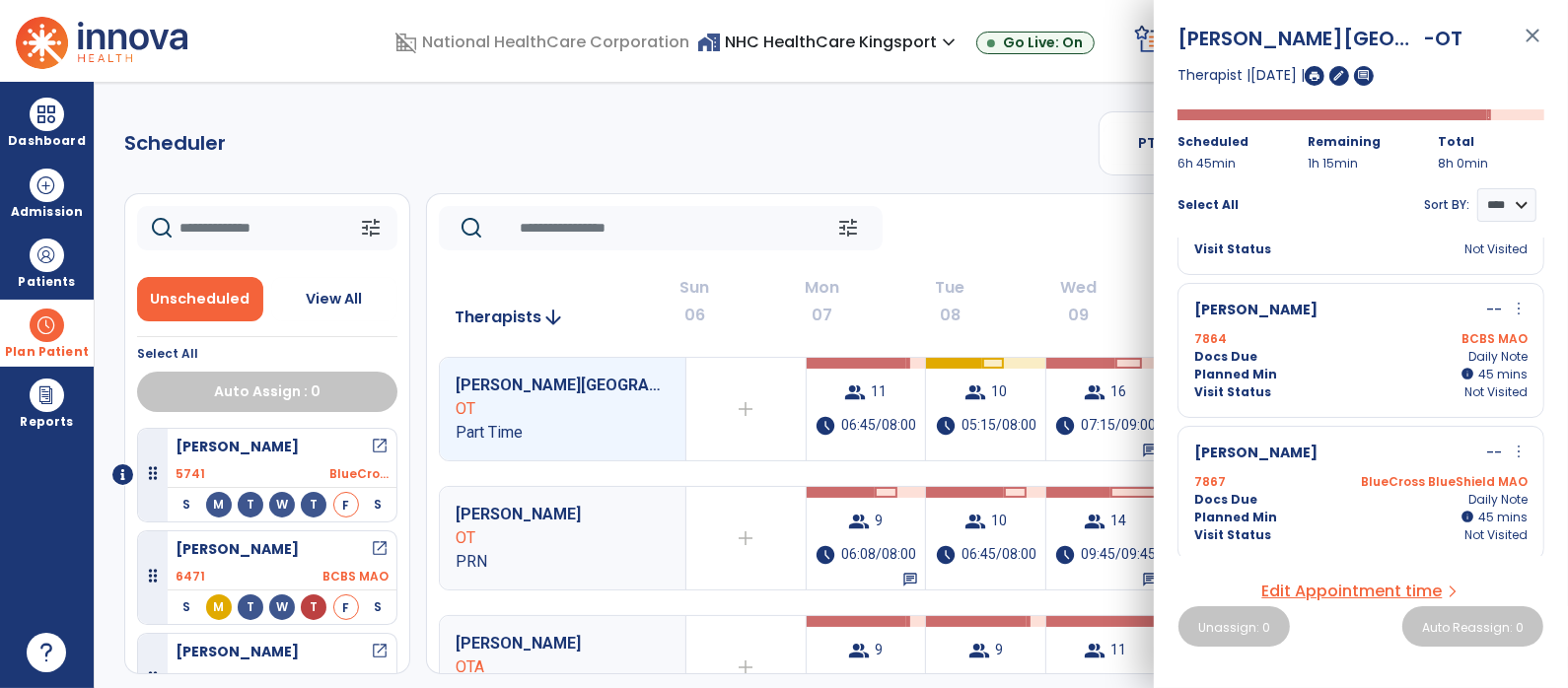 scroll, scrollTop: 0, scrollLeft: 0, axis: both 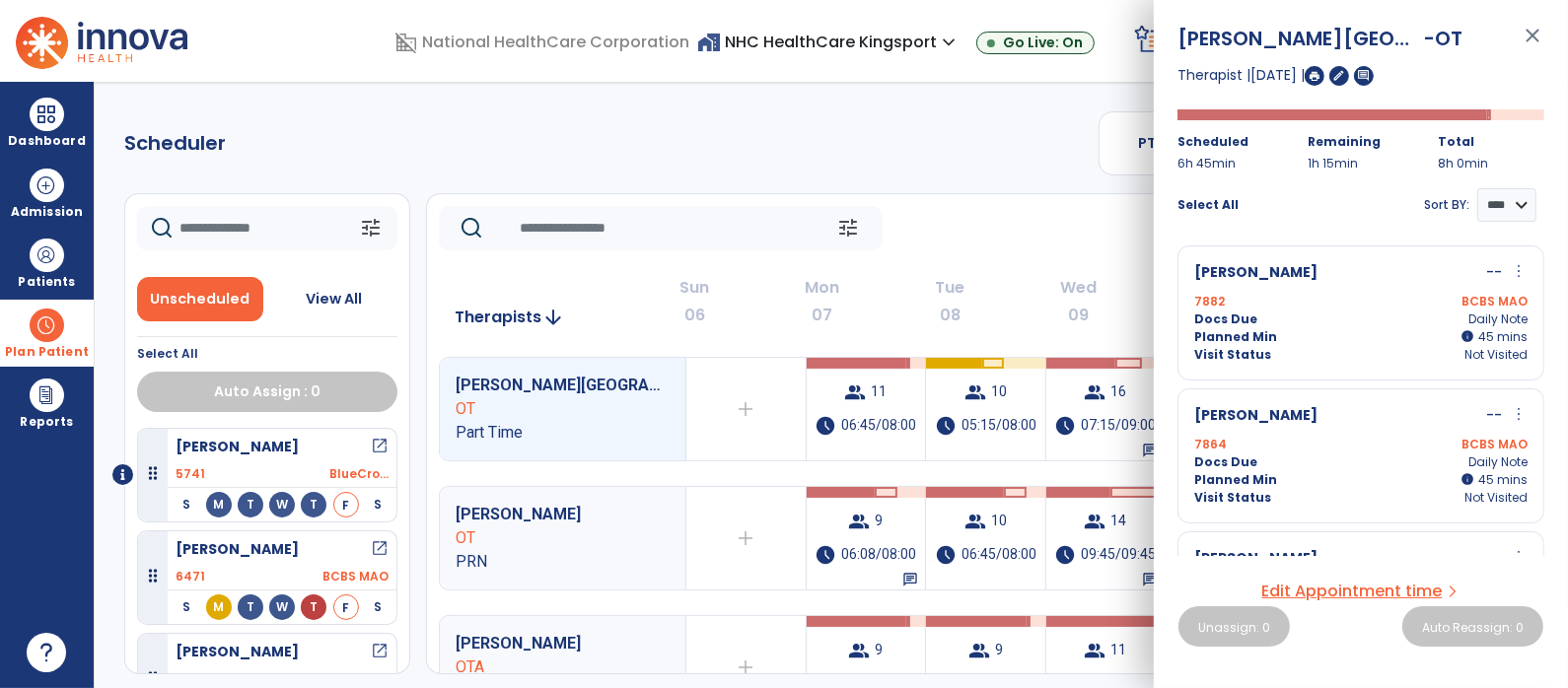 click on "close" at bounding box center [1532, 44] 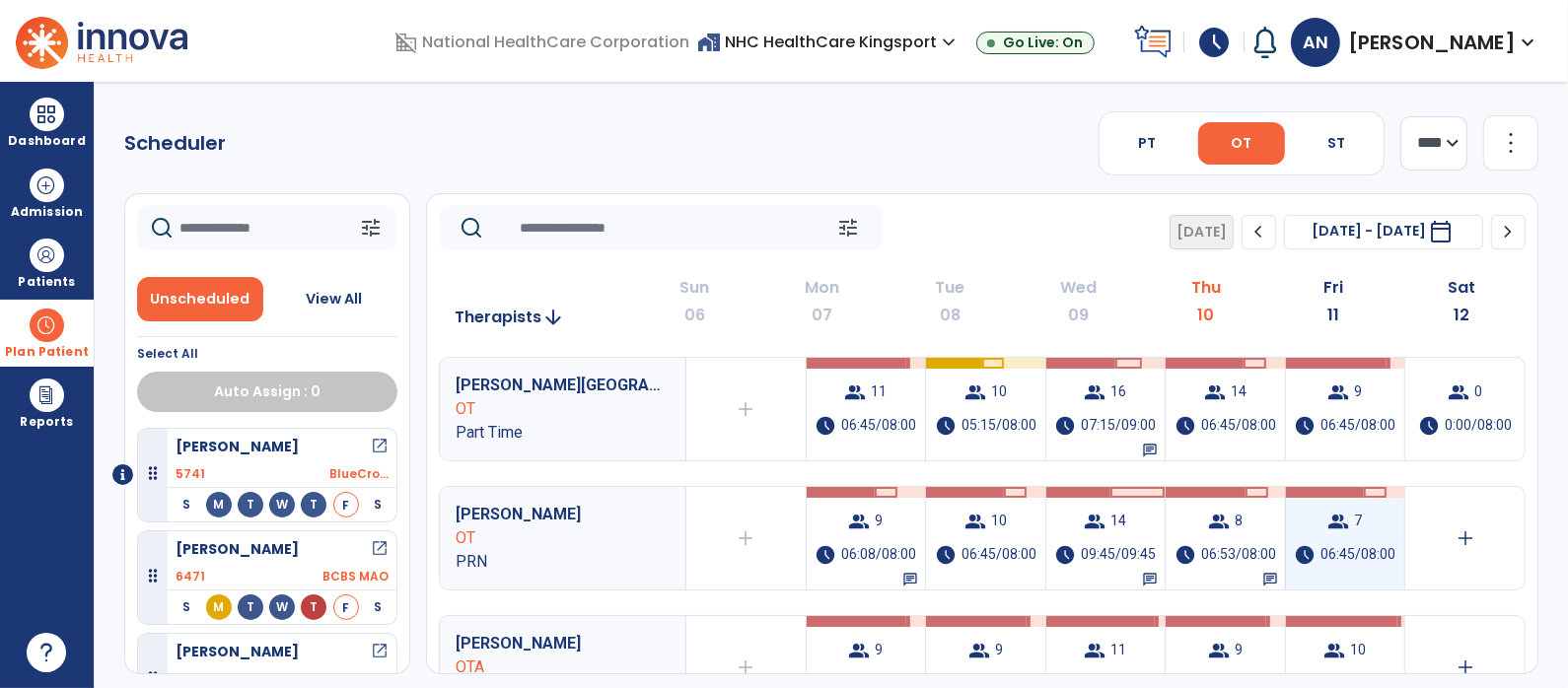 click on "schedule" at bounding box center [1306, 555] 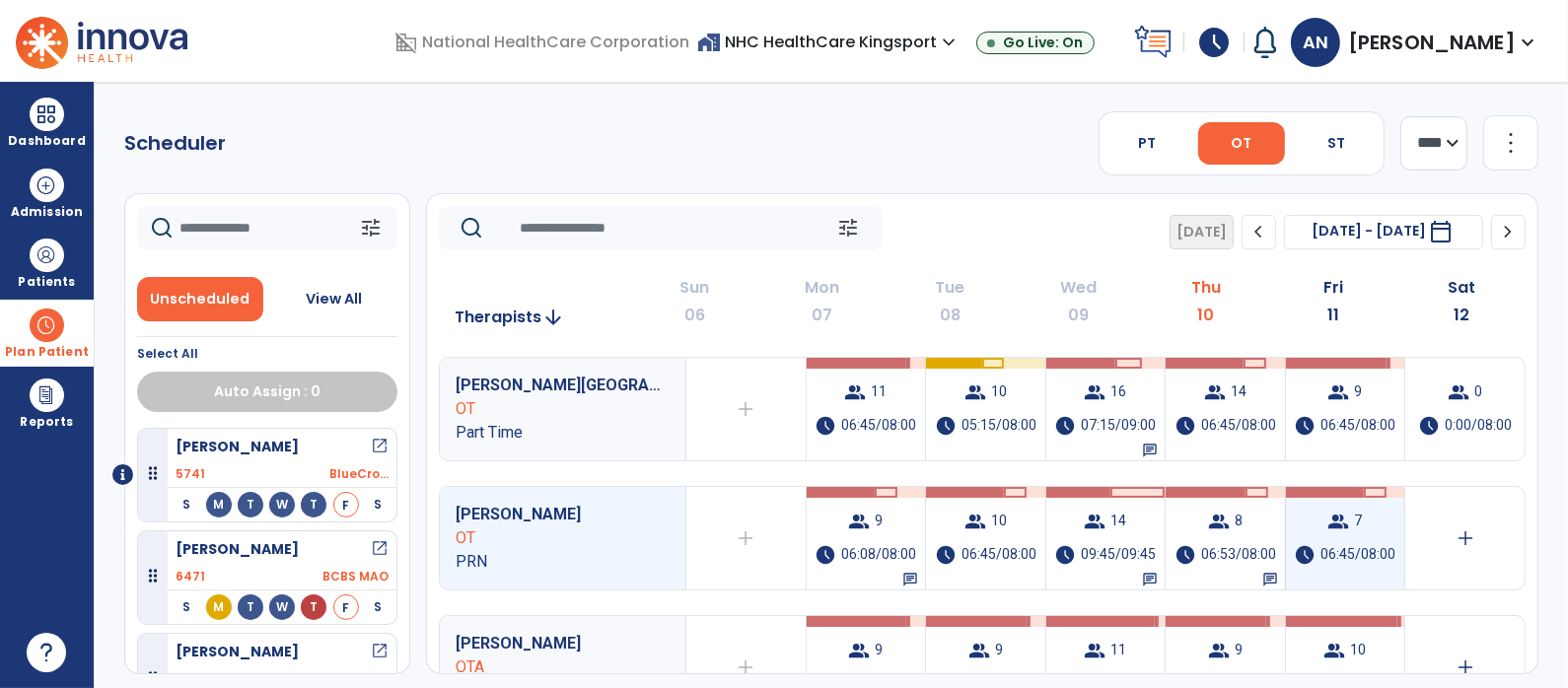 click on "schedule" at bounding box center [1306, 555] 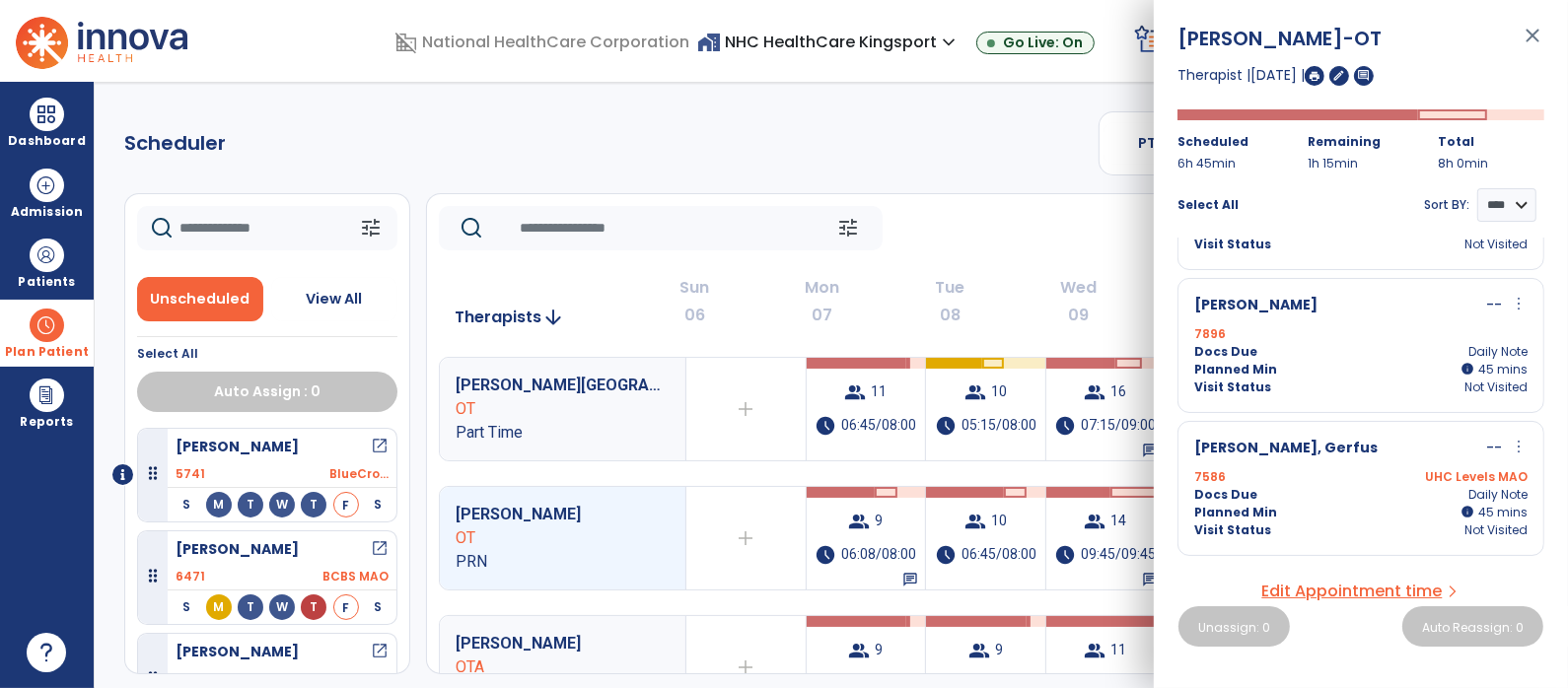 scroll, scrollTop: 0, scrollLeft: 0, axis: both 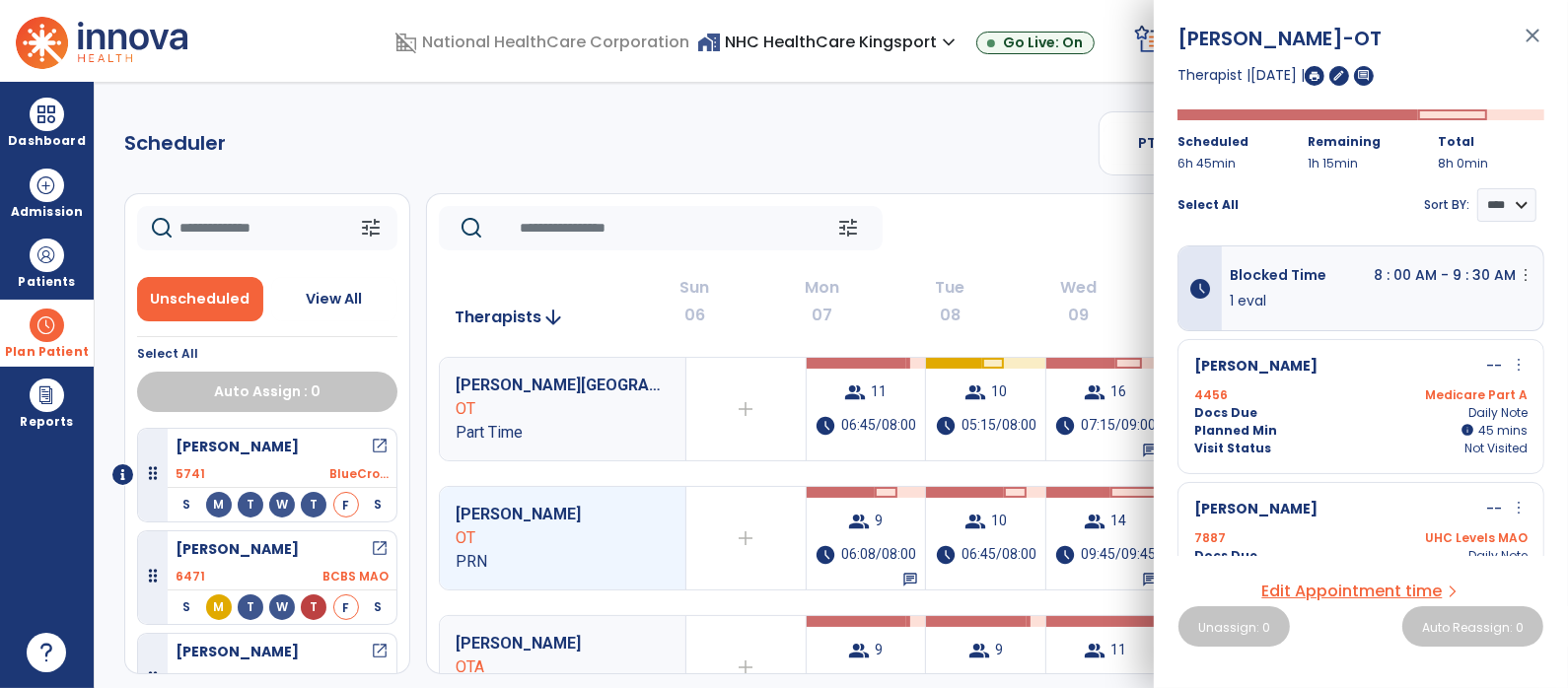 click on "close" at bounding box center [1532, 44] 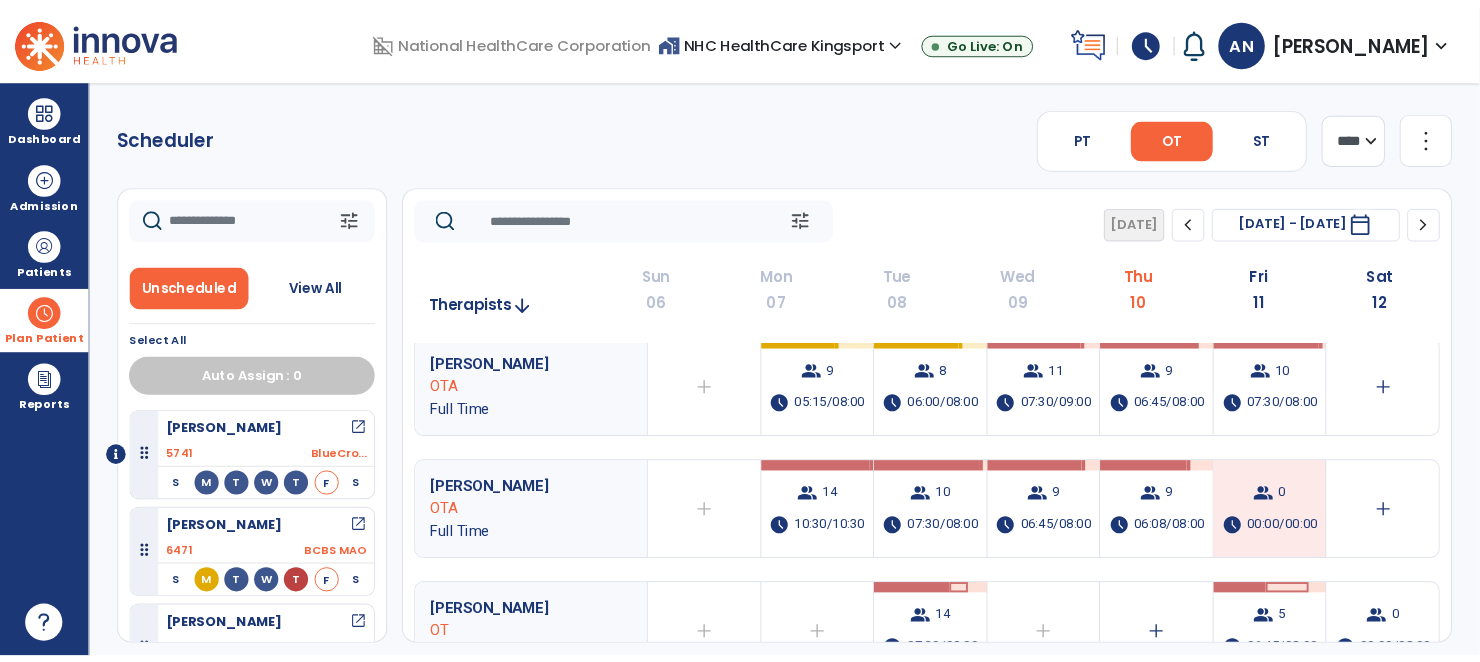 scroll, scrollTop: 391, scrollLeft: 0, axis: vertical 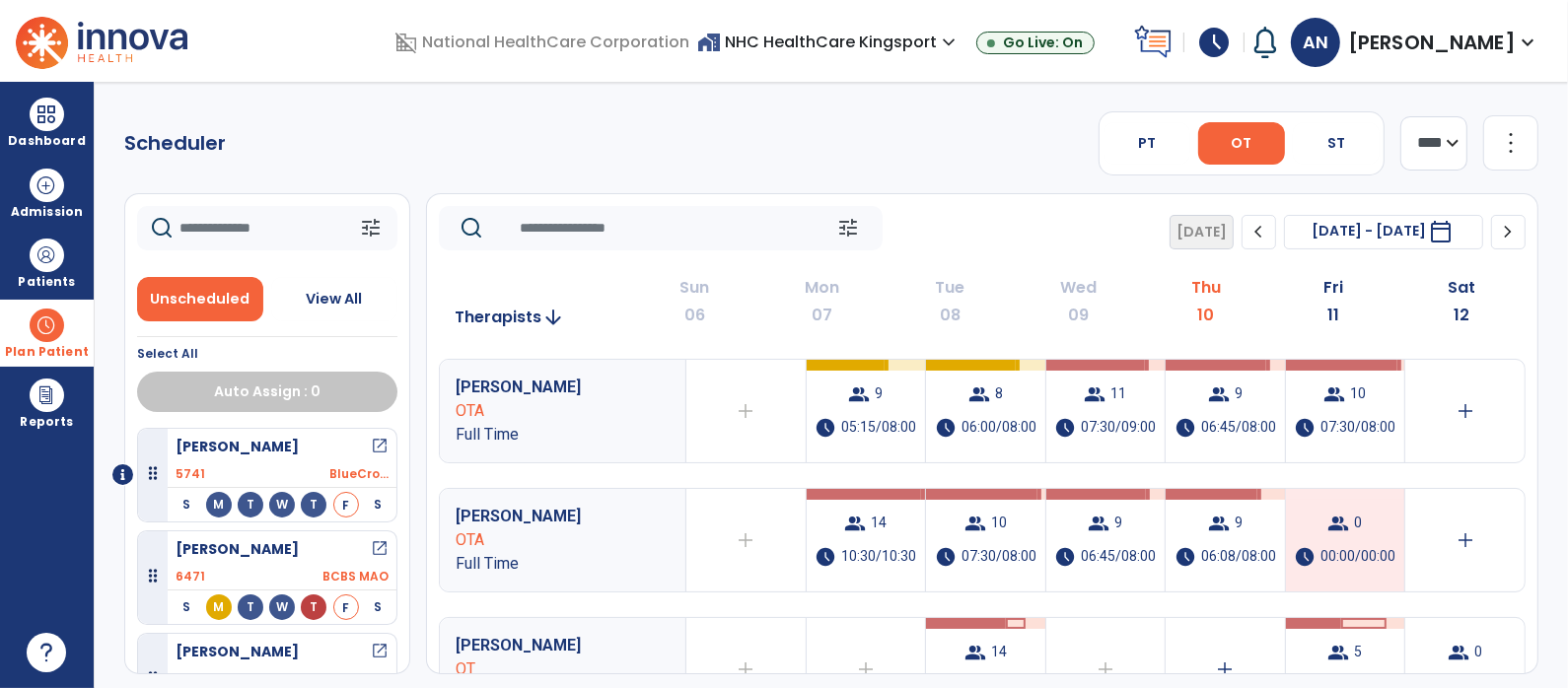 click on "Scheduler   PT   OT   ST  **** *** more_vert  Manage Labor   View All Therapists   Print" 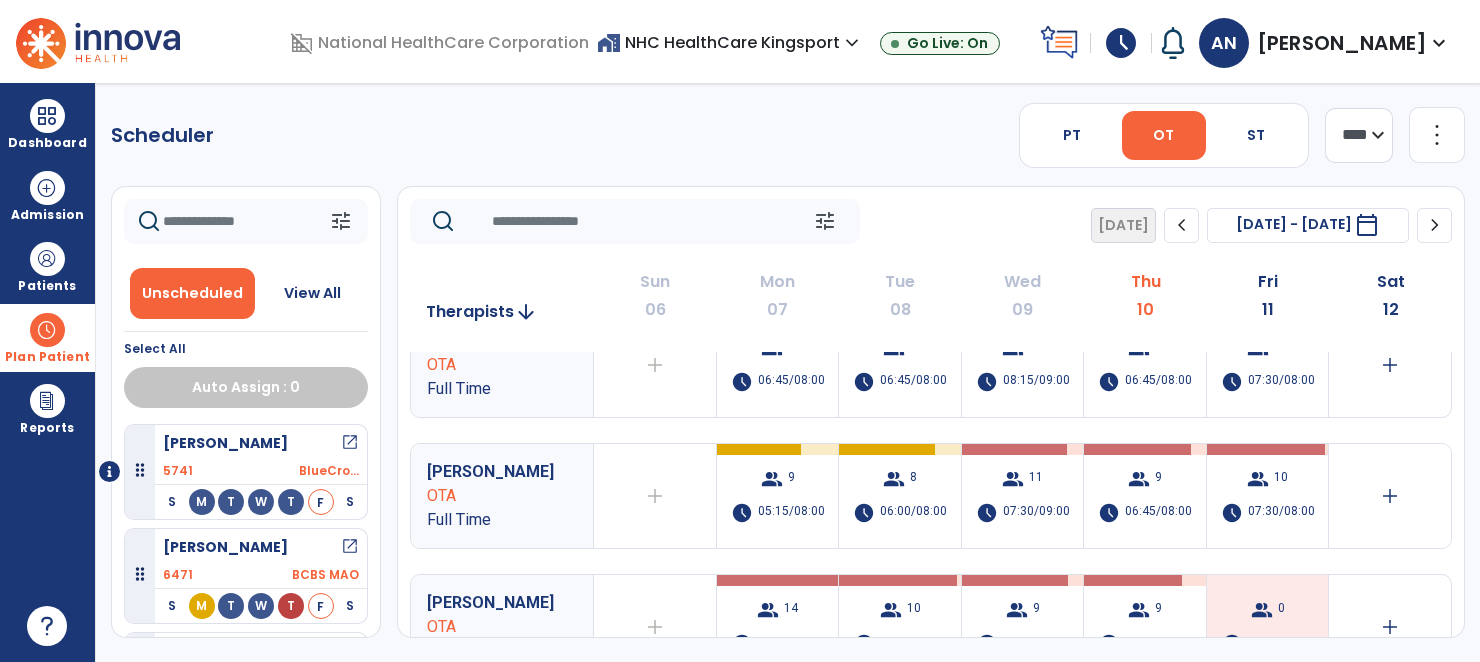 scroll, scrollTop: 301, scrollLeft: 0, axis: vertical 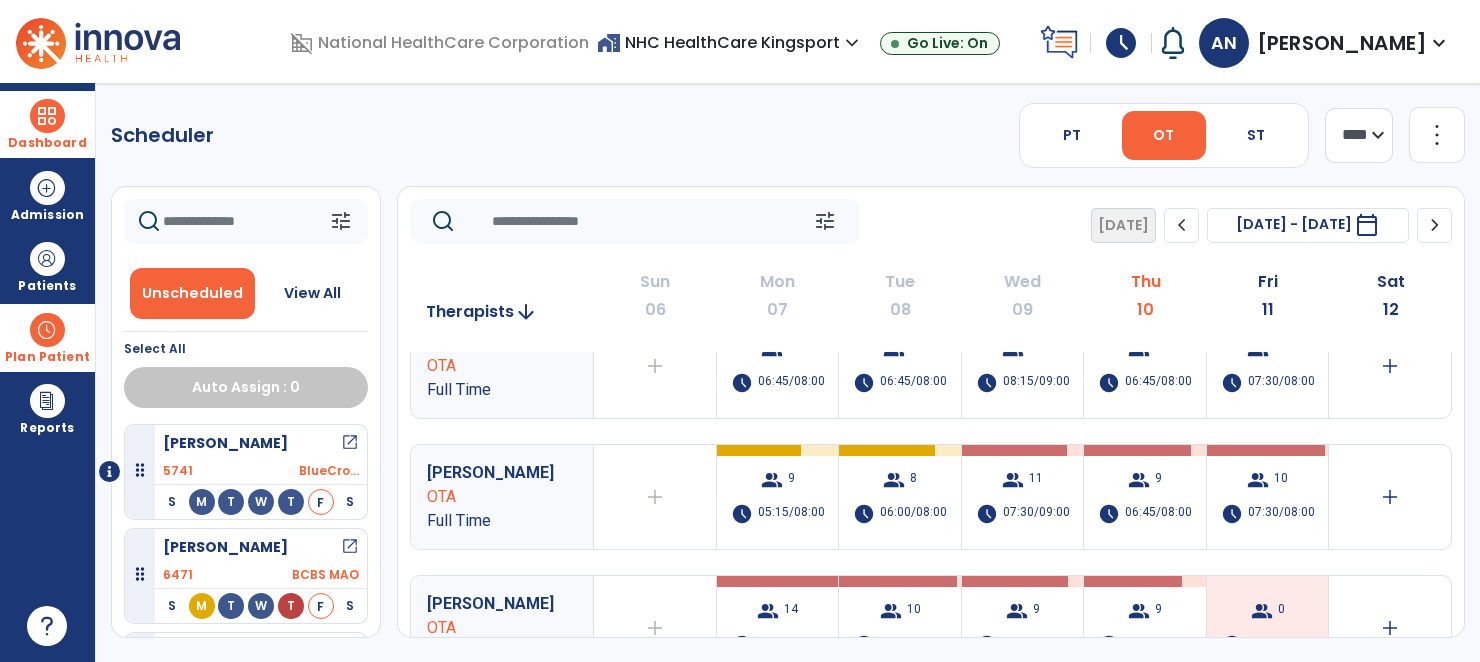 click at bounding box center (47, 116) 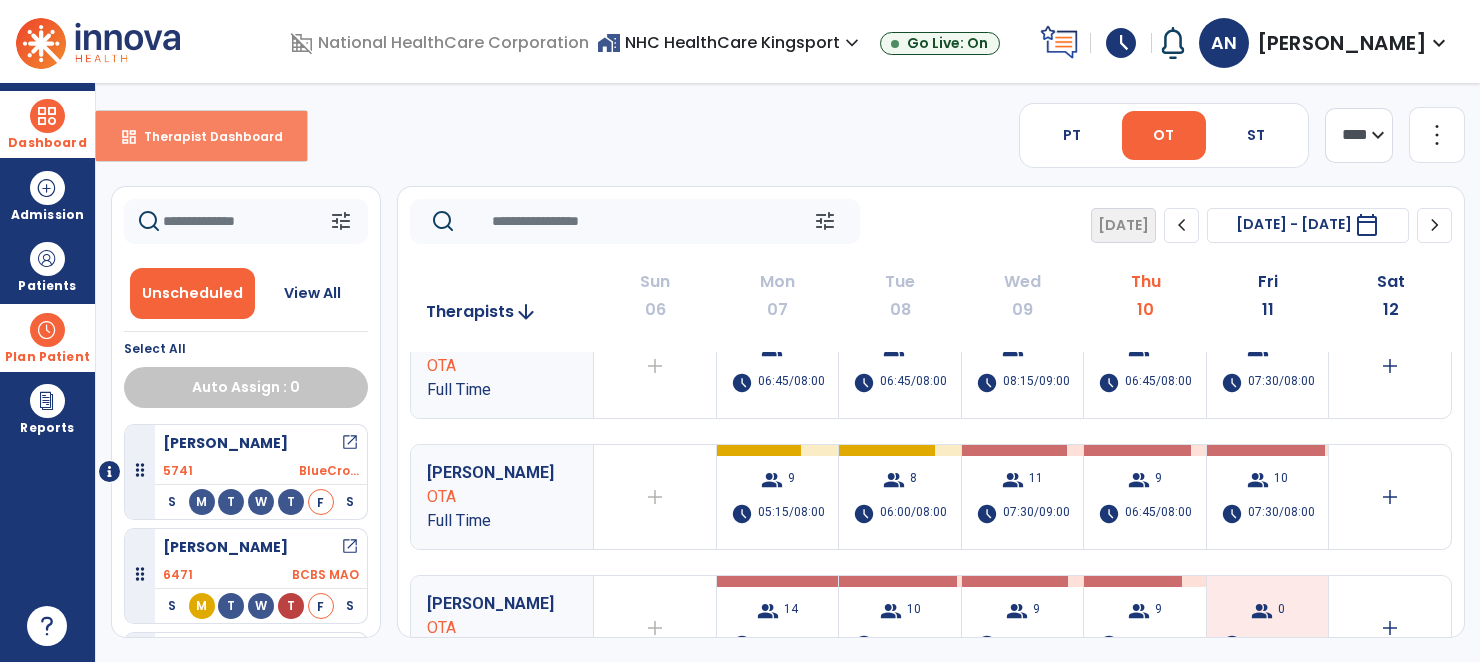 click on "Therapist Dashboard" at bounding box center (205, 136) 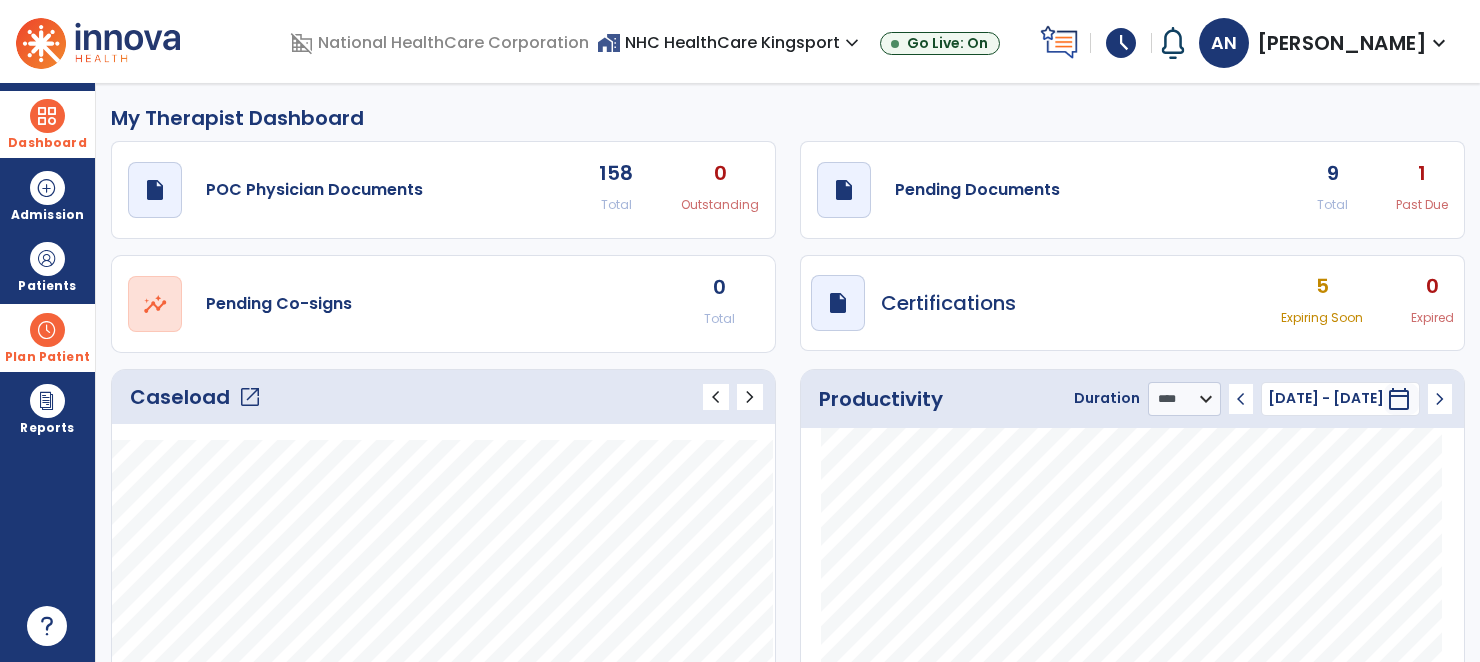 click on "9 Total" 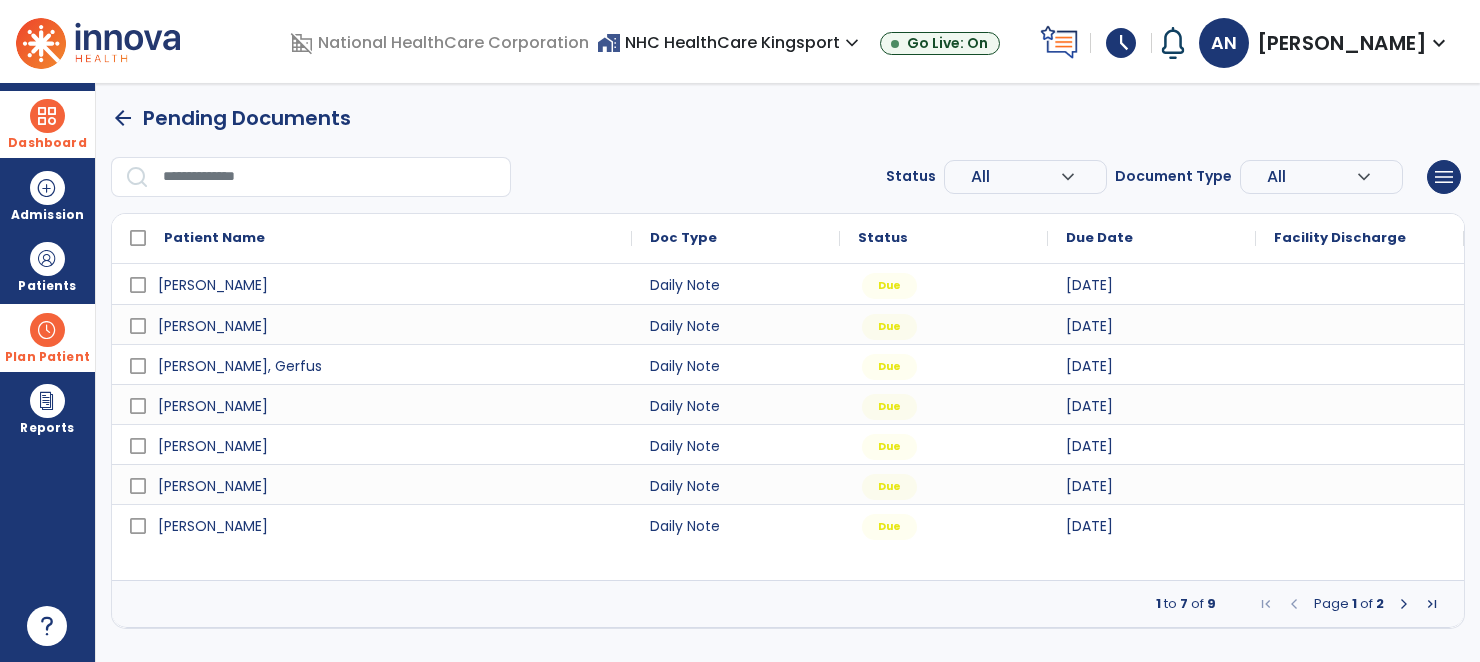 click at bounding box center (47, 330) 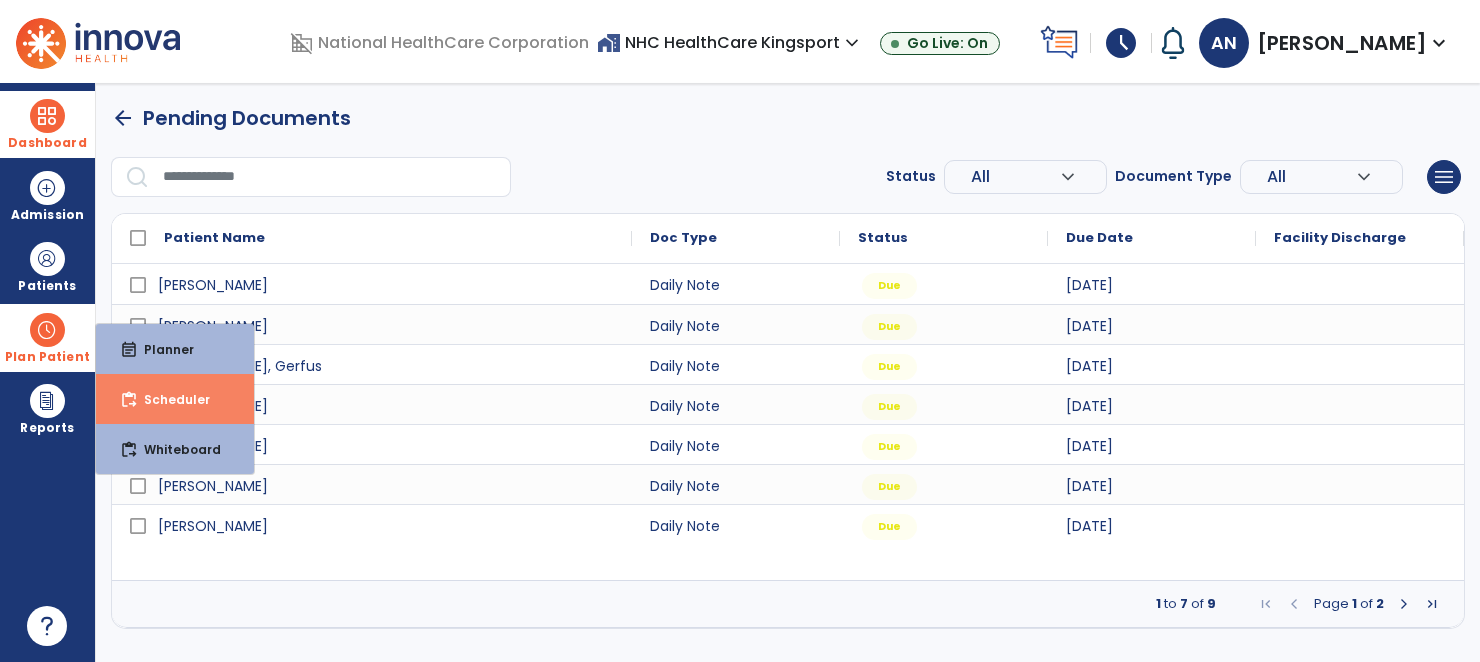 click on "Scheduler" at bounding box center (169, 399) 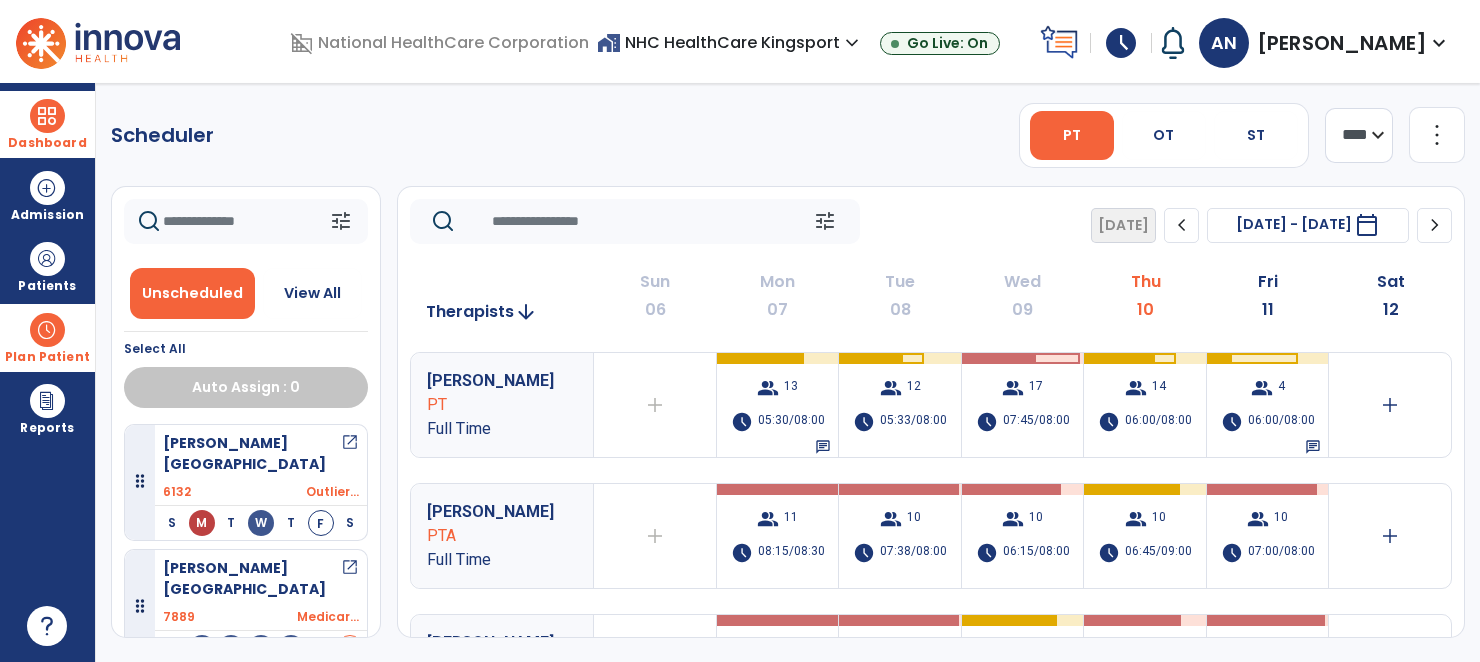 click on "PT   OT   ST  **** *** more_vert  Manage Labor   View All Therapists   Print" 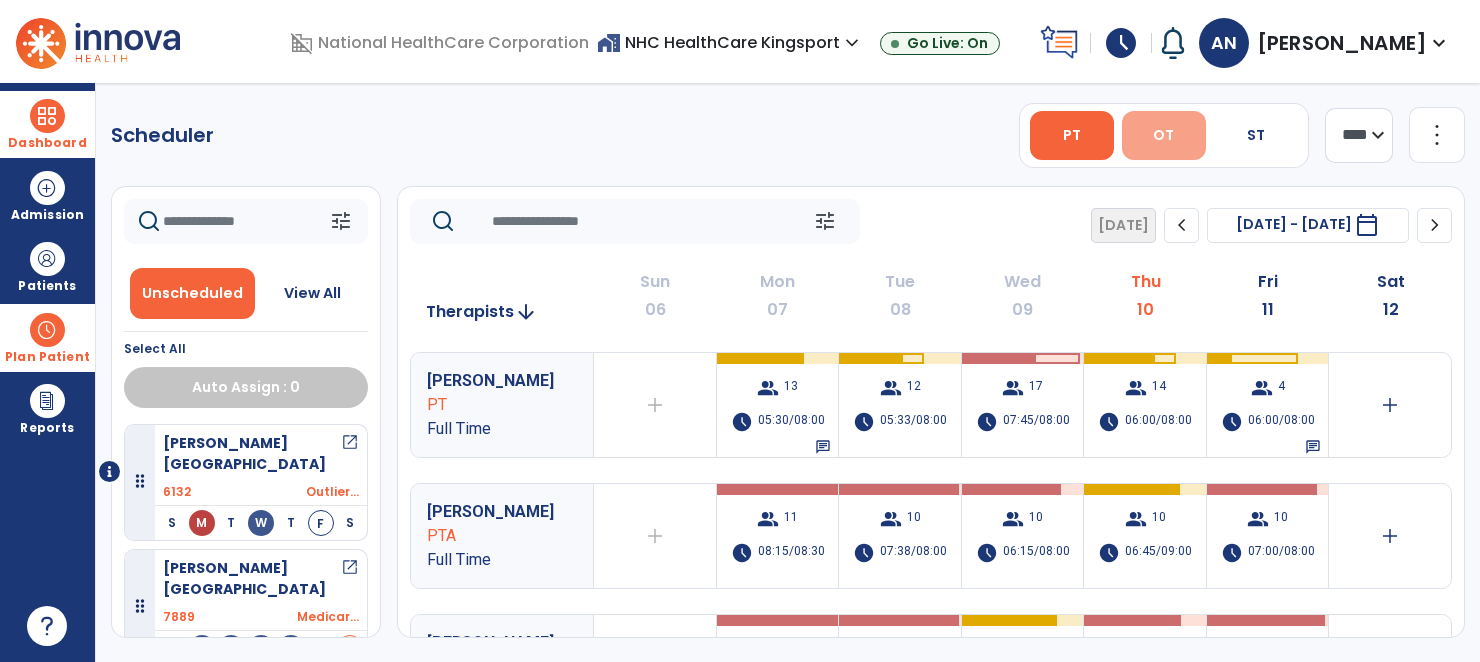 click on "OT" at bounding box center (1163, 135) 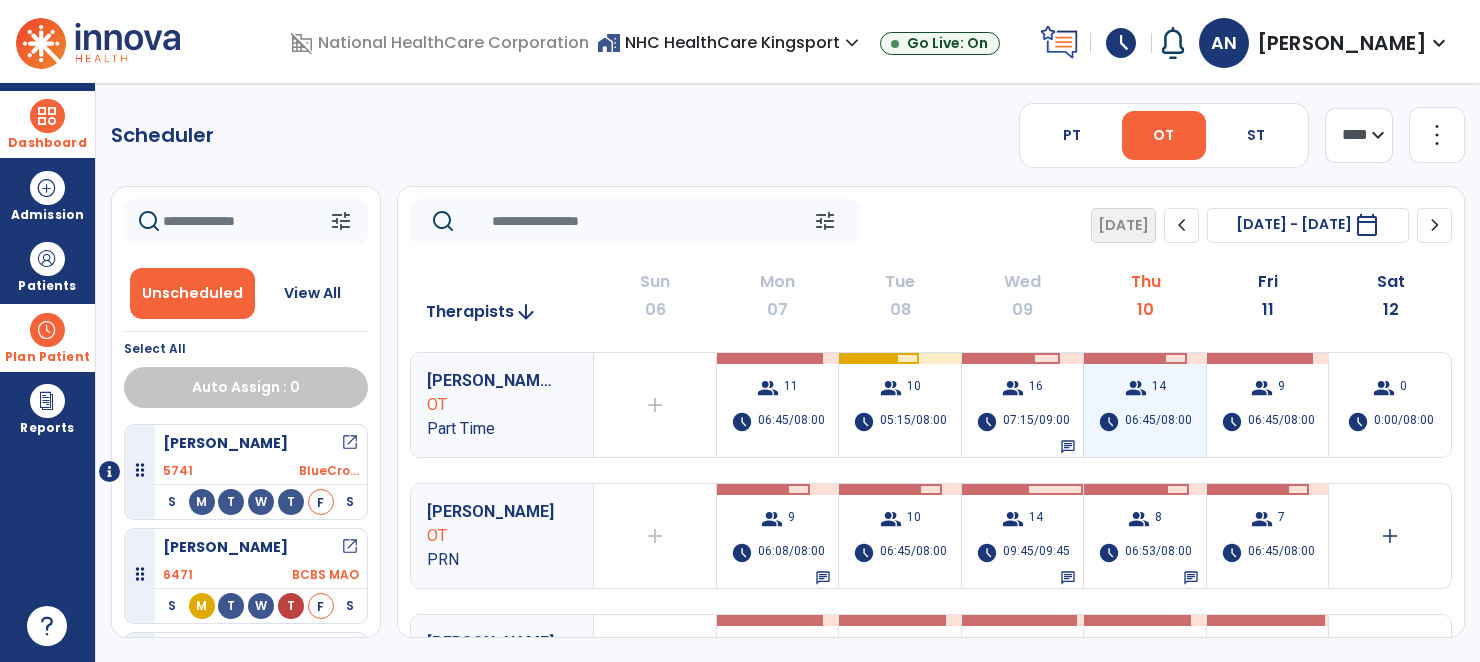 click on "group  14  schedule  06:45/08:00" at bounding box center [1145, 405] 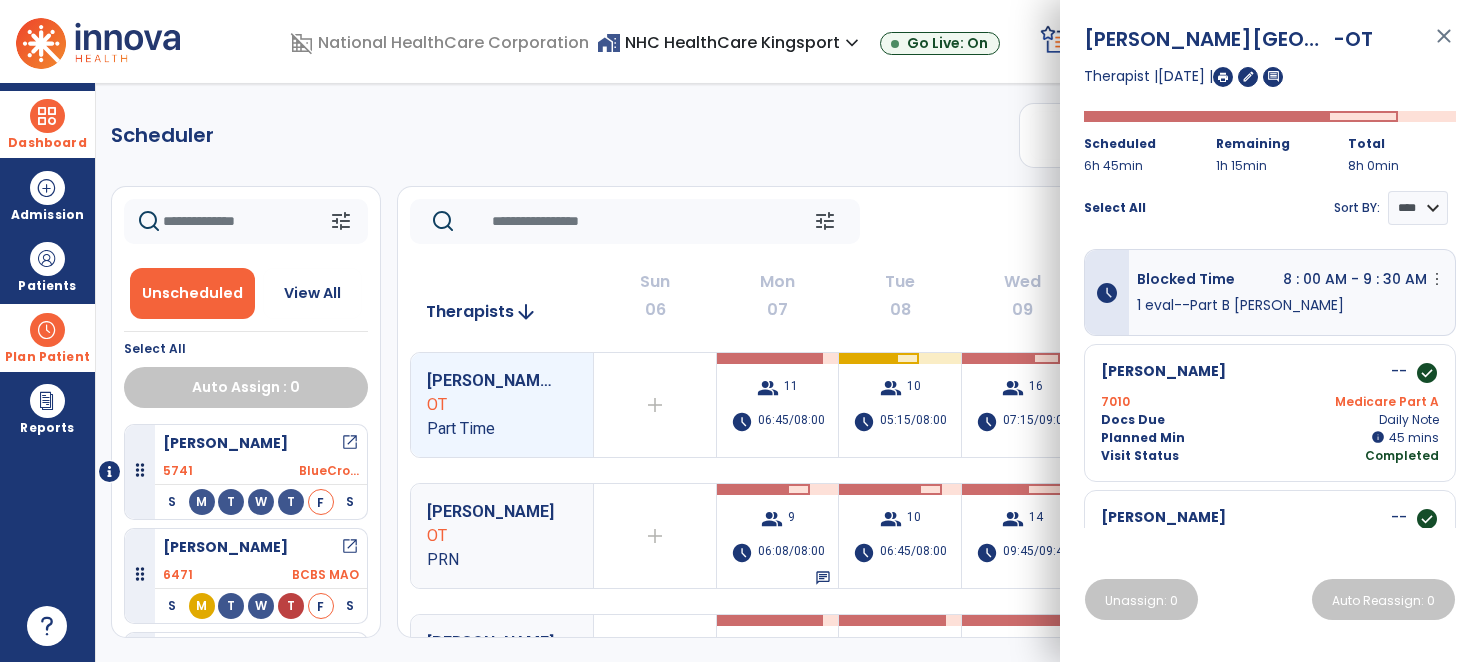 click on "close" at bounding box center (1444, 45) 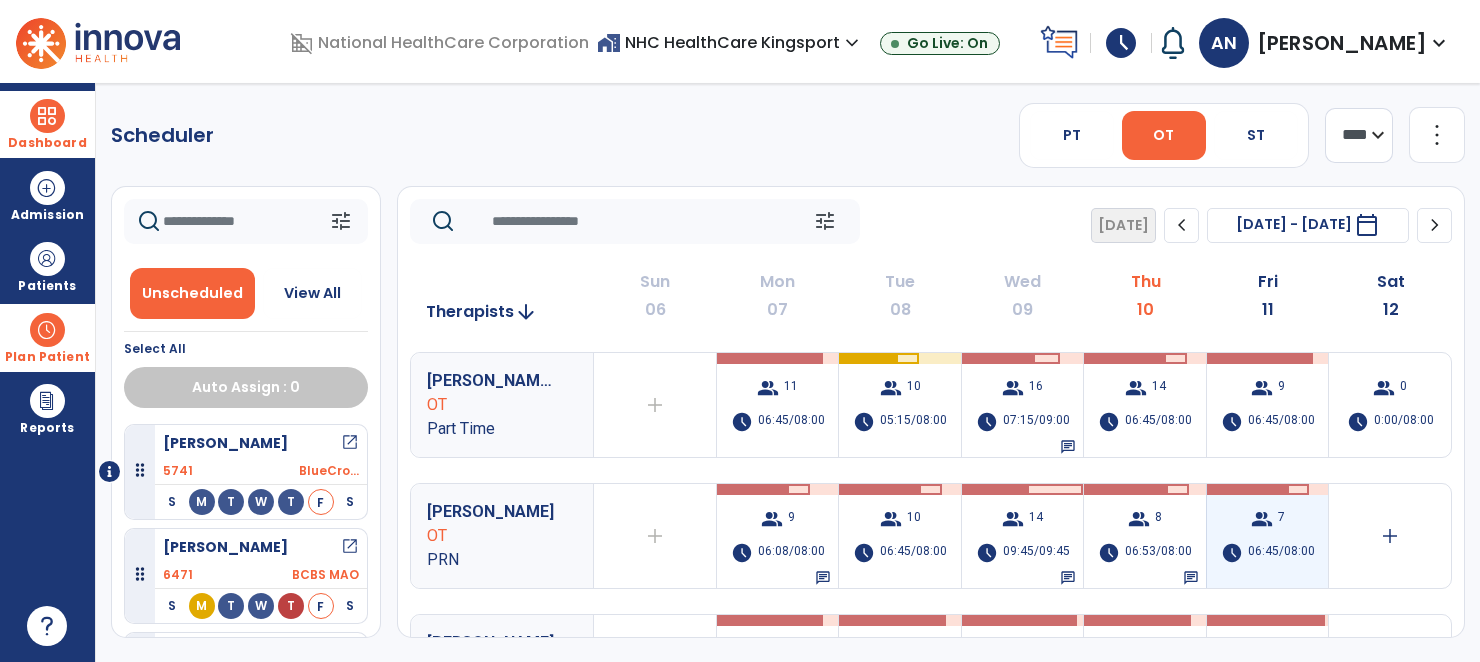 click on "group  7  schedule  06:45/08:00" at bounding box center [1268, 536] 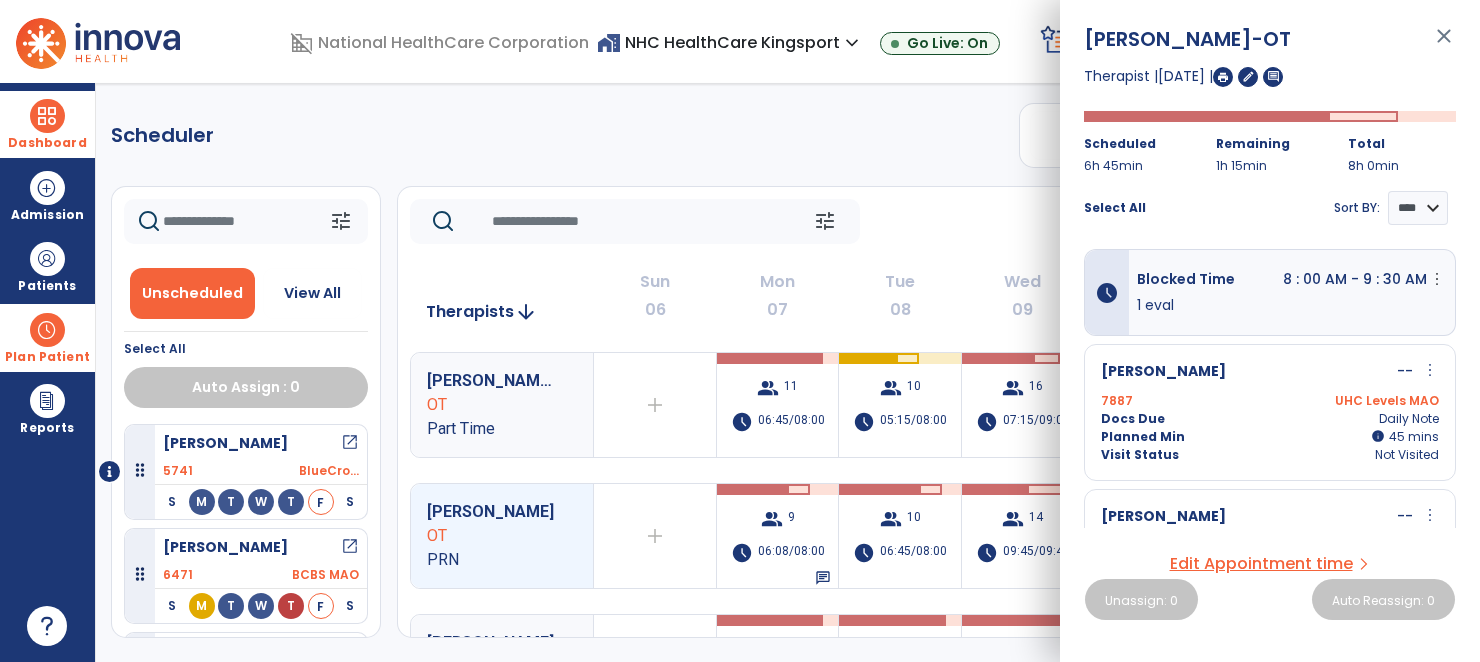 click on "close" at bounding box center [1444, 45] 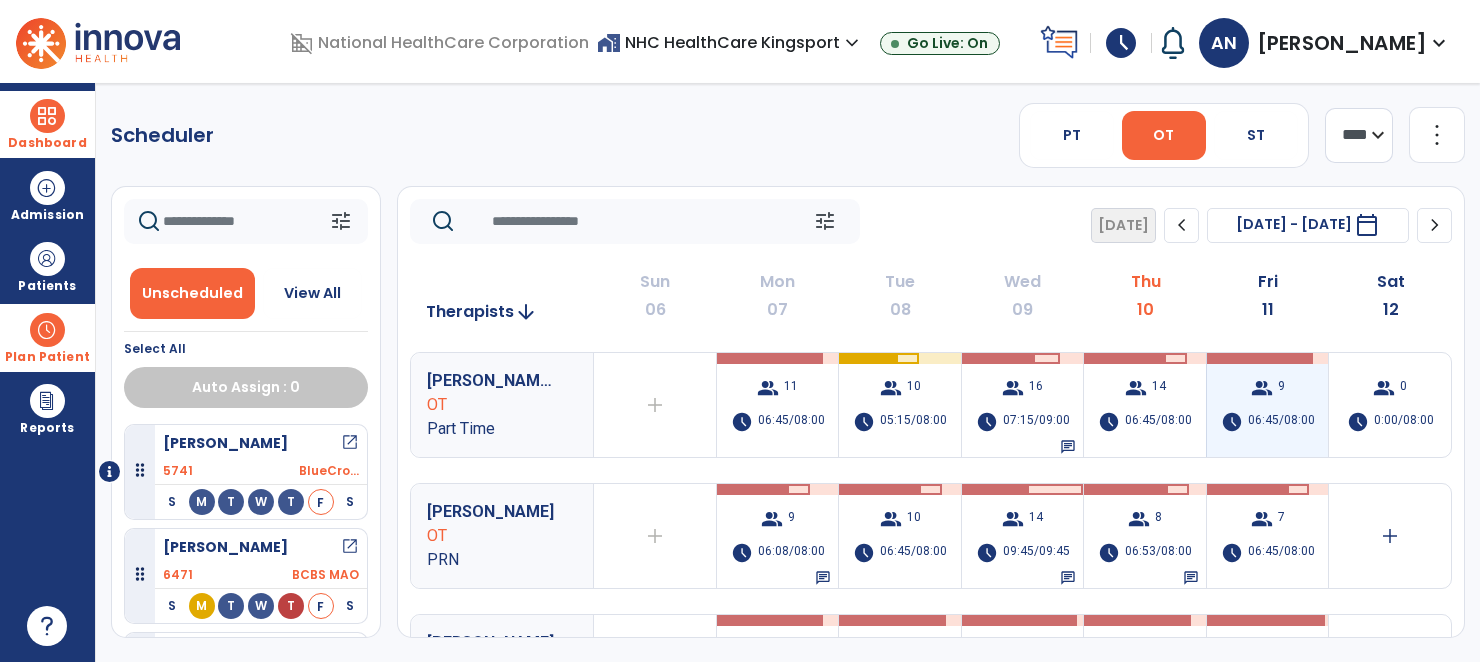 click on "group" at bounding box center (1262, 388) 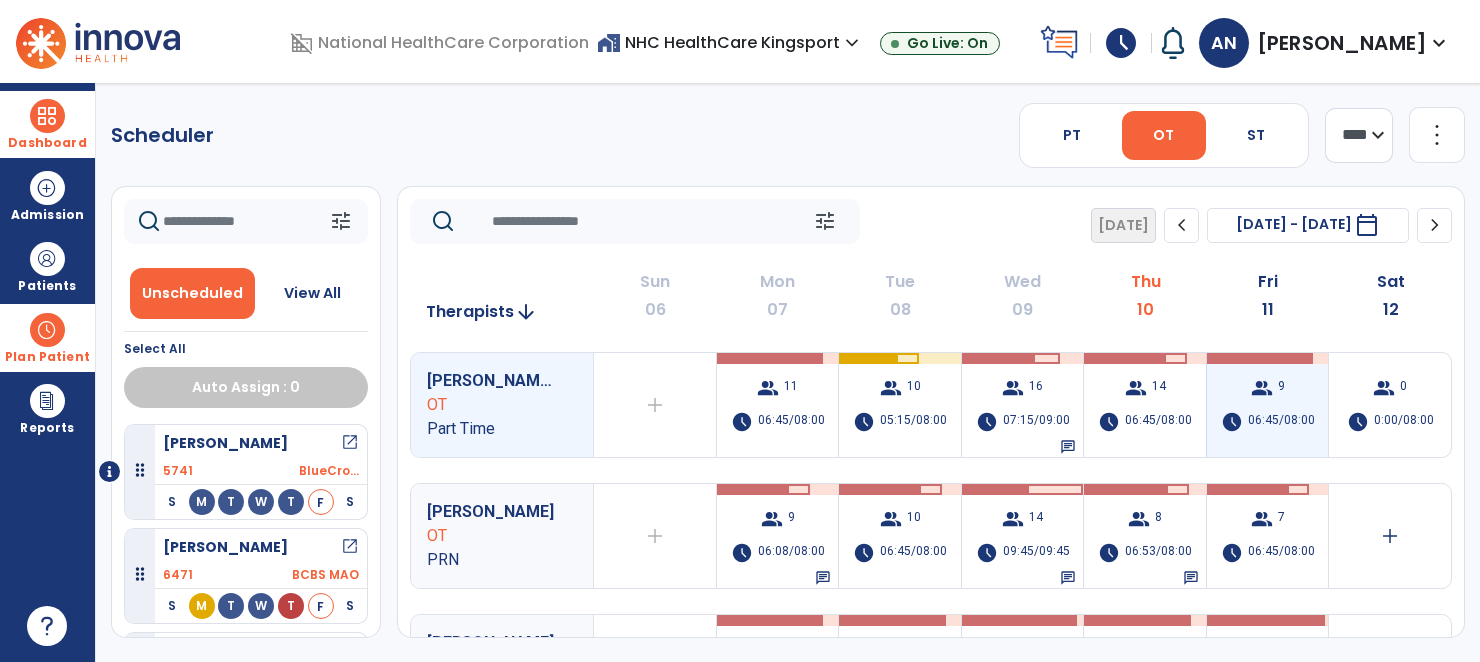 click on "group  9  schedule  06:45/08:00" at bounding box center (1268, 405) 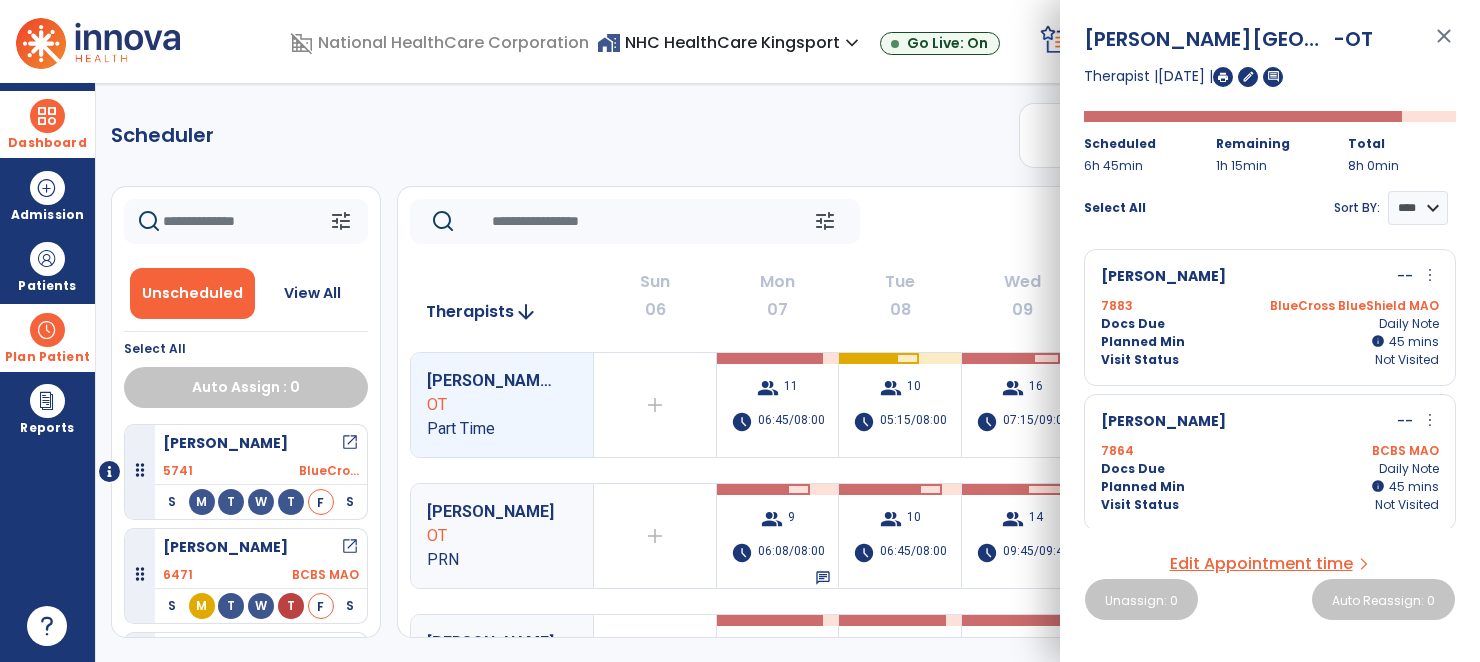 click on "close" at bounding box center (1444, 45) 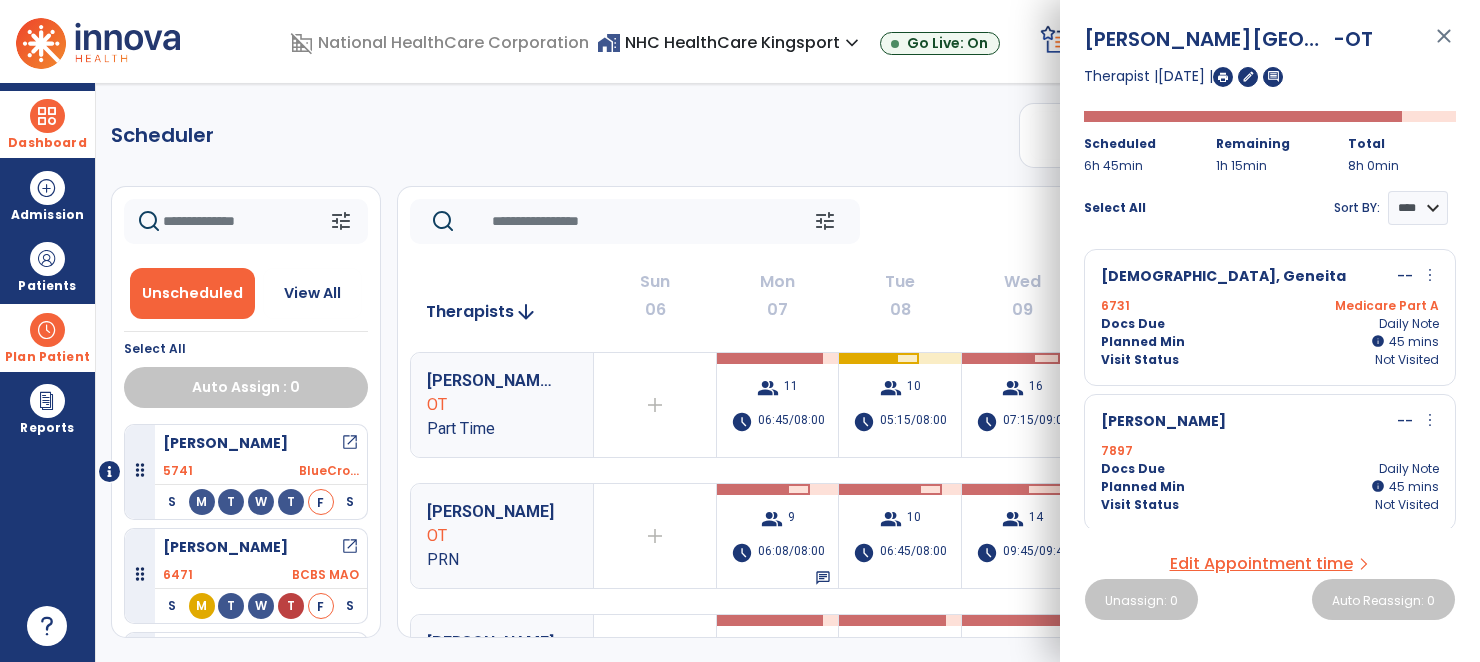 click on "close" at bounding box center [1444, 45] 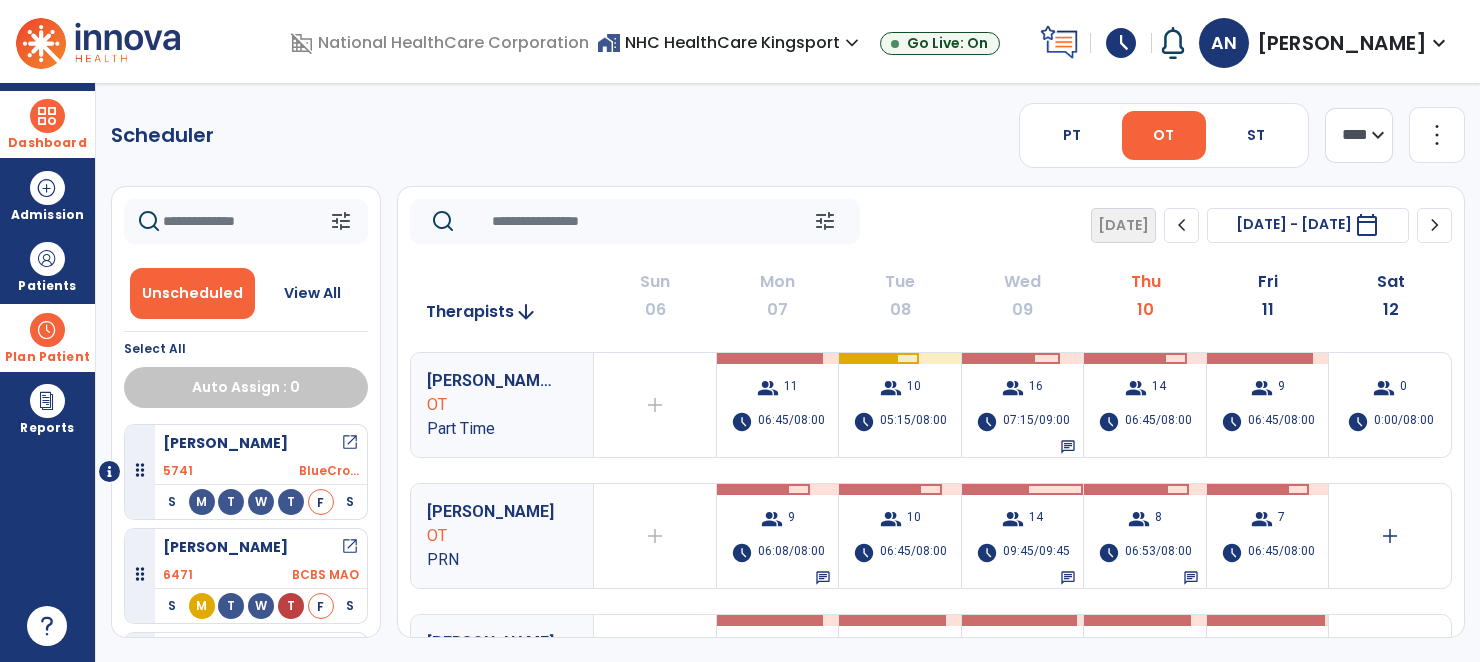 click on "Scheduler   PT   OT   ST  **** *** more_vert  Manage Labor   View All Therapists   Print" 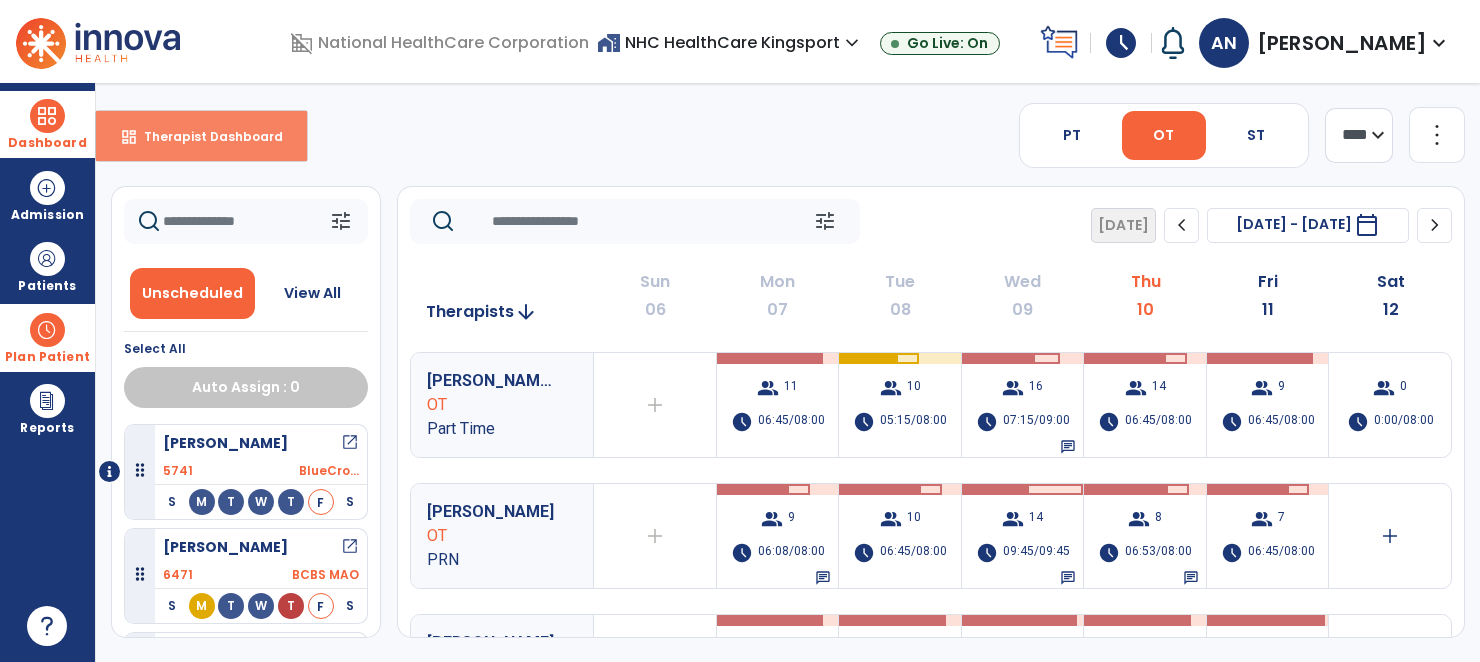 click on "Therapist Dashboard" at bounding box center (205, 136) 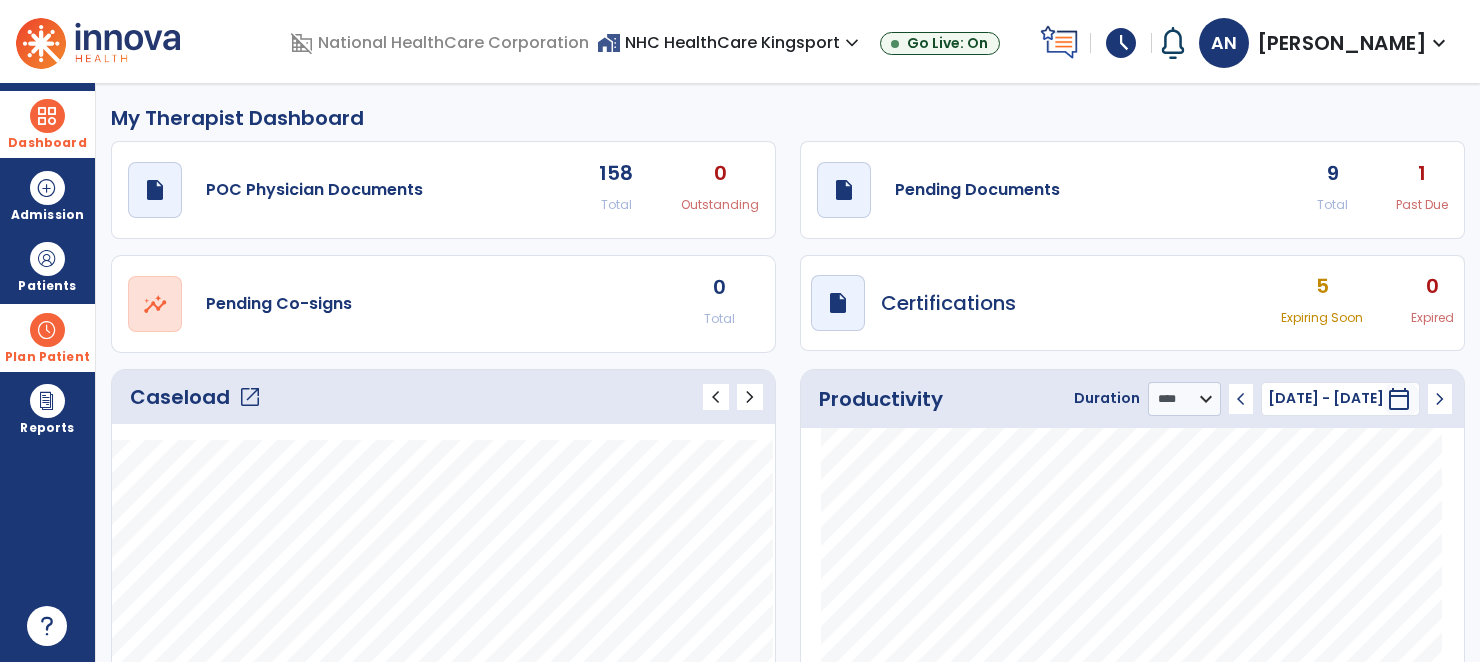 click on "9" 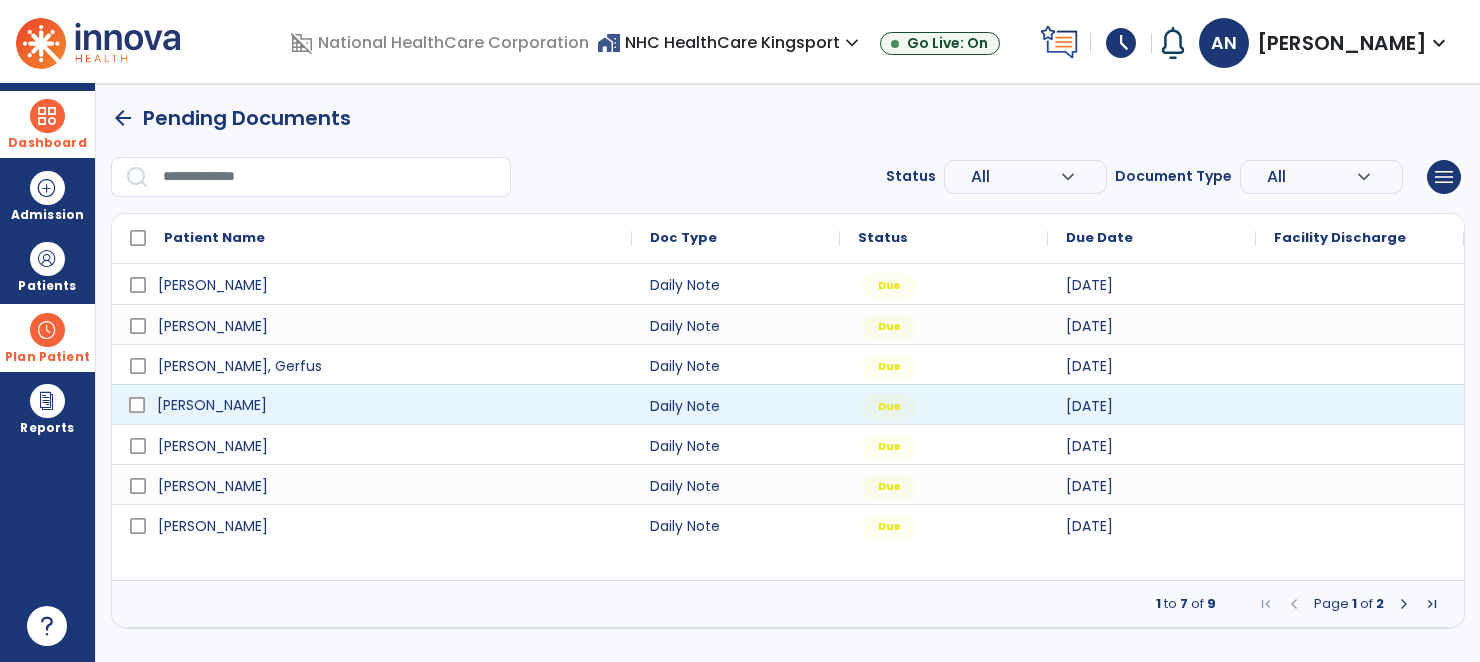click on "[PERSON_NAME]" at bounding box center [386, 405] 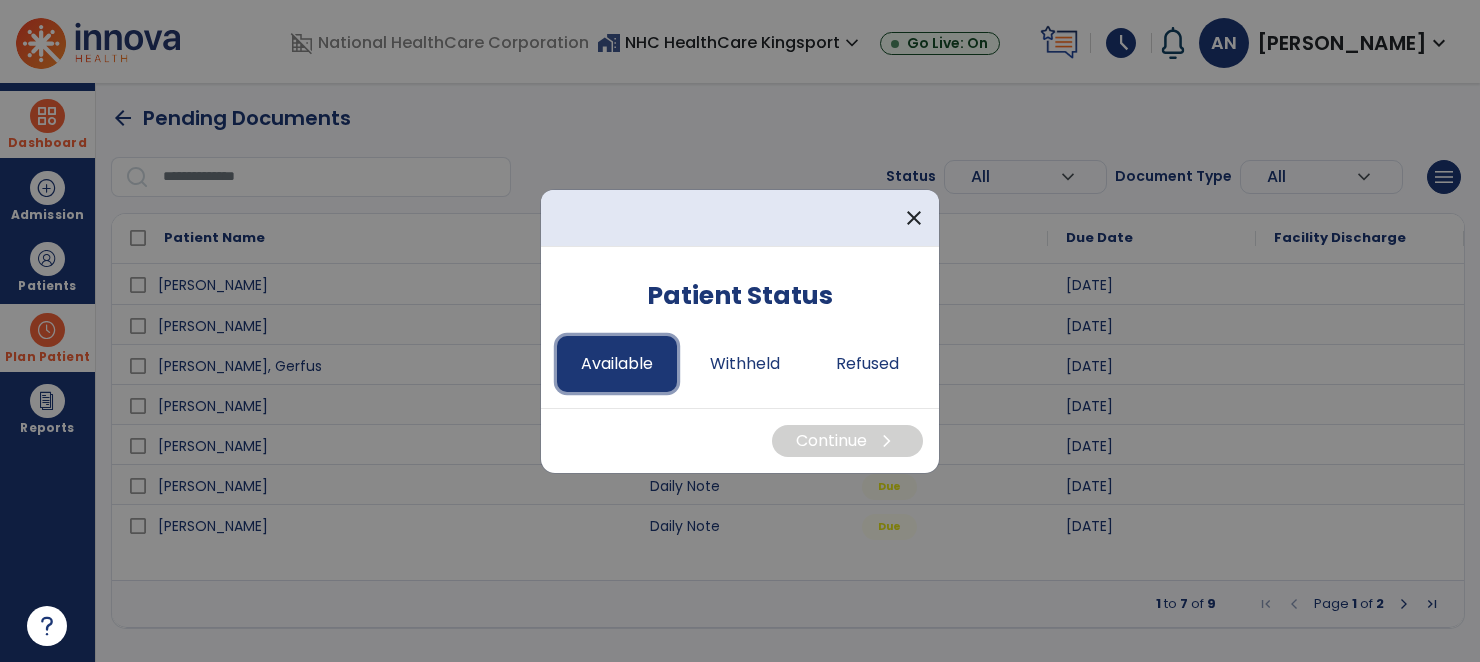 click on "Available" at bounding box center [617, 364] 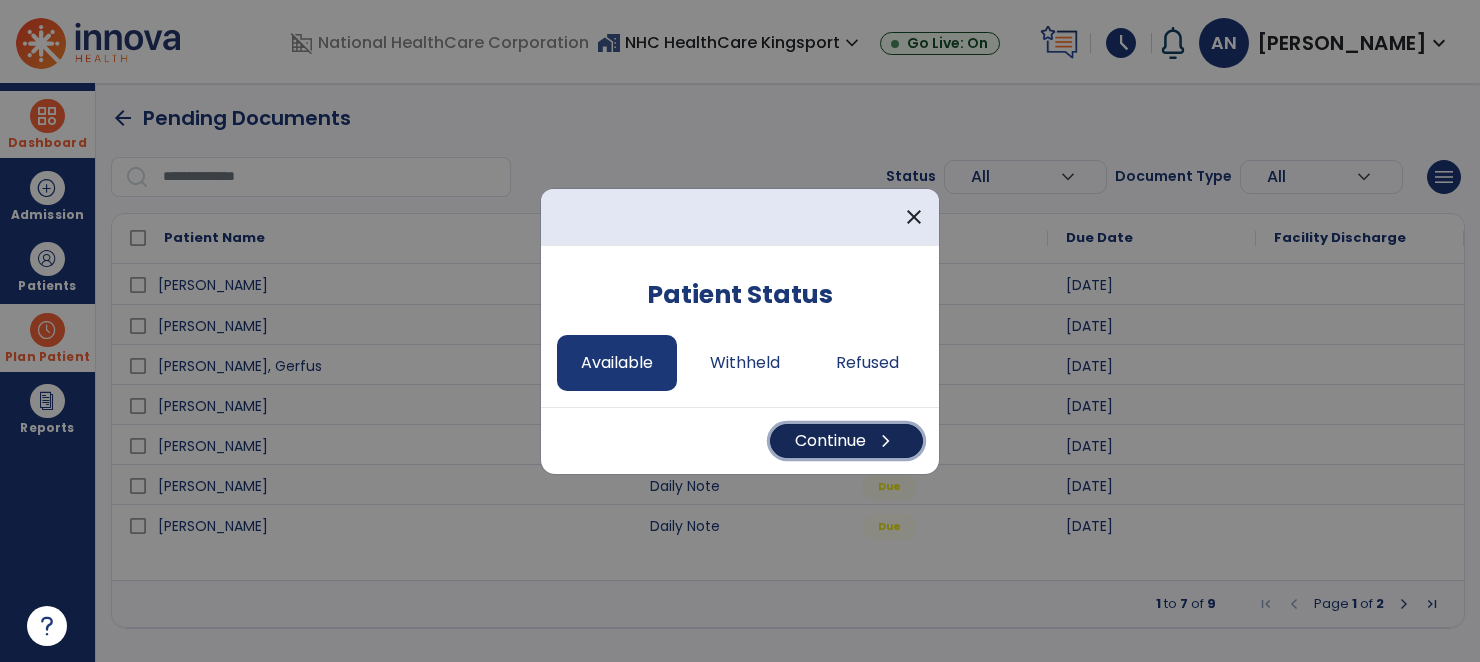 click on "Continue   chevron_right" at bounding box center (846, 441) 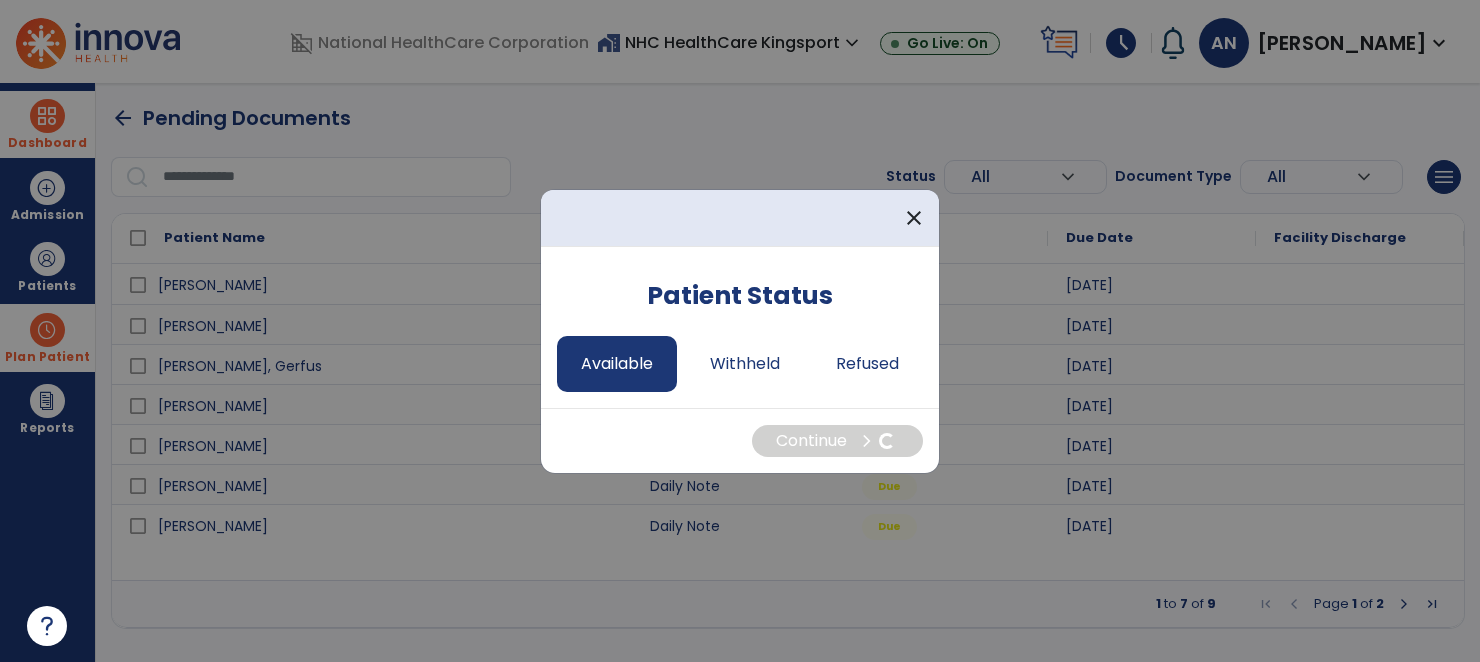select on "*" 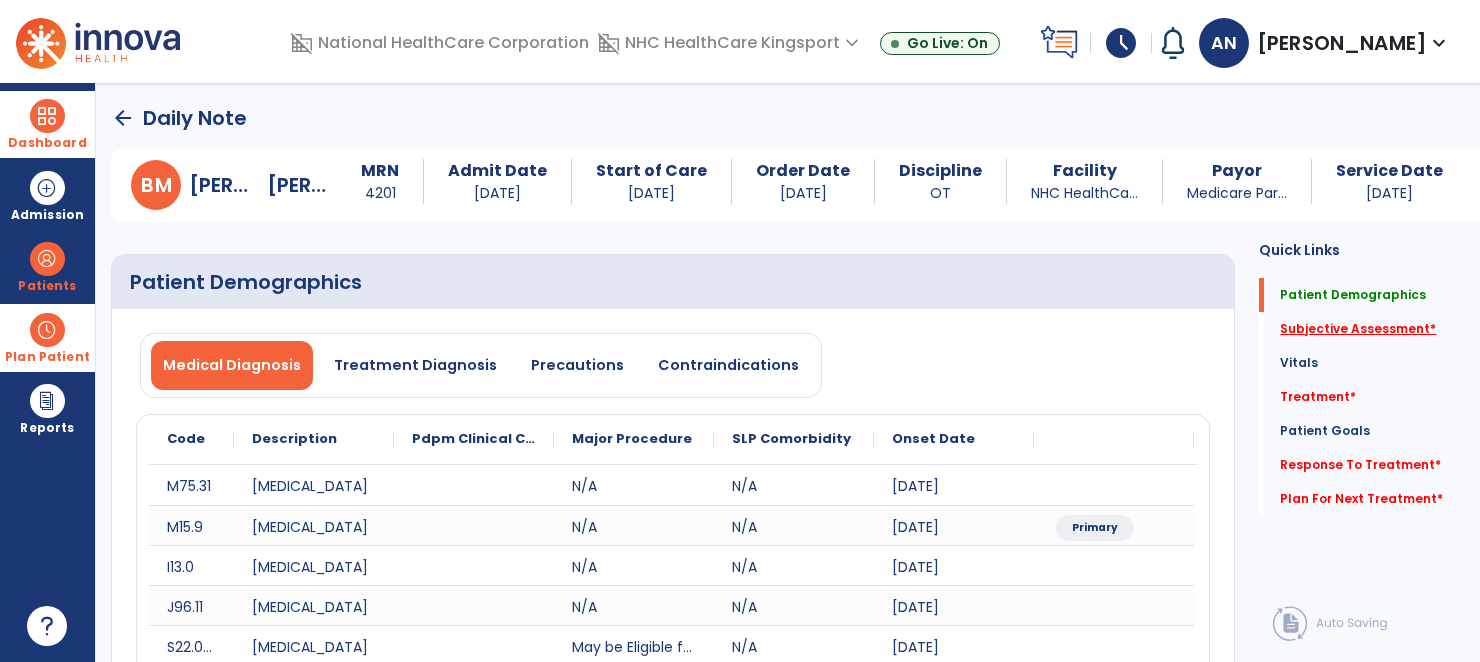 click on "Subjective Assessment   *" 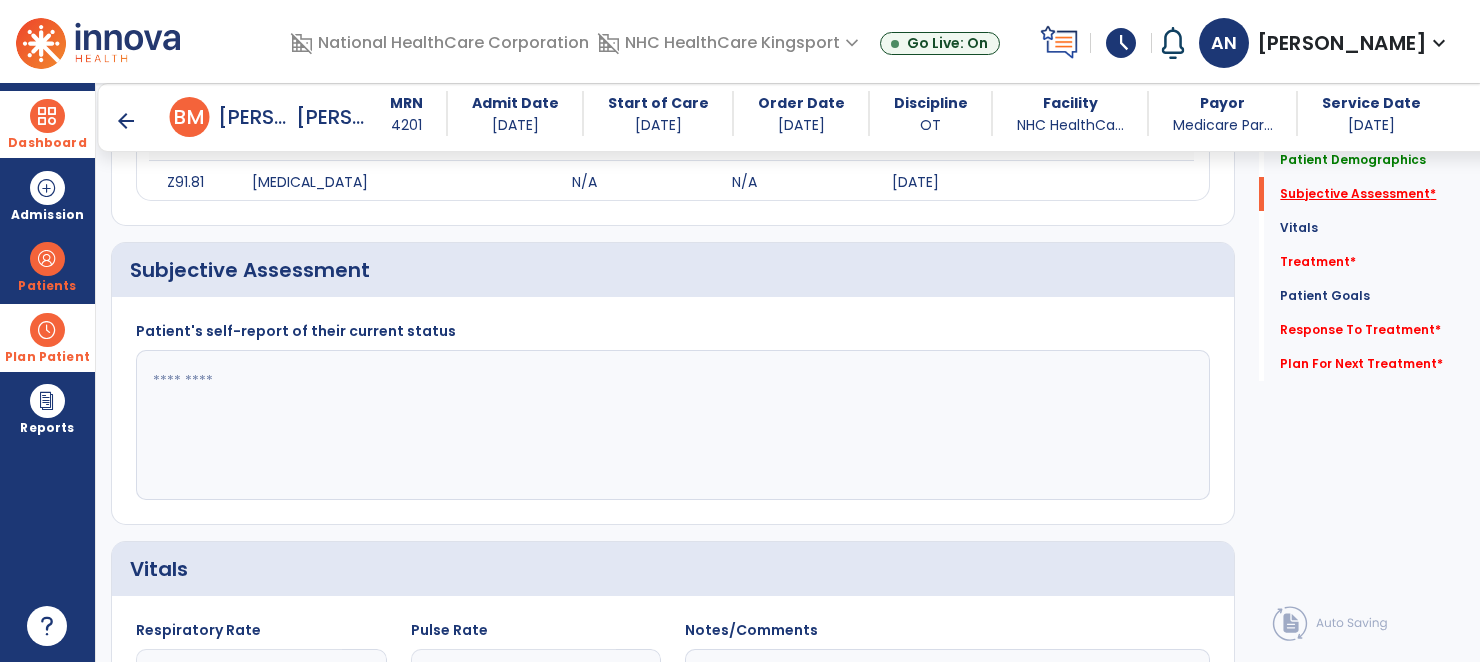 scroll, scrollTop: 555, scrollLeft: 0, axis: vertical 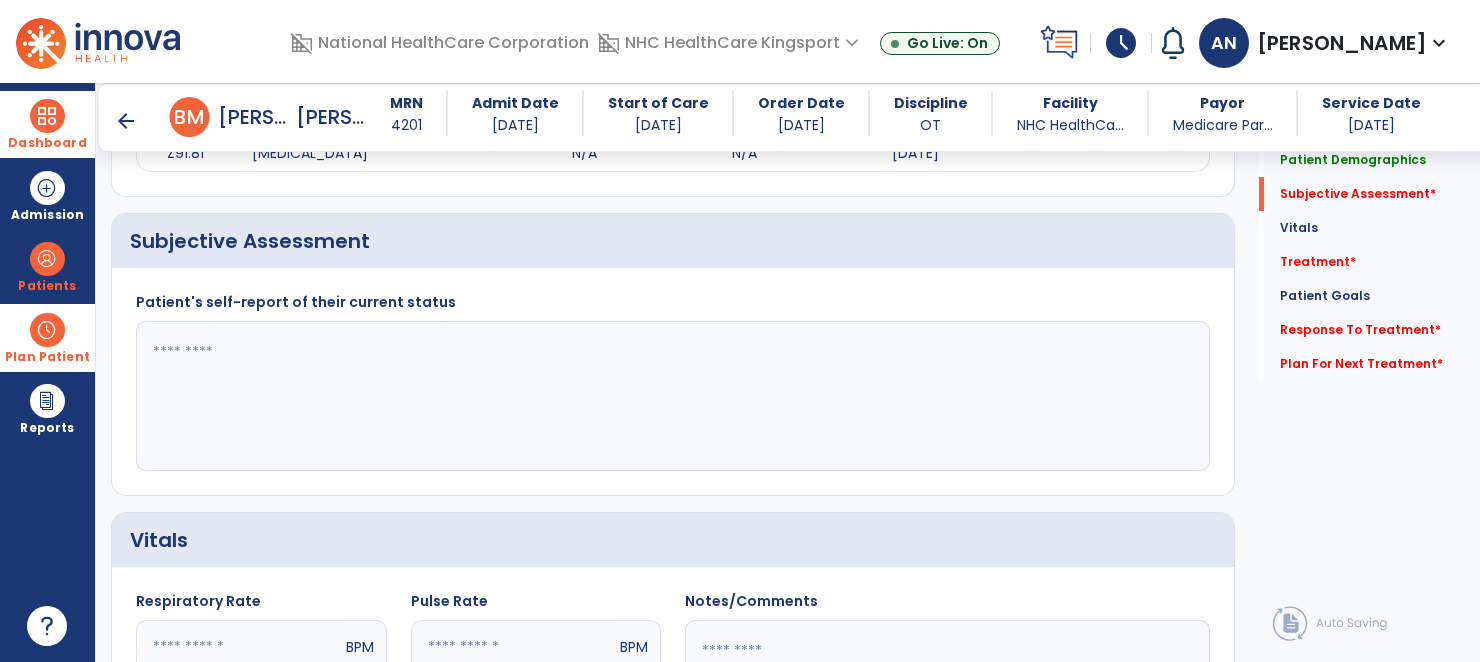 click on "Subjective Assessment" 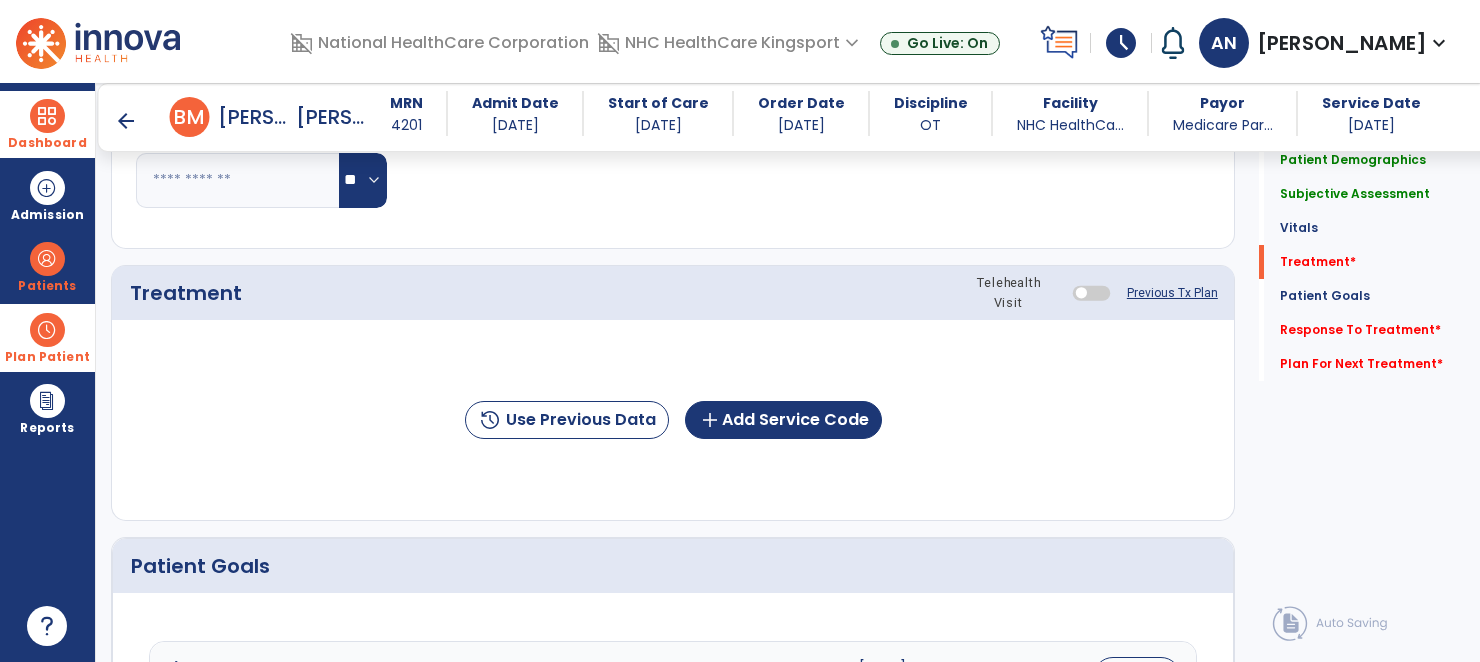 scroll, scrollTop: 1224, scrollLeft: 0, axis: vertical 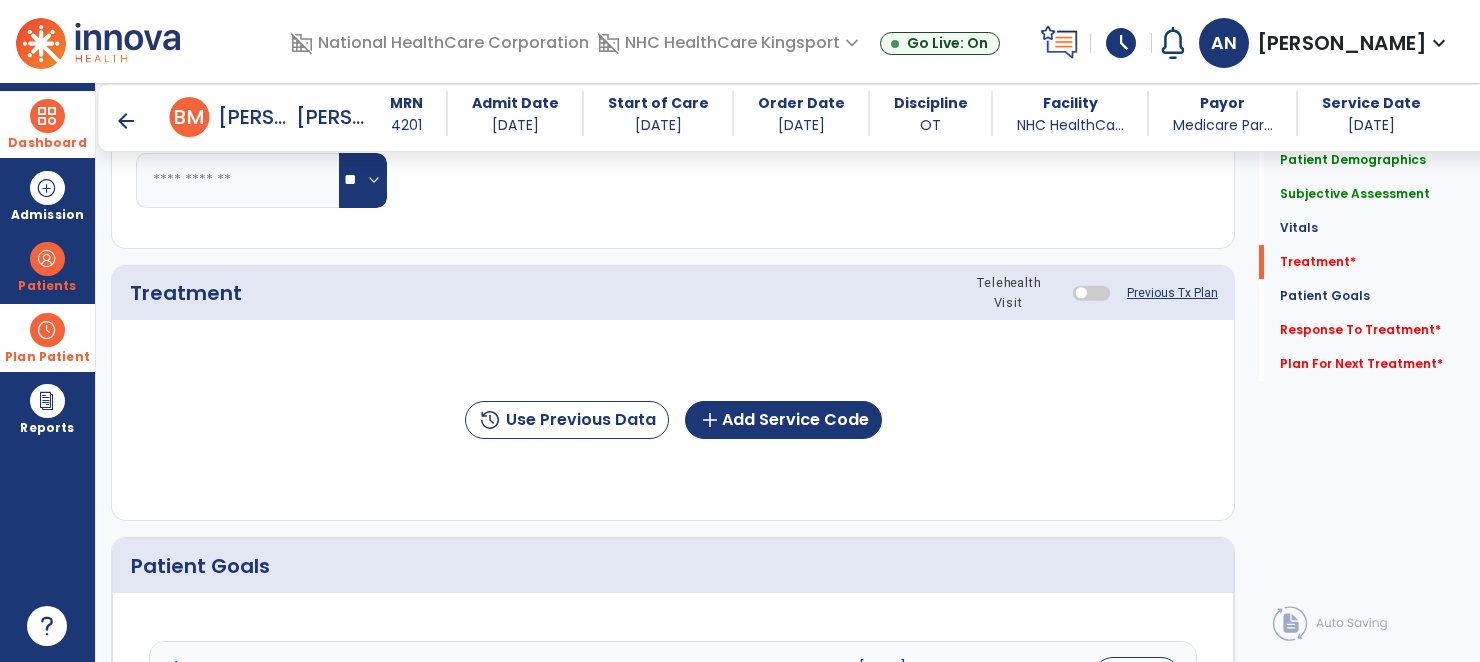 type on "**********" 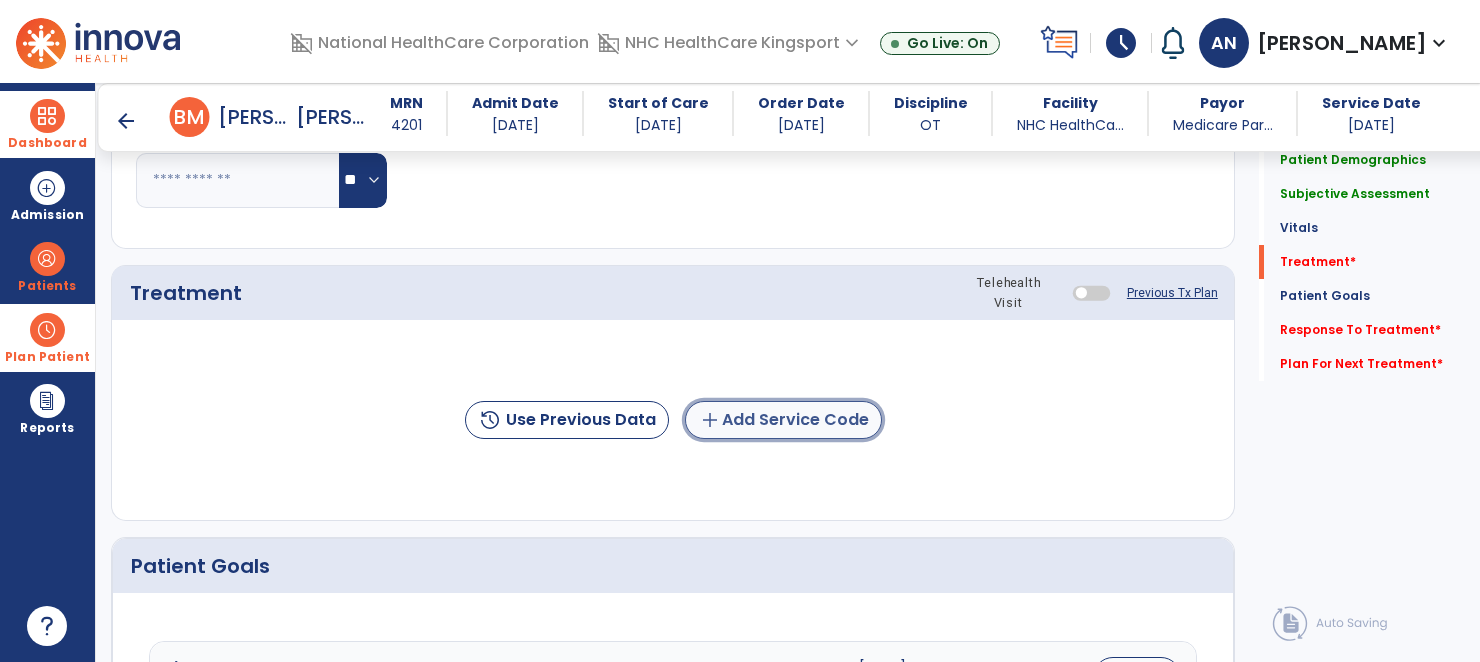 click on "add  Add Service Code" 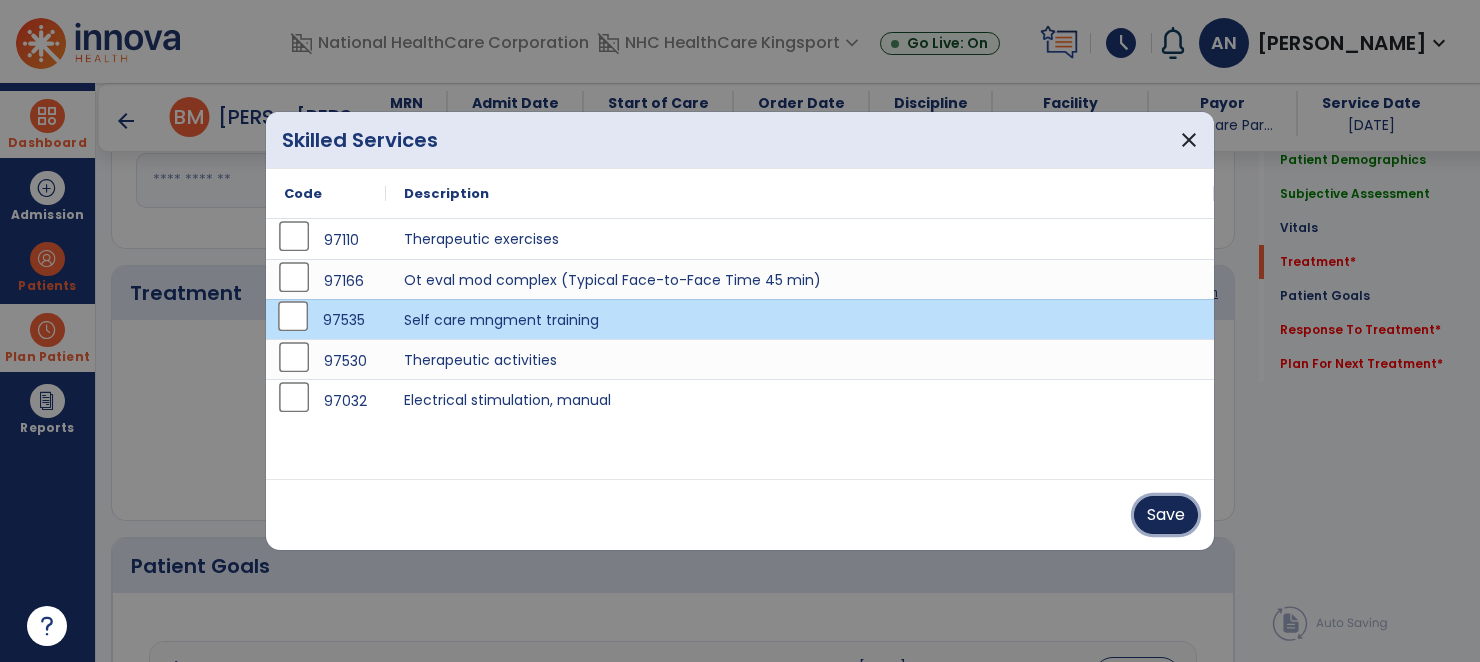 click on "Save" at bounding box center (1166, 515) 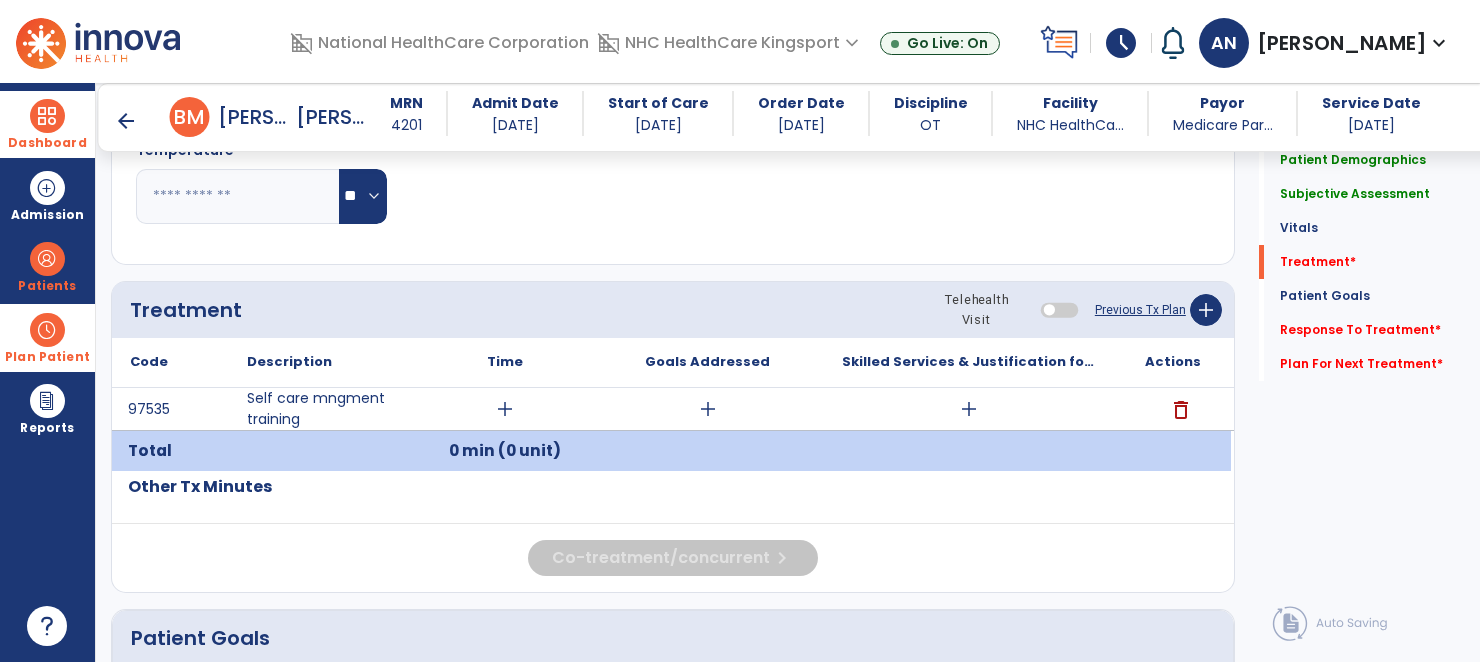 scroll, scrollTop: 1193, scrollLeft: 0, axis: vertical 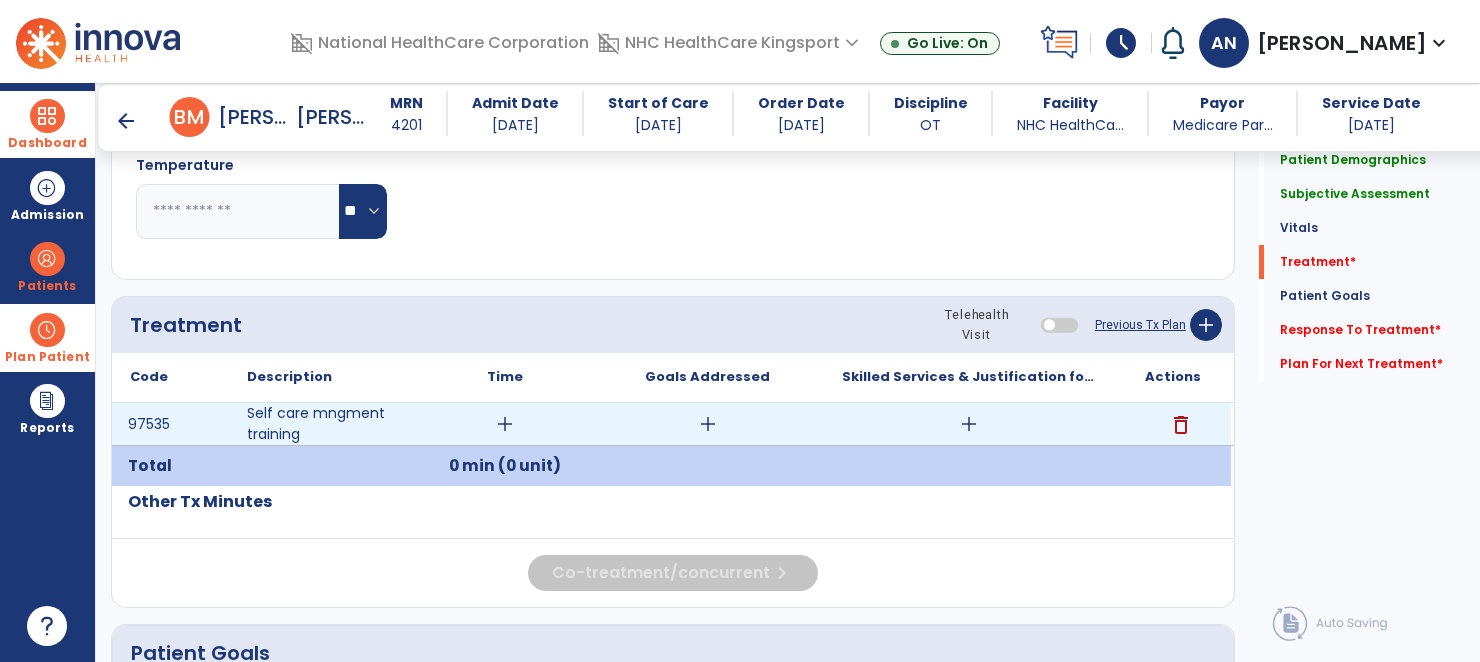 click on "delete" at bounding box center [1181, 425] 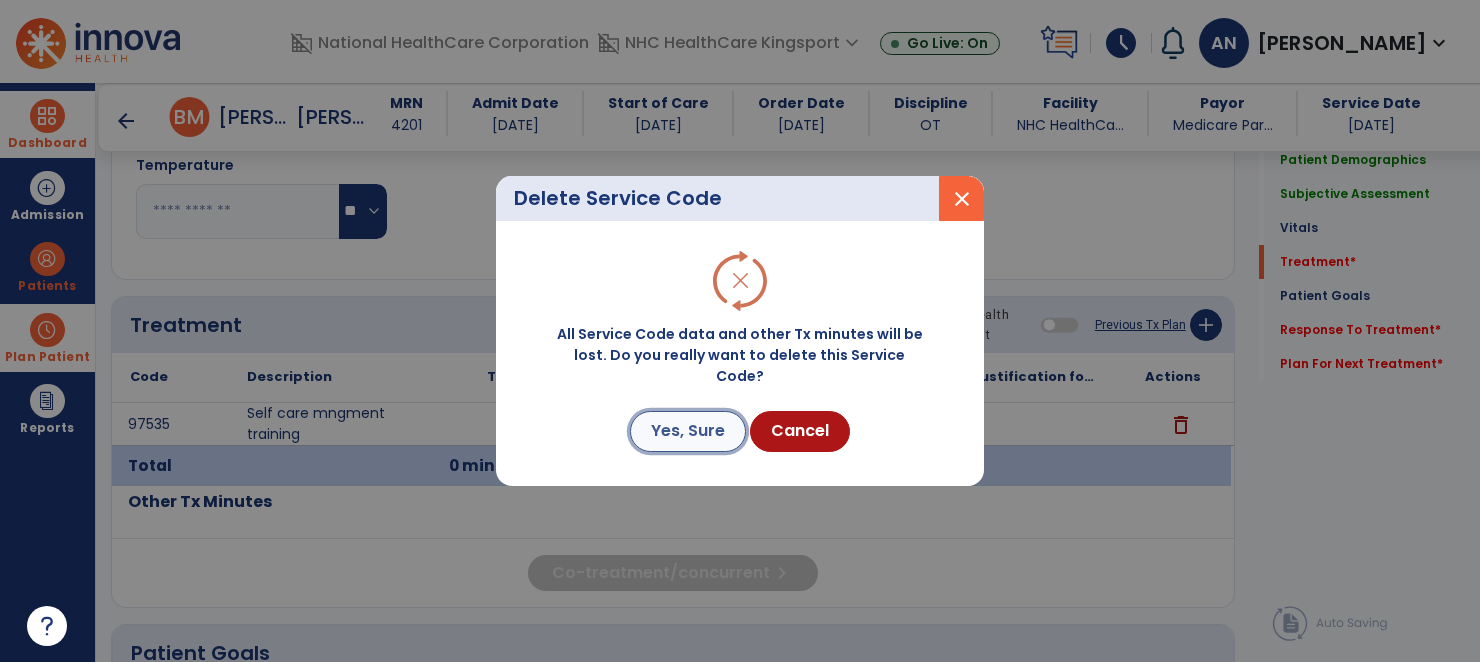click on "Yes, Sure" at bounding box center (688, 431) 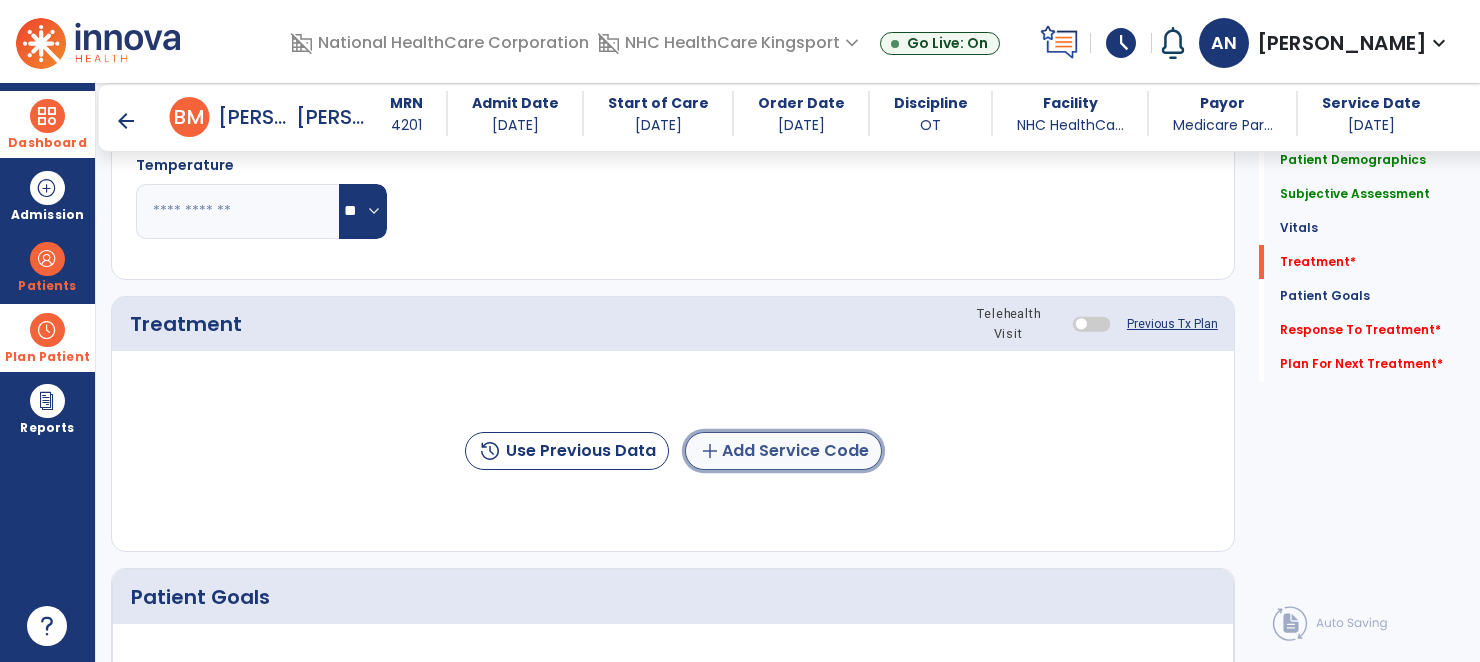 click on "add  Add Service Code" 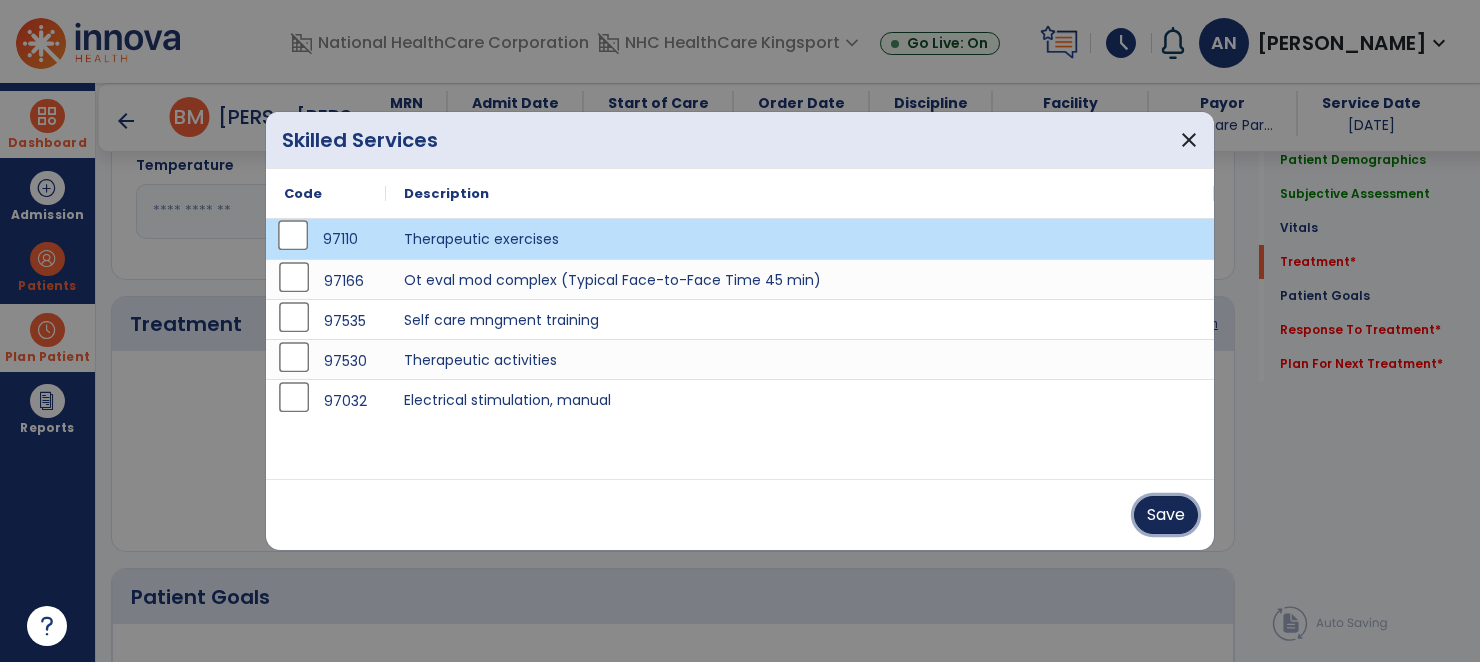 click on "Save" at bounding box center (1166, 515) 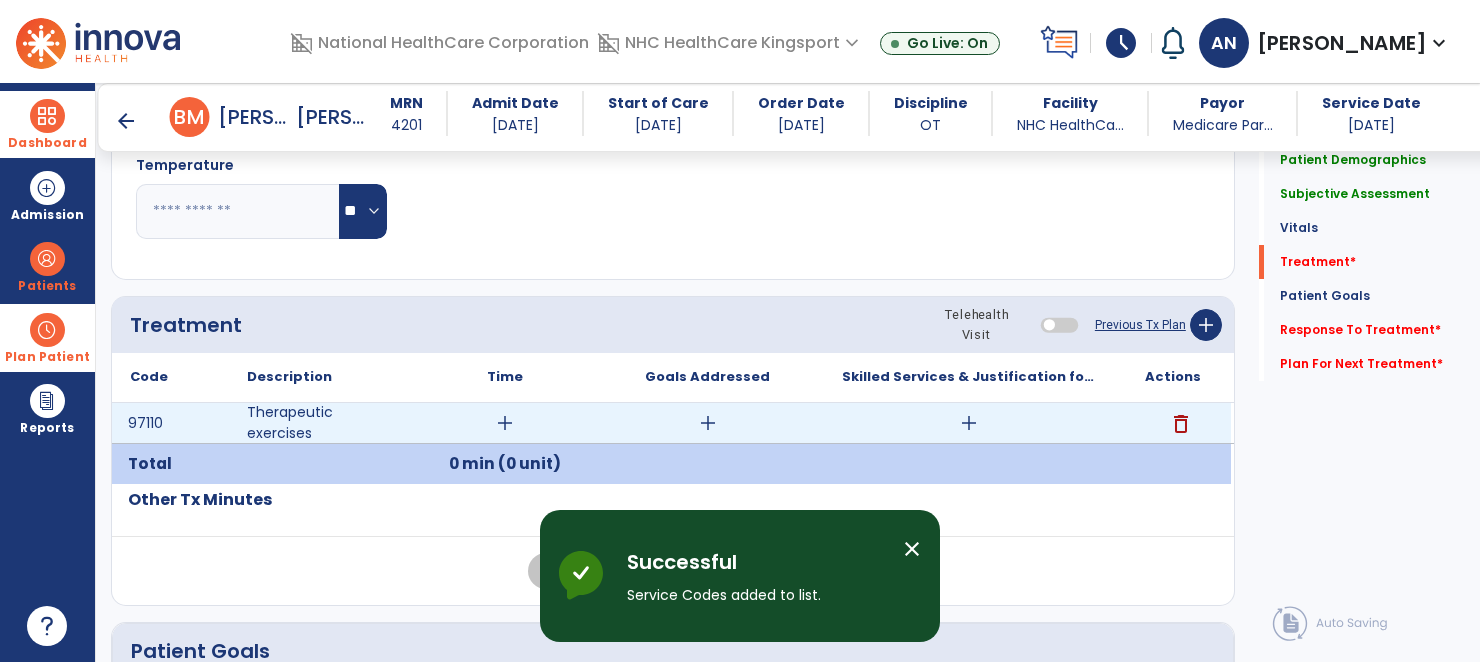 click on "add" at bounding box center (505, 423) 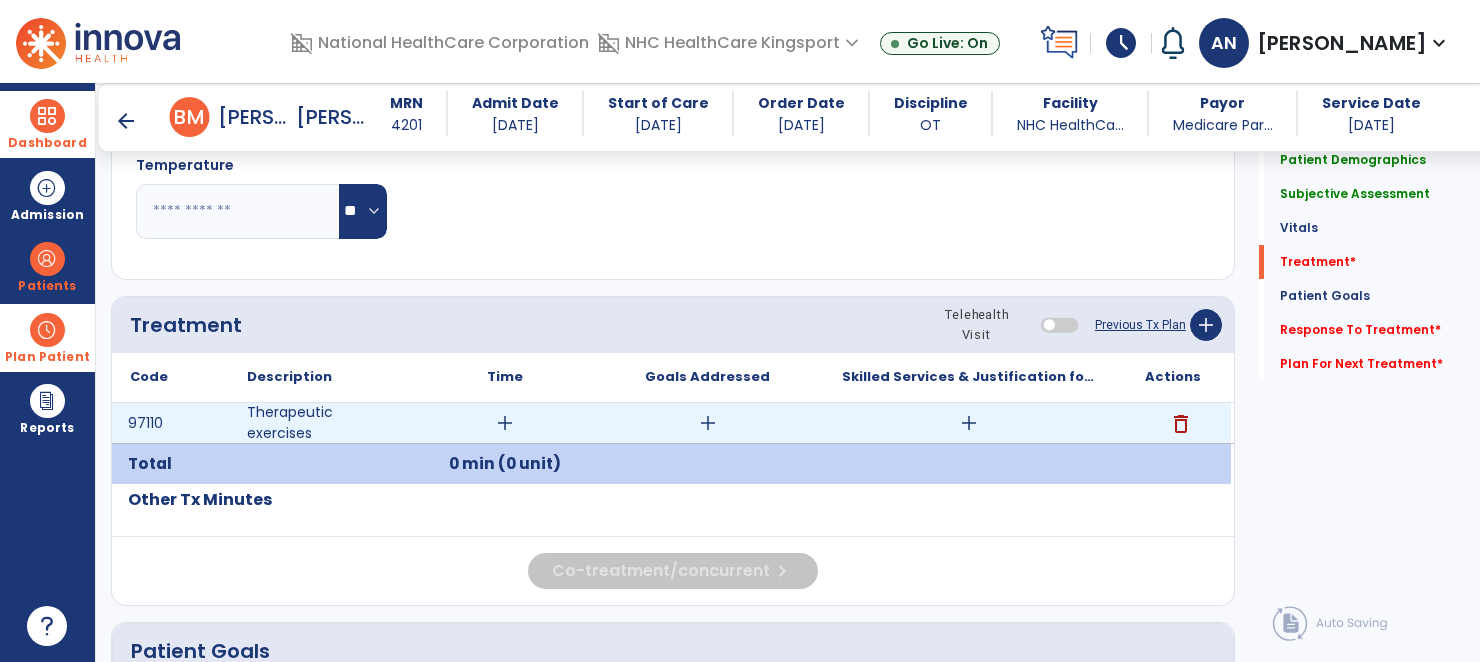 click on "add" at bounding box center (505, 423) 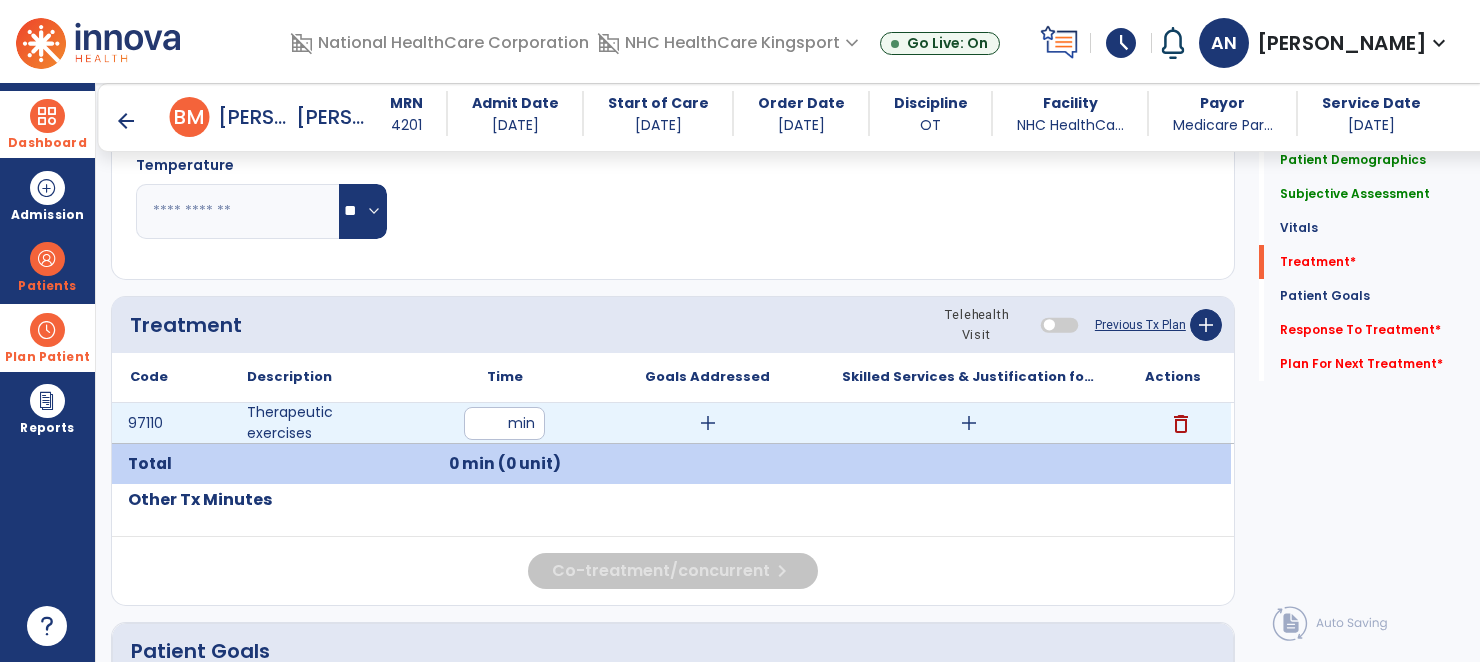 drag, startPoint x: 502, startPoint y: 422, endPoint x: 704, endPoint y: 417, distance: 202.06187 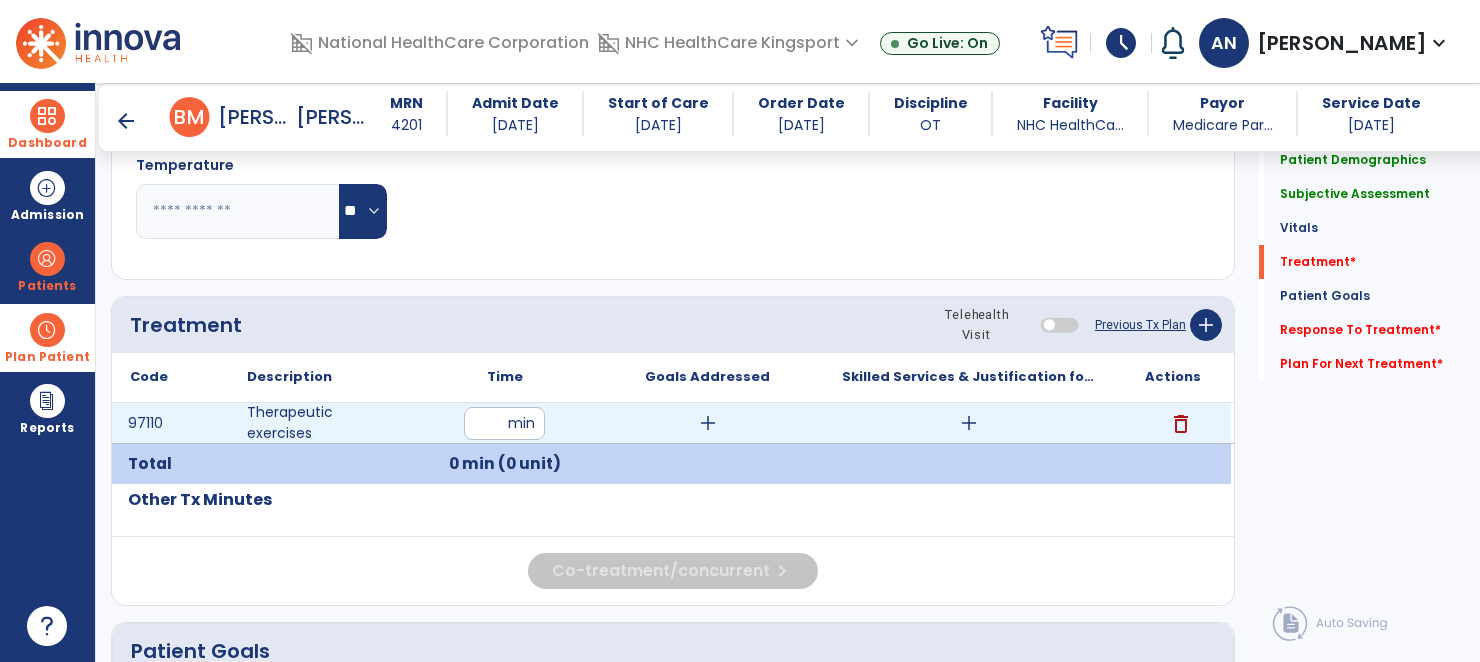 click on "97110  Therapeutic exercises  ** min add add delete" at bounding box center (671, 423) 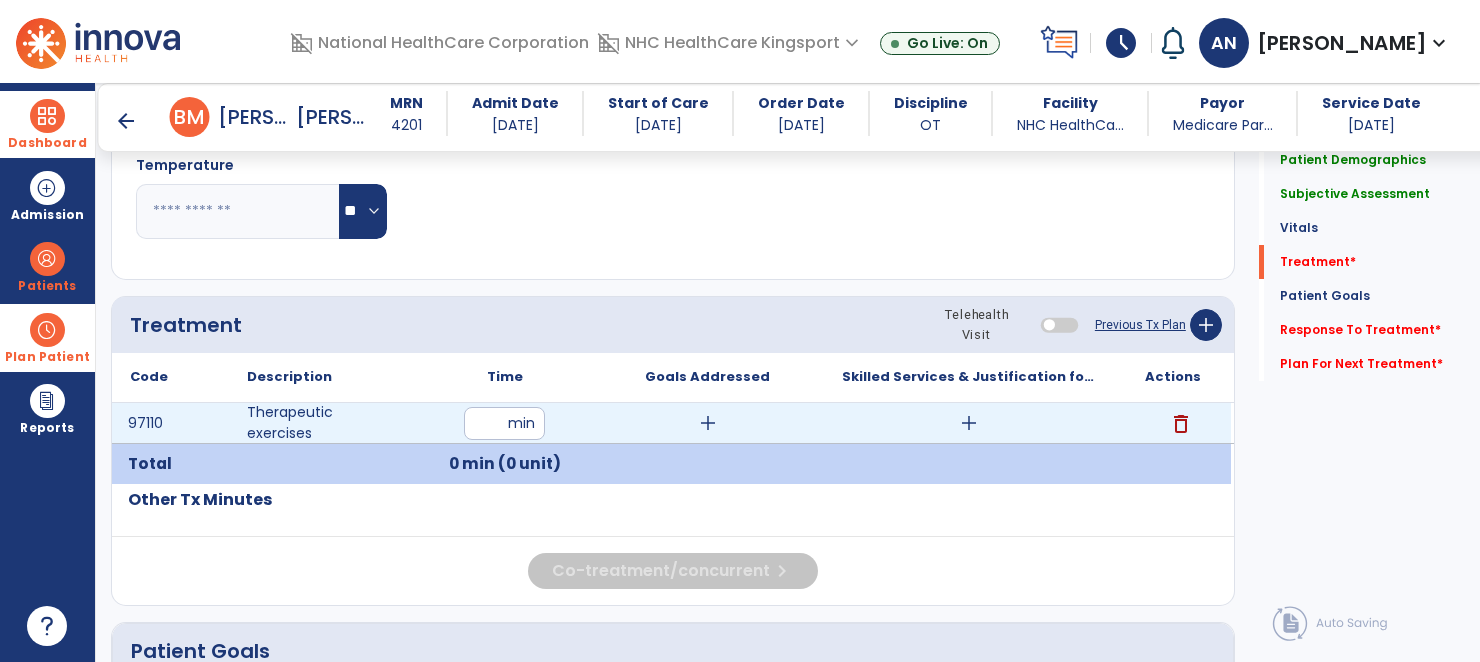 type on "*" 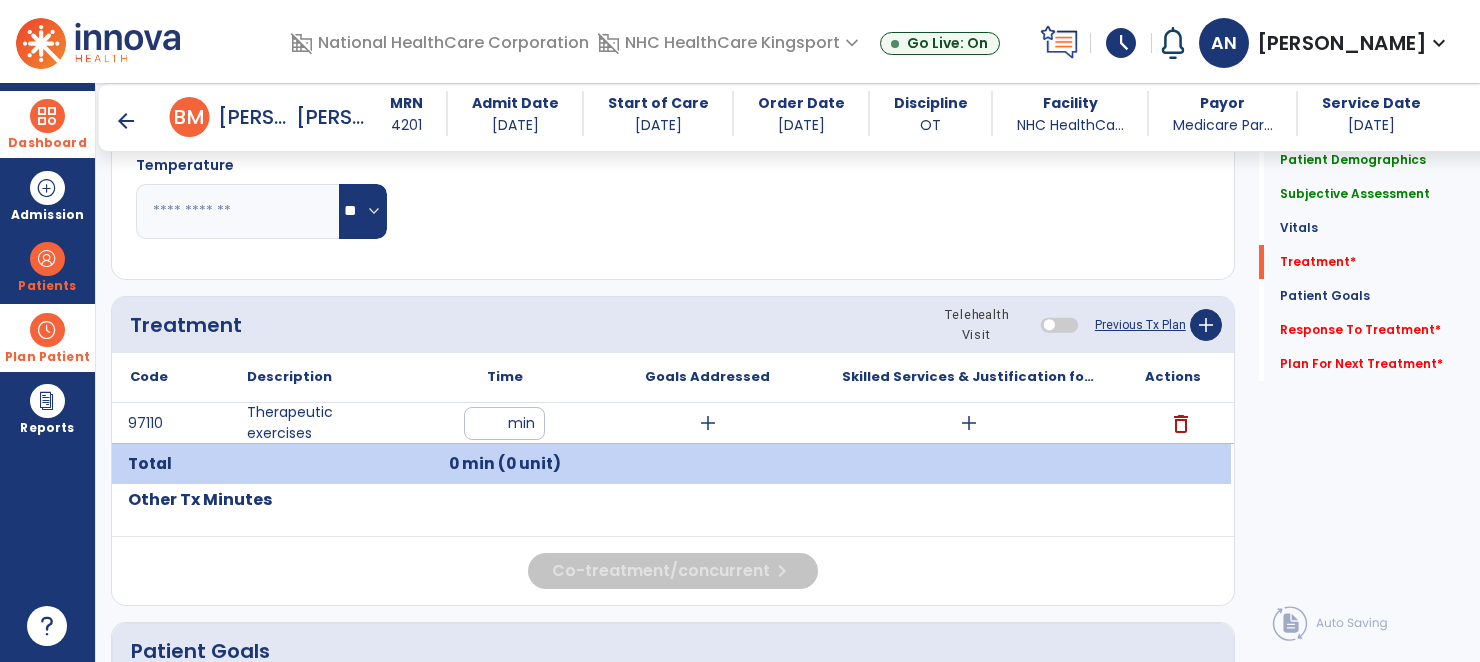 type on "*" 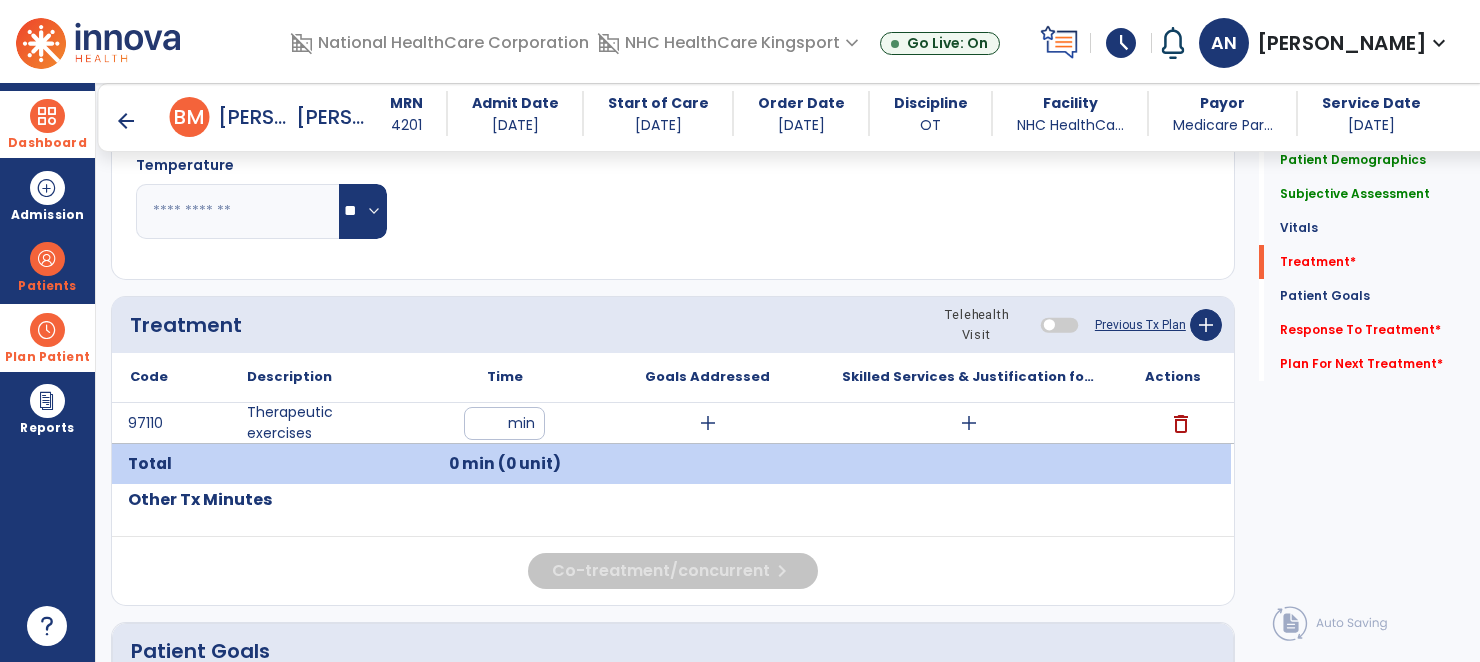 type 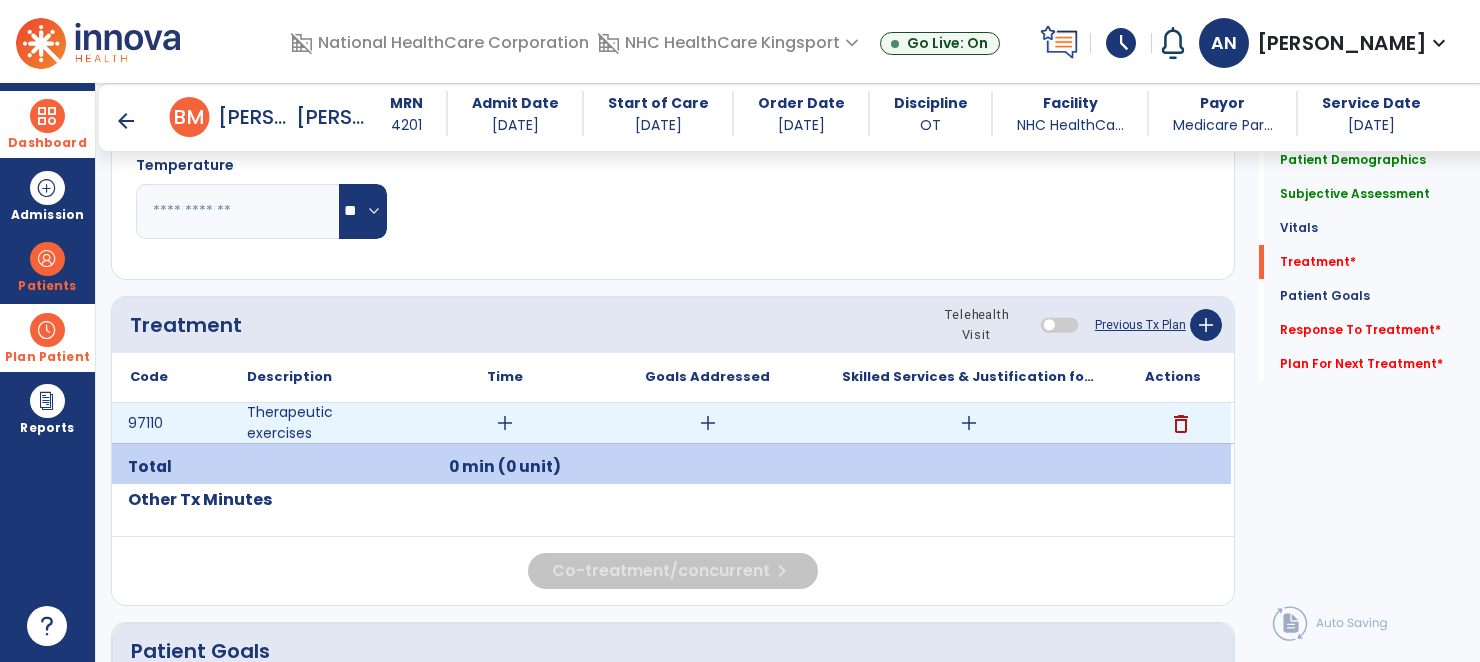 click on "delete" at bounding box center (1181, 424) 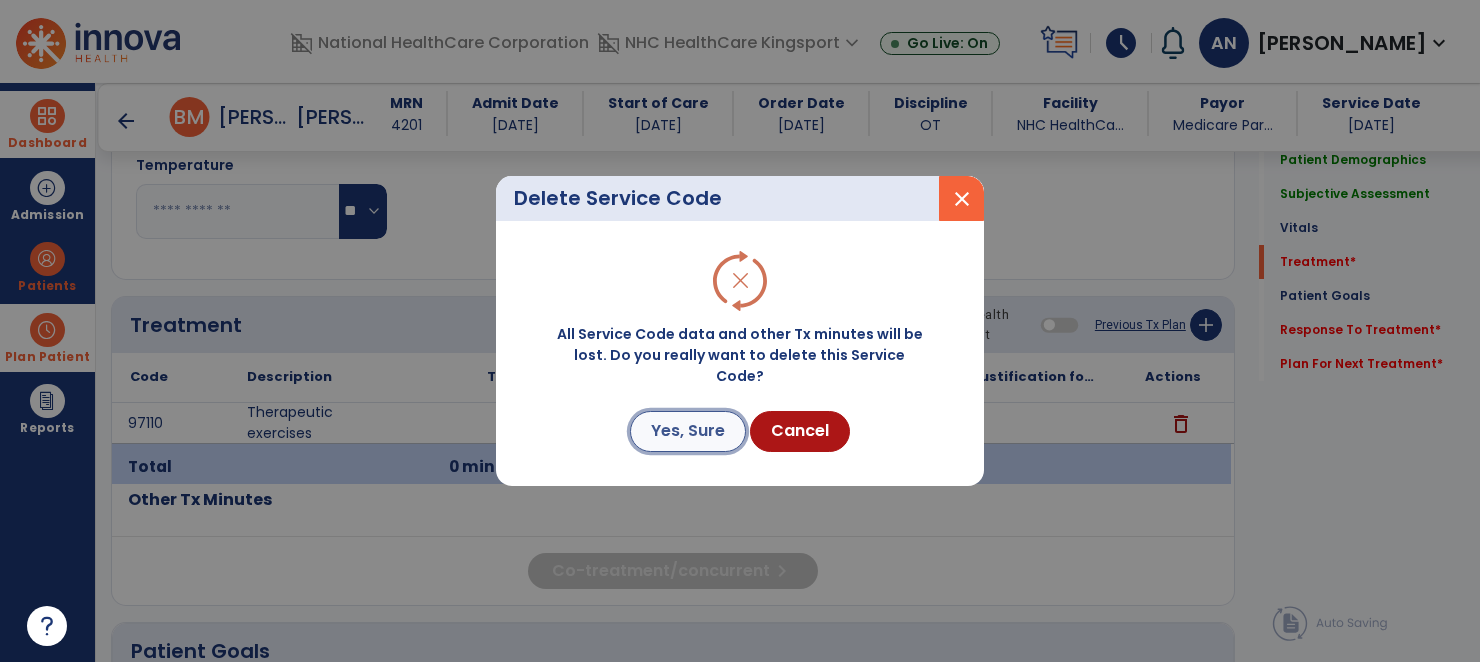 click on "Yes, Sure" at bounding box center [688, 431] 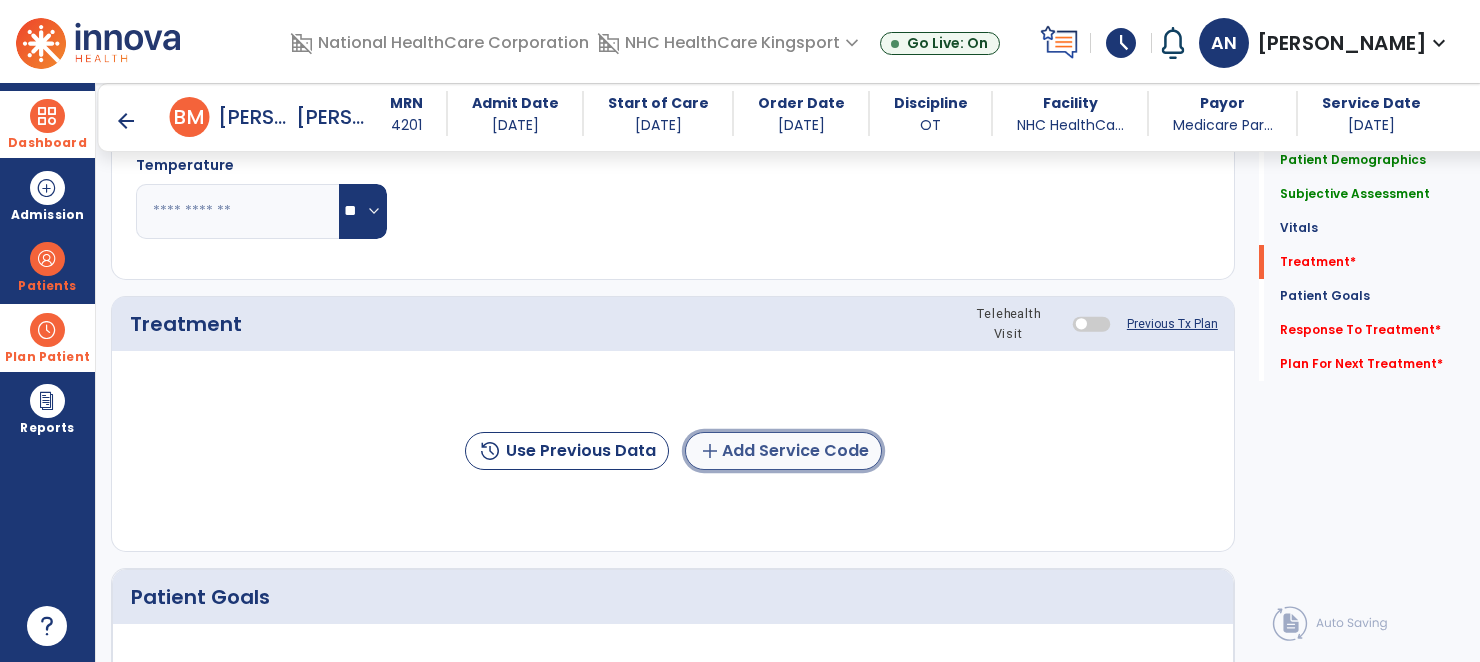 click on "add  Add Service Code" 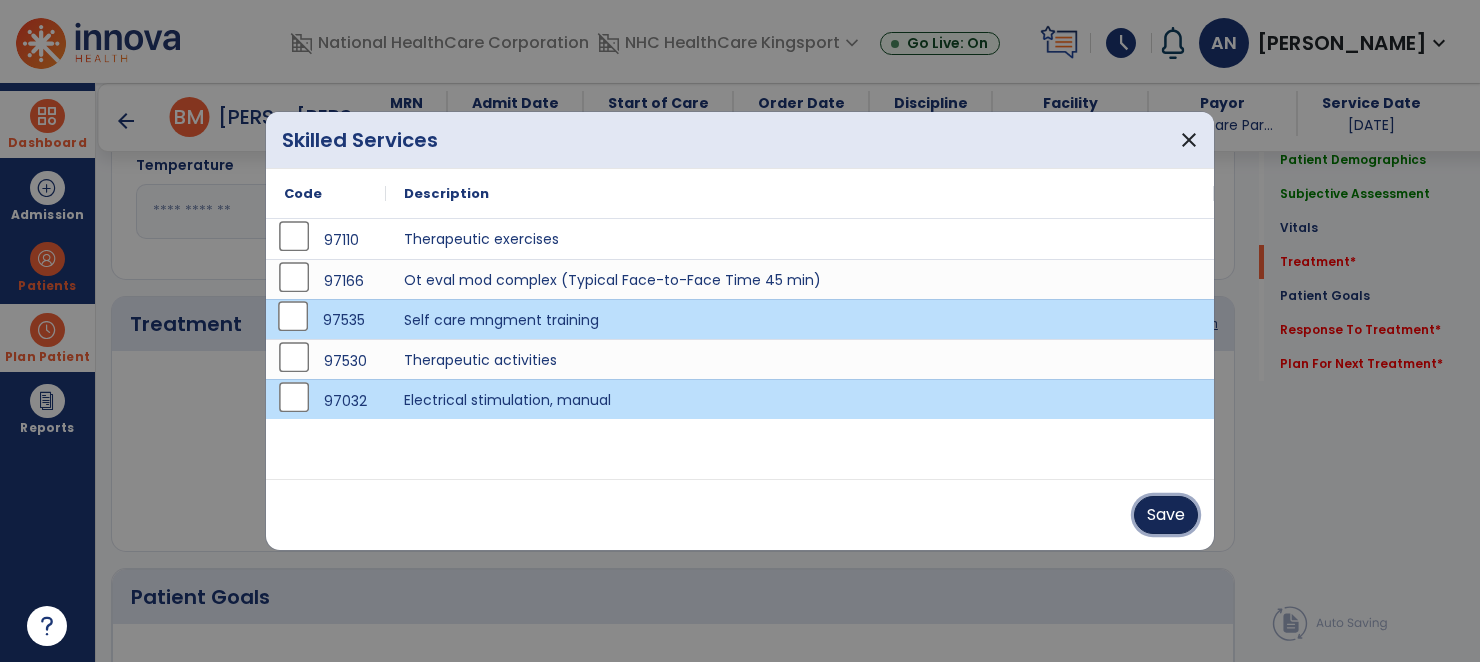 click on "Save" at bounding box center (1166, 515) 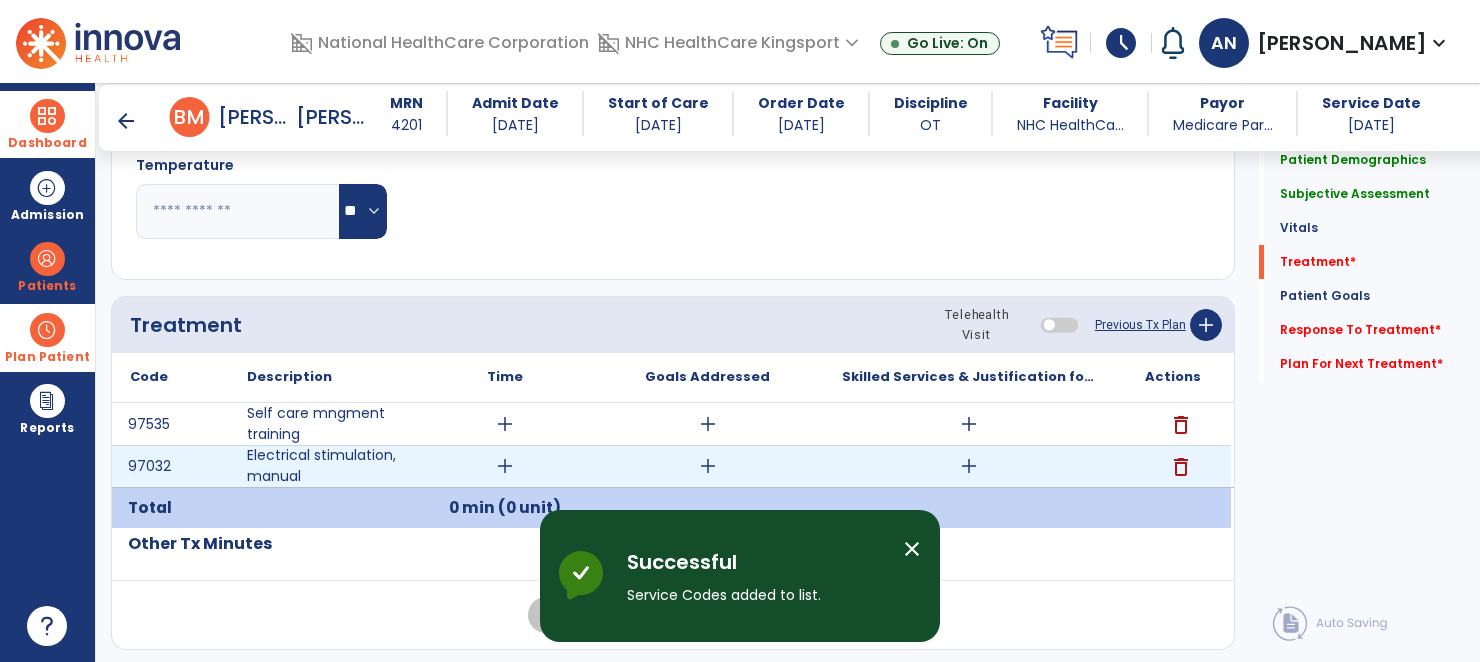 click on "add" at bounding box center [505, 466] 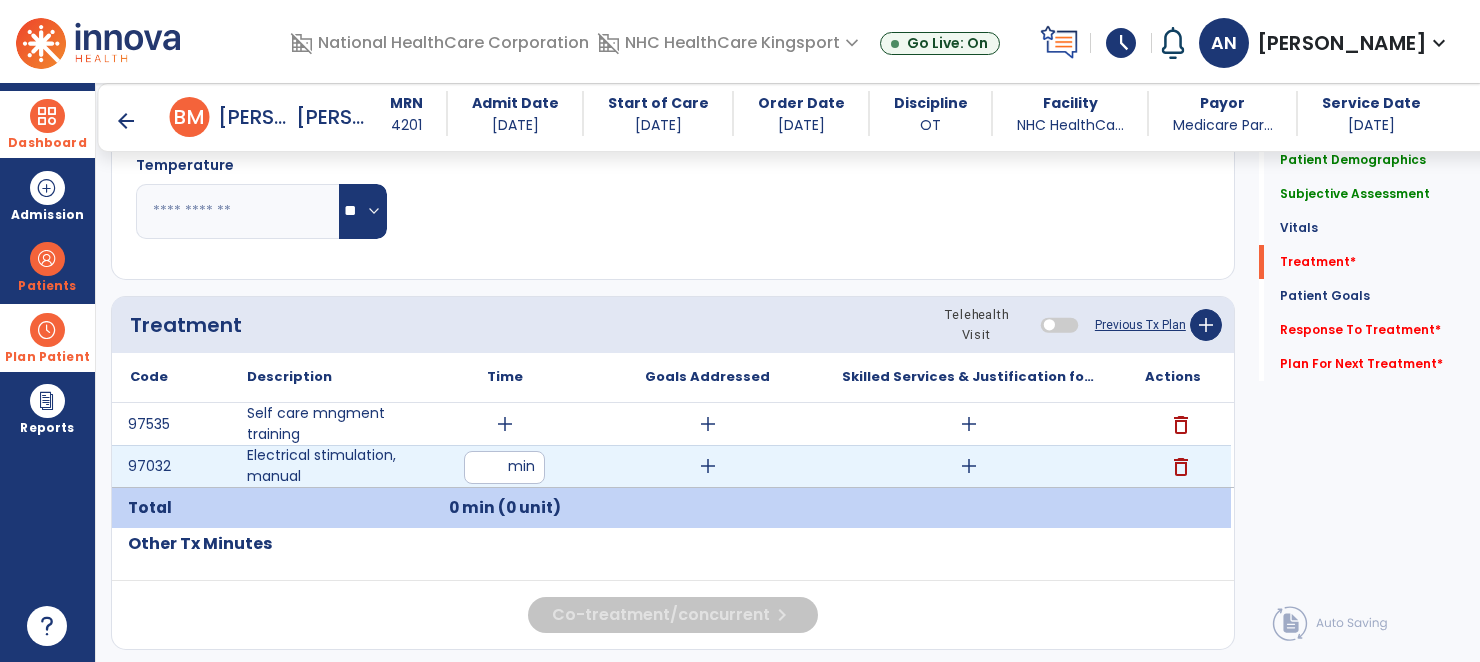 type on "**" 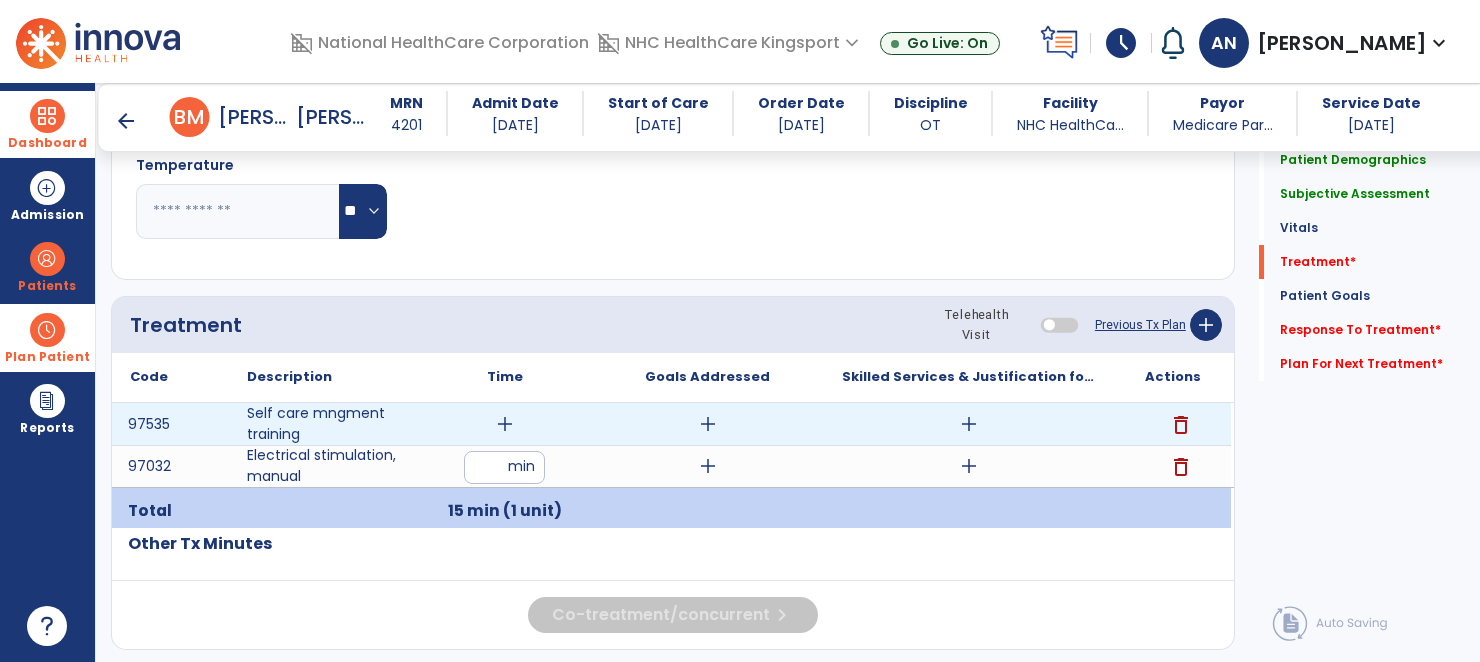 click on "add" at bounding box center [505, 424] 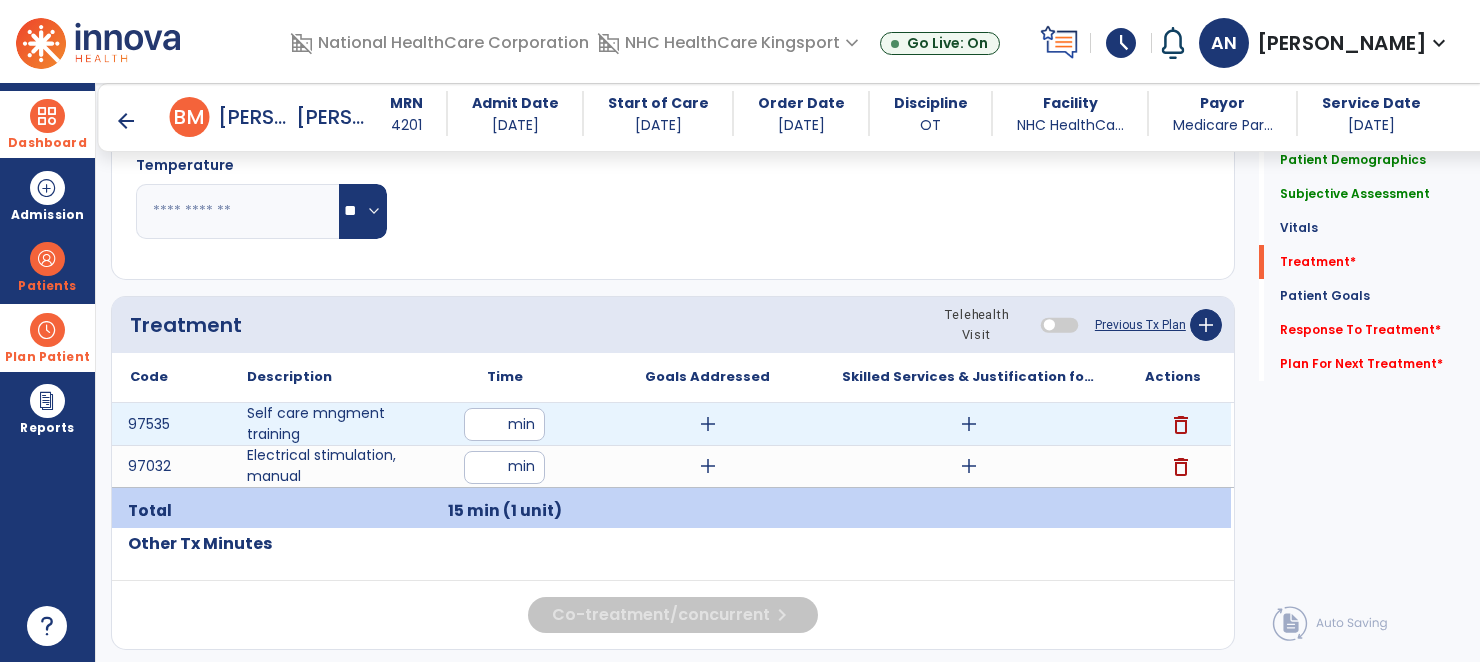 type on "**" 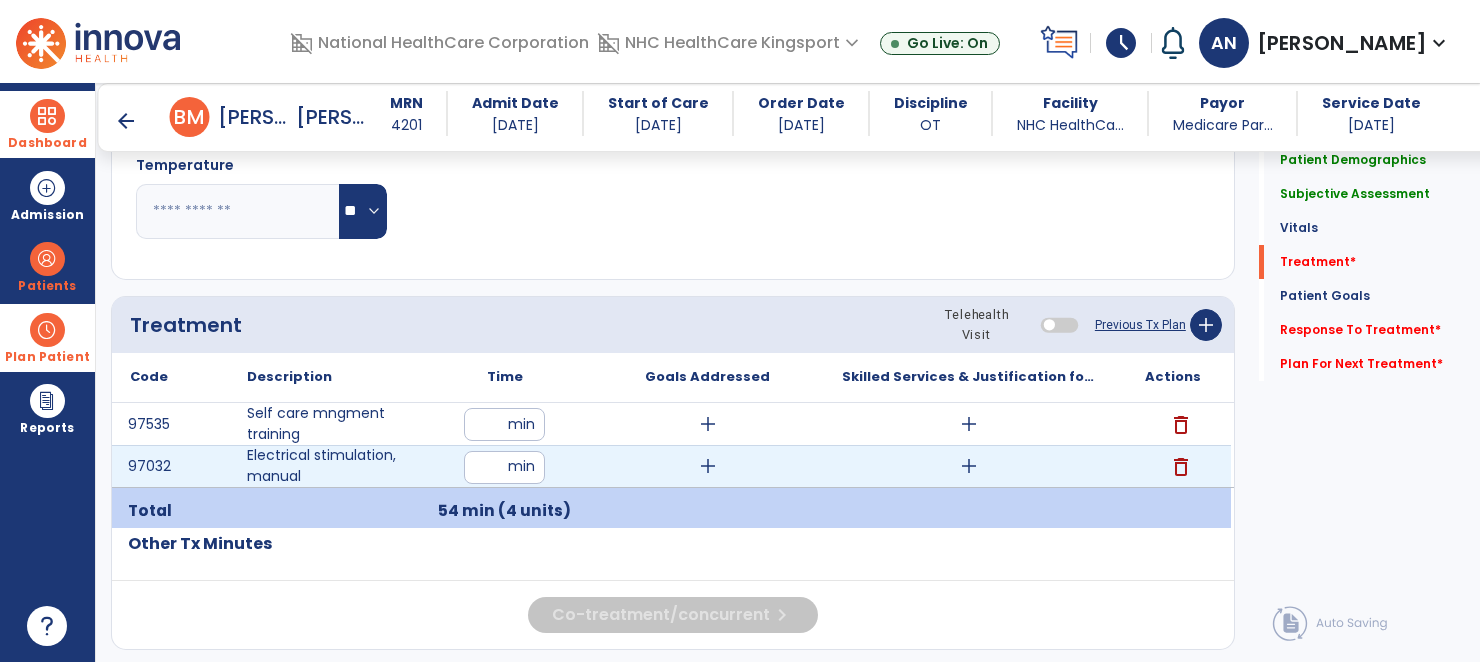 click on "add" at bounding box center (708, 466) 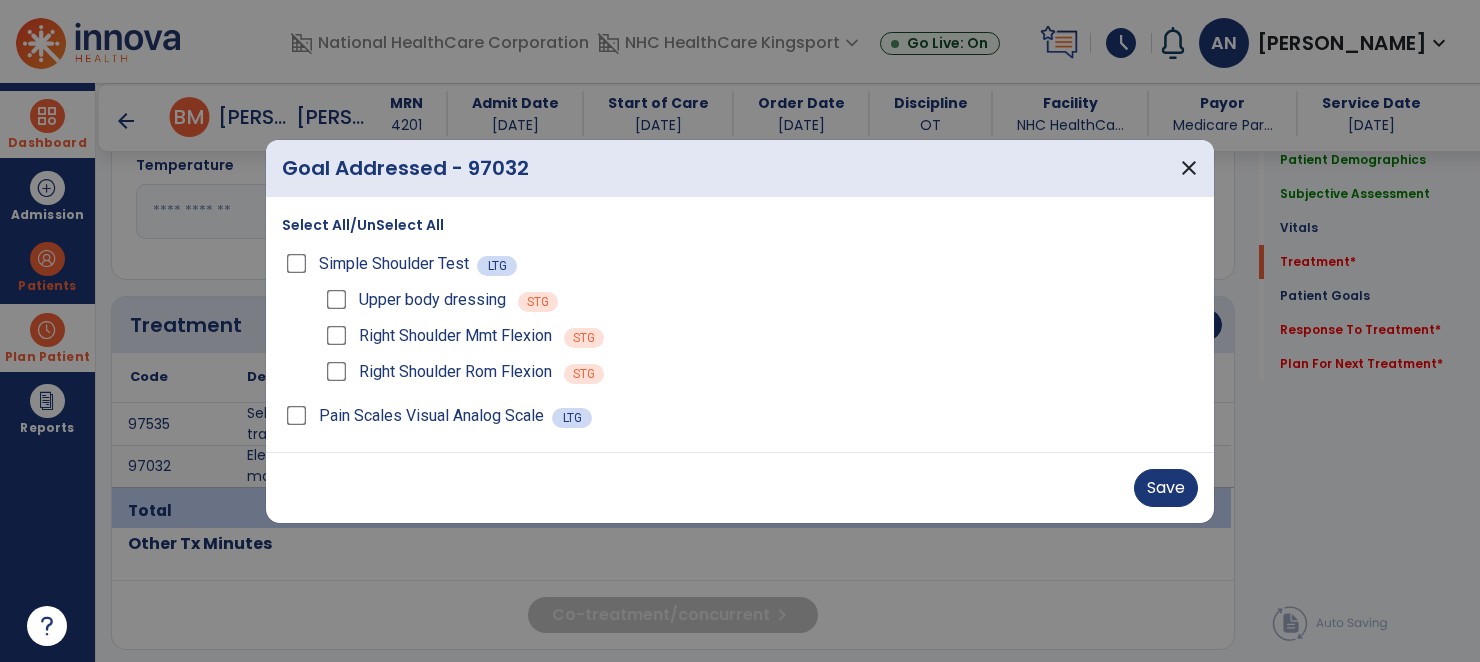 click on "Right Shoulder Rom Flexion" at bounding box center [437, 372] 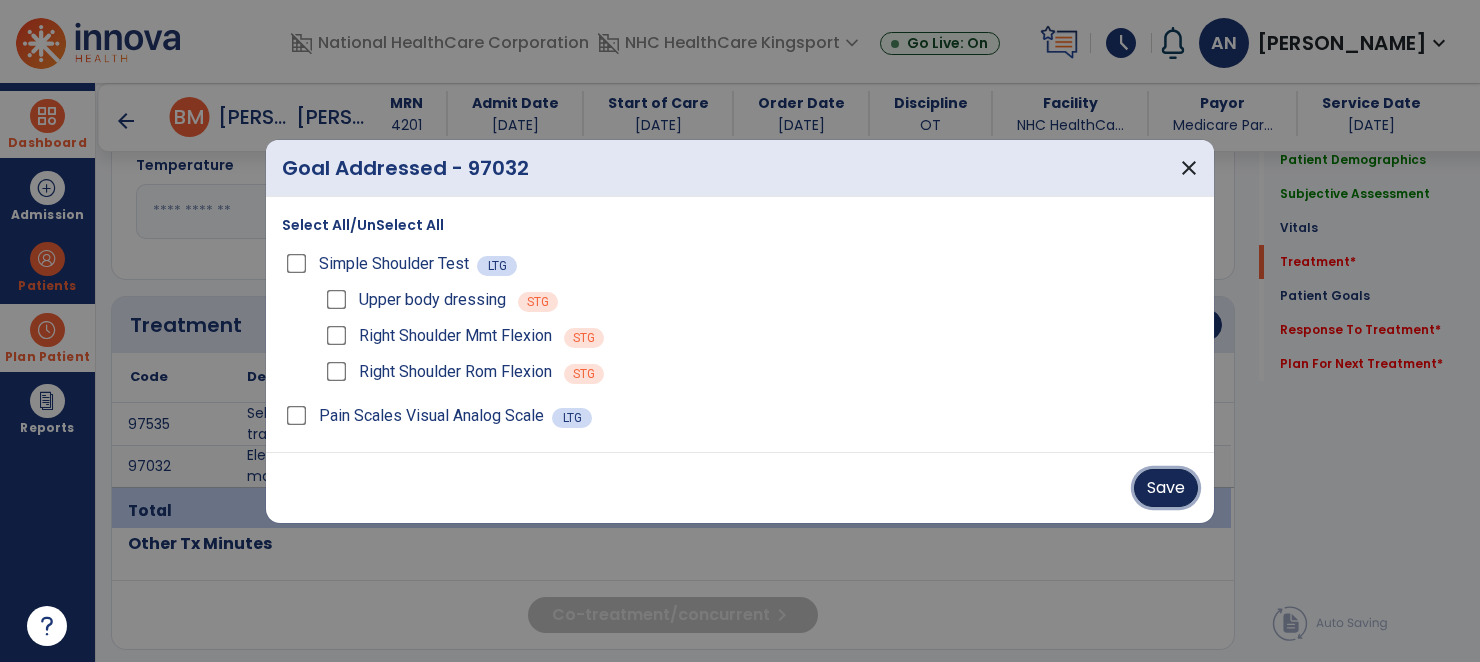 click on "Save" at bounding box center (1166, 488) 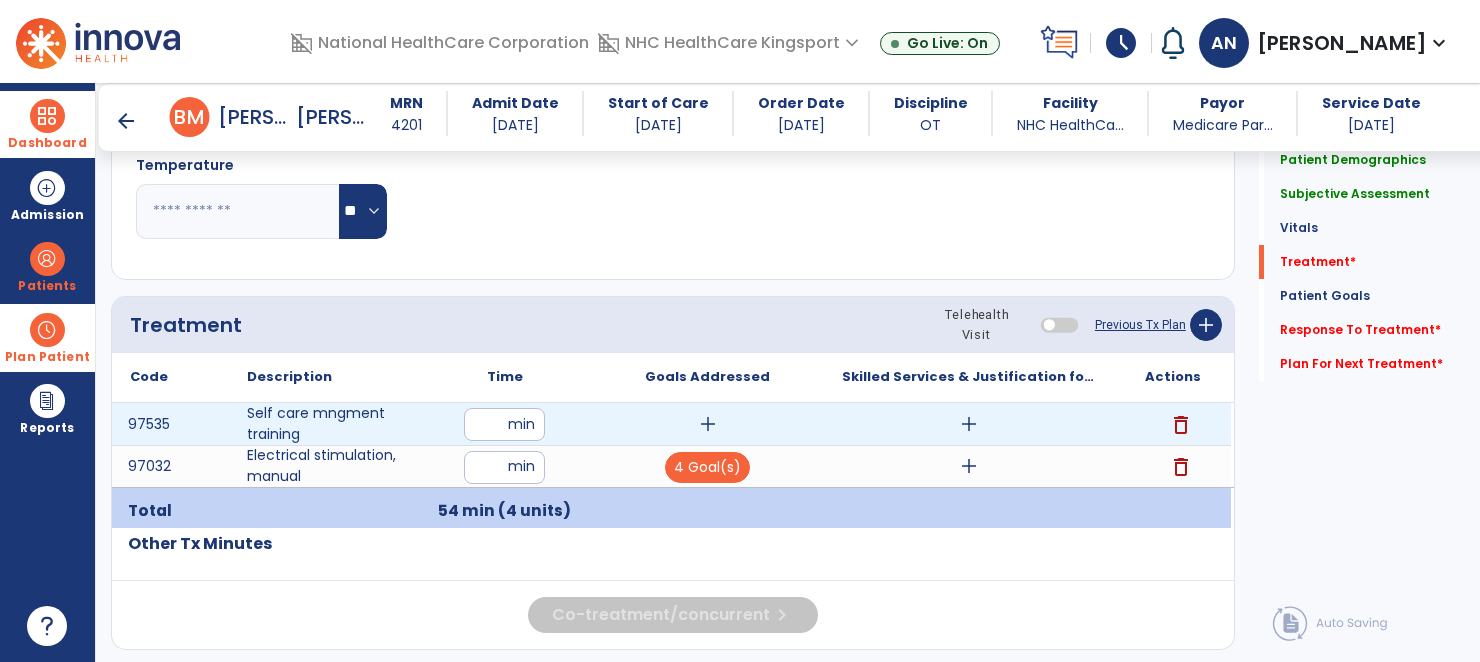 click on "add" at bounding box center [708, 424] 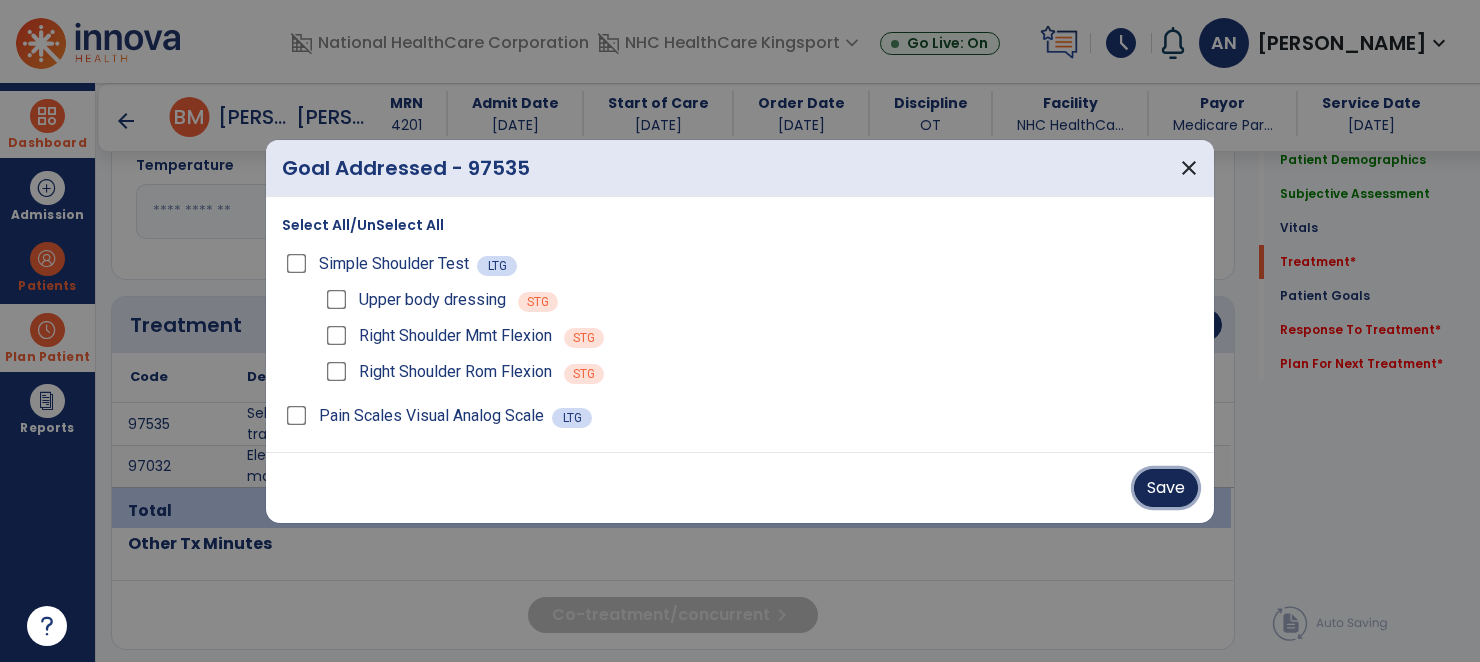 click on "Save" at bounding box center (1166, 488) 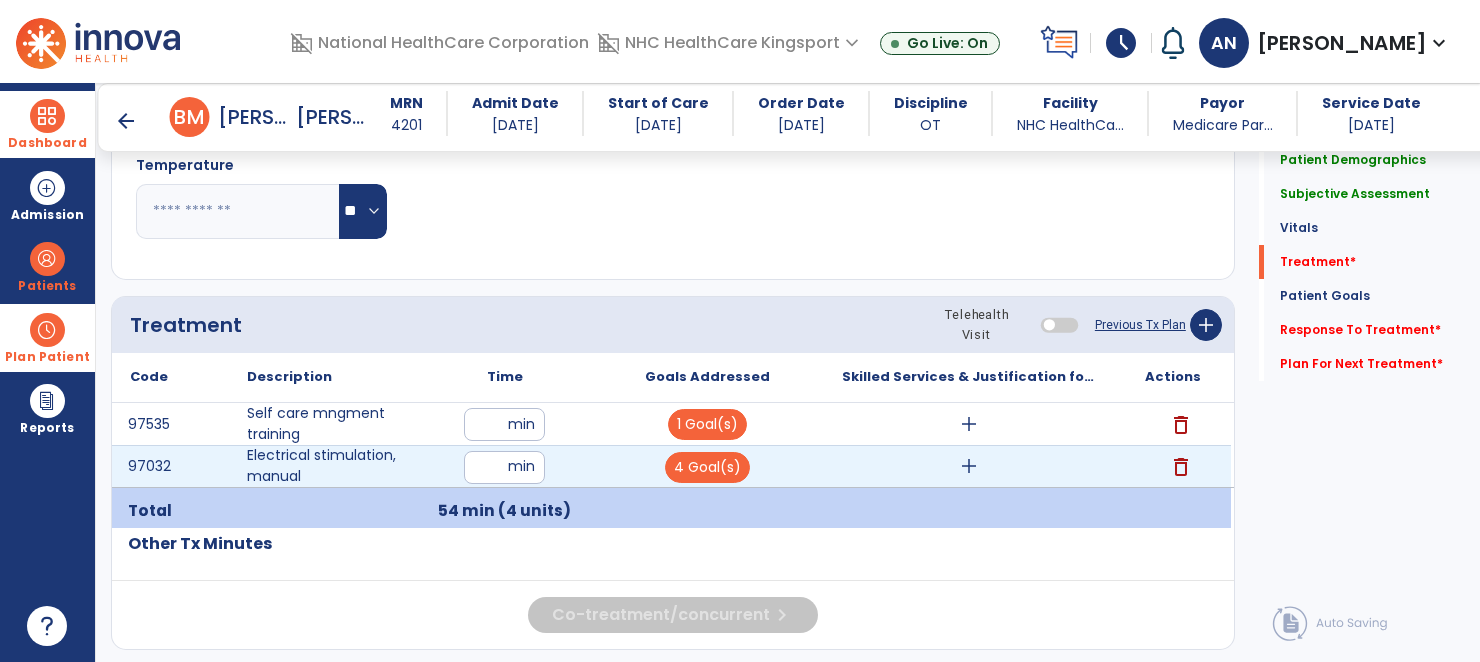 click on "add" at bounding box center (969, 466) 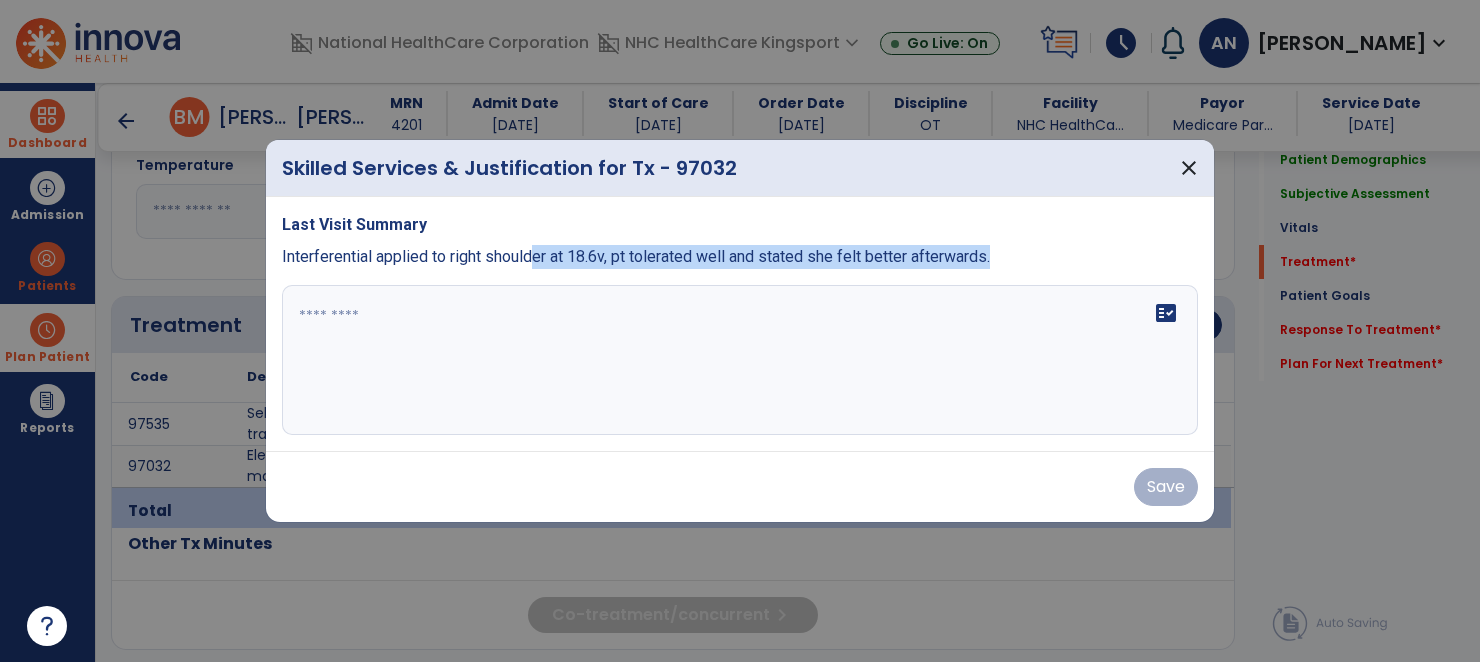 drag, startPoint x: 1017, startPoint y: 258, endPoint x: 533, endPoint y: 257, distance: 484.00104 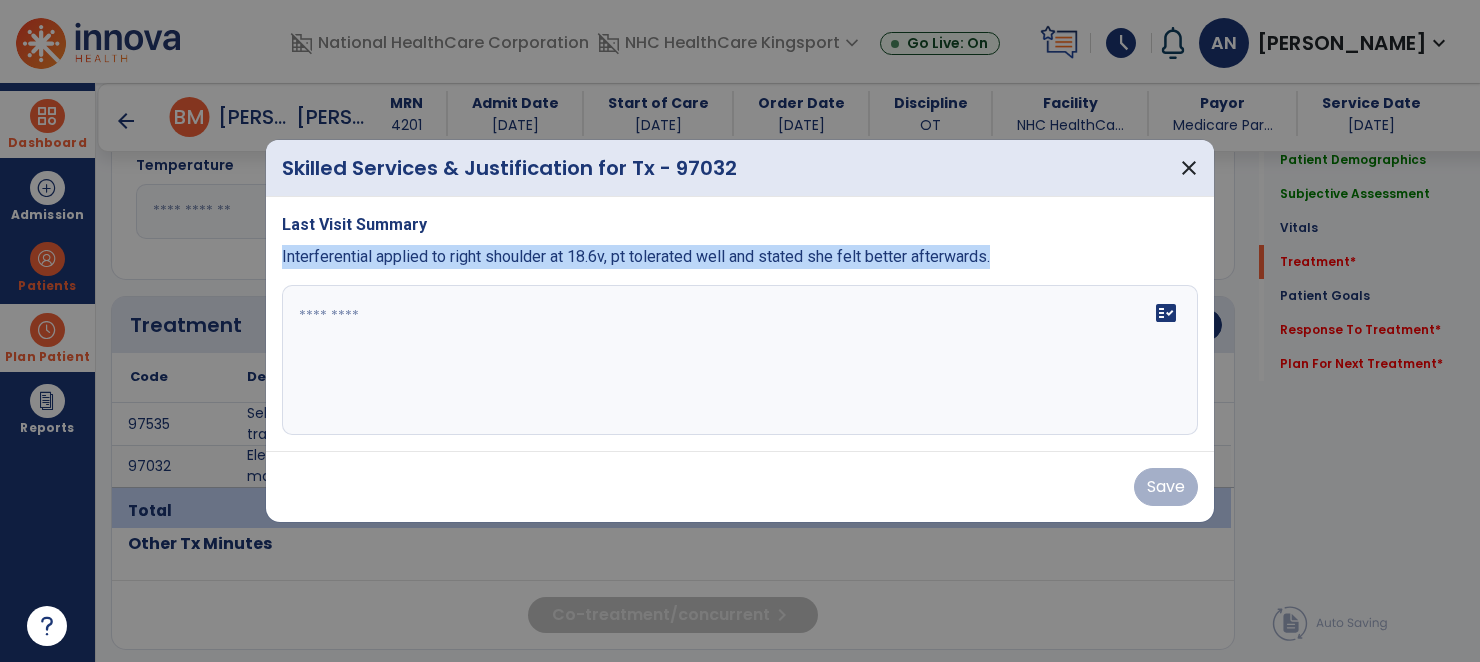 drag, startPoint x: 1016, startPoint y: 267, endPoint x: 269, endPoint y: 262, distance: 747.0167 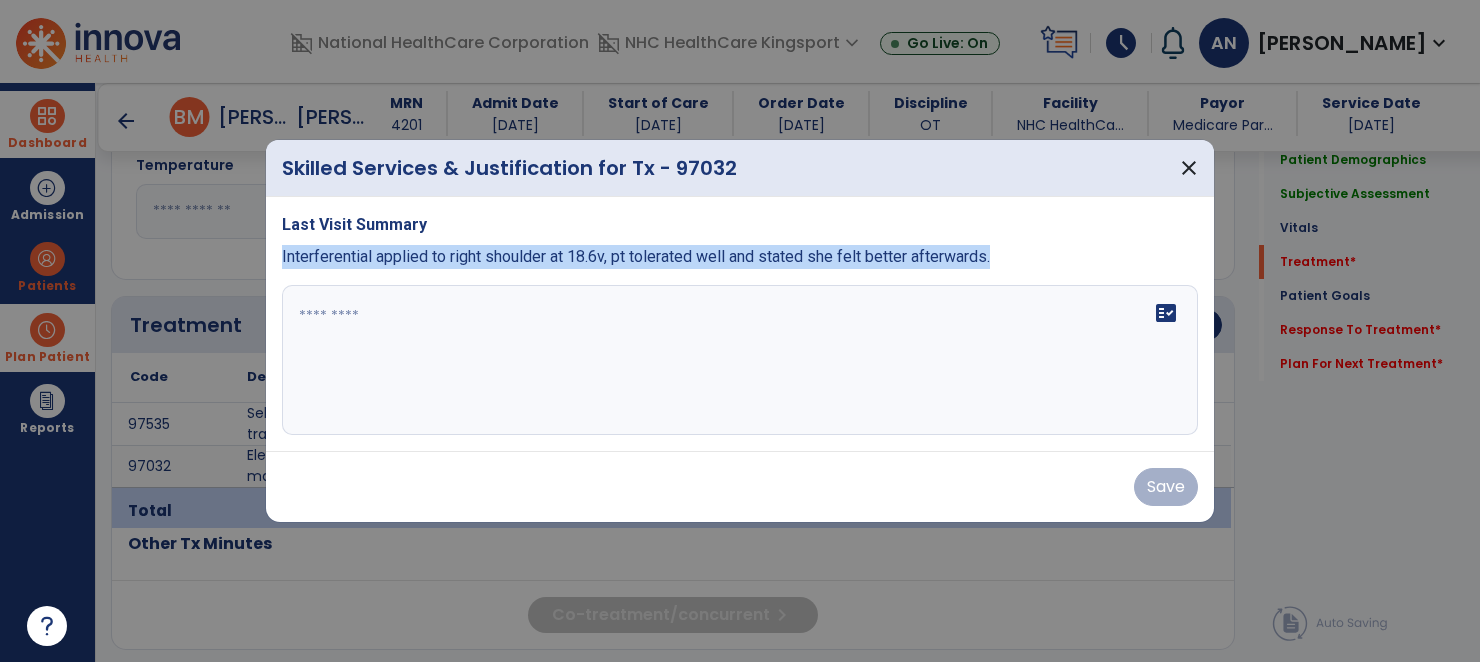click on "Last Visit Summary Interferential applied to right shoulder at 18.6v, pt tolerated well and stated she felt better afterwards.    fact_check" at bounding box center (740, 324) 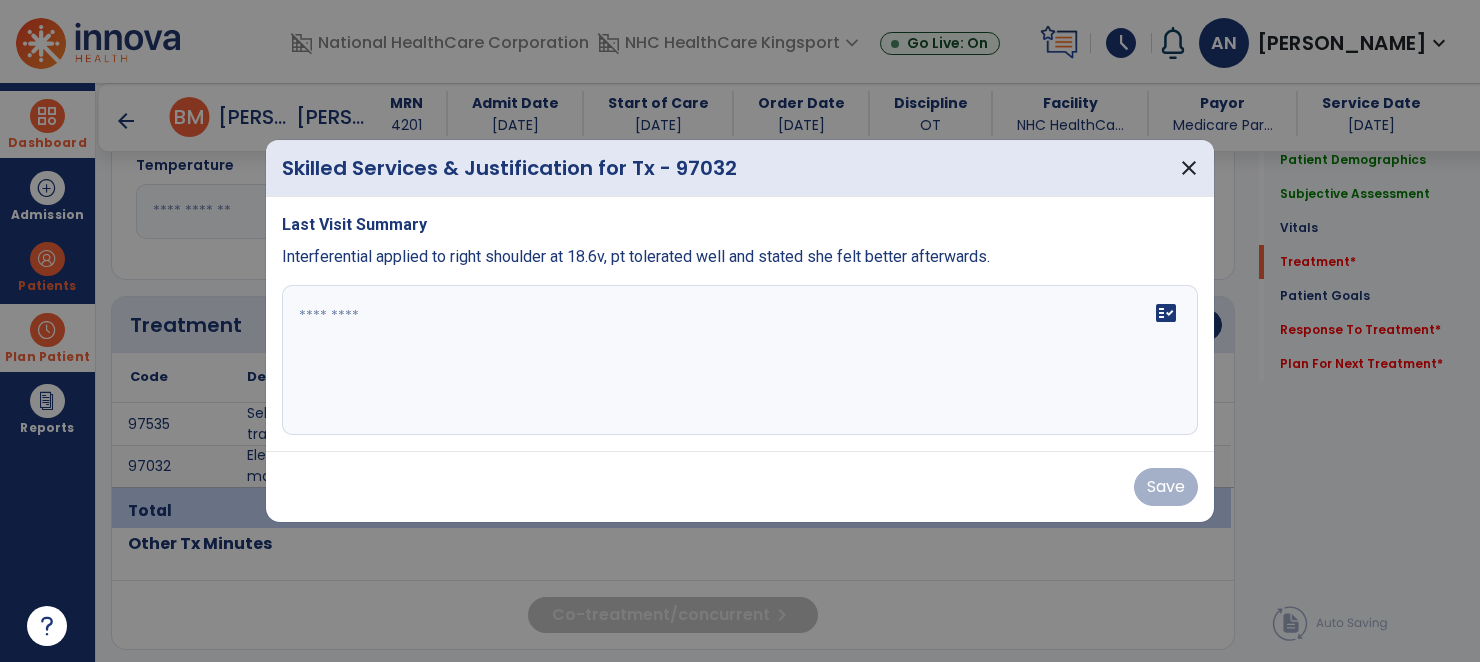click on "fact_check" at bounding box center (740, 360) 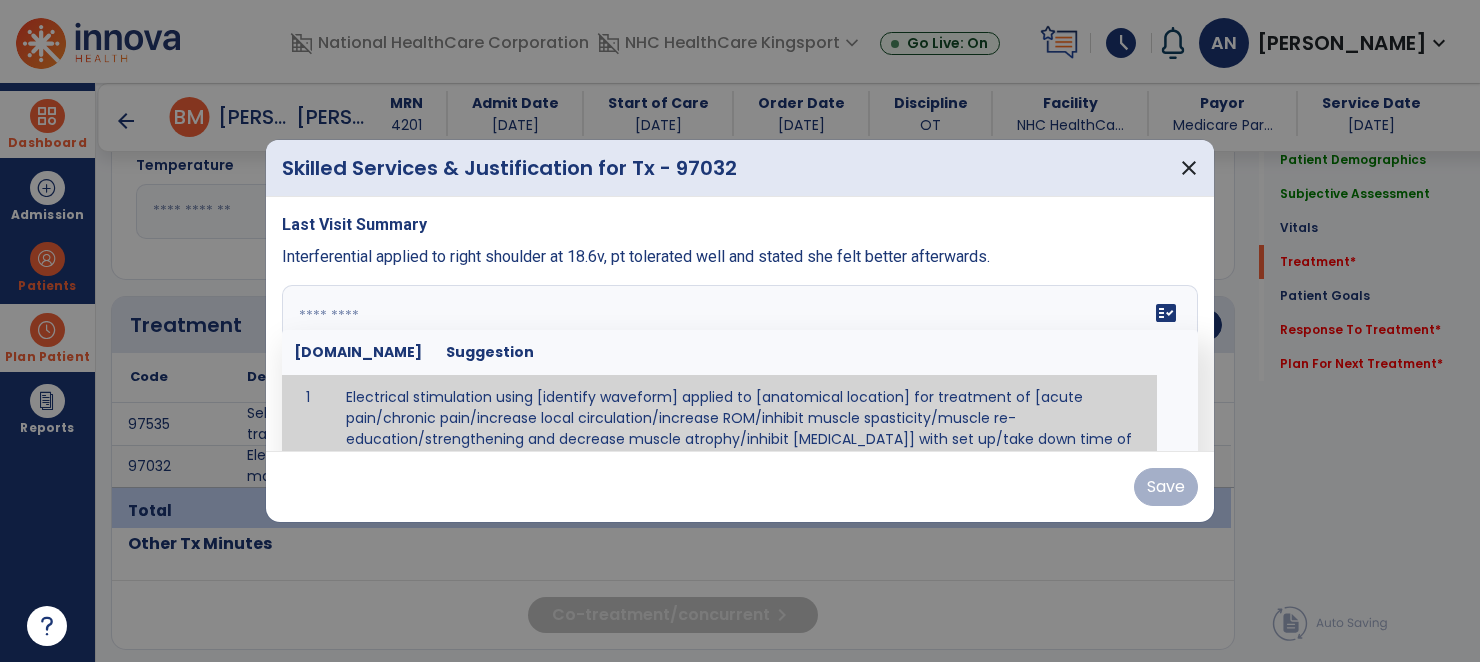 scroll, scrollTop: 53, scrollLeft: 0, axis: vertical 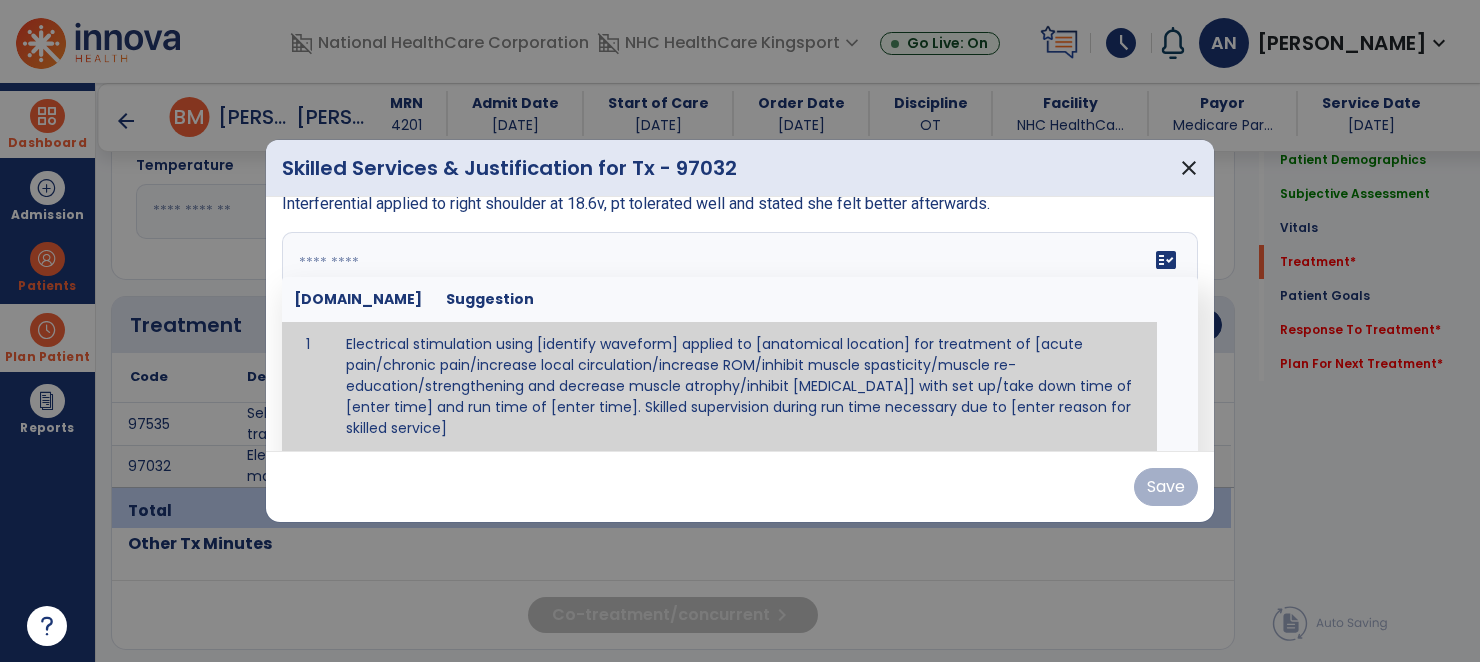 paste on "**********" 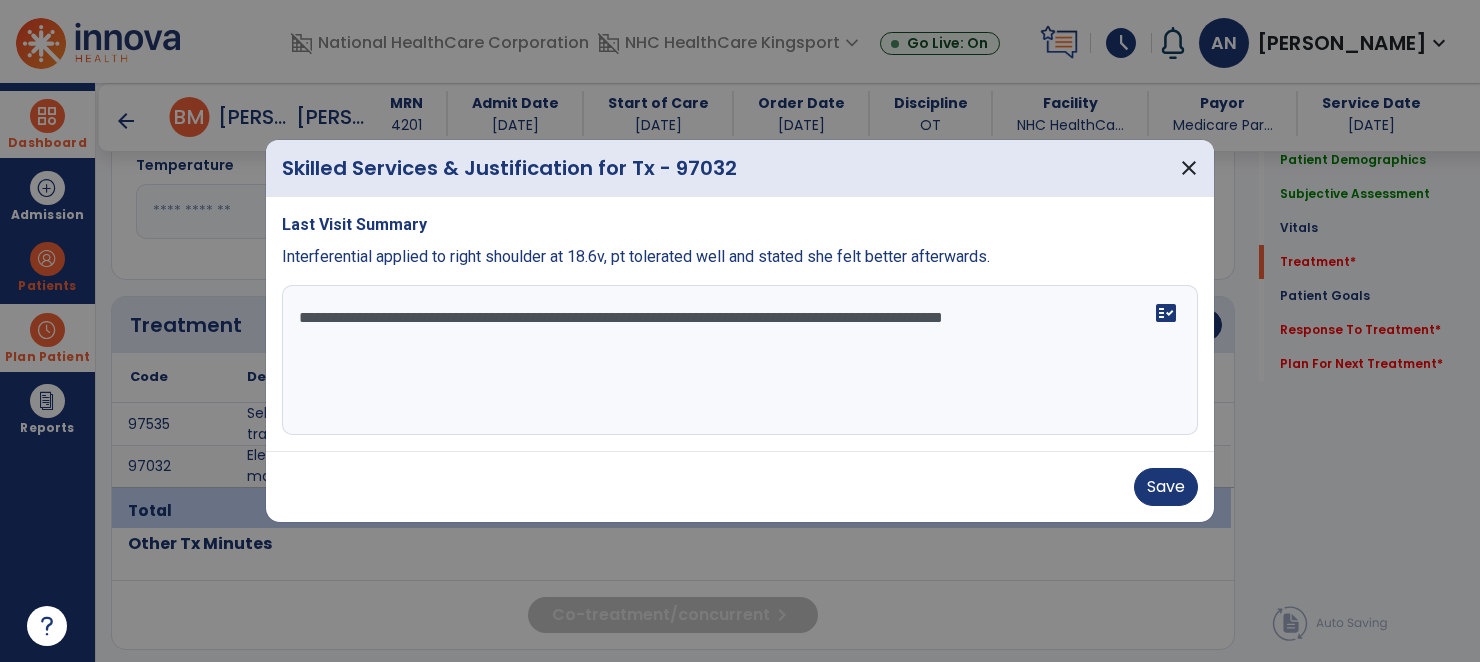 scroll, scrollTop: 0, scrollLeft: 0, axis: both 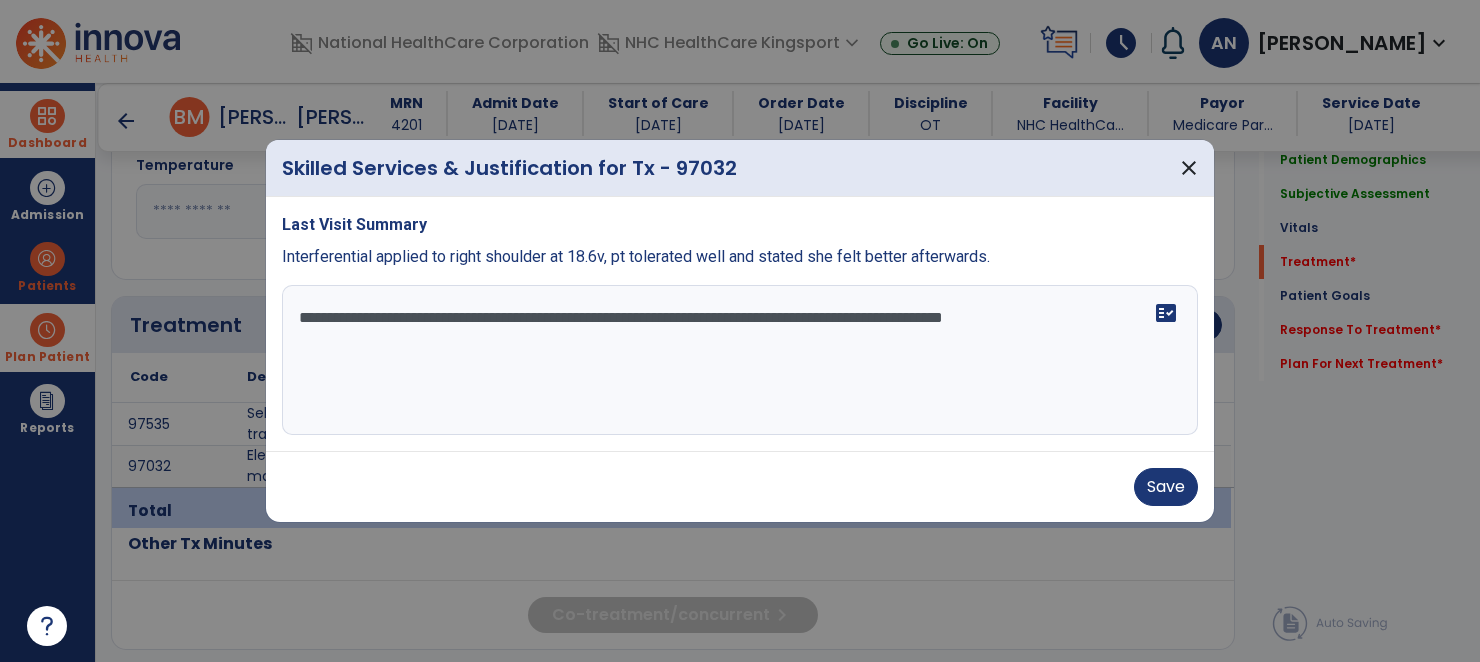 click on "**********" at bounding box center [740, 360] 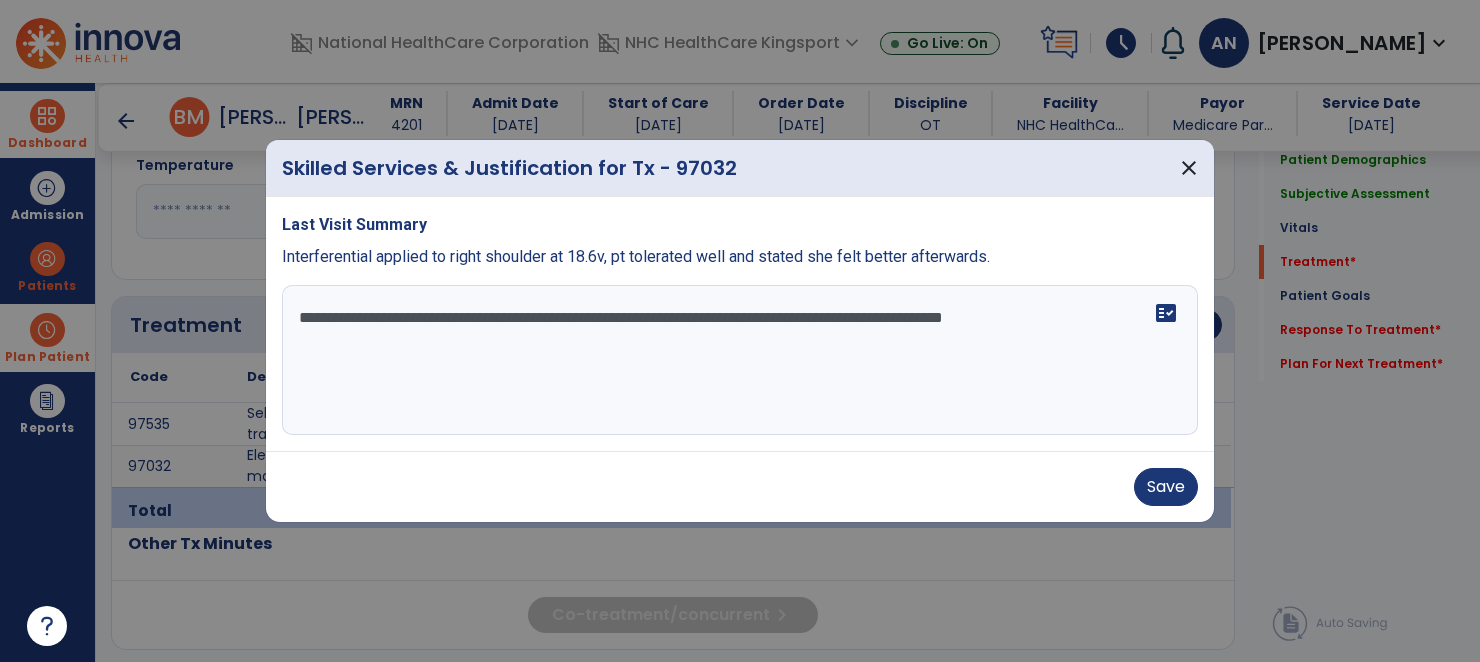 click on "**********" at bounding box center (740, 360) 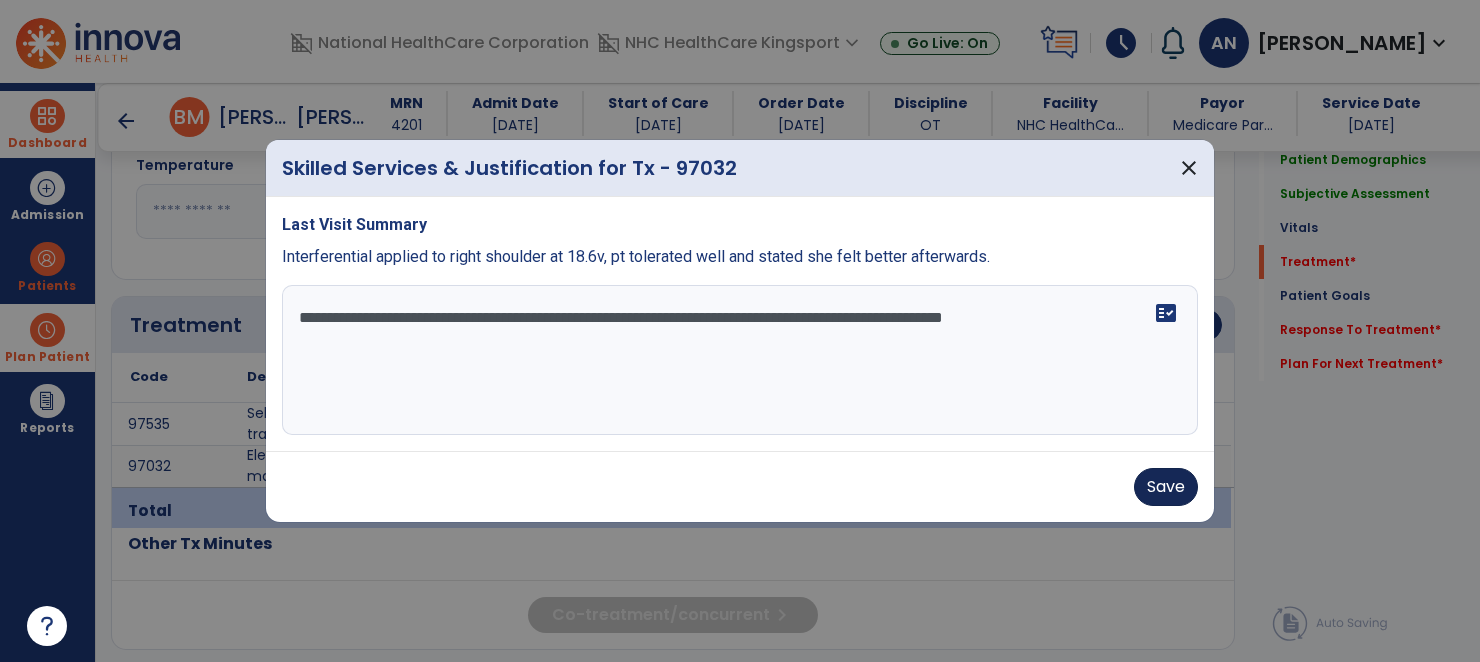type on "**********" 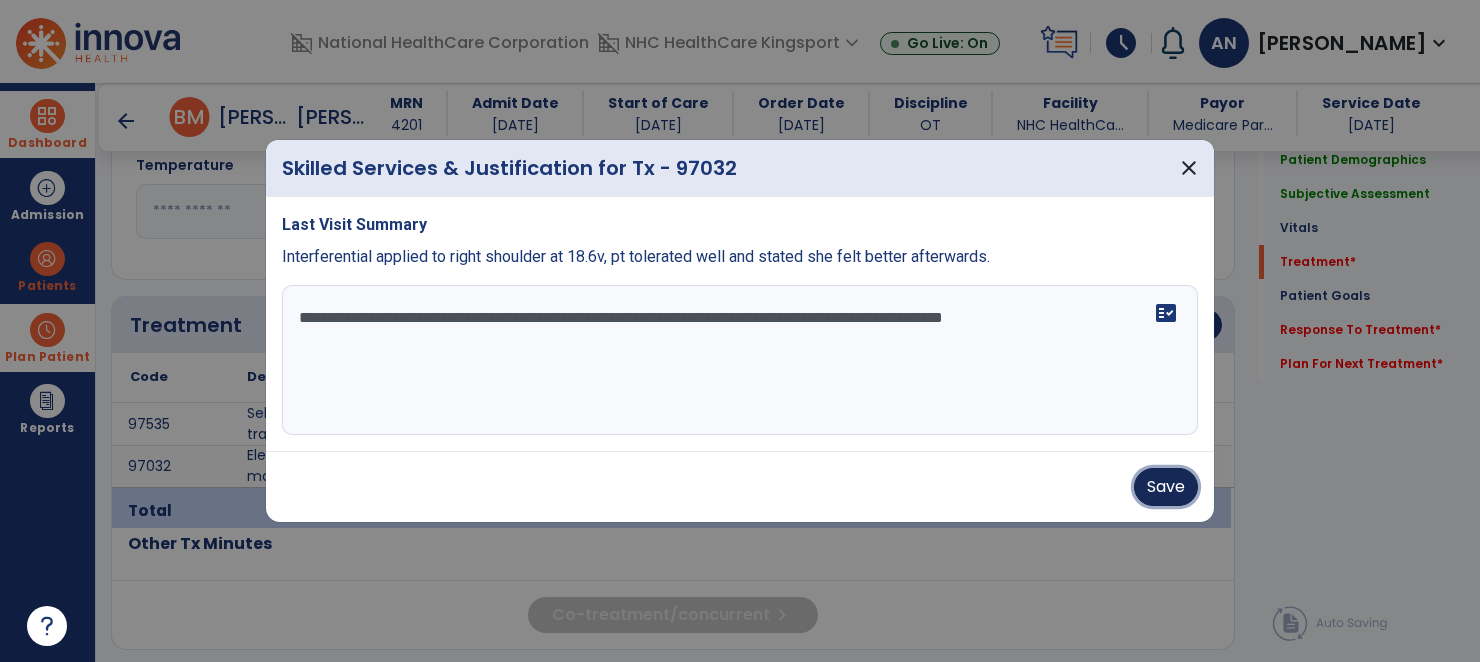 click on "Save" at bounding box center (1166, 487) 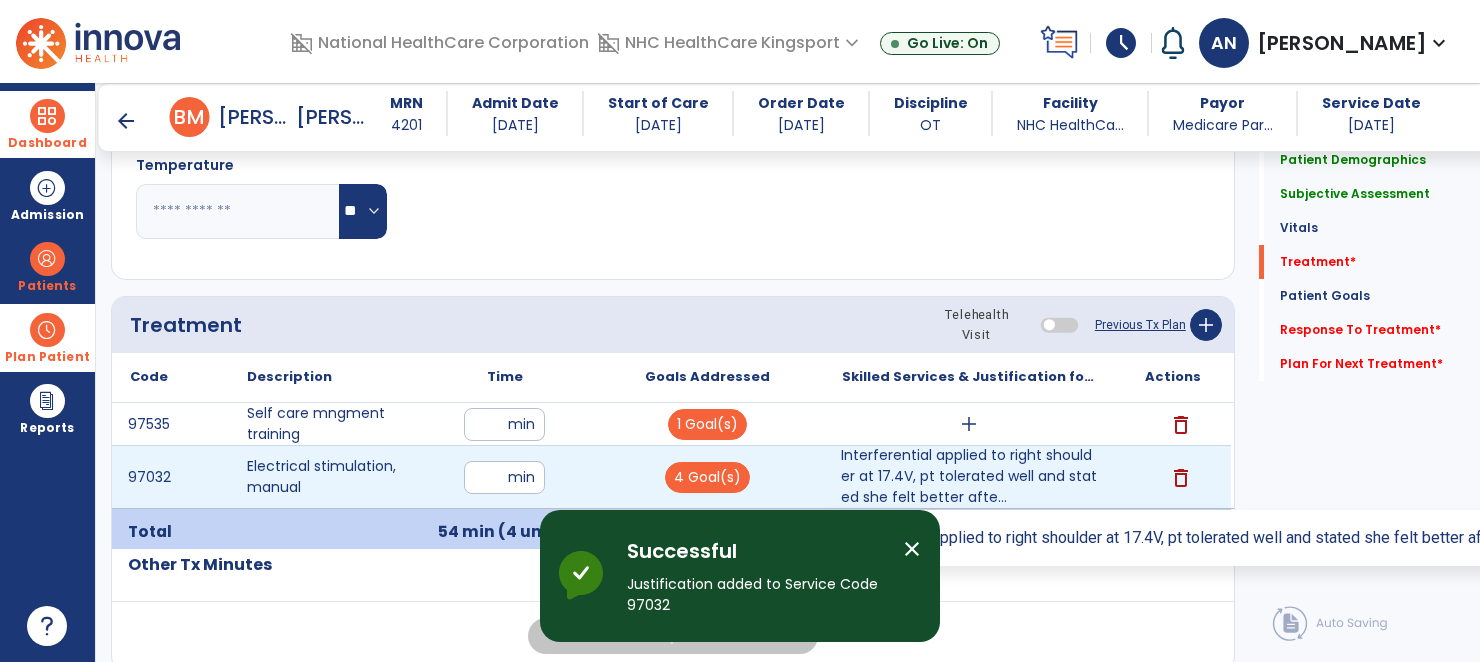 click on "Interferential applied to right shoulder at 17.4V, pt tolerated well and stated she felt better afte..." at bounding box center [969, 476] 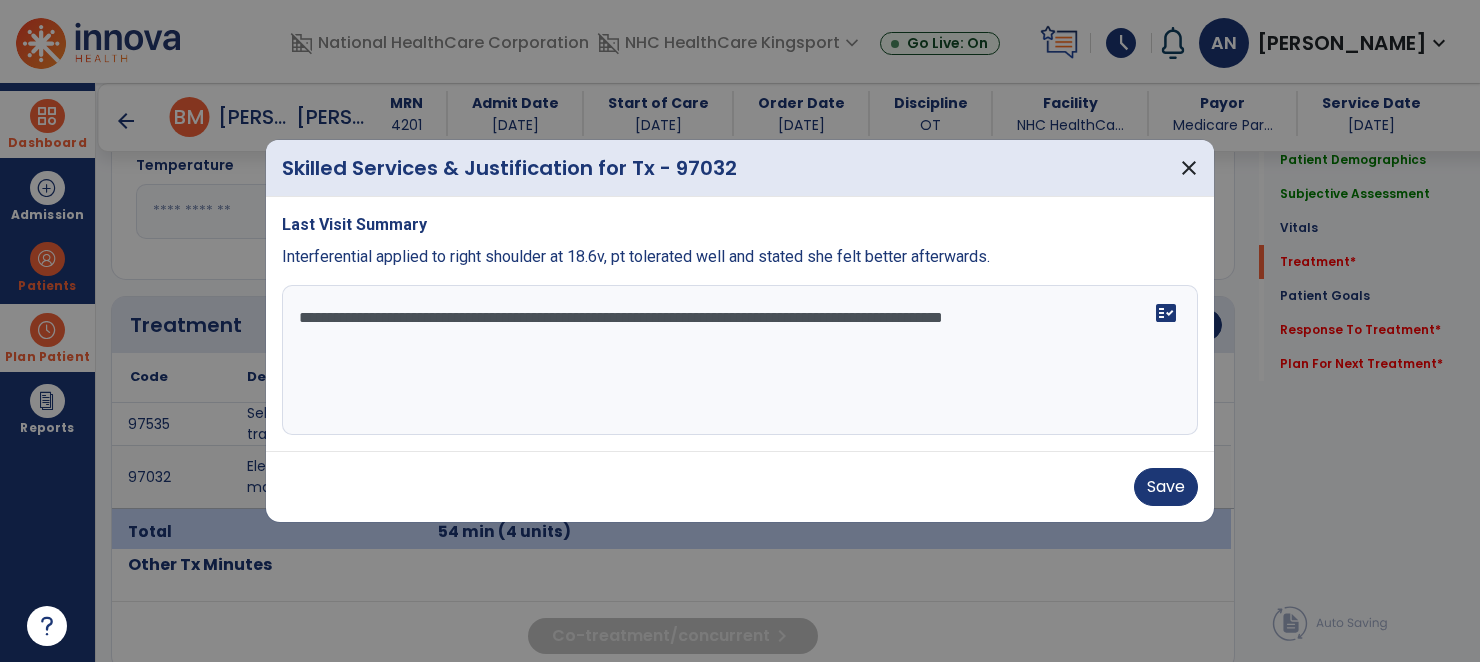 click on "**********" at bounding box center (740, 360) 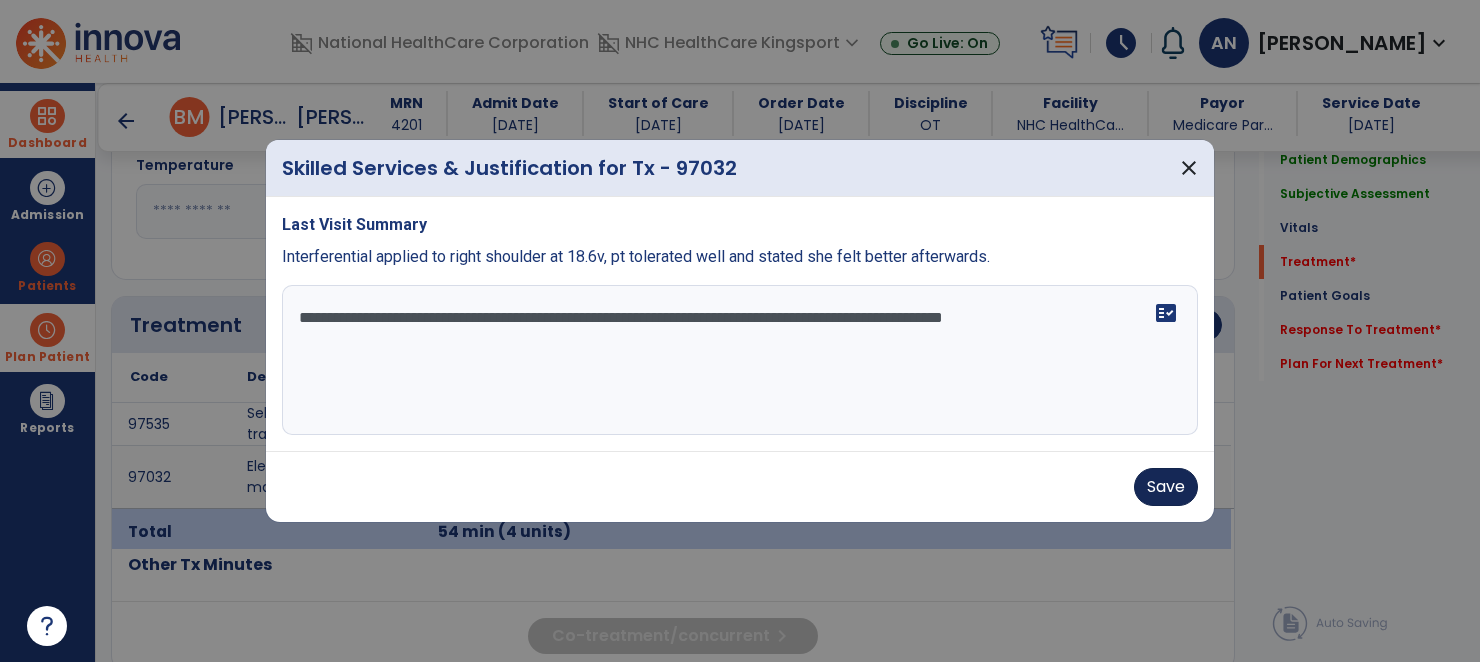 type on "**********" 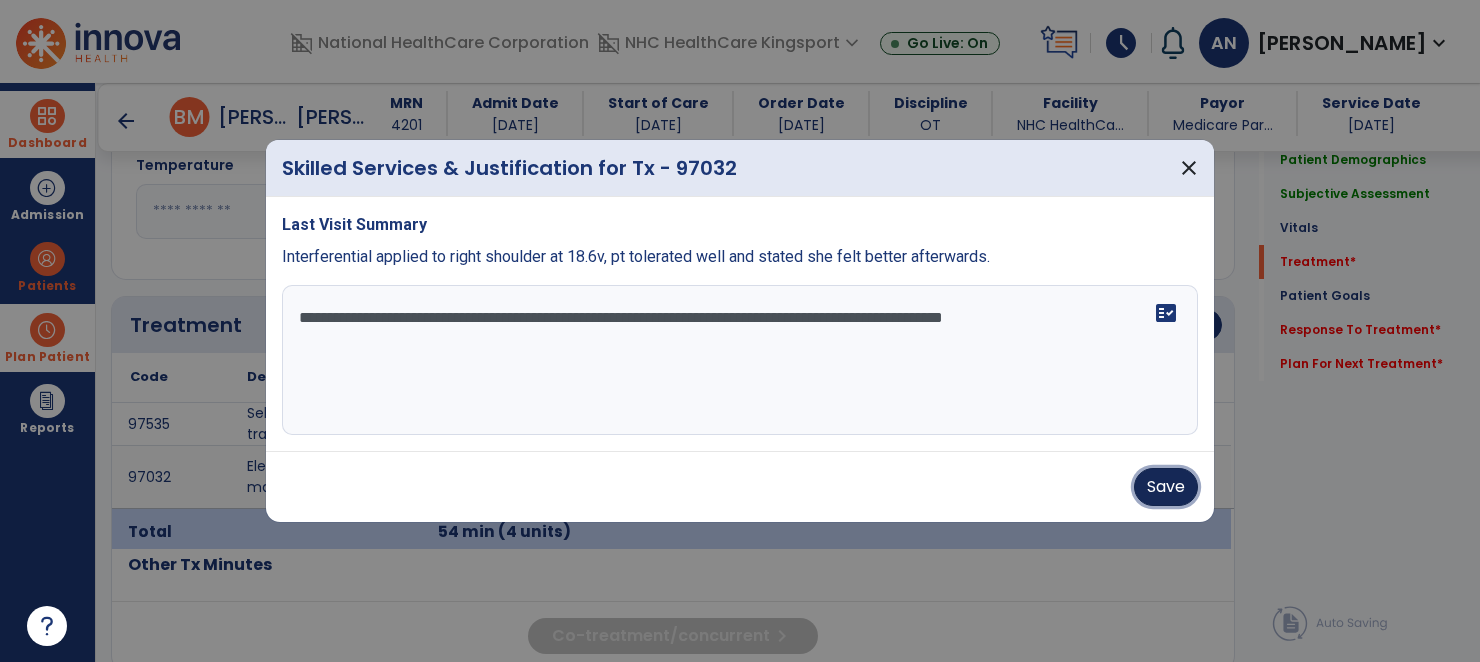 click on "Save" at bounding box center [1166, 487] 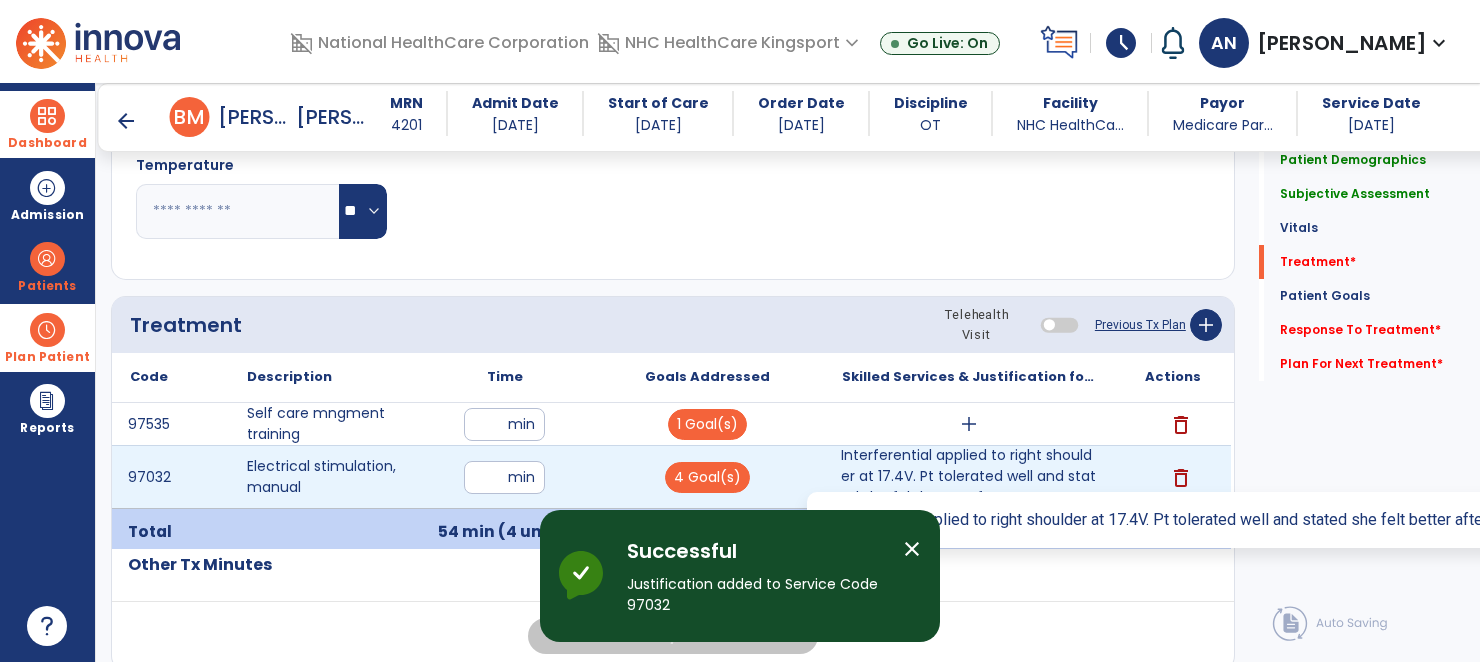 click on "Interferential applied to right shoulder at 17.4V. Pt tolerated well and stated she felt better afte..." at bounding box center [969, 476] 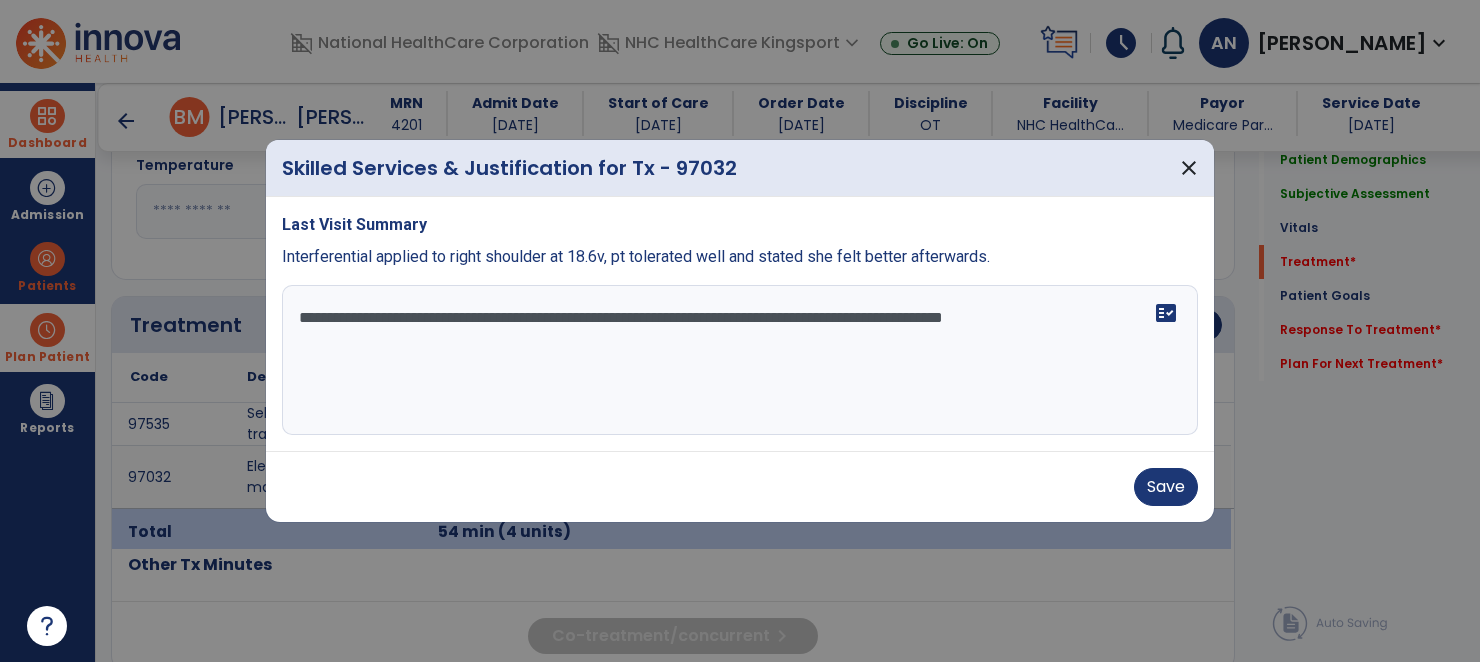 drag, startPoint x: 1111, startPoint y: 332, endPoint x: 1075, endPoint y: 329, distance: 36.124783 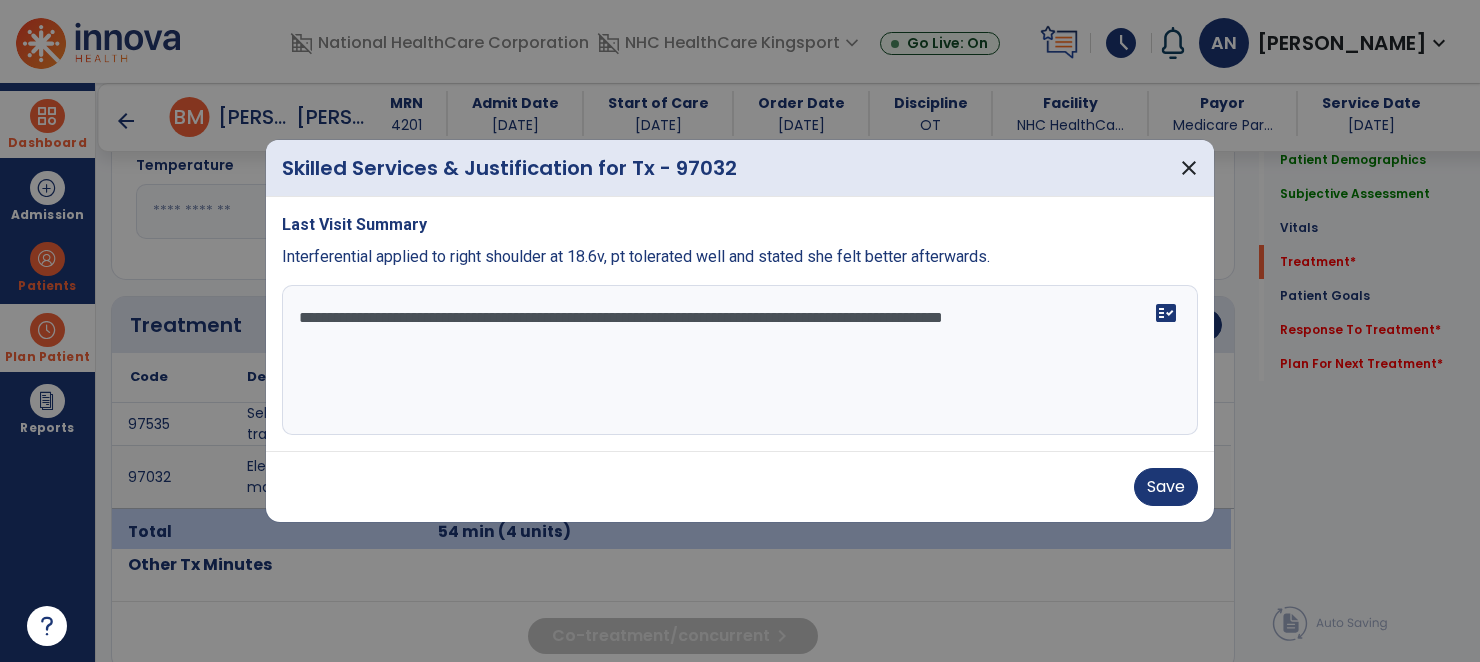 drag, startPoint x: 1015, startPoint y: 319, endPoint x: 893, endPoint y: 328, distance: 122.33152 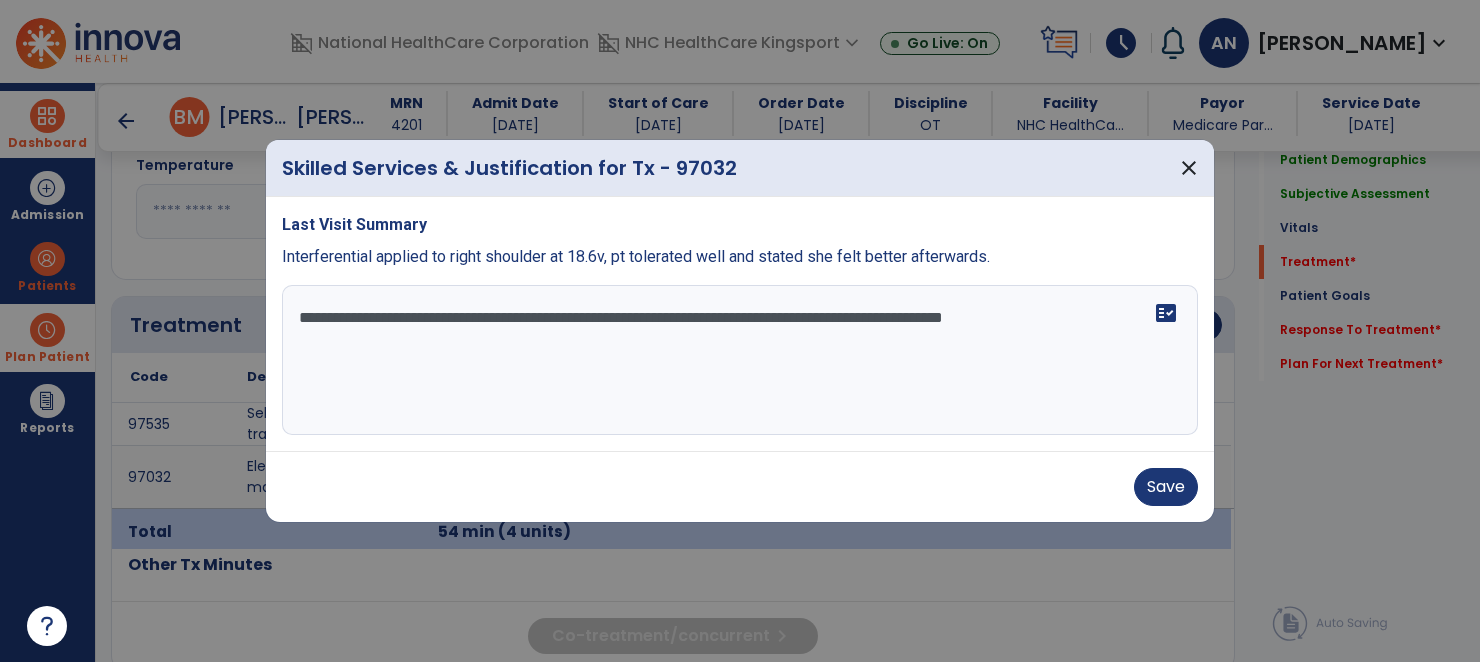 click on "**********" at bounding box center (740, 360) 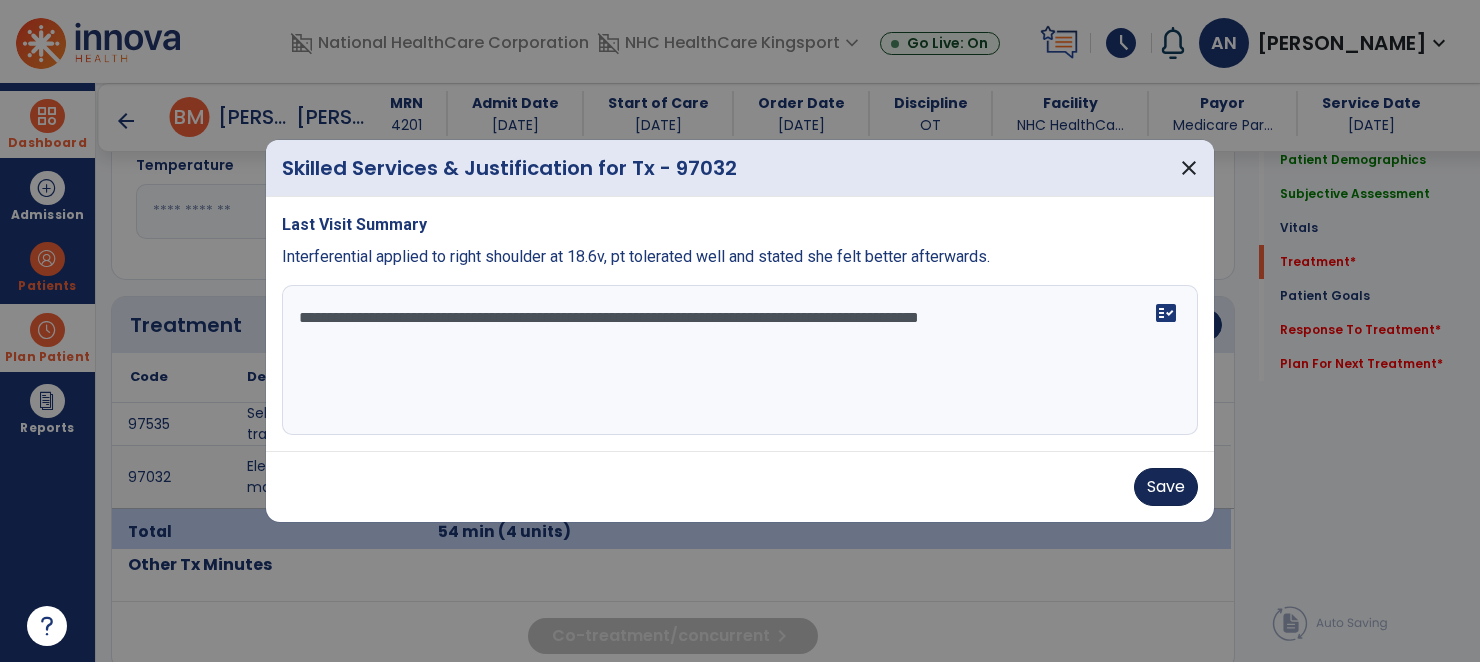 type on "**********" 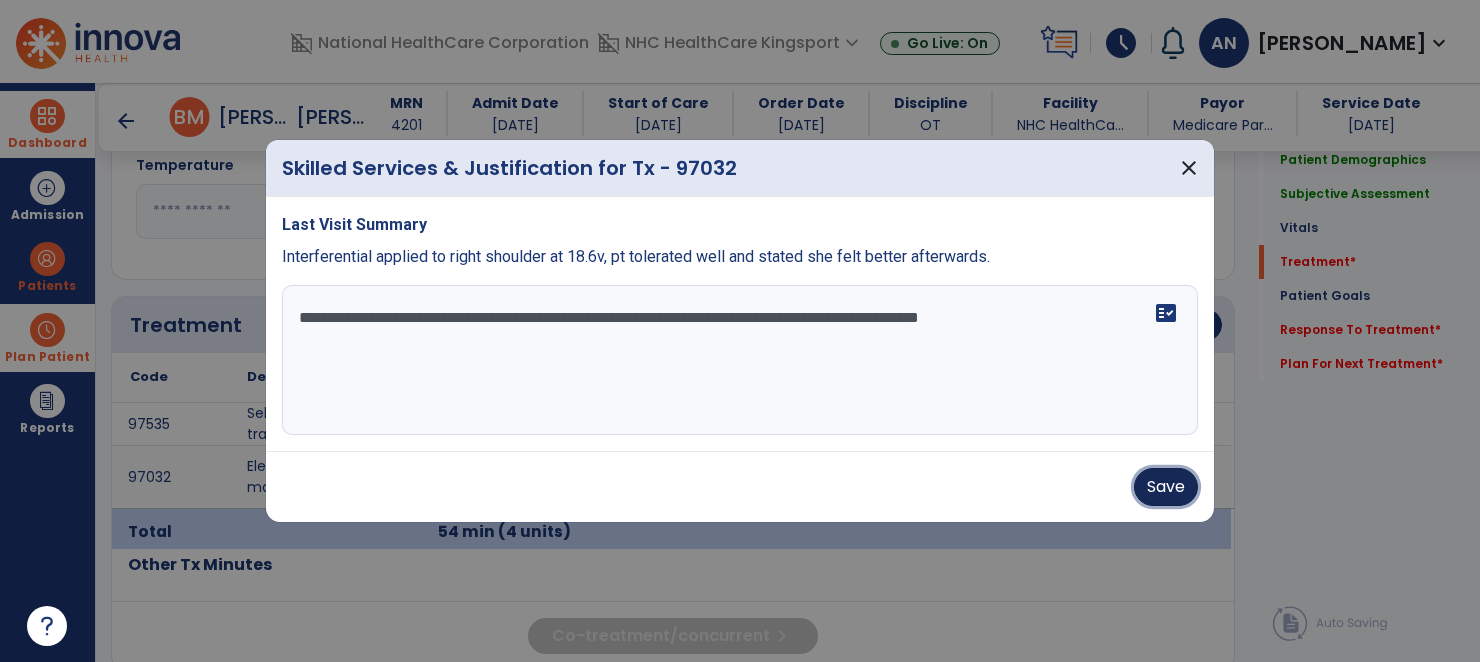 click on "Save" at bounding box center [1166, 487] 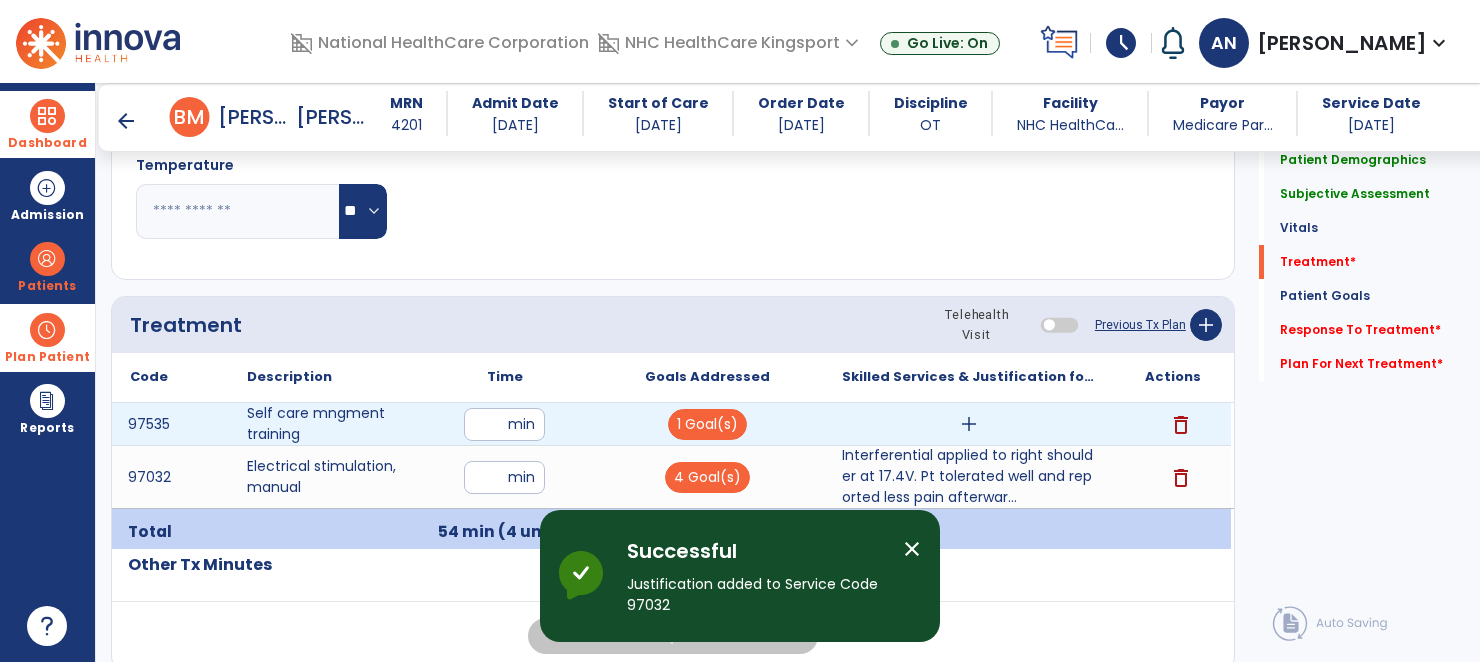 click on "add" at bounding box center (969, 424) 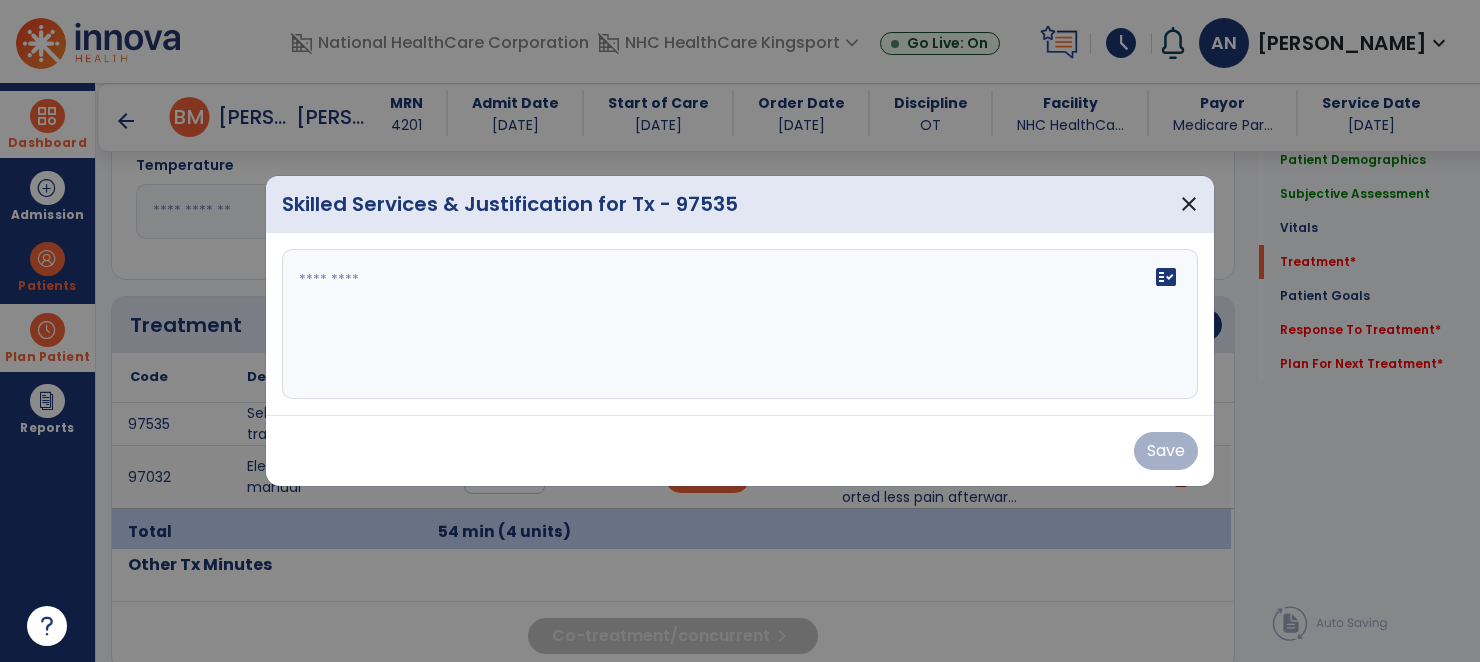 click on "fact_check" at bounding box center (740, 324) 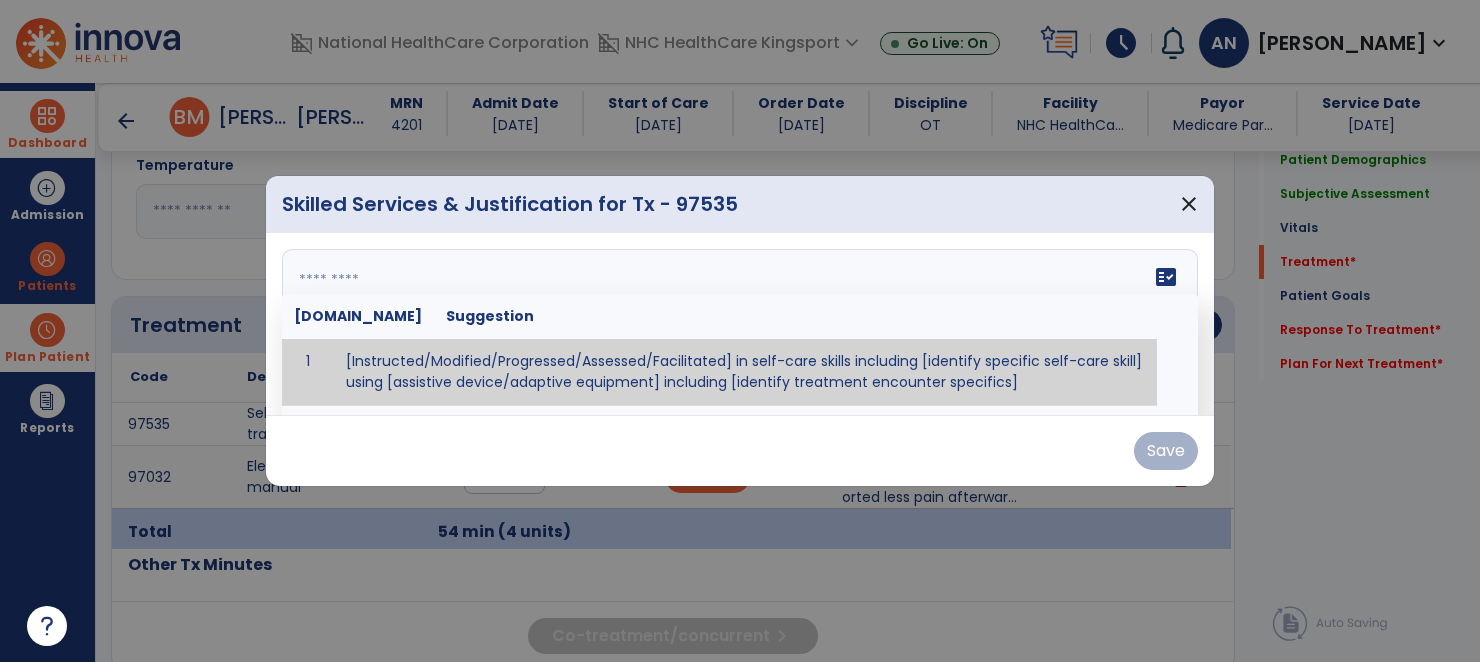 click at bounding box center (738, 324) 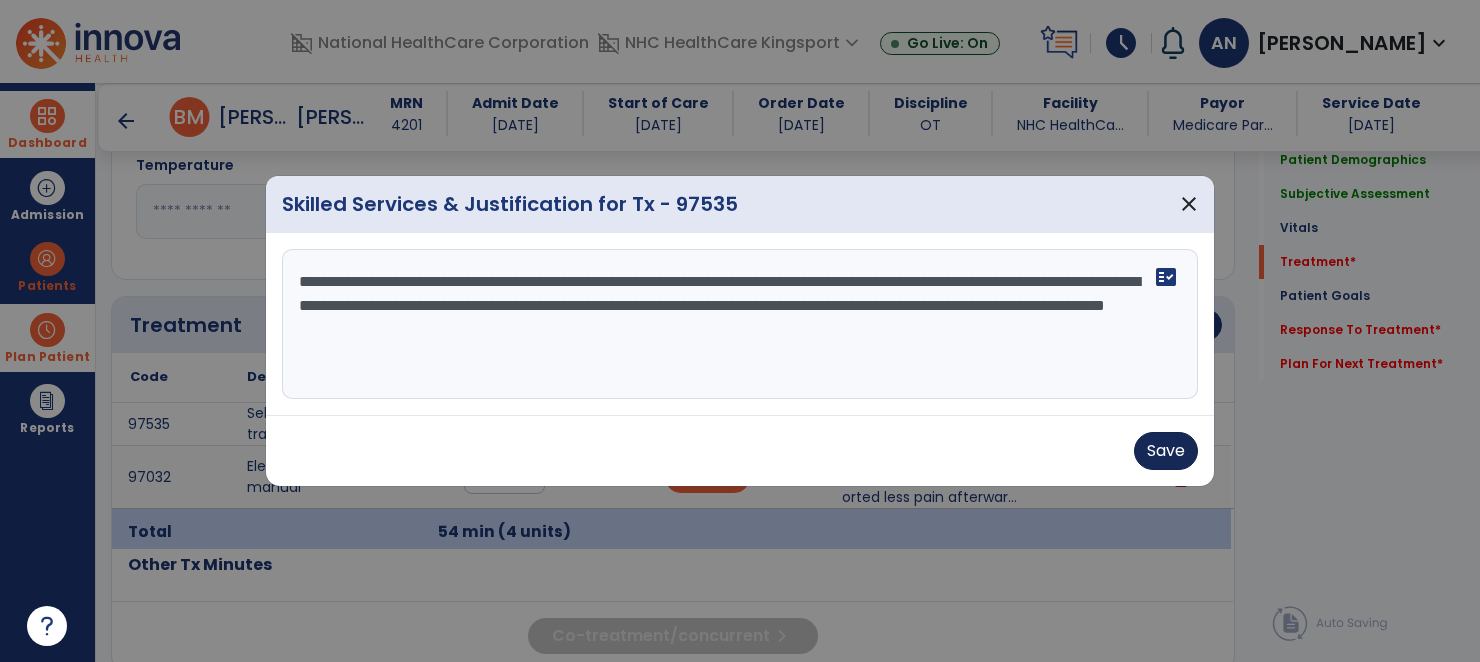 type on "**********" 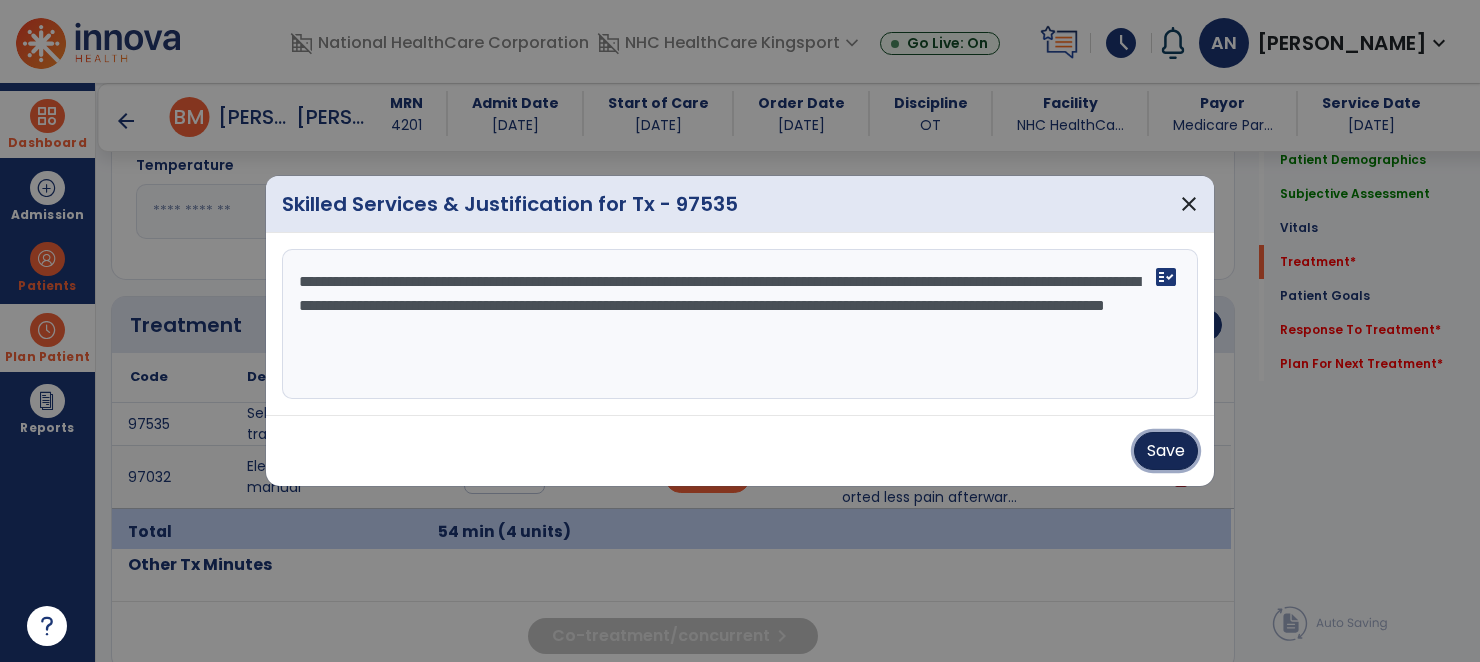 click on "Save" at bounding box center (1166, 451) 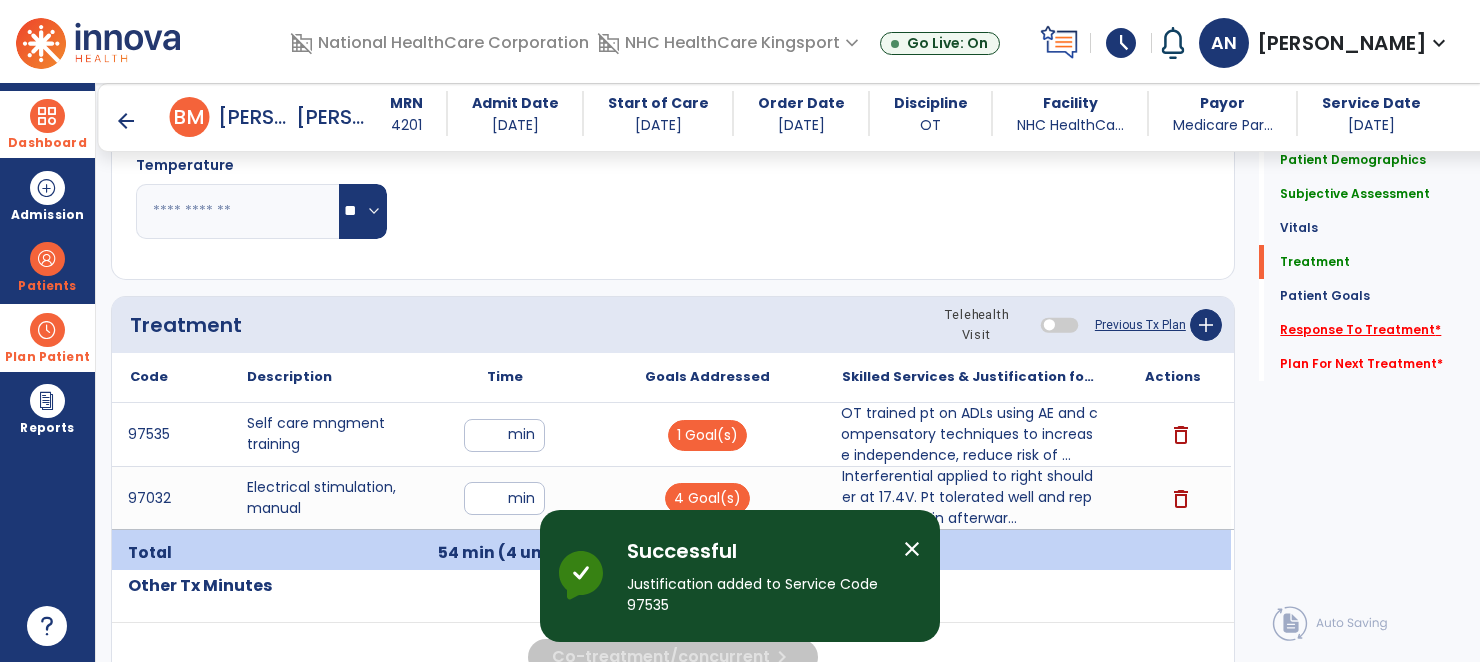 click on "Response To Treatment   *" 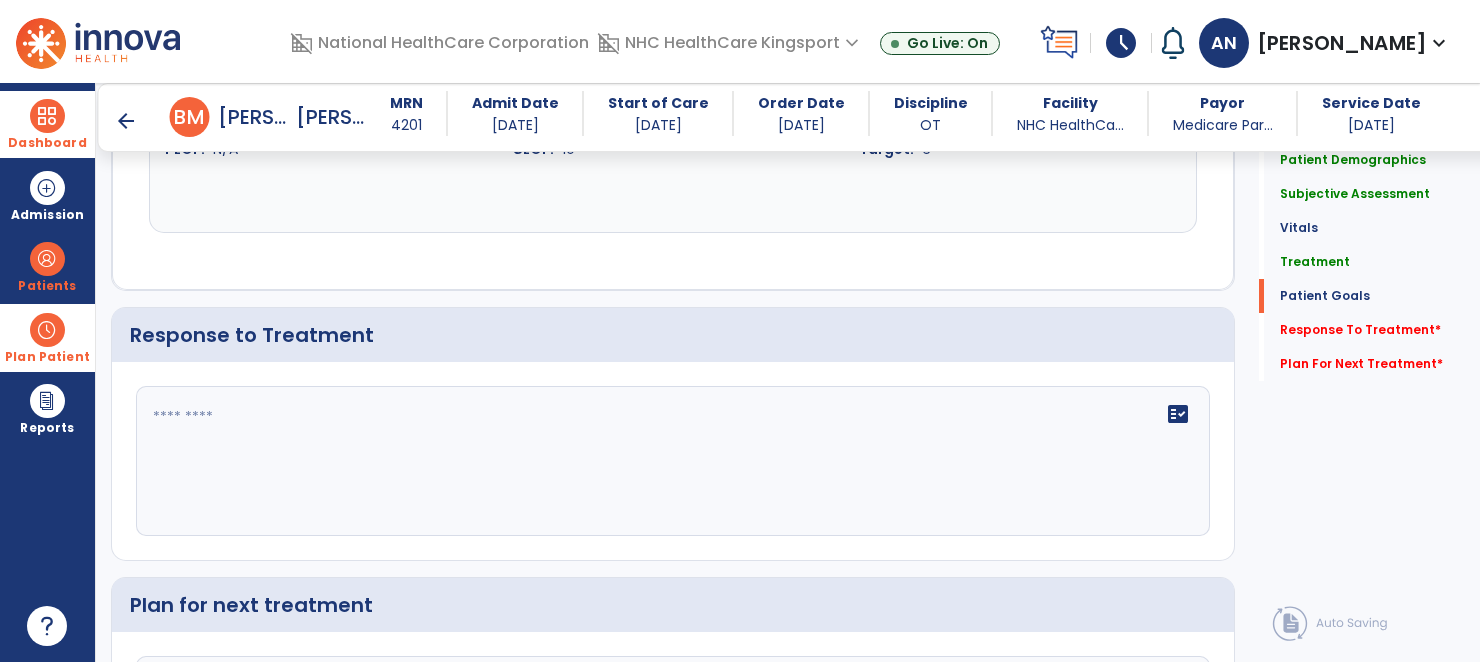 scroll, scrollTop: 2525, scrollLeft: 0, axis: vertical 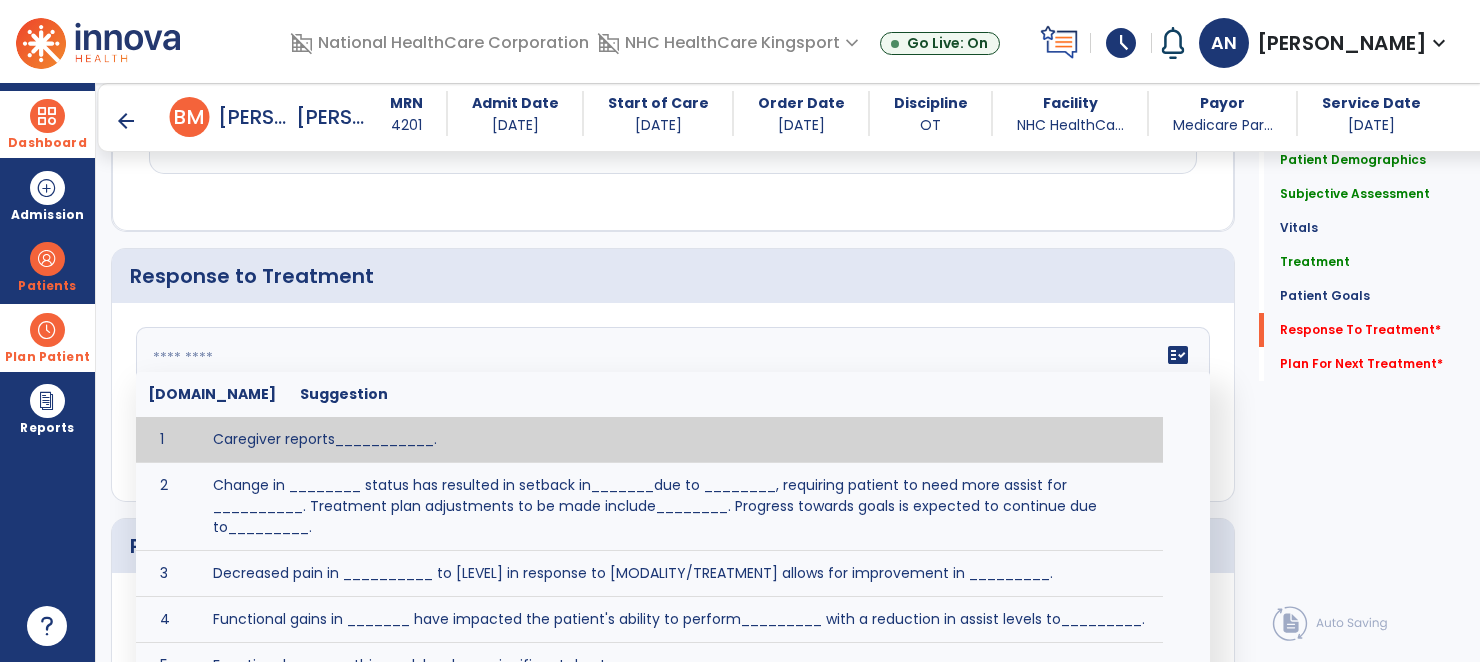 click on "fact_check  [DOMAIN_NAME] Suggestion 1 Caregiver reports___________. 2 Change in ________ status has resulted in setback in_______due to ________, requiring patient to need more assist for __________.   Treatment plan adjustments to be made include________.  Progress towards goals is expected to continue due to_________. 3 Decreased pain in __________ to [LEVEL] in response to [MODALITY/TREATMENT] allows for improvement in _________. 4 Functional gains in _______ have impacted the patient's ability to perform_________ with a reduction in assist levels to_________. 5 Functional progress this week has been significant due to__________. 6 Gains in ________ have improved the patient's ability to perform ______with decreased levels of assist to___________. 7 Improvement in ________allows patient to tolerate higher levels of challenges in_________. 8 Pain in [AREA] has decreased to [LEVEL] in response to [TREATMENT/MODALITY], allowing fore ease in completing__________. 9 10 11 12 13 14 15 16 17 18 19 20 21" 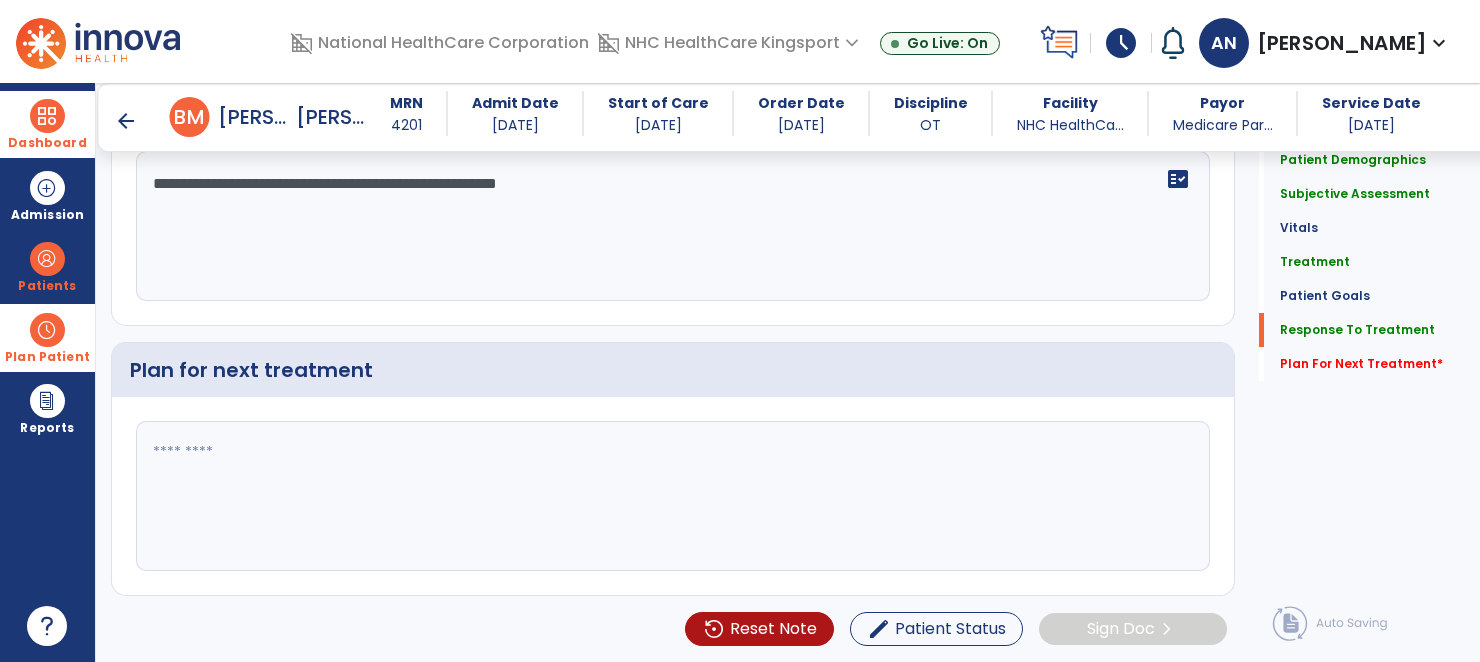 scroll, scrollTop: 2697, scrollLeft: 0, axis: vertical 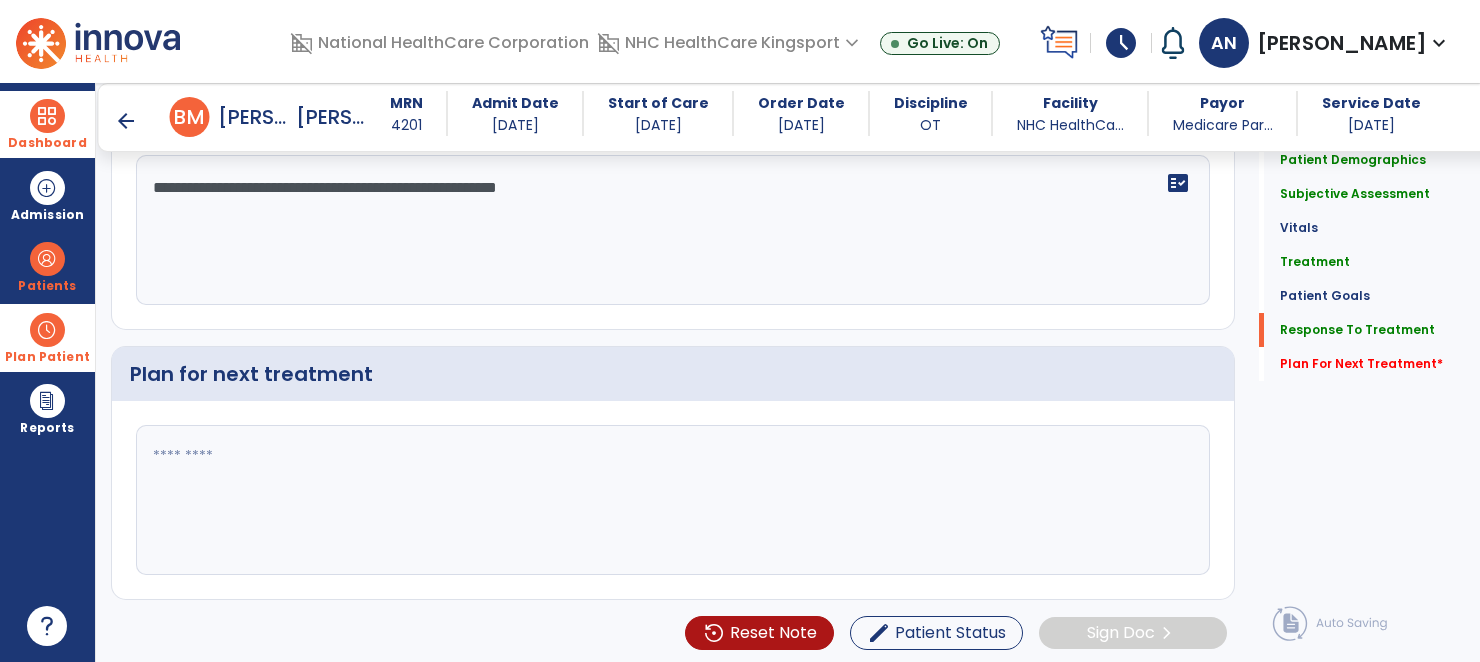 type on "**********" 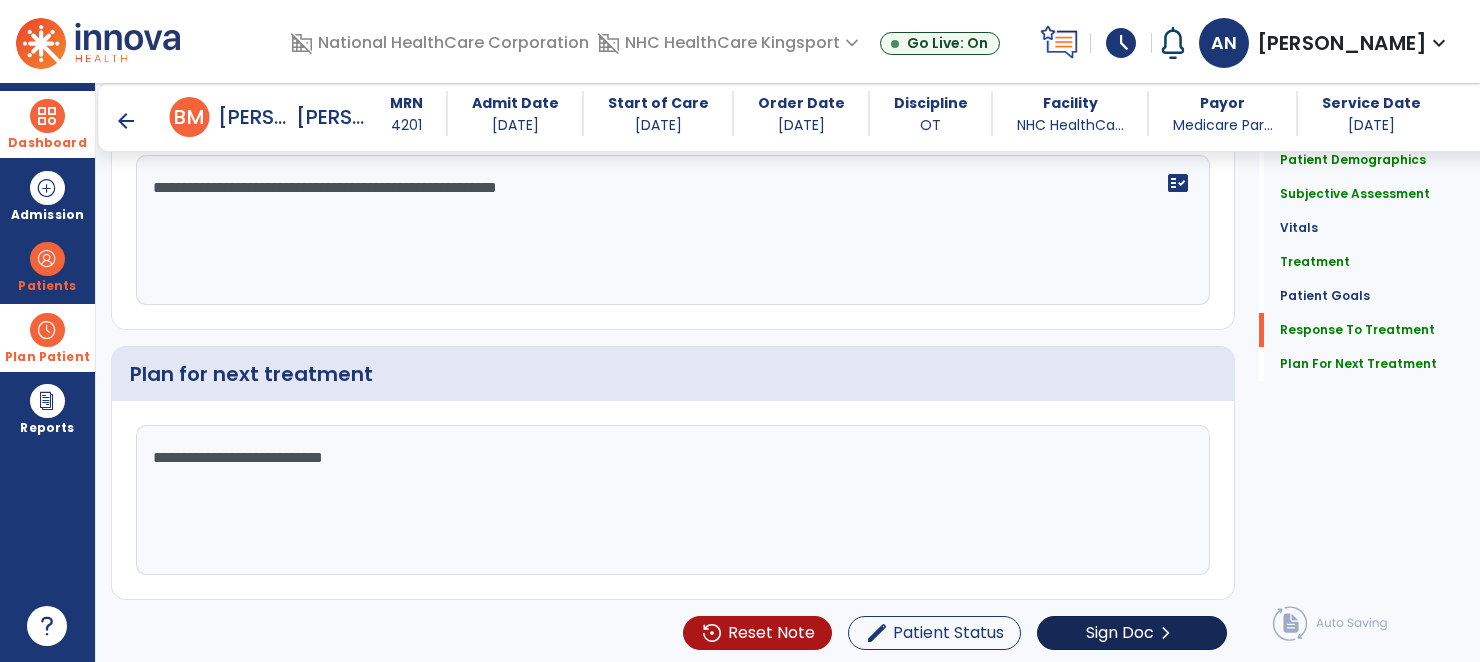 scroll, scrollTop: 2697, scrollLeft: 0, axis: vertical 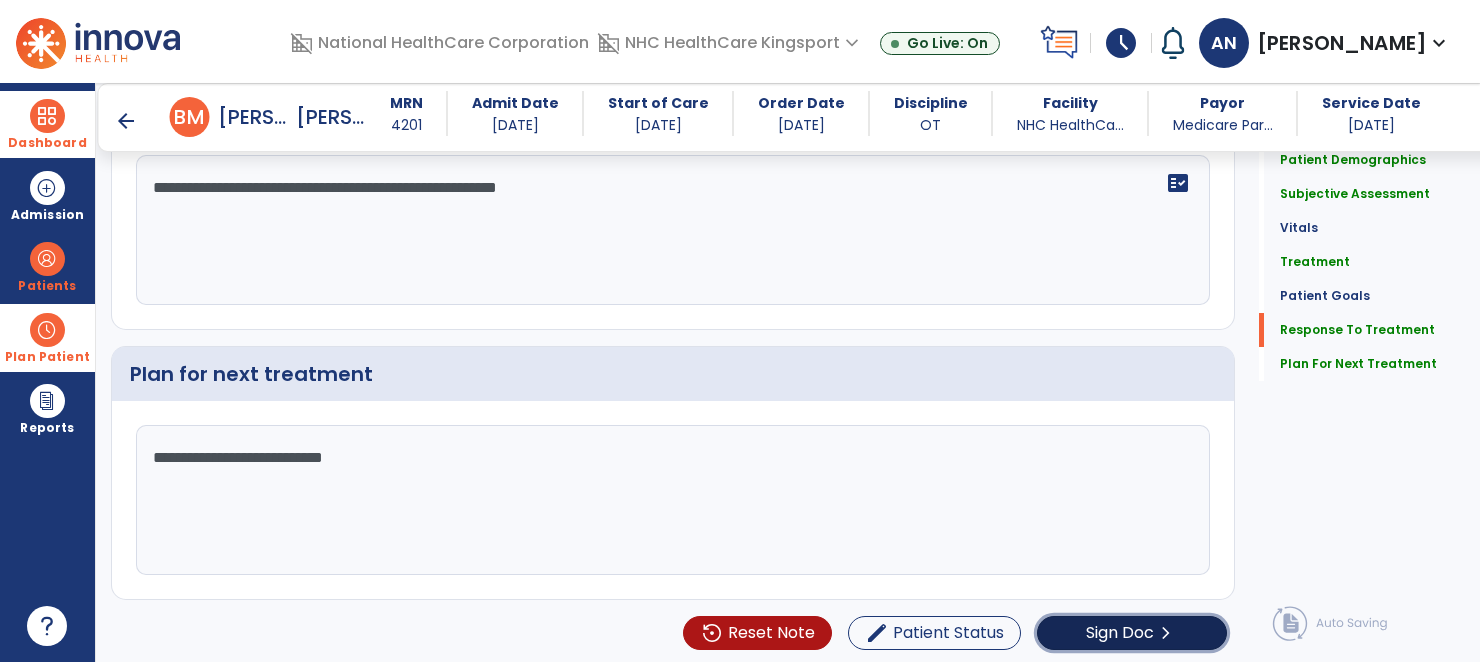 click on "Sign Doc" 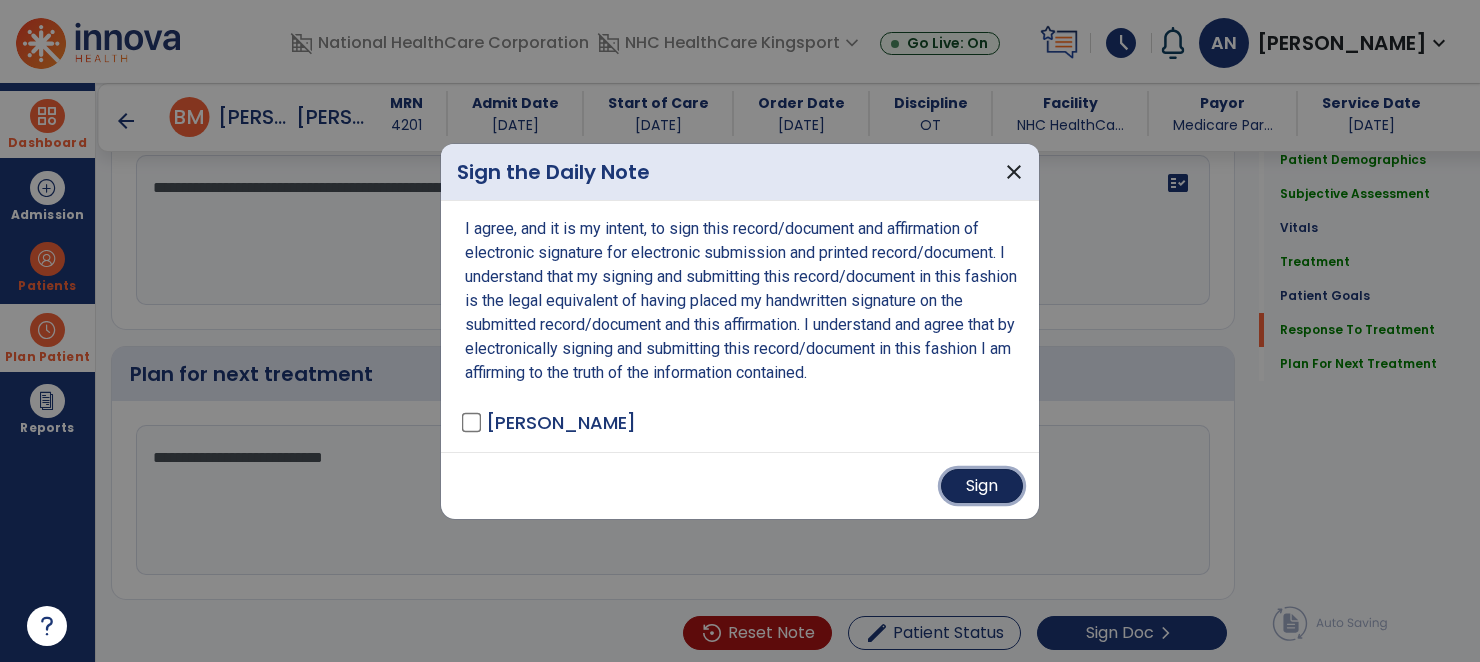 click on "Sign" at bounding box center (982, 486) 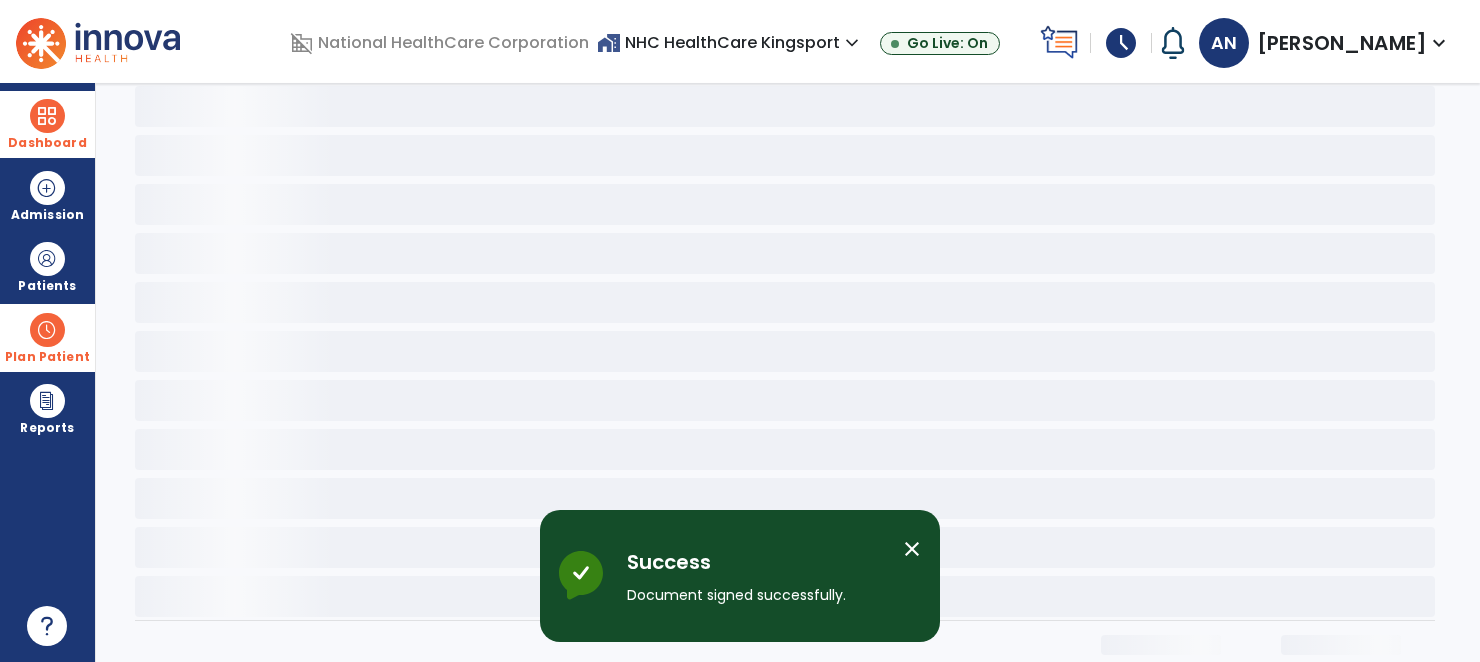scroll, scrollTop: 0, scrollLeft: 0, axis: both 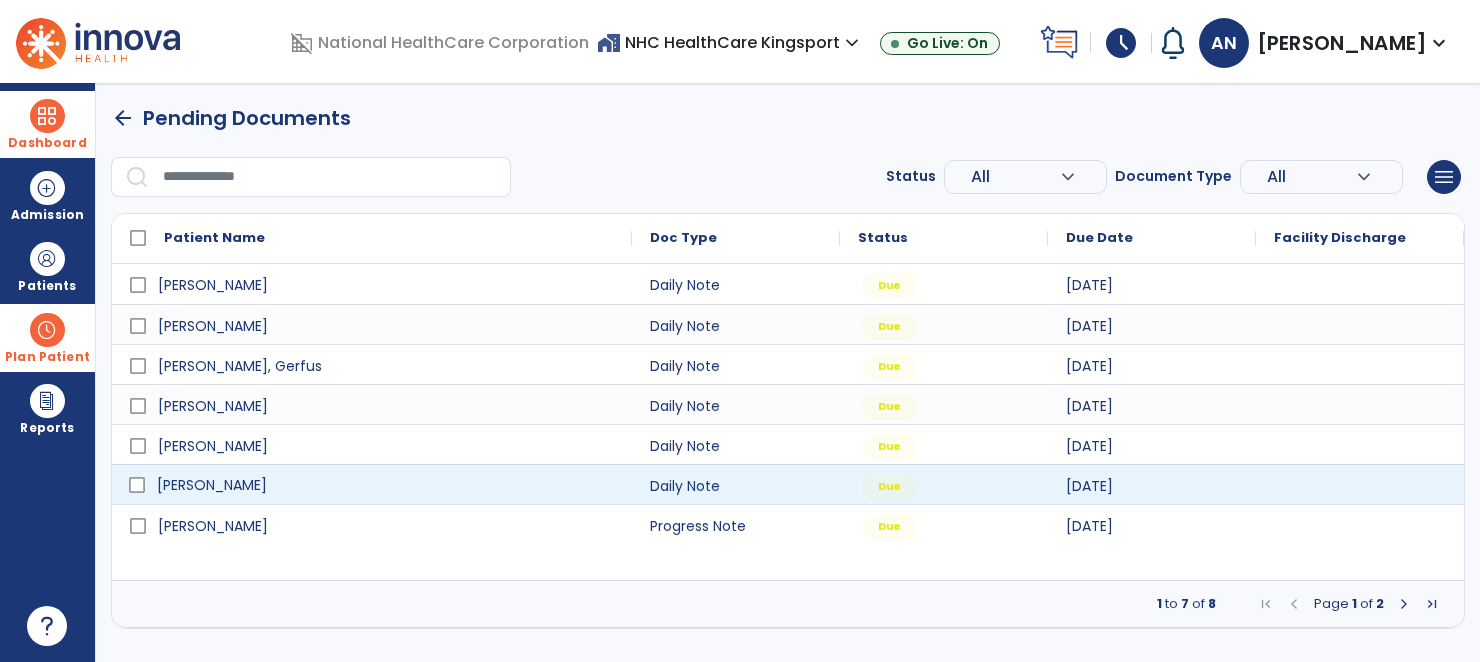 click on "[PERSON_NAME]" at bounding box center (212, 485) 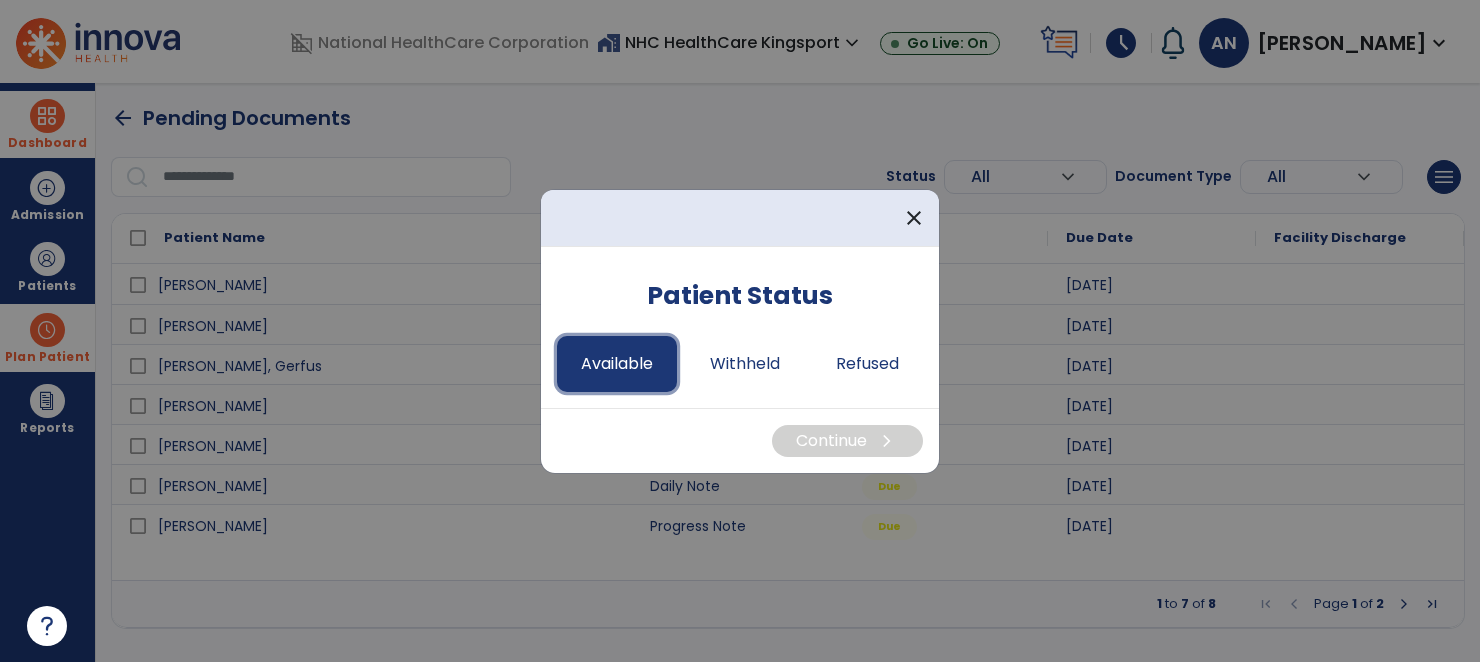 click on "Available" at bounding box center (617, 364) 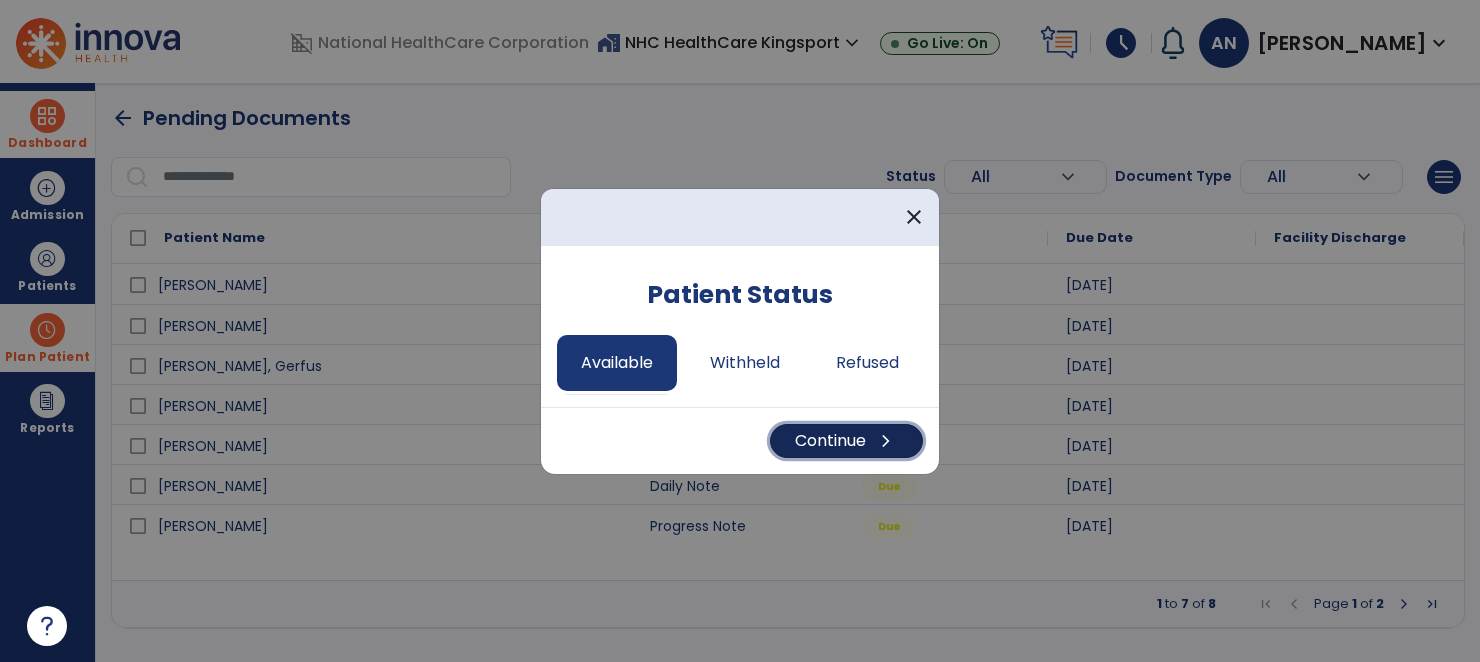 click on "Continue   chevron_right" at bounding box center (846, 441) 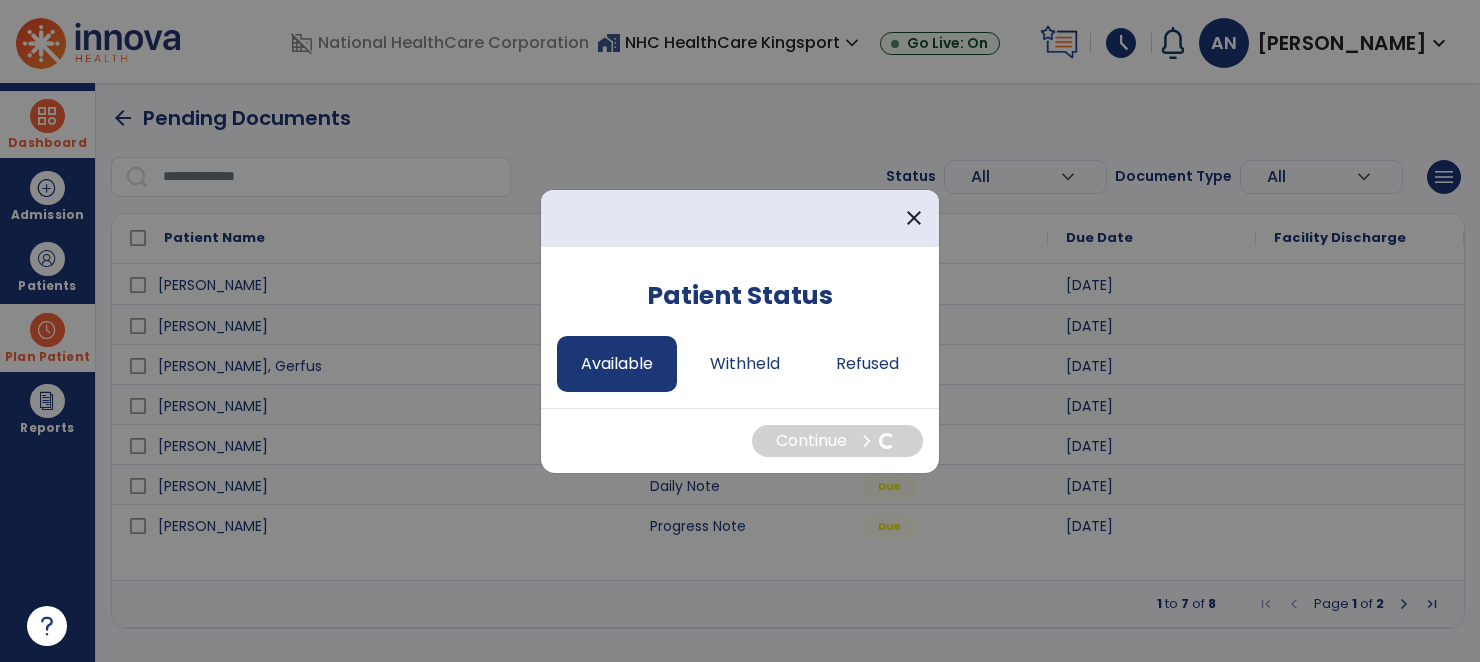 select on "*" 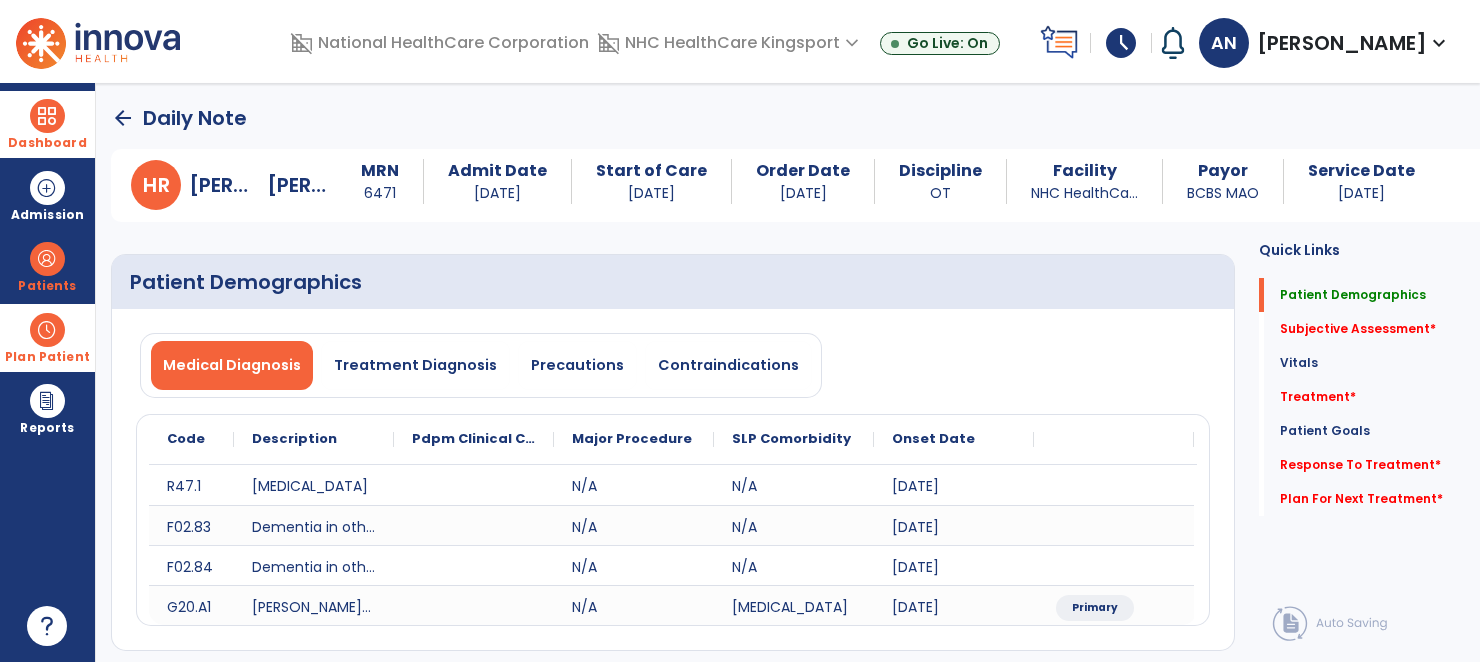 click on "Subjective Assessment   *  Subjective Assessment   *" 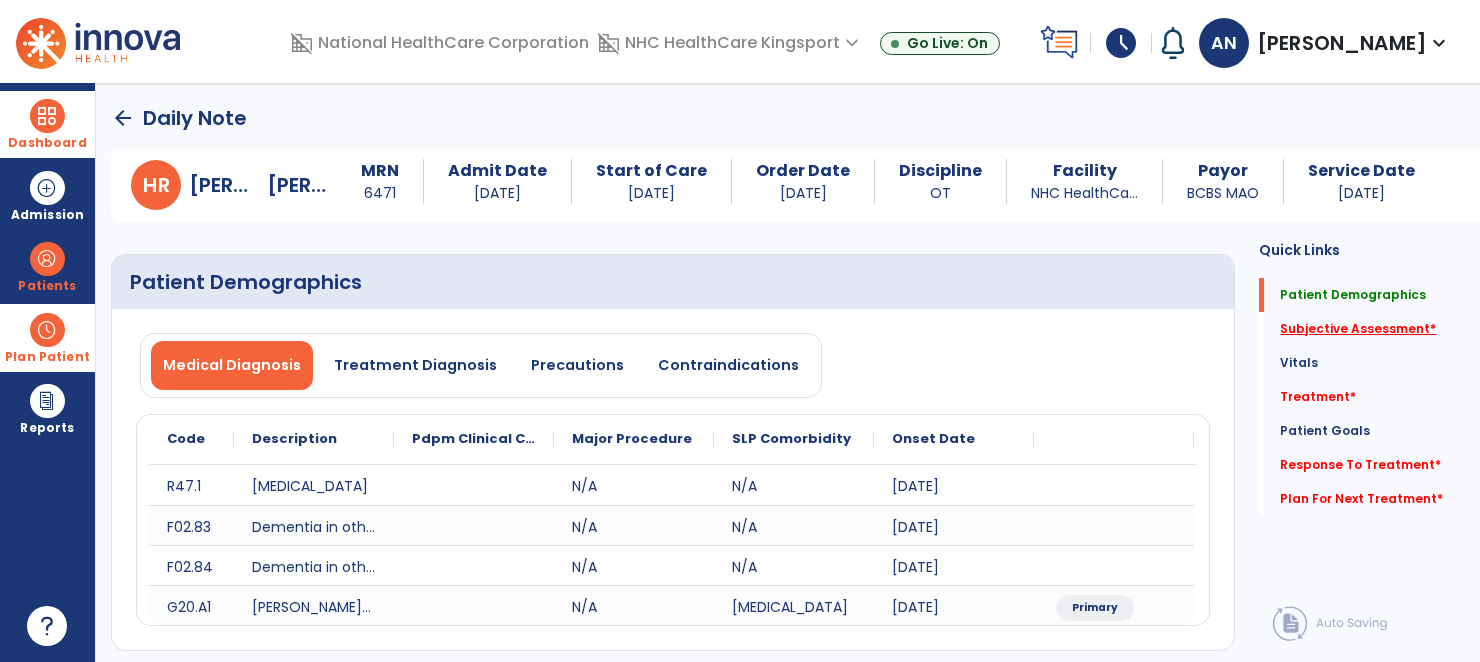 click on "Subjective Assessment   *" 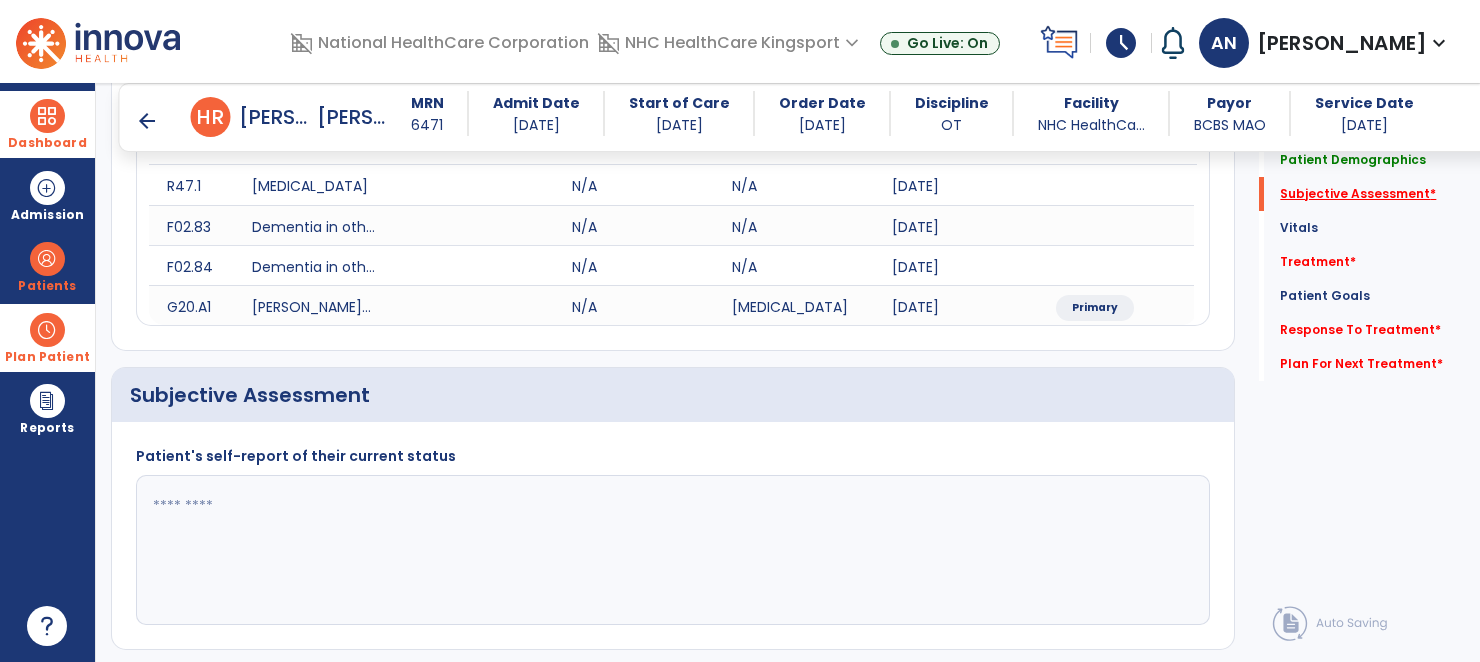 scroll, scrollTop: 435, scrollLeft: 0, axis: vertical 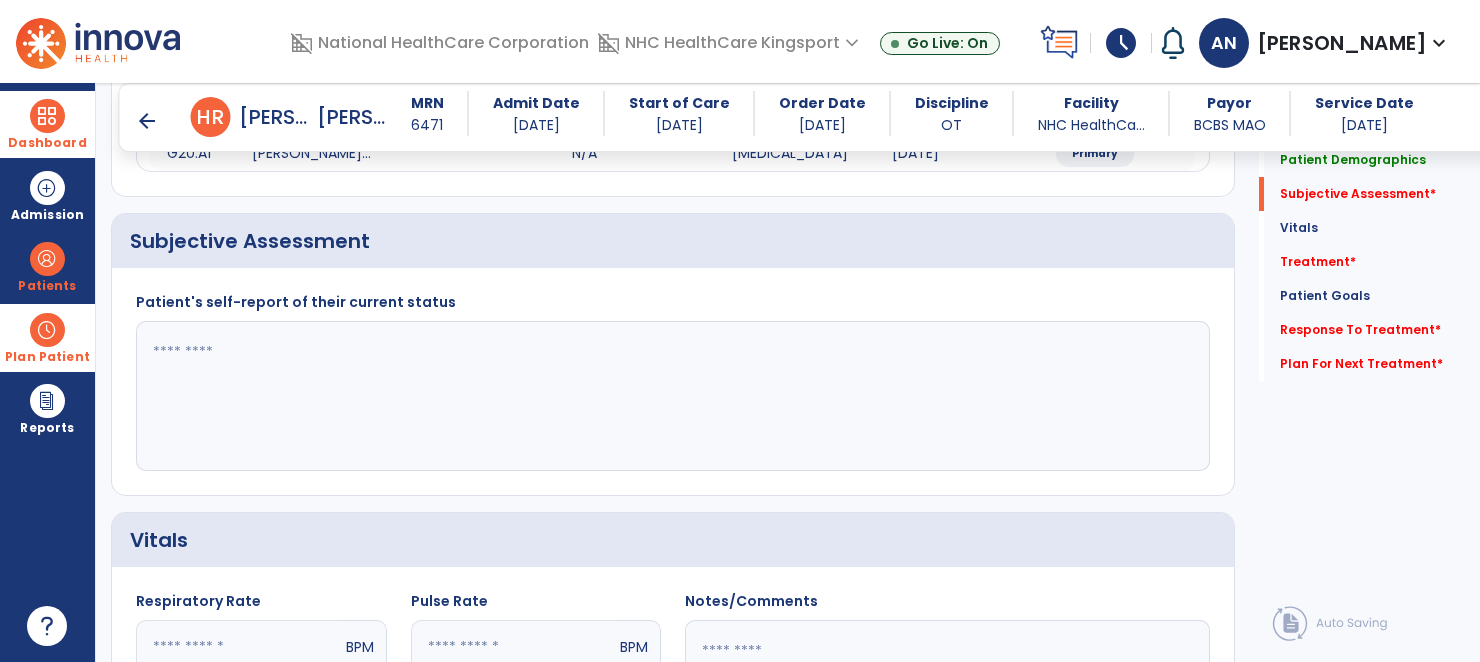 click 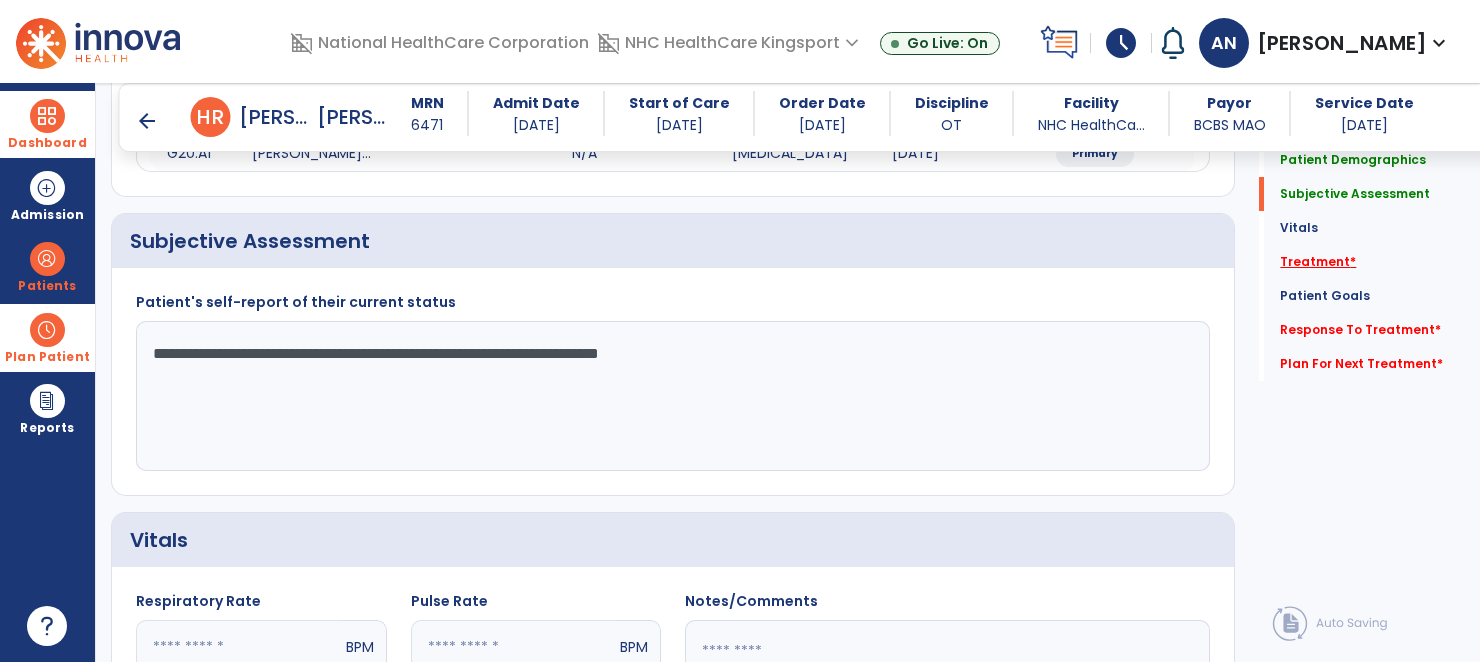 type on "**********" 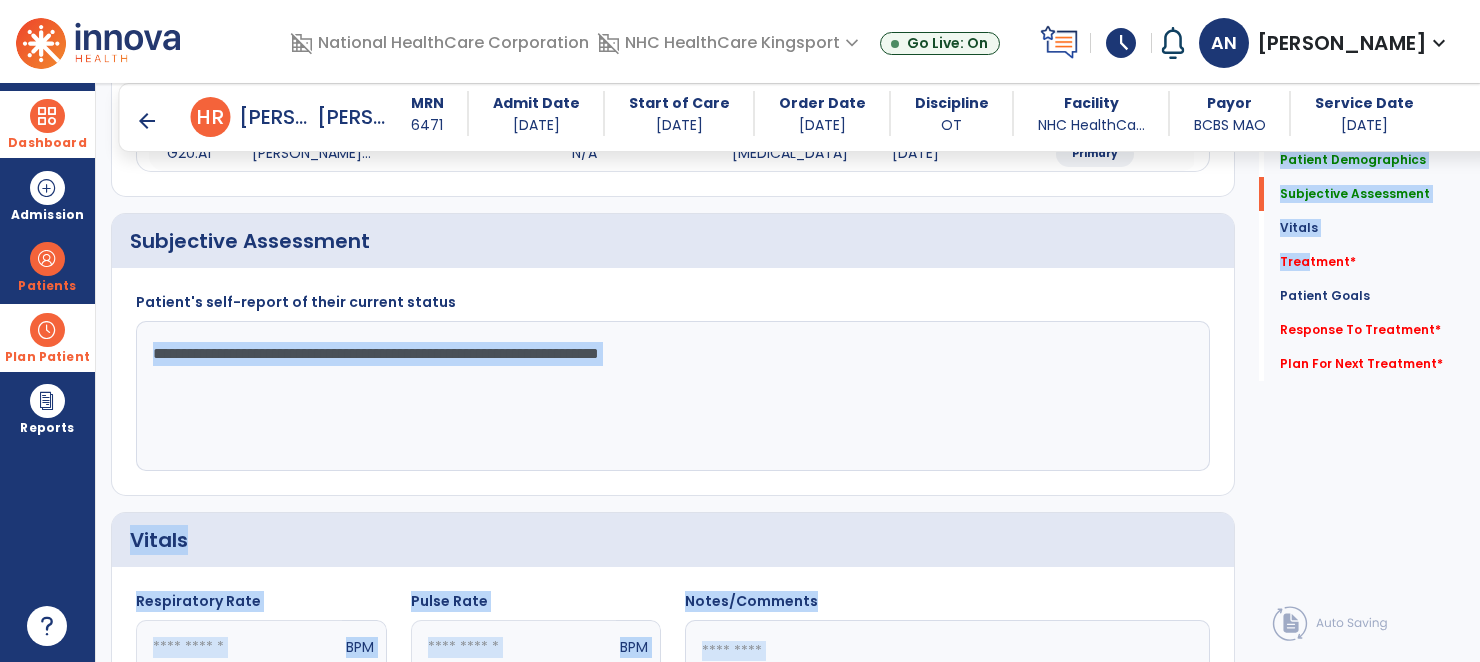 drag, startPoint x: 1293, startPoint y: 263, endPoint x: 1224, endPoint y: 342, distance: 104.89042 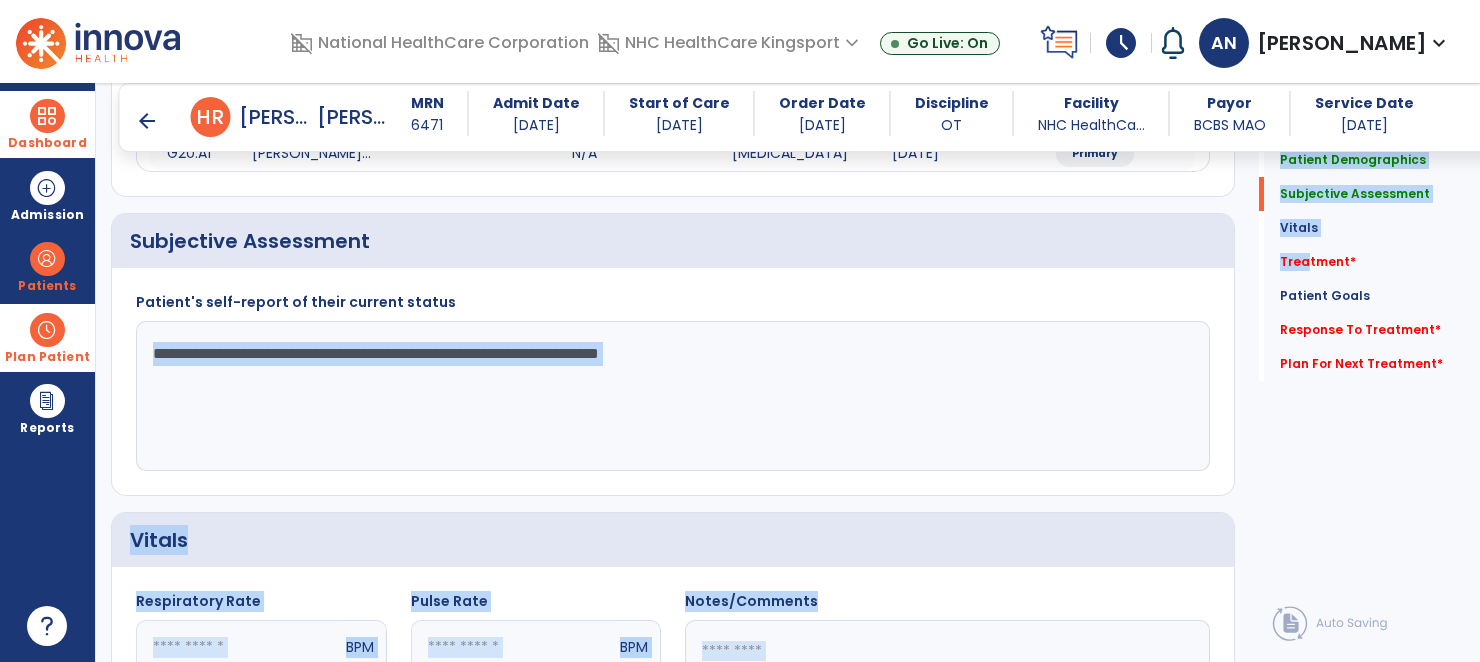 click on "Patient Demographics  Medical Diagnosis   Treatment Diagnosis   Precautions   Contraindications
Code
Description
Pdpm Clinical Category
R47.1 to" 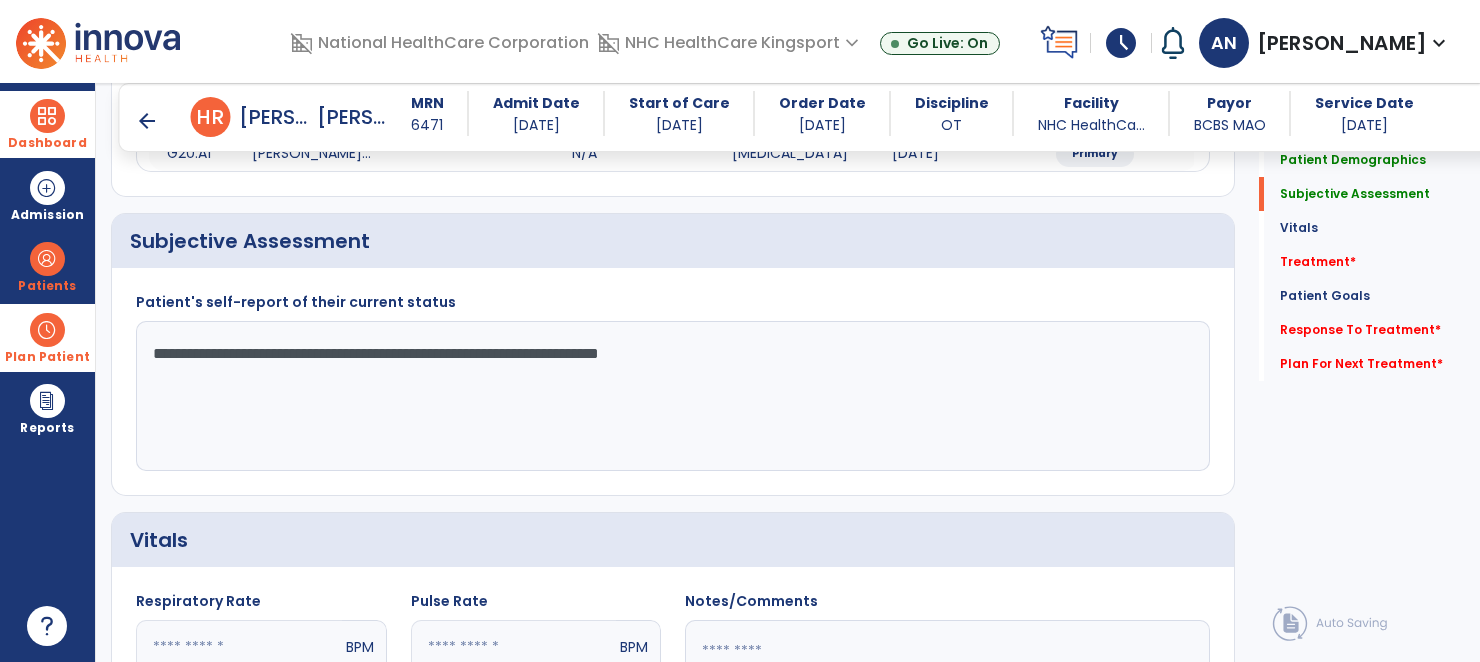 click on "Patient Goals   Patient Goals" 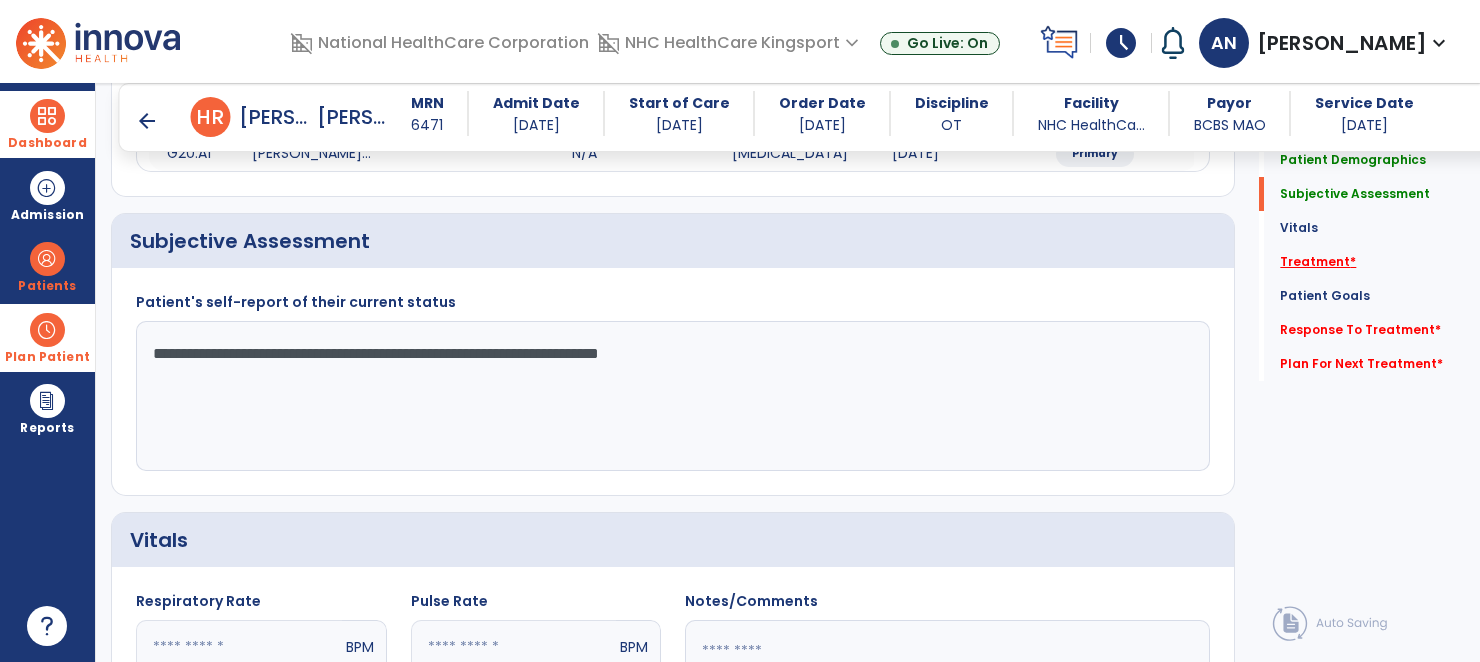 click on "Treatment   *" 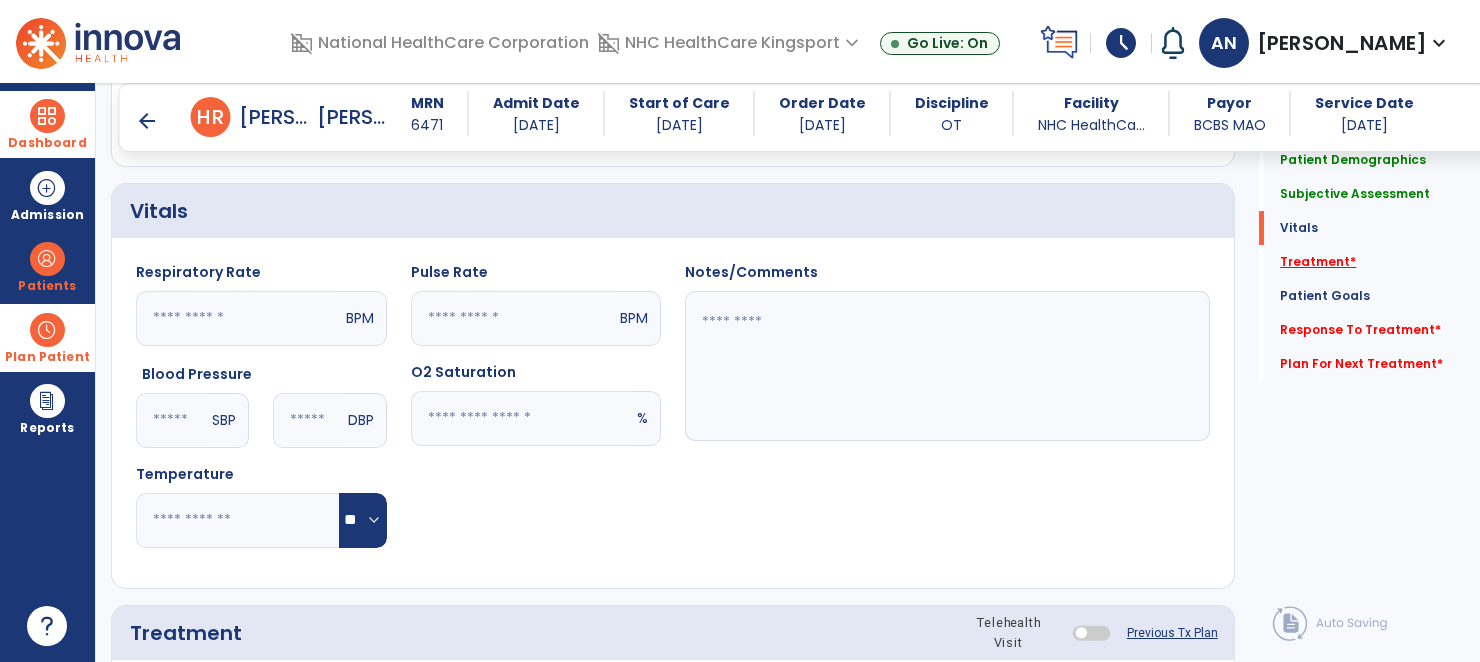scroll, scrollTop: 1123, scrollLeft: 0, axis: vertical 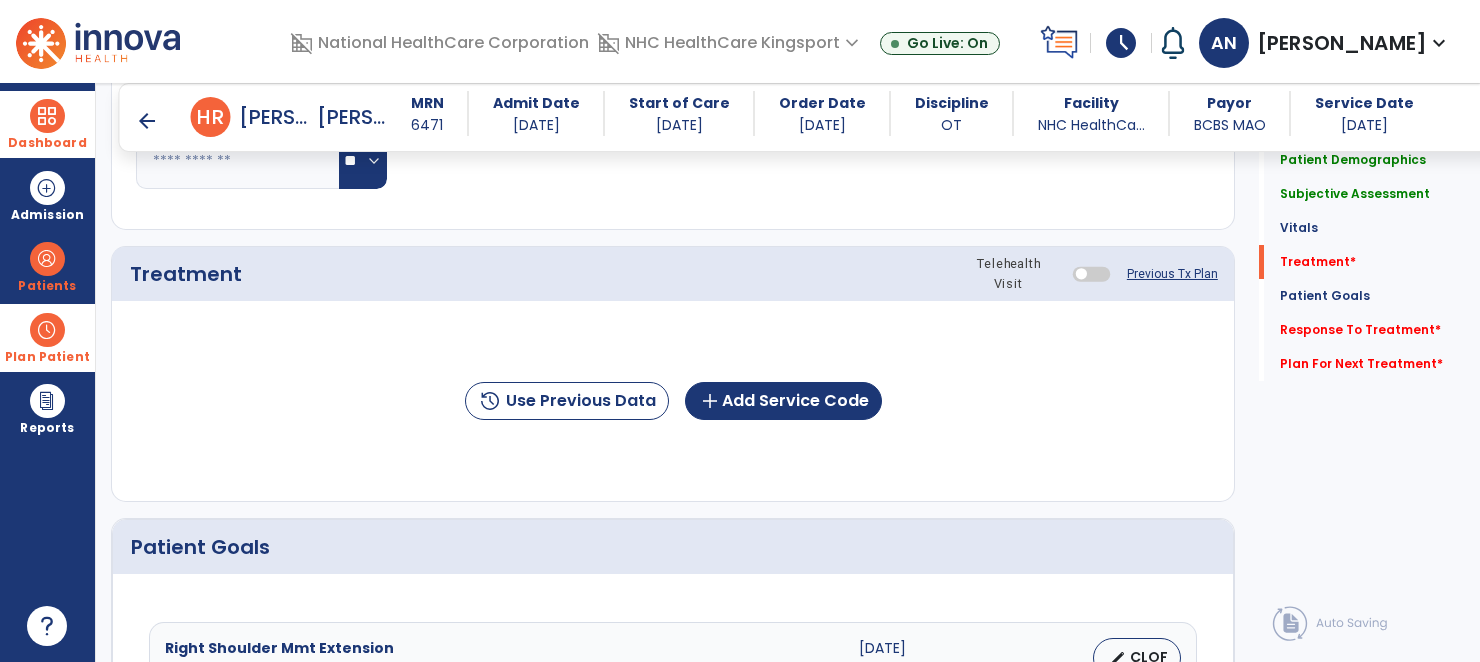 click on "history  Use Previous Data  add  Add Service Code" 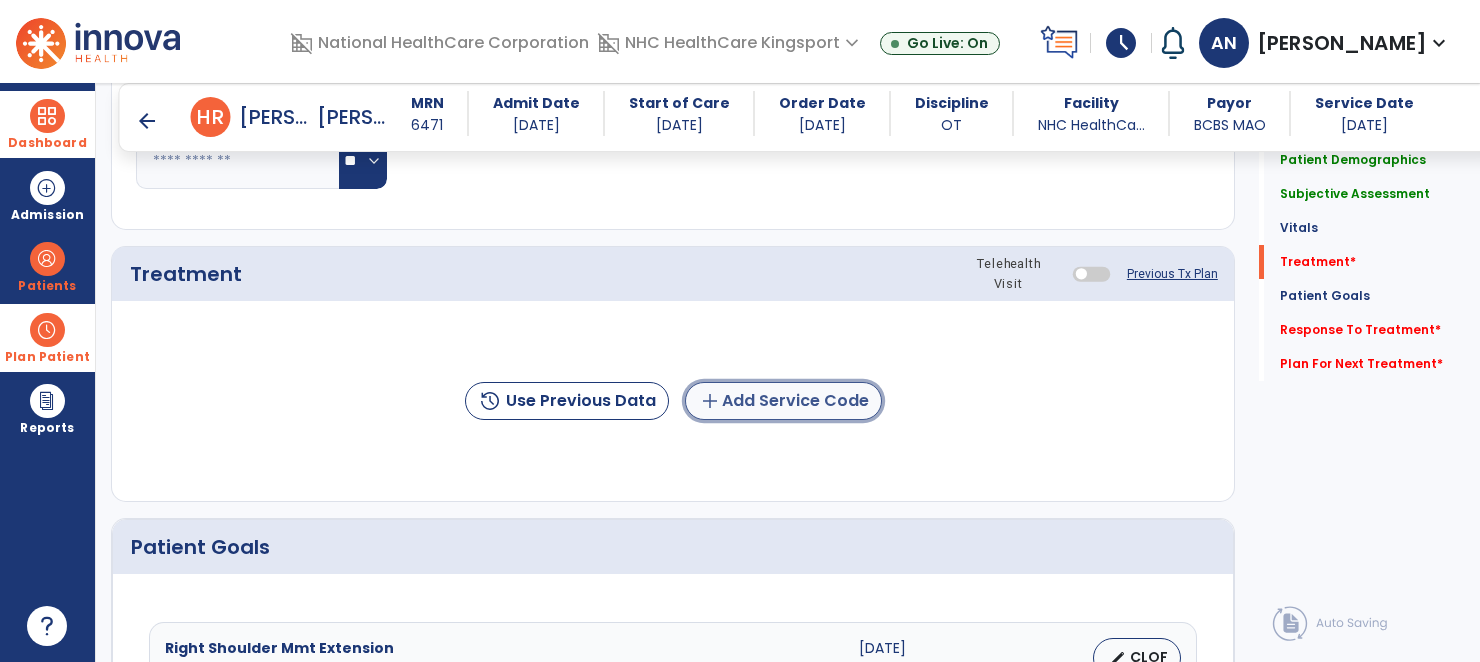 click on "add  Add Service Code" 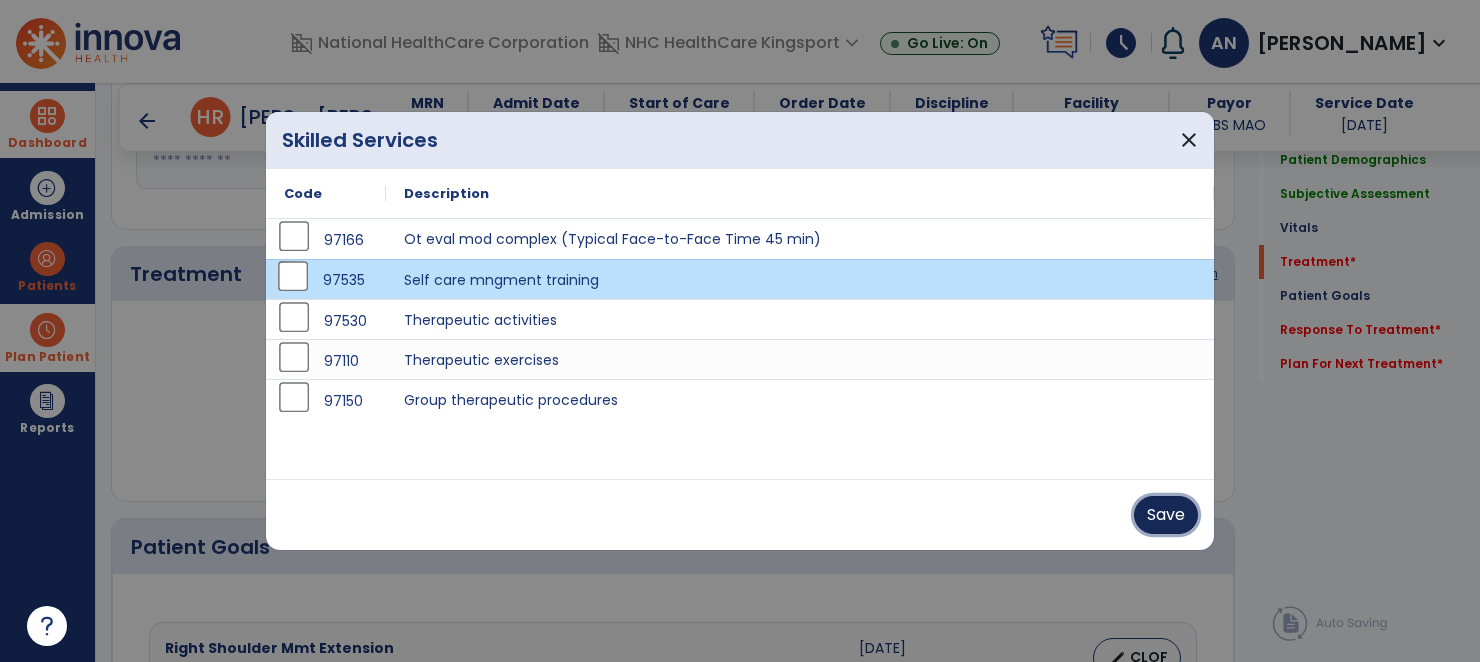 click on "Save" at bounding box center (1166, 515) 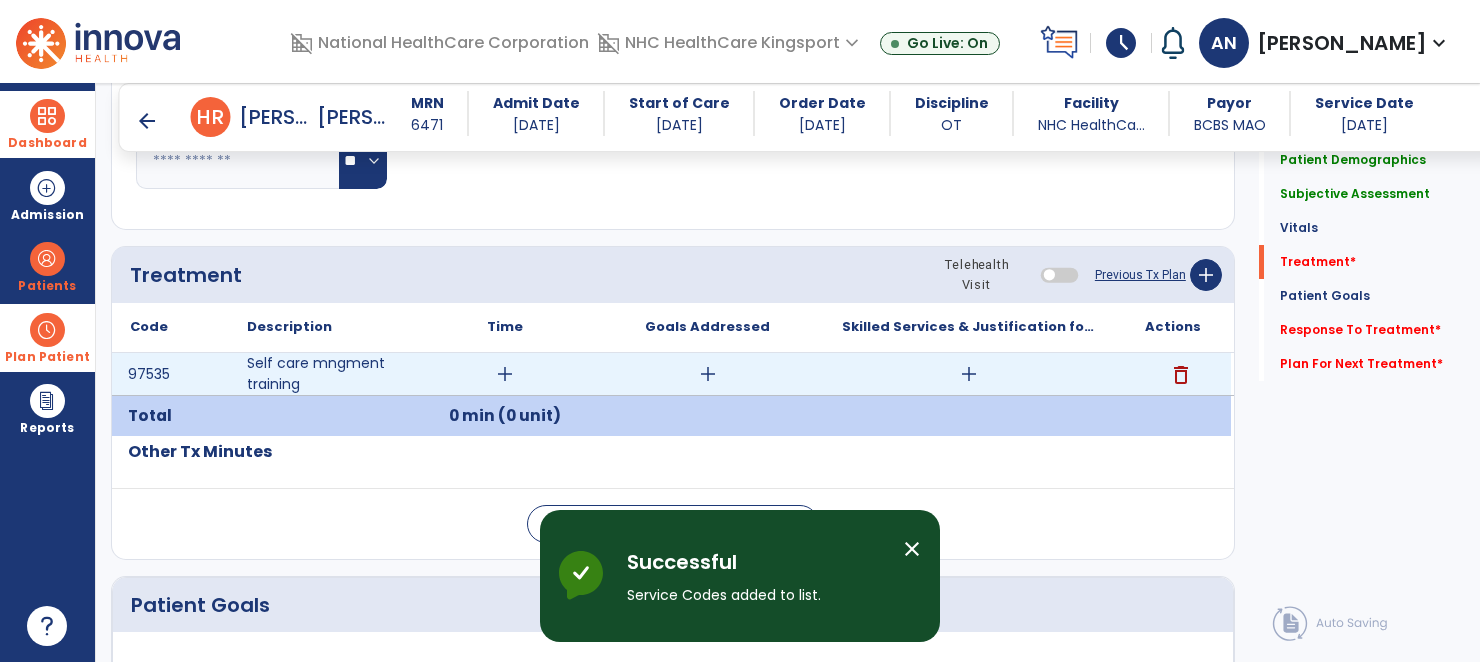 click on "add" at bounding box center [505, 374] 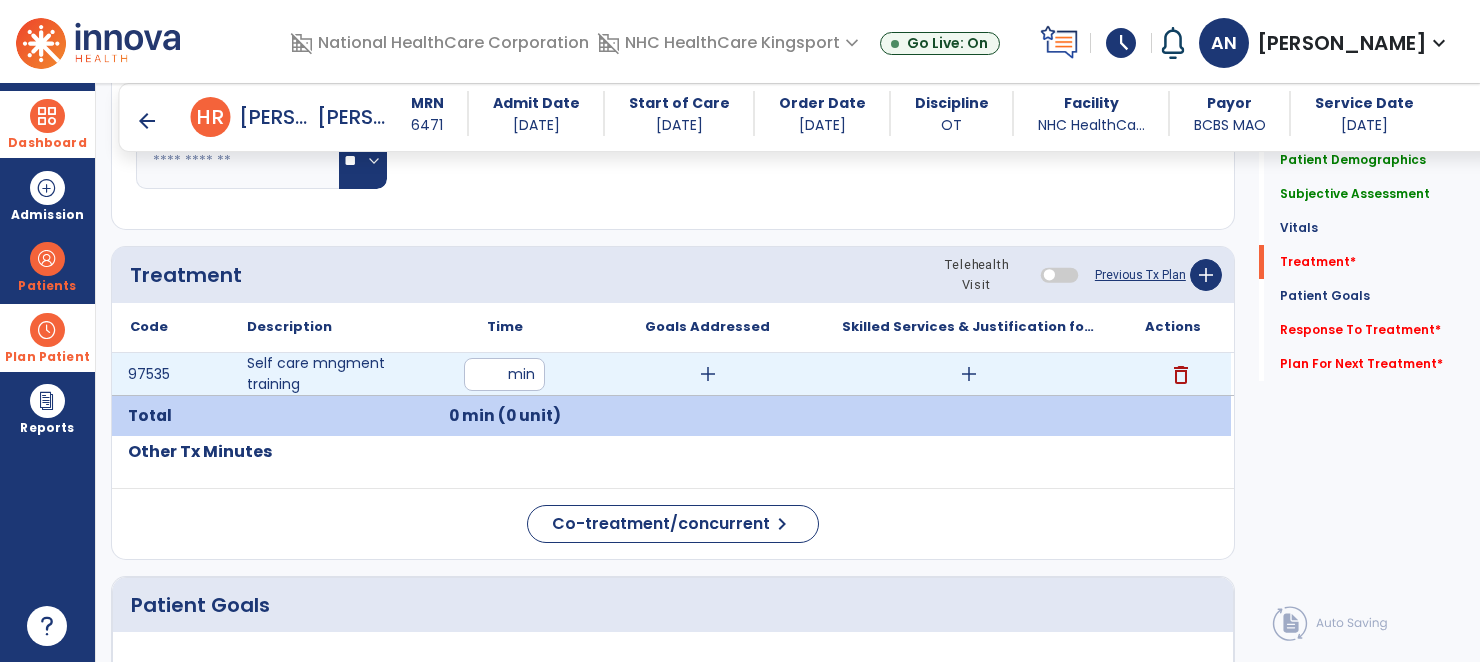 type on "**" 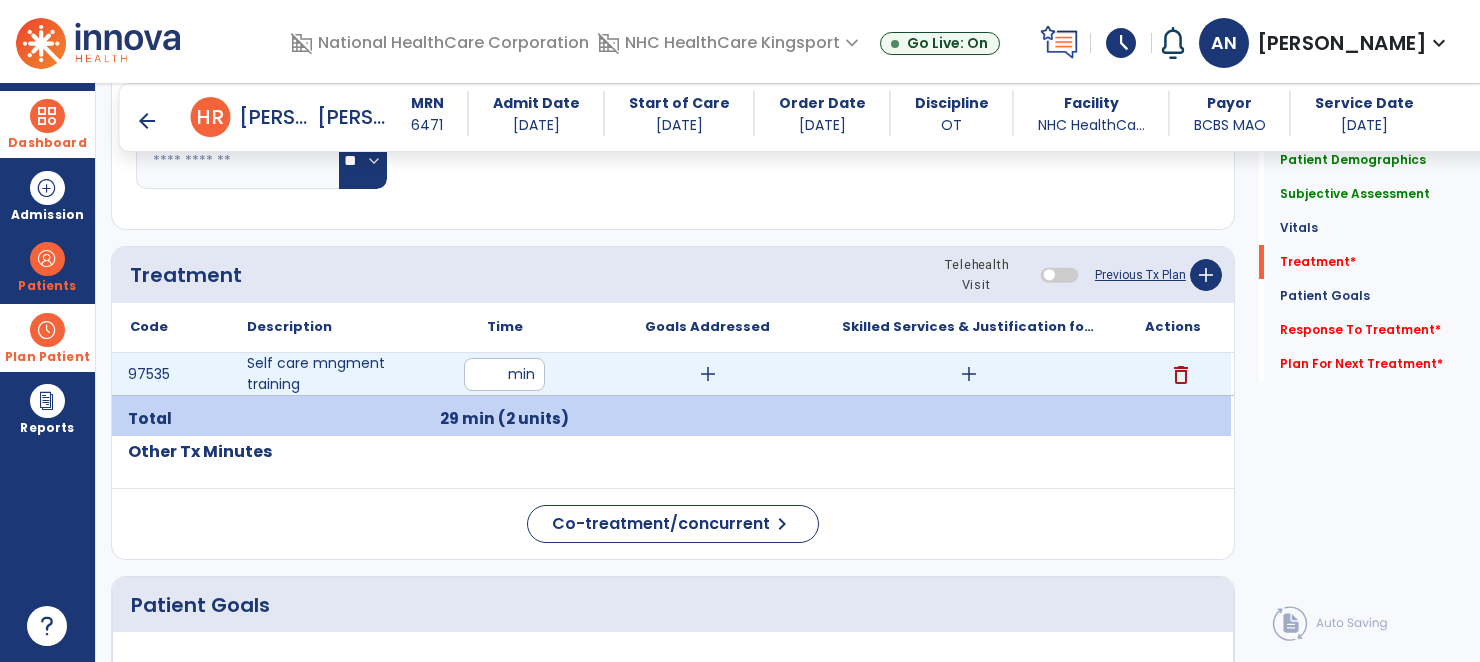 click on "add" at bounding box center (708, 374) 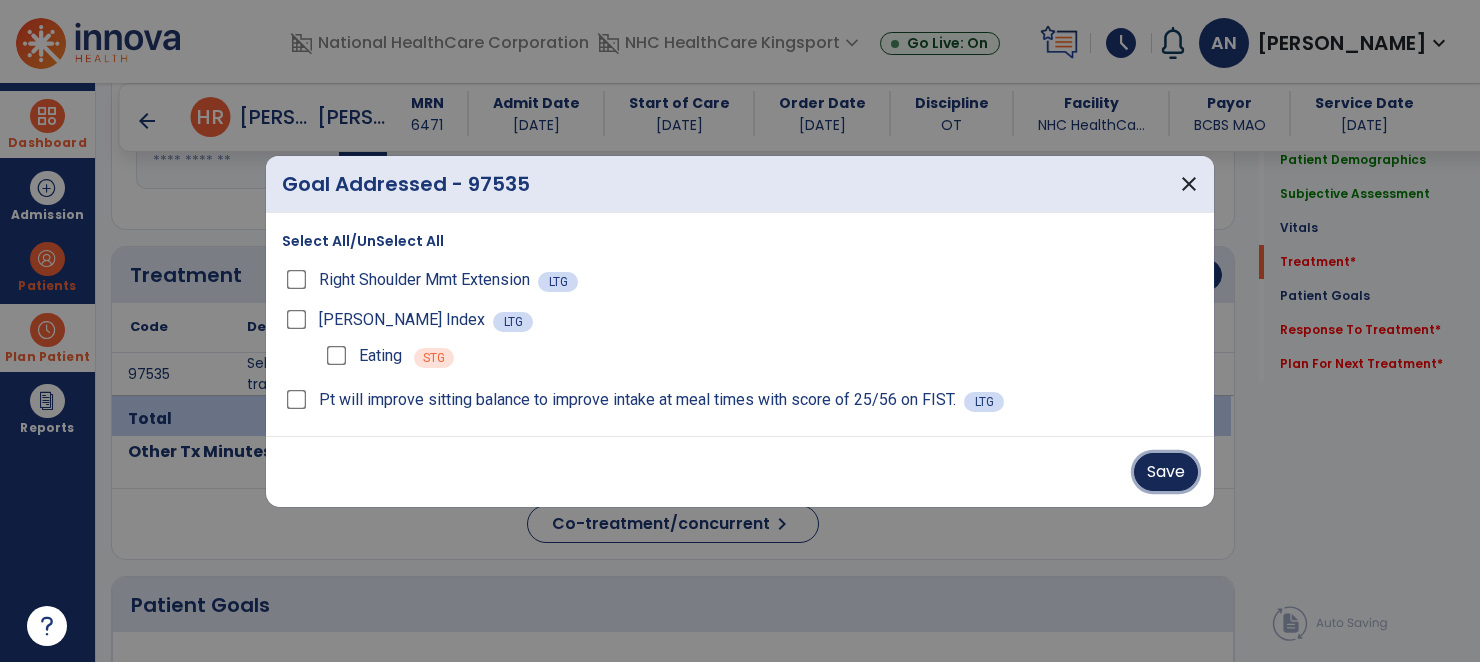 click on "Save" at bounding box center (1166, 472) 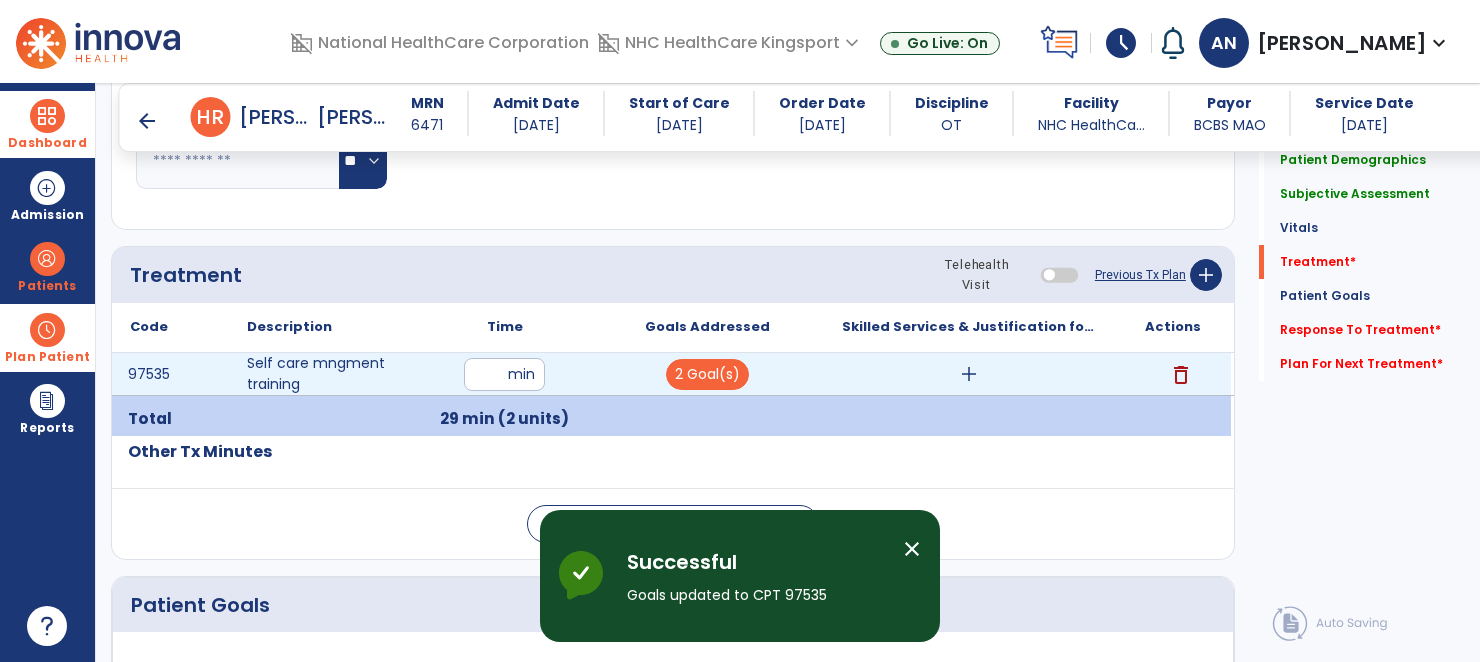 click on "add" at bounding box center [969, 374] 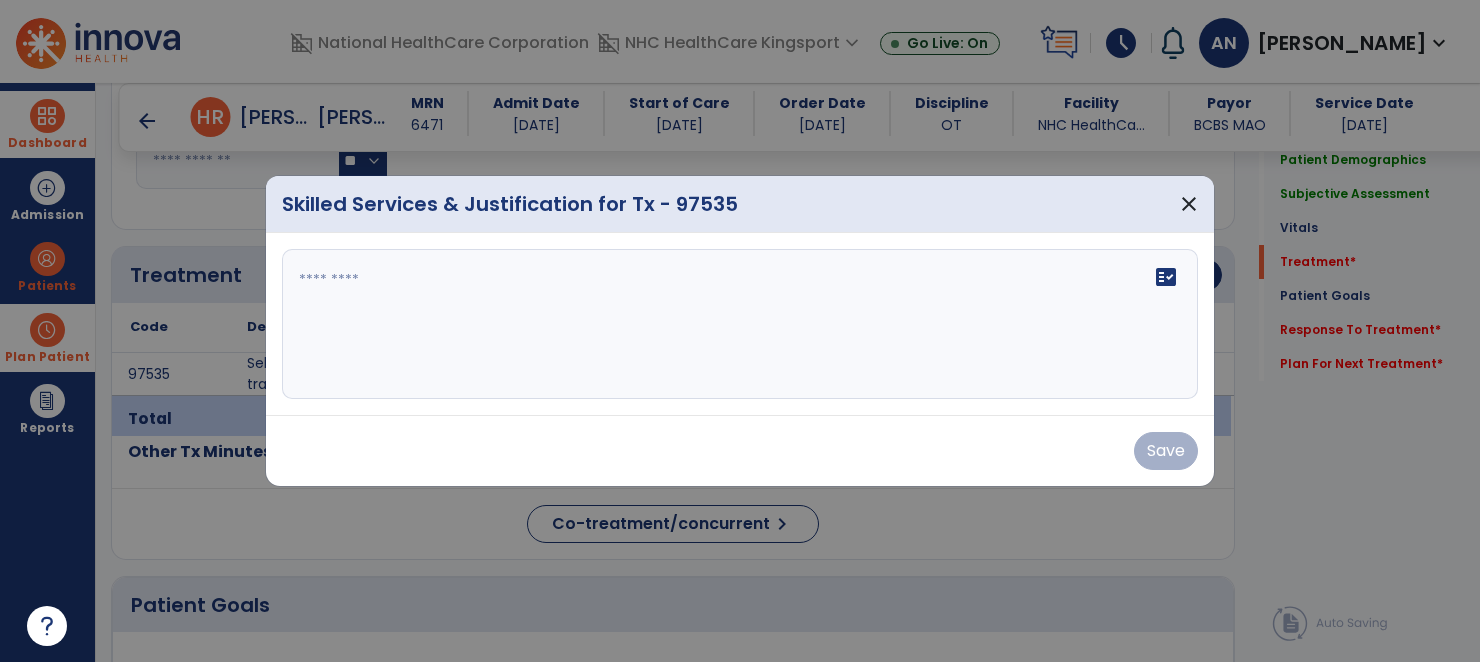 click on "fact_check" at bounding box center [740, 324] 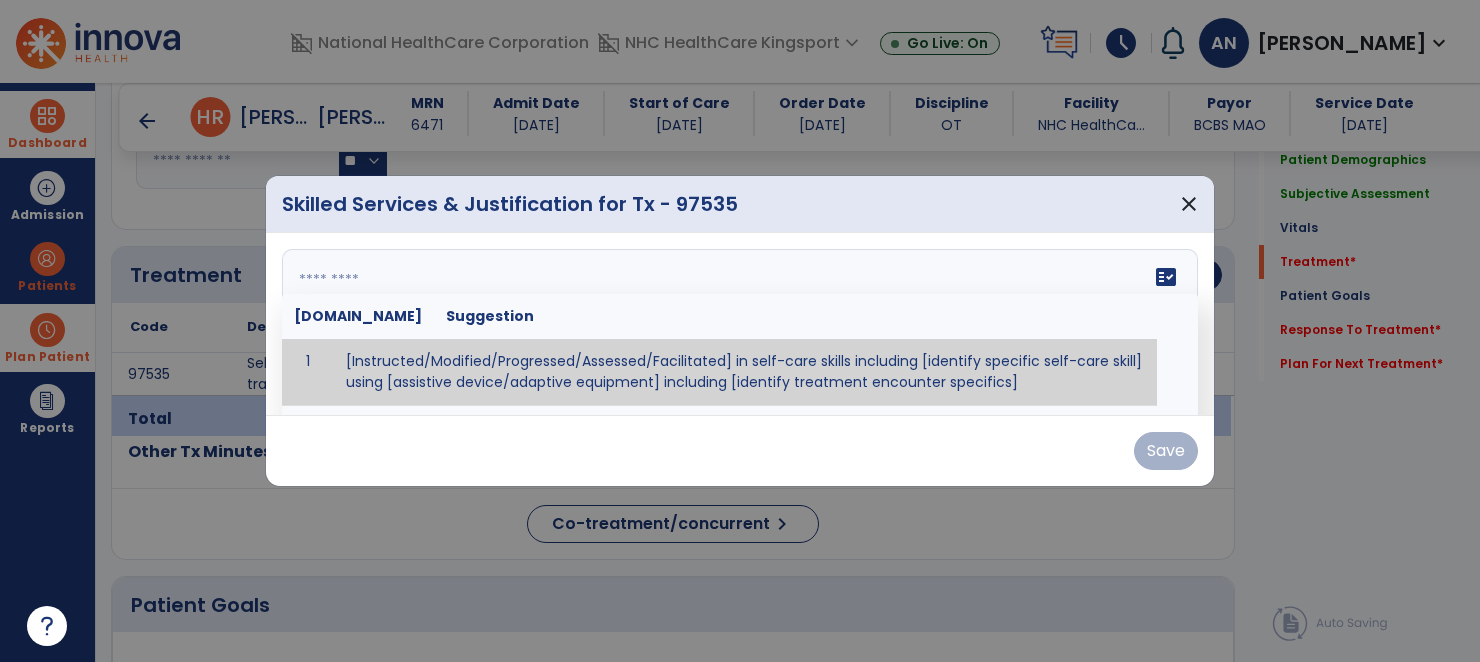 paste on "**********" 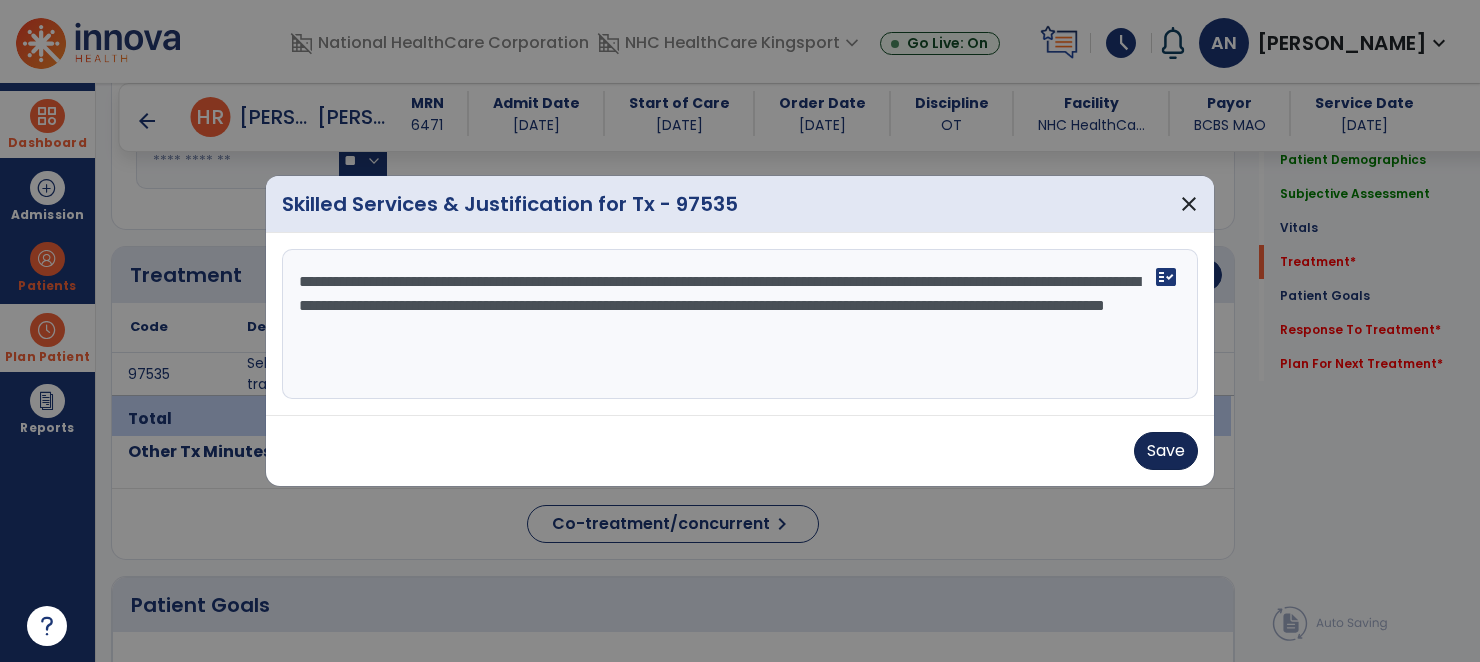 type on "**********" 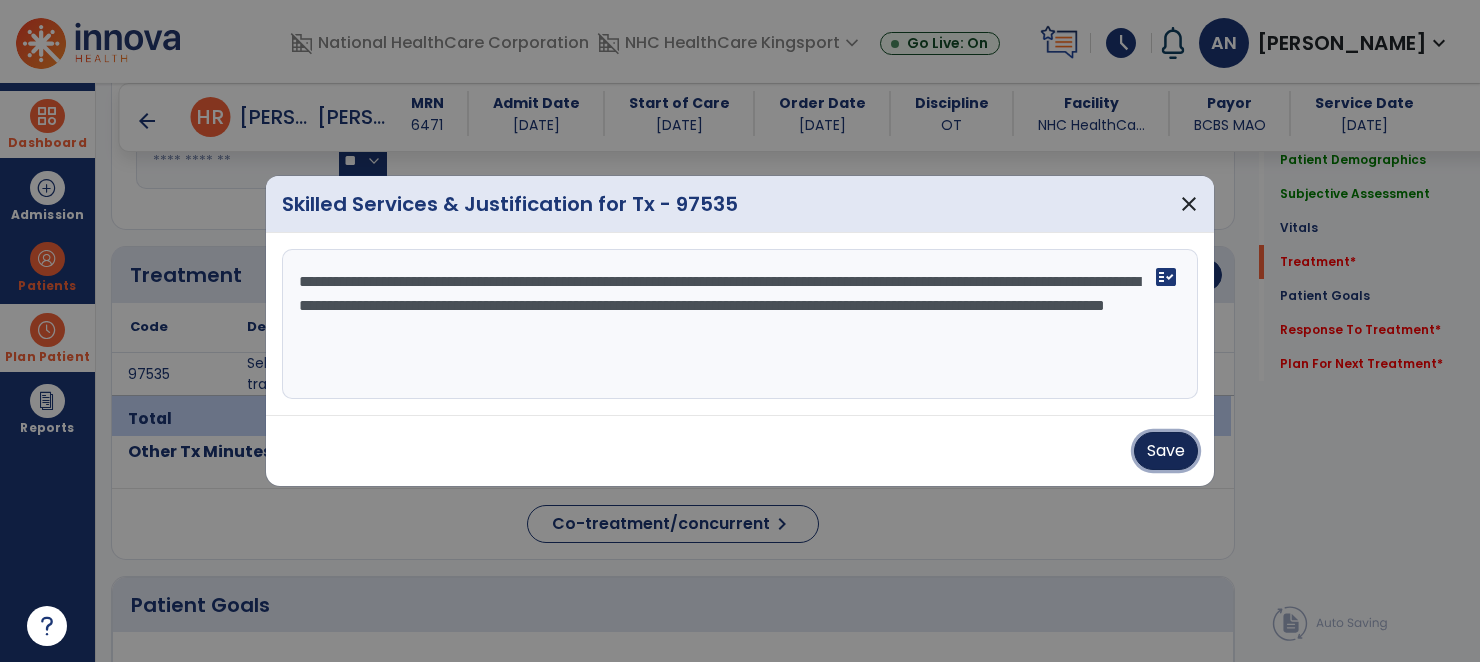 click on "Save" at bounding box center [1166, 451] 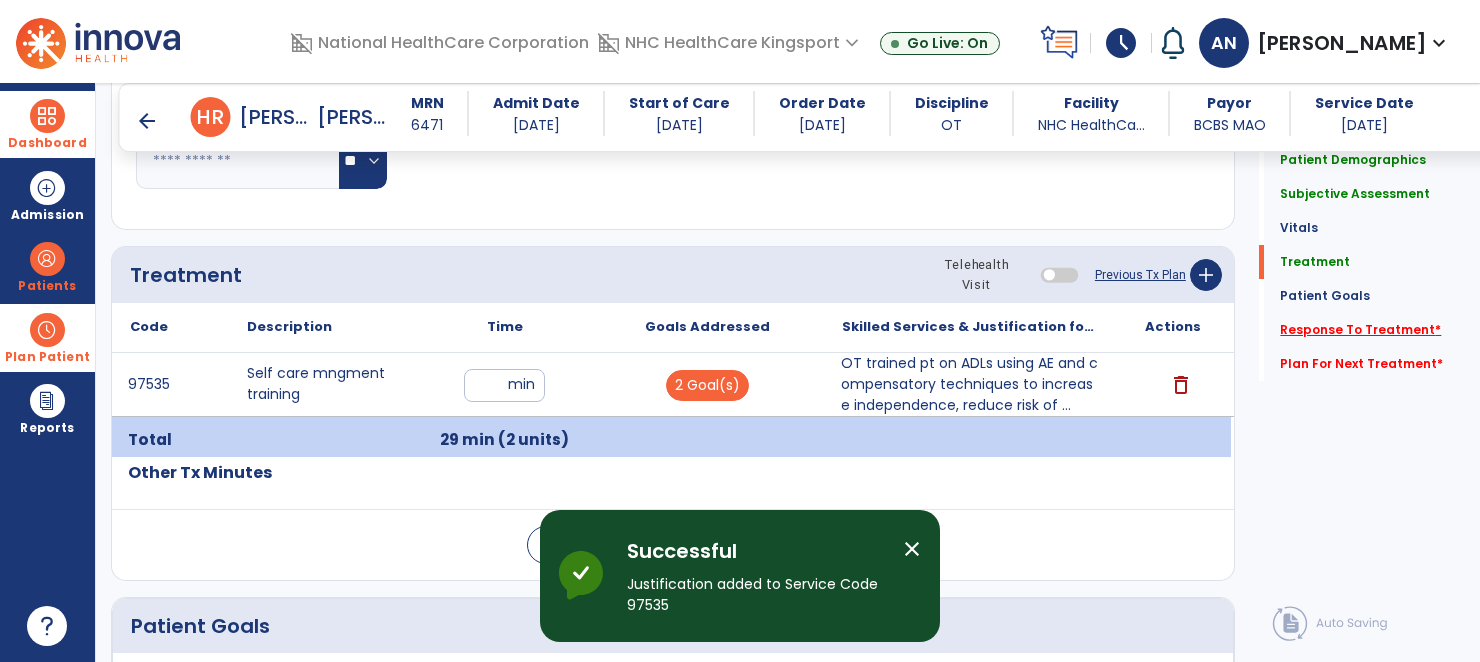 click on "Response To Treatment   *" 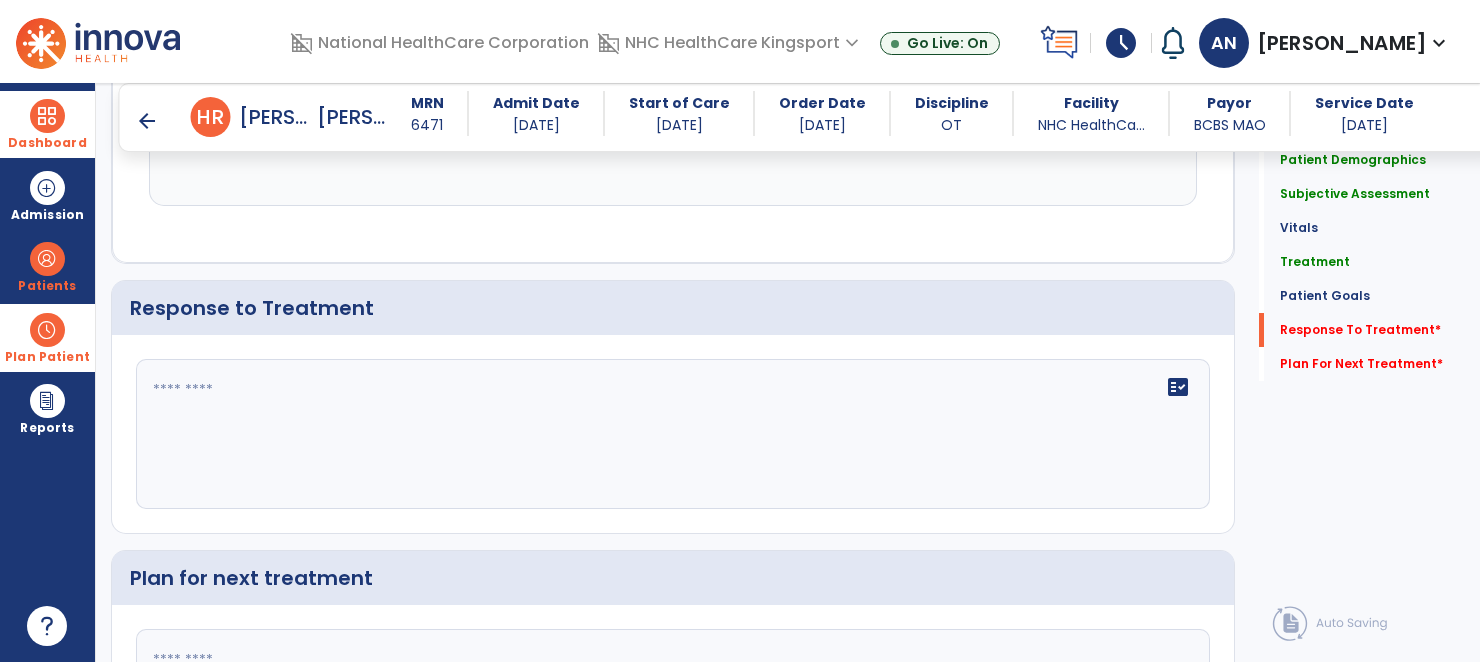 scroll, scrollTop: 2278, scrollLeft: 0, axis: vertical 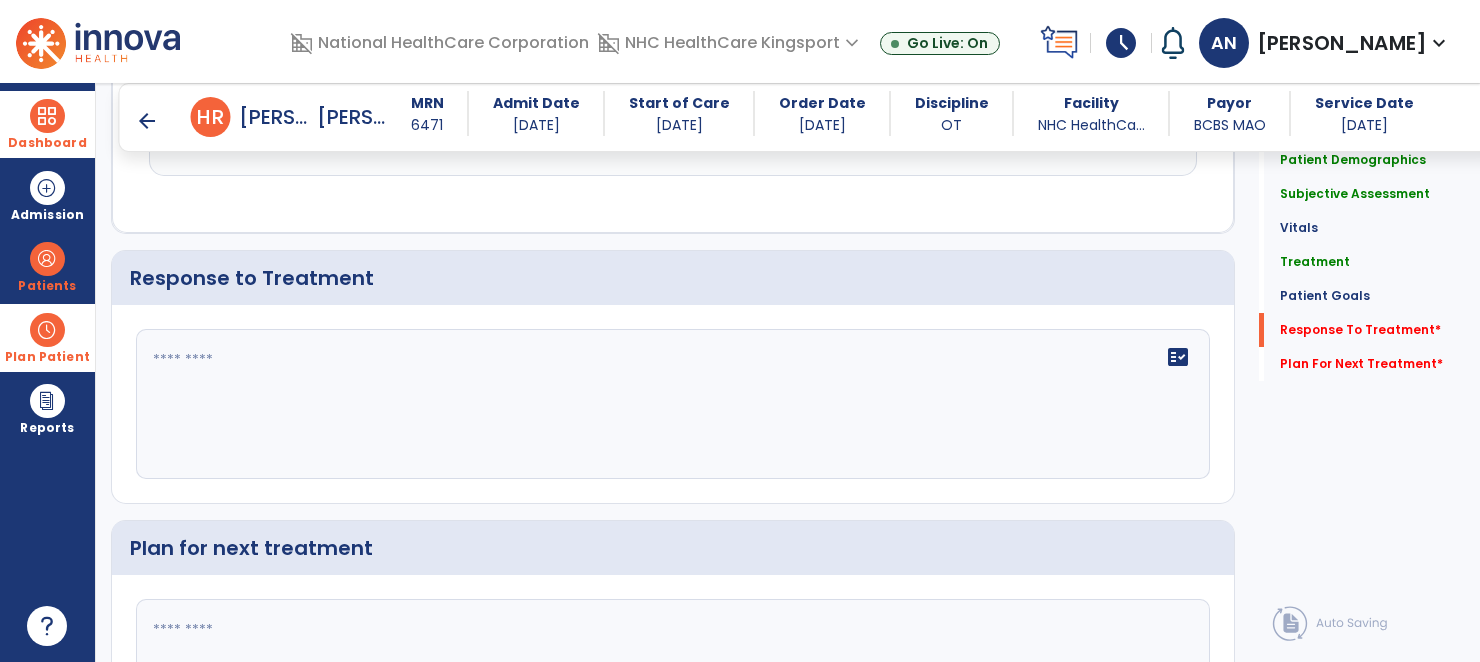 click on "fact_check" 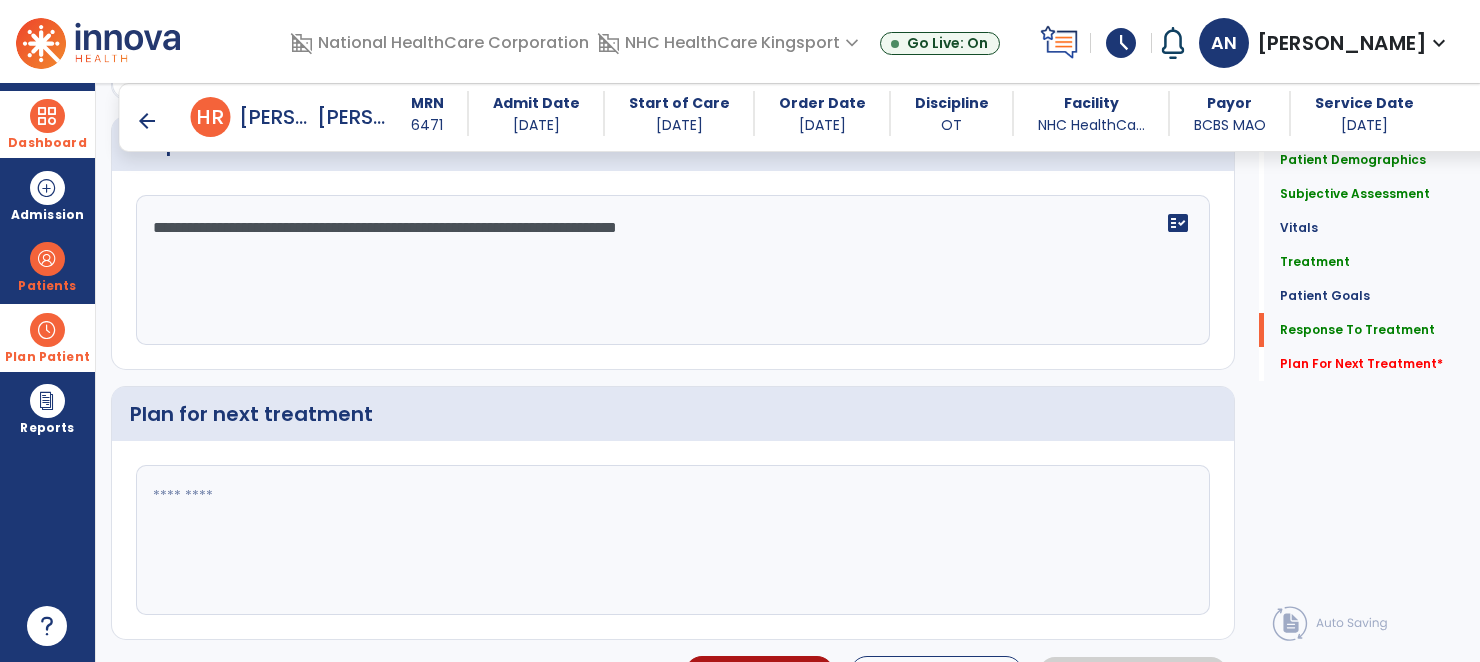 scroll, scrollTop: 2450, scrollLeft: 0, axis: vertical 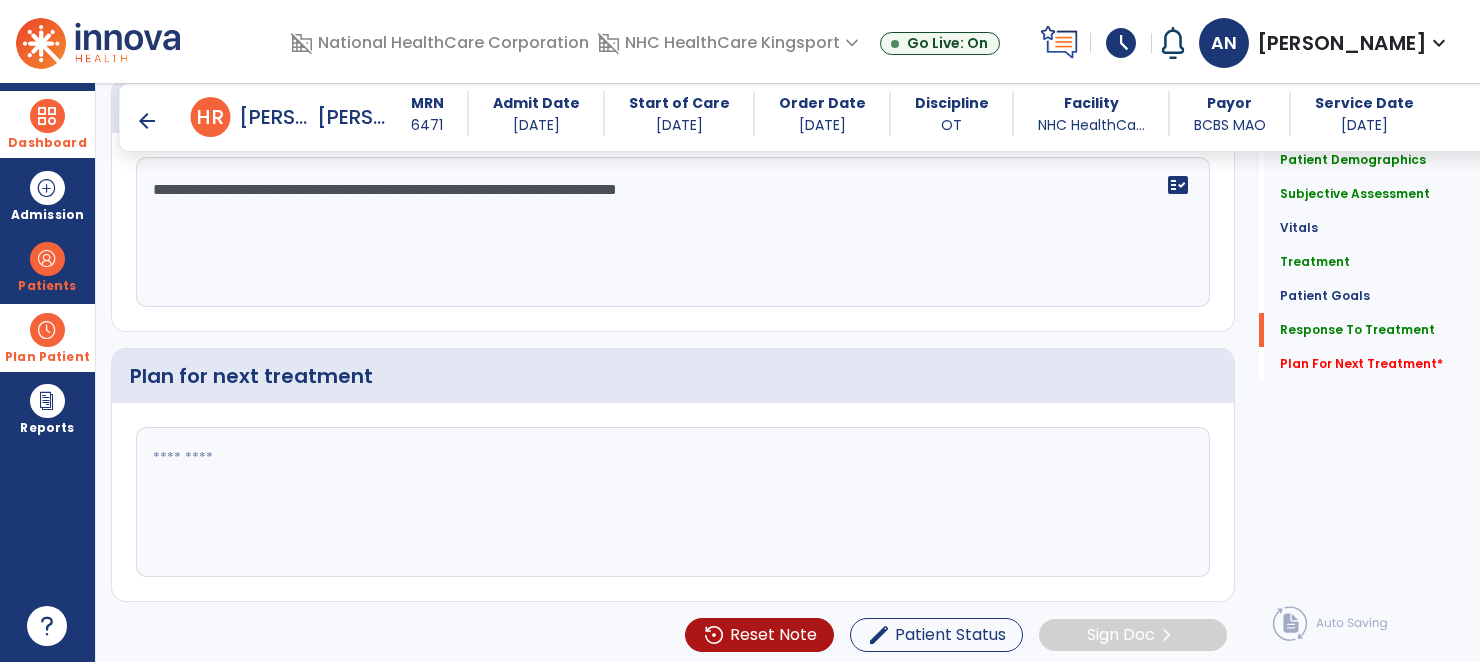 type on "**********" 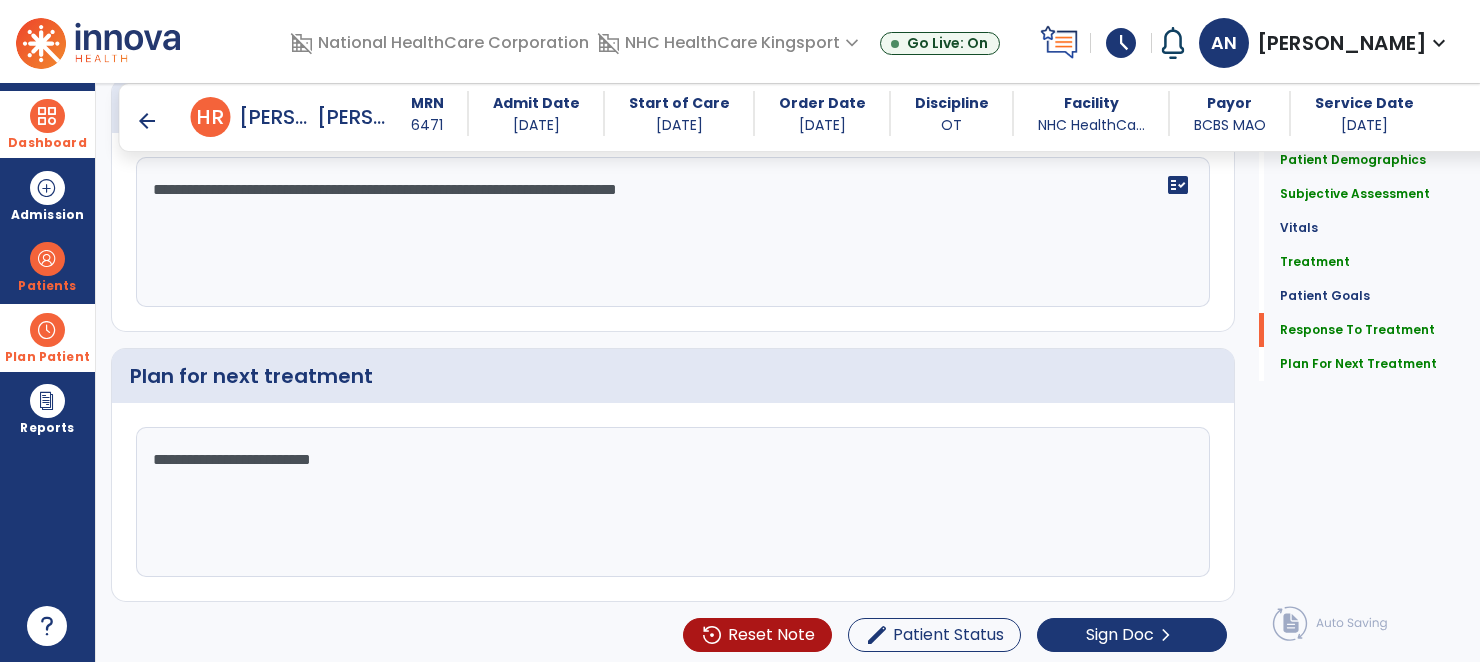 scroll, scrollTop: 2450, scrollLeft: 0, axis: vertical 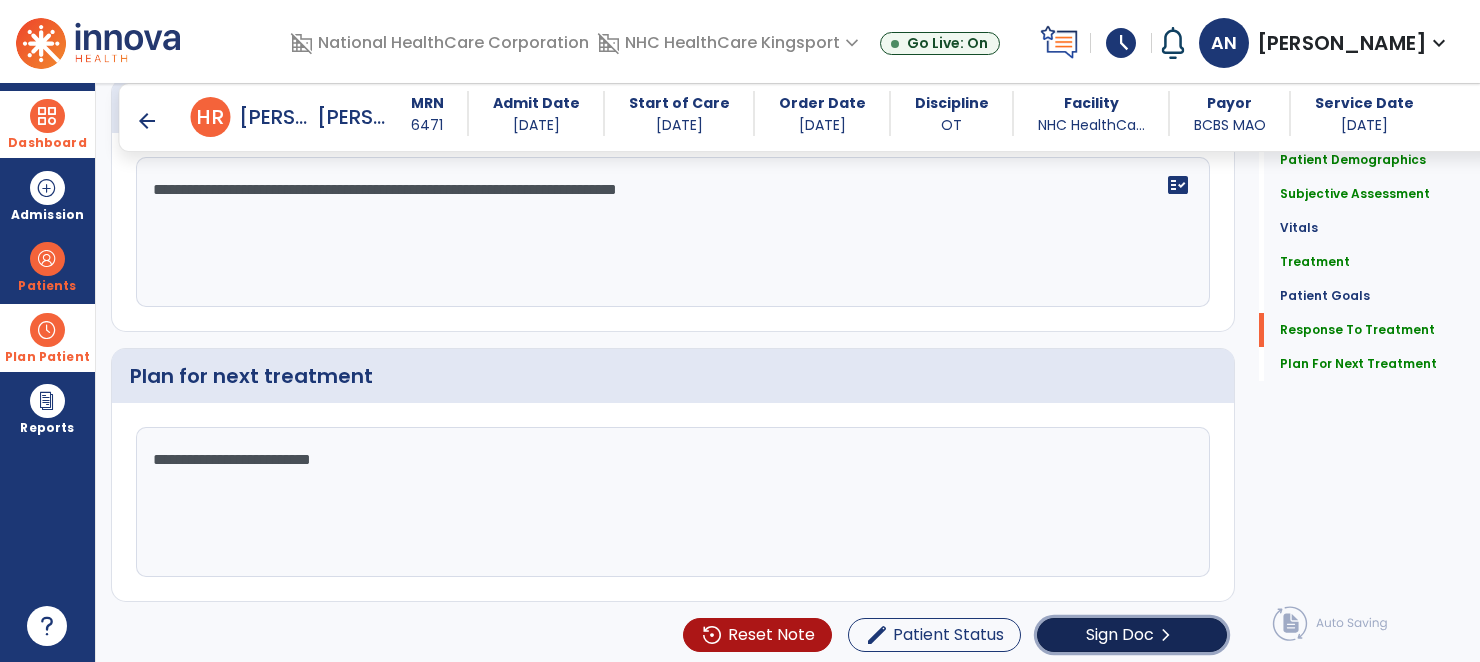 click on "Sign Doc" 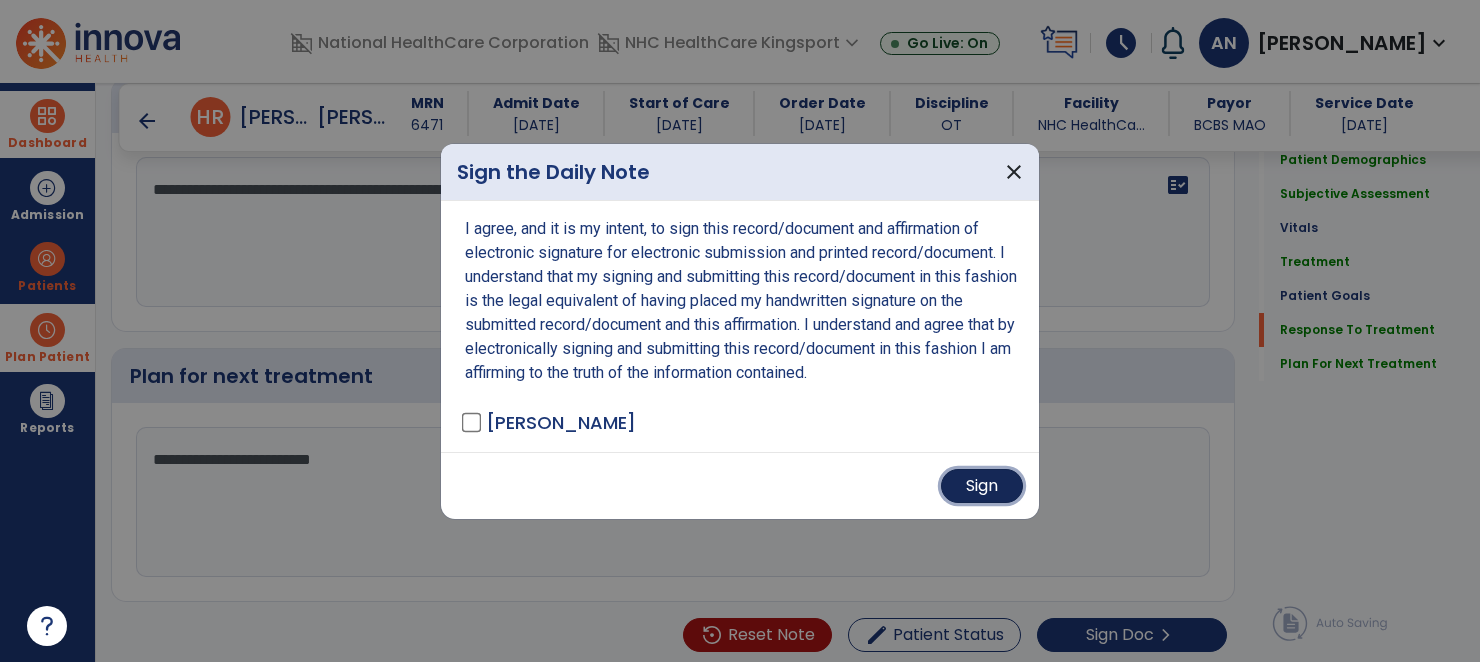 click on "Sign" at bounding box center (982, 486) 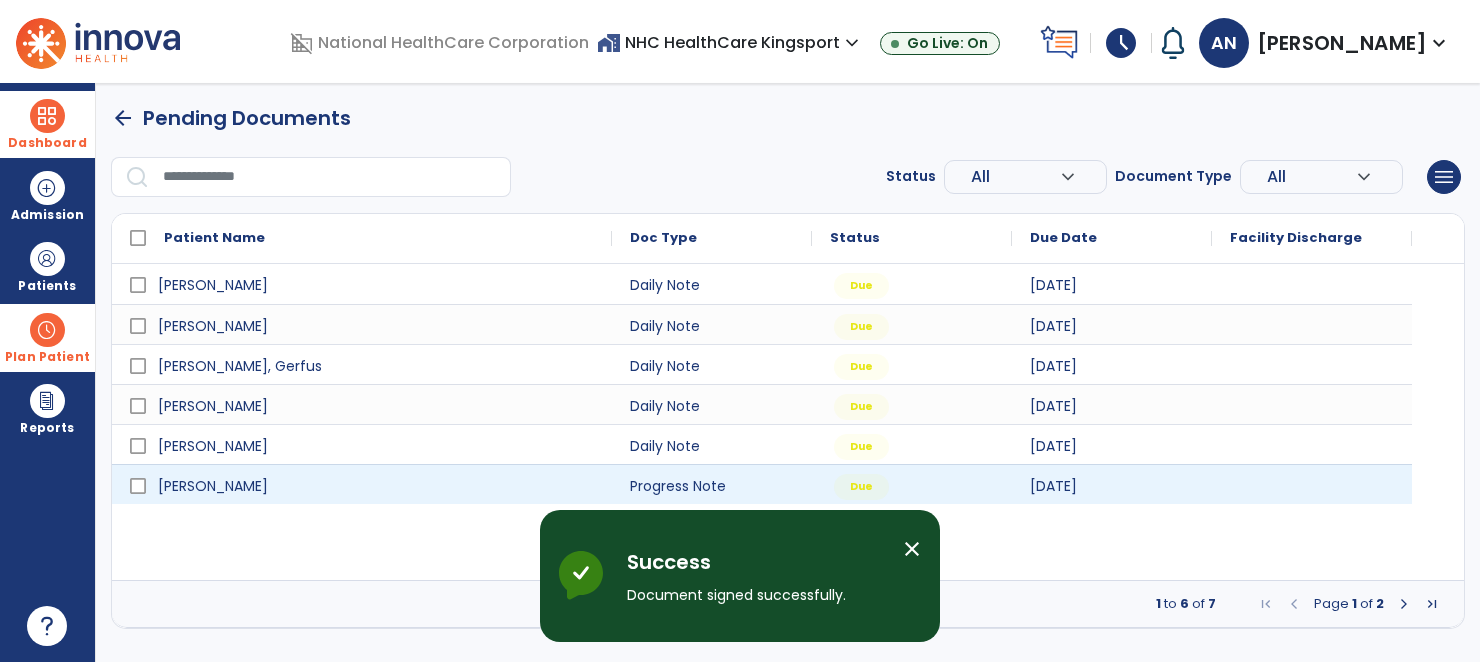 scroll, scrollTop: 0, scrollLeft: 0, axis: both 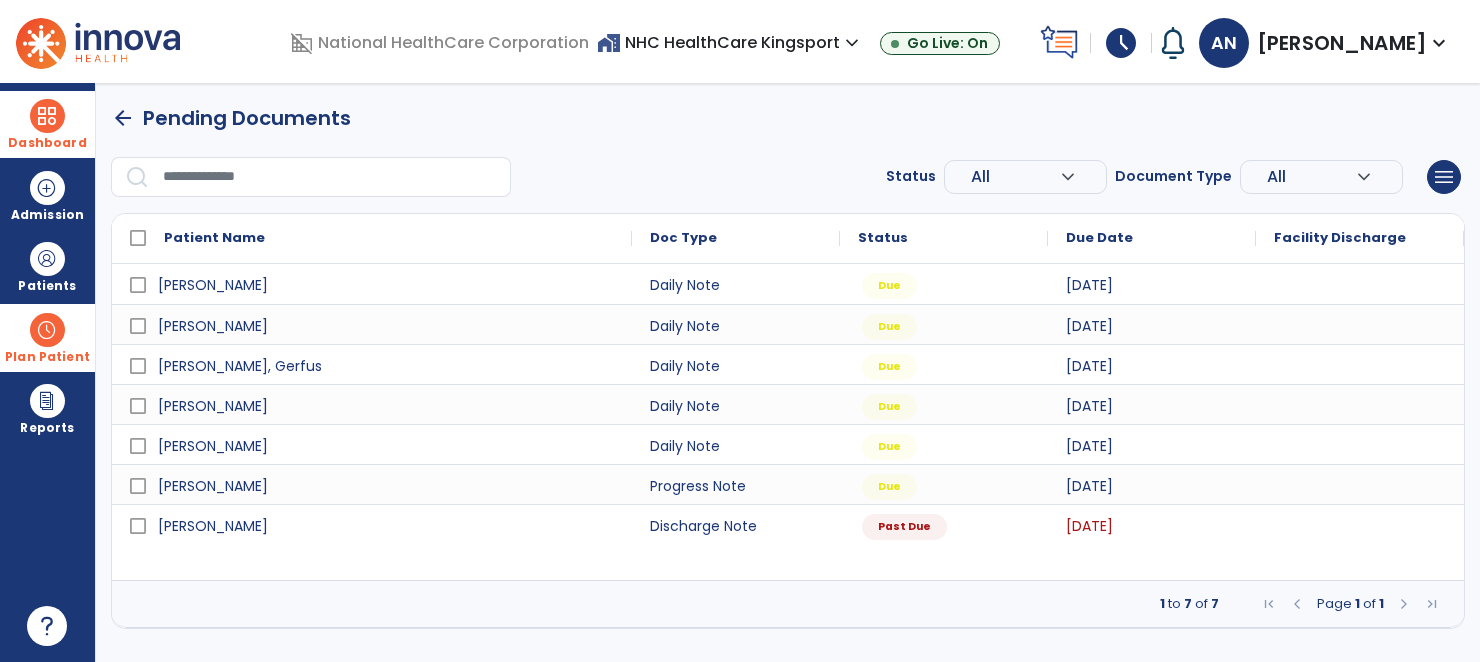 click on "to" at bounding box center (1174, 603) 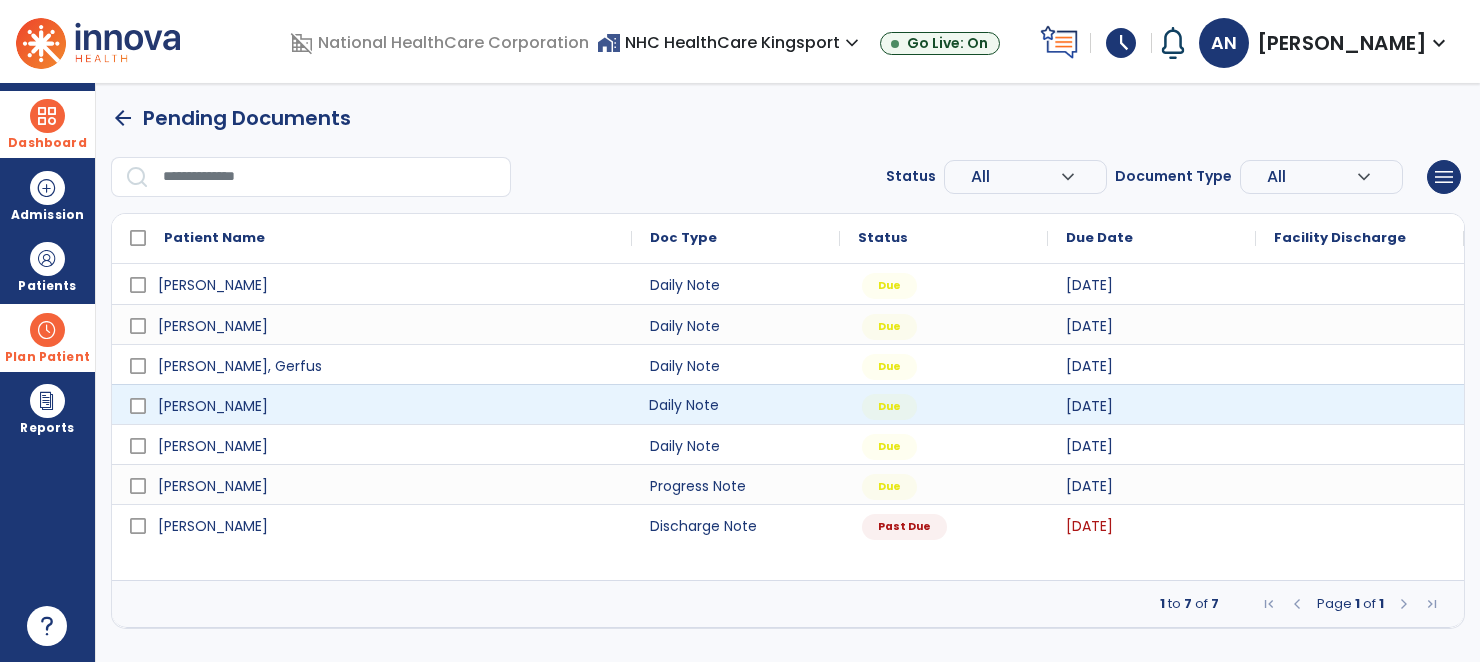 click on "Daily Note" at bounding box center [736, 404] 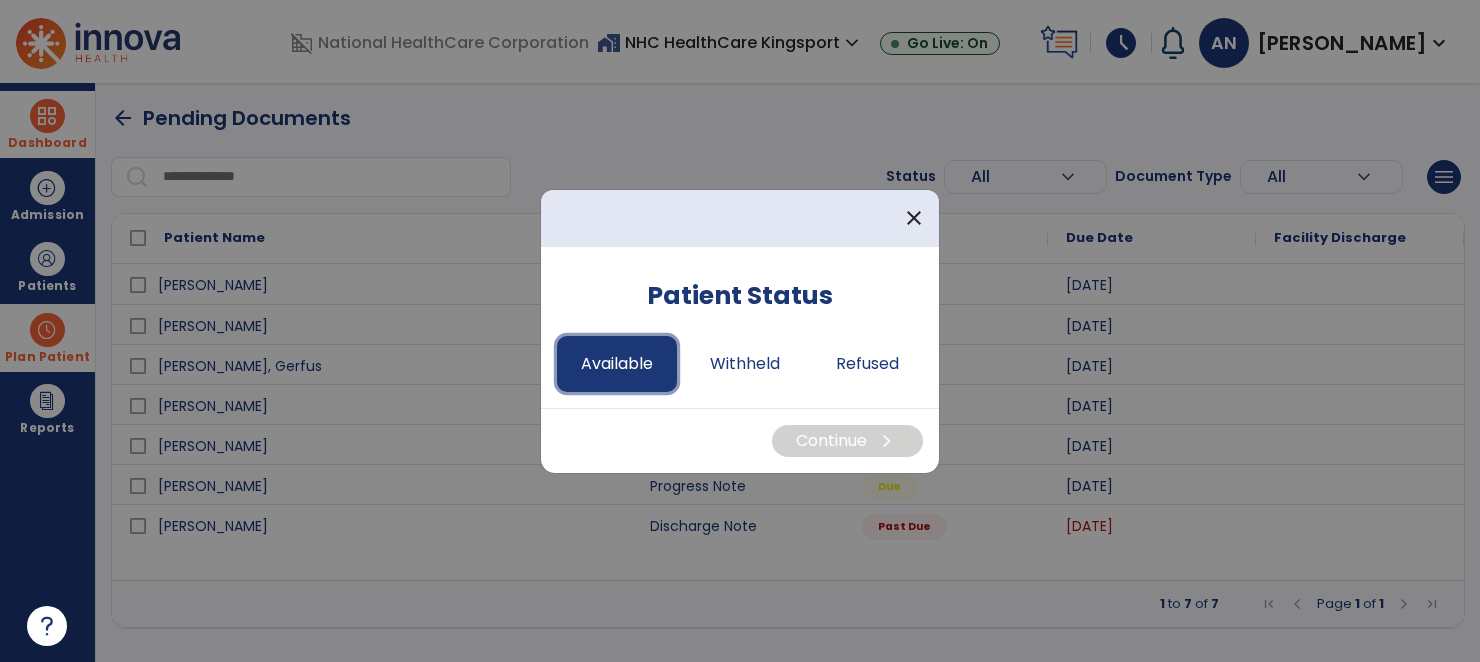 click on "Available" at bounding box center [617, 364] 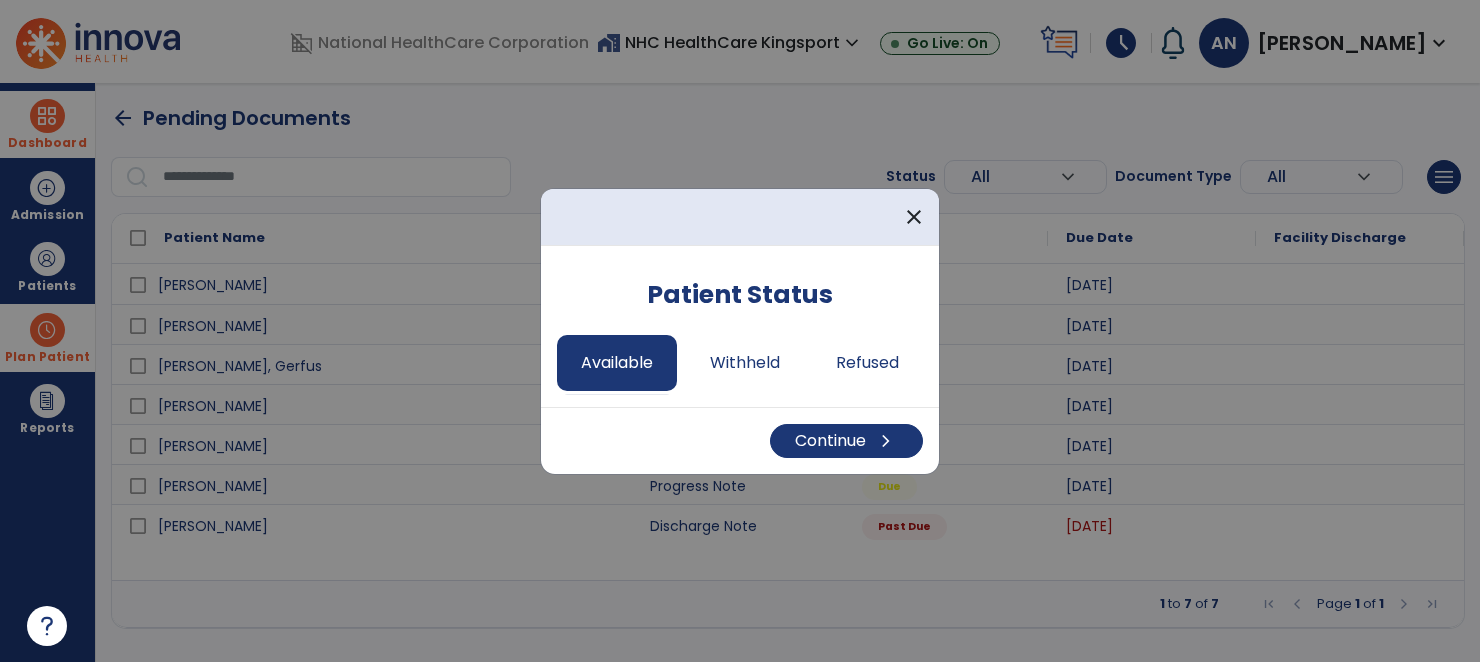 click on "Continue   chevron_right" at bounding box center [740, 440] 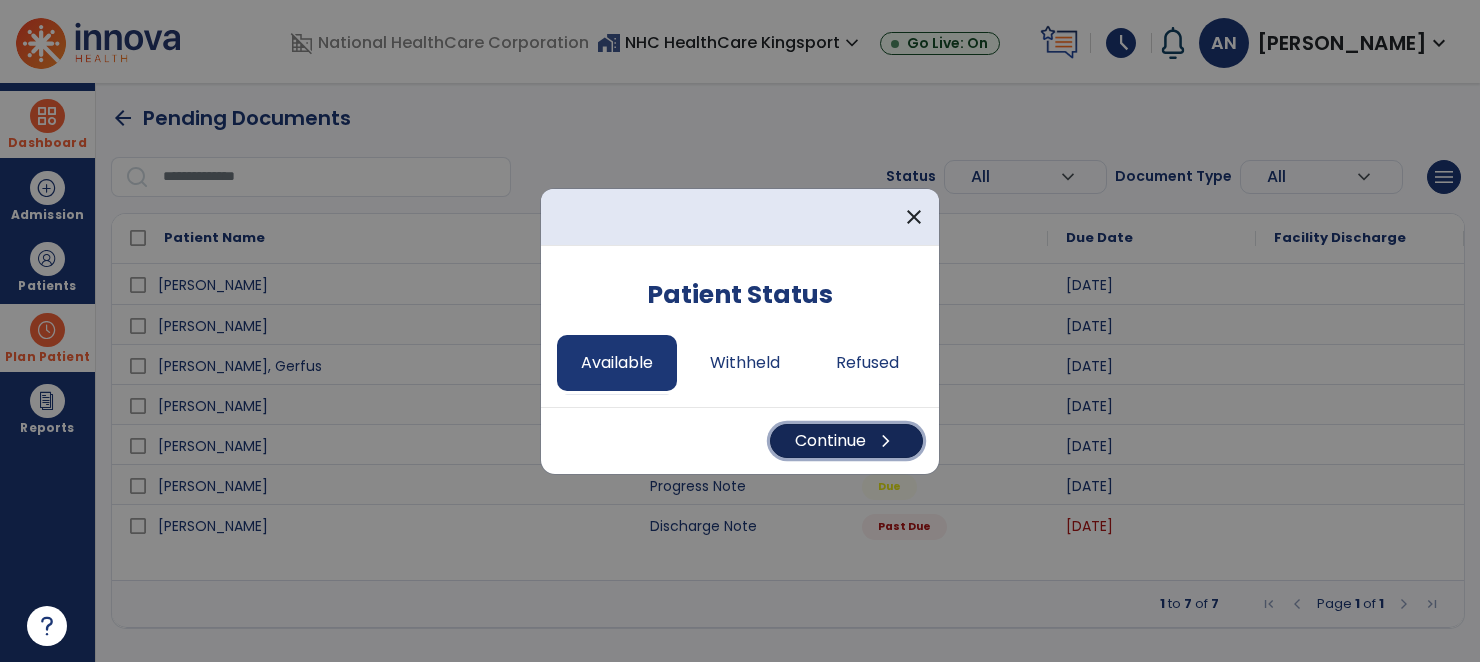 click on "Continue   chevron_right" at bounding box center (846, 441) 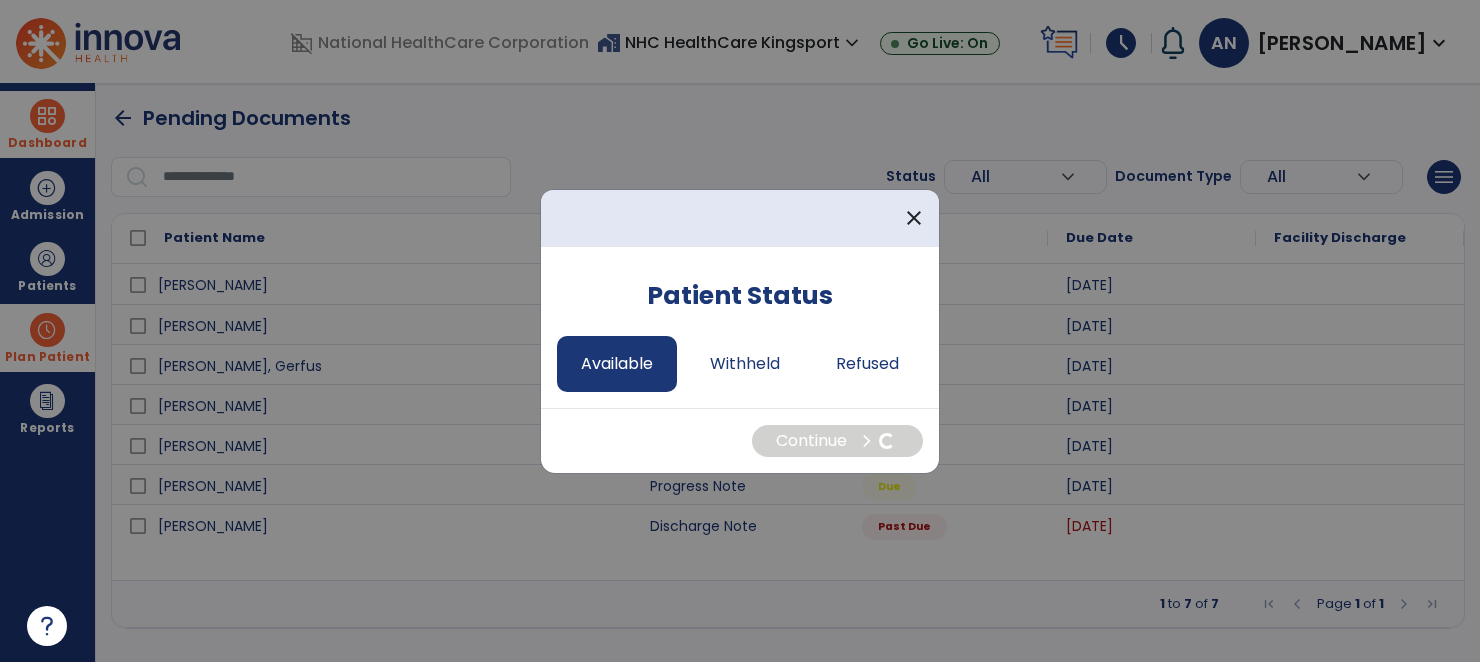 select on "*" 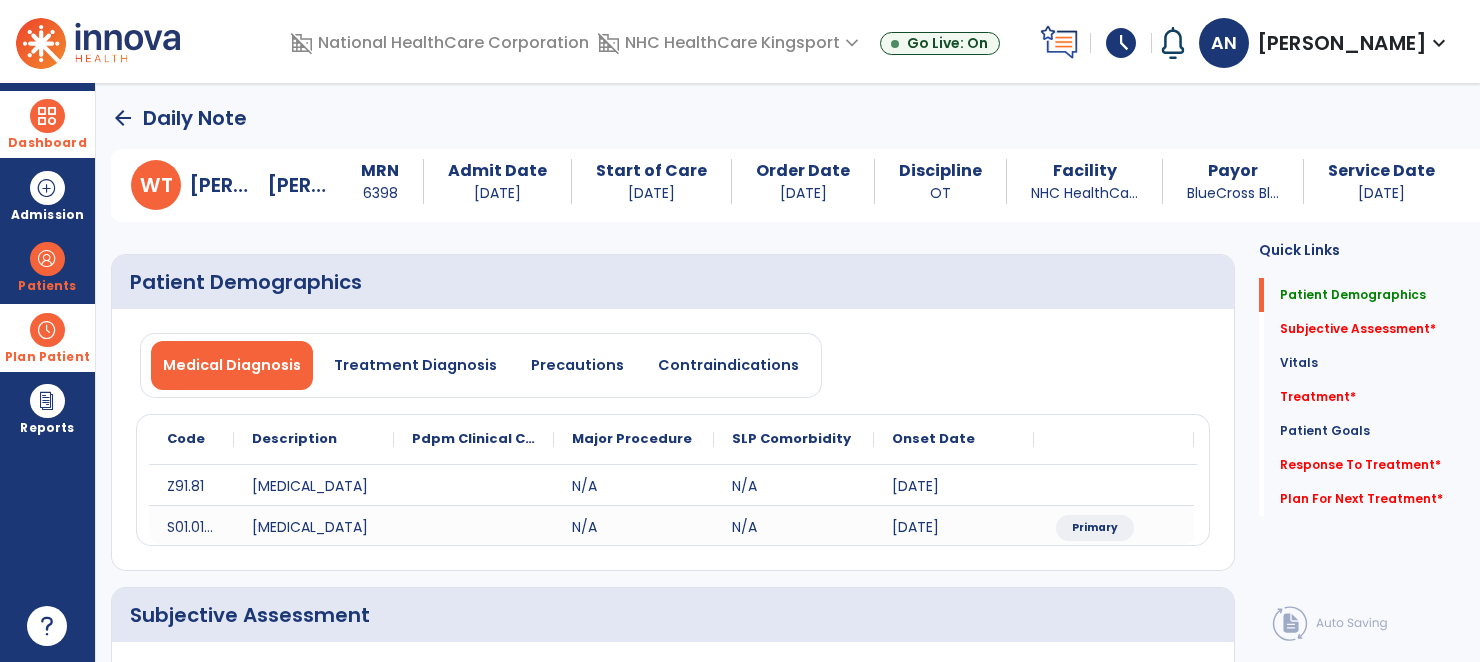 click on "Subjective Assessment   *  Subjective Assessment   *" 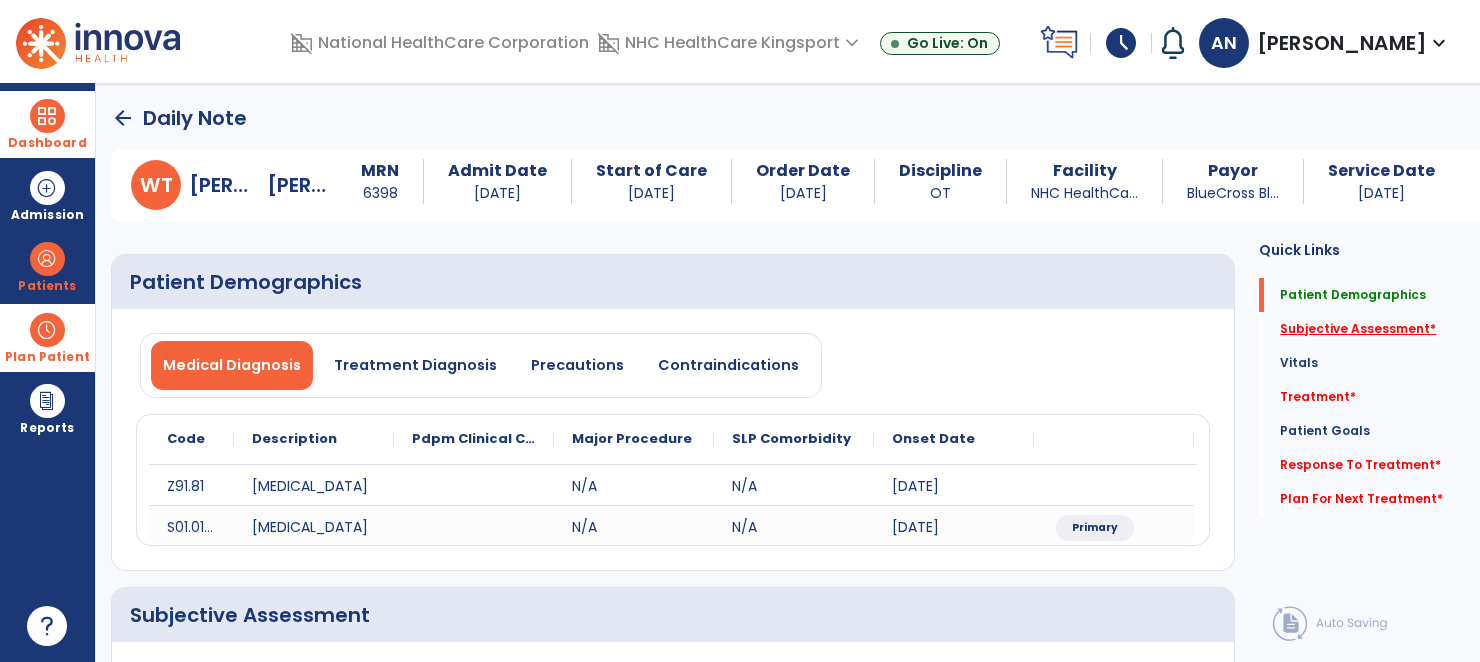 click on "Subjective Assessment   *" 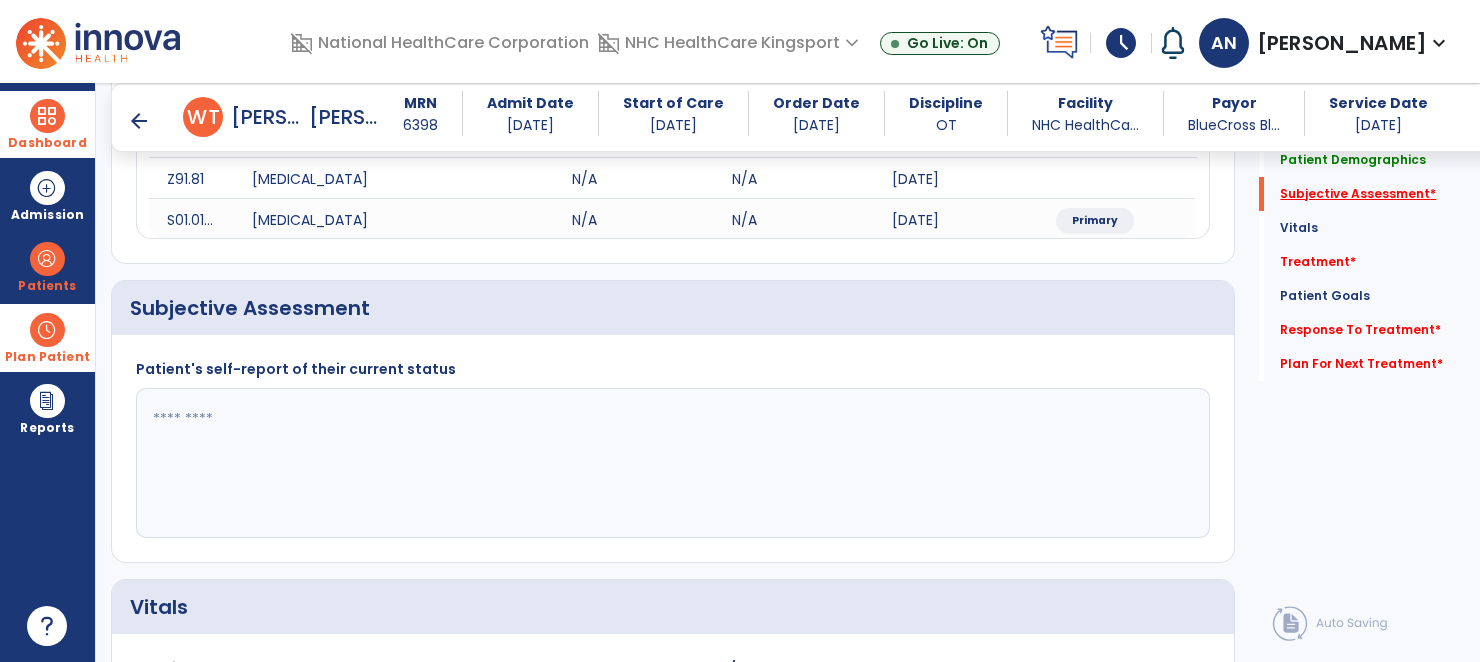 scroll, scrollTop: 355, scrollLeft: 0, axis: vertical 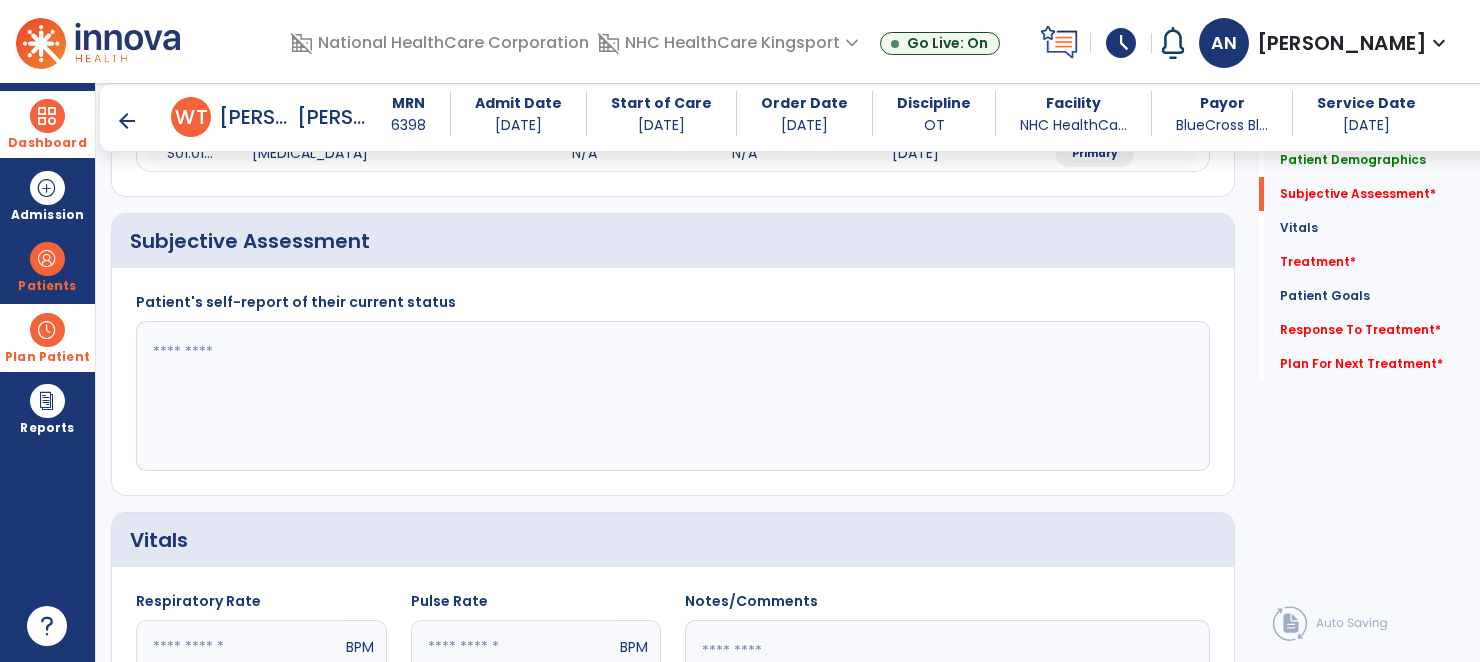 click on "Patient's self-report of their current status" 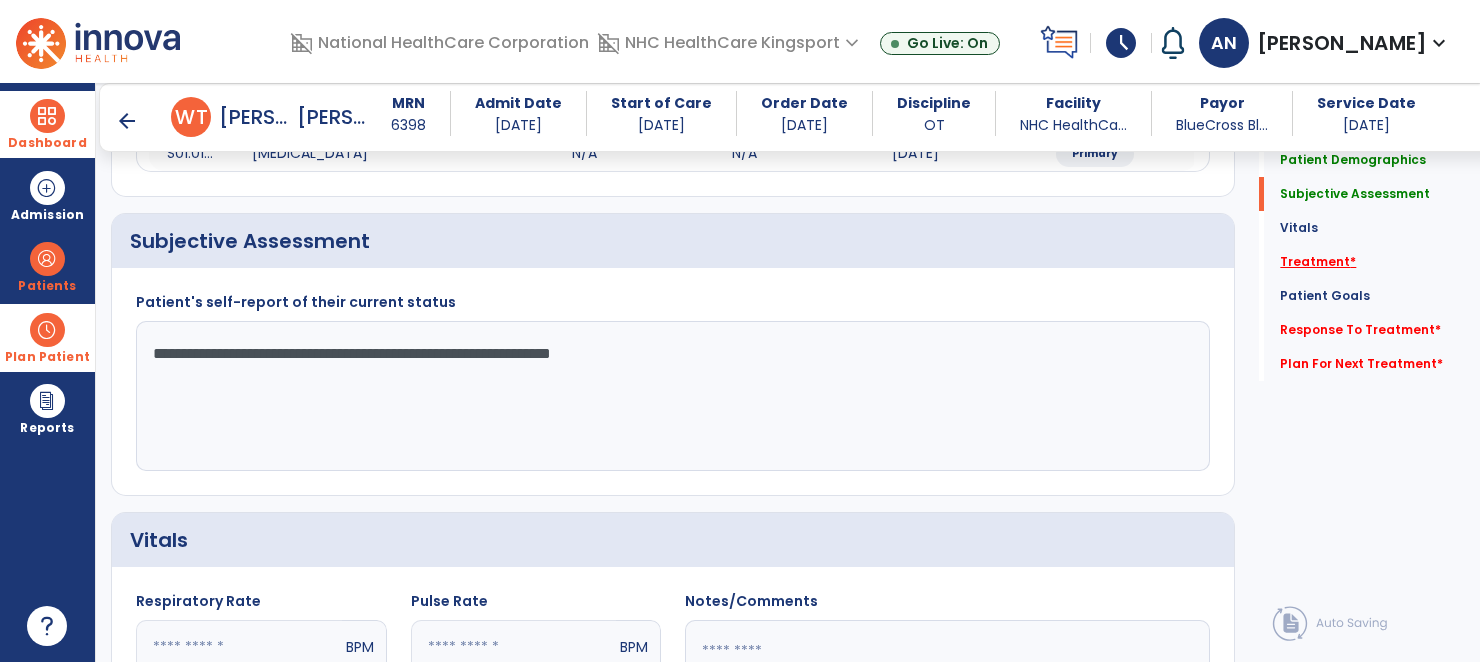type on "**********" 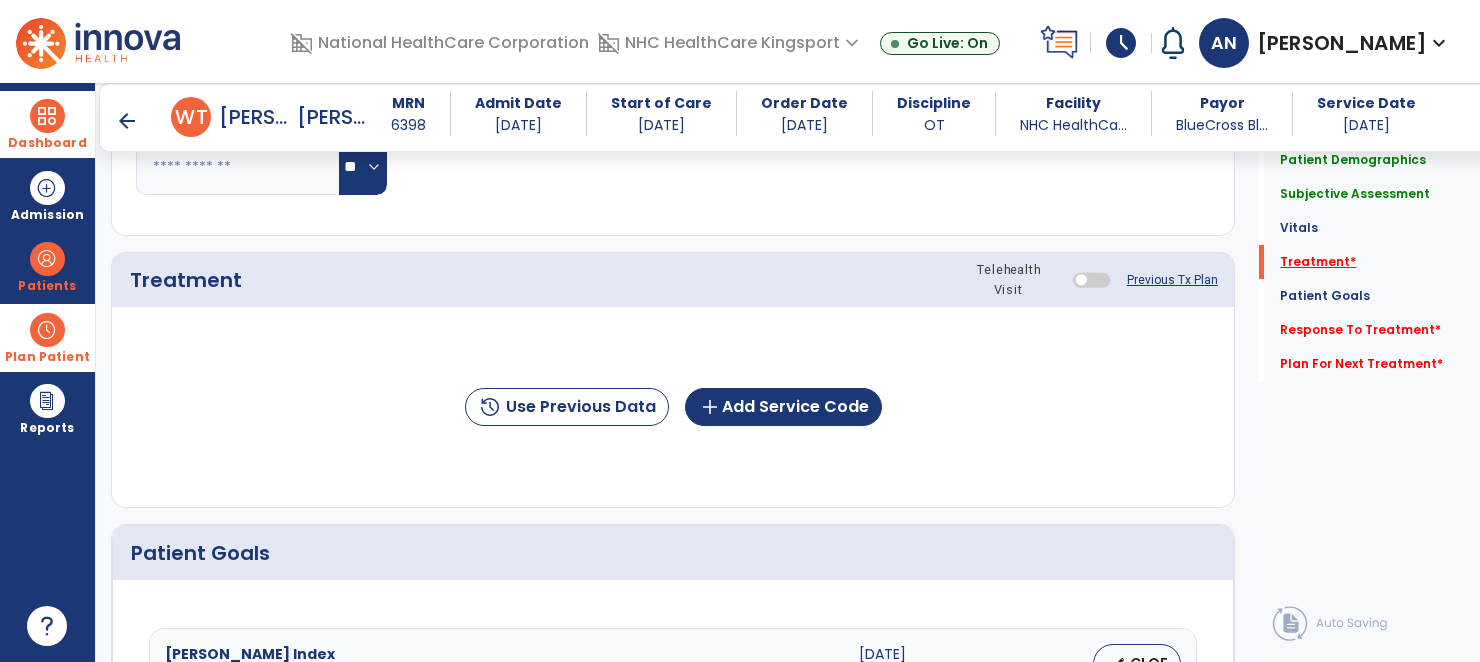 scroll, scrollTop: 1043, scrollLeft: 0, axis: vertical 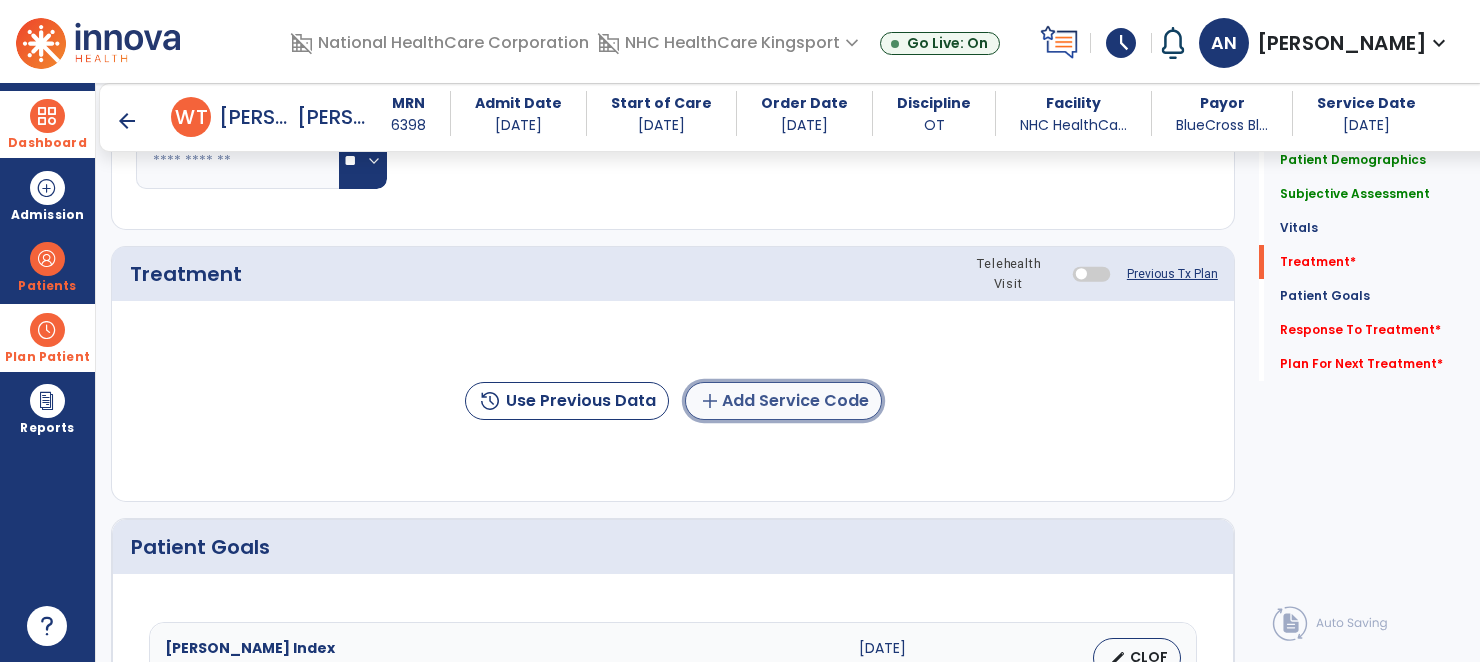 click on "add" 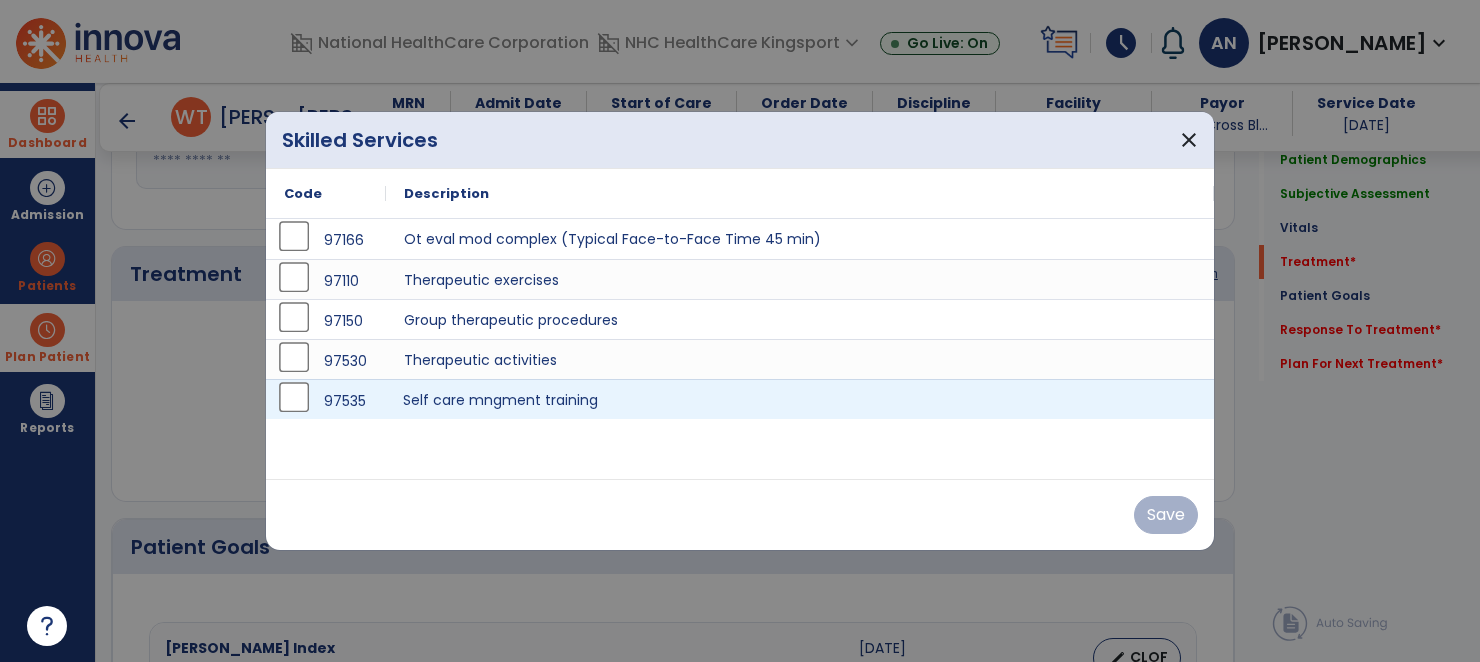 click on "Self care mngment training" at bounding box center [800, 399] 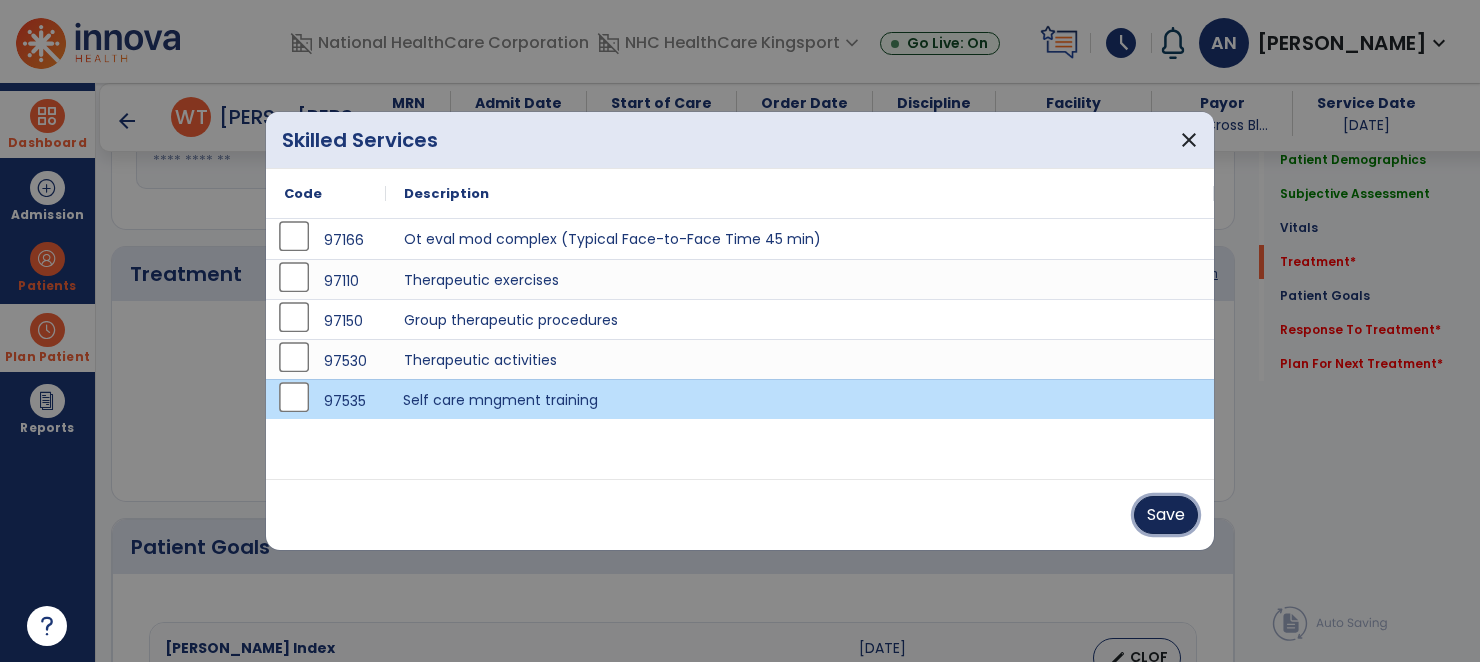 click on "Save" at bounding box center (1166, 515) 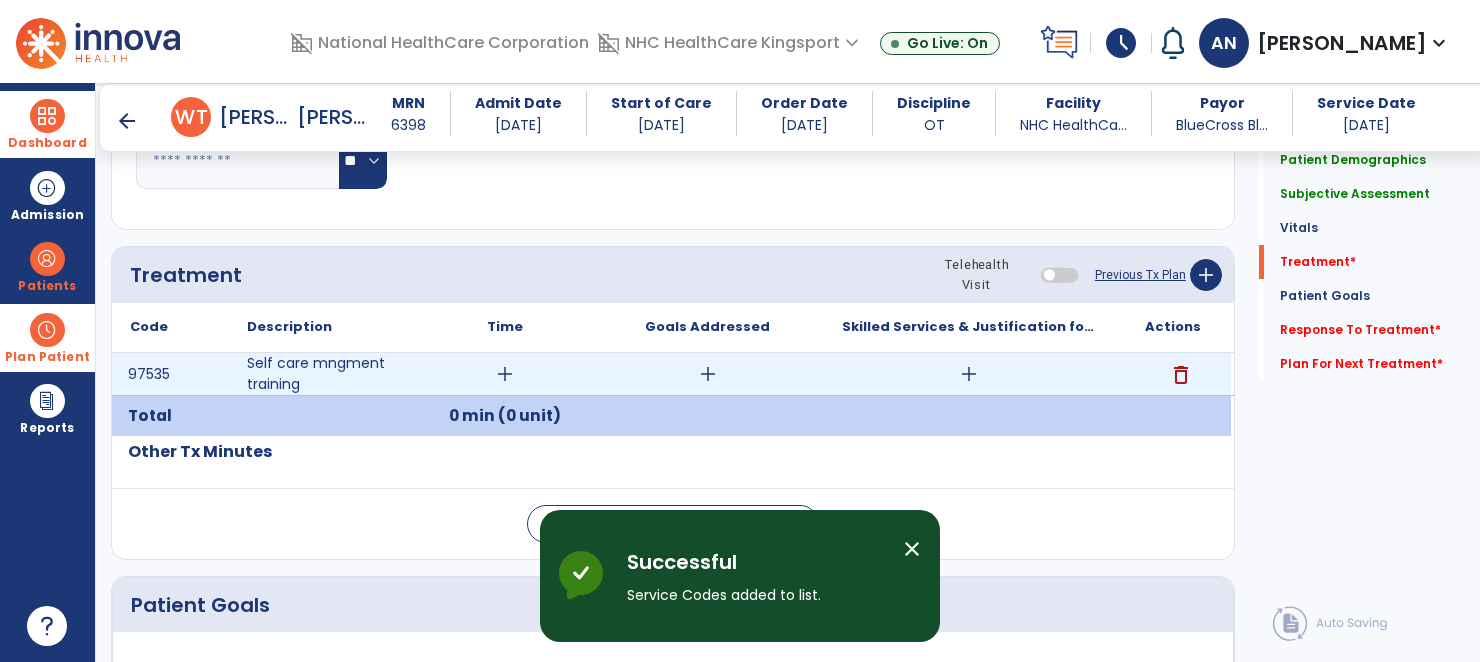 click on "add" at bounding box center [505, 374] 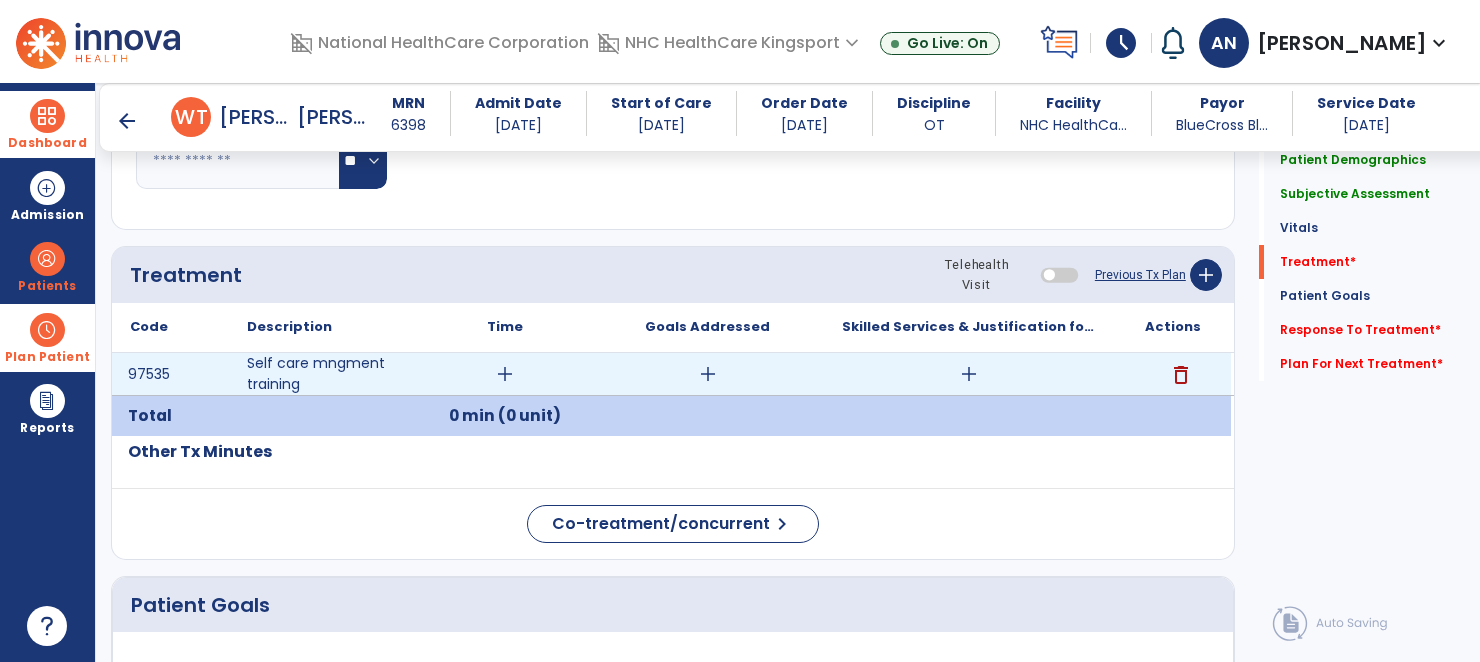 click on "add" at bounding box center [505, 374] 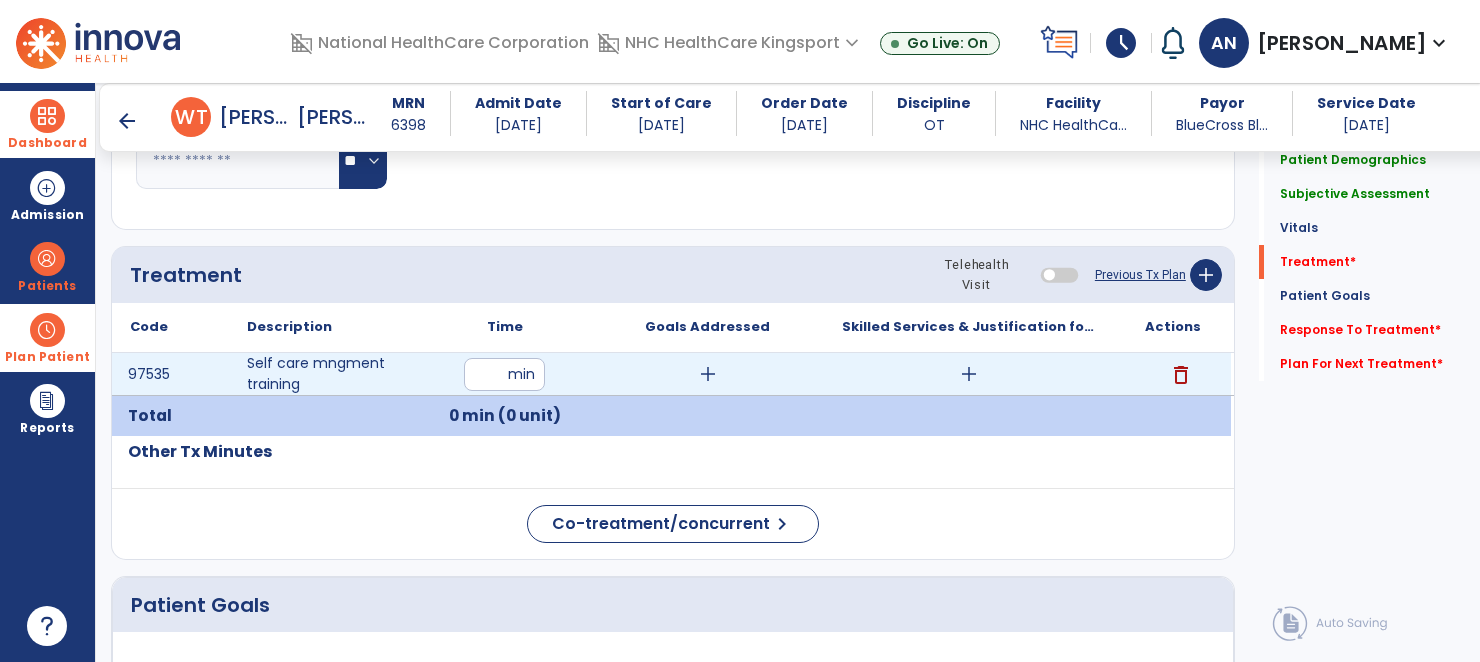 type on "**" 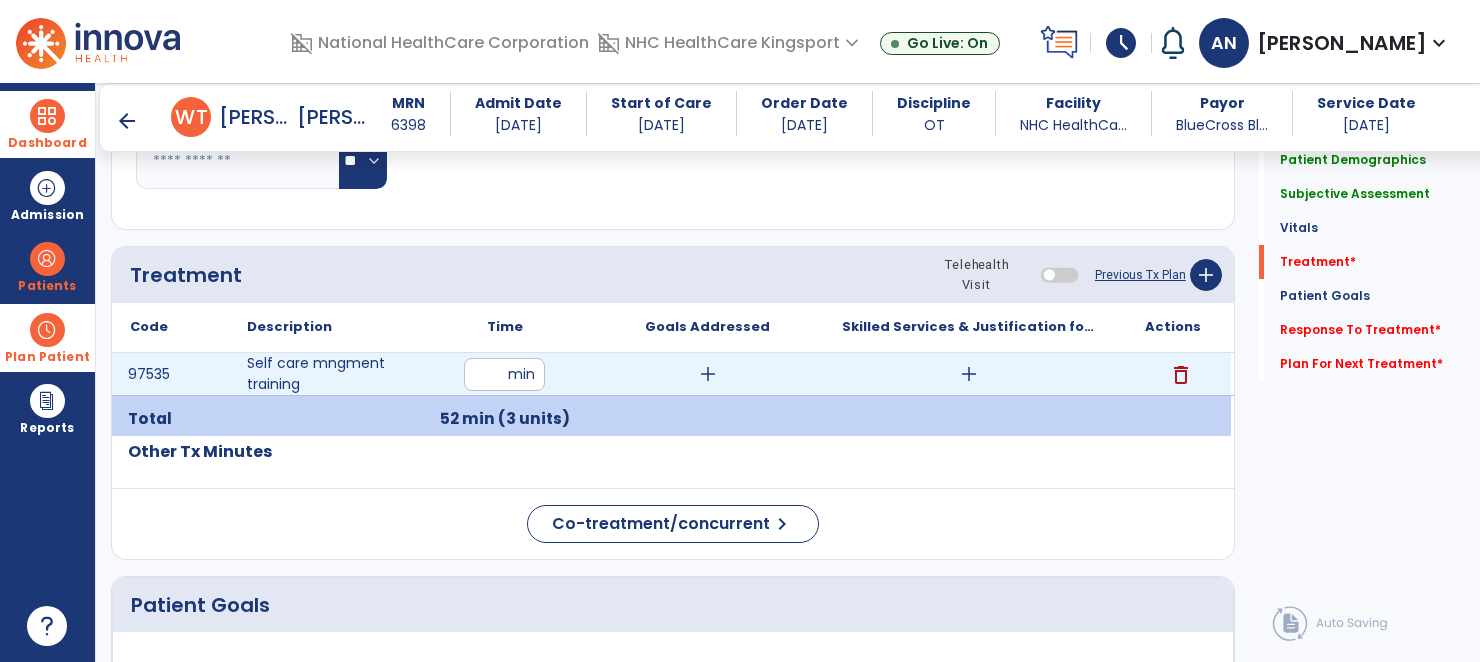click on "add" at bounding box center (708, 374) 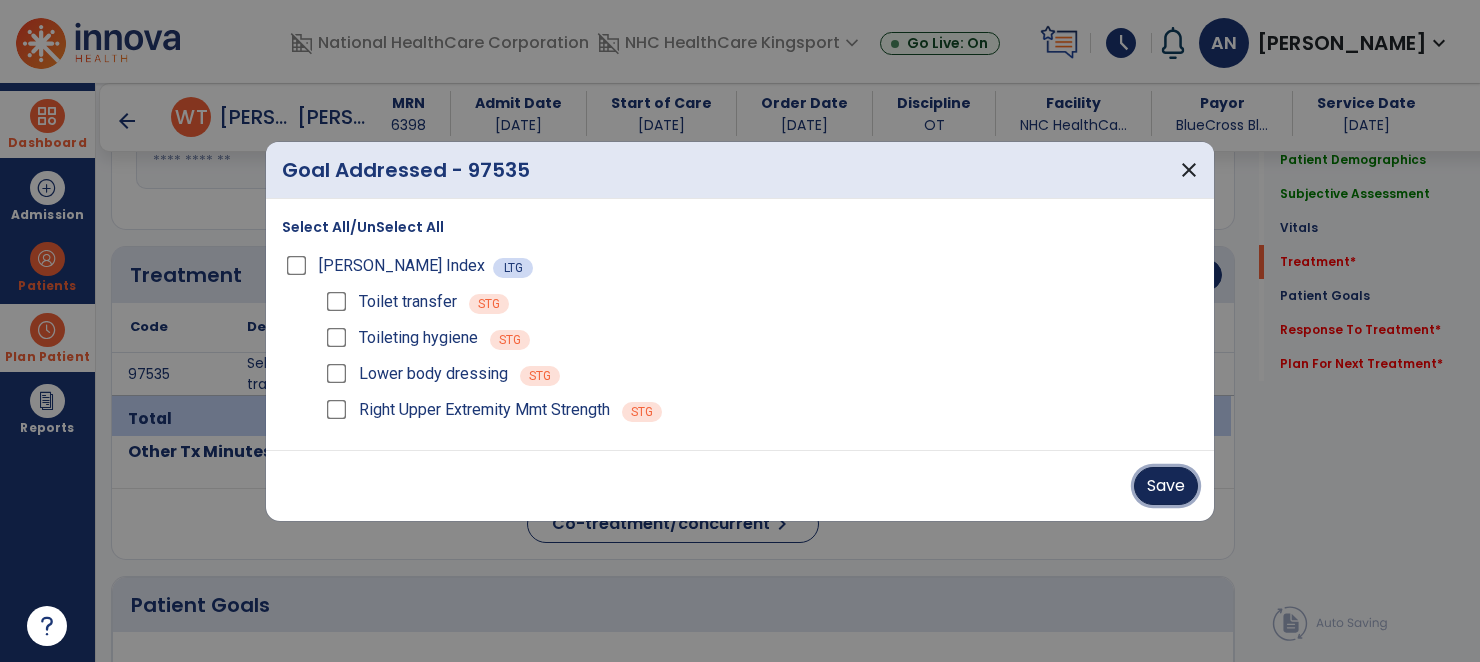 click on "Save" at bounding box center [1166, 486] 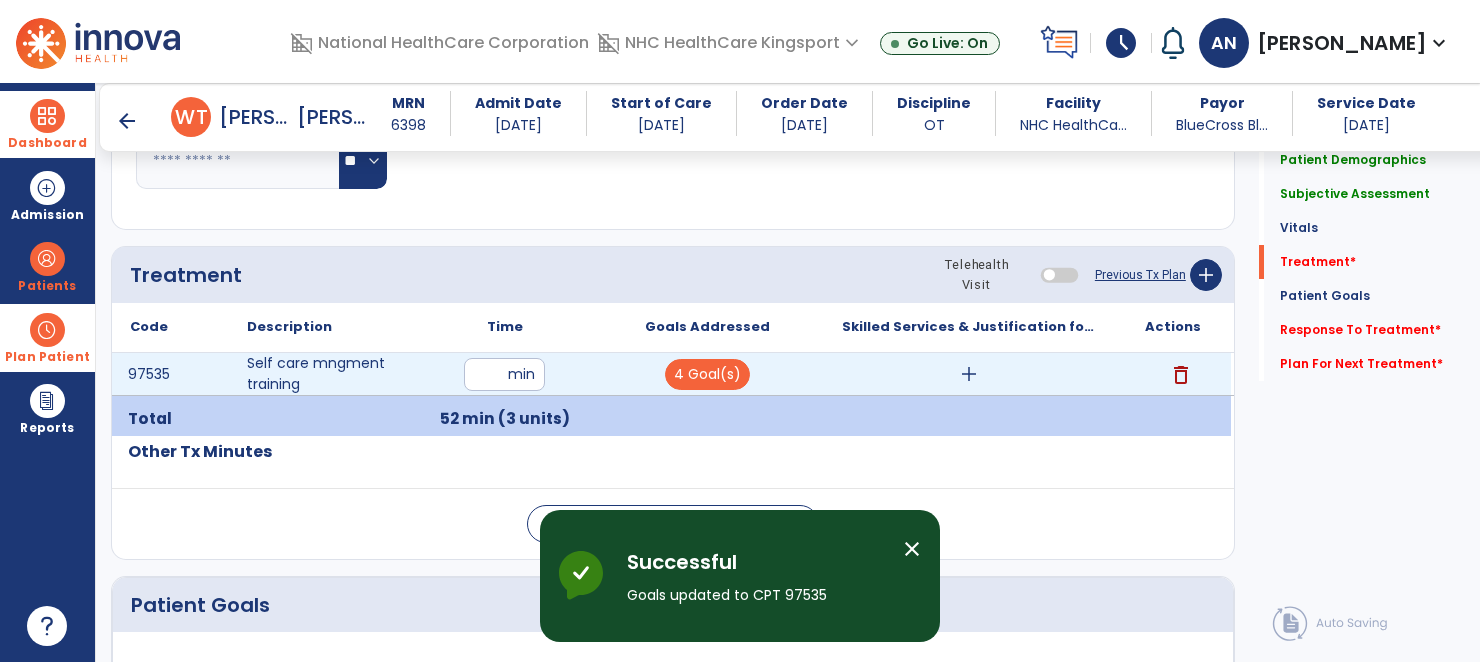 click on "add" at bounding box center [969, 374] 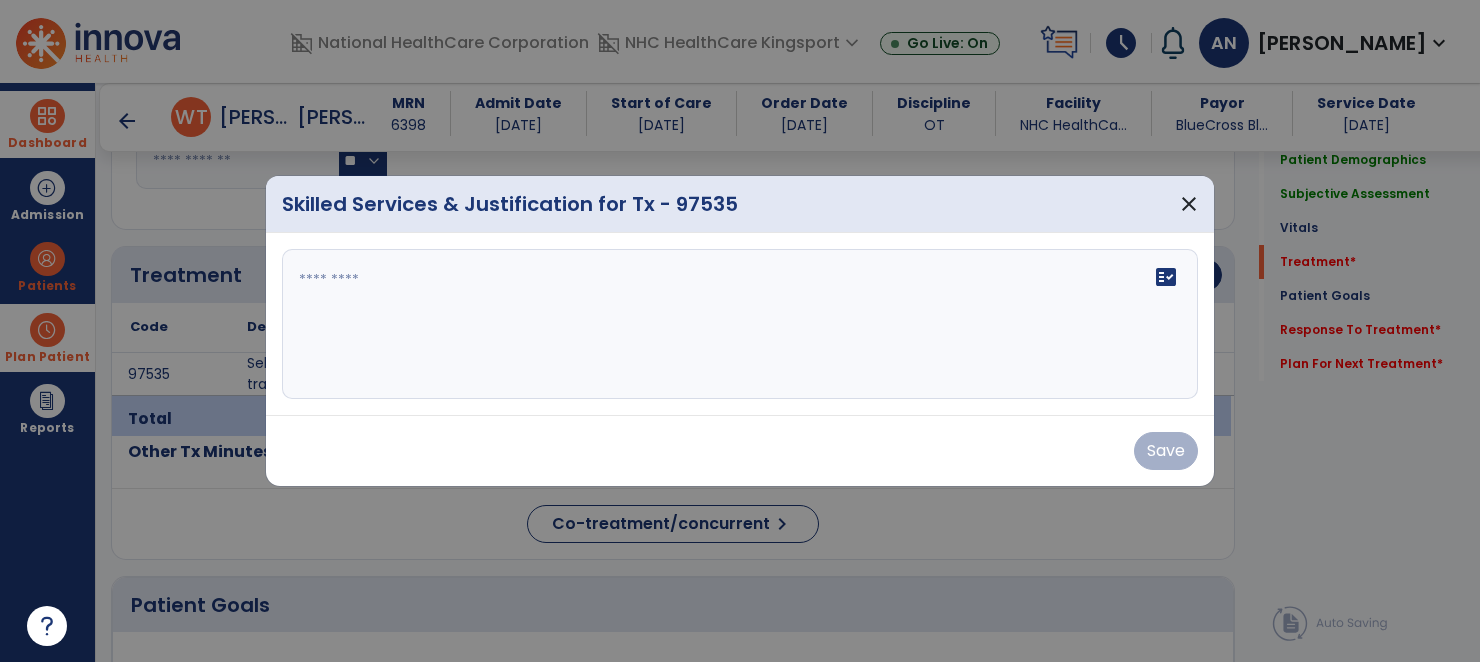 click on "fact_check" at bounding box center (740, 324) 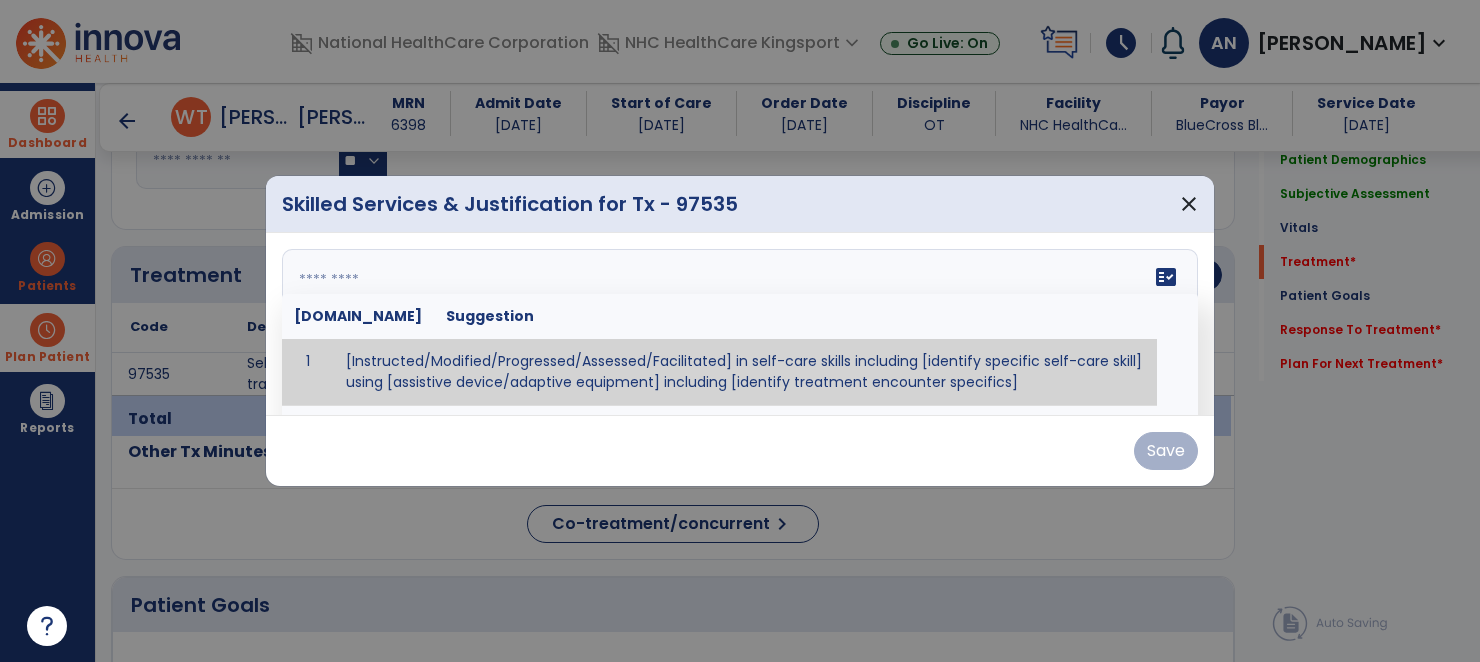 paste on "**********" 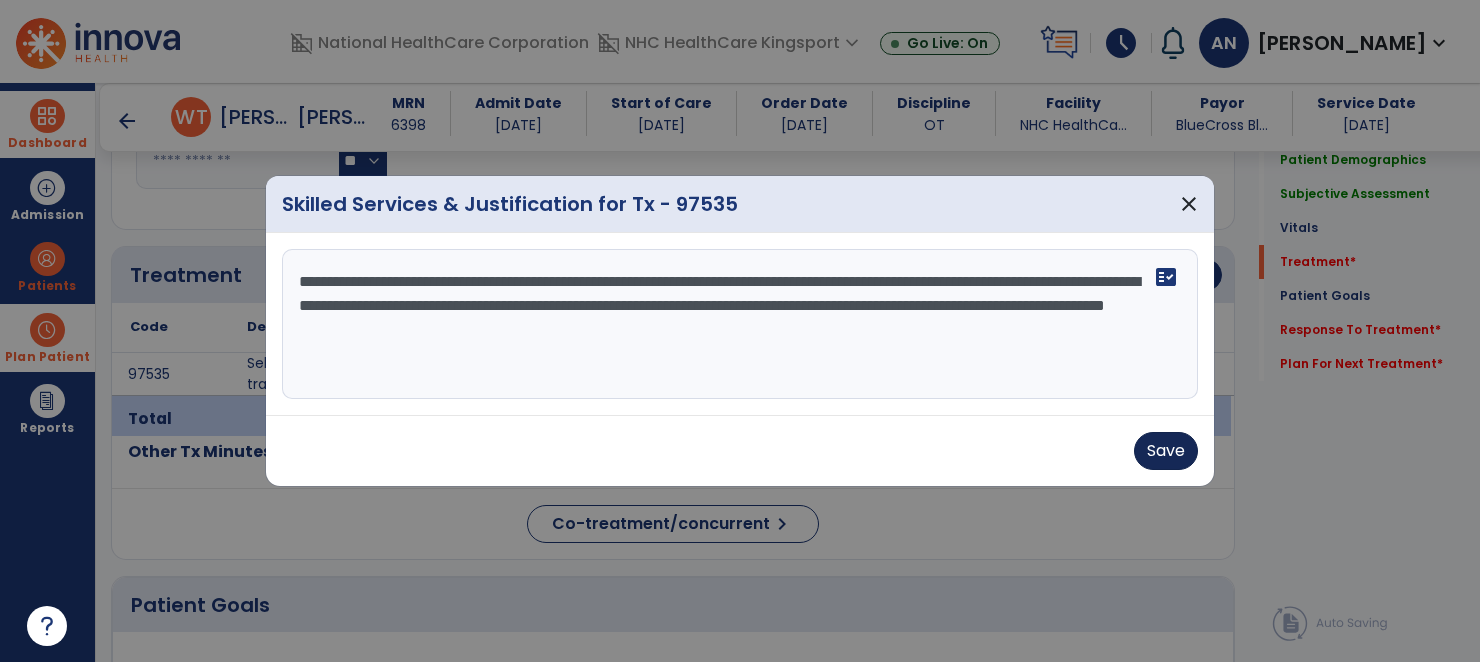 type on "**********" 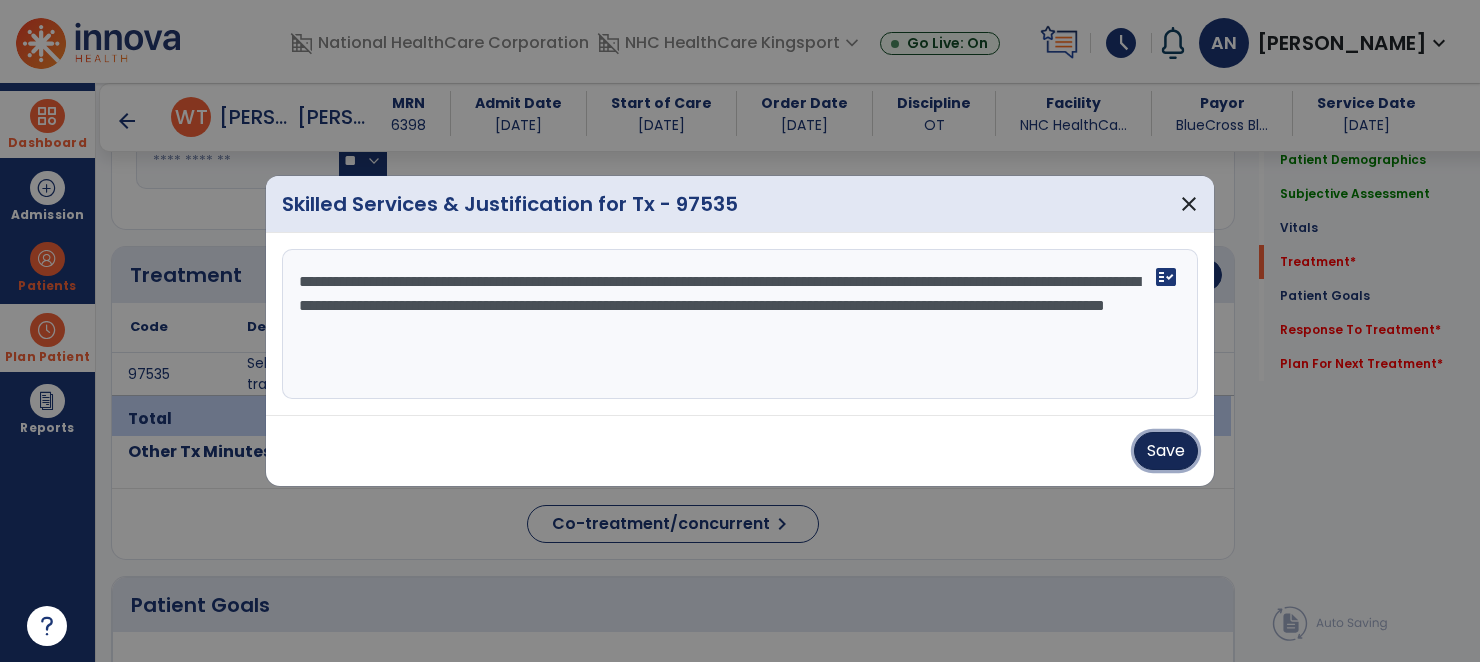click on "Save" at bounding box center [1166, 451] 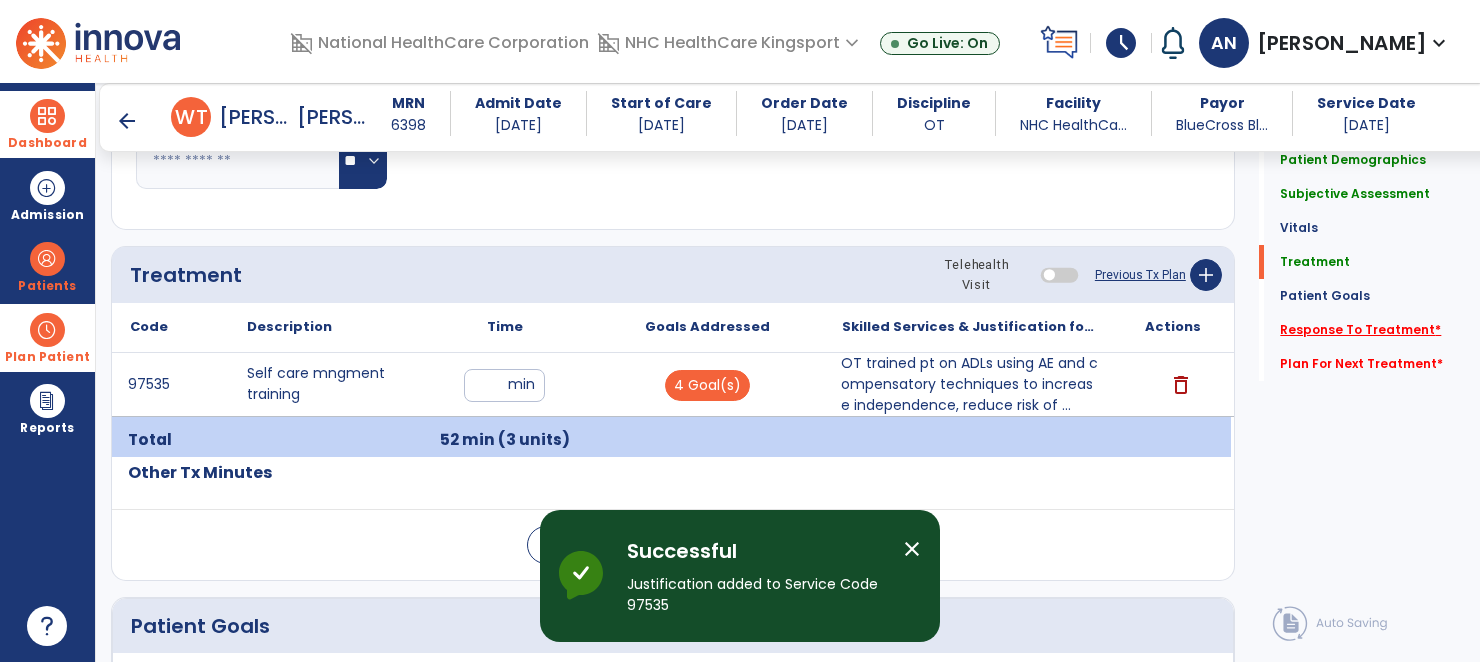 click on "Response To Treatment   *" 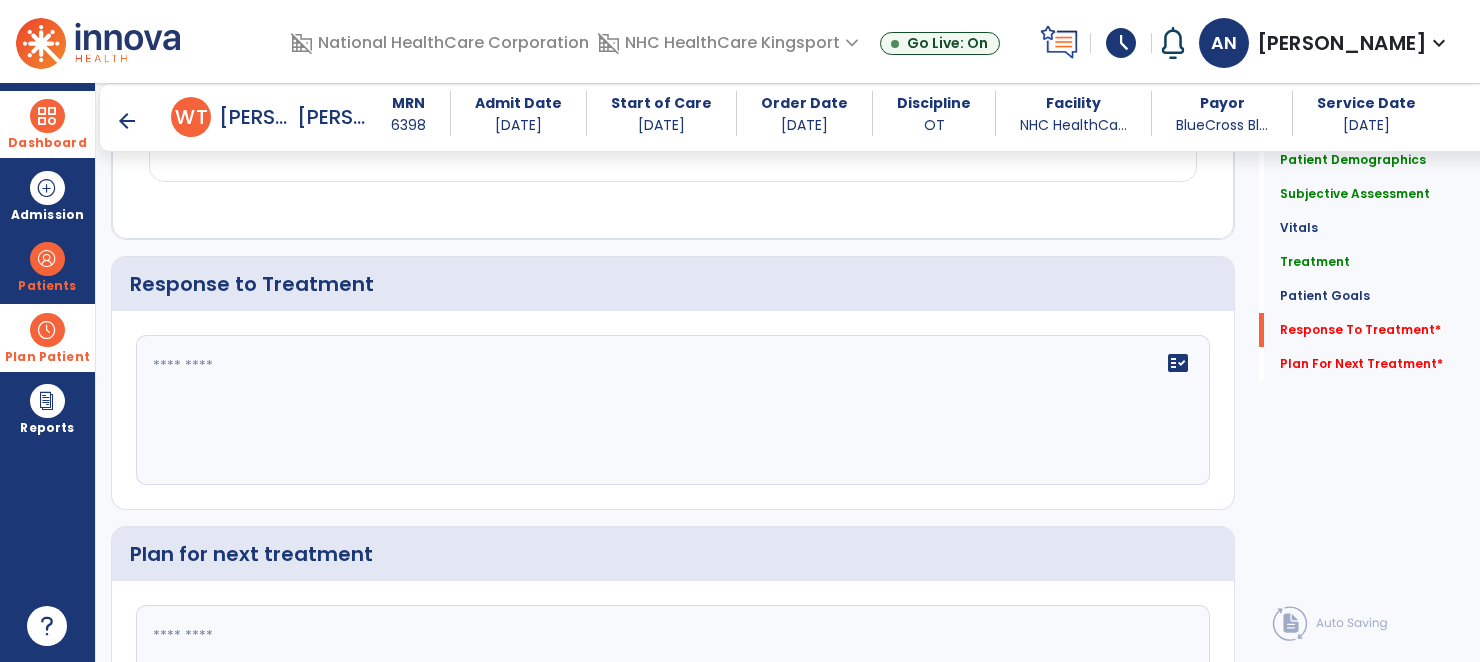 scroll, scrollTop: 2206, scrollLeft: 0, axis: vertical 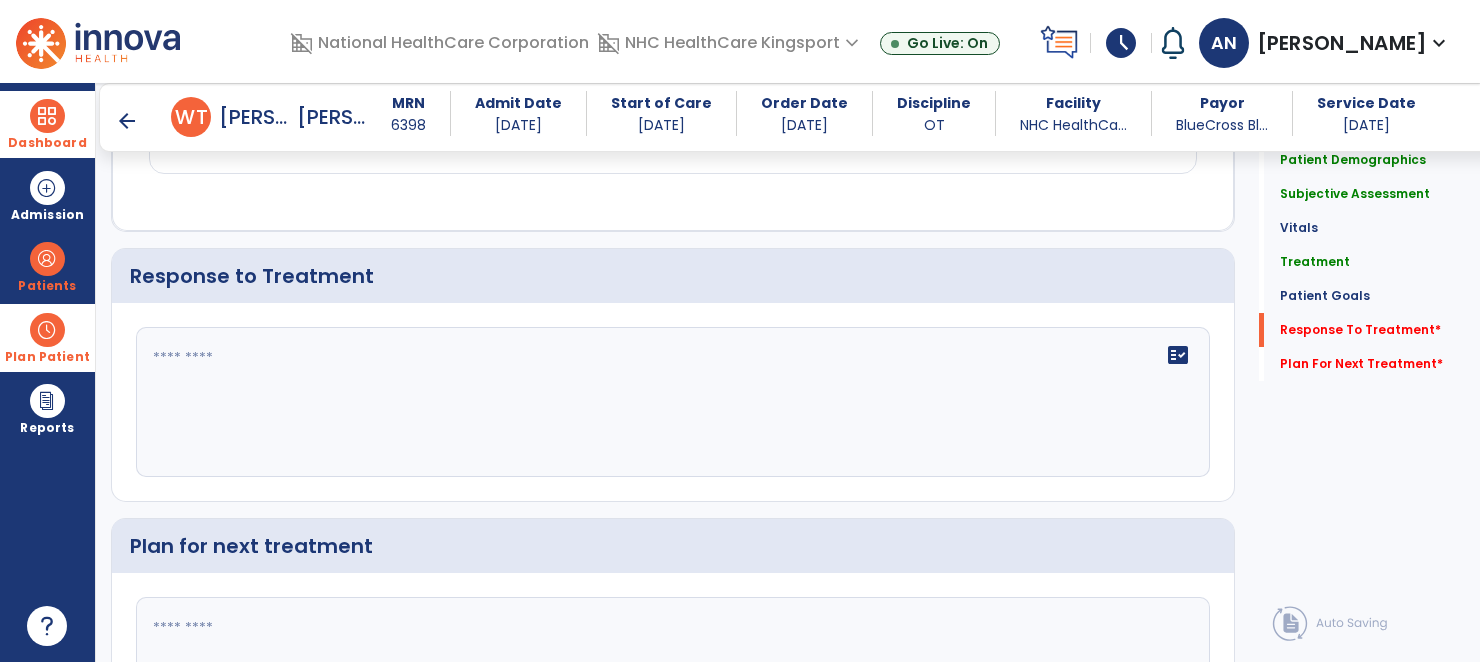 click on "fact_check" 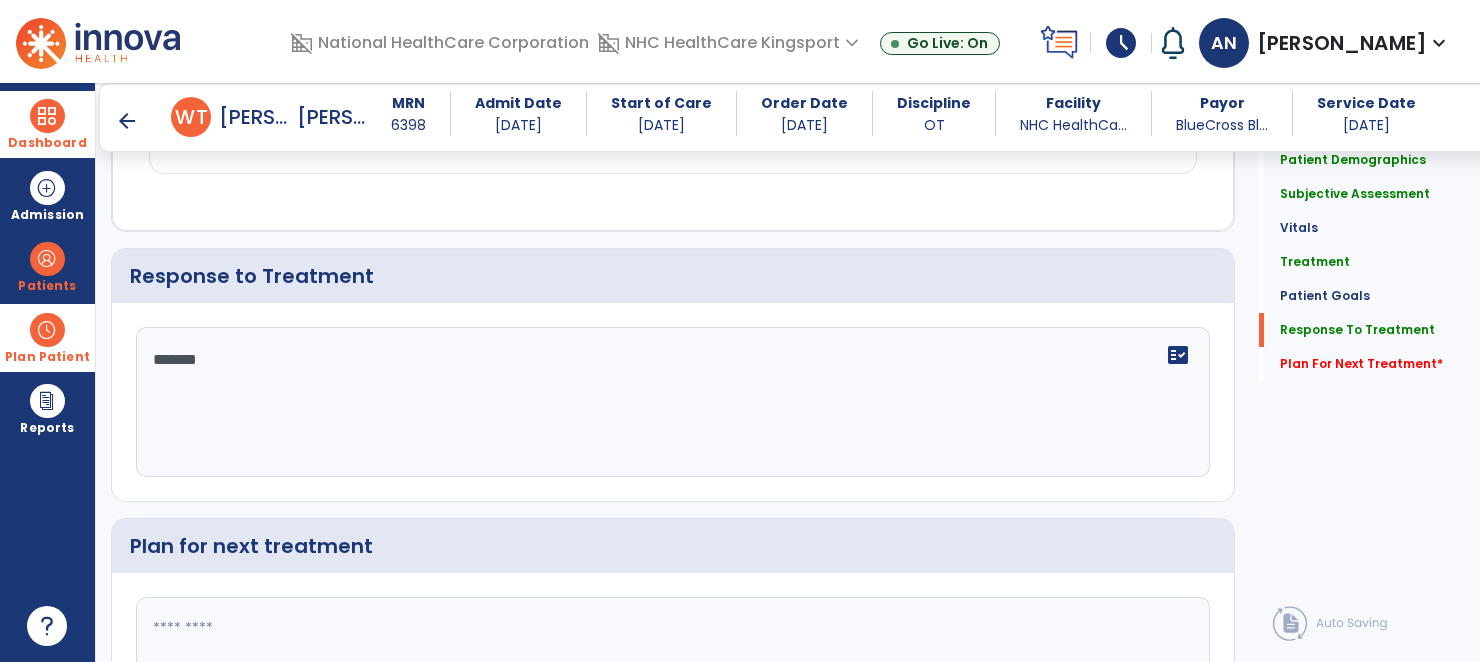scroll, scrollTop: 2206, scrollLeft: 0, axis: vertical 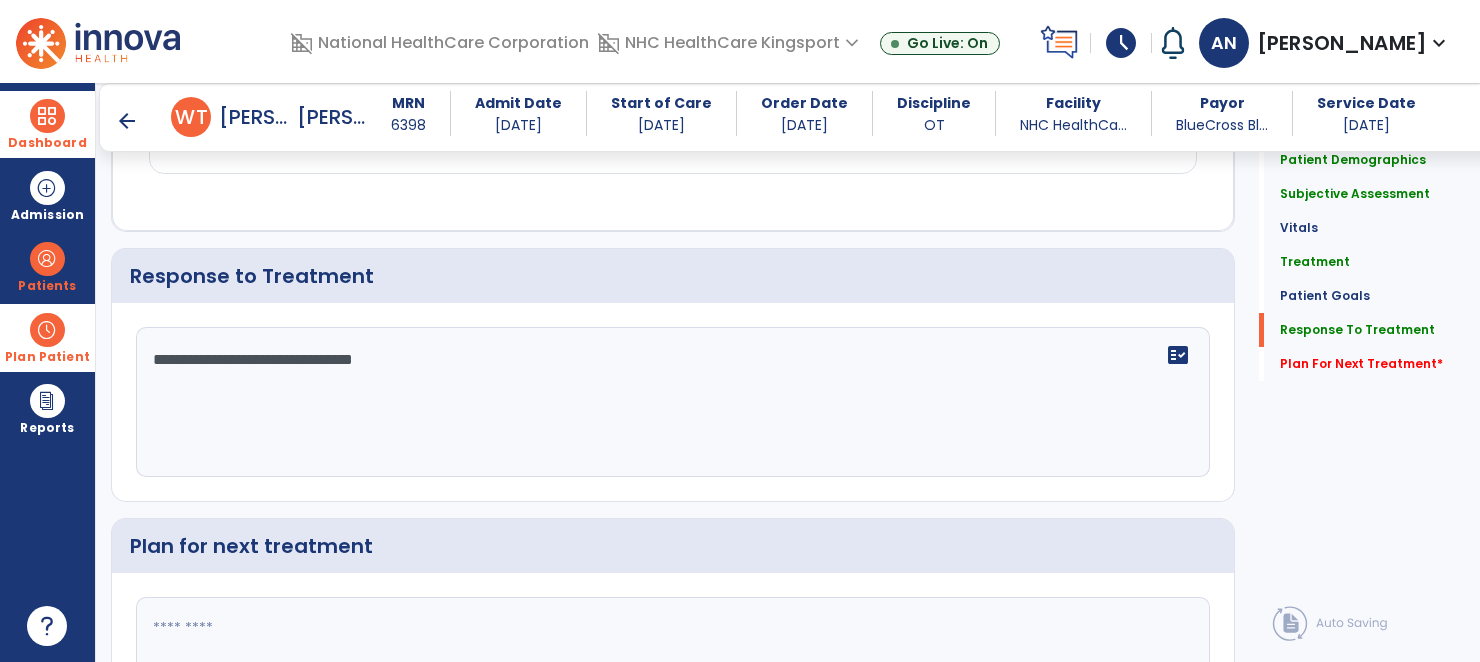type on "**********" 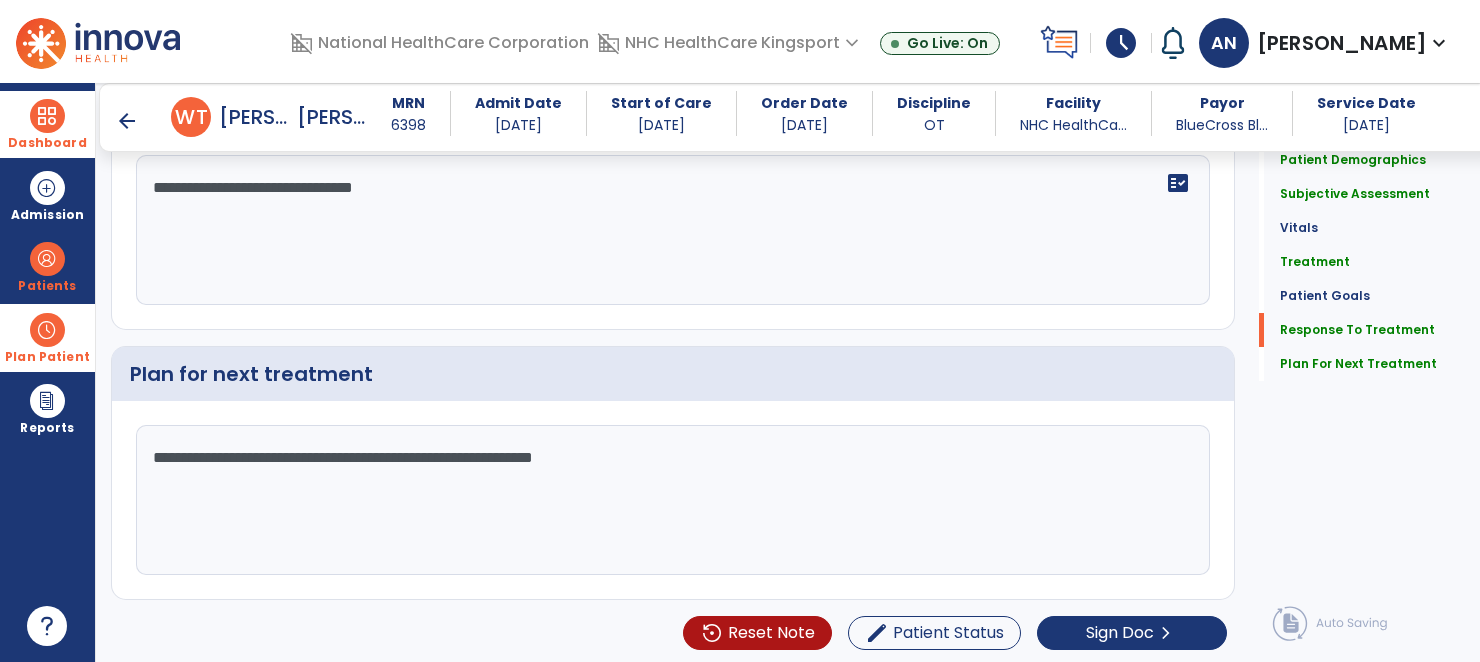 scroll, scrollTop: 2378, scrollLeft: 0, axis: vertical 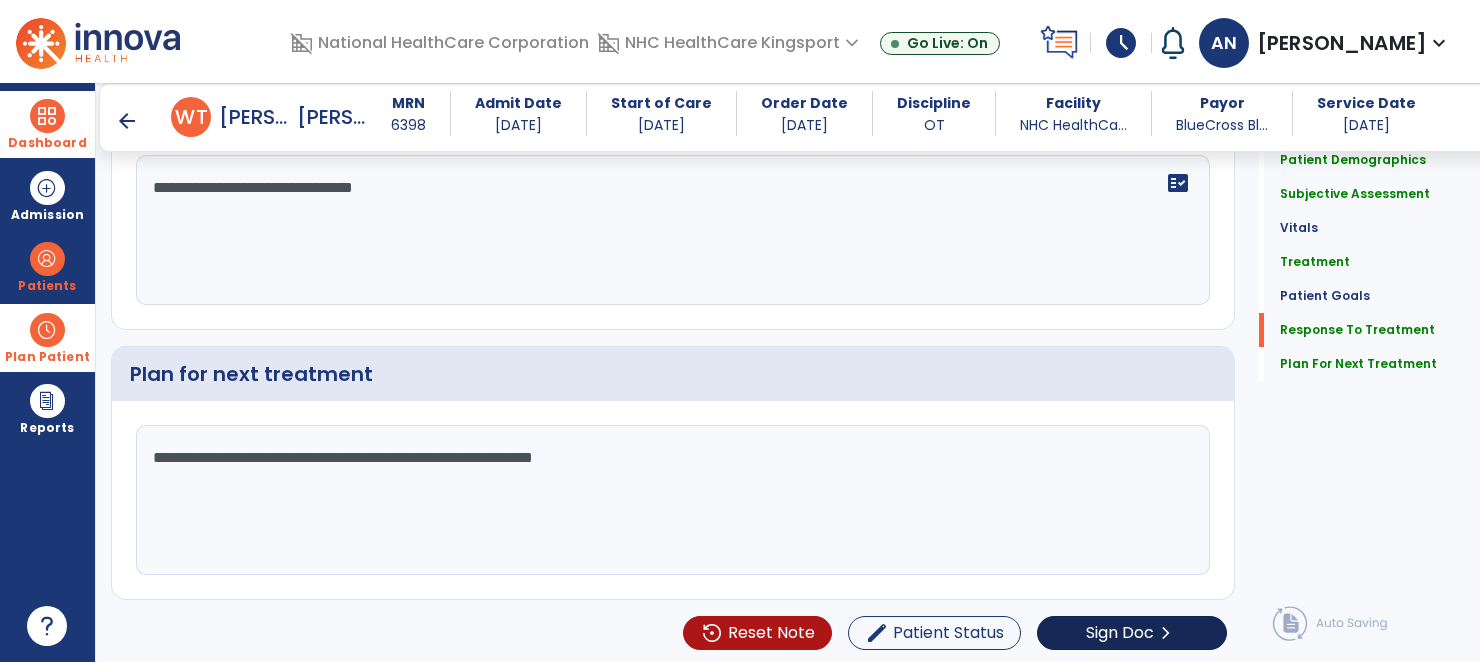 type on "**********" 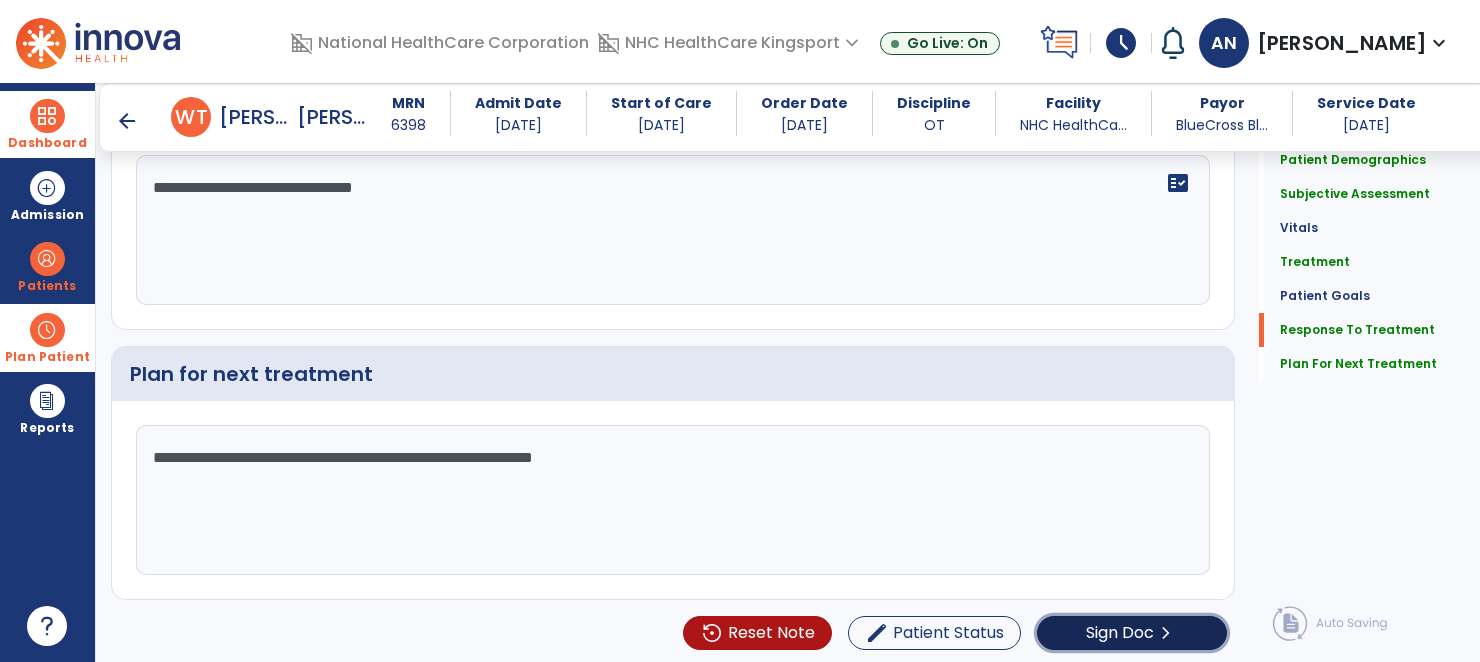click on "Sign Doc" 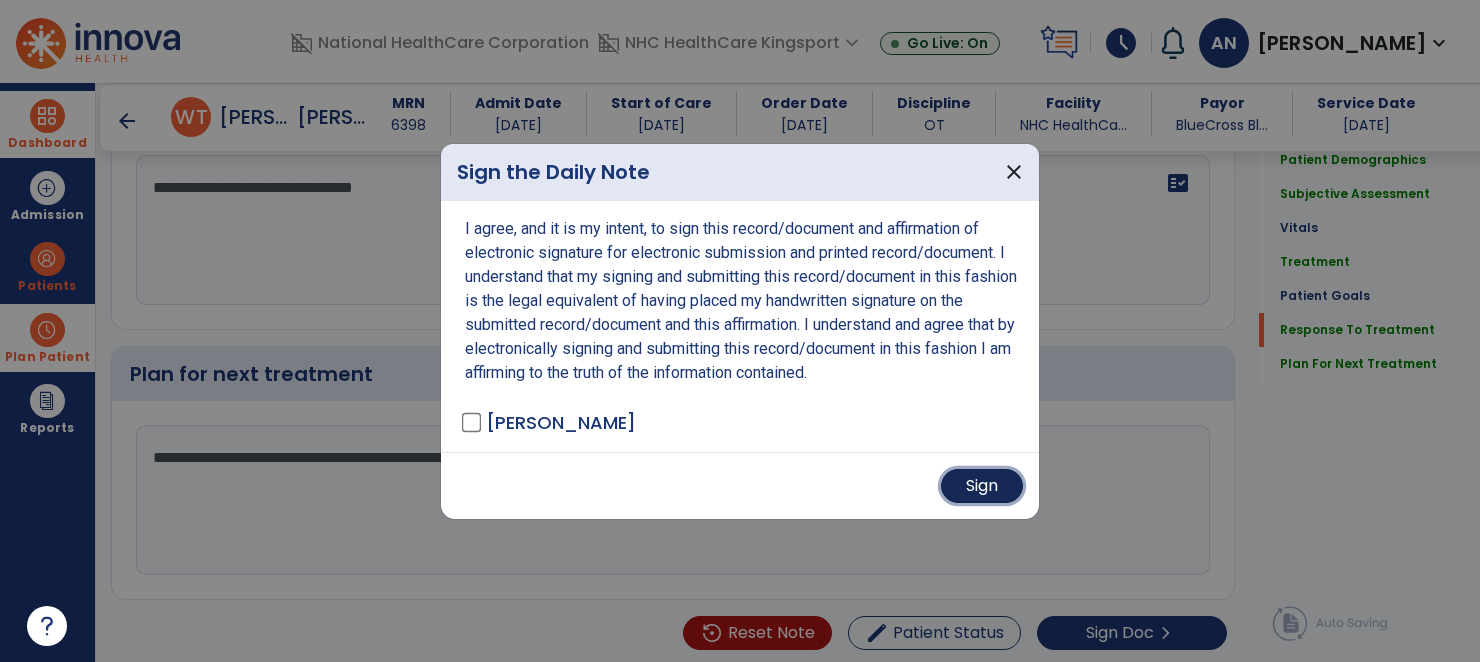 click on "Sign" at bounding box center (982, 486) 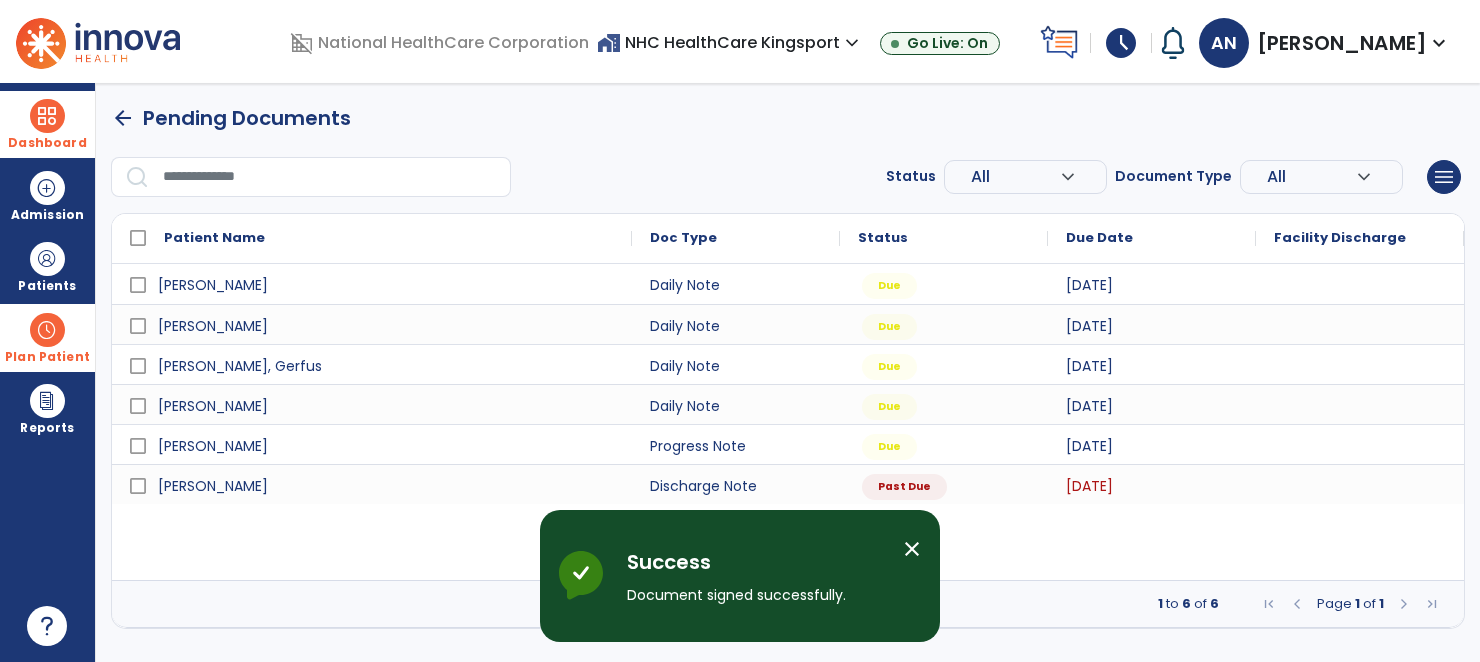 scroll, scrollTop: 0, scrollLeft: 0, axis: both 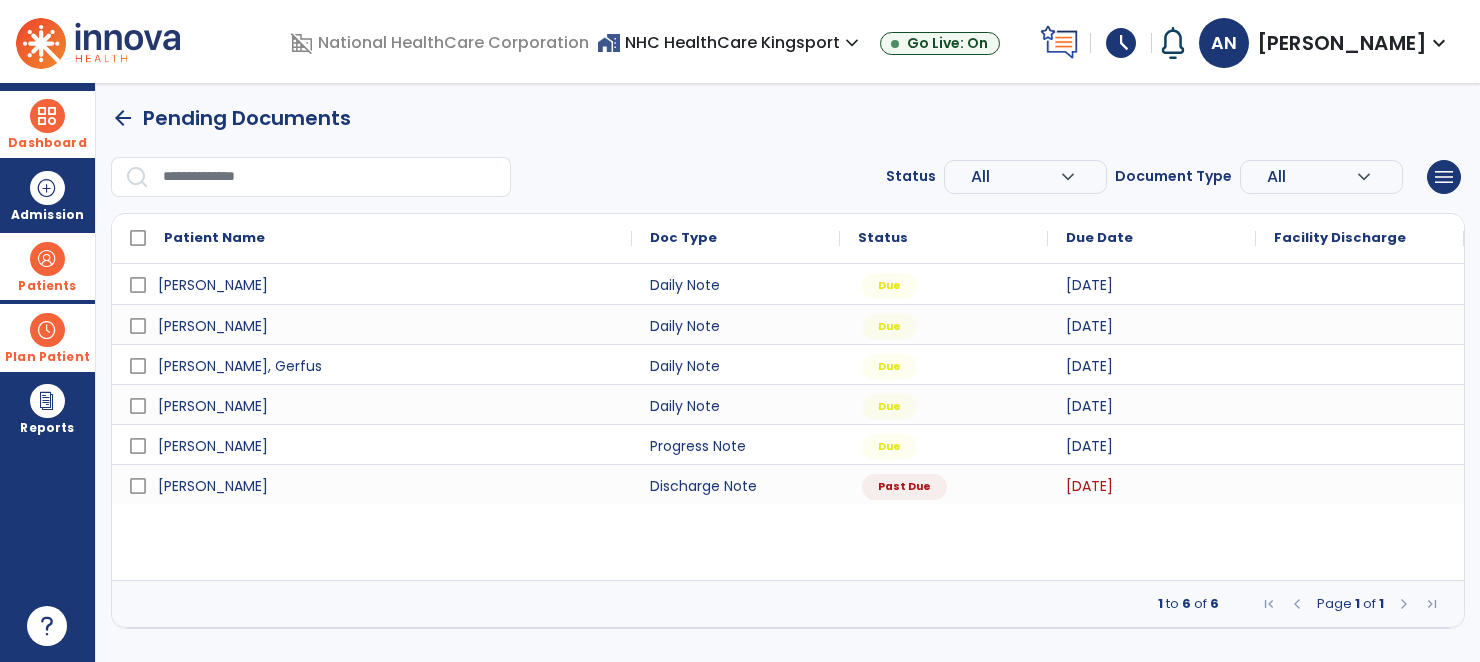click on "Patients" at bounding box center (47, 286) 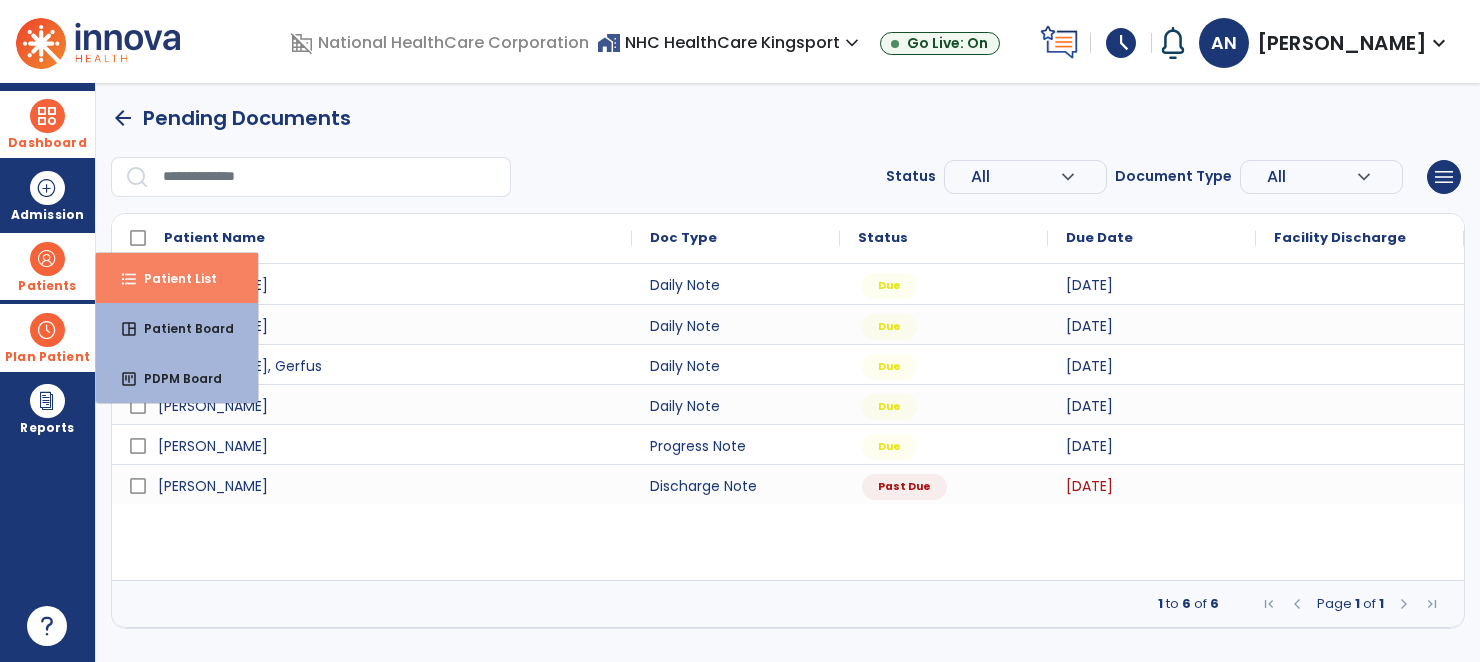 click on "Patient List" at bounding box center (172, 278) 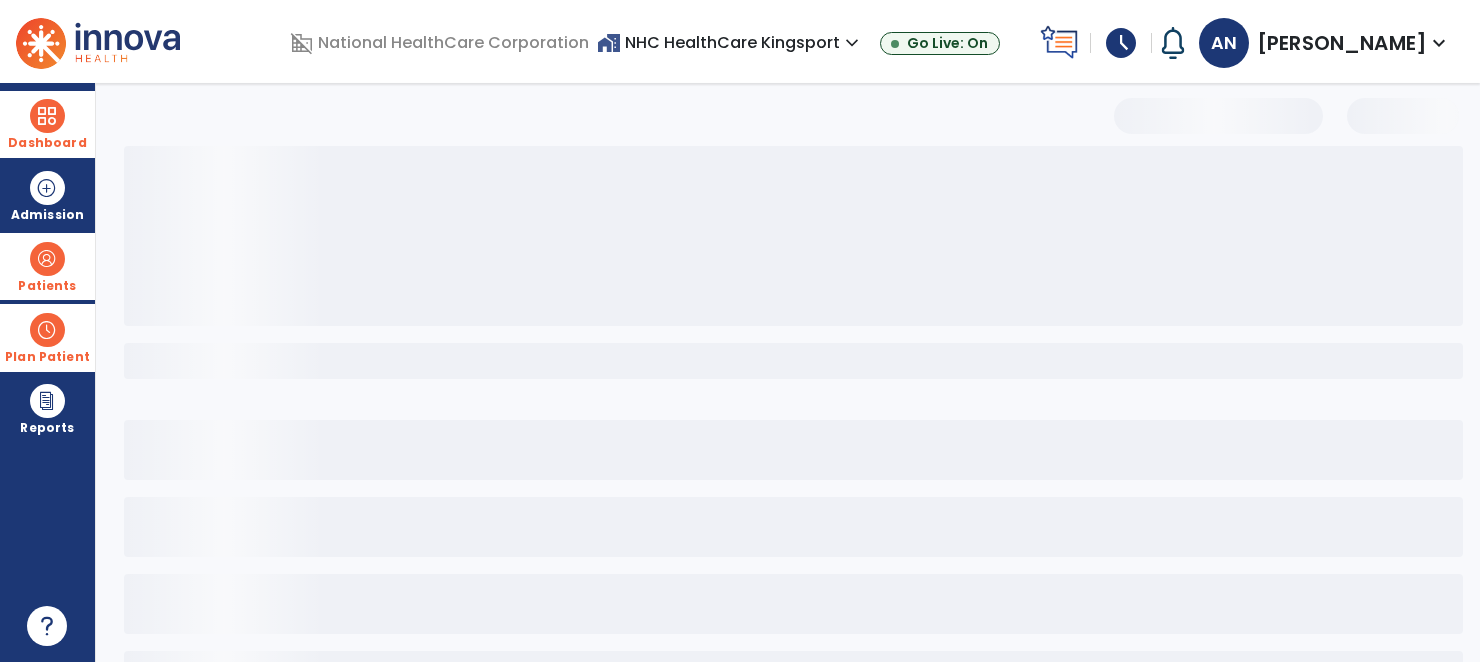 select on "***" 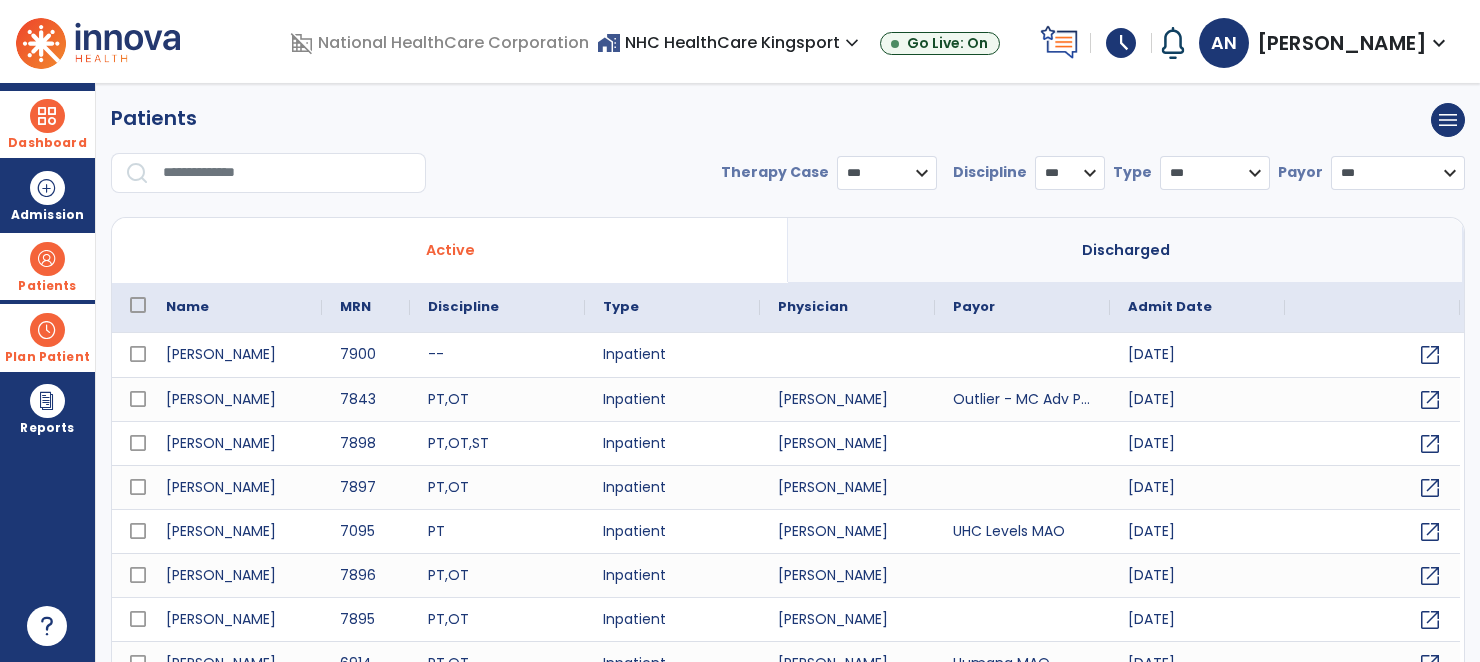 click at bounding box center [287, 173] 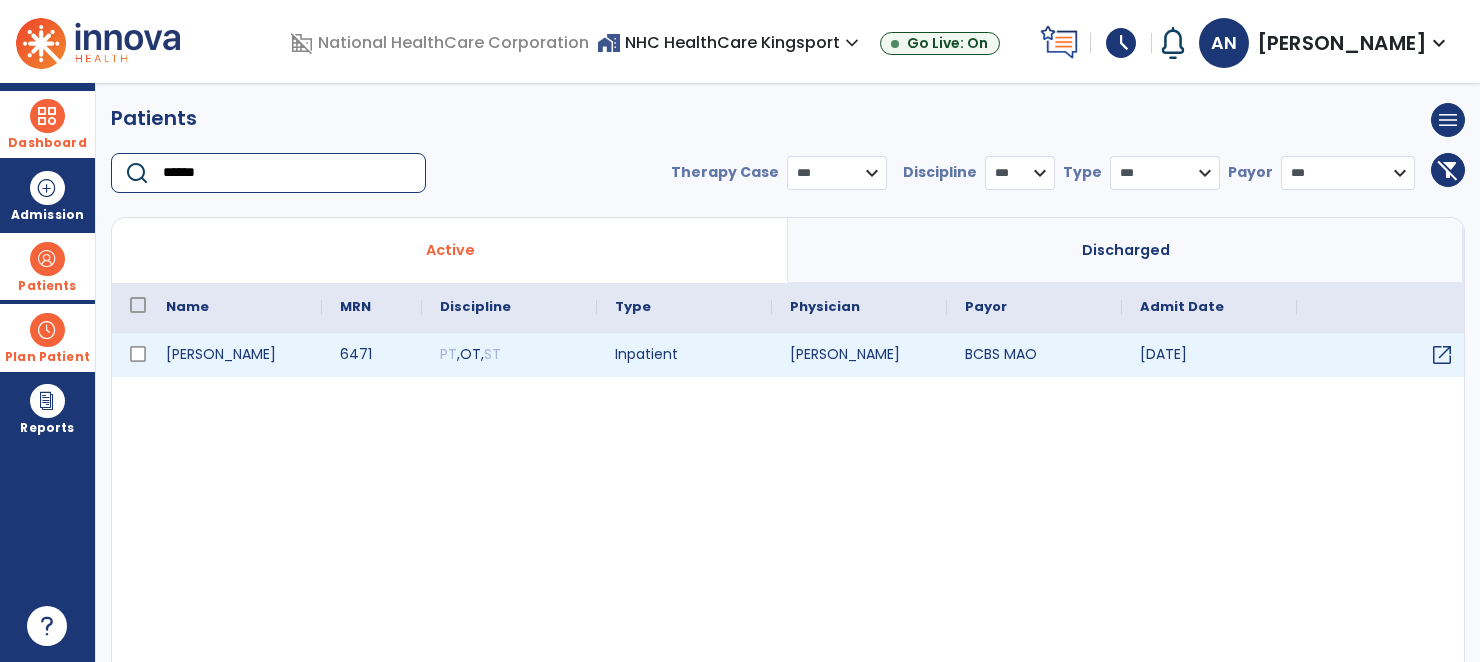 type on "******" 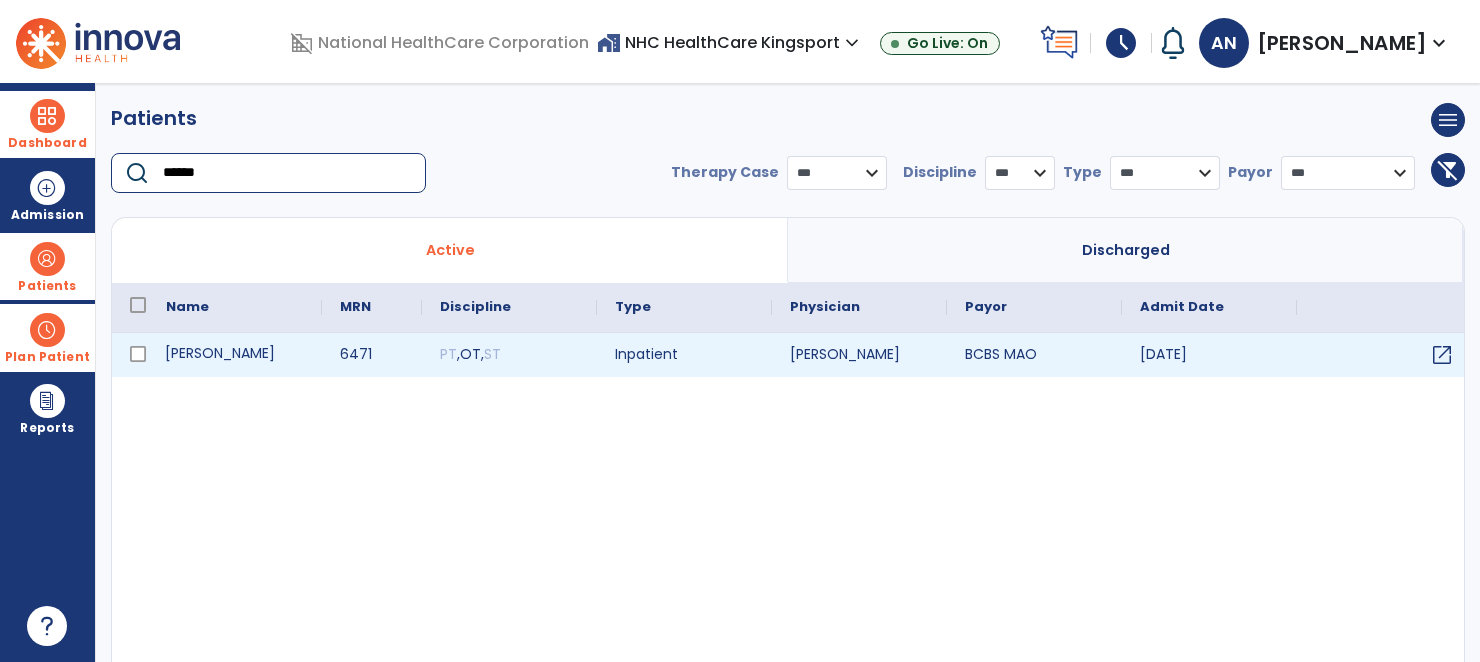 click on "[PERSON_NAME]" at bounding box center (235, 355) 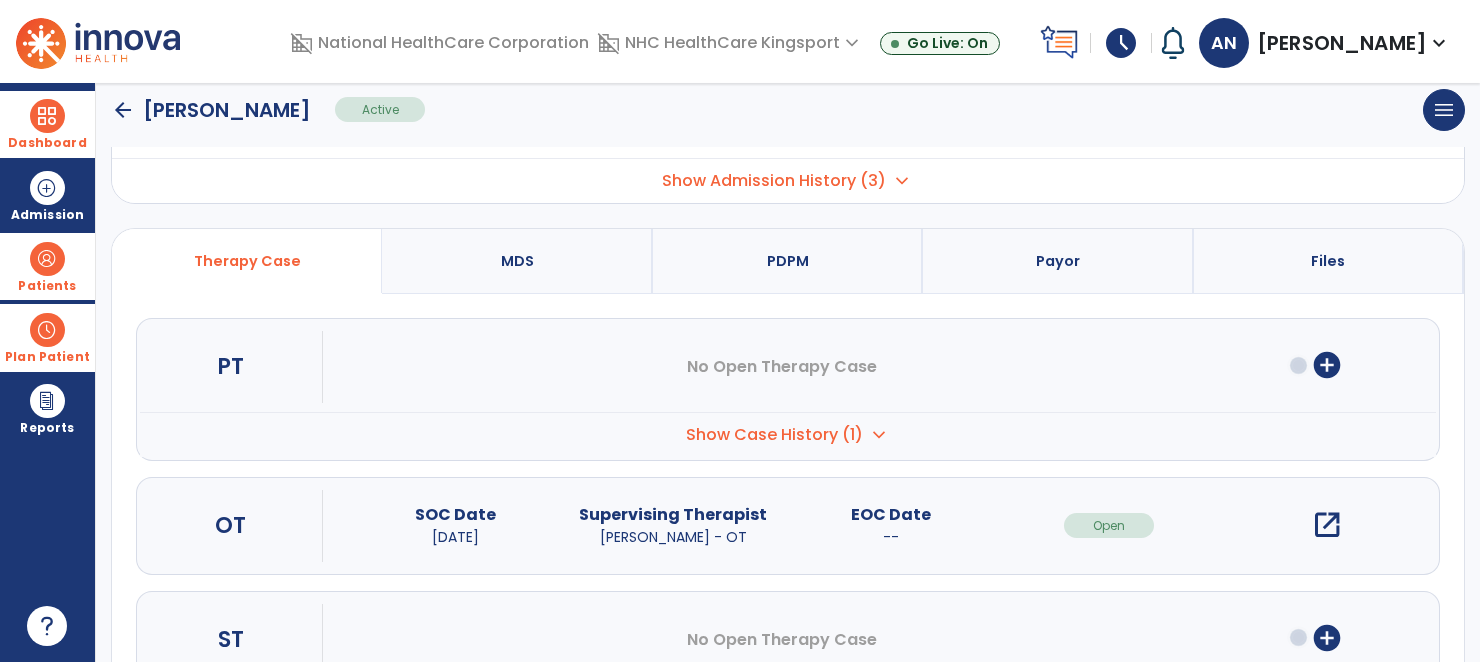 scroll, scrollTop: 144, scrollLeft: 0, axis: vertical 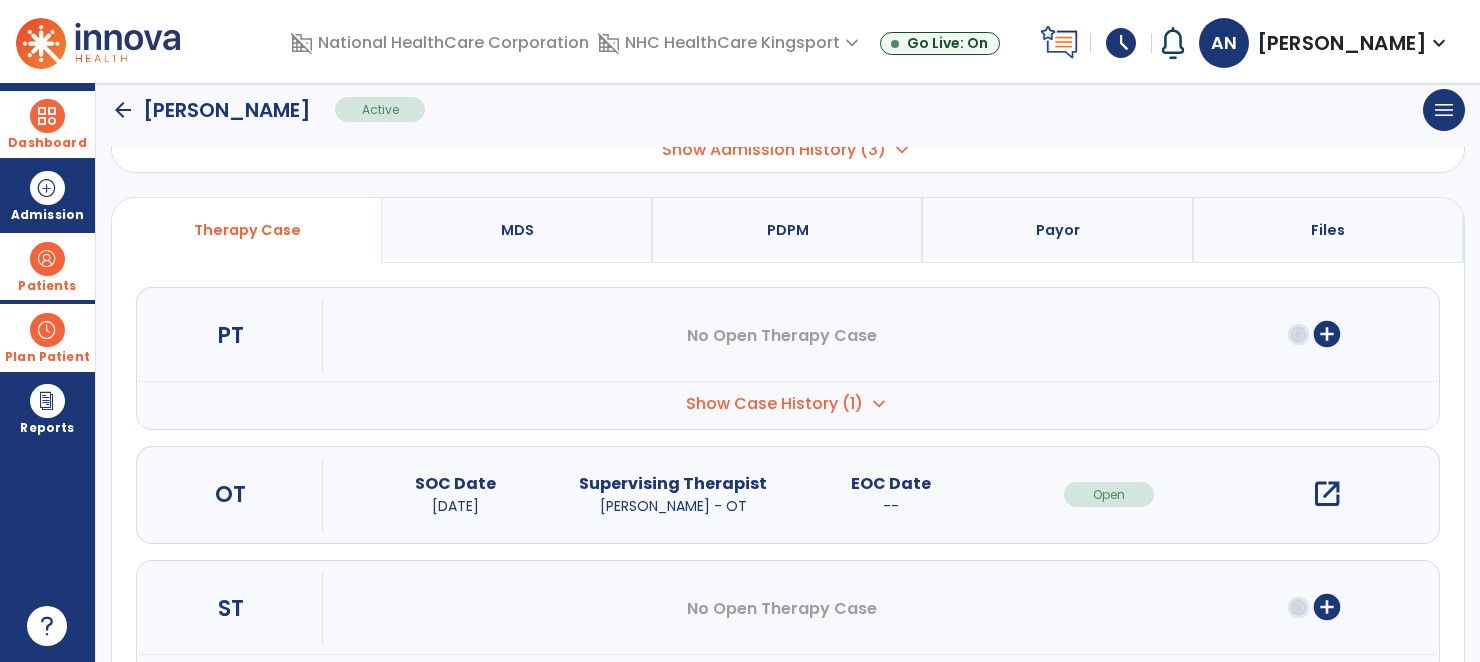 click on "open_in_new" at bounding box center (1327, 494) 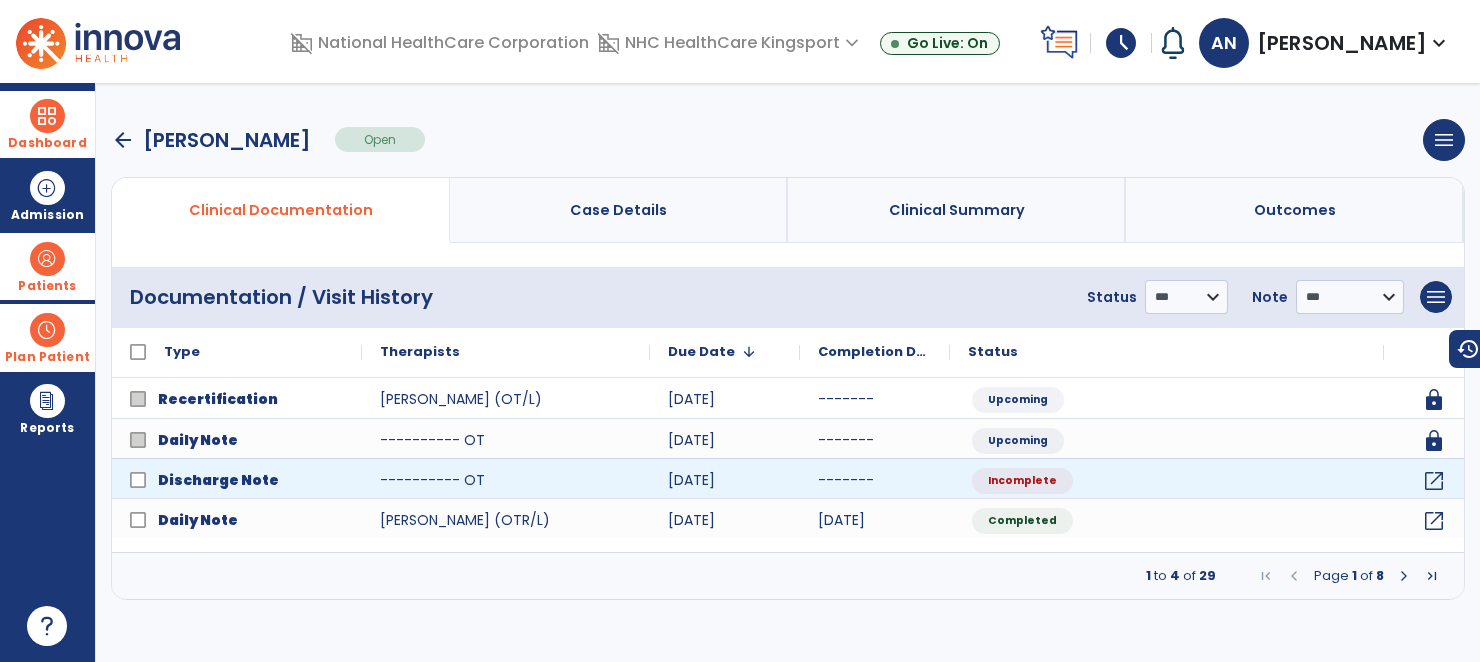 scroll, scrollTop: 0, scrollLeft: 0, axis: both 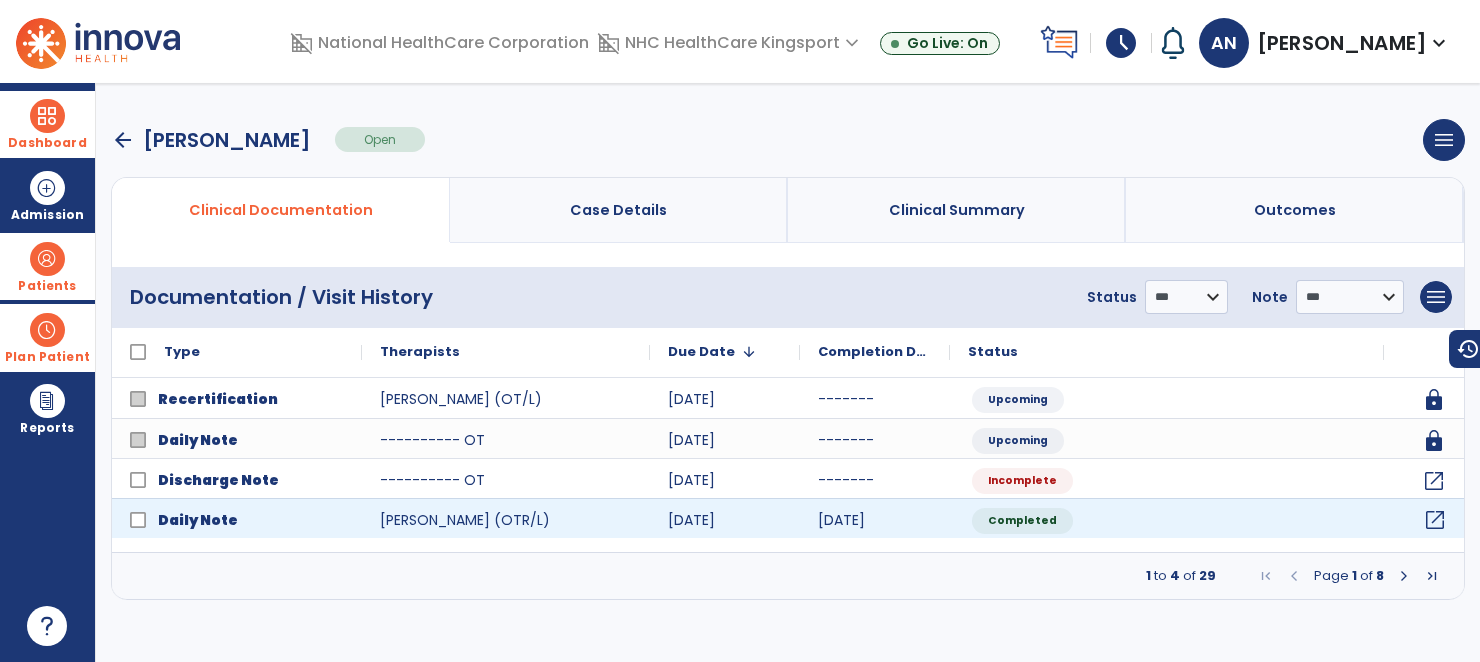 click on "open_in_new" 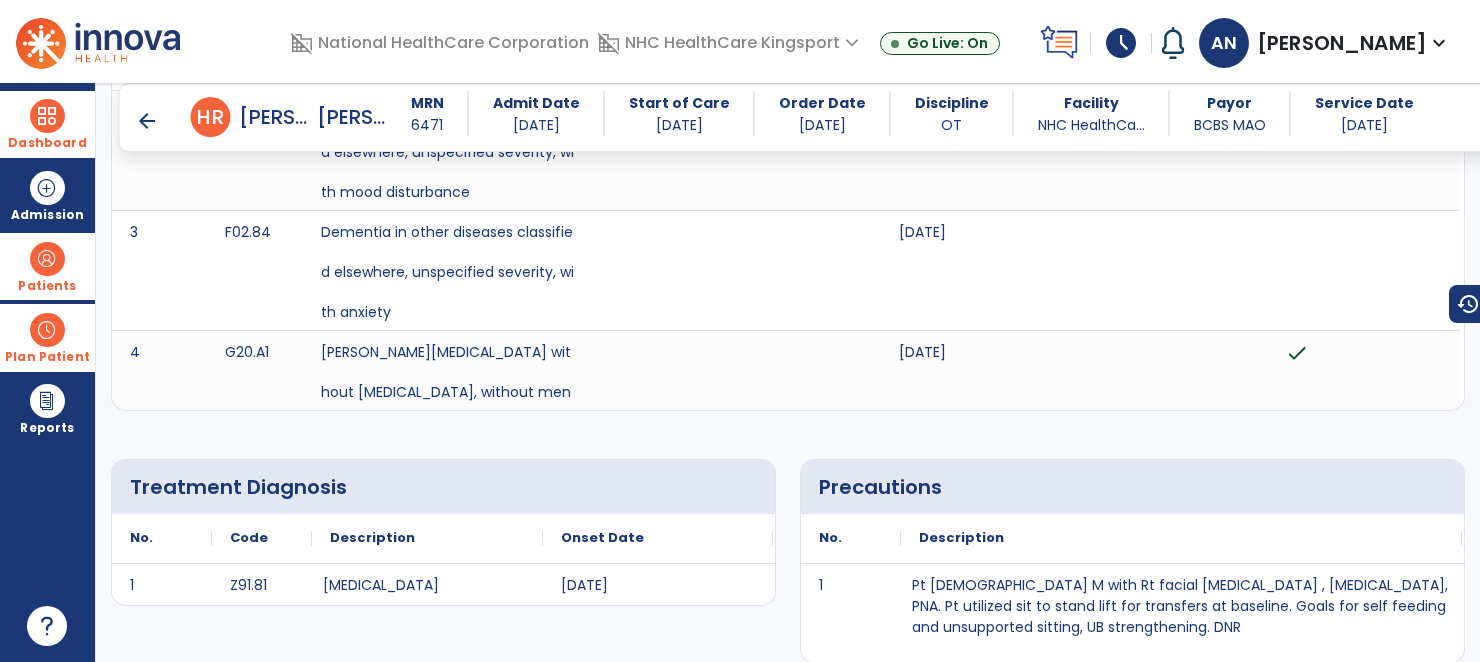 scroll, scrollTop: 0, scrollLeft: 0, axis: both 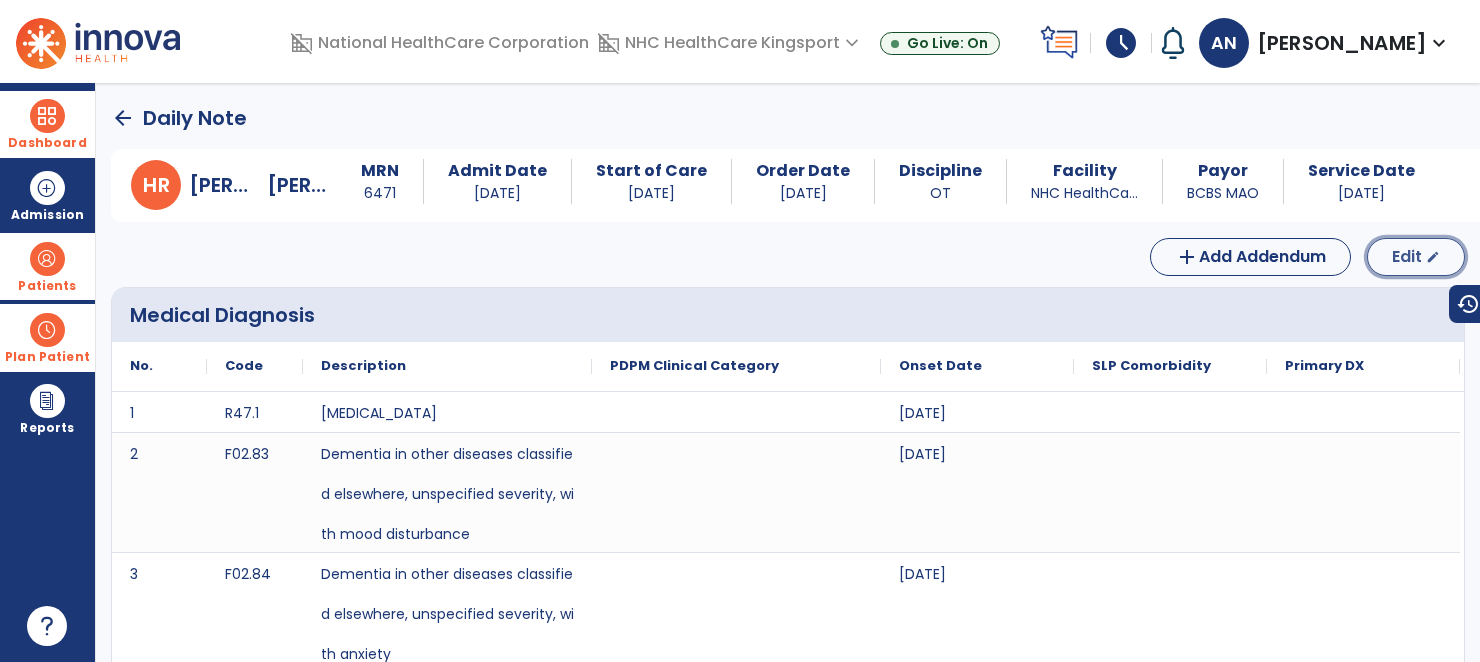 click on "Edit" 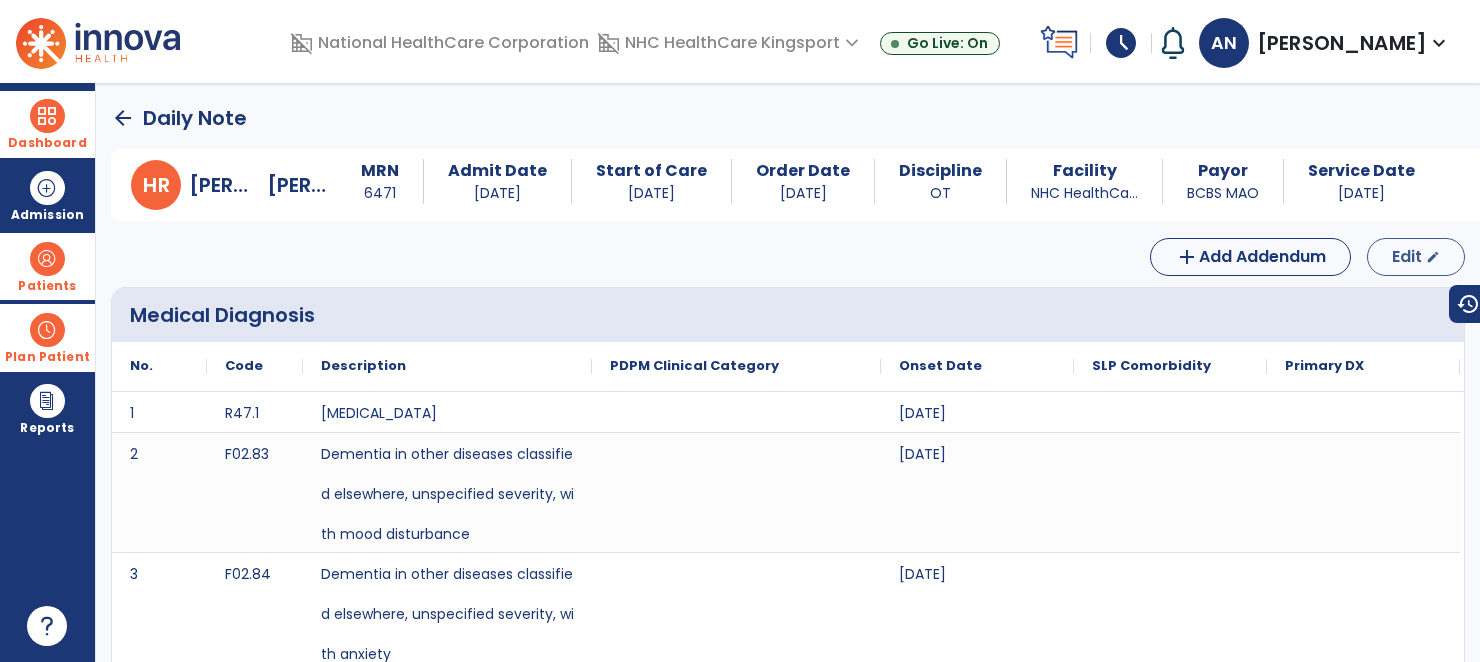 select on "*" 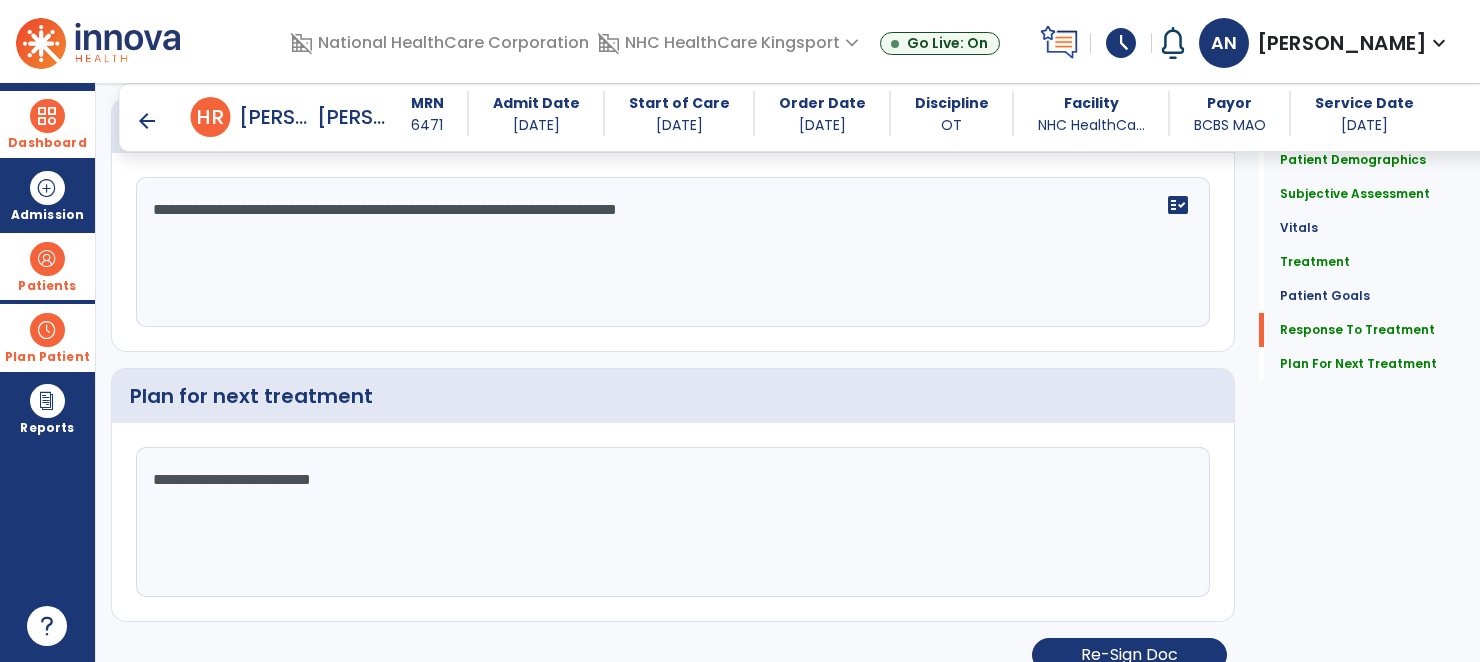 scroll, scrollTop: 2450, scrollLeft: 0, axis: vertical 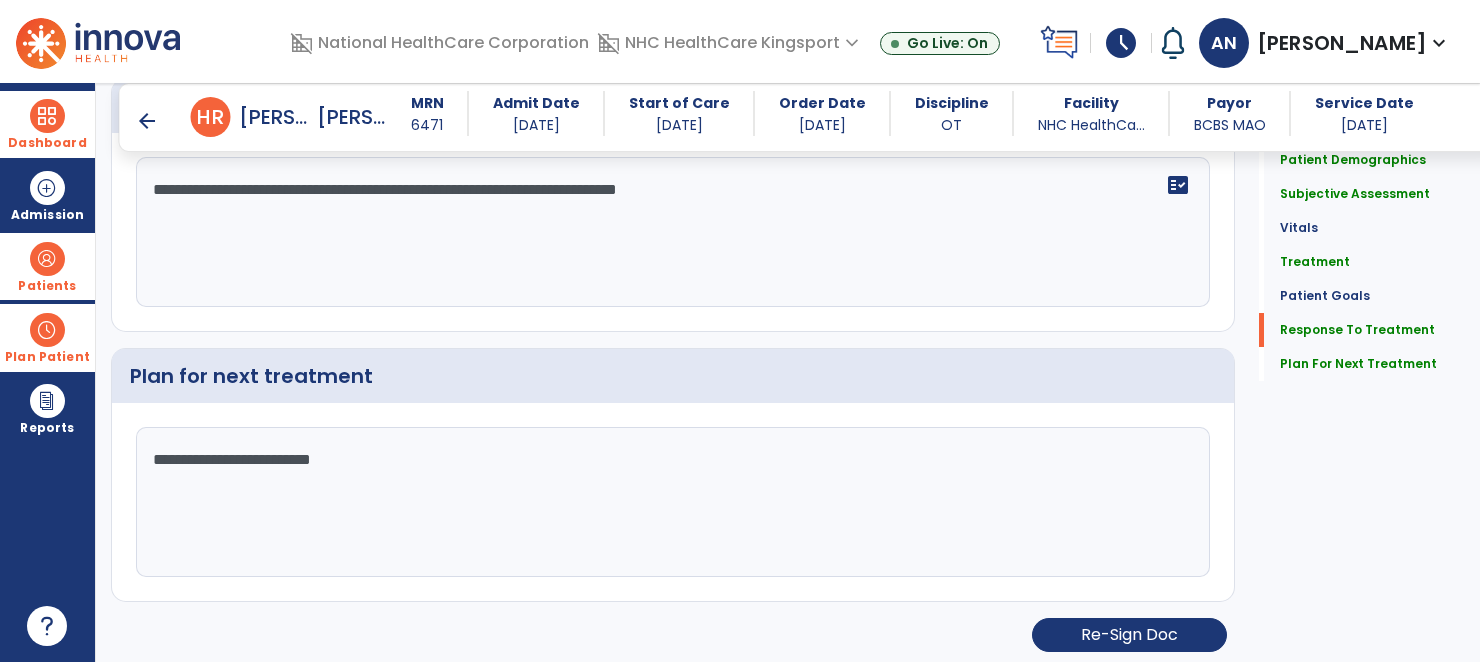 drag, startPoint x: 525, startPoint y: 461, endPoint x: 84, endPoint y: 447, distance: 441.22217 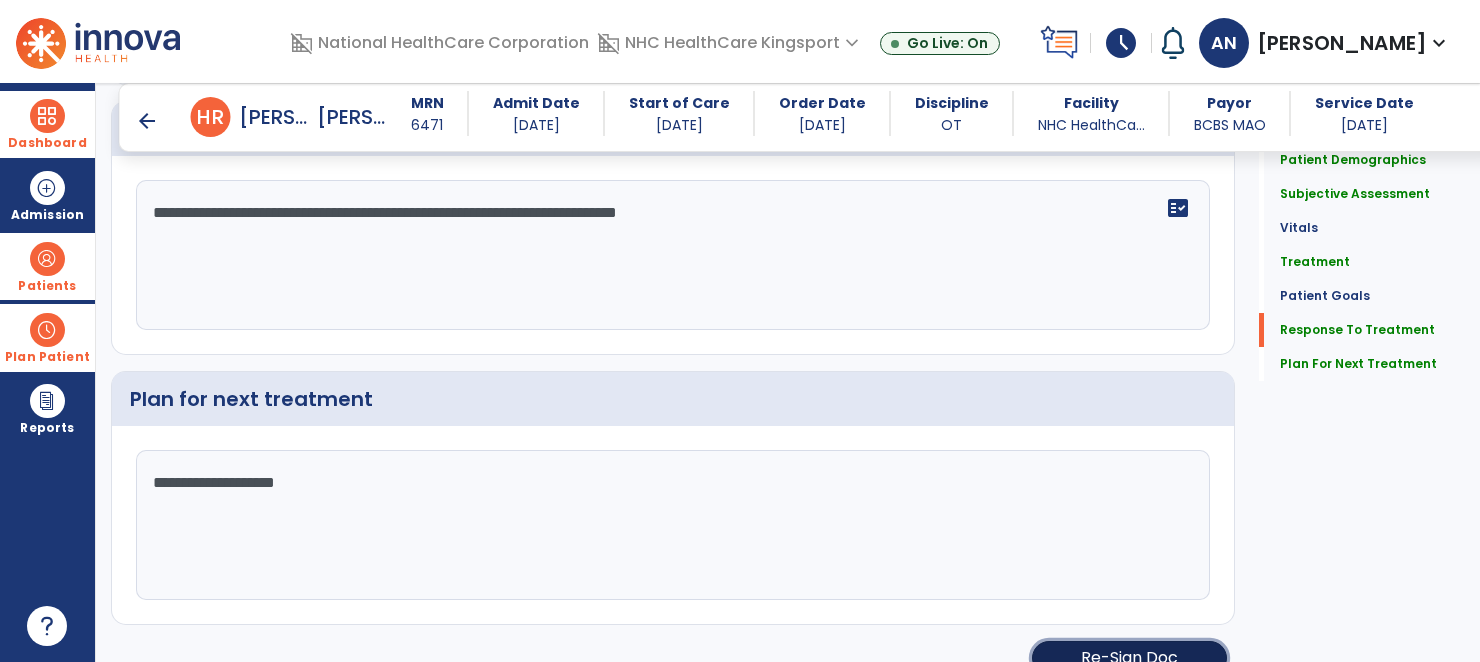 scroll, scrollTop: 2450, scrollLeft: 0, axis: vertical 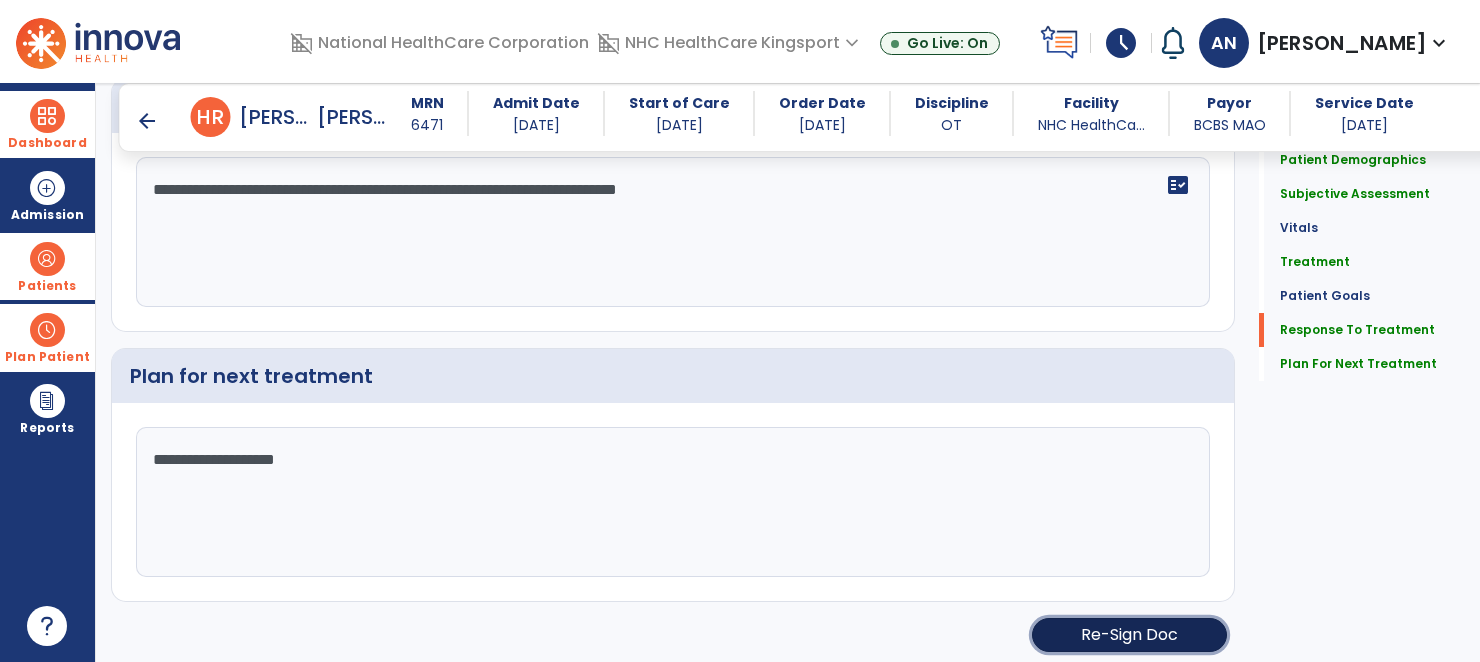 click on "Re-Sign Doc" 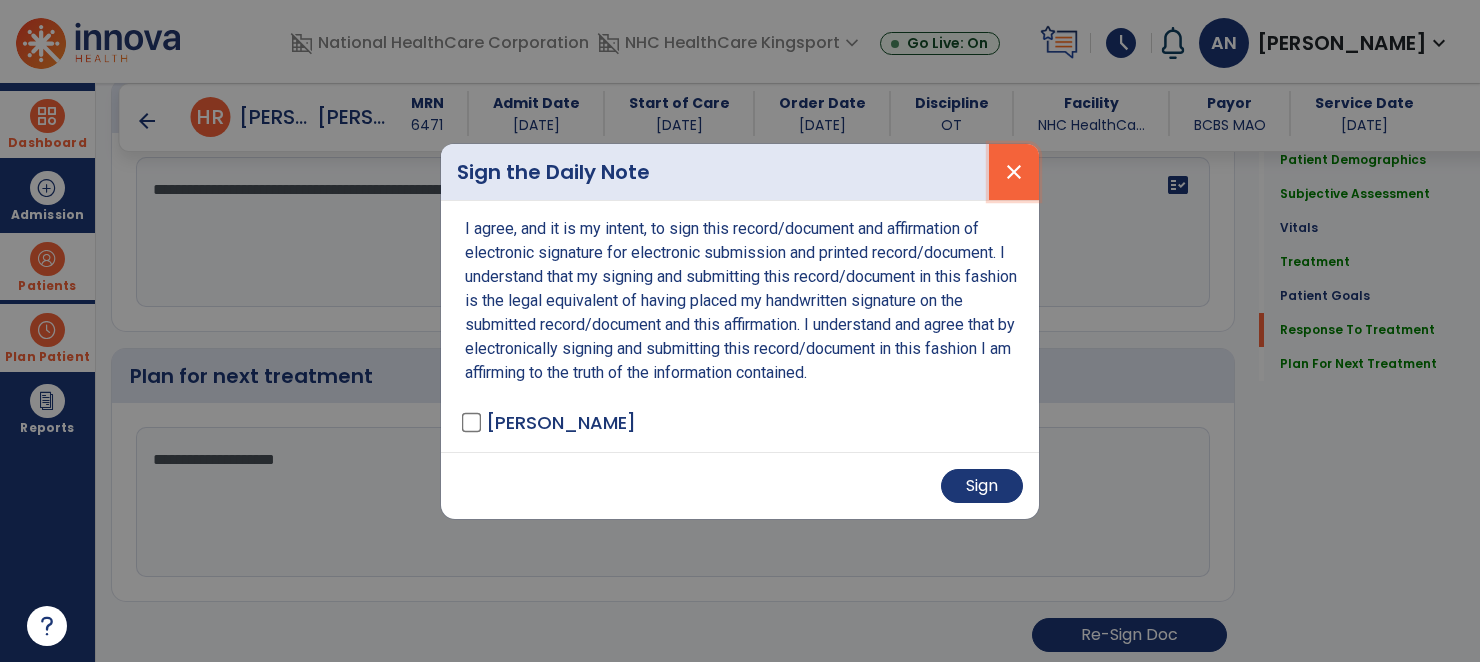 click on "close" at bounding box center (1014, 172) 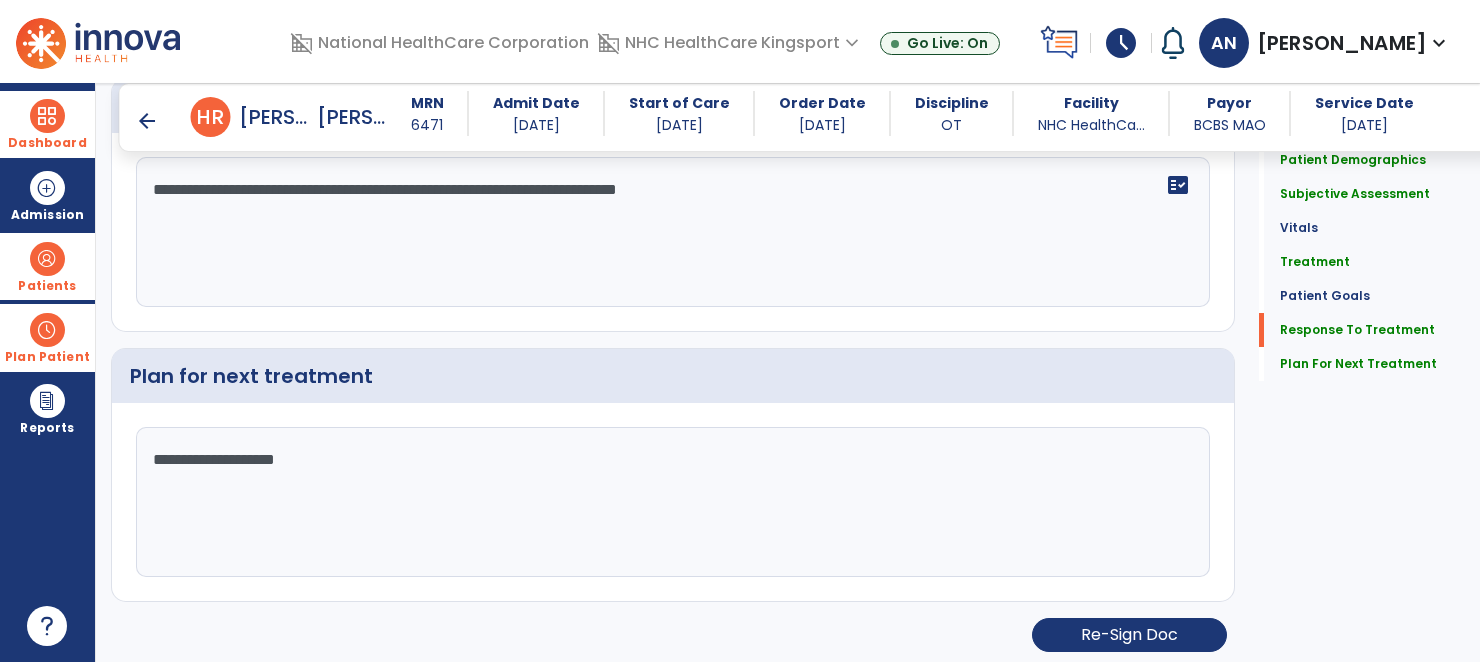 click on "**********" 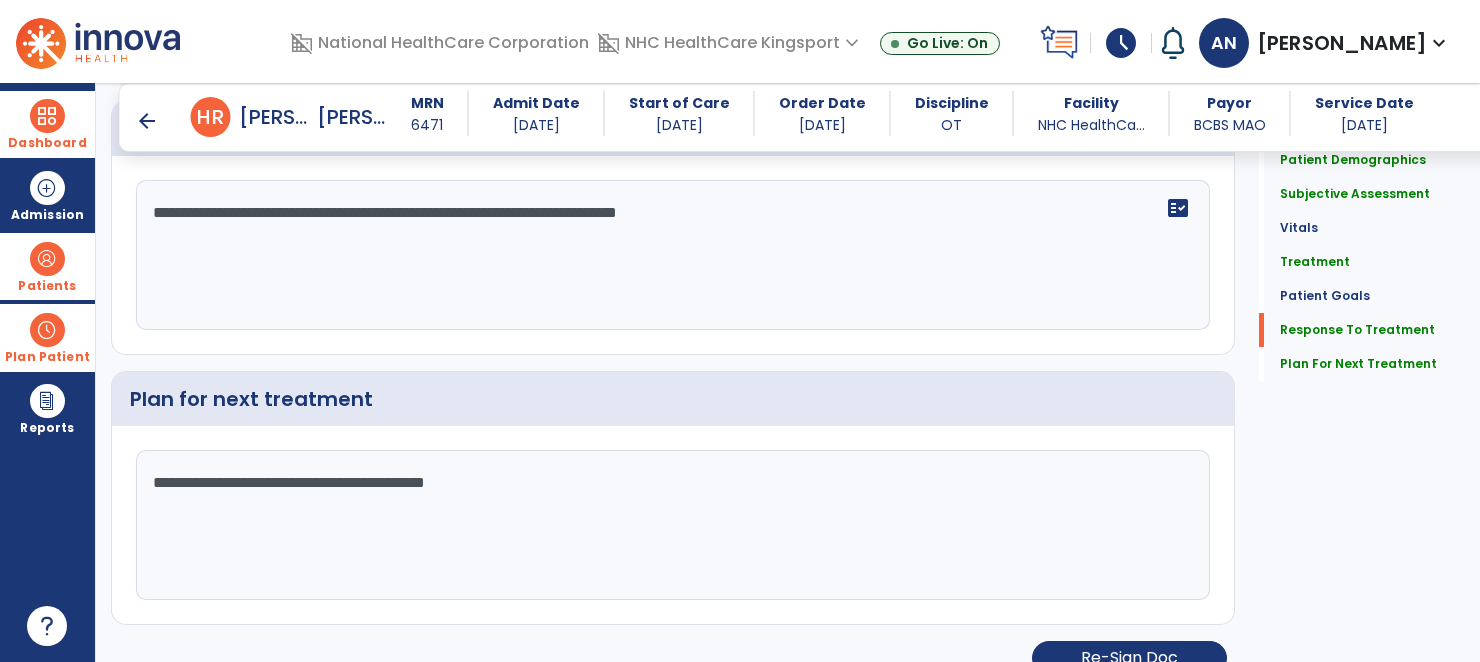 scroll, scrollTop: 2450, scrollLeft: 0, axis: vertical 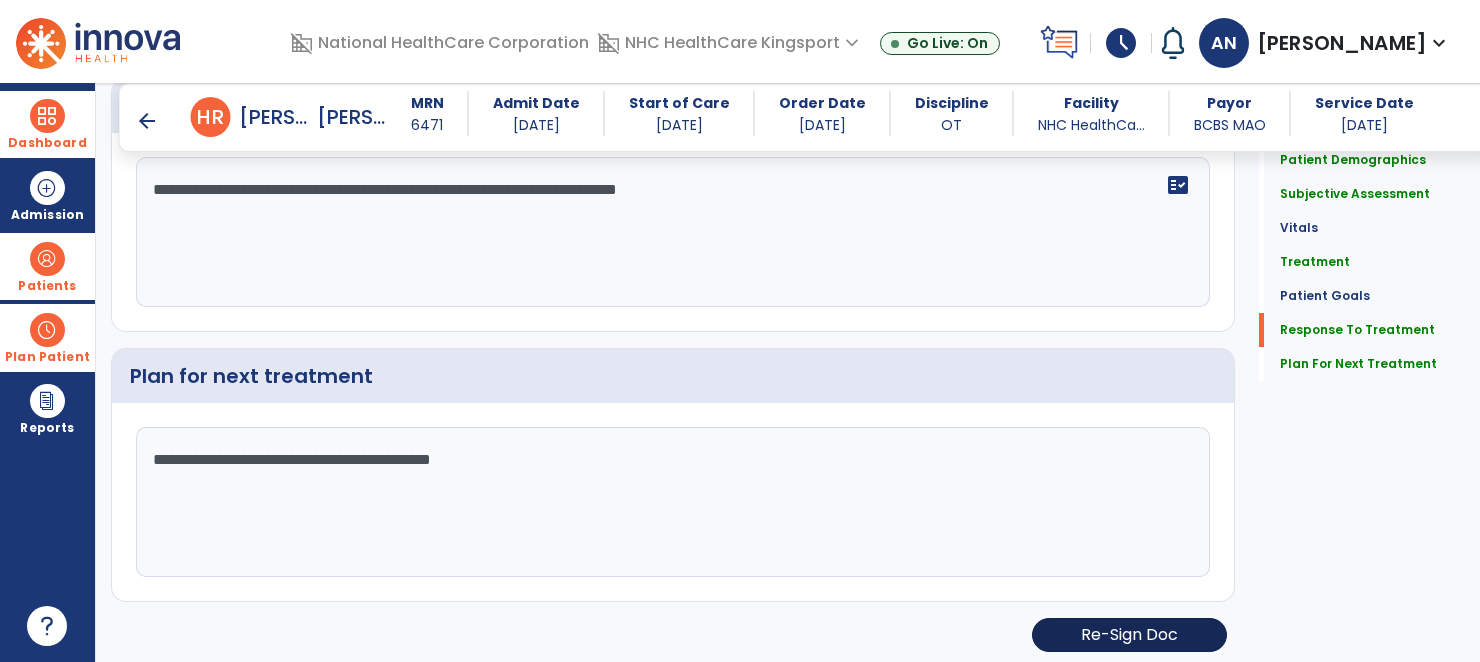 type on "**********" 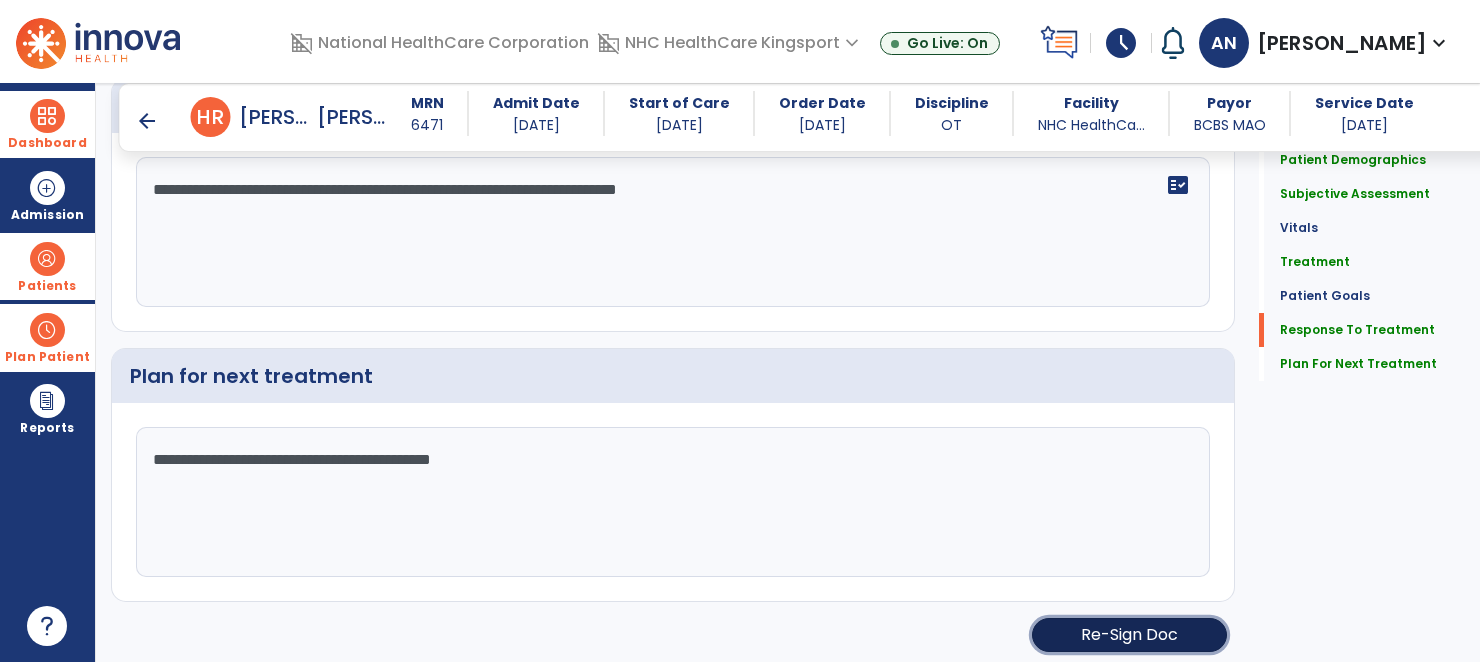 click on "Re-Sign Doc" 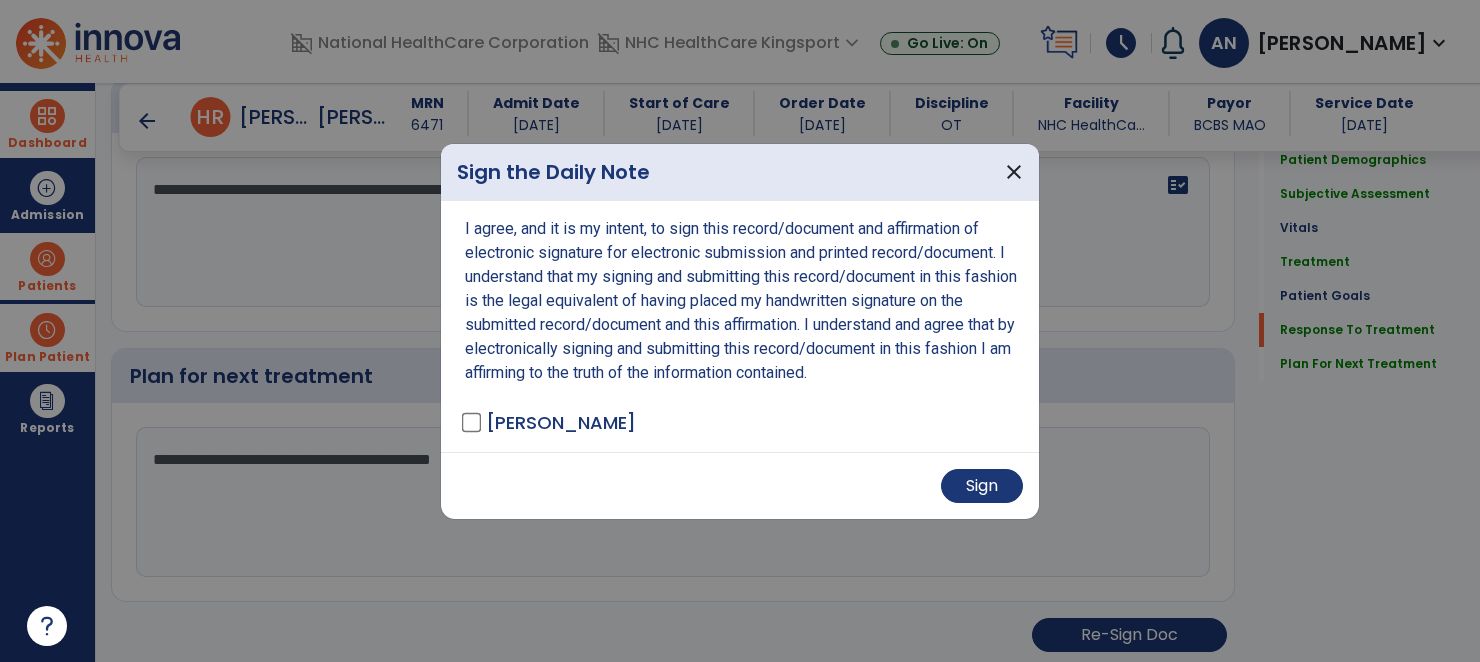 click on "Sign" at bounding box center [740, 485] 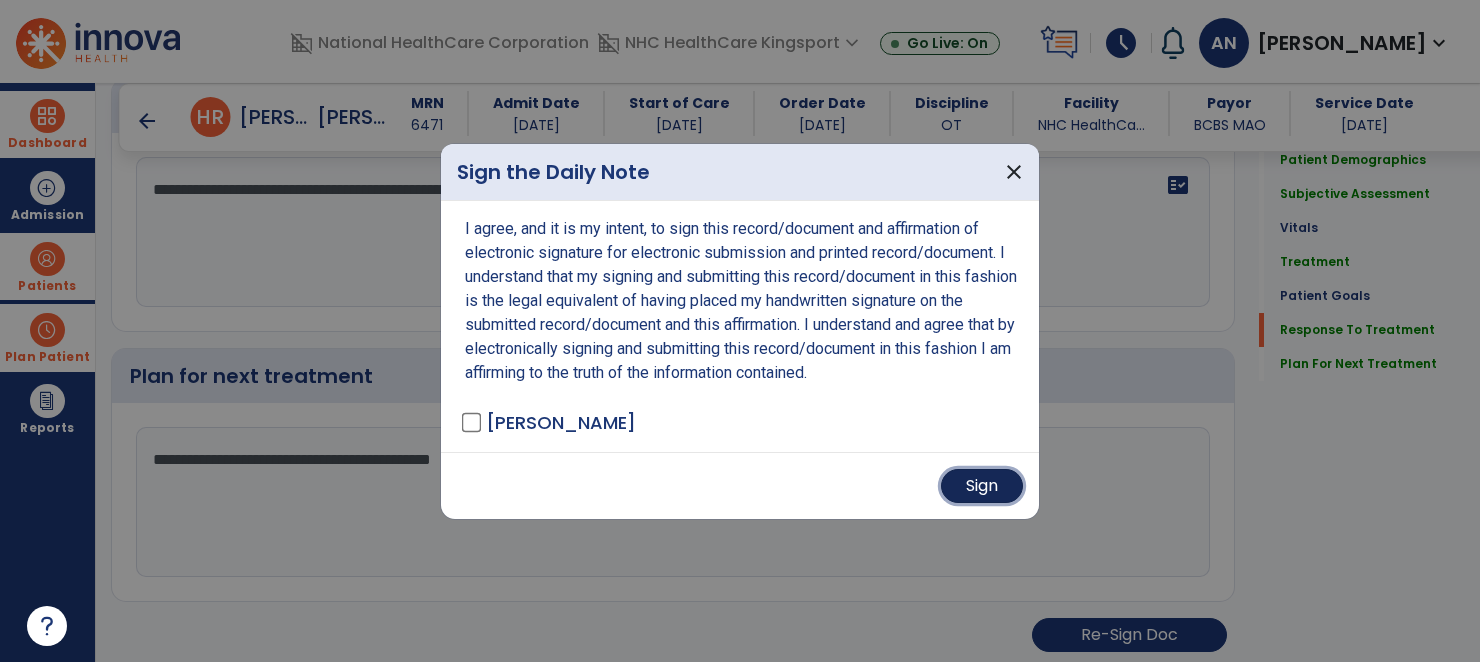 click on "Sign" at bounding box center (982, 486) 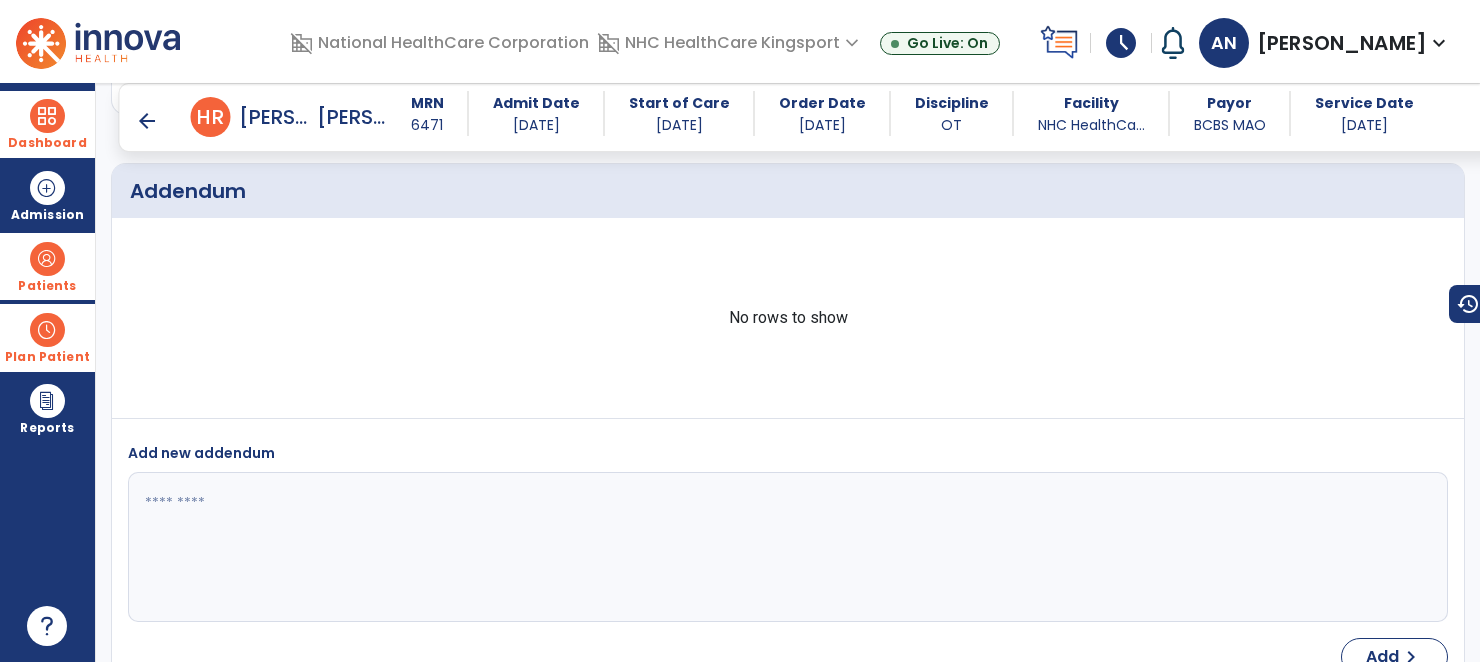 scroll, scrollTop: 3367, scrollLeft: 0, axis: vertical 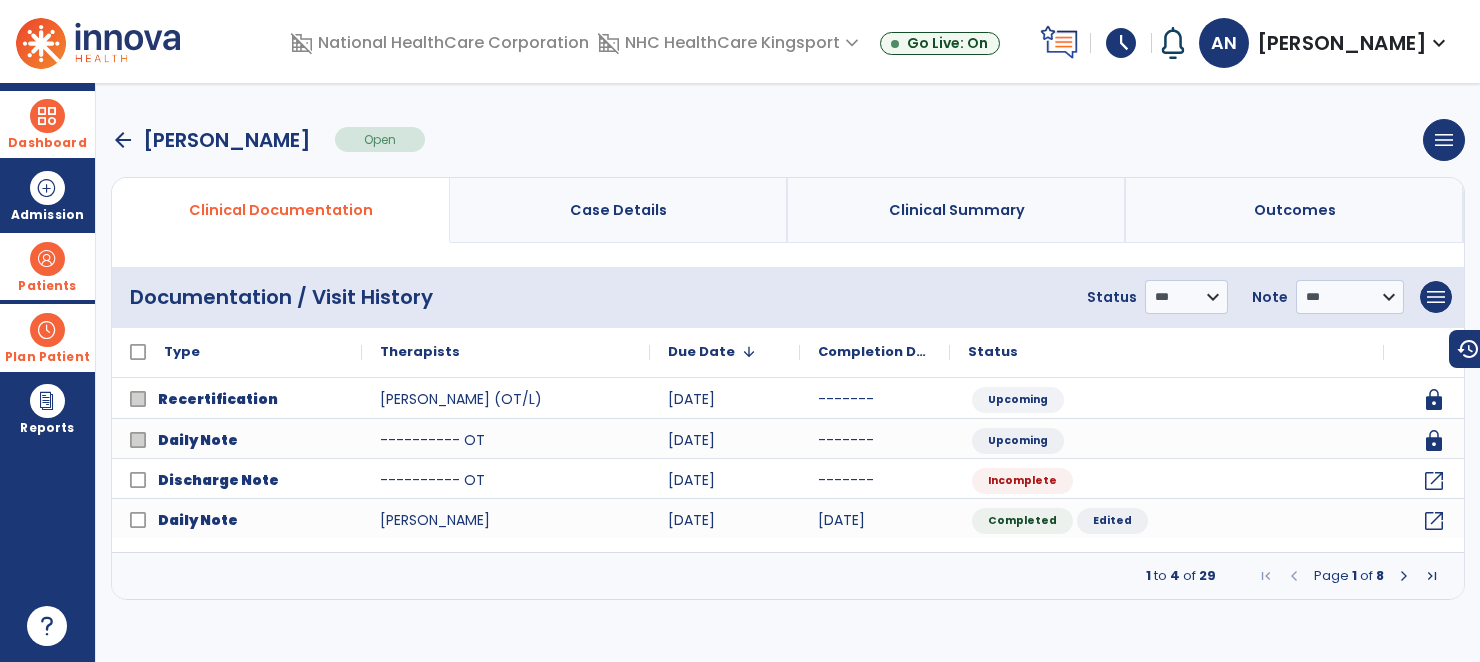 click on "arrow_back" at bounding box center [123, 140] 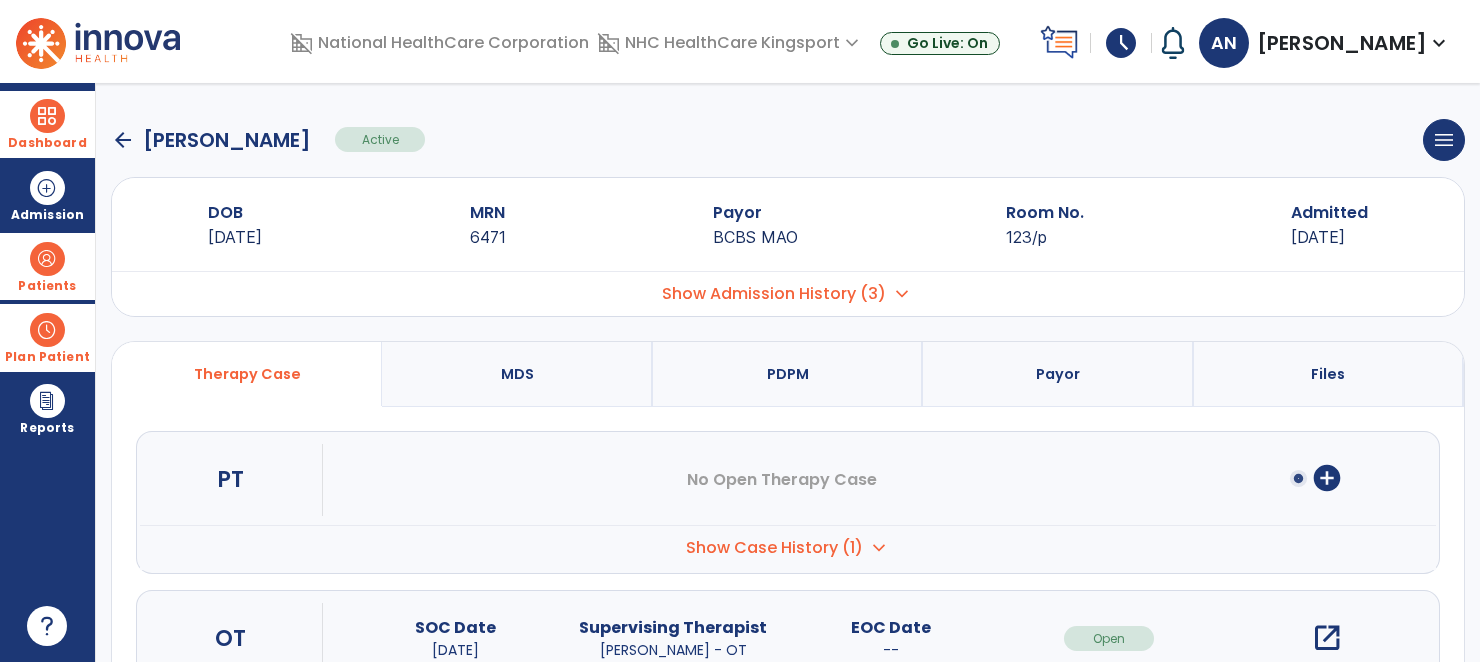 click on "Dashboard" at bounding box center (47, 124) 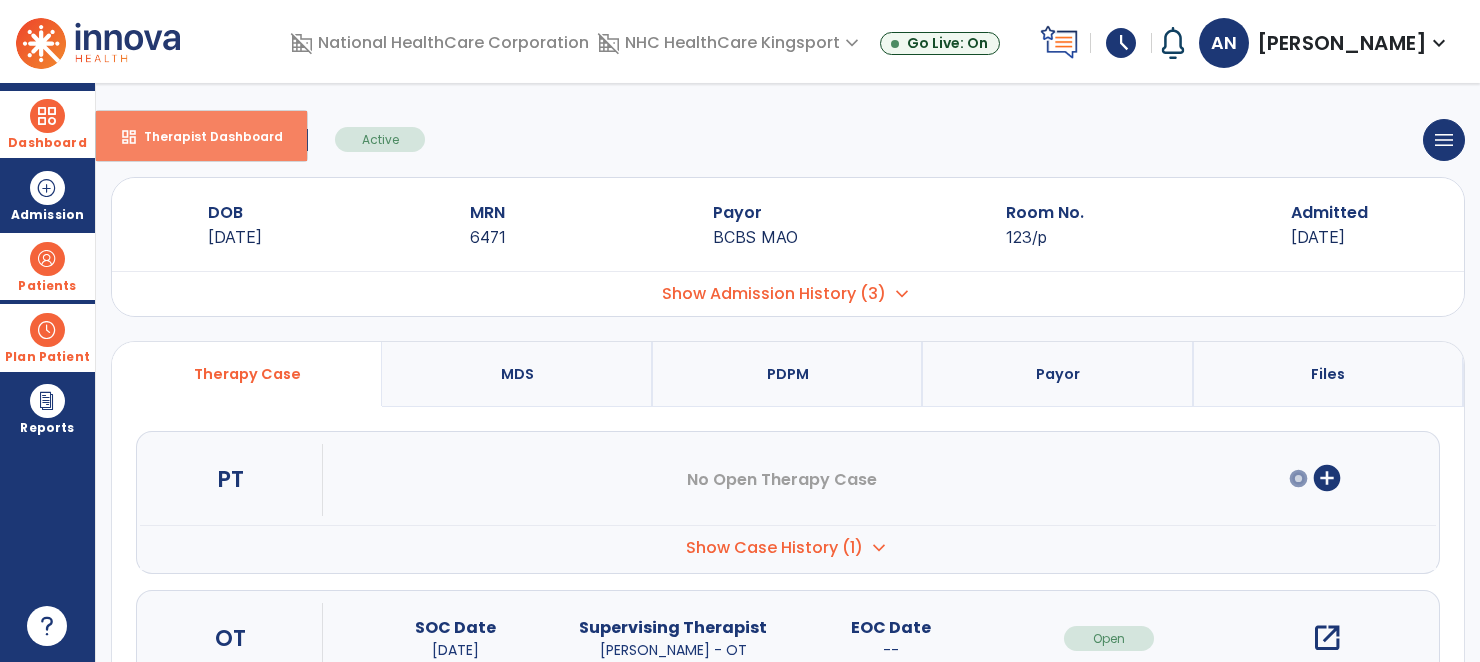 click on "dashboard  Therapist Dashboard" at bounding box center [201, 136] 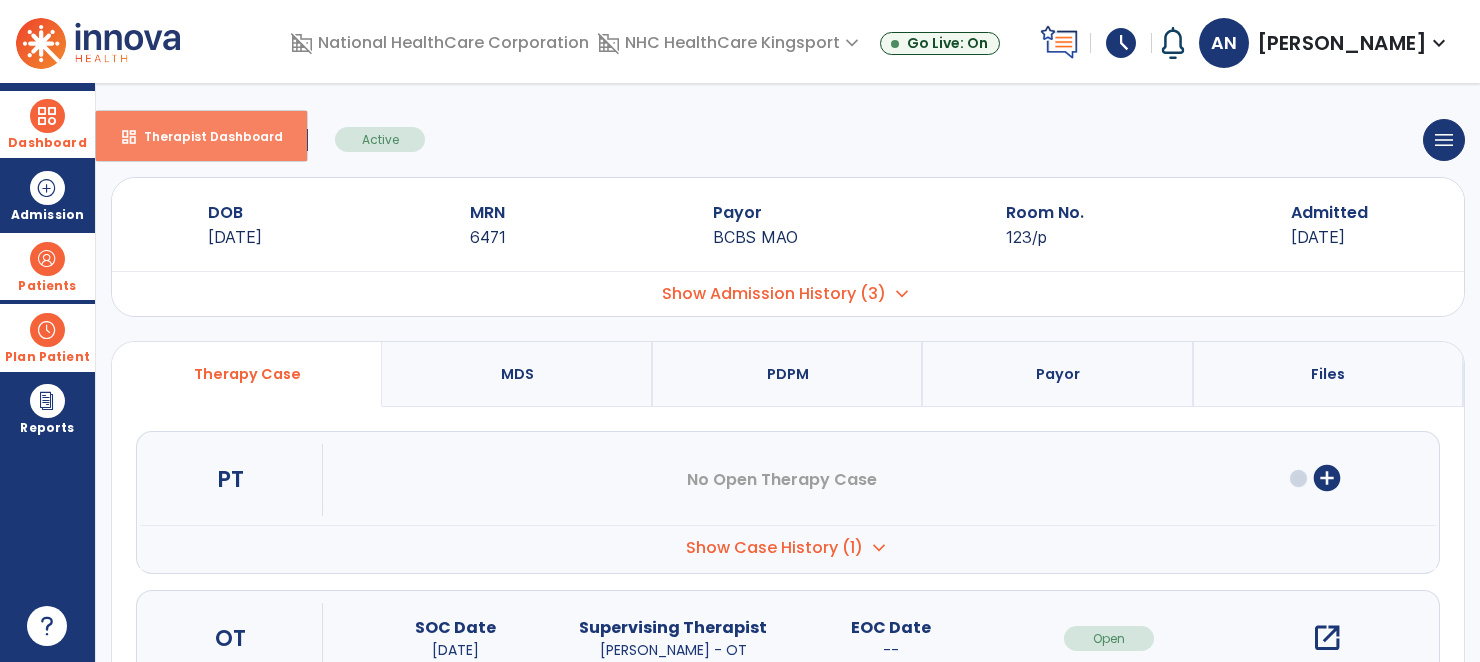 select on "****" 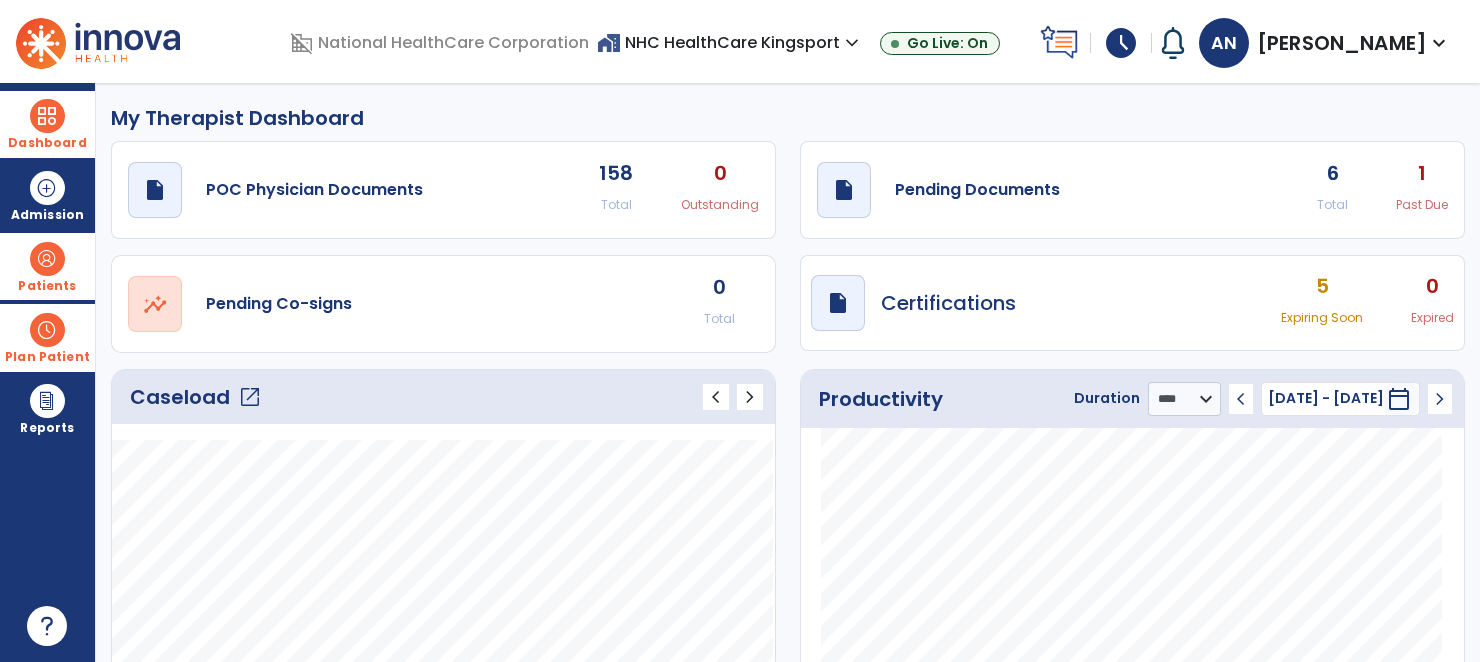 click on "6" 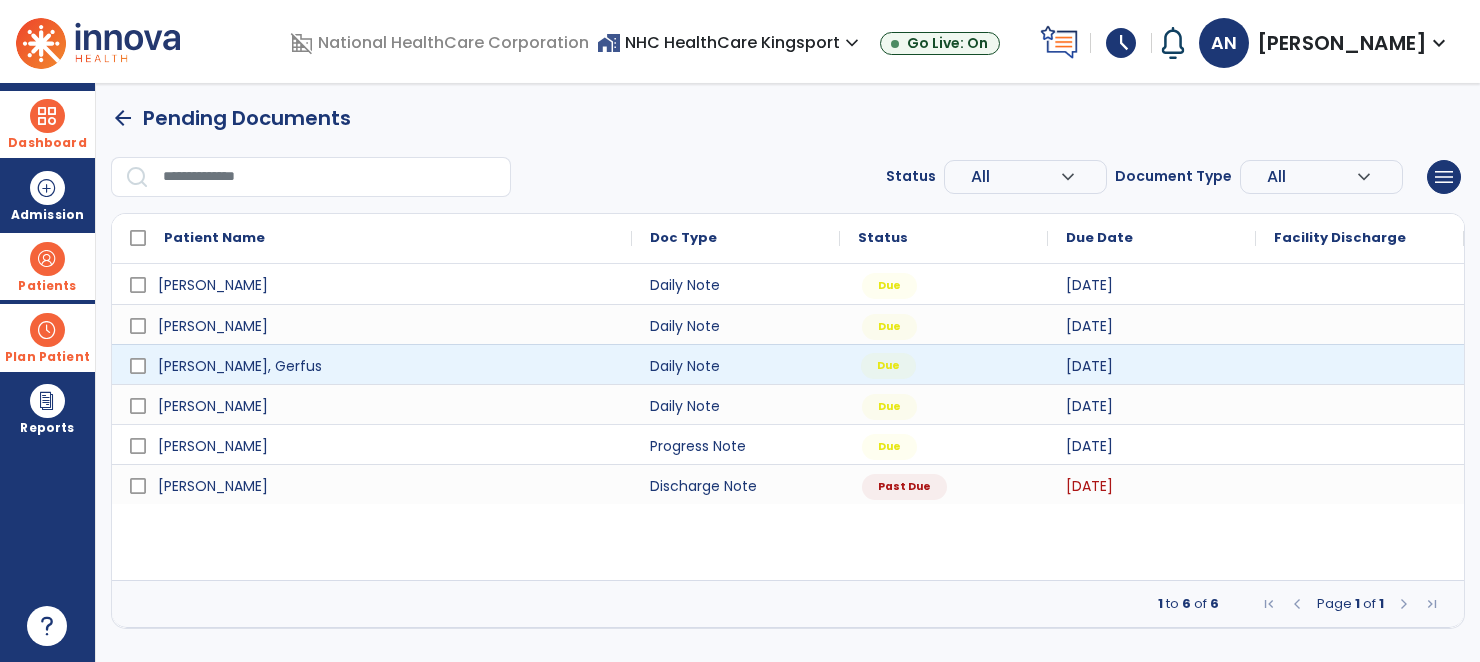 click on "Due" at bounding box center (888, 366) 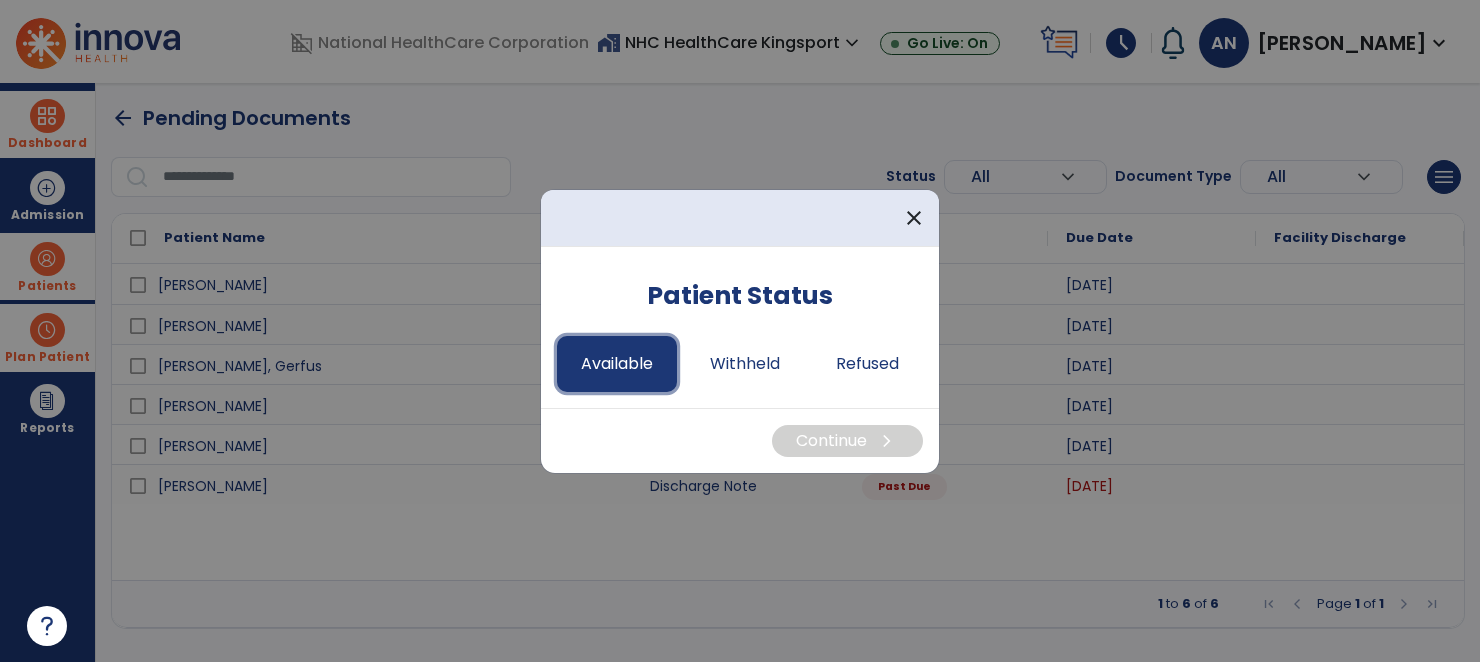 click on "Available" at bounding box center (617, 364) 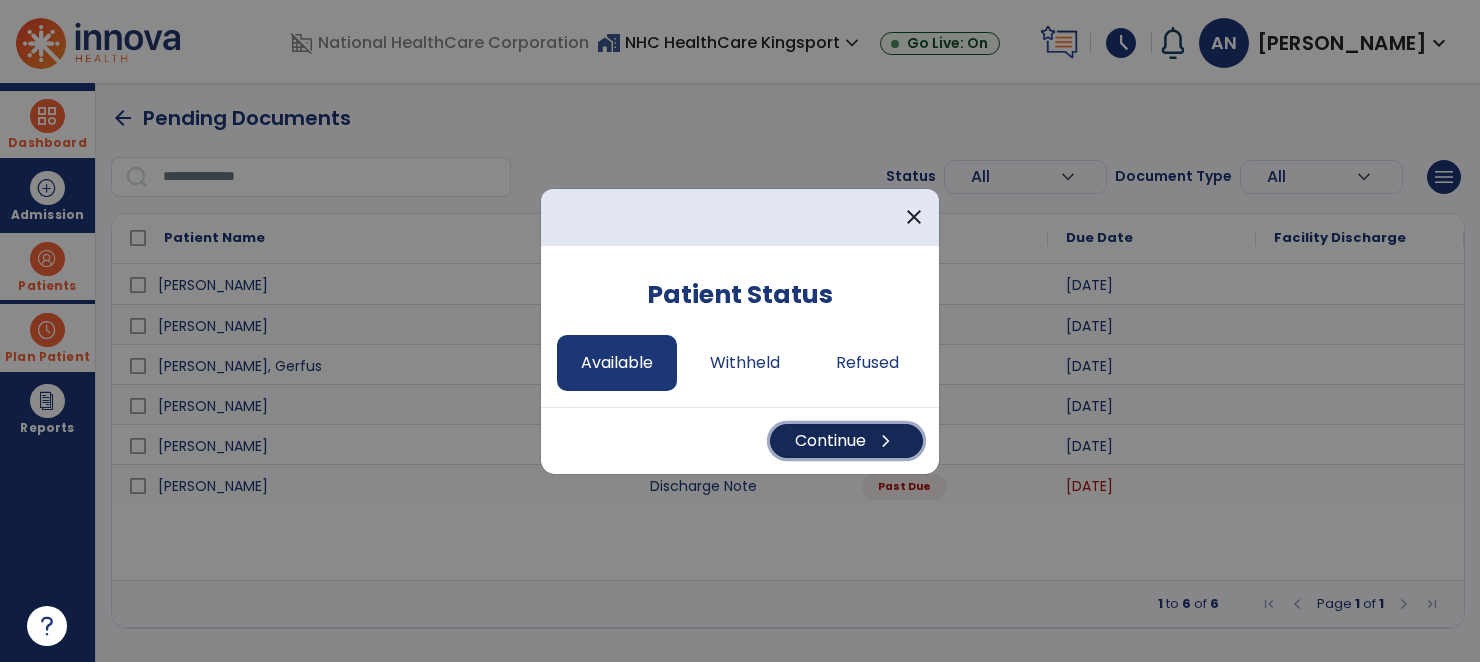click on "Continue   chevron_right" at bounding box center (846, 441) 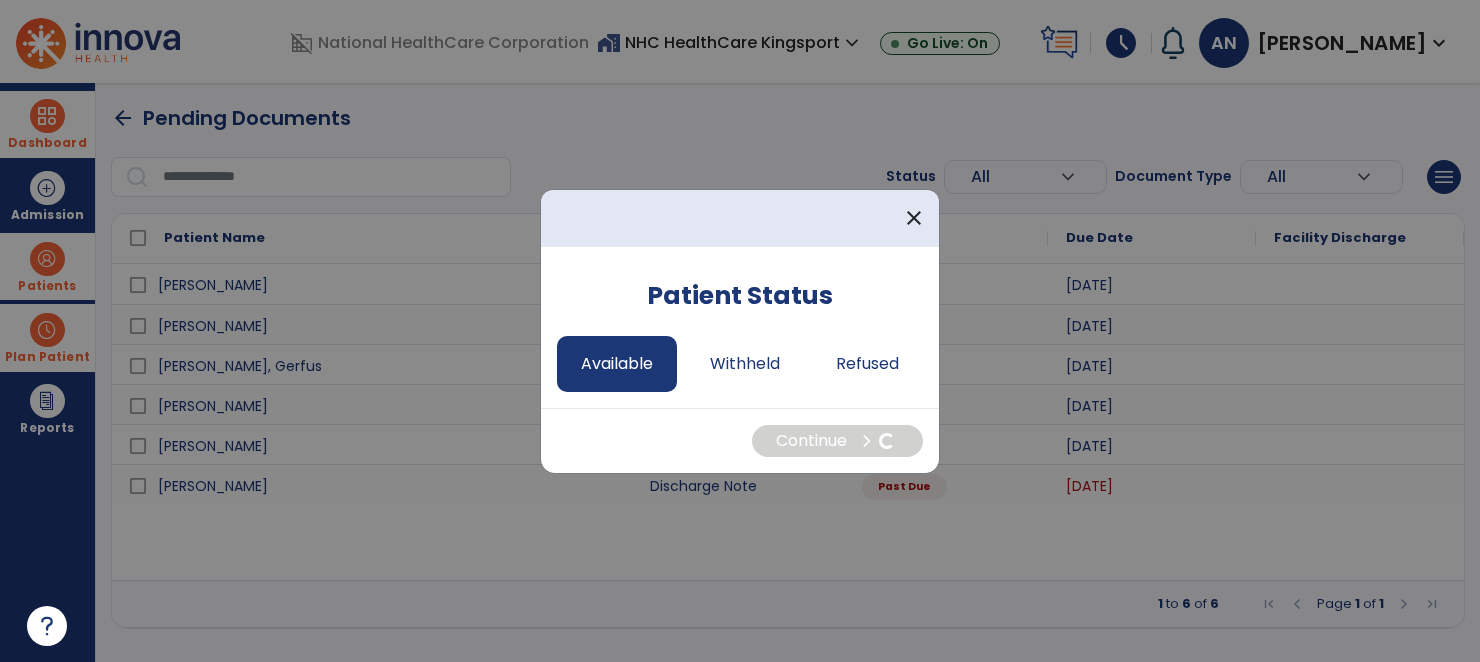 select on "*" 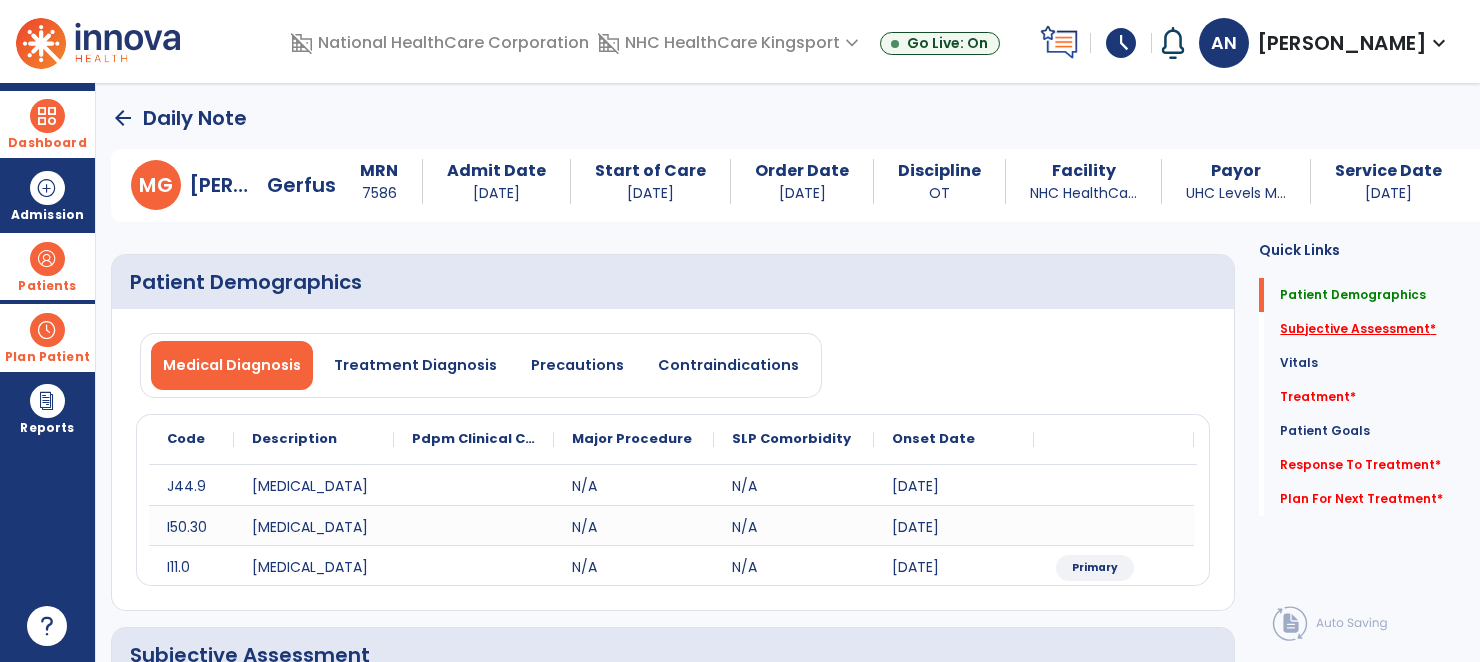 click on "Subjective Assessment   *" 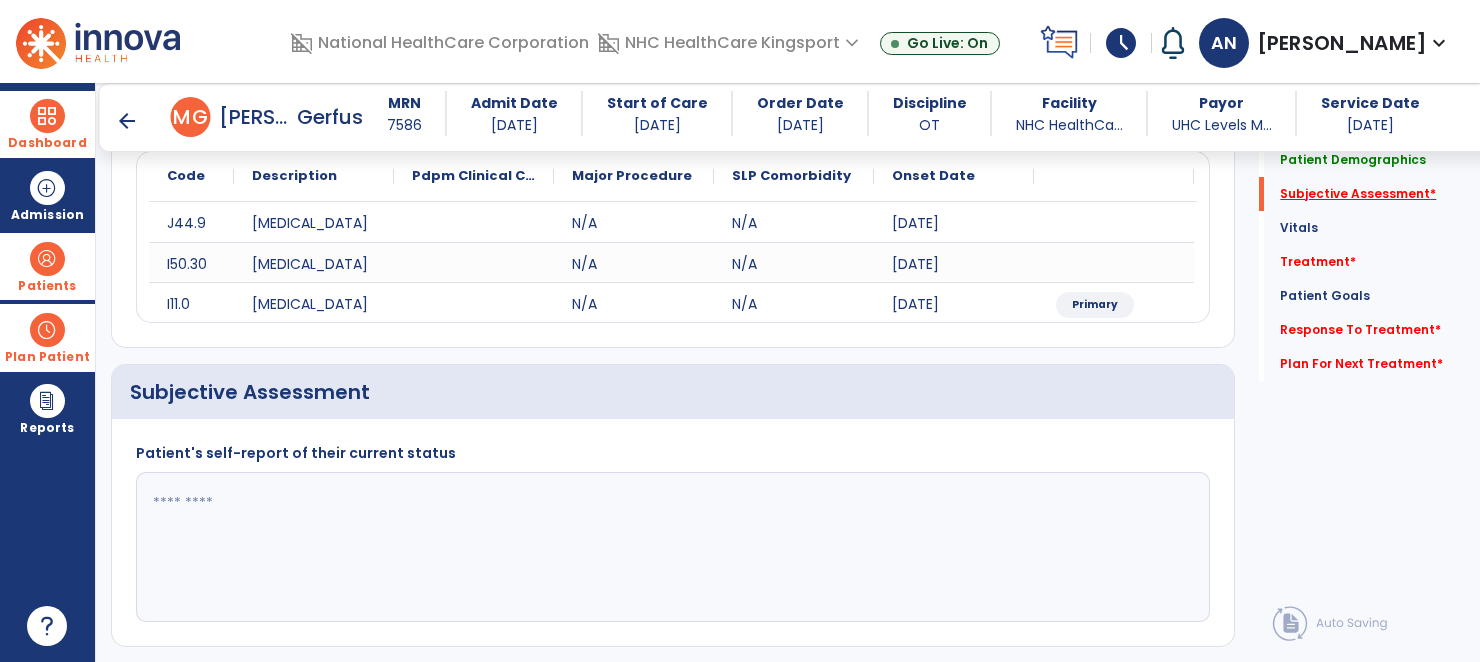 scroll, scrollTop: 395, scrollLeft: 0, axis: vertical 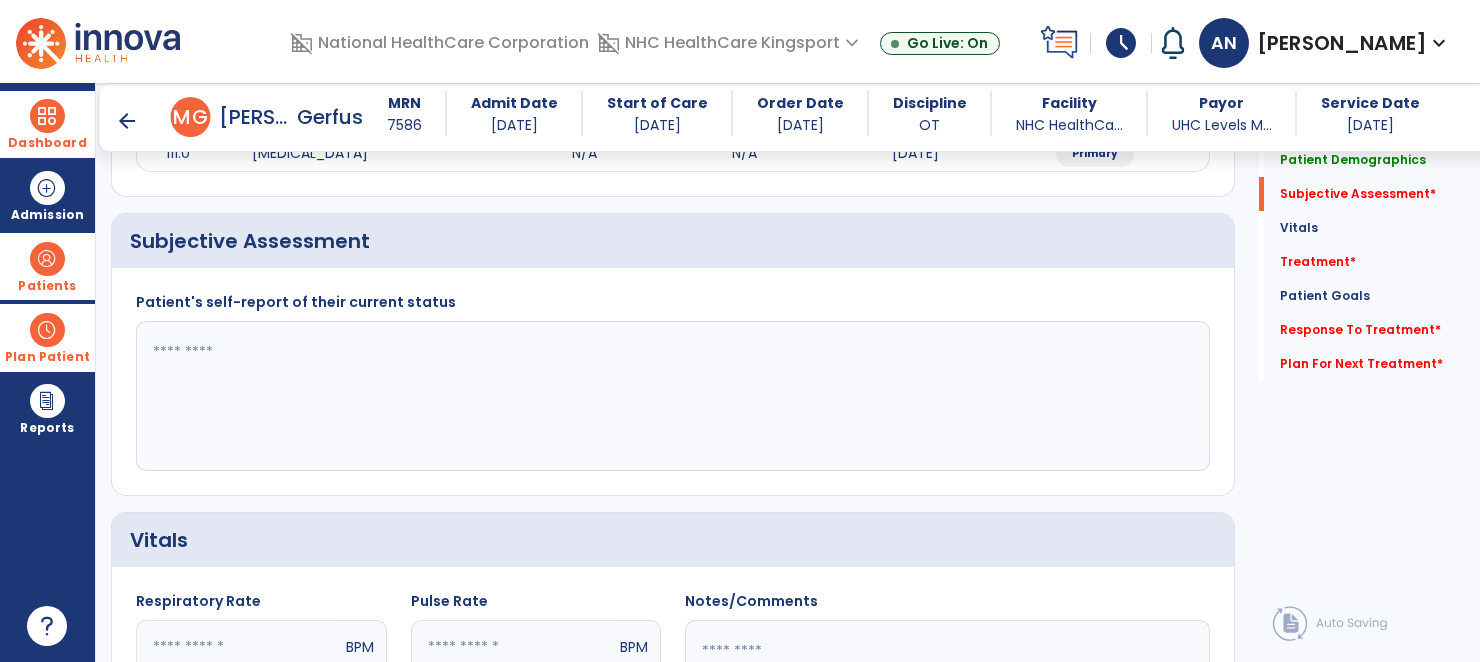 click 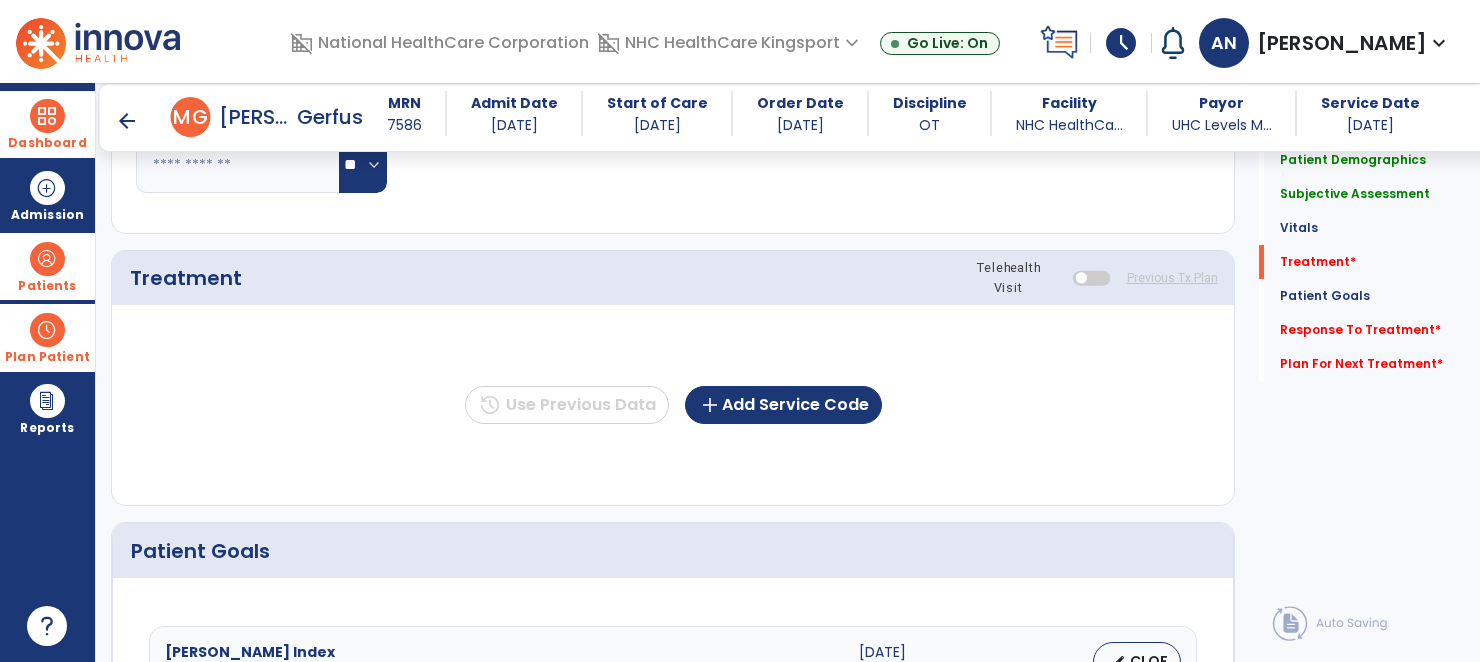 scroll, scrollTop: 1082, scrollLeft: 0, axis: vertical 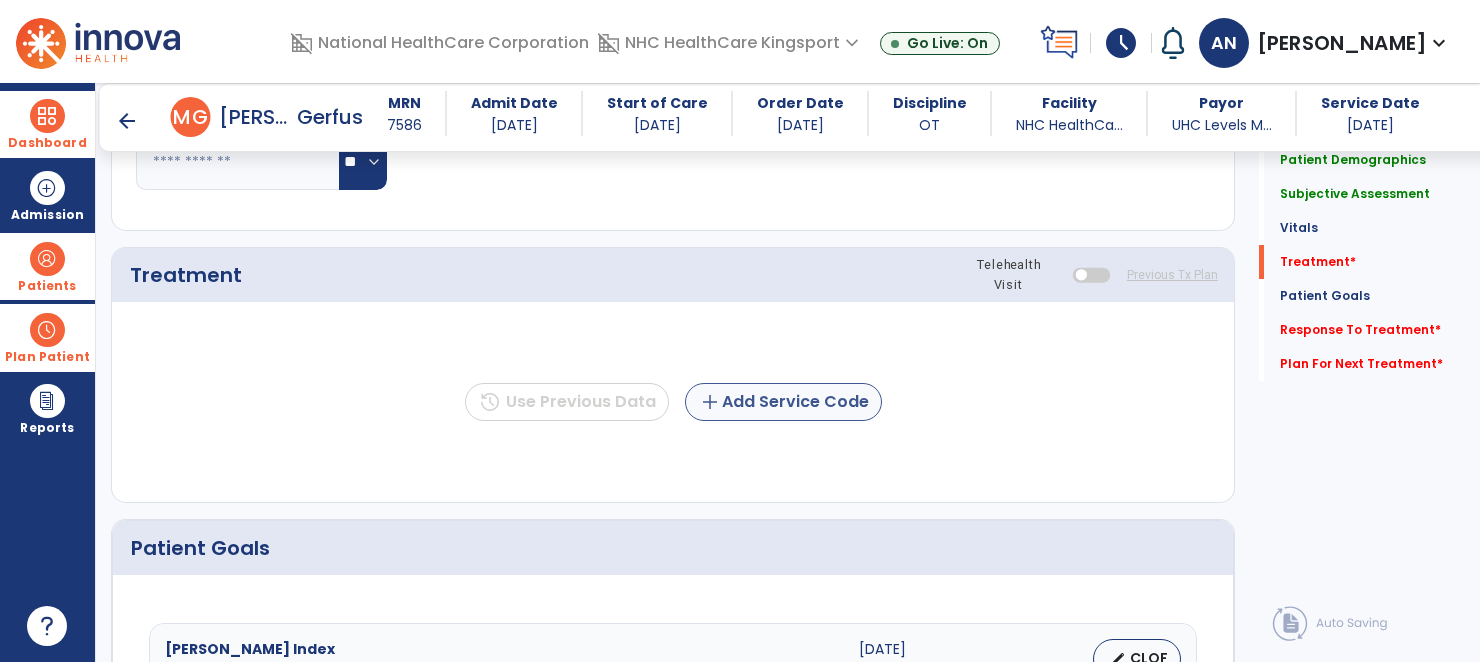 type on "**********" 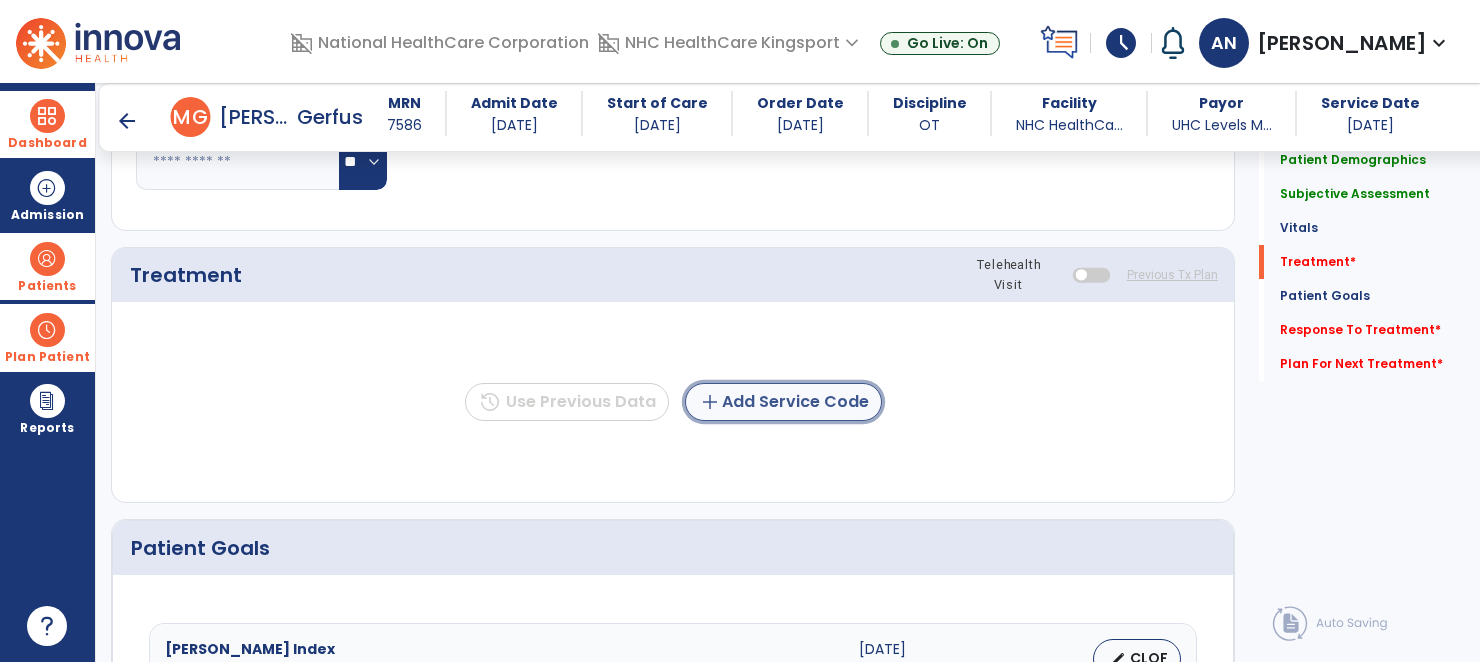 click on "add  Add Service Code" 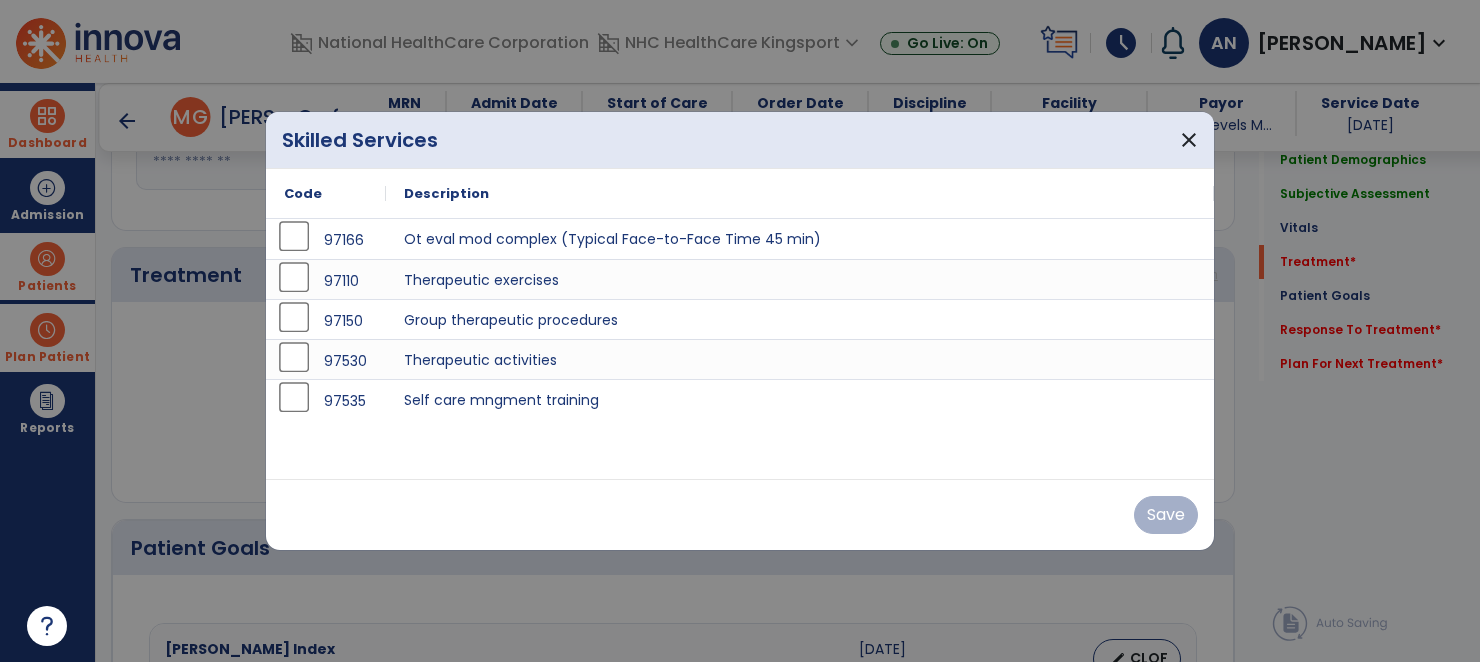 drag, startPoint x: 615, startPoint y: 152, endPoint x: 631, endPoint y: 97, distance: 57.280014 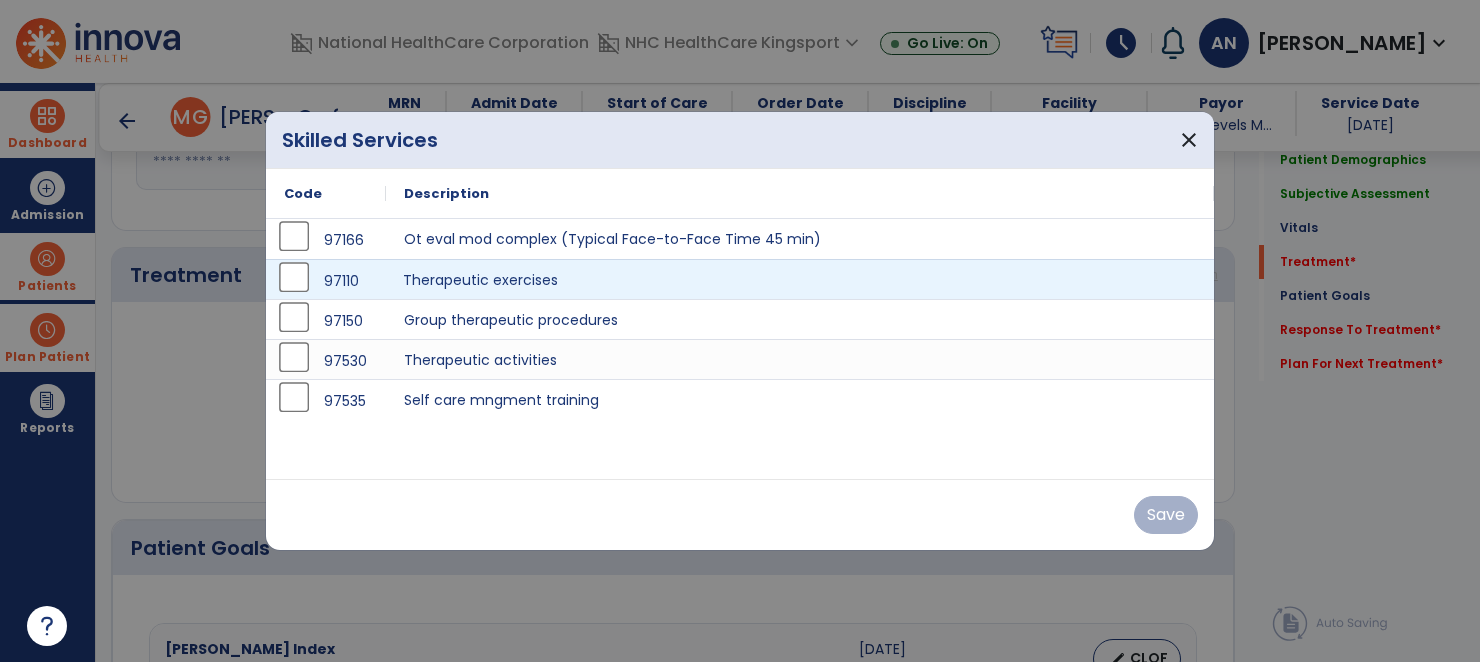 click on "Therapeutic exercises" at bounding box center (800, 279) 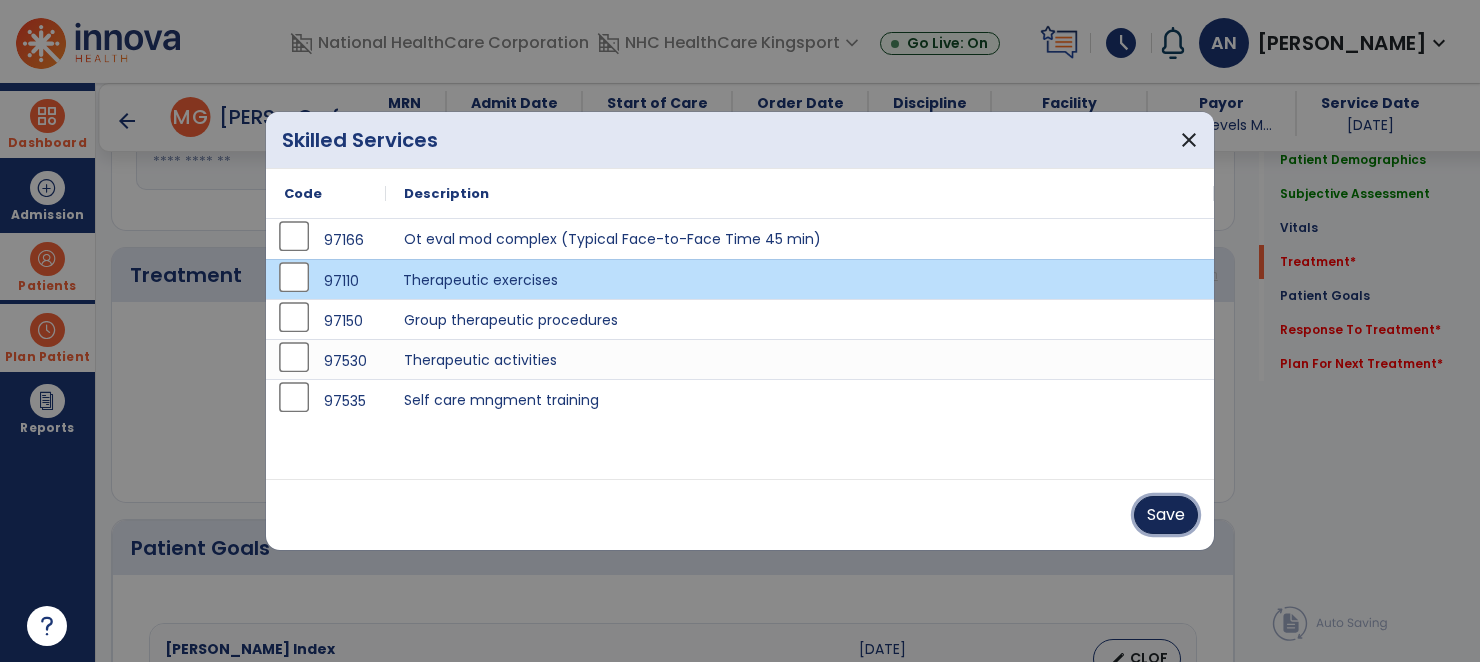 click on "Save" at bounding box center (1166, 515) 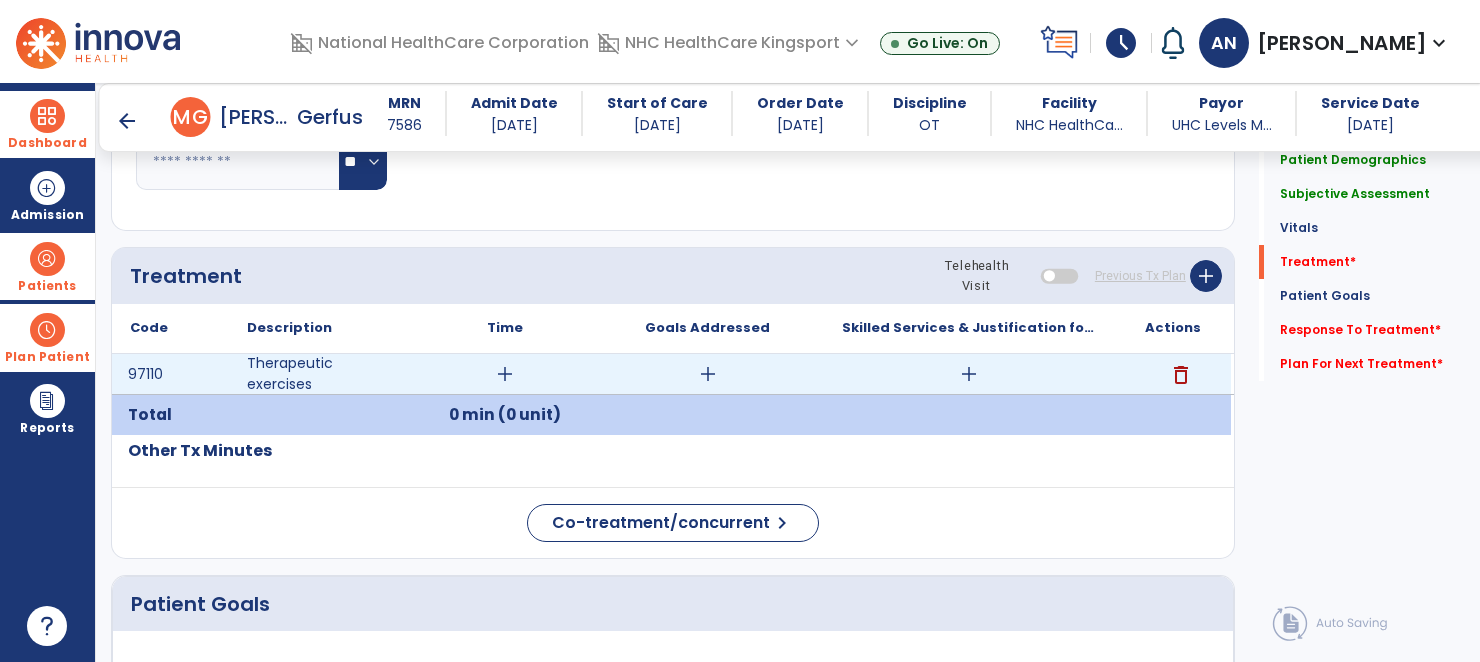 click on "add" at bounding box center [505, 374] 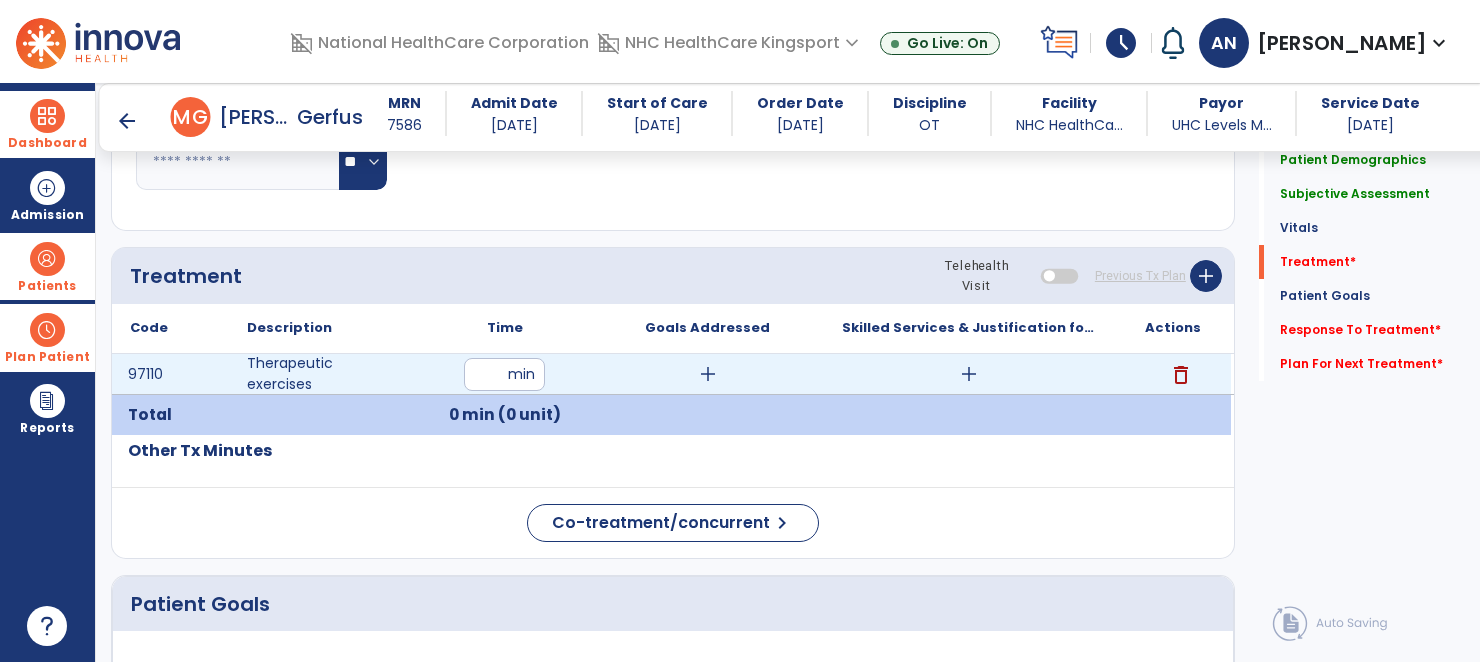 type on "**" 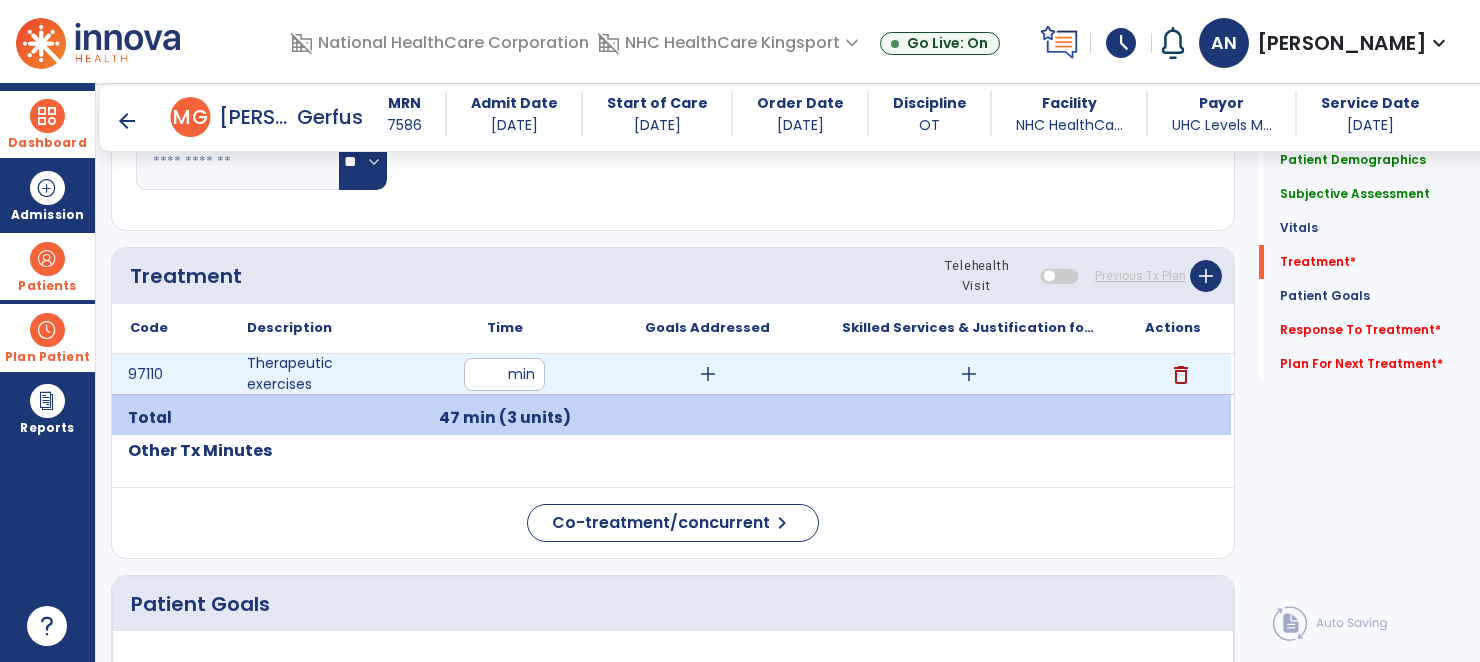 click on "add" at bounding box center [708, 374] 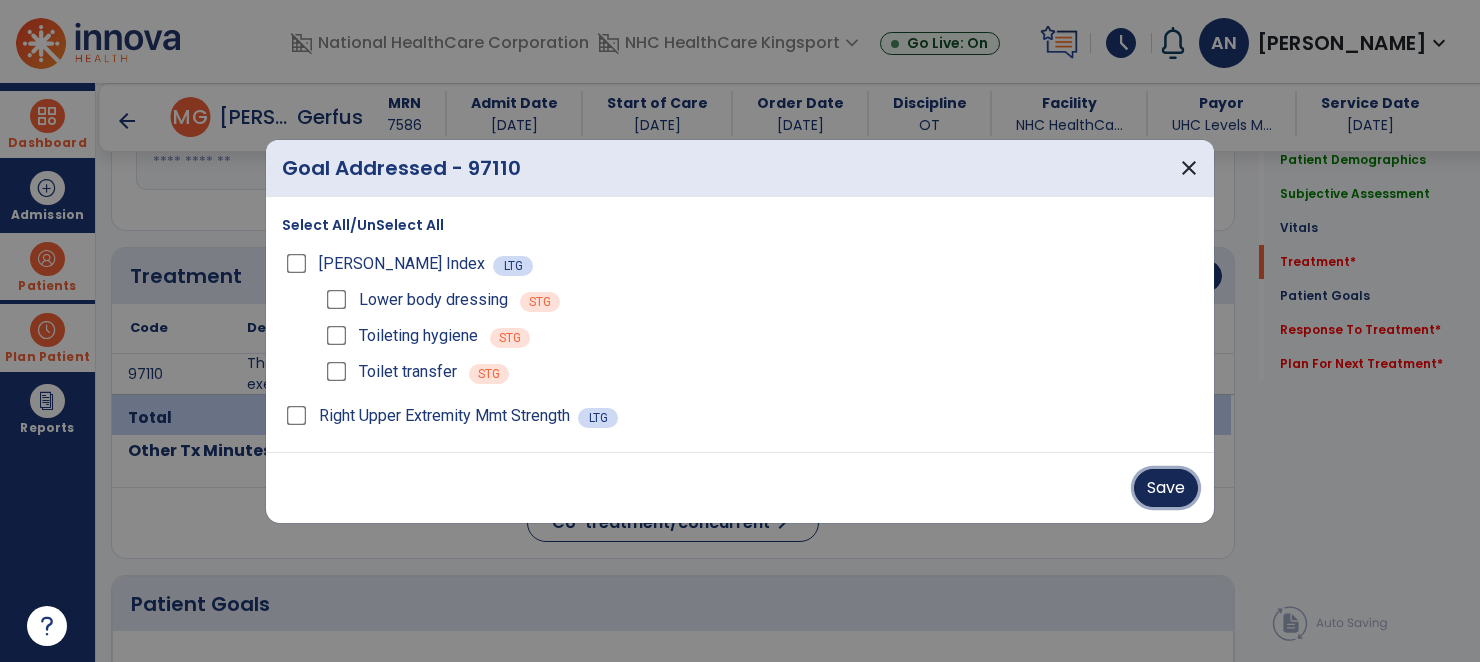 click on "Save" at bounding box center (1166, 488) 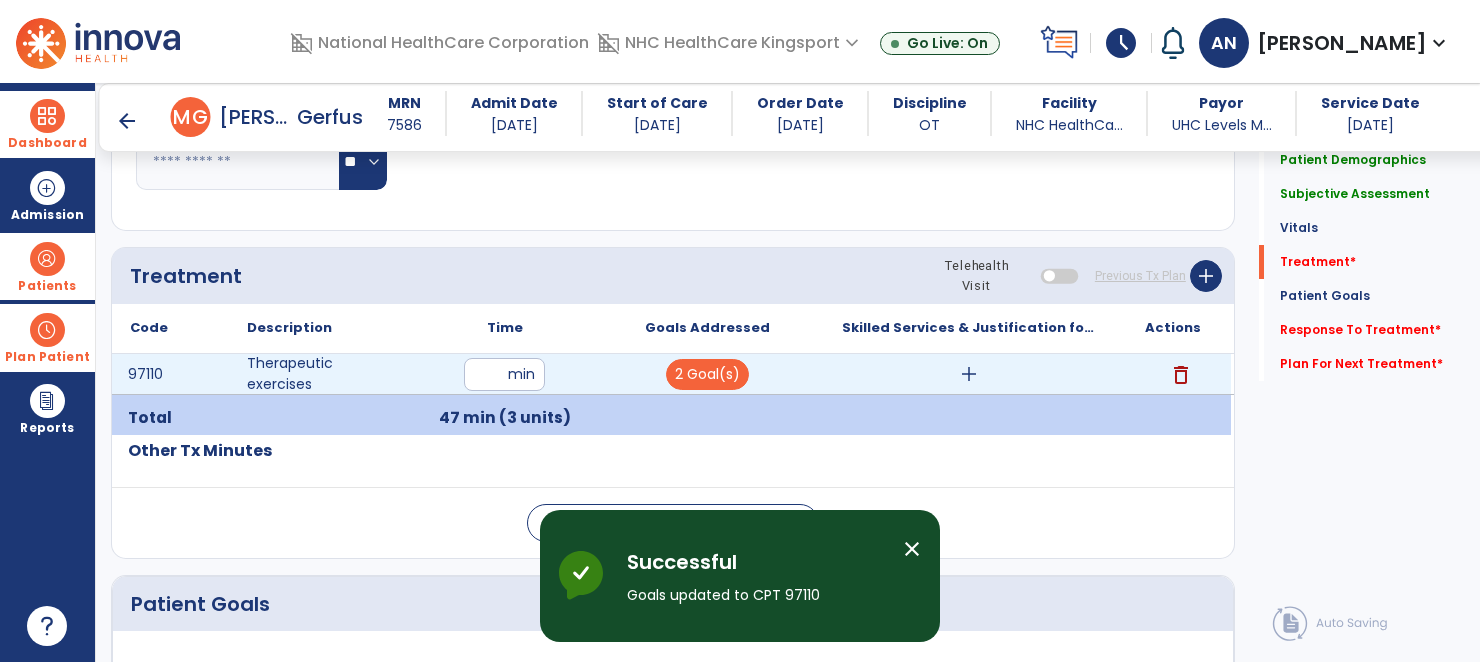 click on "add" at bounding box center (969, 374) 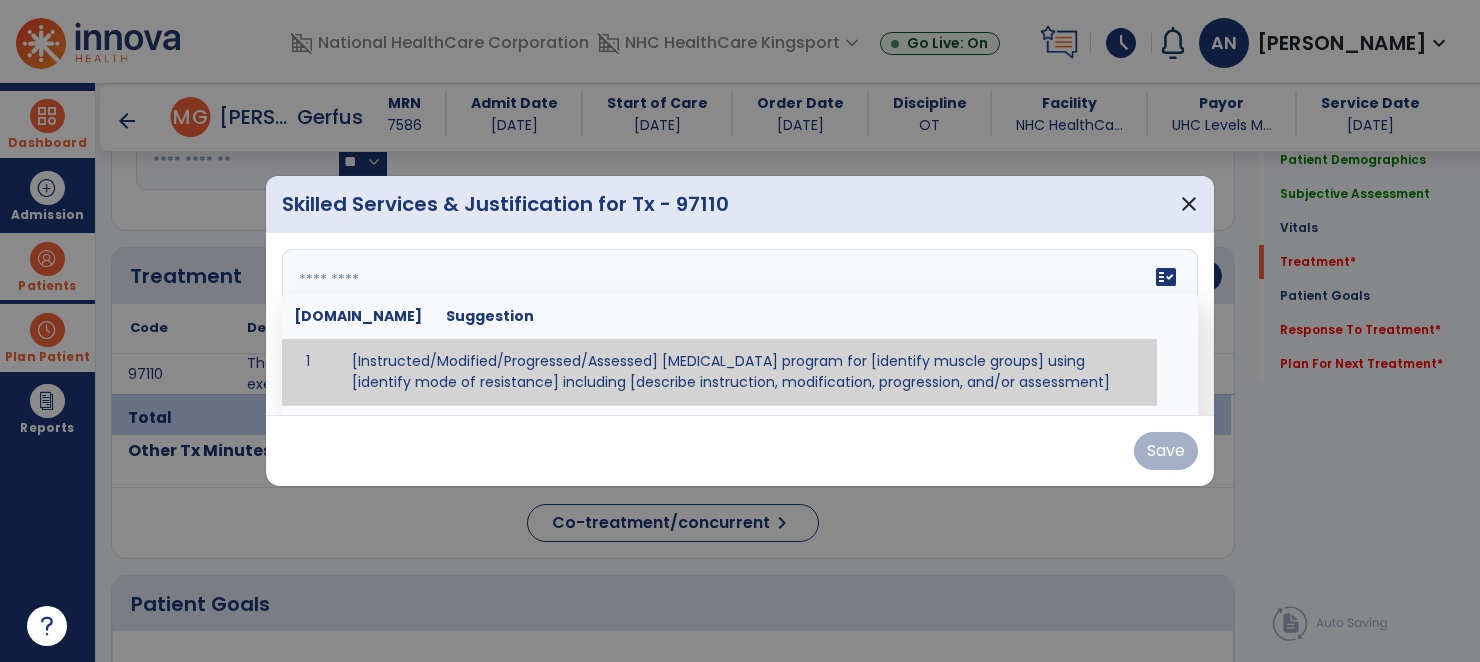 click on "fact_check  [DOMAIN_NAME] Suggestion 1 [Instructed/Modified/Progressed/Assessed] [MEDICAL_DATA] program for [identify muscle groups] using [identify mode of resistance] including [describe instruction, modification, progression, and/or assessment] 2 [Instructed/Modified/Progressed/Assessed] aerobic exercise program using [identify equipment/mode] including [describe instruction, modification,progression, and/or assessment] 3 [Instructed/Modified/Progressed/Assessed] [PROM/A/AROM/AROM] program for [identify joint movements] using [contract-relax, over-pressure, inhibitory techniques, other] 4 [Assessed/Tested] aerobic capacity with administration of [aerobic capacity test]" at bounding box center [740, 324] 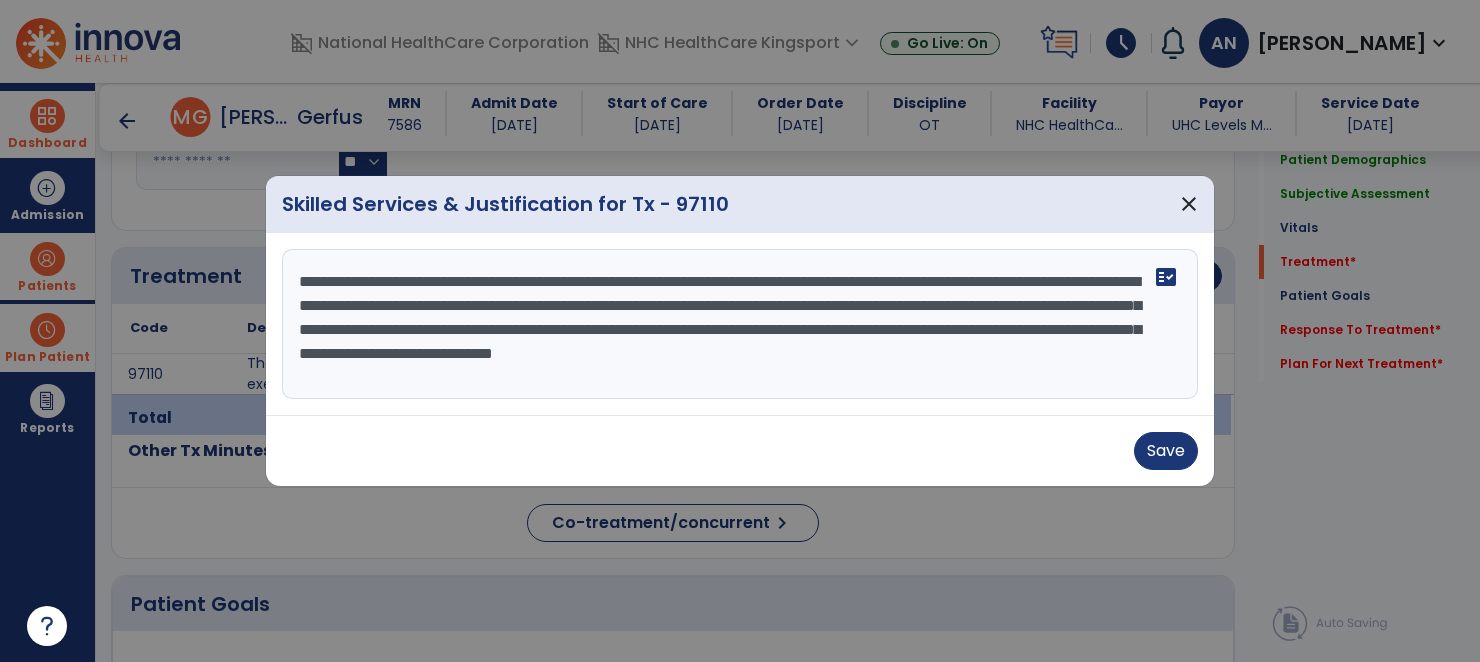 drag, startPoint x: 616, startPoint y: 375, endPoint x: 193, endPoint y: 207, distance: 455.14062 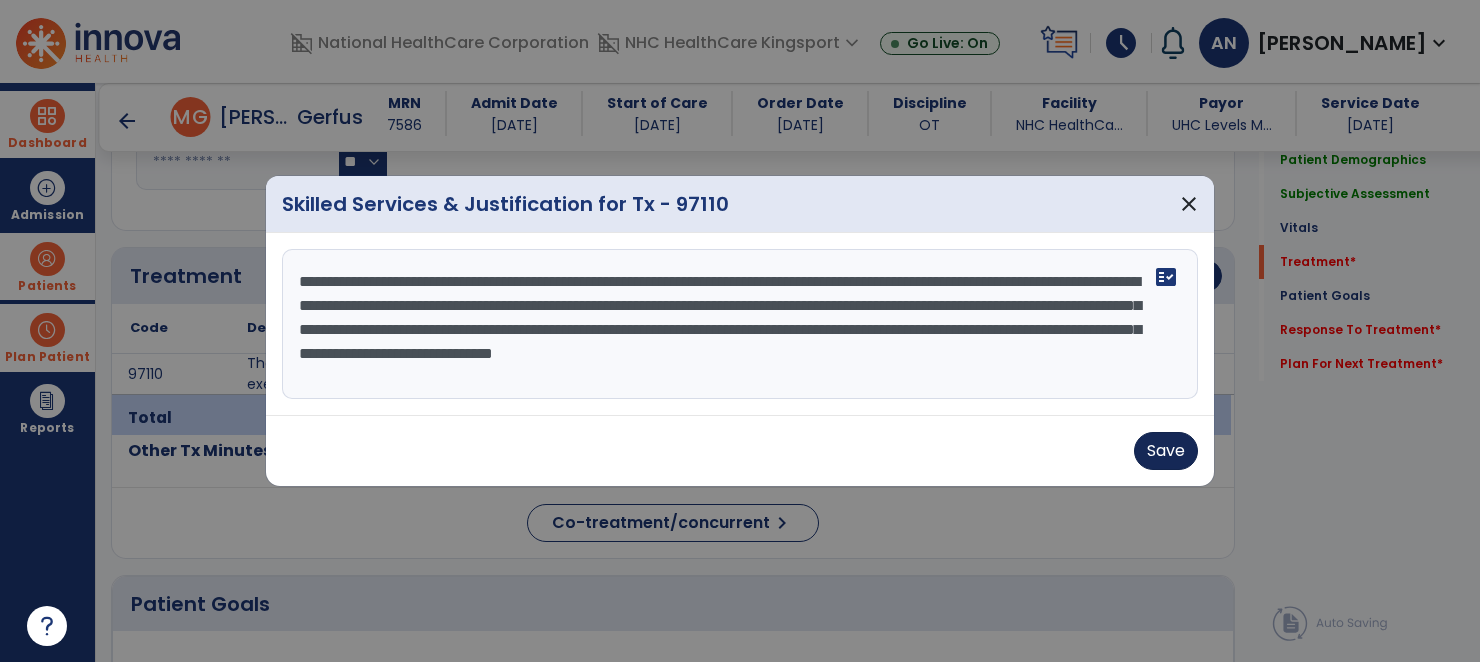 type on "**********" 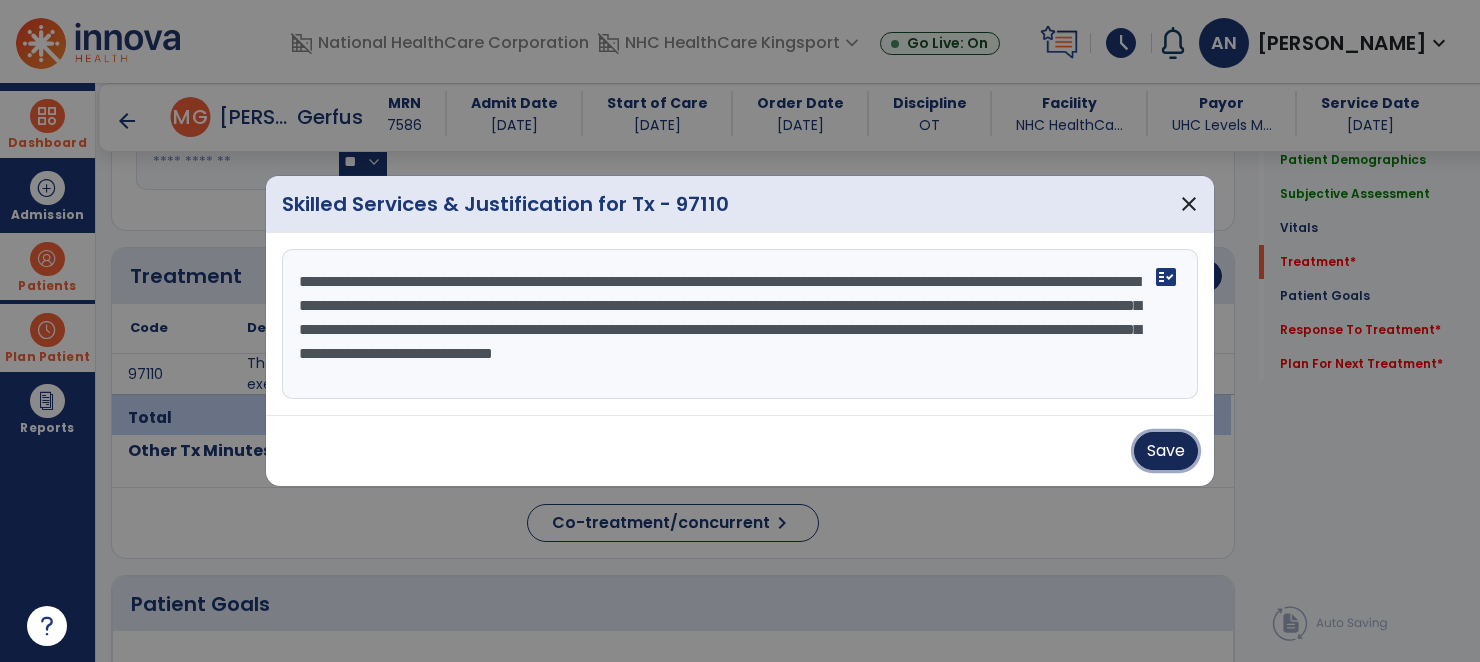 click on "Save" at bounding box center [1166, 451] 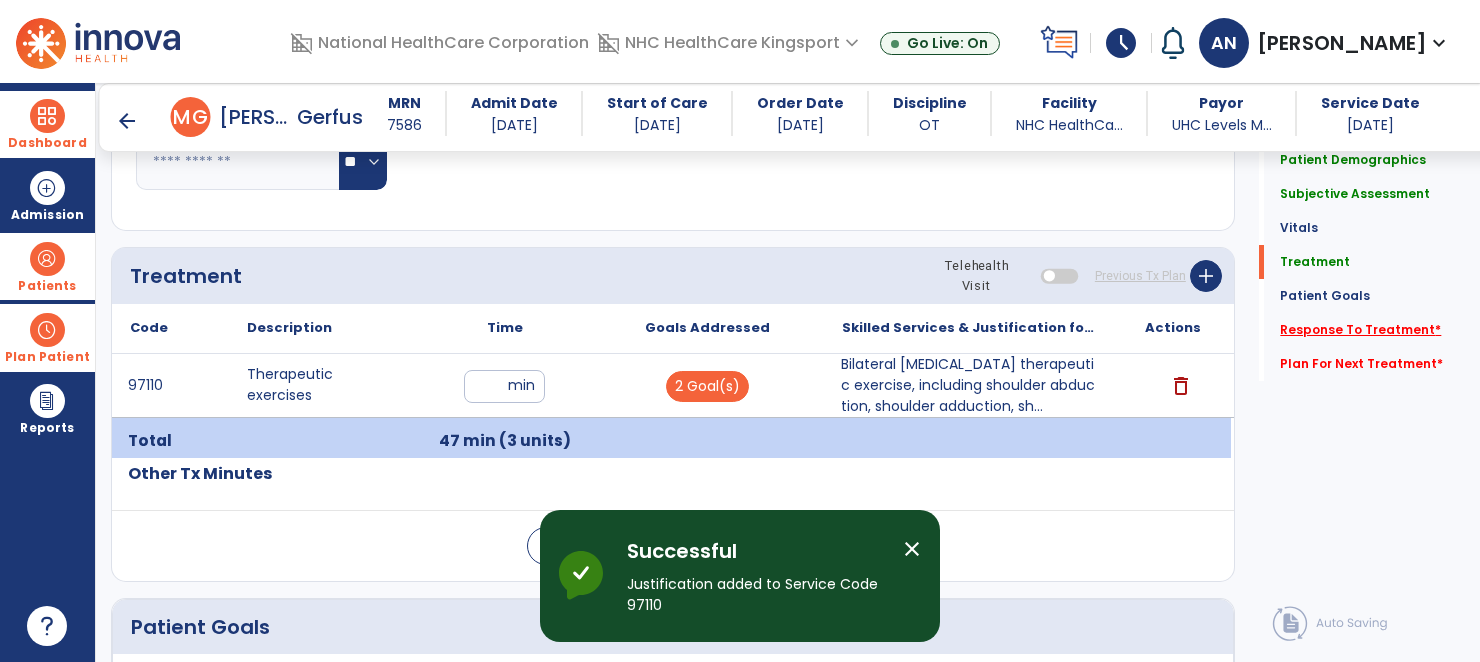 click on "Response To Treatment   *" 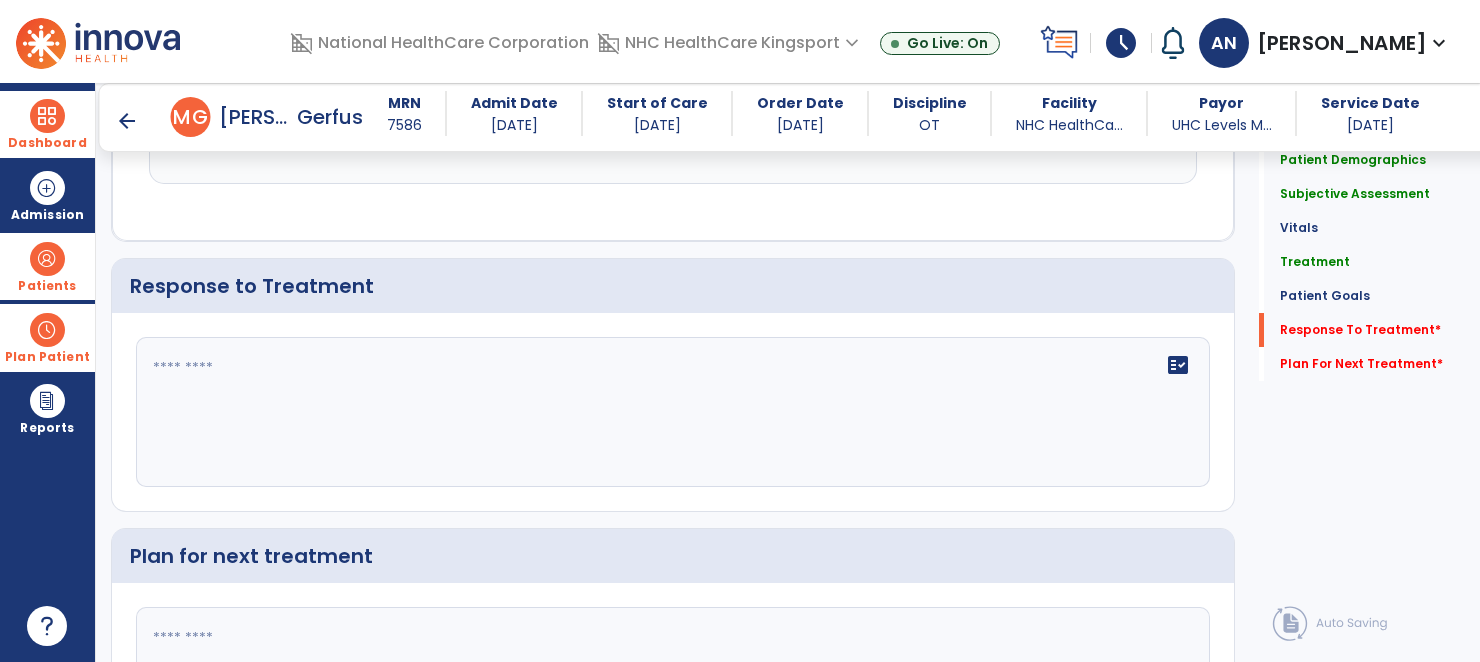 scroll, scrollTop: 2304, scrollLeft: 0, axis: vertical 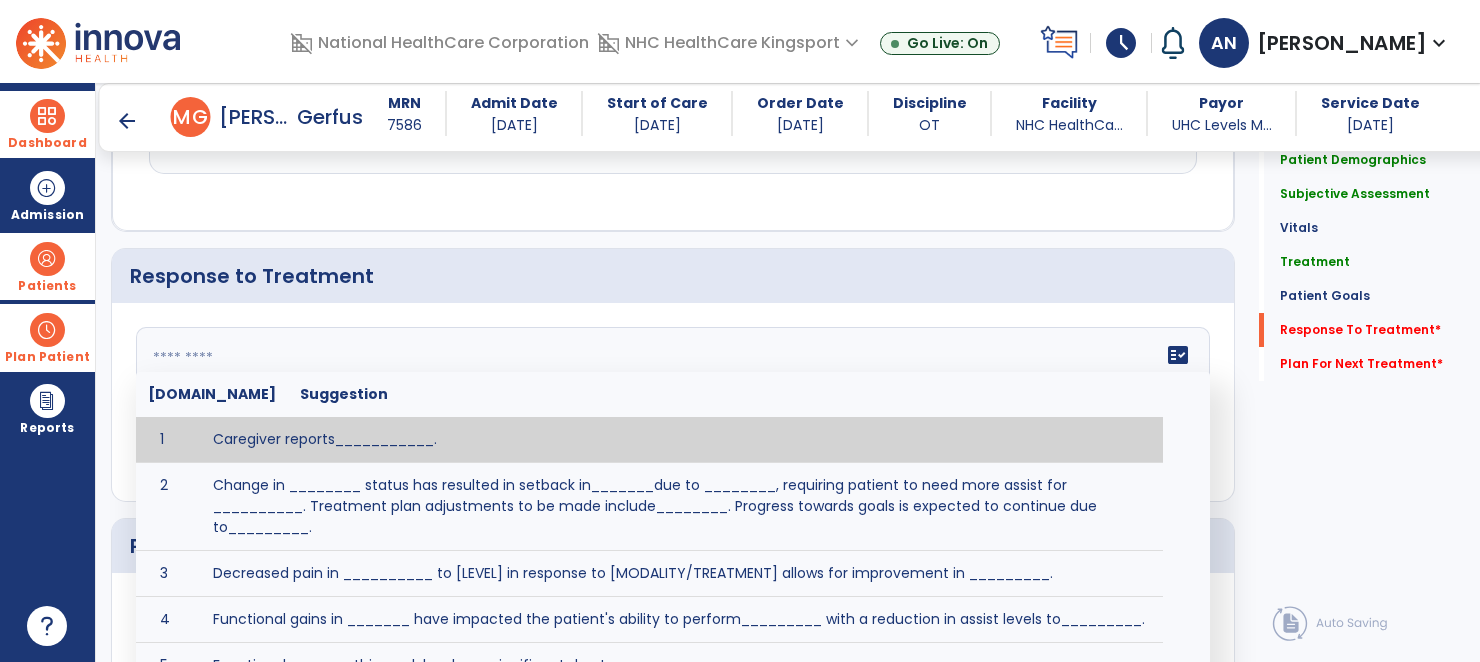 click on "fact_check  [DOMAIN_NAME] Suggestion 1 Caregiver reports___________. 2 Change in ________ status has resulted in setback in_______due to ________, requiring patient to need more assist for __________.   Treatment plan adjustments to be made include________.  Progress towards goals is expected to continue due to_________. 3 Decreased pain in __________ to [LEVEL] in response to [MODALITY/TREATMENT] allows for improvement in _________. 4 Functional gains in _______ have impacted the patient's ability to perform_________ with a reduction in assist levels to_________. 5 Functional progress this week has been significant due to__________. 6 Gains in ________ have improved the patient's ability to perform ______with decreased levels of assist to___________. 7 Improvement in ________allows patient to tolerate higher levels of challenges in_________. 8 Pain in [AREA] has decreased to [LEVEL] in response to [TREATMENT/MODALITY], allowing fore ease in completing__________. 9 10 11 12 13 14 15 16 17 18 19 20 21" 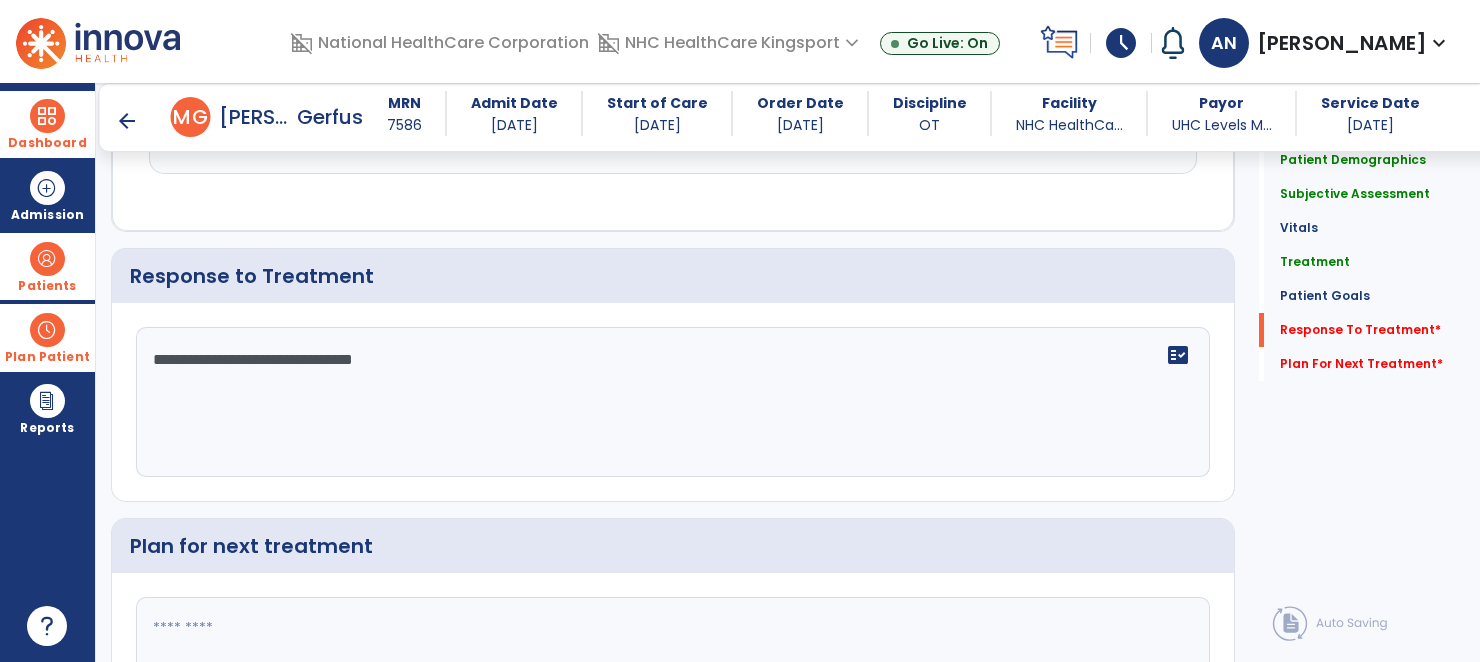 type on "**********" 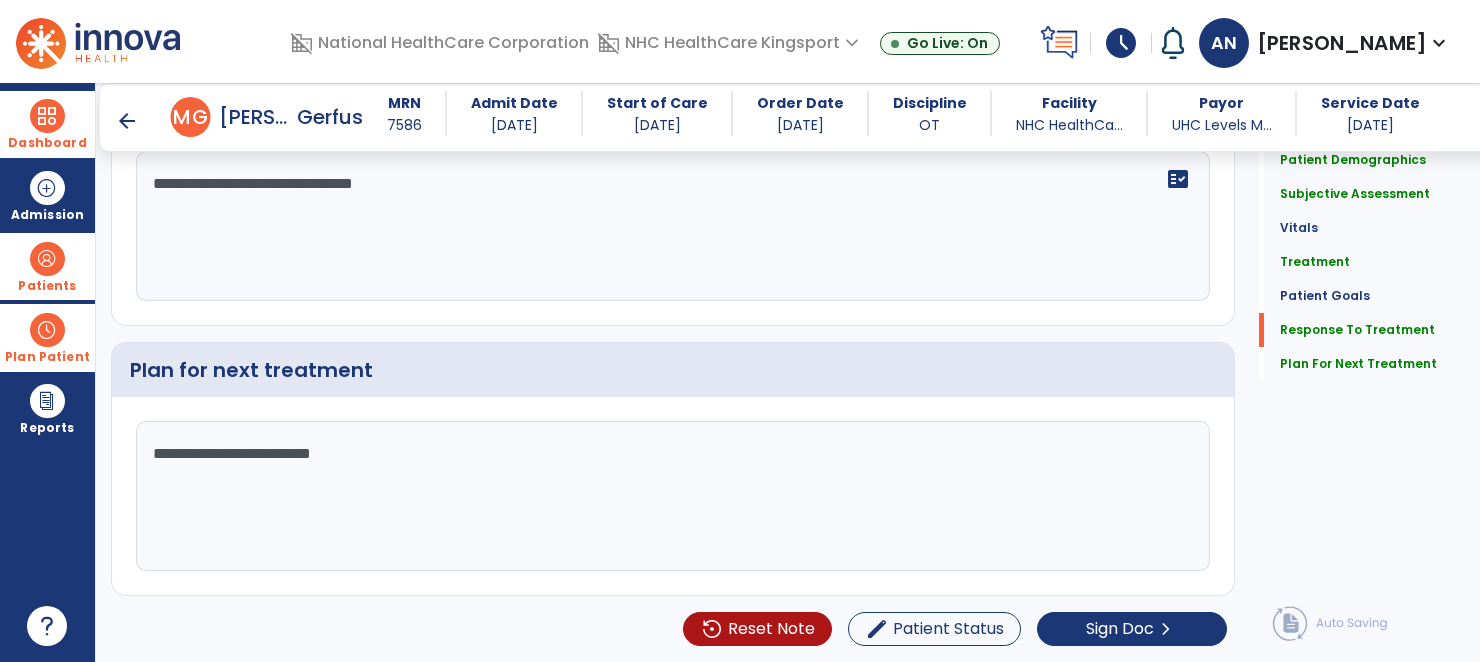 scroll, scrollTop: 2476, scrollLeft: 0, axis: vertical 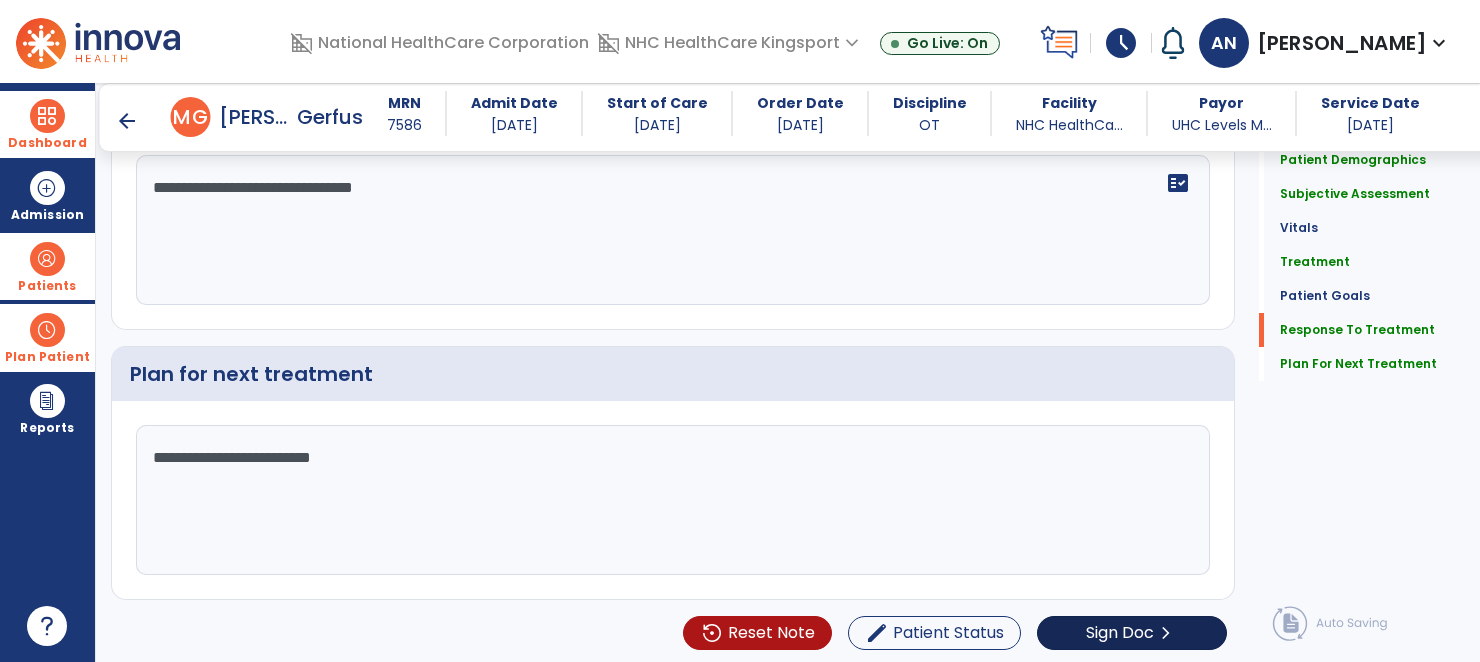 type on "**********" 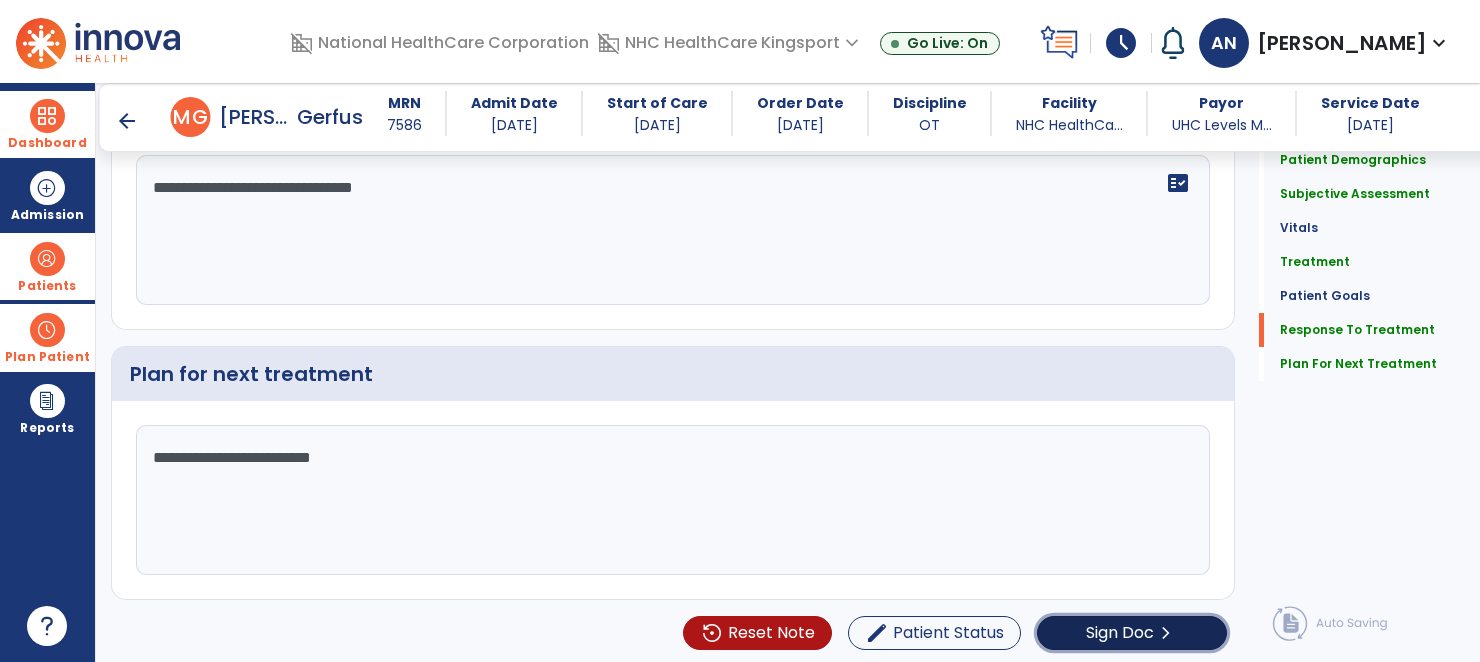 click on "Sign Doc" 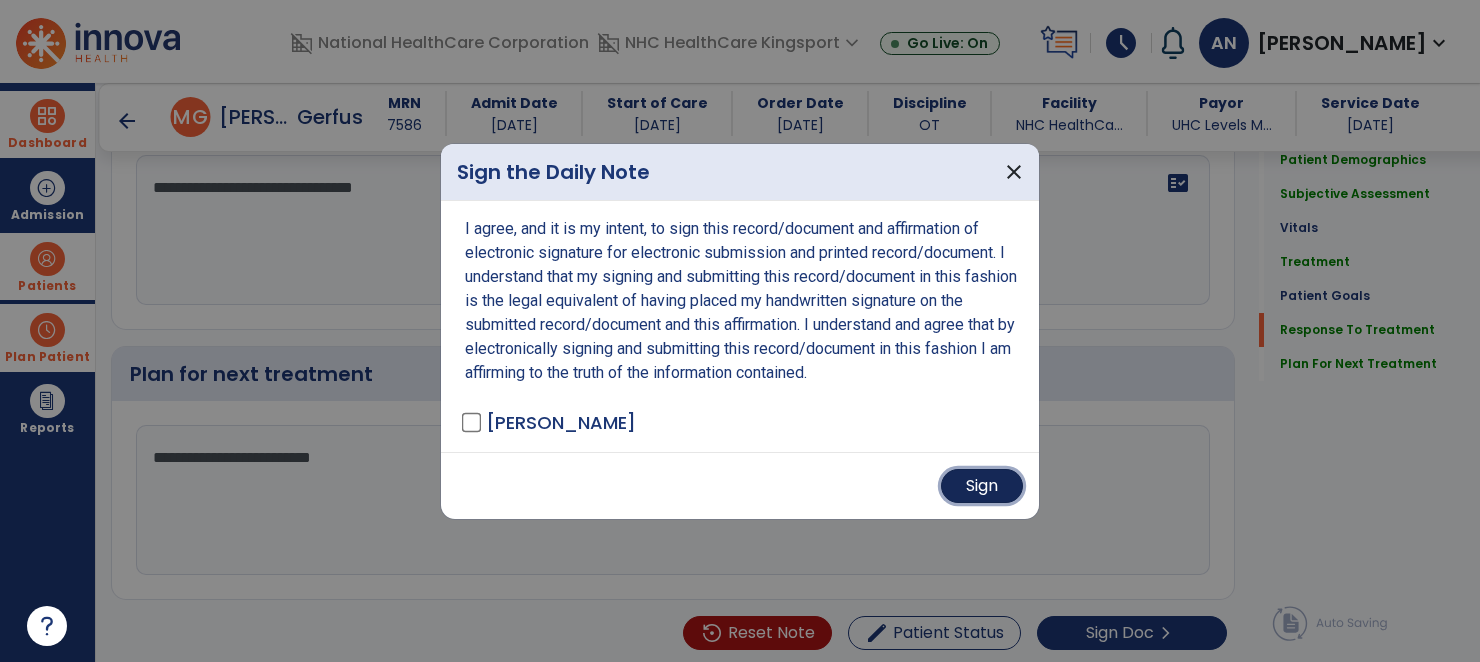 click on "Sign" at bounding box center [982, 486] 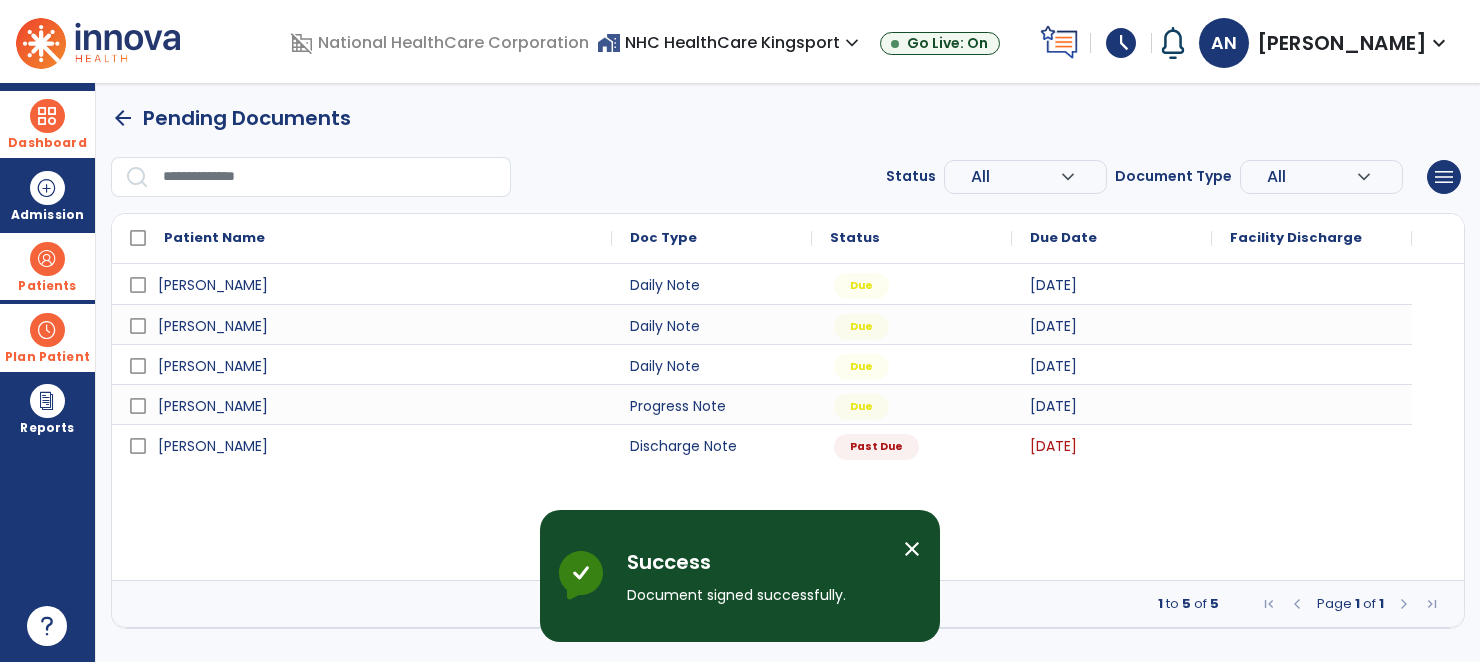 scroll, scrollTop: 0, scrollLeft: 0, axis: both 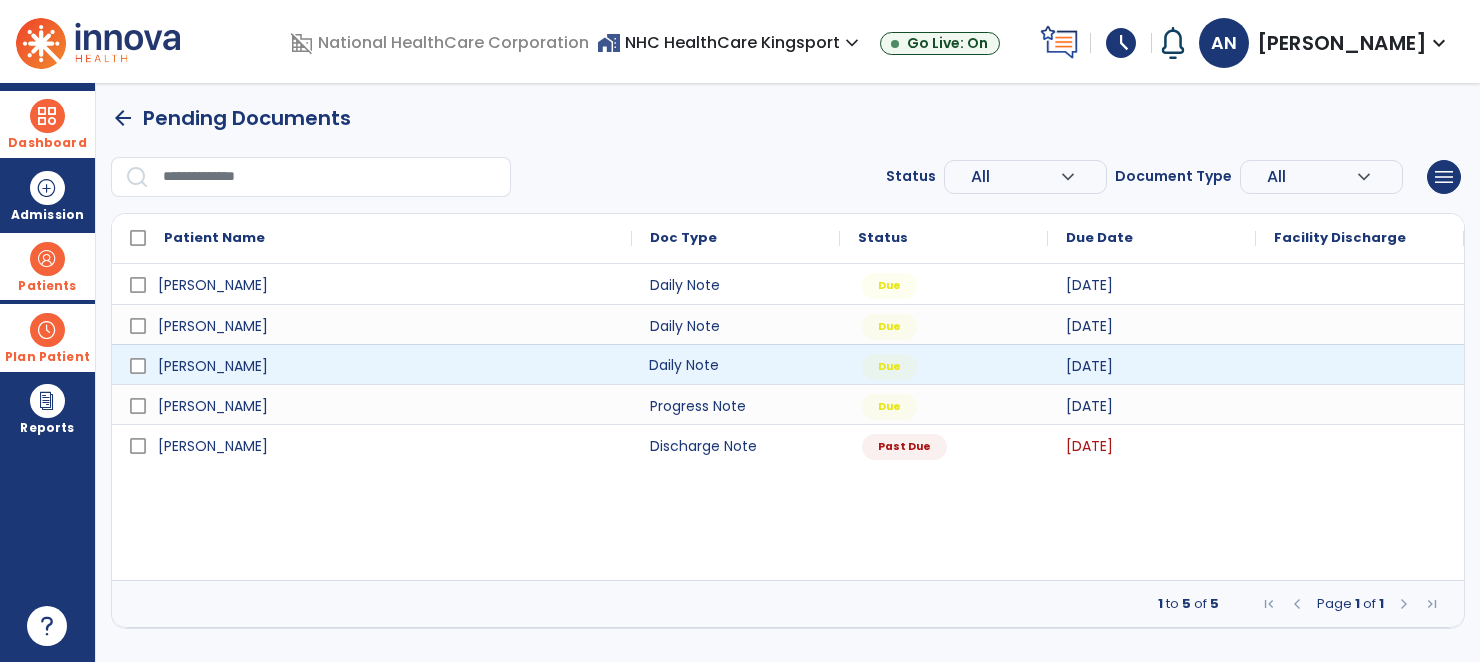 click on "Daily Note" at bounding box center [736, 364] 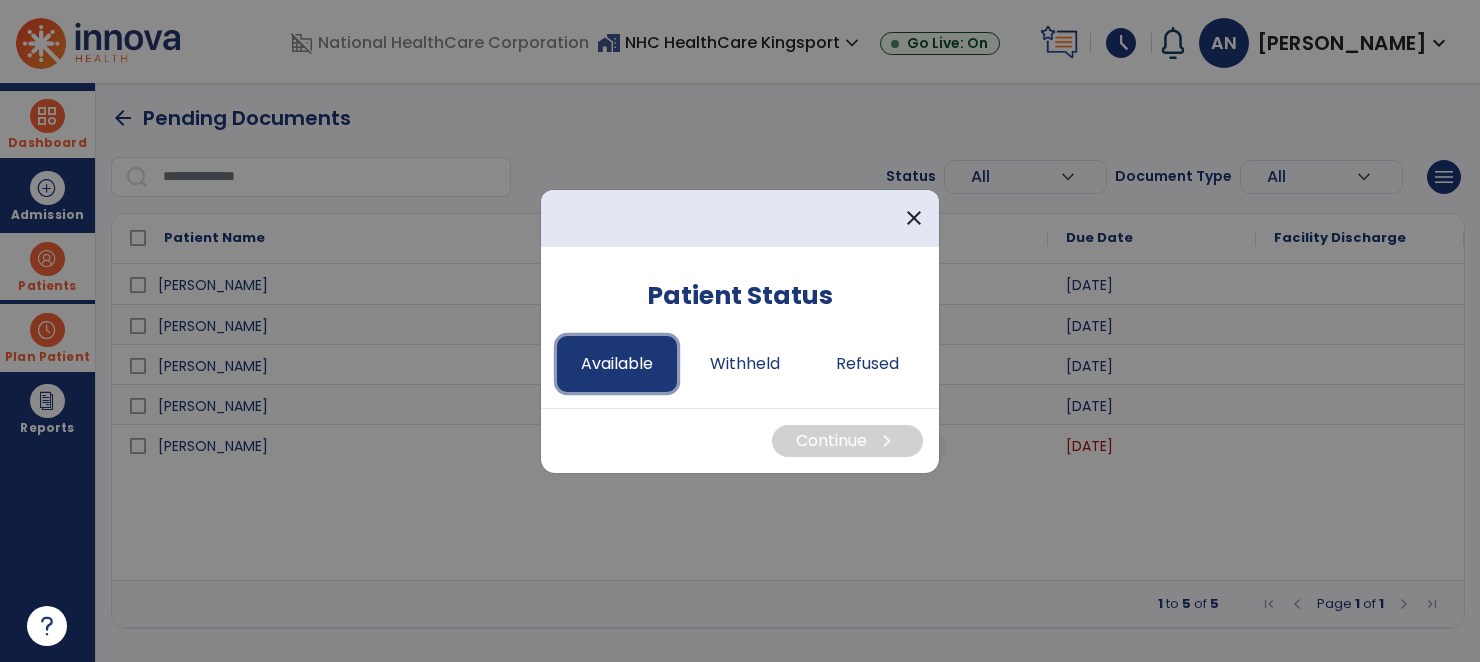click on "Available" at bounding box center [617, 364] 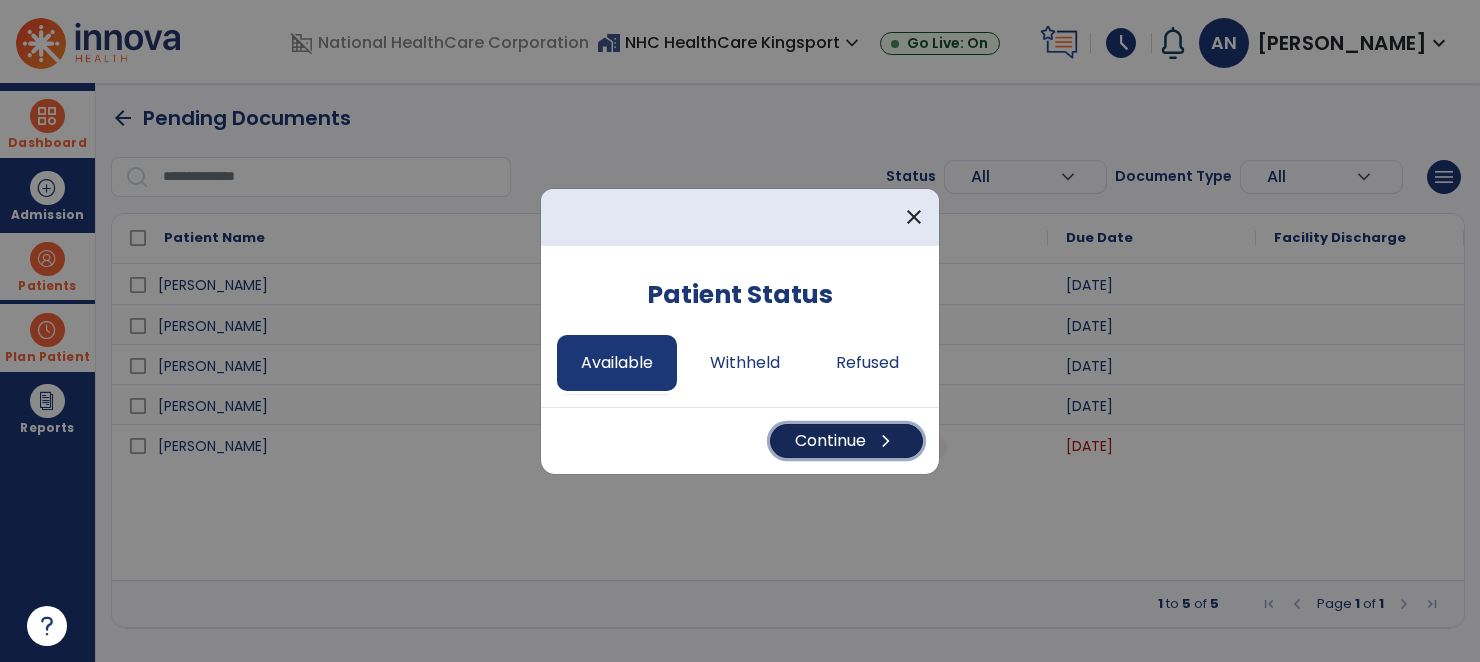 click on "Continue   chevron_right" at bounding box center (846, 441) 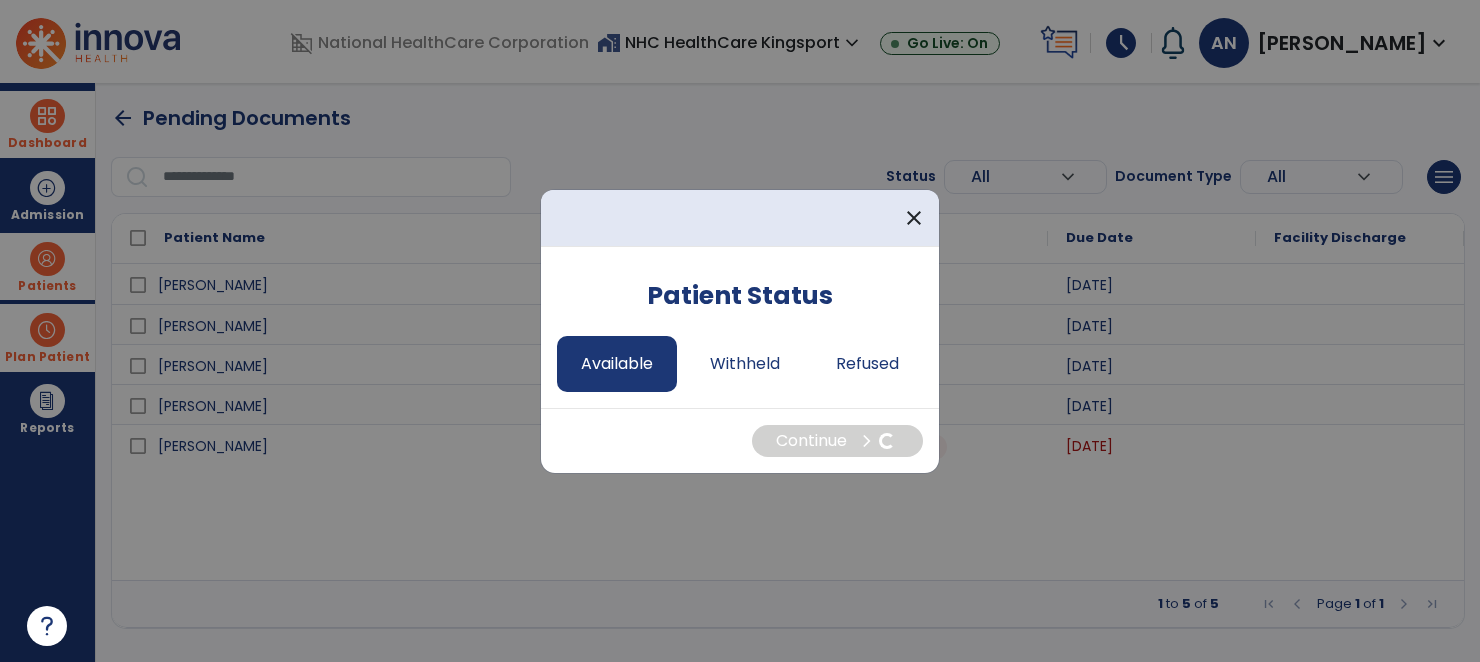 select on "*" 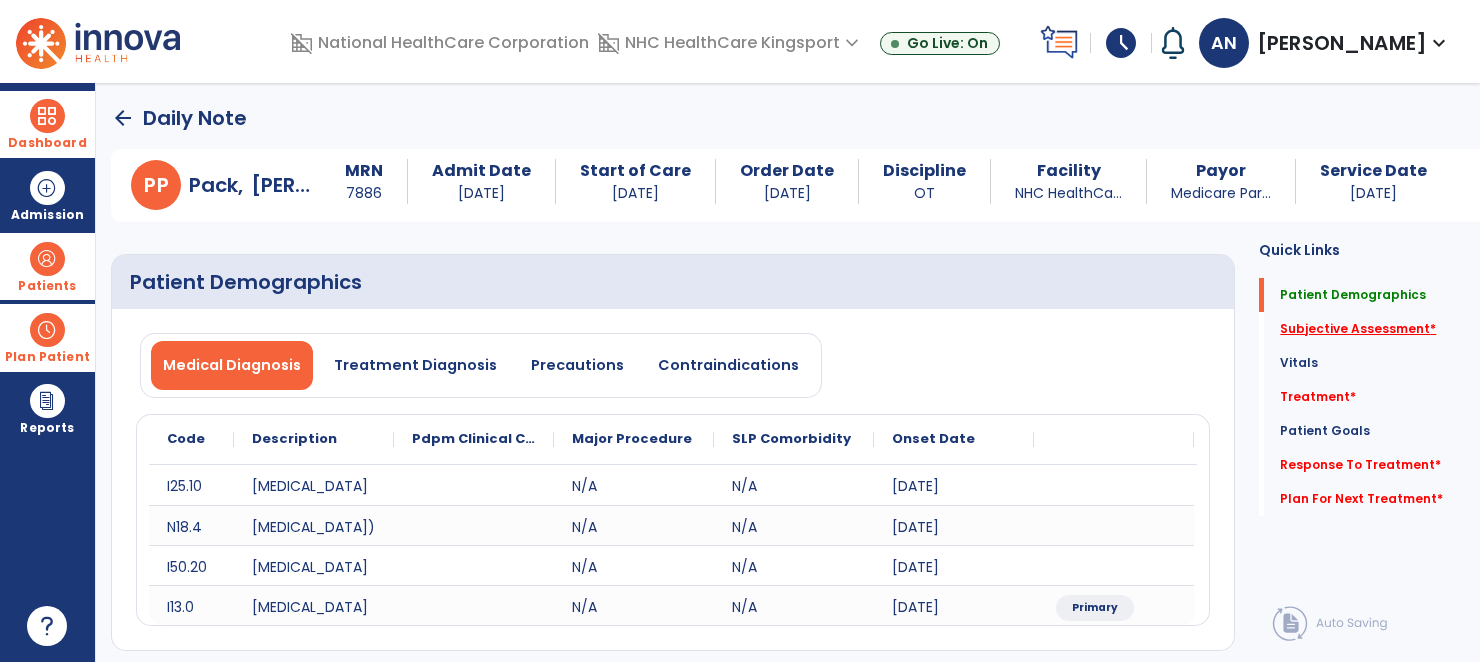 click on "Subjective Assessment   *" 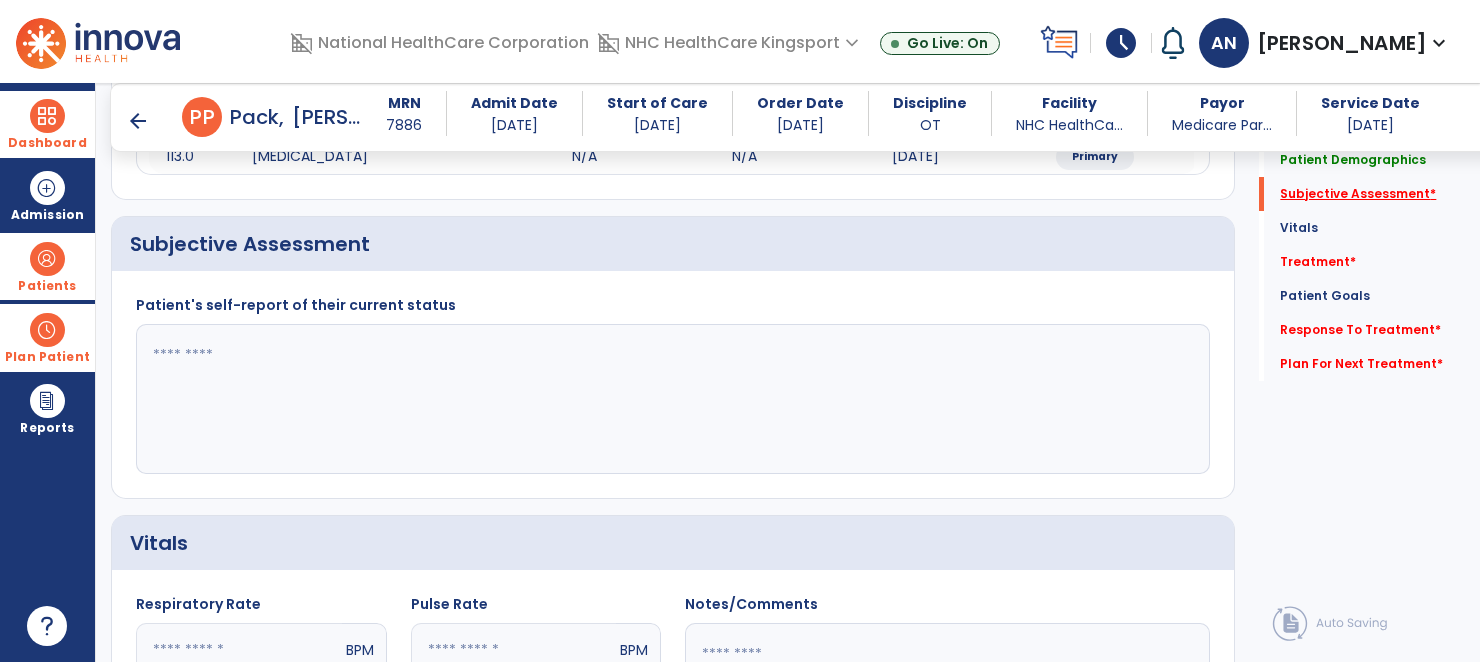 scroll, scrollTop: 435, scrollLeft: 0, axis: vertical 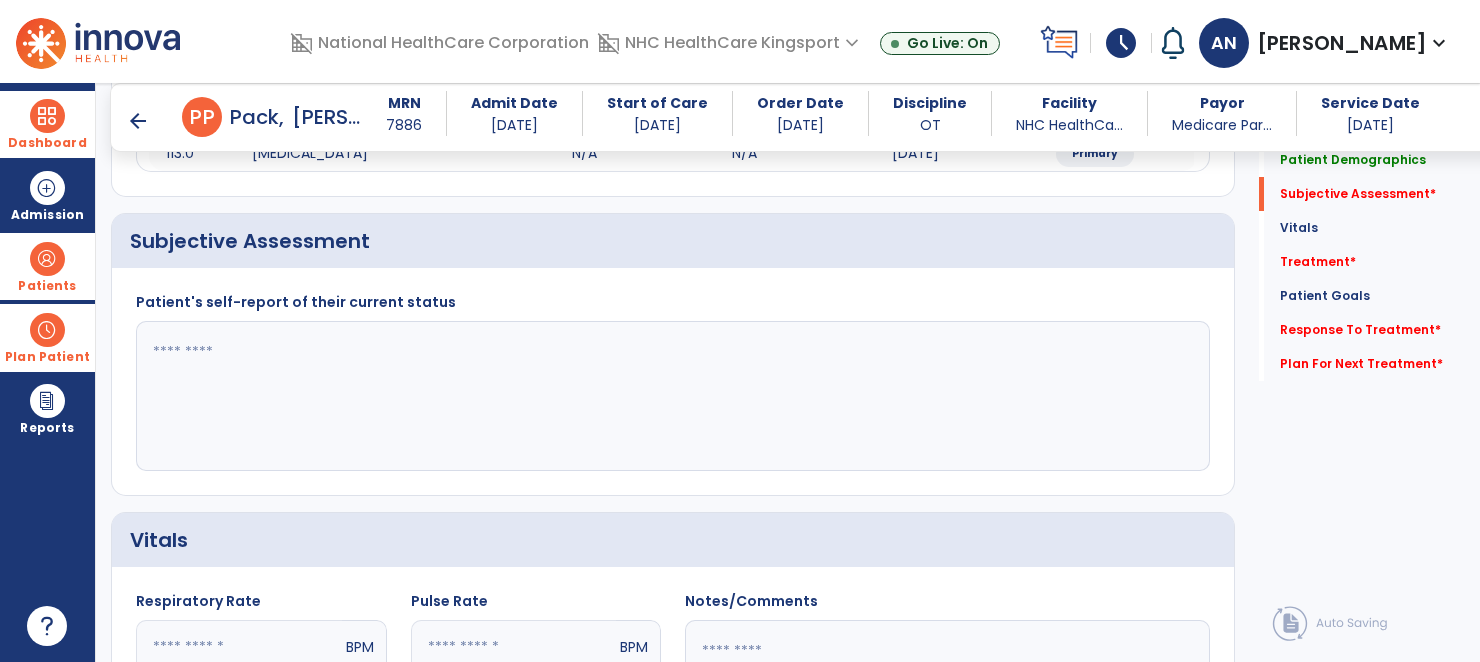 click 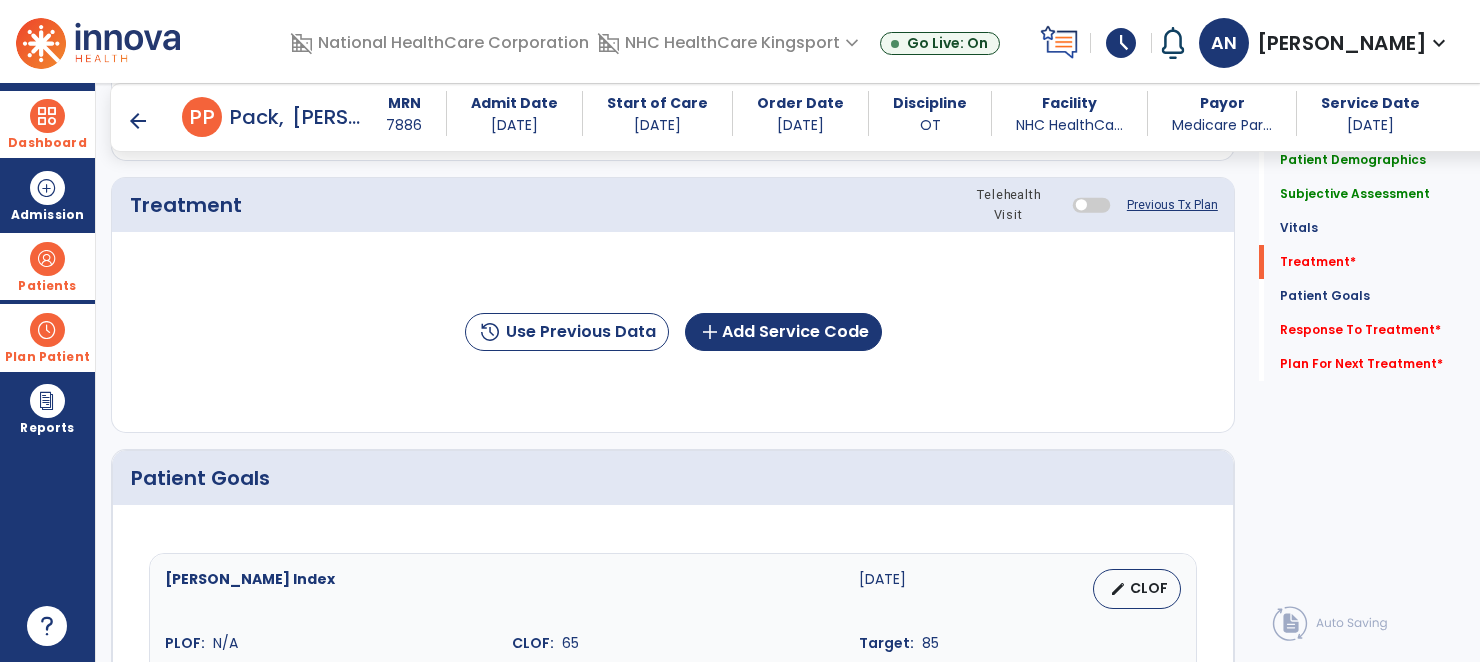 scroll, scrollTop: 1200, scrollLeft: 0, axis: vertical 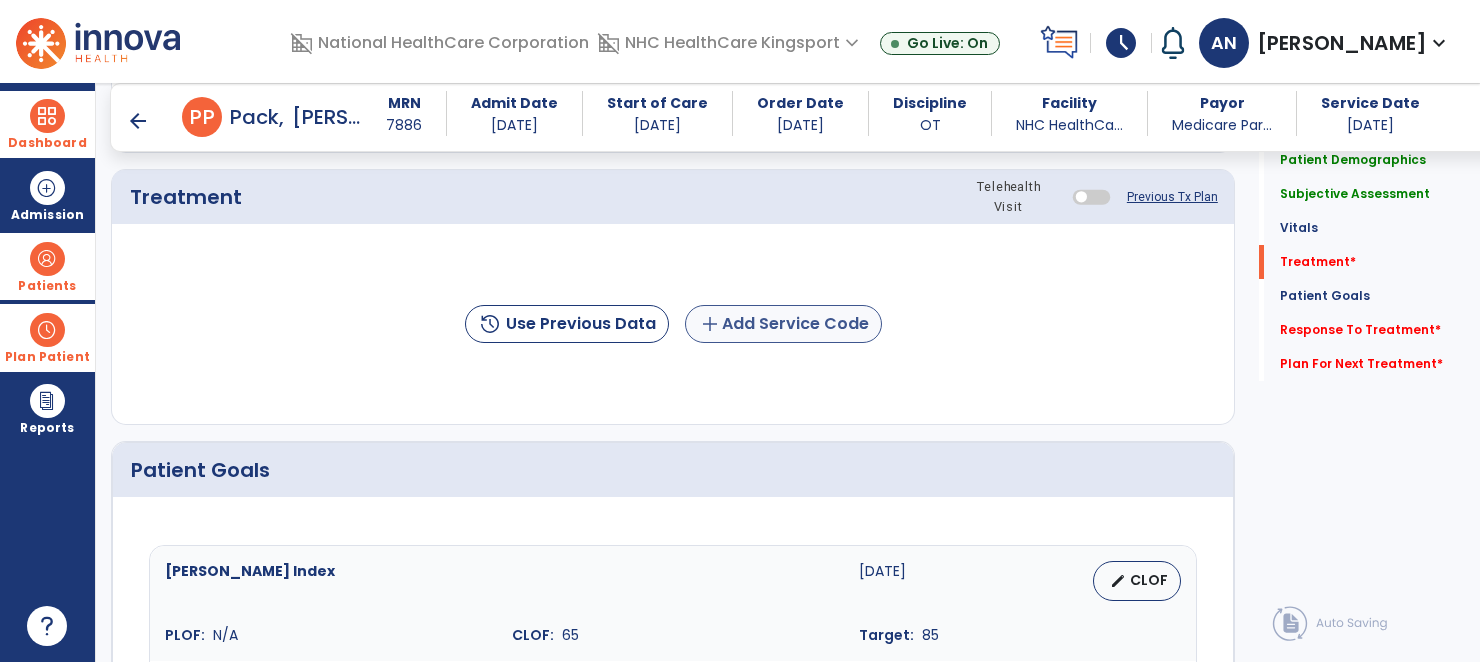 type on "**********" 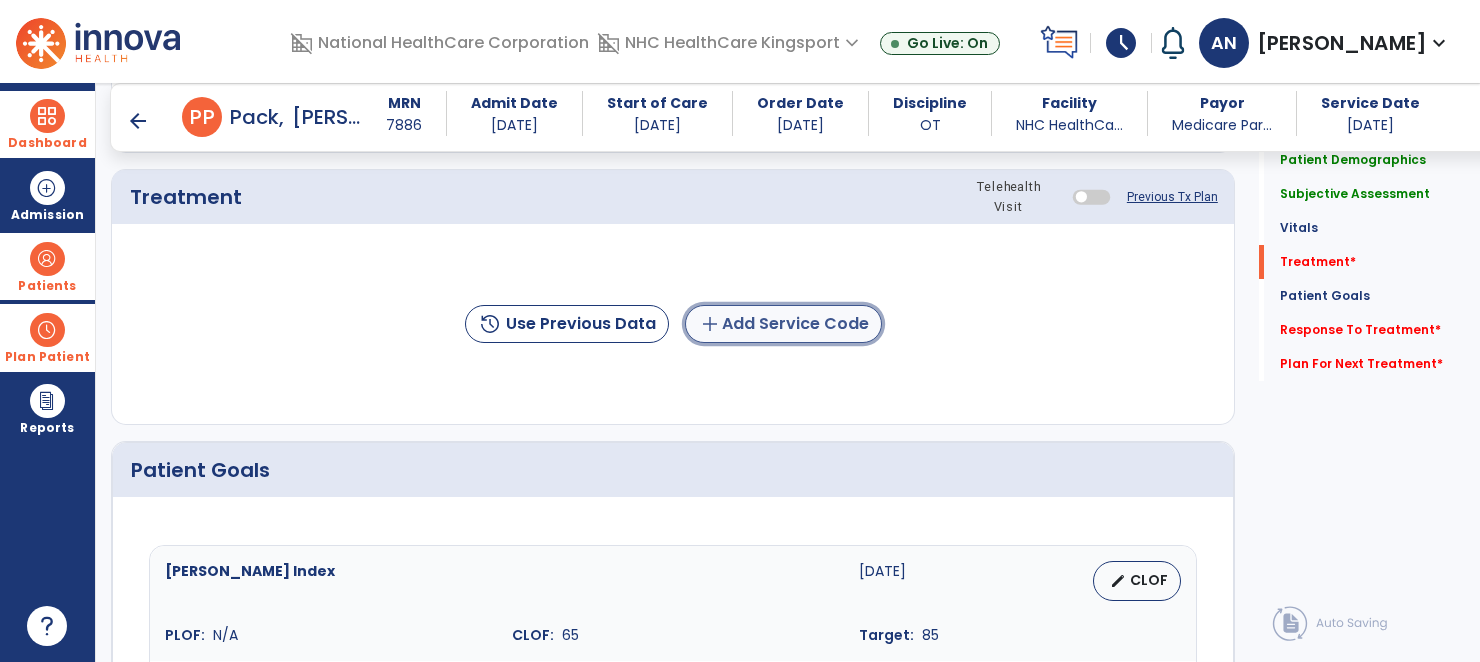 click on "add  Add Service Code" 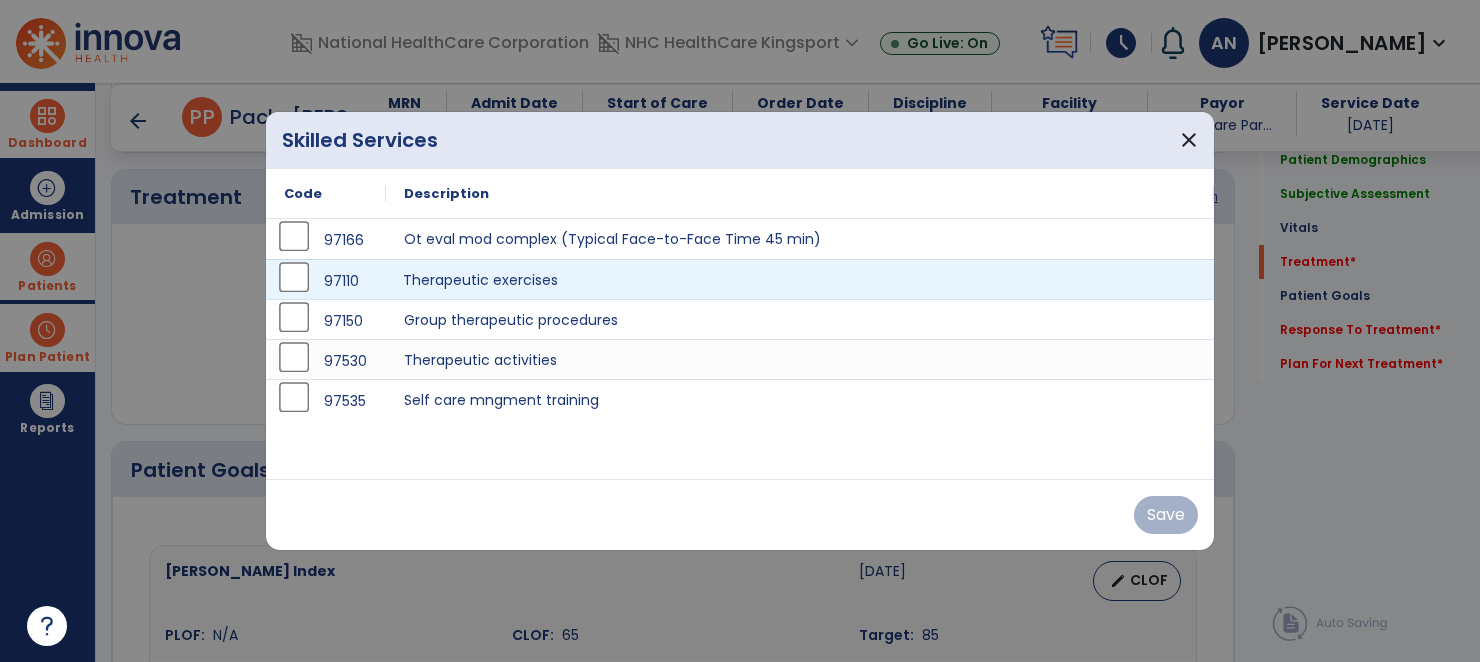 click on "Therapeutic exercises" at bounding box center [800, 279] 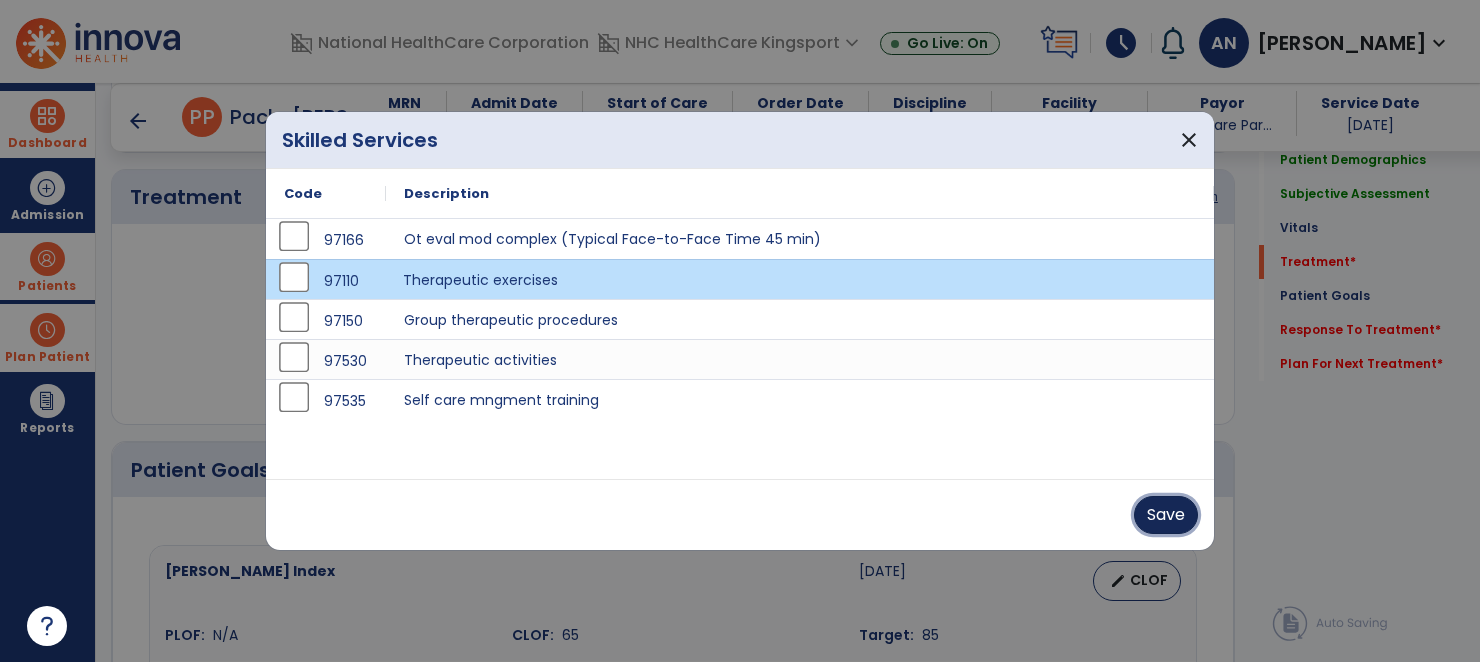 click on "Save" at bounding box center (1166, 515) 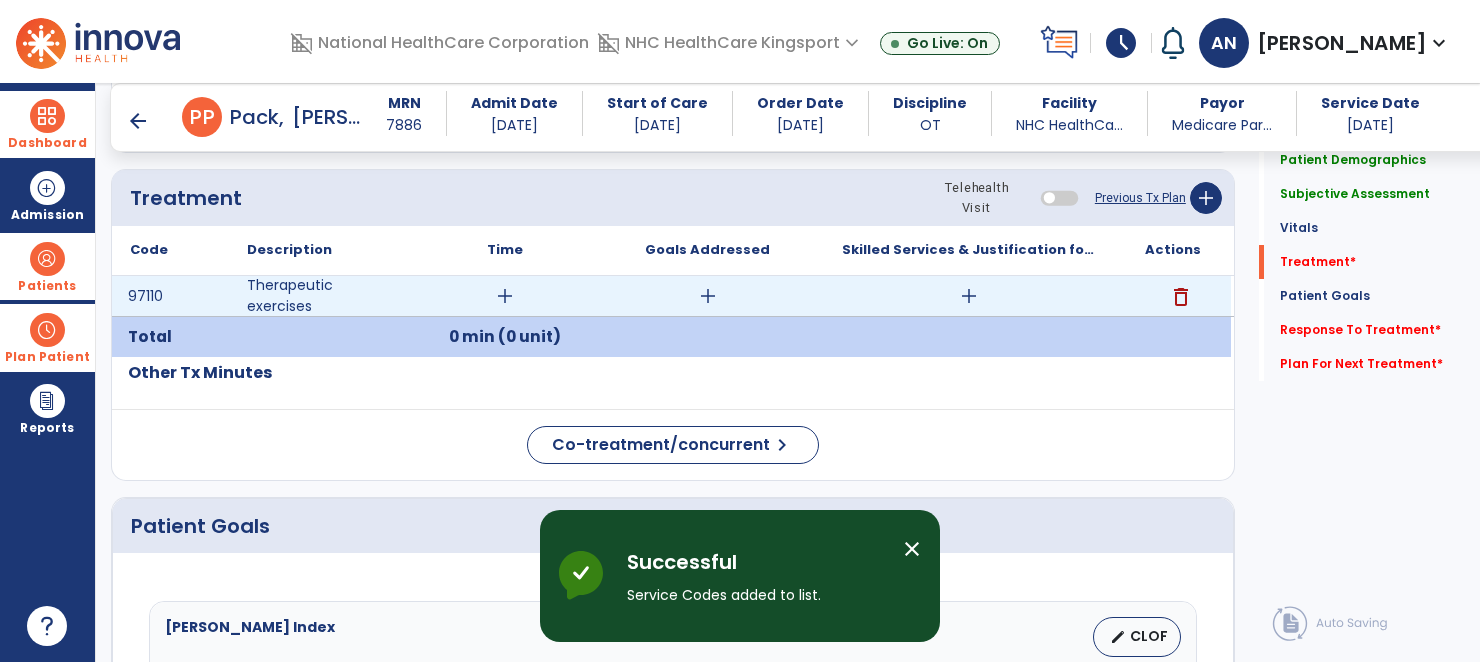 click on "add" at bounding box center [505, 296] 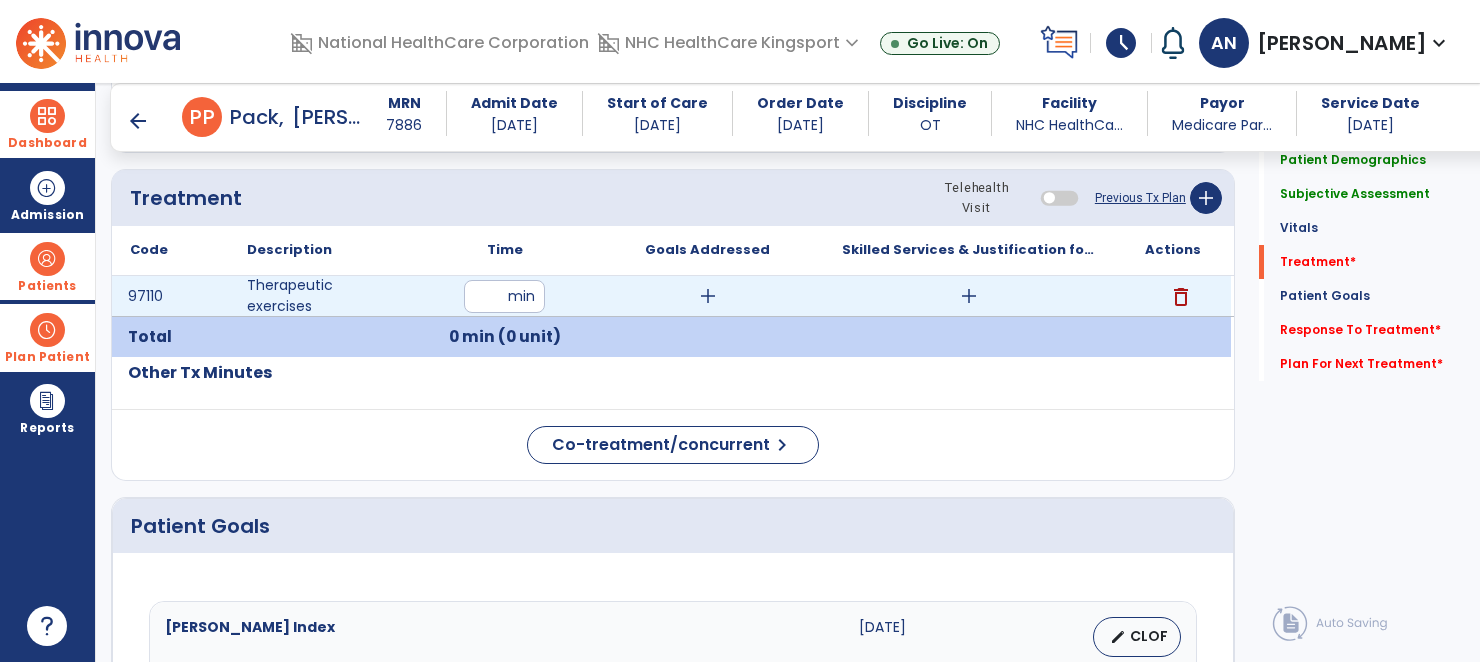 type on "**" 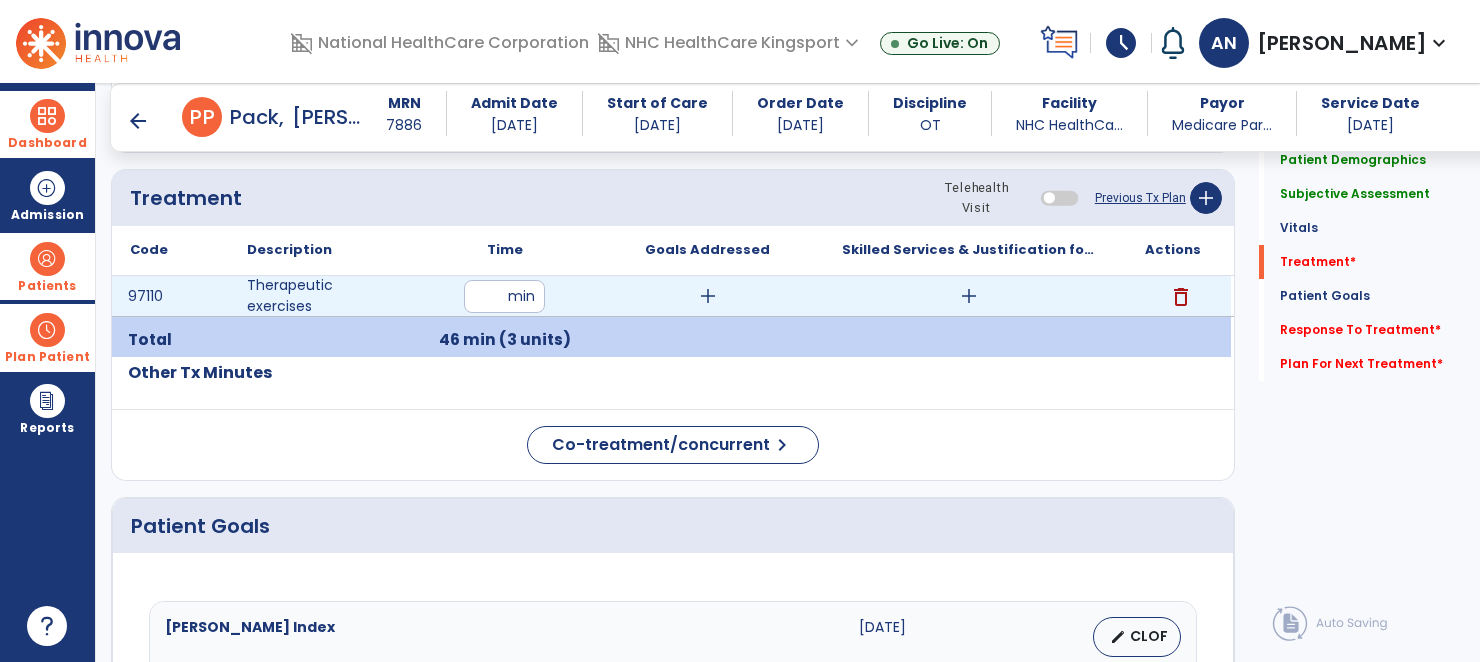 click on "add" at bounding box center [708, 296] 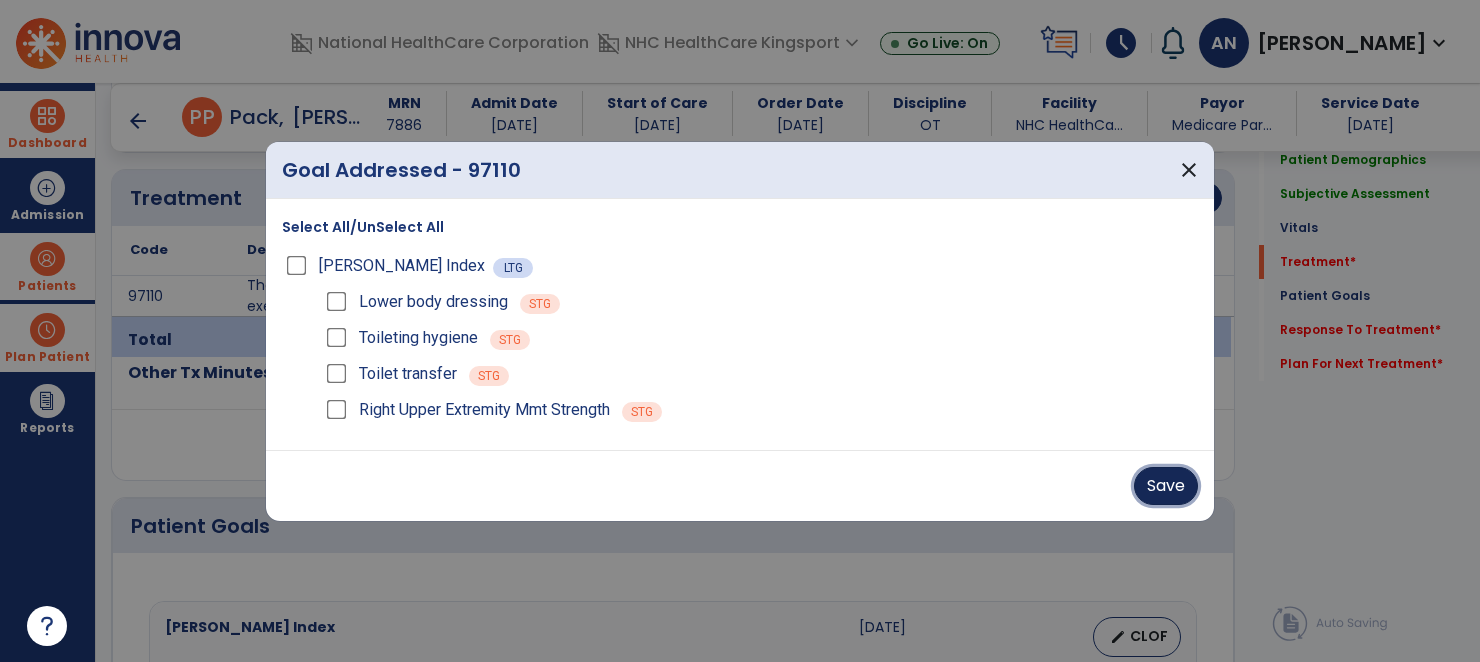 click on "Save" at bounding box center [1166, 486] 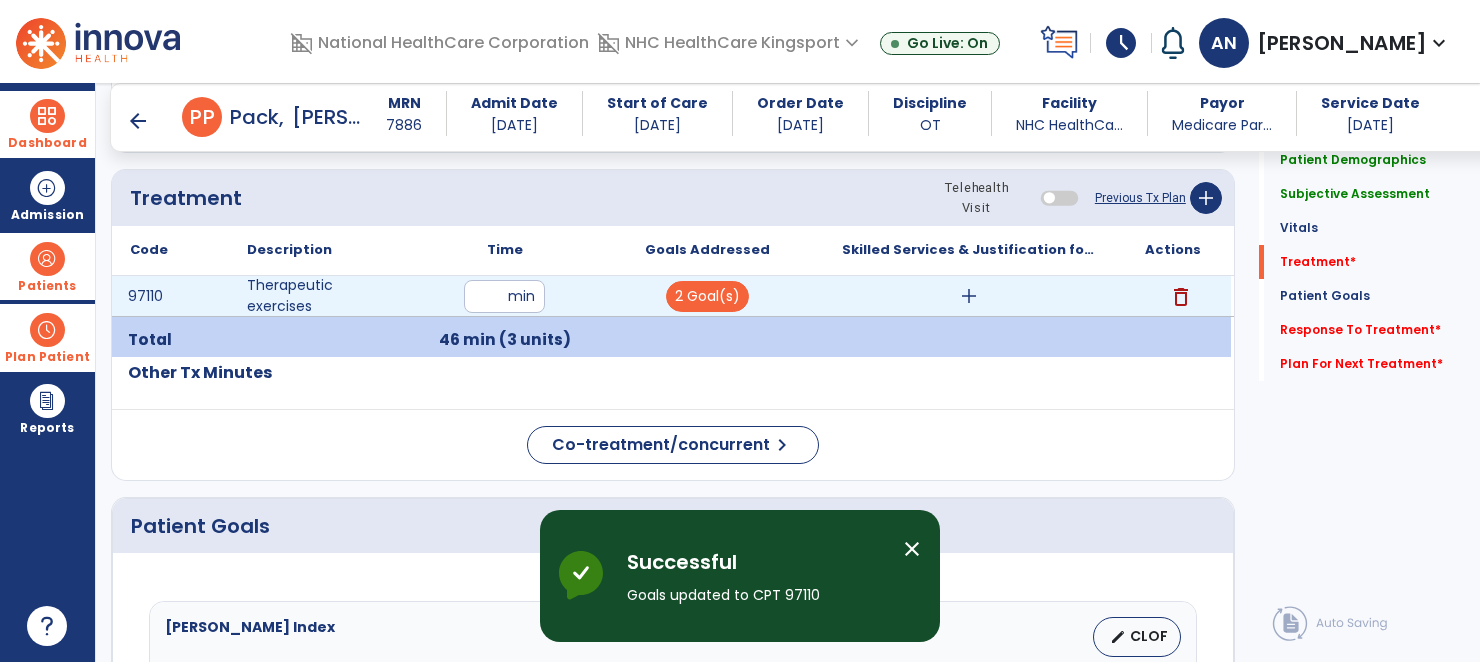 click on "add" at bounding box center [969, 296] 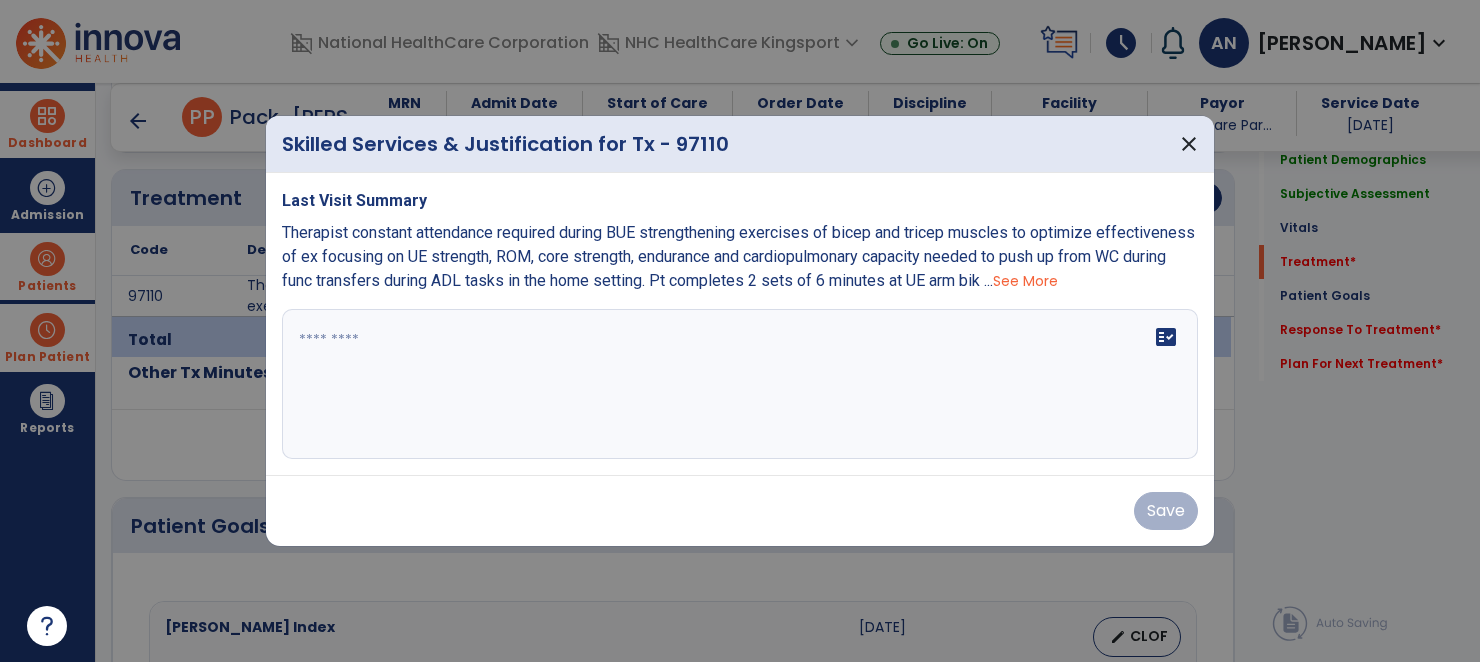 click on "fact_check" at bounding box center (740, 384) 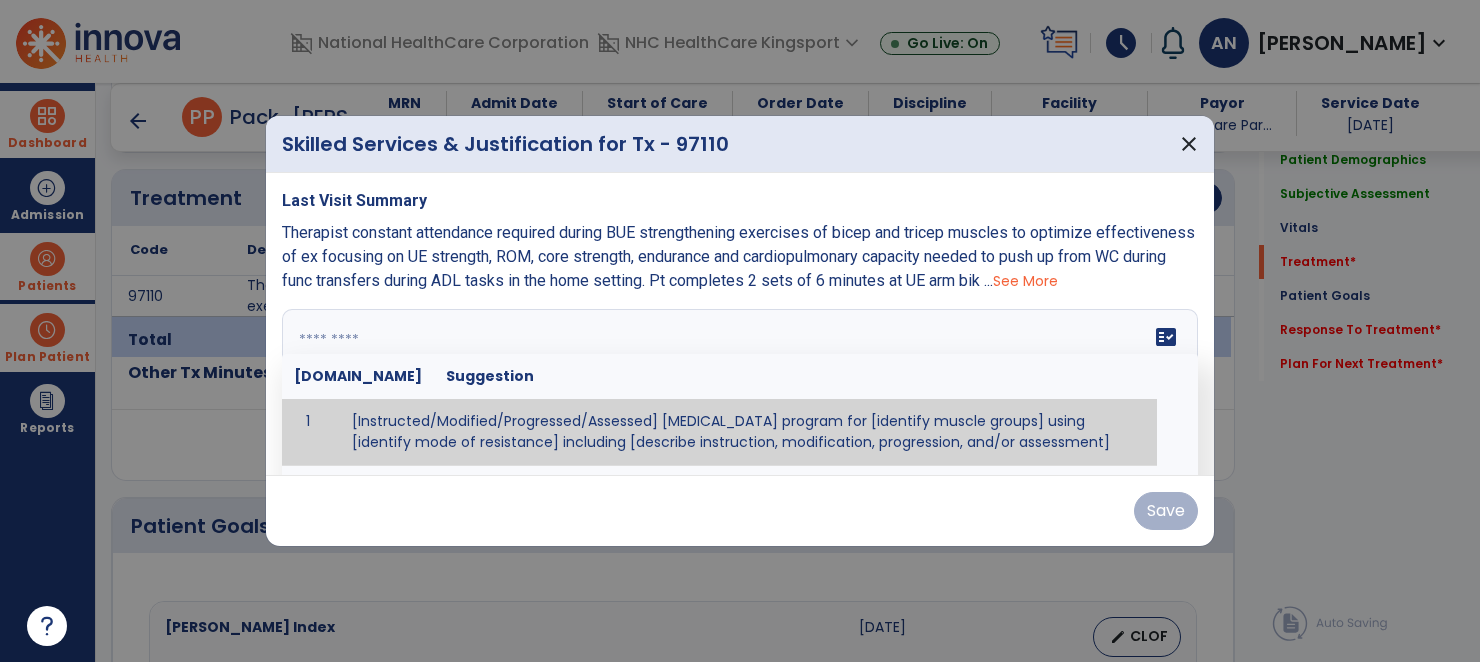 paste on "**********" 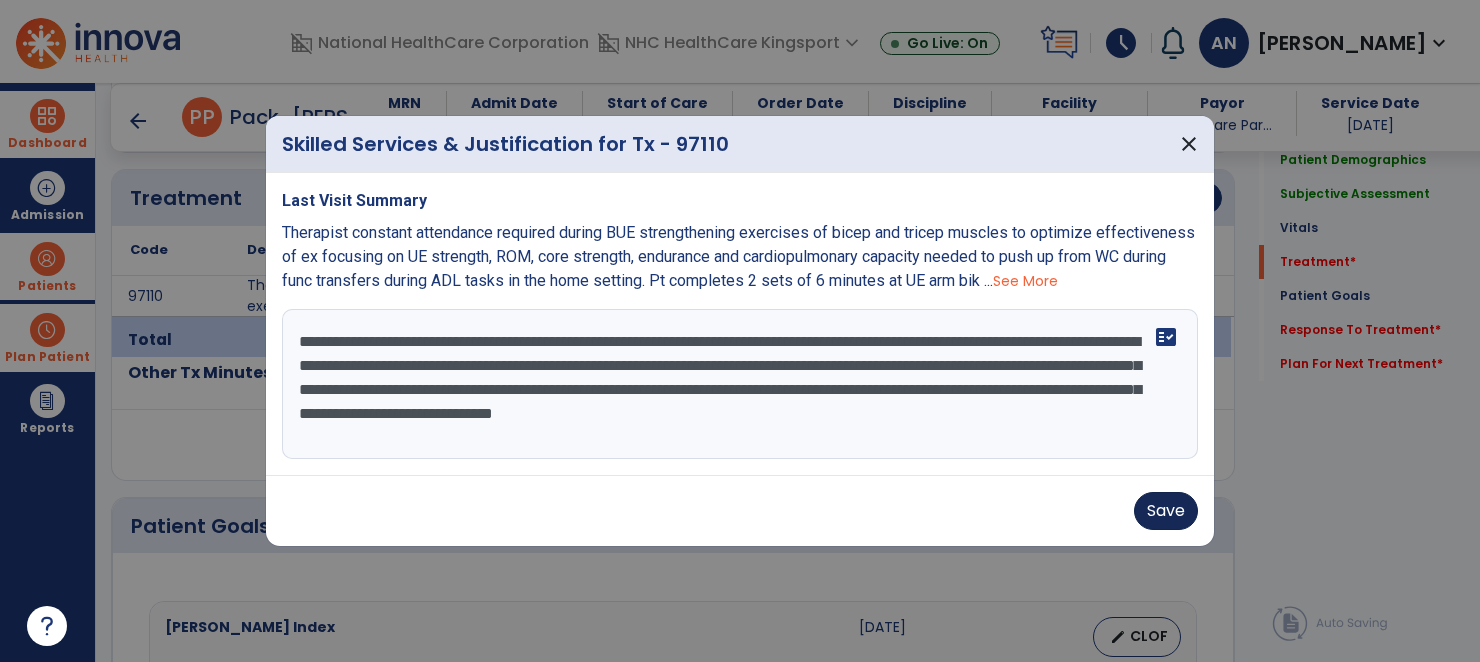 type on "**********" 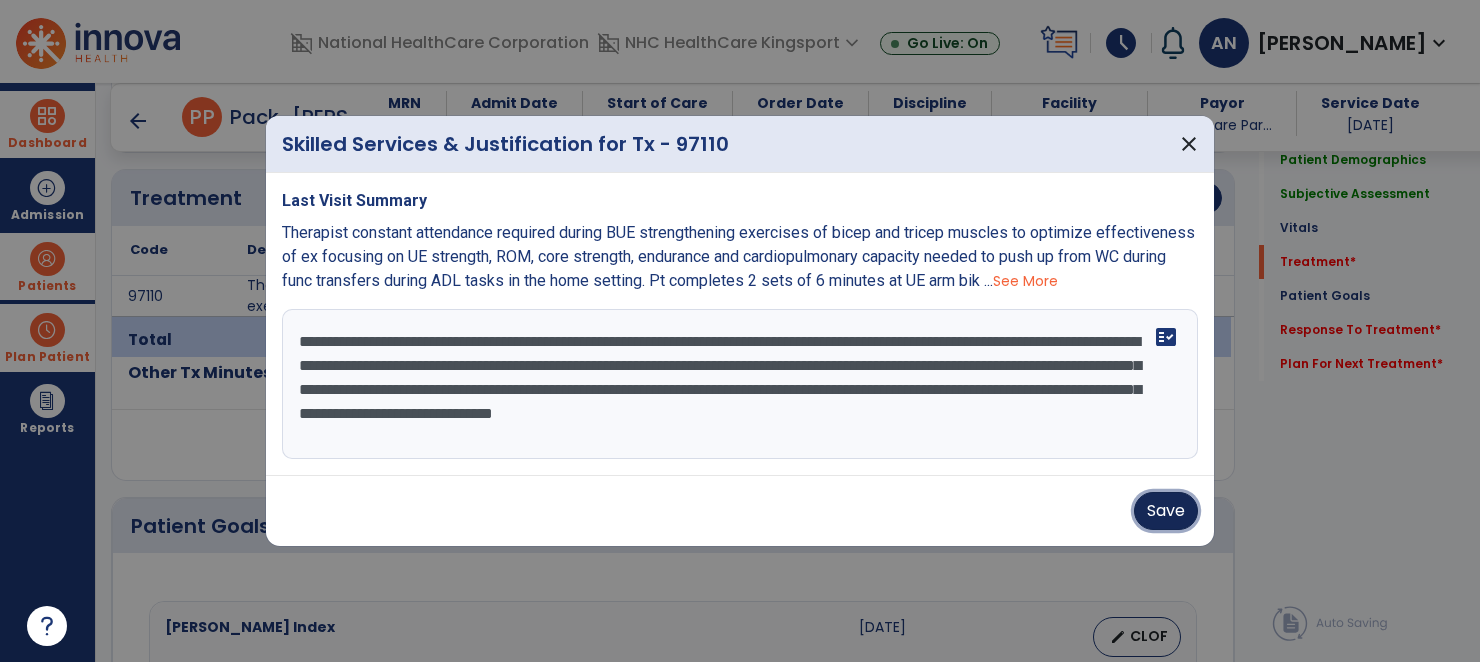 click on "Save" at bounding box center (1166, 511) 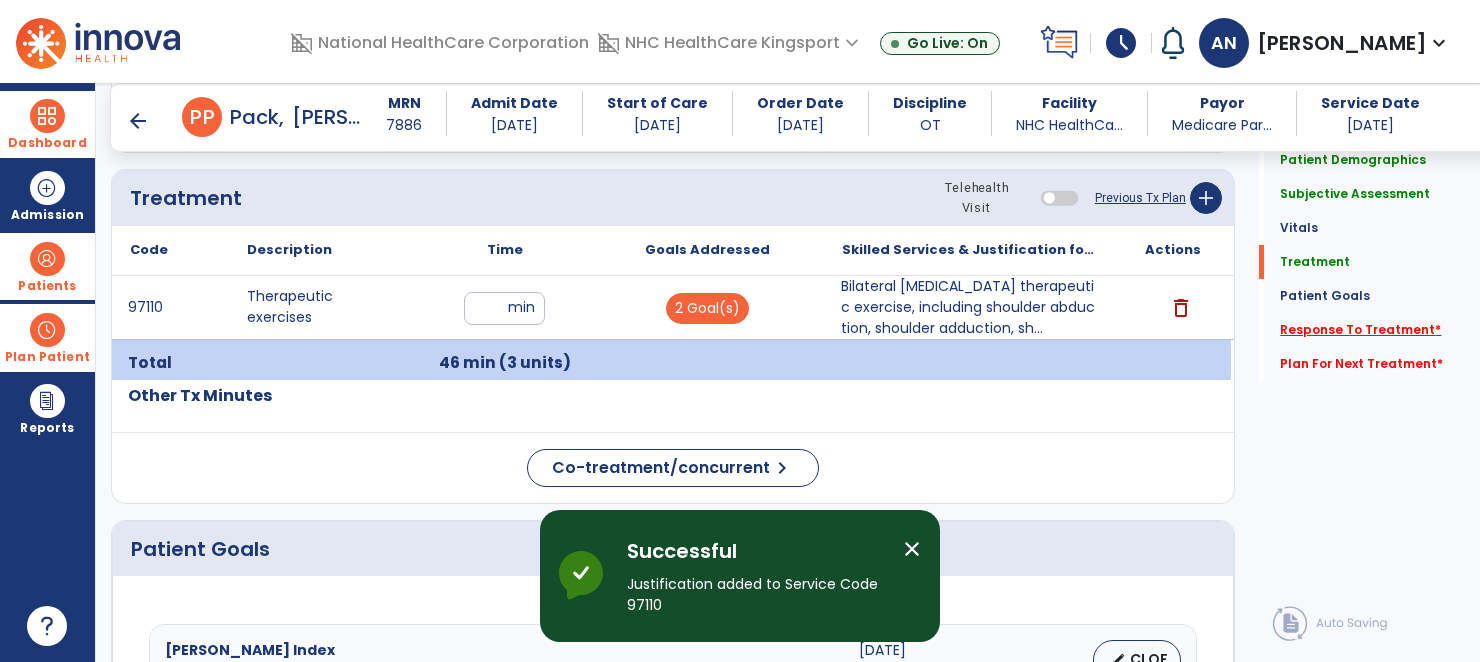 click on "Response To Treatment   *" 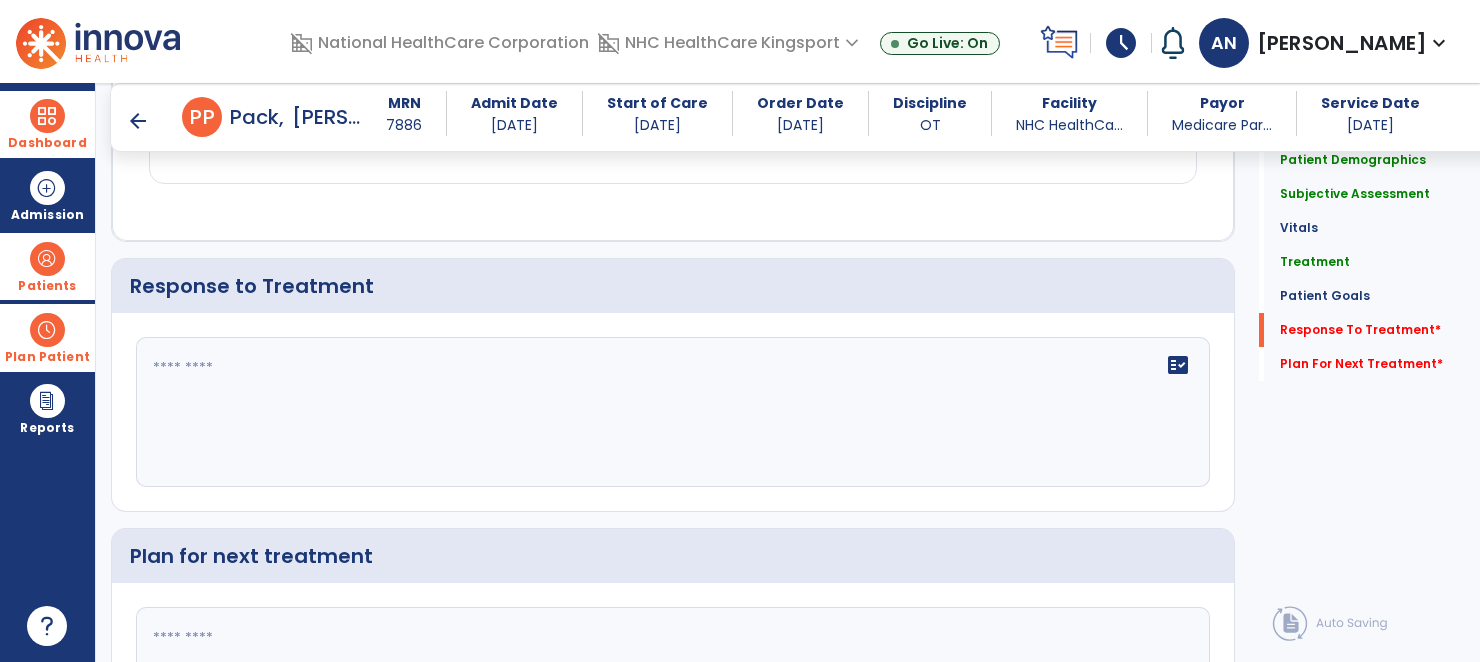 scroll, scrollTop: 2286, scrollLeft: 0, axis: vertical 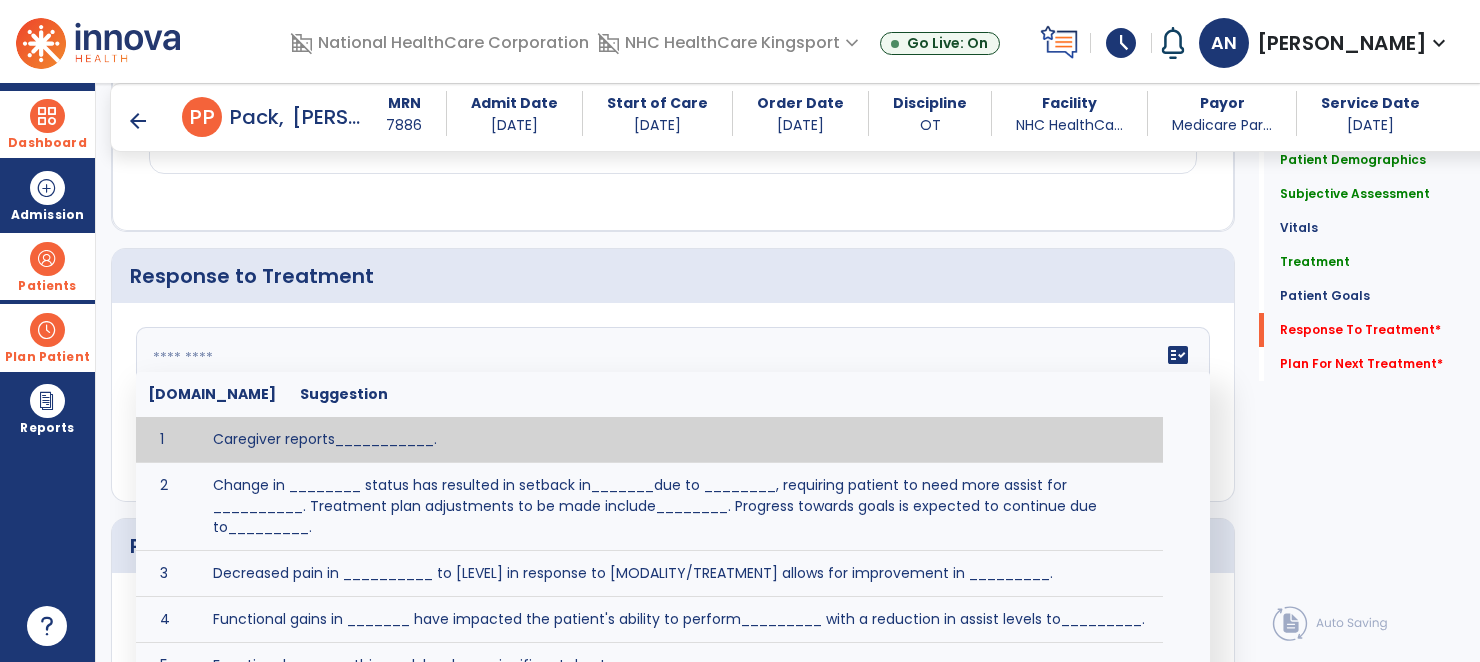 click on "fact_check  [DOMAIN_NAME] Suggestion 1 Caregiver reports___________. 2 Change in ________ status has resulted in setback in_______due to ________, requiring patient to need more assist for __________.   Treatment plan adjustments to be made include________.  Progress towards goals is expected to continue due to_________. 3 Decreased pain in __________ to [LEVEL] in response to [MODALITY/TREATMENT] allows for improvement in _________. 4 Functional gains in _______ have impacted the patient's ability to perform_________ with a reduction in assist levels to_________. 5 Functional progress this week has been significant due to__________. 6 Gains in ________ have improved the patient's ability to perform ______with decreased levels of assist to___________. 7 Improvement in ________allows patient to tolerate higher levels of challenges in_________. 8 Pain in [AREA] has decreased to [LEVEL] in response to [TREATMENT/MODALITY], allowing fore ease in completing__________. 9 10 11 12 13 14 15 16 17 18 19 20 21" 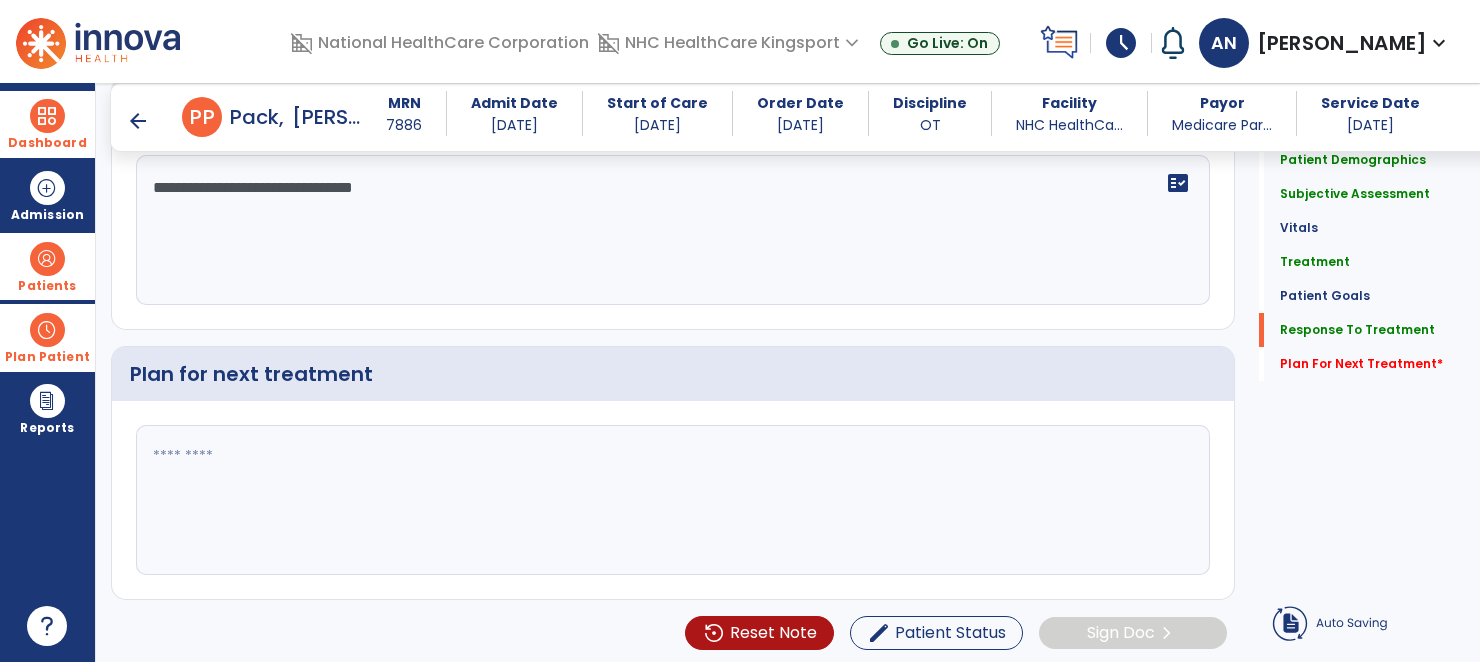 type on "**********" 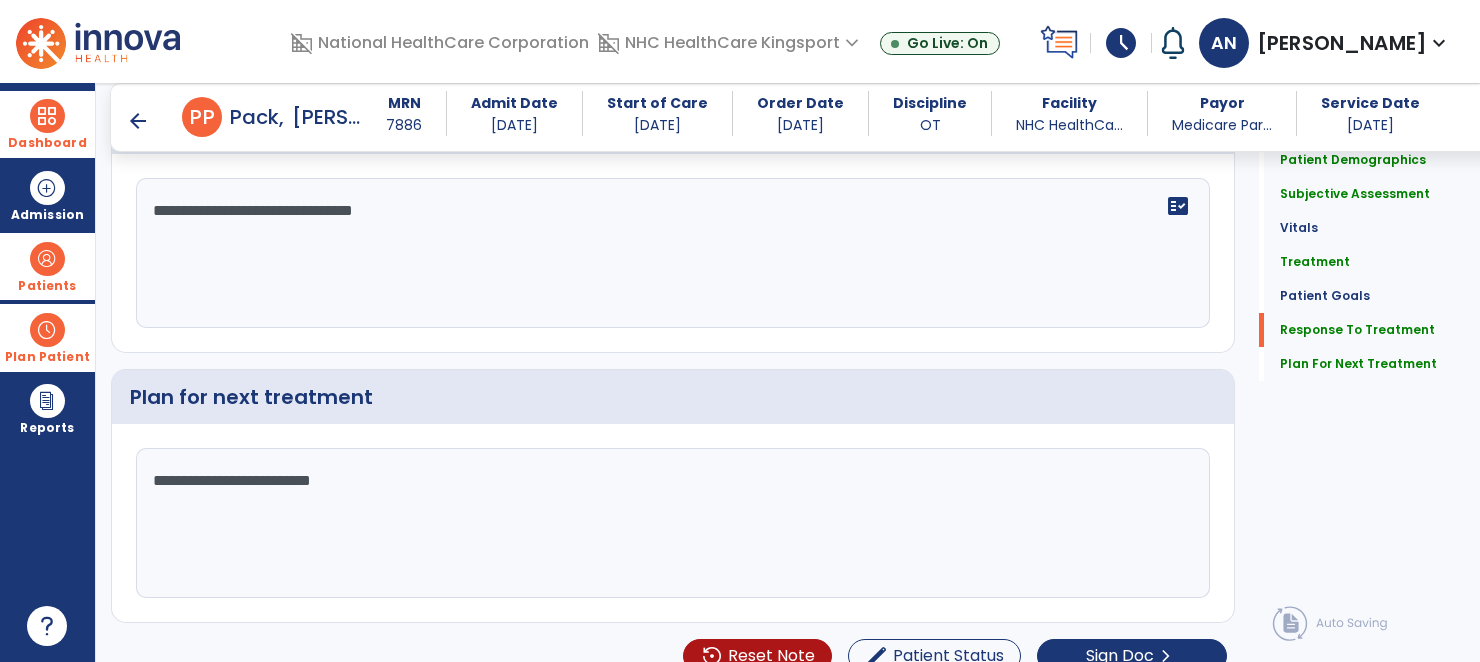 scroll, scrollTop: 2458, scrollLeft: 0, axis: vertical 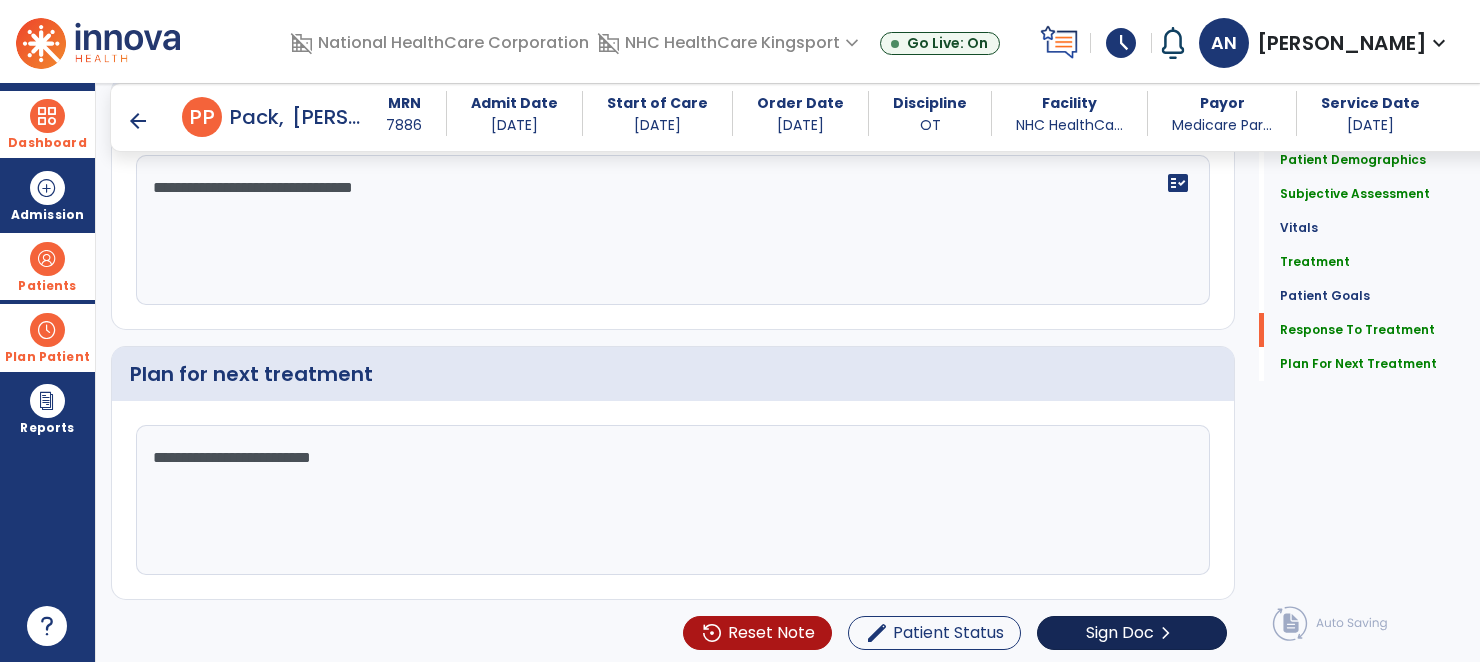 type on "**********" 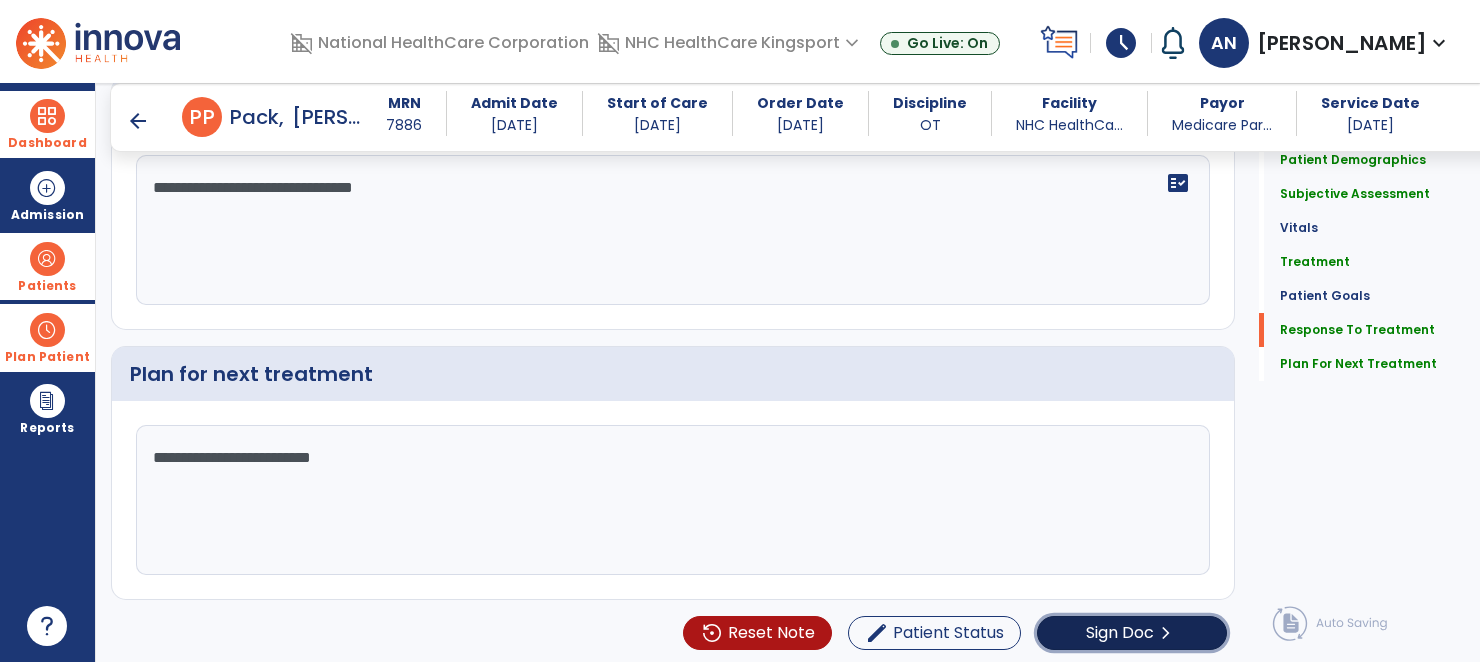click on "Sign Doc" 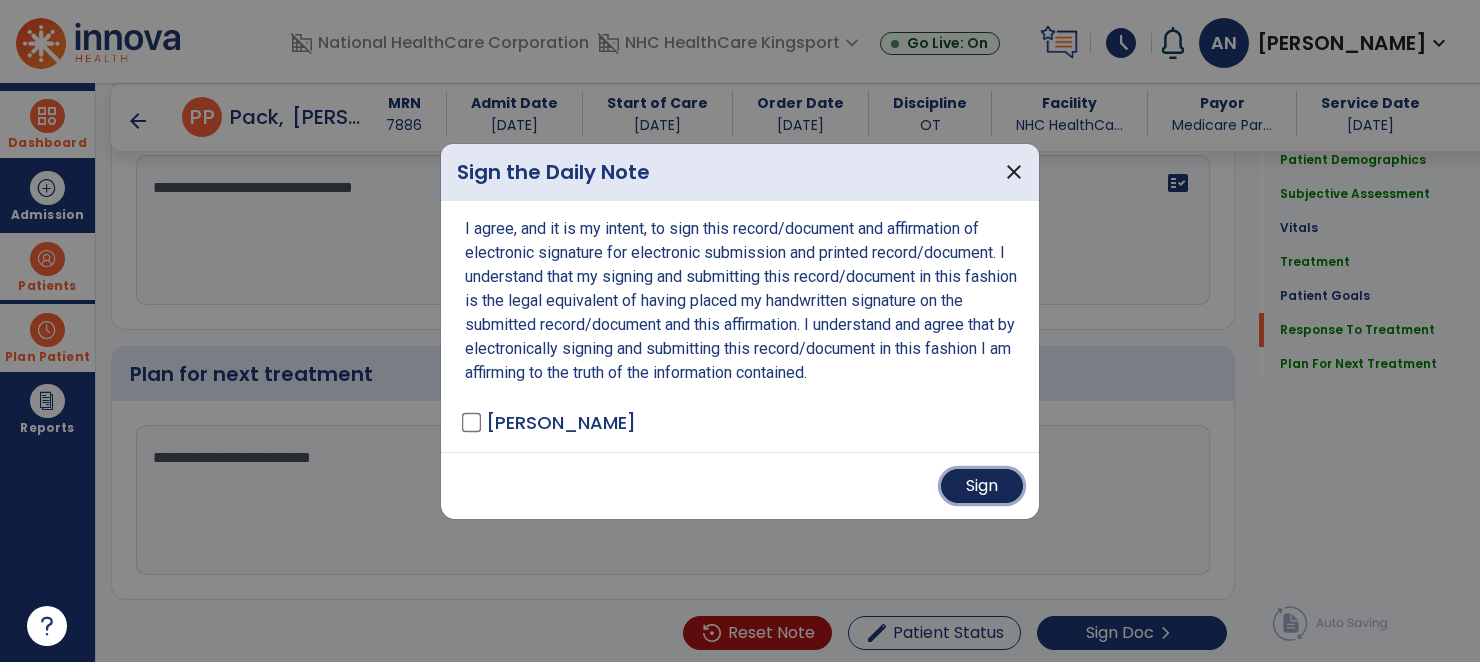 click on "Sign" at bounding box center [982, 486] 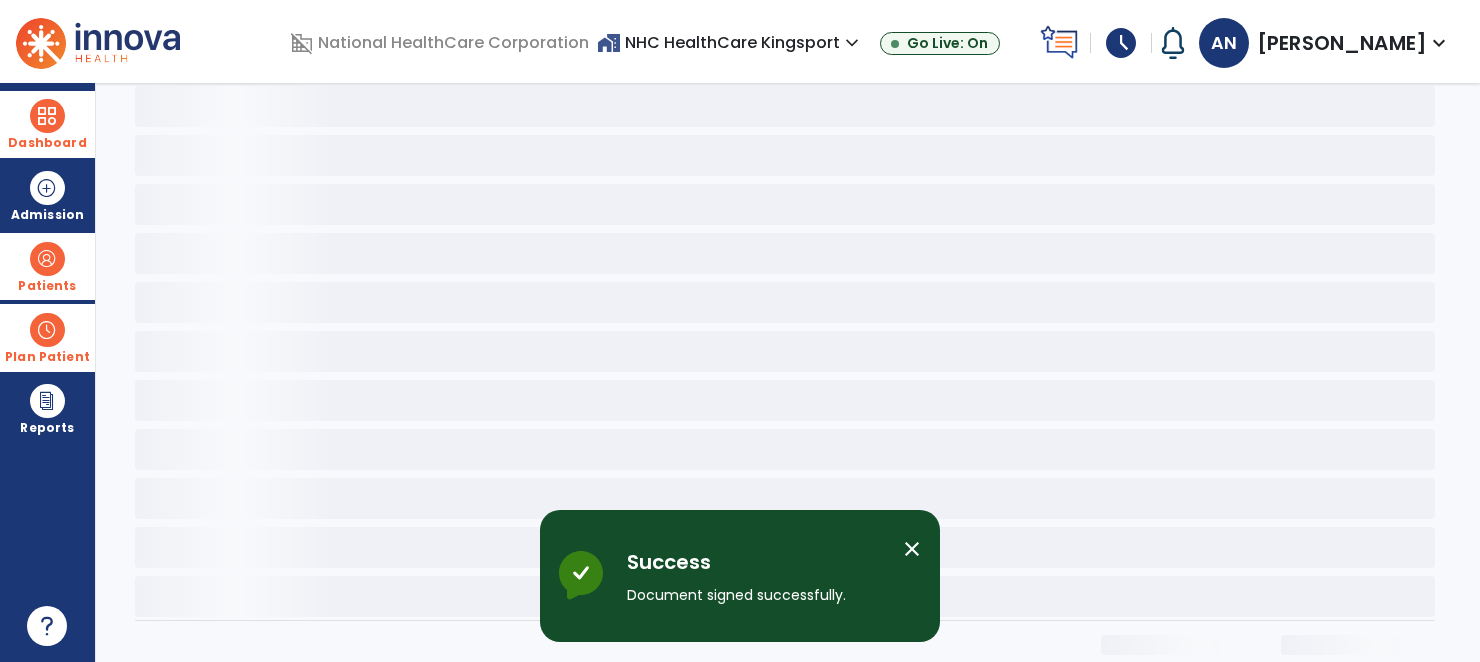 scroll, scrollTop: 0, scrollLeft: 0, axis: both 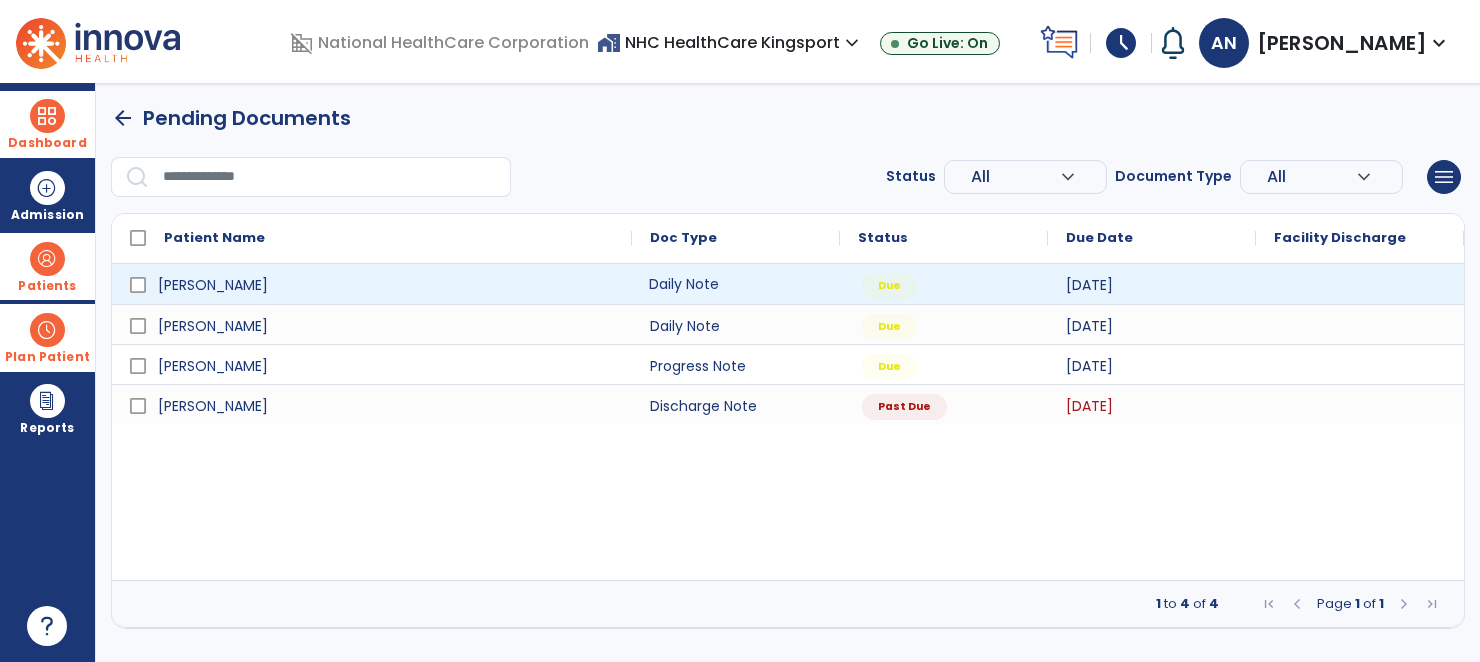 click on "Daily Note" at bounding box center (736, 284) 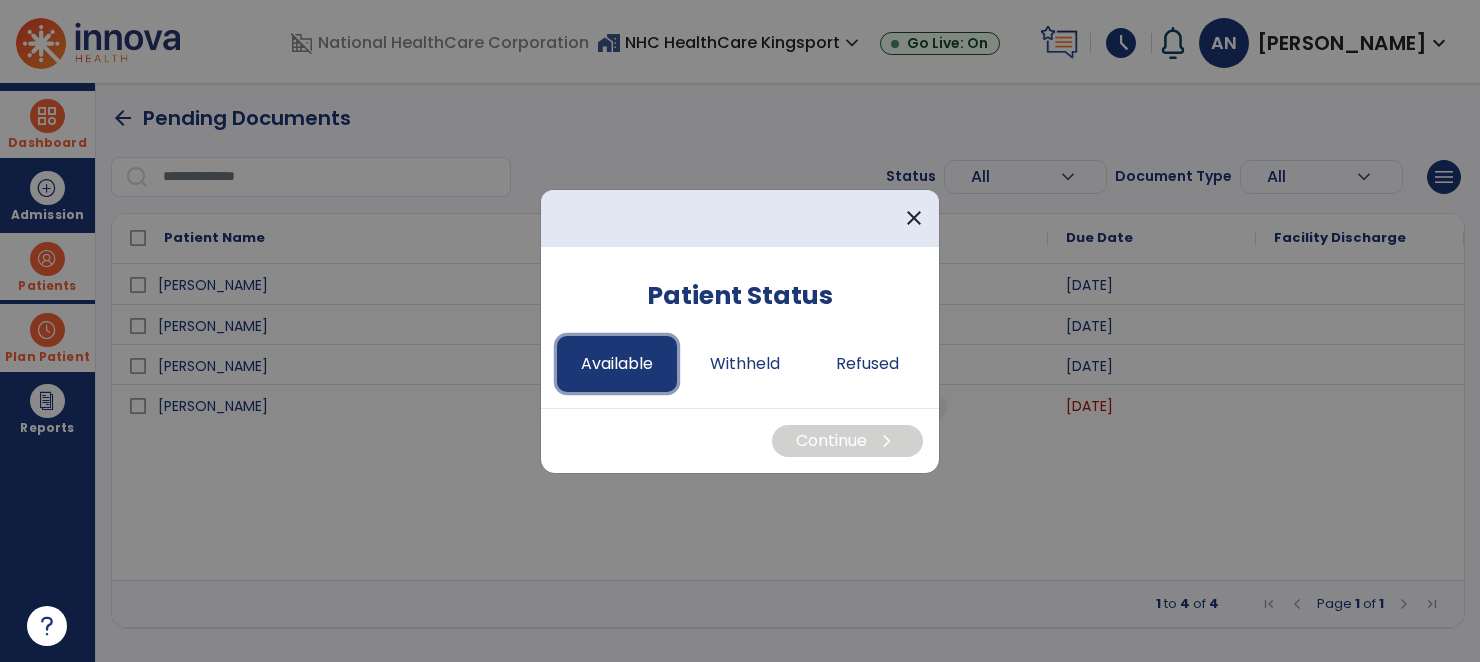 click on "Available" at bounding box center (617, 364) 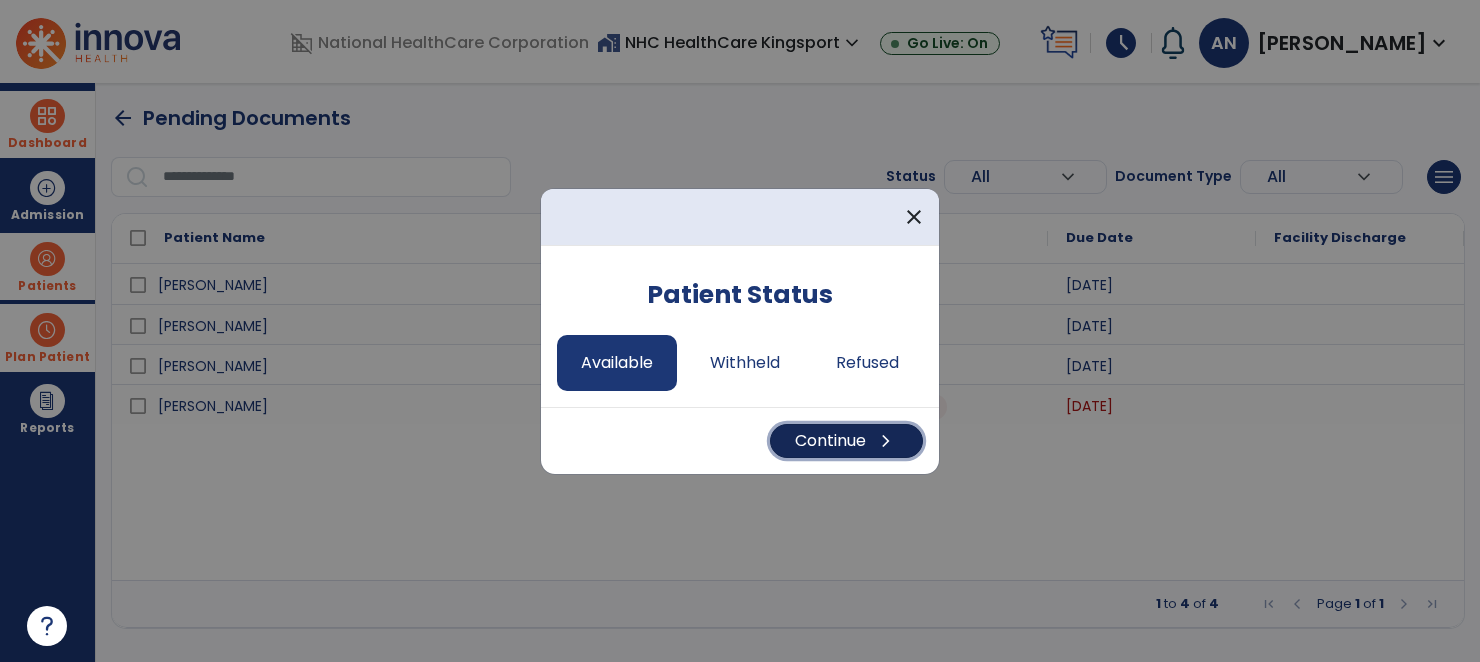 click on "Continue   chevron_right" at bounding box center (846, 441) 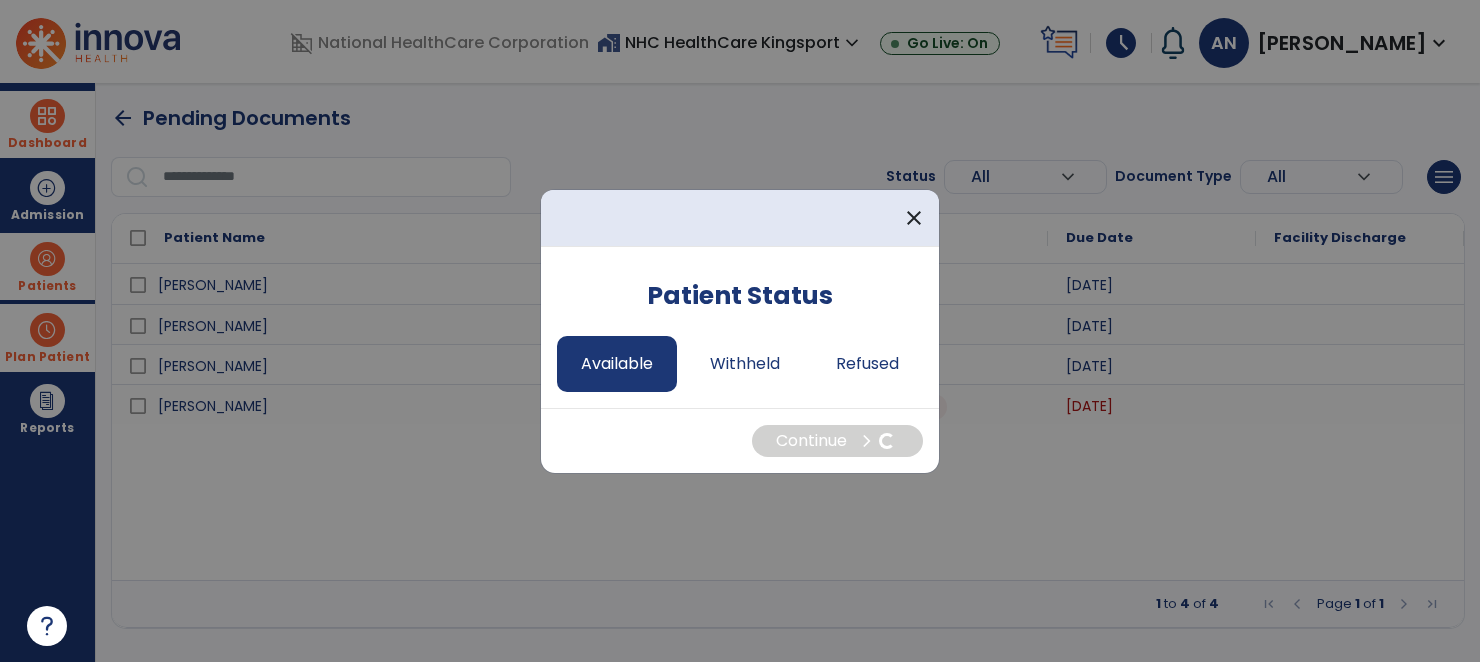 select on "*" 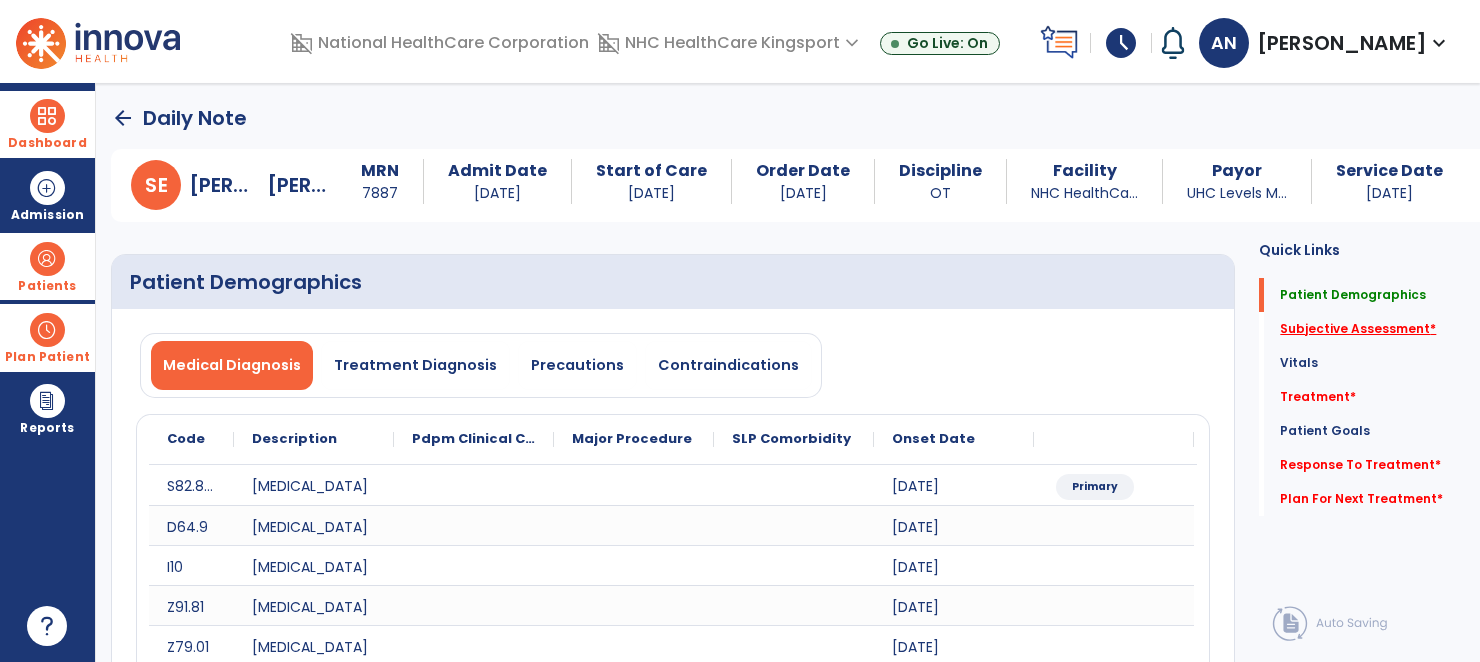 click on "Subjective Assessment   *" 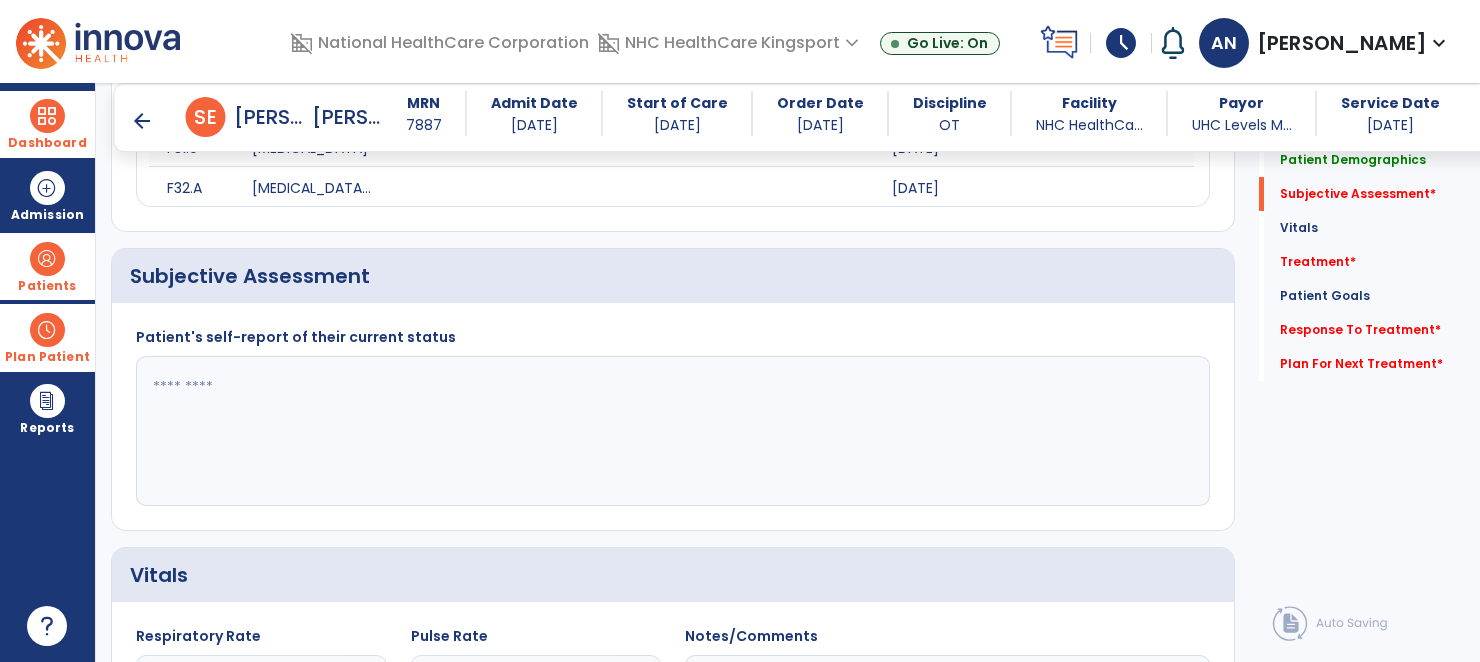 scroll, scrollTop: 875, scrollLeft: 0, axis: vertical 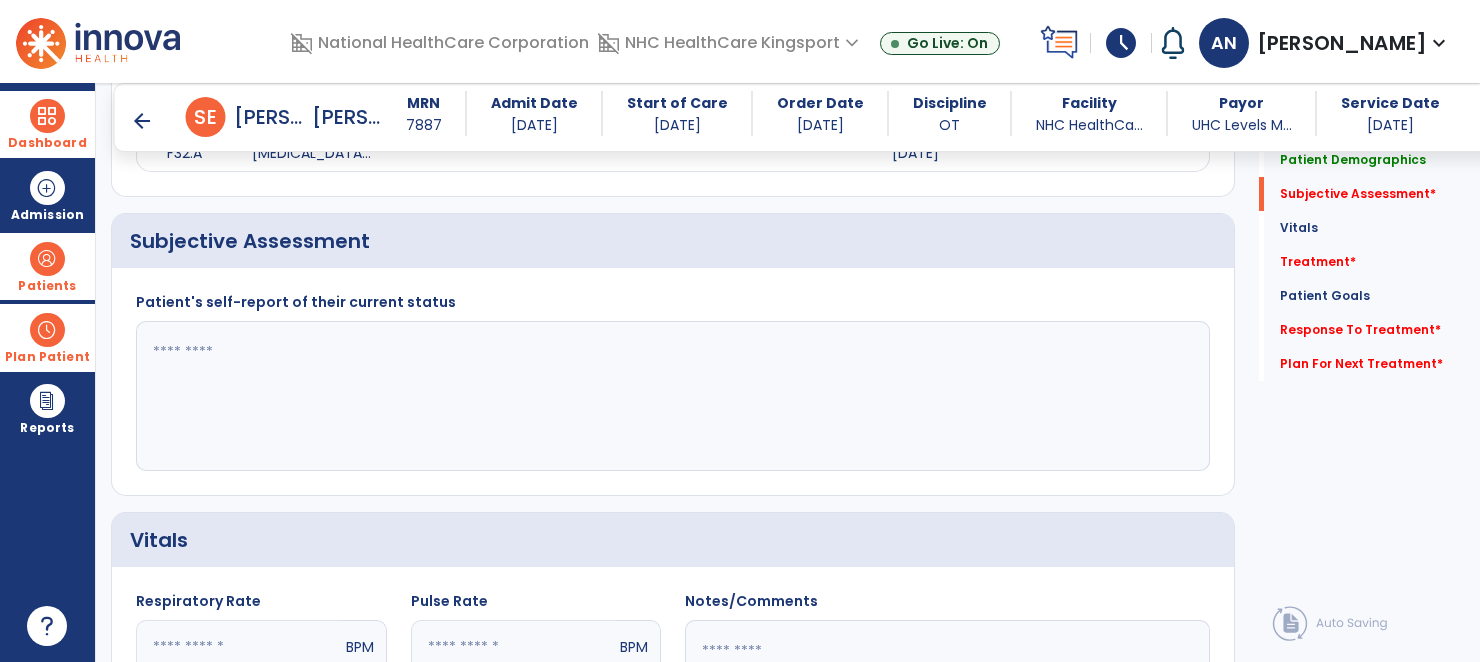 click 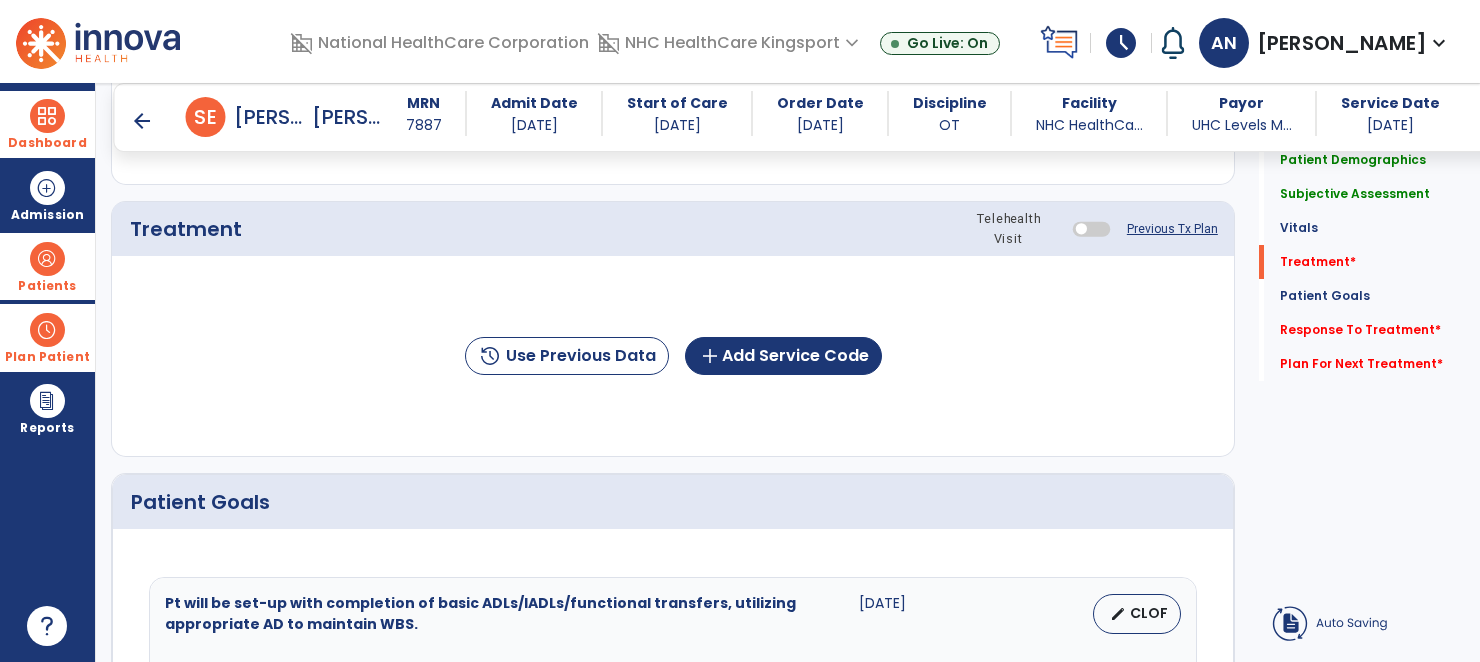 scroll, scrollTop: 1657, scrollLeft: 0, axis: vertical 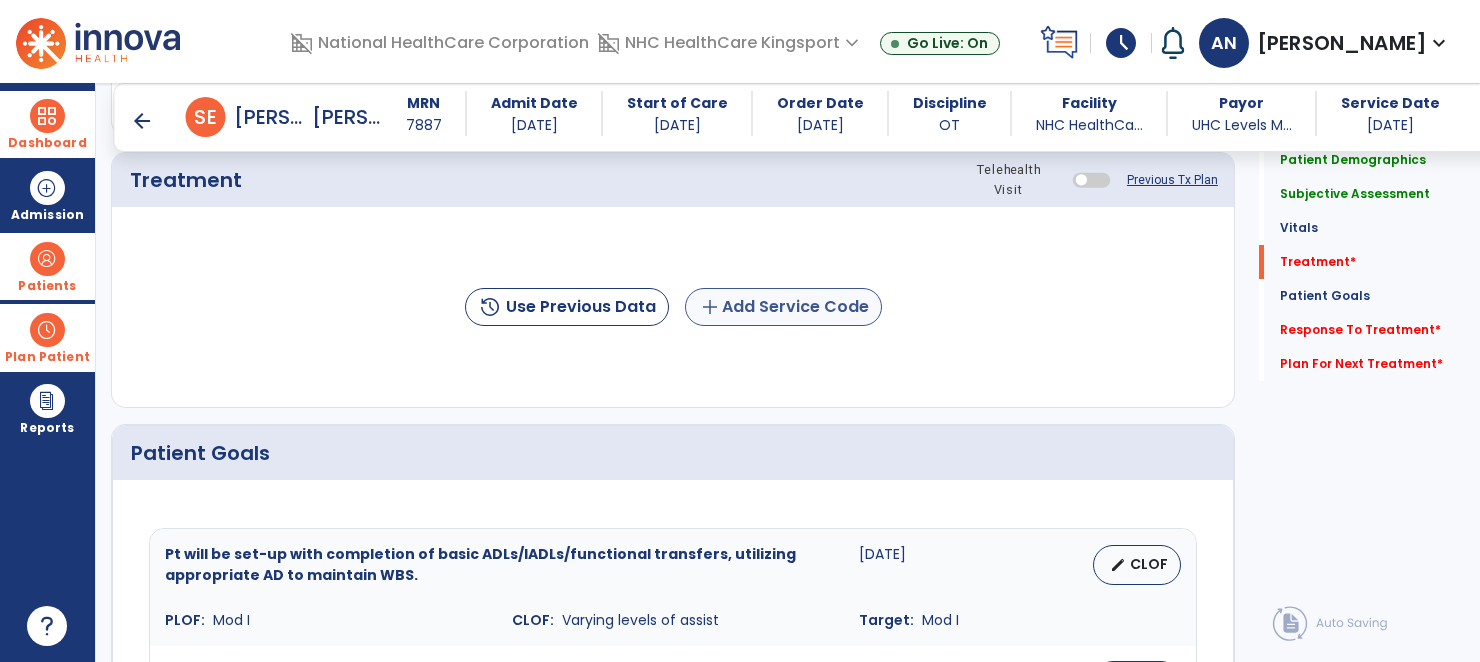 type on "**********" 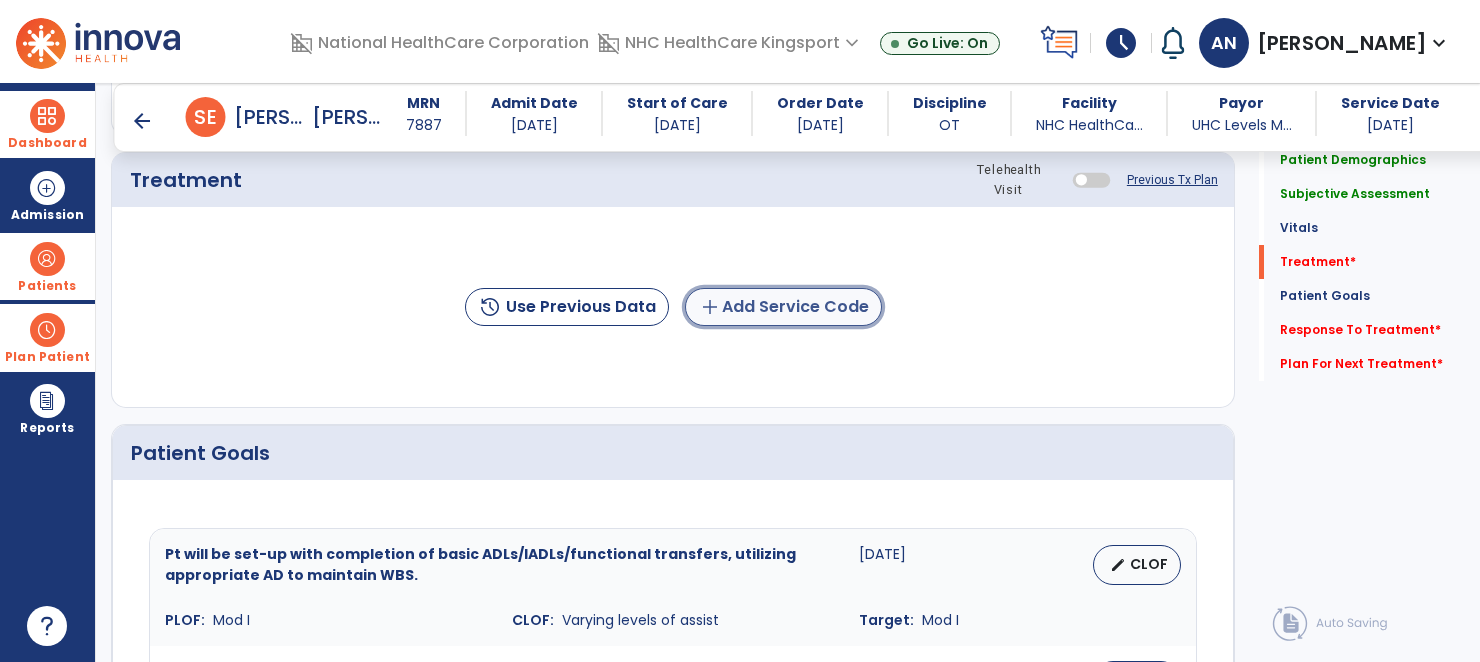 click on "add  Add Service Code" 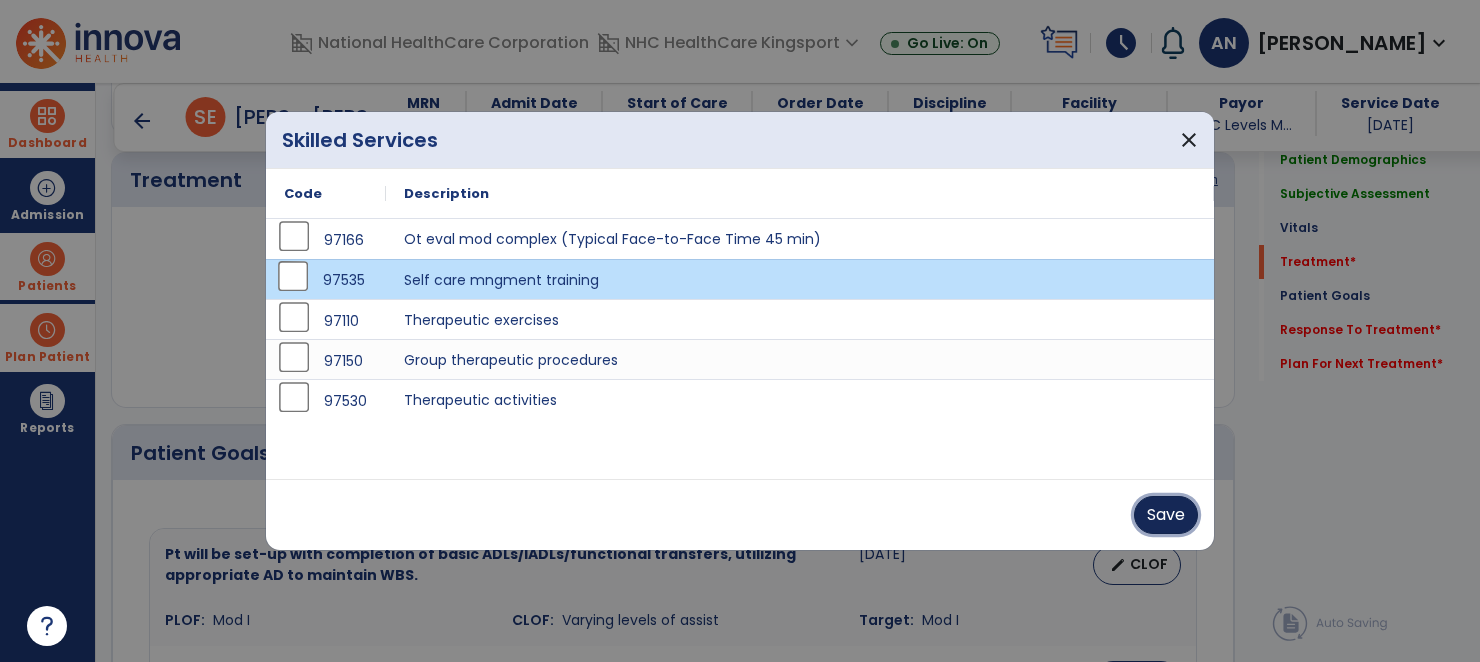 click on "Save" at bounding box center [1166, 515] 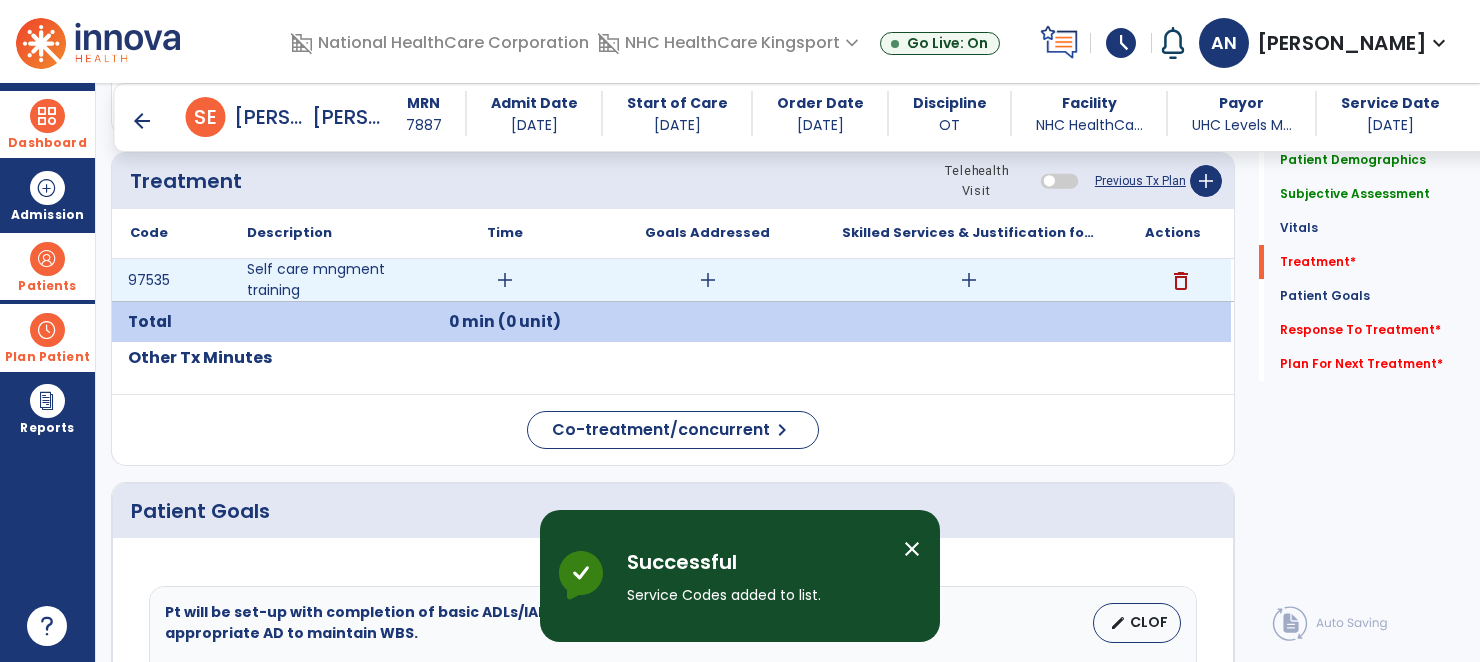 click on "add" at bounding box center [505, 280] 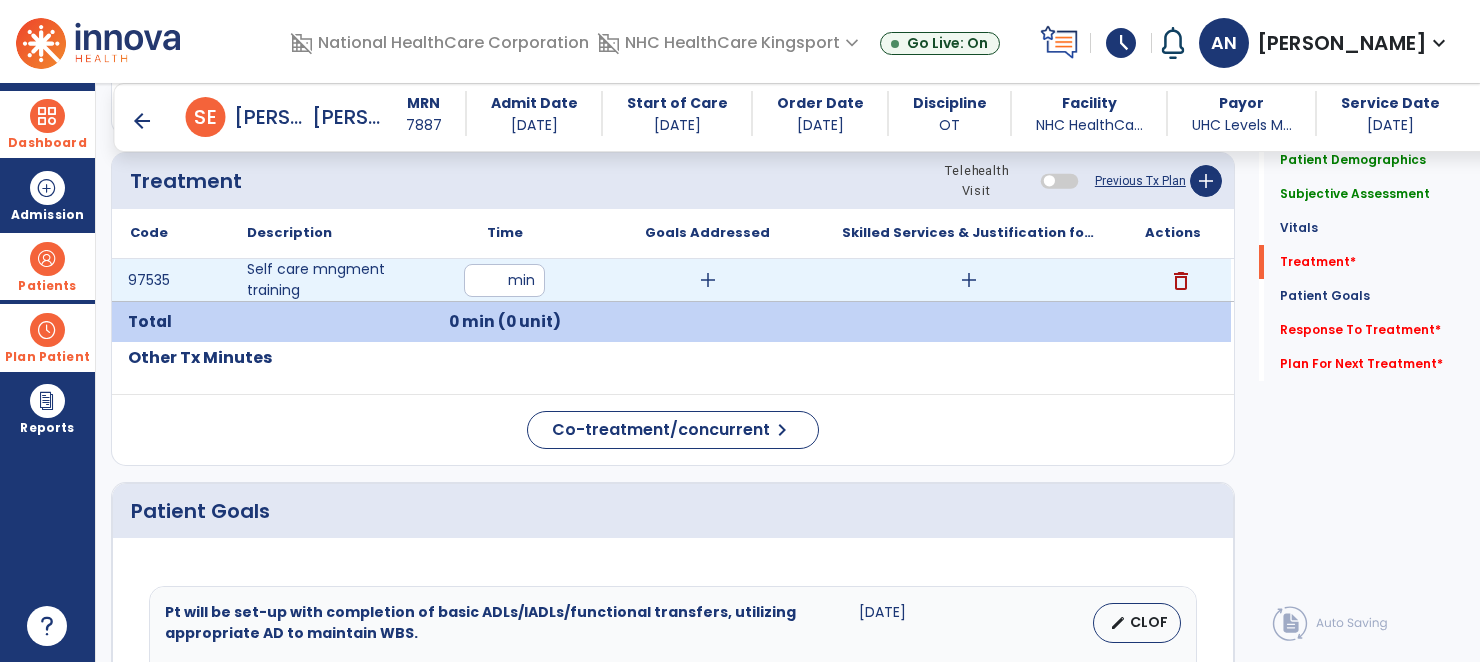 type on "**" 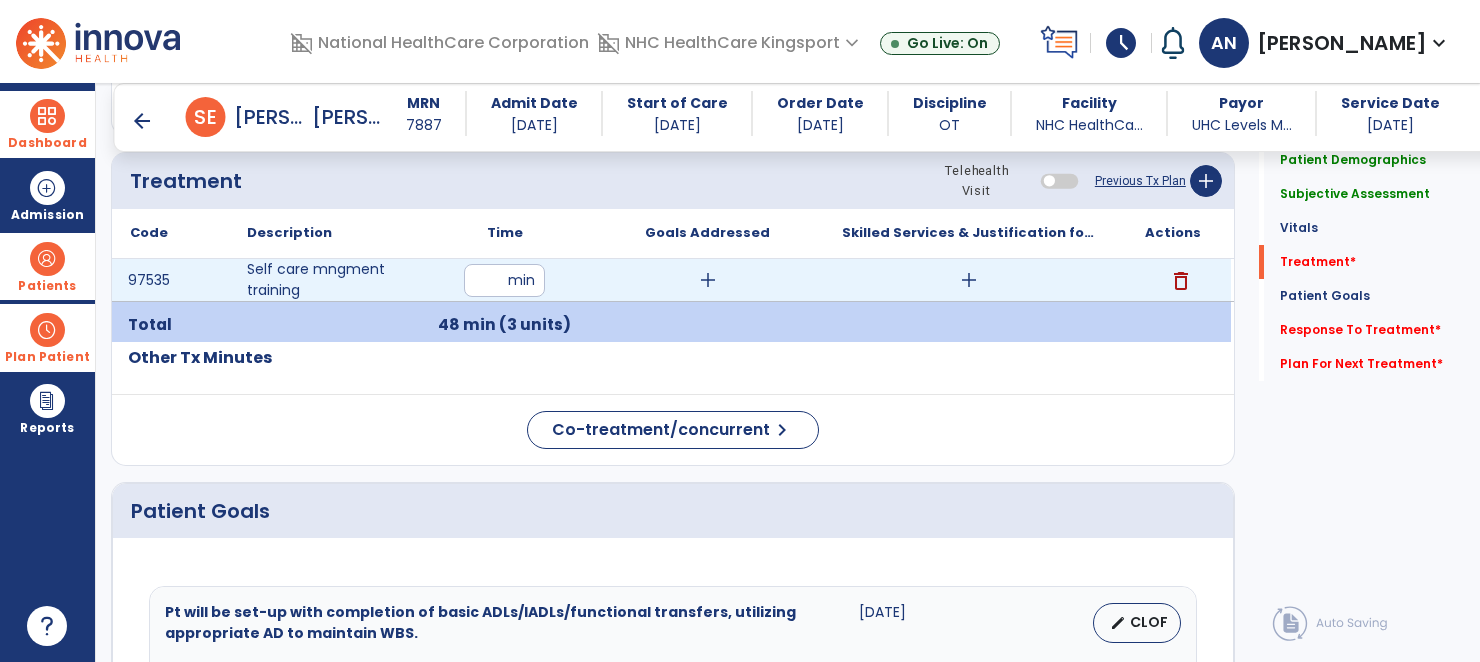 click on "add" at bounding box center [708, 280] 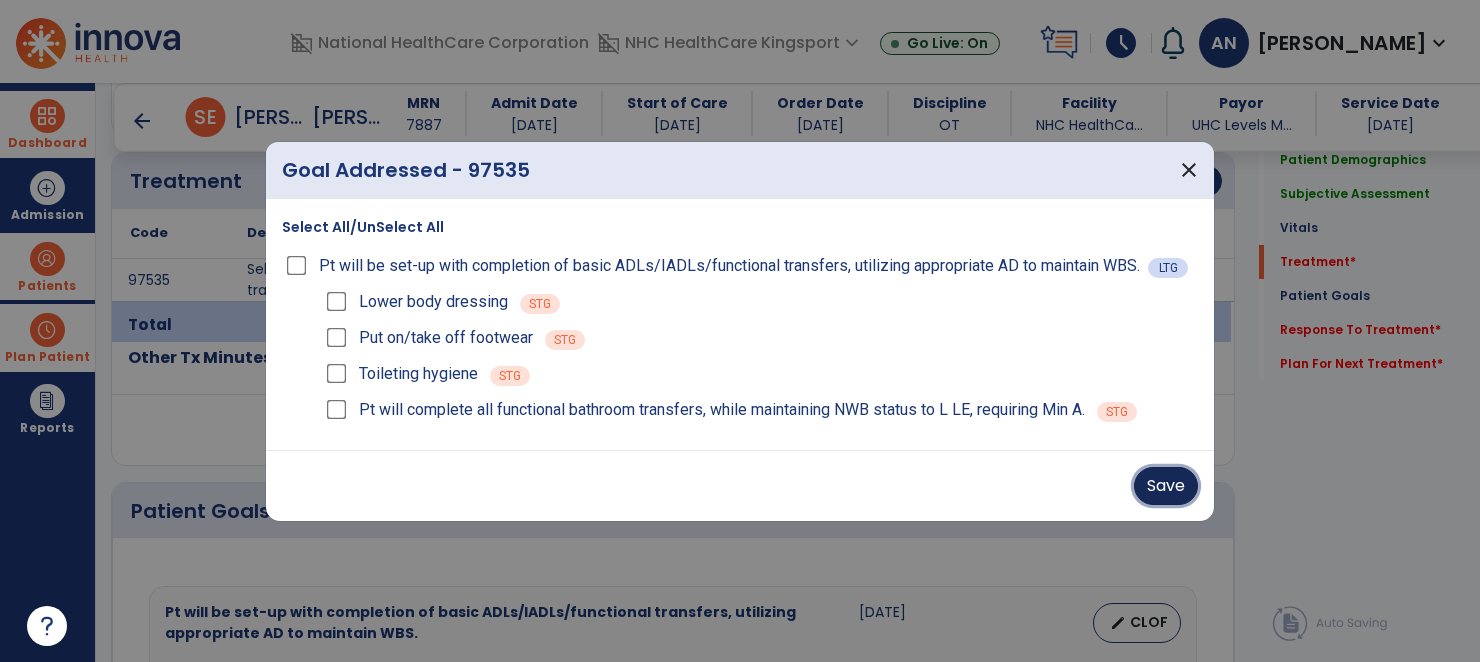 click on "Save" at bounding box center [1166, 486] 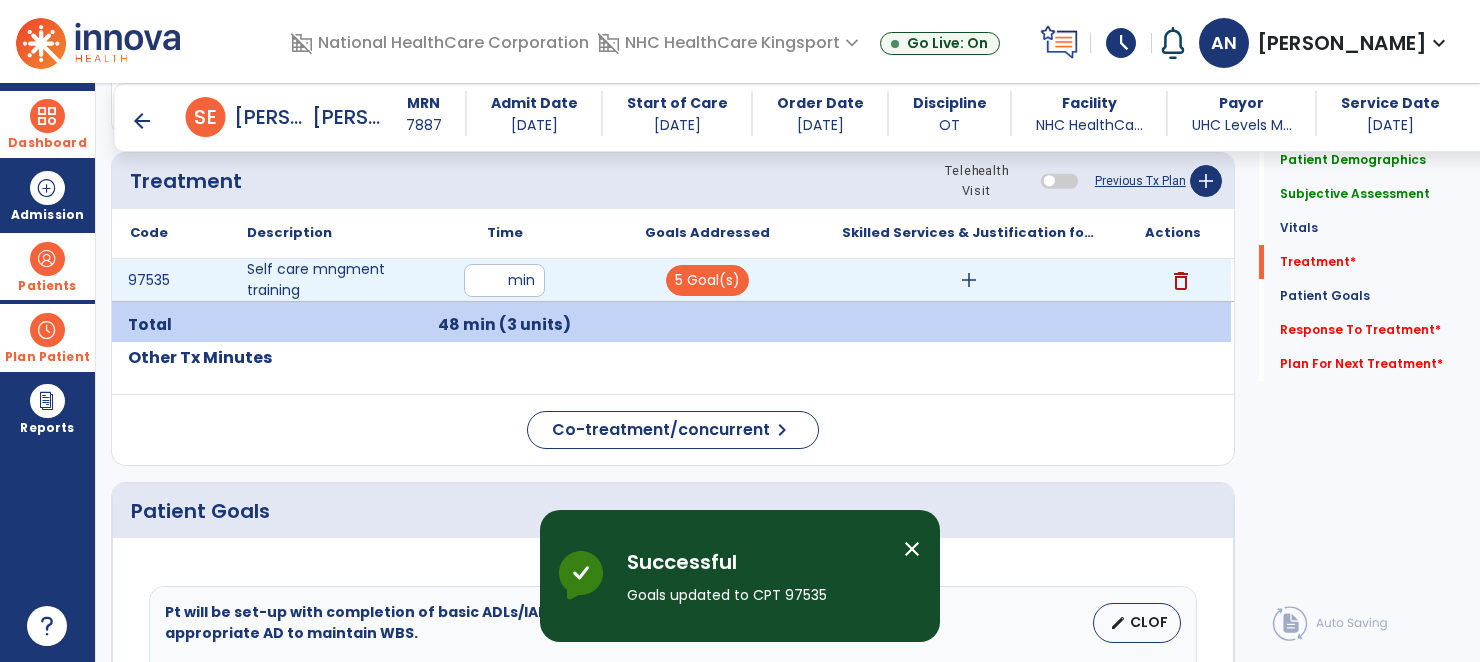 click on "add" at bounding box center (969, 280) 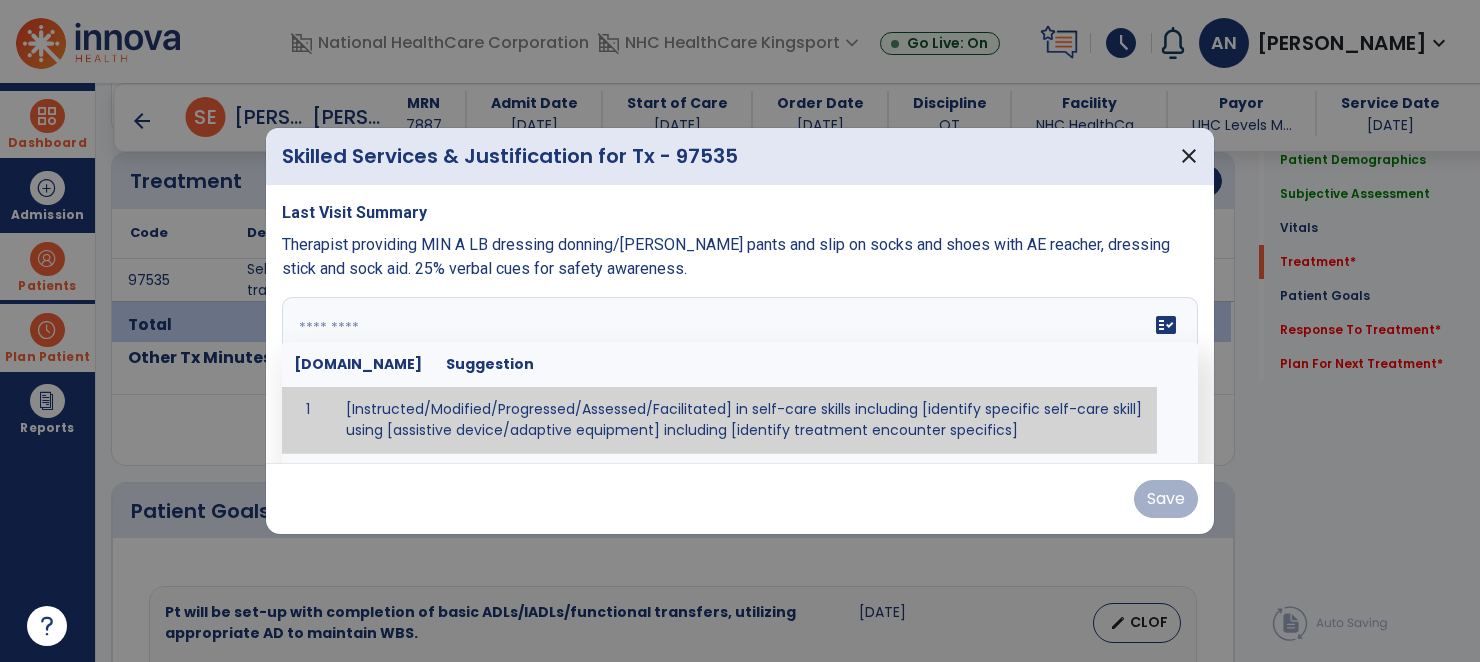 click on "fact_check  [DOMAIN_NAME] Suggestion 1 [Instructed/Modified/Progressed/Assessed/Facilitated] in self-care skills including [identify specific self-care skill] using [assistive device/adaptive equipment] including [identify treatment encounter specifics]" at bounding box center (740, 372) 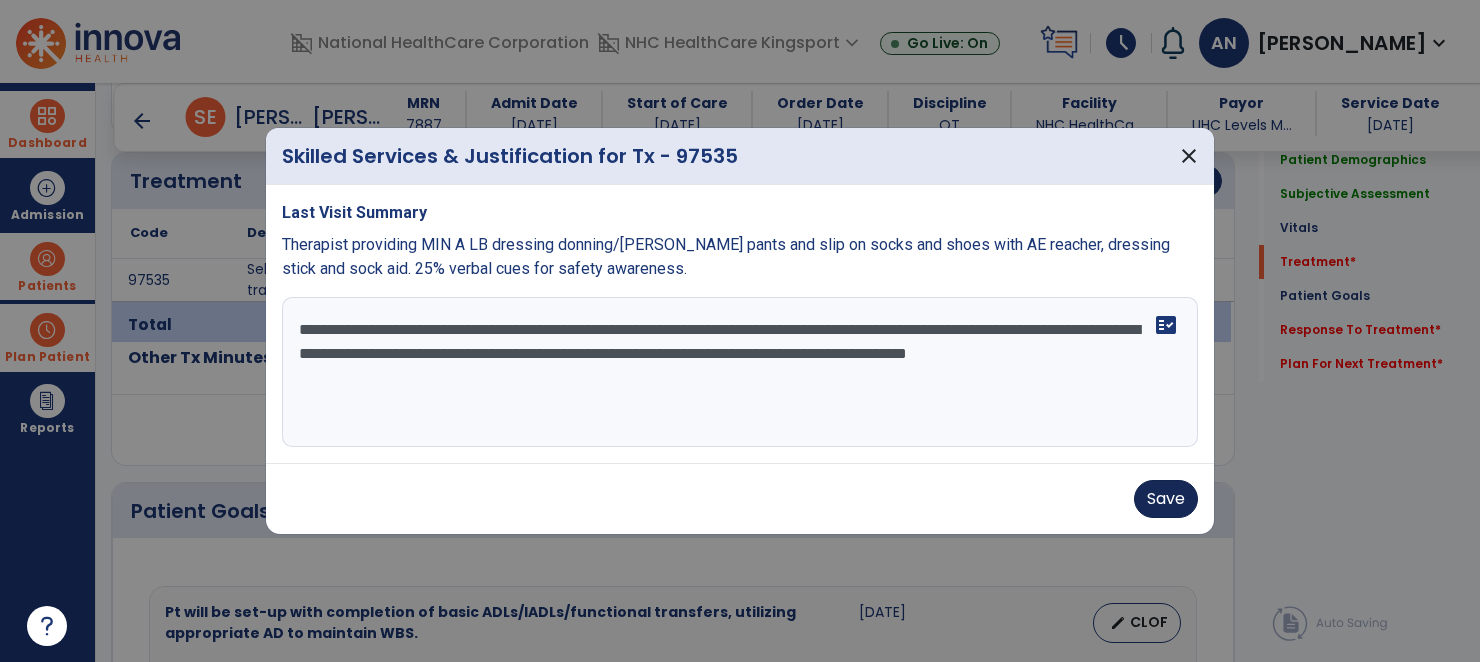 type on "**********" 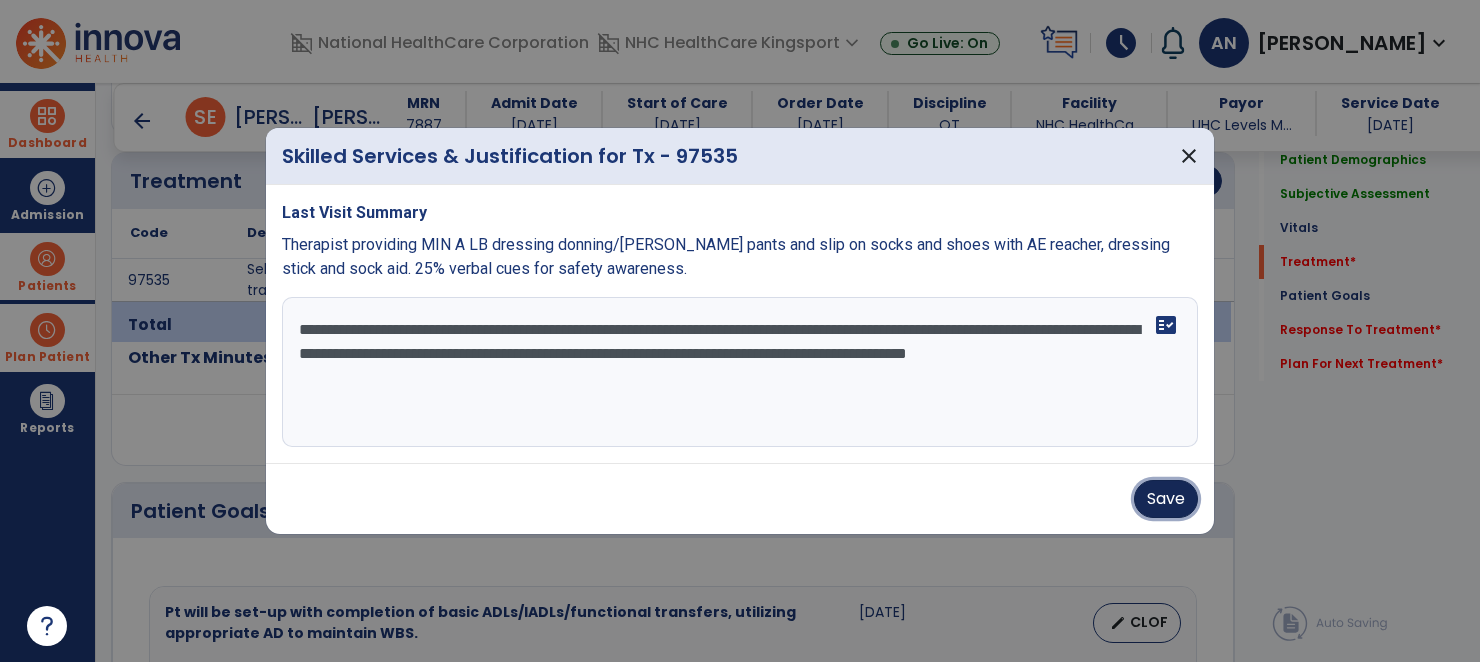 click on "Save" at bounding box center (1166, 499) 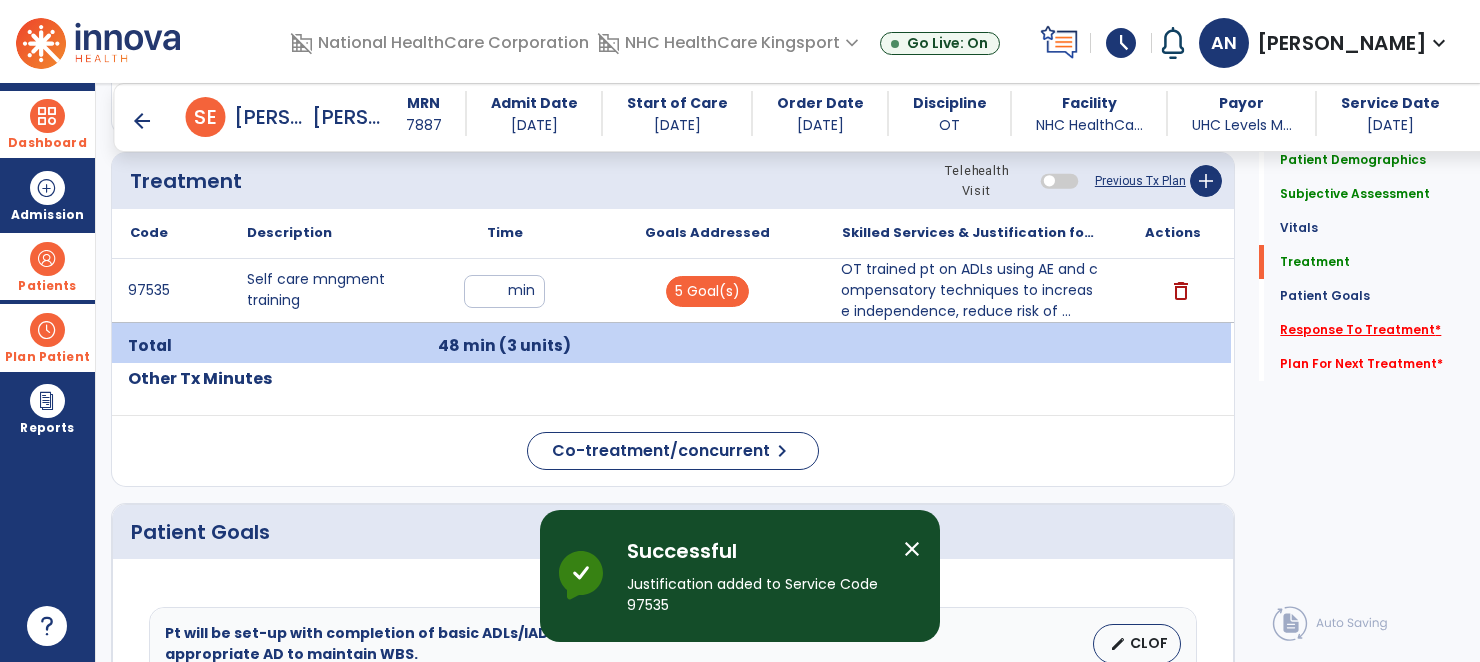 click on "Response To Treatment   *" 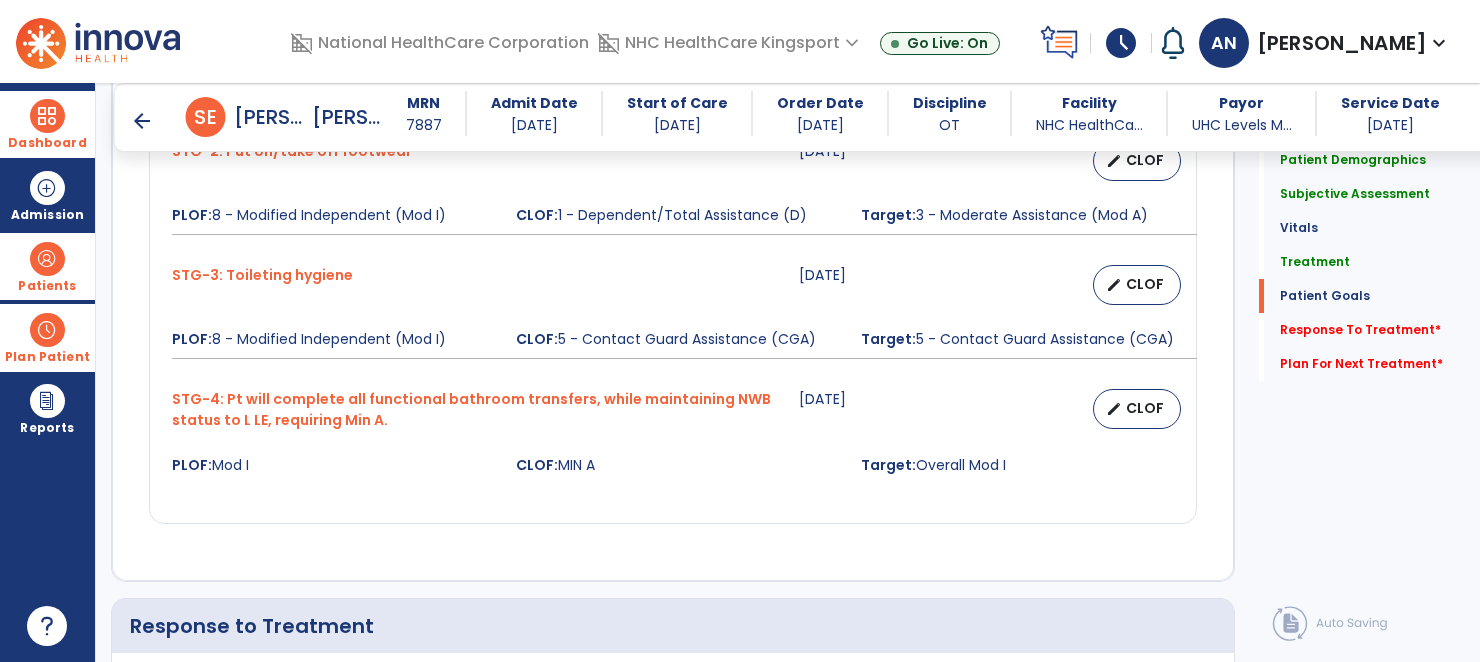 scroll, scrollTop: 2729, scrollLeft: 0, axis: vertical 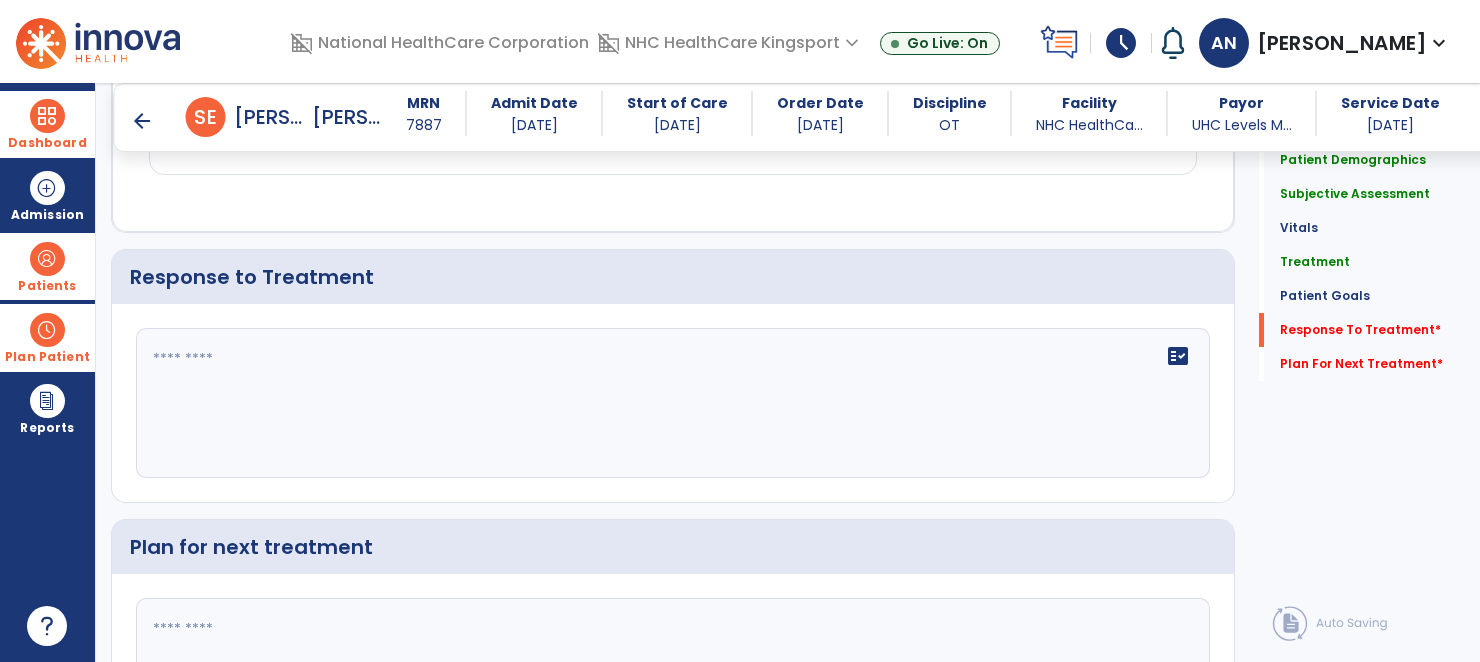 click on "fact_check" 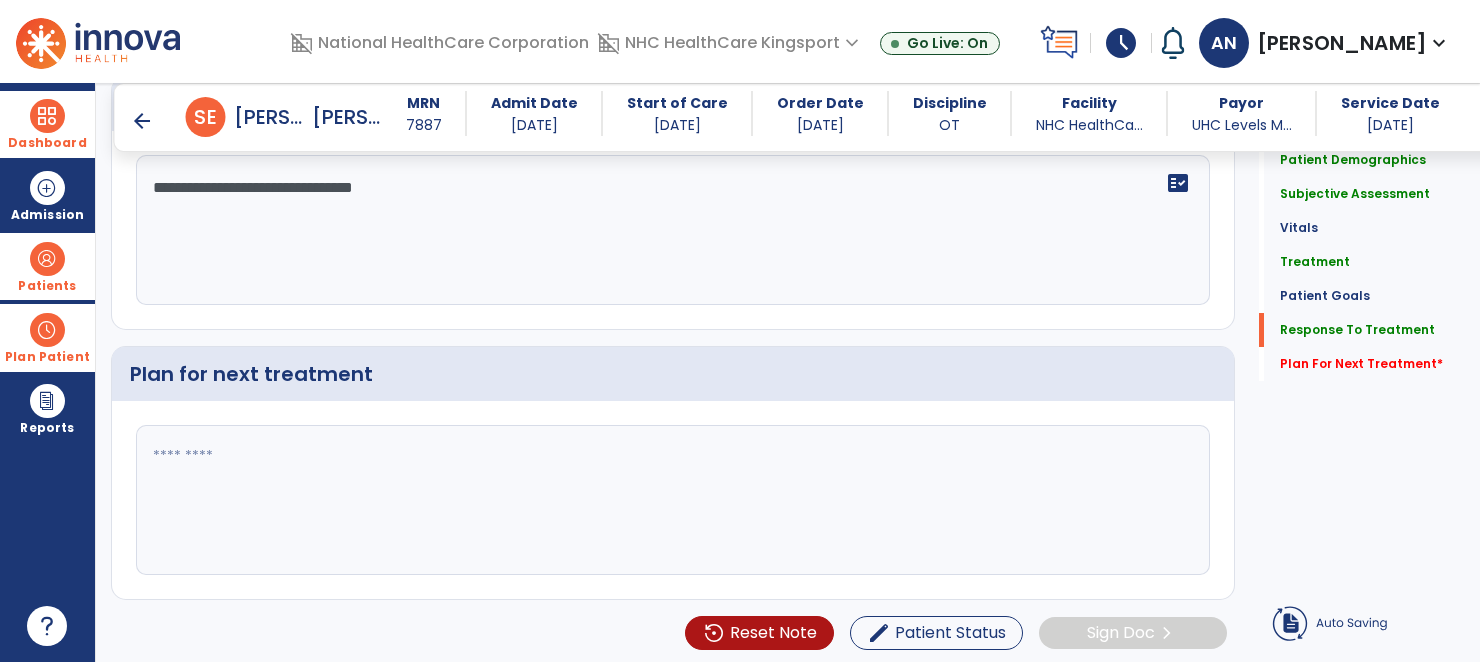 type on "**********" 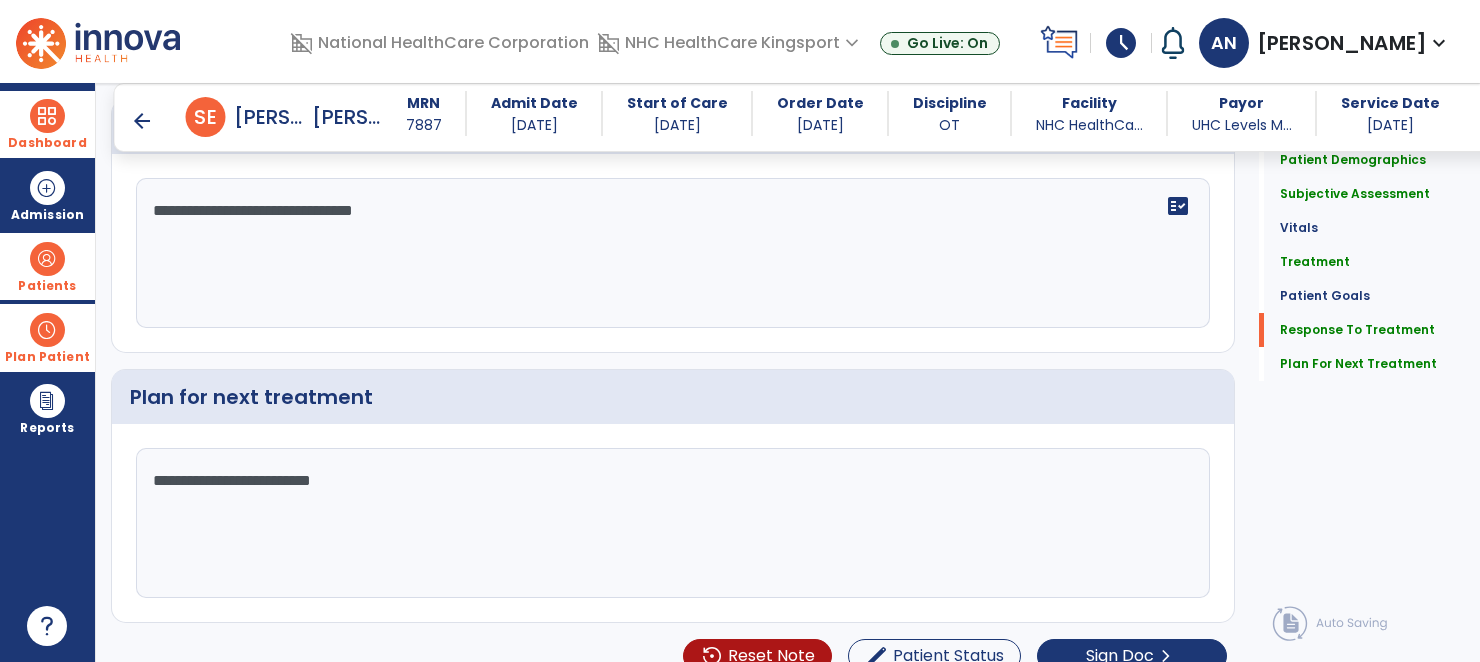 scroll, scrollTop: 2902, scrollLeft: 0, axis: vertical 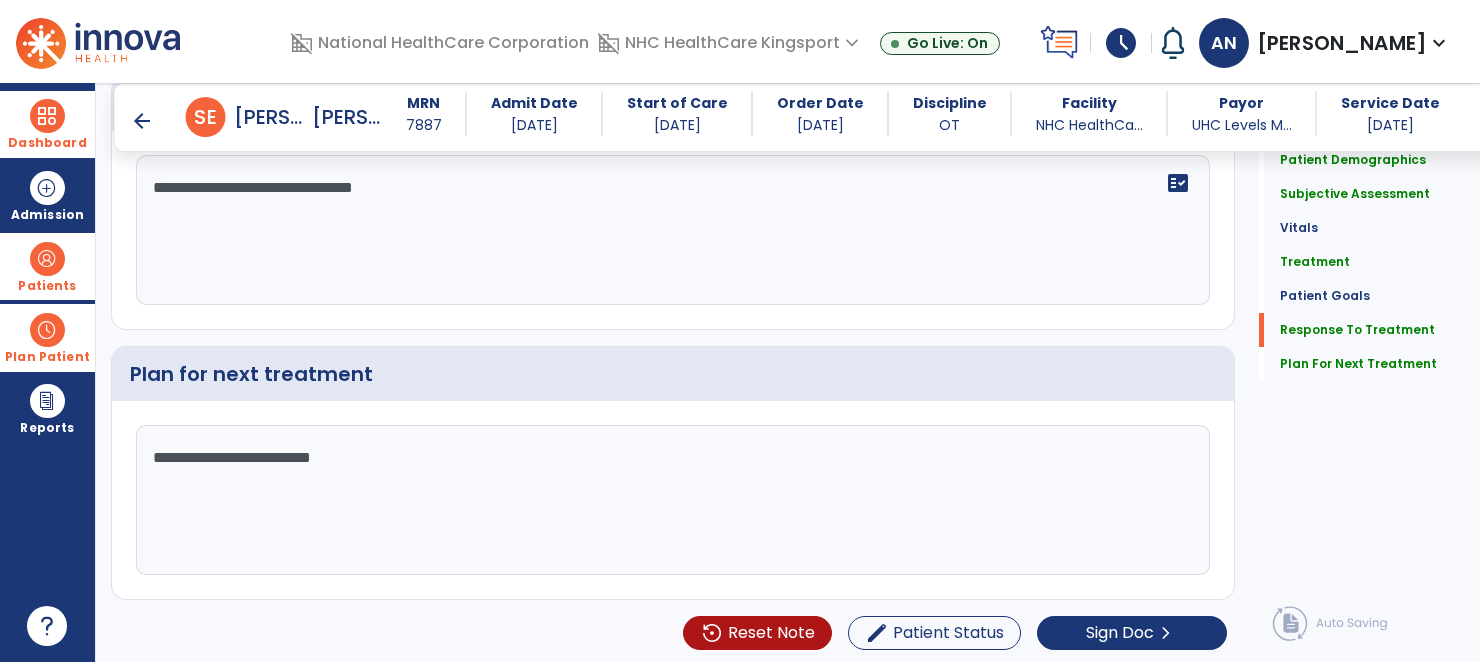 type on "**********" 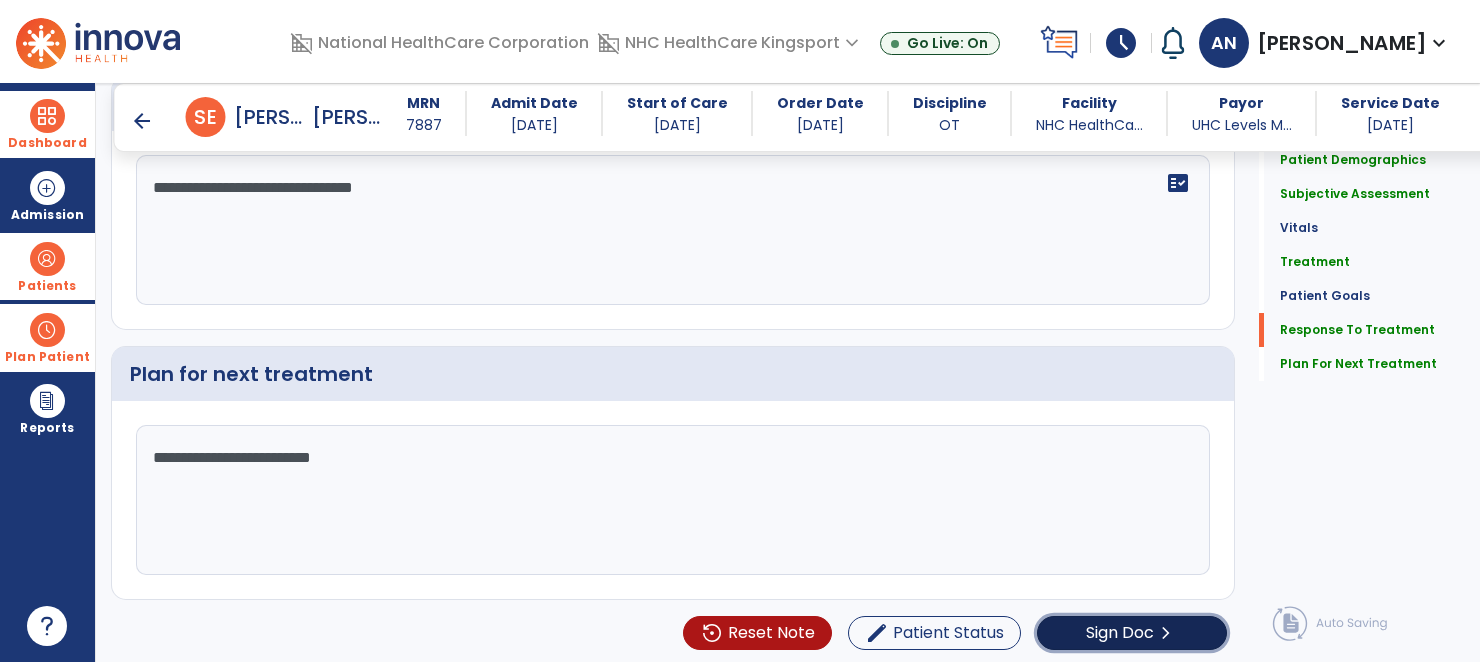 click on "Sign Doc" 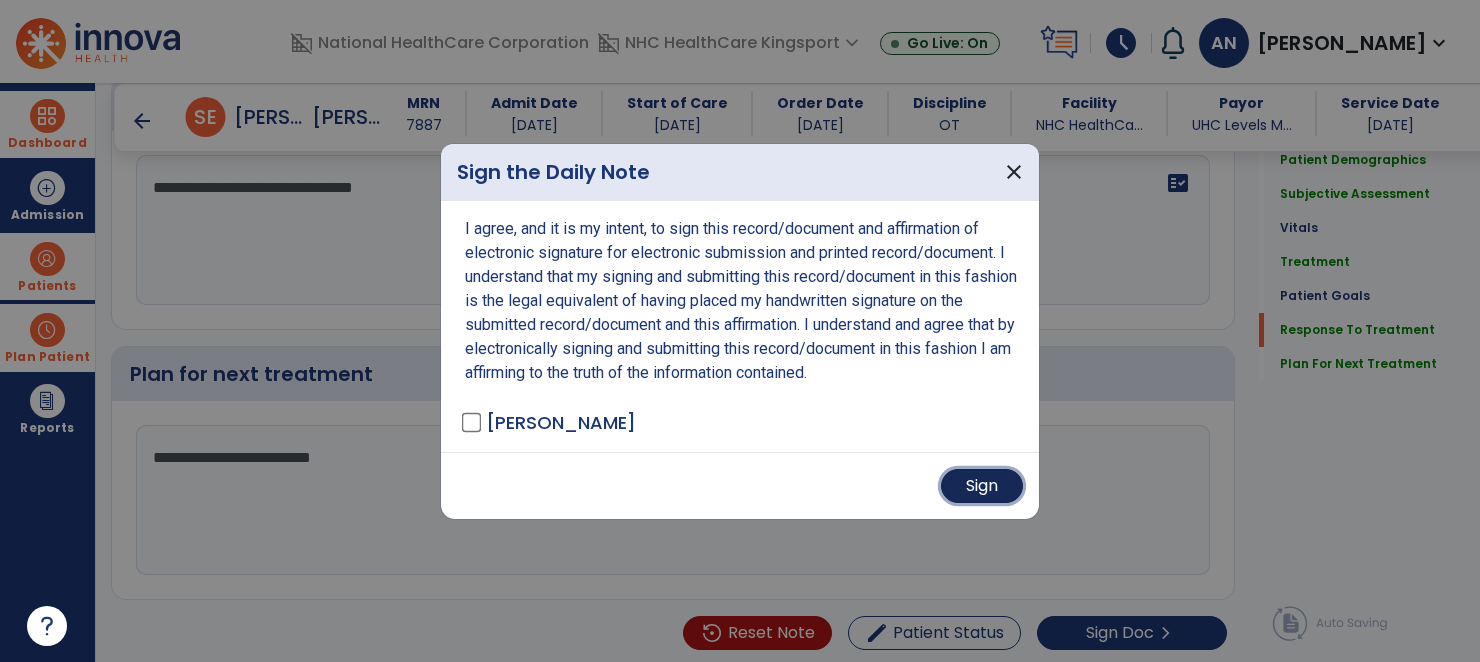 click on "Sign" at bounding box center [982, 486] 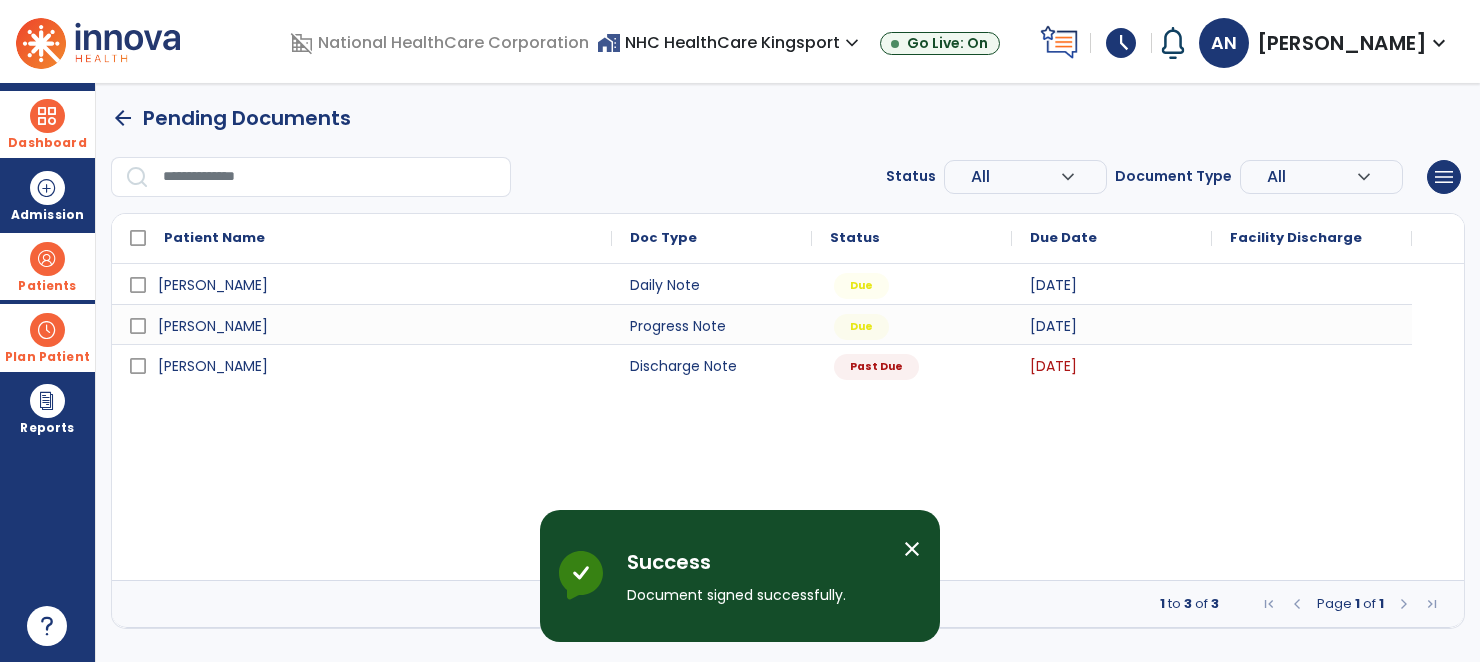 scroll, scrollTop: 0, scrollLeft: 0, axis: both 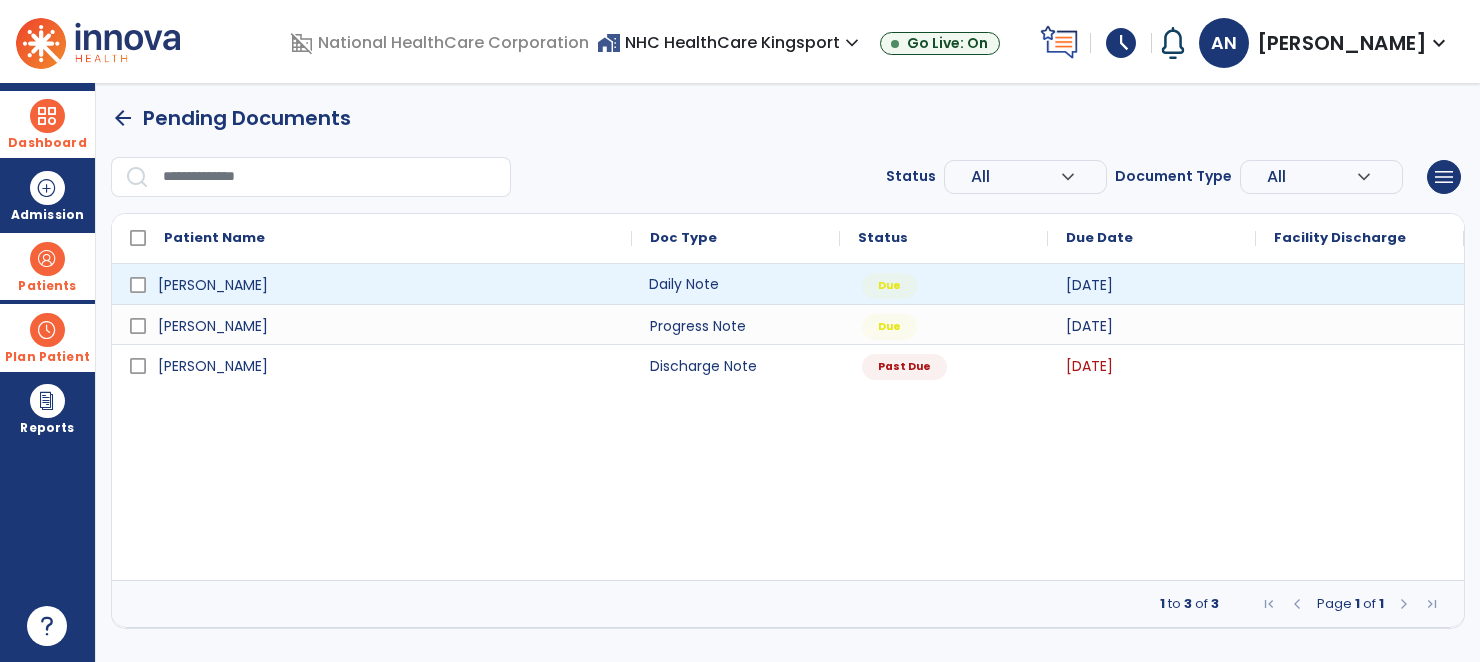 click on "Daily Note" at bounding box center [736, 284] 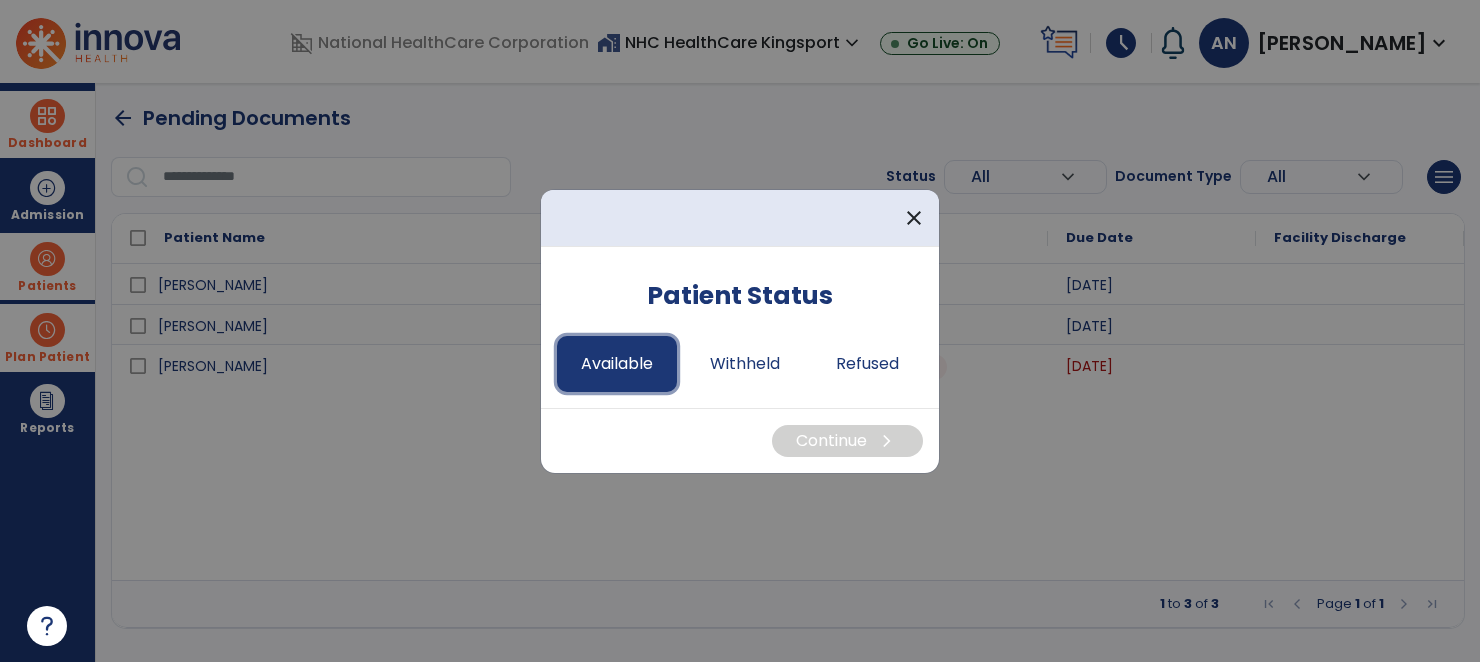 click on "Available" at bounding box center [617, 364] 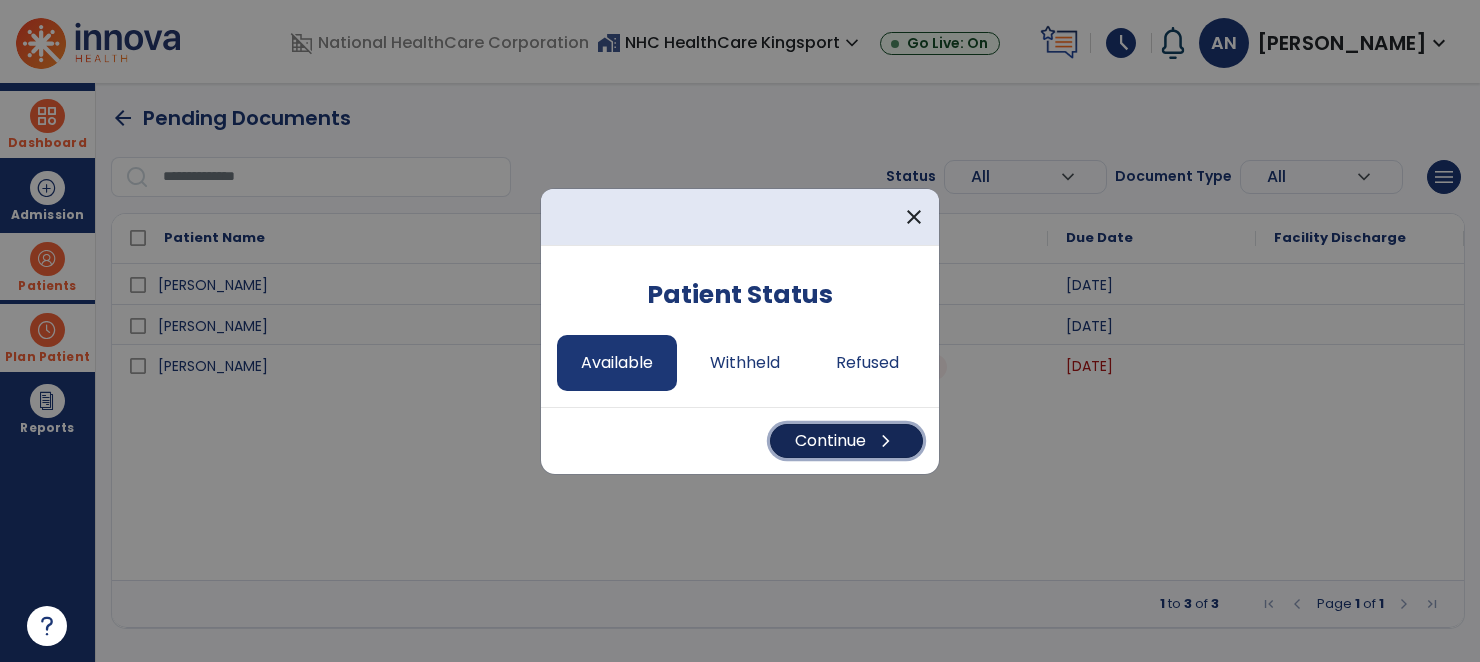 click on "Continue   chevron_right" at bounding box center (846, 441) 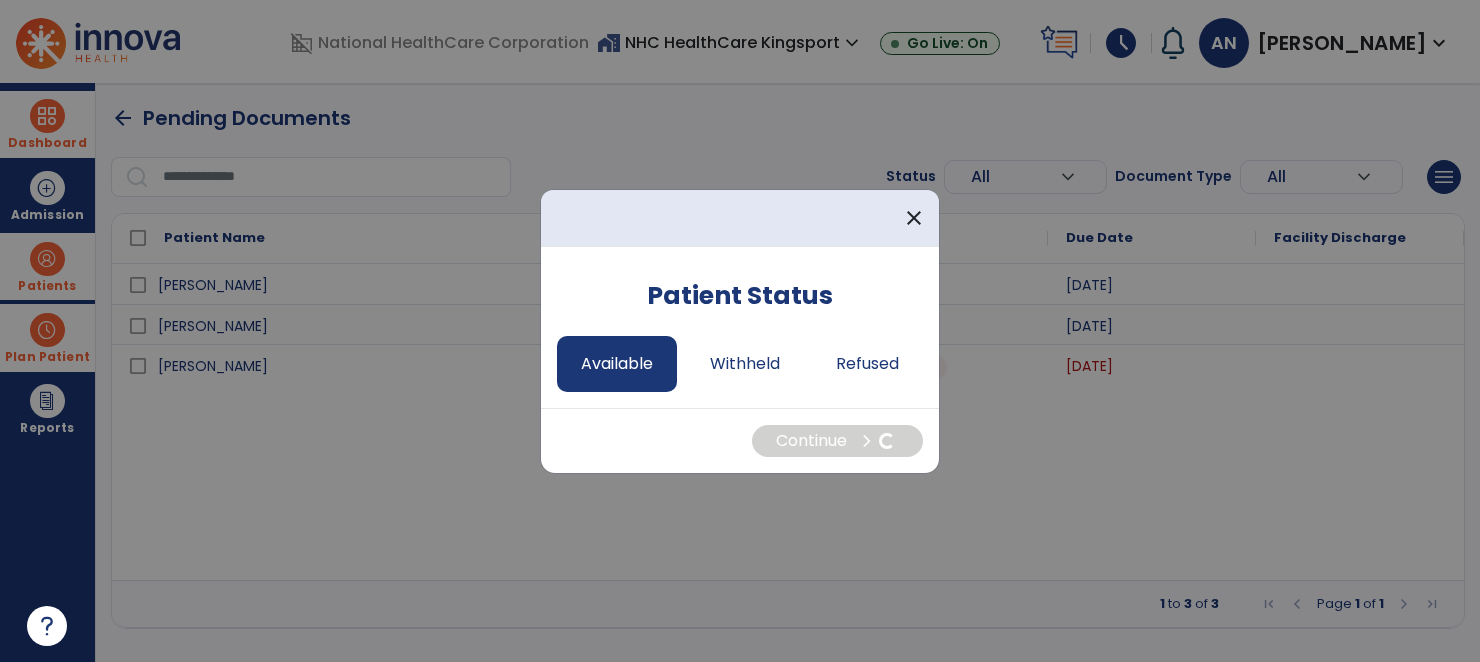 select on "*" 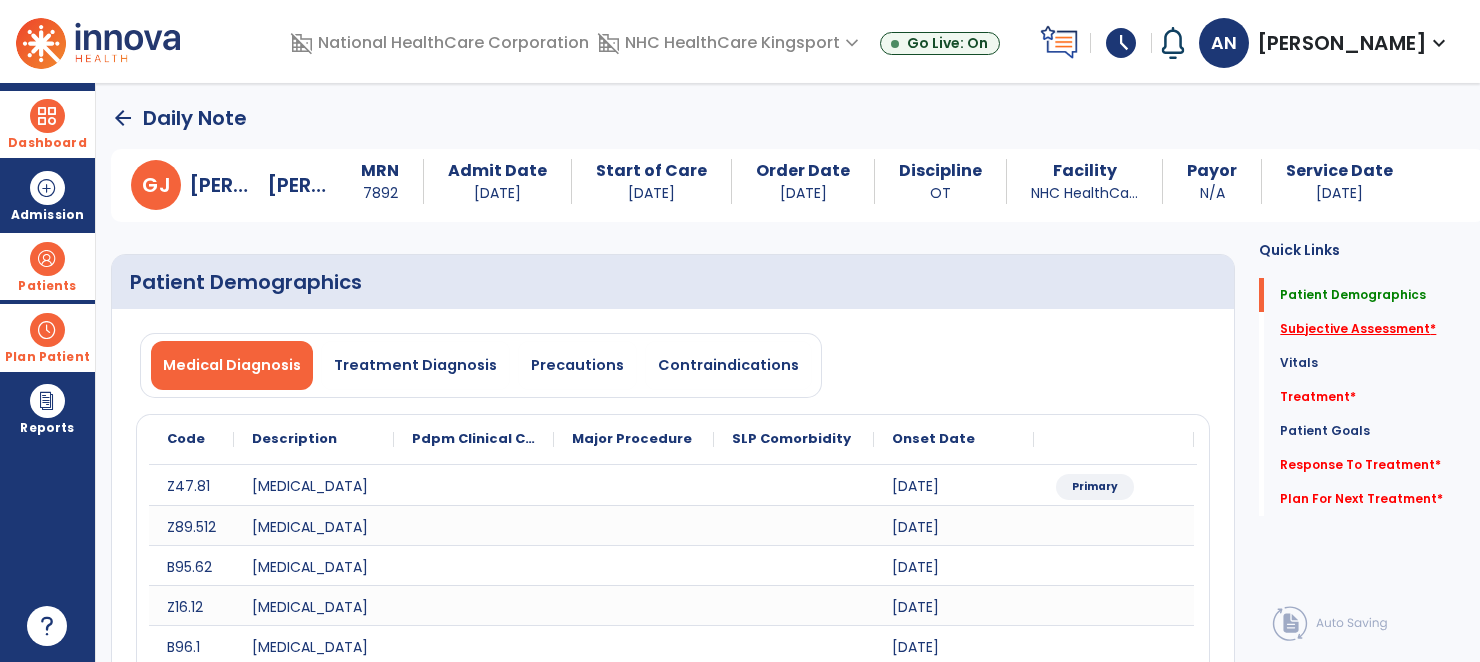 click on "Subjective Assessment   *" 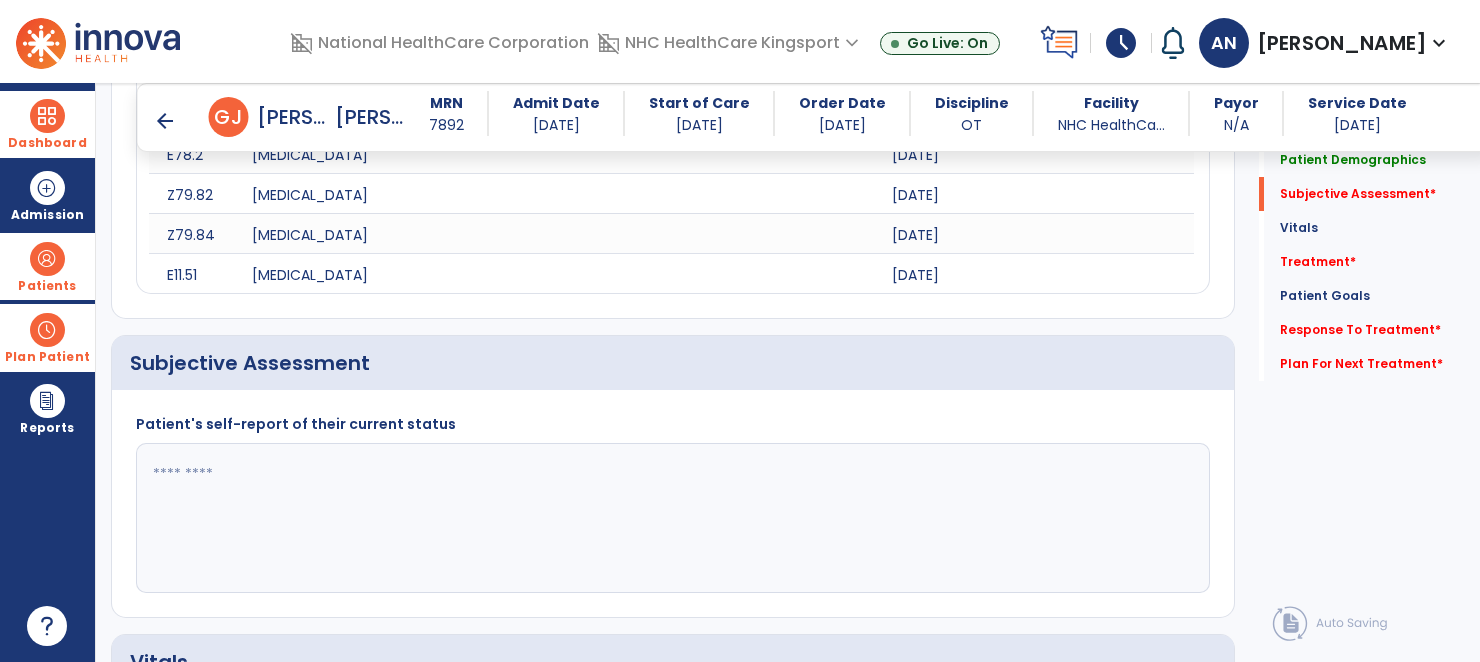 scroll, scrollTop: 1035, scrollLeft: 0, axis: vertical 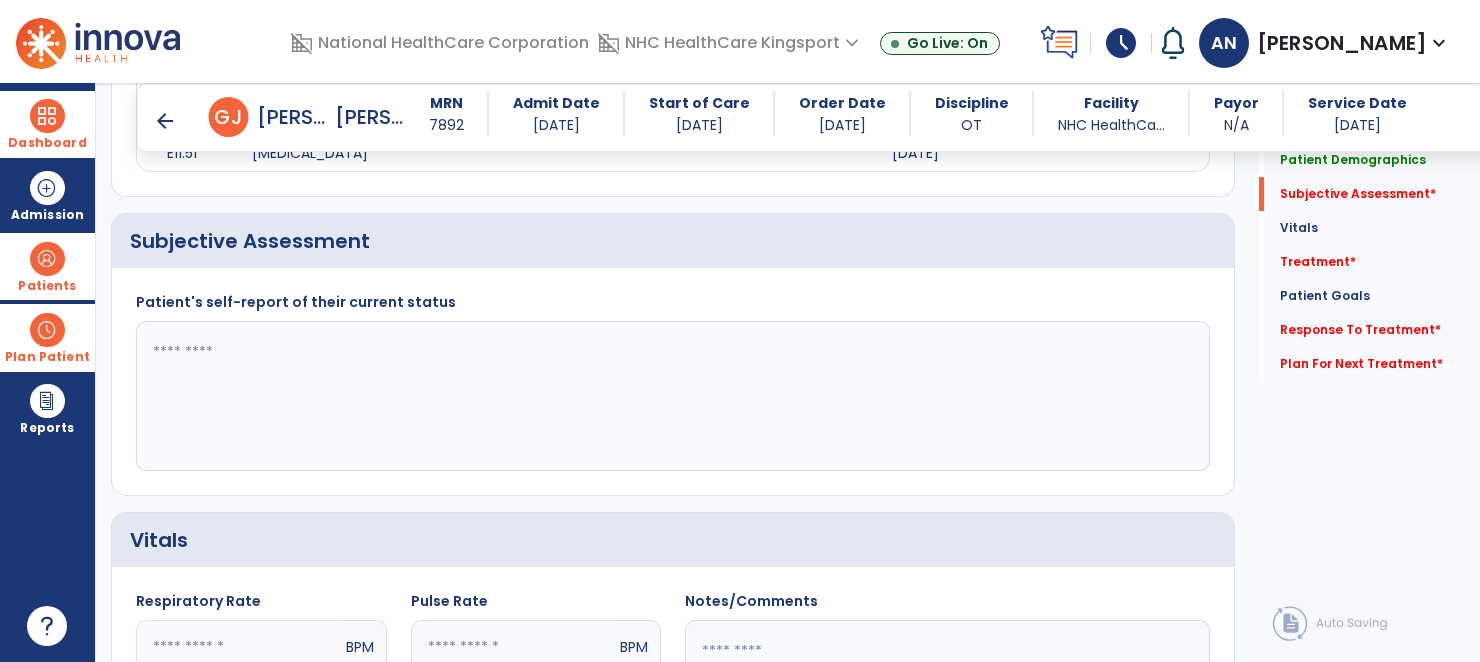 click 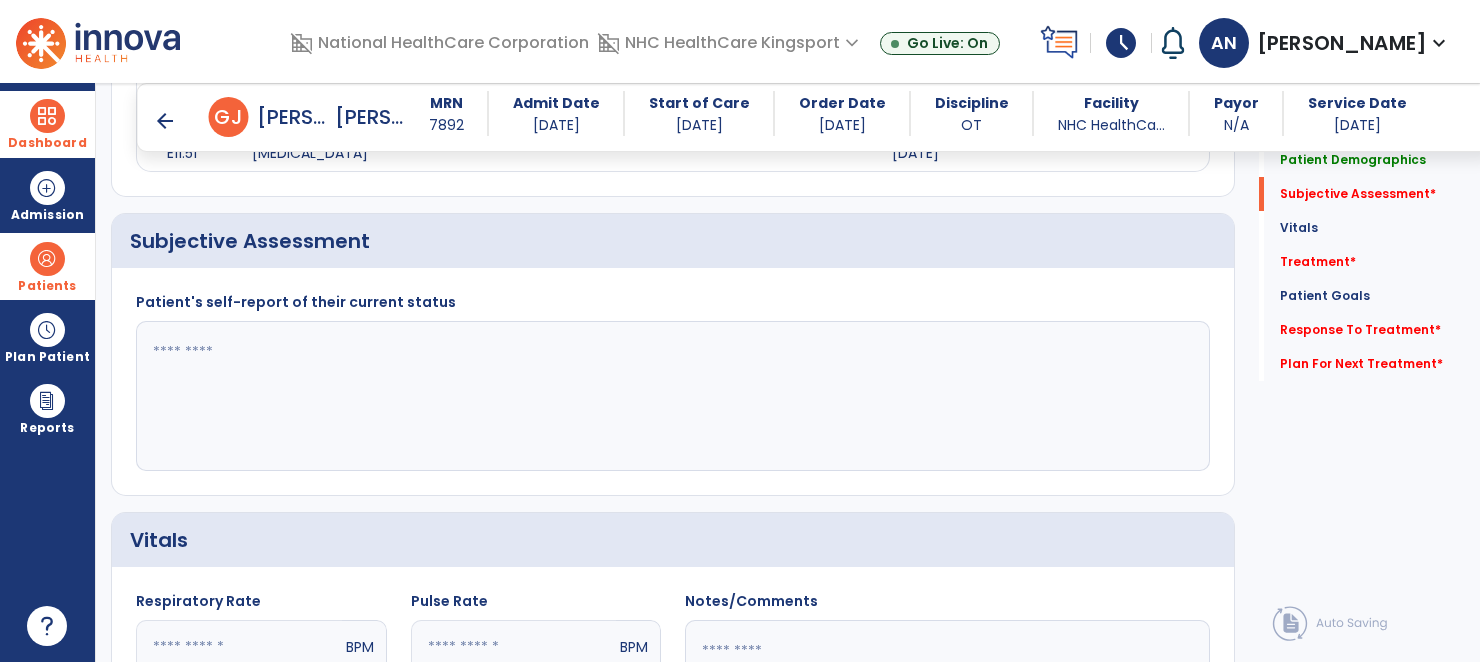 click 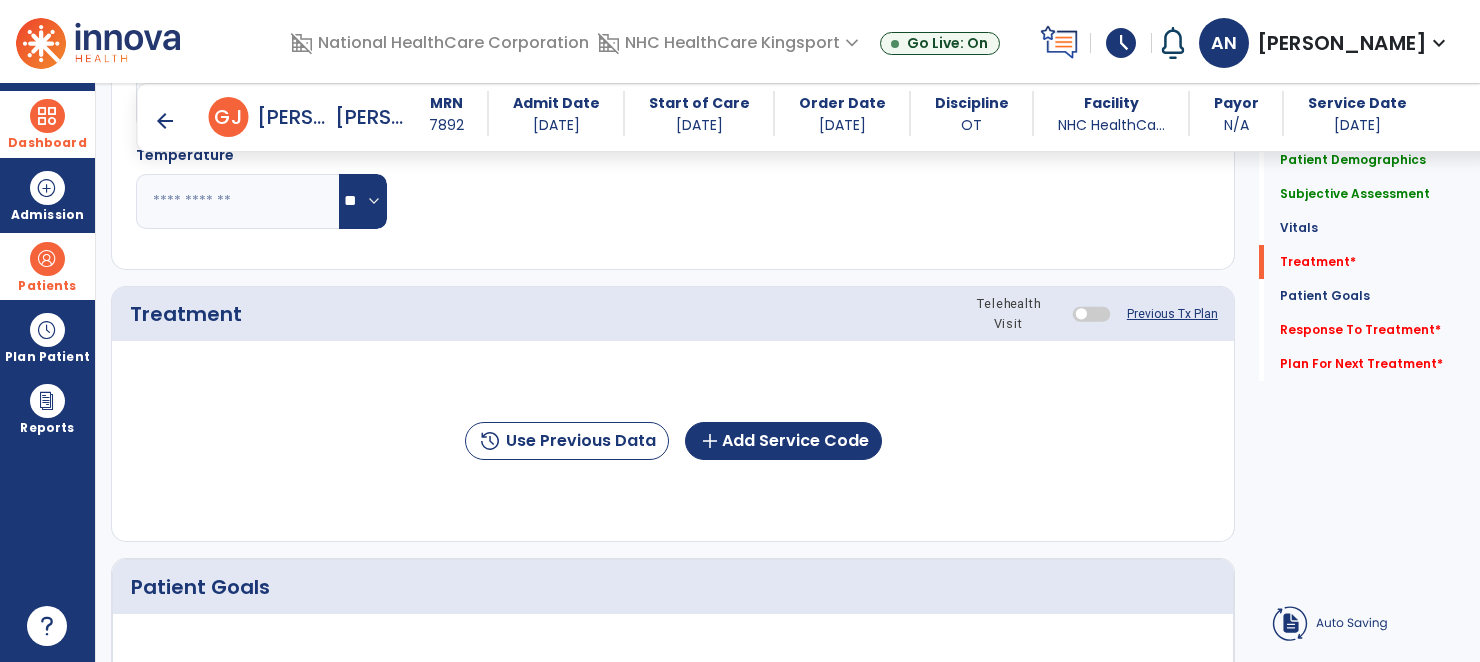 scroll, scrollTop: 1691, scrollLeft: 0, axis: vertical 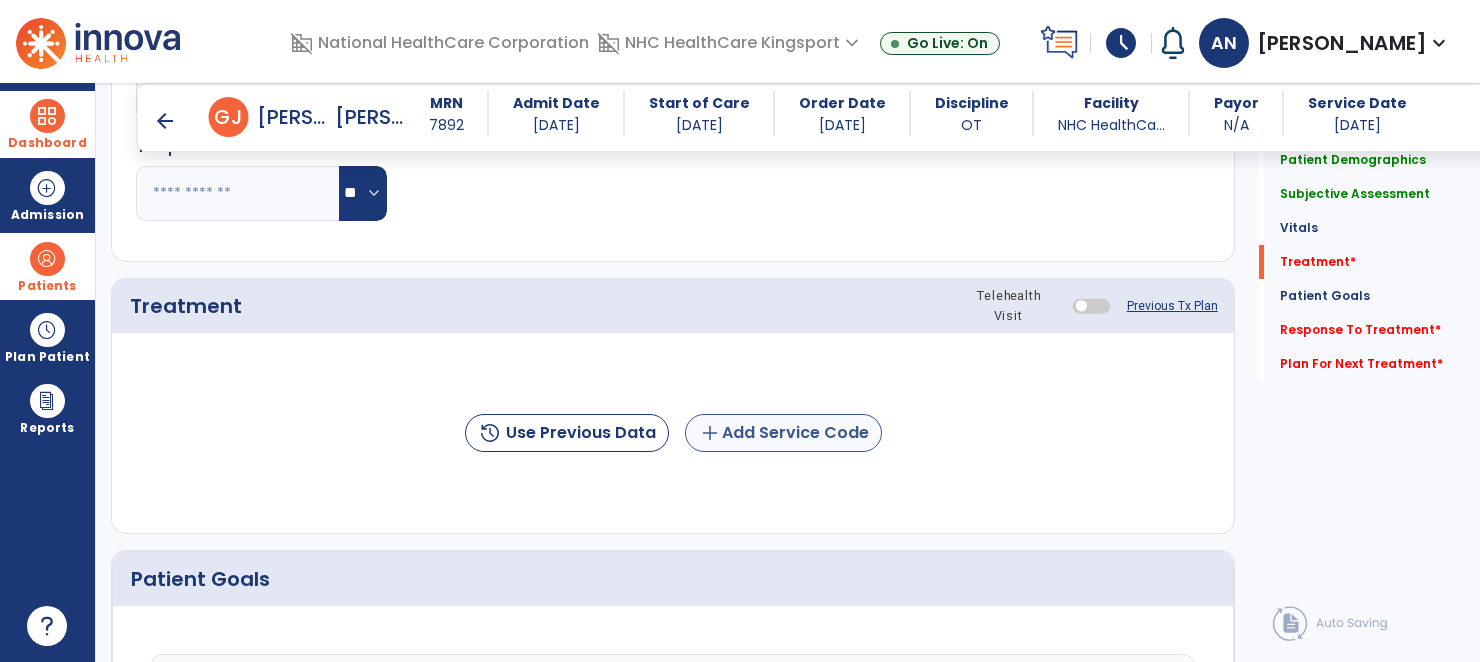 type on "**********" 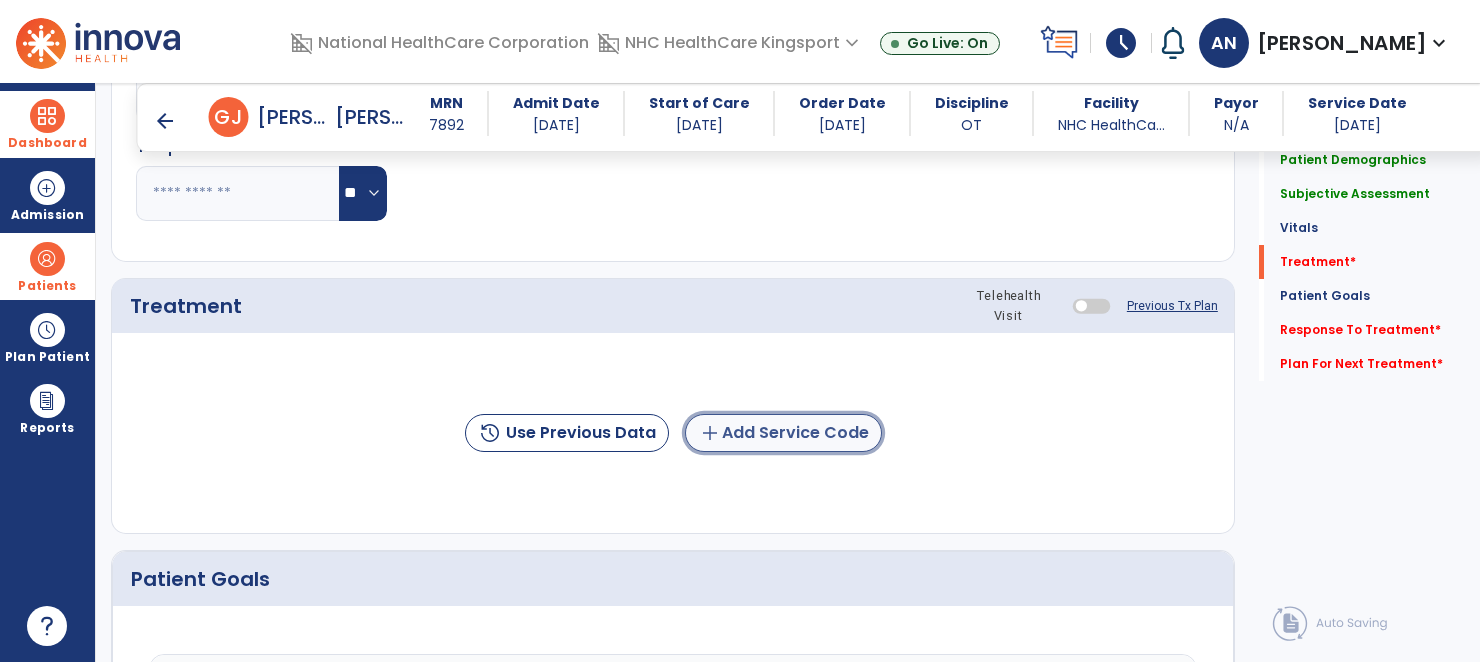 click on "add  Add Service Code" 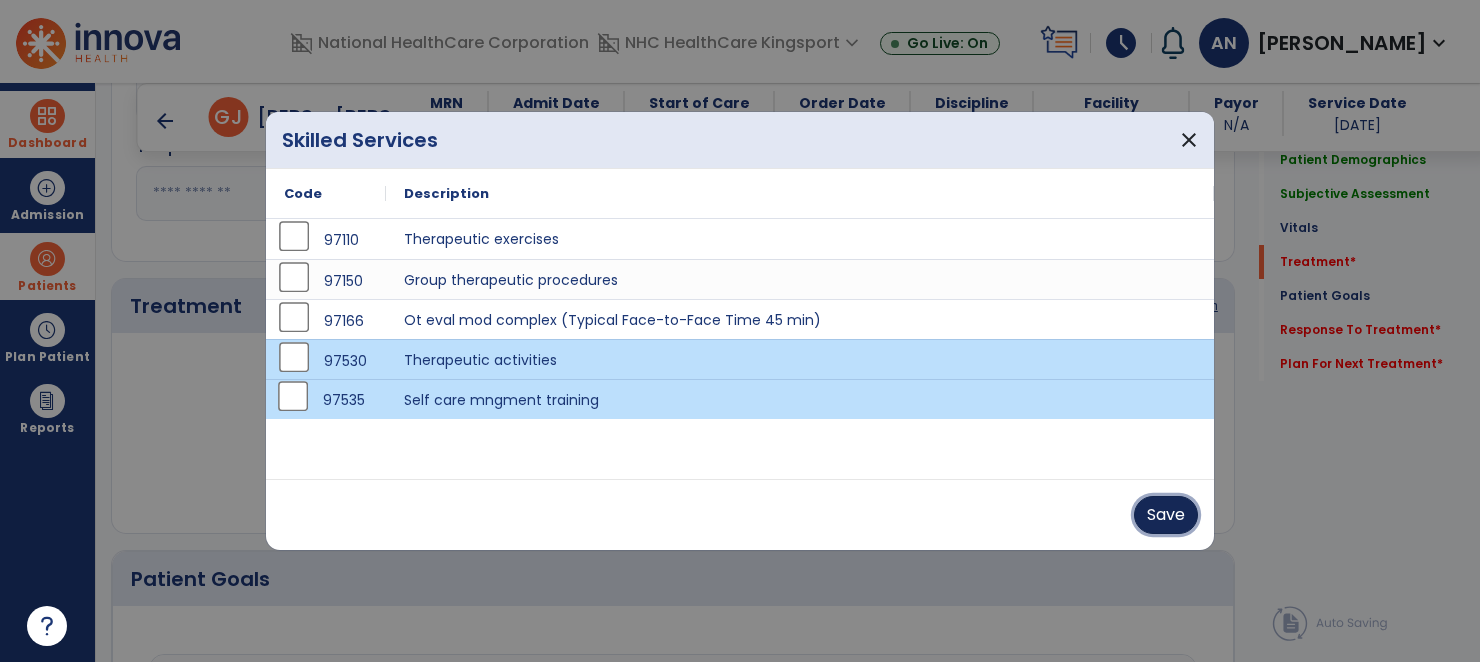 click on "Save" at bounding box center (1166, 515) 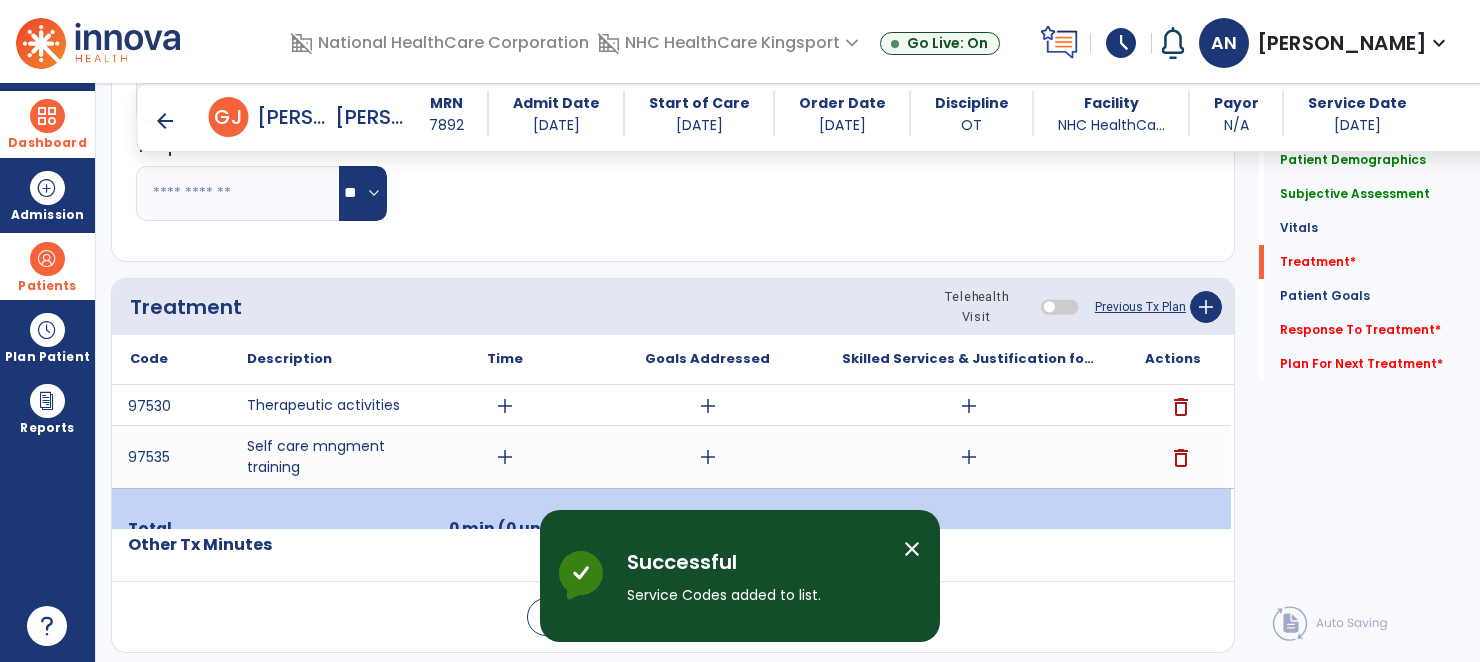 click on "Code
Description
Time" 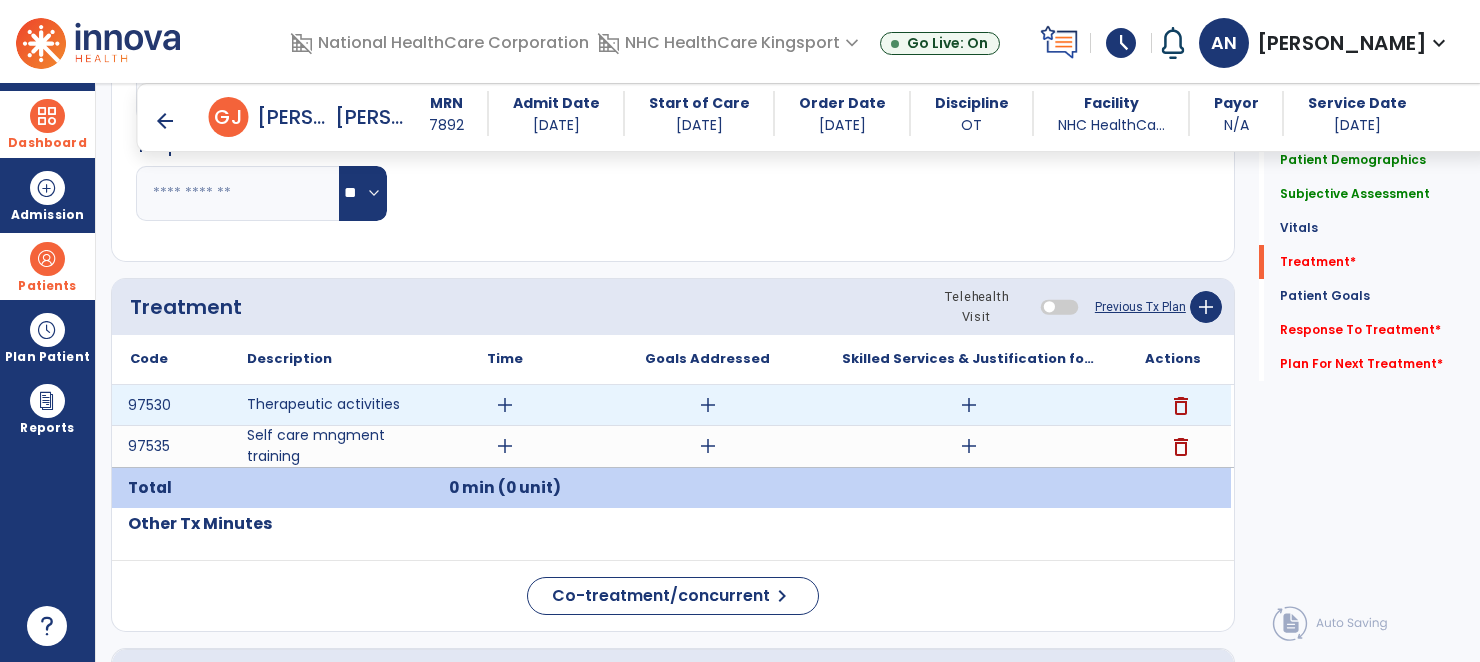 click on "add" at bounding box center [505, 405] 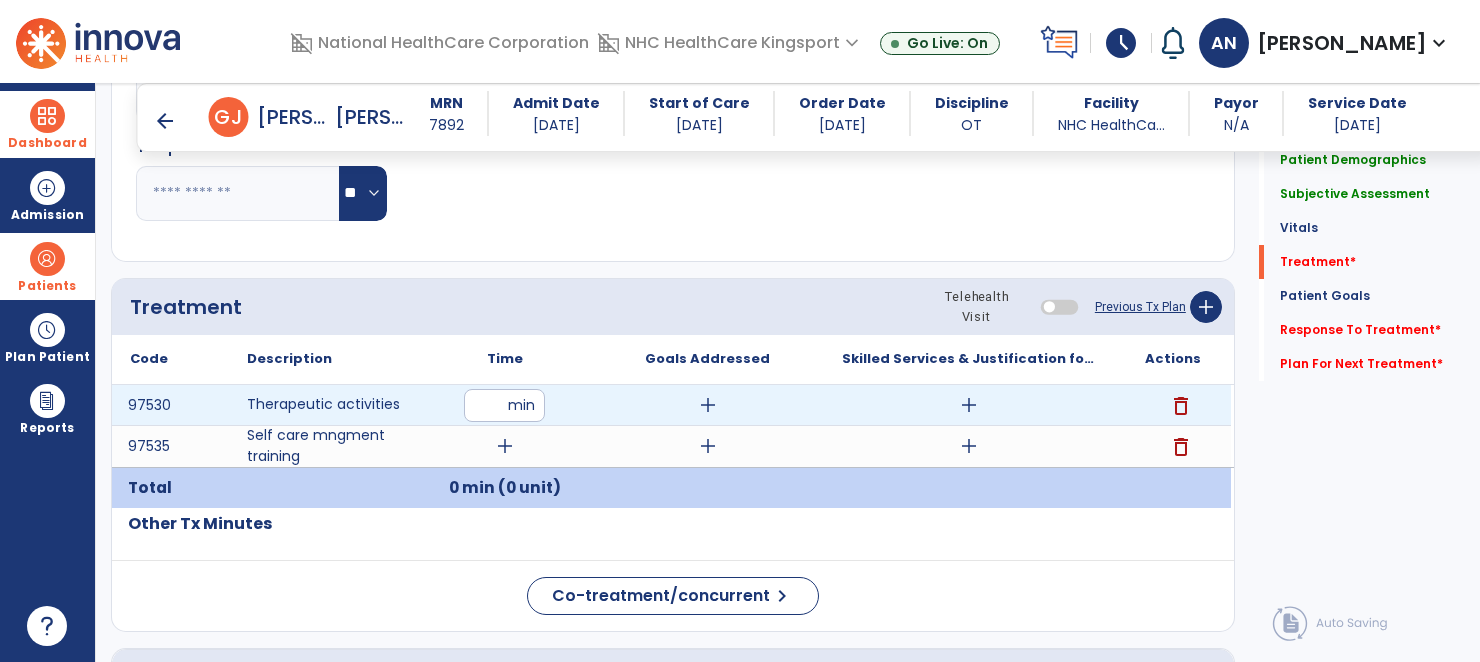 type on "**" 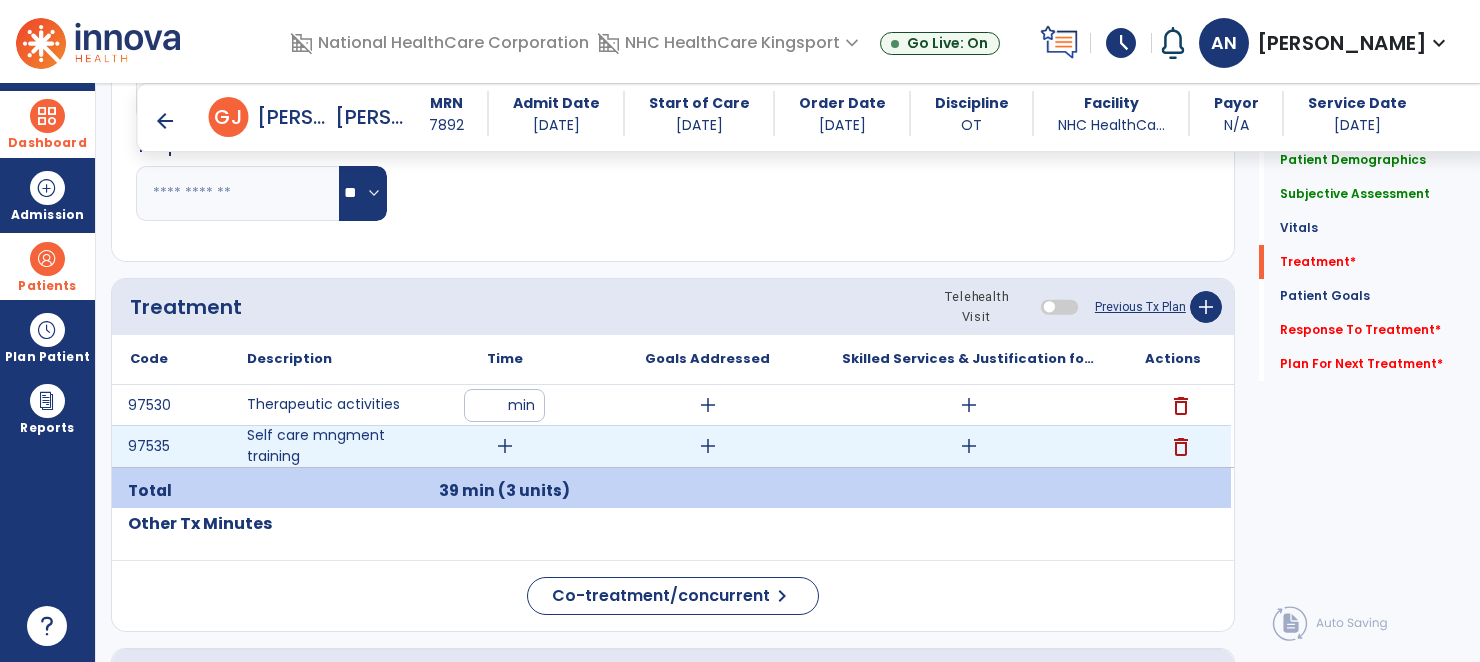 click on "add" at bounding box center [505, 446] 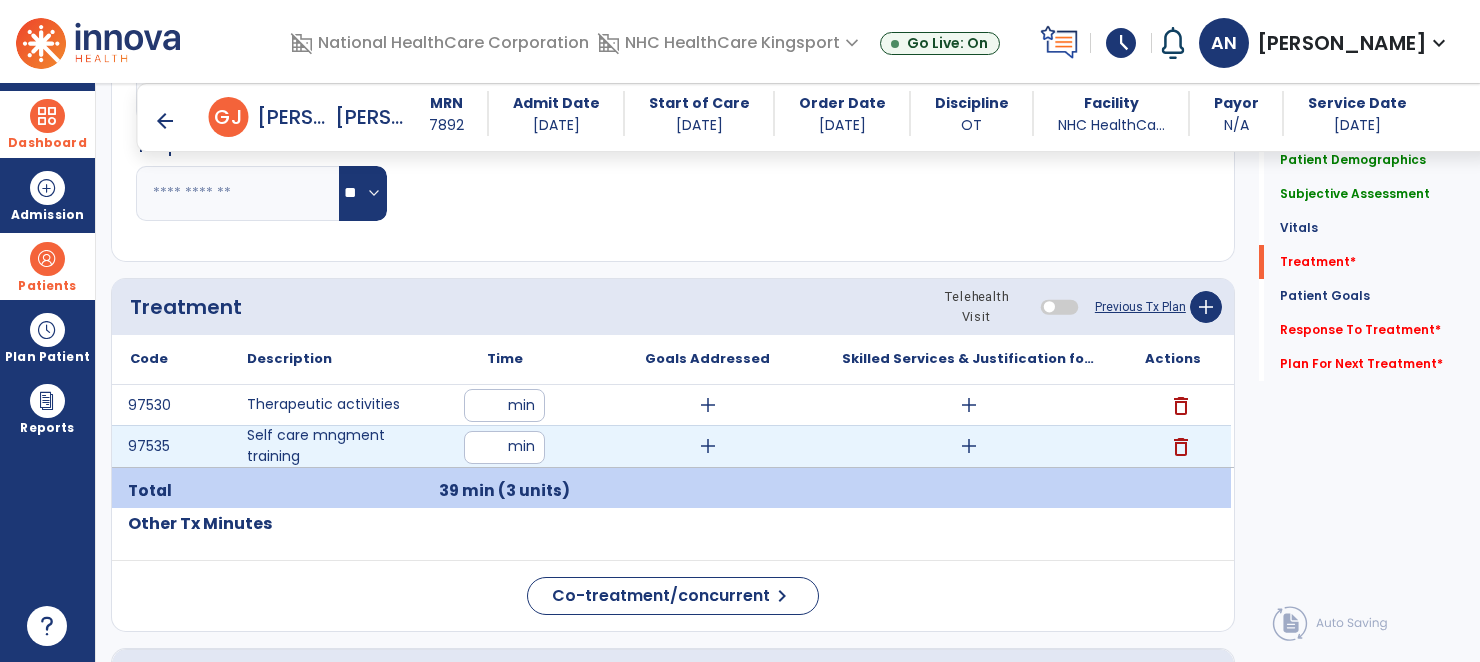 type on "**" 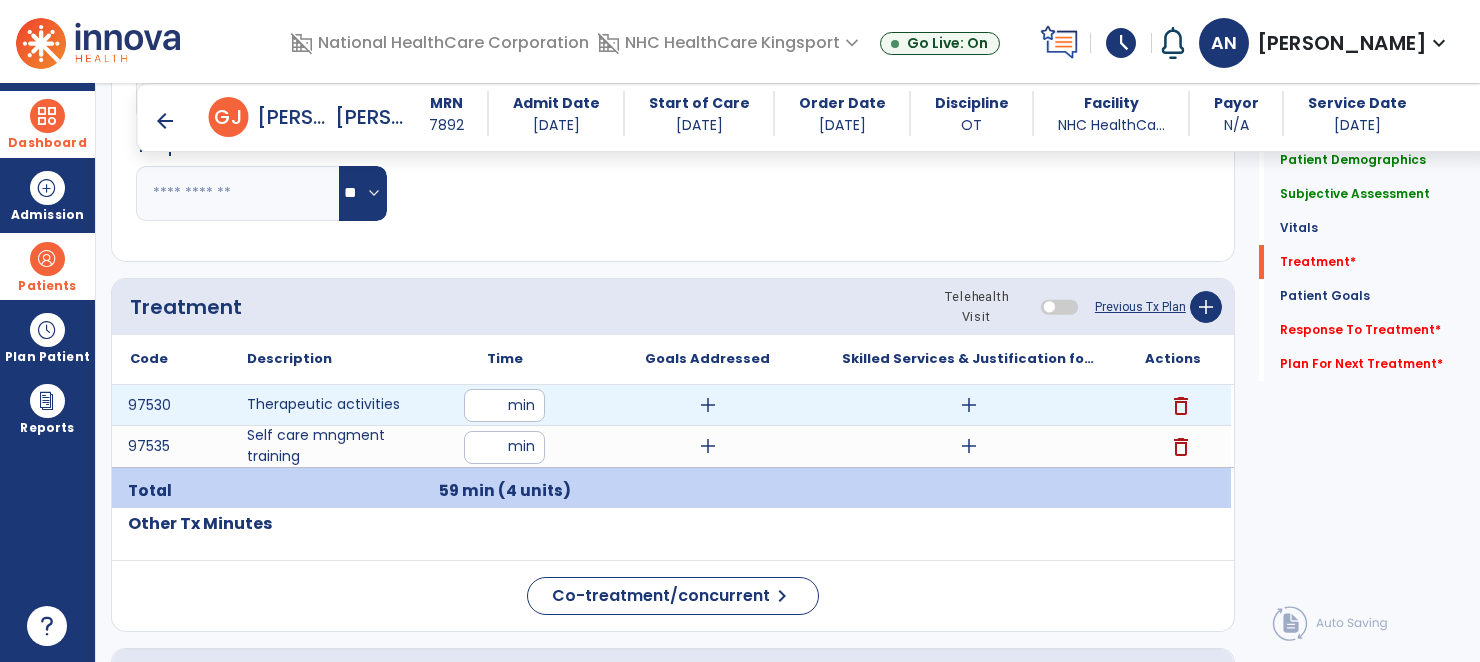 click on "add" at bounding box center (708, 405) 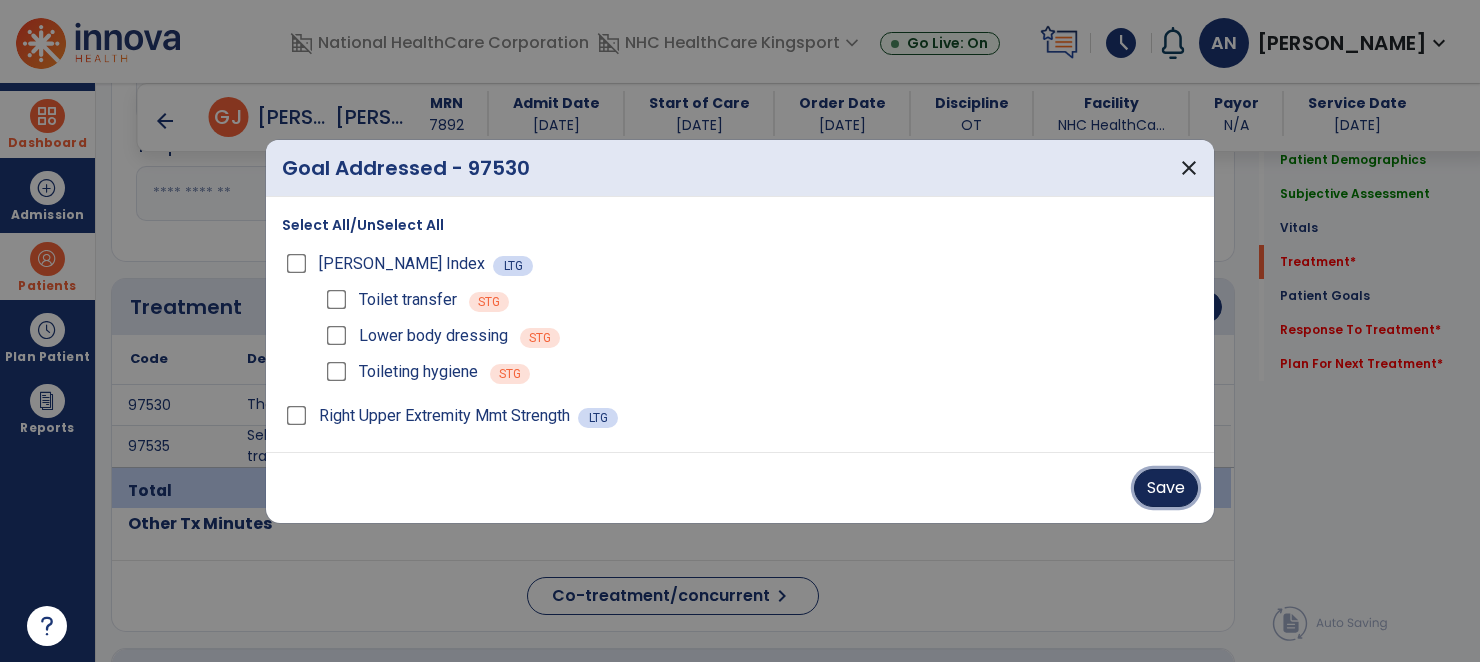 click on "Save" at bounding box center (1166, 488) 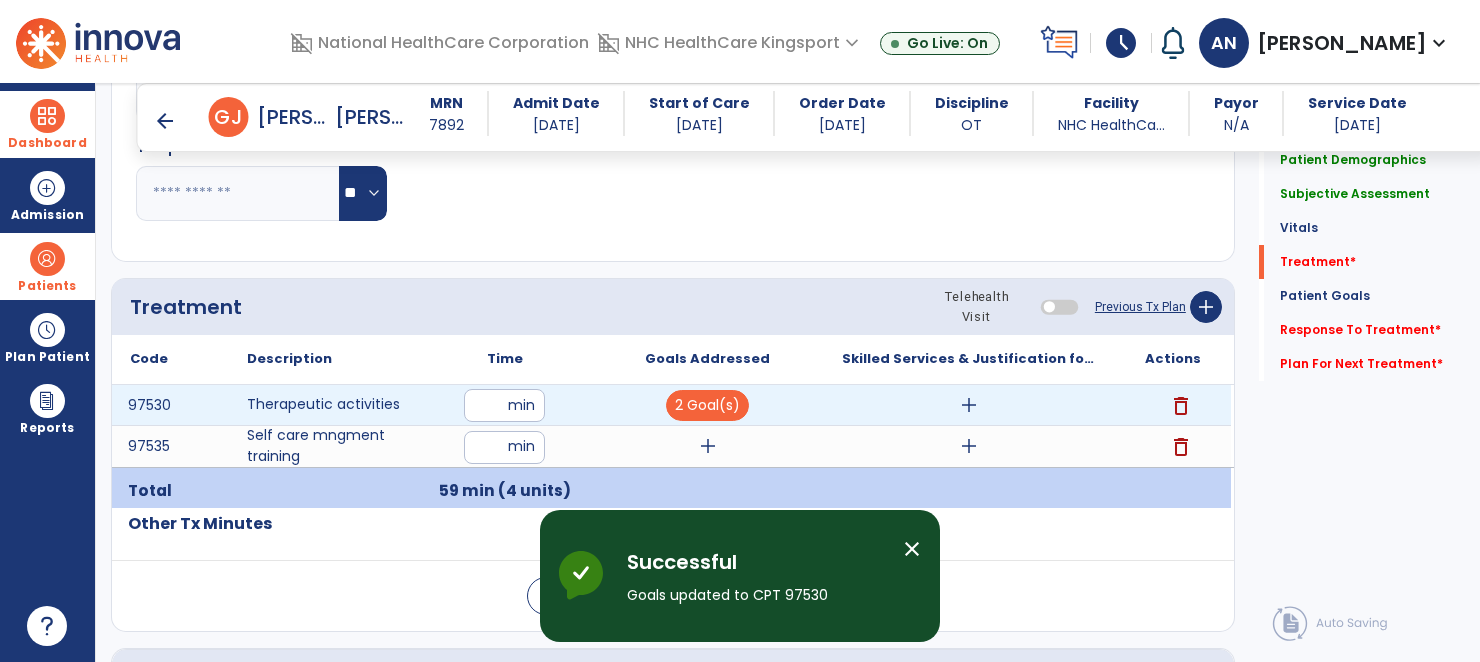 click on "add" at bounding box center (969, 405) 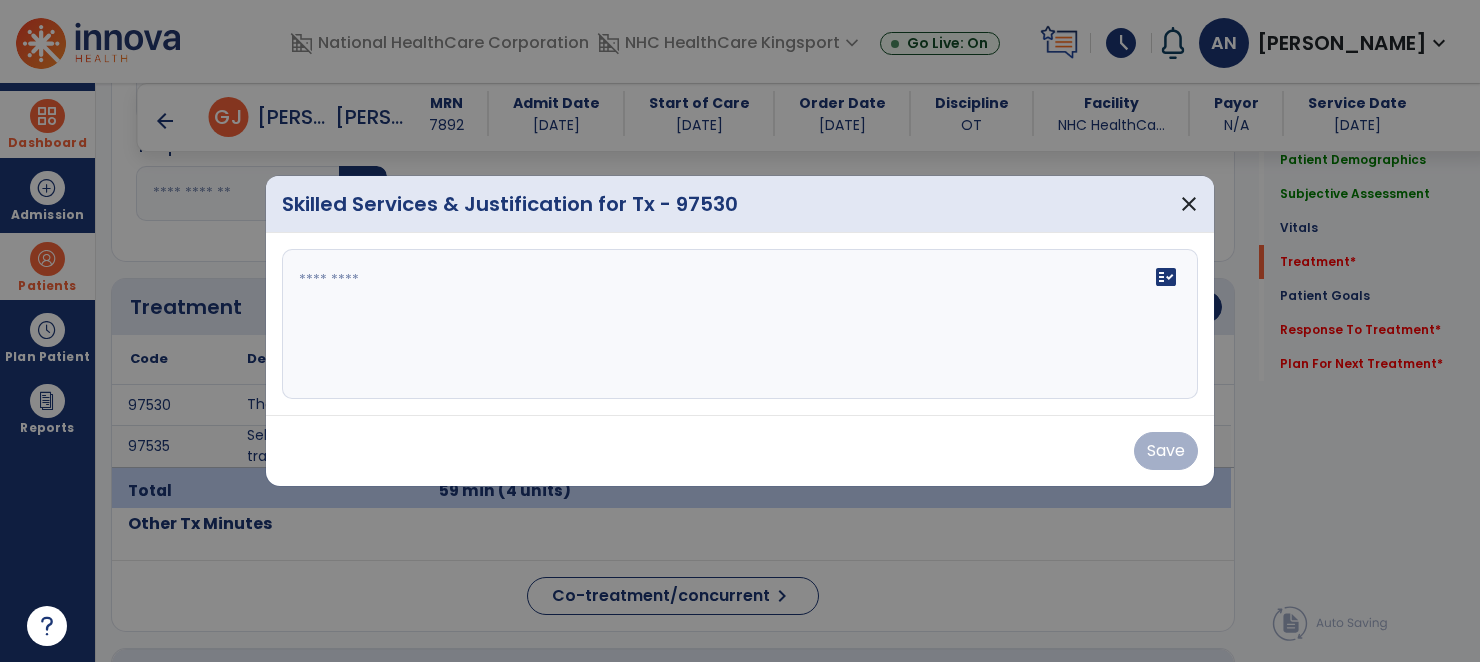 click on "fact_check" at bounding box center (740, 324) 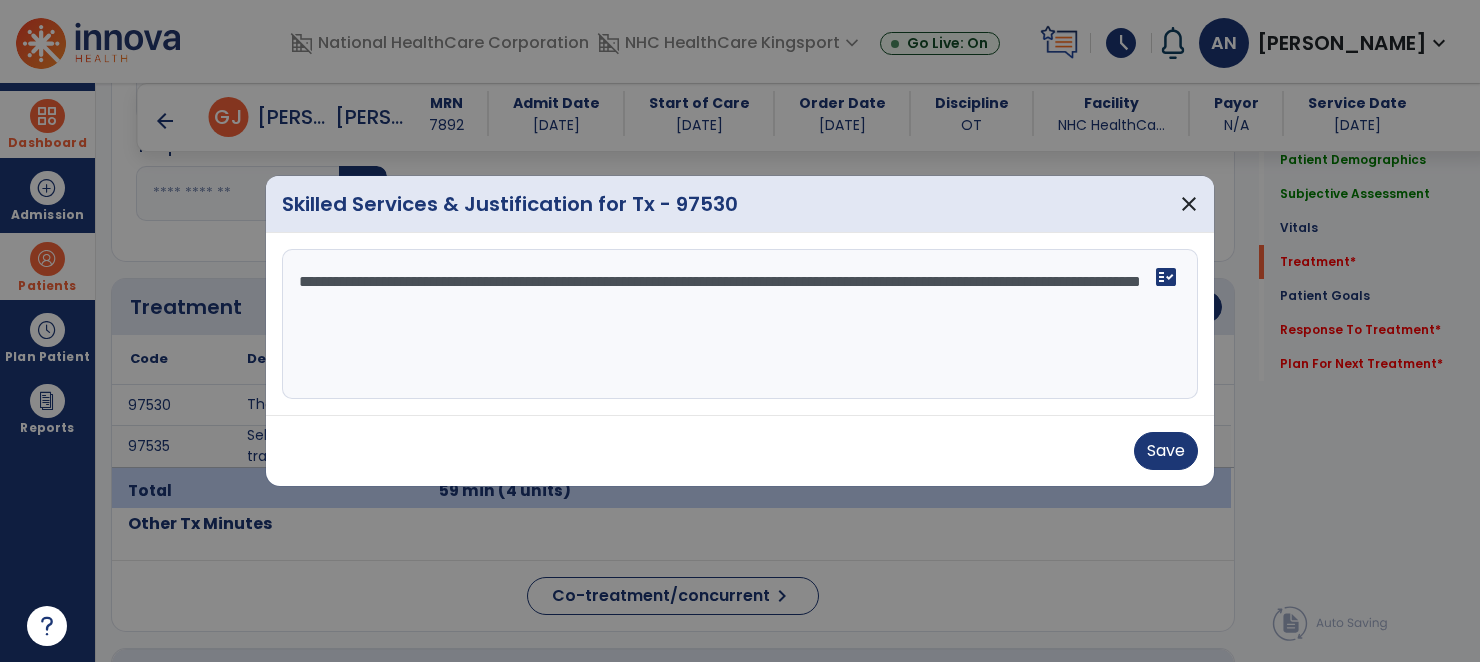 click on "**********" at bounding box center [740, 324] 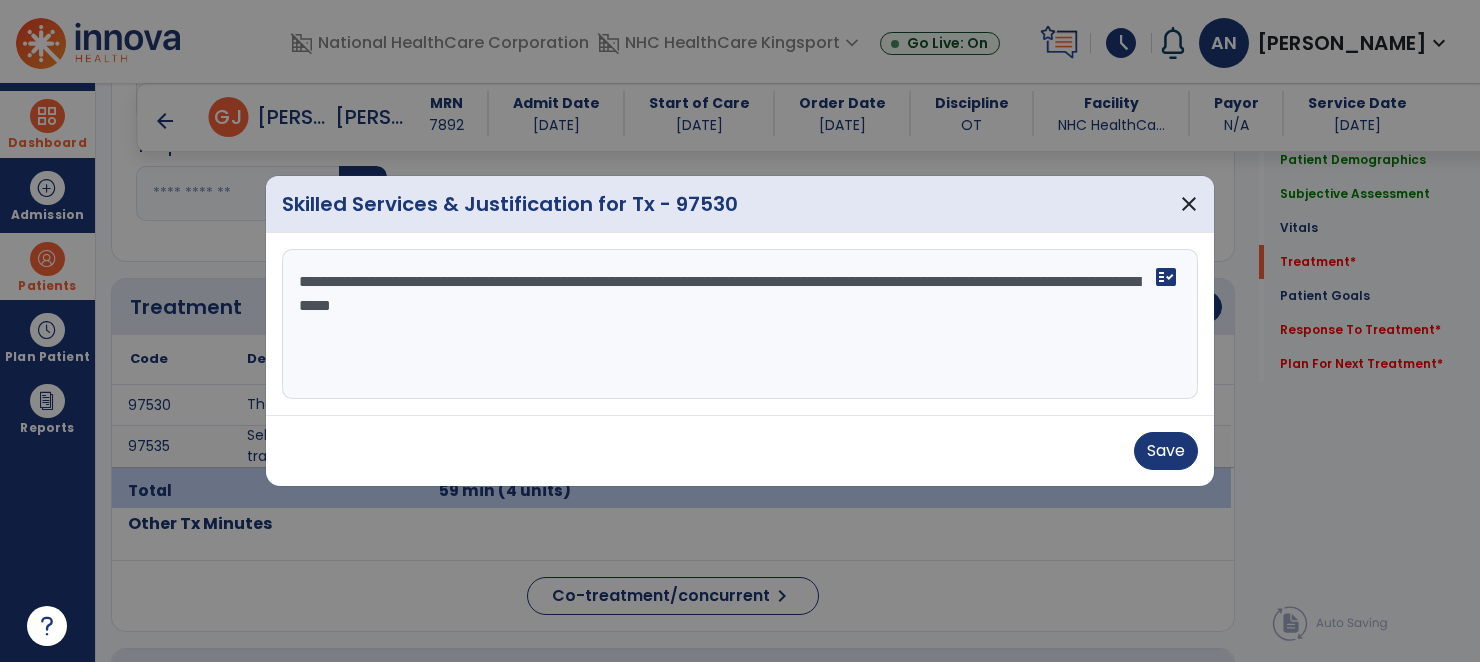 click on "**********" at bounding box center [740, 324] 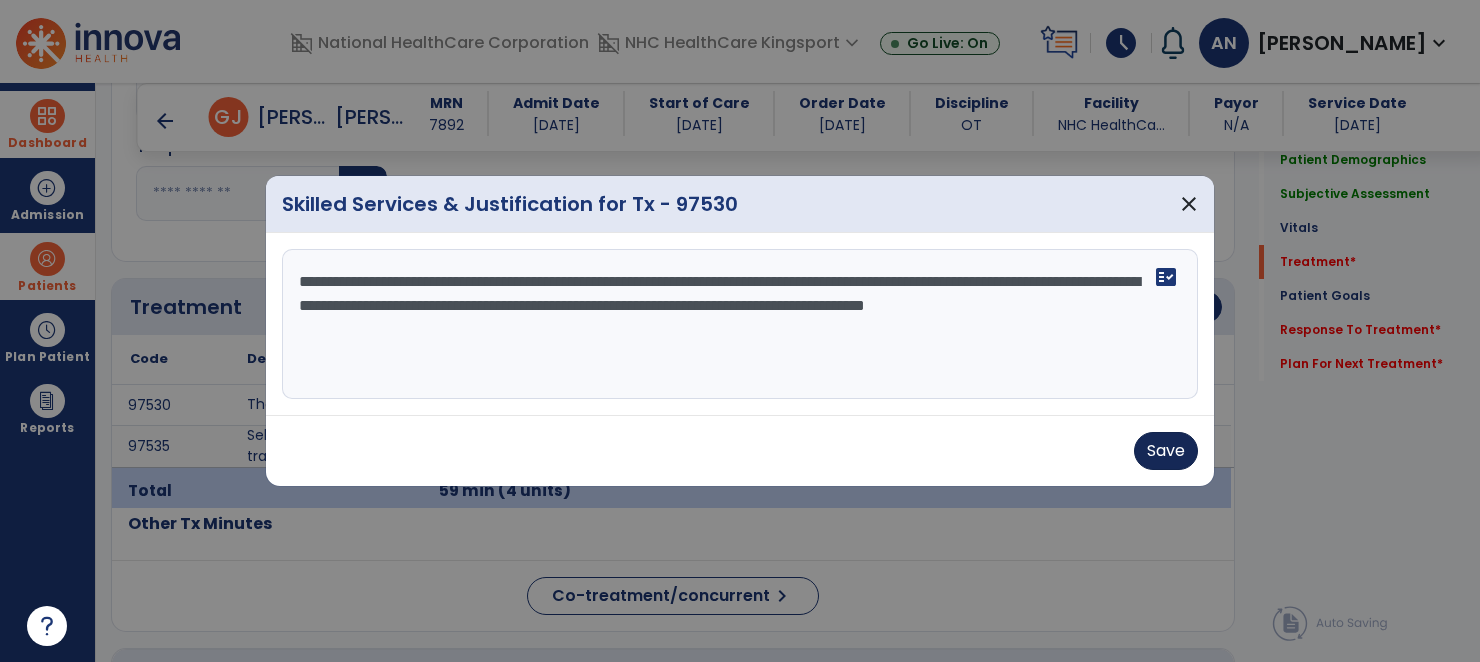 type on "**********" 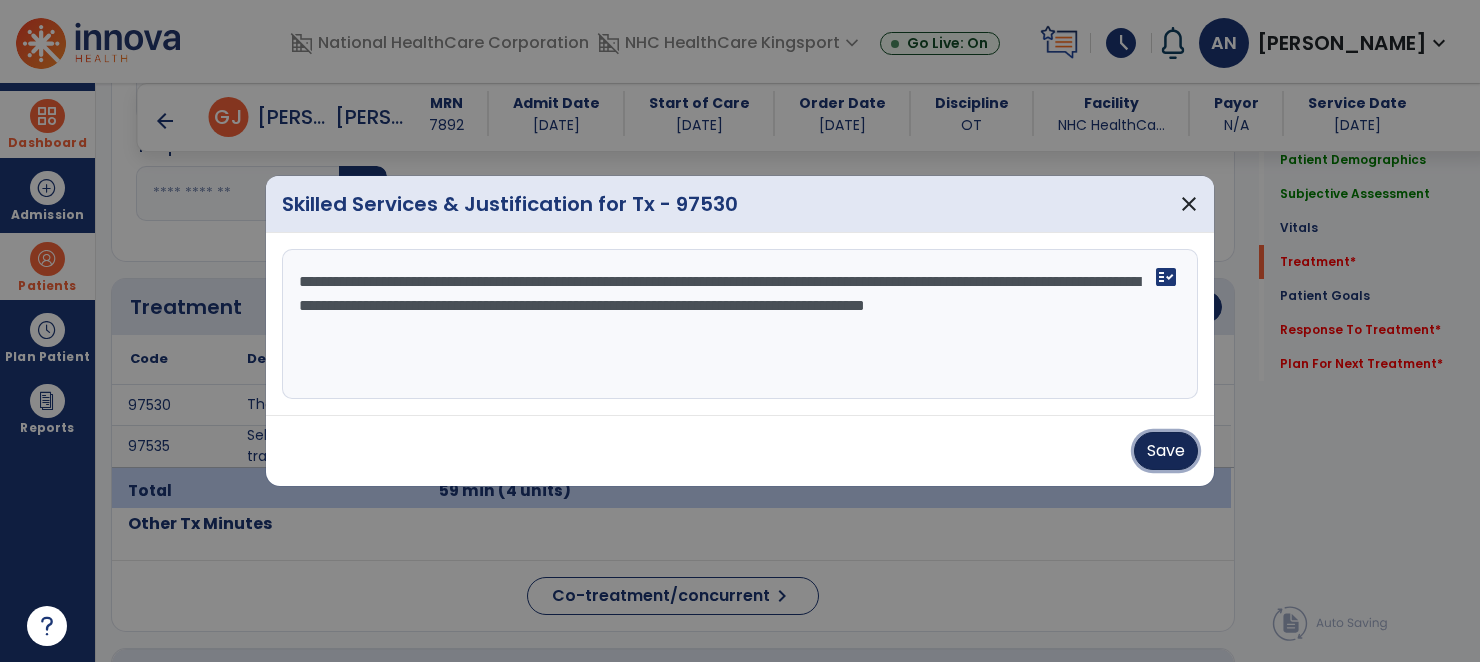 click on "Save" at bounding box center (1166, 451) 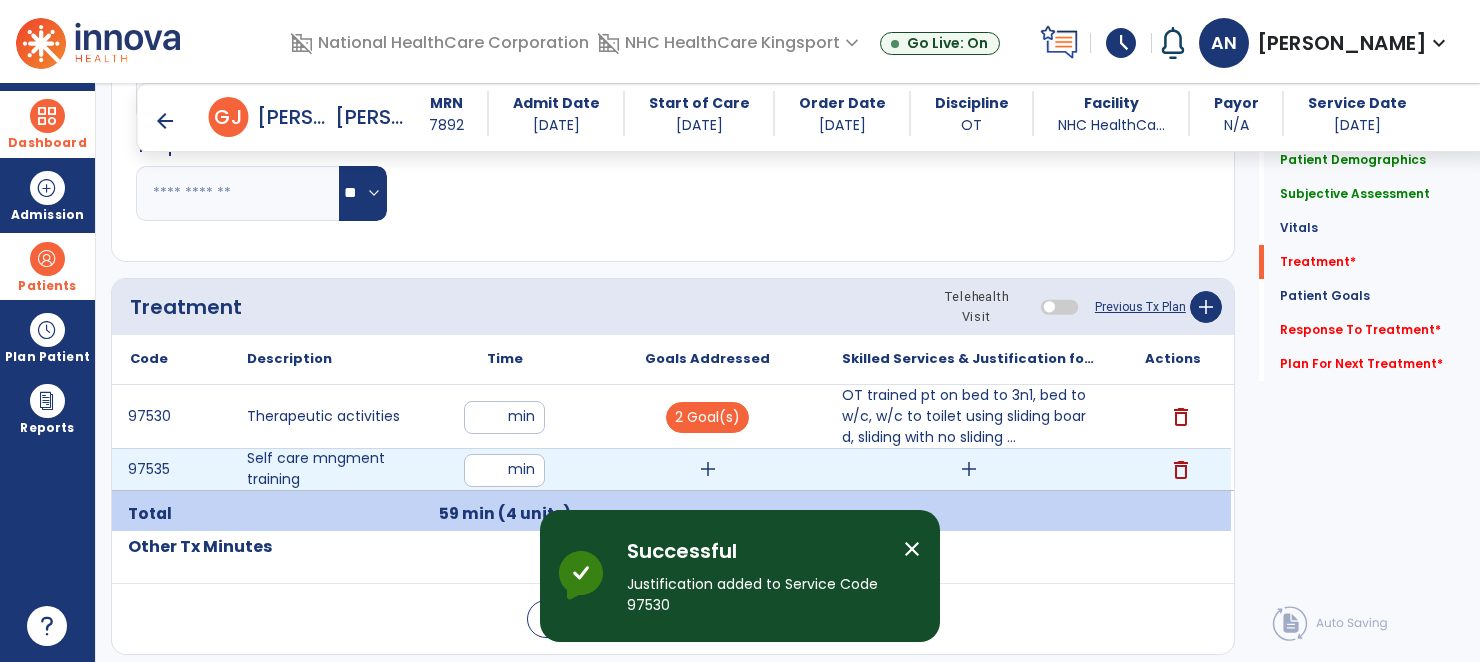 click on "add" at bounding box center [708, 469] 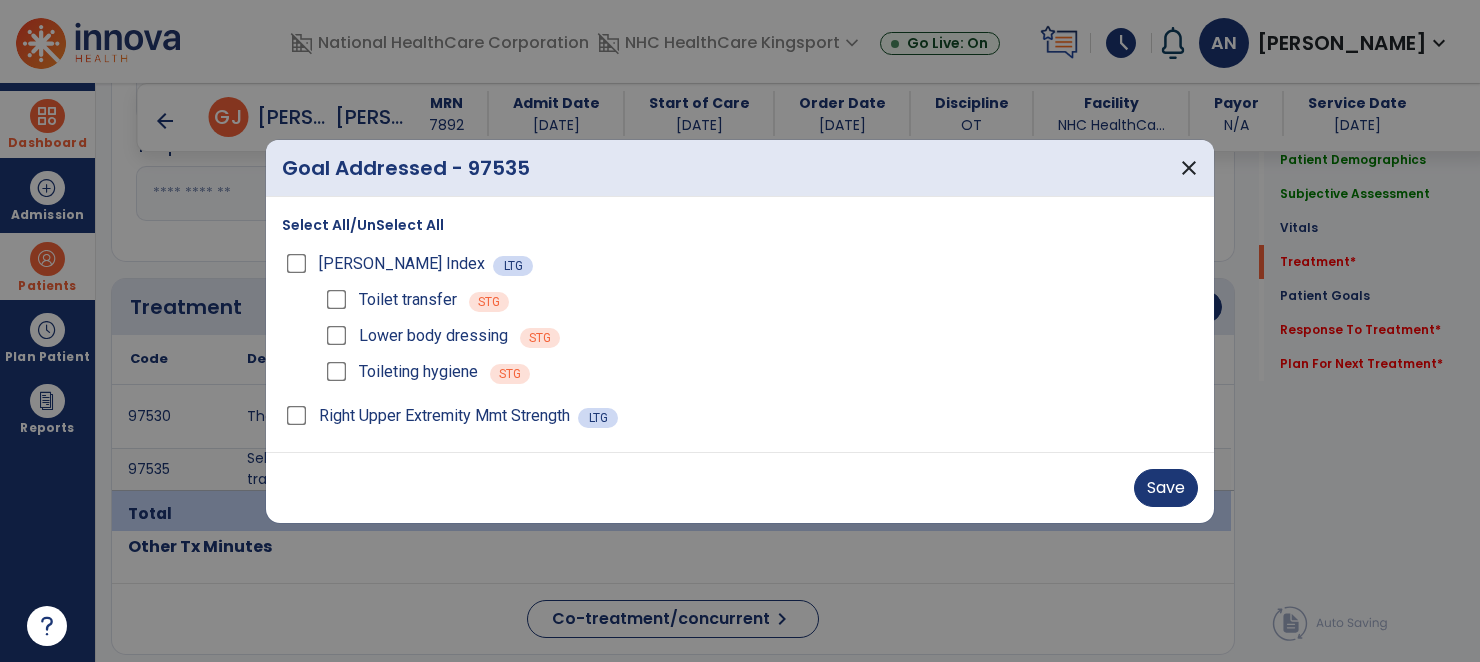 click on "Lower body dressing" at bounding box center (415, 336) 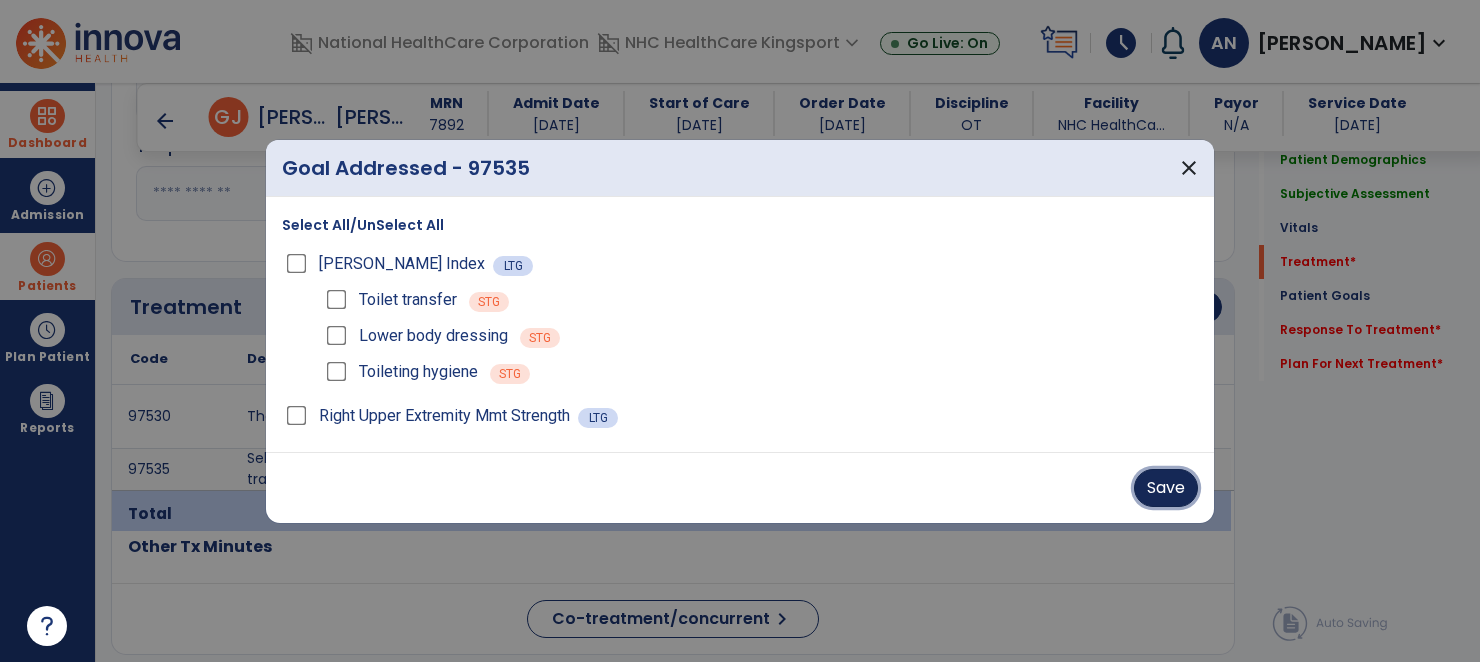 click on "Save" at bounding box center (1166, 488) 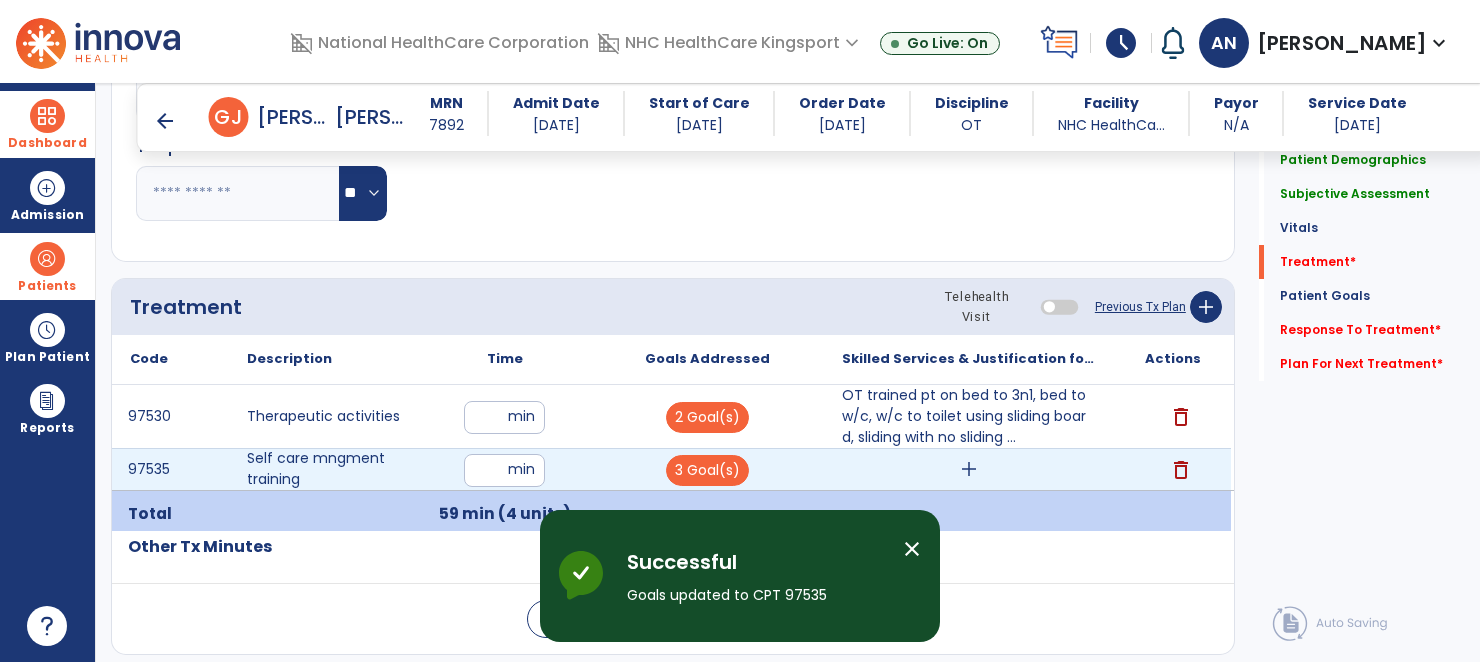 click on "add" at bounding box center [969, 469] 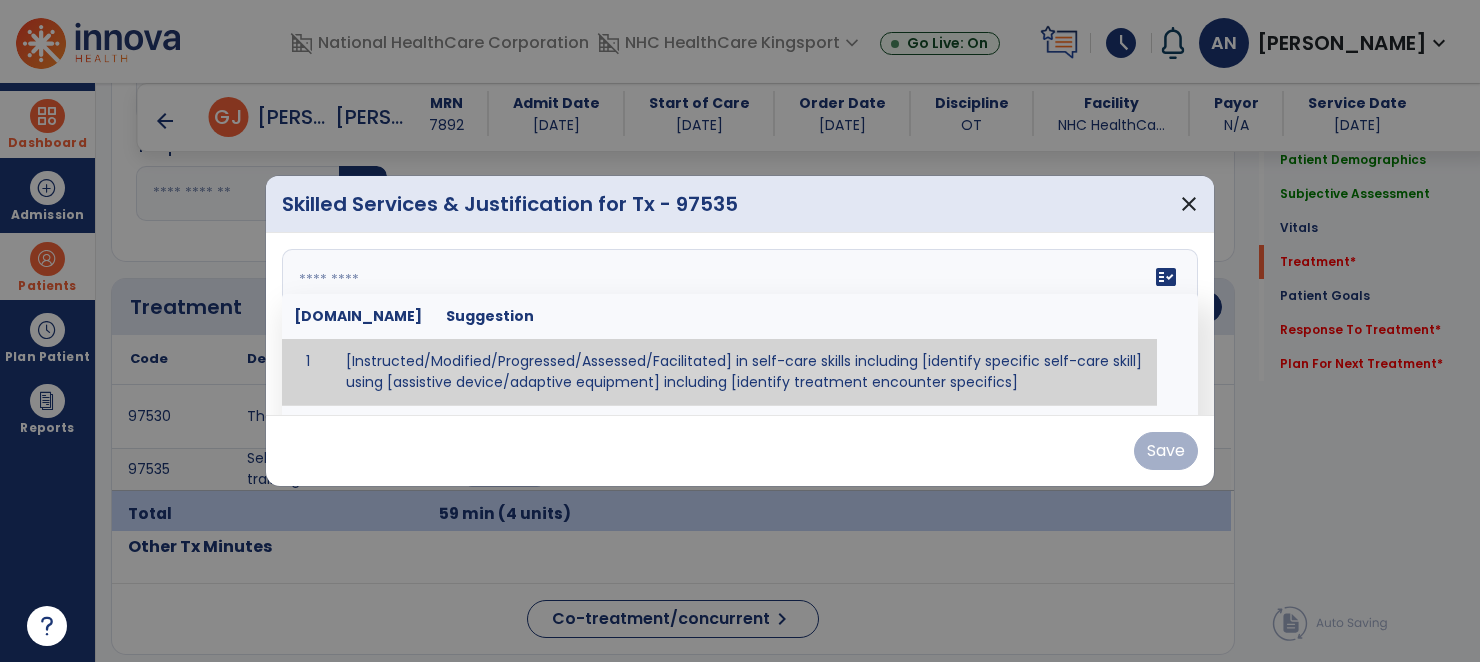 click on "fact_check  [DOMAIN_NAME] Suggestion 1 [Instructed/Modified/Progressed/Assessed/Facilitated] in self-care skills including [identify specific self-care skill] using [assistive device/adaptive equipment] including [identify treatment encounter specifics]" at bounding box center (740, 324) 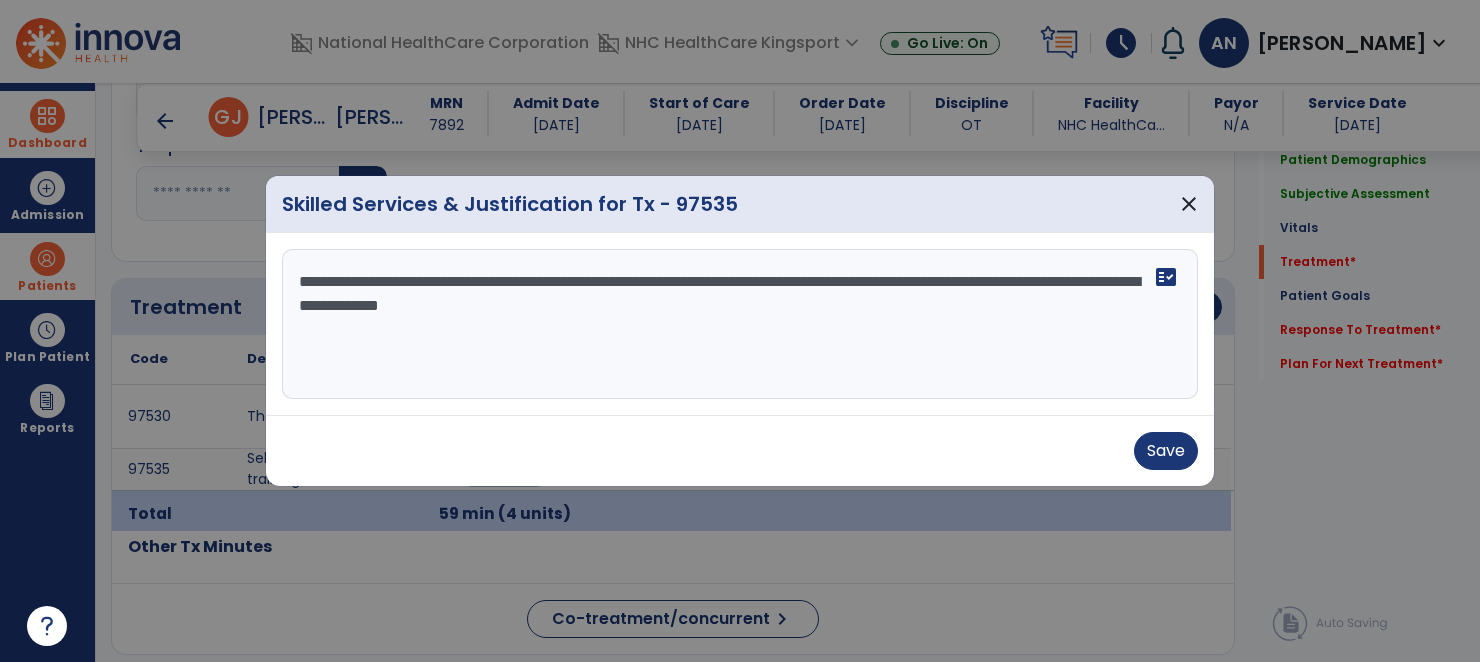 click on "**********" at bounding box center [740, 324] 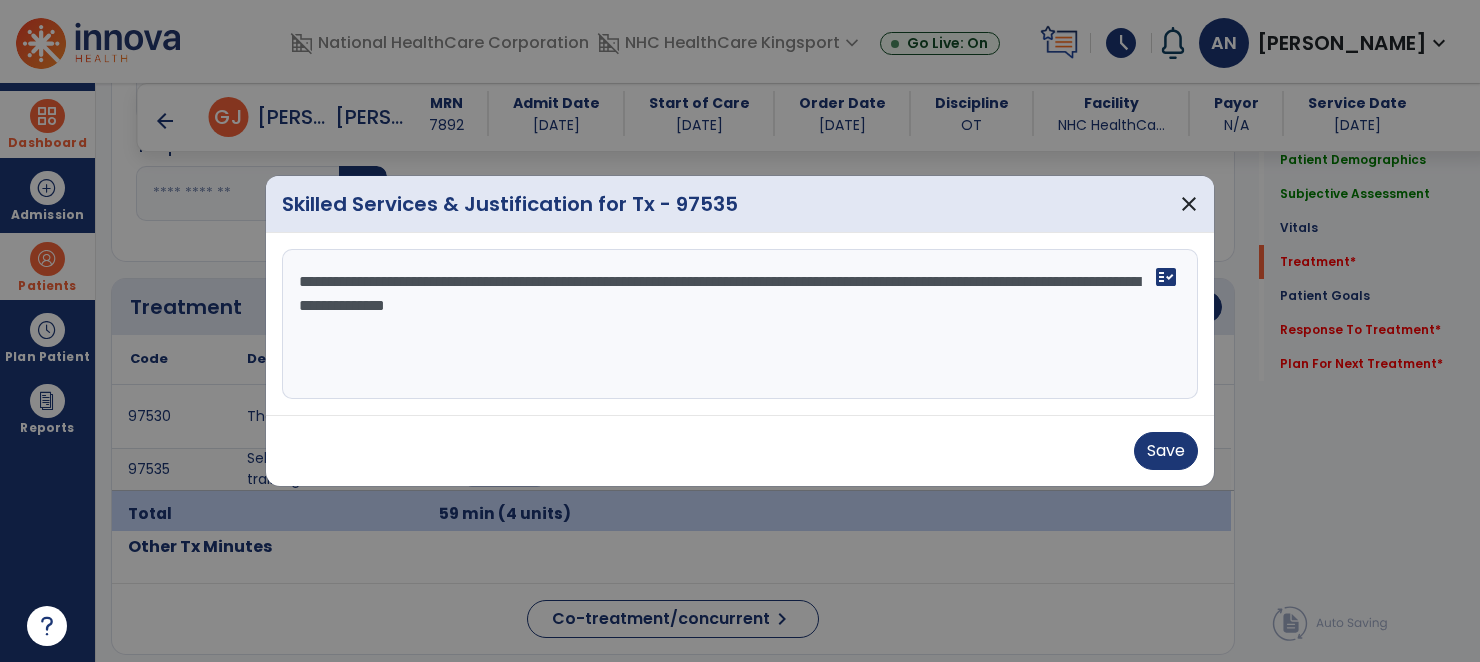 click on "**********" at bounding box center [740, 324] 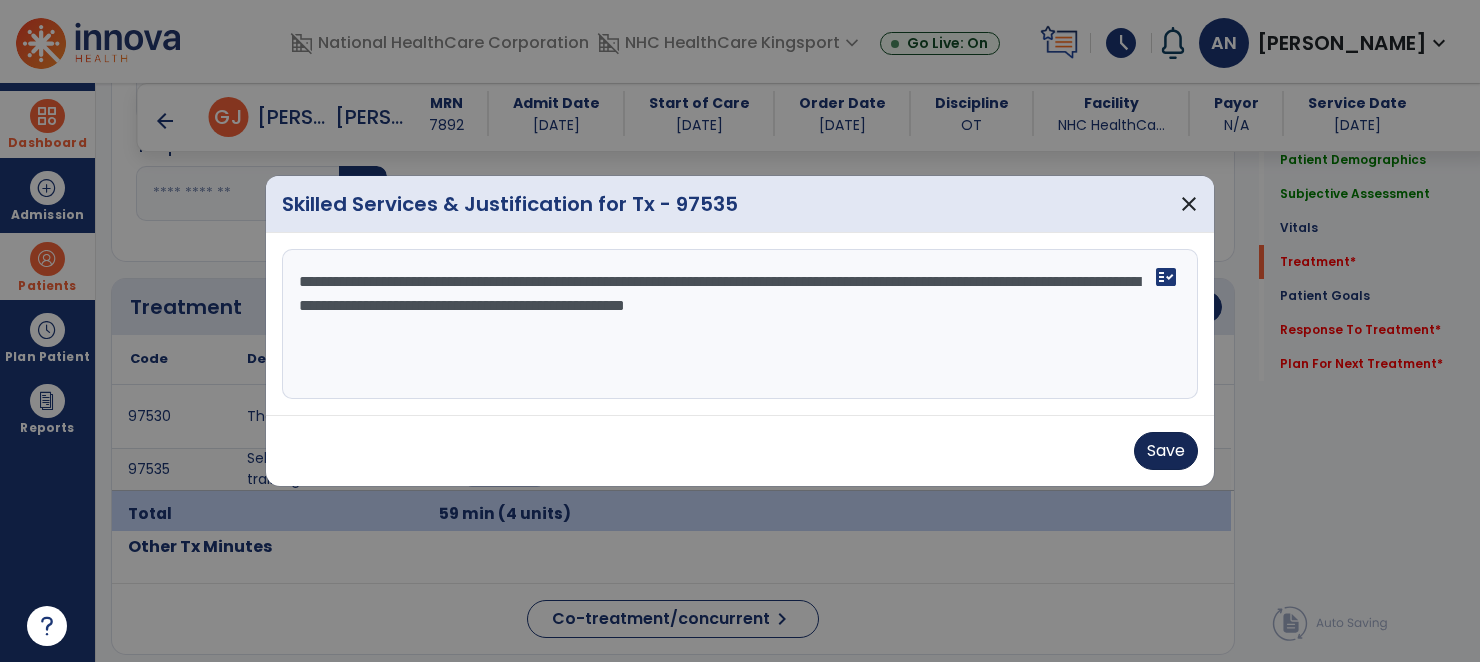 type on "**********" 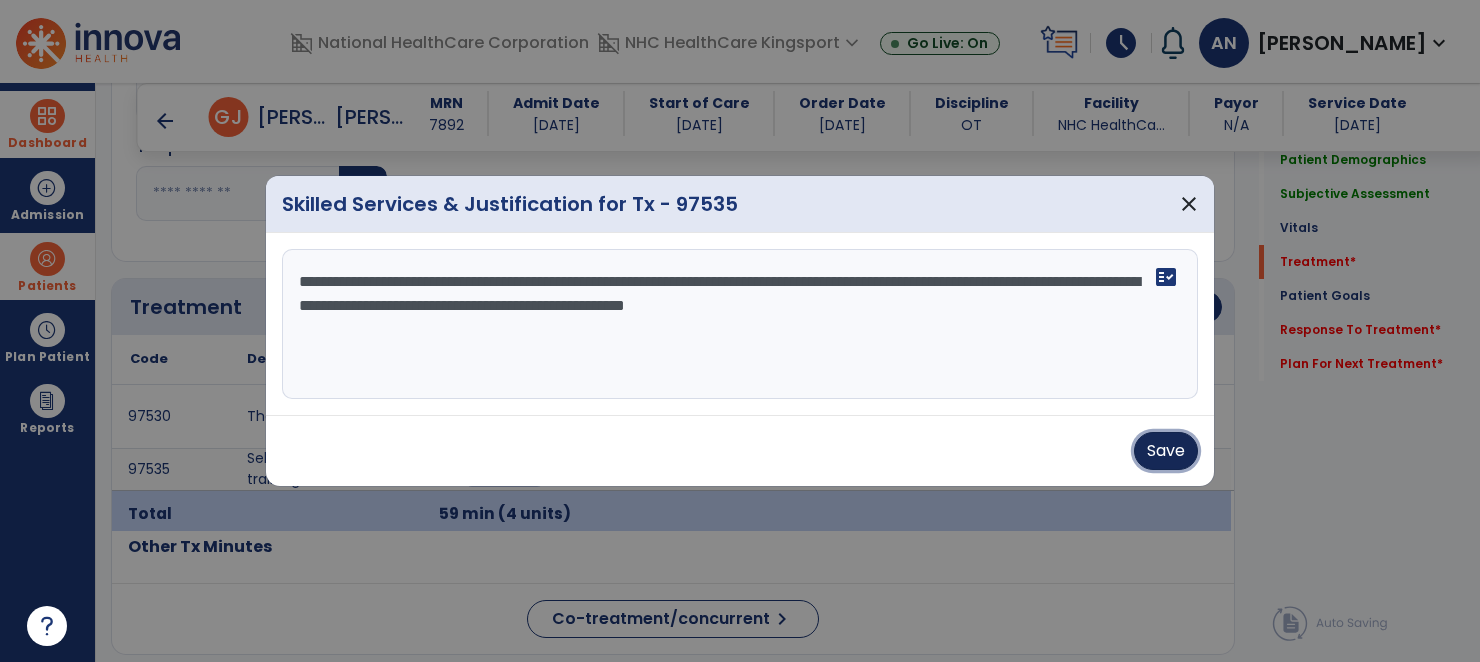 click on "Save" at bounding box center (1166, 451) 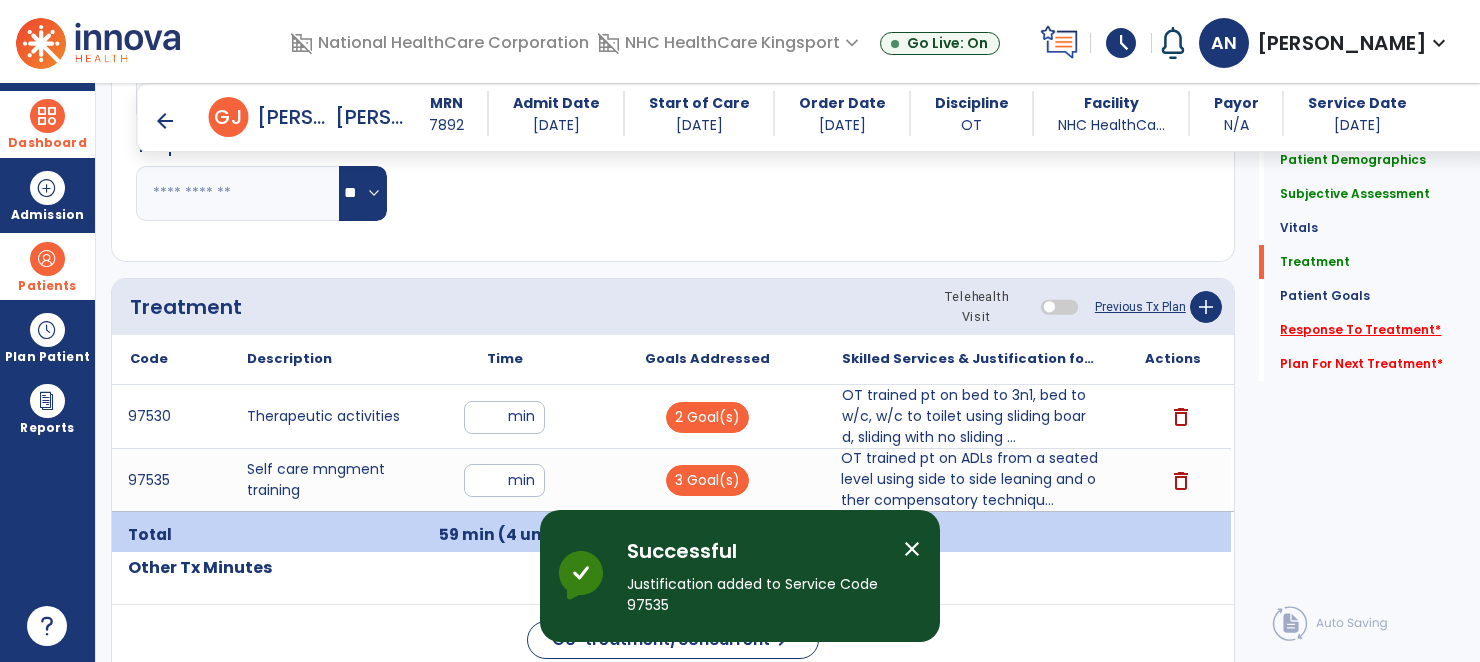 click on "Response To Treatment   *" 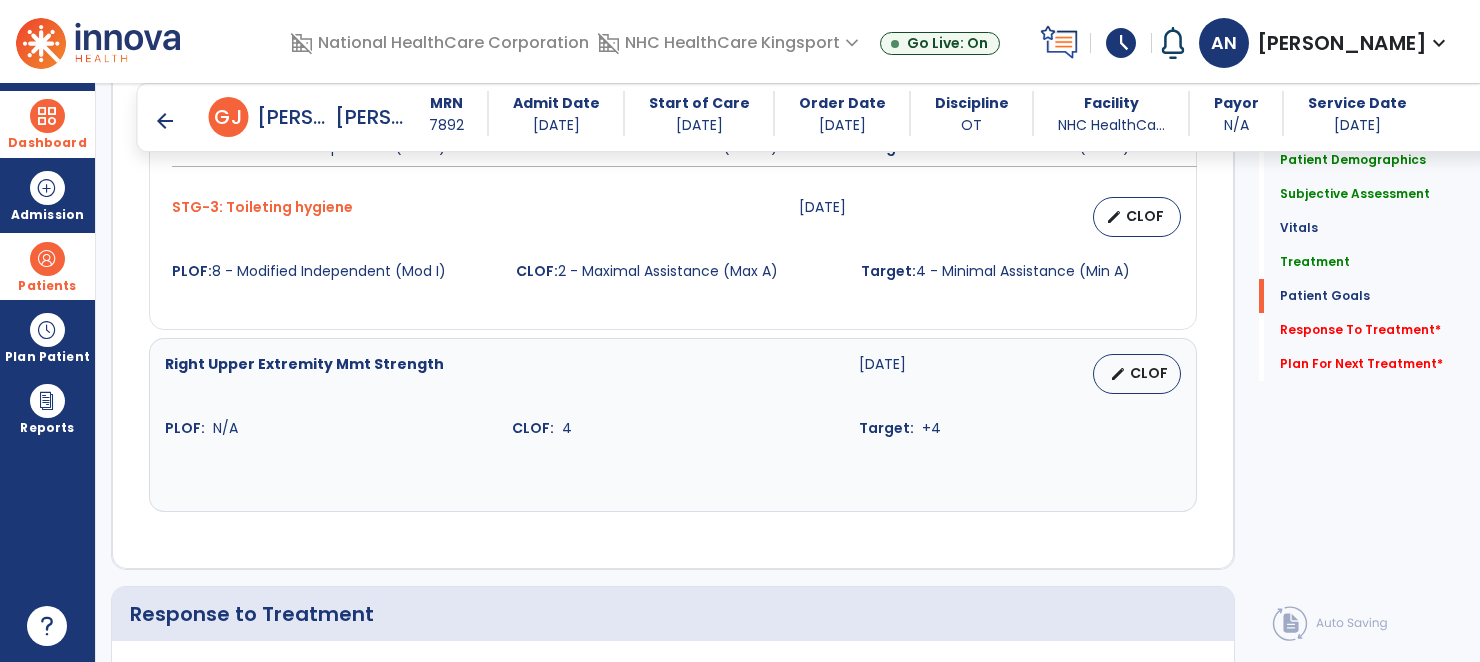 click on "fact_check" 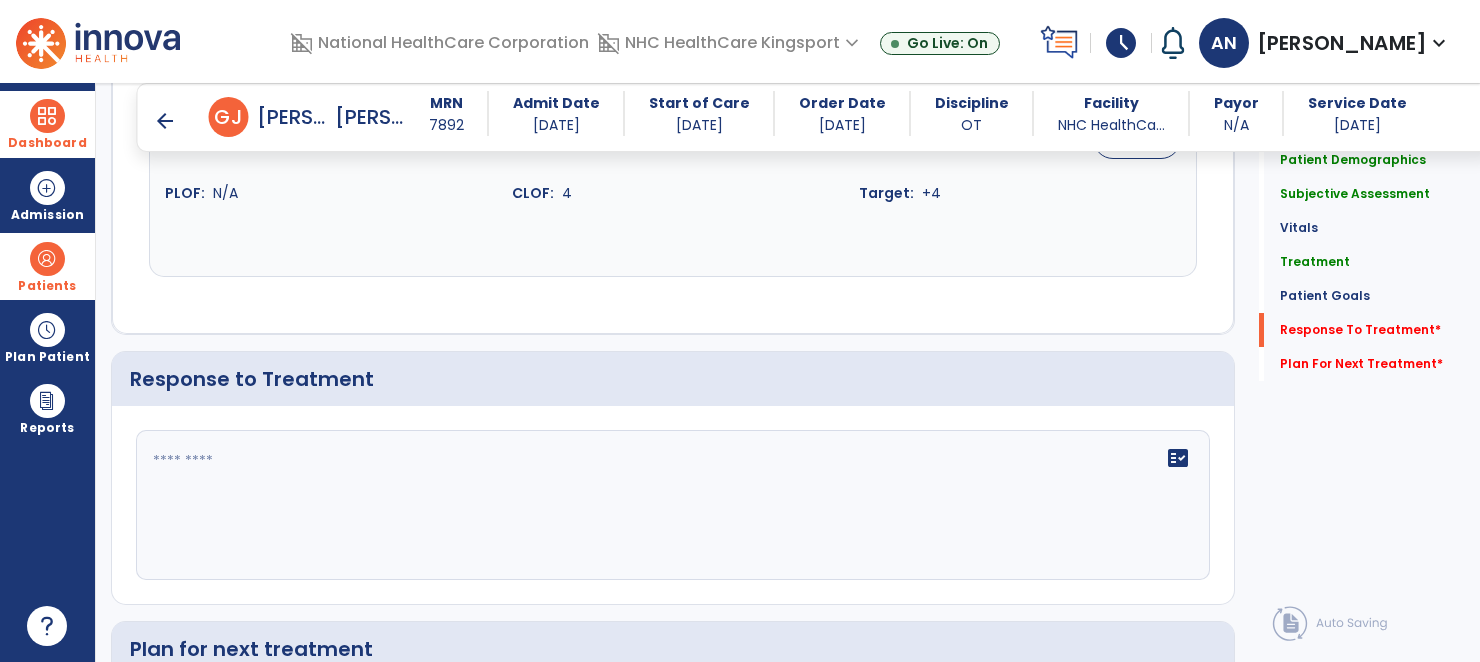 scroll, scrollTop: 3007, scrollLeft: 0, axis: vertical 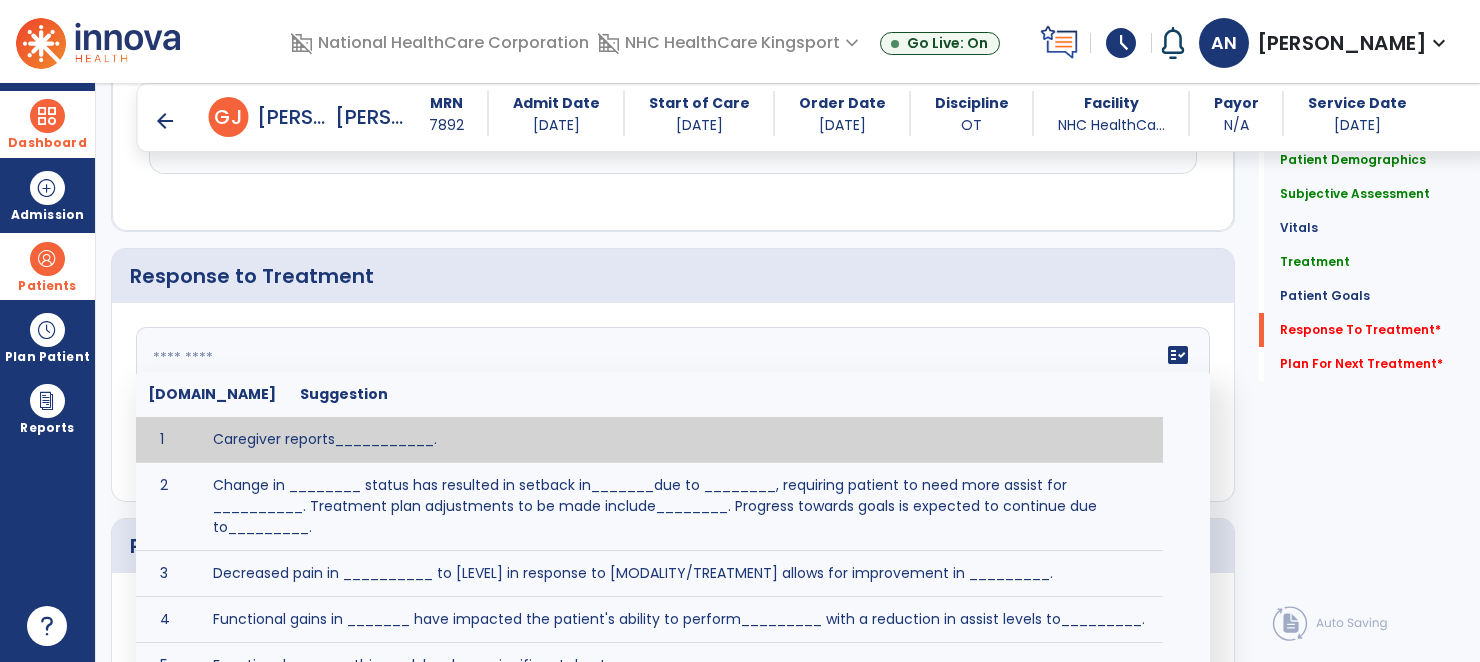 click on "fact_check  [DOMAIN_NAME] Suggestion 1 Caregiver reports___________. 2 Change in ________ status has resulted in setback in_______due to ________, requiring patient to need more assist for __________.   Treatment plan adjustments to be made include________.  Progress towards goals is expected to continue due to_________. 3 Decreased pain in __________ to [LEVEL] in response to [MODALITY/TREATMENT] allows for improvement in _________. 4 Functional gains in _______ have impacted the patient's ability to perform_________ with a reduction in assist levels to_________. 5 Functional progress this week has been significant due to__________. 6 Gains in ________ have improved the patient's ability to perform ______with decreased levels of assist to___________. 7 Improvement in ________allows patient to tolerate higher levels of challenges in_________. 8 Pain in [AREA] has decreased to [LEVEL] in response to [TREATMENT/MODALITY], allowing fore ease in completing__________. 9 10 11 12 13 14 15 16 17 18 19 20 21" 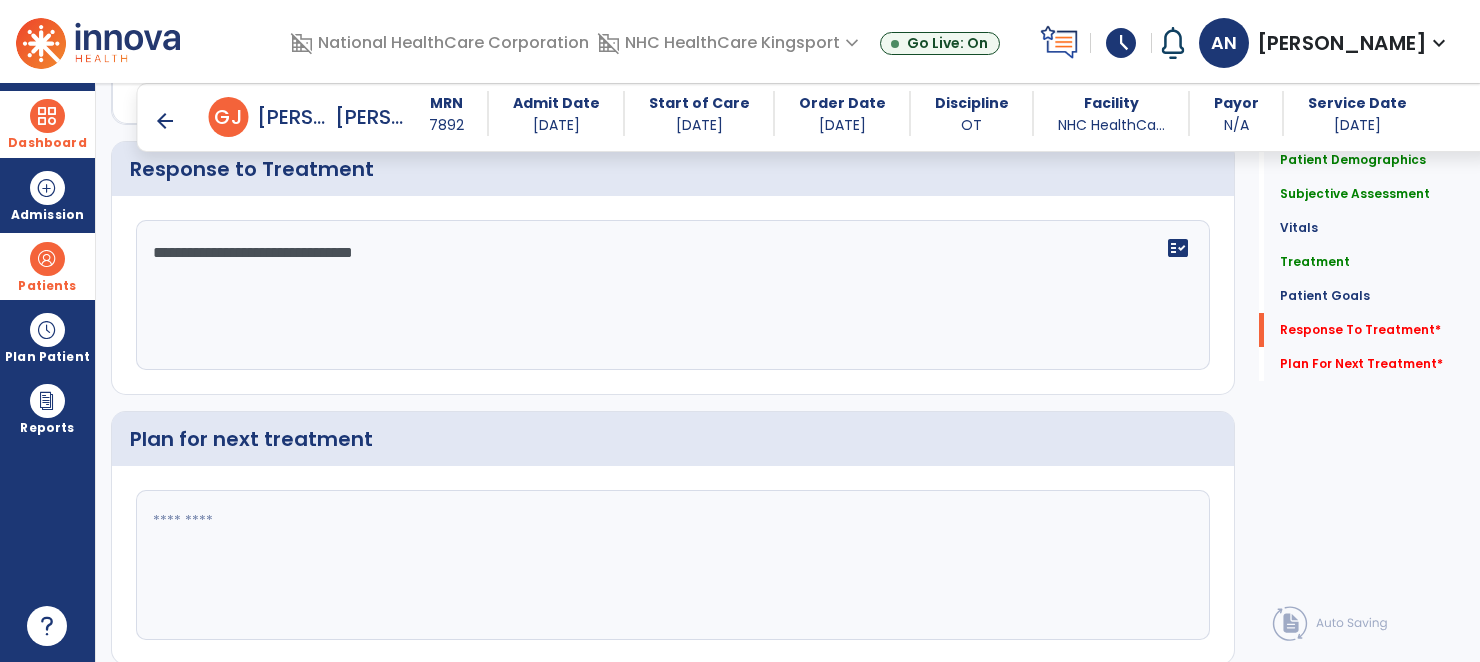 scroll, scrollTop: 3179, scrollLeft: 0, axis: vertical 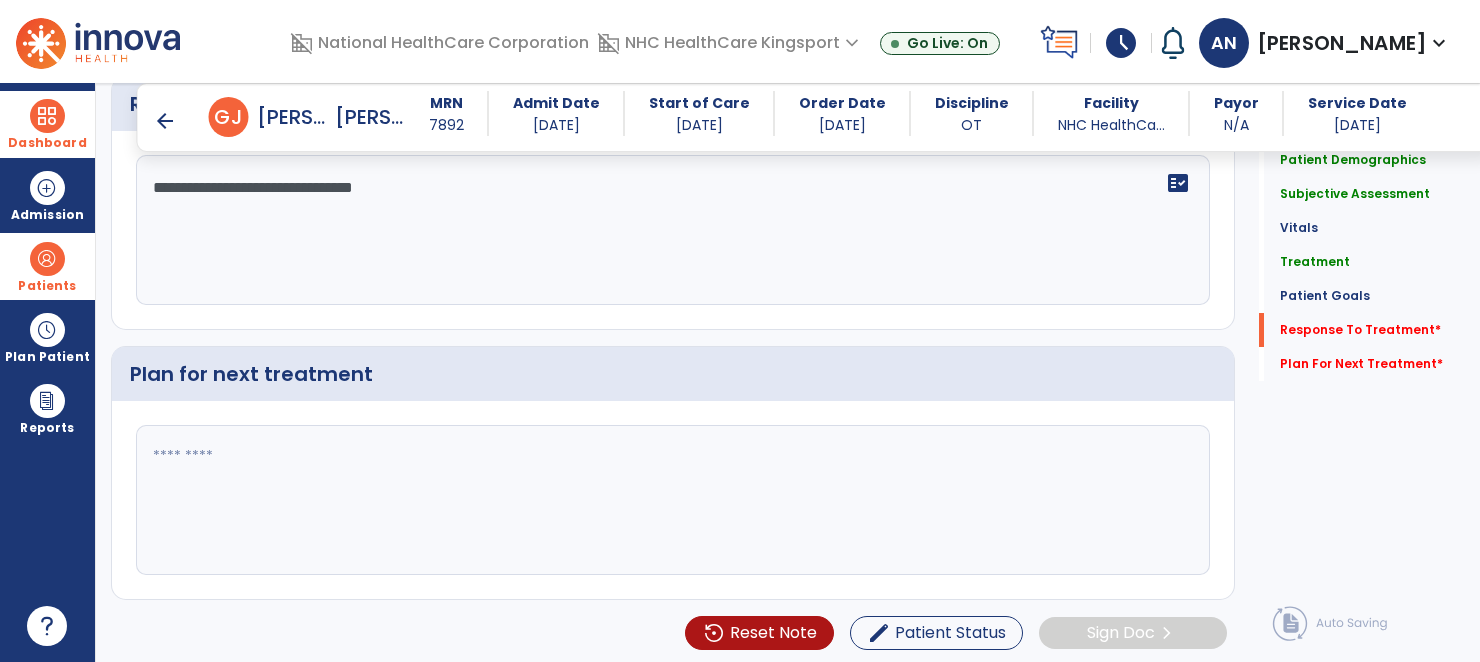 type on "**********" 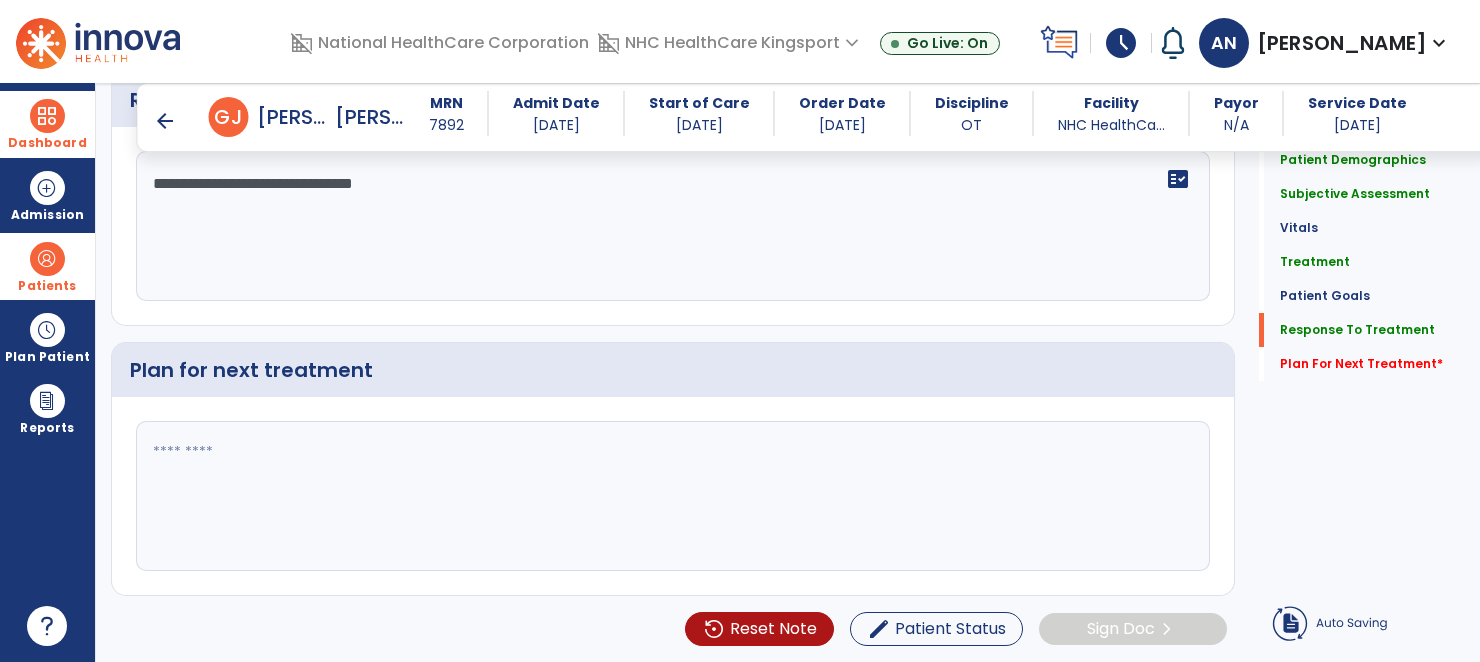 click 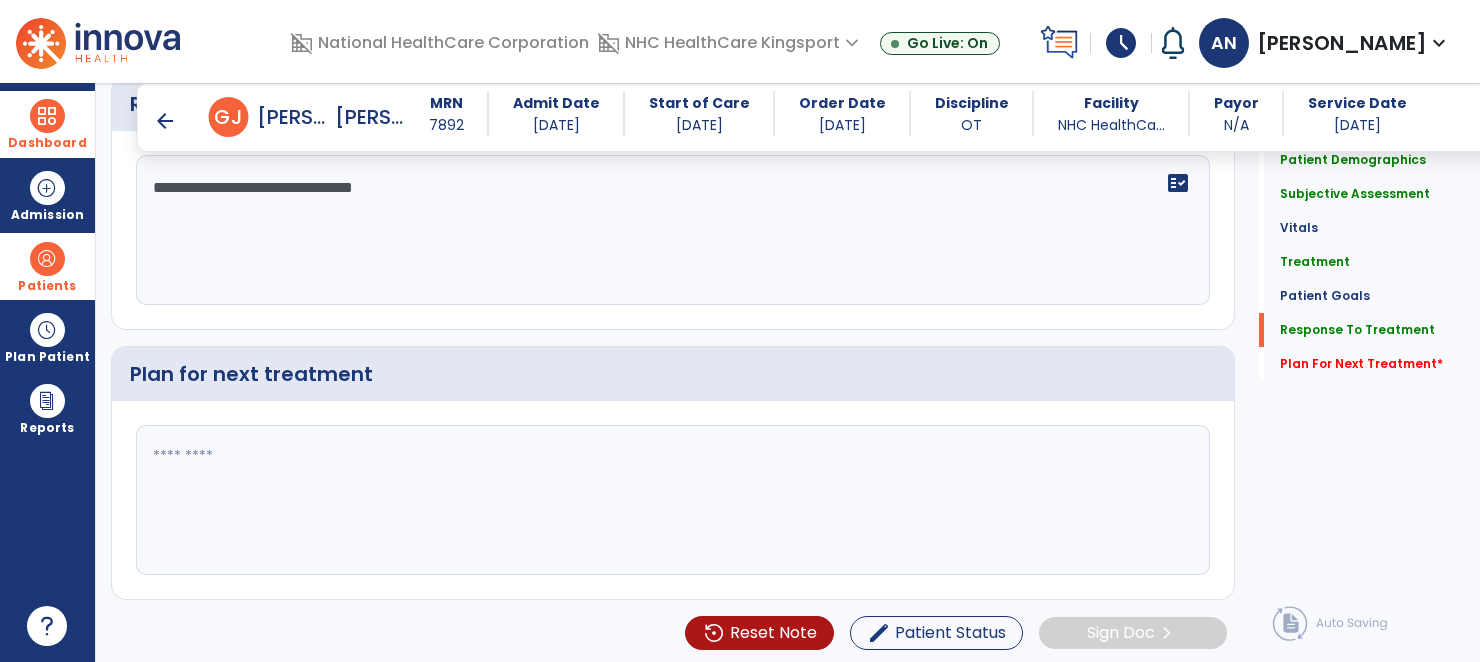 scroll, scrollTop: 3179, scrollLeft: 0, axis: vertical 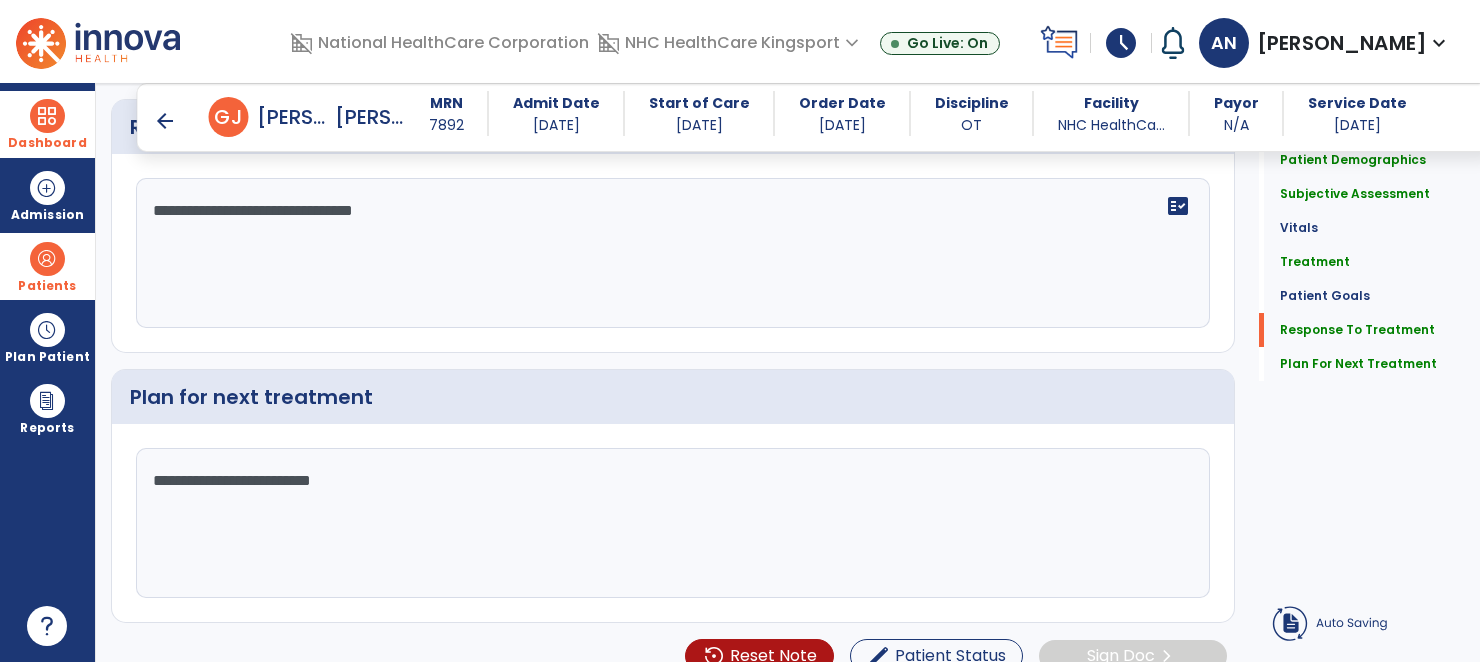 type on "**********" 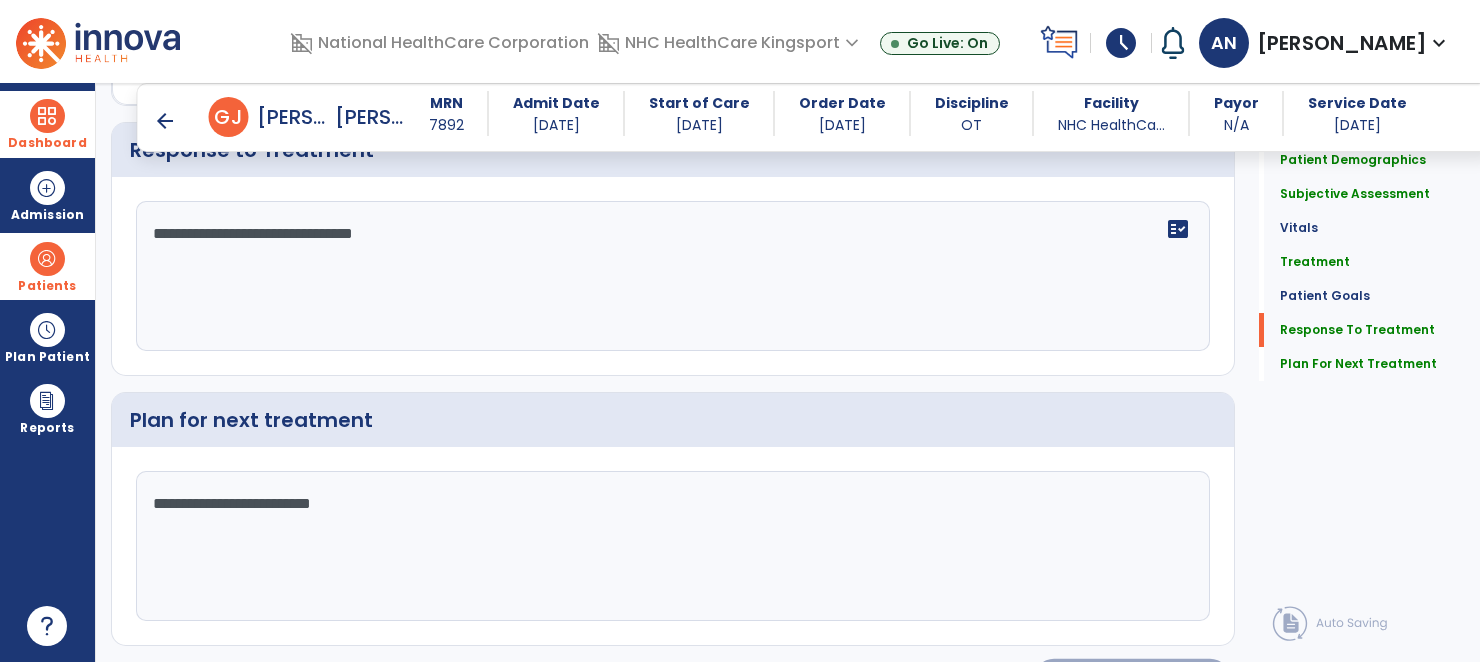click on "Sign Doc" 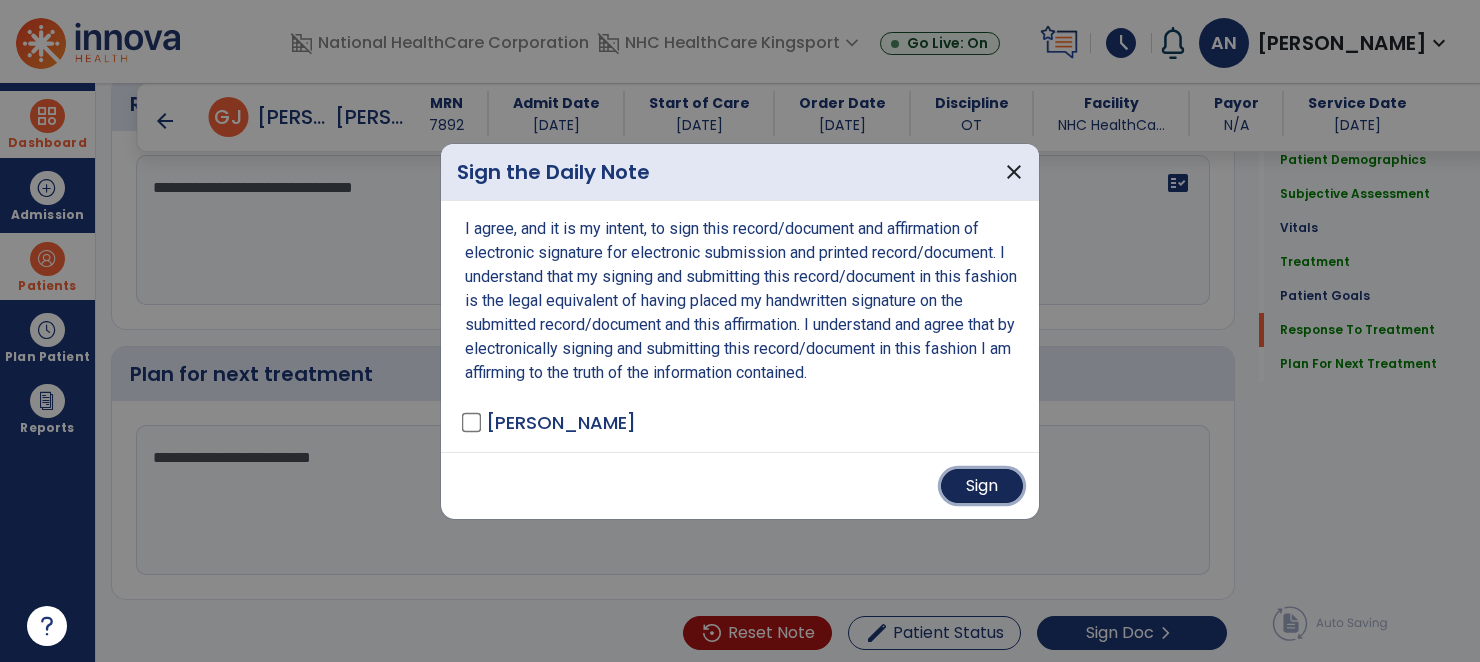 click on "Sign" at bounding box center (982, 486) 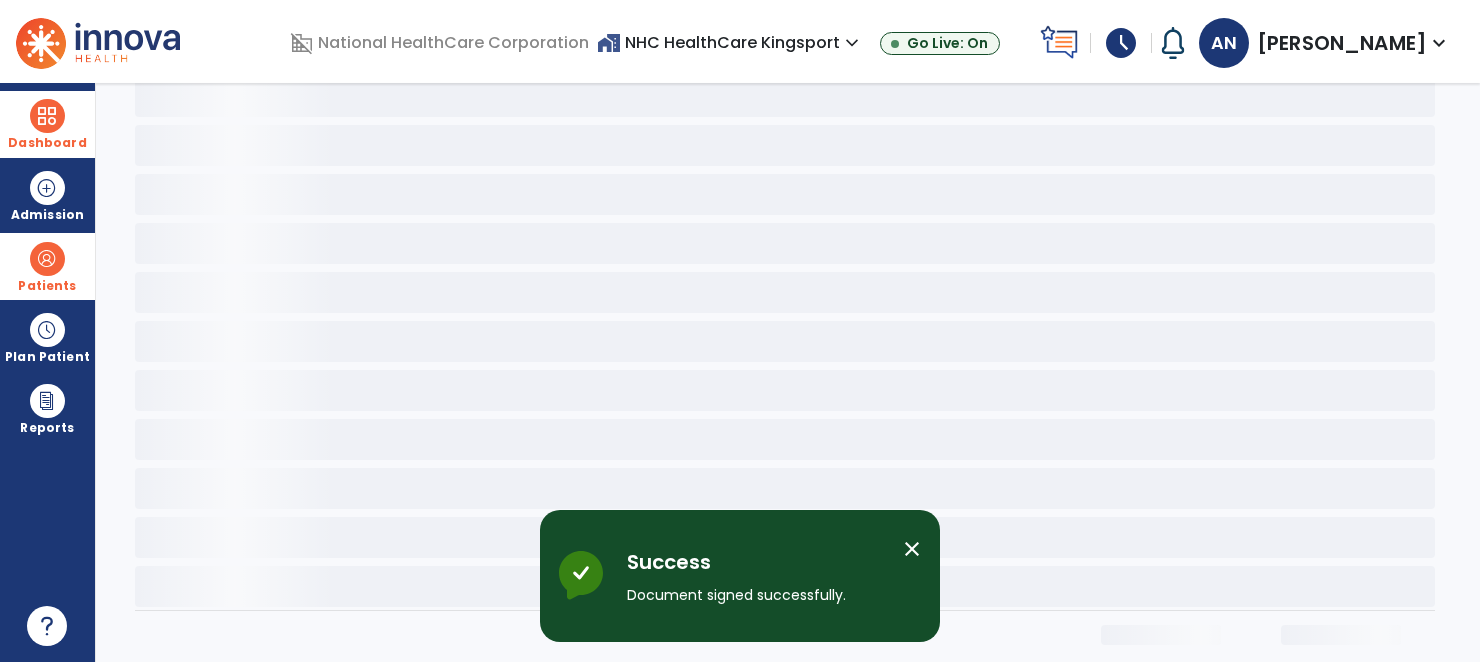 scroll, scrollTop: 41, scrollLeft: 0, axis: vertical 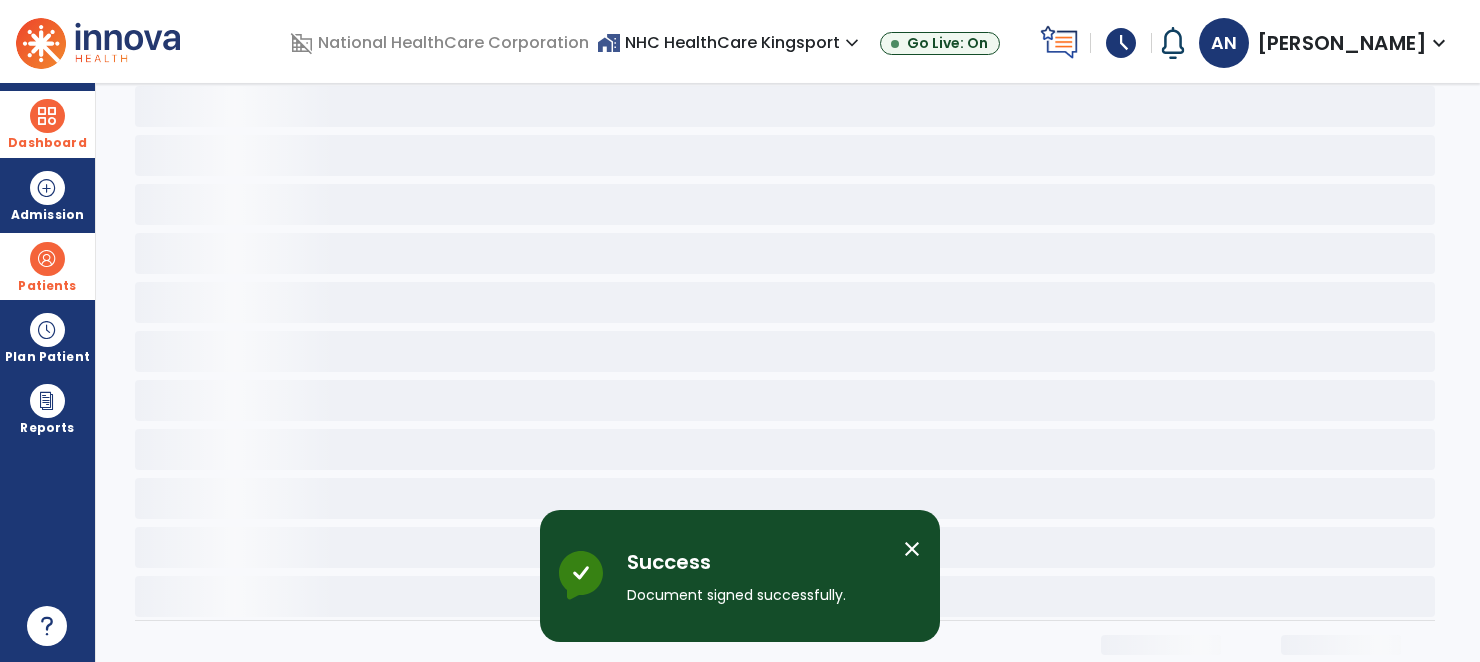 click on "close" at bounding box center [912, 549] 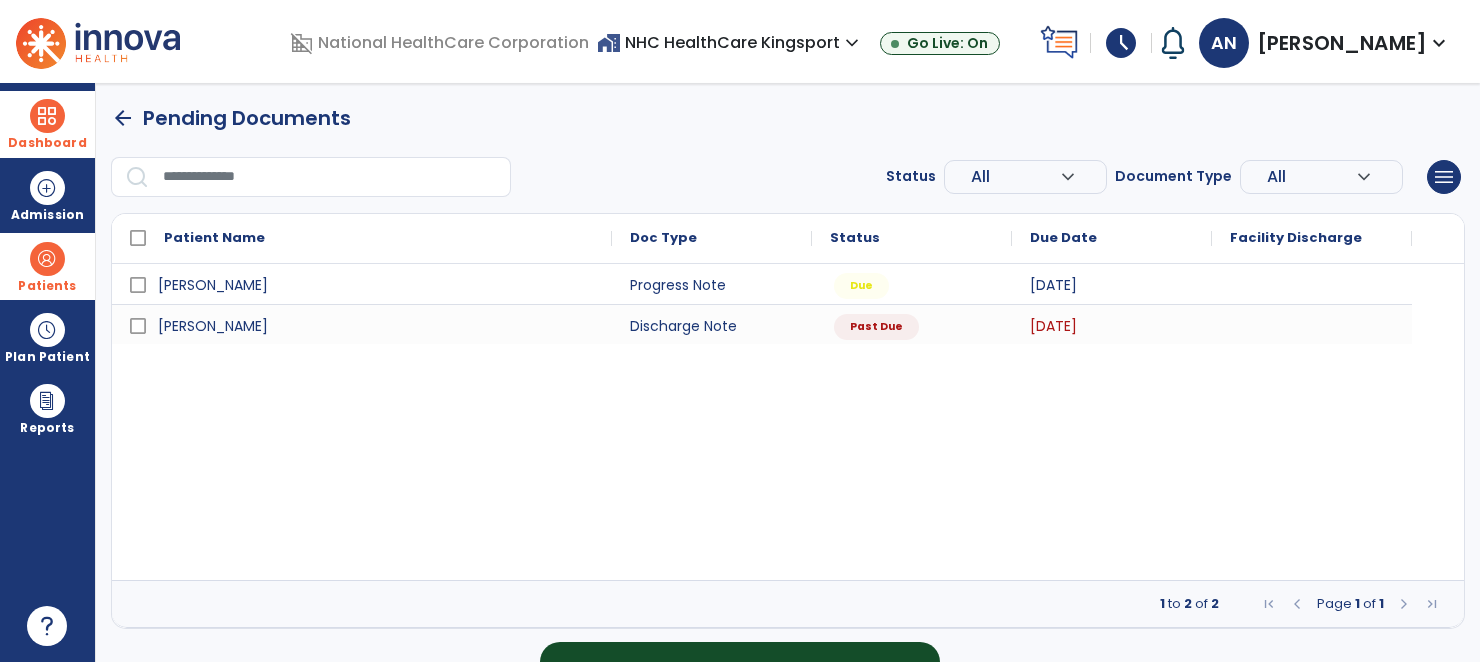 scroll, scrollTop: 0, scrollLeft: 0, axis: both 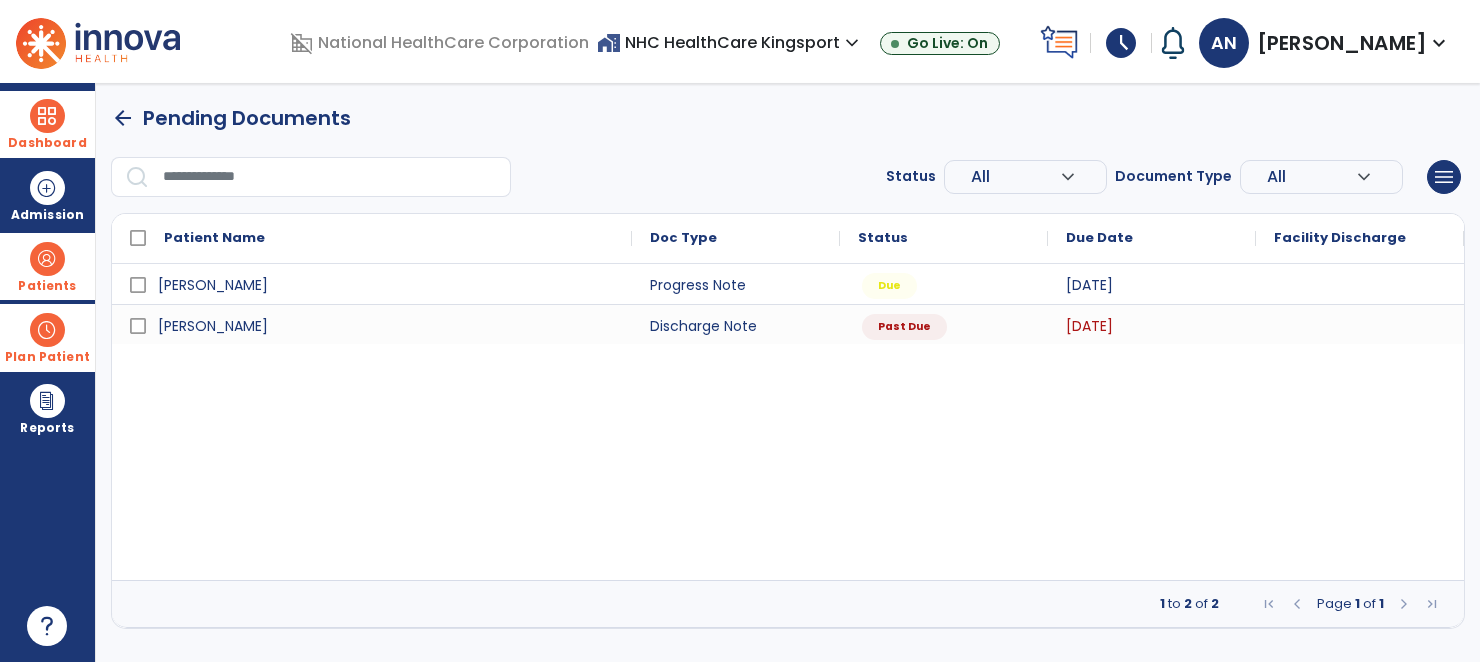 click at bounding box center [47, 330] 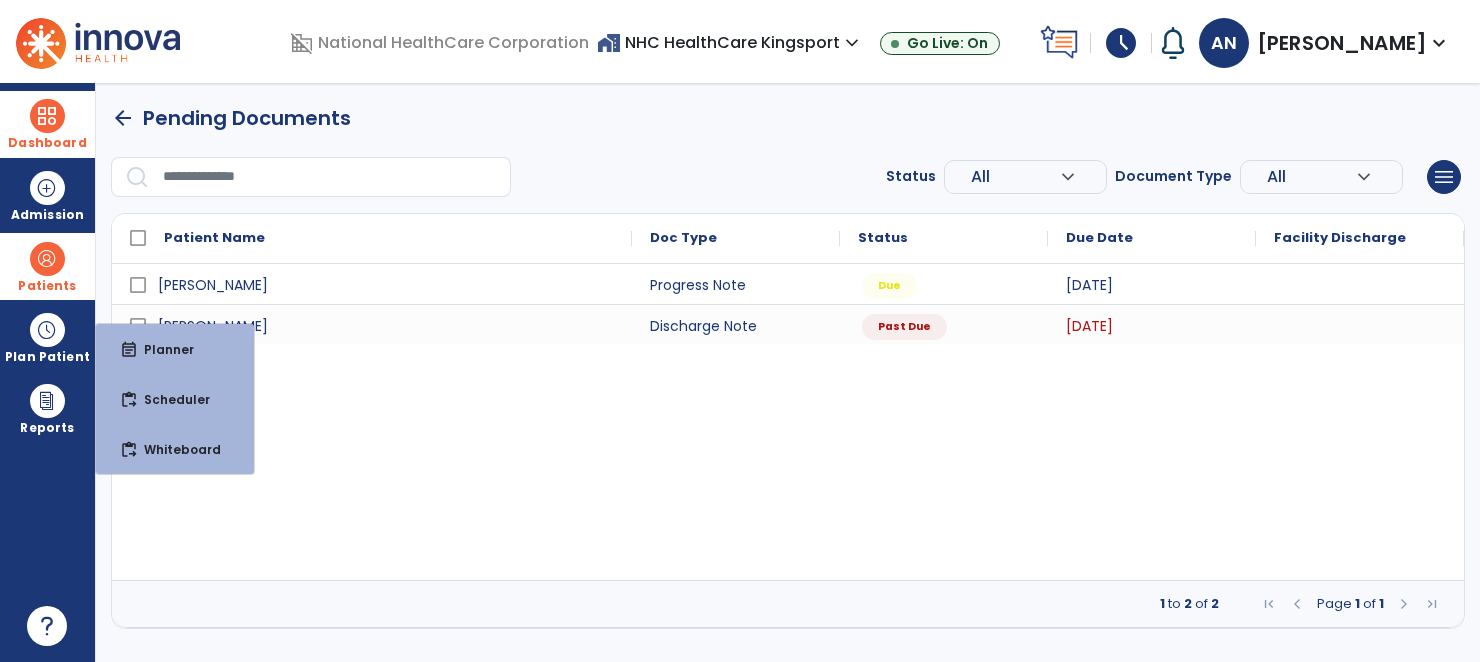click at bounding box center (47, 259) 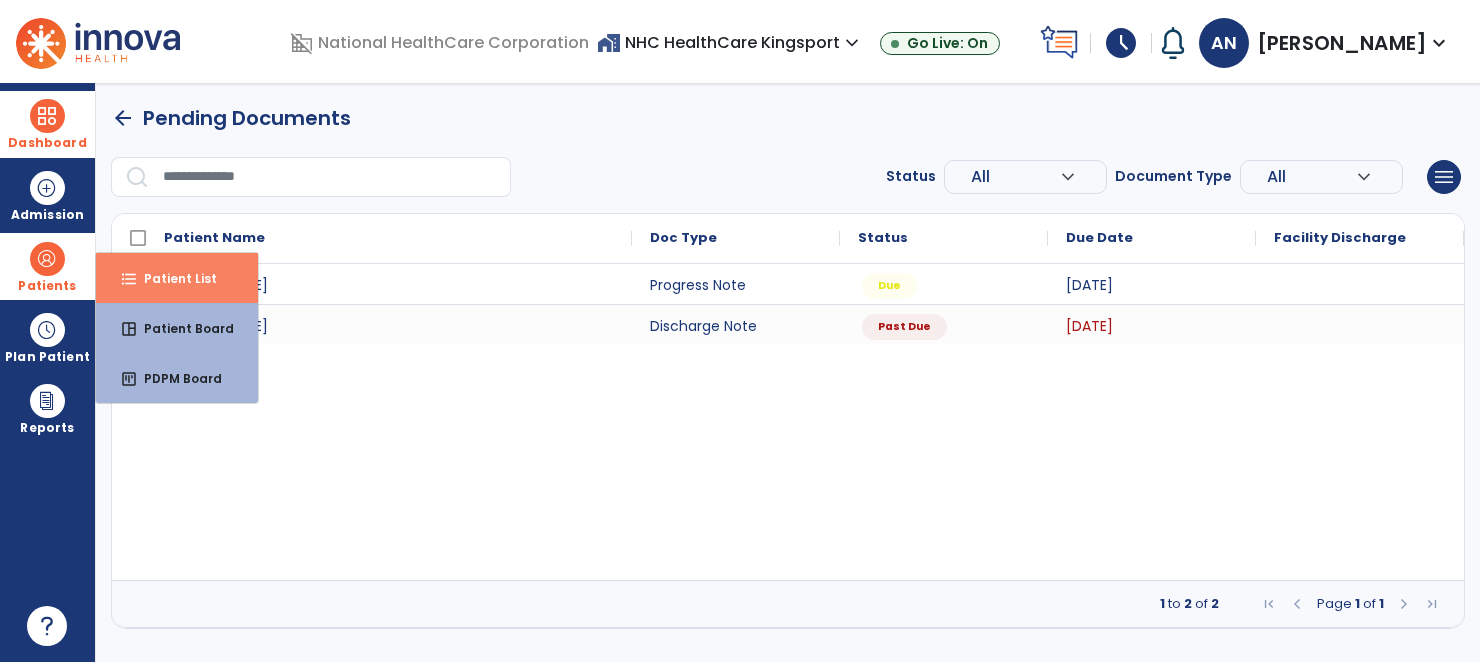 click on "format_list_bulleted  Patient List" at bounding box center [177, 278] 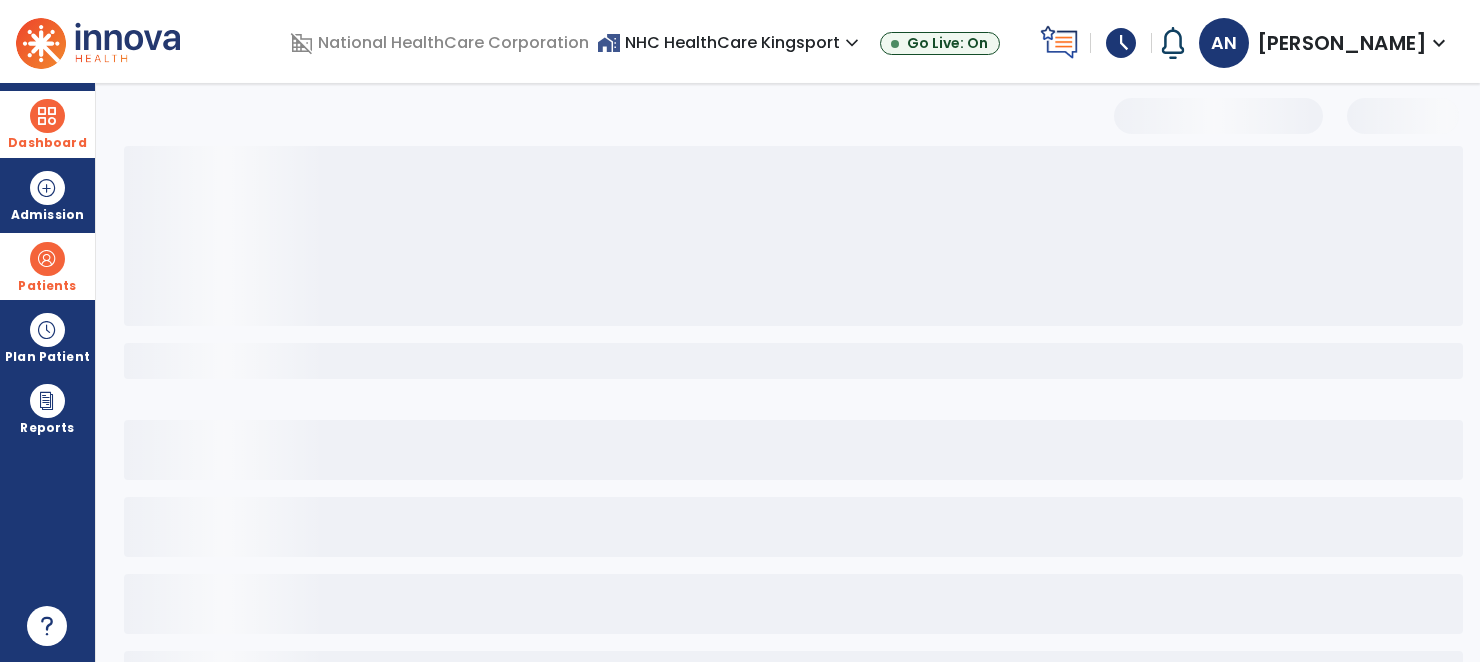 select on "***" 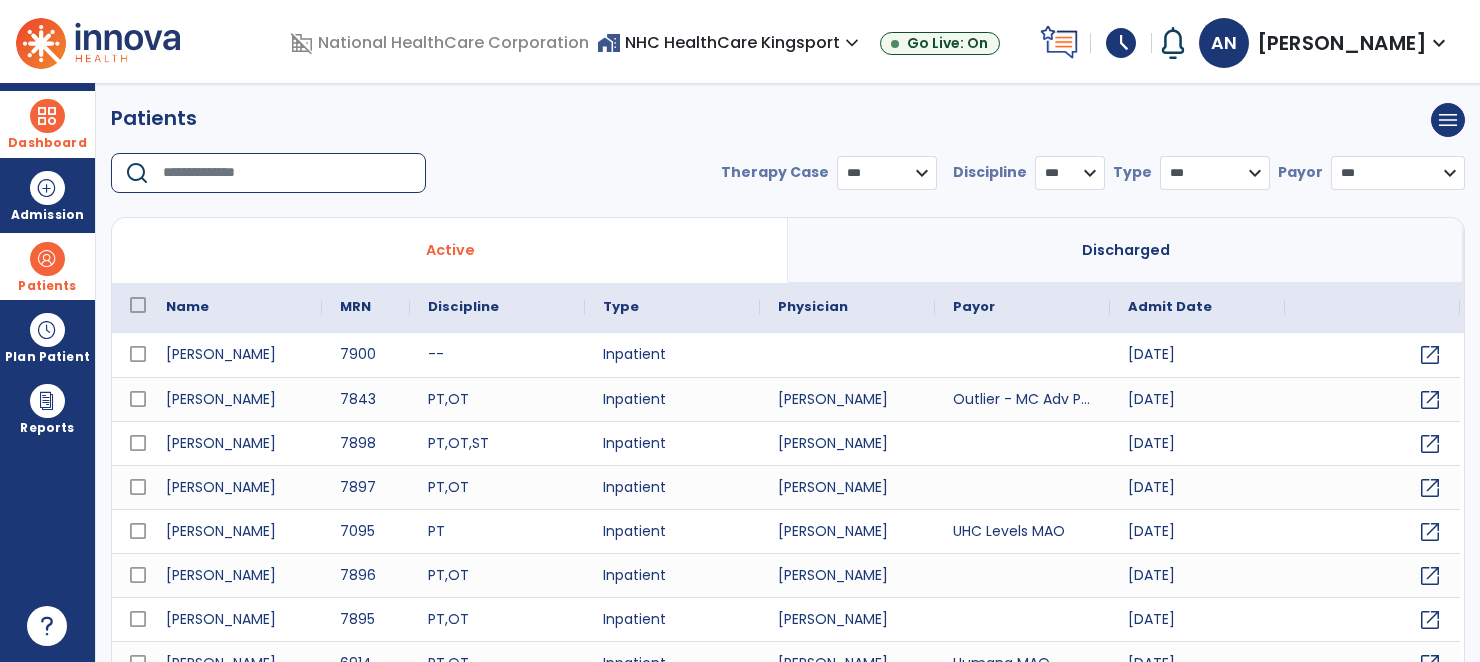 click at bounding box center [287, 173] 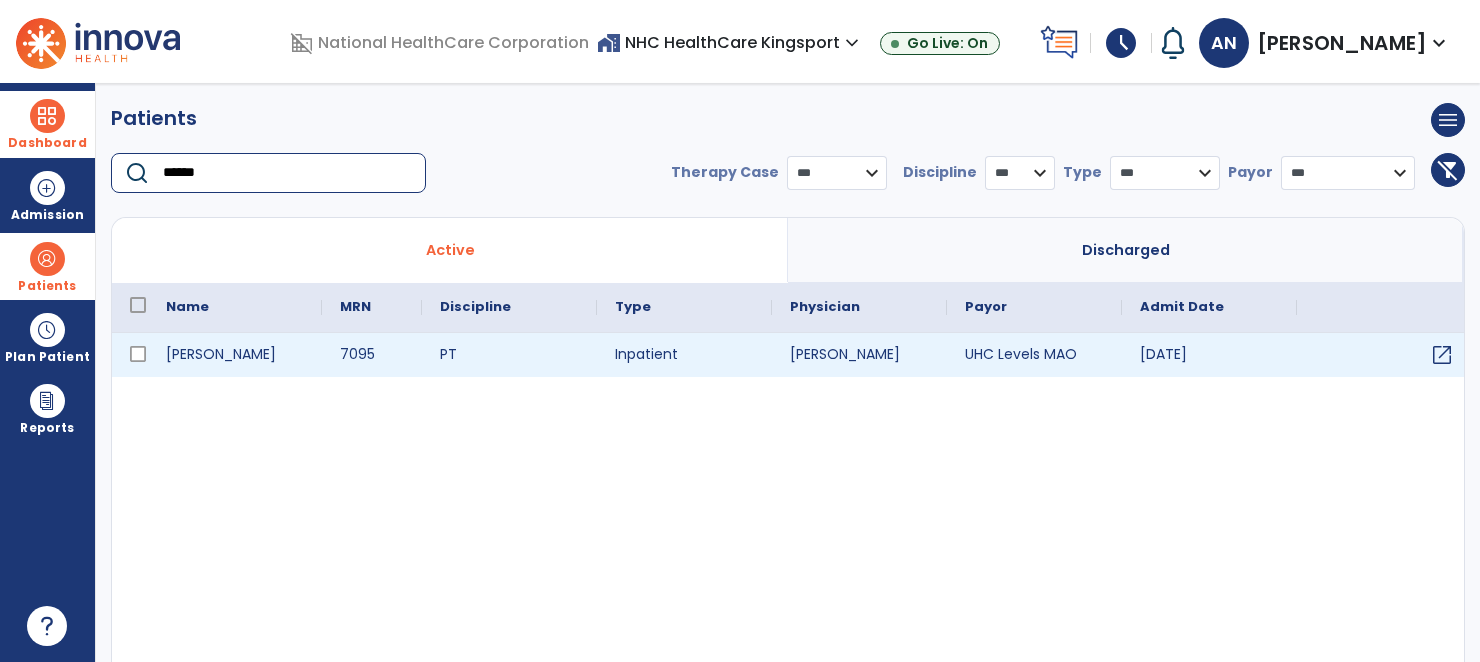 type on "******" 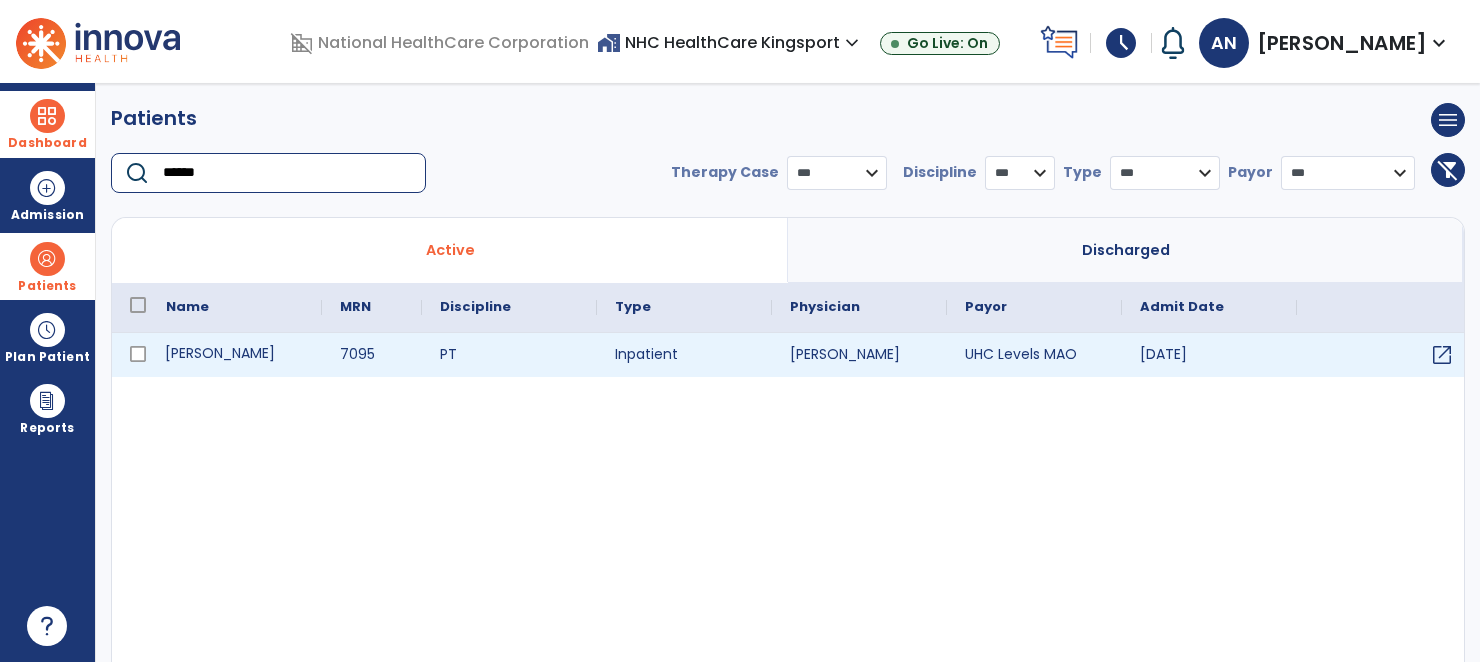 click on "[PERSON_NAME]" at bounding box center [235, 355] 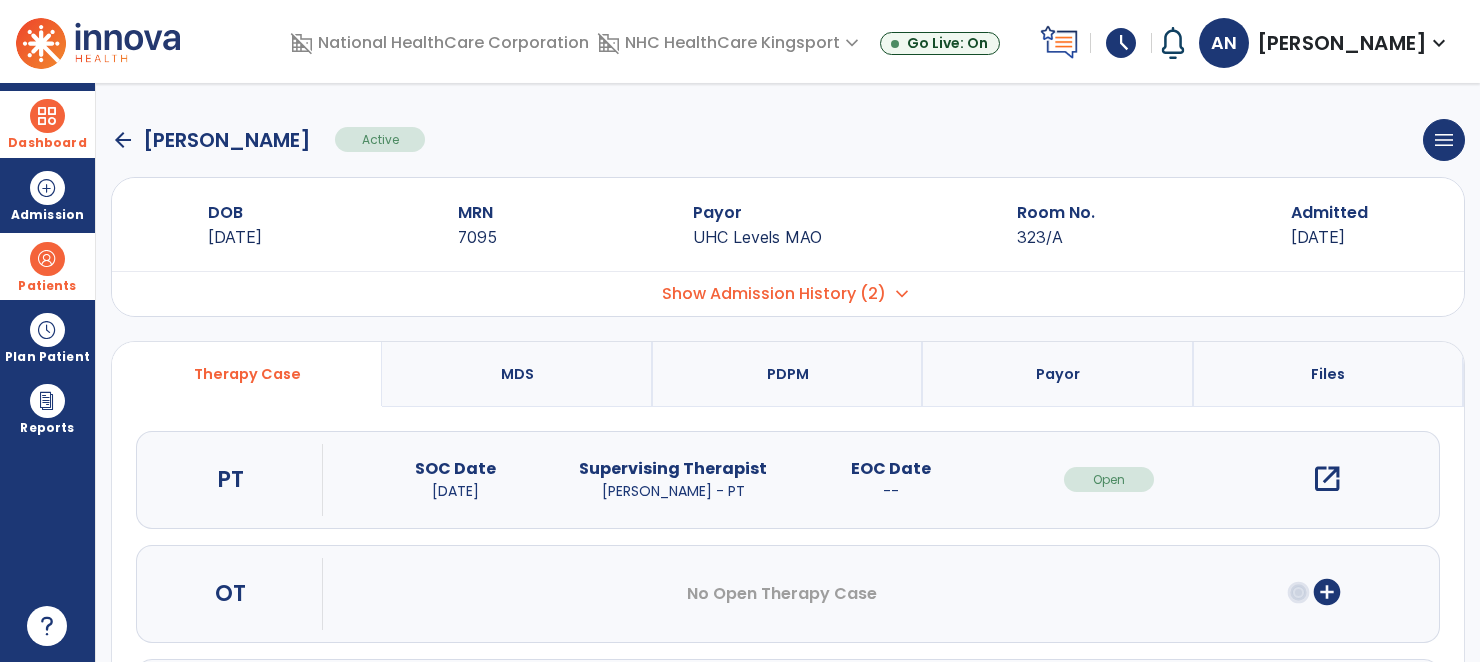 click on "add_circle" at bounding box center [1327, 592] 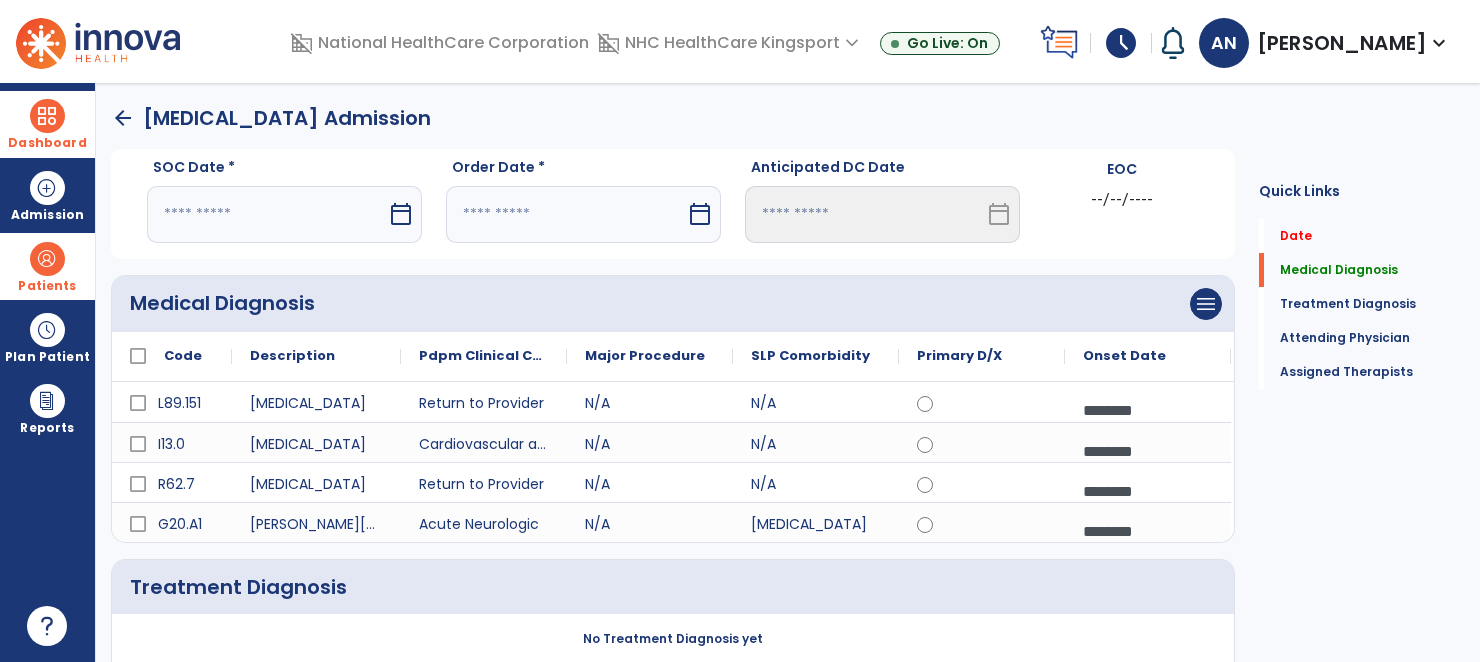 click at bounding box center (267, 214) 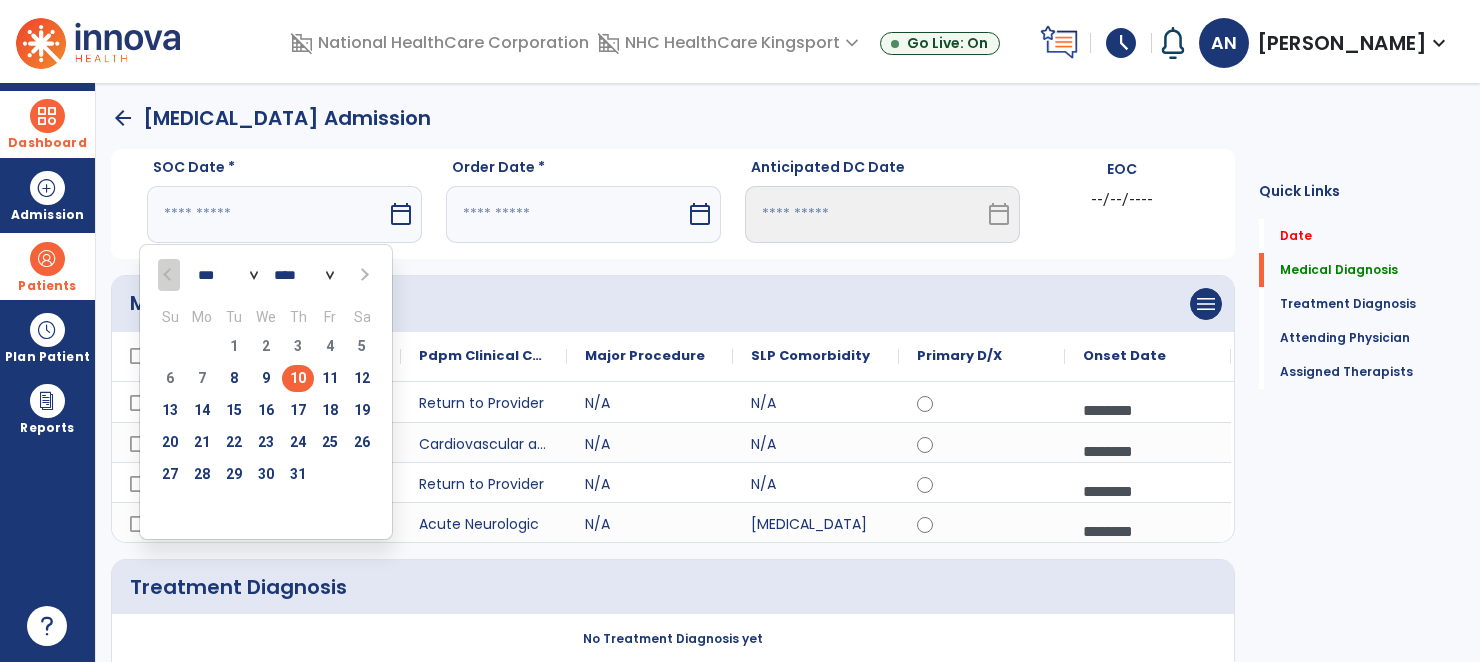 click on "10" at bounding box center [298, 378] 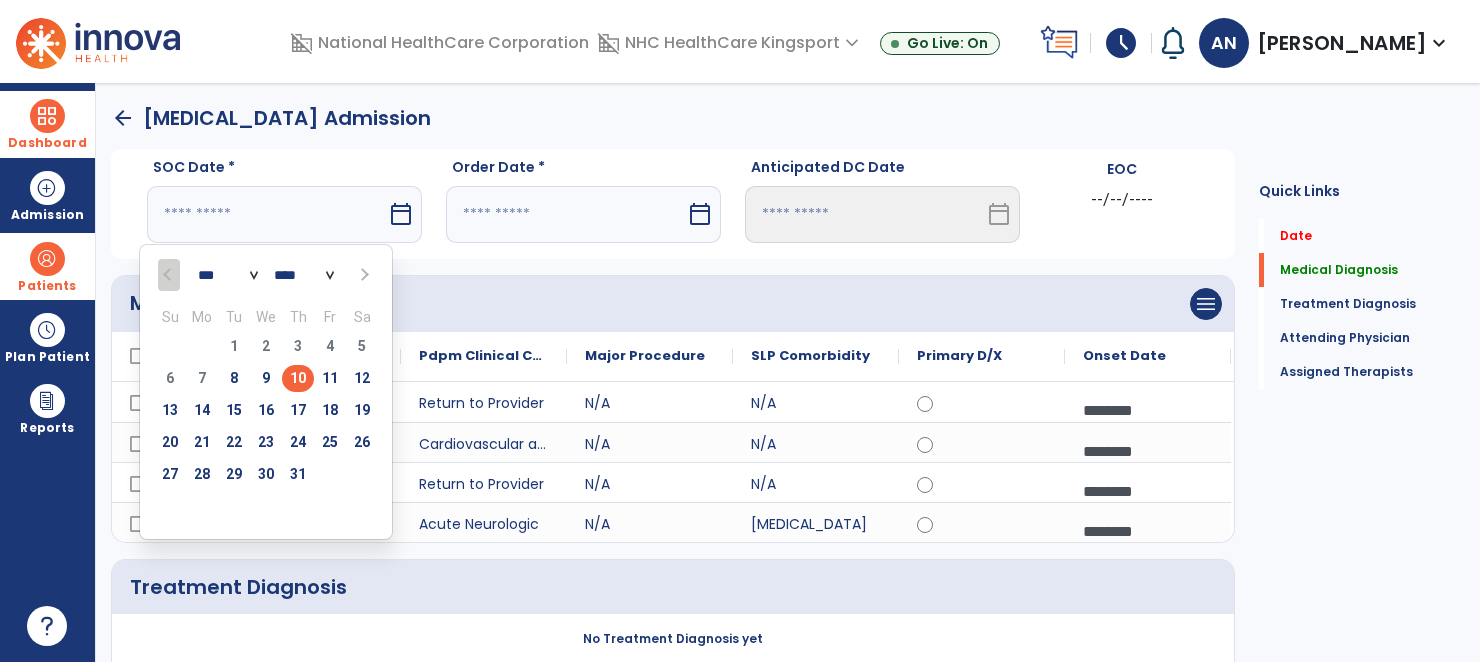 type on "*********" 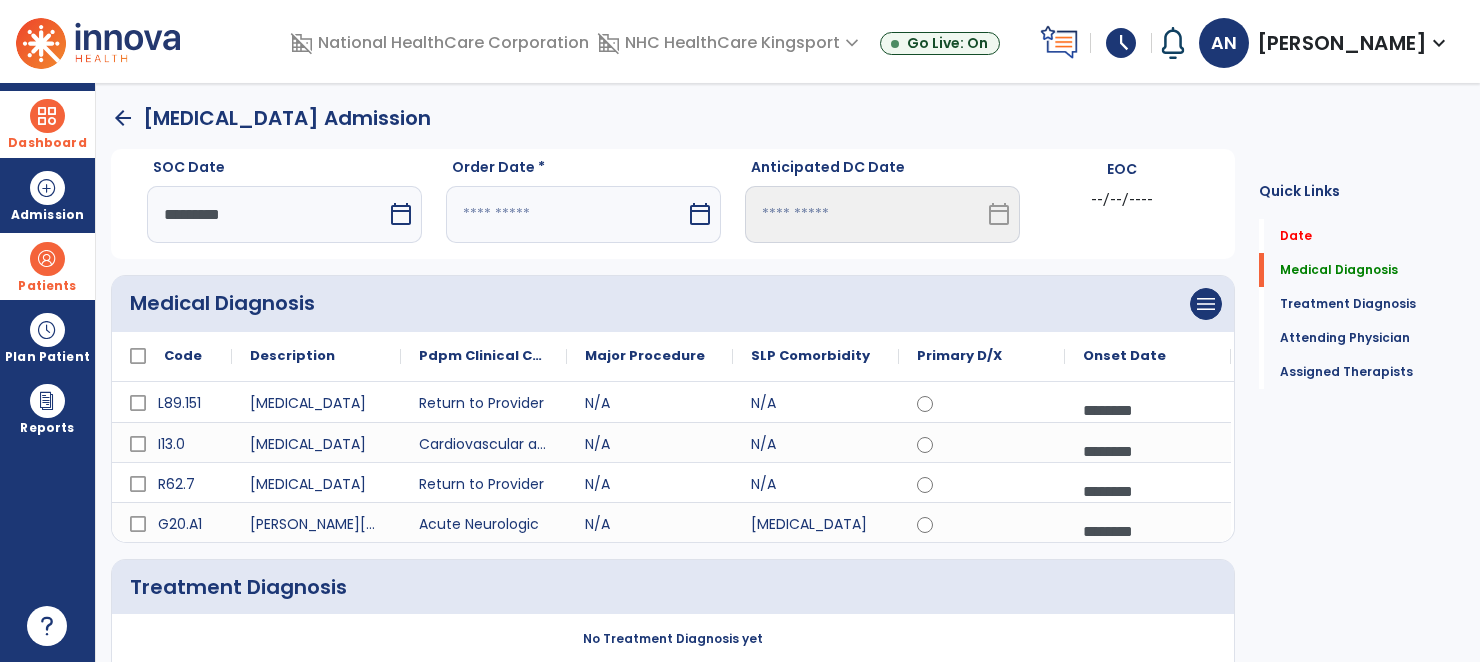 click at bounding box center (566, 214) 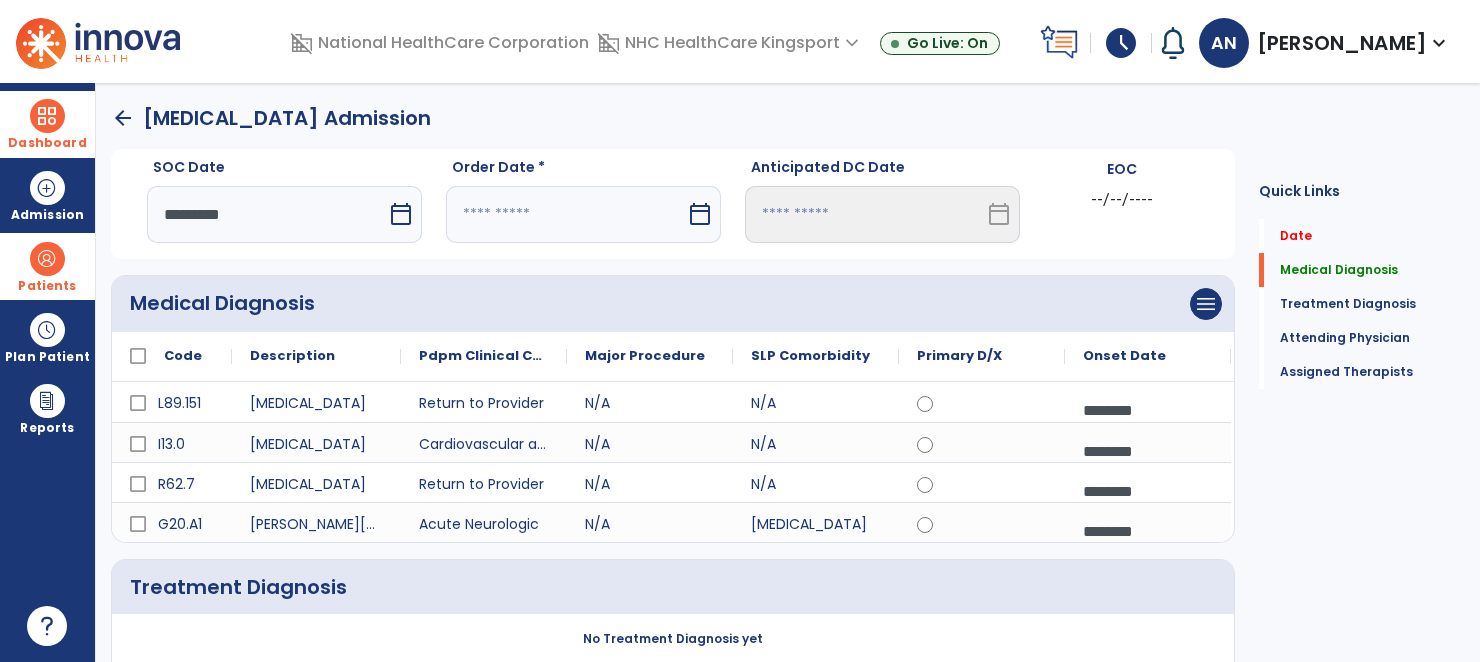select on "*" 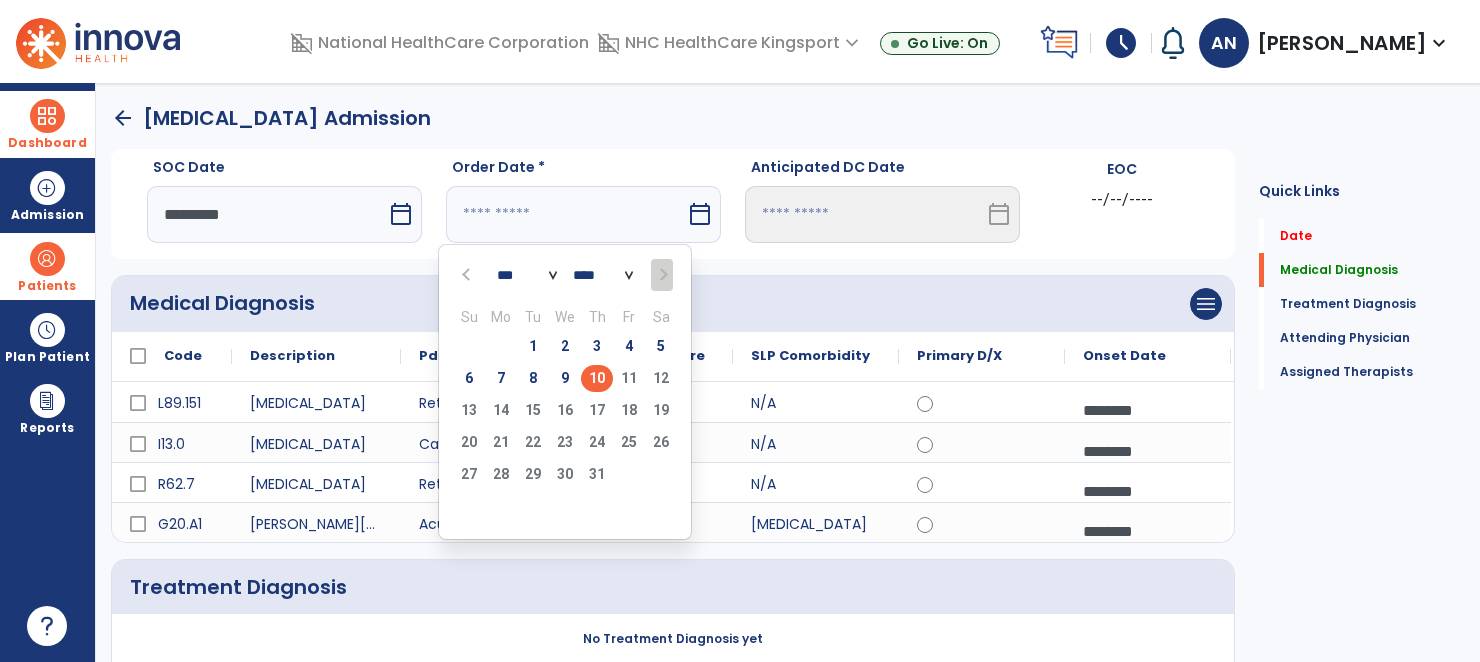 click on "10" at bounding box center (597, 378) 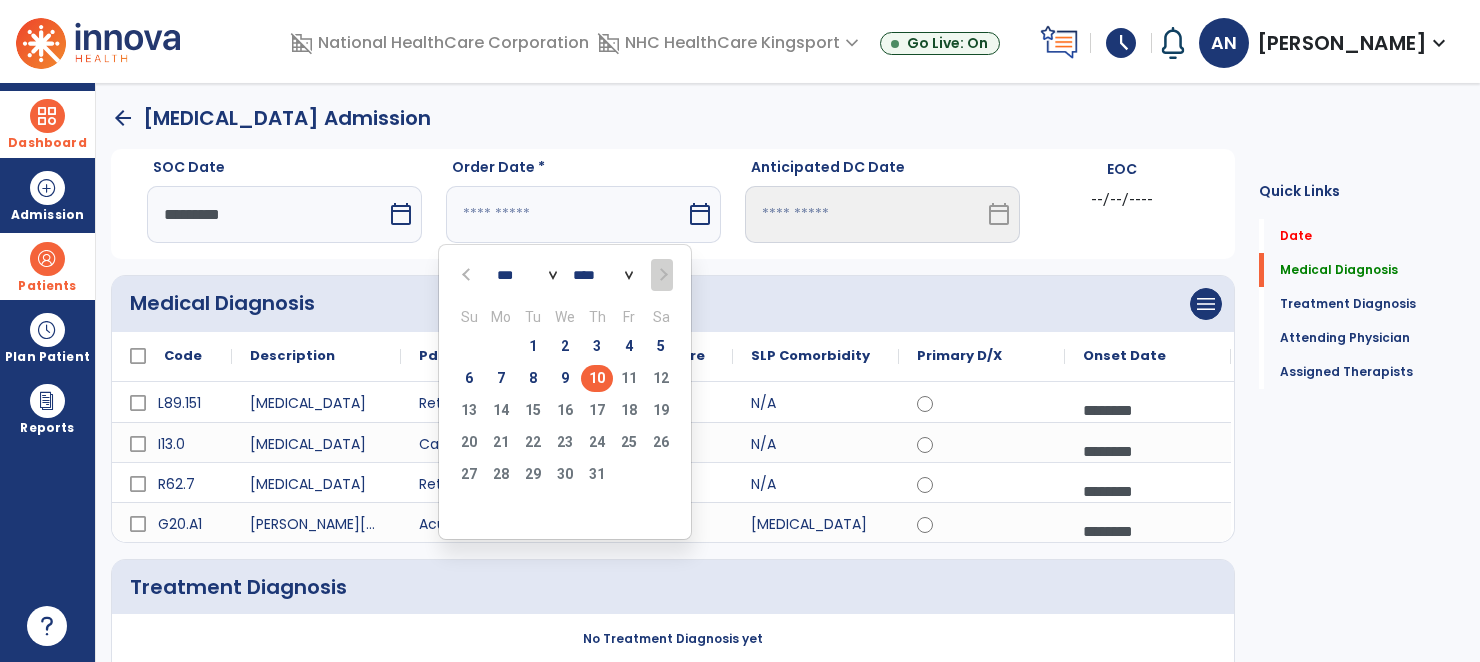 type on "*********" 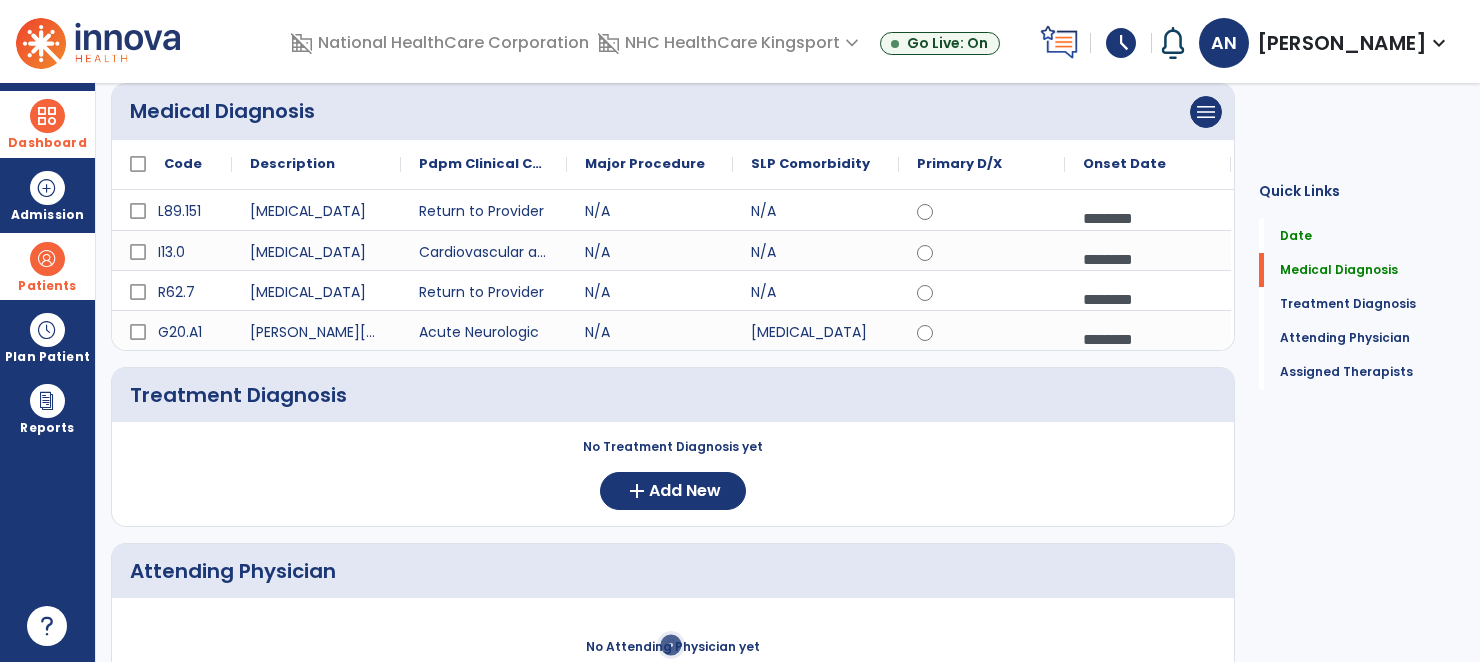 scroll, scrollTop: 212, scrollLeft: 0, axis: vertical 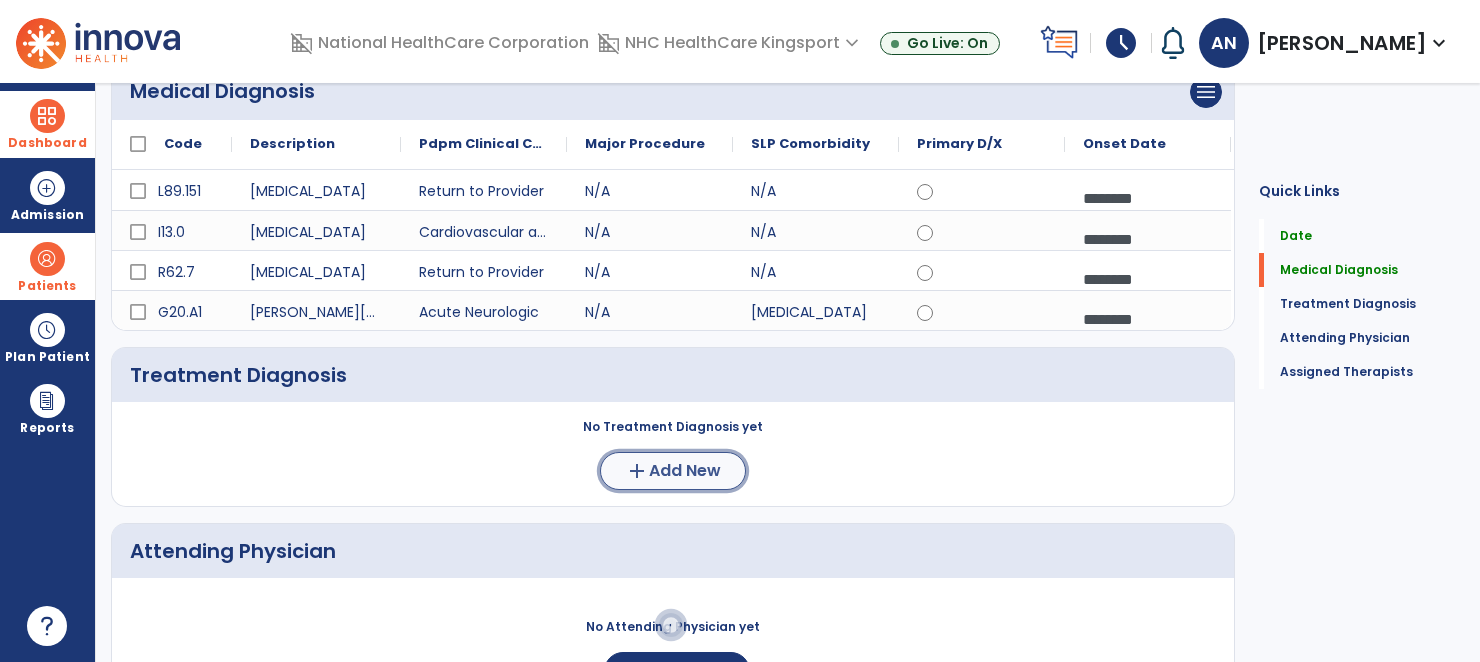 click on "Add New" 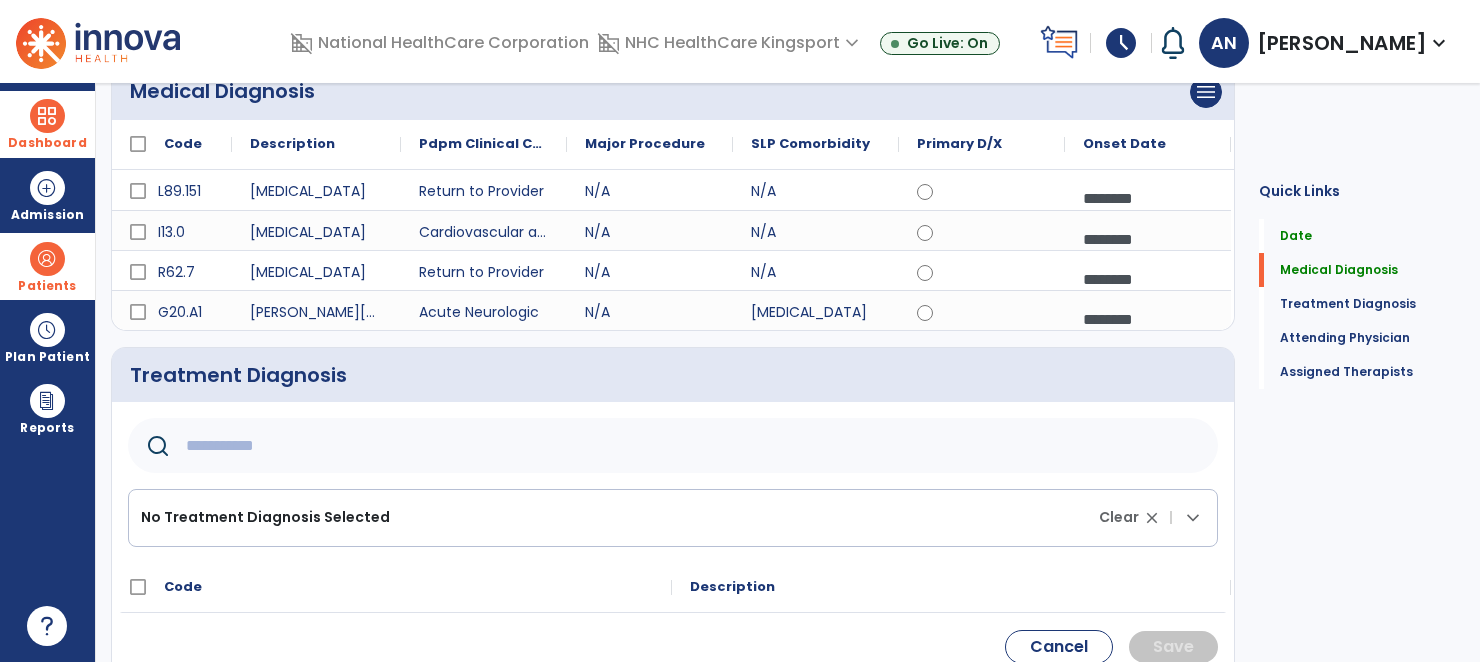 click 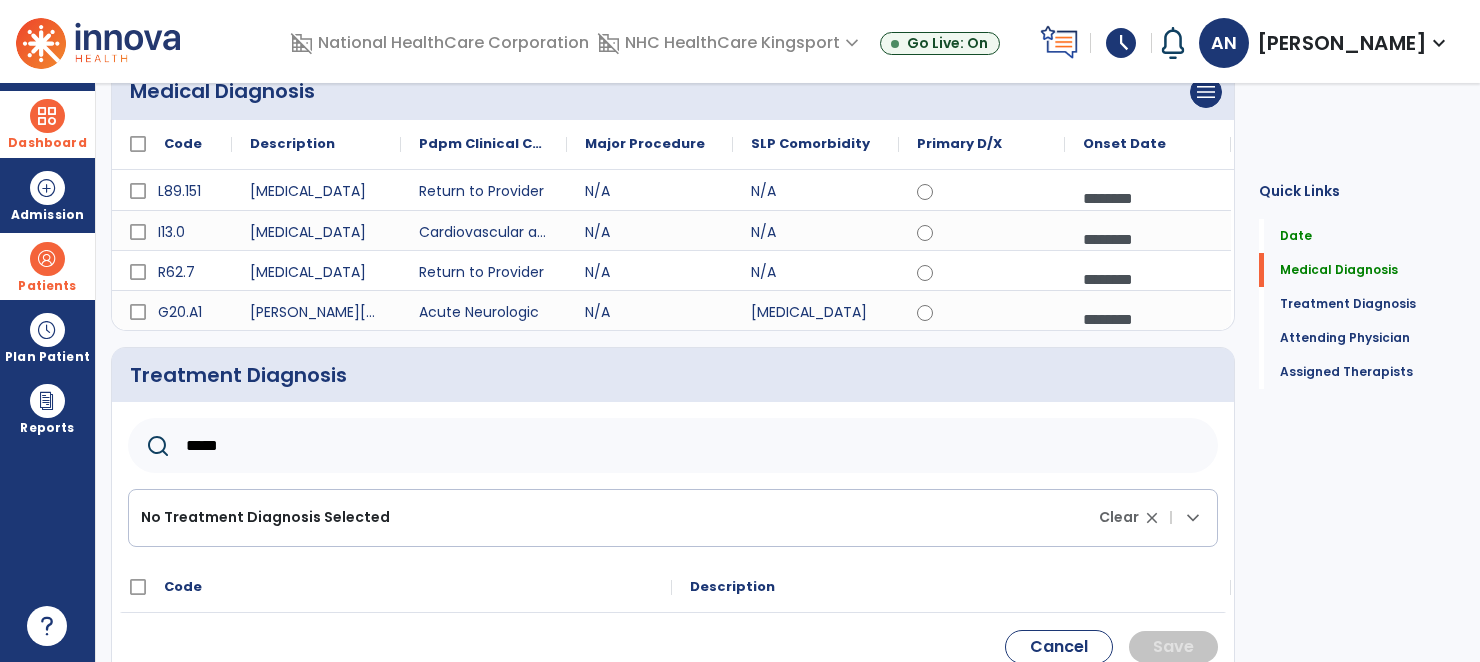 type on "*****" 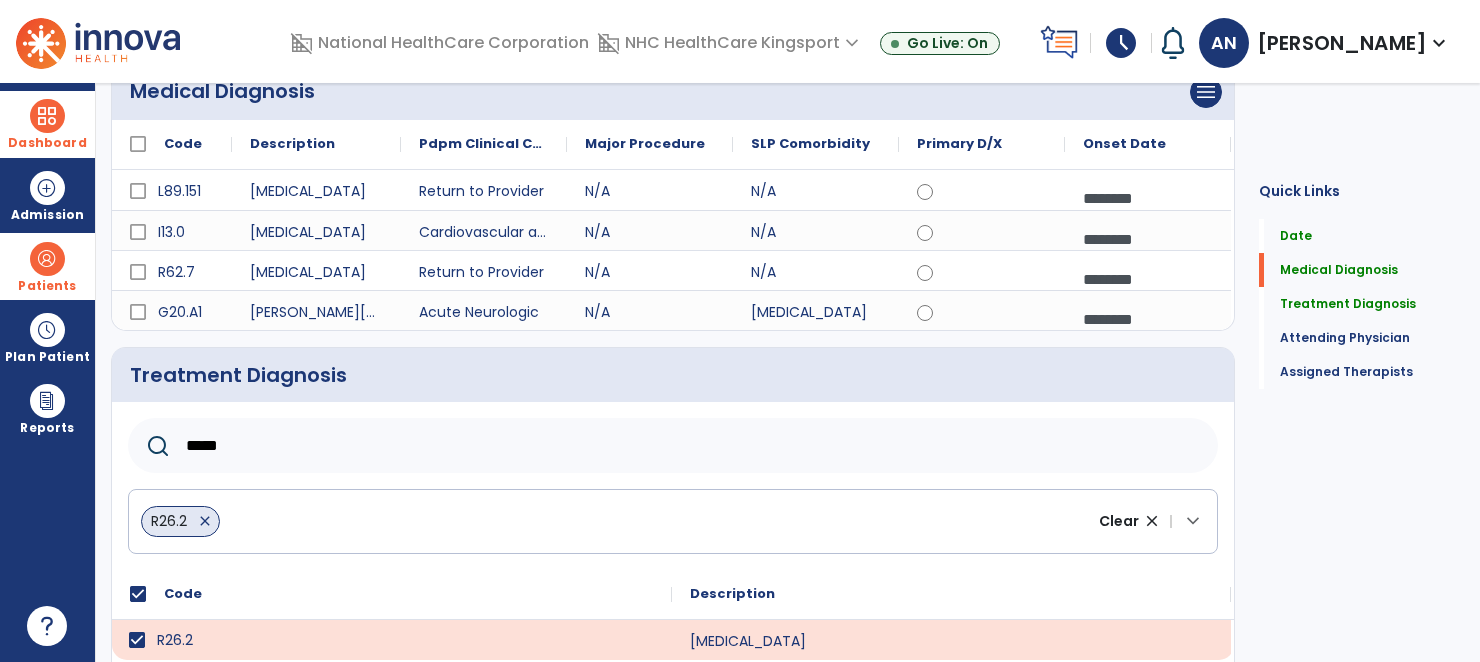 scroll, scrollTop: 442, scrollLeft: 0, axis: vertical 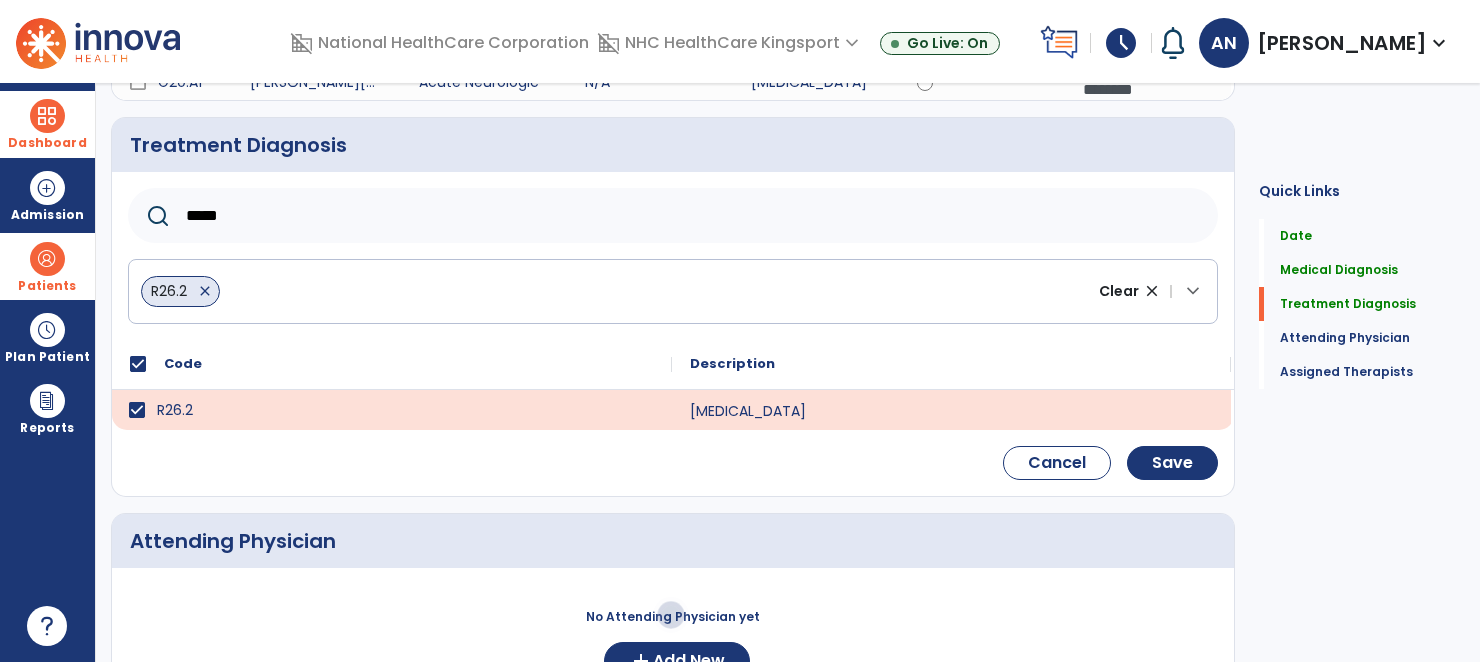 click on "Cancel    Save" 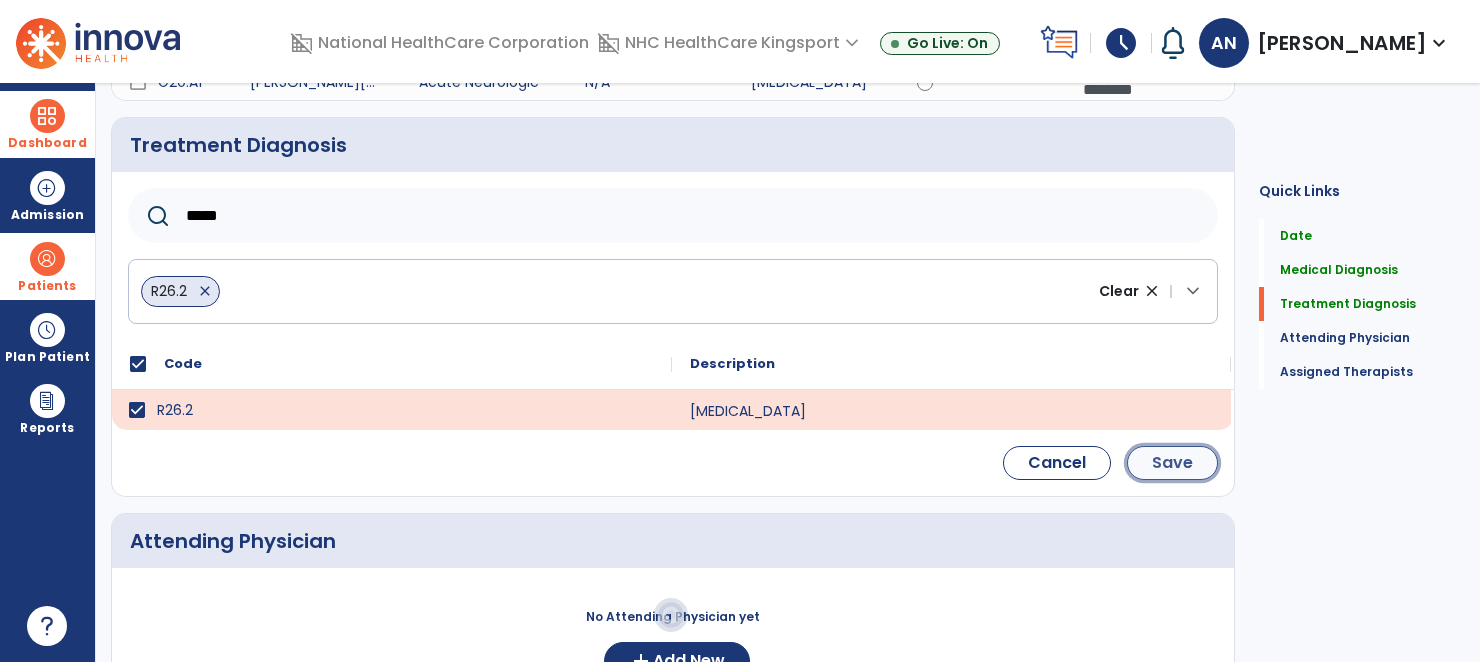 click on "Save" 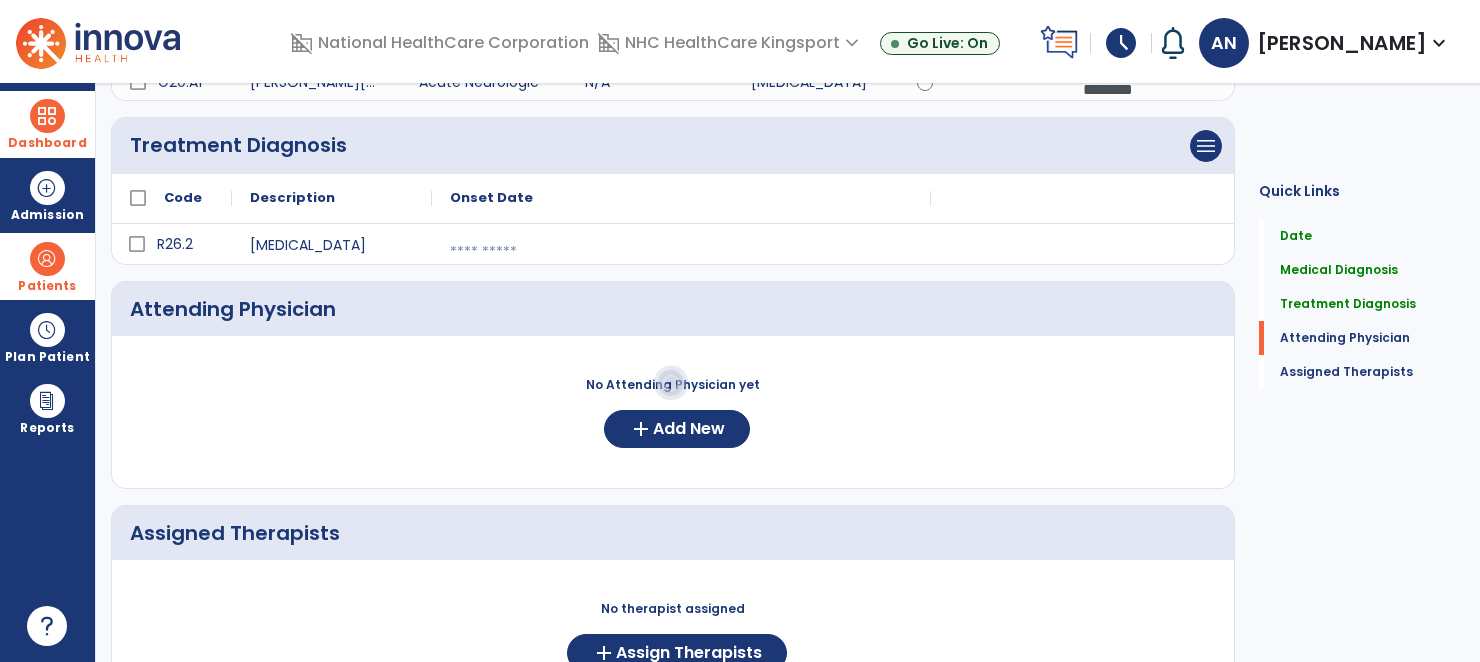 click at bounding box center (681, 252) 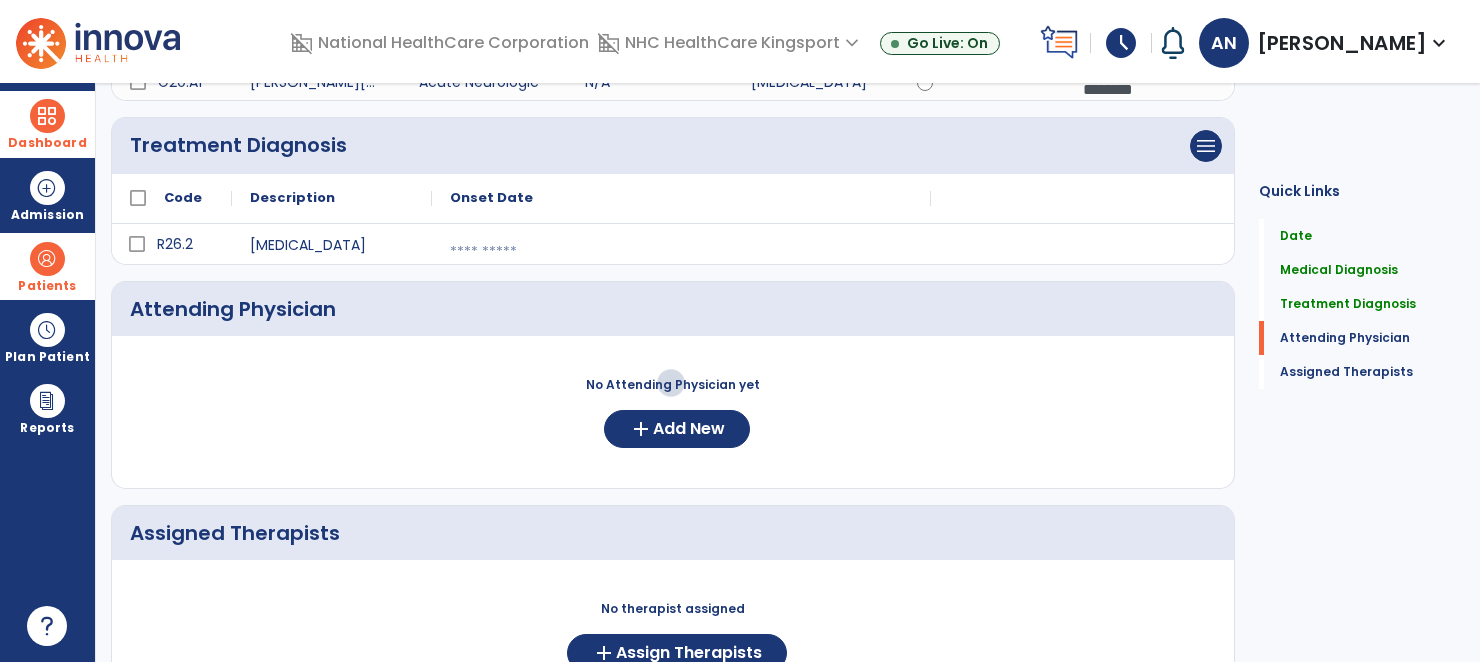 select on "*" 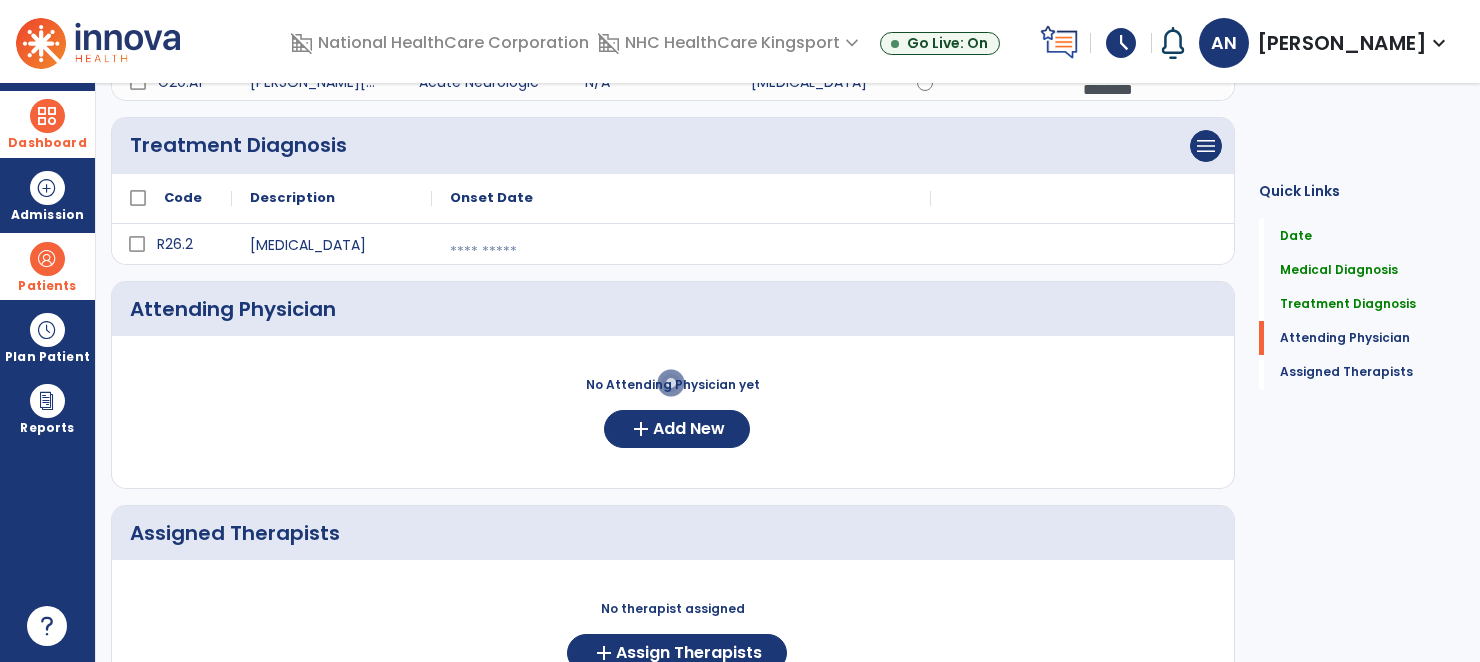 select on "****" 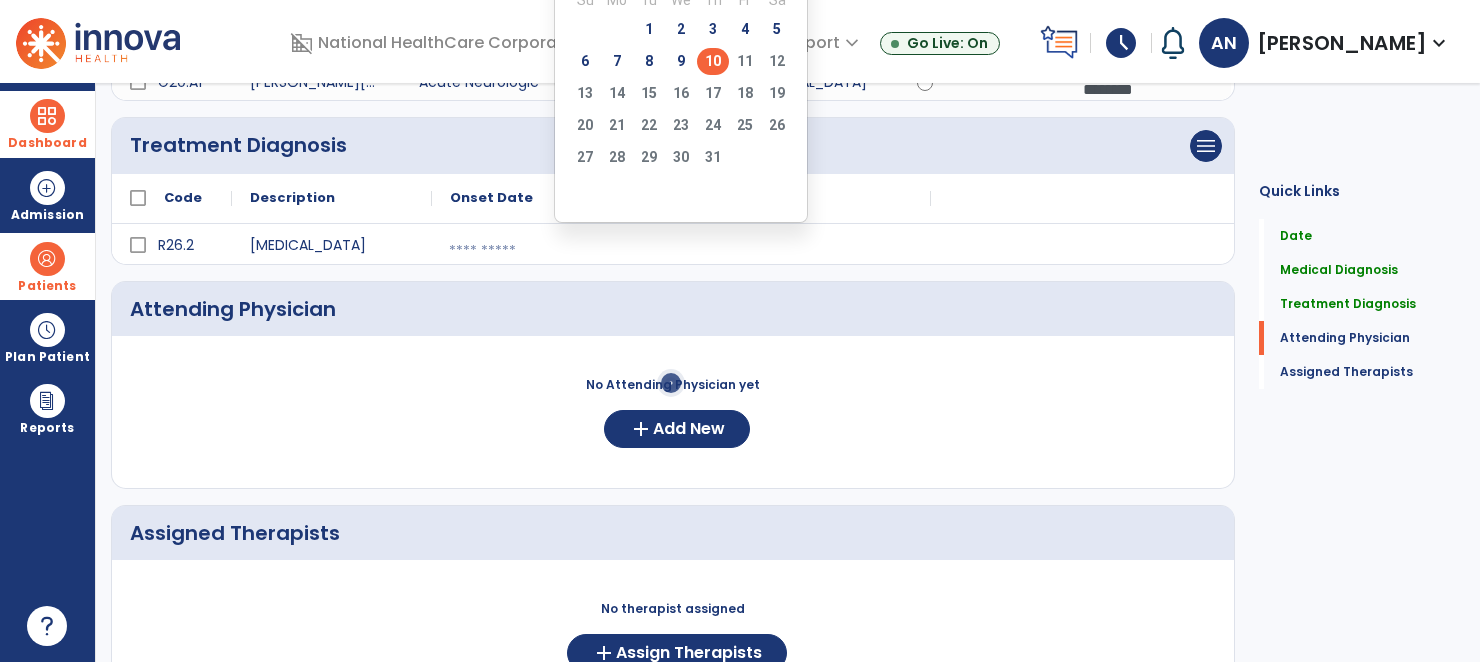 click on "10" 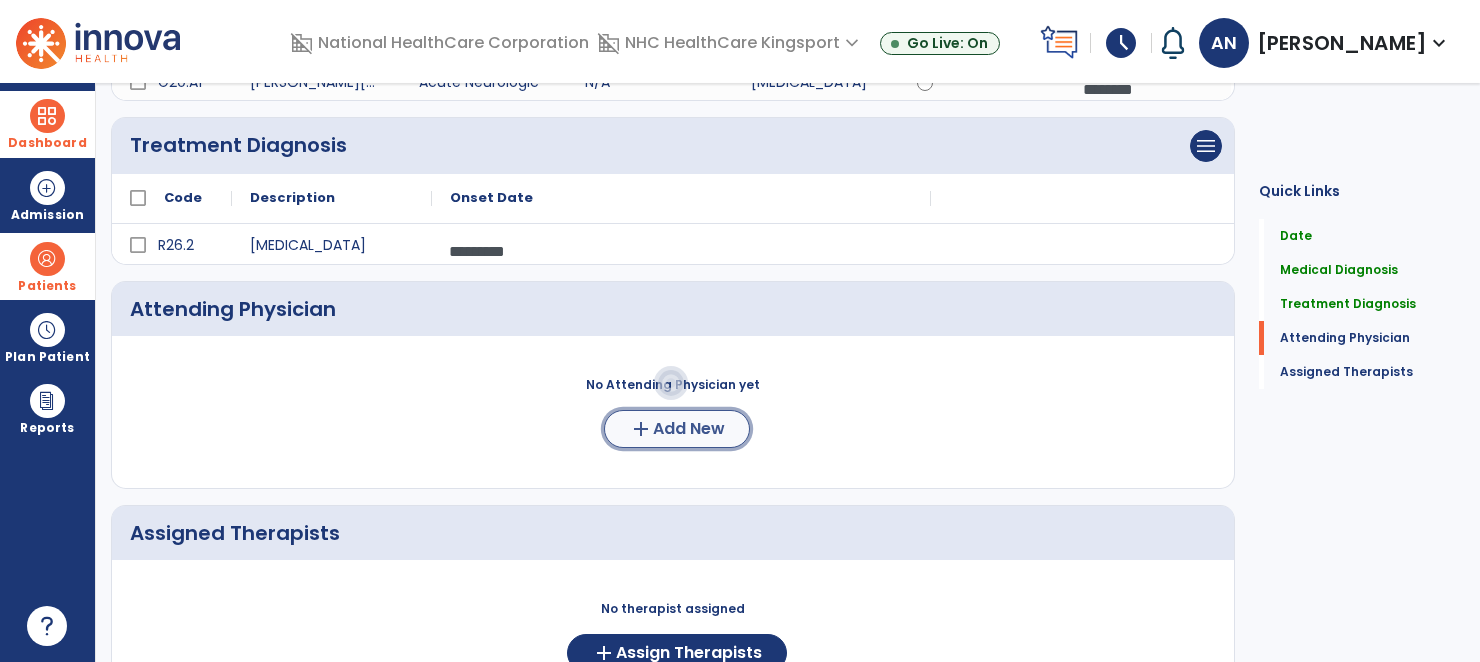 click on "add  Add New" 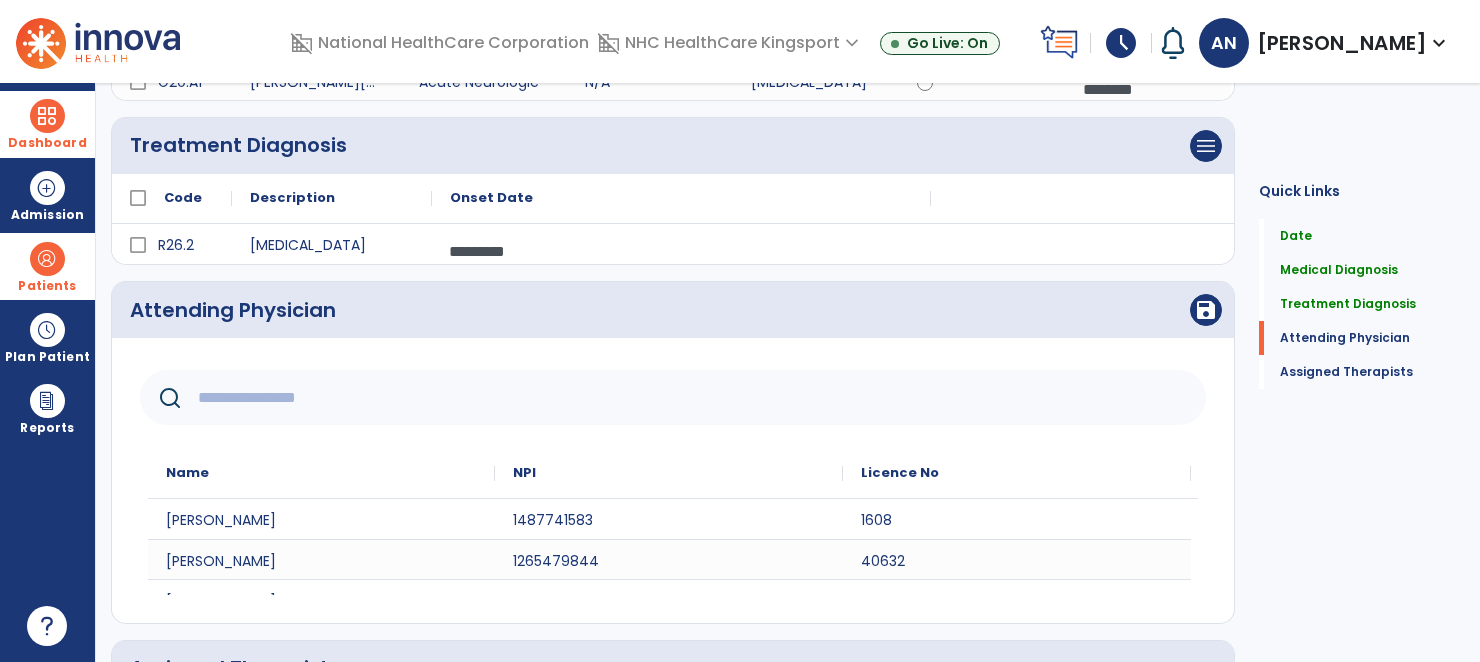 click 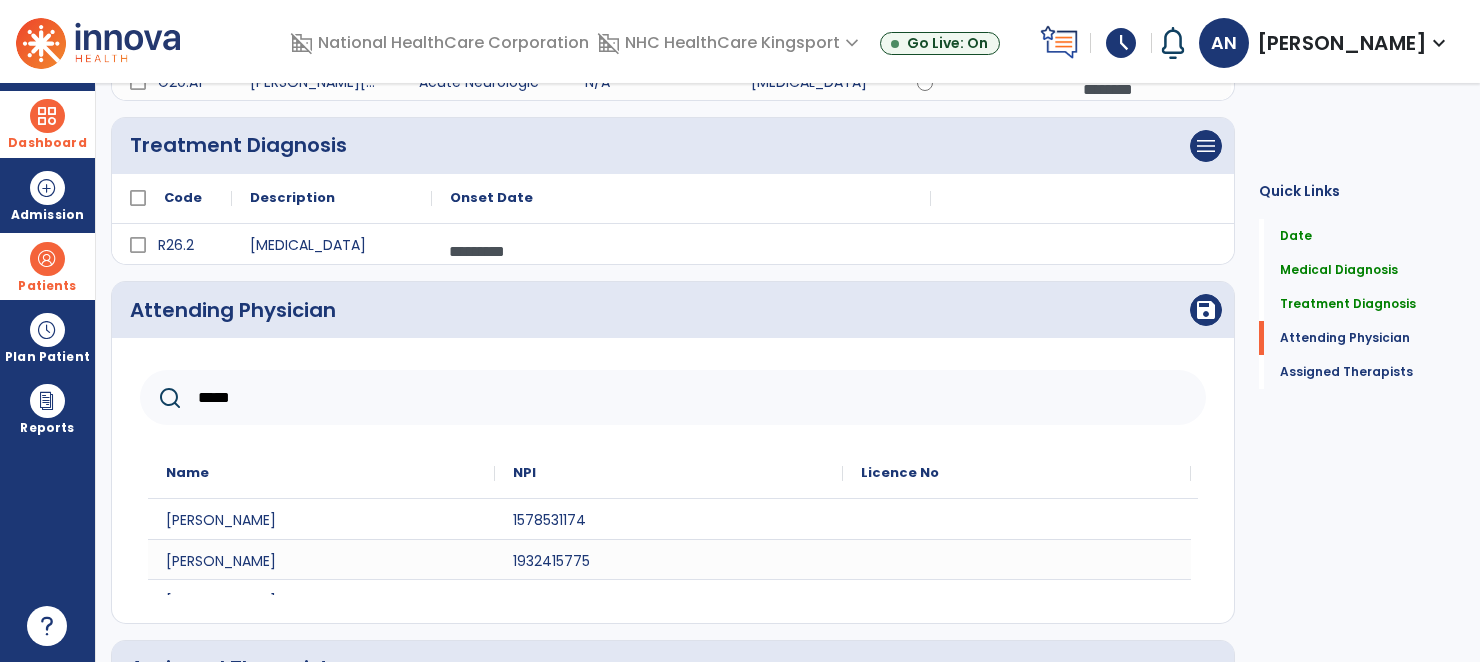 type on "*****" 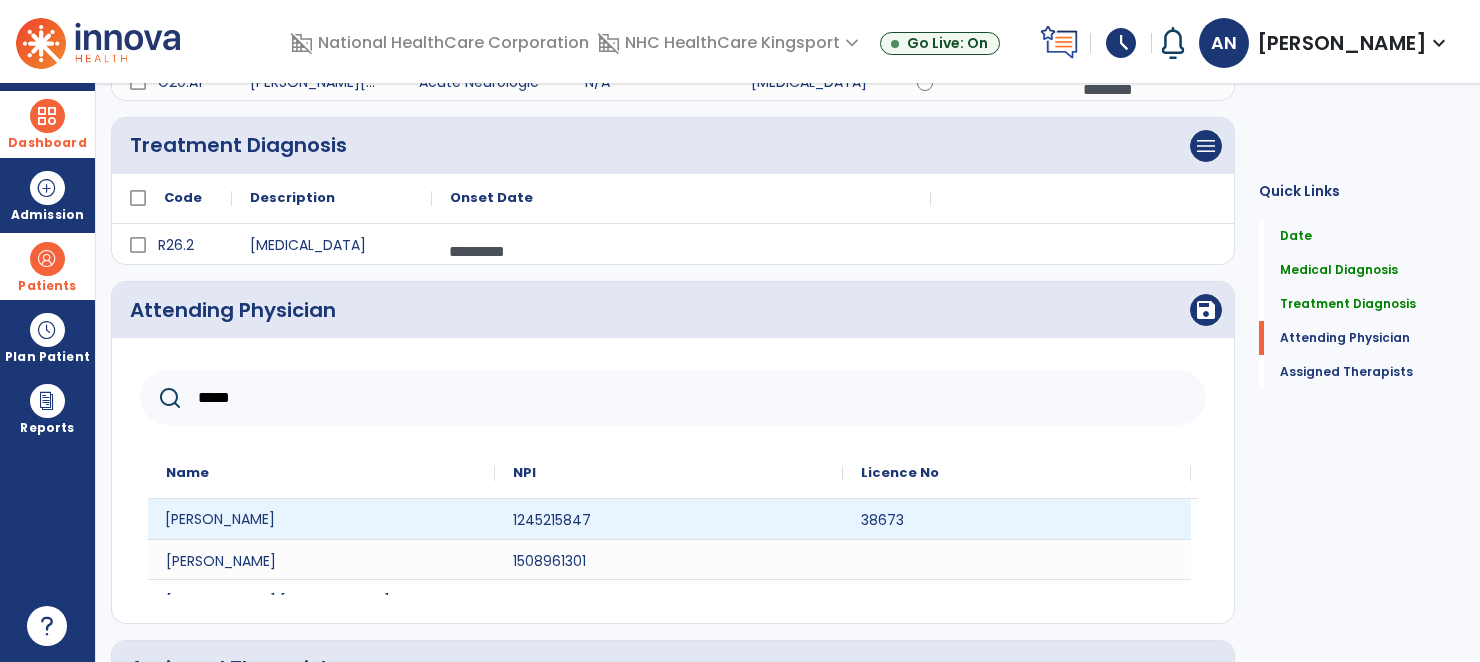 click on "[PERSON_NAME]" 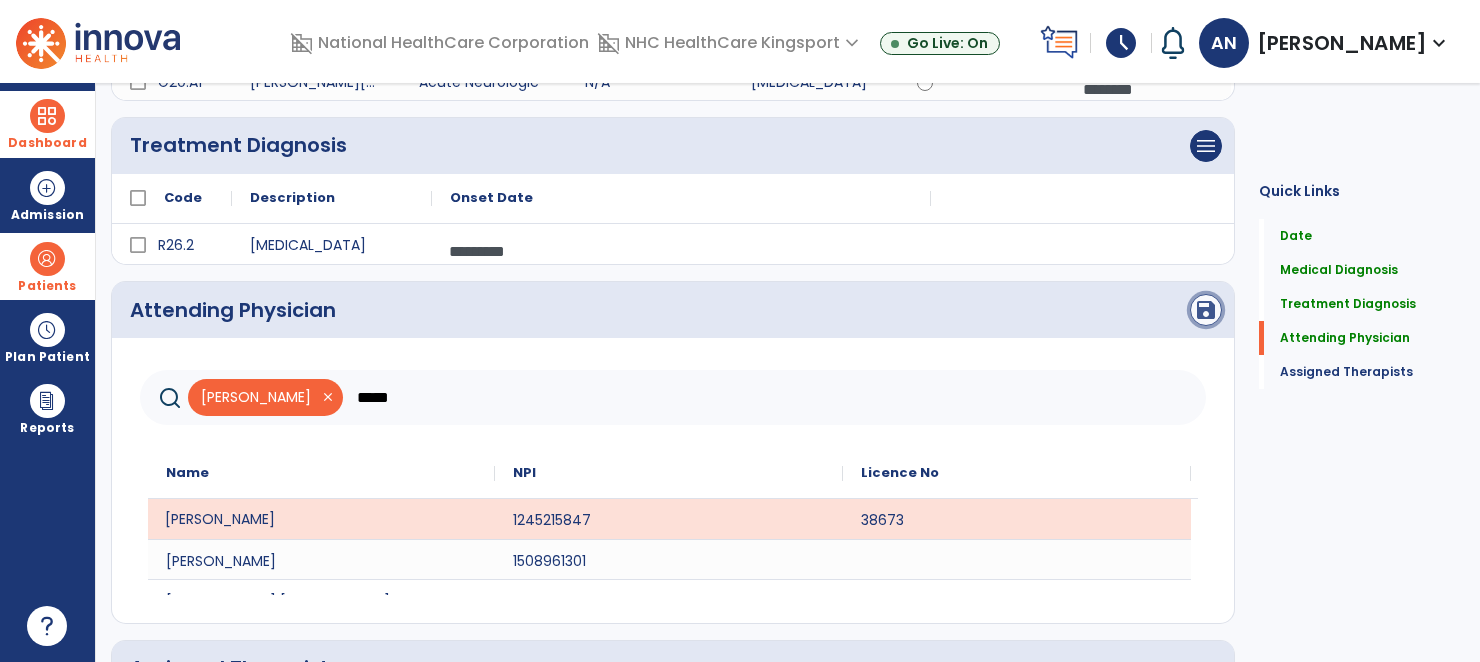click on "save" 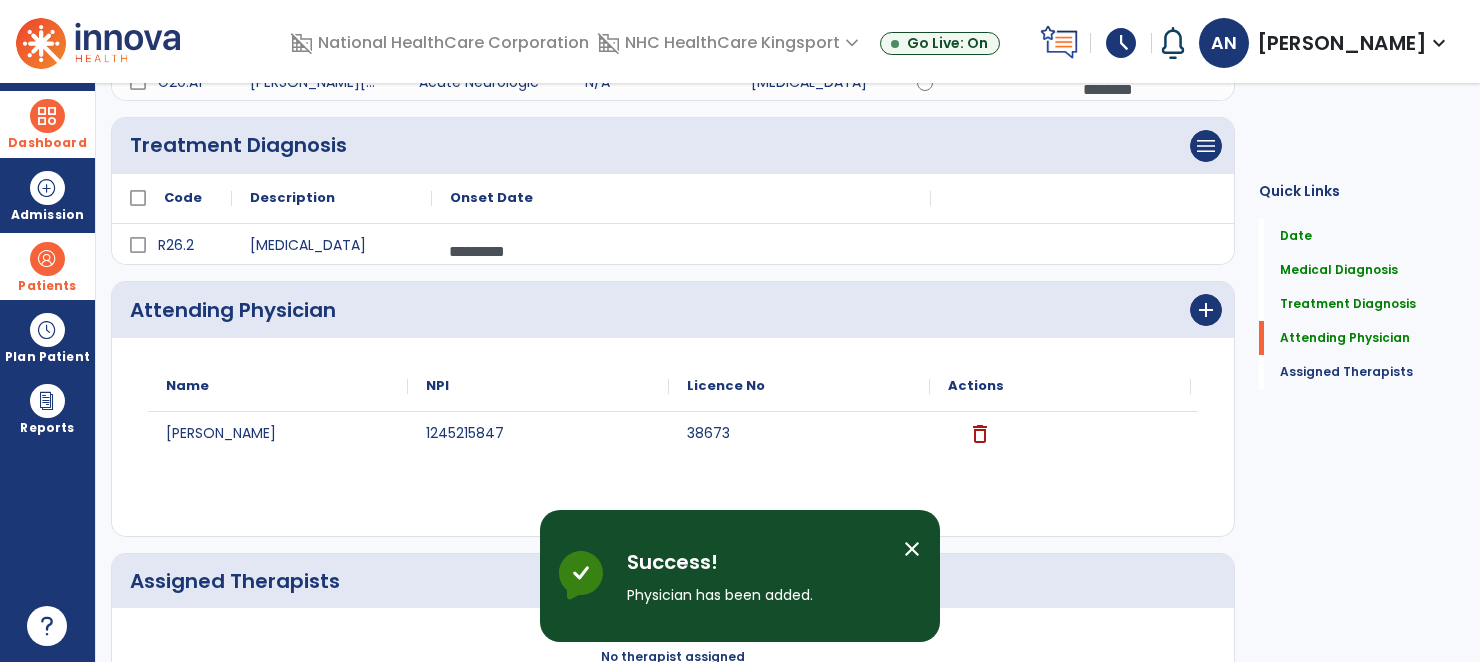 click on "Assigned Therapists   Assigned Therapists" 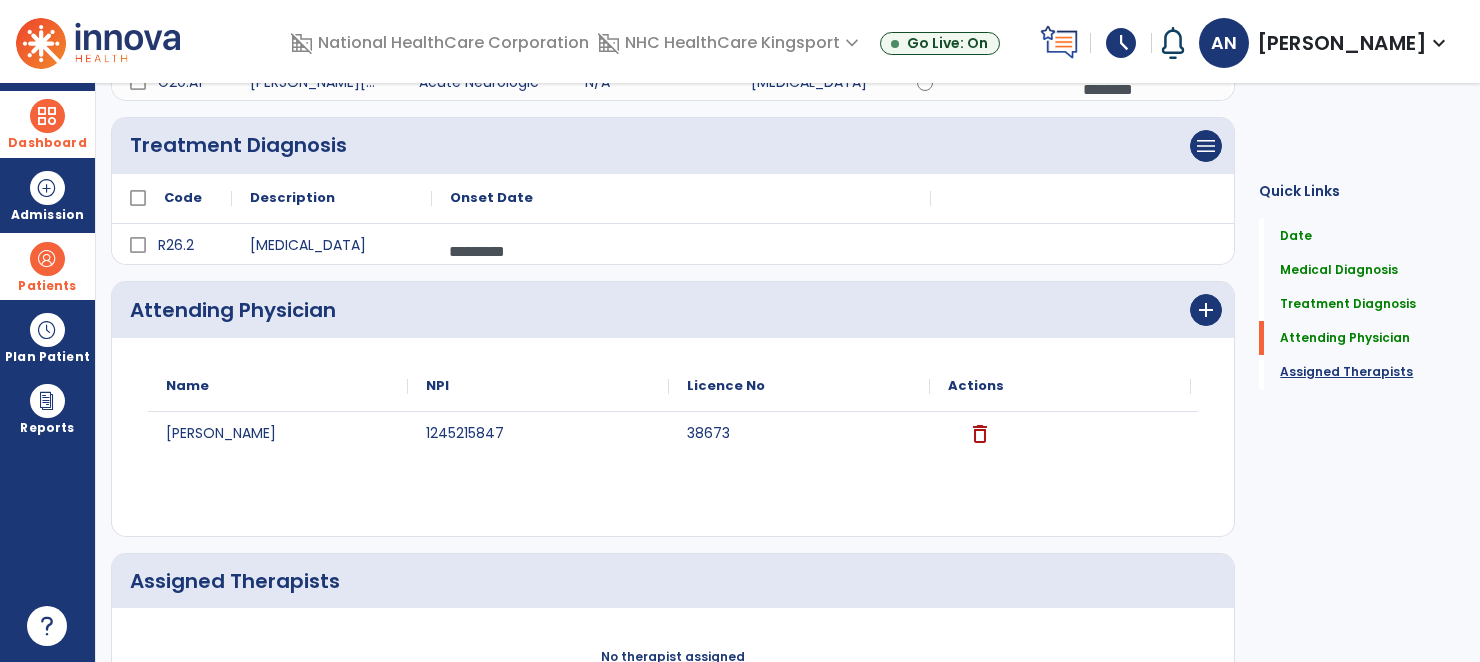 click on "Assigned Therapists" 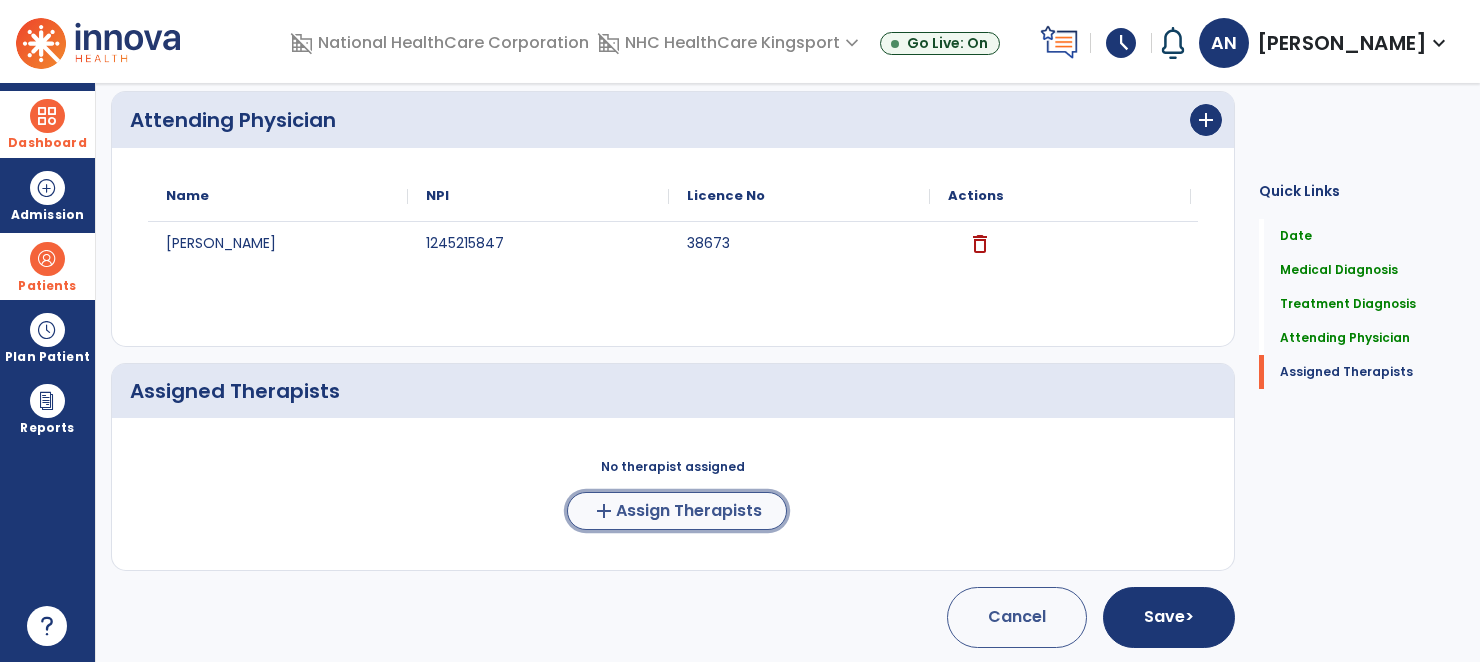 click on "Assign Therapists" 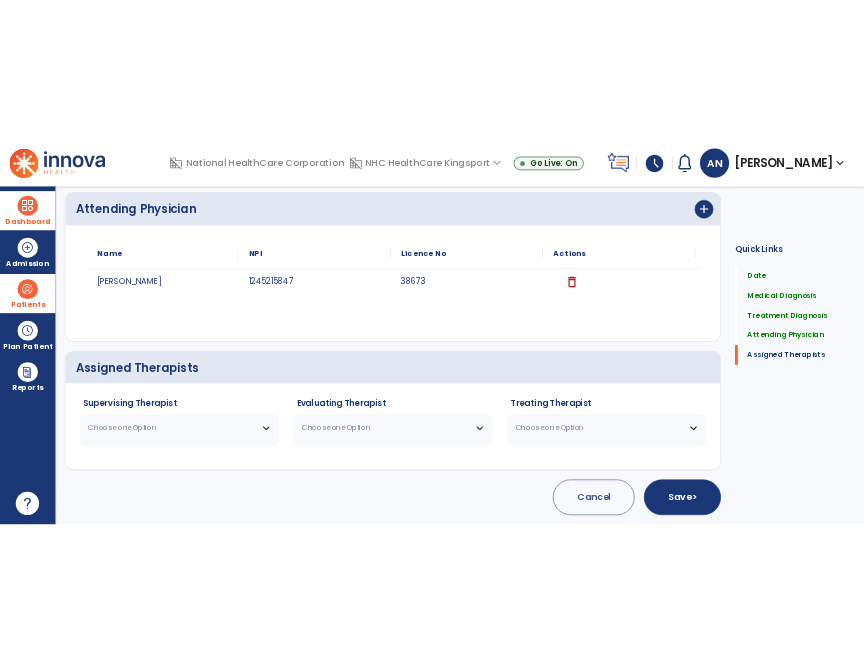 scroll, scrollTop: 628, scrollLeft: 0, axis: vertical 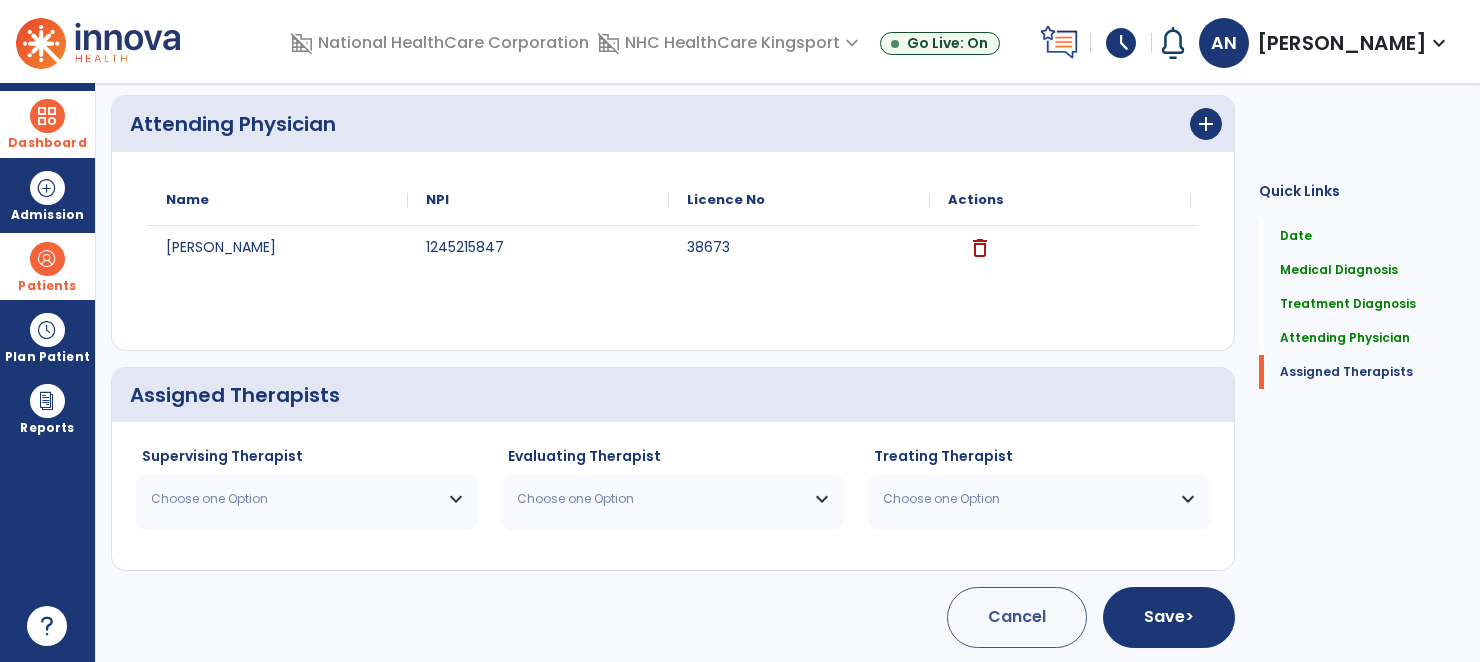 click on "Choose one Option" at bounding box center (294, 499) 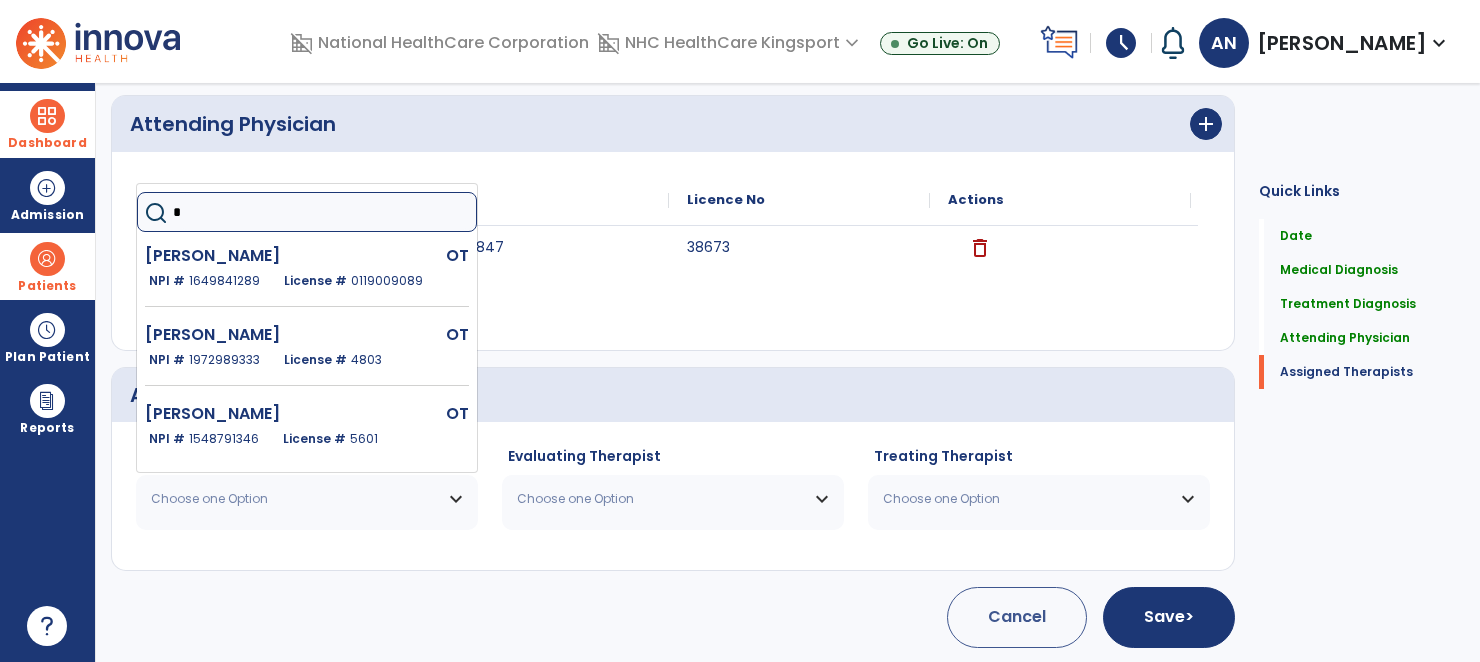 type on "*" 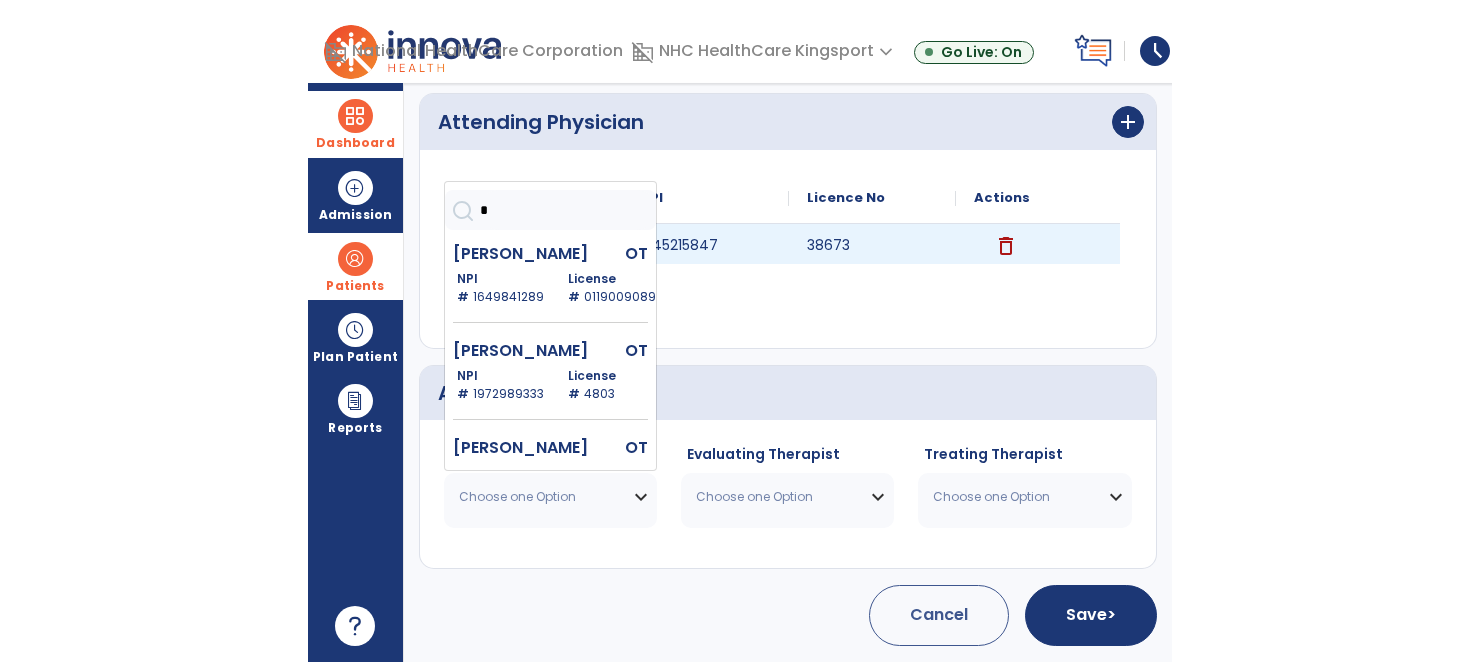 scroll, scrollTop: 640, scrollLeft: 0, axis: vertical 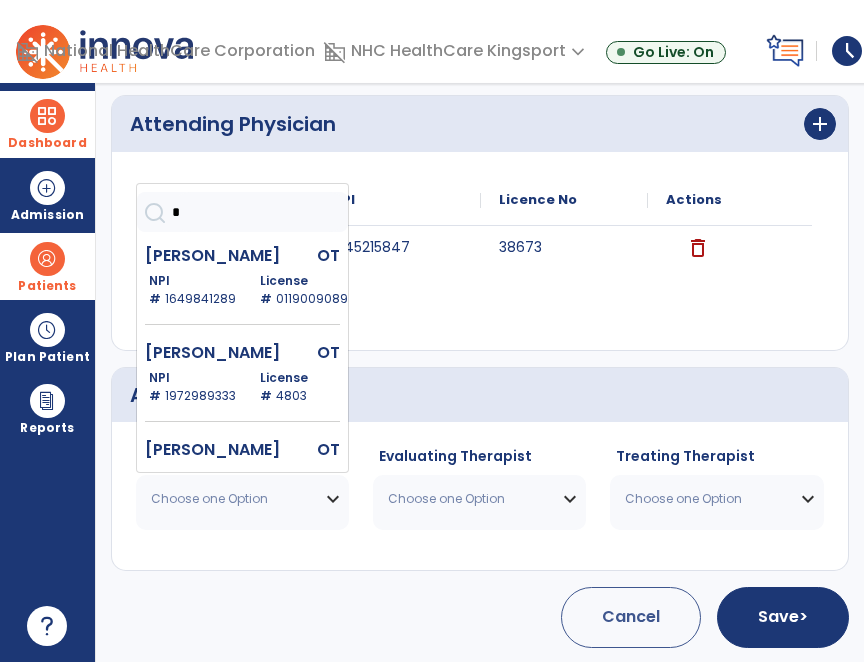 click on "Choose one Option" at bounding box center (230, 499) 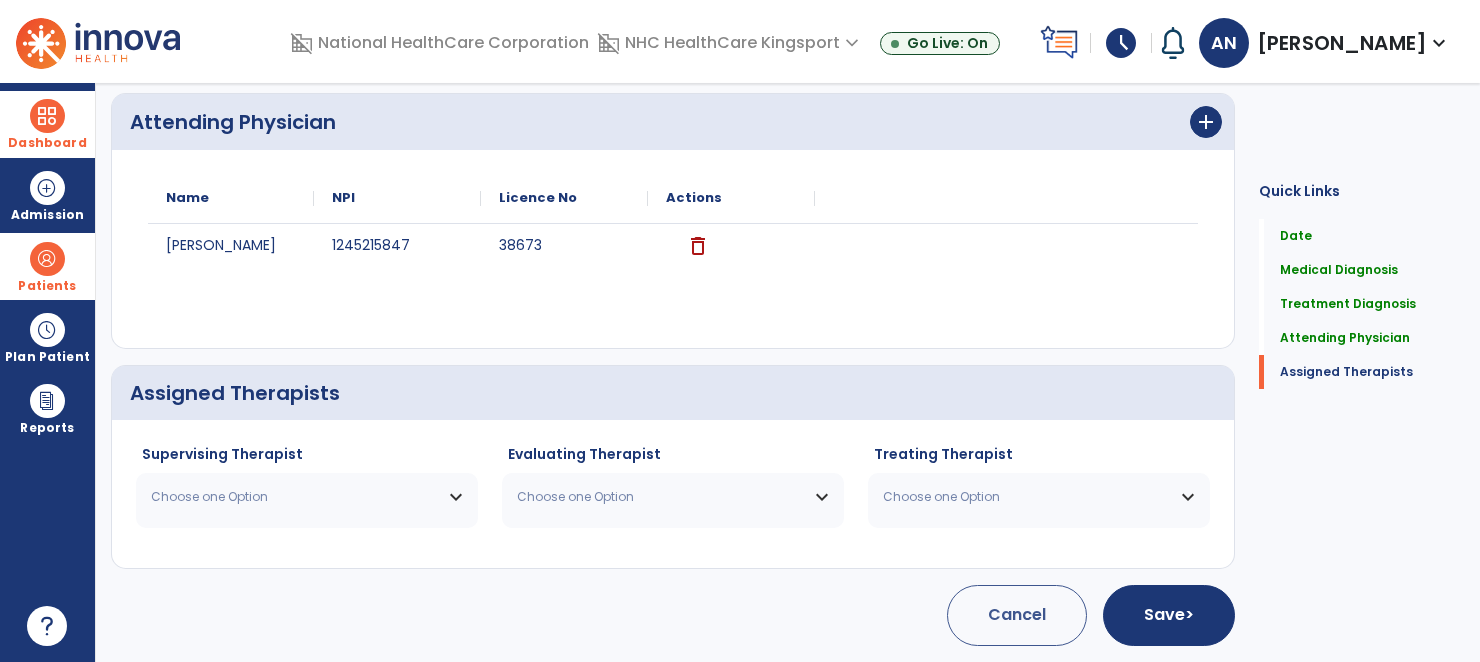 scroll, scrollTop: 627, scrollLeft: 0, axis: vertical 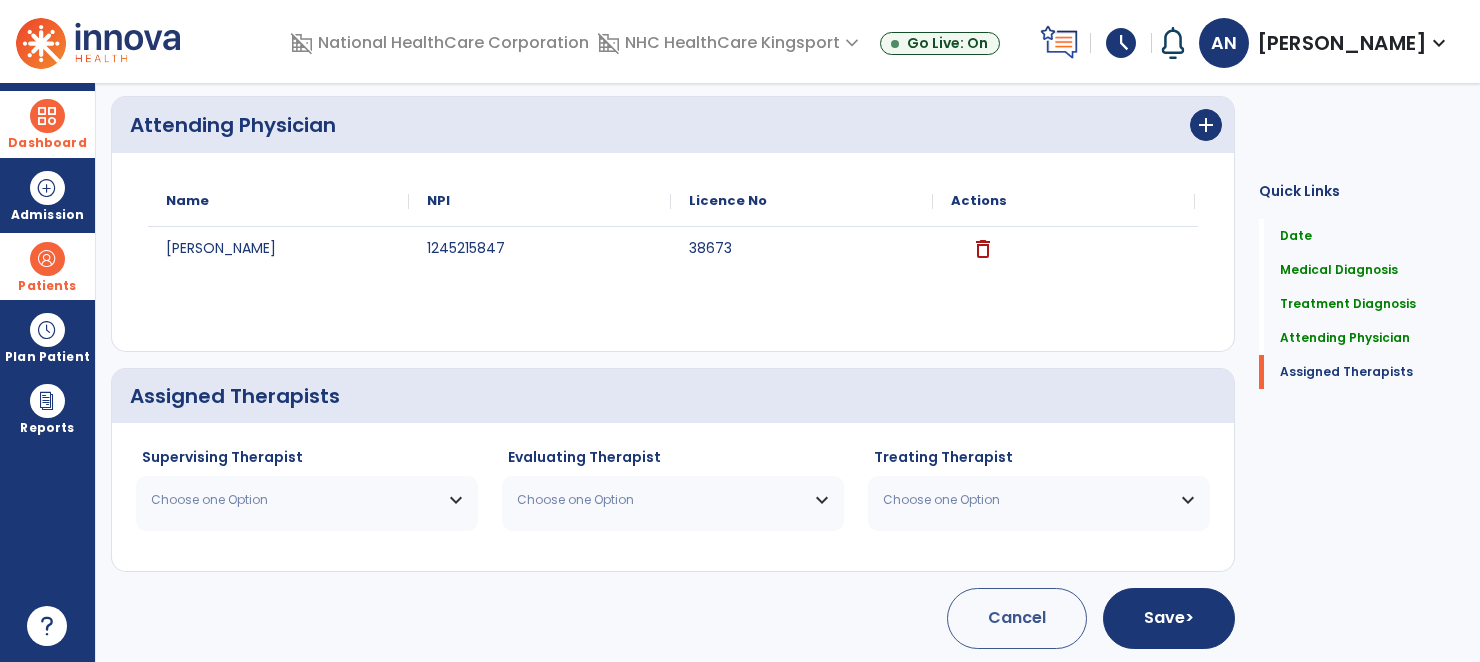 click on "Choose one Option" at bounding box center (294, 500) 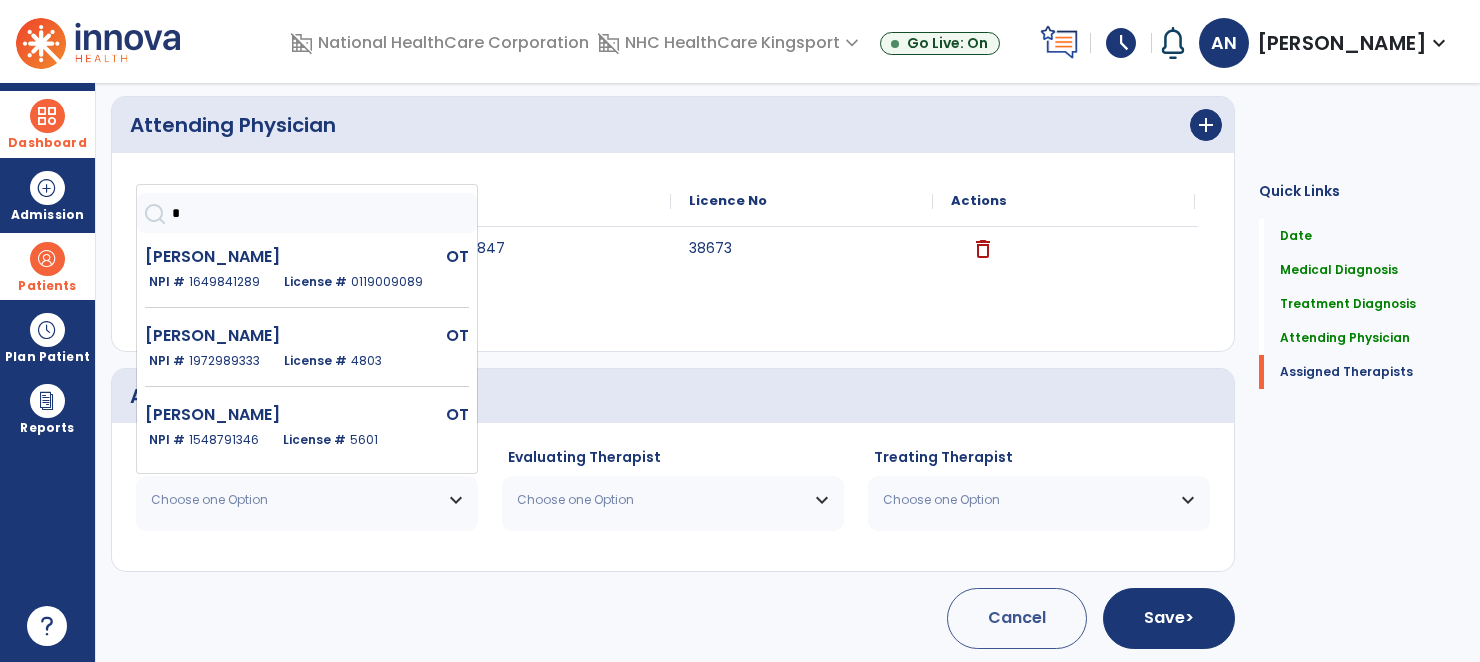 click on "*" 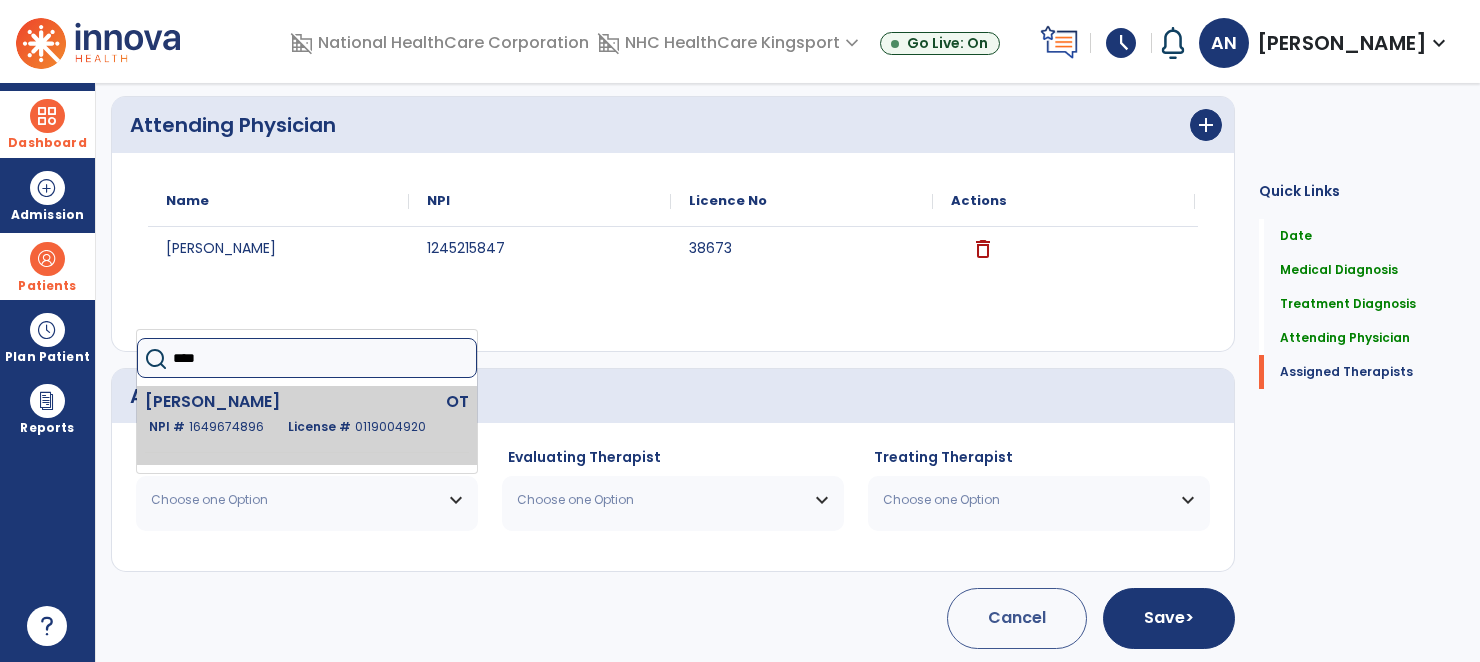 type on "****" 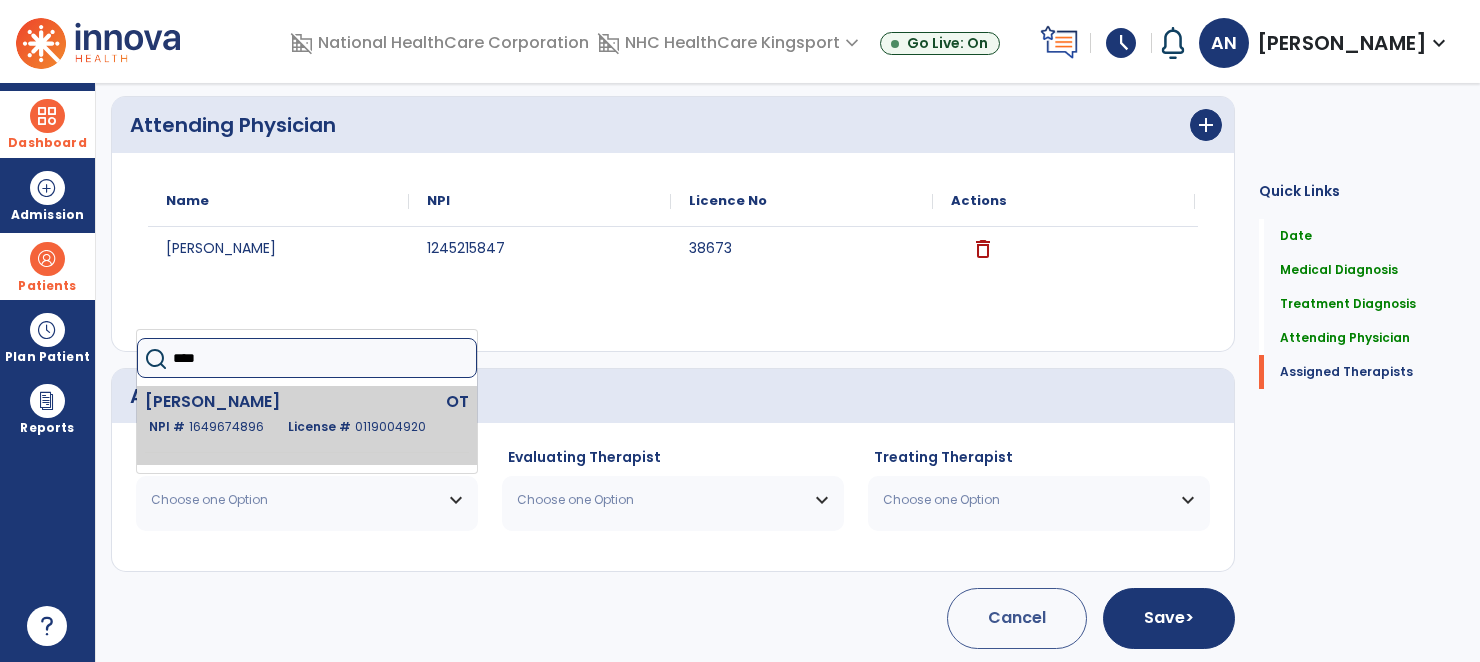 click on "[PERSON_NAME]   OT   NPI #  [US_HEALTHCARE_NPI]  License #  0119004920" 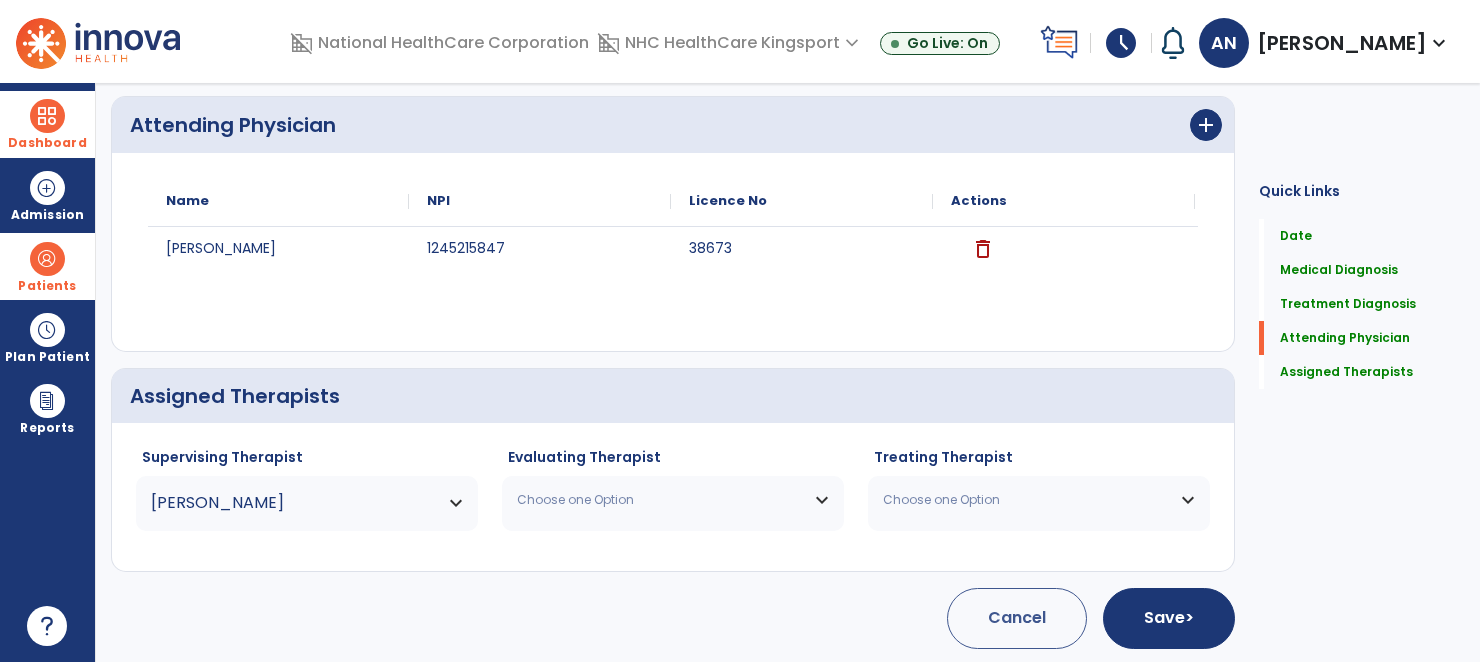 click on "Choose one Option" at bounding box center (660, 500) 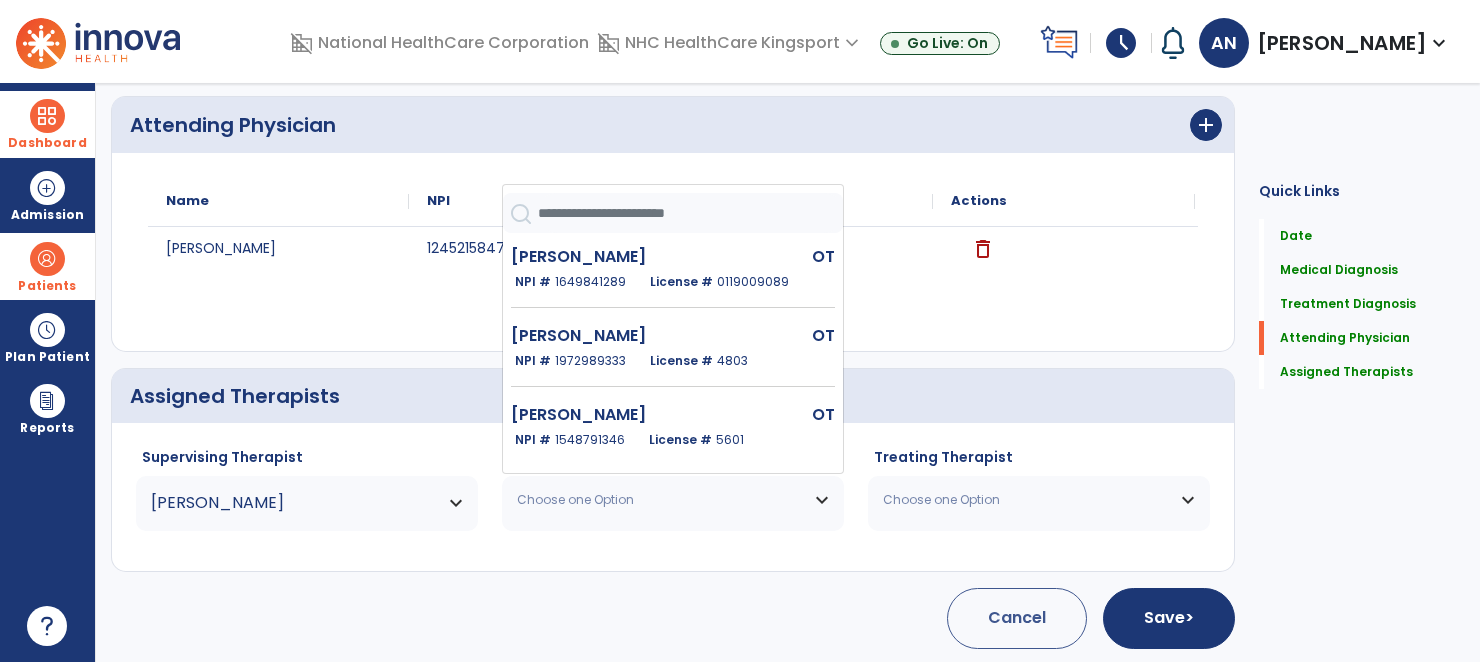 click 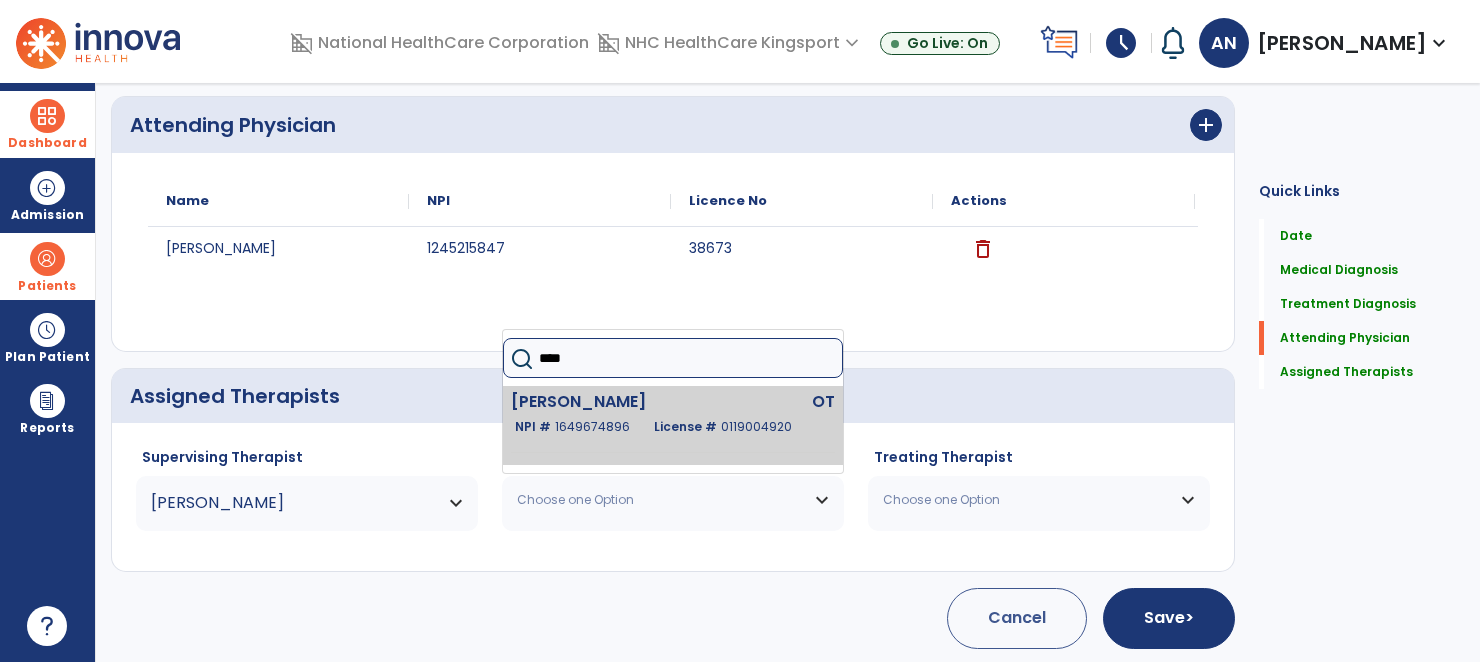 type on "****" 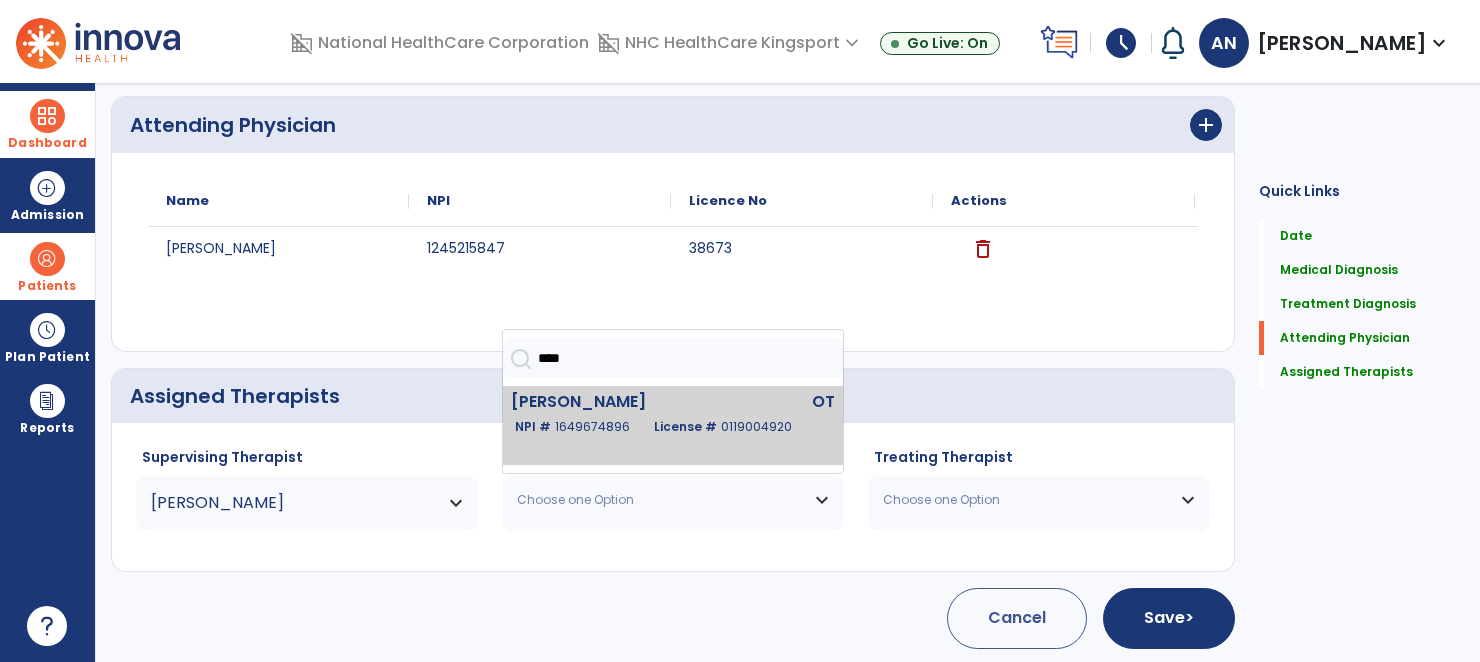 click on "[PERSON_NAME]" 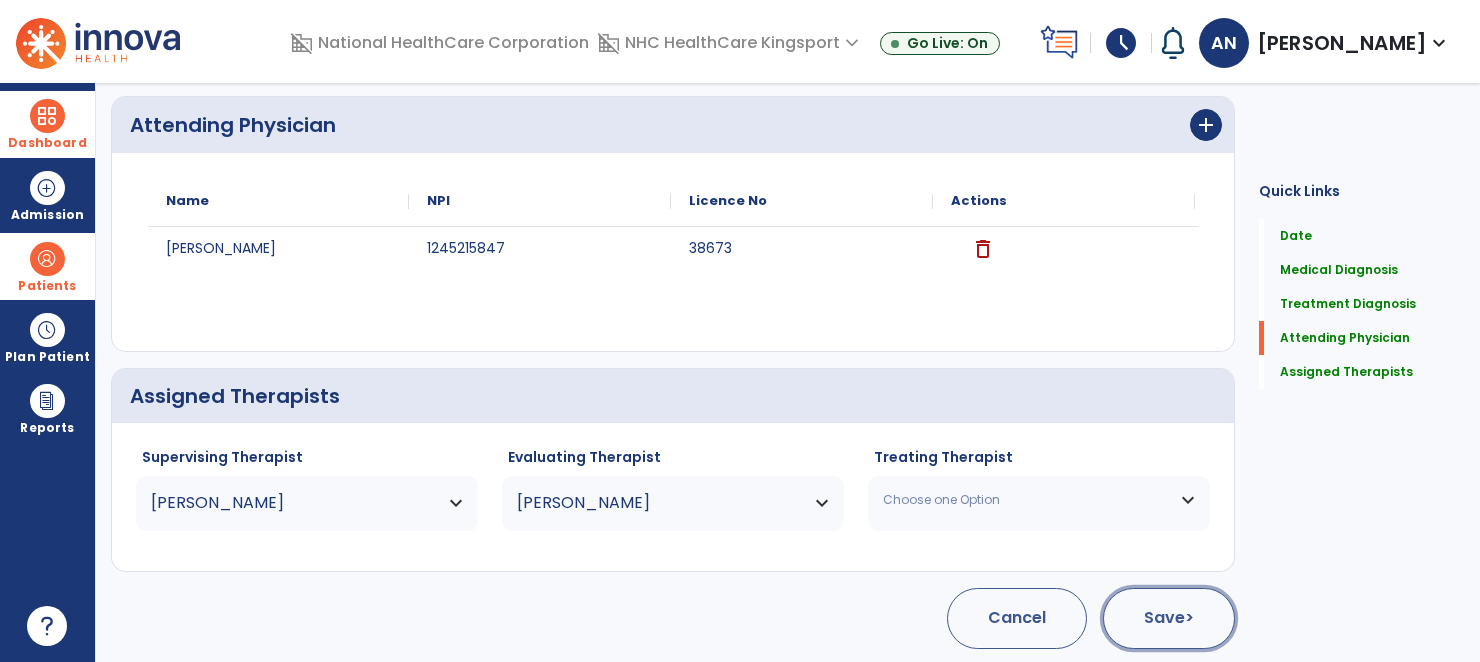 click on ">" 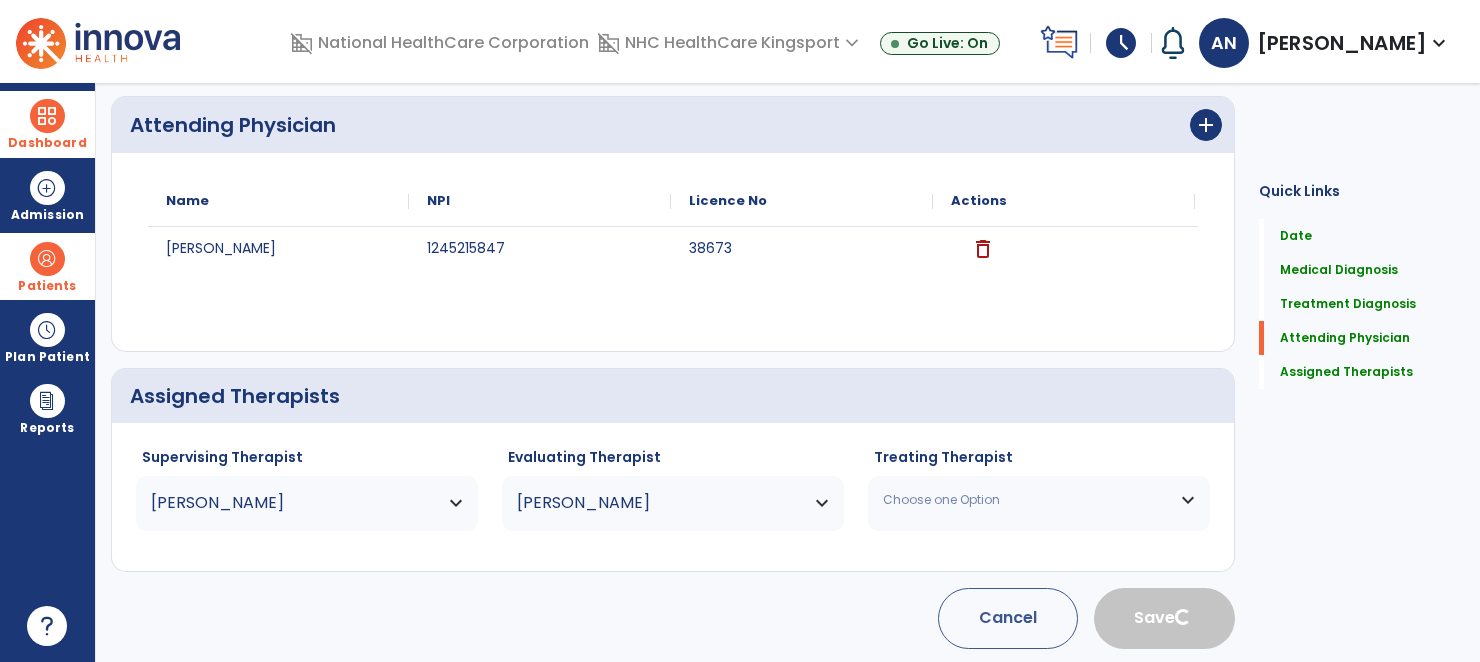 type 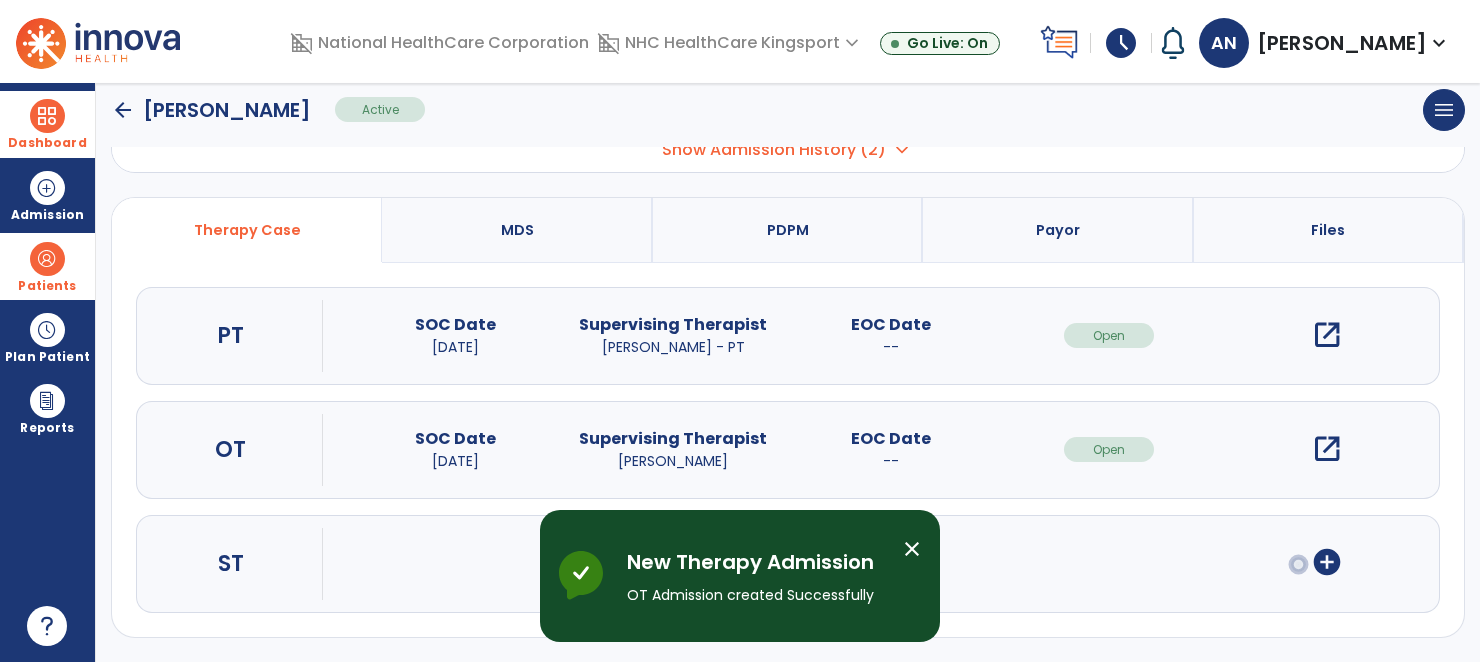 scroll, scrollTop: 142, scrollLeft: 0, axis: vertical 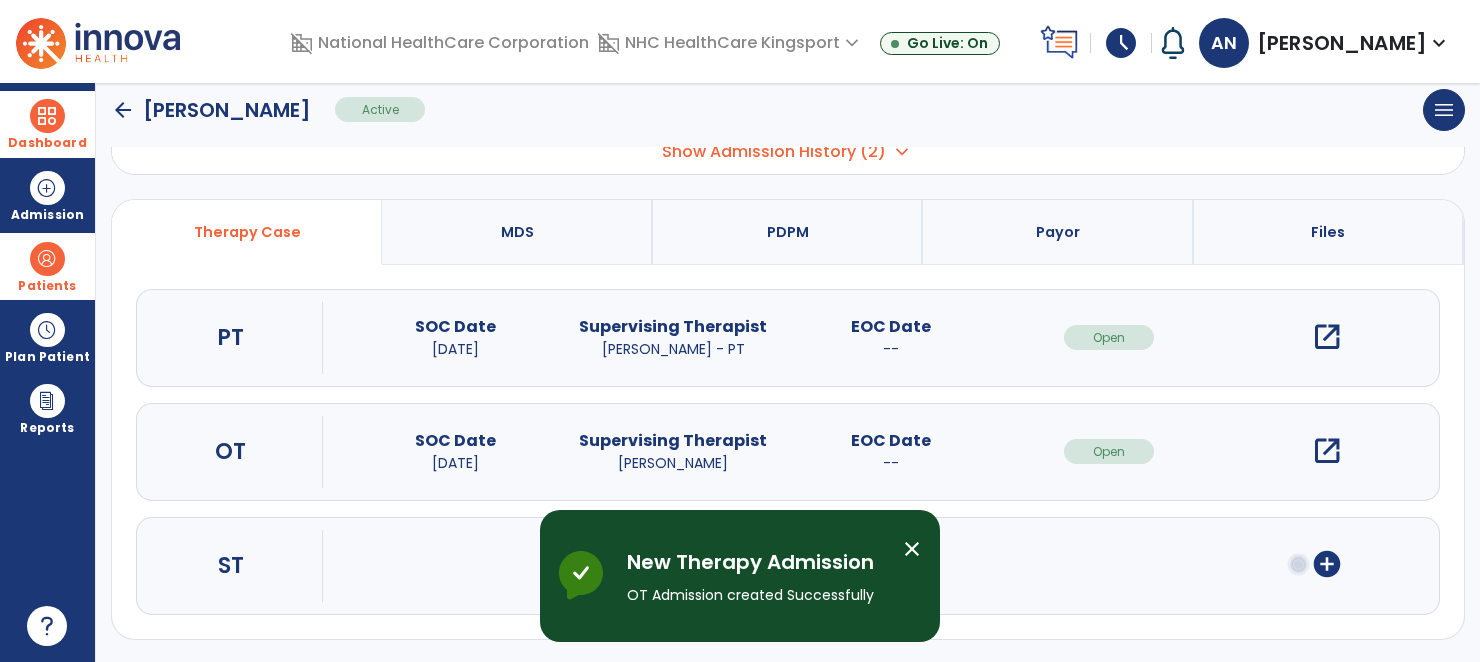 click on "open_in_new" at bounding box center (1327, 451) 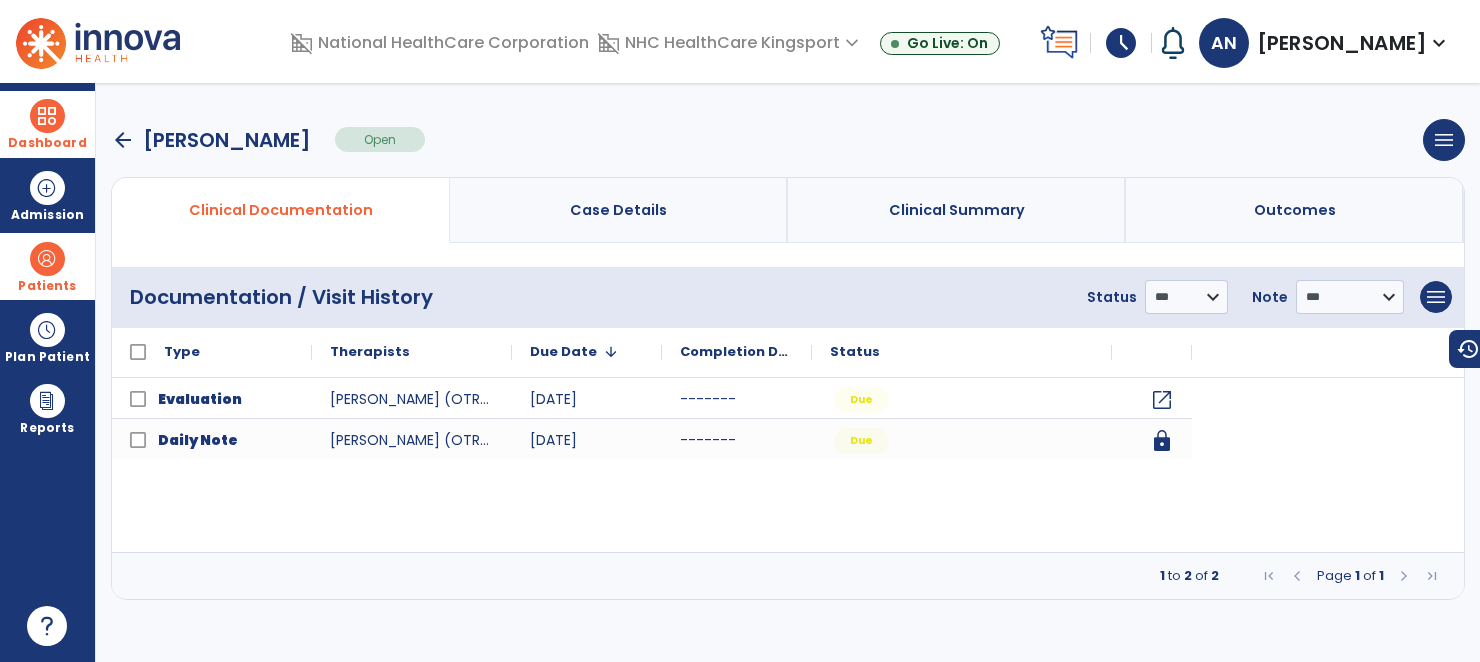 scroll, scrollTop: 0, scrollLeft: 0, axis: both 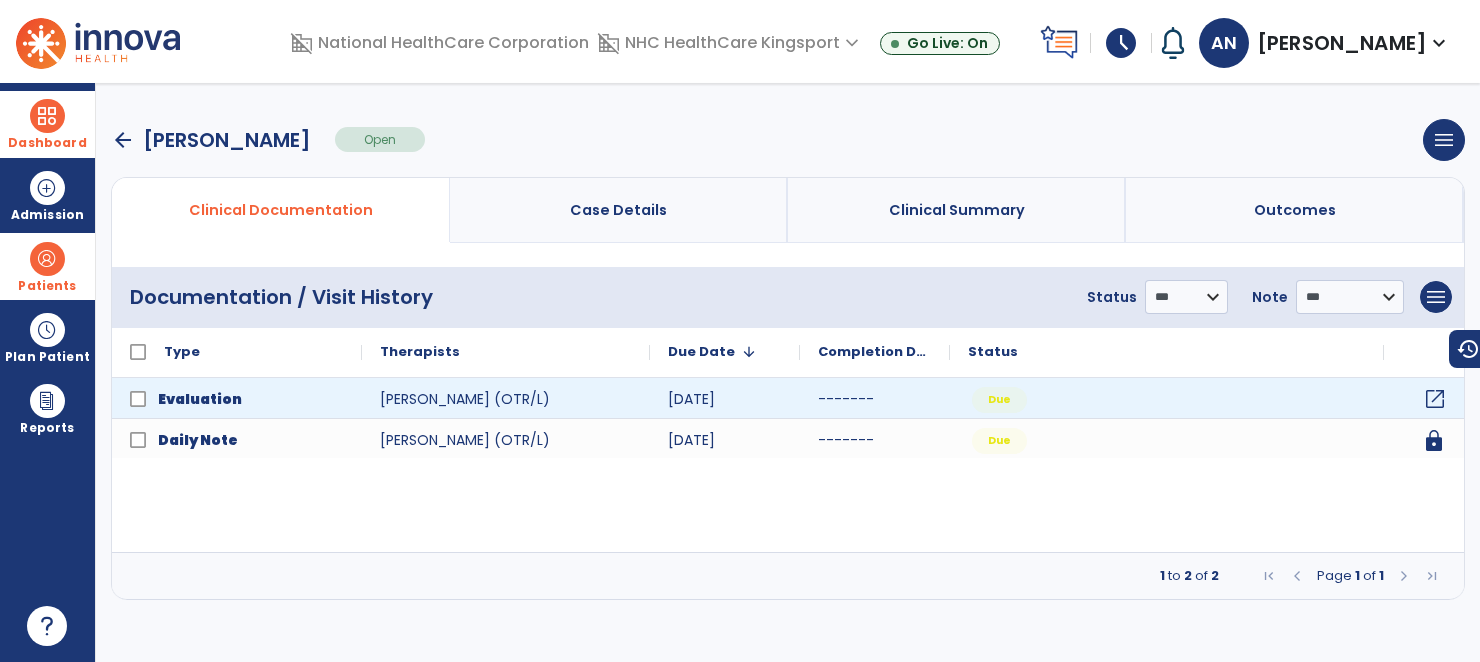 click on "open_in_new" 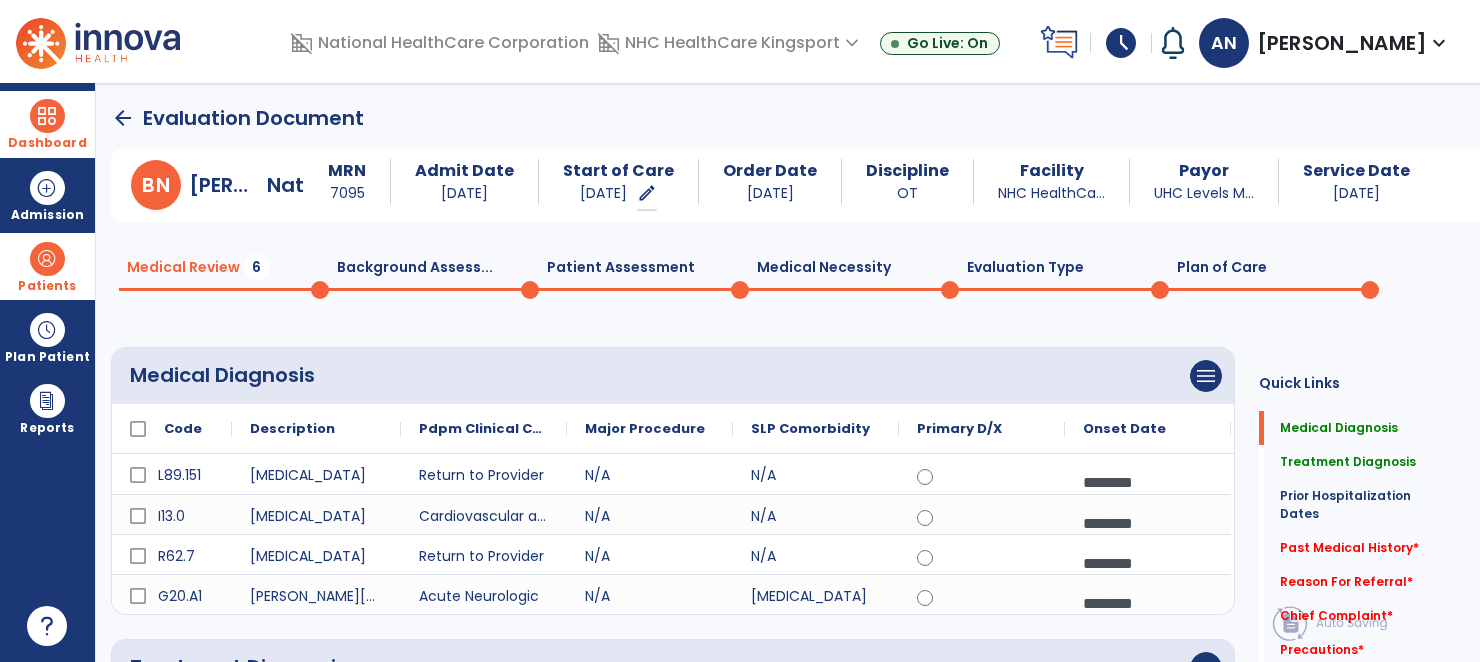 click on "Plan of Care  0" 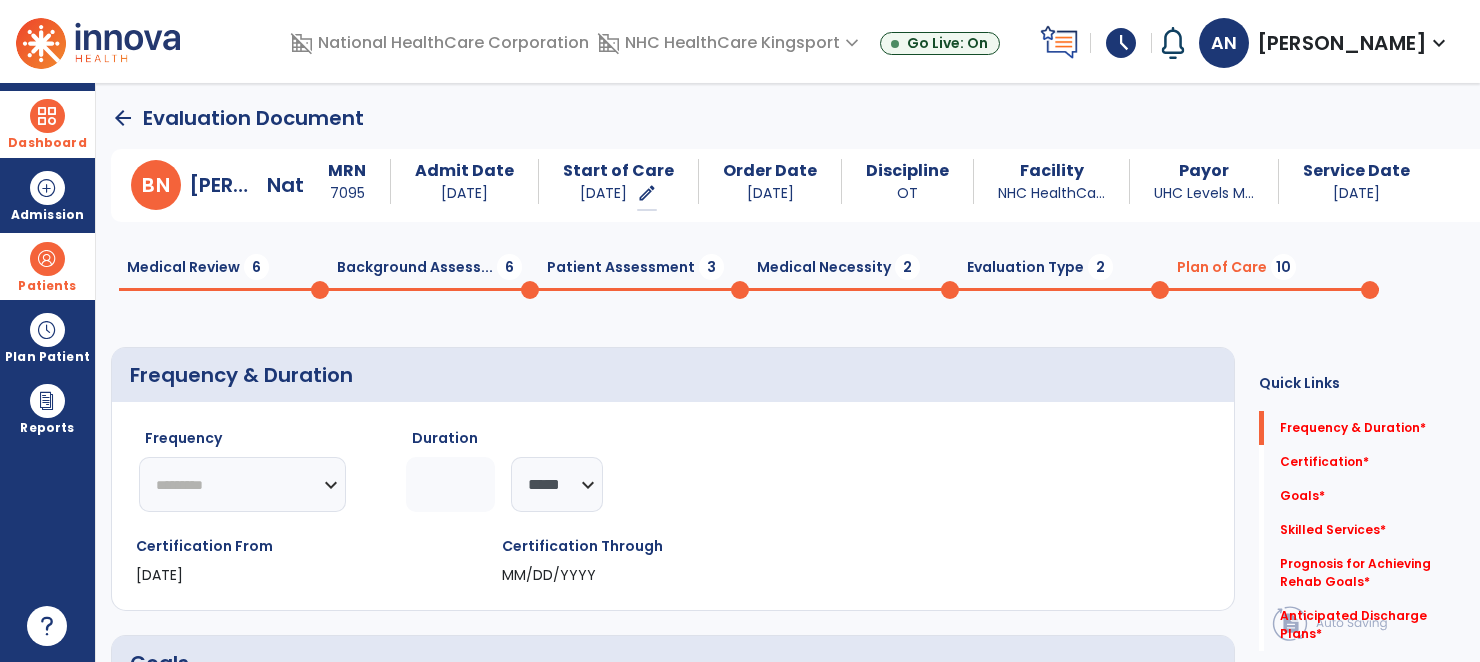 click on "********* ** ** ** ** ** ** **" 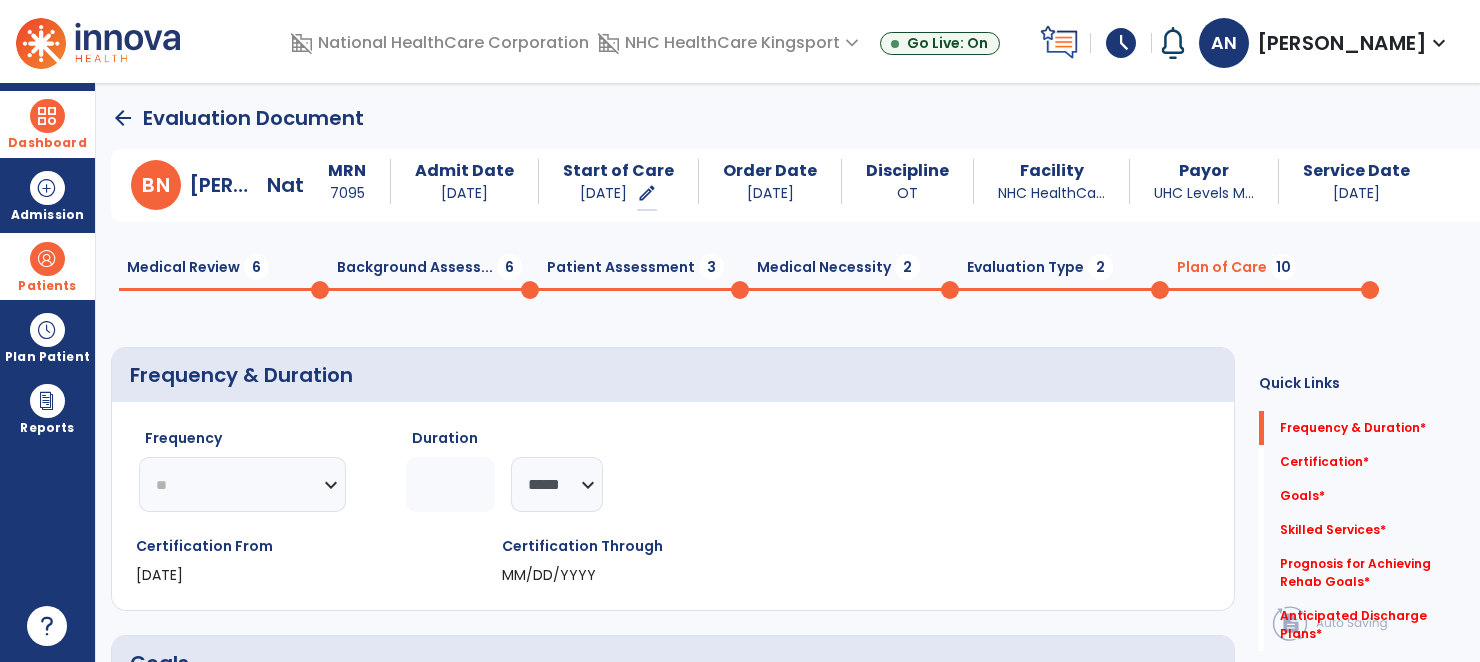 click on "********* ** ** ** ** ** ** **" 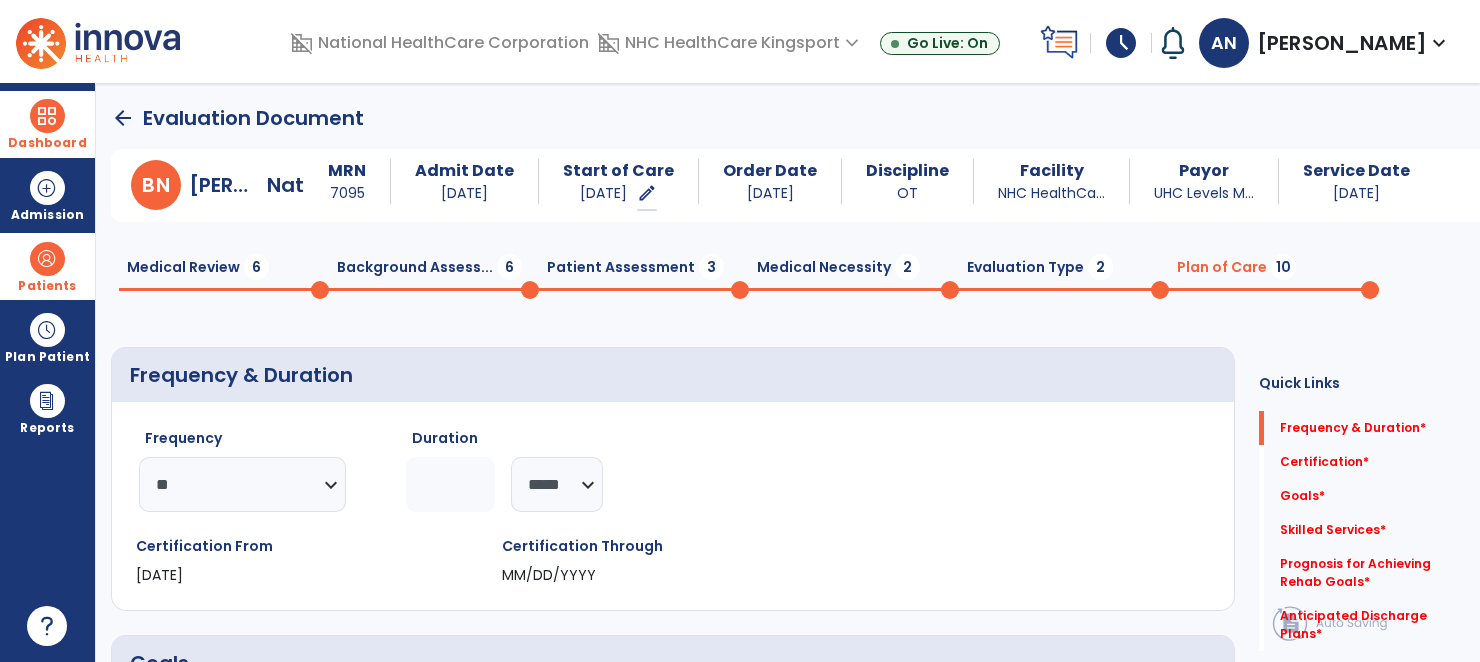 click on "Frequency & Duration" 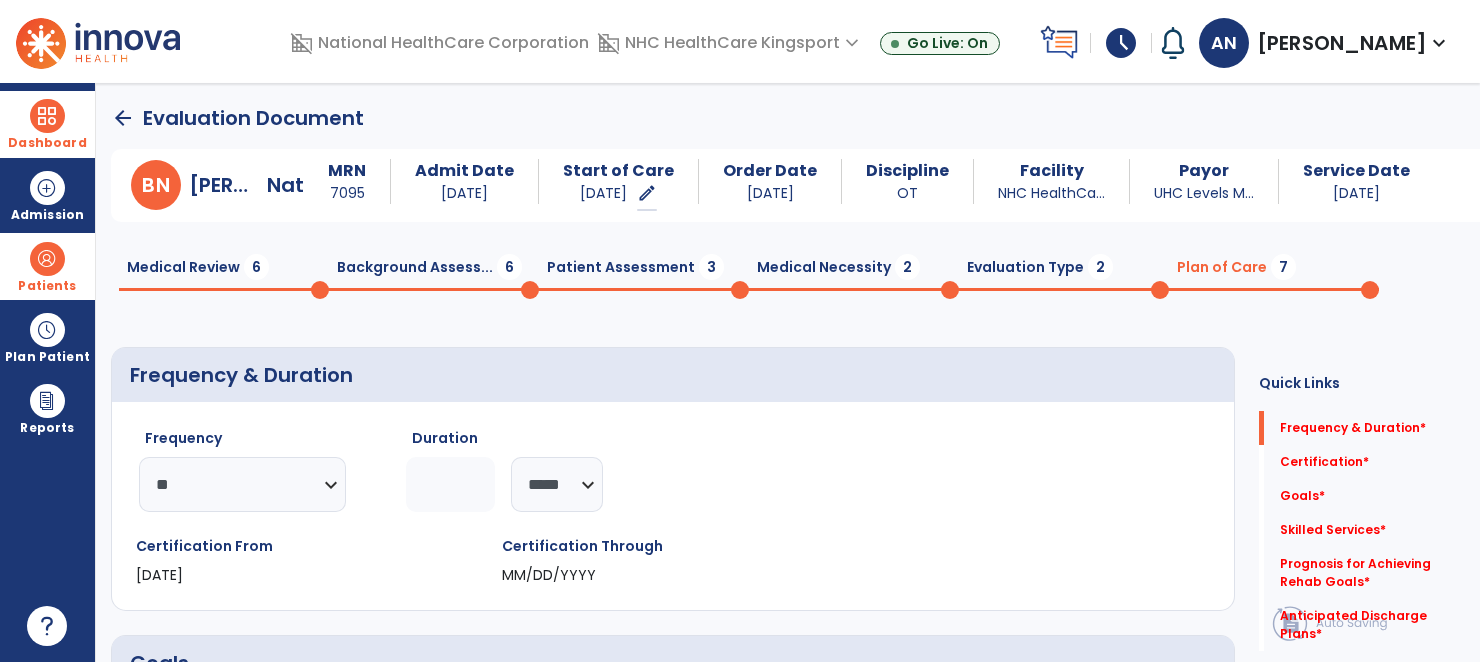 click on "********* ** ** ** ** ** ** **" 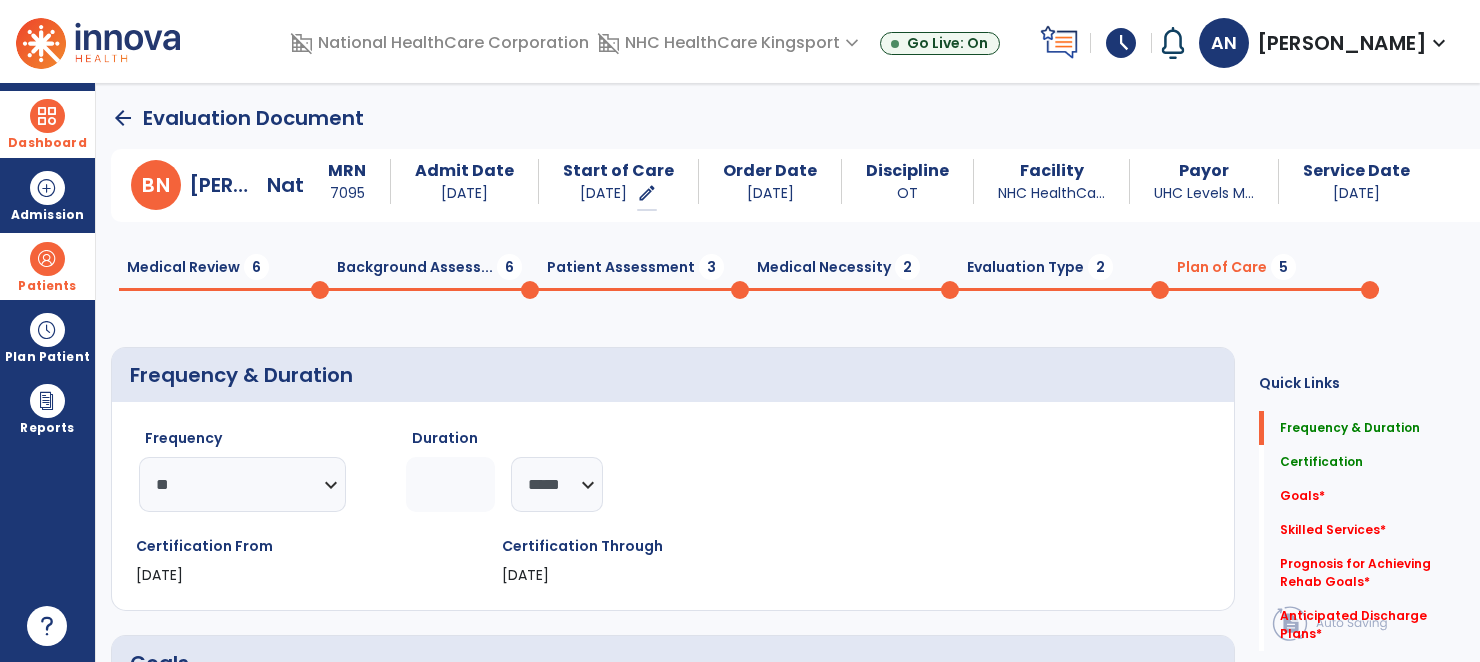 type on "*" 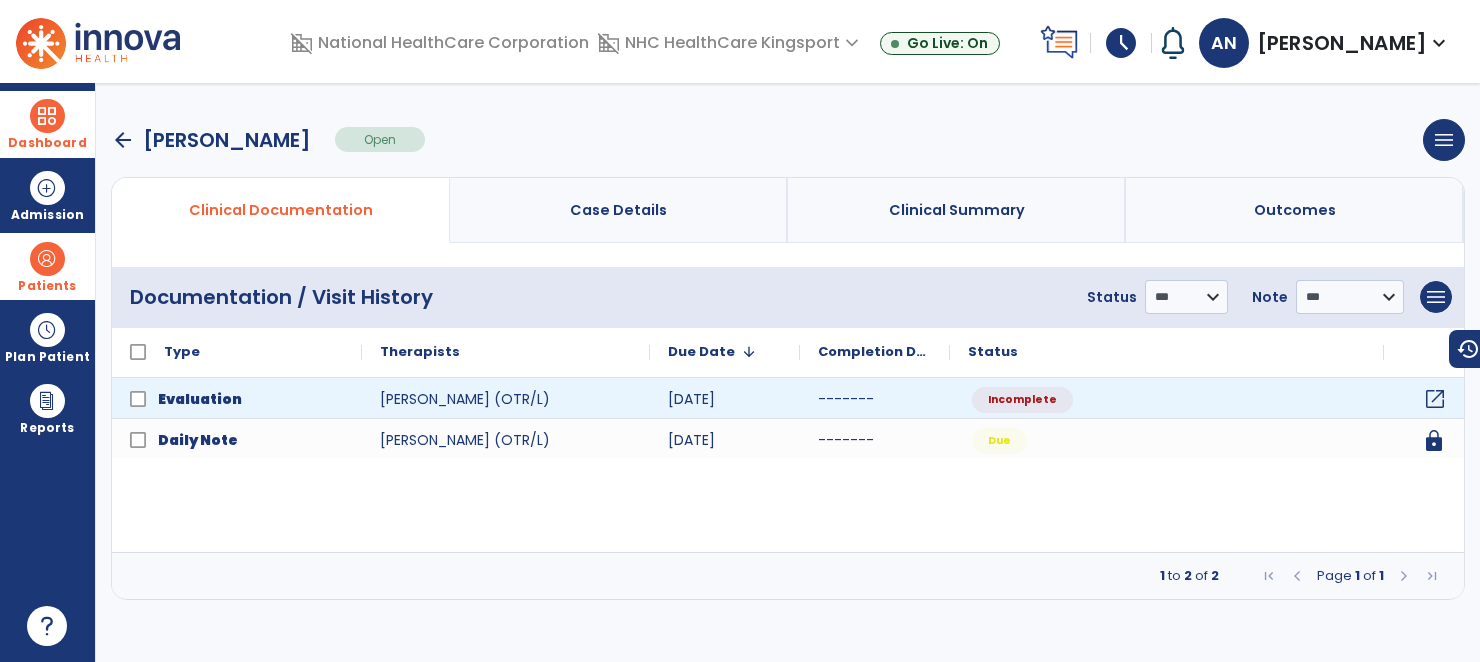 click on "open_in_new" 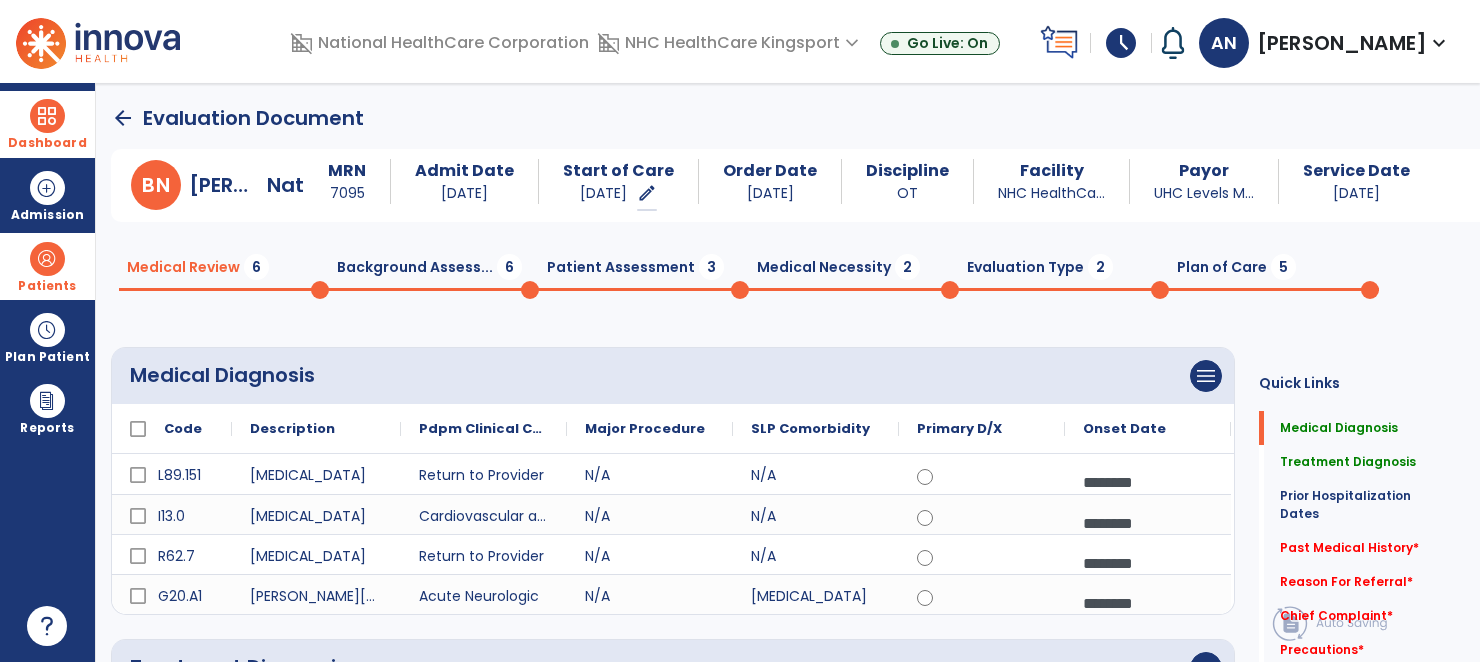 click on "Plan of Care  5" 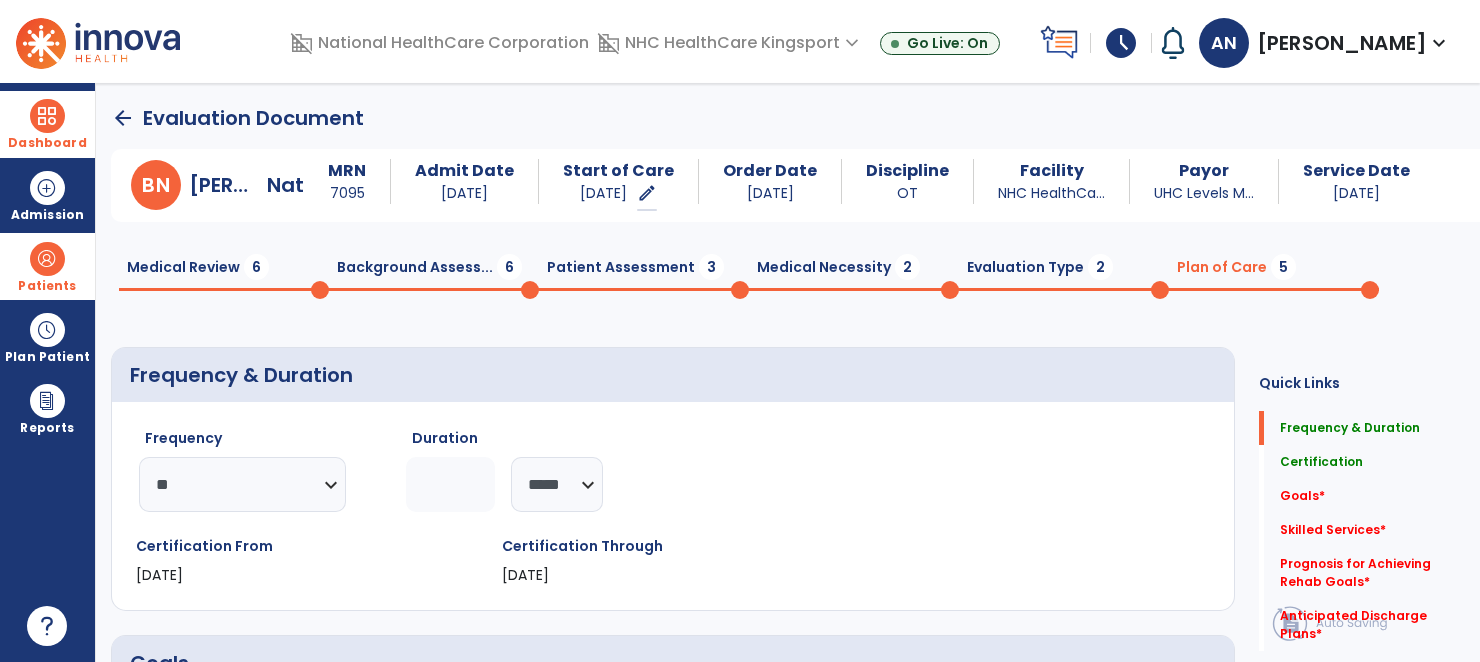 click at bounding box center [47, 116] 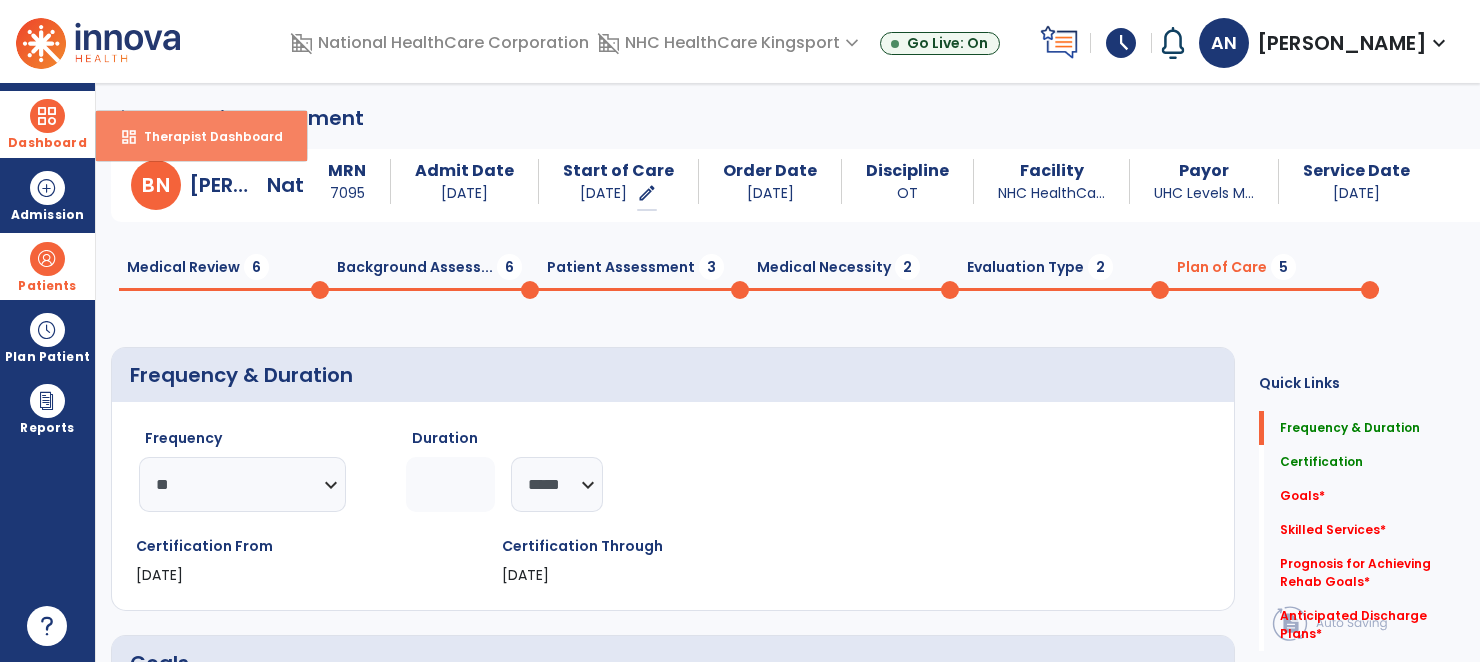 click on "Therapist Dashboard" at bounding box center (205, 136) 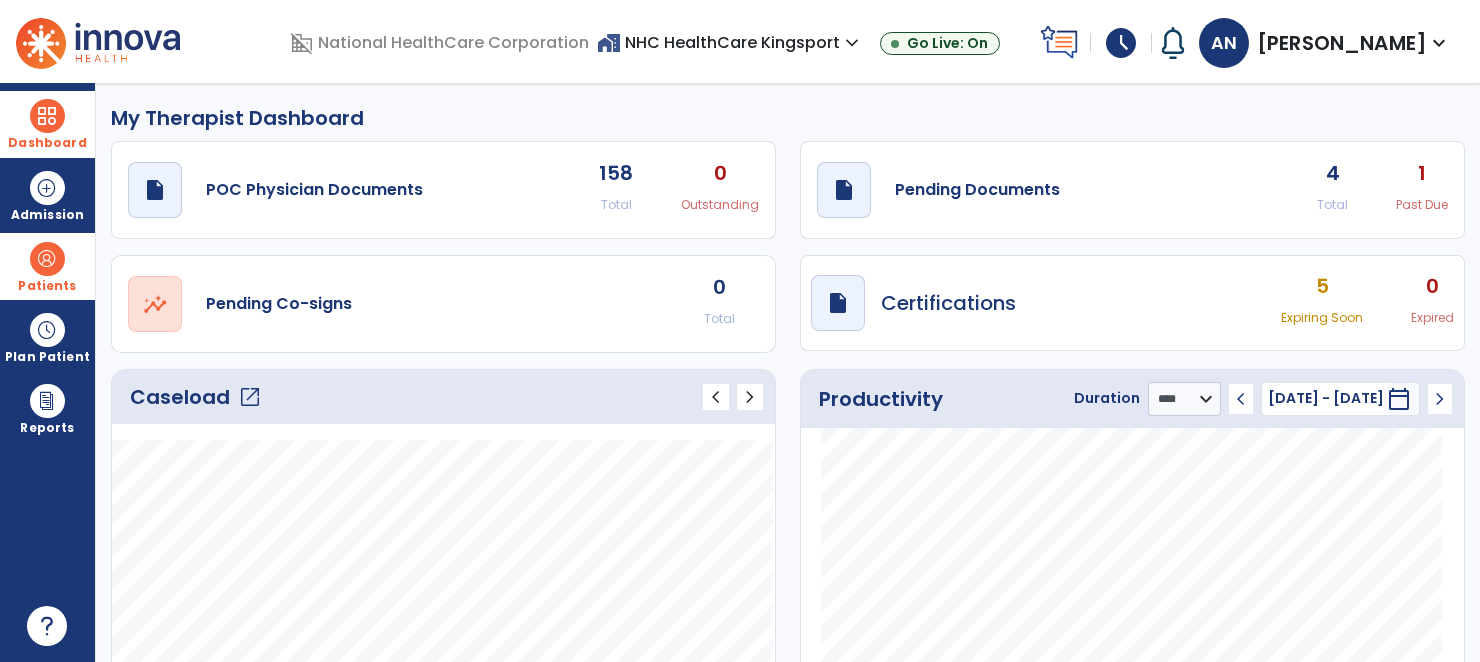 click at bounding box center (47, 259) 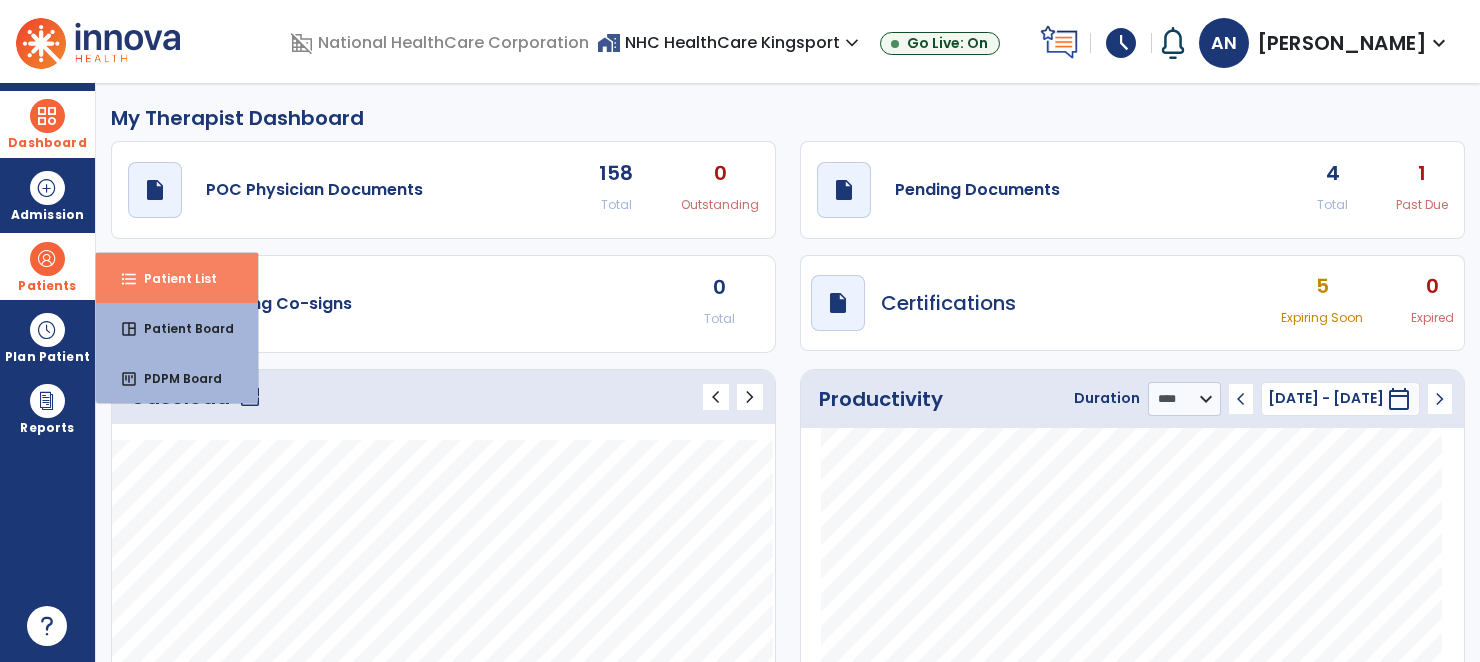 click on "Patient List" at bounding box center (172, 278) 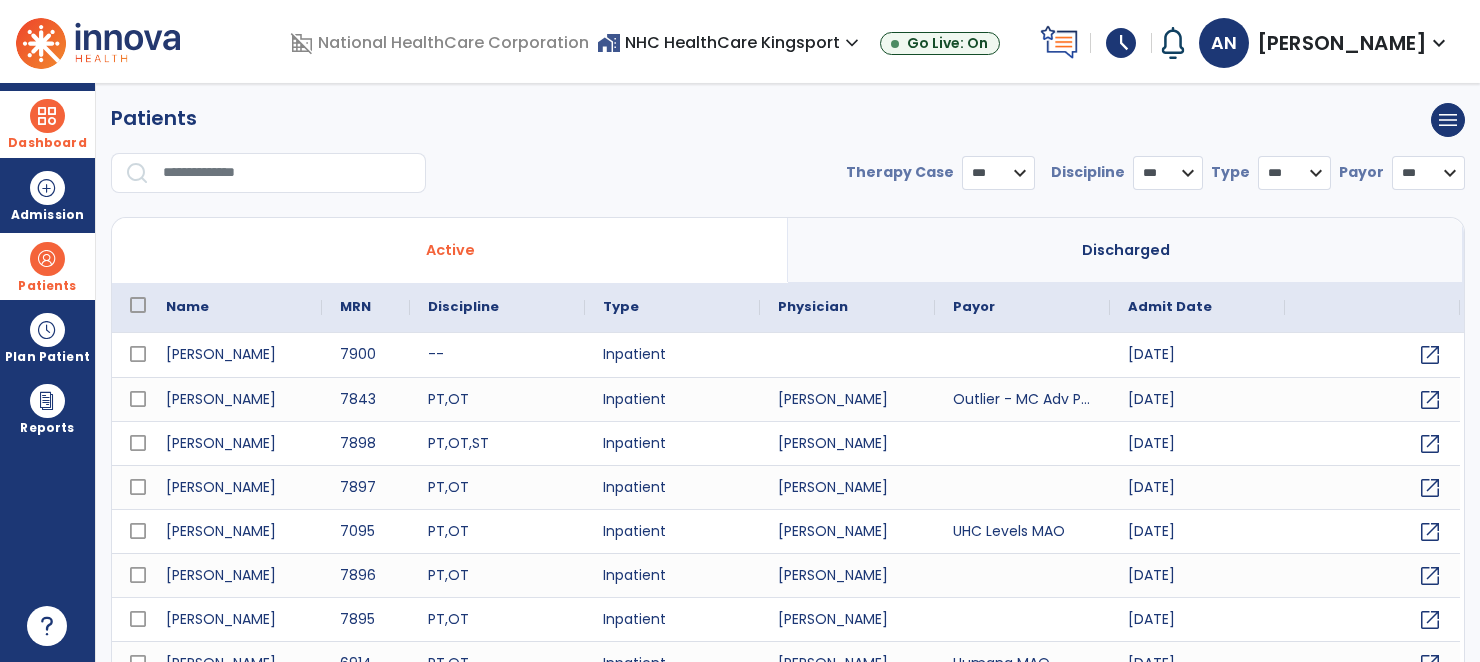 select on "***" 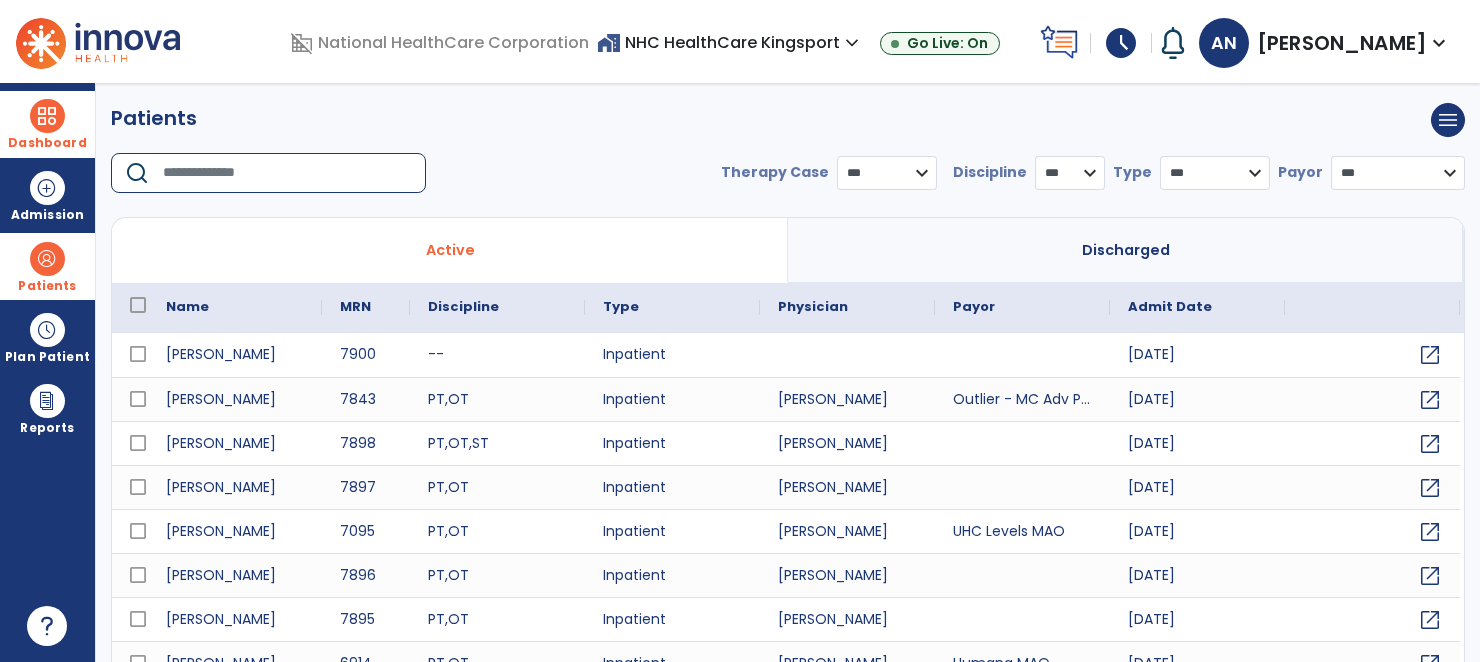 click at bounding box center (287, 173) 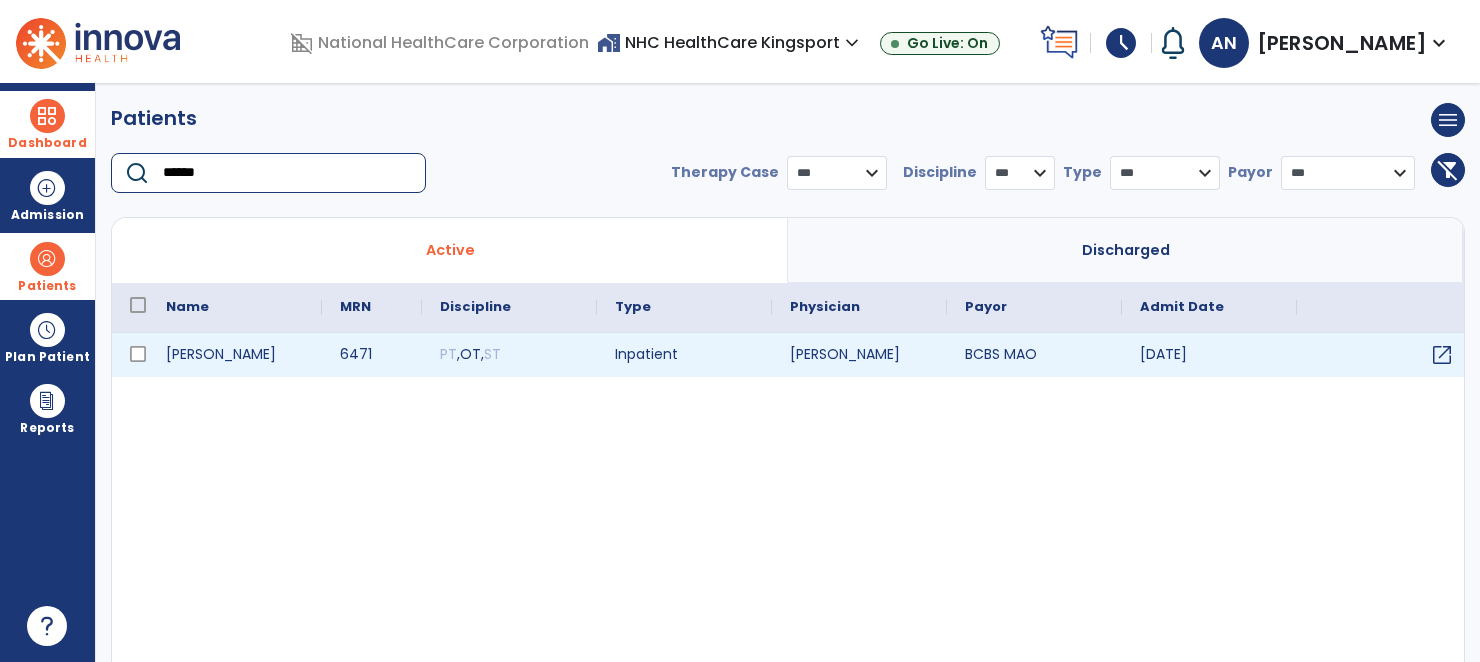 type on "******" 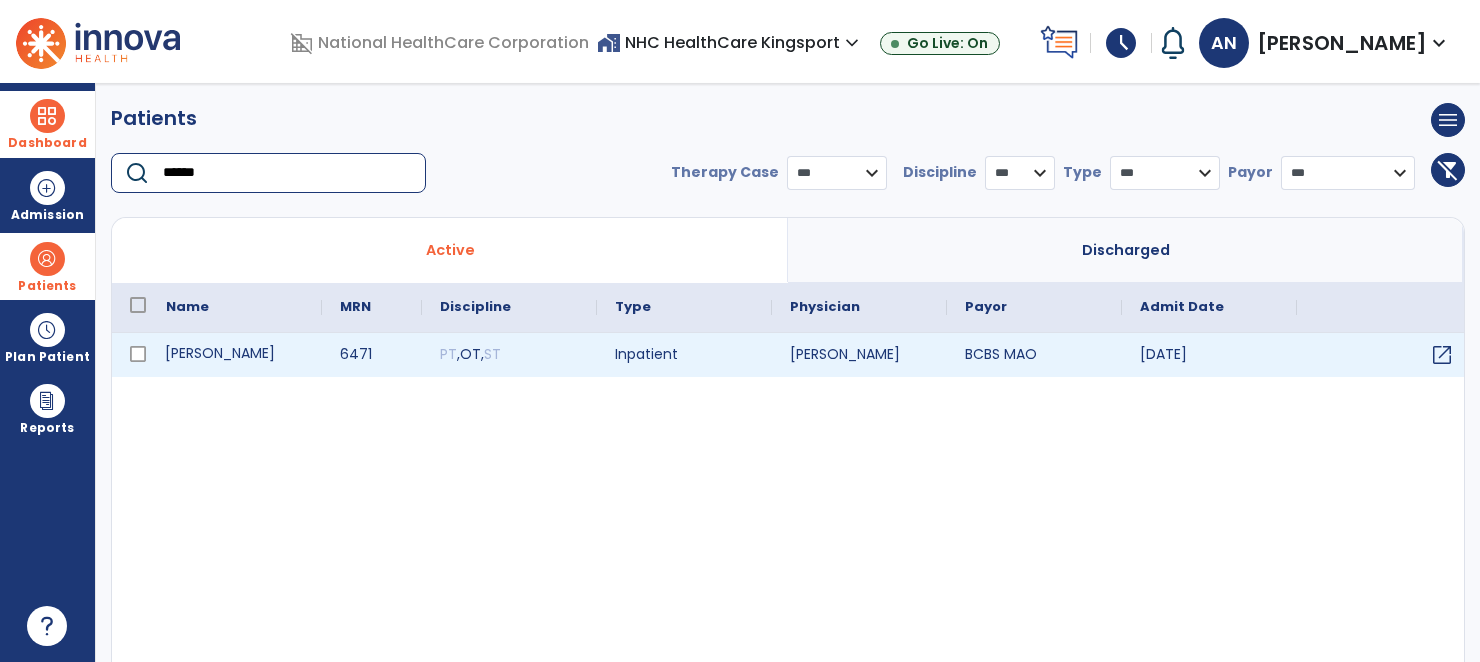 click on "[PERSON_NAME]" at bounding box center (235, 355) 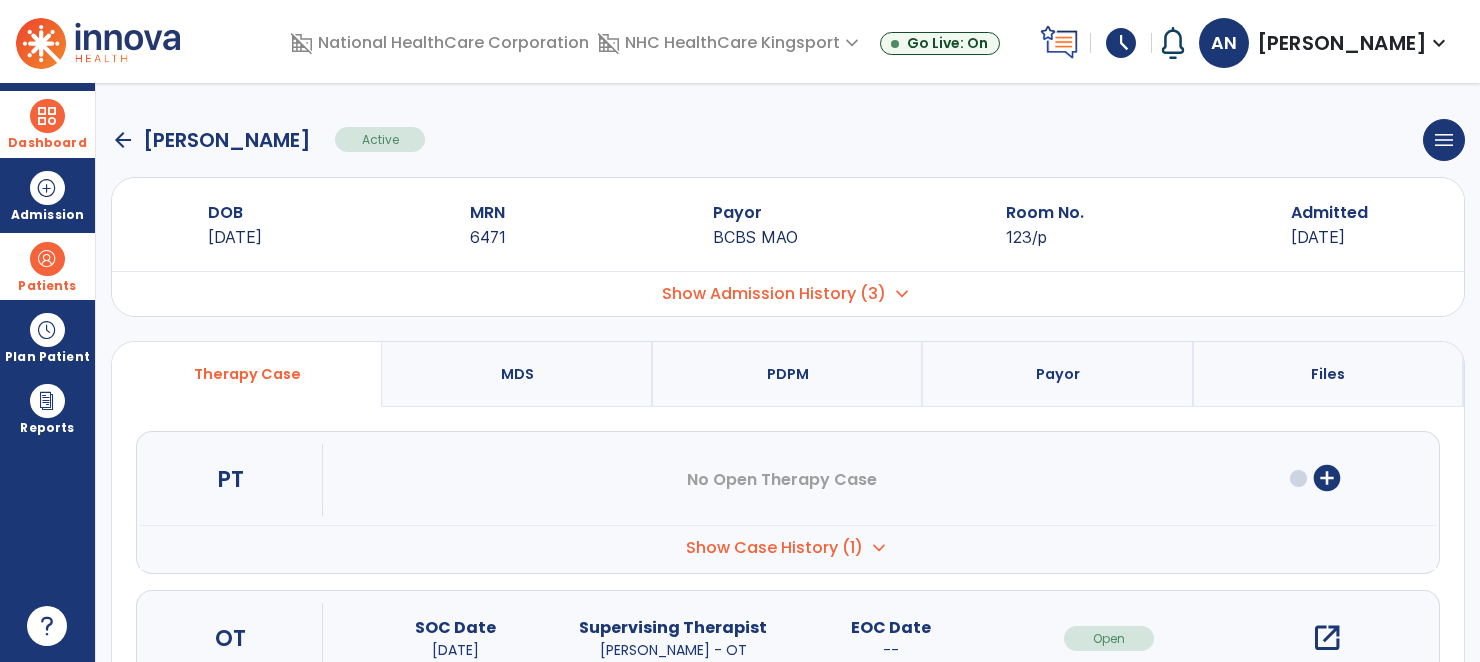 click on "open_in_new" at bounding box center [1327, 638] 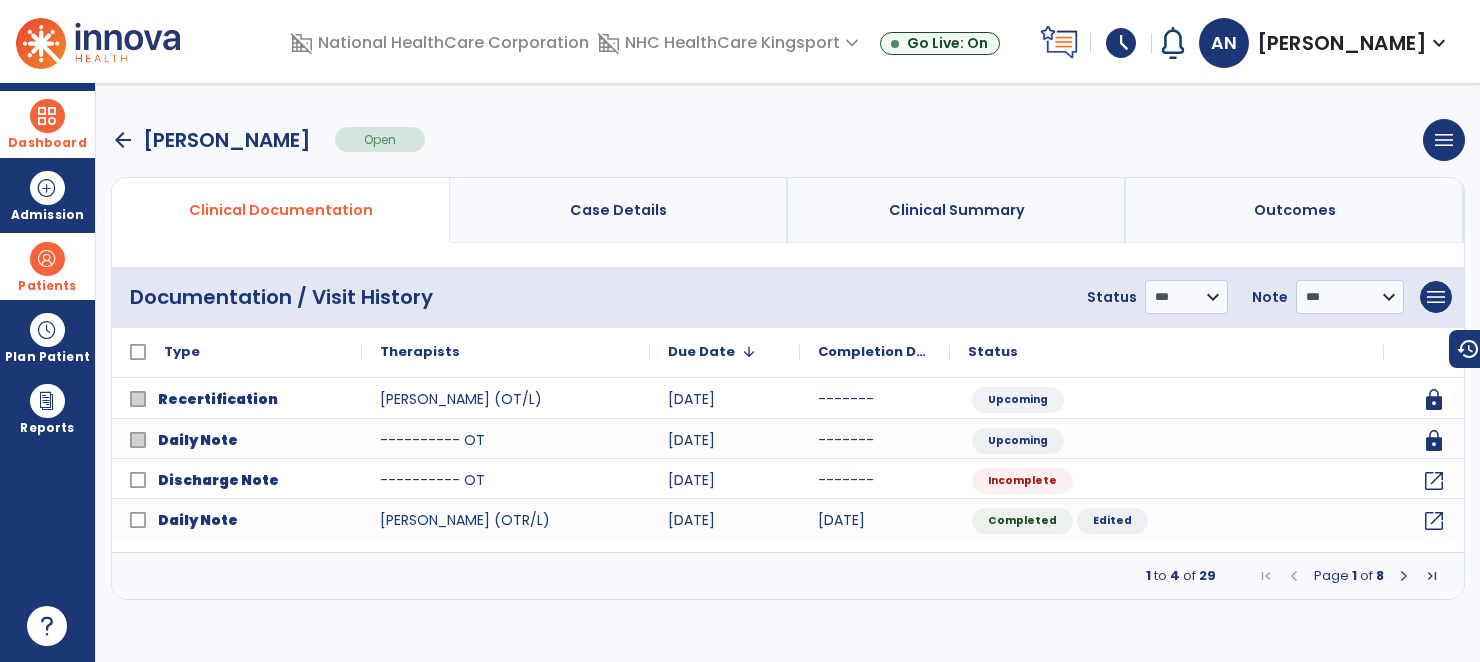 click on "arrow_back" at bounding box center (123, 140) 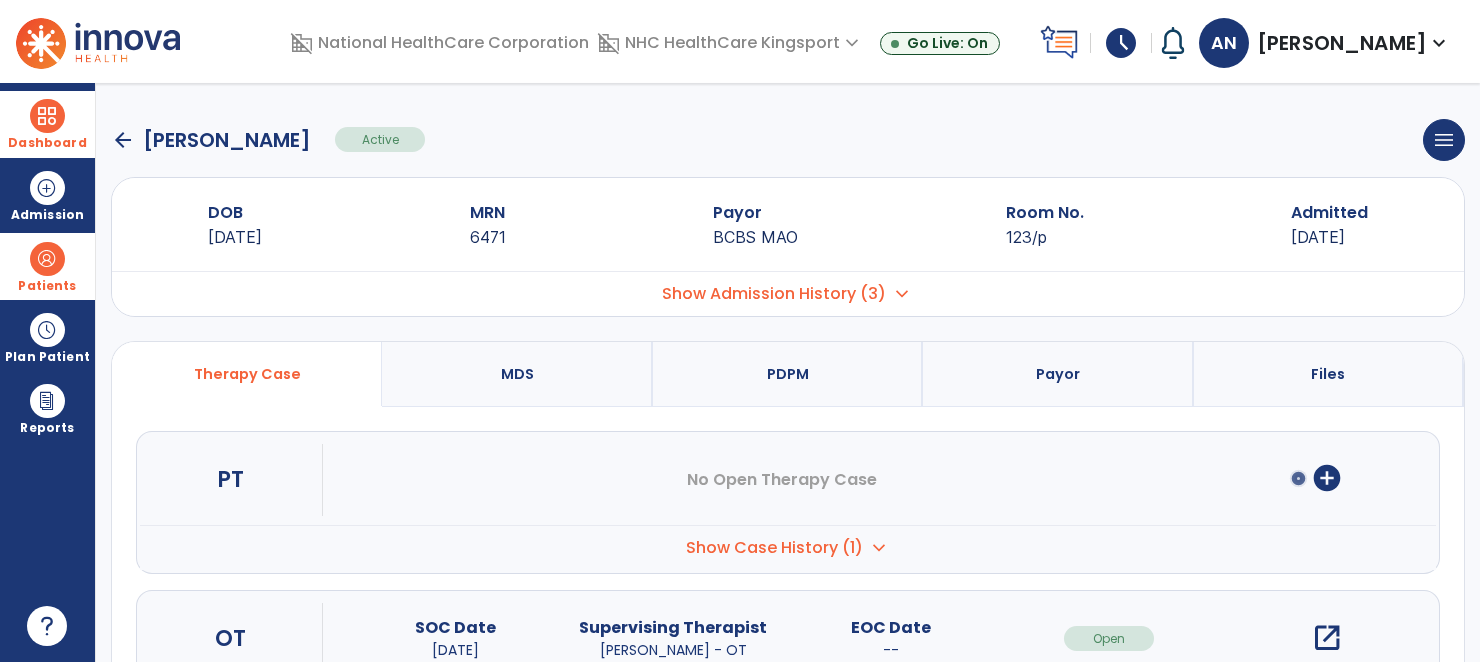 click on "arrow_back" 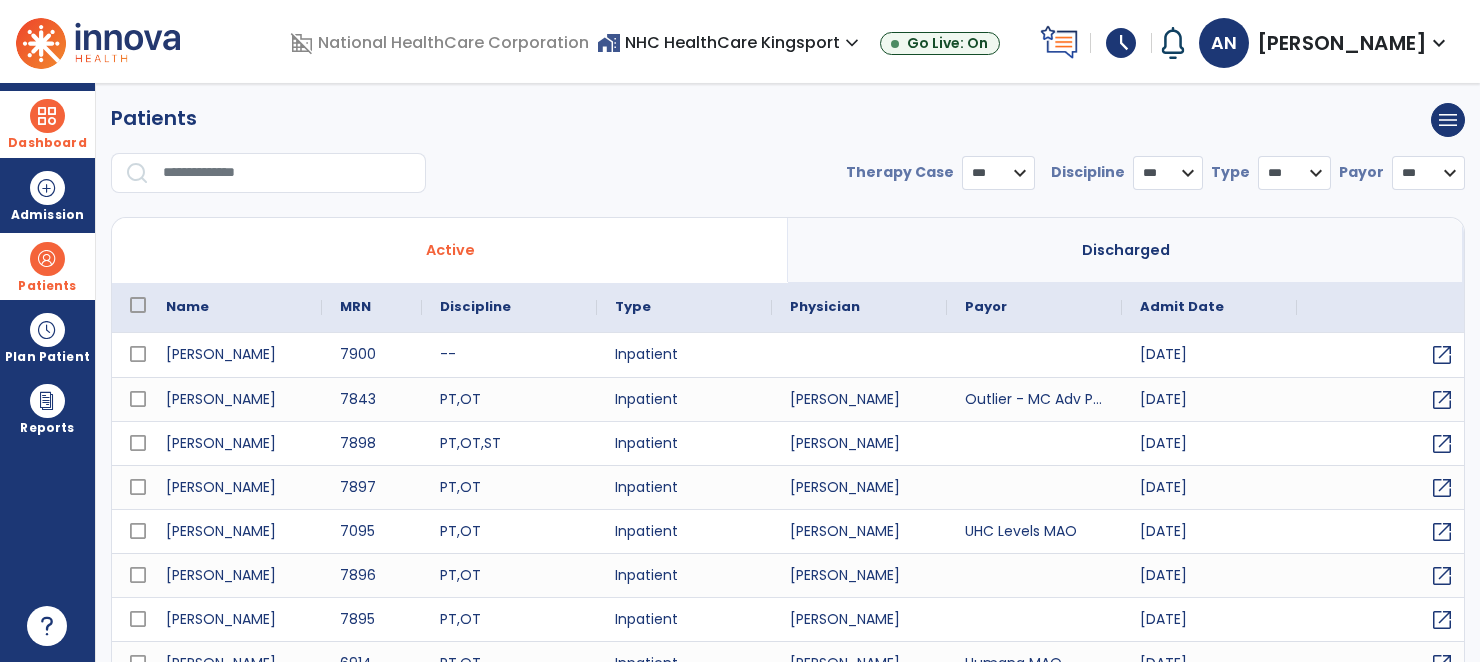 select on "***" 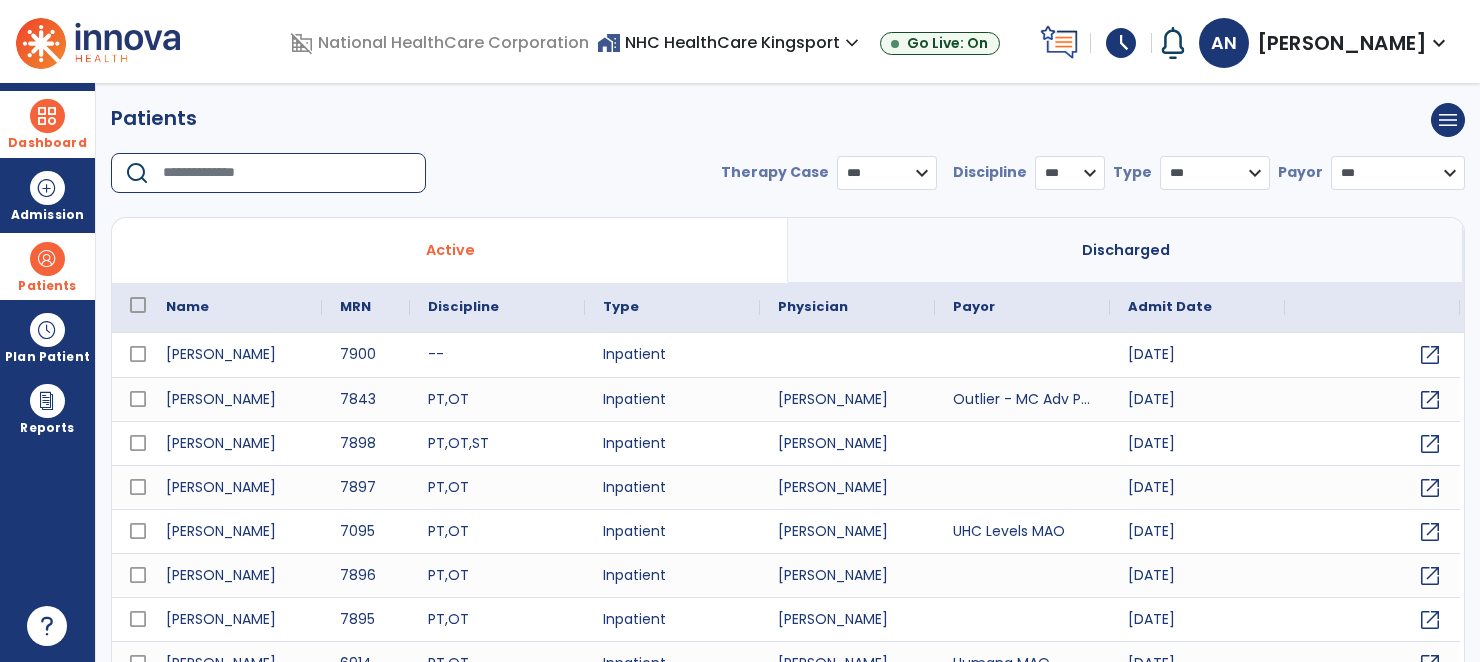 click at bounding box center [287, 173] 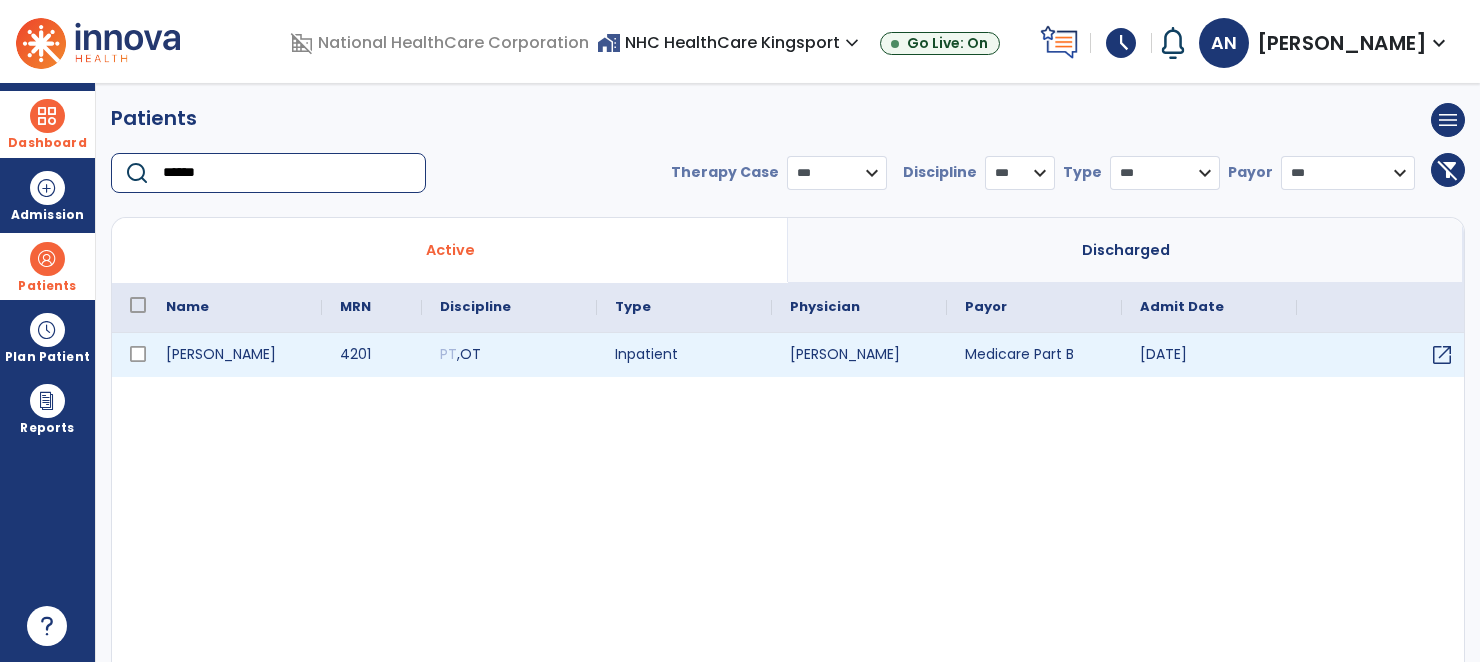 type on "******" 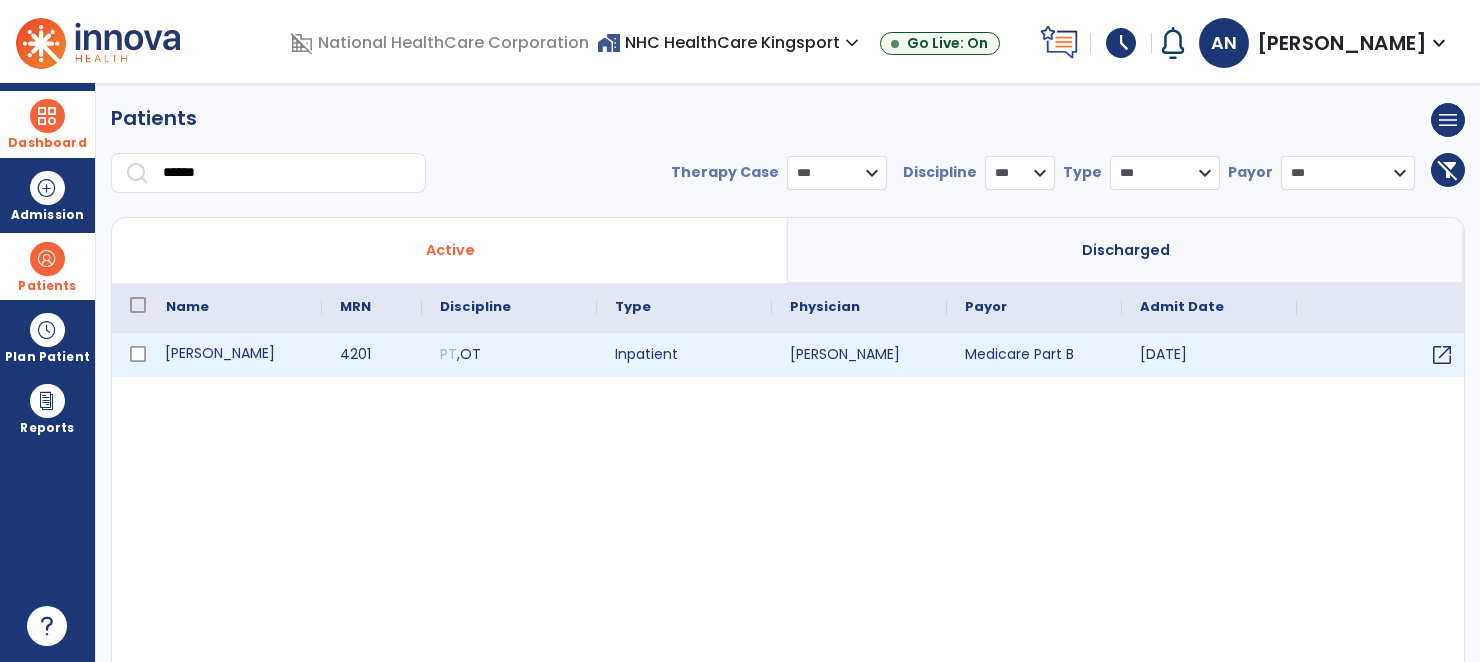 click on "[PERSON_NAME]" at bounding box center [235, 355] 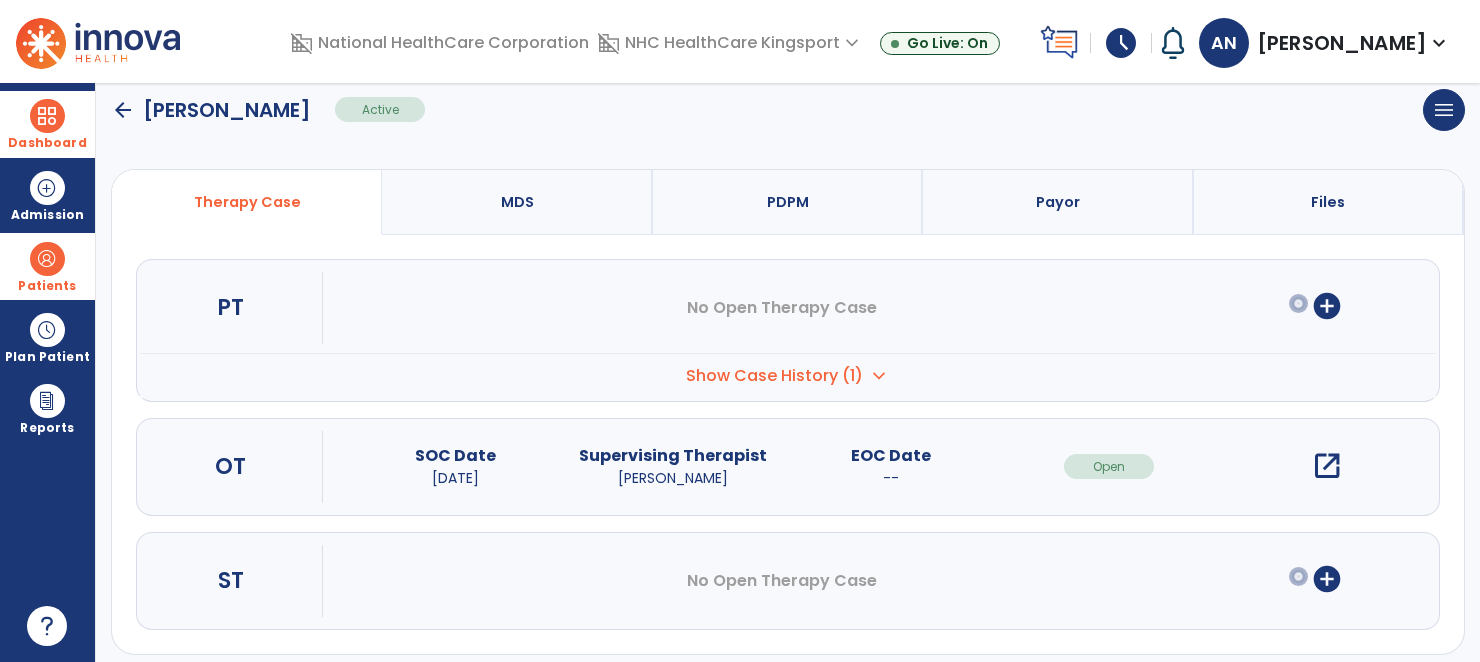scroll, scrollTop: 186, scrollLeft: 0, axis: vertical 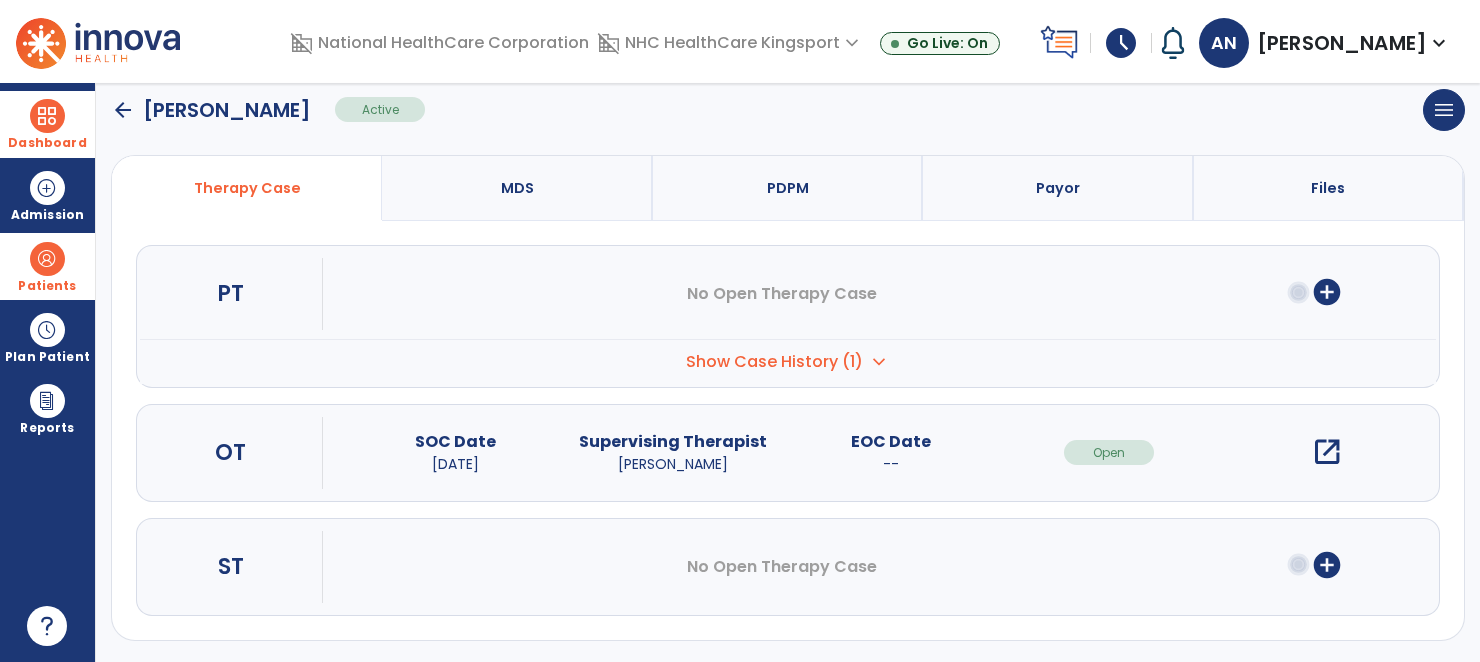 click on "open_in_new" at bounding box center [1327, 452] 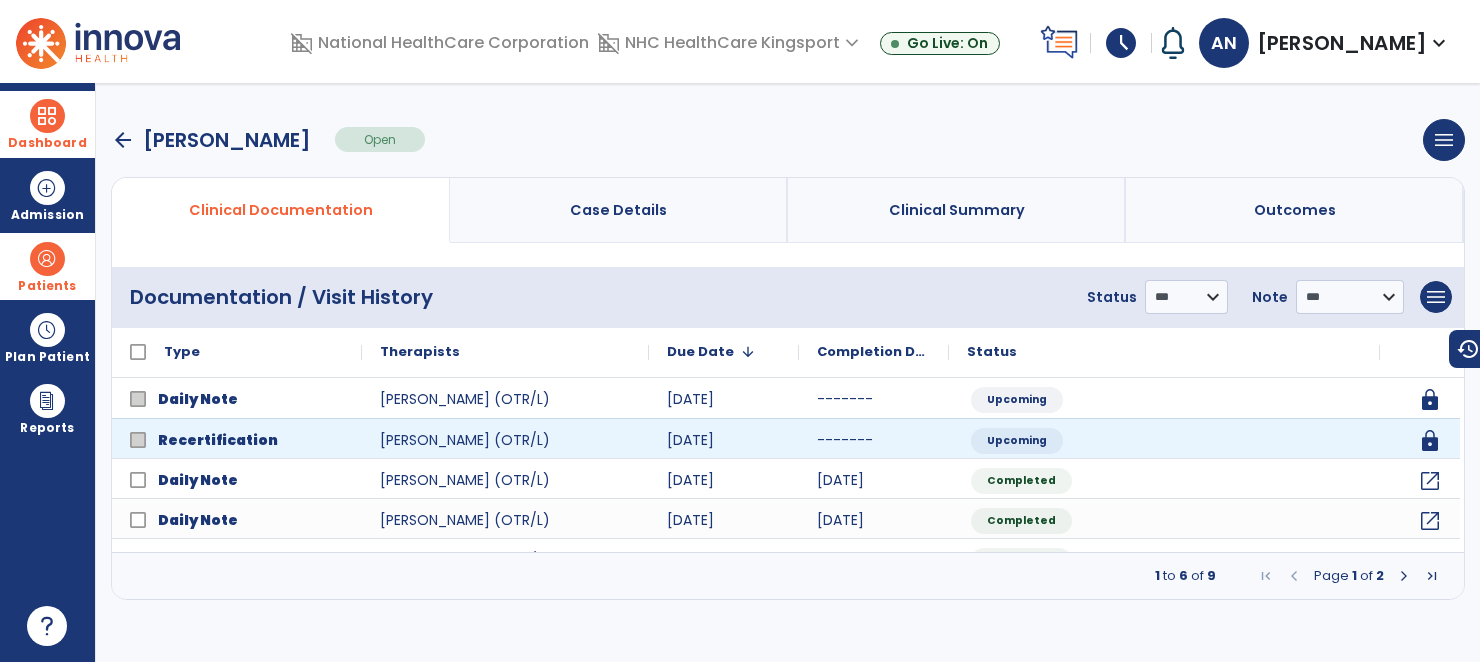 scroll, scrollTop: 0, scrollLeft: 0, axis: both 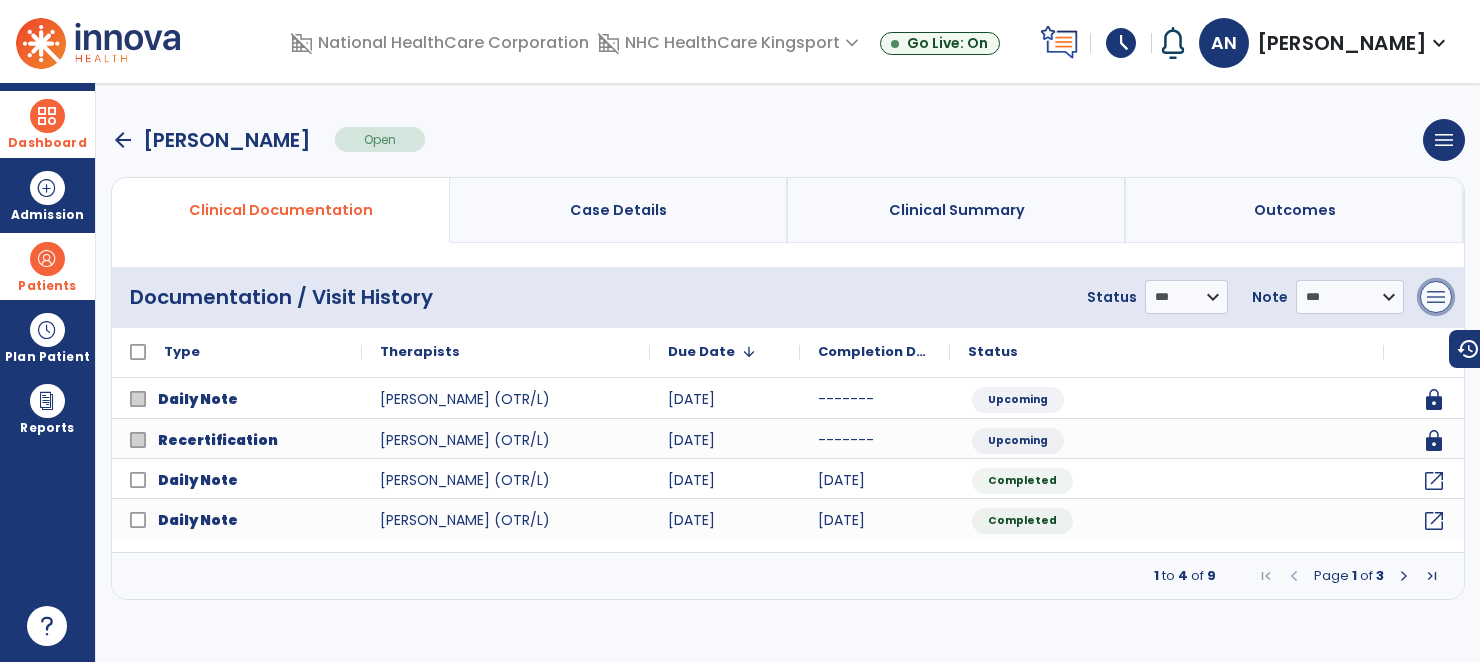 click on "menu" at bounding box center [1436, 297] 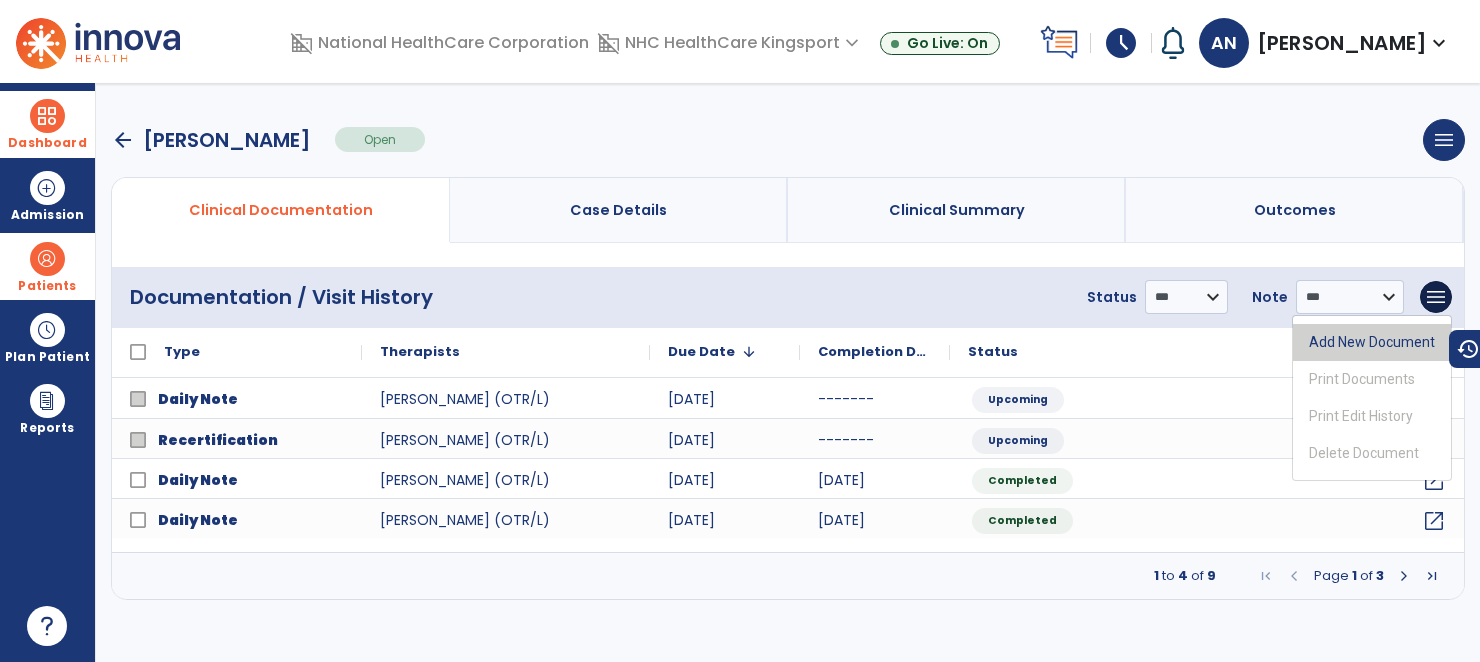 click on "Add New Document" at bounding box center [1372, 342] 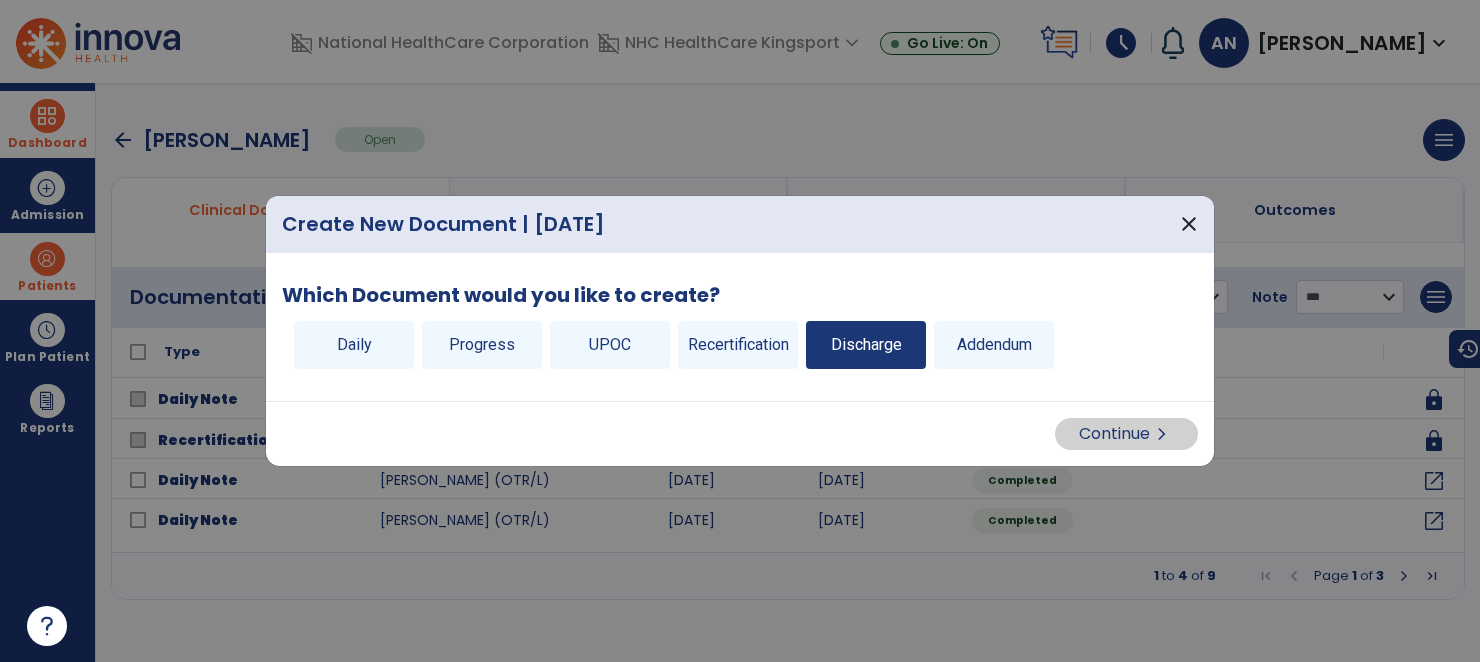 click on "Discharge" at bounding box center (866, 345) 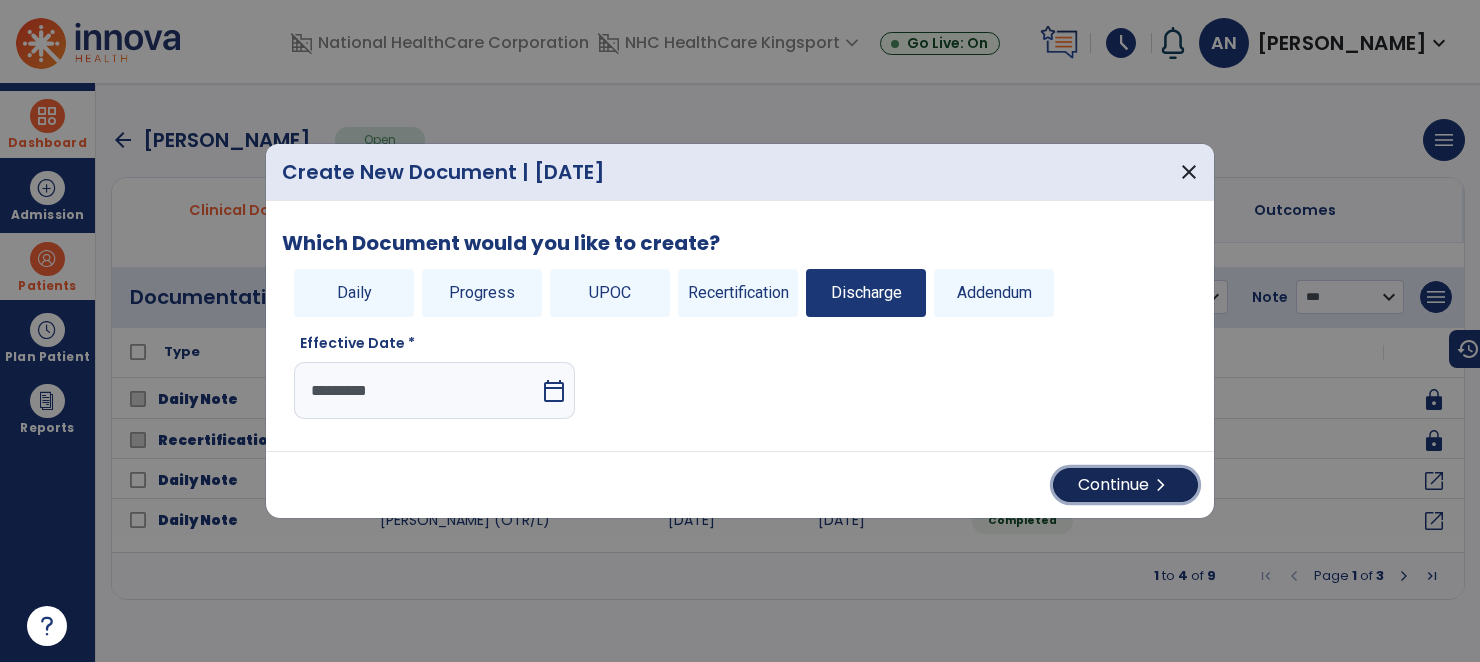 click on "chevron_right" at bounding box center (1161, 485) 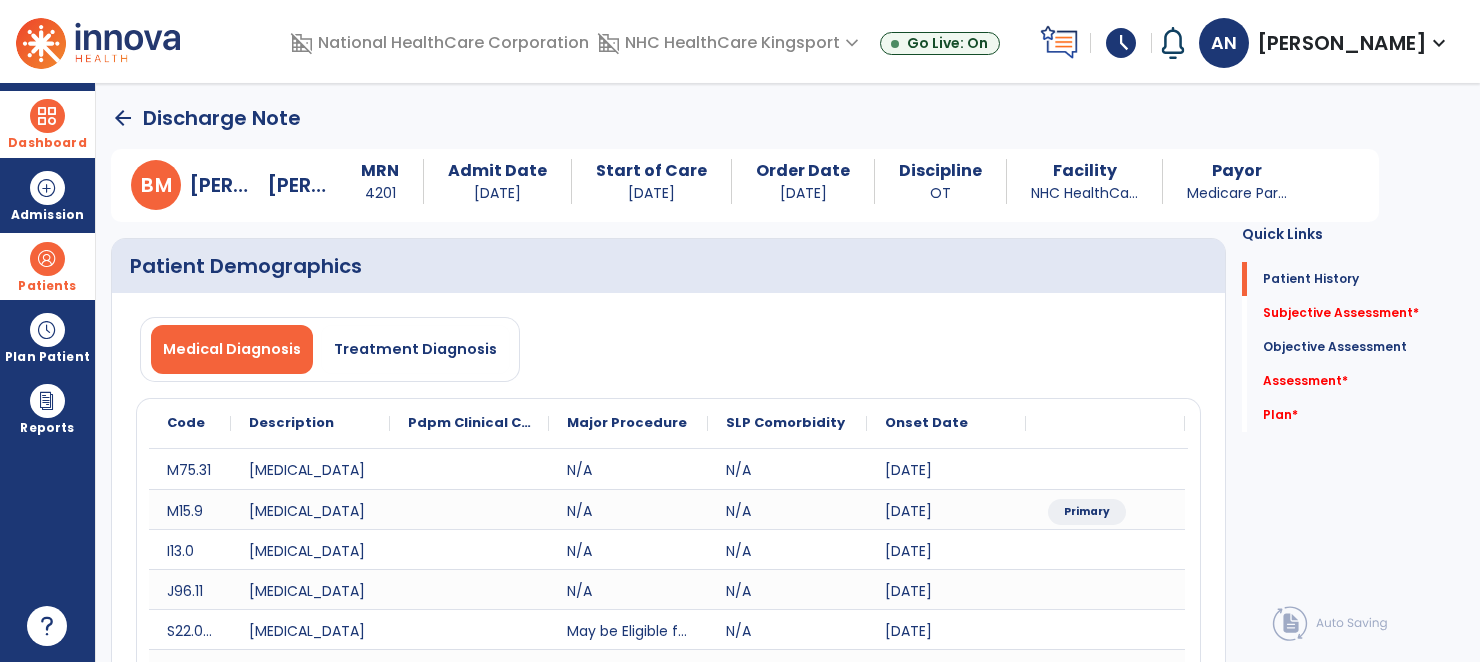 click on "arrow_back" 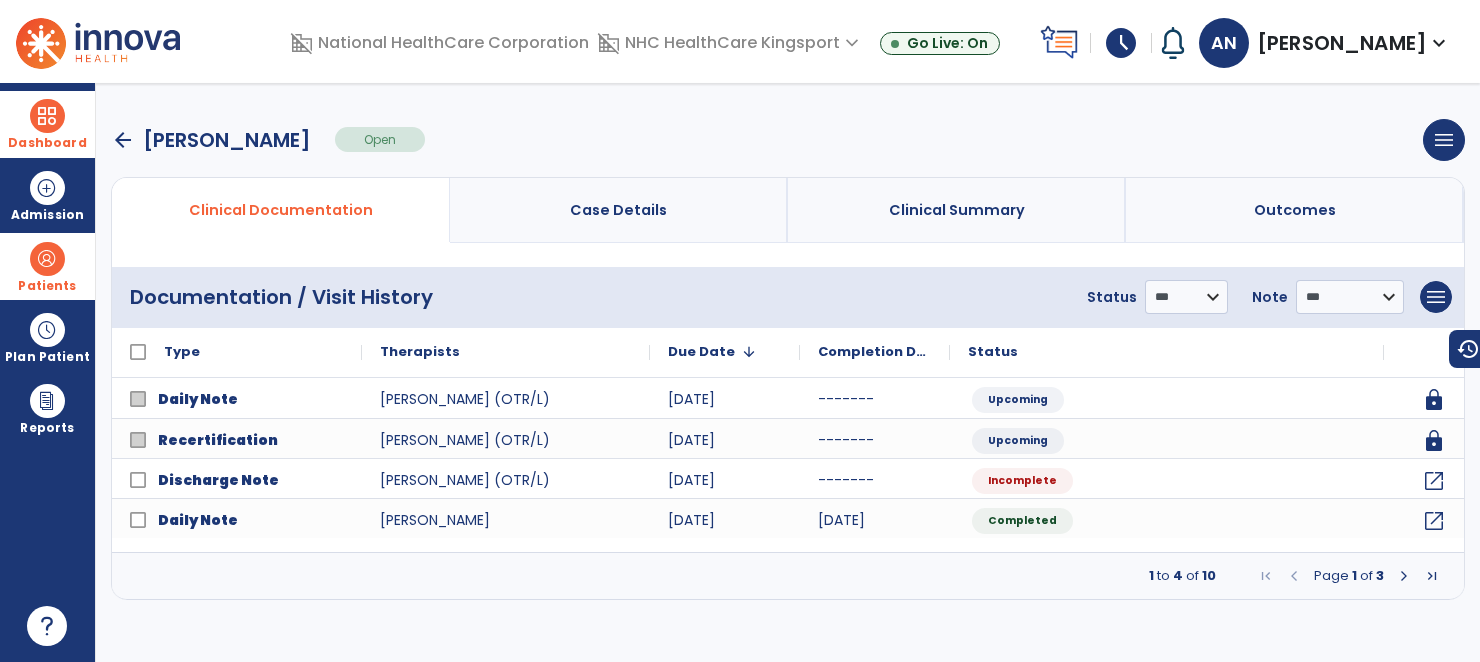 click at bounding box center (47, 116) 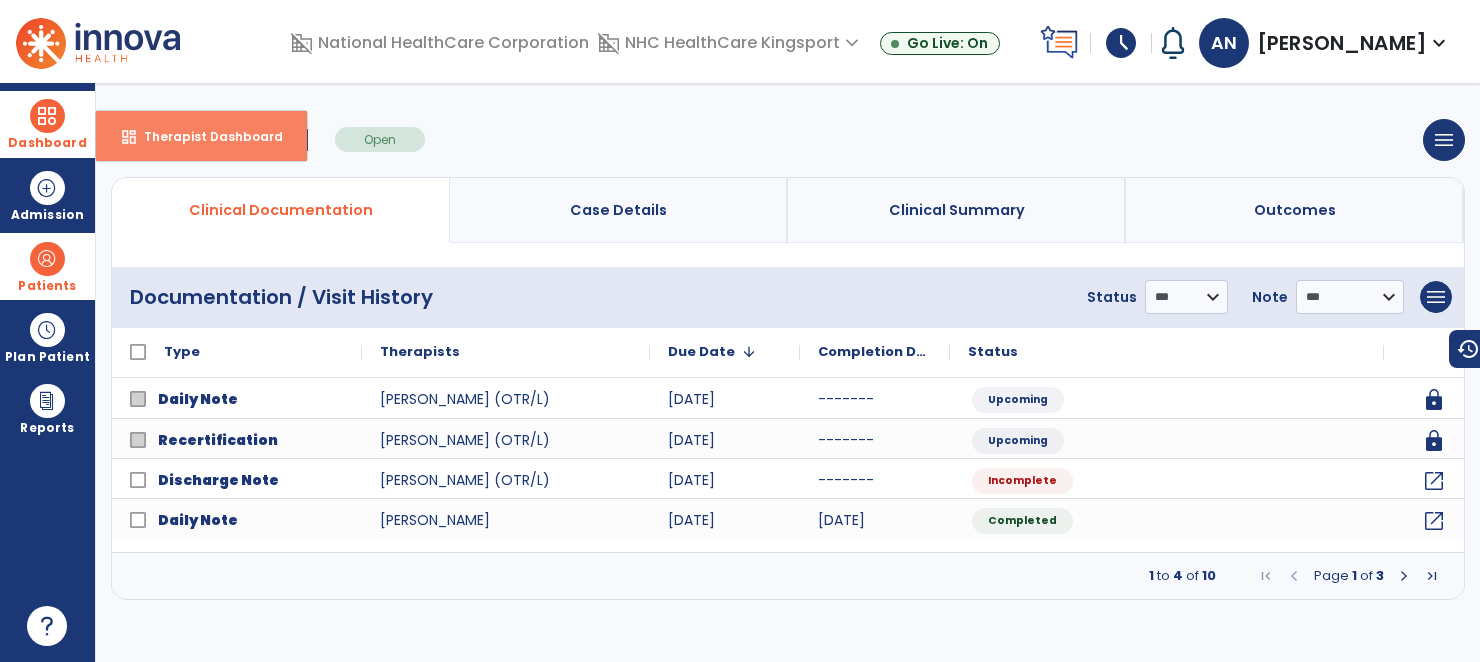 click on "Therapist Dashboard" at bounding box center (205, 136) 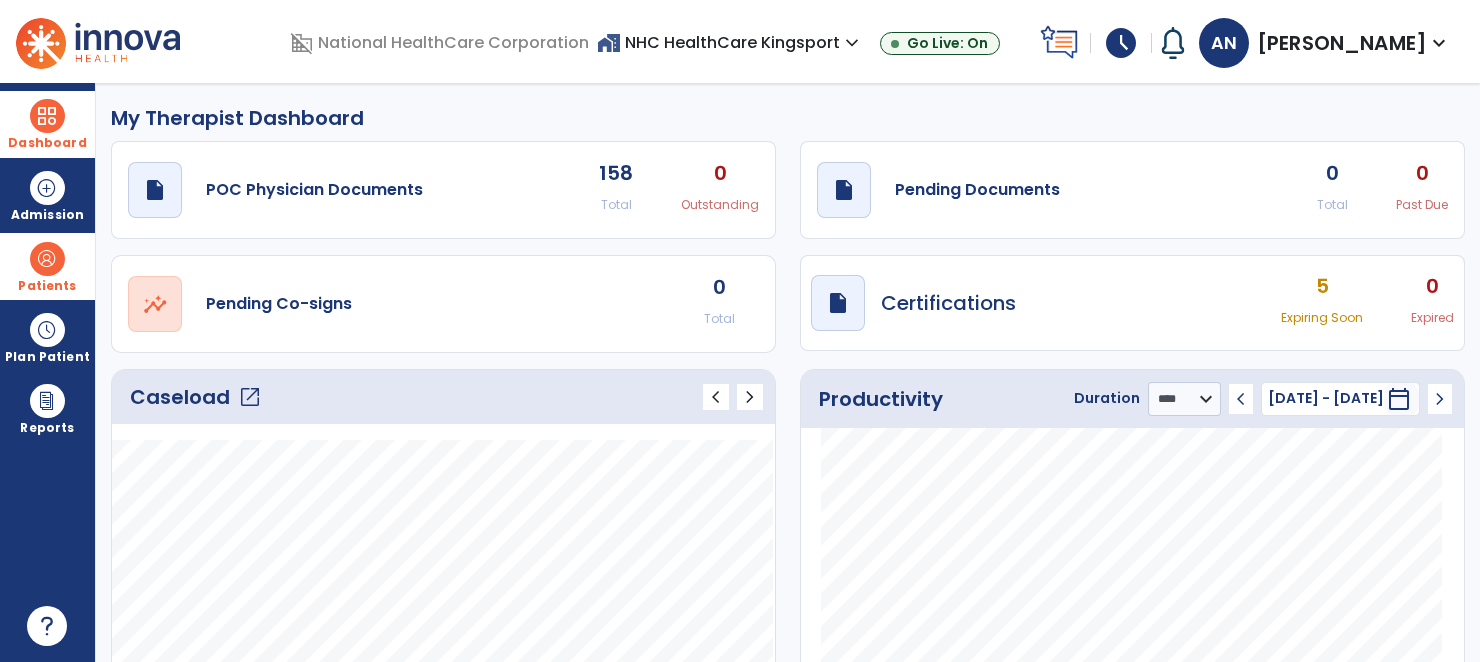 click on "0" 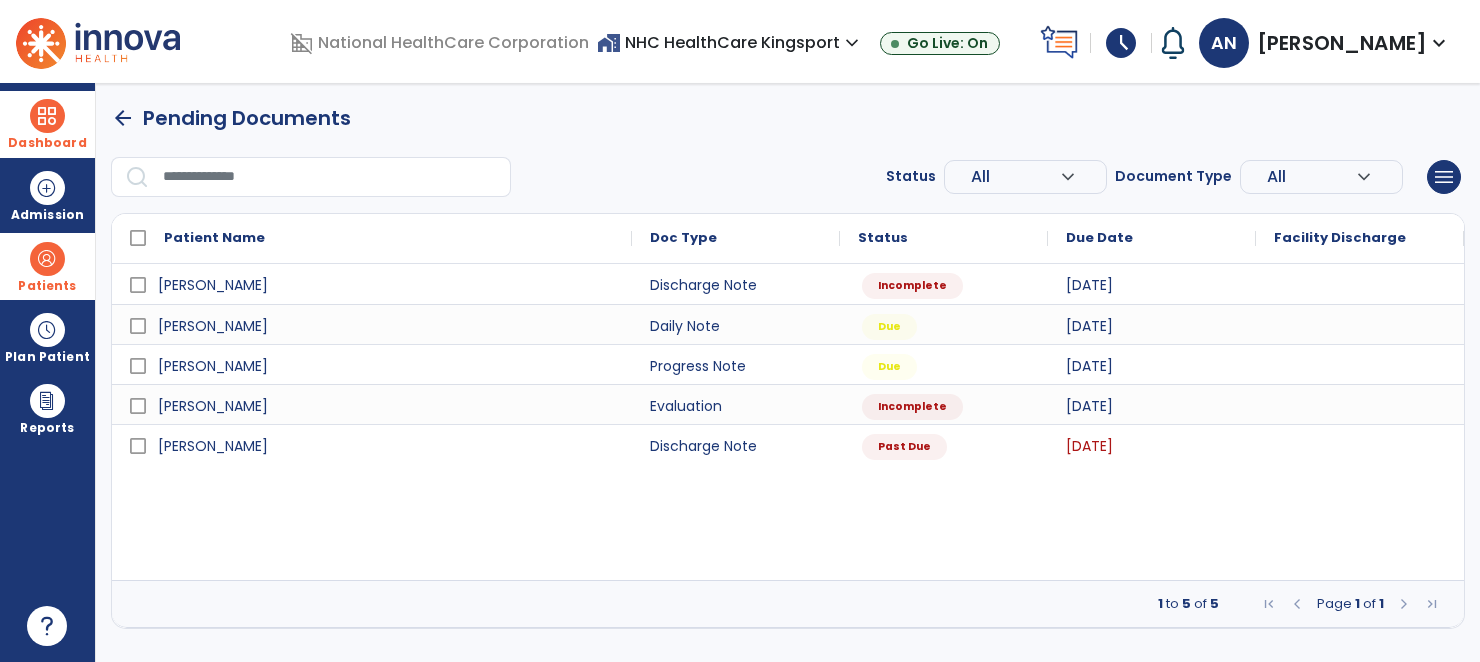 click at bounding box center (47, 259) 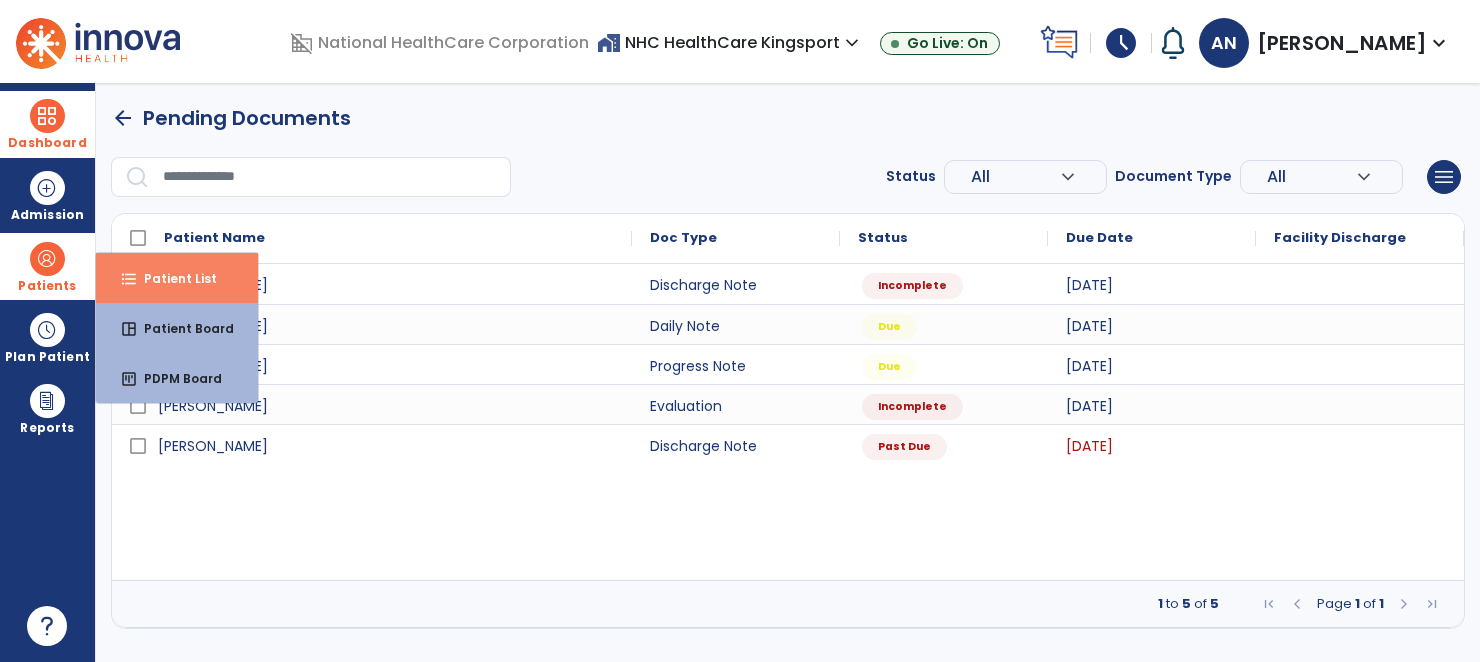 click on "Patient List" at bounding box center [172, 278] 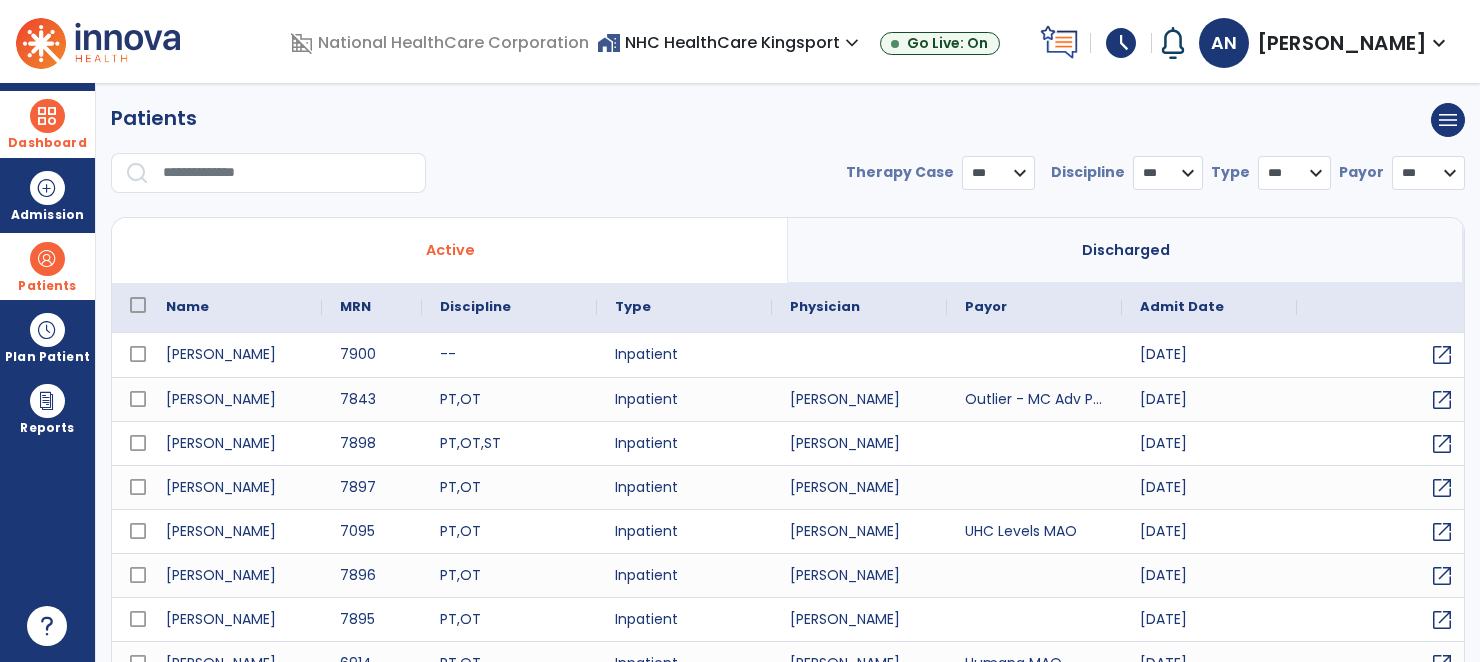 select on "***" 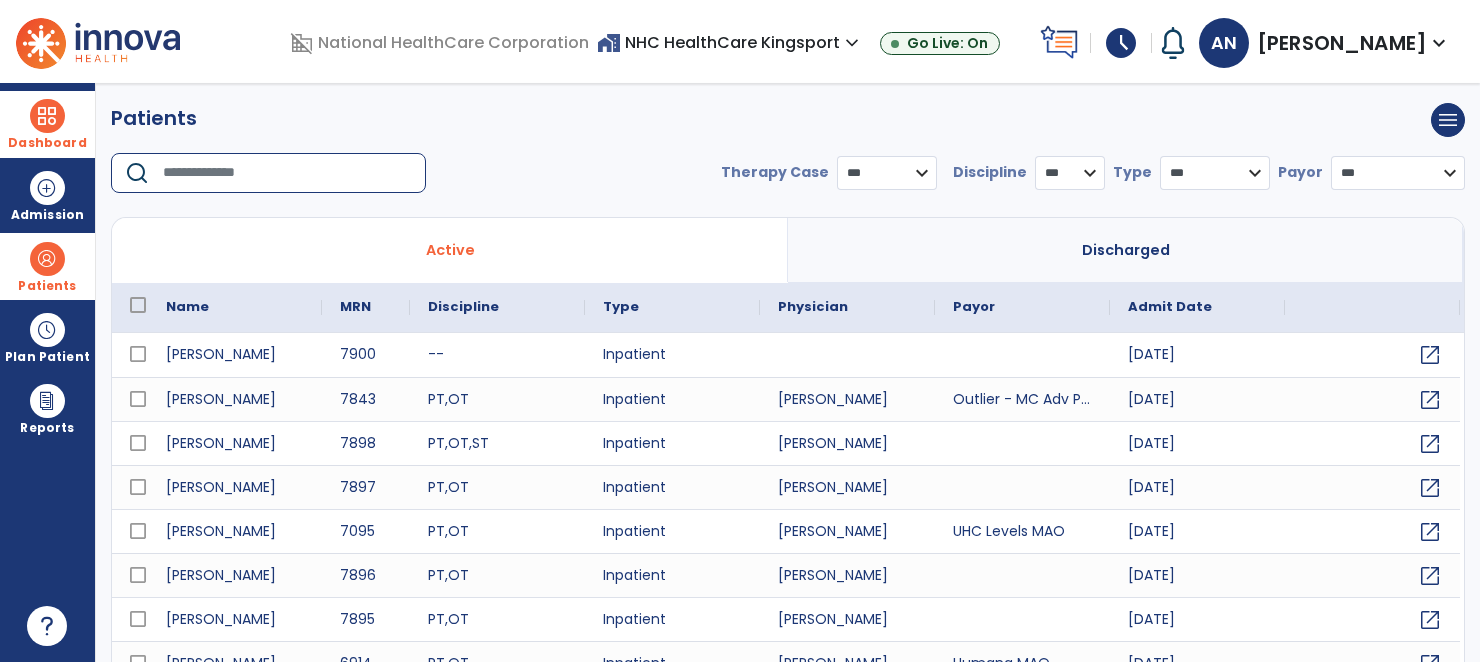 click at bounding box center (287, 173) 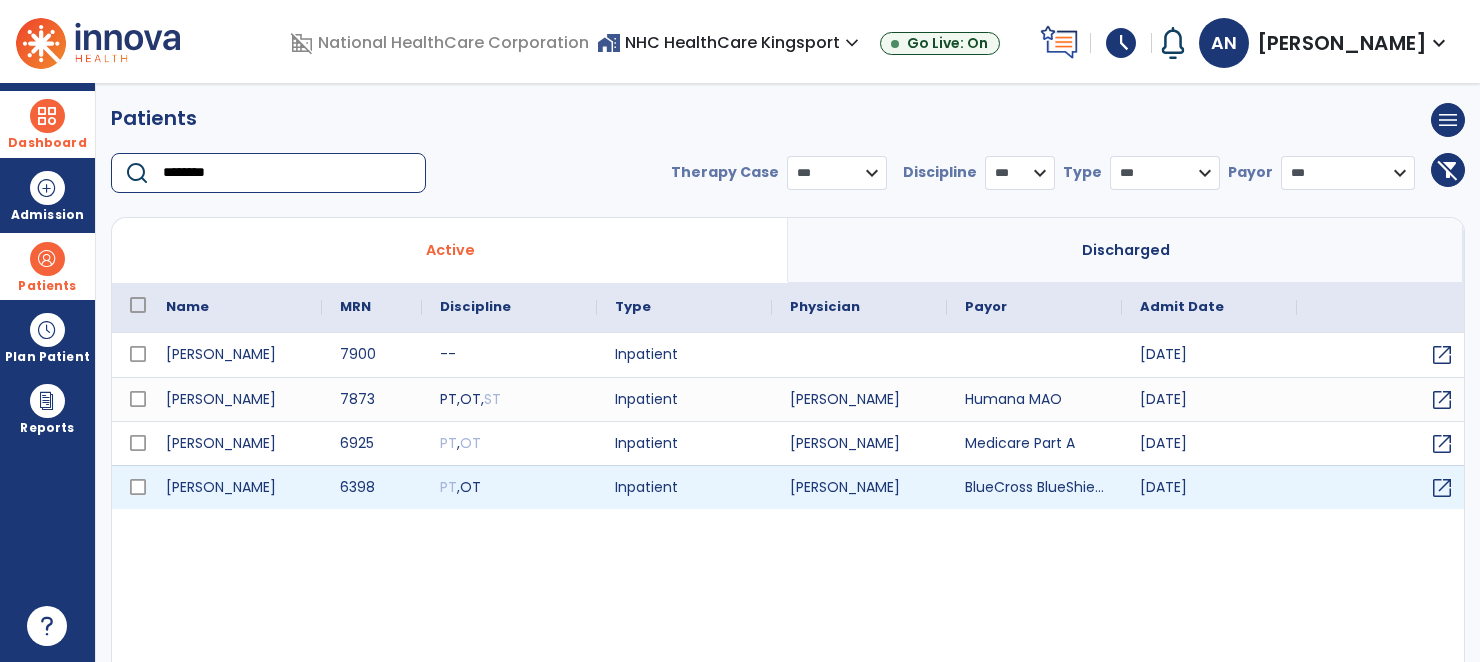 type on "********" 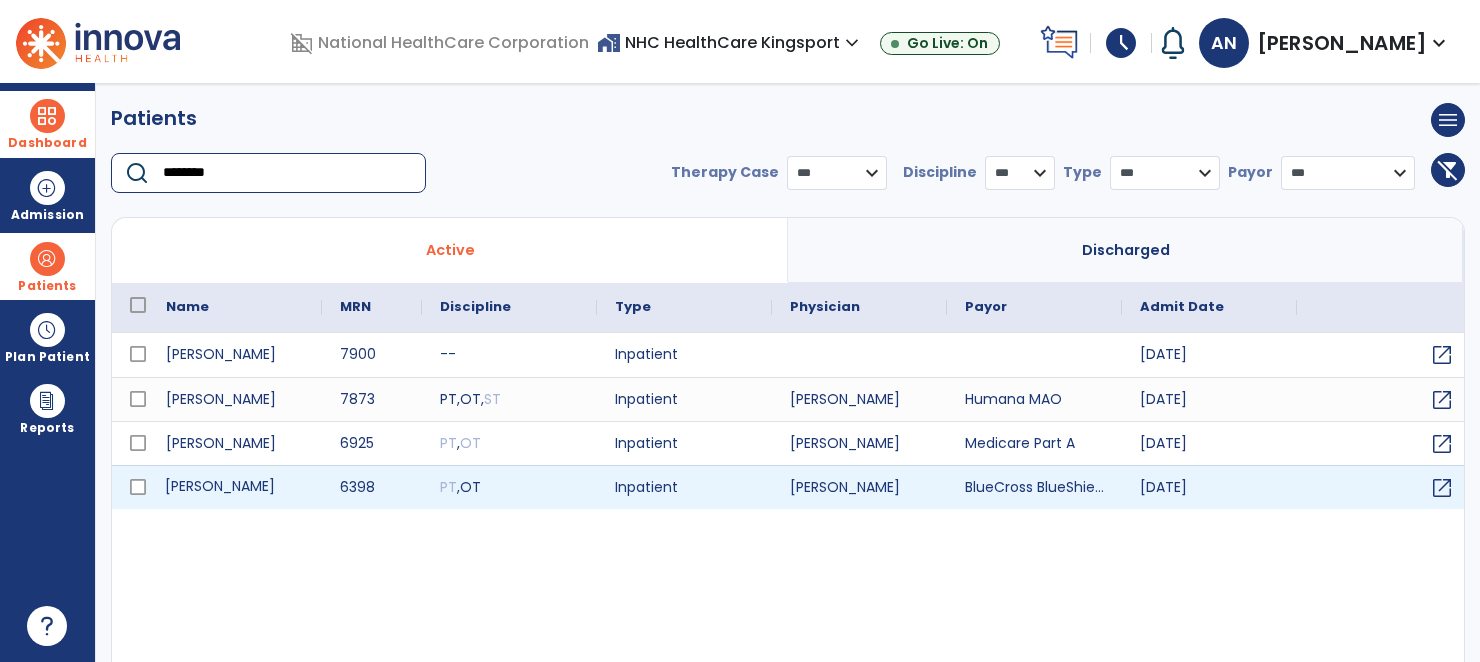 click on "[PERSON_NAME]" at bounding box center (235, 487) 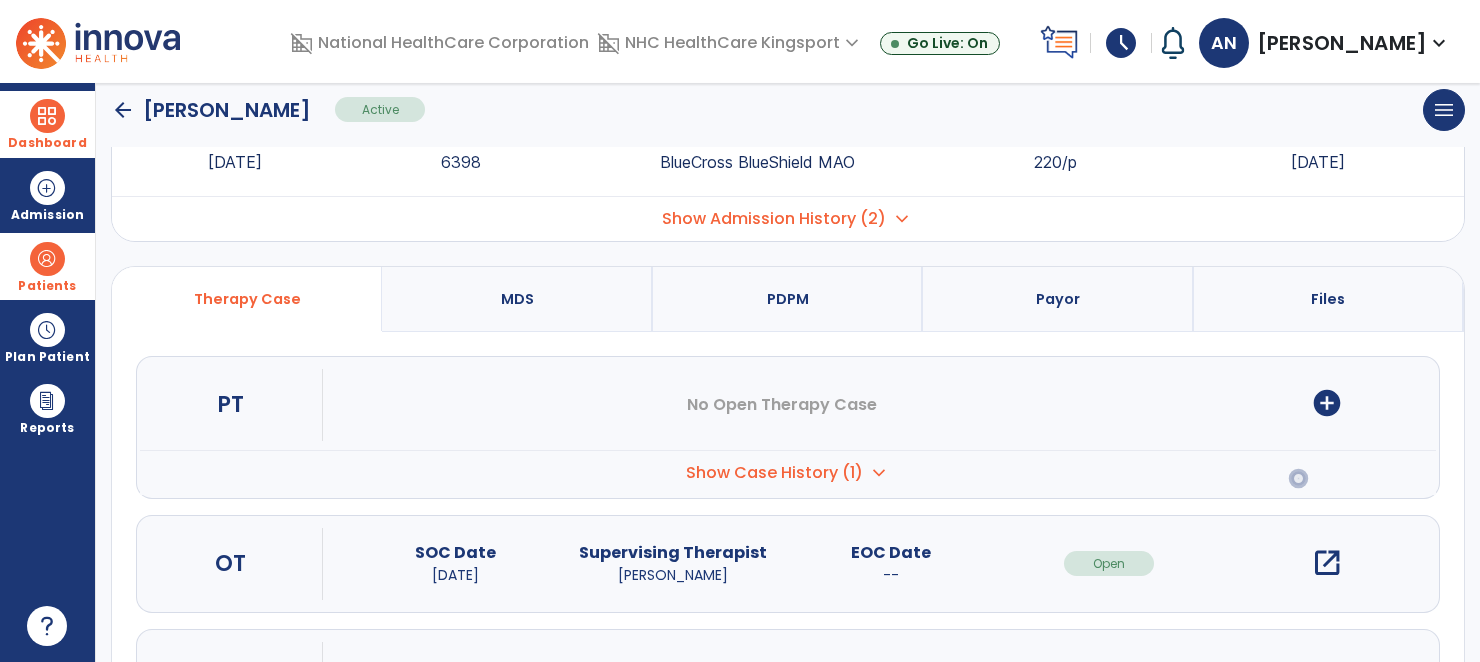 scroll, scrollTop: 186, scrollLeft: 0, axis: vertical 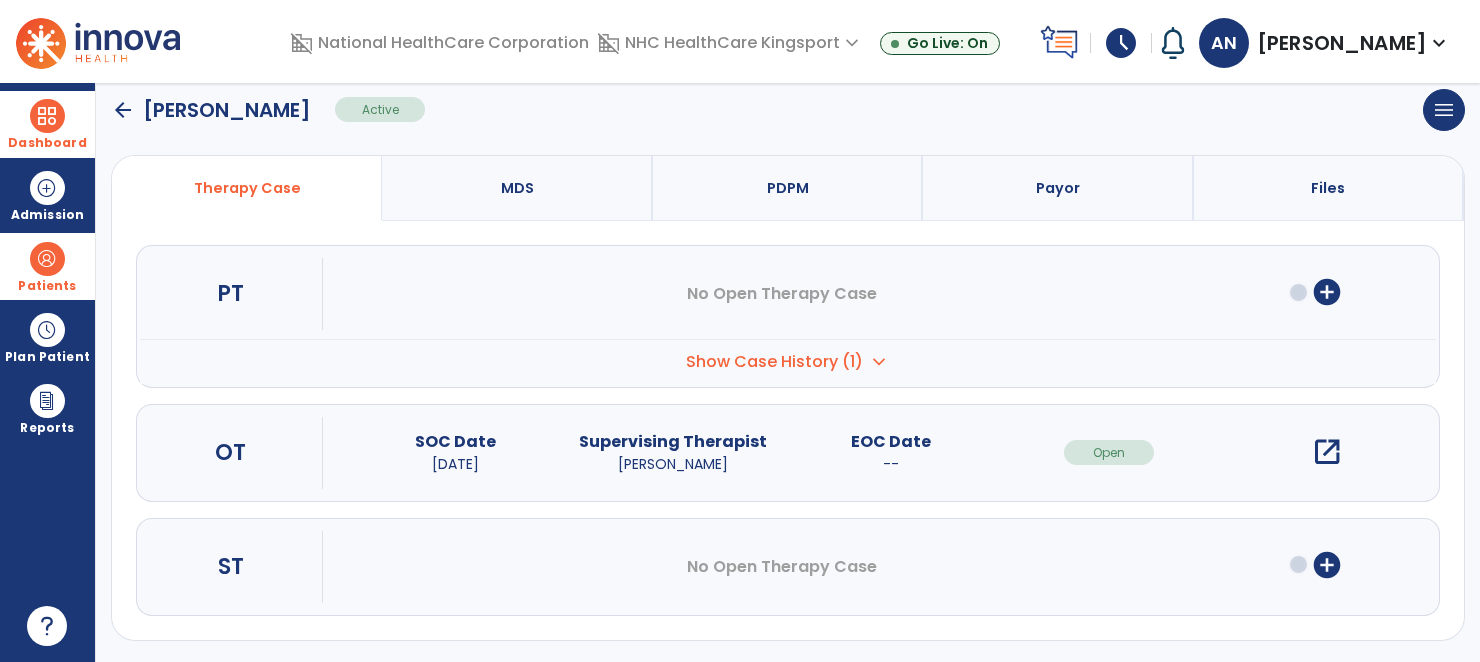 click on "open_in_new" at bounding box center [1327, 452] 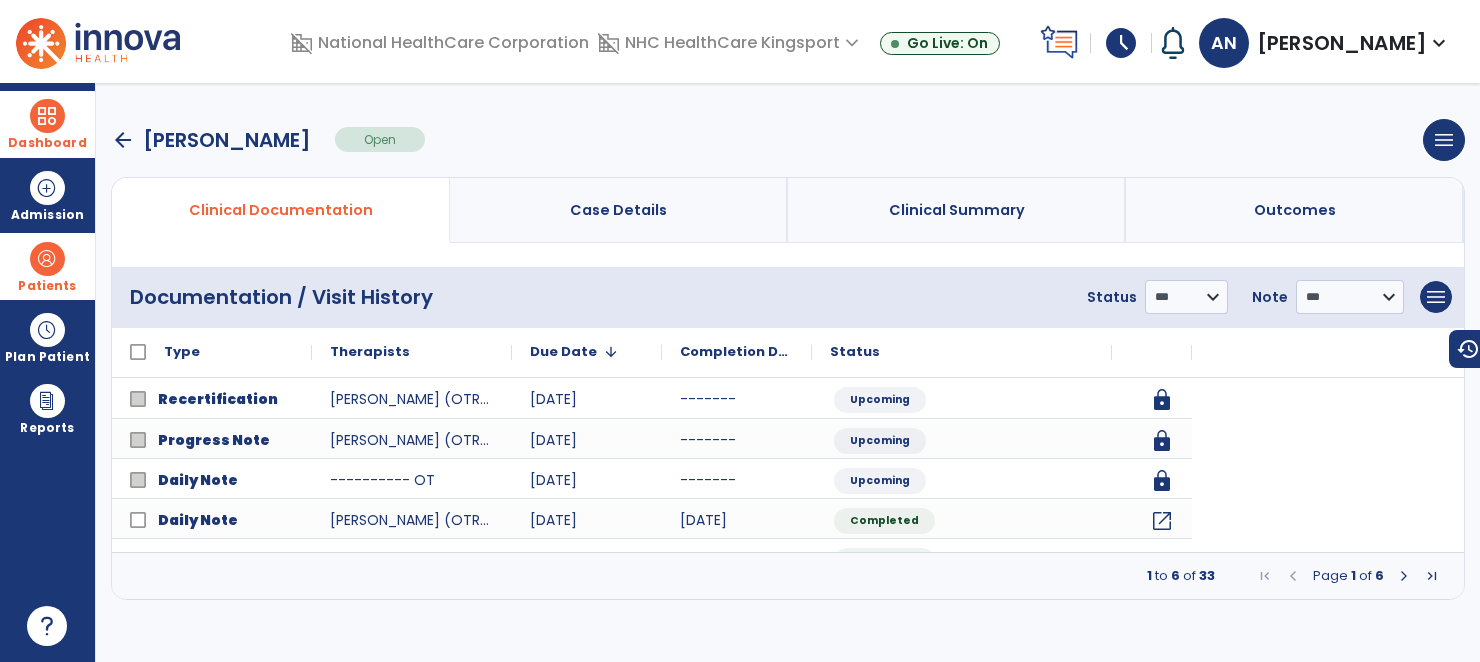 scroll, scrollTop: 0, scrollLeft: 0, axis: both 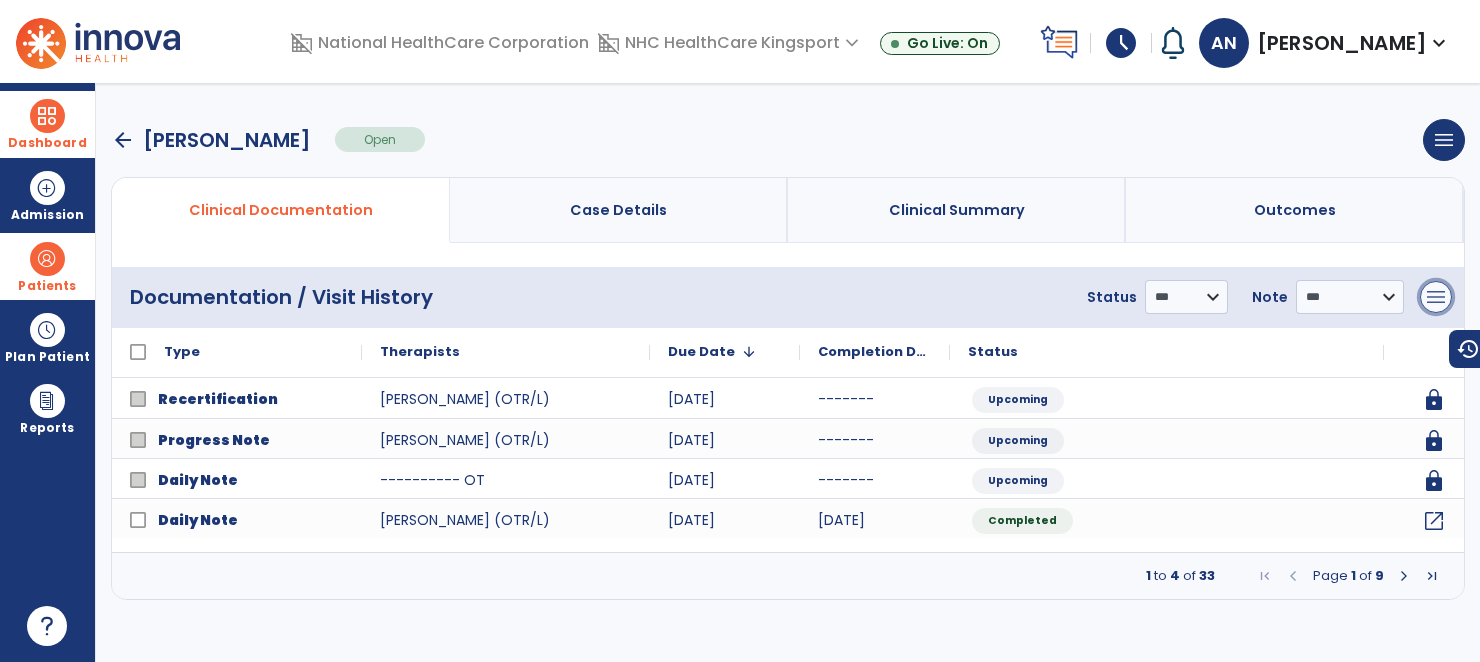 click on "menu" at bounding box center (1436, 297) 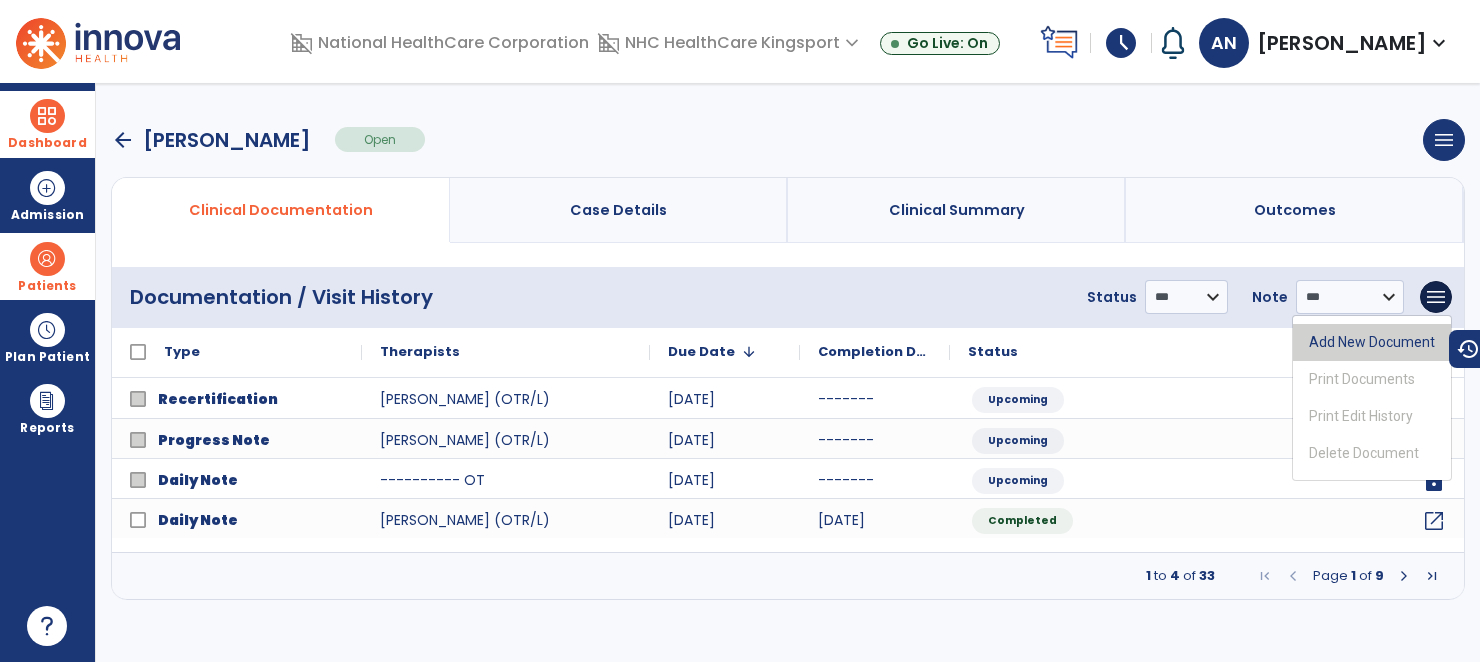 click on "Add New Document" at bounding box center [1372, 342] 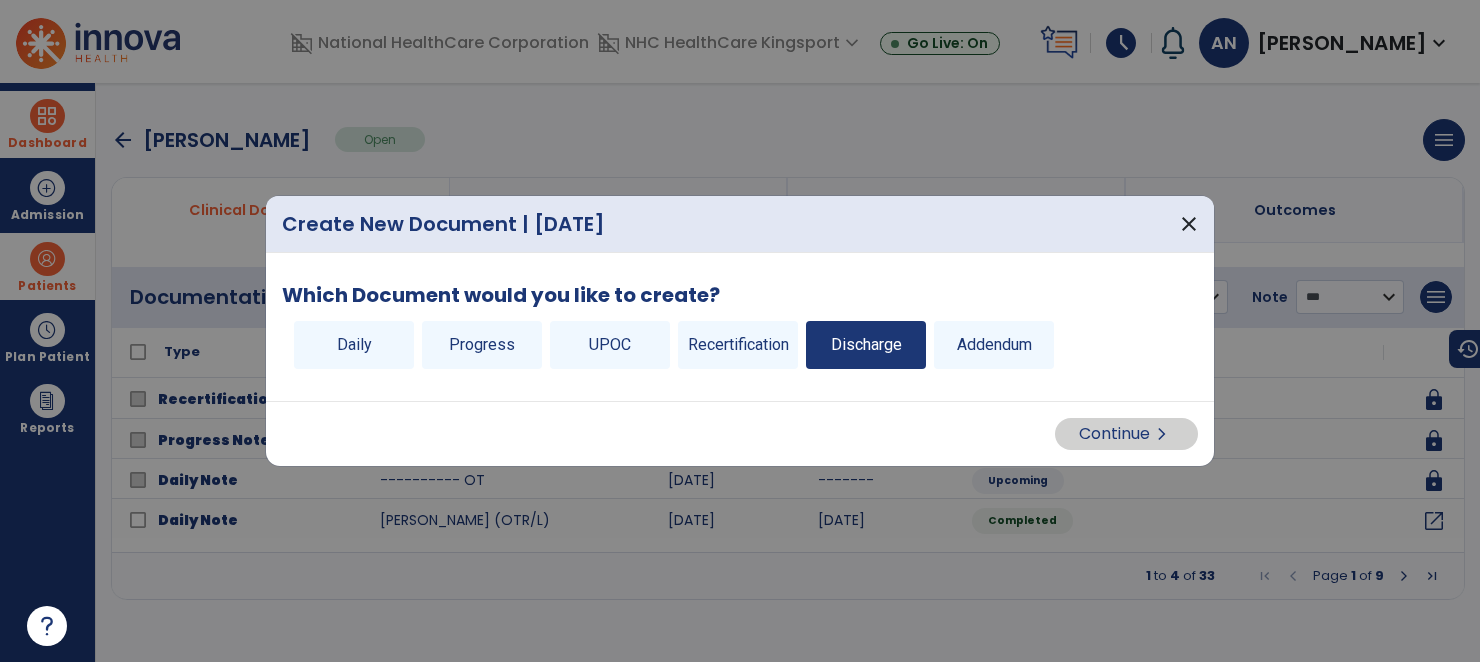 click on "Discharge" at bounding box center (866, 345) 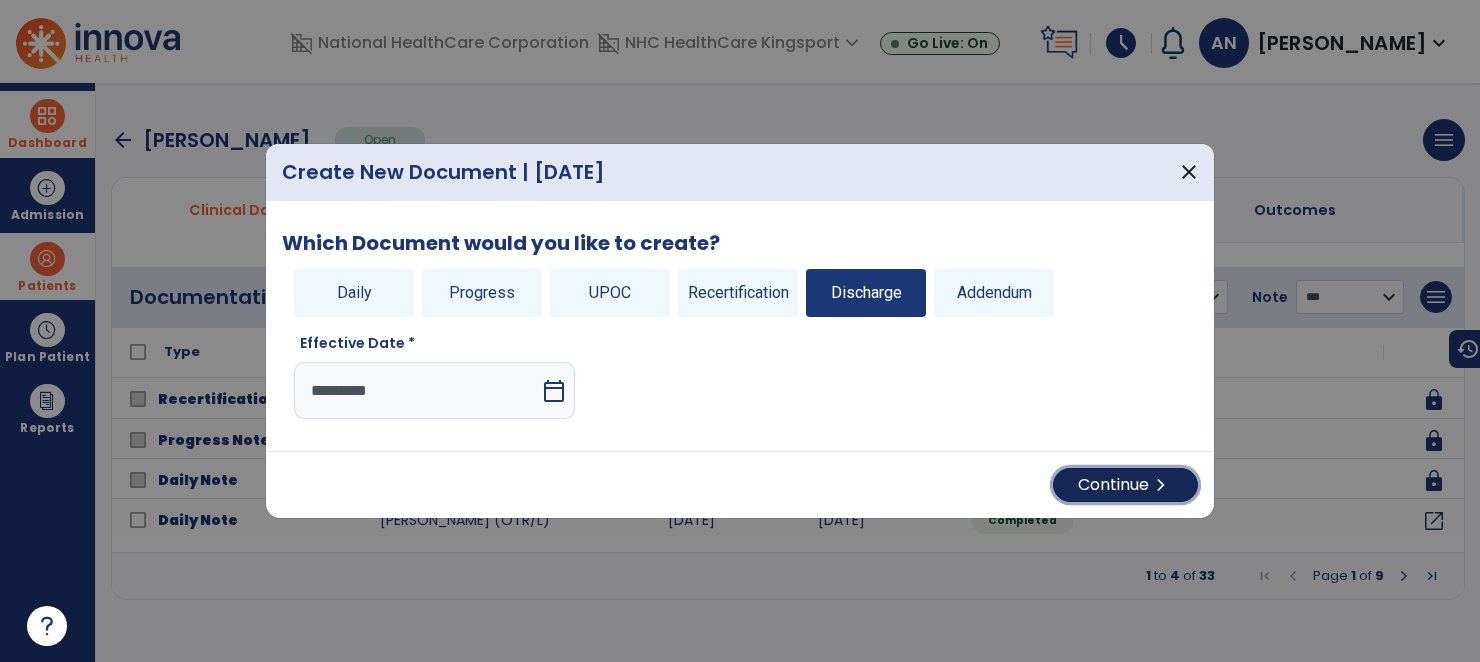 click on "Continue   chevron_right" at bounding box center [1125, 485] 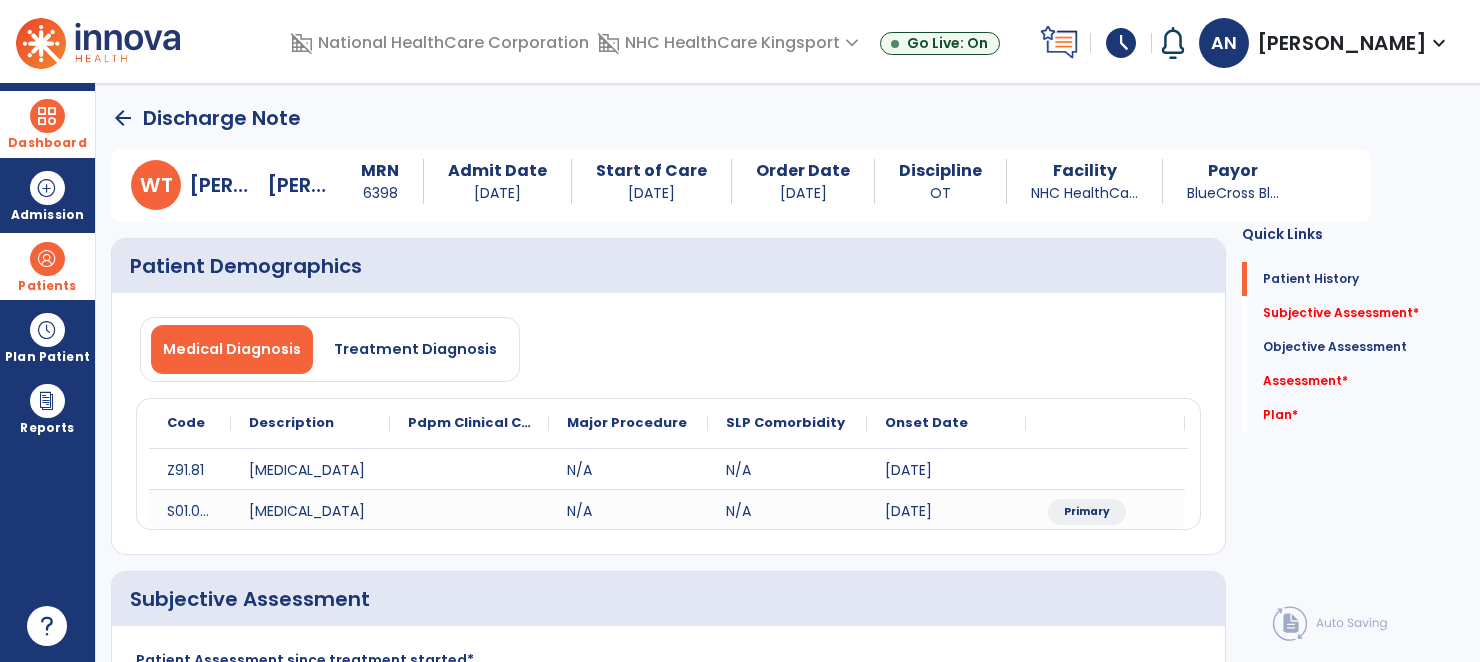 click on "arrow_back" 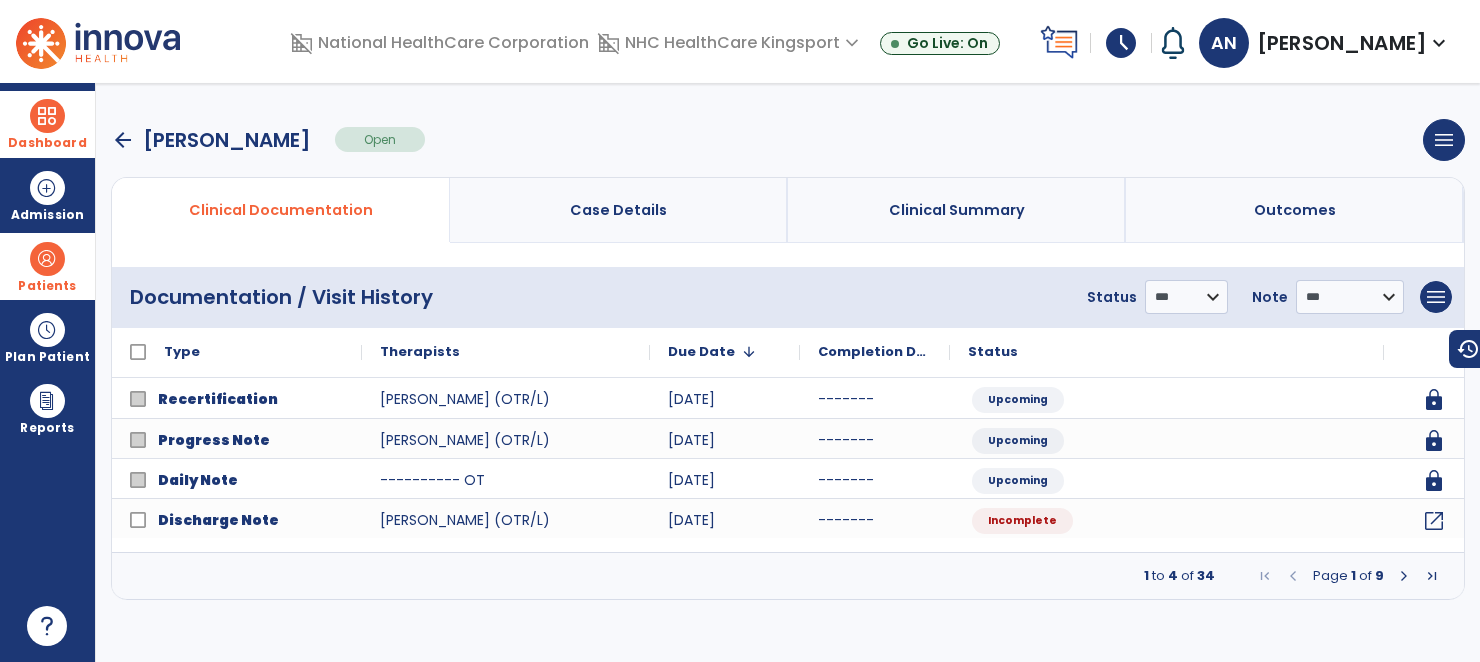 click at bounding box center [47, 116] 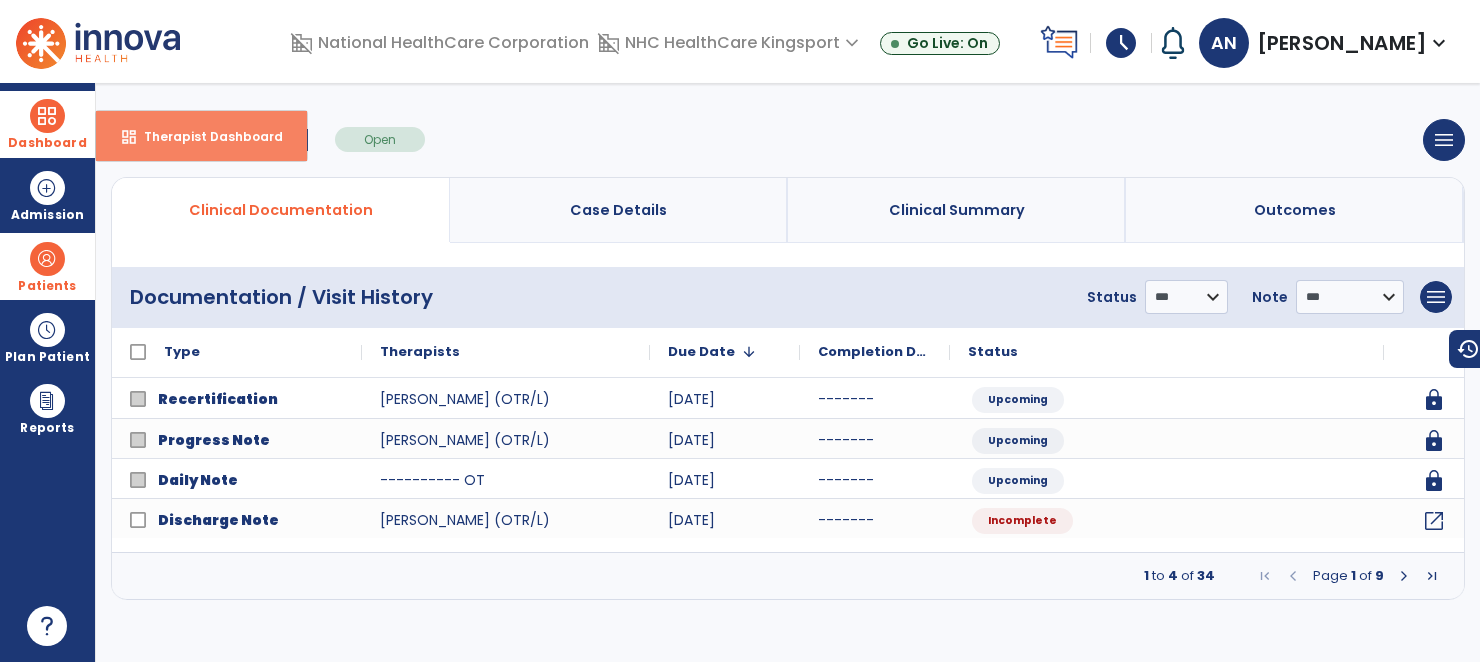 click on "Therapist Dashboard" at bounding box center (205, 136) 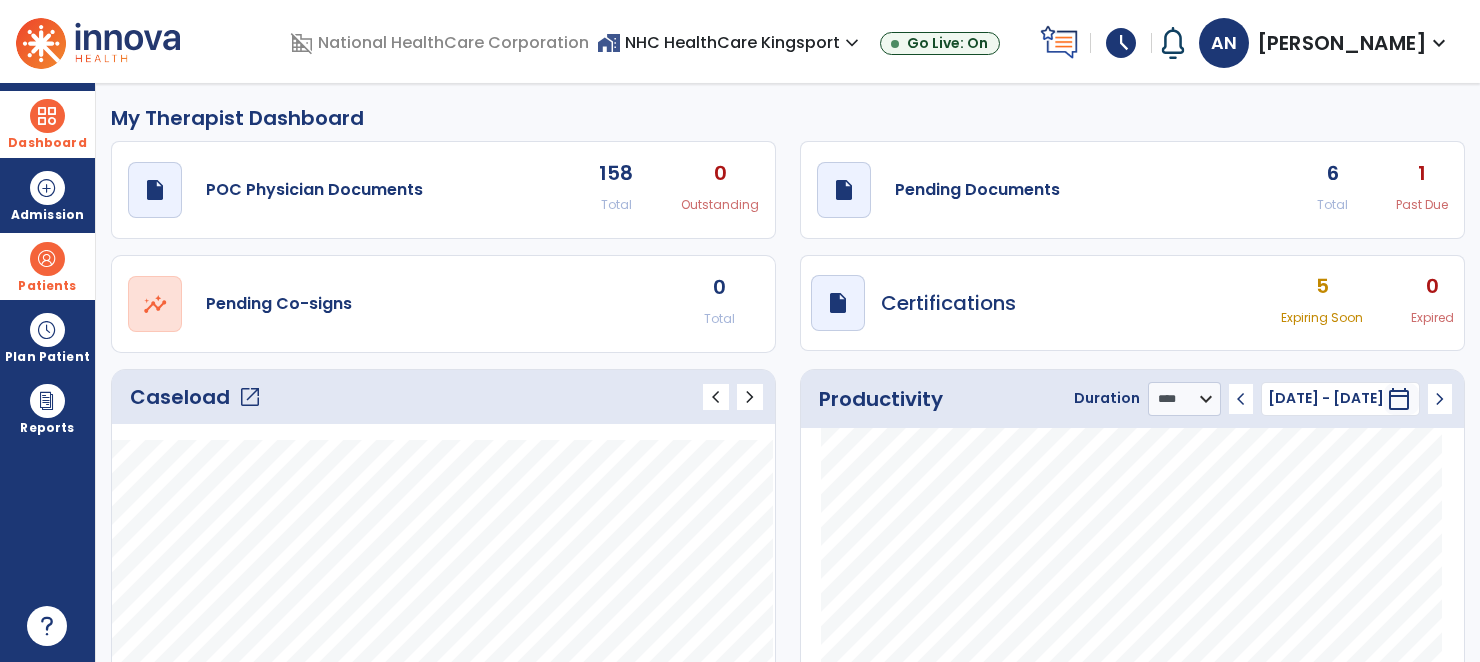 click on "6" 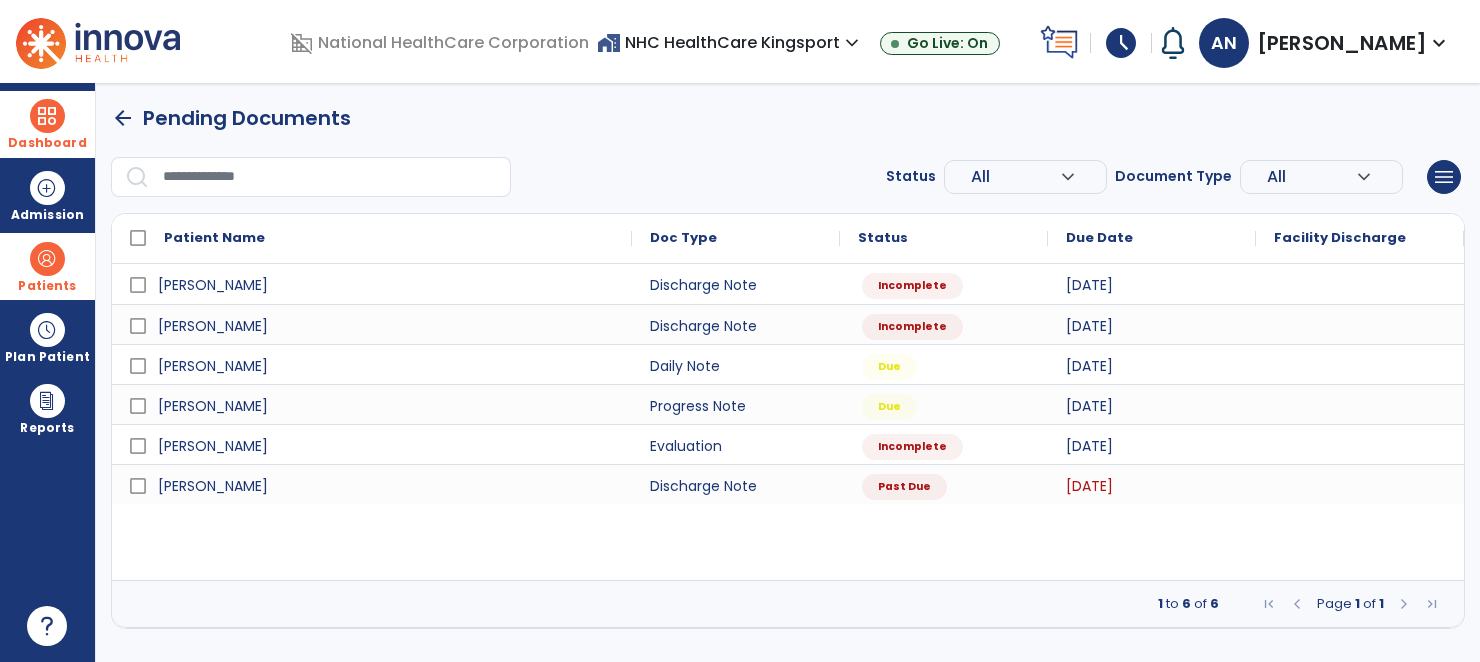 click on "Status All  expand_more  ALL Due Past Due Incomplete Document Type All  expand_more  ALL Daily Note Progress Note Evaluation Discharge Note Recertification  menu   Export List   Print List" at bounding box center (788, 177) 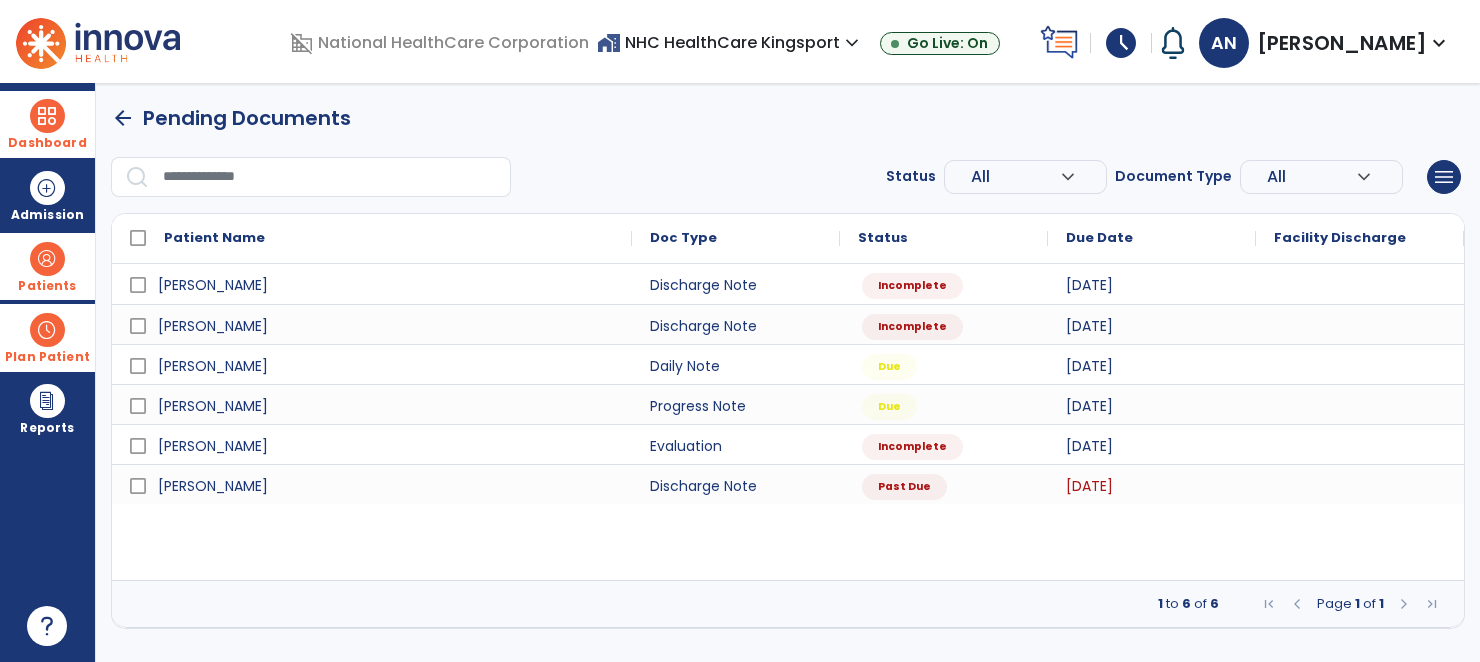 click at bounding box center [47, 330] 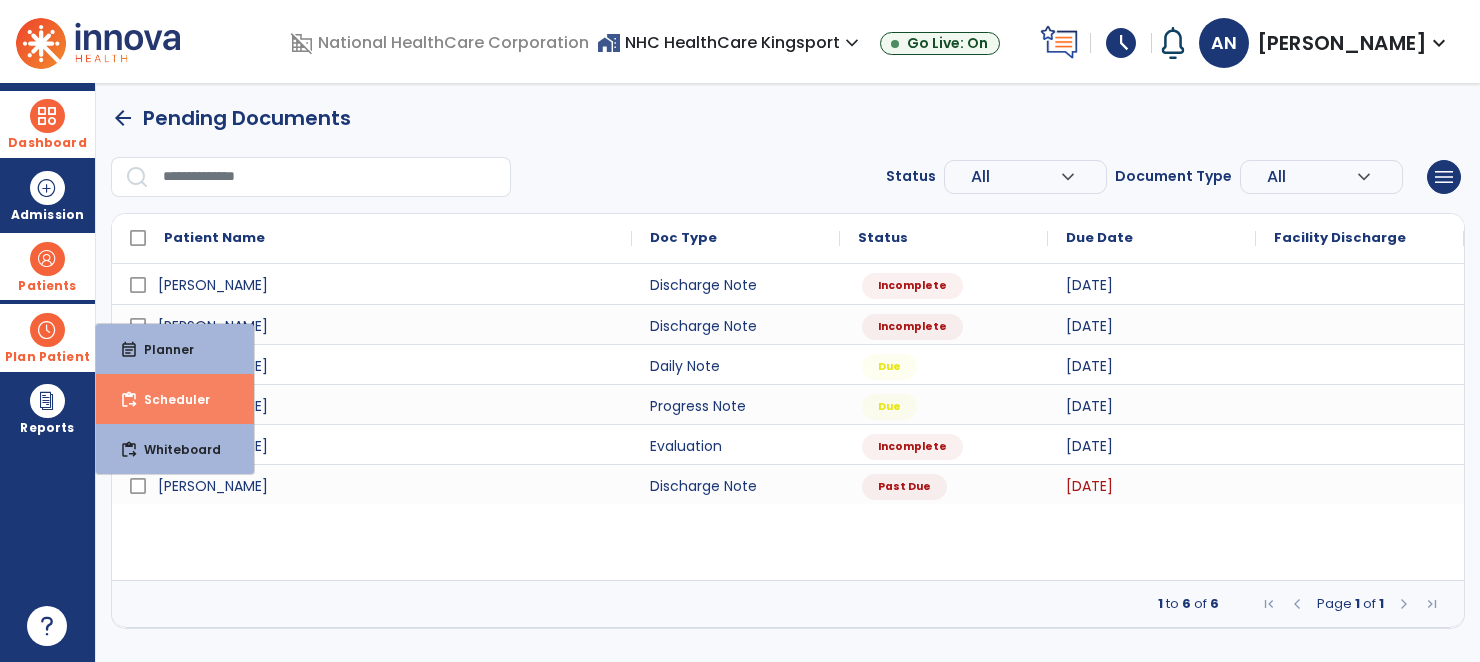 click on "content_paste_go  Scheduler" at bounding box center (175, 399) 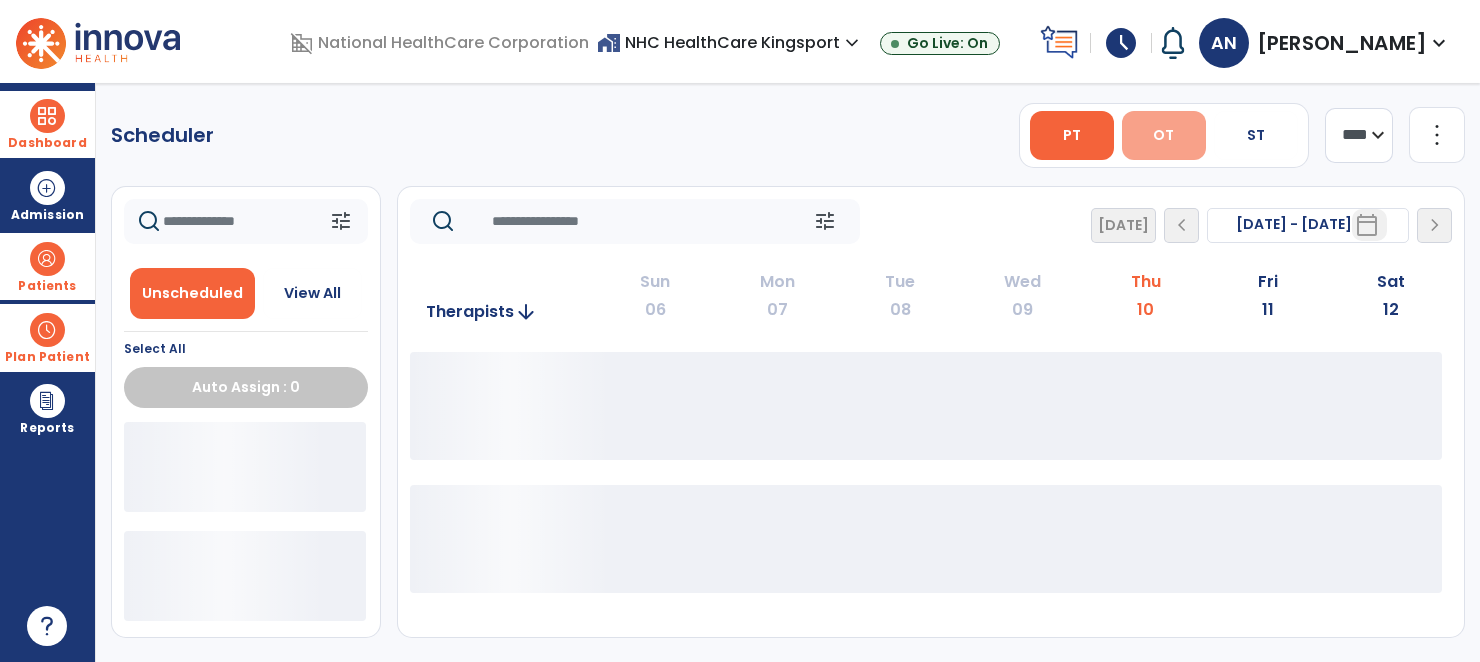 click on "OT" at bounding box center [1163, 135] 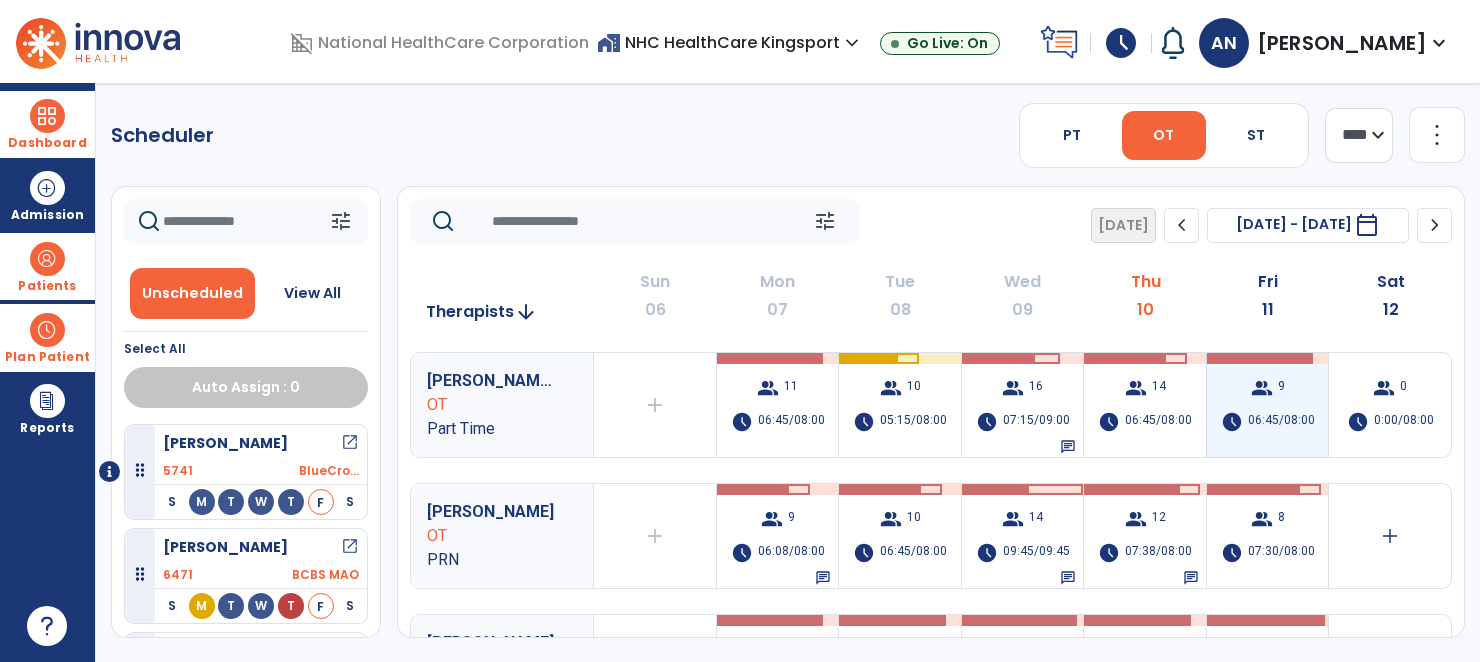 click on "06:45/08:00" at bounding box center (1281, 422) 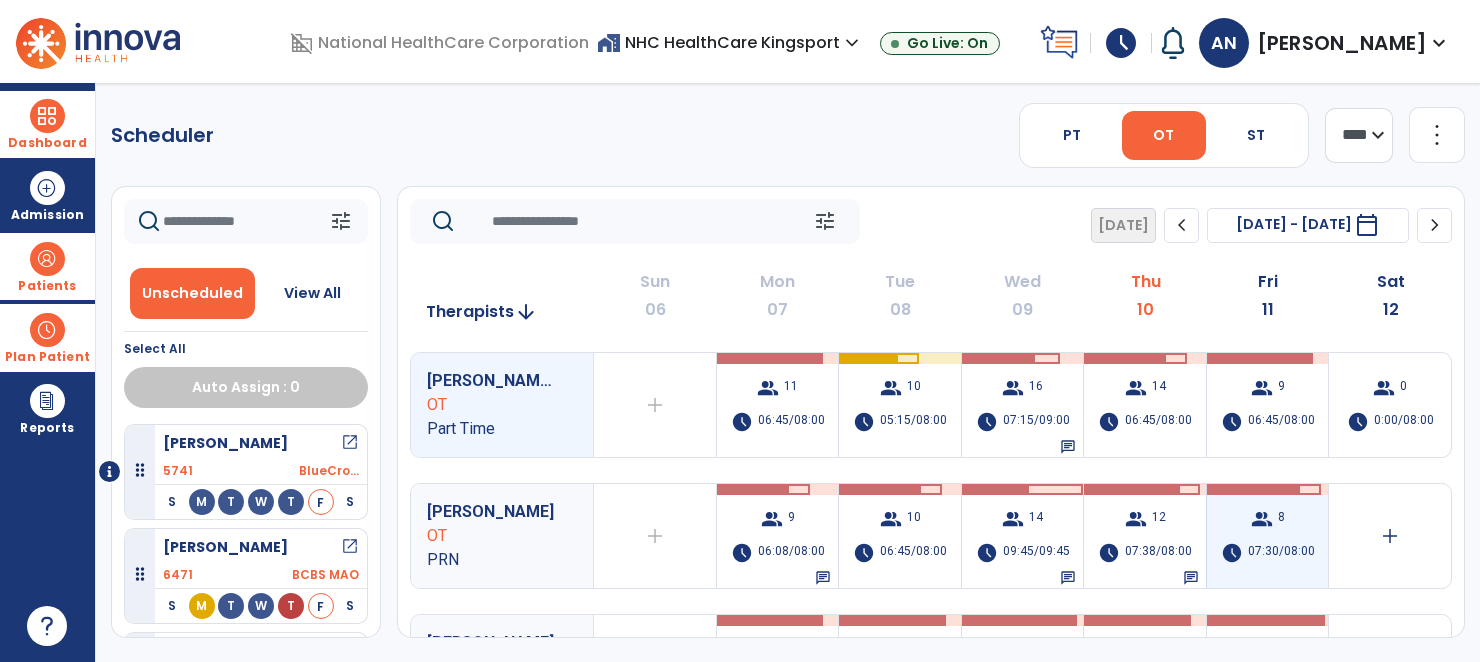 click on "group  8  schedule  07:30/08:00" at bounding box center [1268, 536] 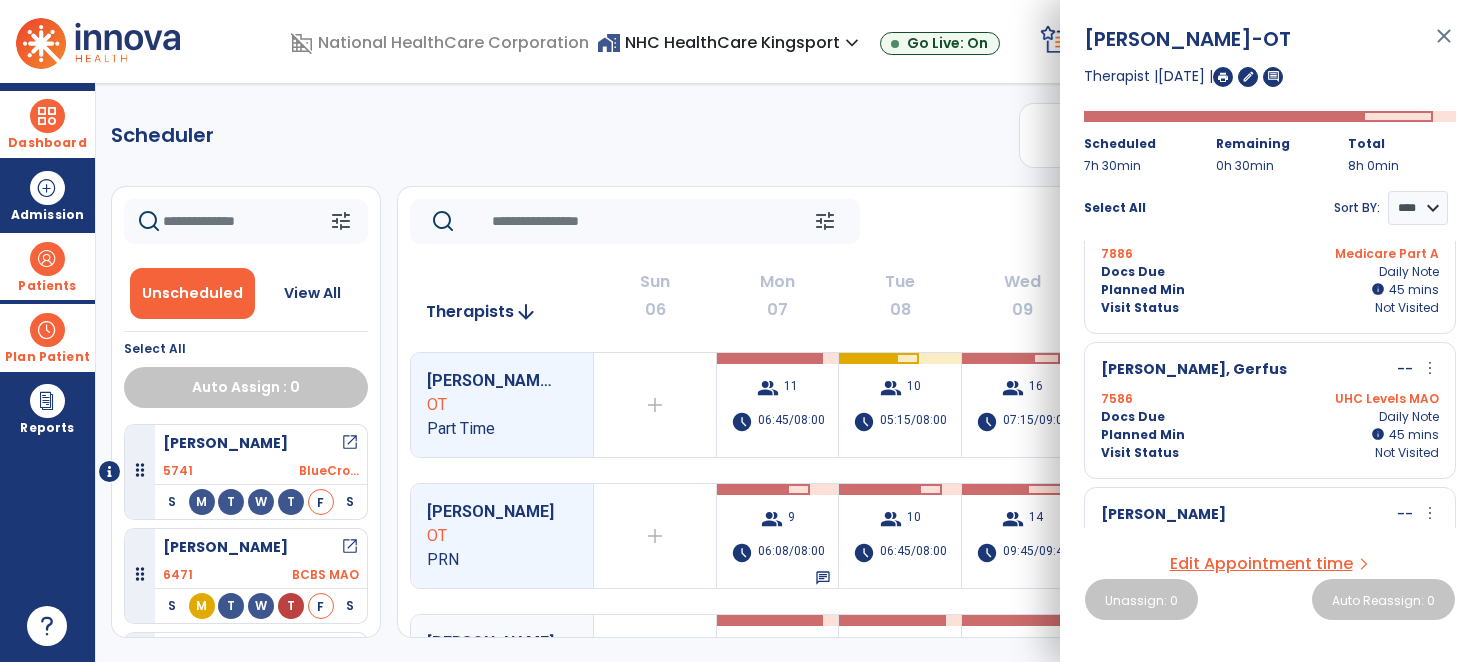 scroll, scrollTop: 968, scrollLeft: 0, axis: vertical 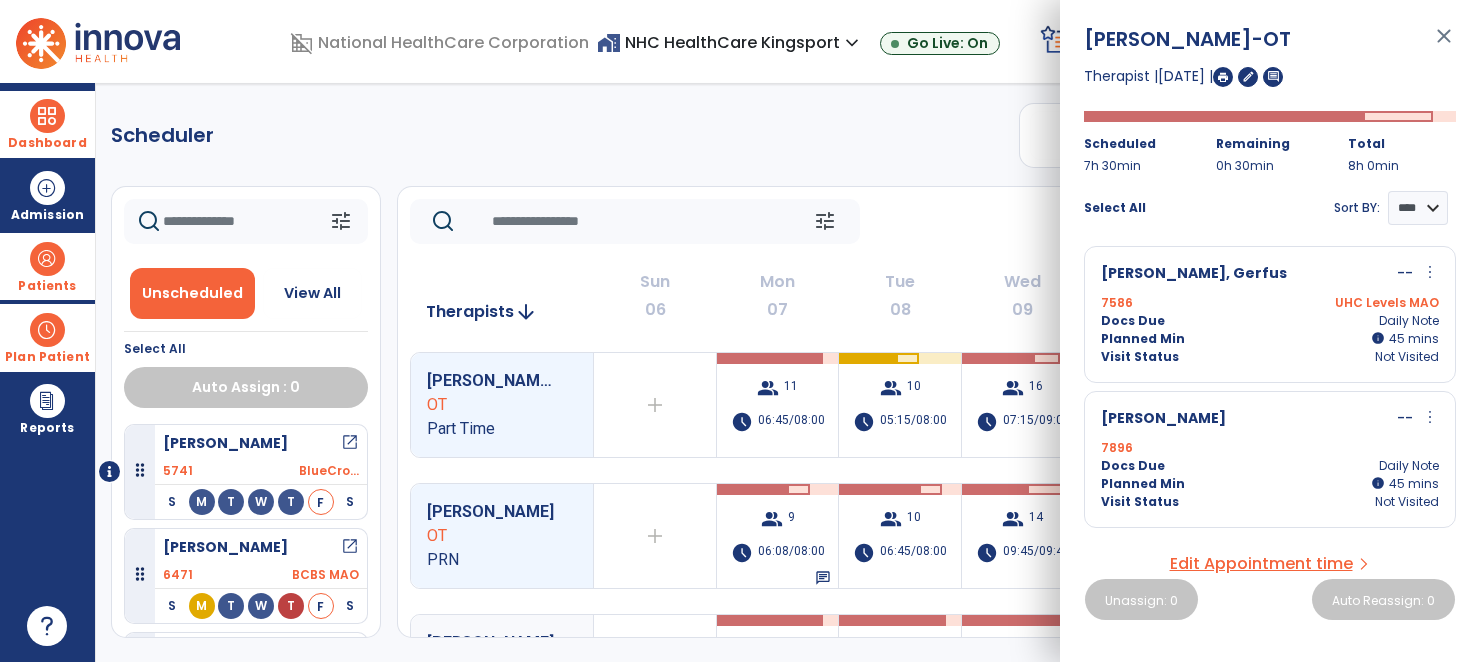 click on "Scheduler   PT   OT   ST  **** *** more_vert  Manage Labor   View All Therapists   Print" 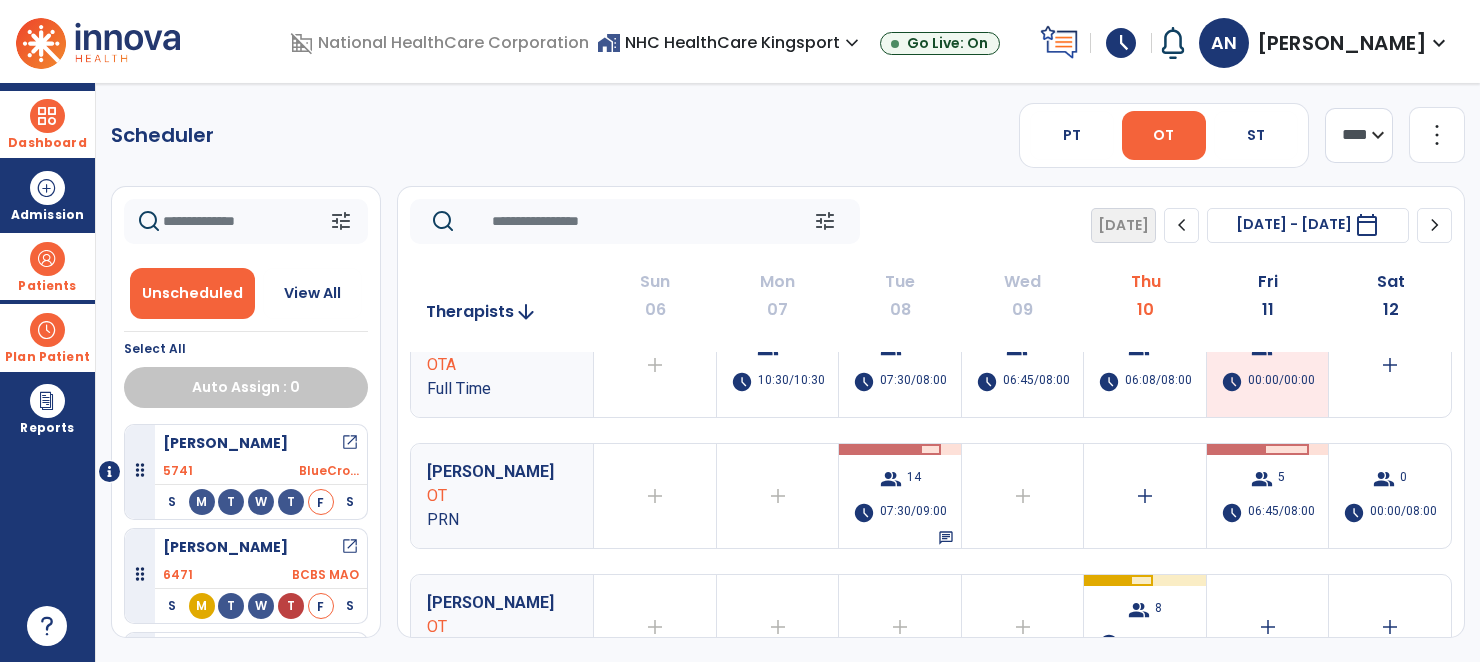 scroll, scrollTop: 572, scrollLeft: 0, axis: vertical 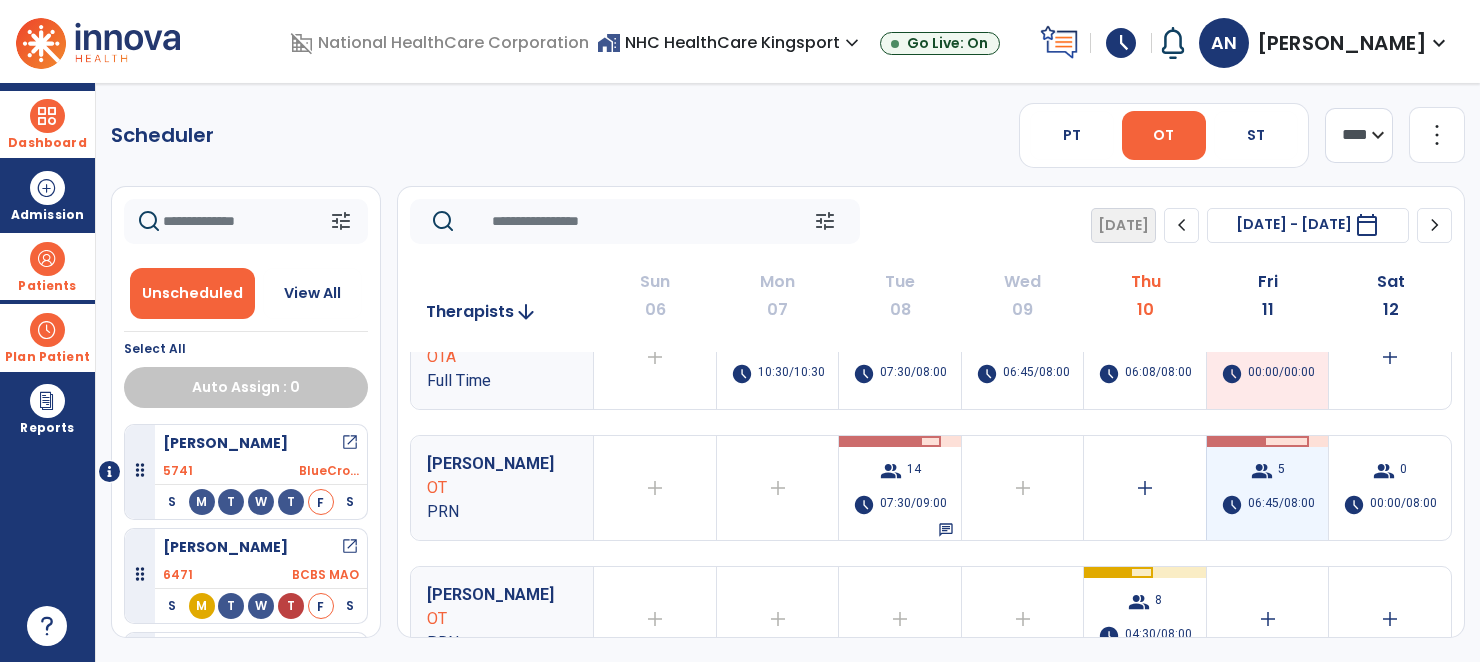 click on "06:45/08:00" at bounding box center (1281, 505) 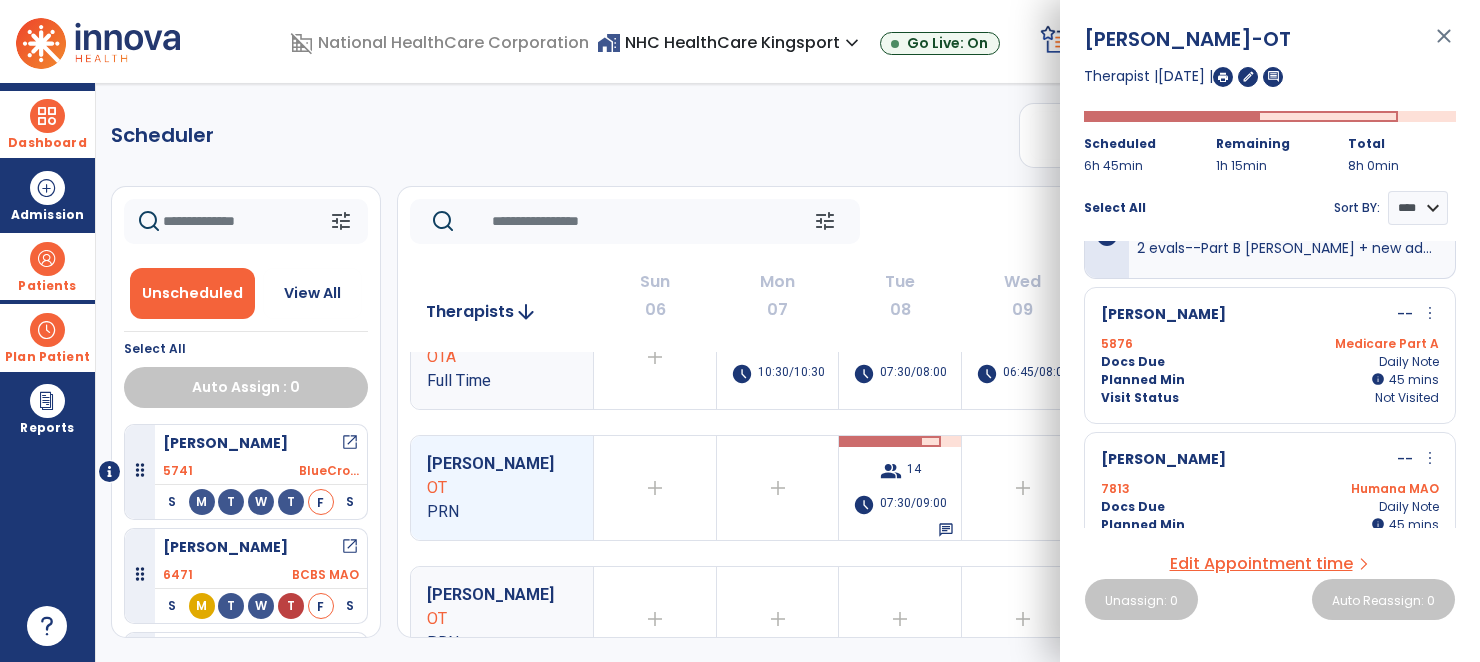 scroll, scrollTop: 0, scrollLeft: 0, axis: both 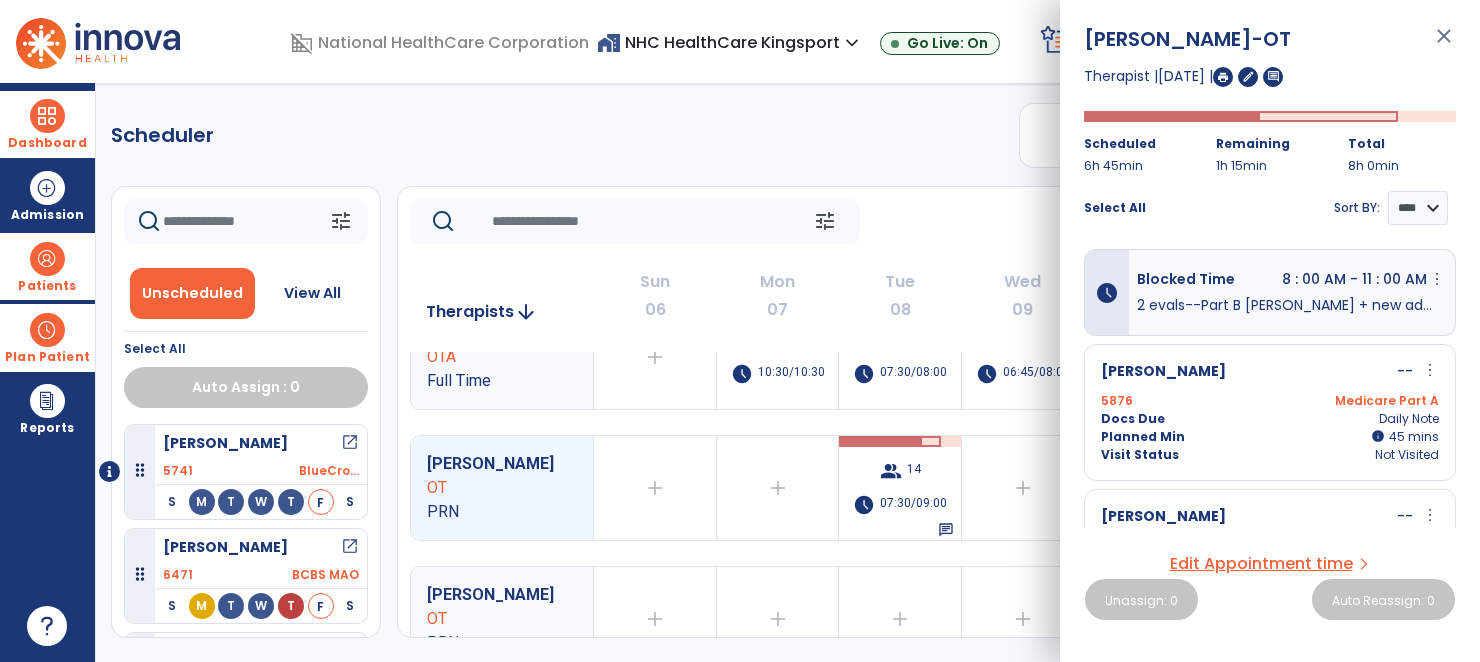 click on "close" at bounding box center [1444, 45] 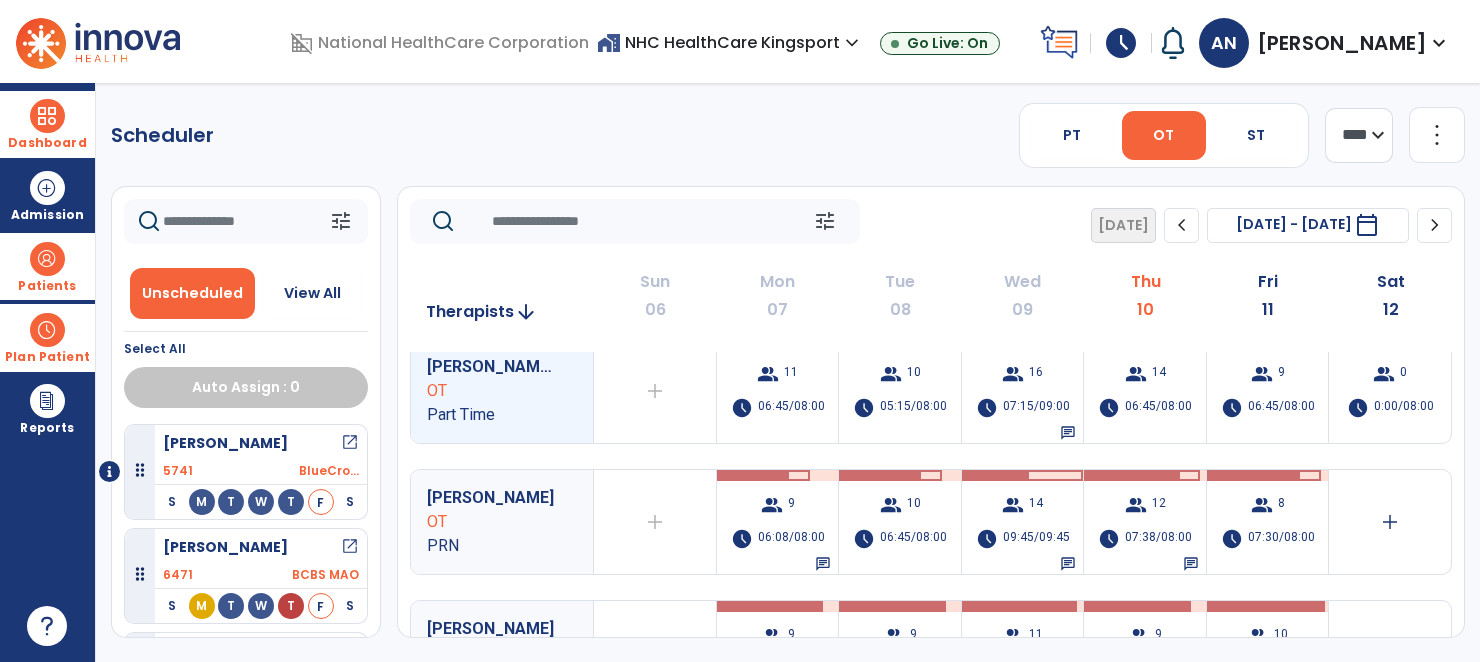 scroll, scrollTop: 0, scrollLeft: 0, axis: both 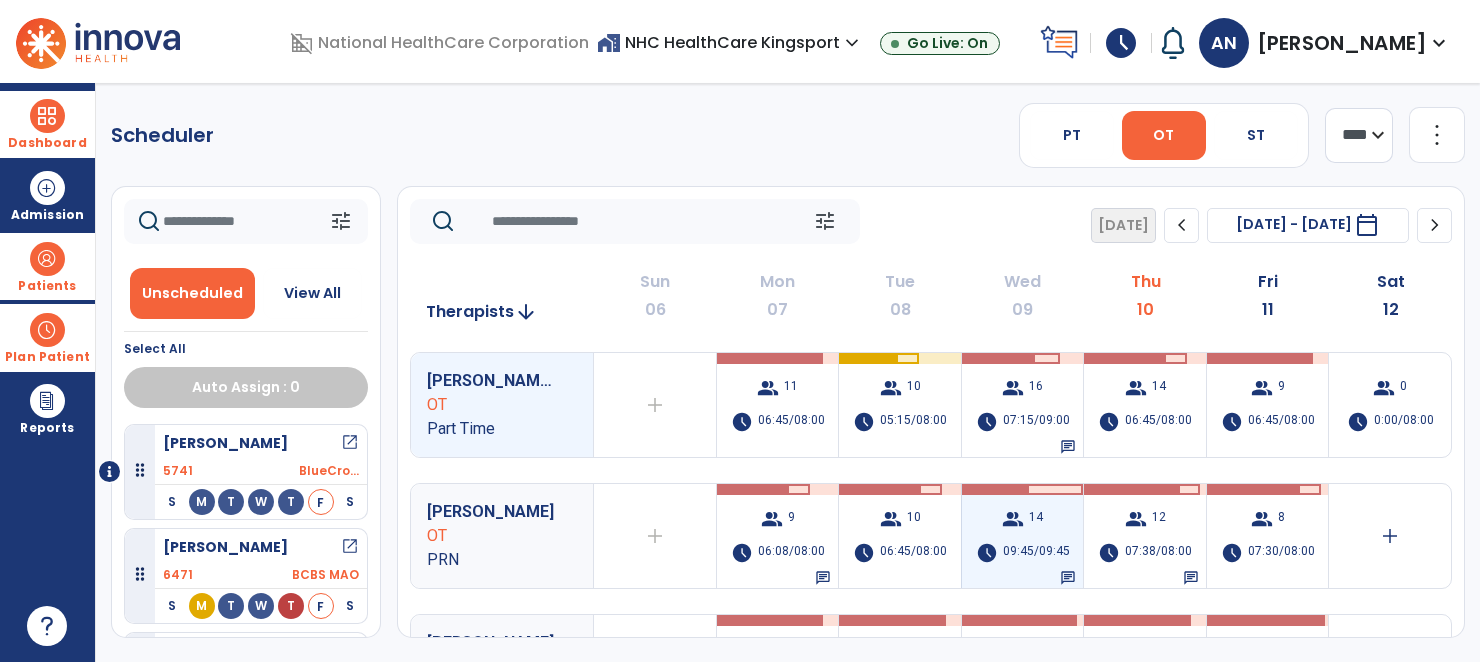 click on "chat" at bounding box center [1068, 578] 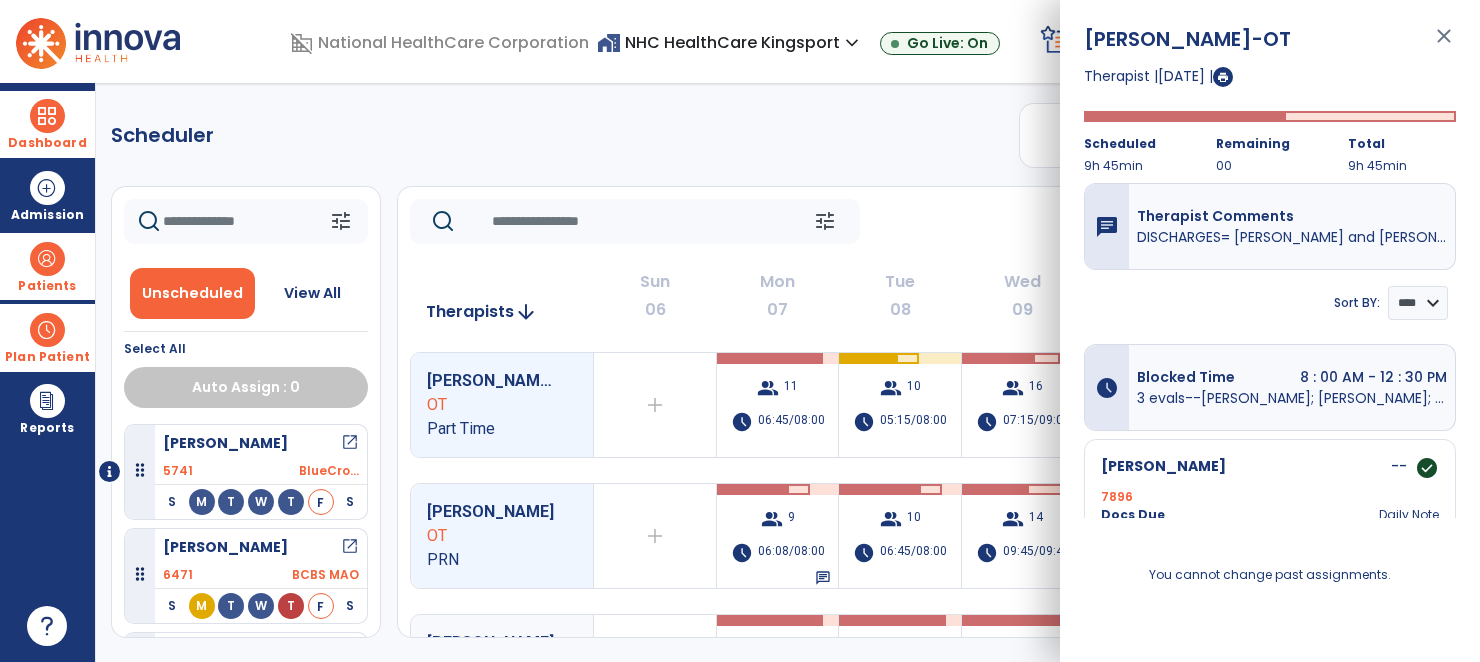 click on "close" at bounding box center (1444, 45) 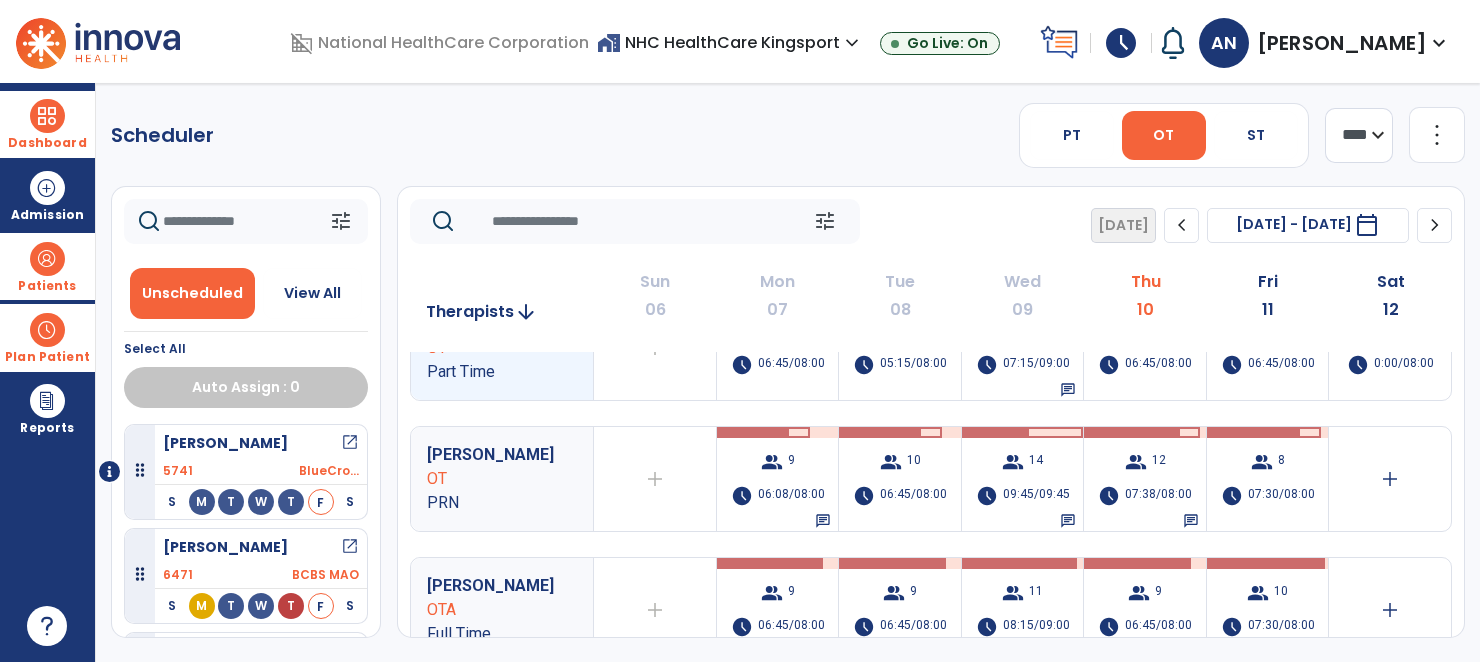 scroll, scrollTop: 56, scrollLeft: 0, axis: vertical 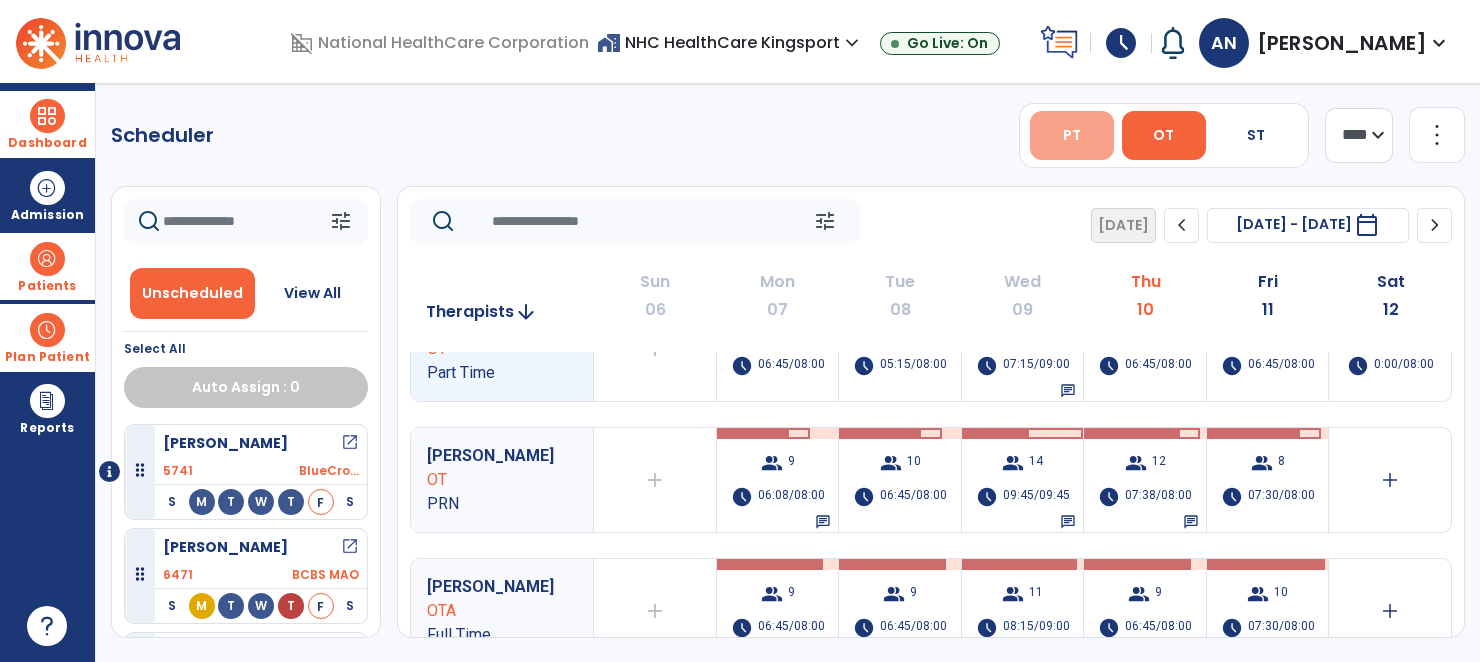 click on "PT" at bounding box center [1072, 135] 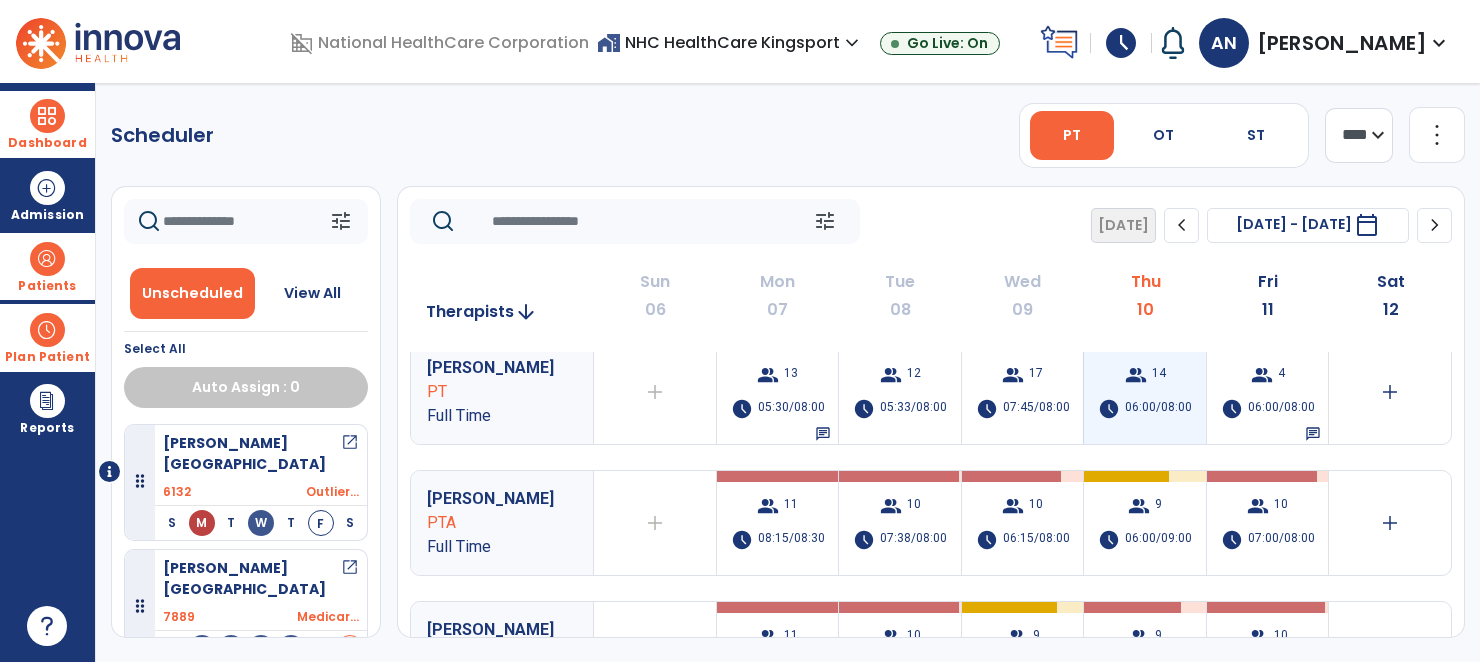 scroll, scrollTop: 2, scrollLeft: 0, axis: vertical 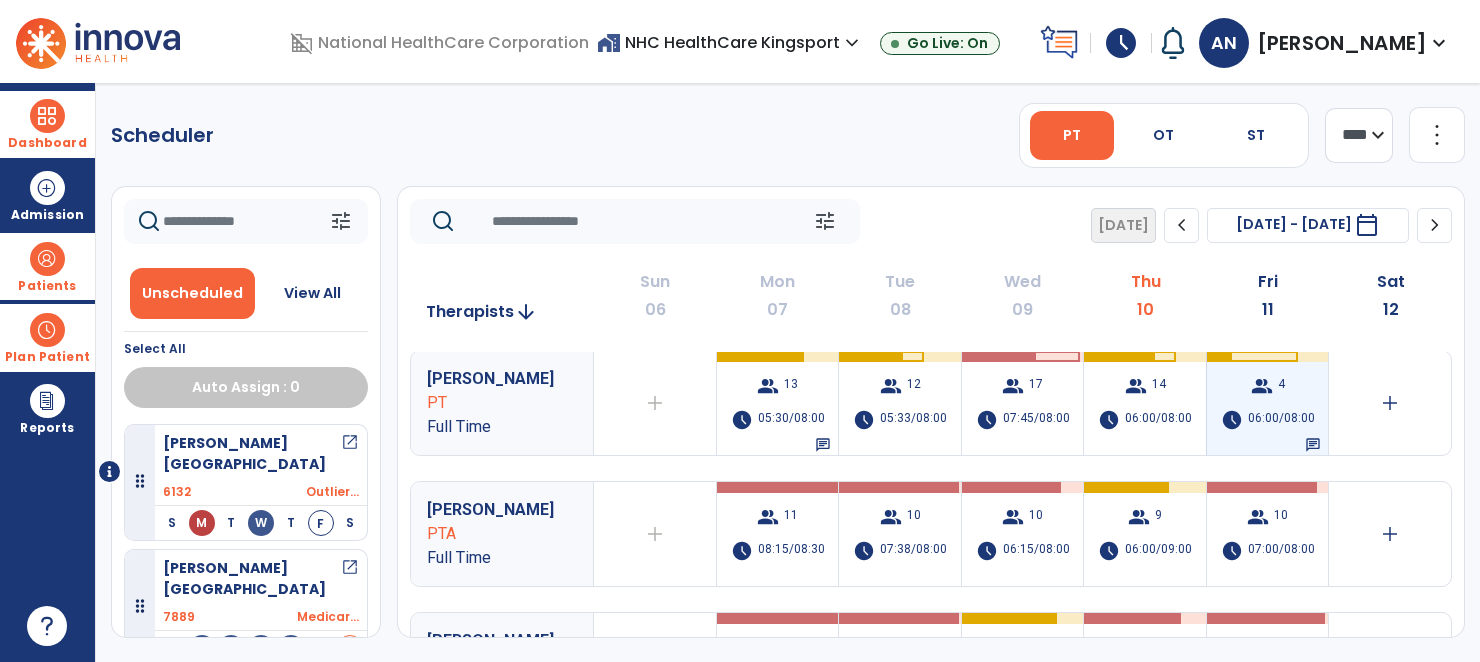 click on "group  4  schedule  06:00/08:00   chat" at bounding box center (1268, 403) 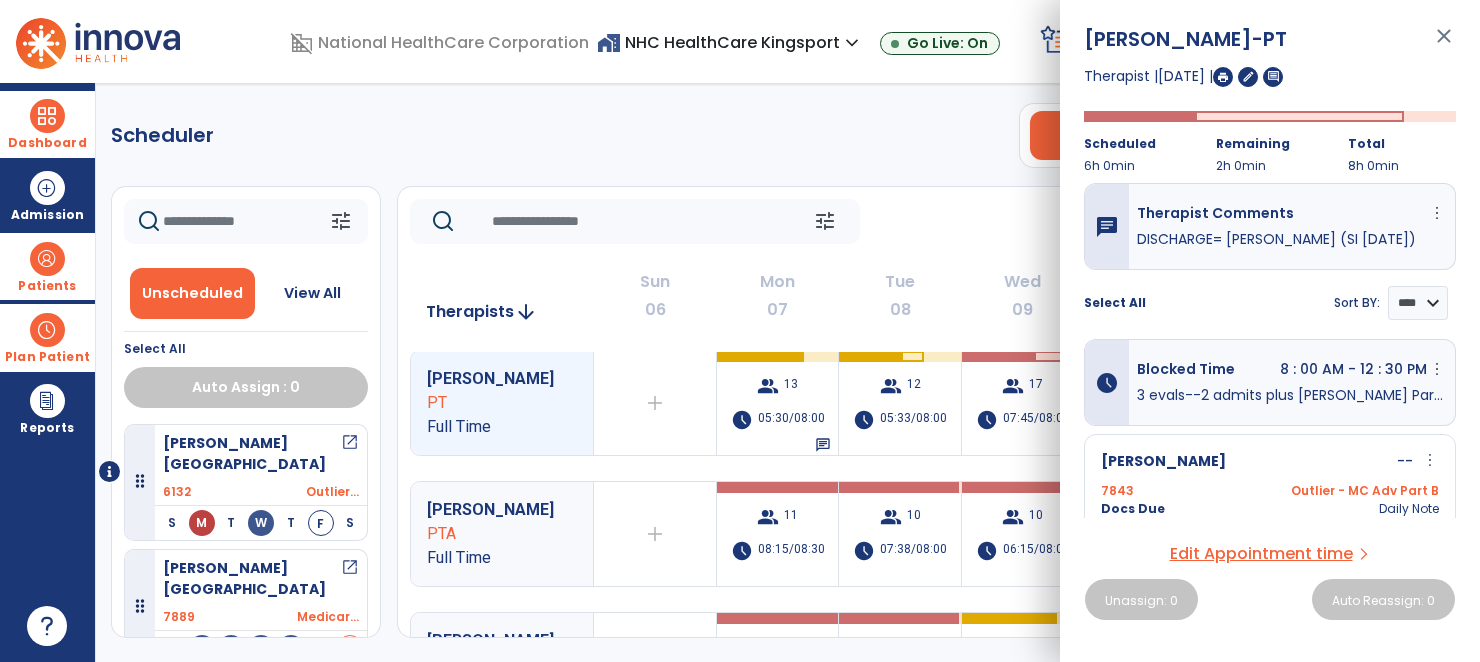 scroll, scrollTop: 0, scrollLeft: 0, axis: both 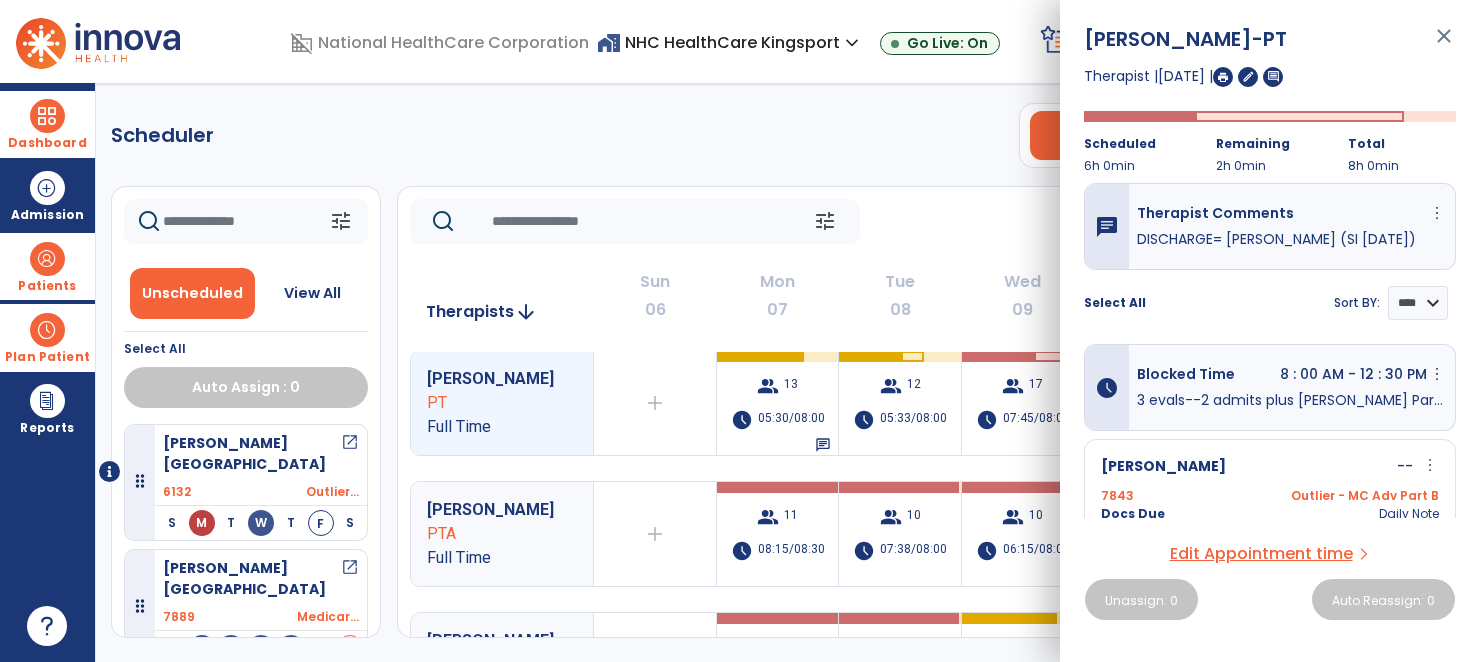 click on "close" at bounding box center (1444, 45) 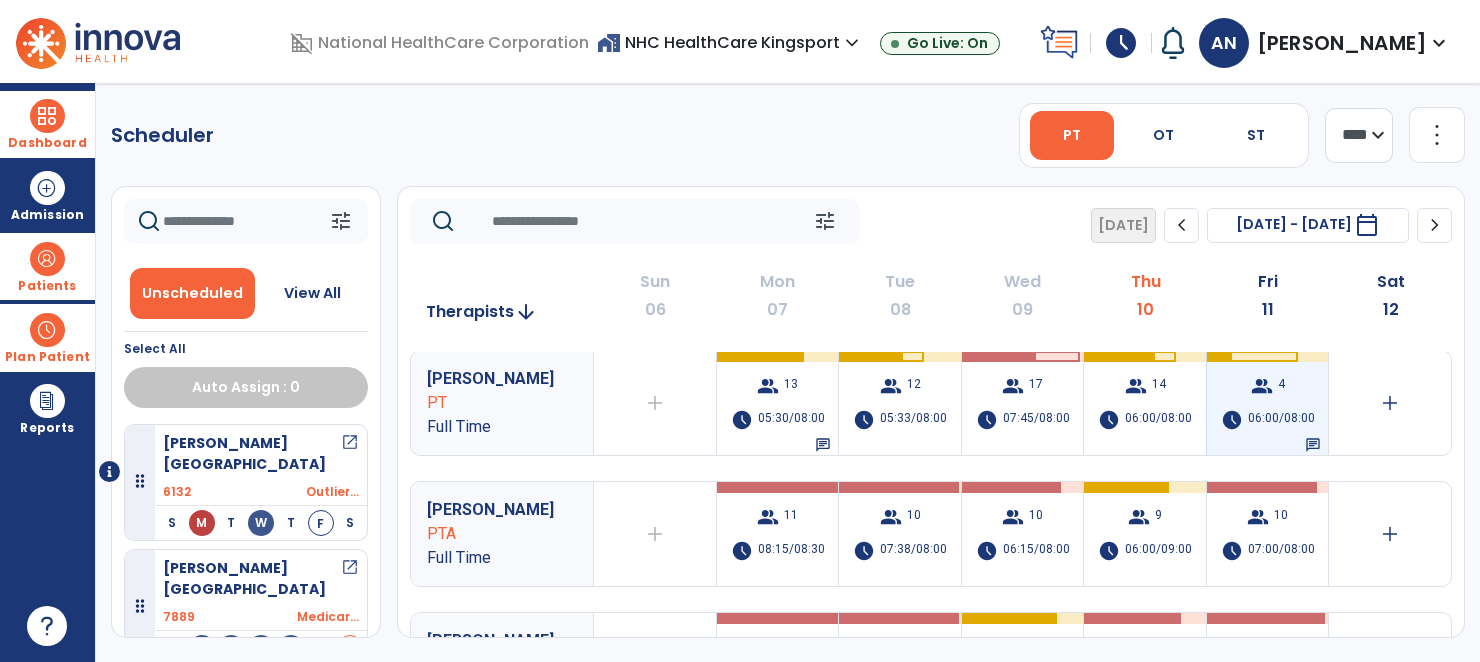 click on "chat" at bounding box center [1313, 445] 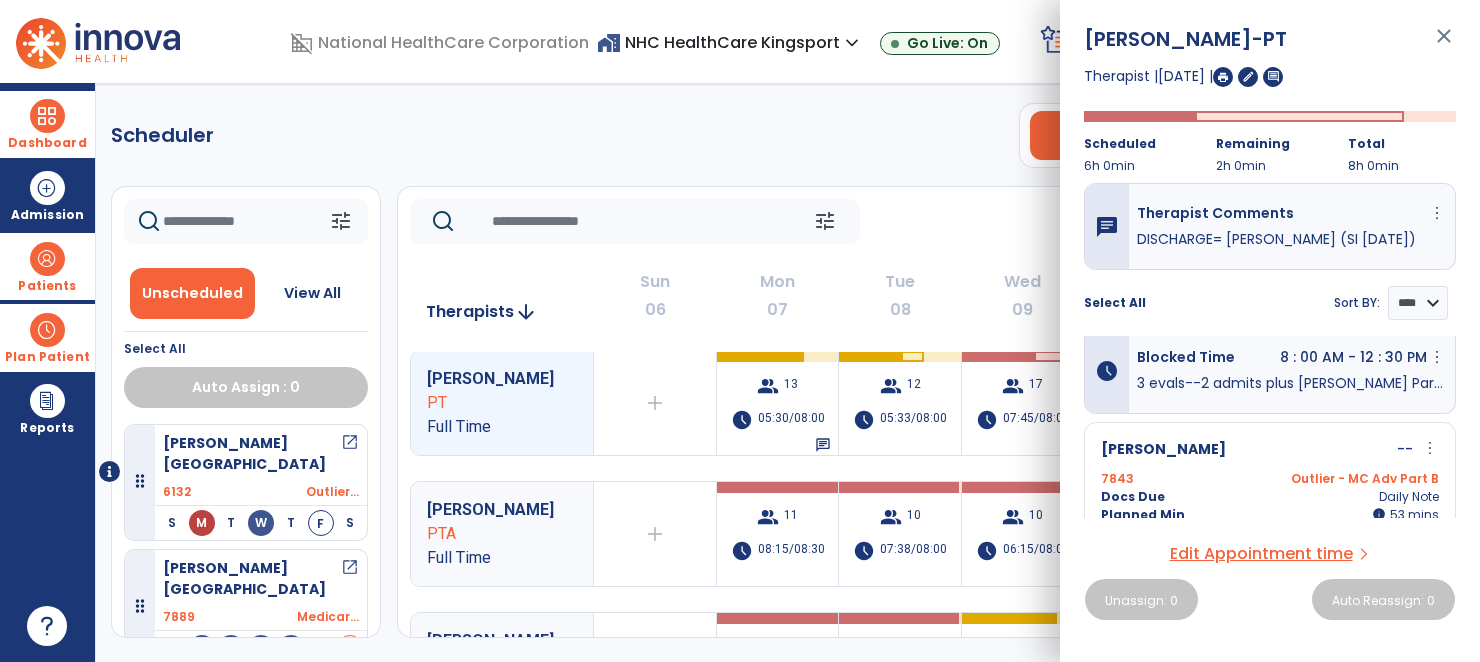 scroll, scrollTop: 0, scrollLeft: 0, axis: both 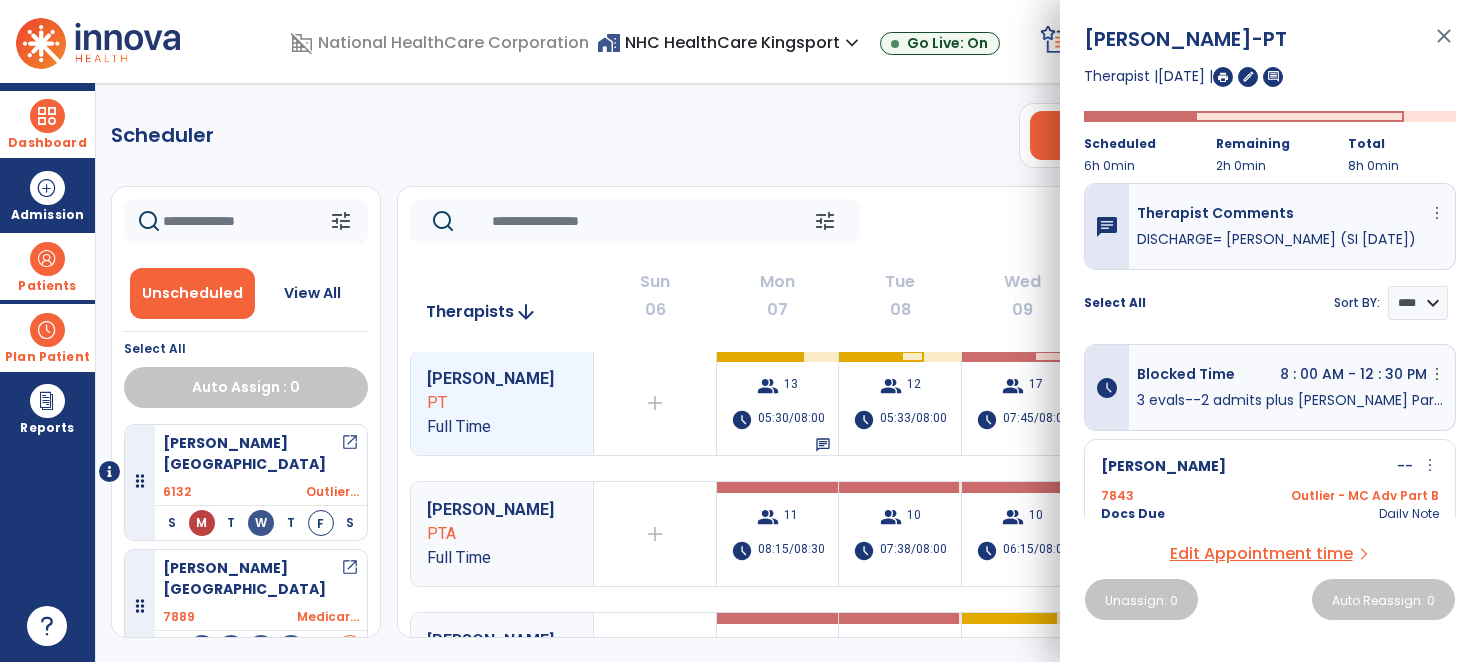 click on "close" at bounding box center (1444, 45) 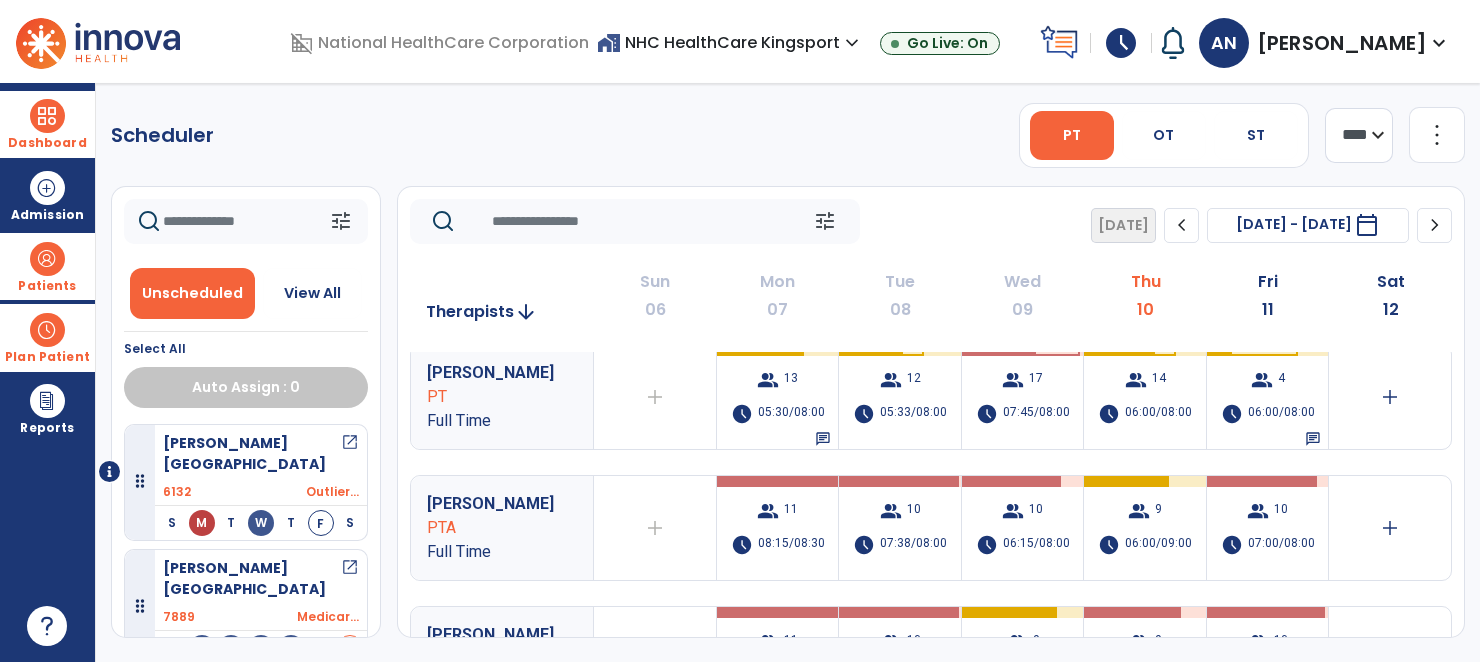 scroll, scrollTop: 0, scrollLeft: 0, axis: both 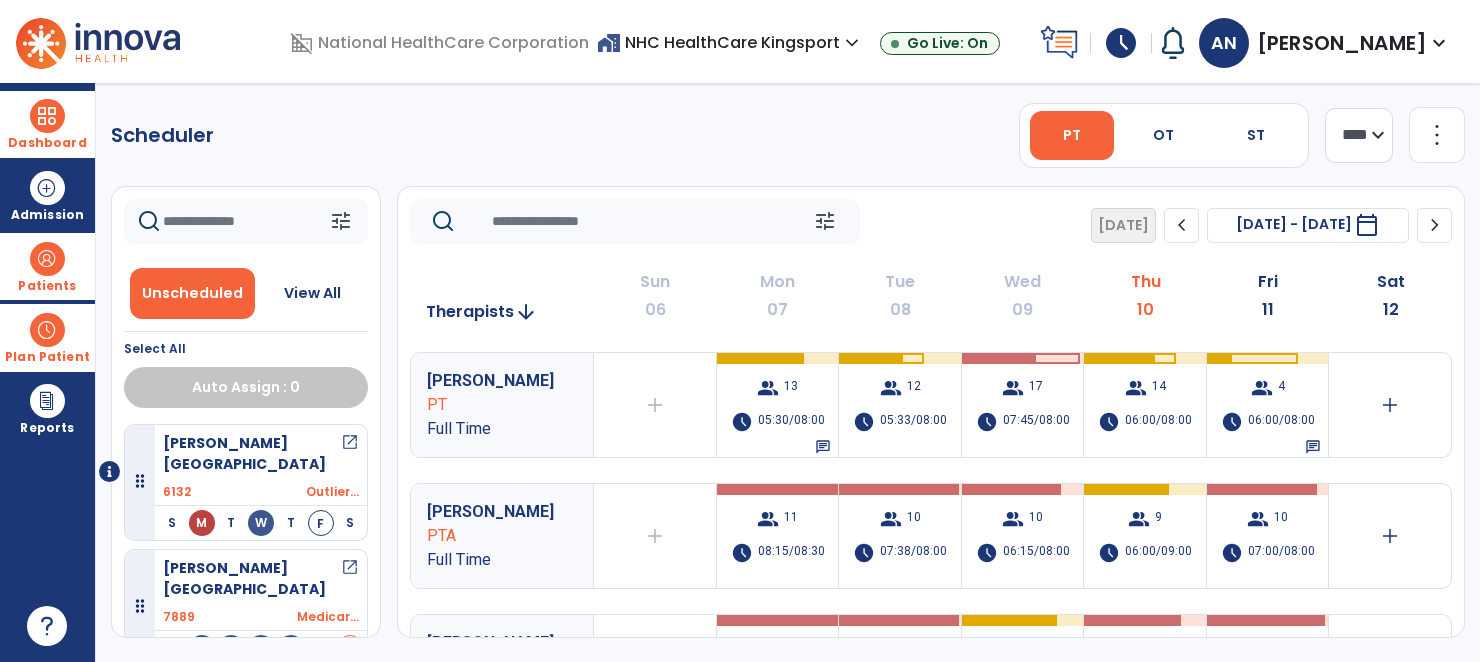 click on "tune   Unscheduled   View All  Select All  Auto Assign : 0   [PERSON_NAME][GEOGRAPHIC_DATA]   open_in_new  6132 Outlier...  S M T W T F S  [PERSON_NAME]   open_in_new  7889 Medicar...  S M T W T F S  [PERSON_NAME]   open_in_new  7837 UHC Lev...  S M T W T F S  [PERSON_NAME]   open_in_new  5876 Medicar...  S M T W T F S  [PERSON_NAME]   open_in_new  6369 UHC Lev...  S M T W T F S  [PERSON_NAME]   open_in_new  7867 BlueCro...  S M T W T F S  Pack, [PERSON_NAME]   open_in_new  7886 Medicar...  S M T W T F S  [PERSON_NAME]   open_in_new  4808 Medicar...  S M T W T F S  [PERSON_NAME]   open_in_new  7860 BlueCro...  S M T W T F S  tune   [DATE]  chevron_left [DATE] - [DATE]  *********  calendar_today  chevron_right   Therapists  arrow_downward Sun  06  Mon  07  Tue  08  Wed  09  Thu  10  Fri  11  Sat  12  [PERSON_NAME] PT Full Time  add  Therapist not available for the day  group  13  schedule  05:30/08:00   chat   group  12  schedule  05:33/08:00   group  17  schedule  07:45/08:00   group  4" 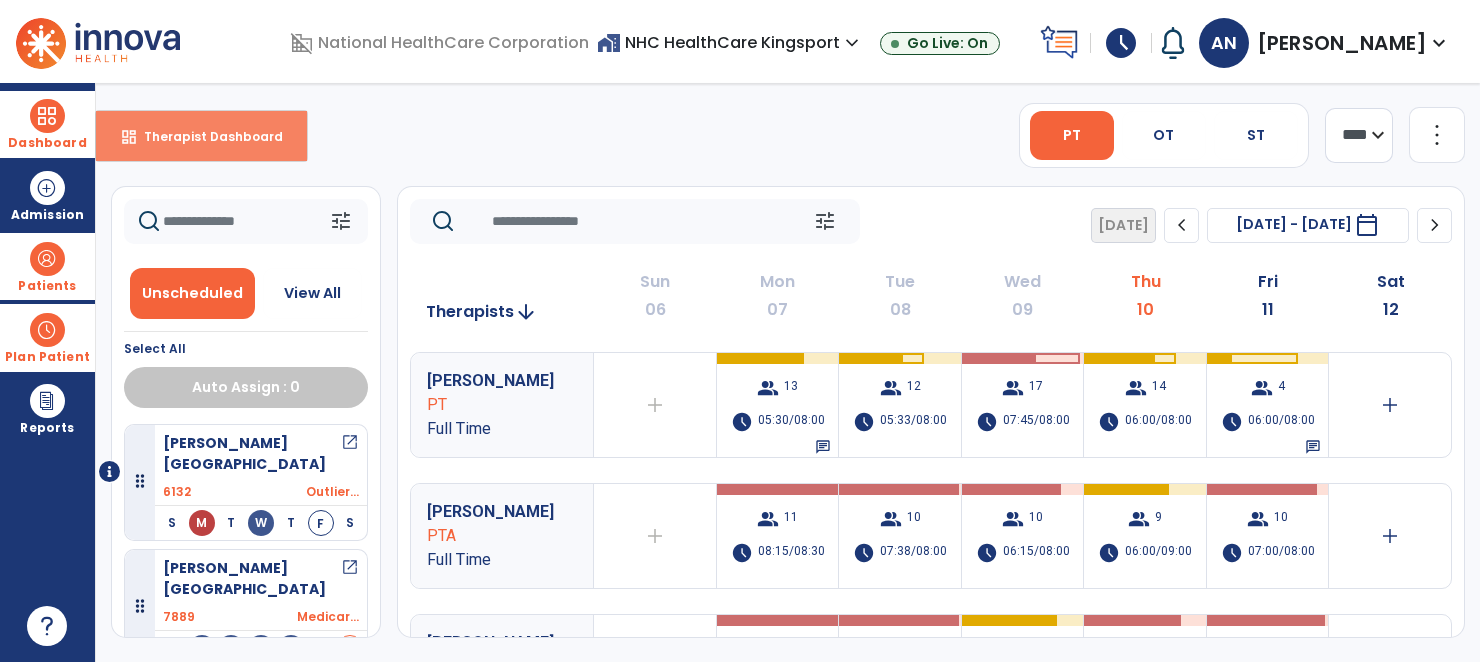 click on "Therapist Dashboard" at bounding box center (205, 136) 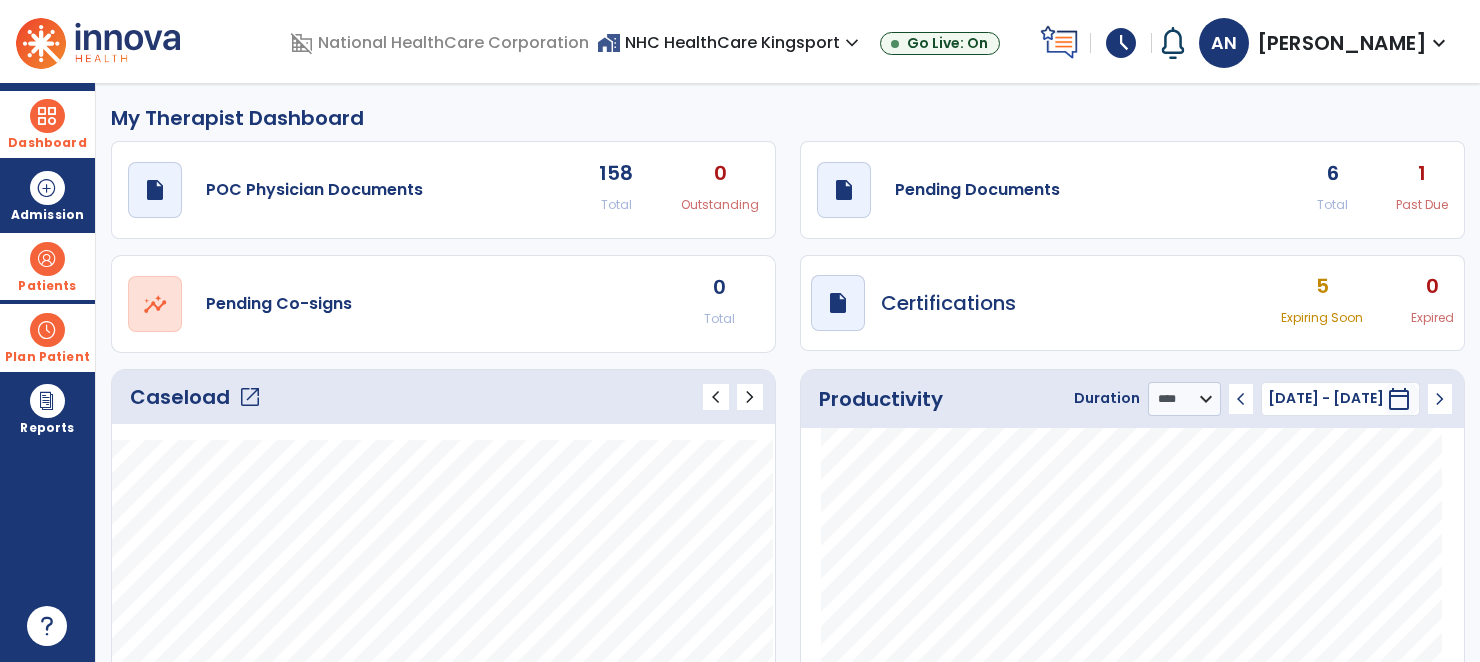 click on "6 Total" 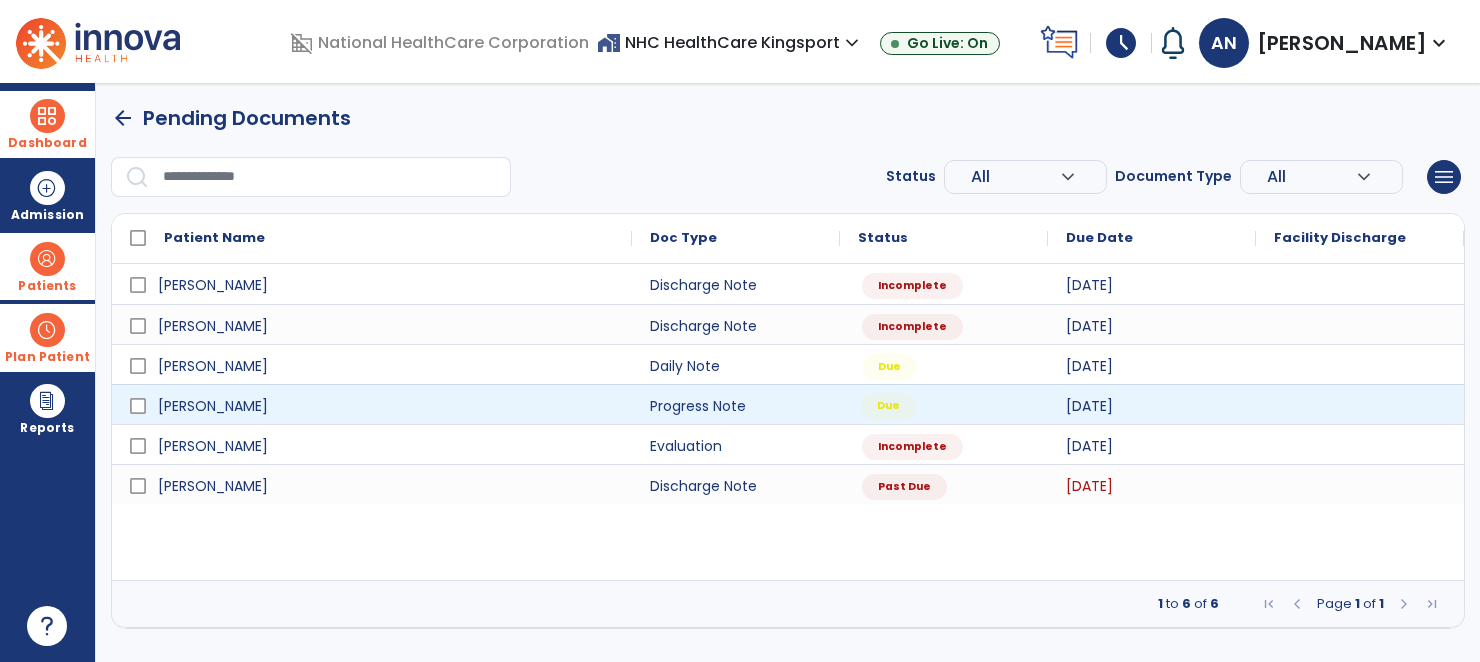 click on "Due" at bounding box center [888, 406] 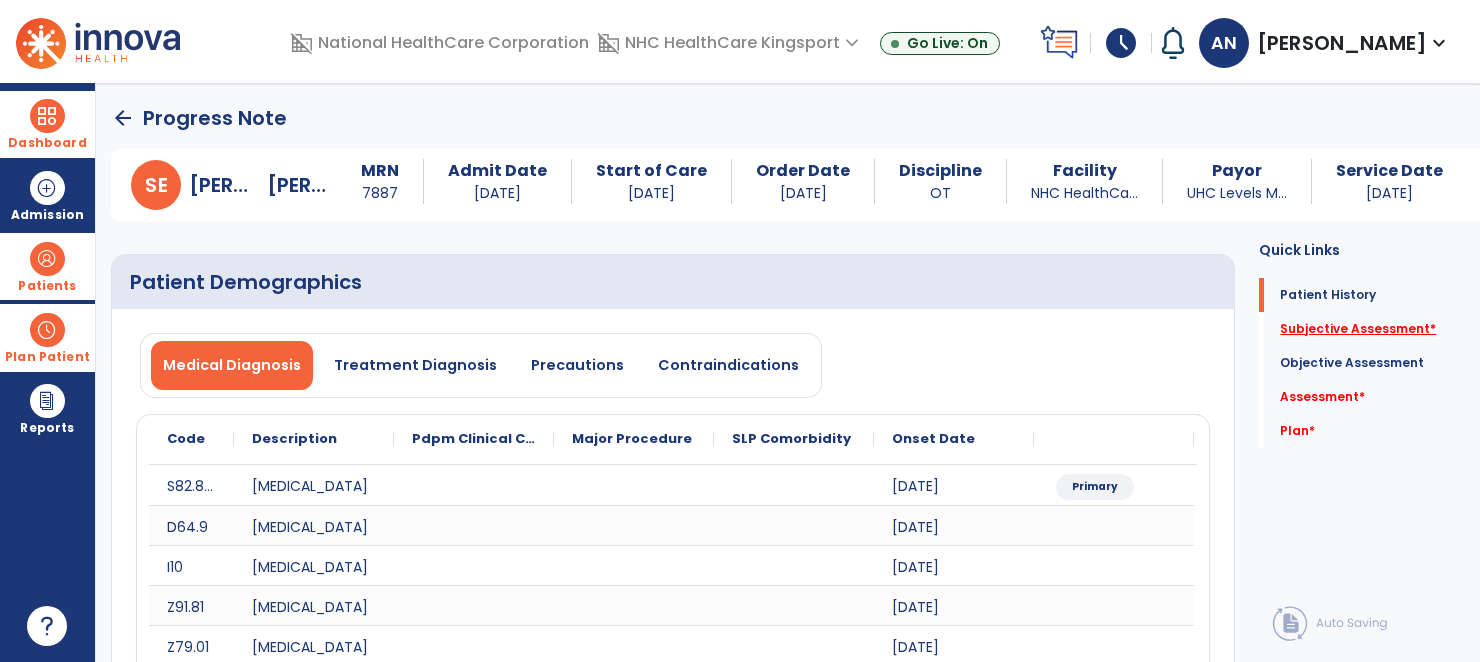 click on "Subjective Assessment   *" 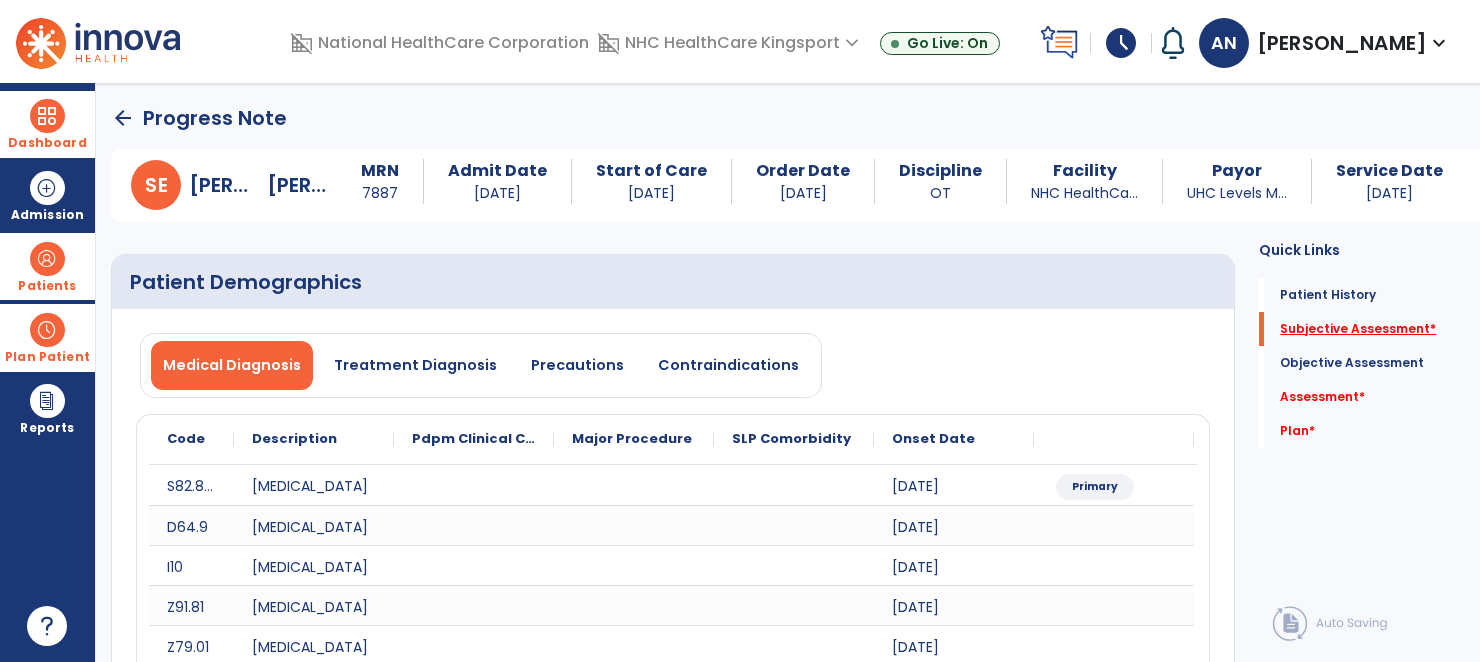 scroll, scrollTop: 40, scrollLeft: 0, axis: vertical 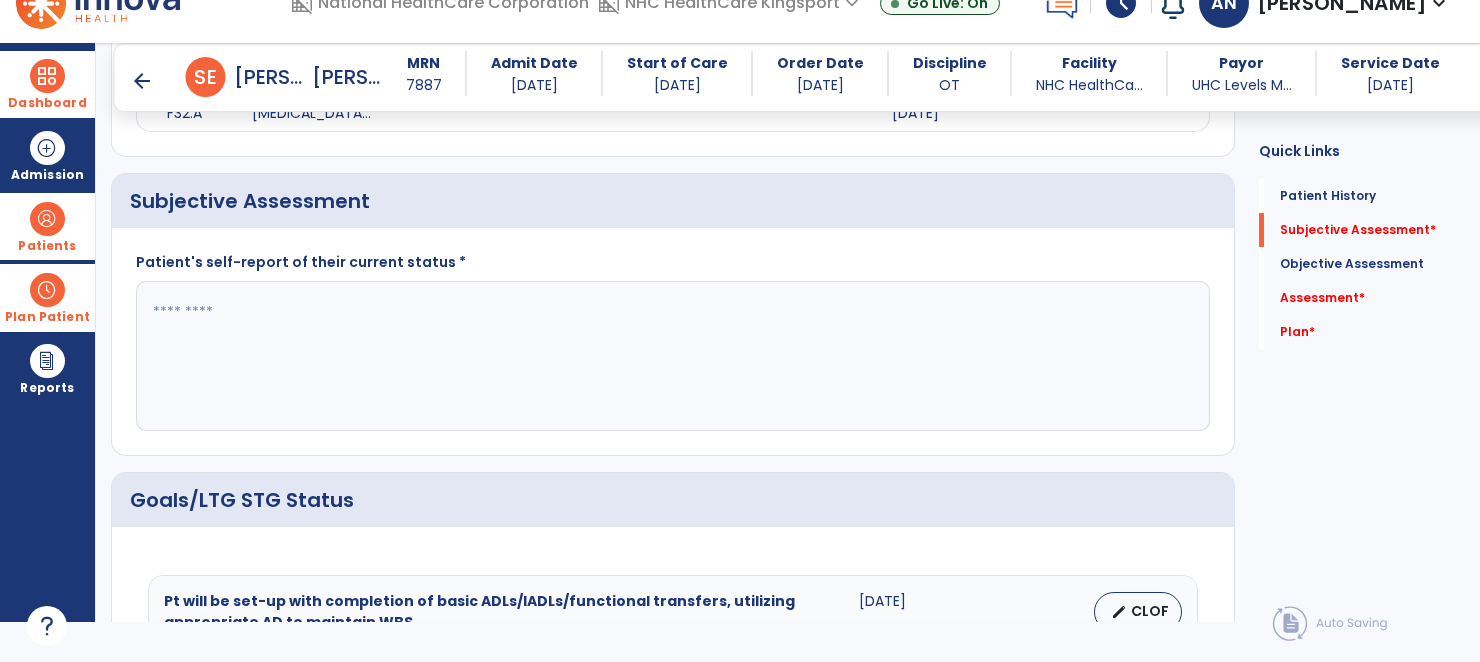 click 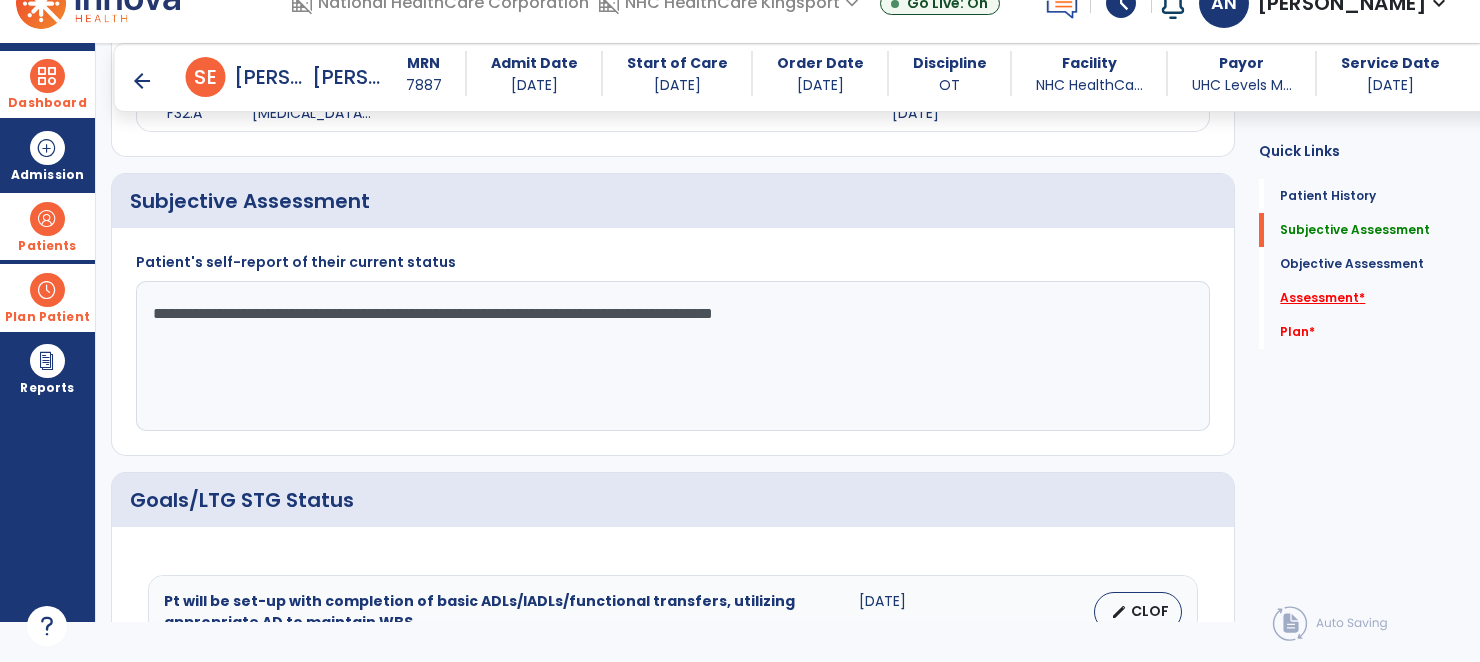 type on "**********" 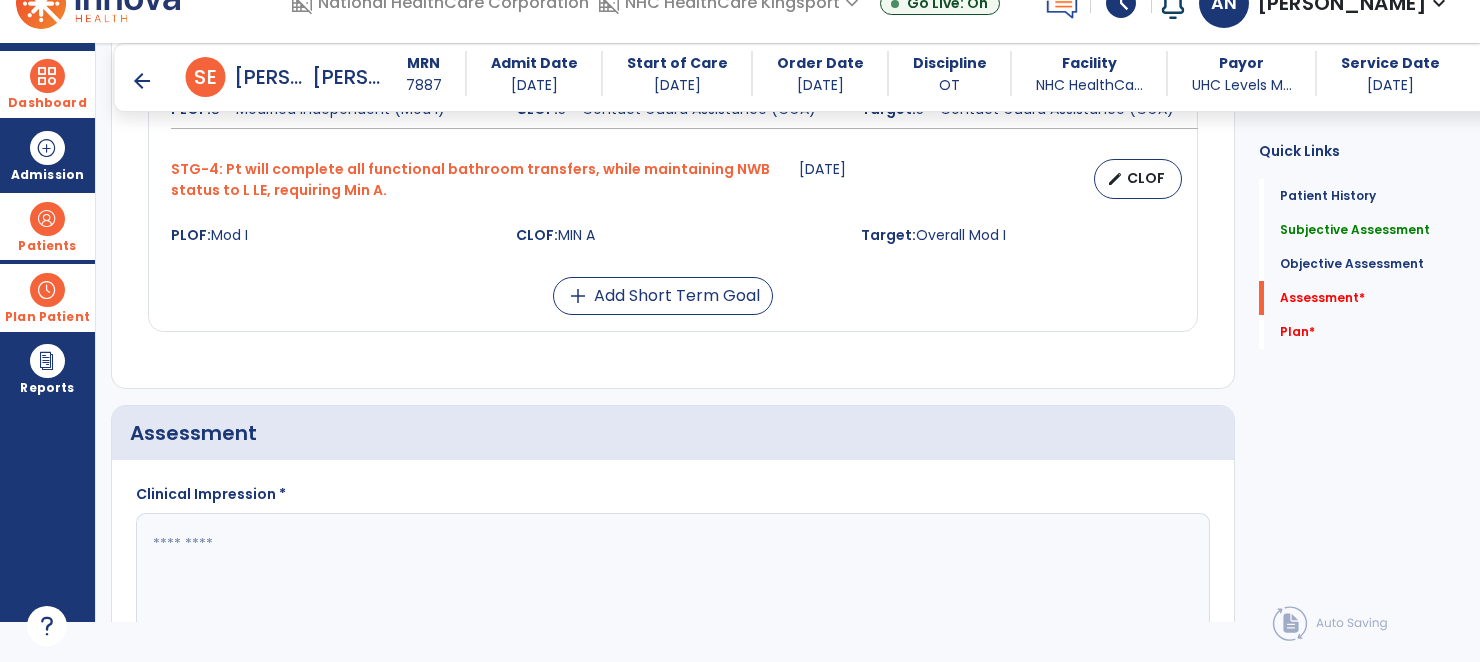 scroll, scrollTop: 2008, scrollLeft: 0, axis: vertical 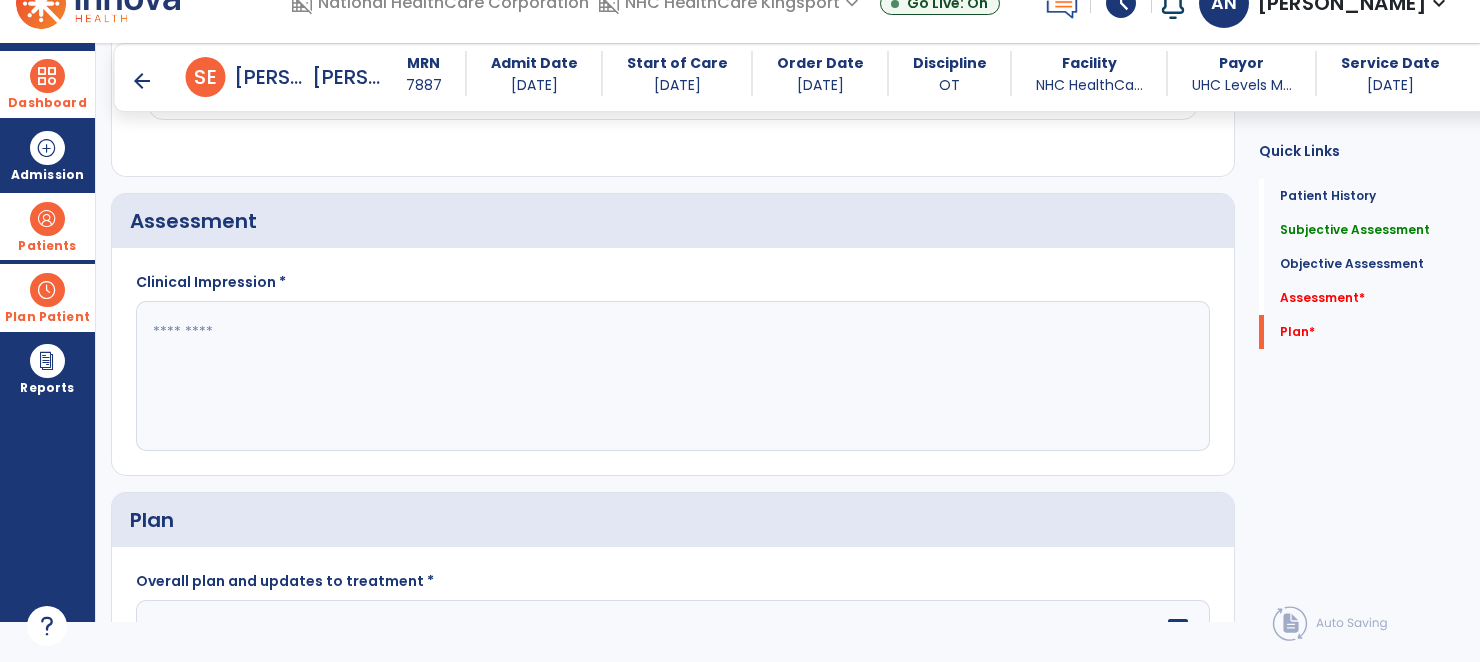 click 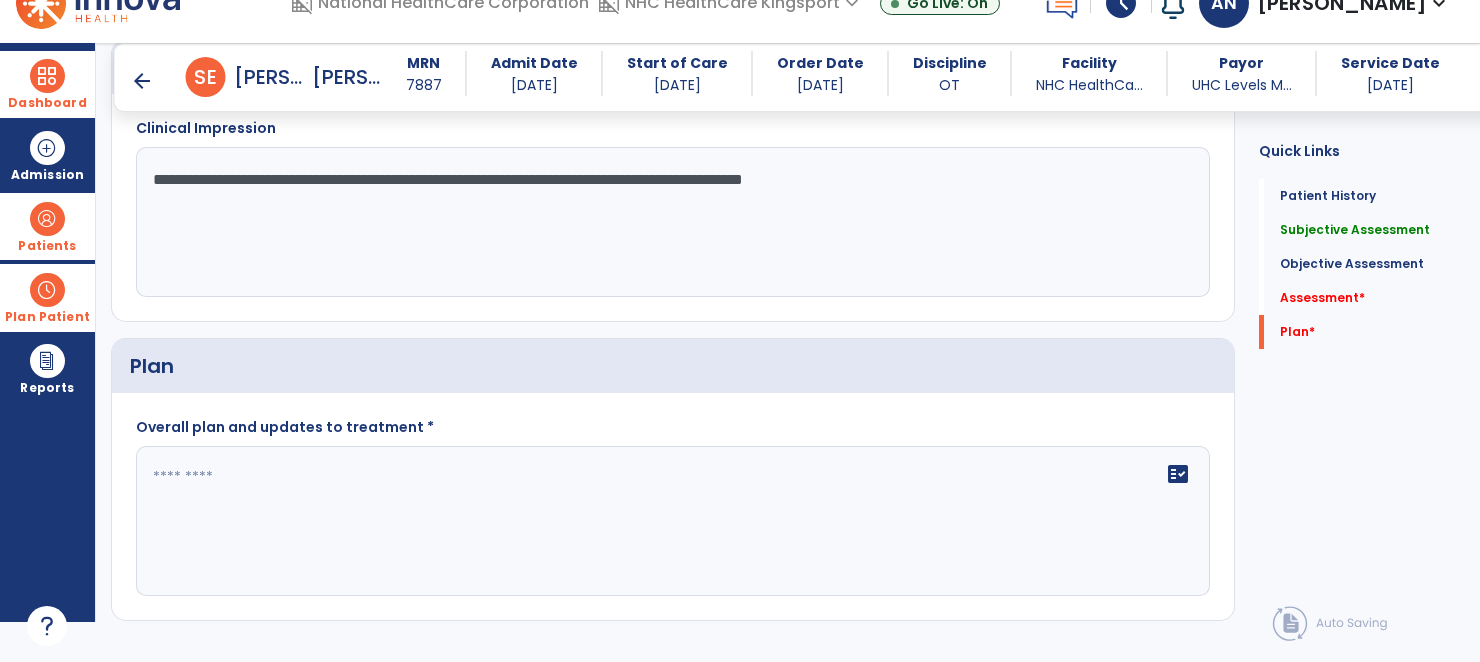 scroll, scrollTop: 2164, scrollLeft: 0, axis: vertical 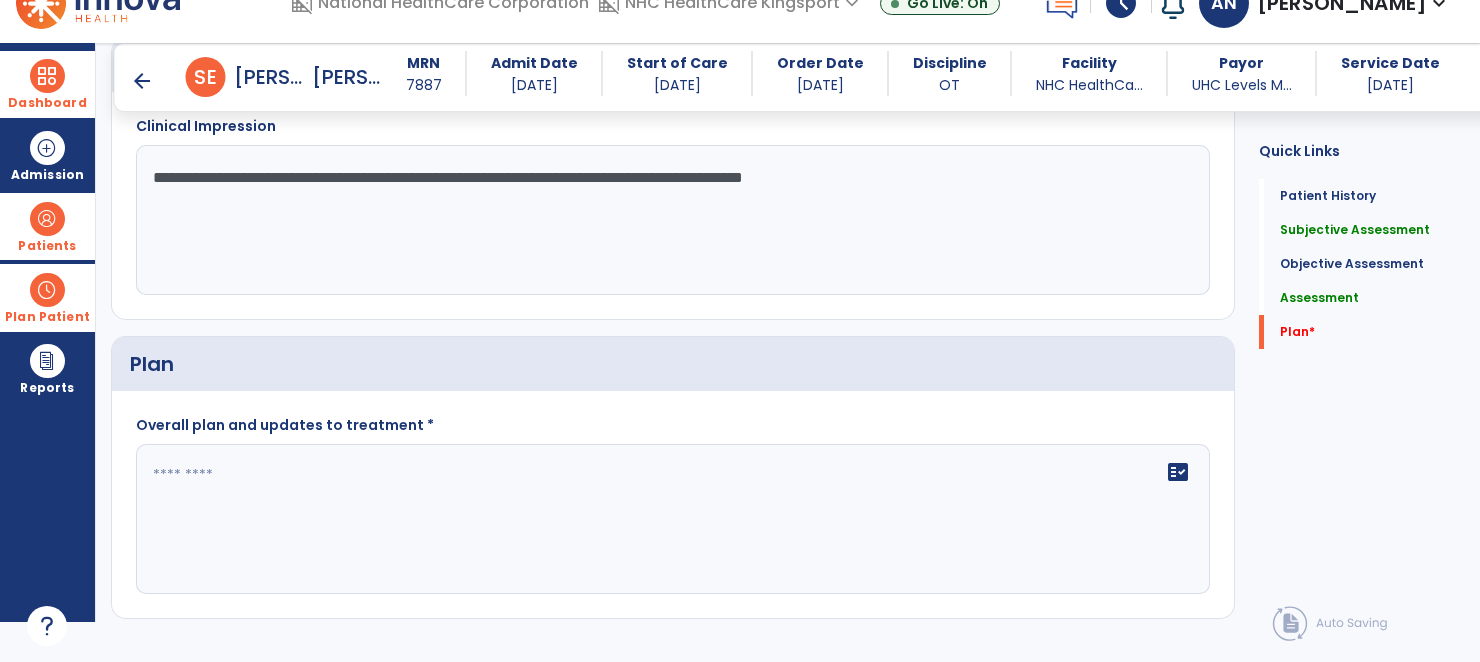 type on "**********" 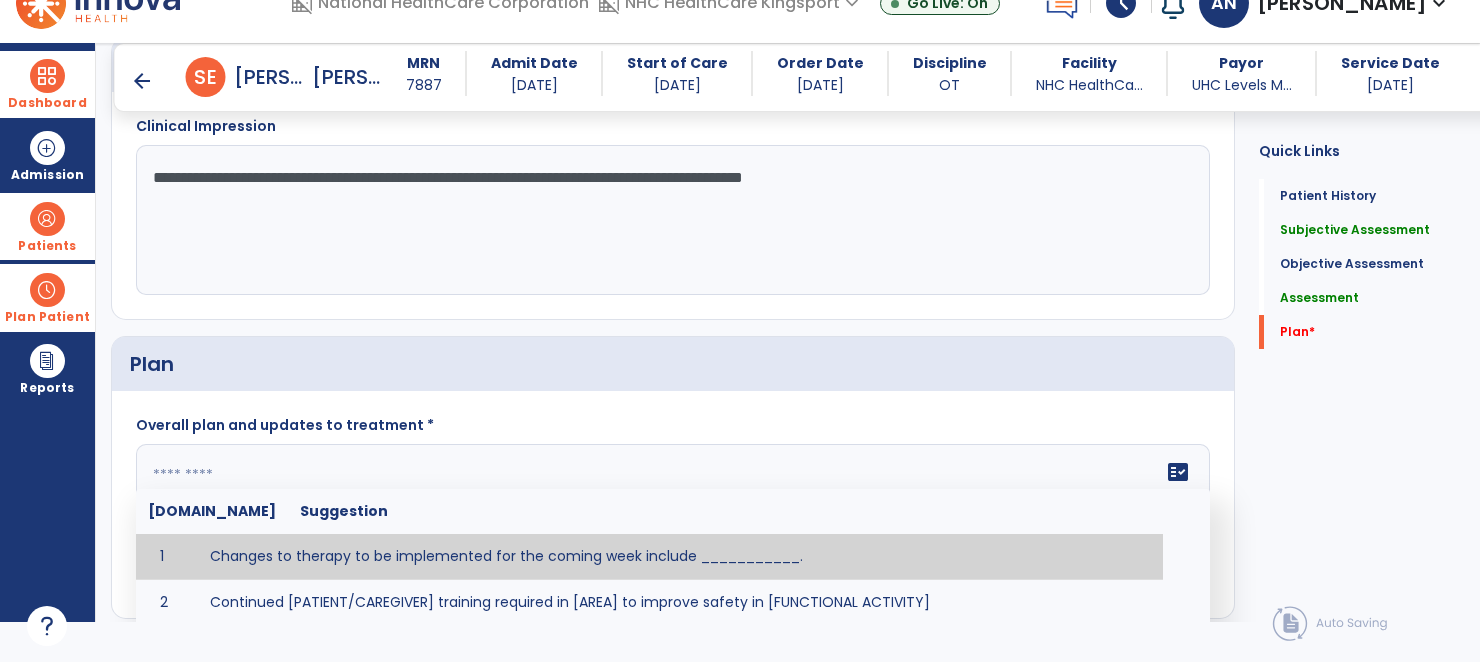 click 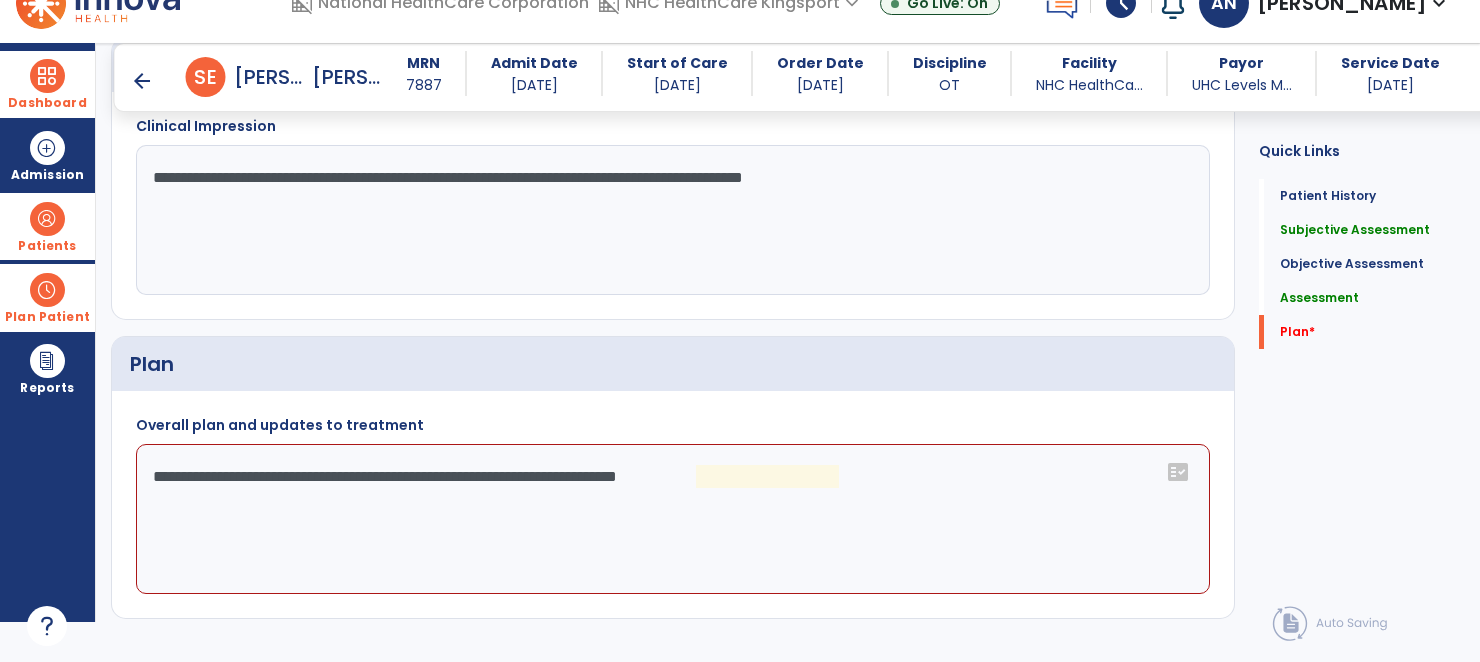 click on "**********" 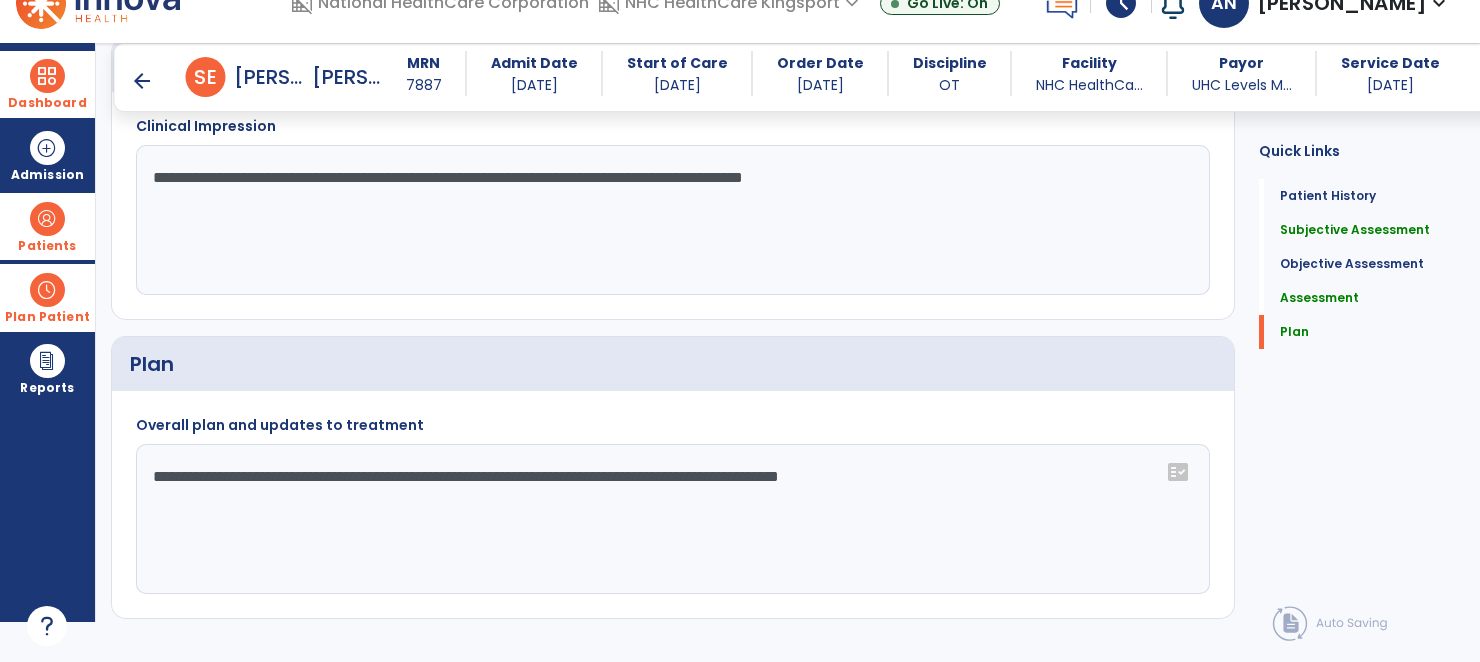 scroll, scrollTop: 4, scrollLeft: 0, axis: vertical 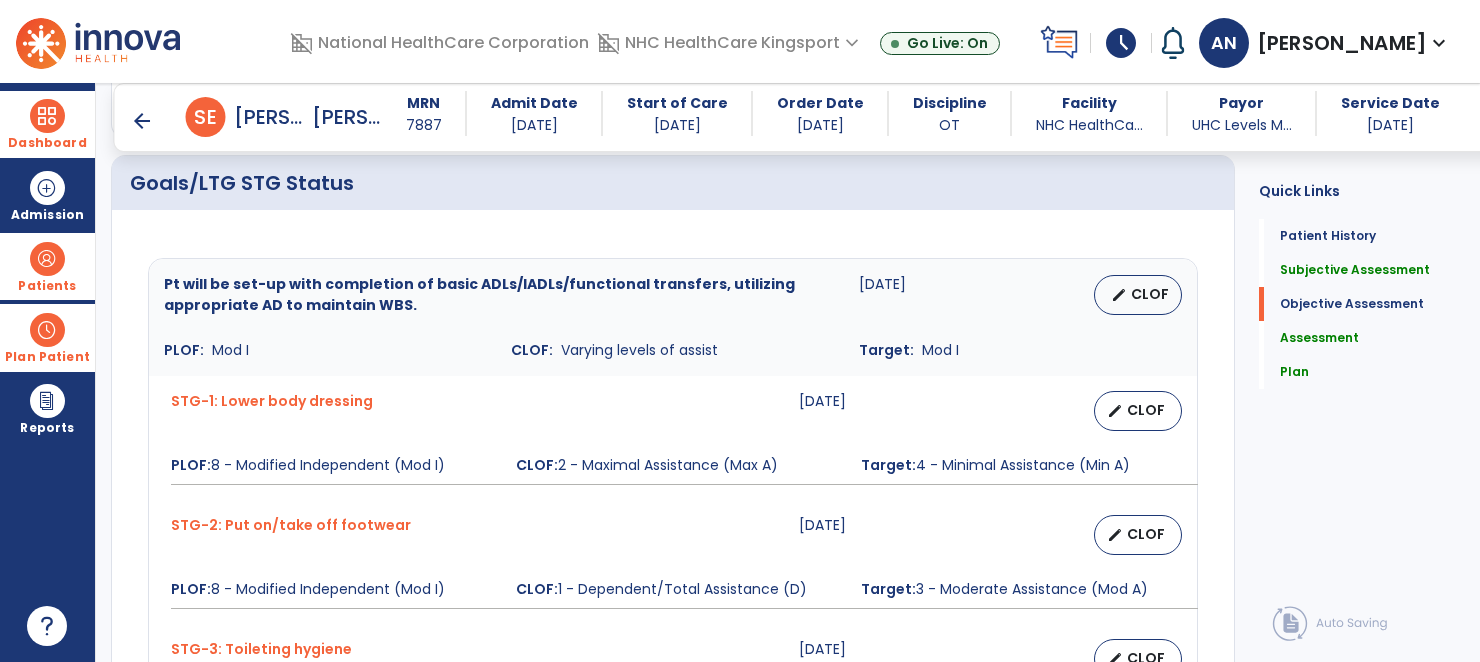 type on "**********" 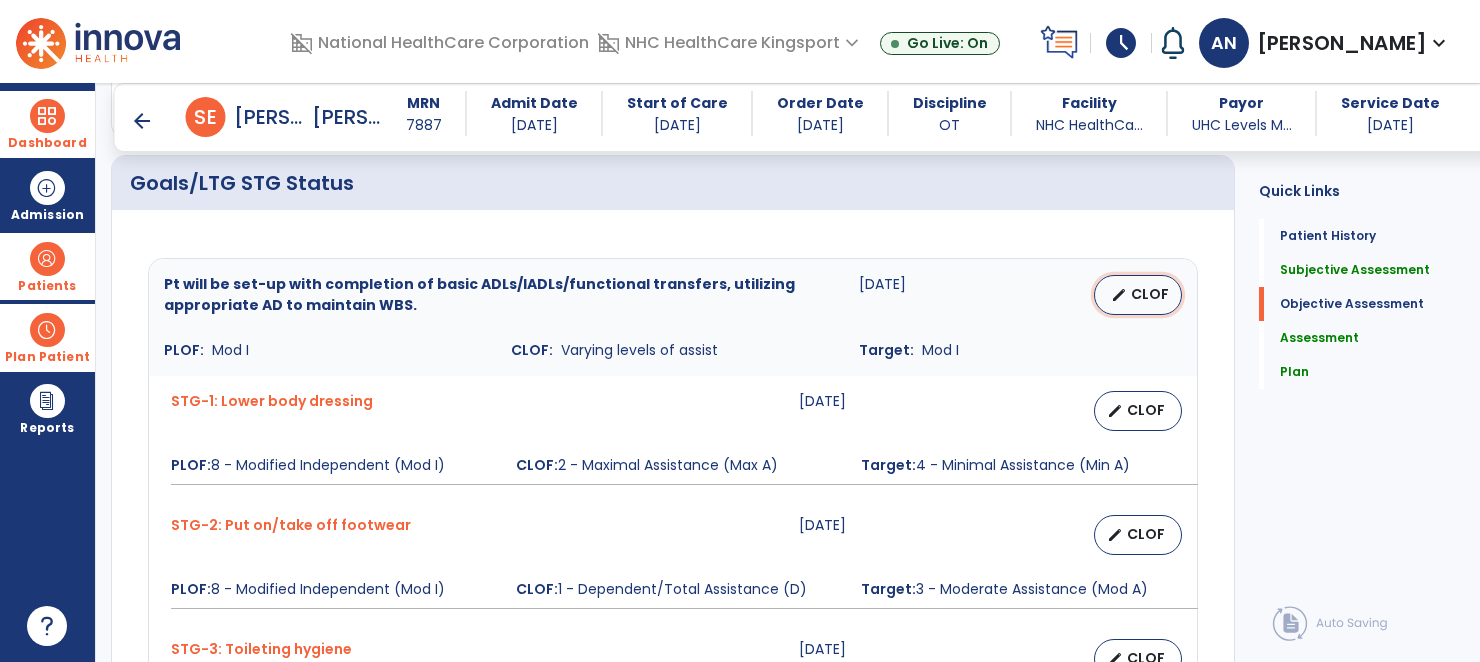 click on "edit   CLOF" at bounding box center [1138, 295] 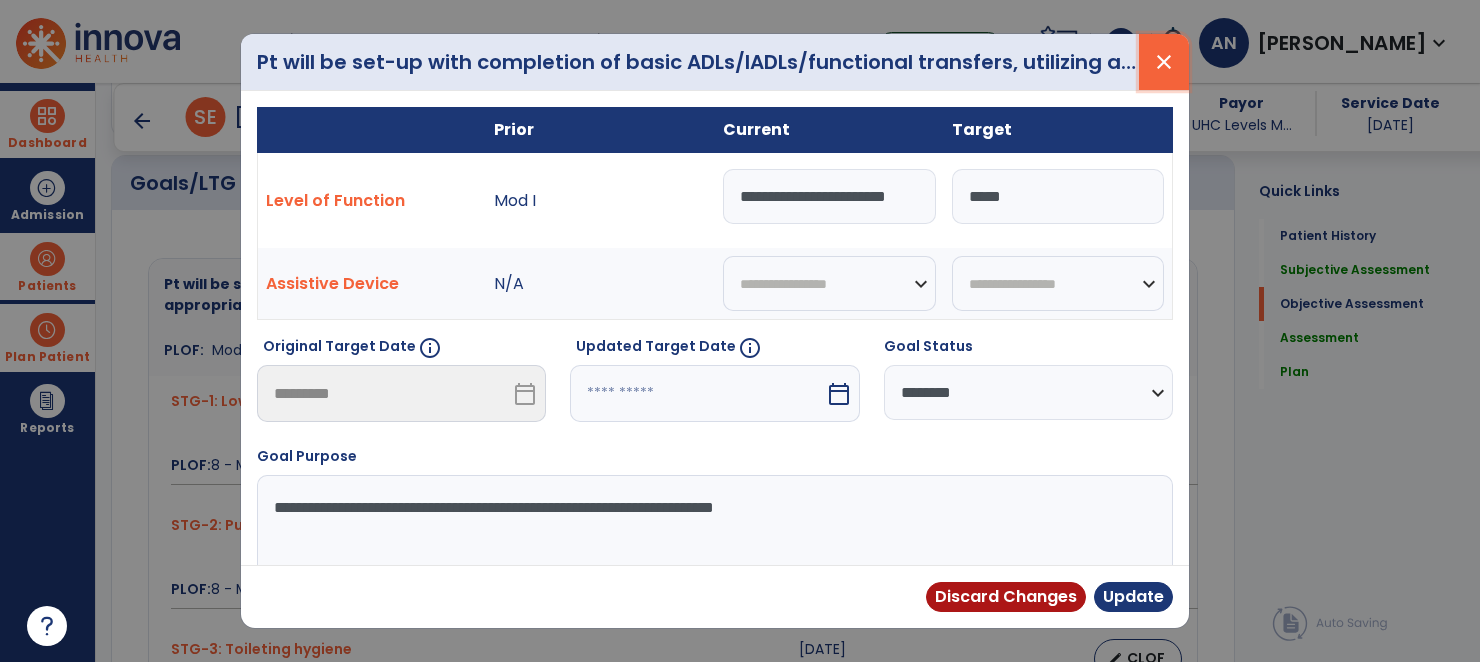 click on "close" at bounding box center (1164, 62) 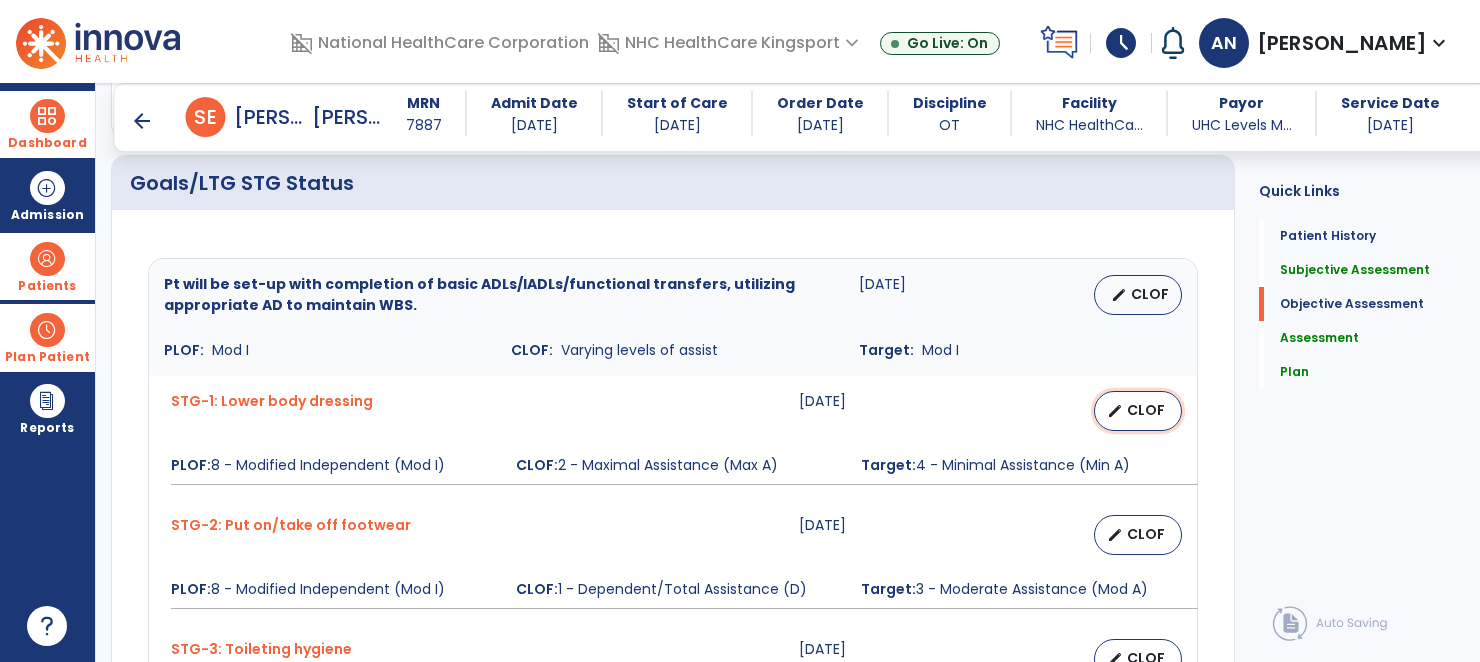 click on "CLOF" at bounding box center [1146, 410] 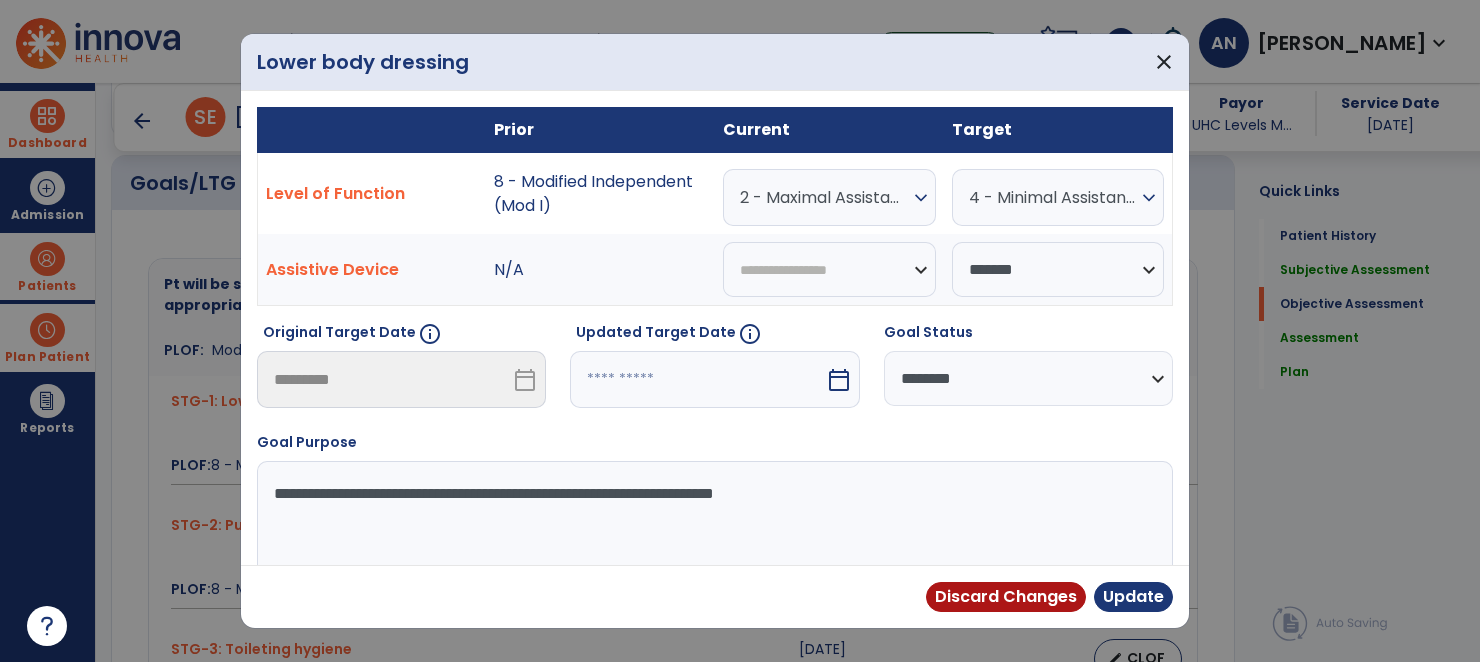 click on "2 - Maximal Assistance (Max A)   expand_more" at bounding box center [829, 197] 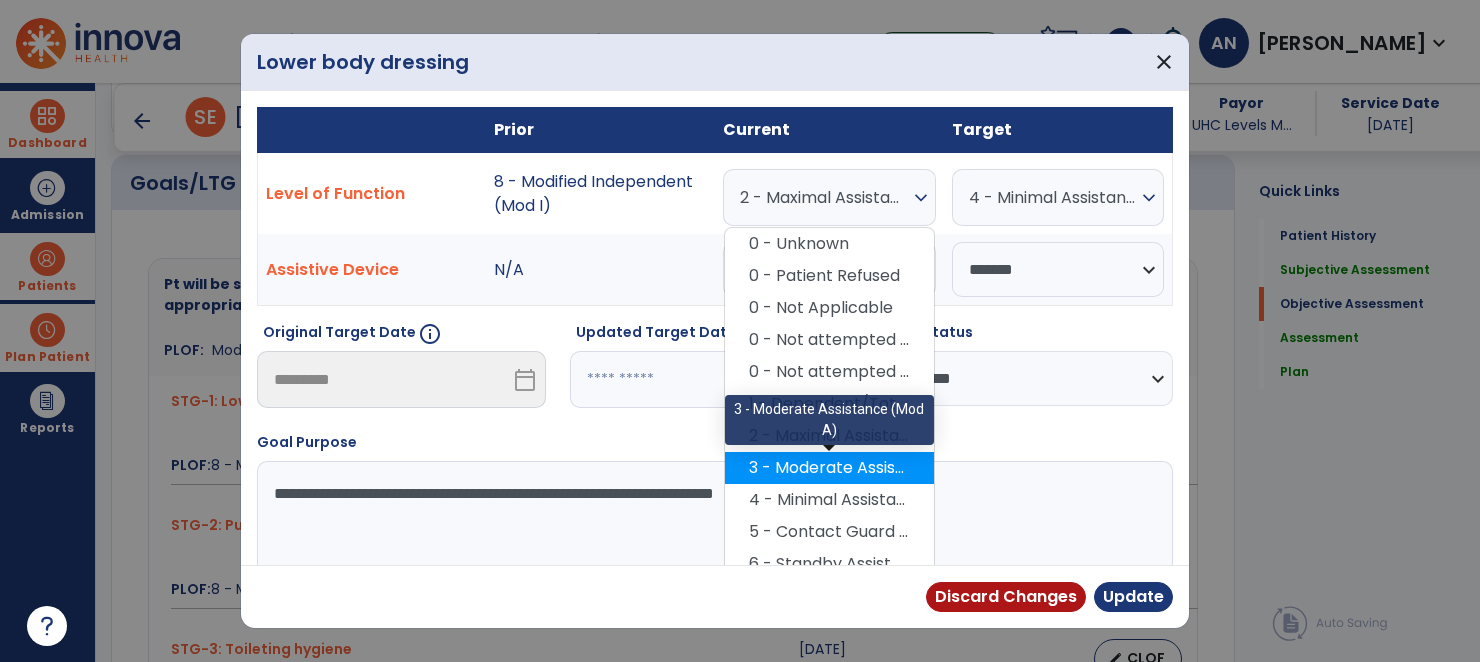 click on "3 - Moderate Assistance (Mod A)" at bounding box center [829, 468] 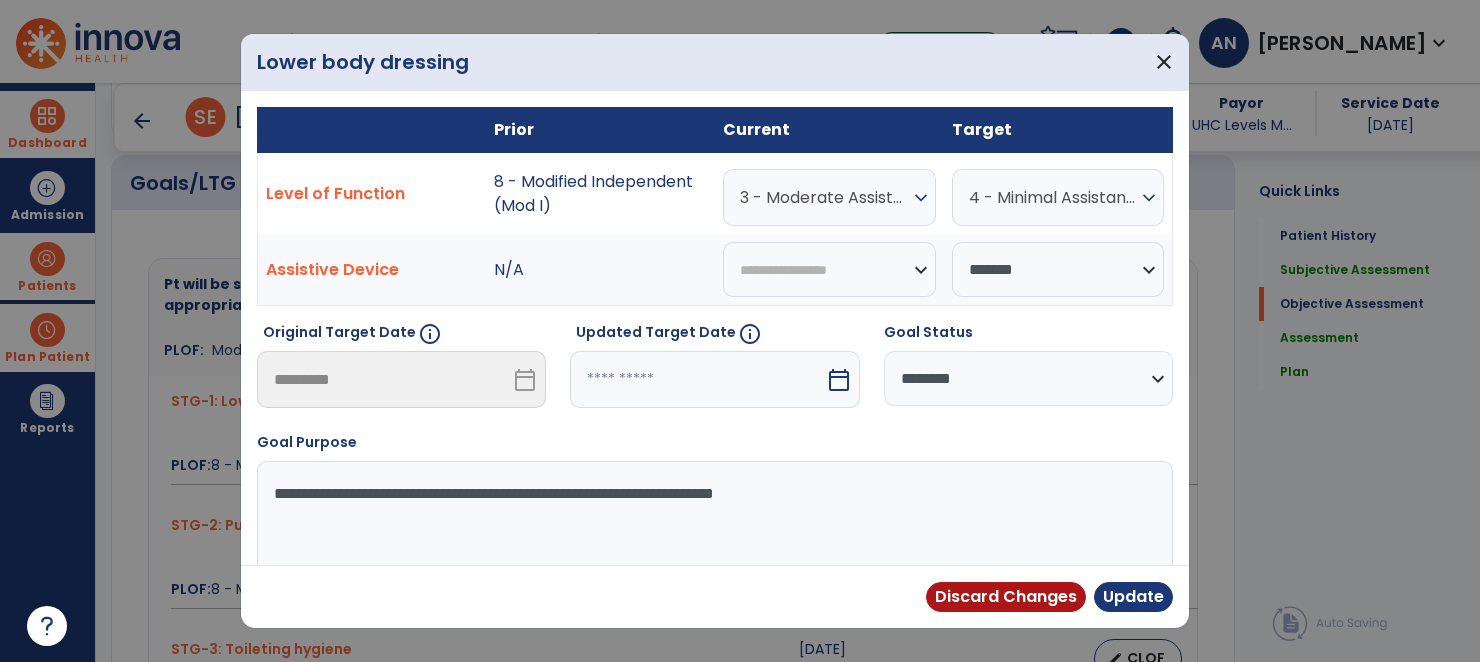 click at bounding box center (697, 379) 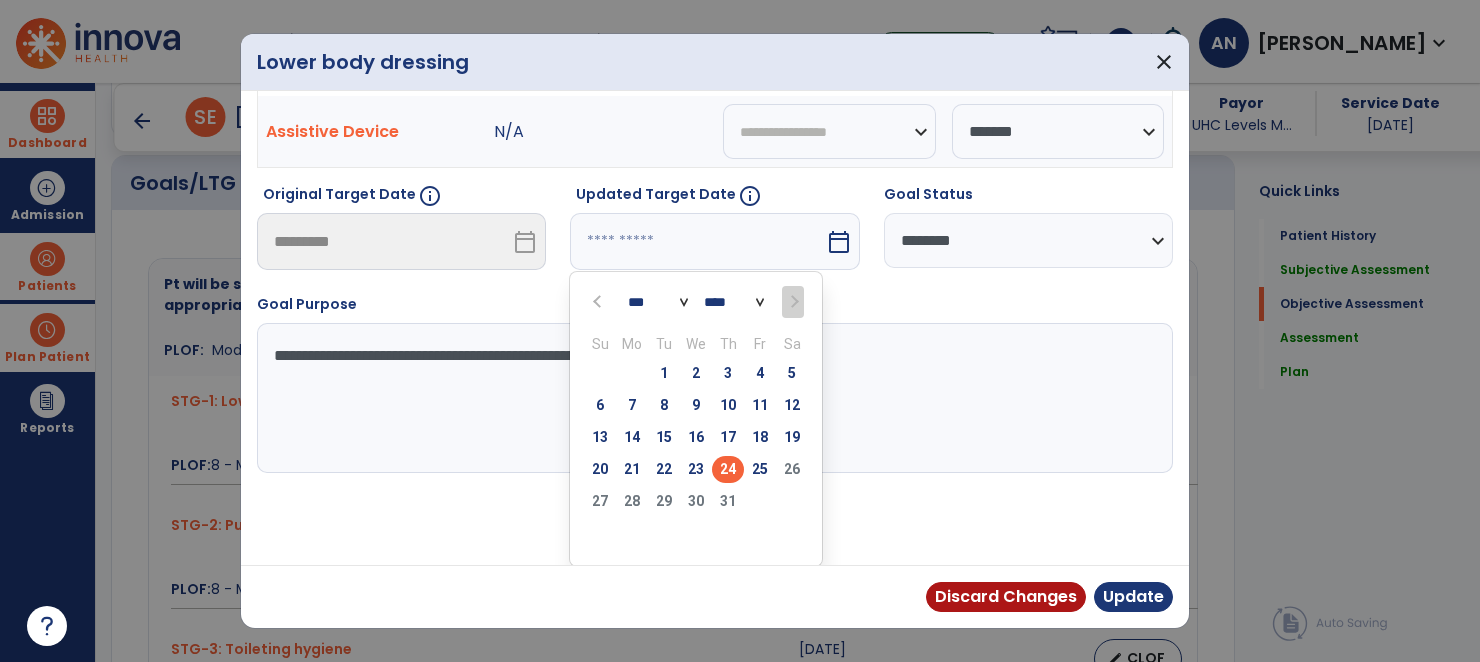type on "*********" 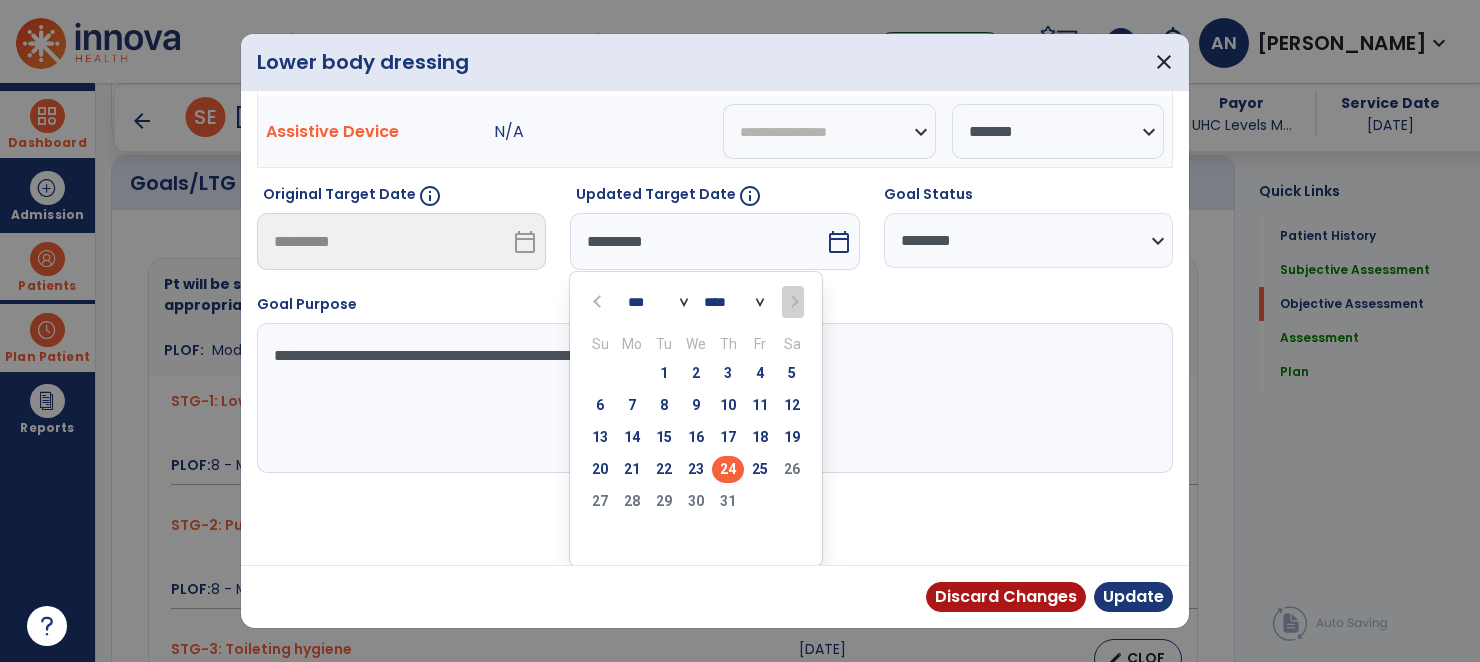 scroll, scrollTop: 60, scrollLeft: 0, axis: vertical 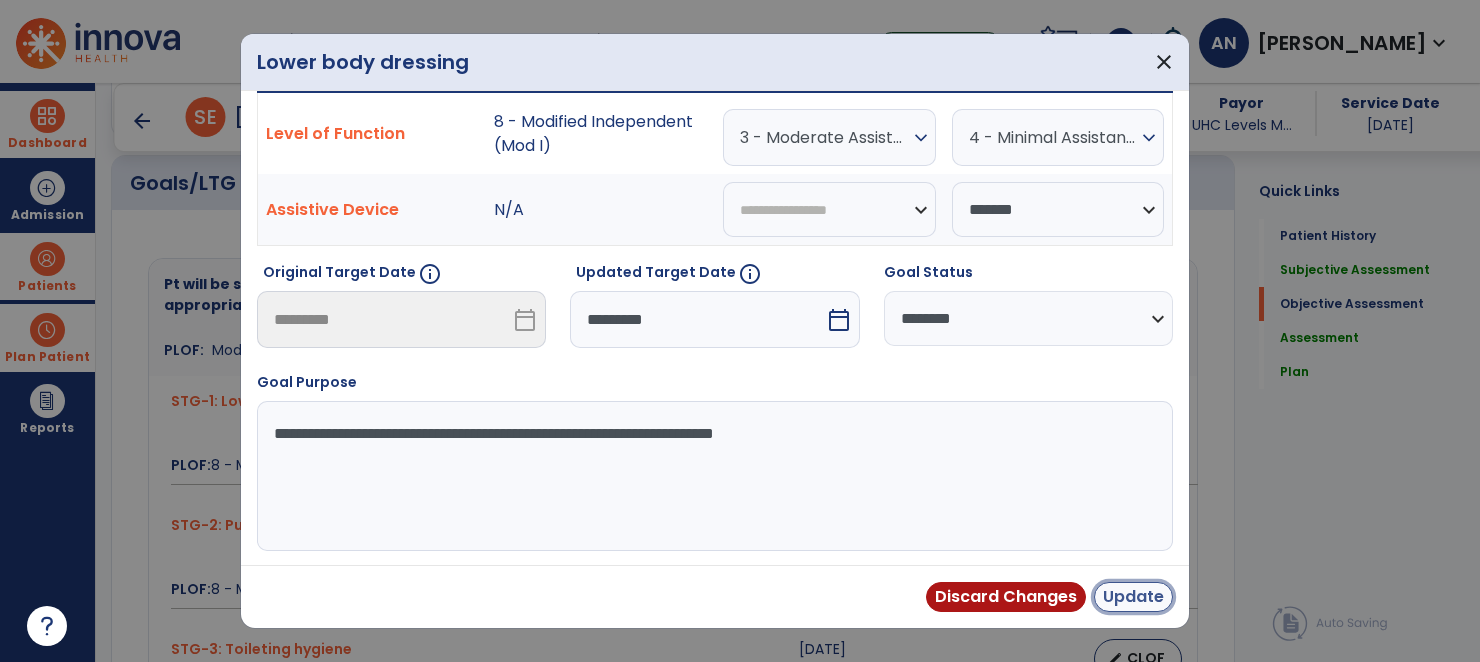 click on "Update" at bounding box center [1133, 597] 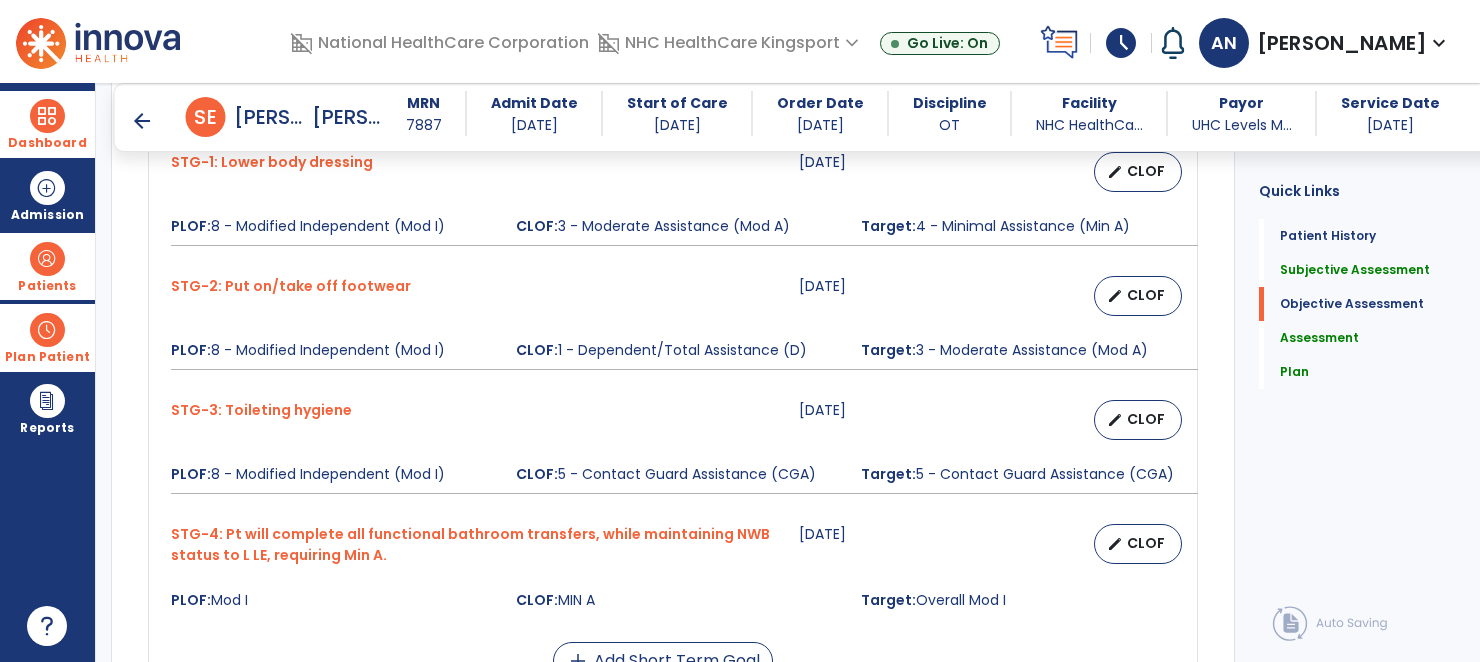 scroll, scrollTop: 1482, scrollLeft: 0, axis: vertical 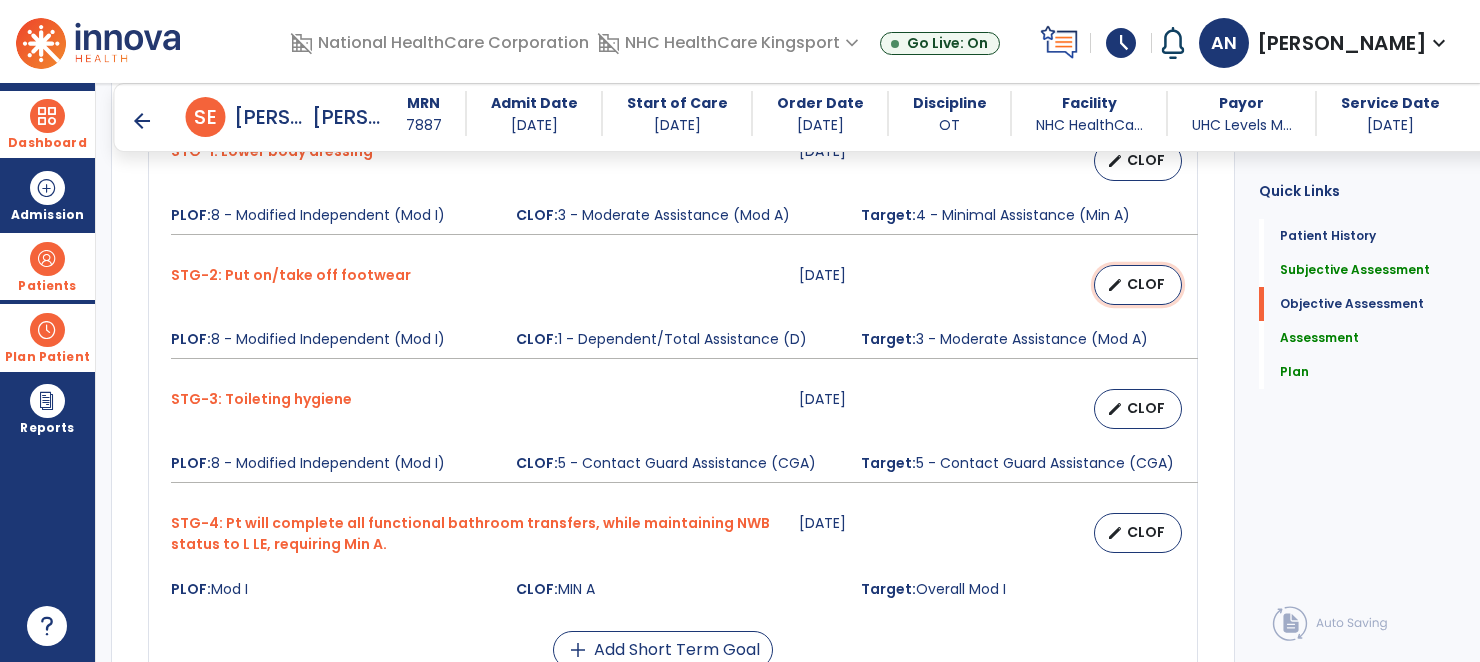click on "CLOF" at bounding box center [1146, 284] 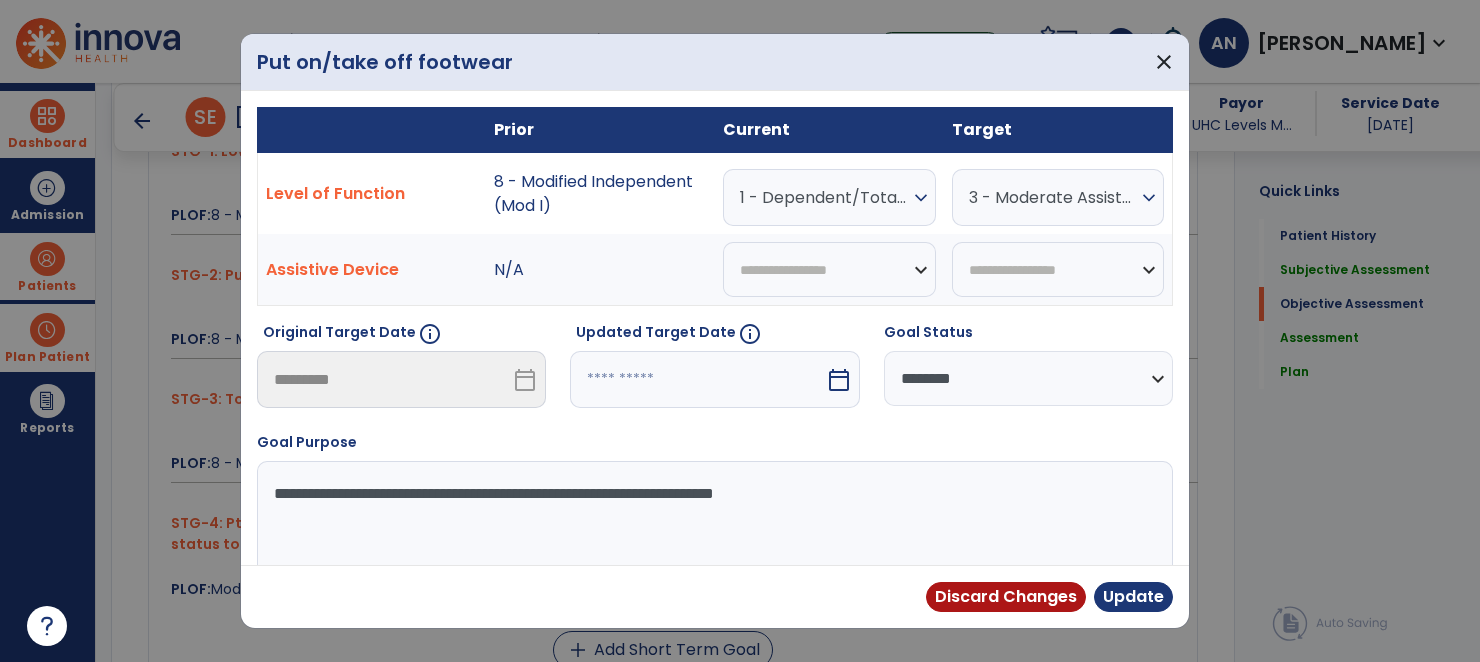 click on "1 - Dependent/Total Assistance (D)" at bounding box center (824, 197) 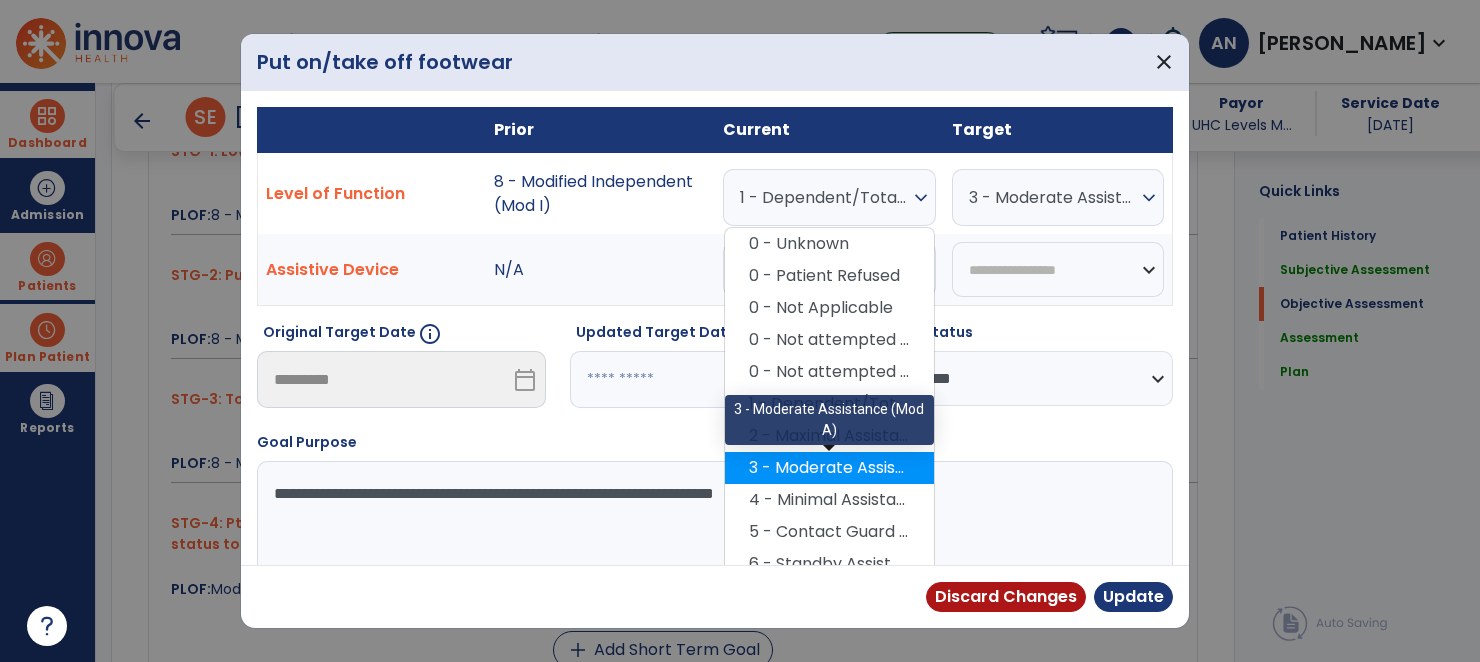 click on "3 - Moderate Assistance (Mod A)" at bounding box center [829, 468] 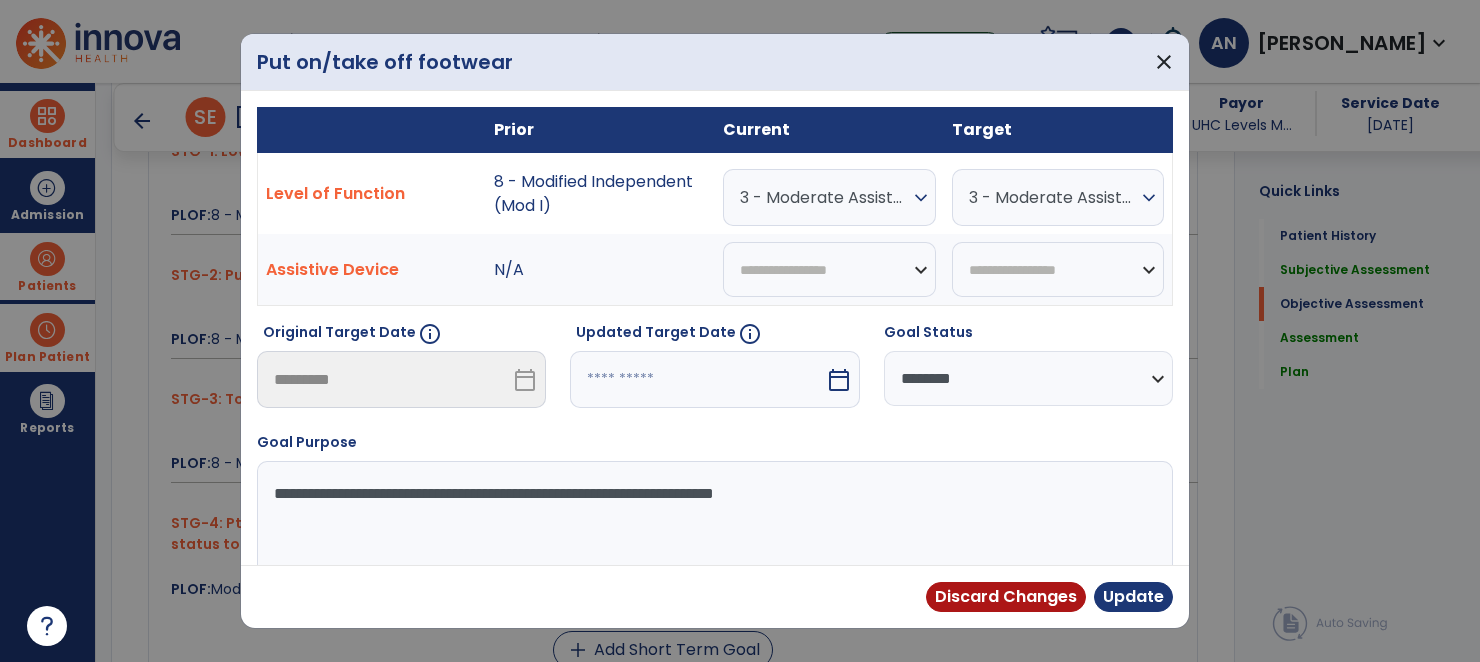 click at bounding box center [697, 379] 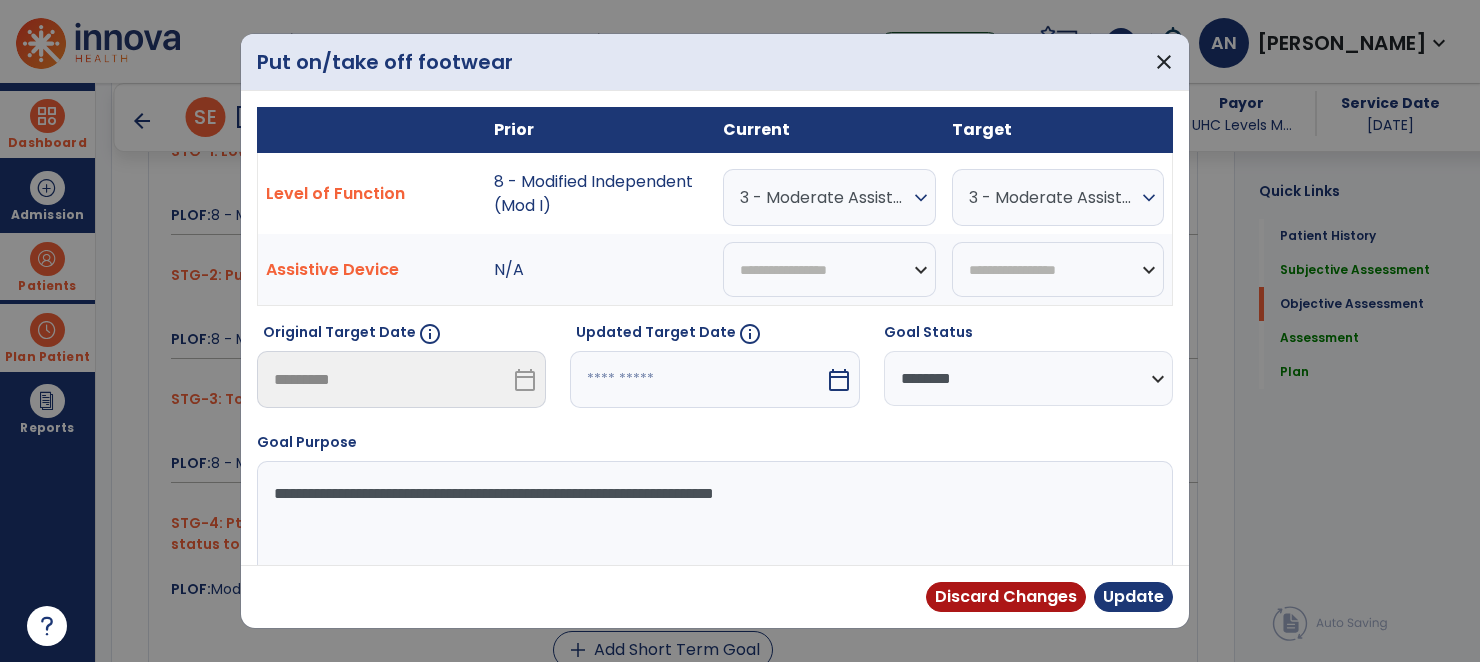 select on "*" 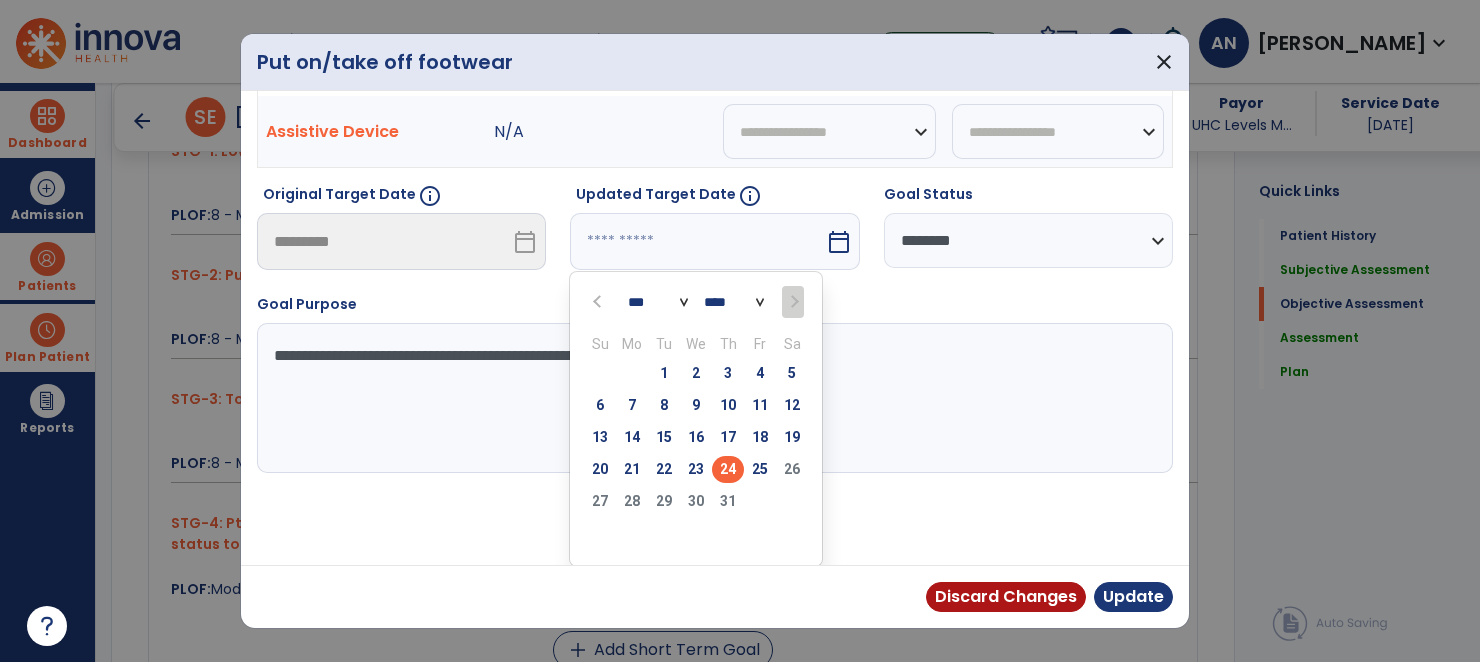 type on "*********" 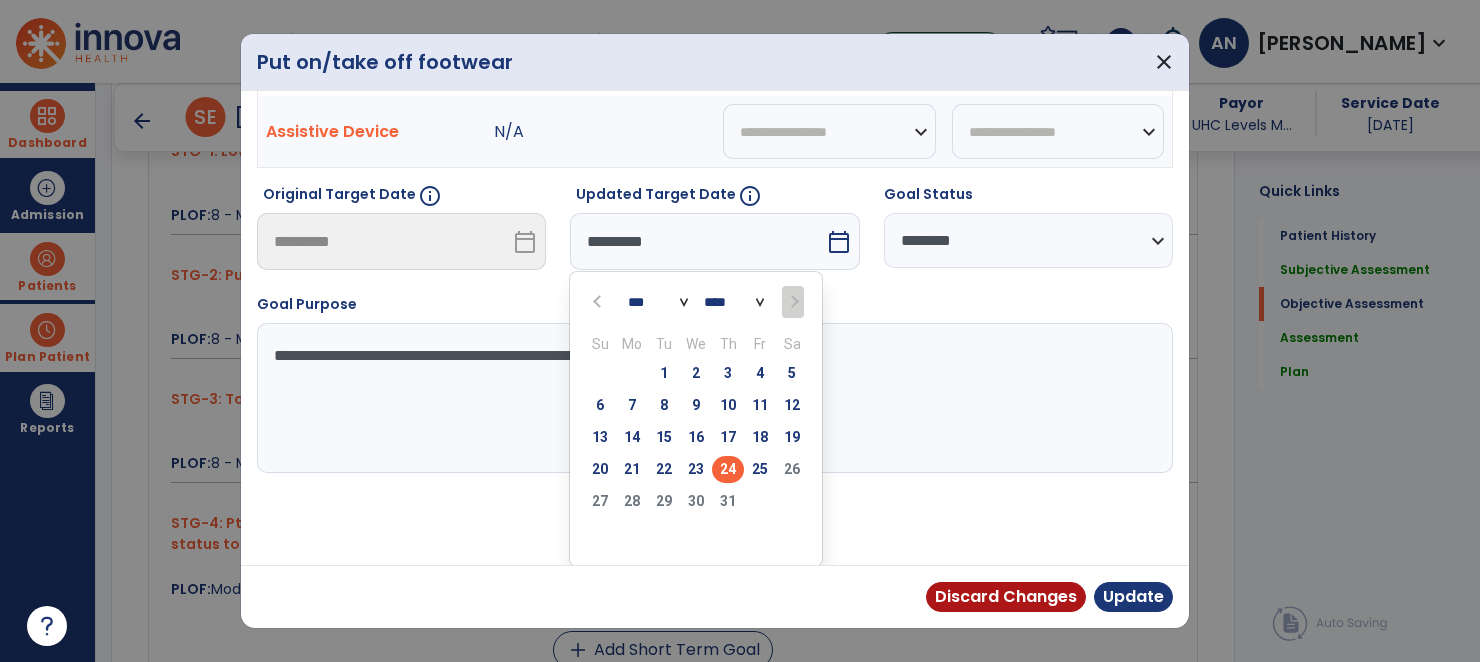 scroll, scrollTop: 60, scrollLeft: 0, axis: vertical 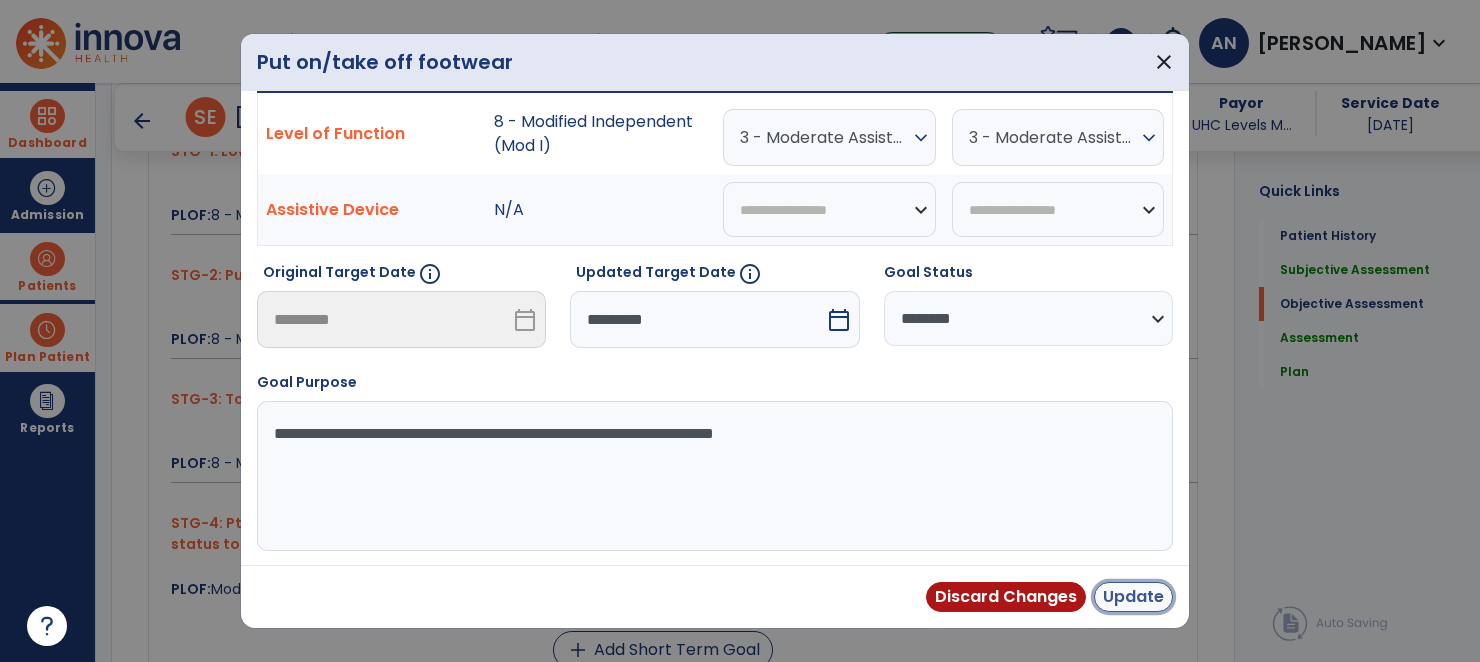 click on "Update" at bounding box center [1133, 597] 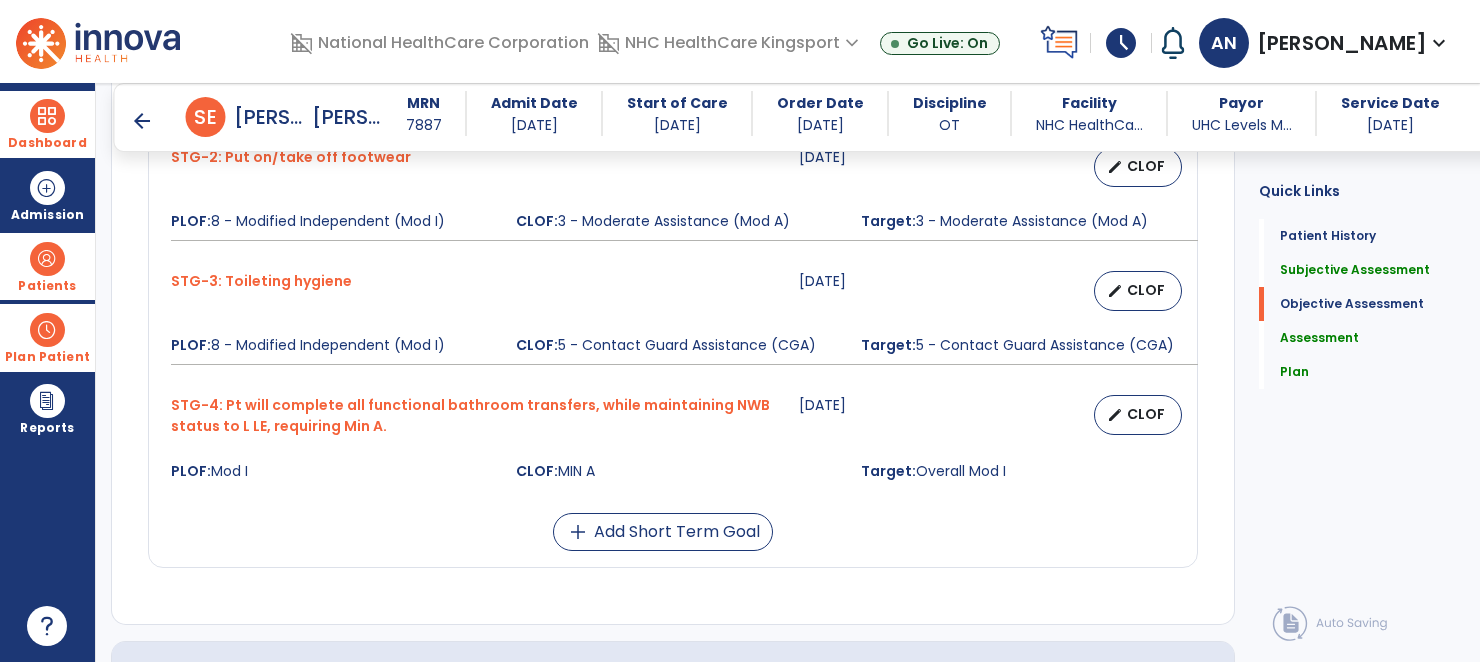 scroll, scrollTop: 1640, scrollLeft: 0, axis: vertical 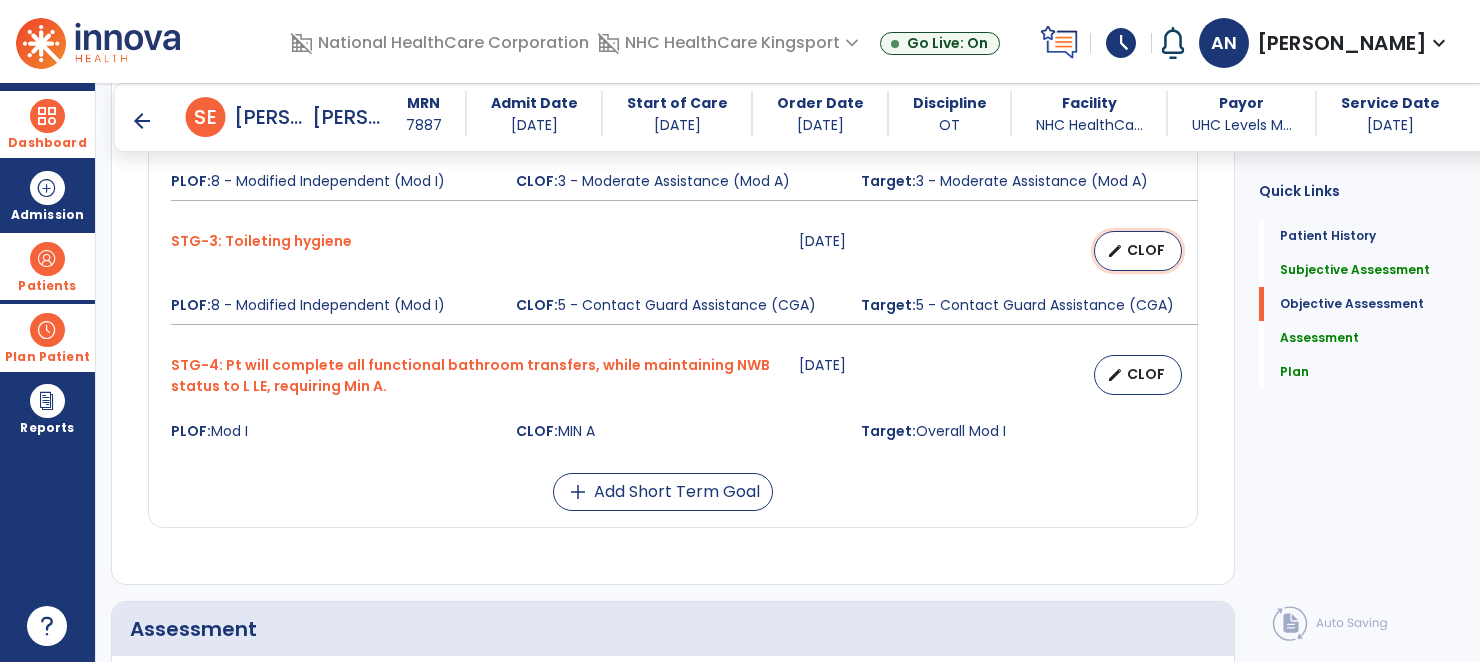 click on "edit   CLOF" at bounding box center (1138, 251) 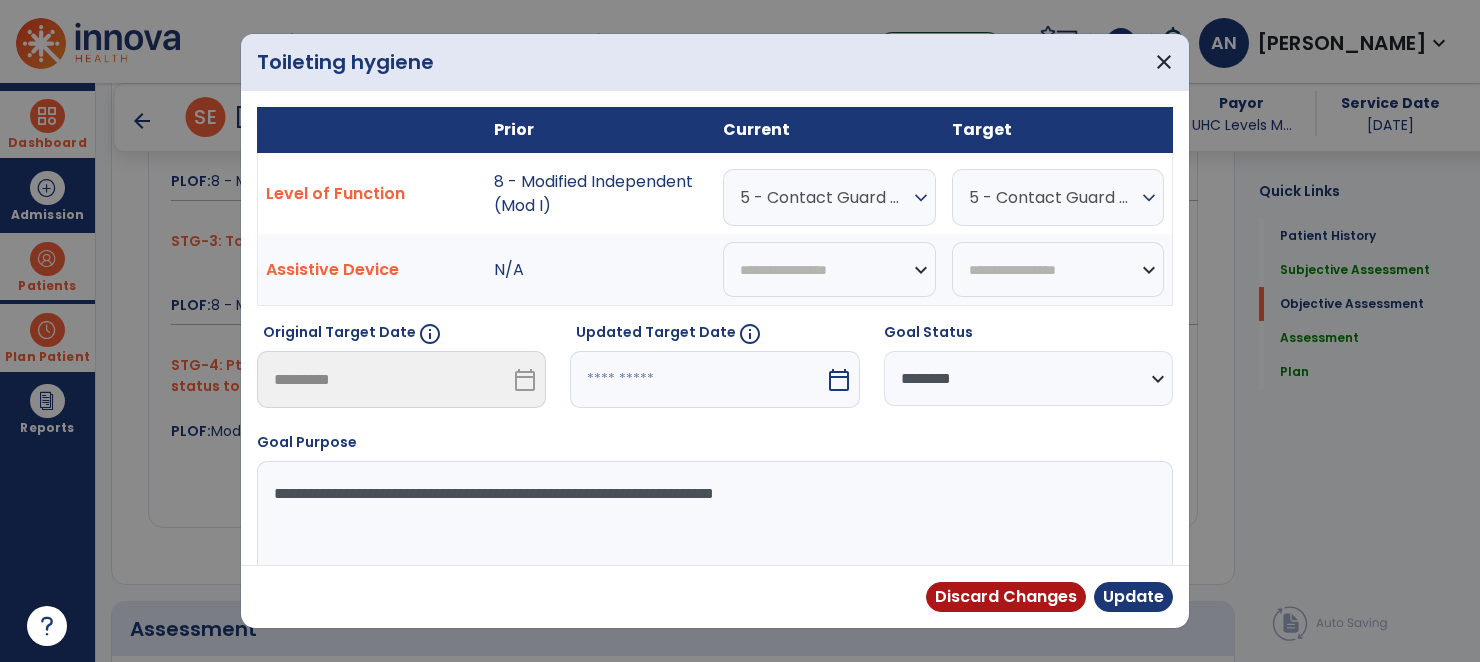 click on "5 - Contact Guard Assistance (CGA)" at bounding box center (824, 197) 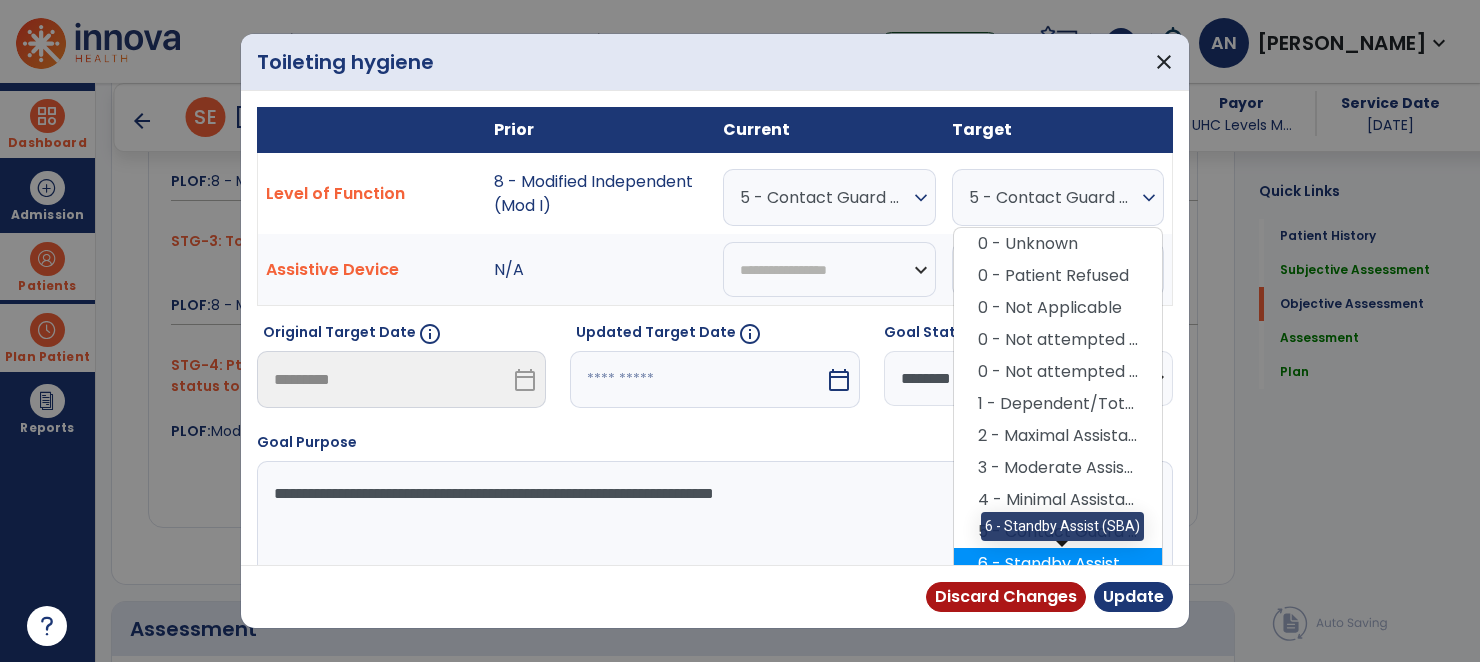 click on "6 - Standby Assist (SBA)" at bounding box center [1058, 564] 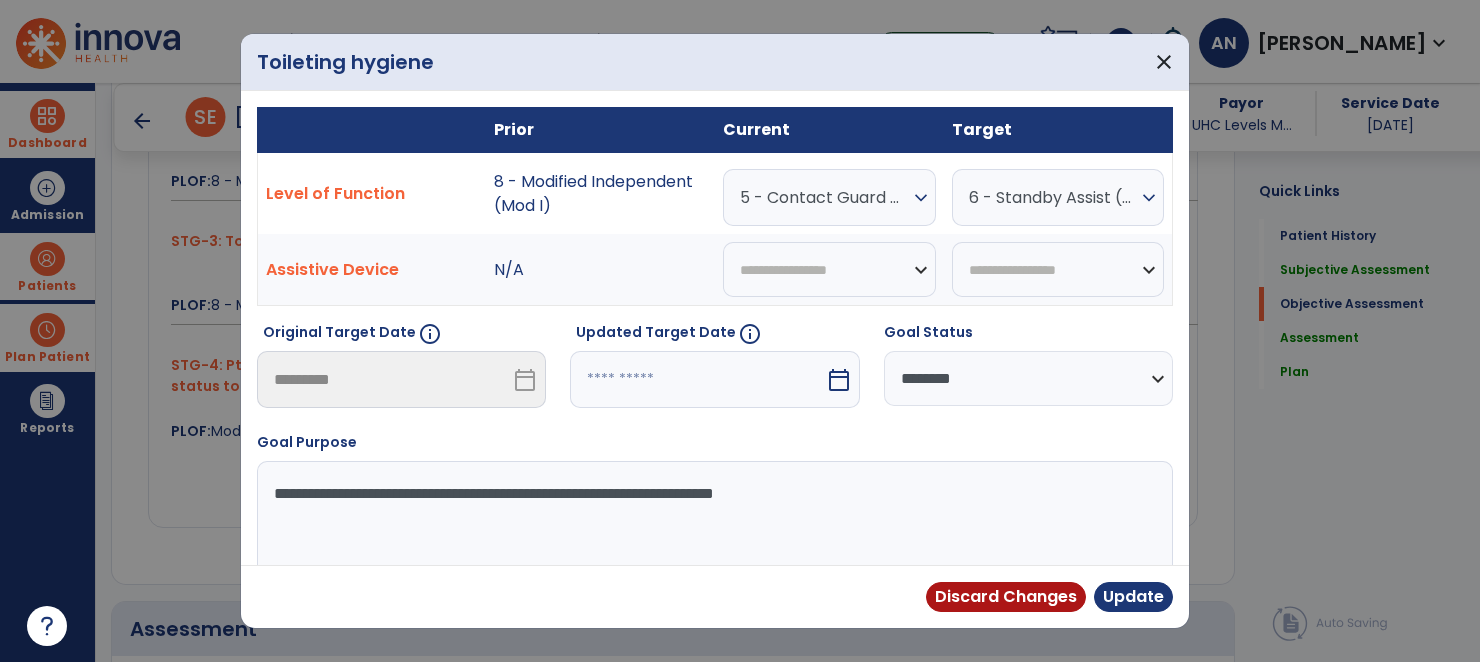 click on "5 - Contact Guard Assistance (CGA)" at bounding box center [824, 197] 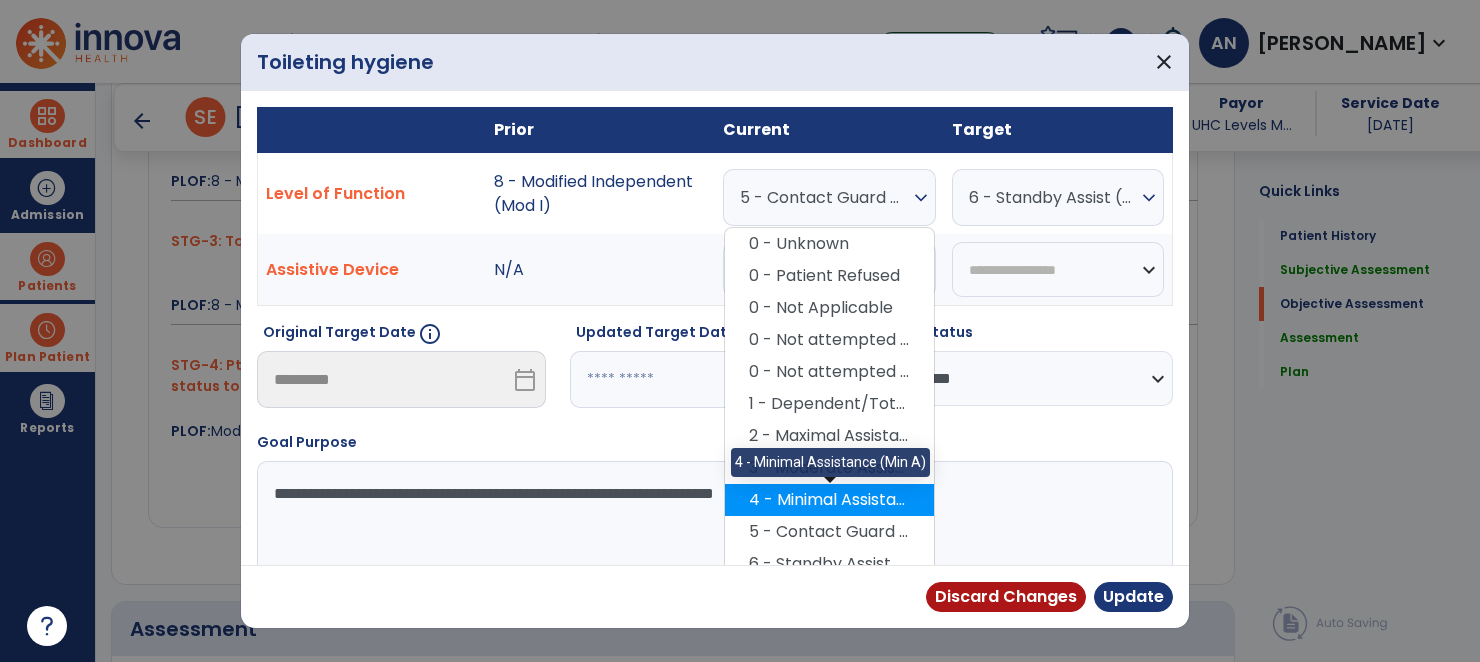 click on "4 - Minimal Assistance (Min A)" at bounding box center [829, 500] 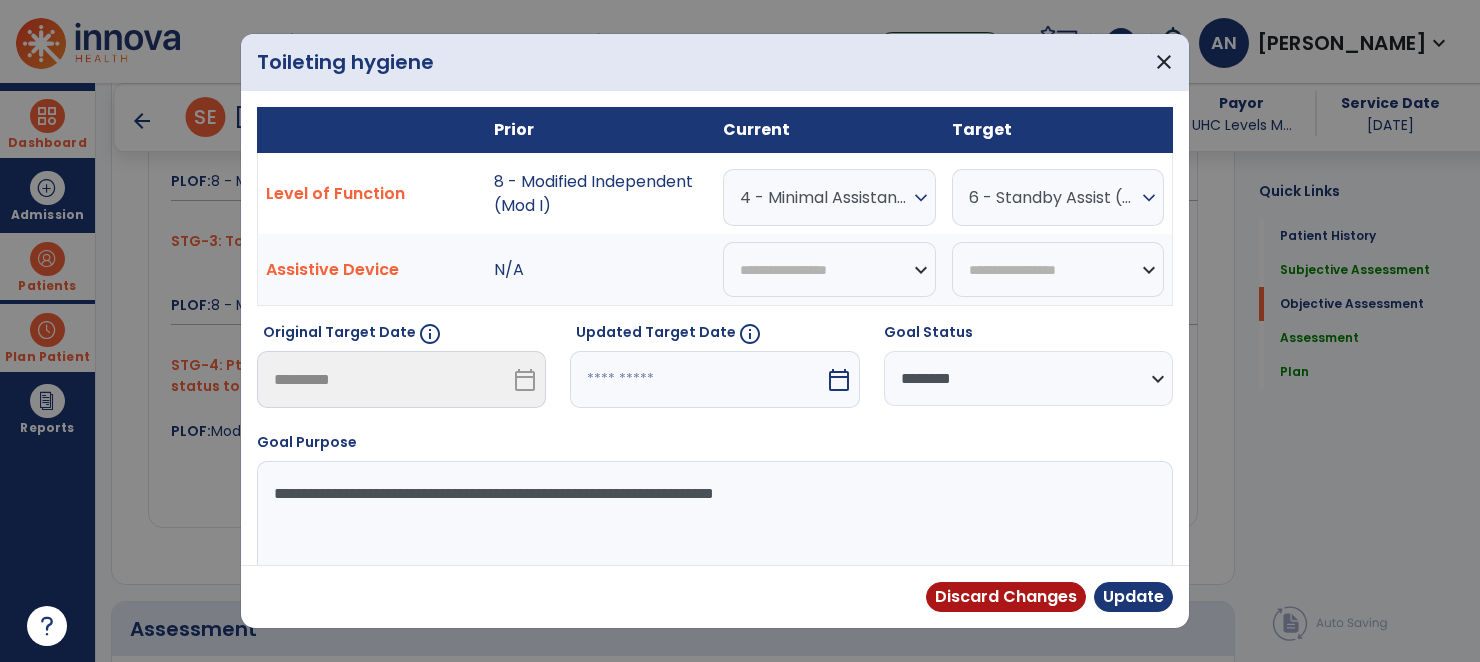 click at bounding box center [697, 379] 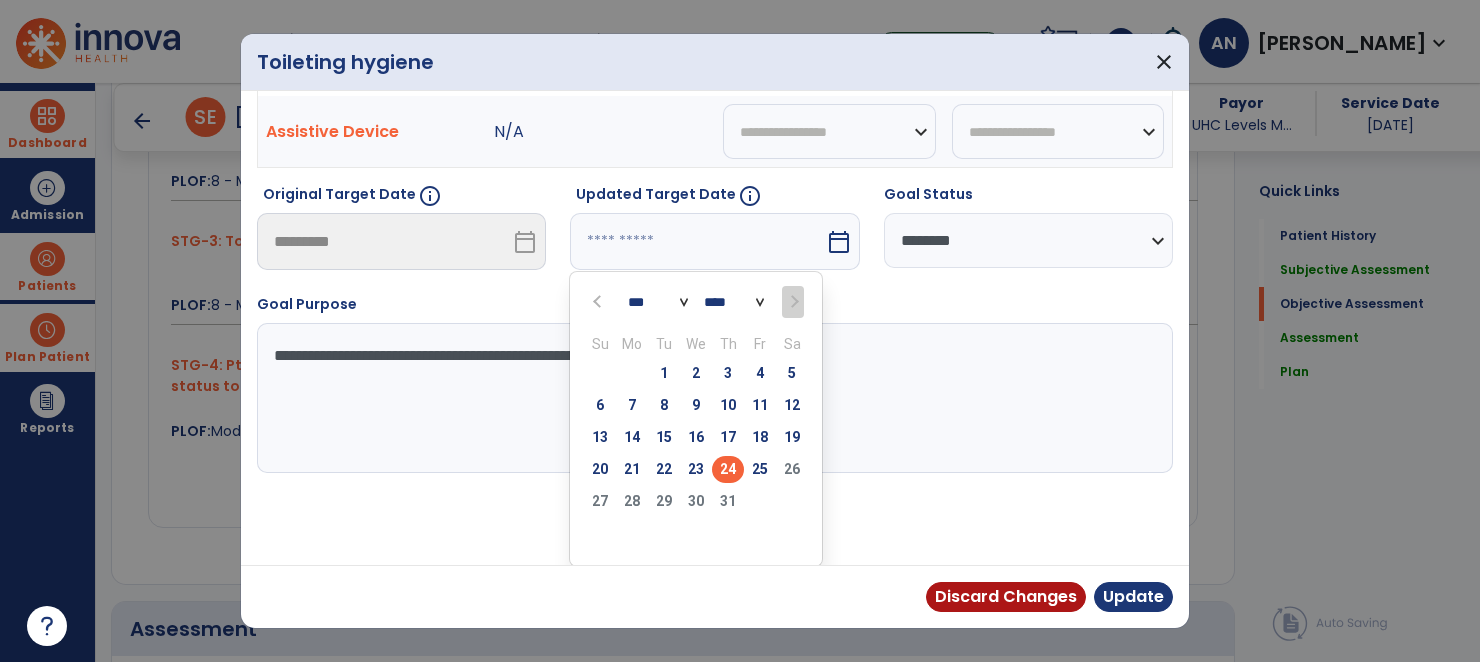 type on "*********" 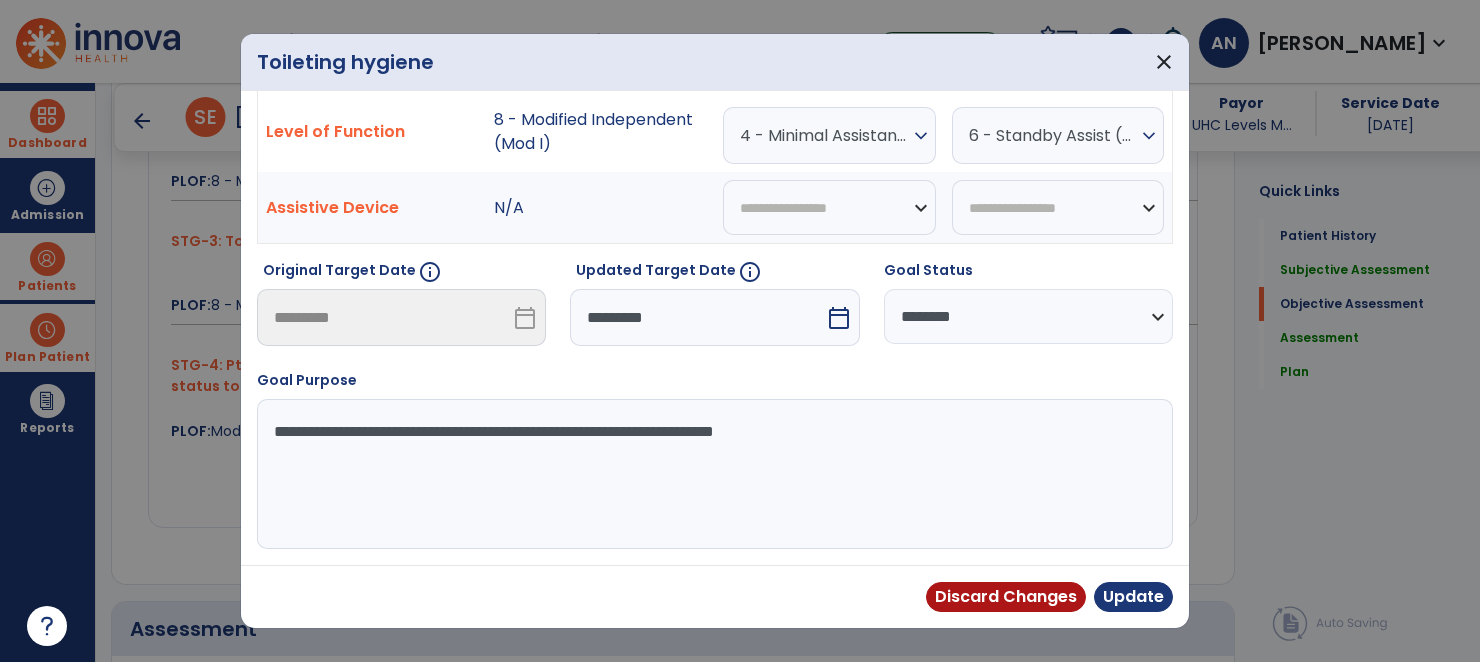 scroll, scrollTop: 60, scrollLeft: 0, axis: vertical 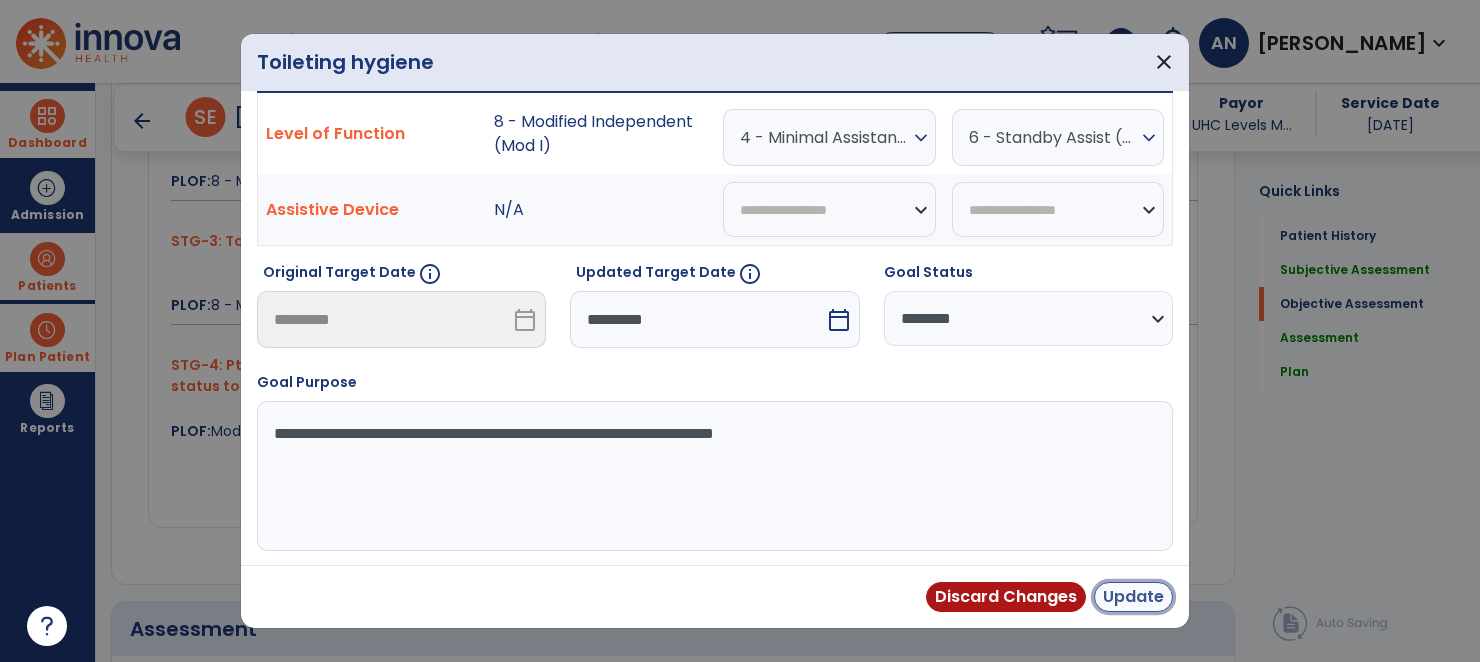 click on "Update" at bounding box center (1133, 597) 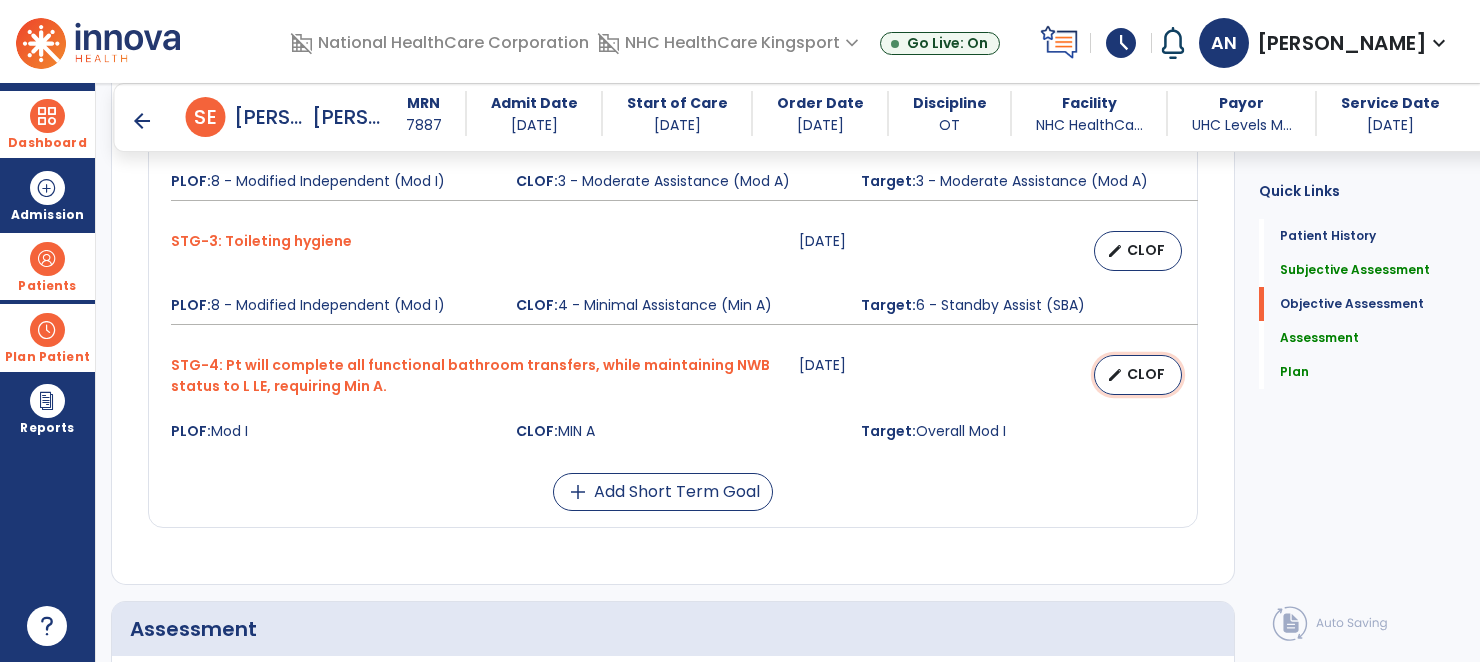 click on "CLOF" at bounding box center (1146, 374) 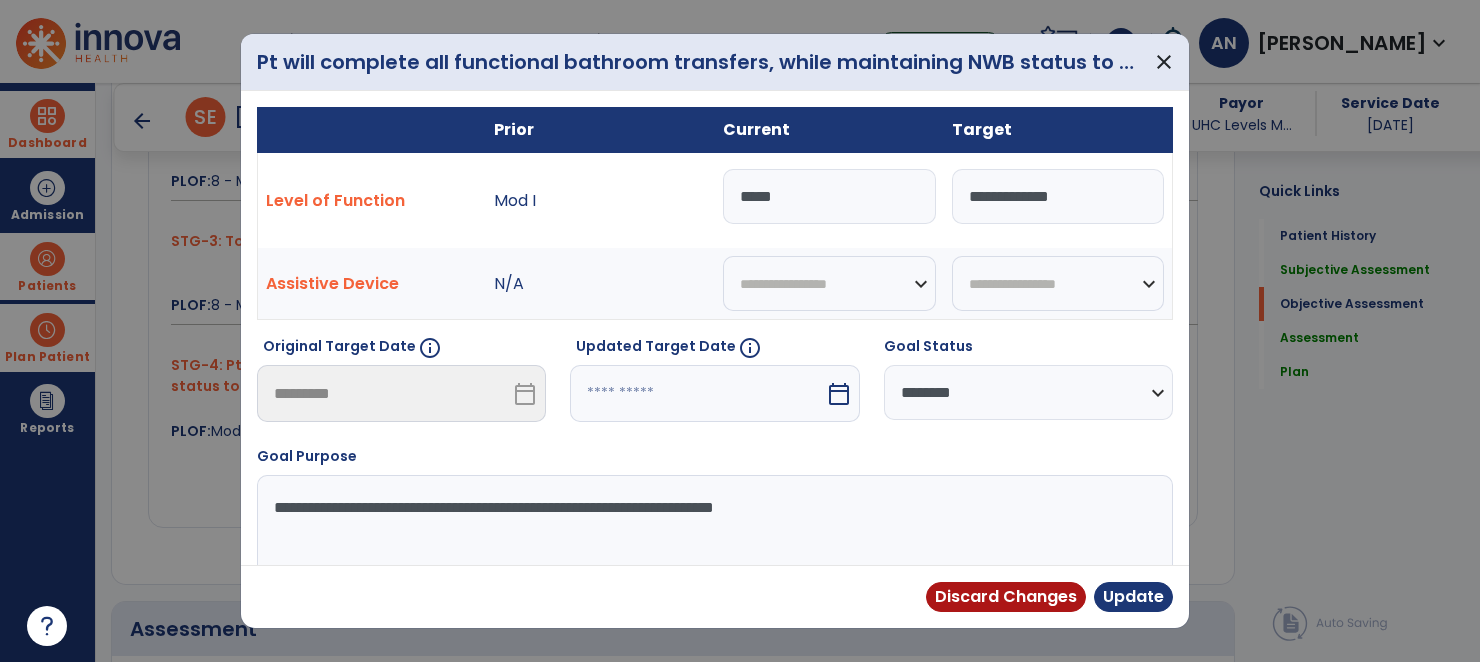click at bounding box center [697, 393] 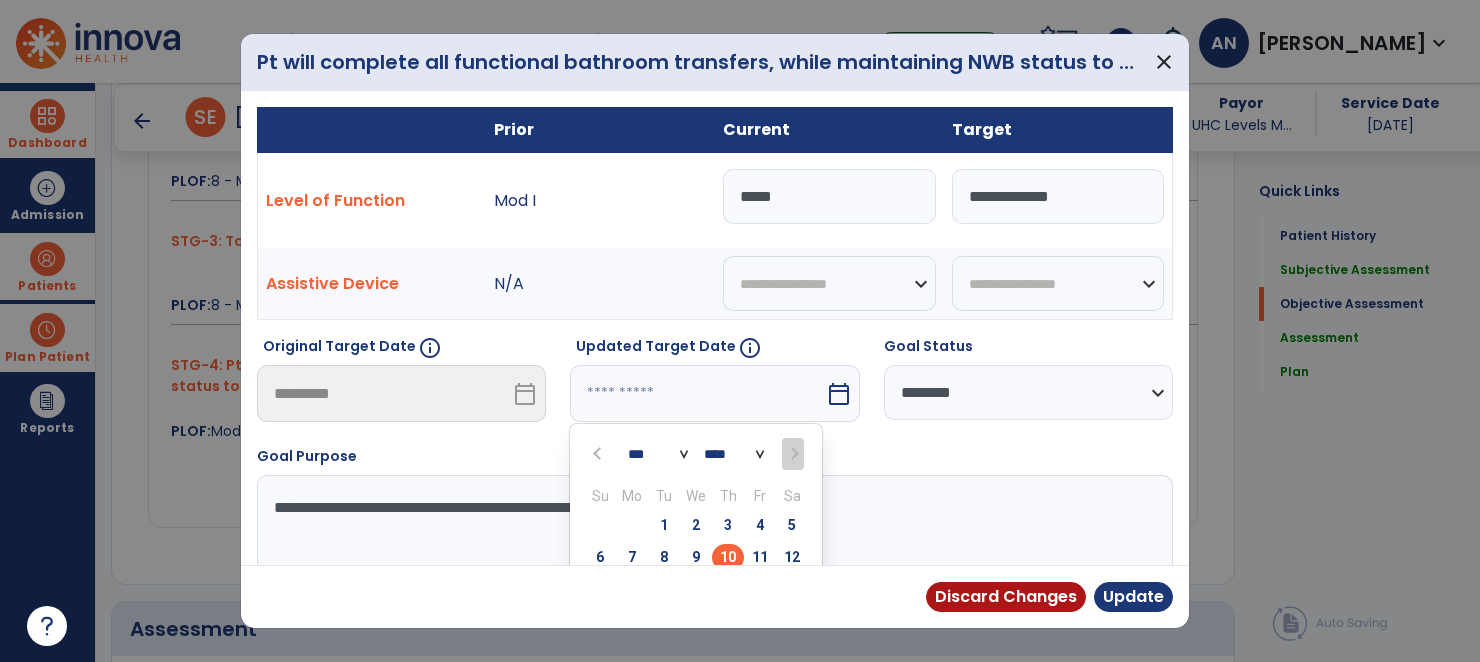 scroll, scrollTop: 9, scrollLeft: 0, axis: vertical 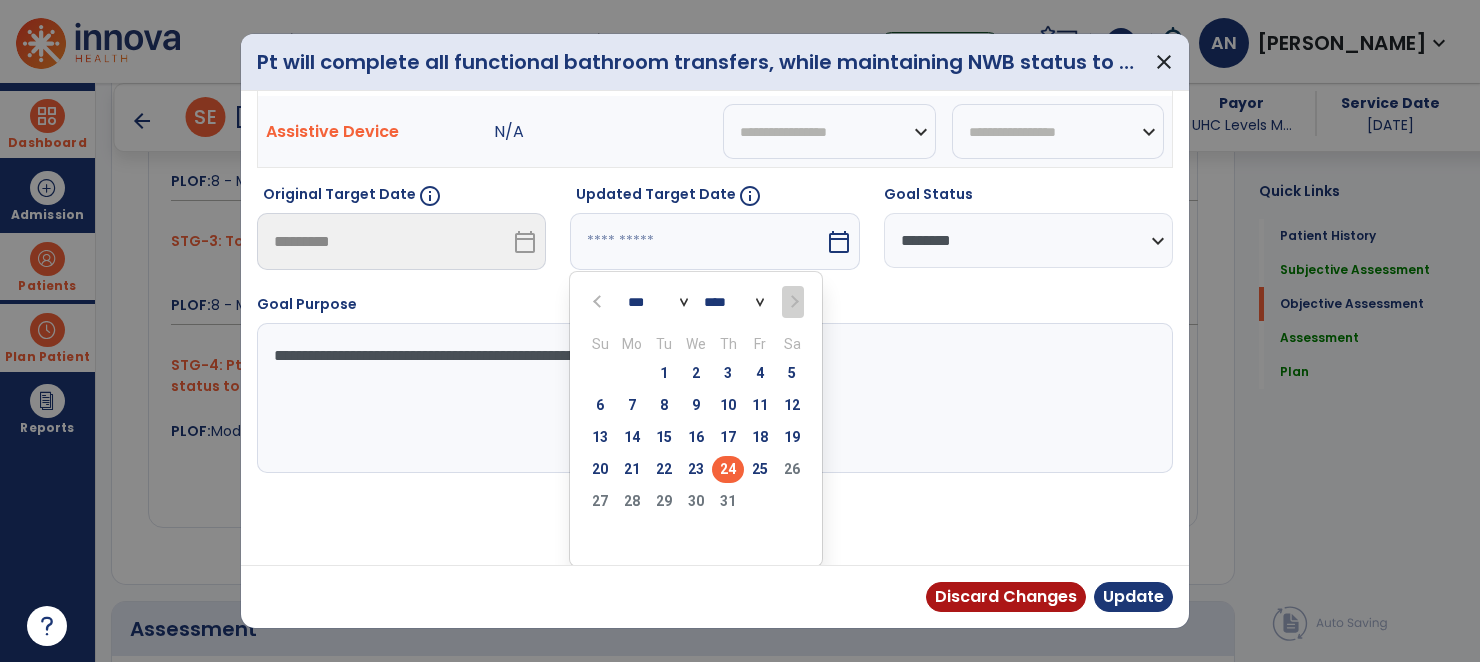 click on "**********" at bounding box center (715, 328) 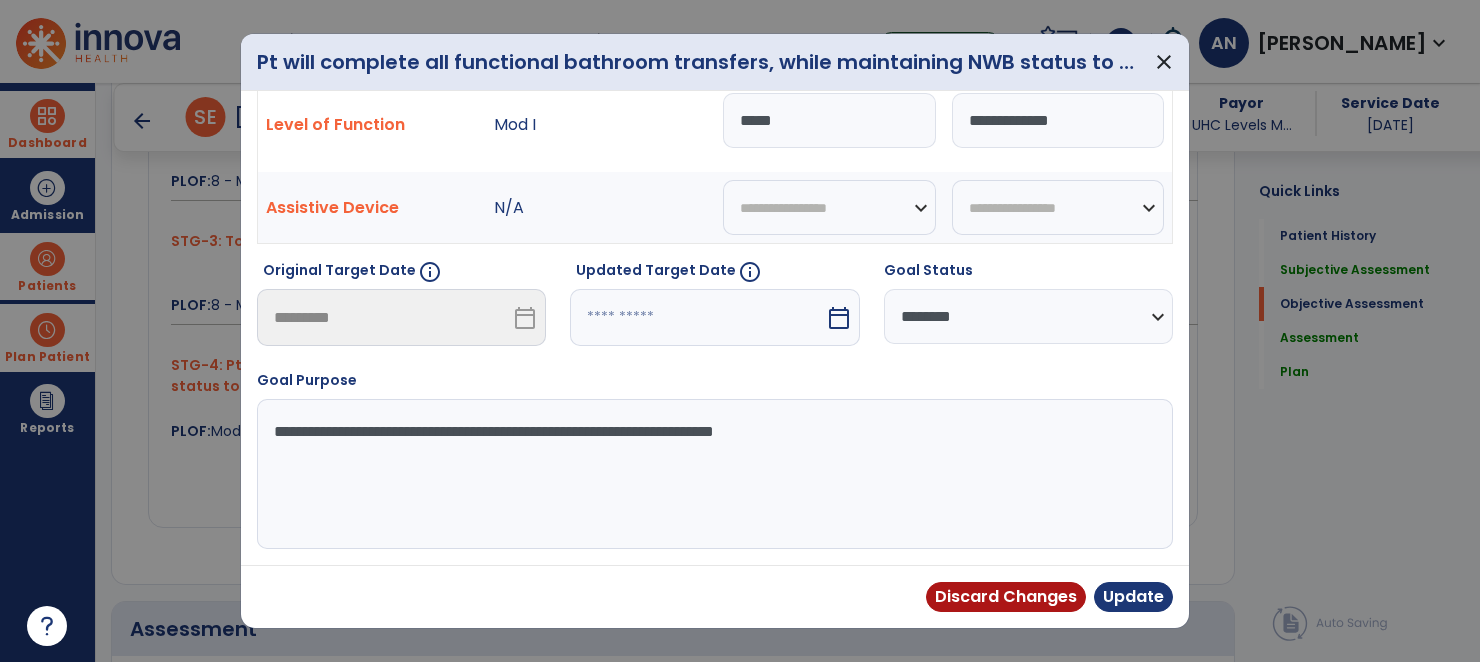 scroll, scrollTop: 74, scrollLeft: 0, axis: vertical 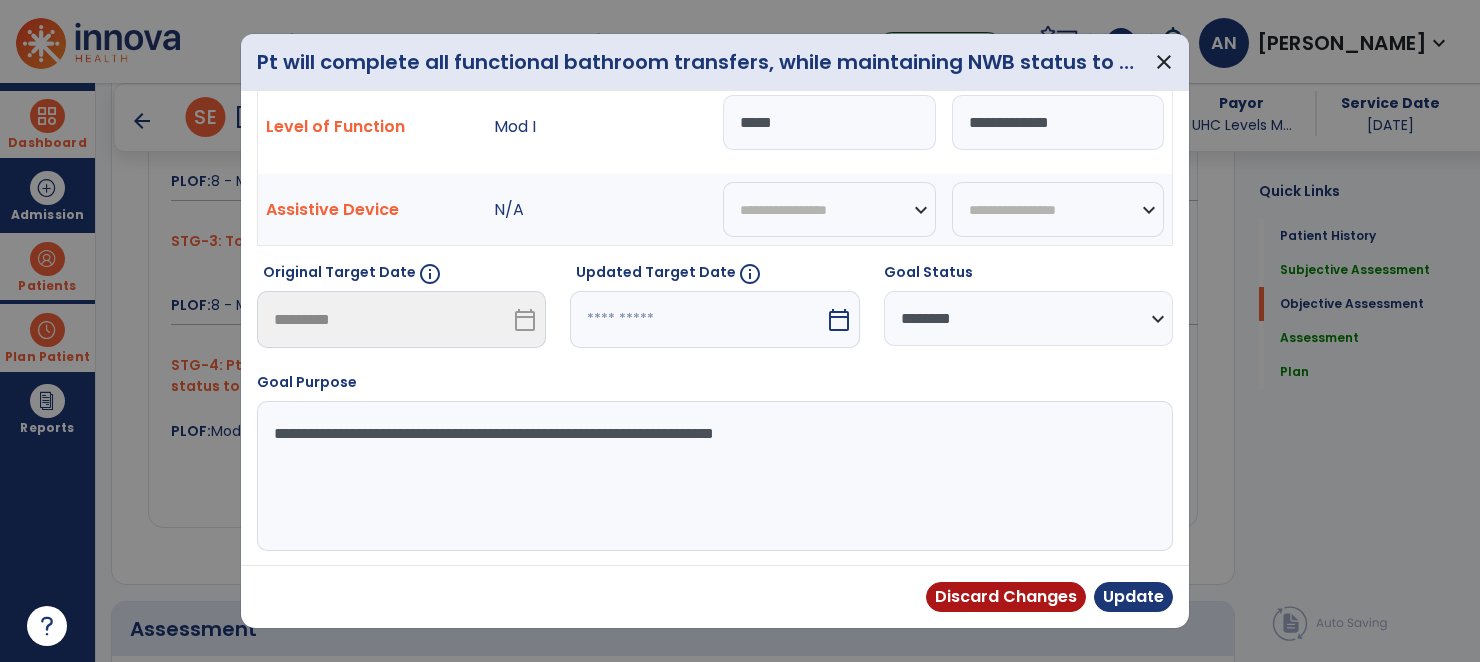 click at bounding box center [697, 319] 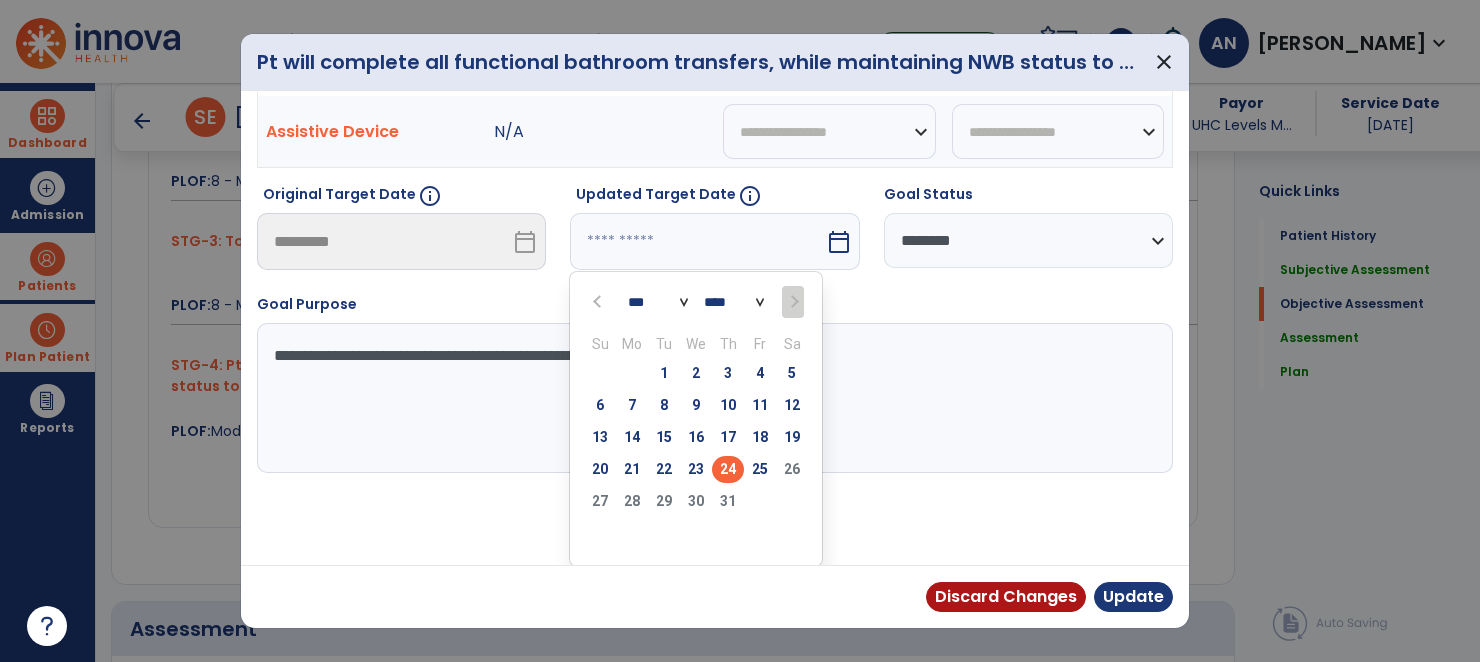 type on "*********" 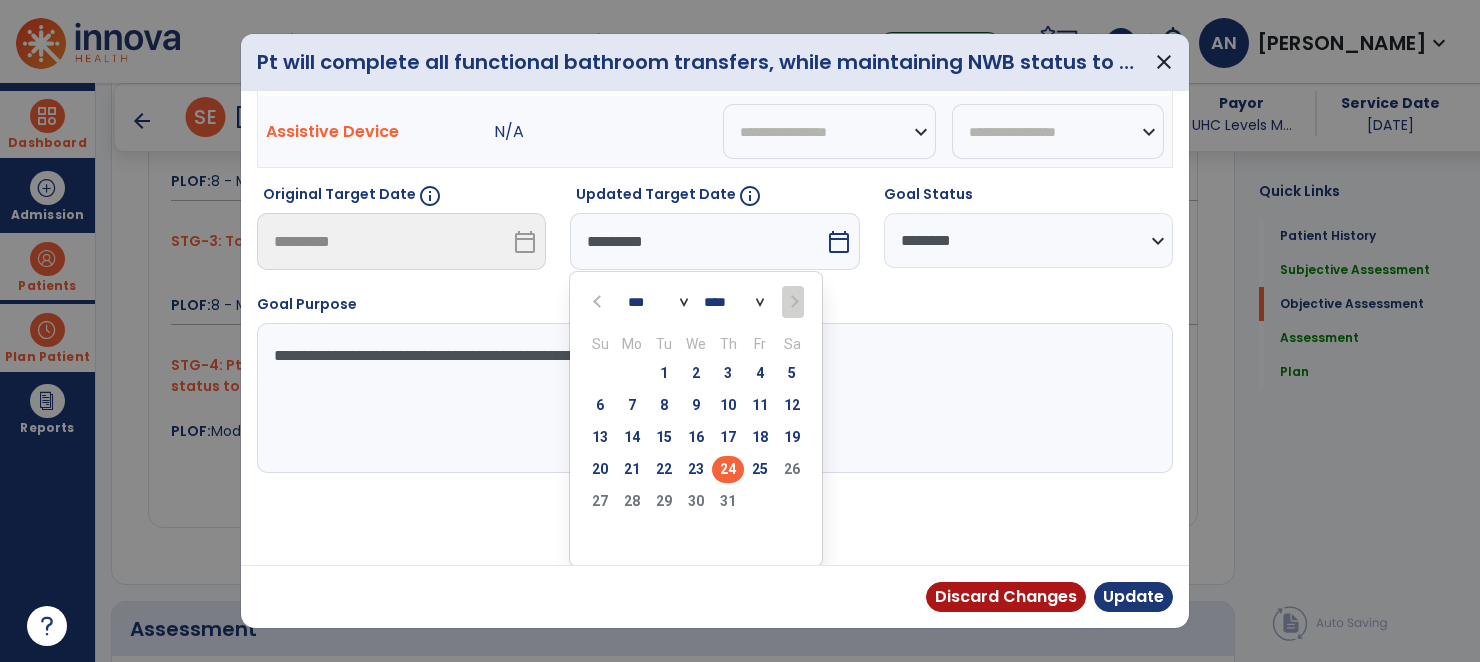 scroll, scrollTop: 74, scrollLeft: 0, axis: vertical 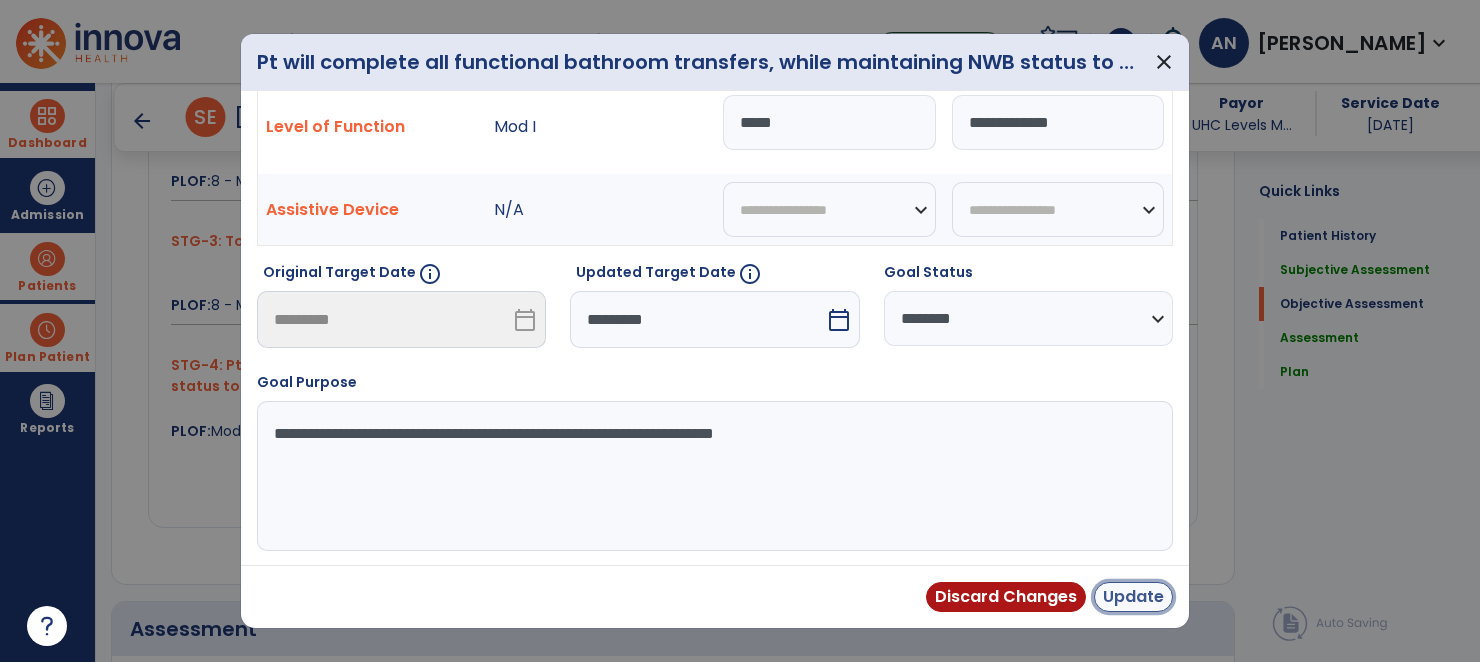 click on "Update" at bounding box center (1133, 597) 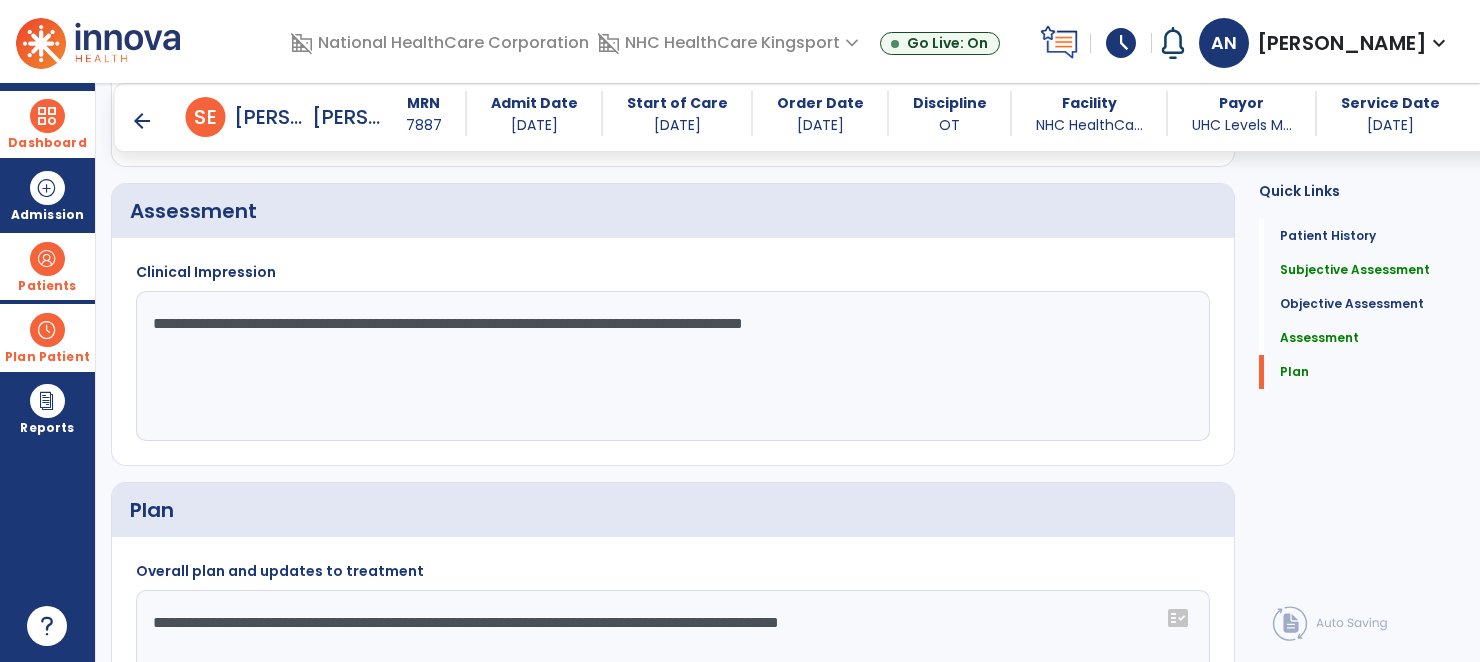 scroll, scrollTop: 2231, scrollLeft: 0, axis: vertical 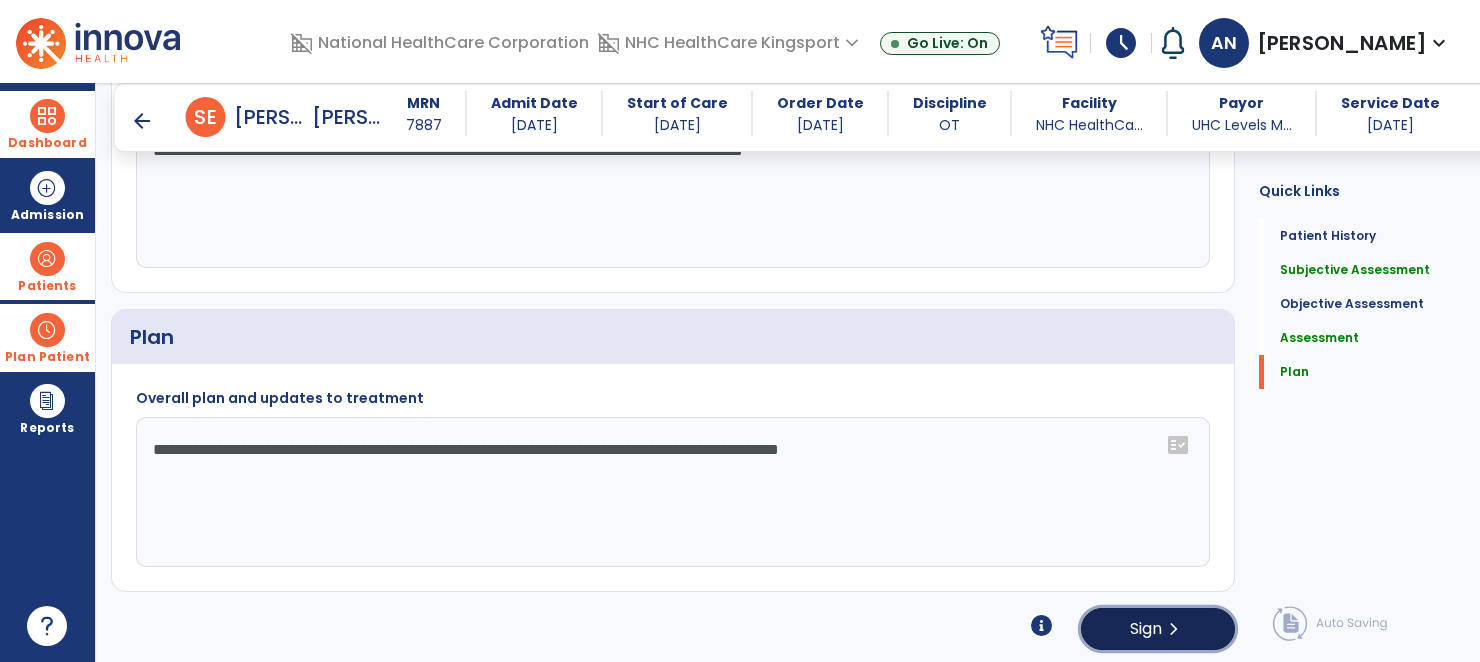 click on "chevron_right" 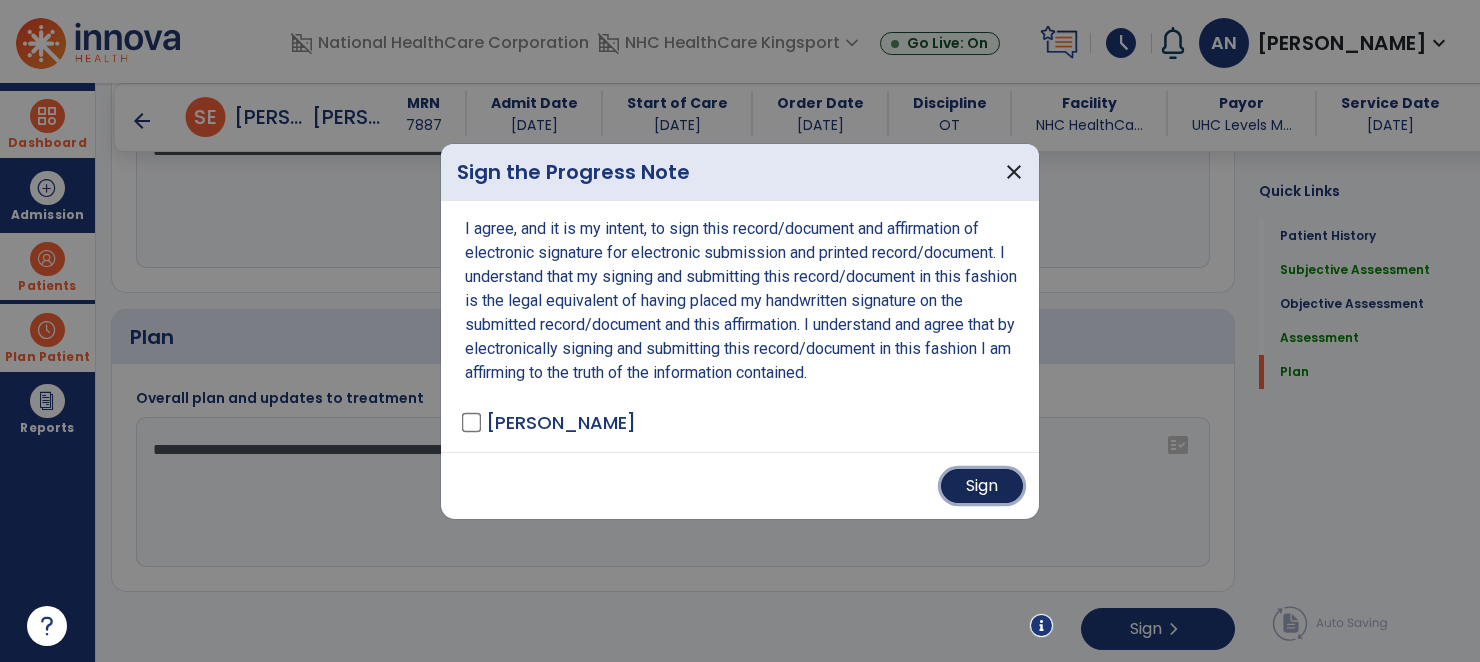 click on "Sign" at bounding box center [982, 486] 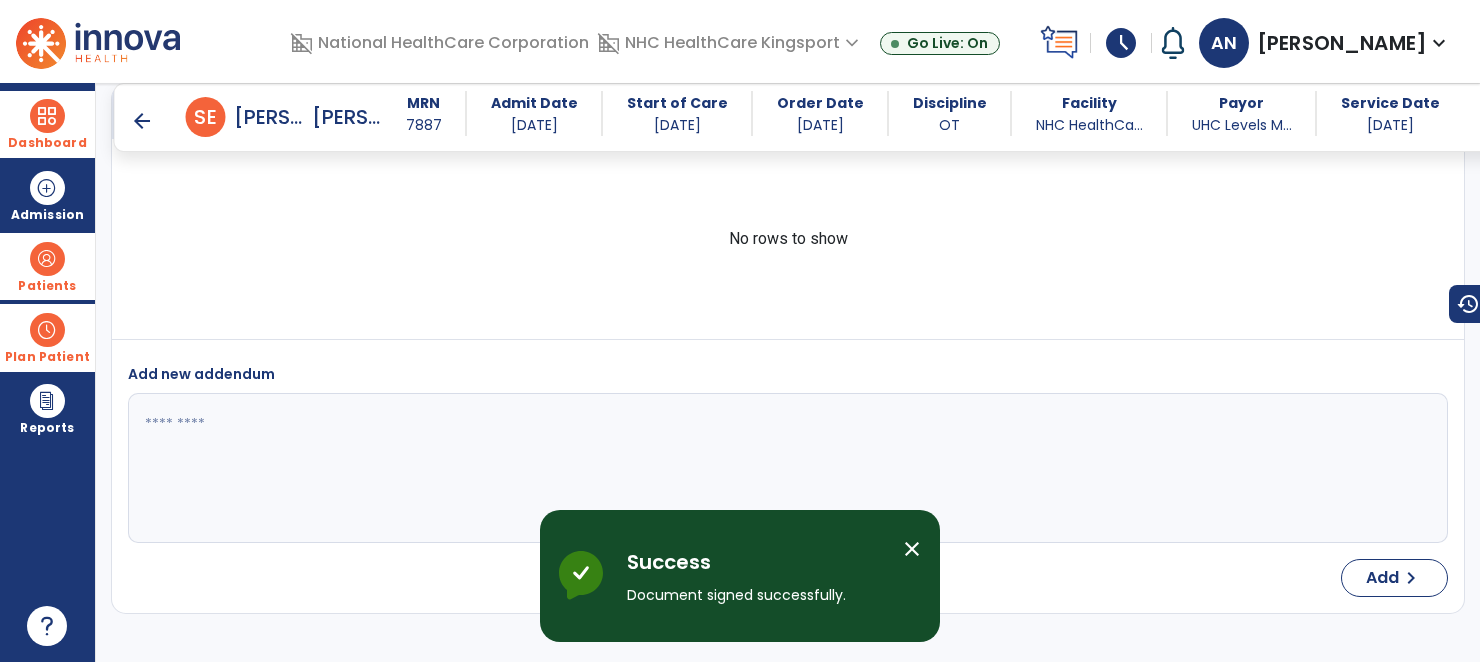 scroll, scrollTop: 3272, scrollLeft: 0, axis: vertical 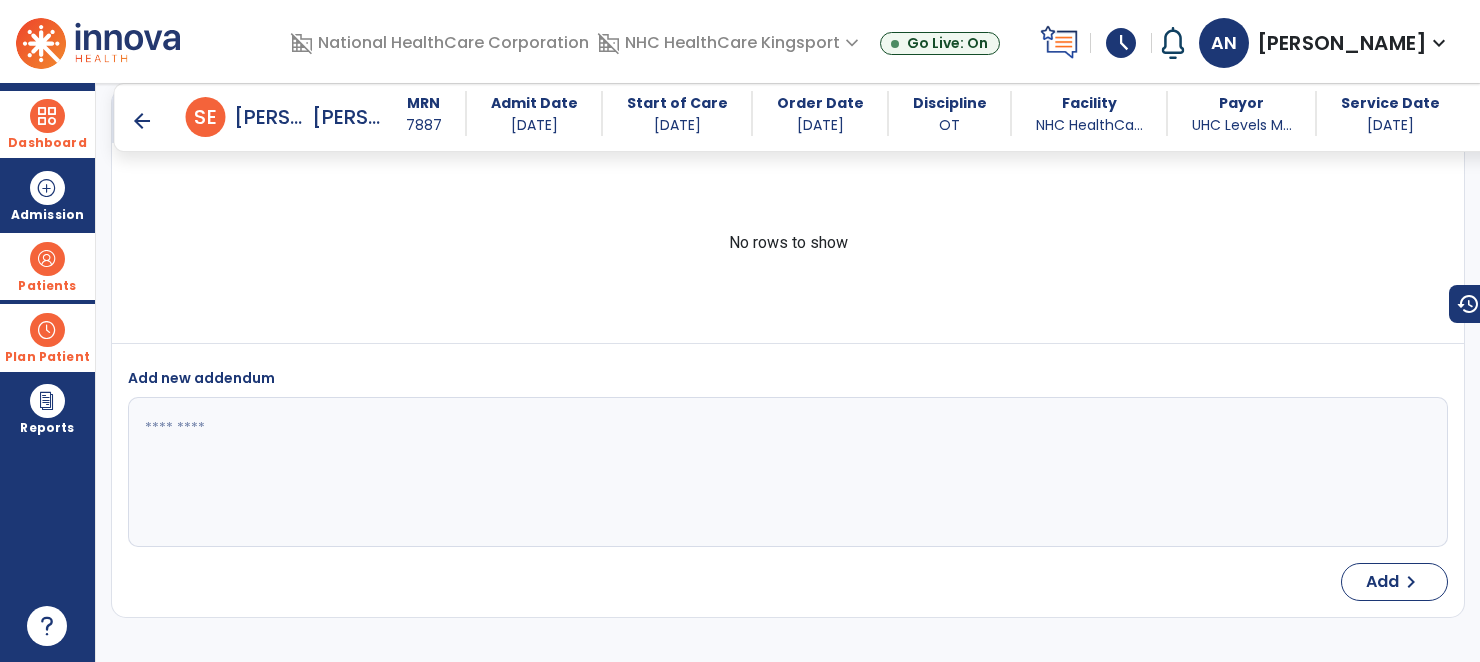 click on "arrow_back" at bounding box center (142, 121) 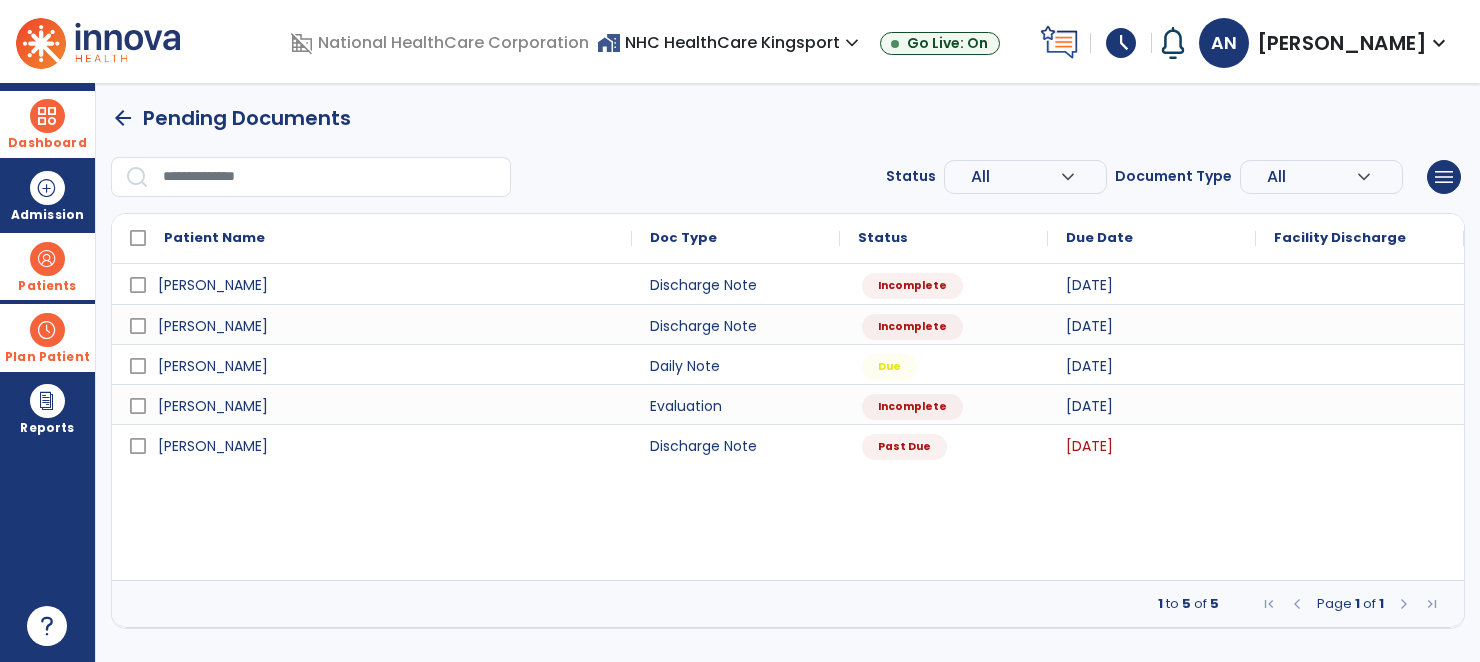scroll, scrollTop: 0, scrollLeft: 0, axis: both 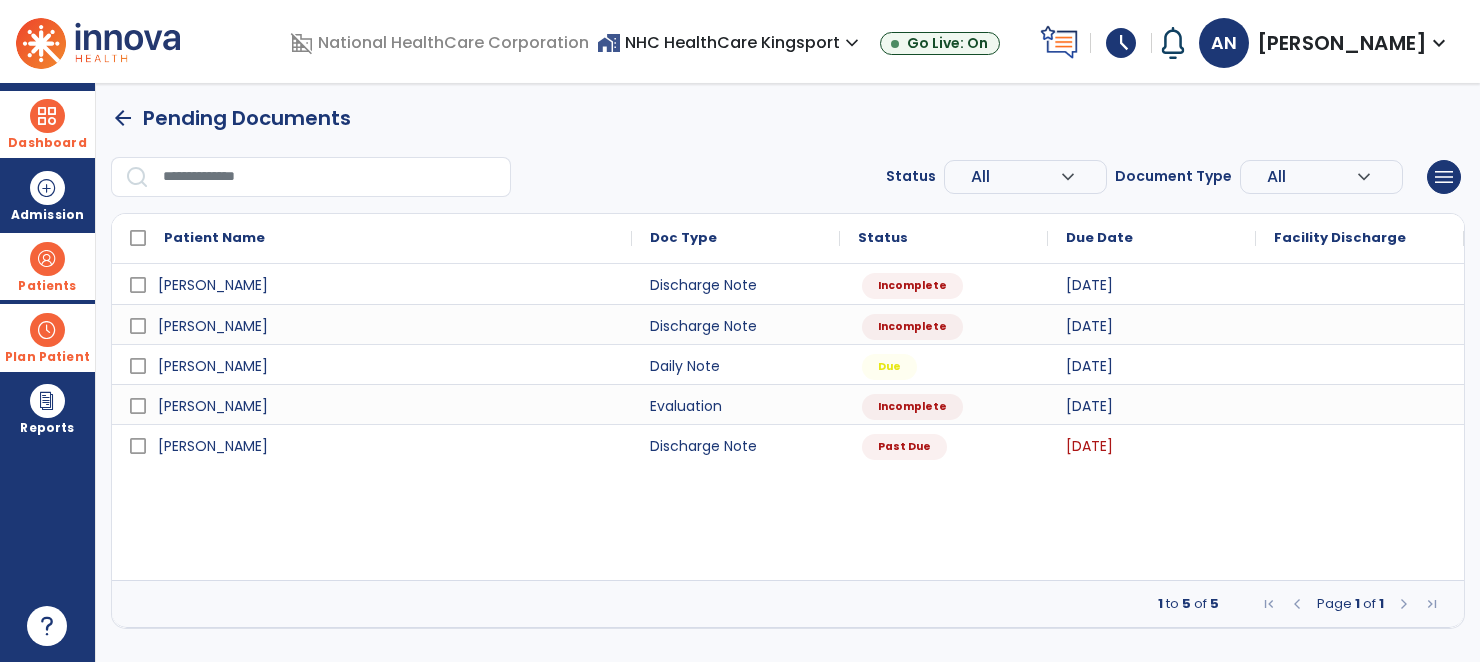 click at bounding box center (330, 177) 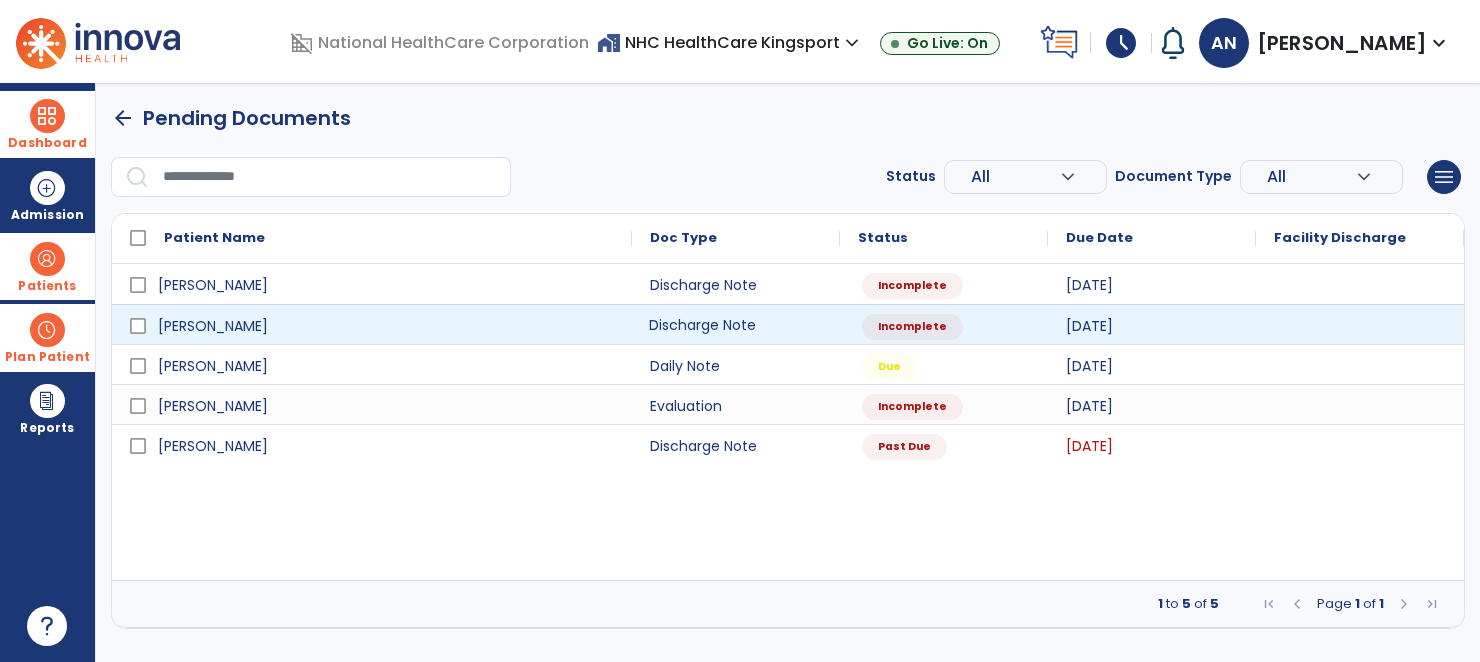 click on "Discharge Note" at bounding box center (736, 324) 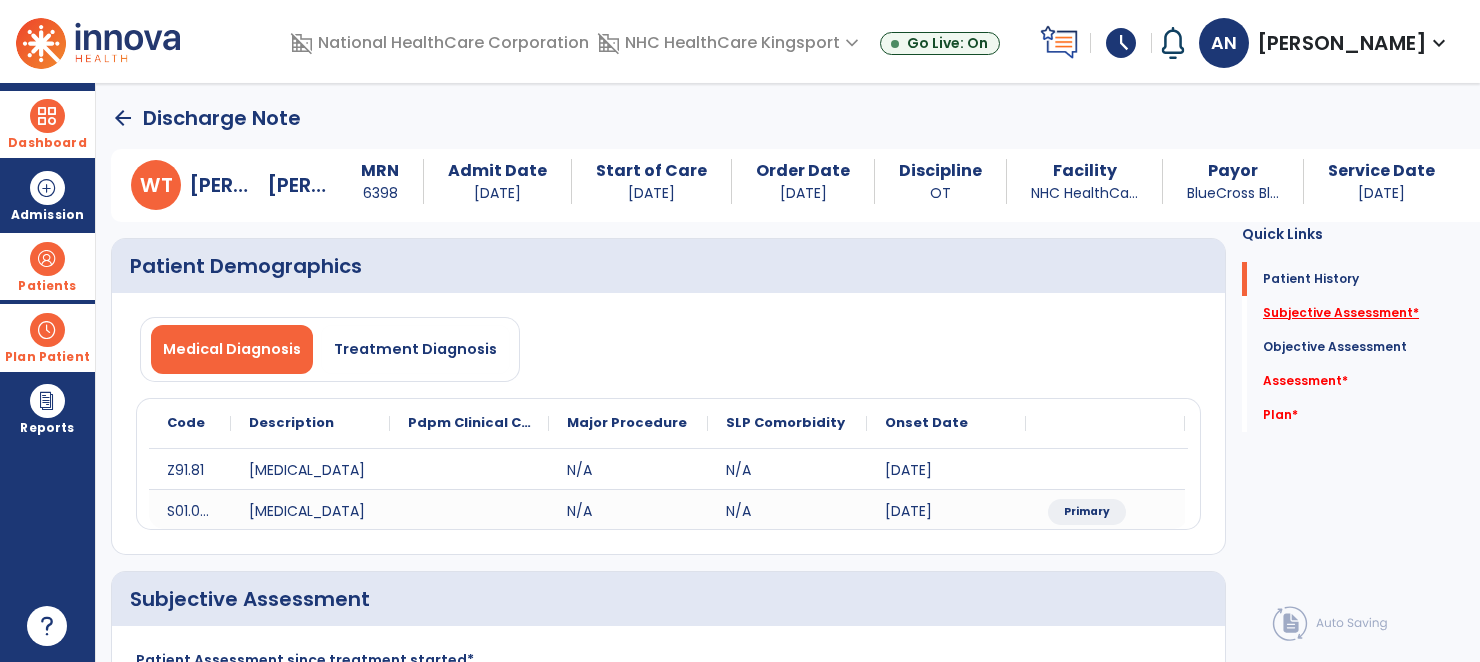 click on "Subjective Assessment   *" 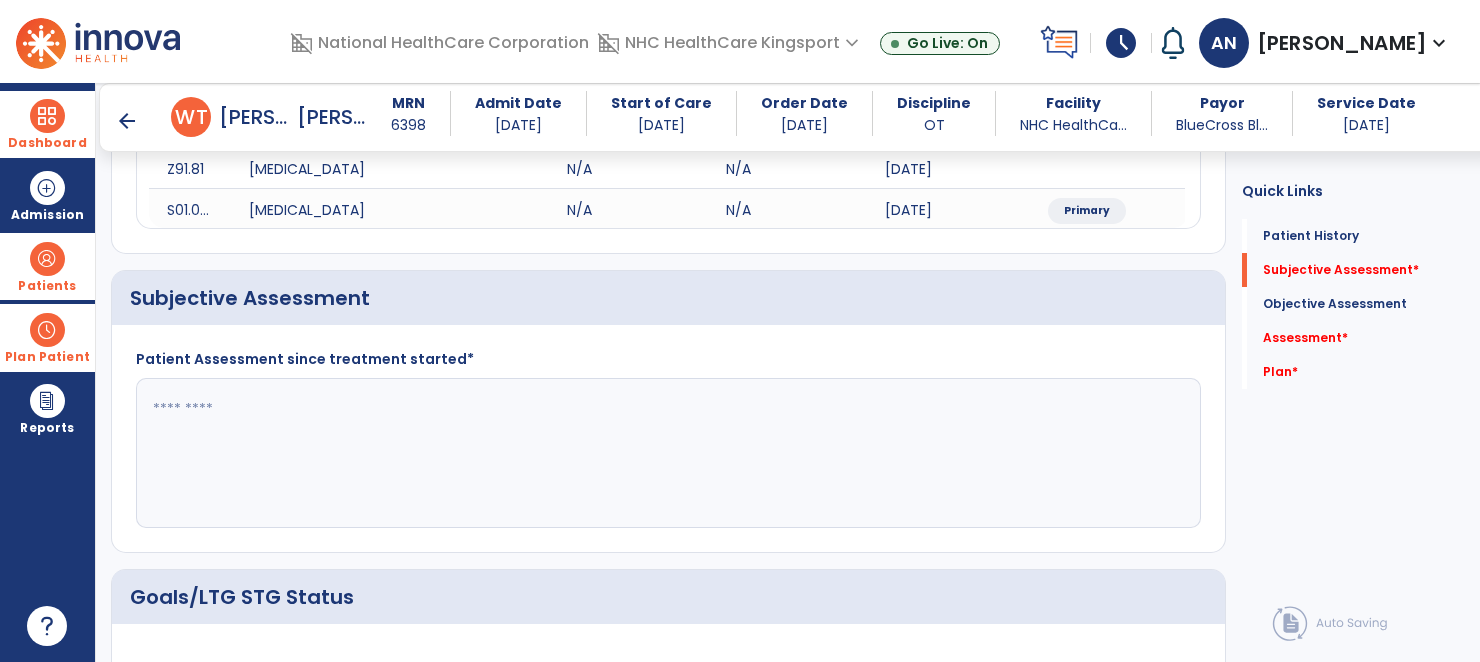 scroll, scrollTop: 339, scrollLeft: 0, axis: vertical 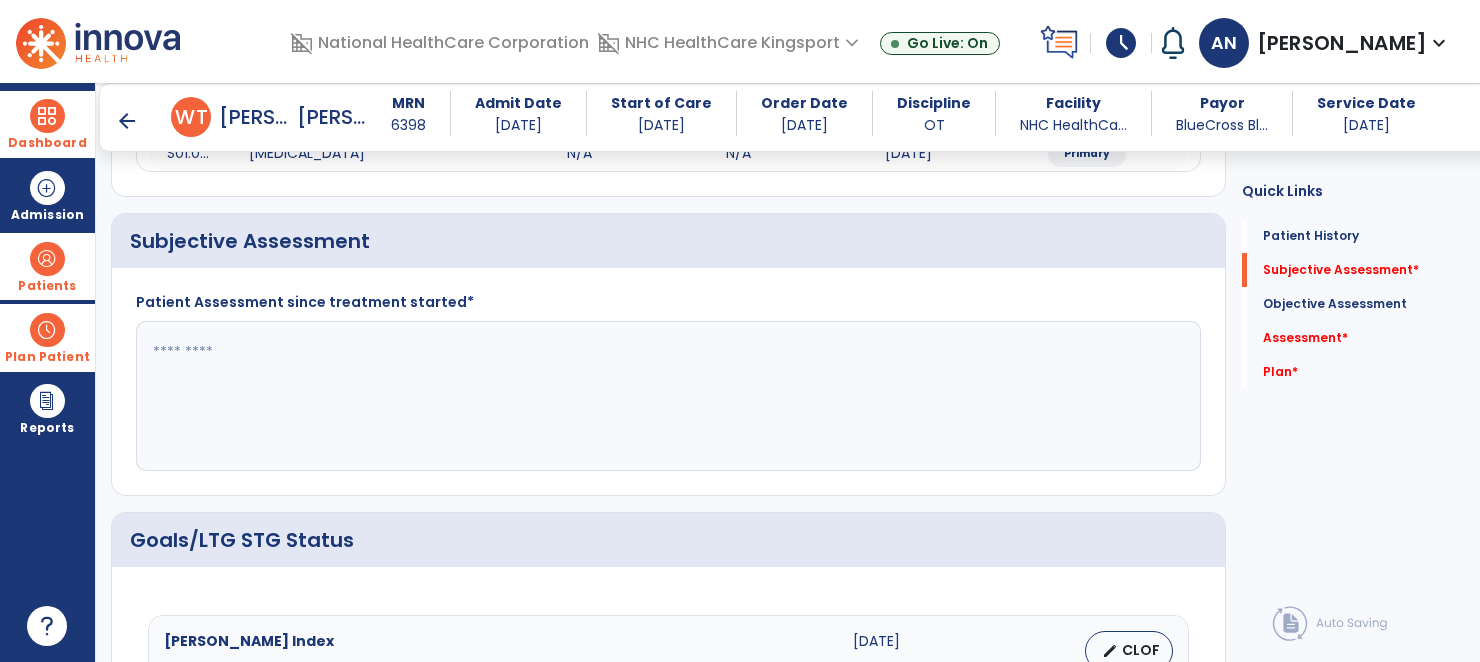 click 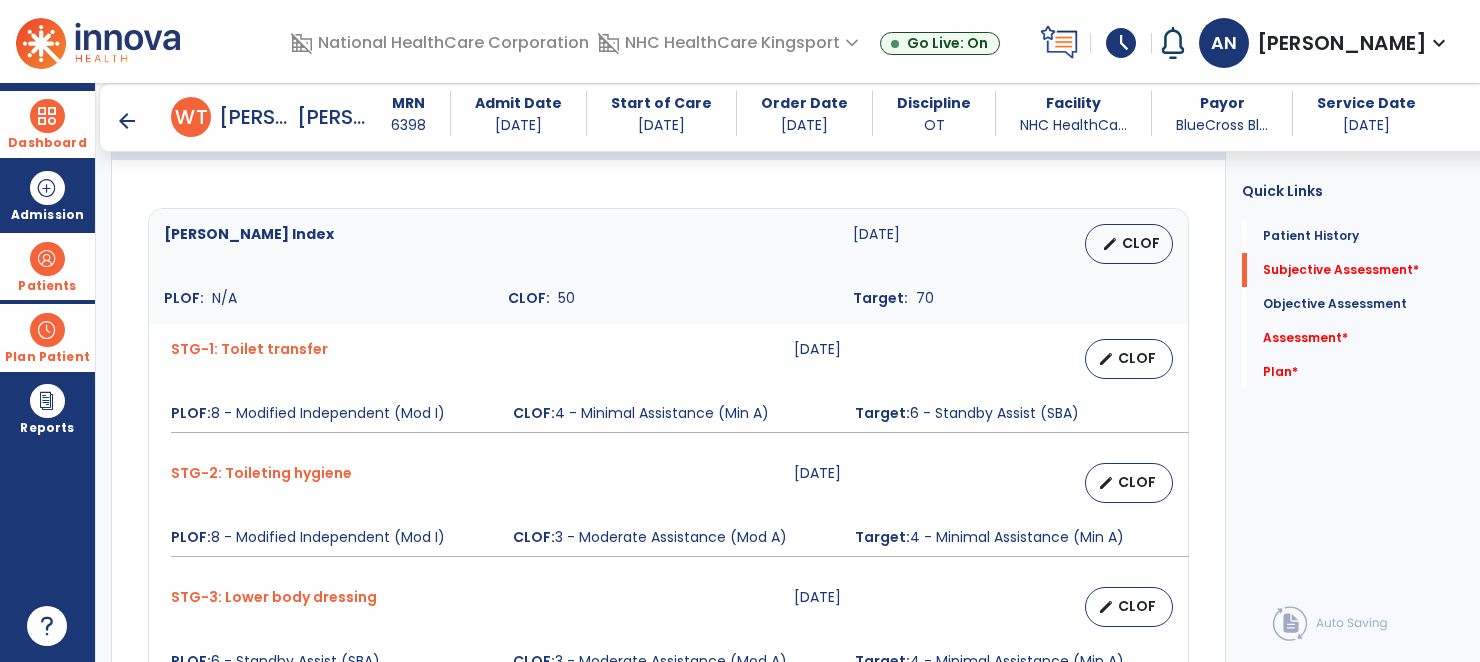scroll, scrollTop: 747, scrollLeft: 0, axis: vertical 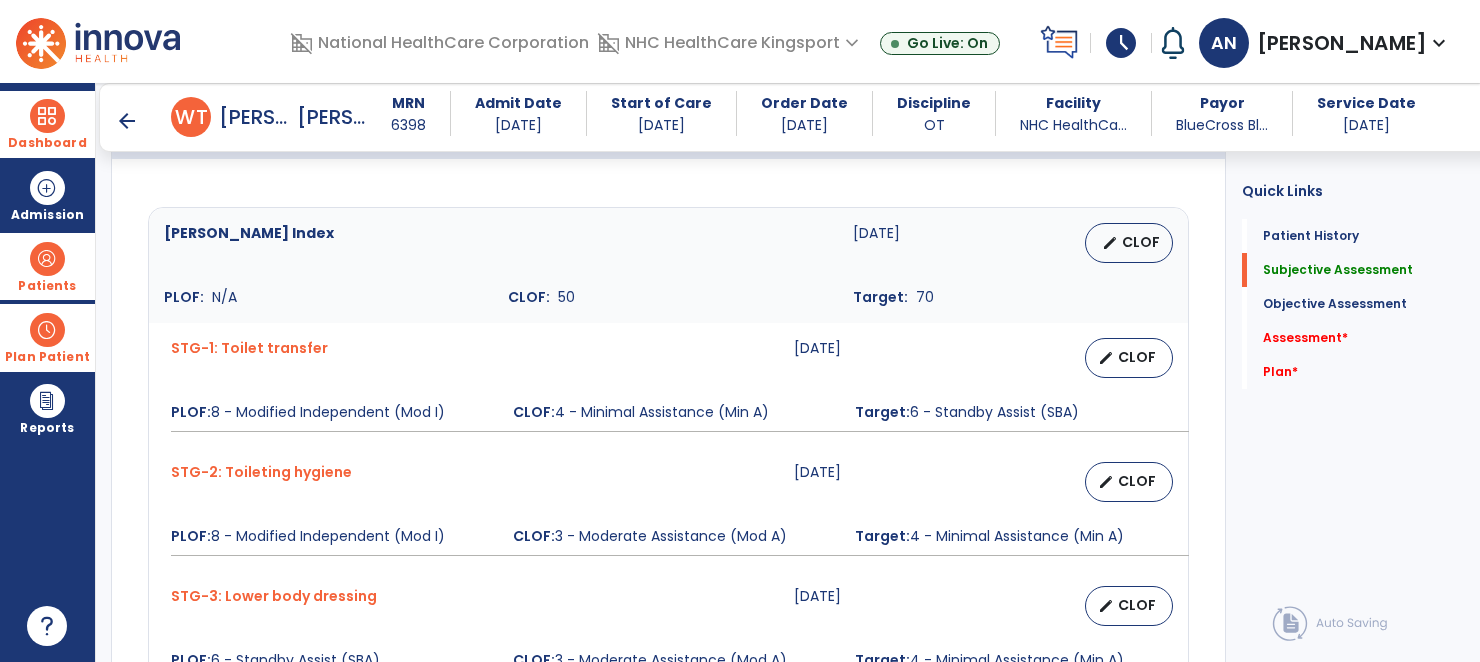 type on "**********" 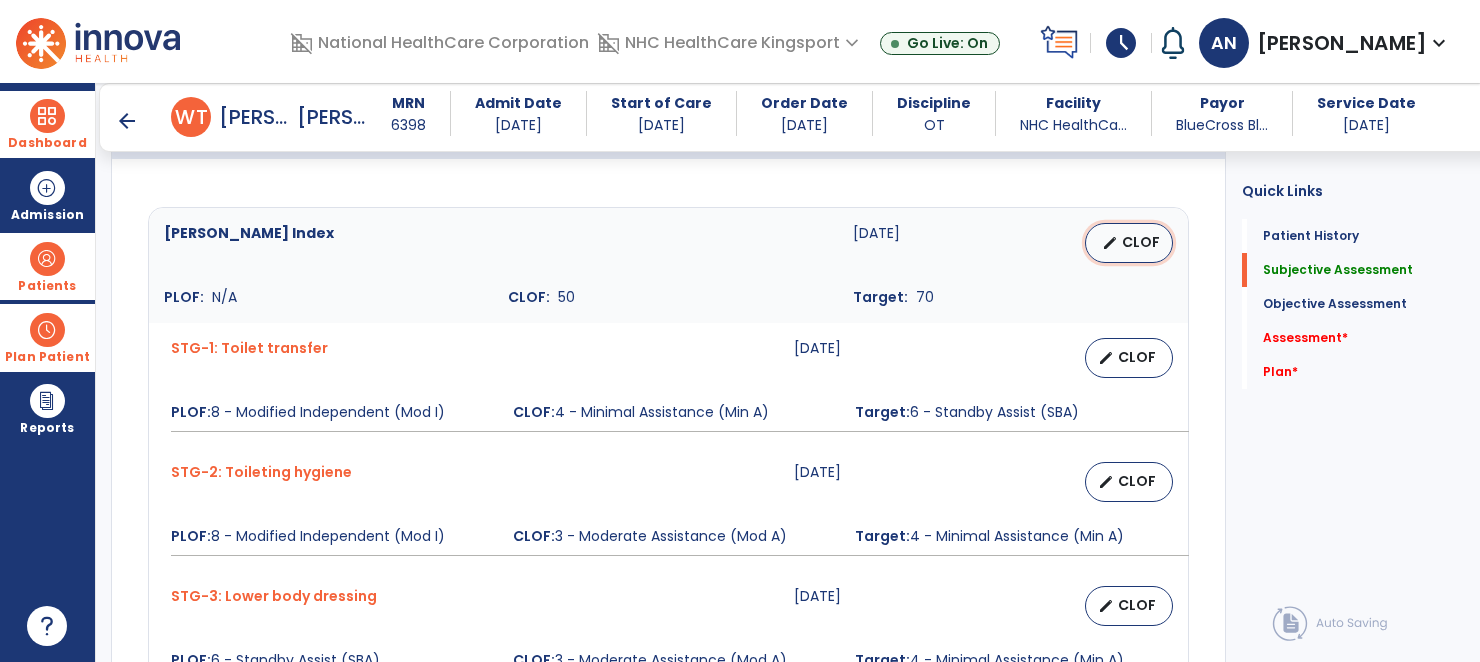 click on "edit" at bounding box center (1110, 243) 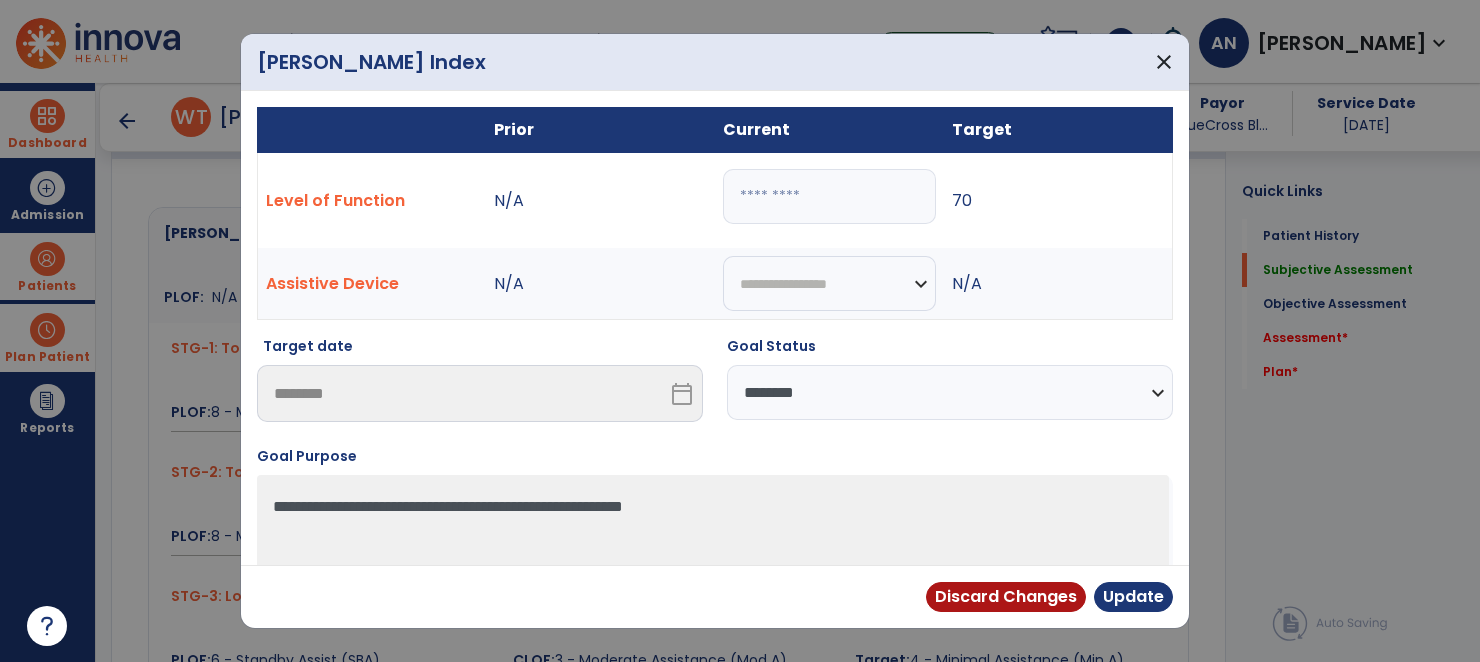 drag, startPoint x: 785, startPoint y: 210, endPoint x: 689, endPoint y: 208, distance: 96.02083 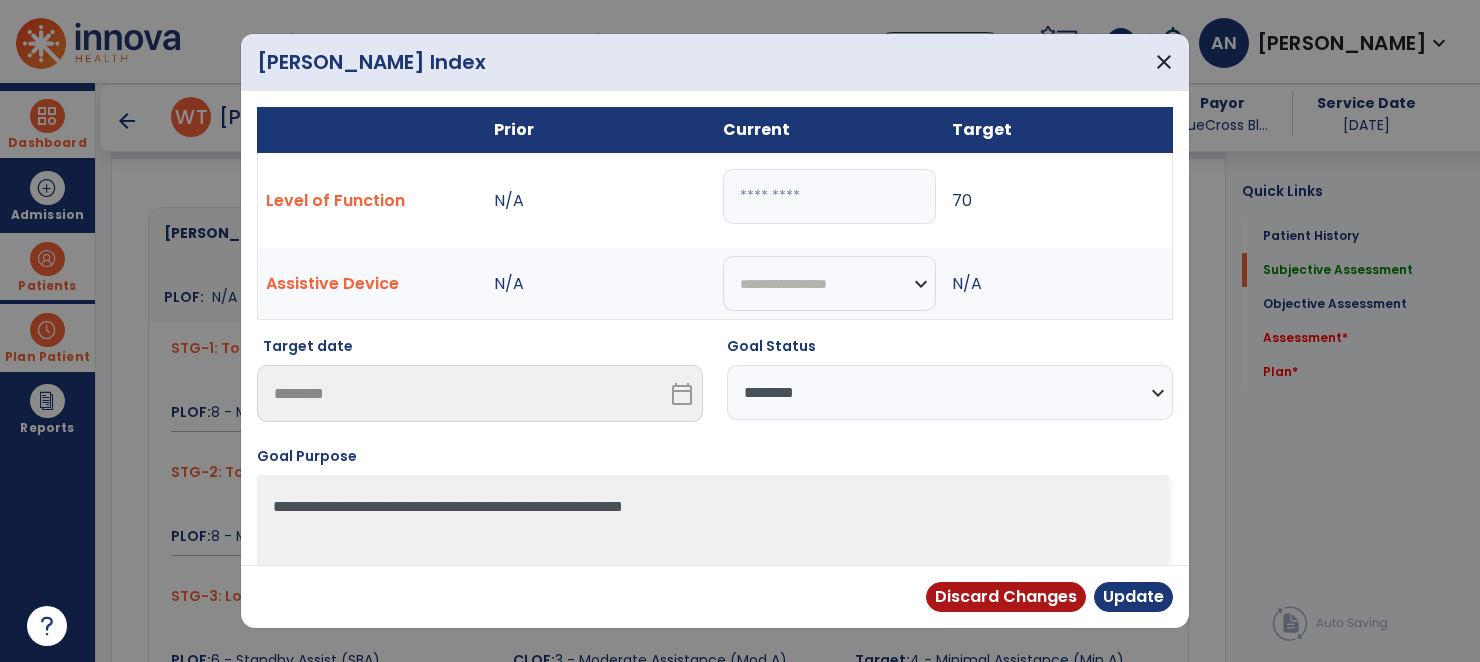 click on "Level of Function  N/A    **  70" at bounding box center (715, 201) 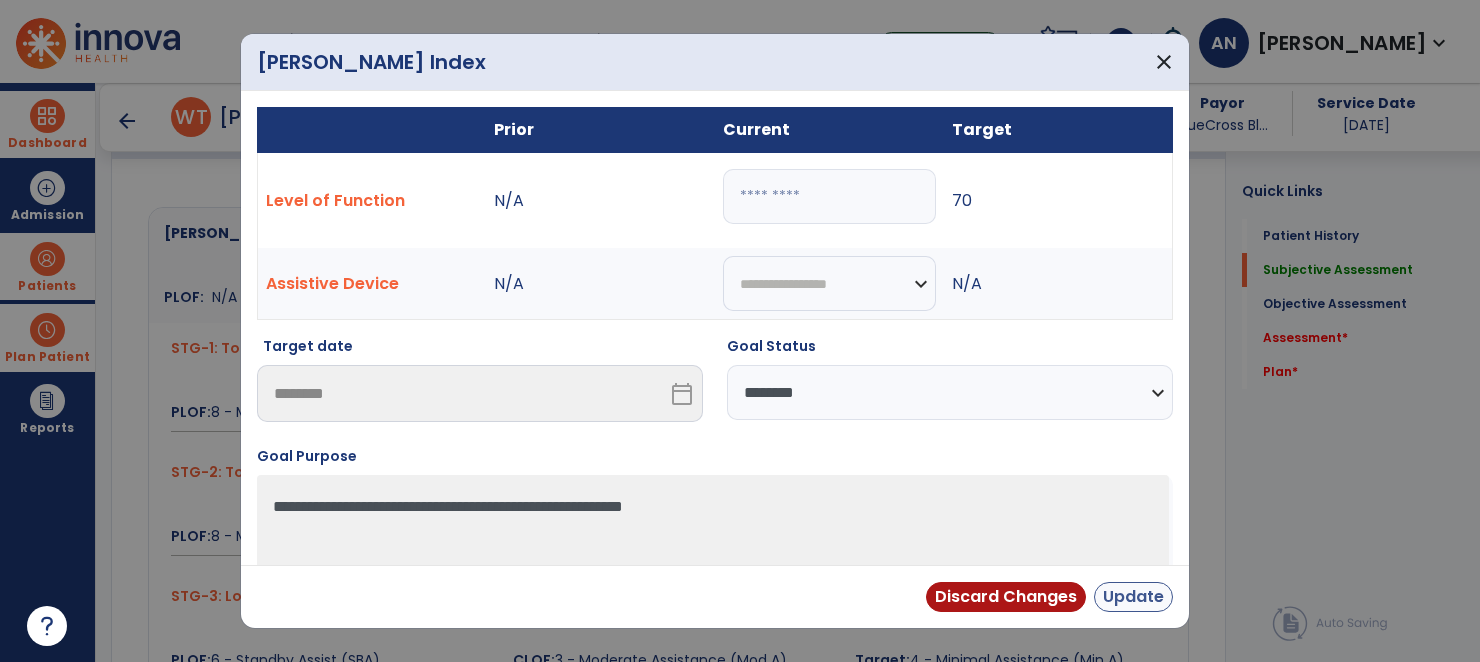 type on "**" 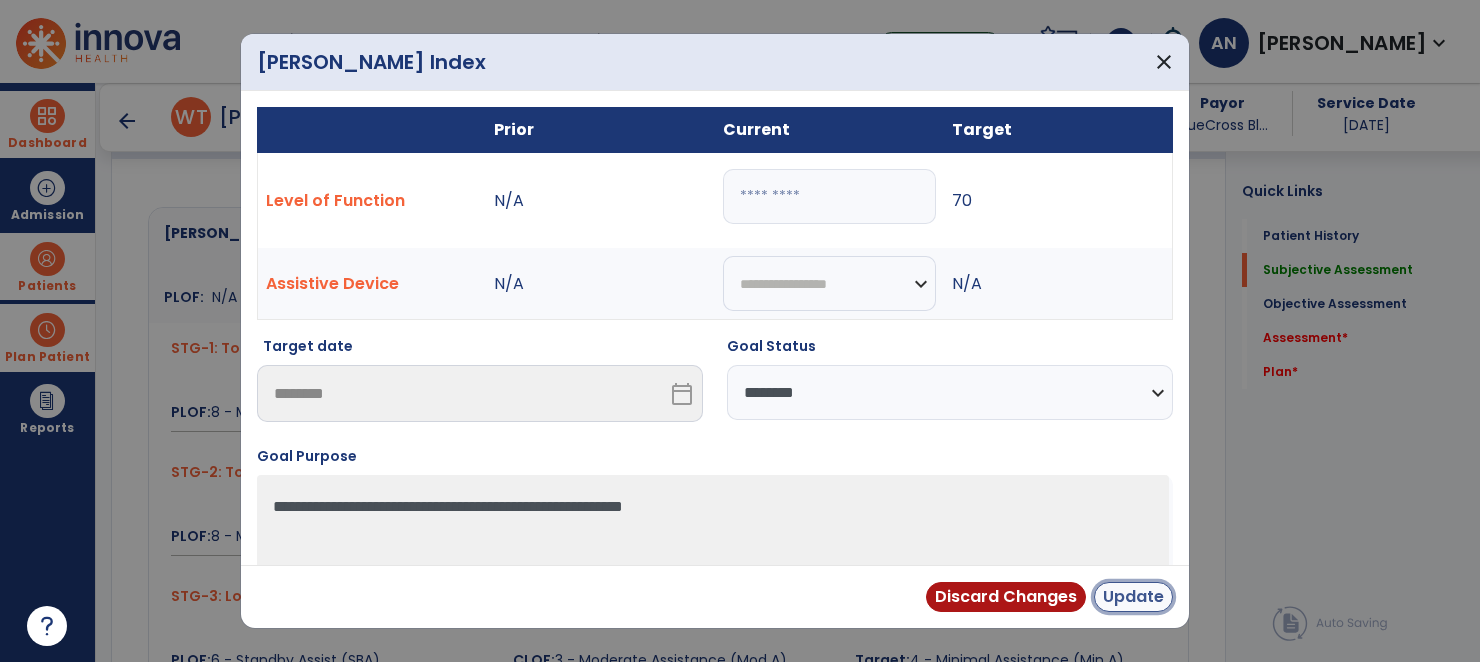 click on "Update" at bounding box center [1133, 597] 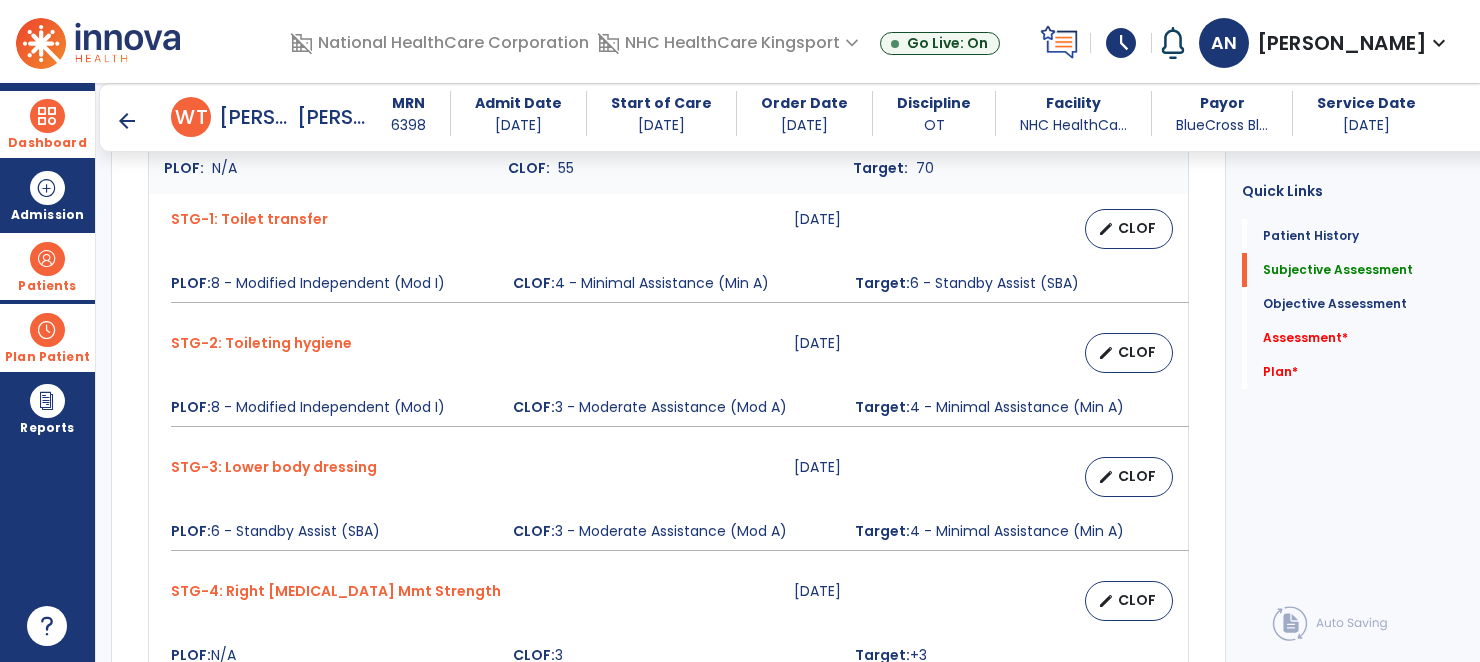 scroll, scrollTop: 862, scrollLeft: 0, axis: vertical 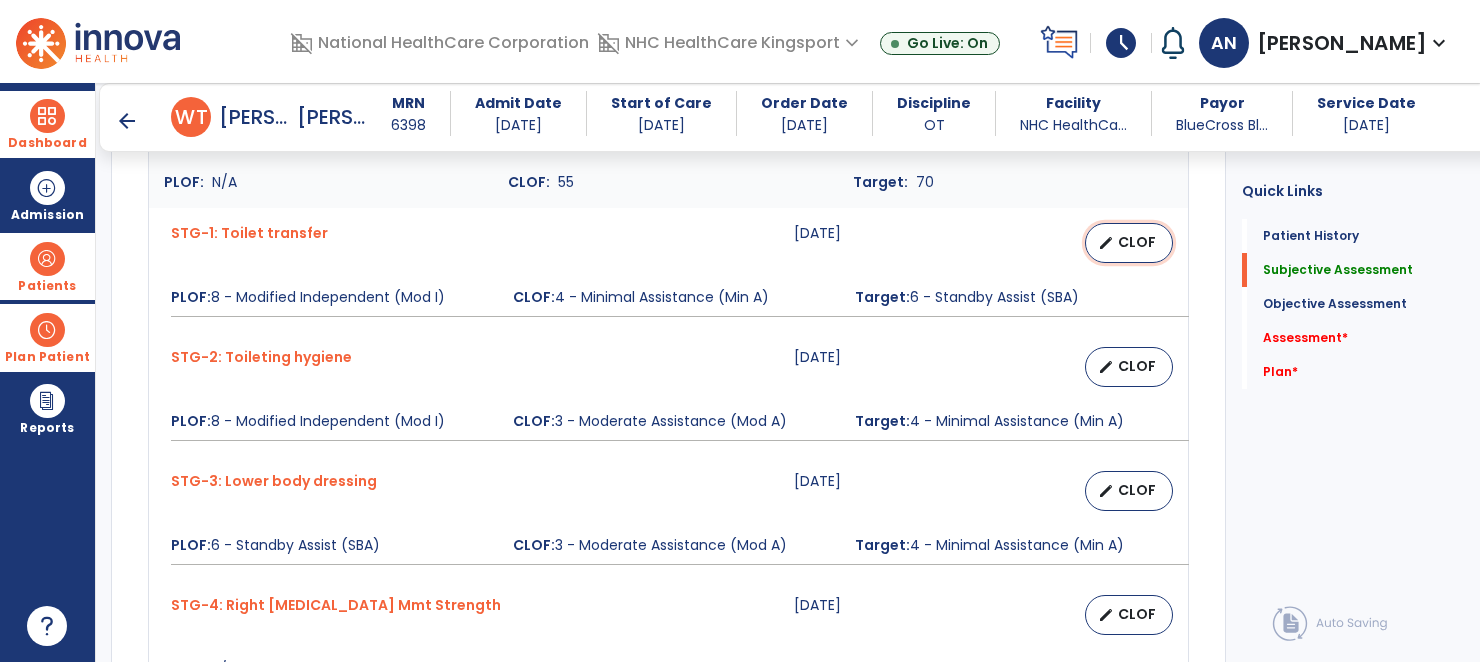 click on "edit   CLOF" at bounding box center (1129, 243) 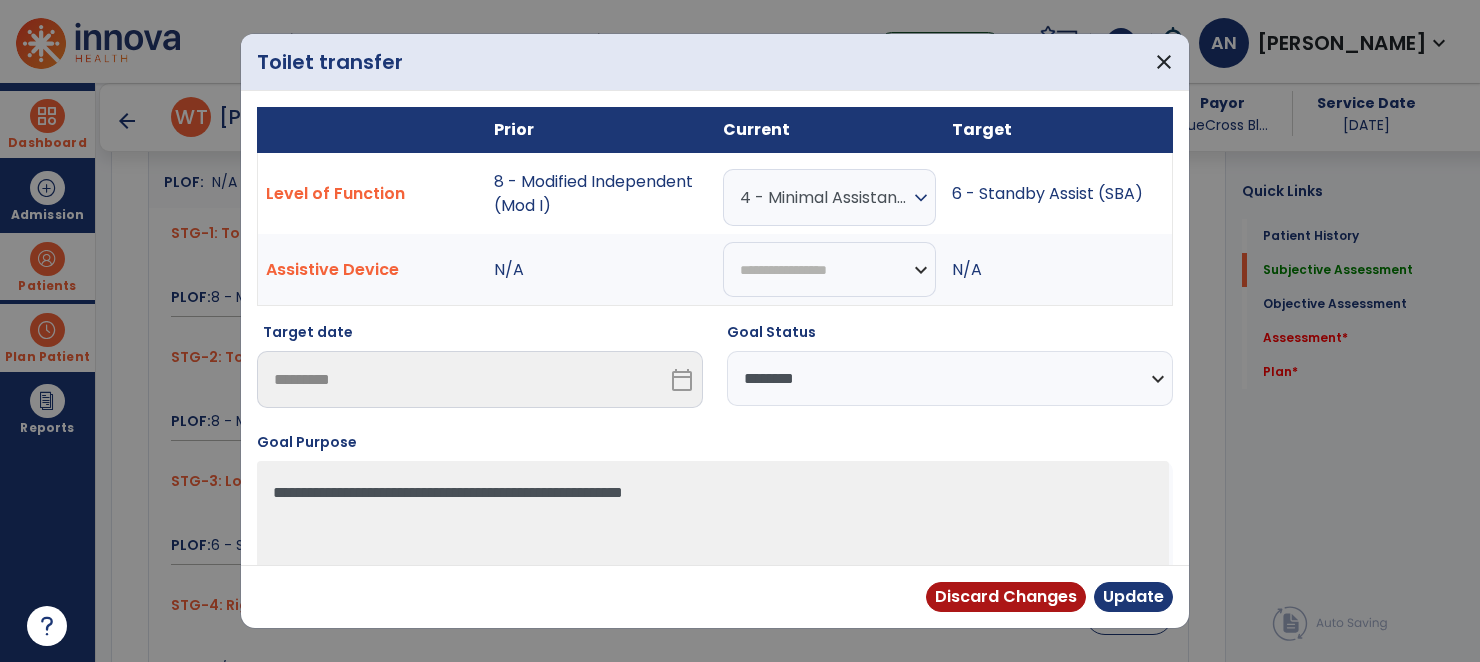 click on "4 - Minimal Assistance (Min A)" at bounding box center [824, 197] 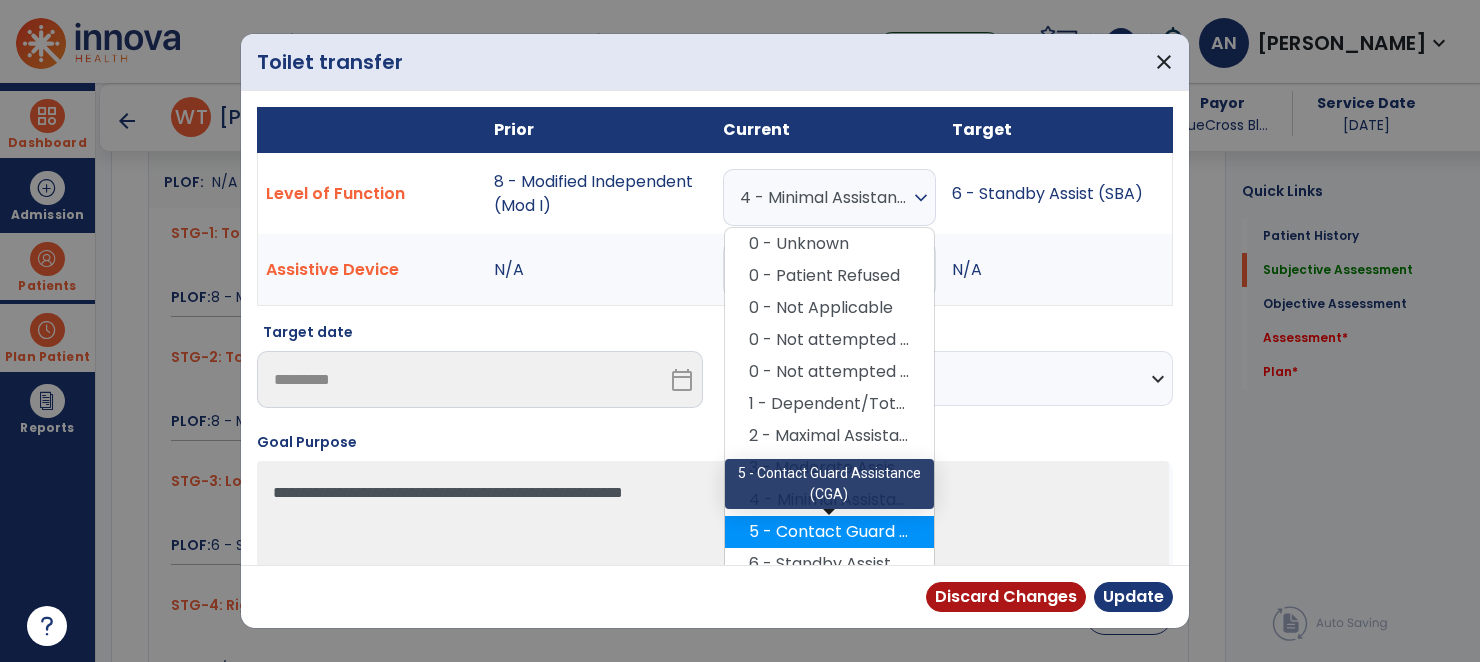 click on "5 - Contact Guard Assistance (CGA)" at bounding box center (829, 532) 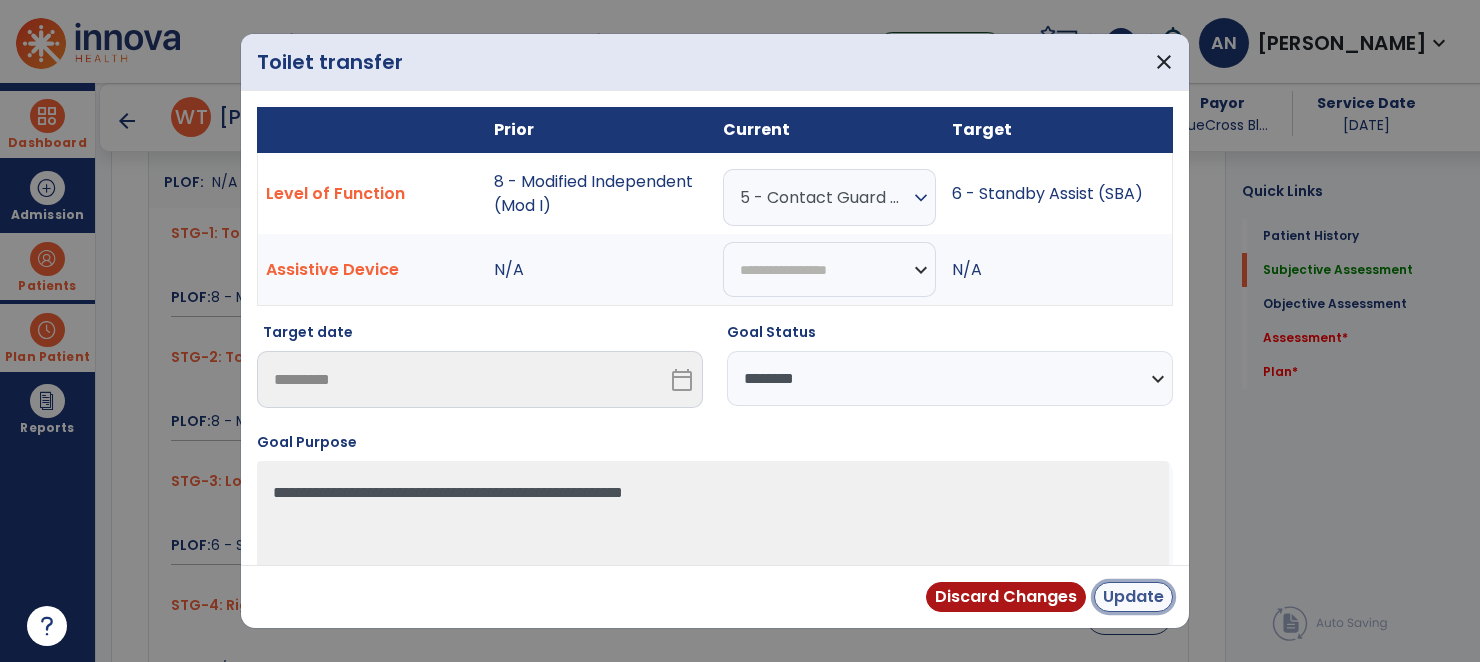click on "Update" at bounding box center [1133, 597] 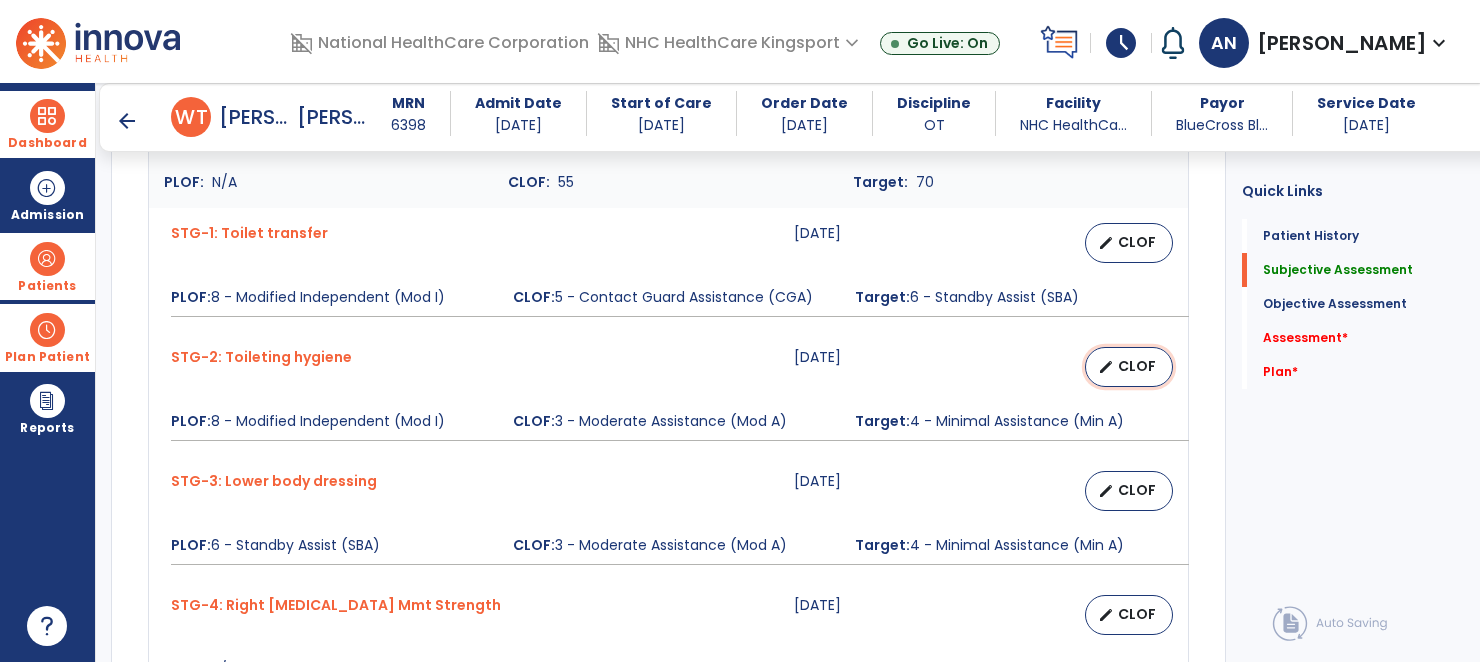 click on "CLOF" at bounding box center [1137, 366] 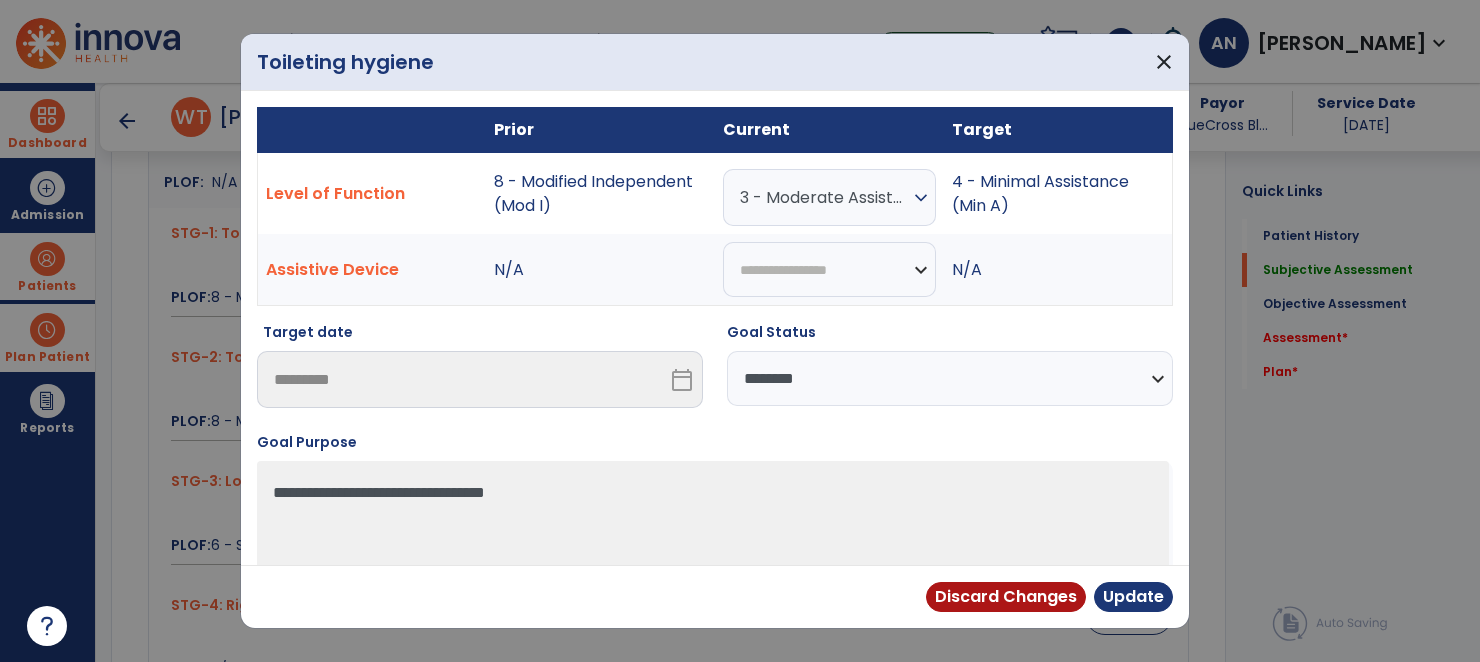 click on "3 - Moderate Assistance (Mod A)" at bounding box center (824, 197) 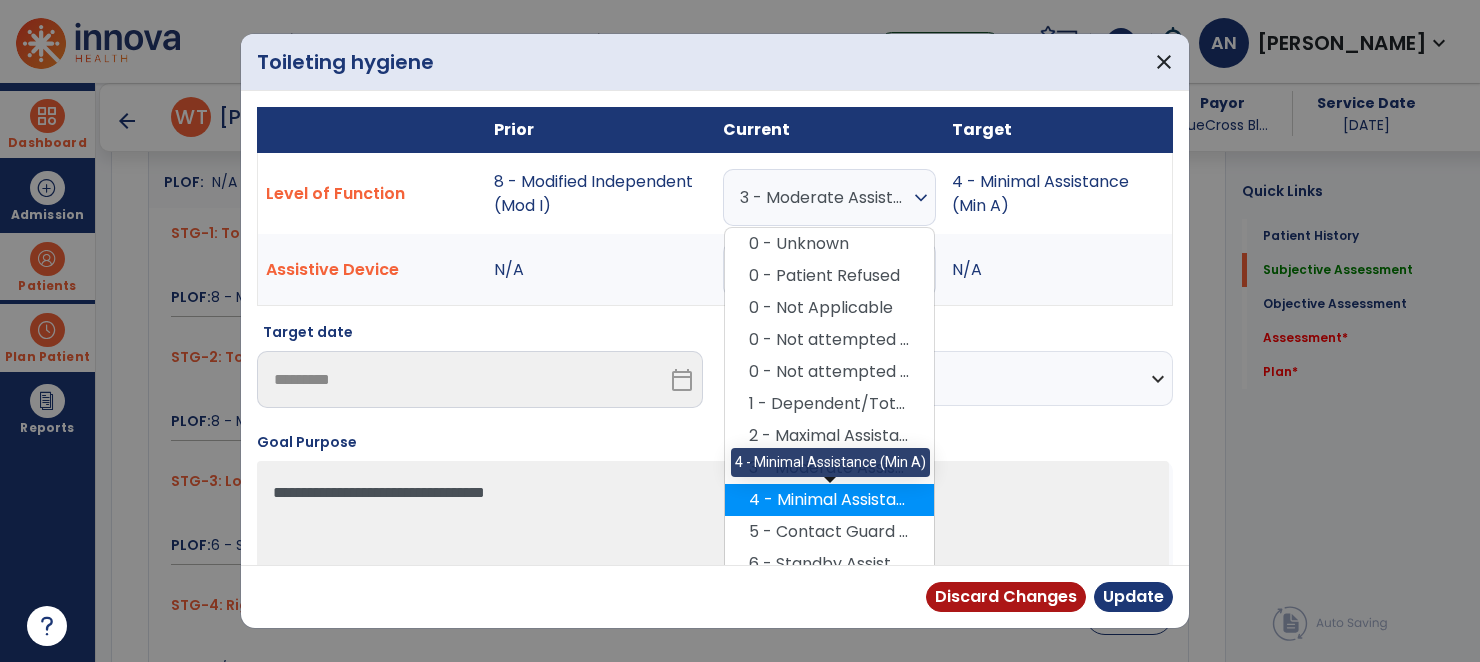 click on "4 - Minimal Assistance (Min A)" at bounding box center (829, 500) 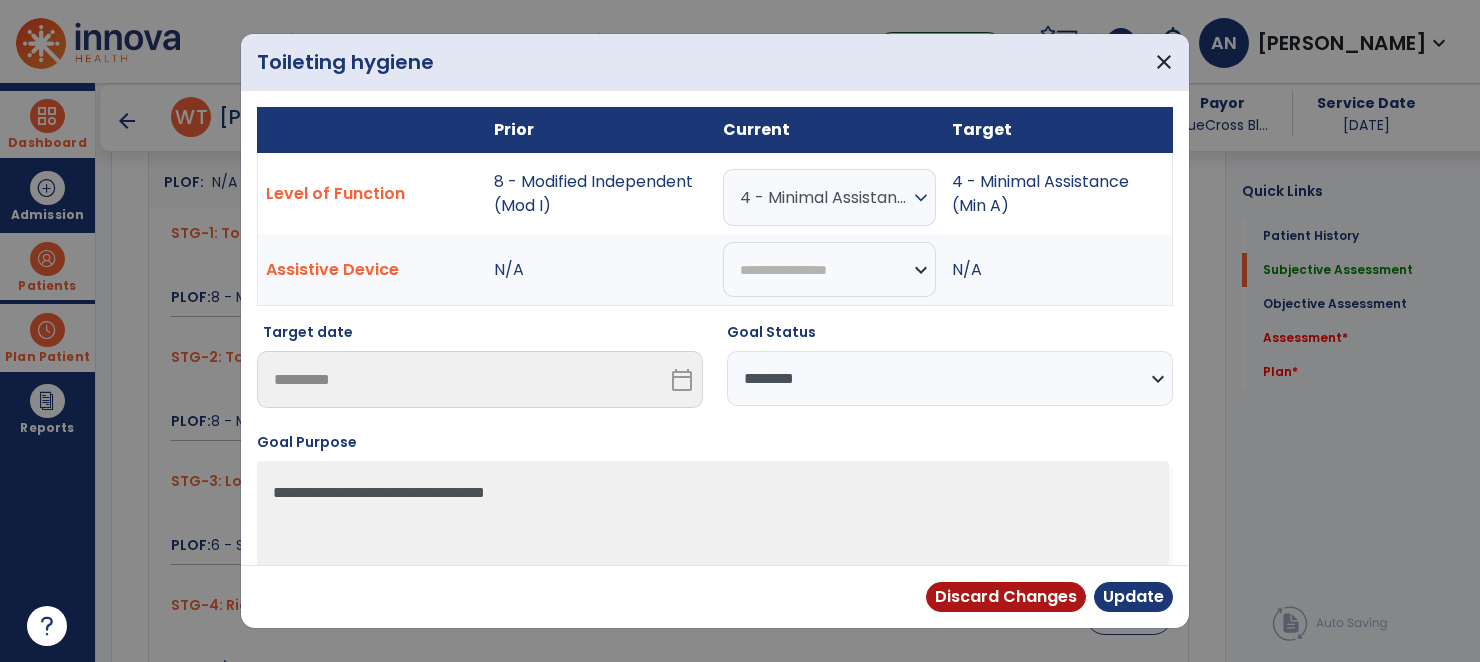 click on "**********" at bounding box center (950, 378) 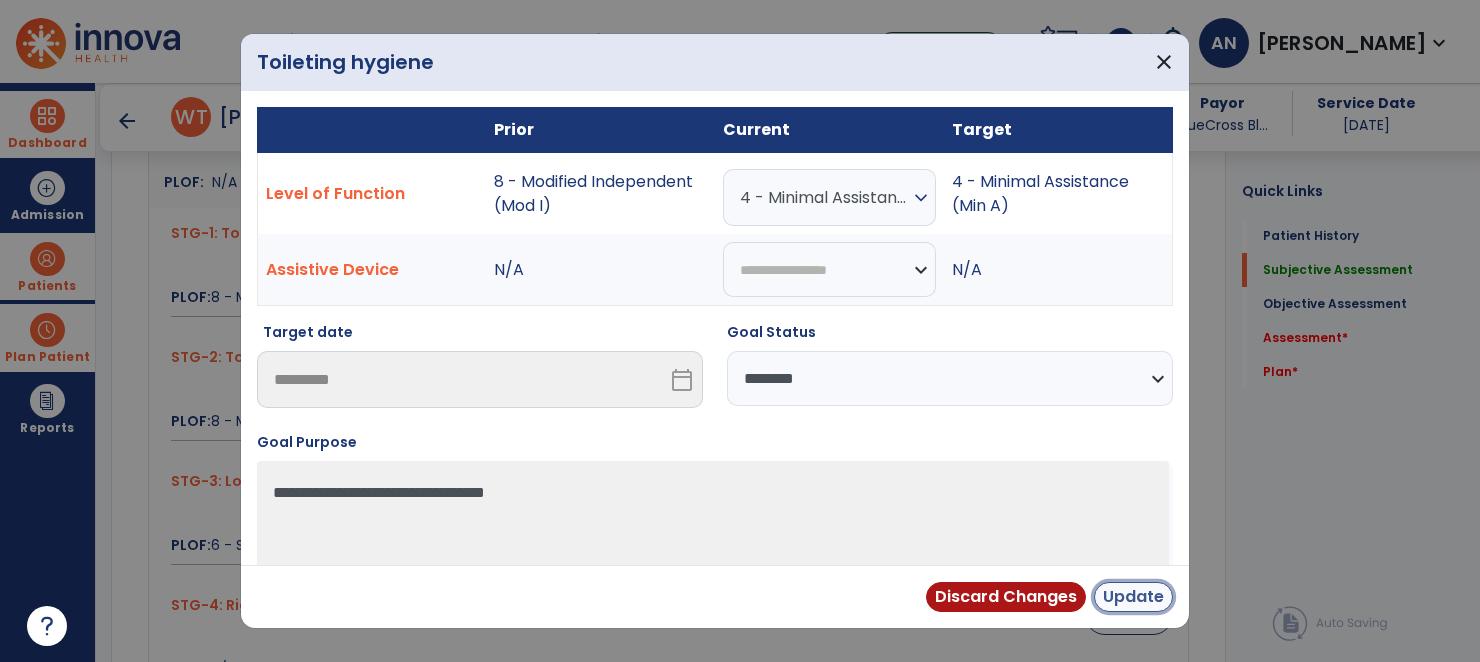 click on "Update" at bounding box center [1133, 597] 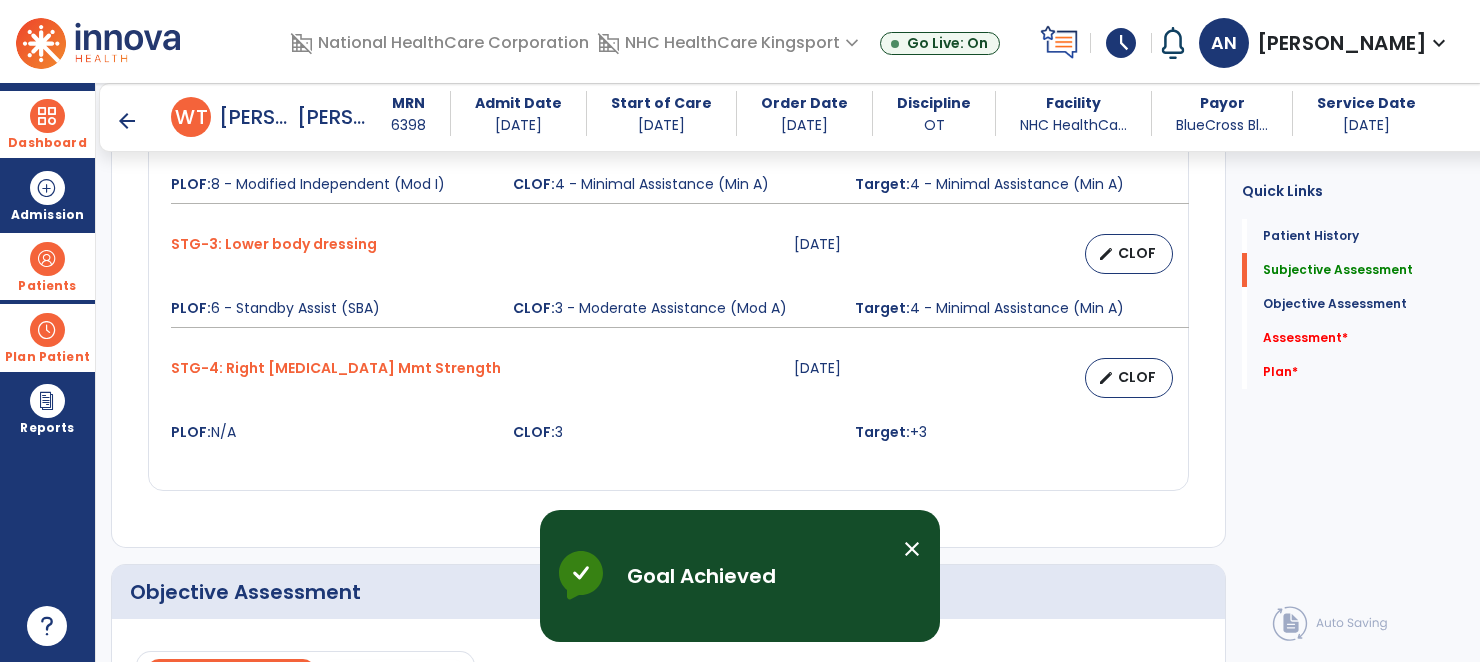 scroll, scrollTop: 1110, scrollLeft: 0, axis: vertical 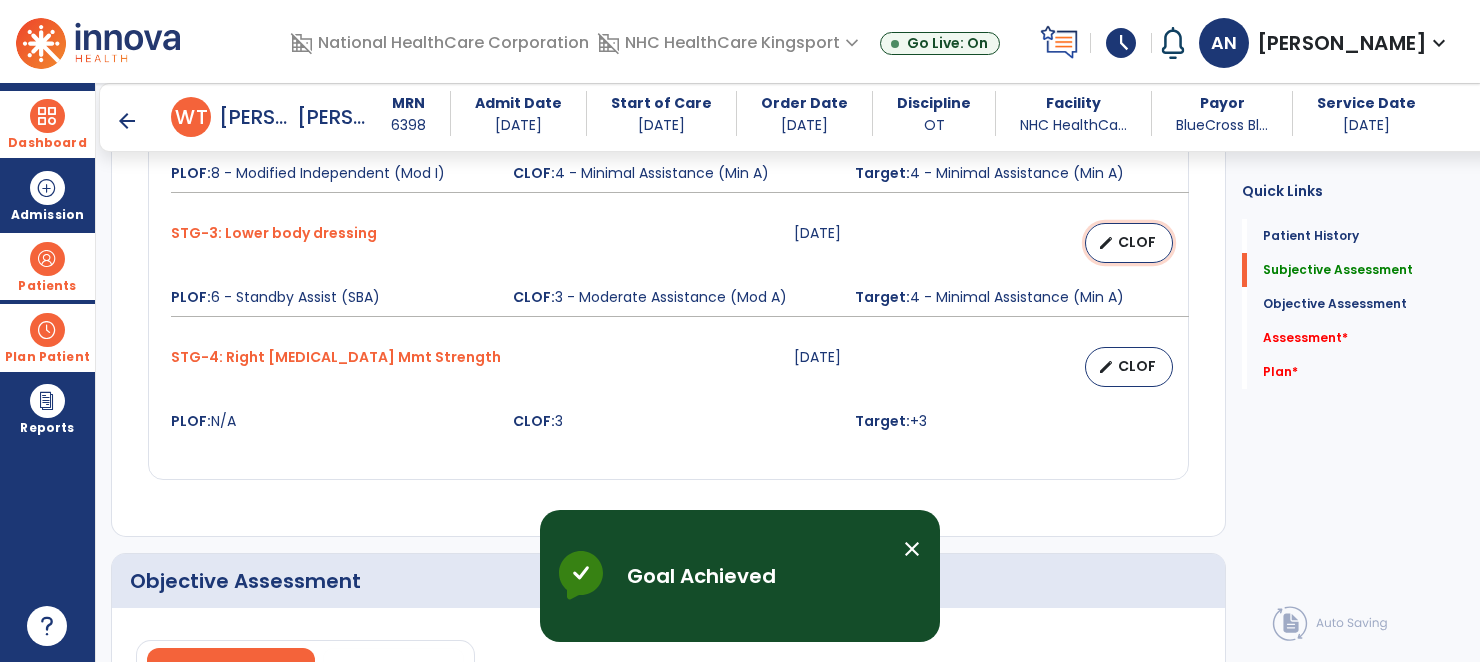 click on "CLOF" at bounding box center (1137, 242) 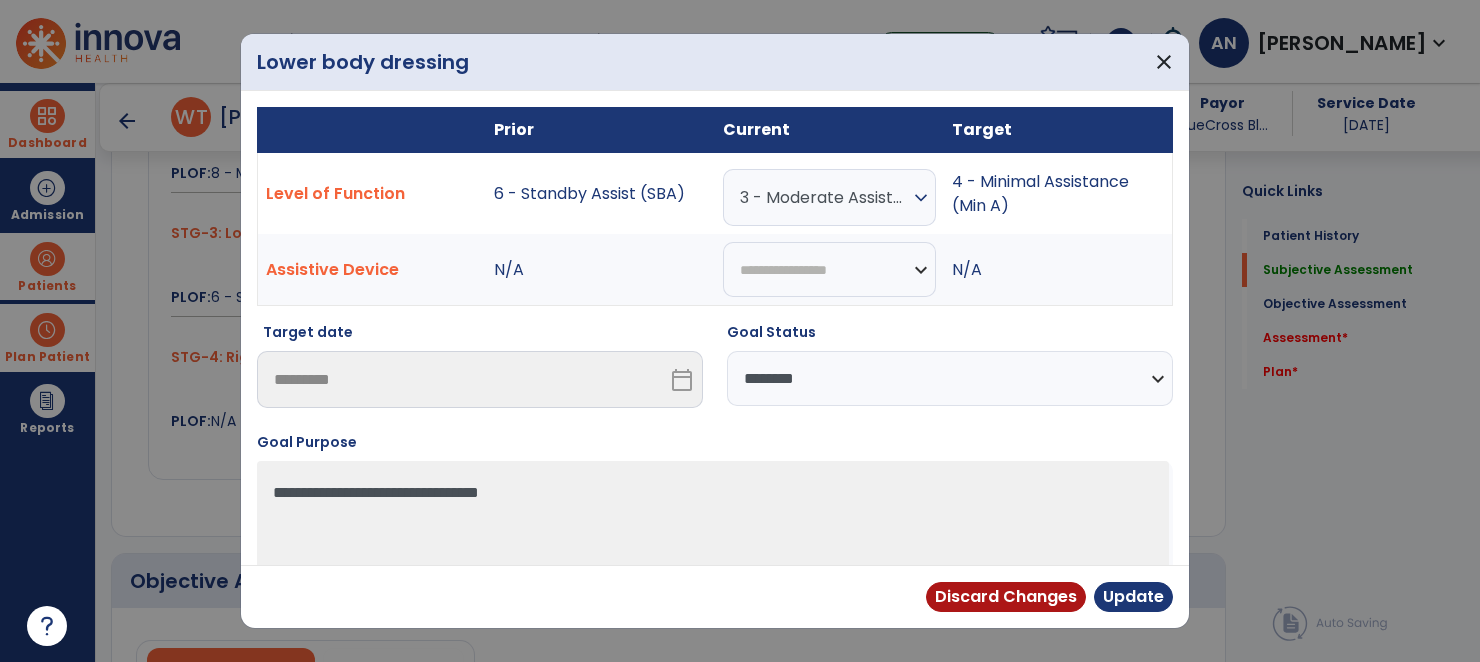 click on "3 - Moderate Assistance (Mod A)" at bounding box center (824, 197) 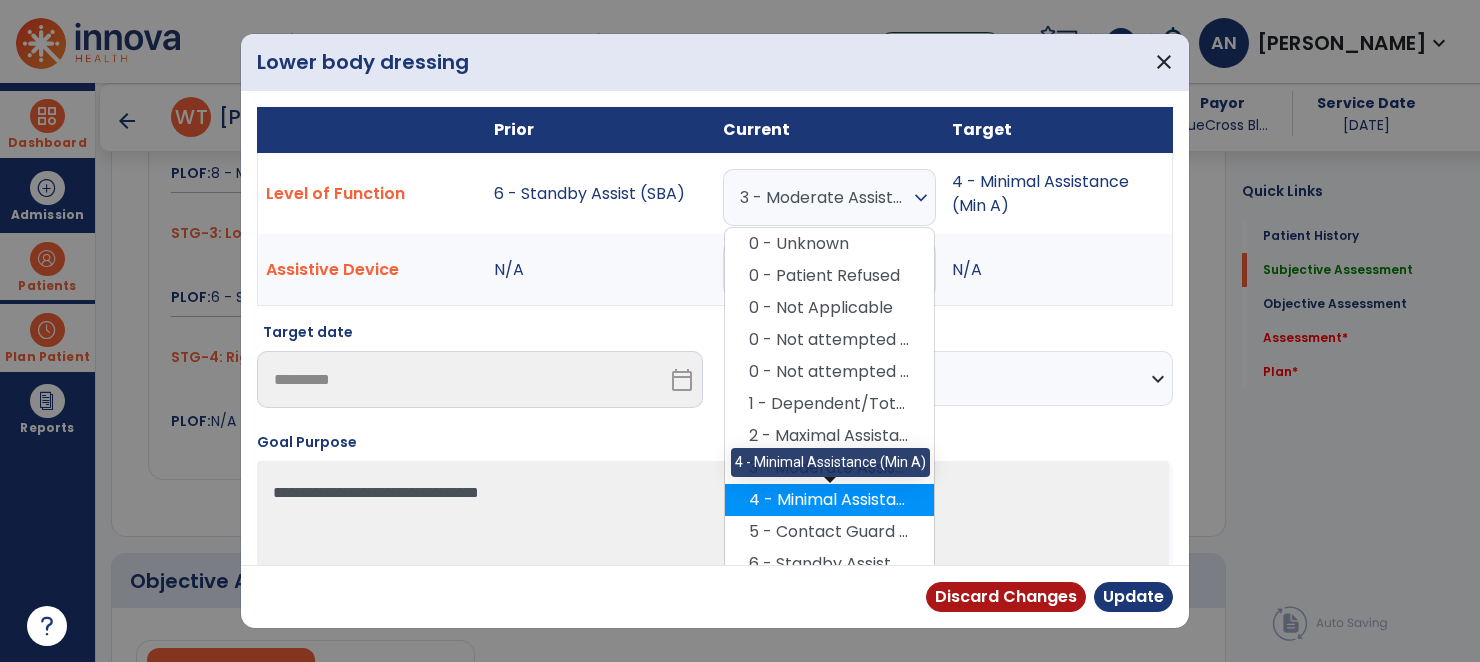 click on "4 - Minimal Assistance (Min A)" at bounding box center (829, 500) 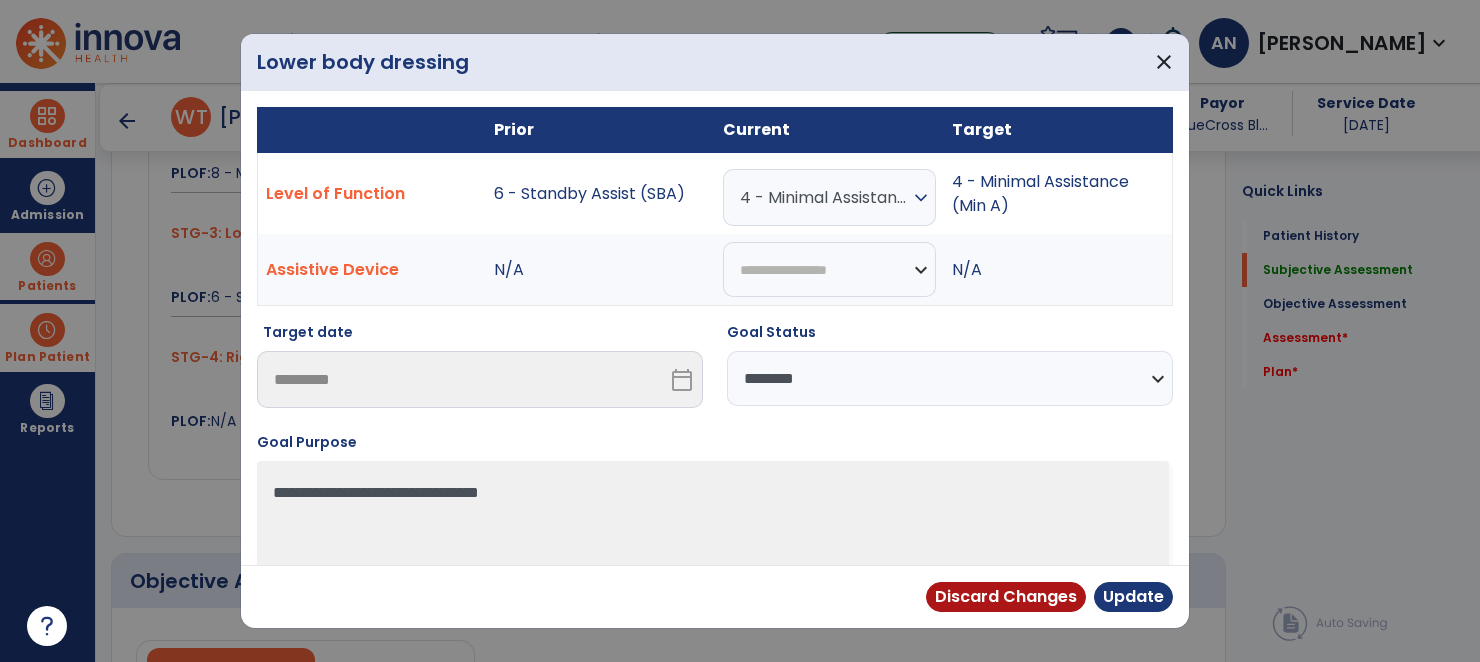 click on "**********" at bounding box center (950, 378) 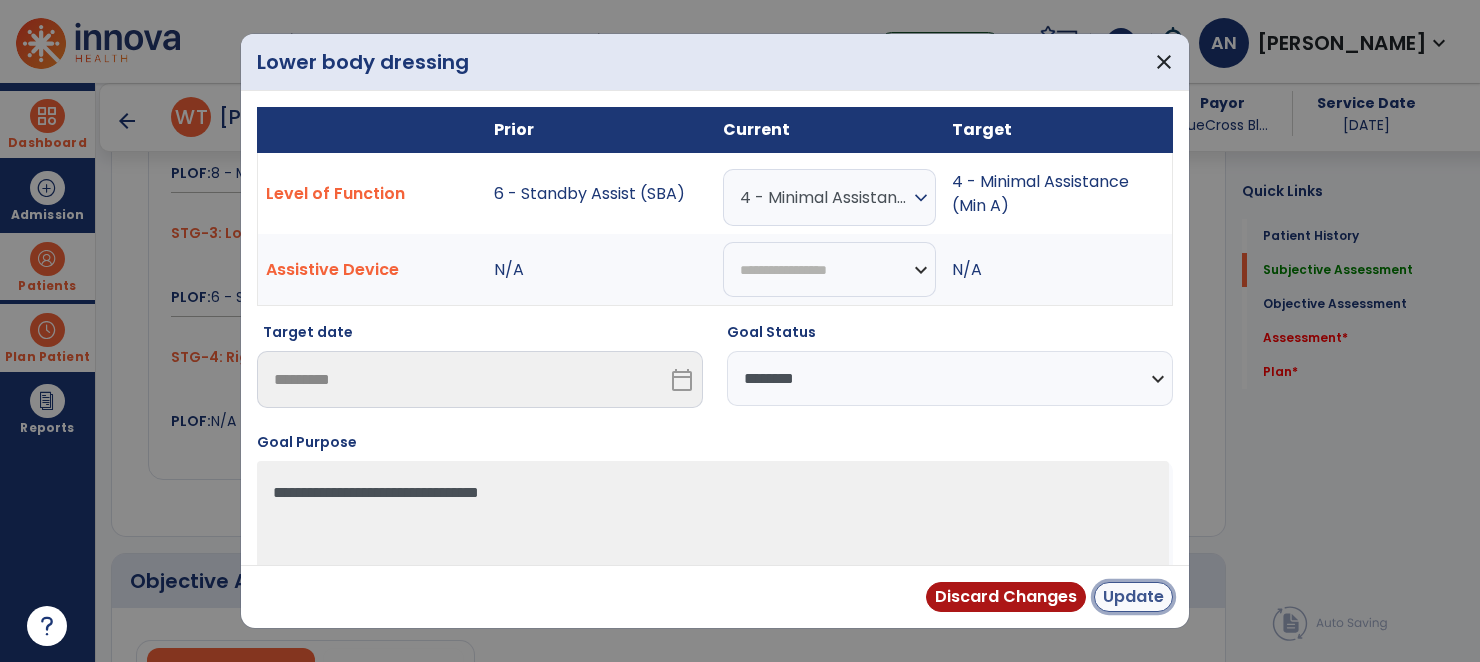 click on "Update" at bounding box center (1133, 597) 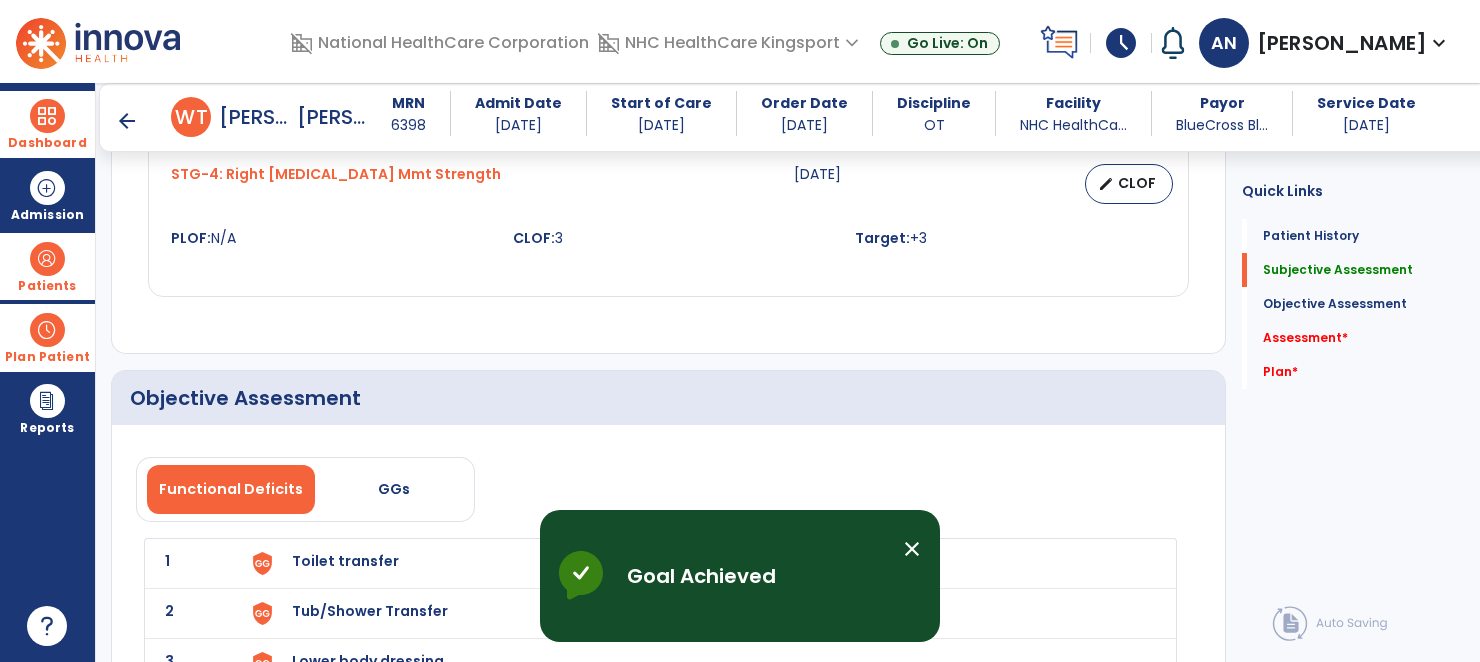 scroll, scrollTop: 1294, scrollLeft: 0, axis: vertical 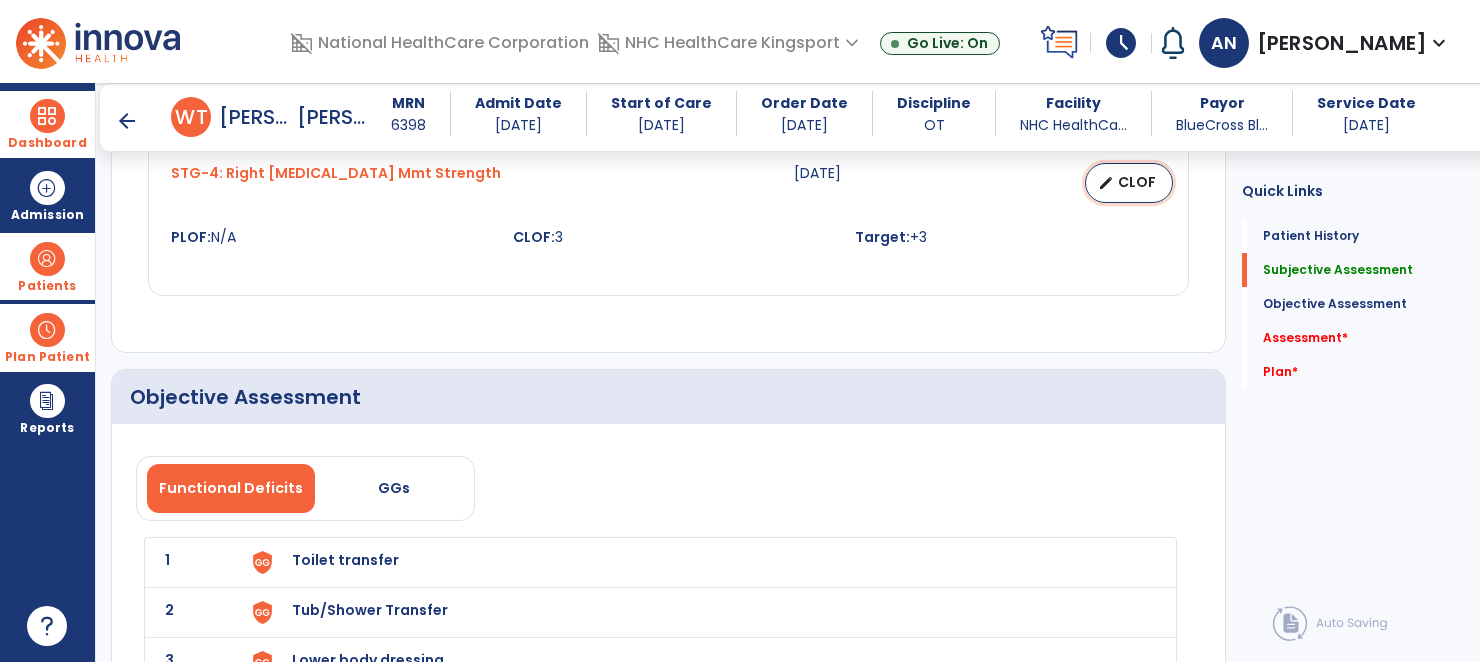 click on "edit" at bounding box center (1106, 183) 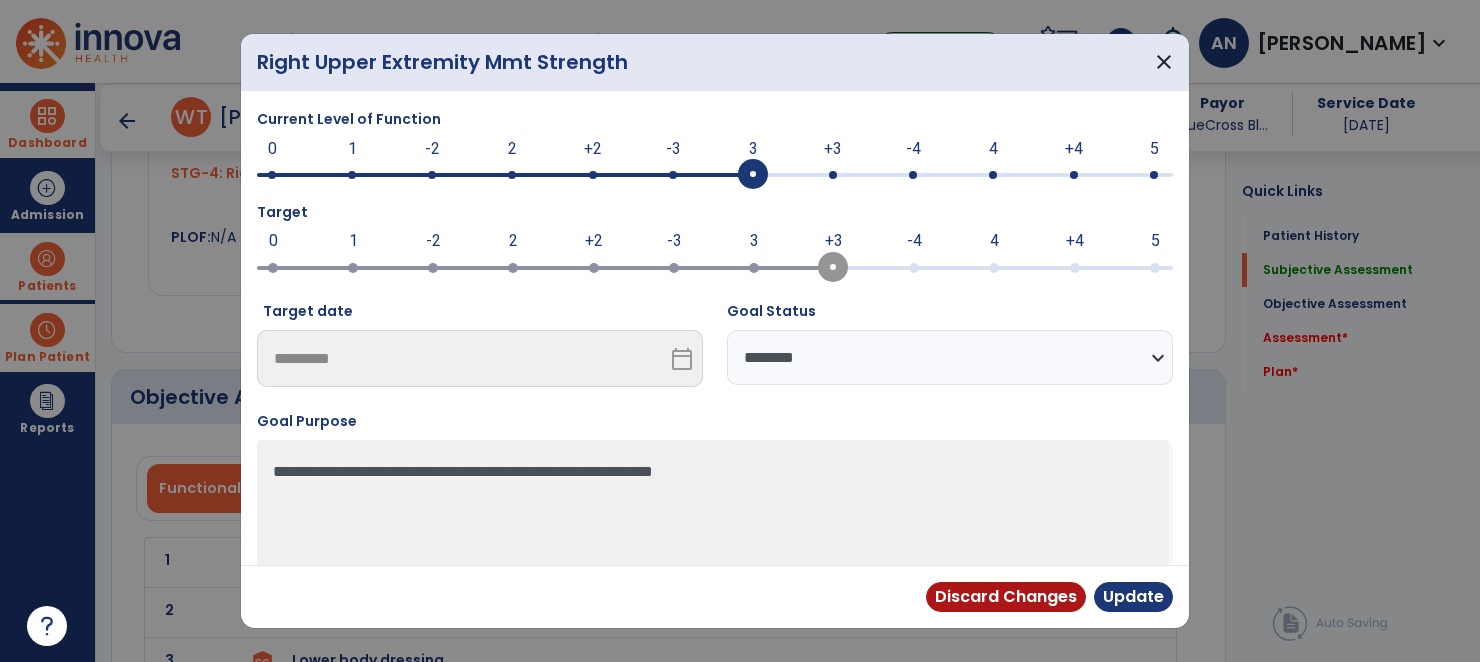 click at bounding box center (715, 173) 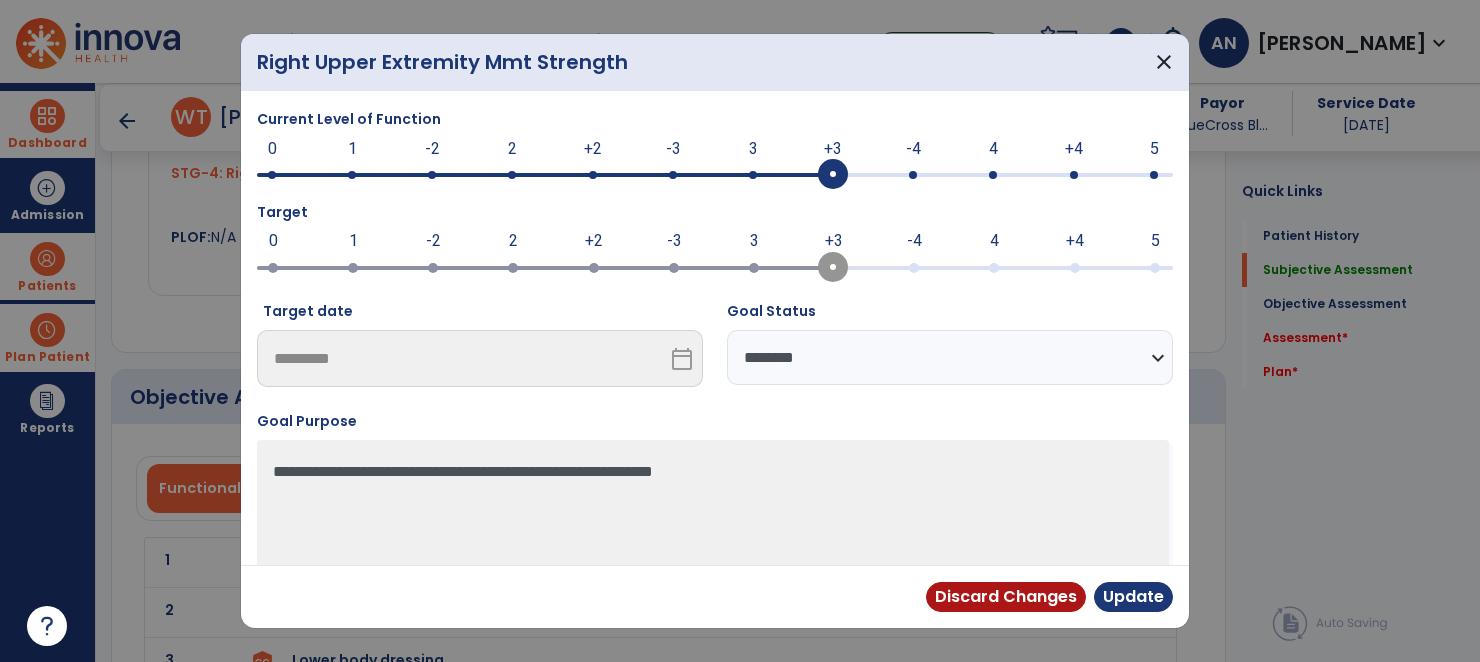 click on "**********" at bounding box center (950, 357) 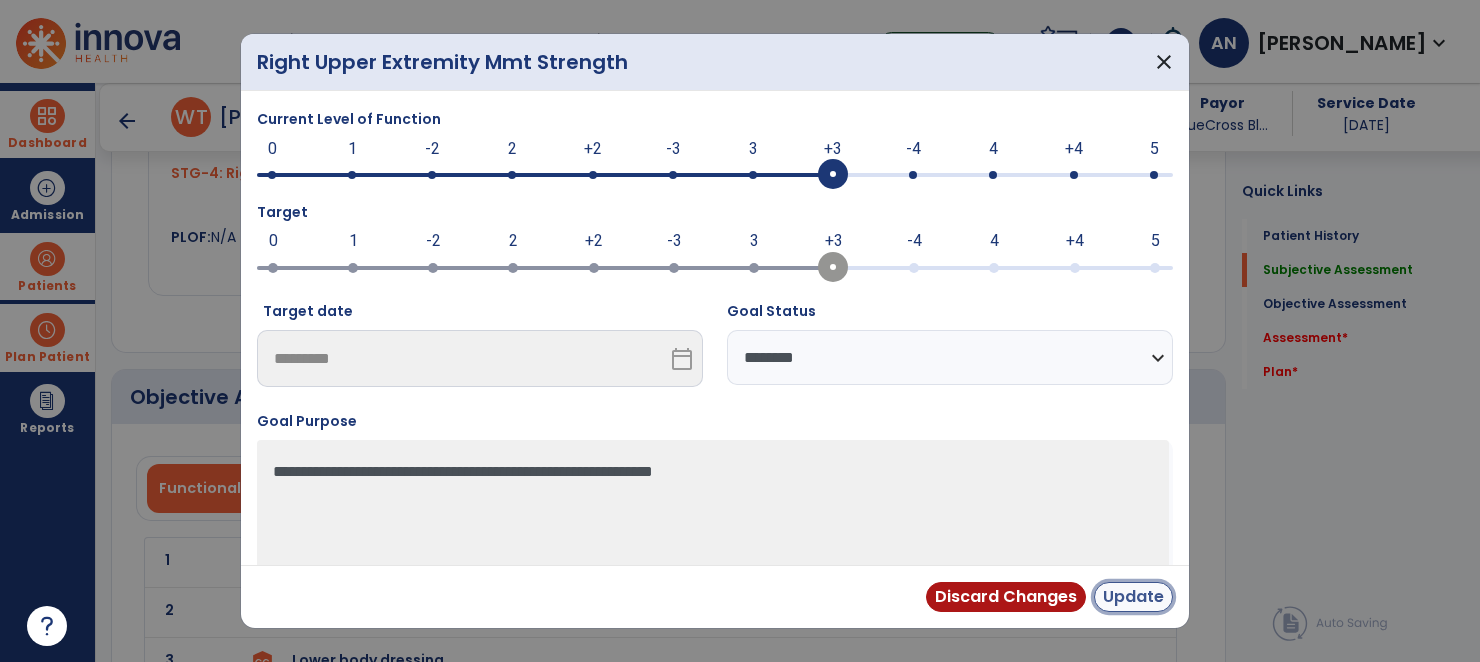 click on "Update" at bounding box center (1133, 597) 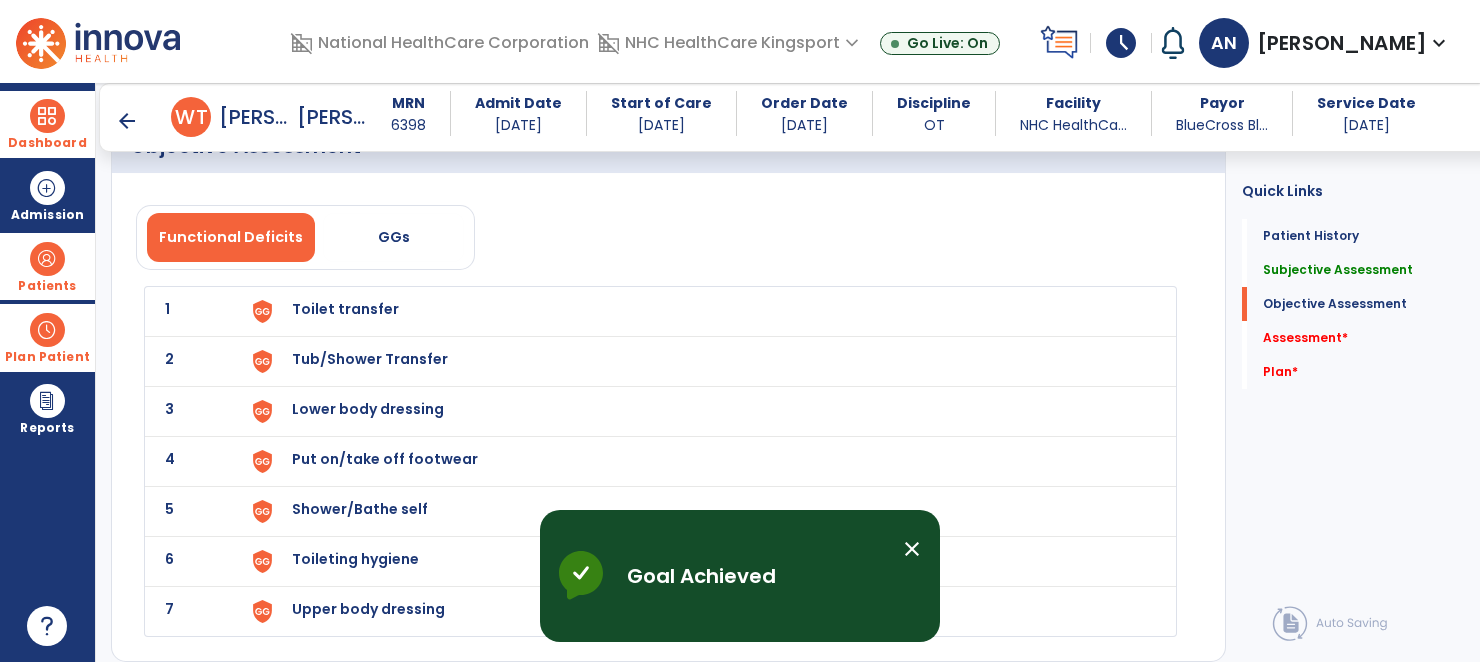 scroll, scrollTop: 1554, scrollLeft: 0, axis: vertical 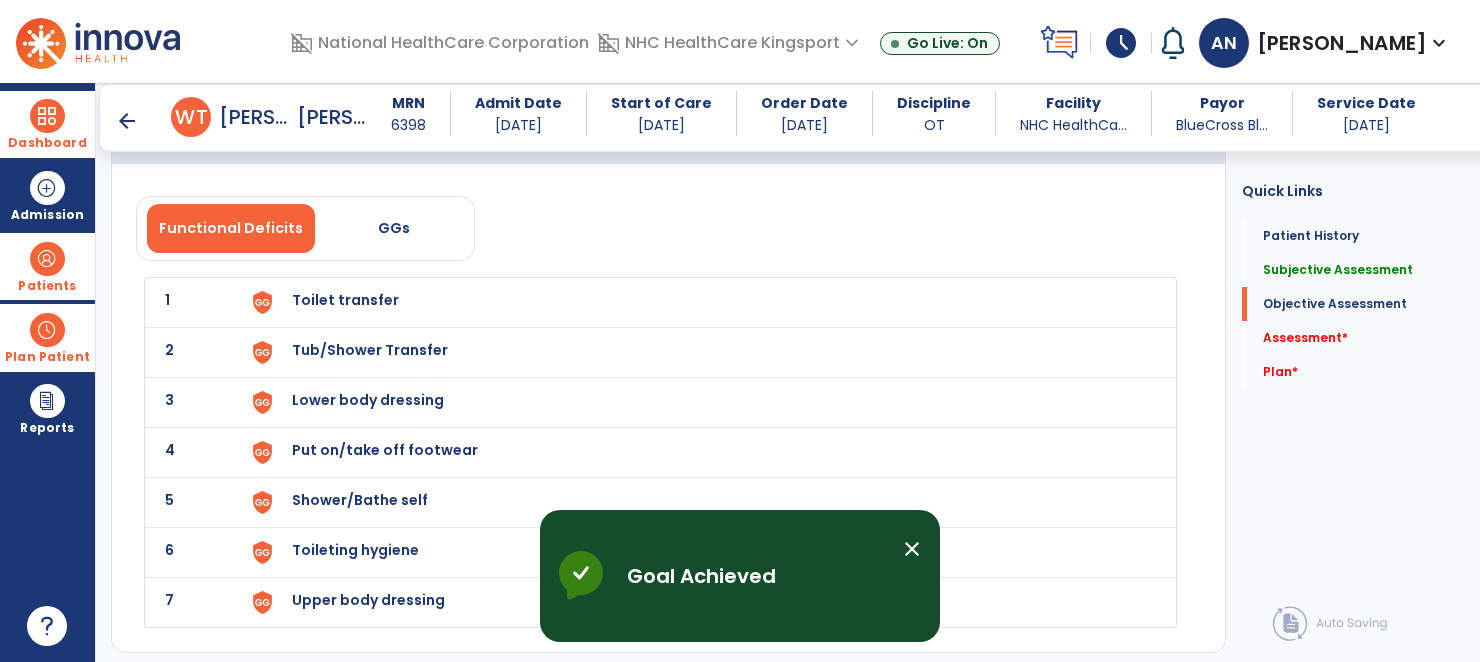 click on "Toilet transfer" at bounding box center [345, 300] 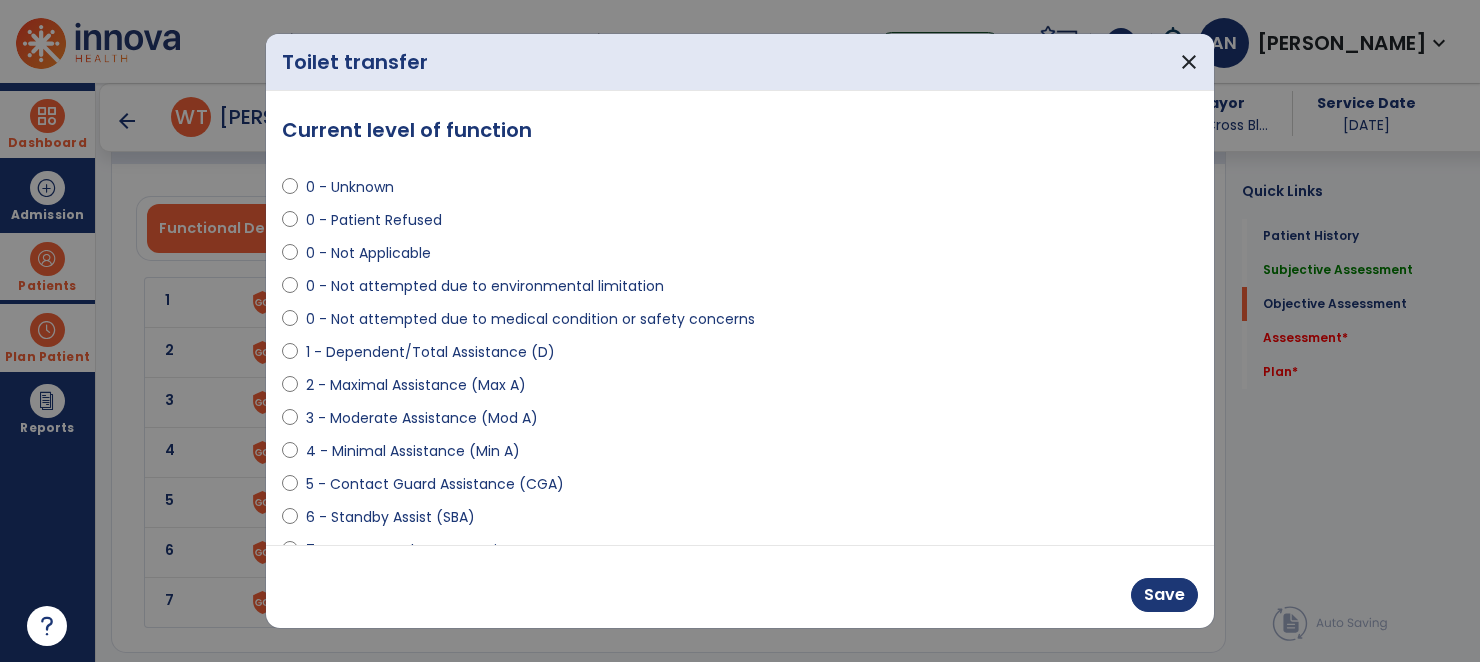click on "5 - Contact Guard Assistance (CGA)" at bounding box center [435, 484] 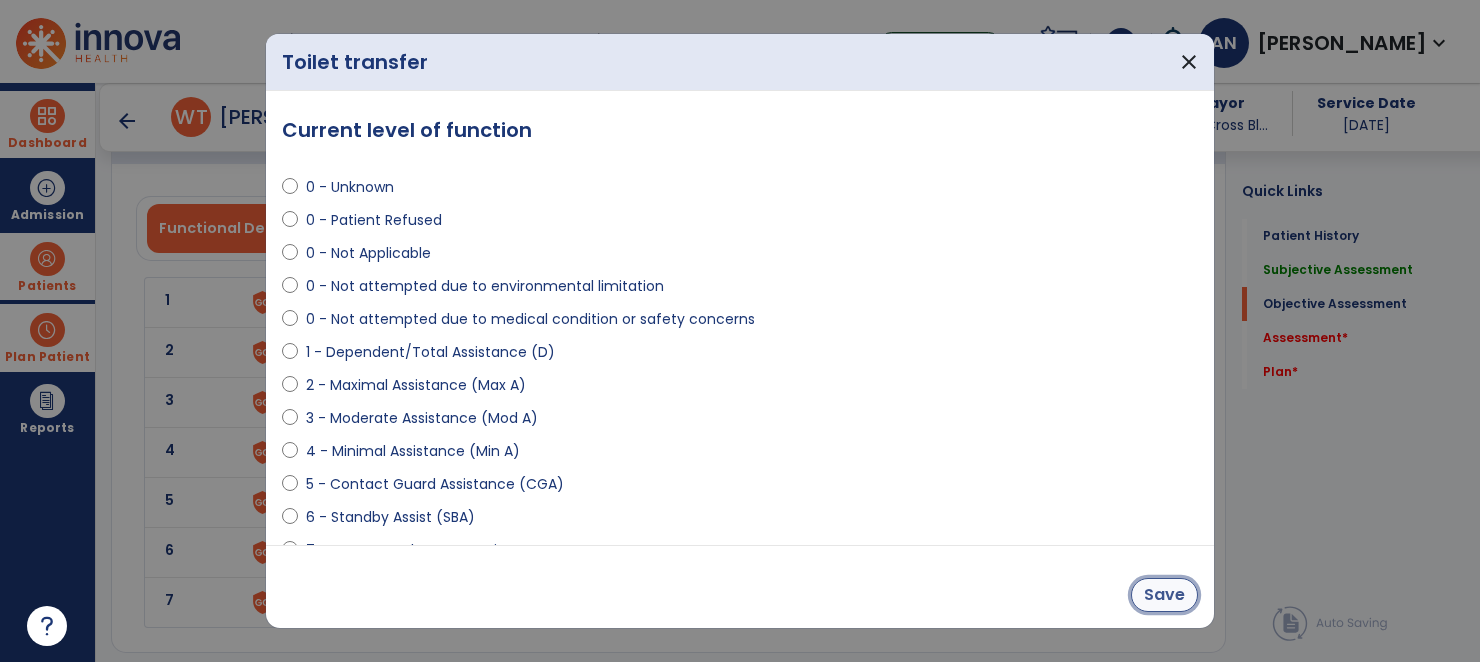 click on "Save" at bounding box center [1164, 595] 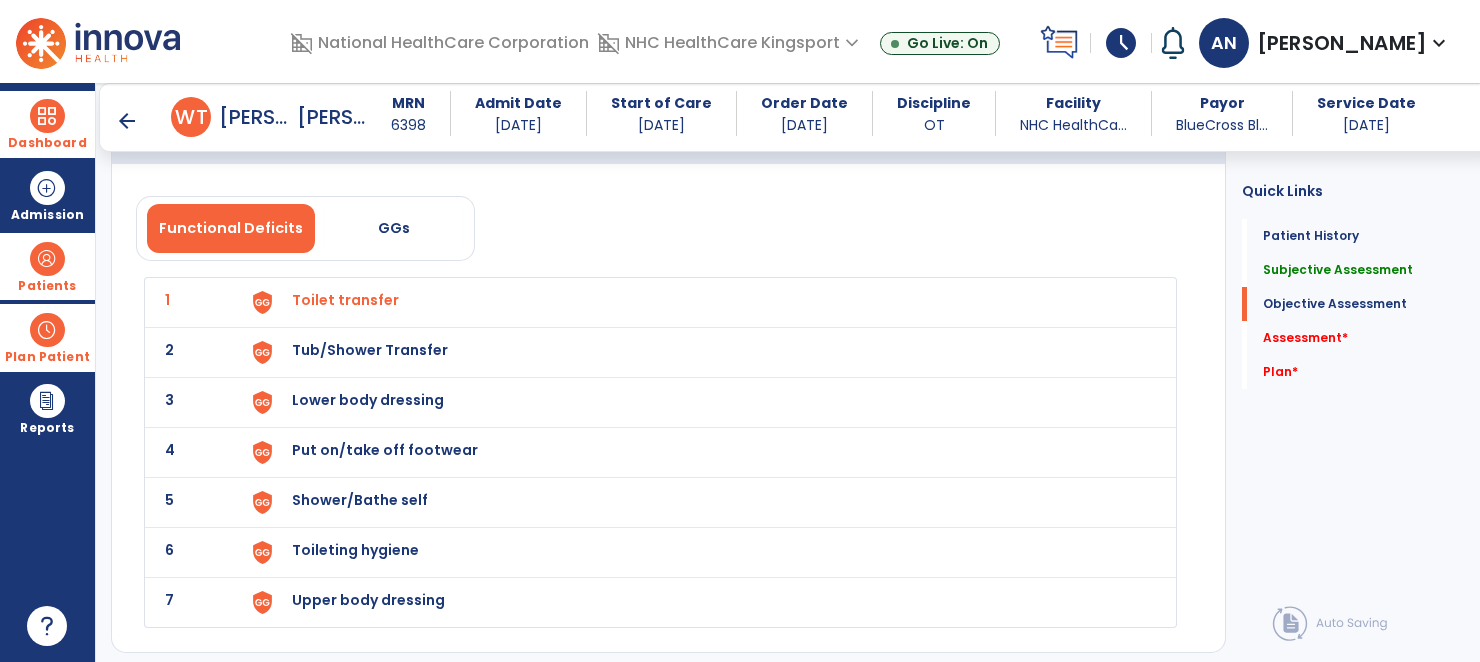 click on "Tub/Shower Transfer" at bounding box center (345, 300) 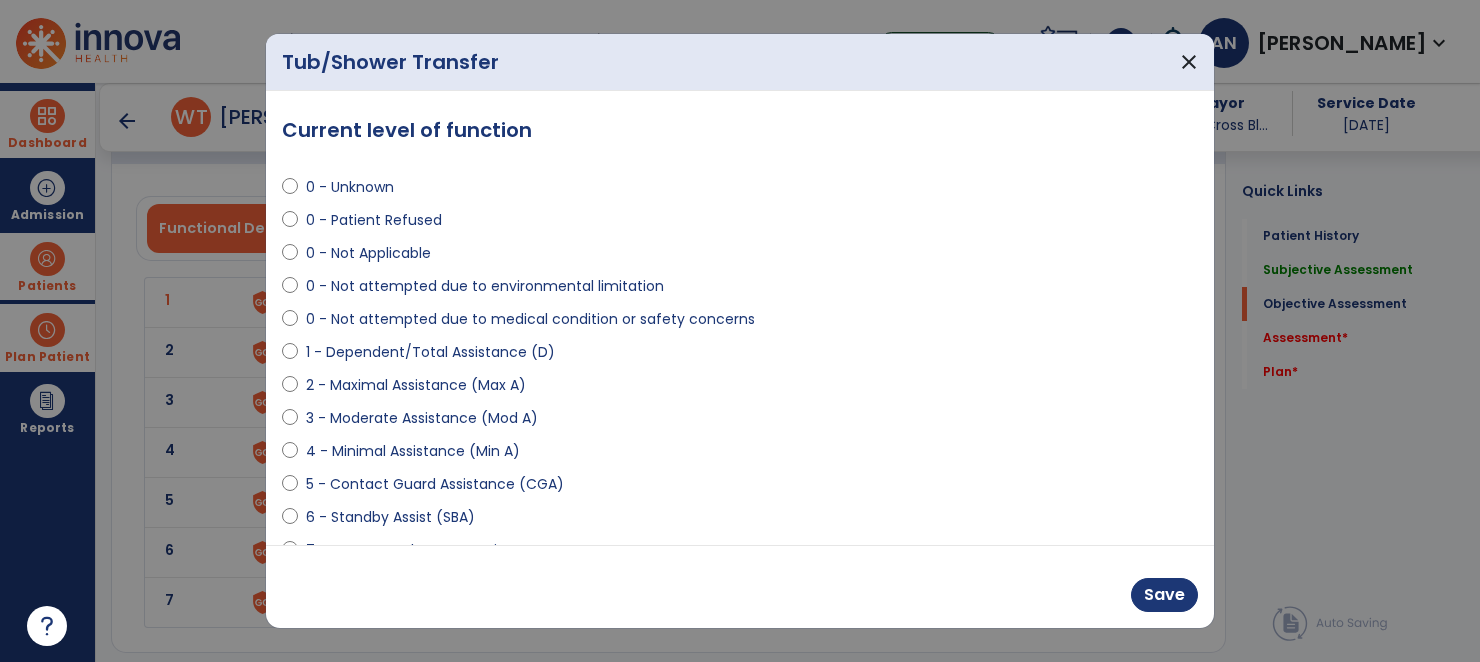 click on "5 - Contact Guard Assistance (CGA)" at bounding box center (435, 484) 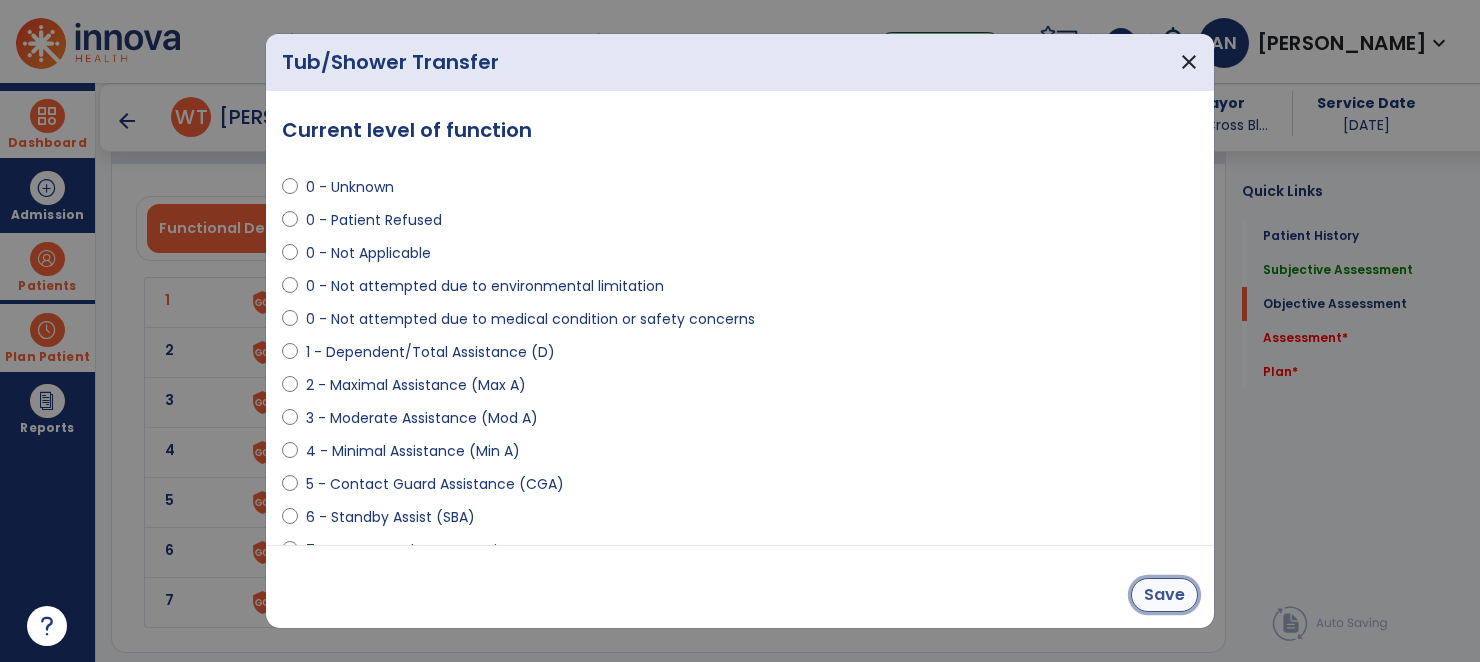 click on "Save" at bounding box center (1164, 595) 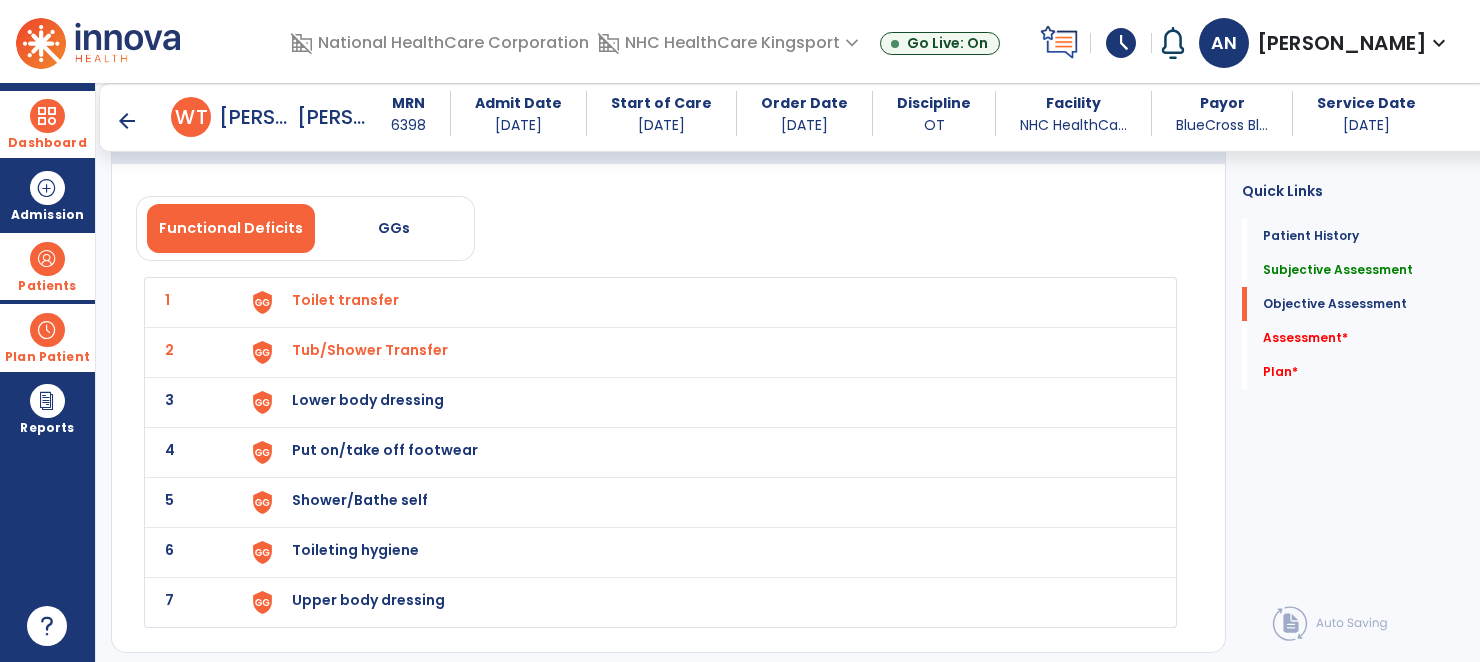 click on "Lower body dressing" at bounding box center [345, 300] 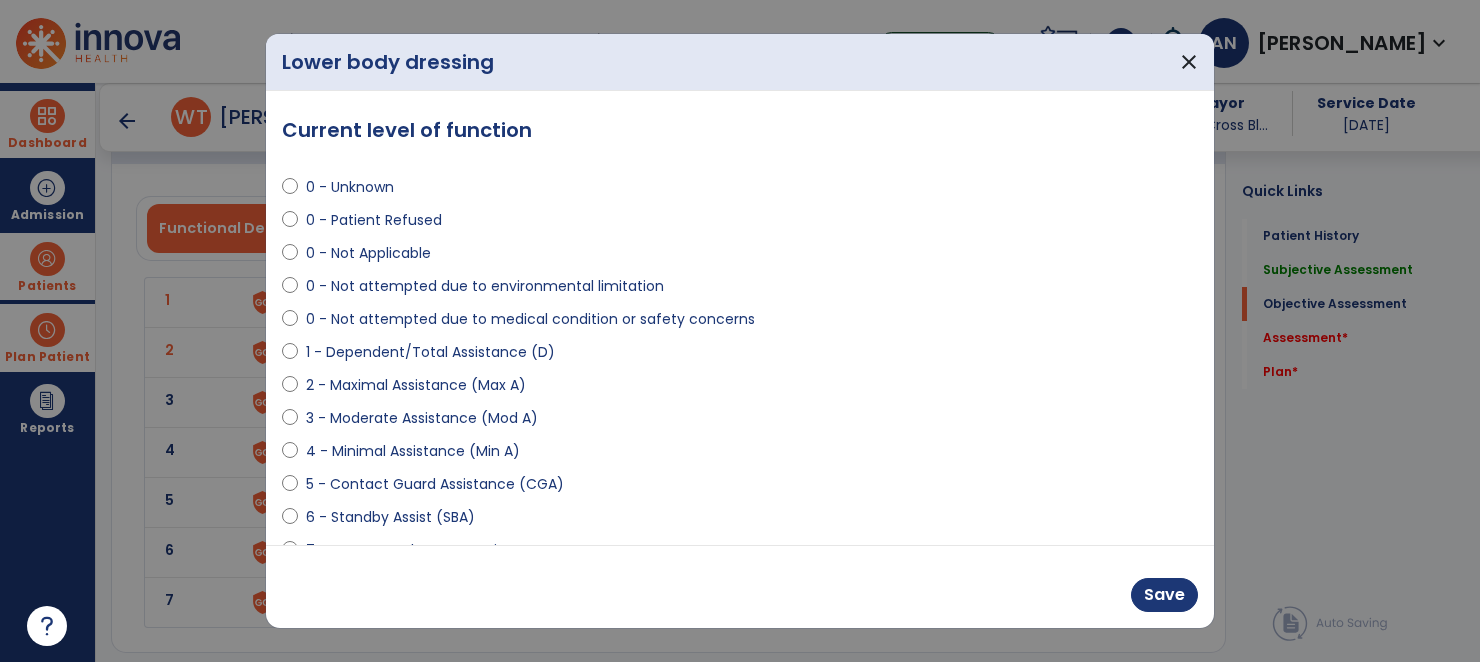 click on "4 - Minimal Assistance (Min A)" at bounding box center [413, 451] 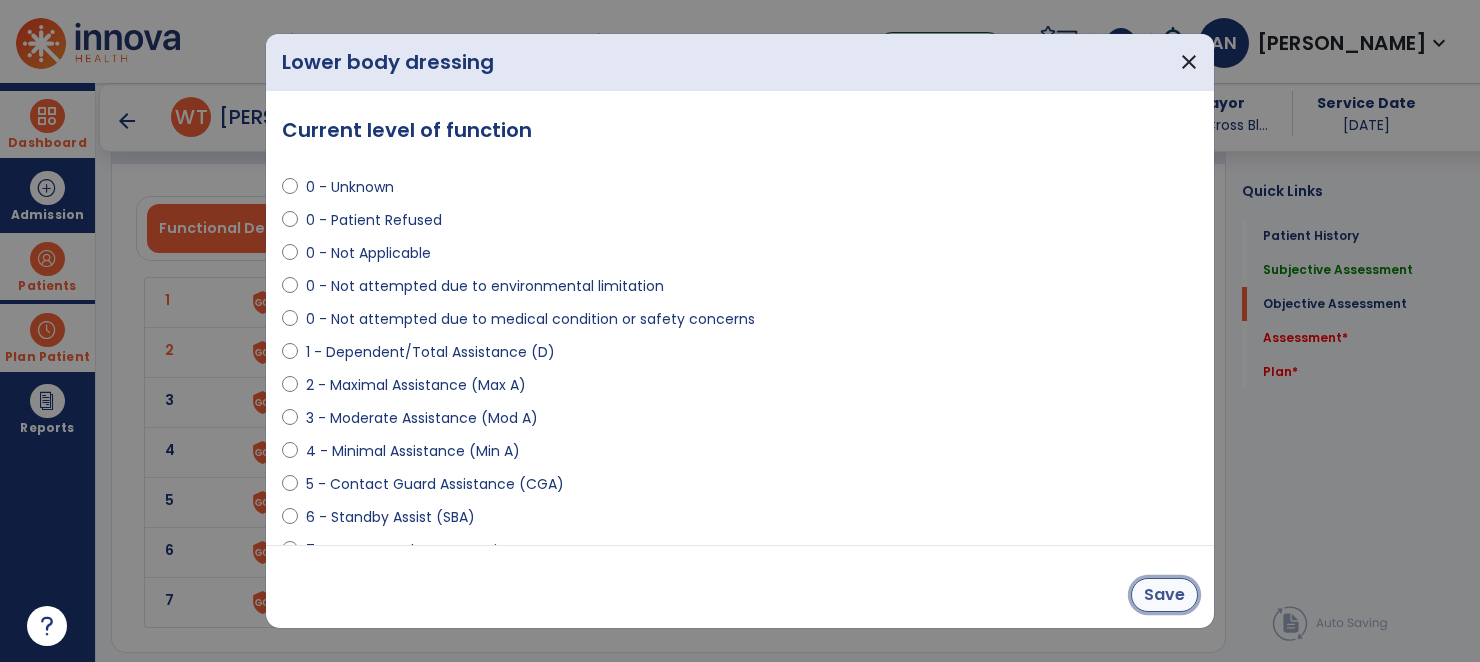 click on "Save" at bounding box center (1164, 595) 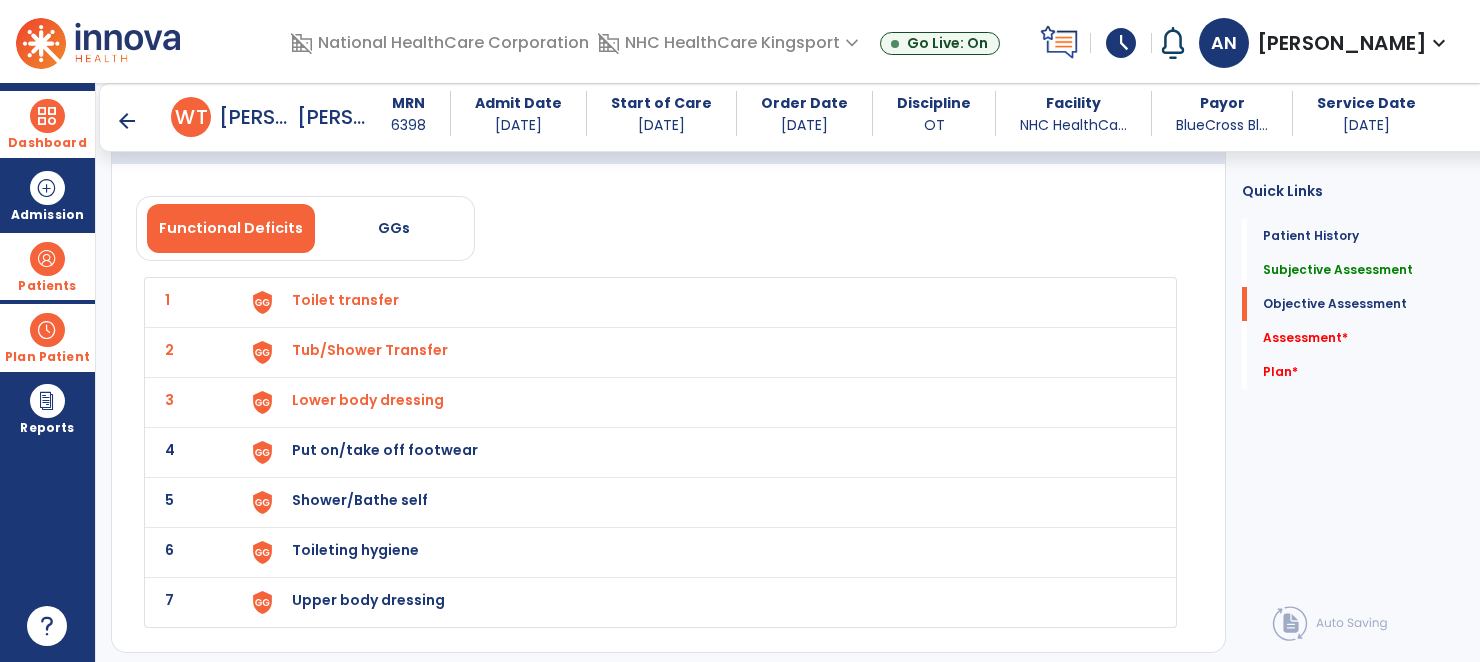 click on "Put on/take off footwear" at bounding box center [345, 300] 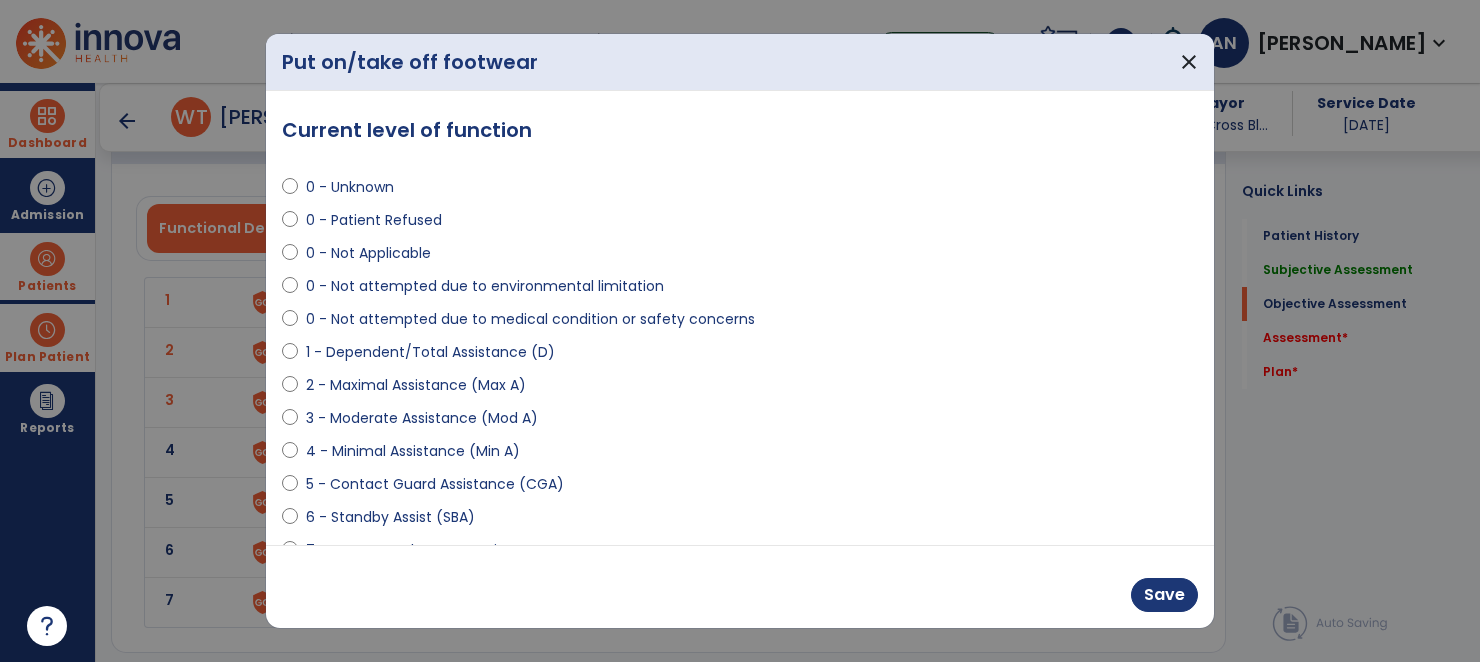 click on "4 - Minimal Assistance (Min A)" at bounding box center (413, 451) 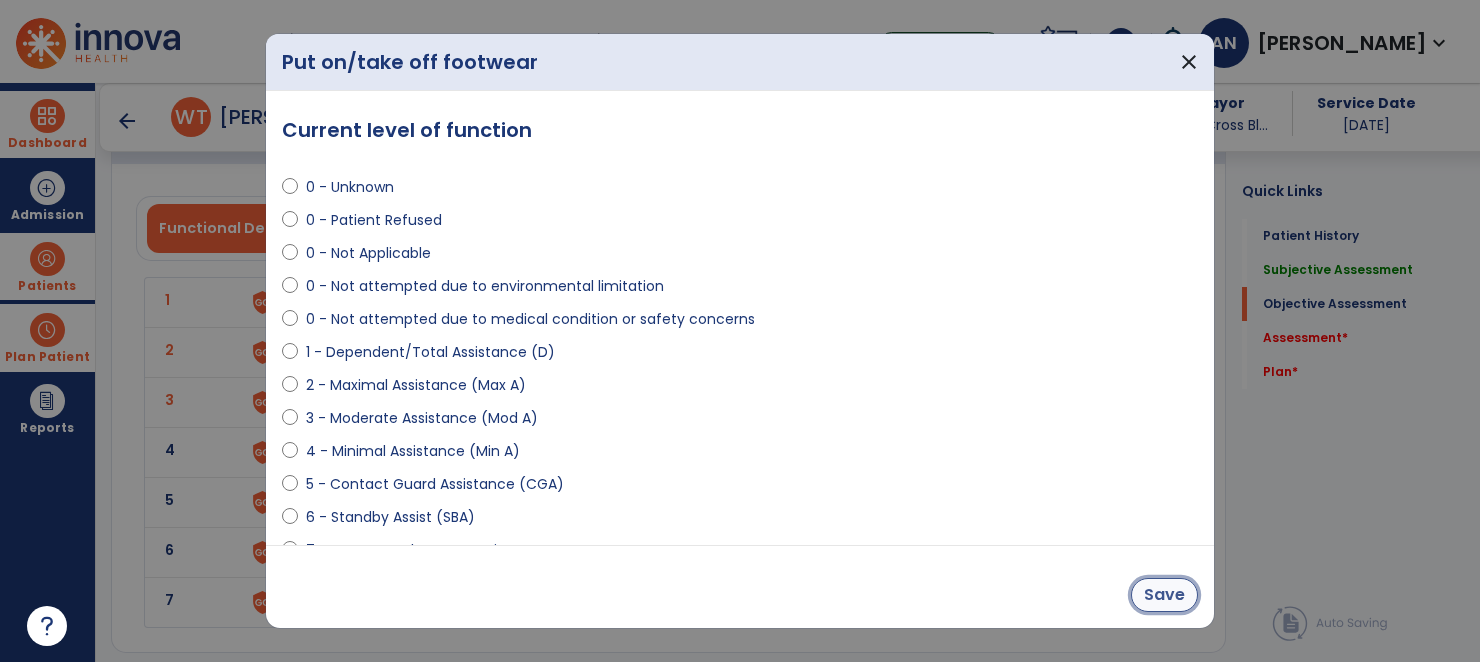 click on "Save" at bounding box center (1164, 595) 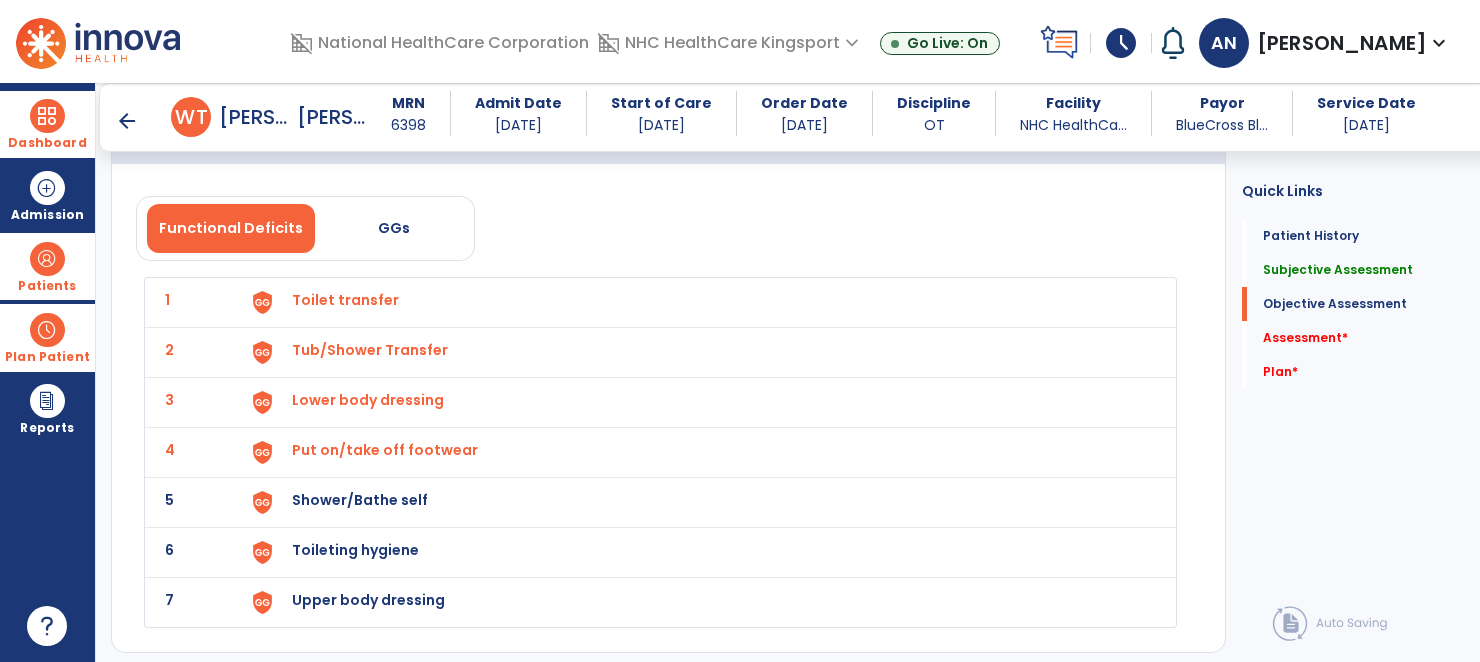 click on "Shower/Bathe self" at bounding box center (702, 302) 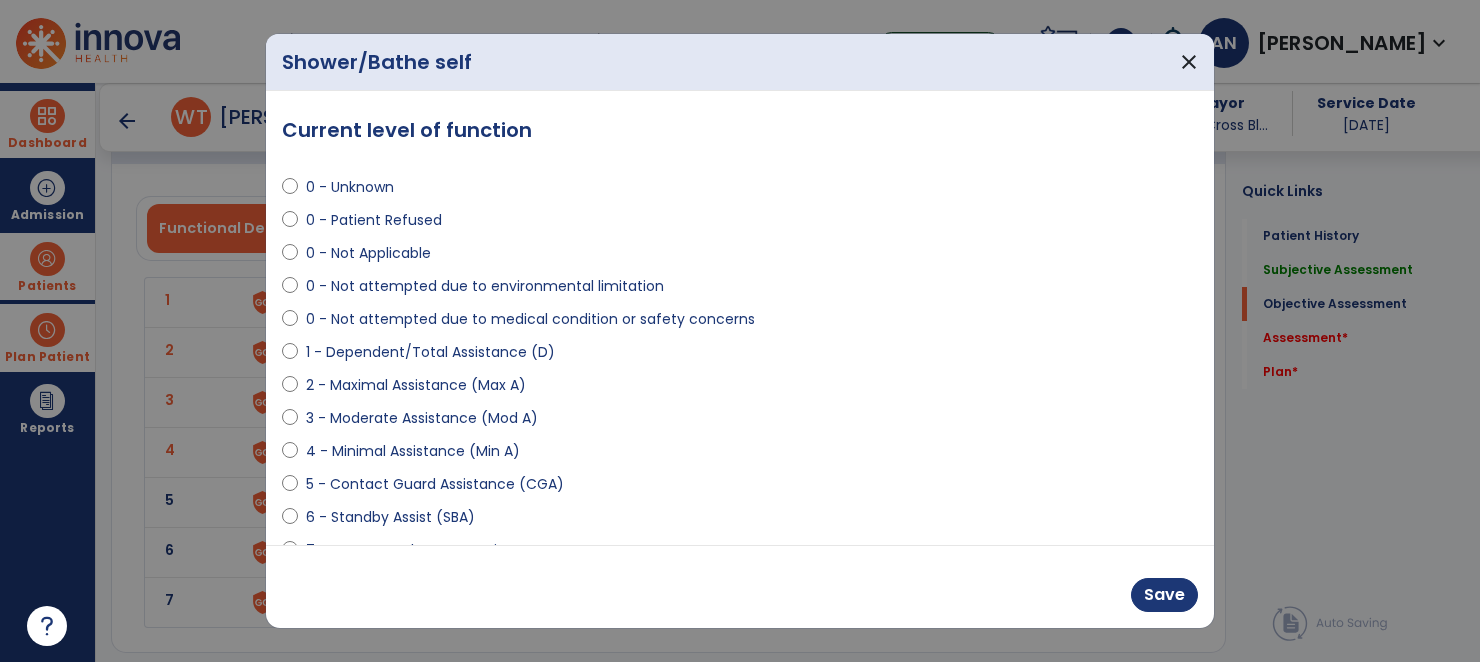 click on "4 - Minimal Assistance (Min A)" at bounding box center (413, 451) 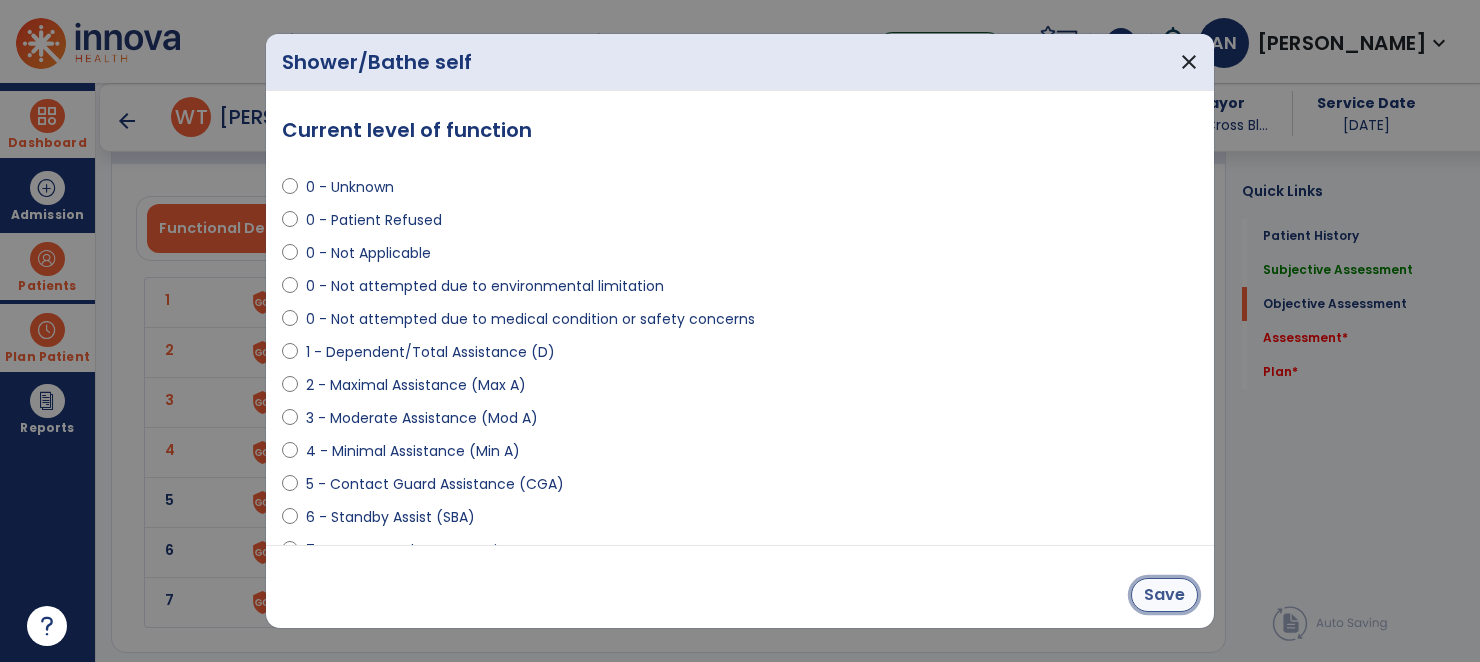 click on "Save" at bounding box center [1164, 595] 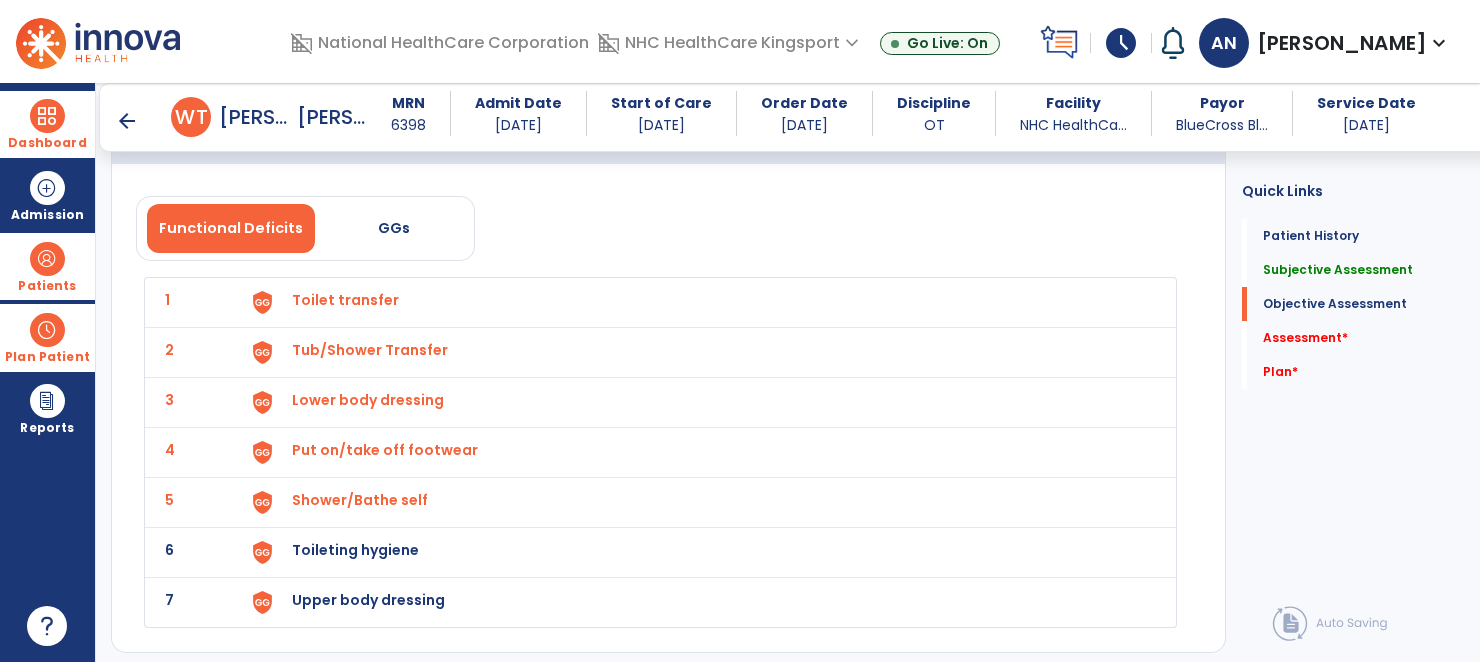 click on "Toileting hygiene" at bounding box center [345, 300] 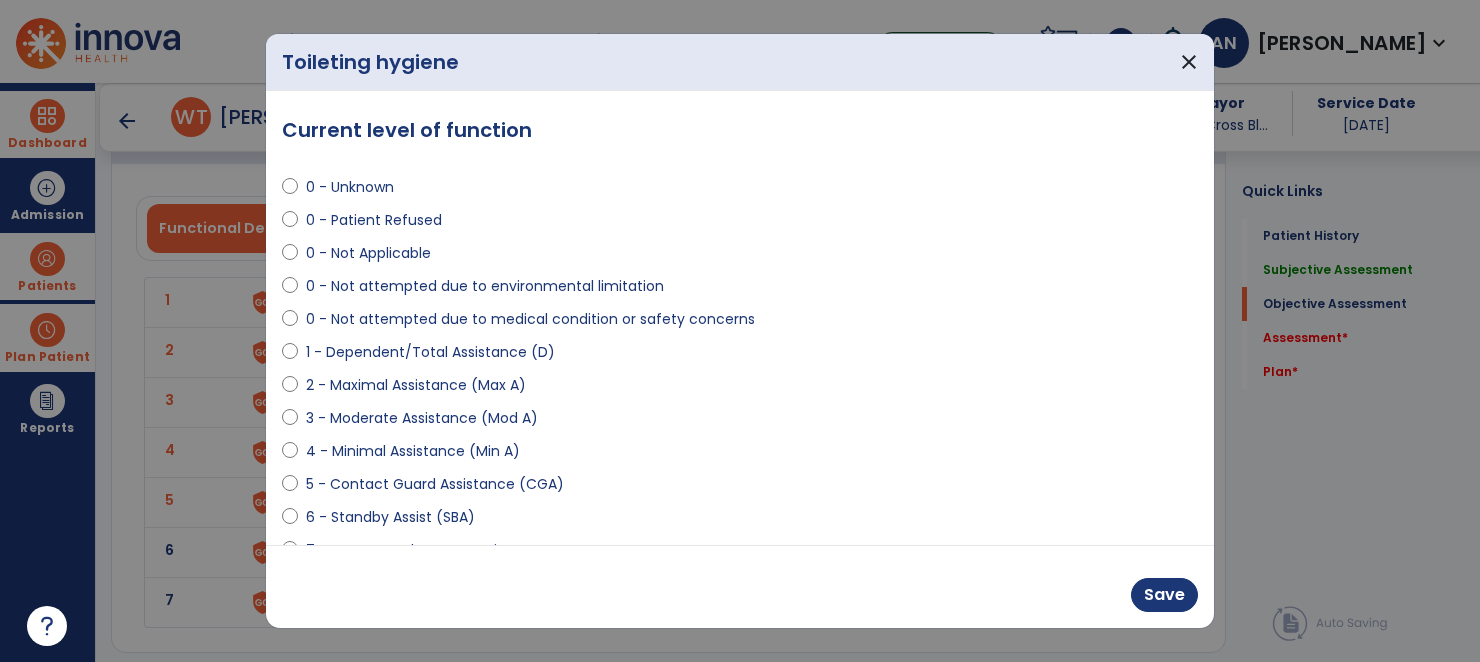 click on "4 - Minimal Assistance (Min A)" at bounding box center (413, 451) 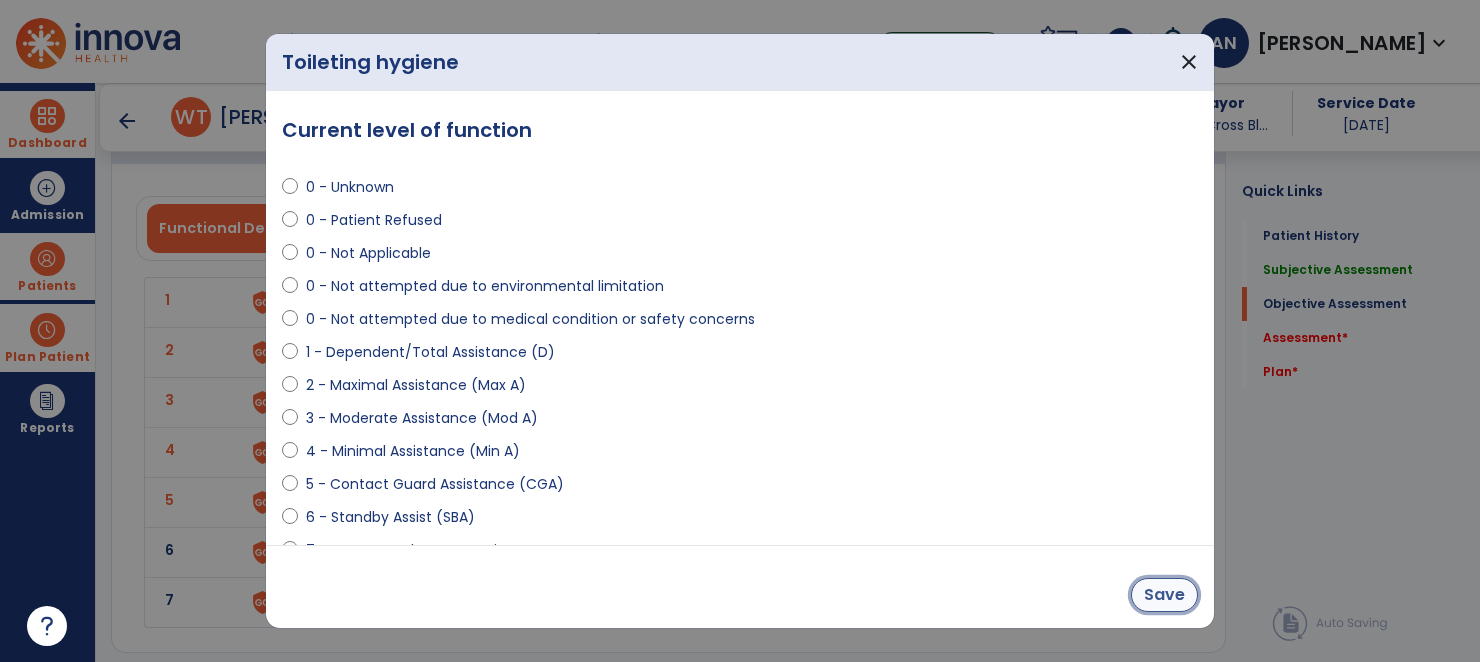 click on "Save" at bounding box center (1164, 595) 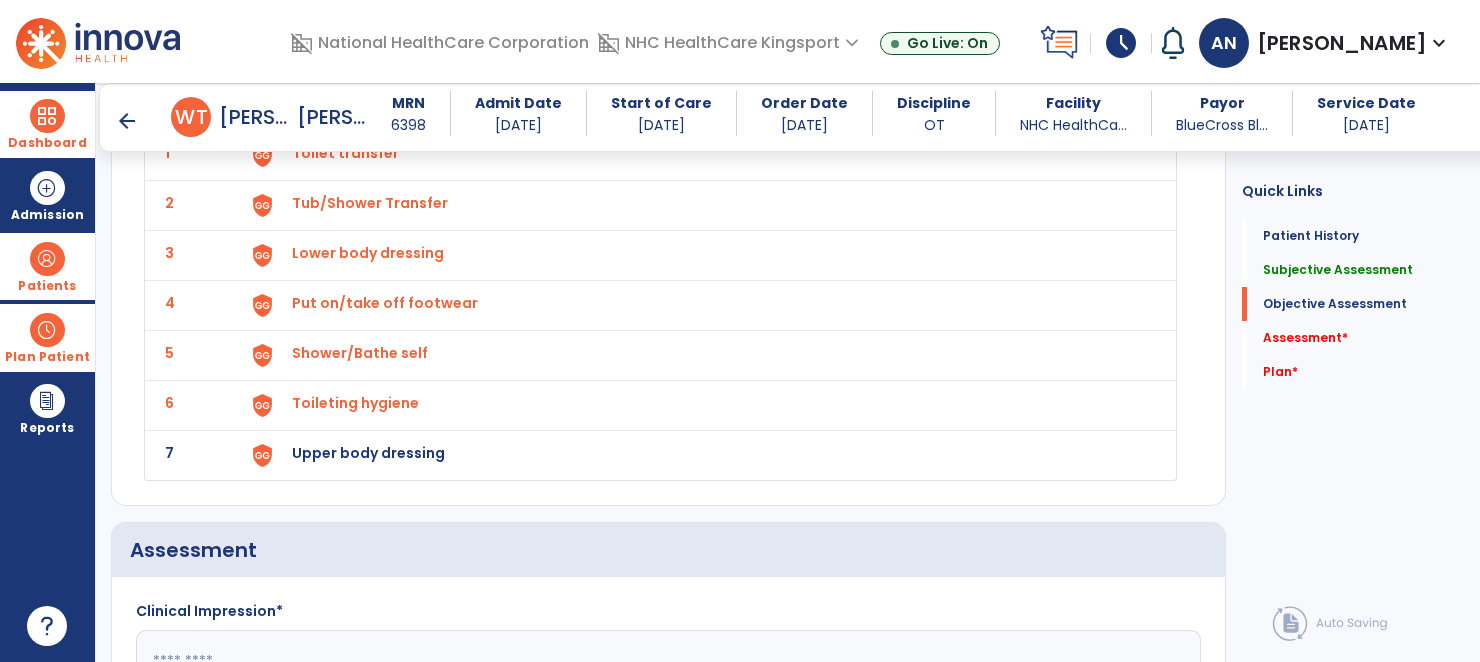 scroll, scrollTop: 1804, scrollLeft: 0, axis: vertical 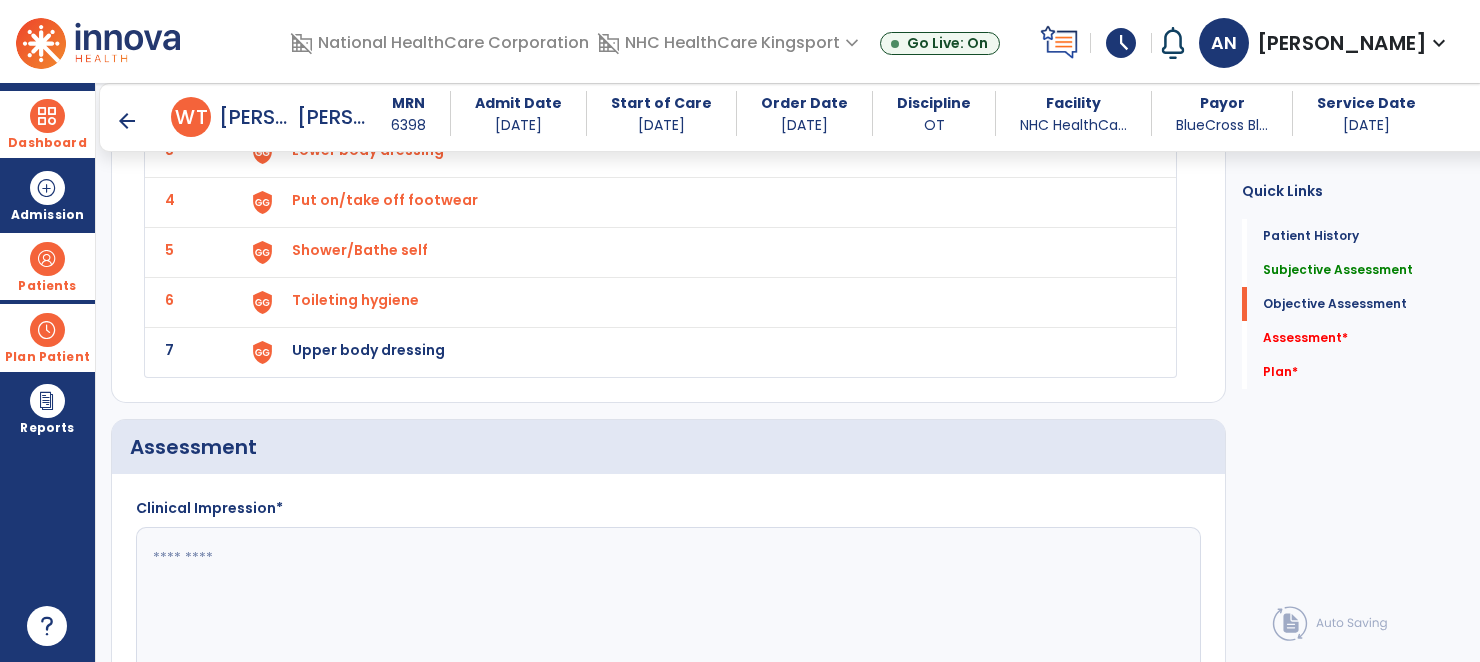 click on "Upper body dressing" at bounding box center (345, 50) 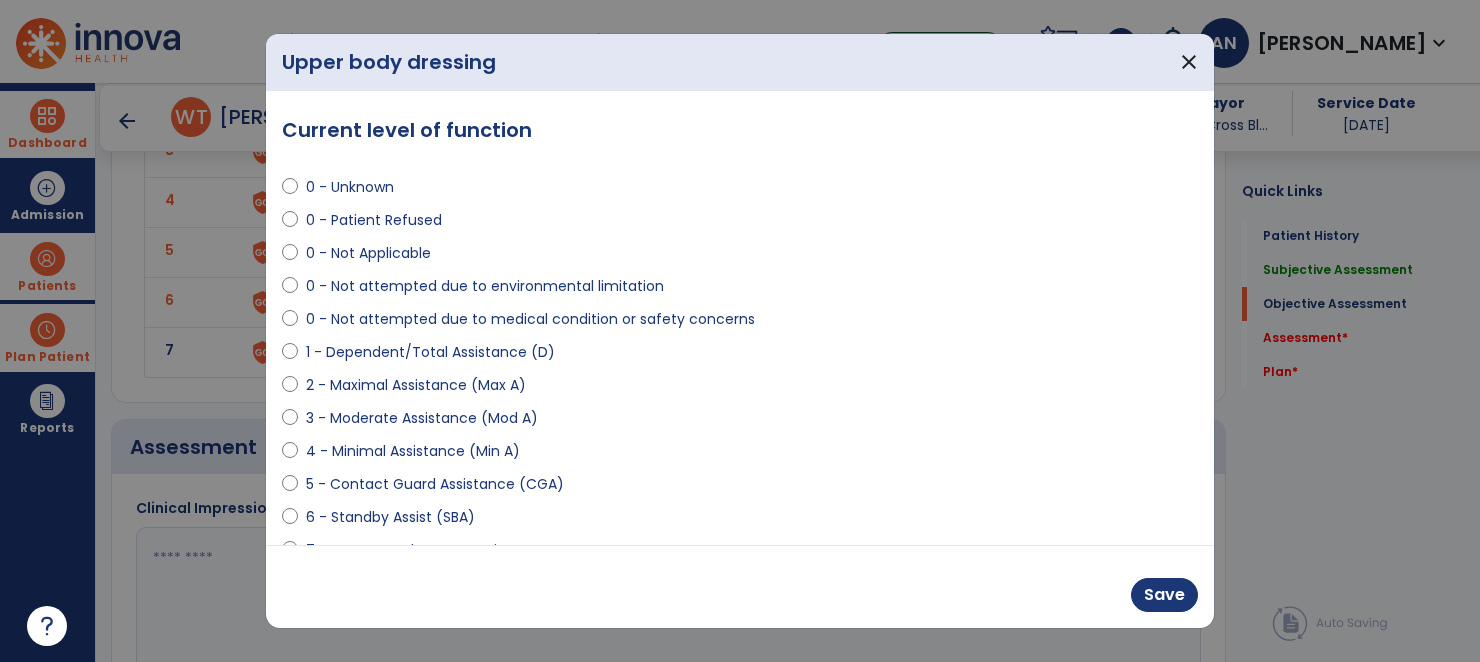 click on "4 - Minimal Assistance (Min A)" at bounding box center [413, 451] 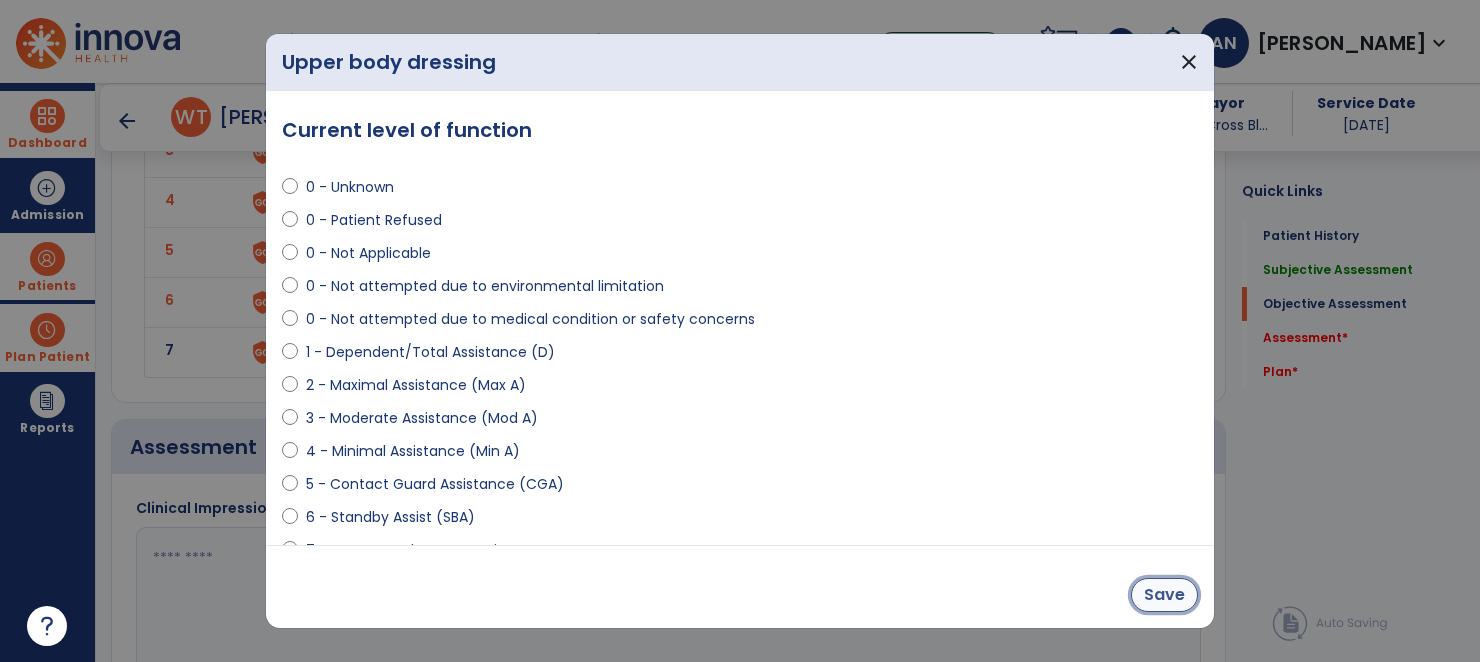 click on "Save" at bounding box center [1164, 595] 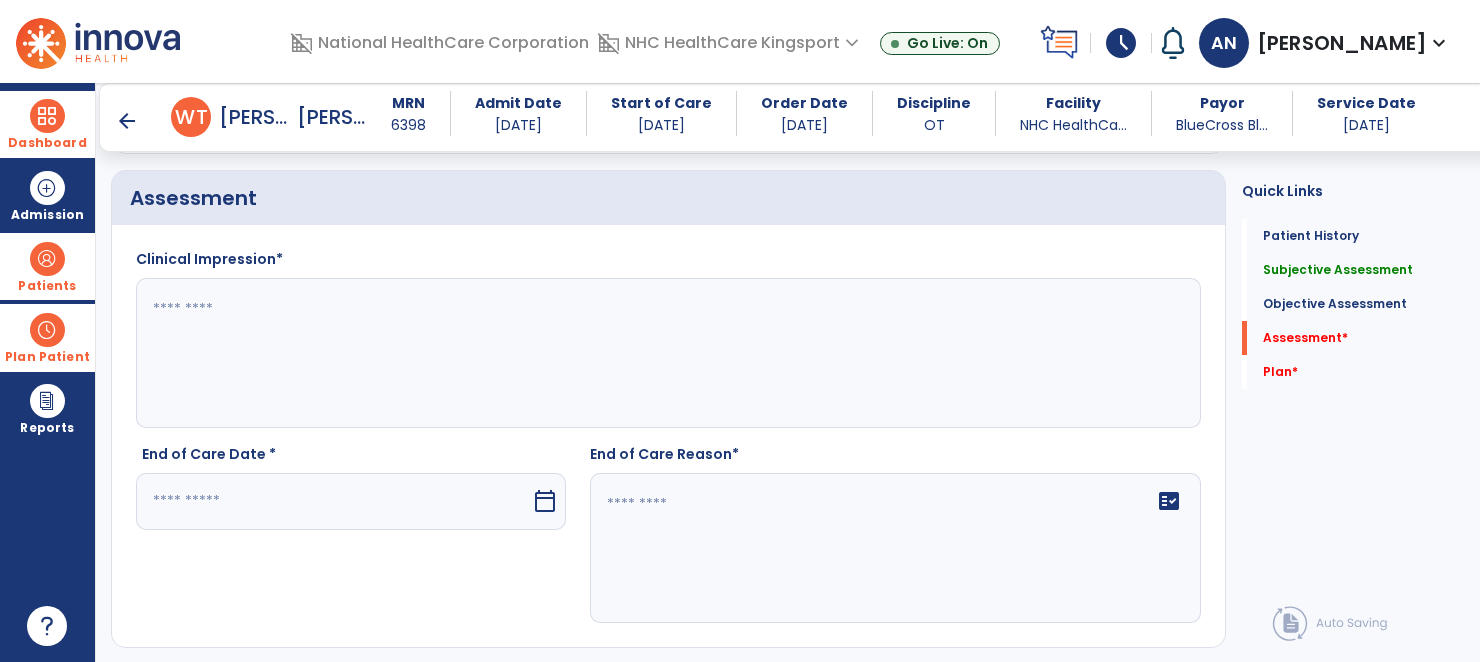 scroll, scrollTop: 2073, scrollLeft: 0, axis: vertical 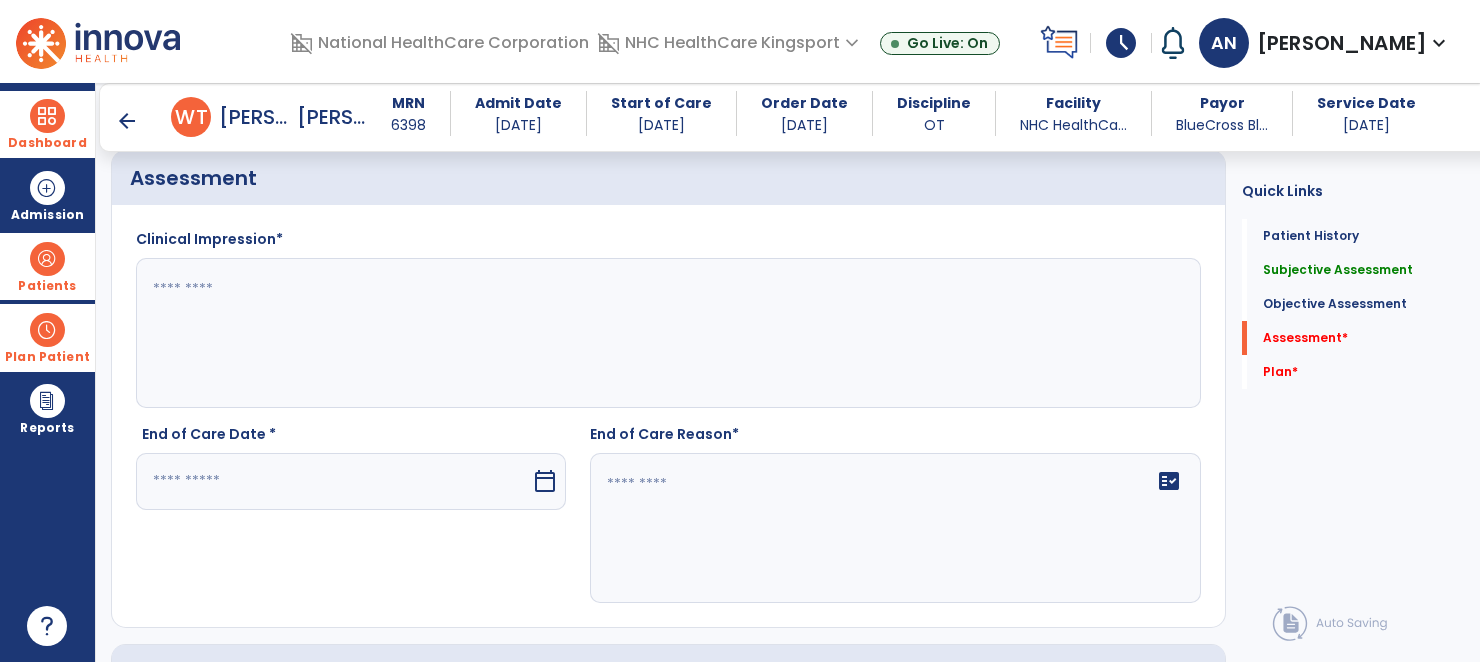 click 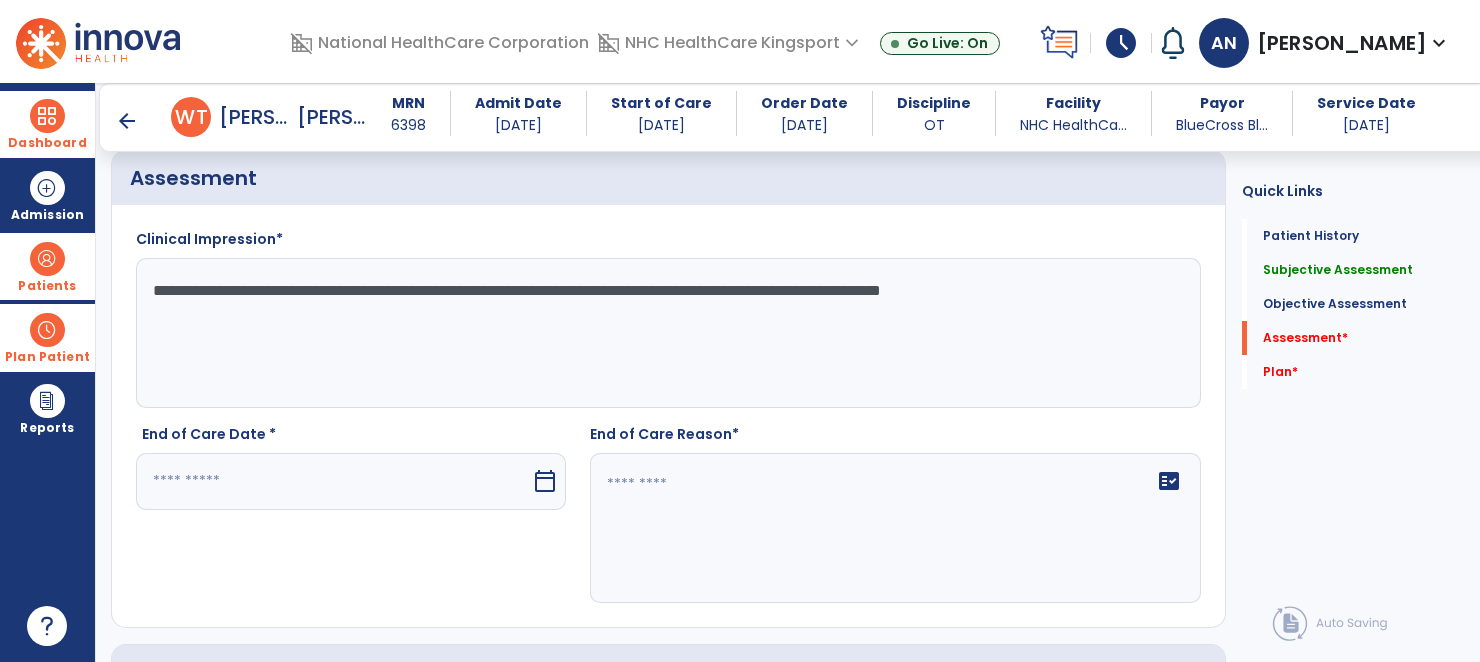 type on "**********" 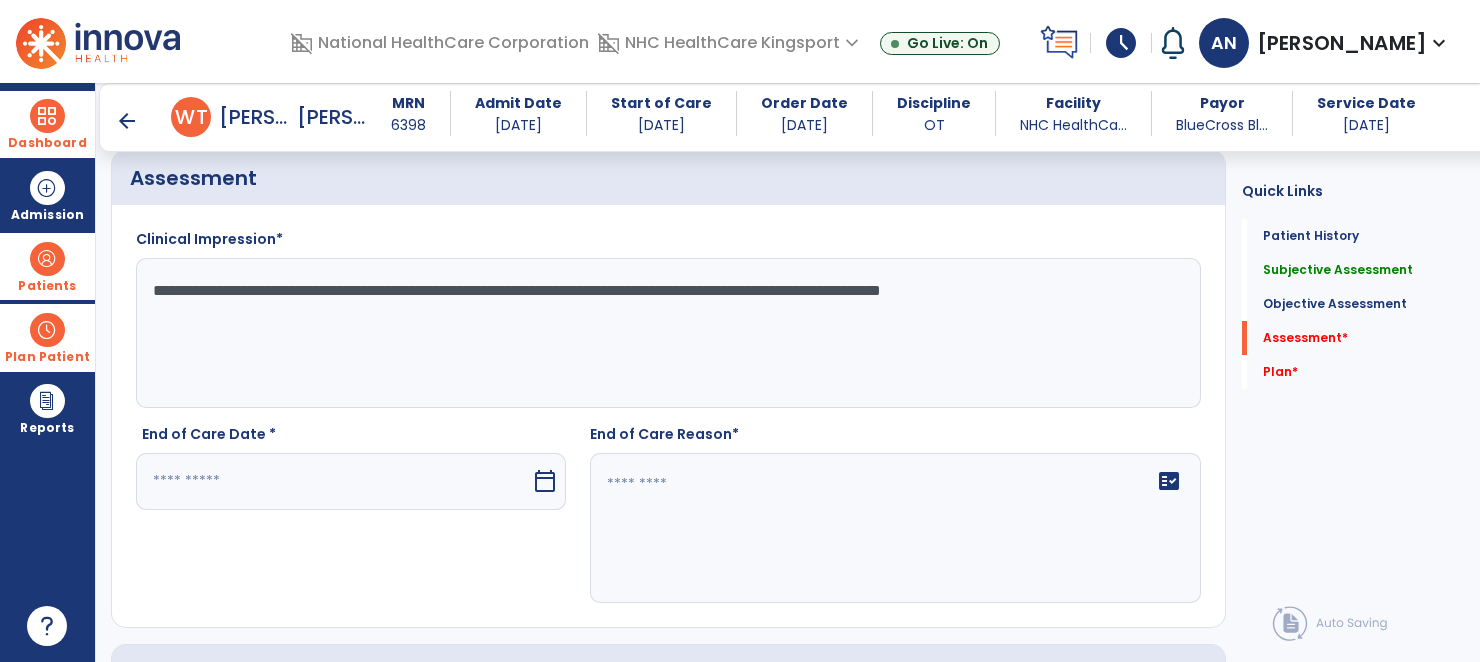 click at bounding box center (333, 481) 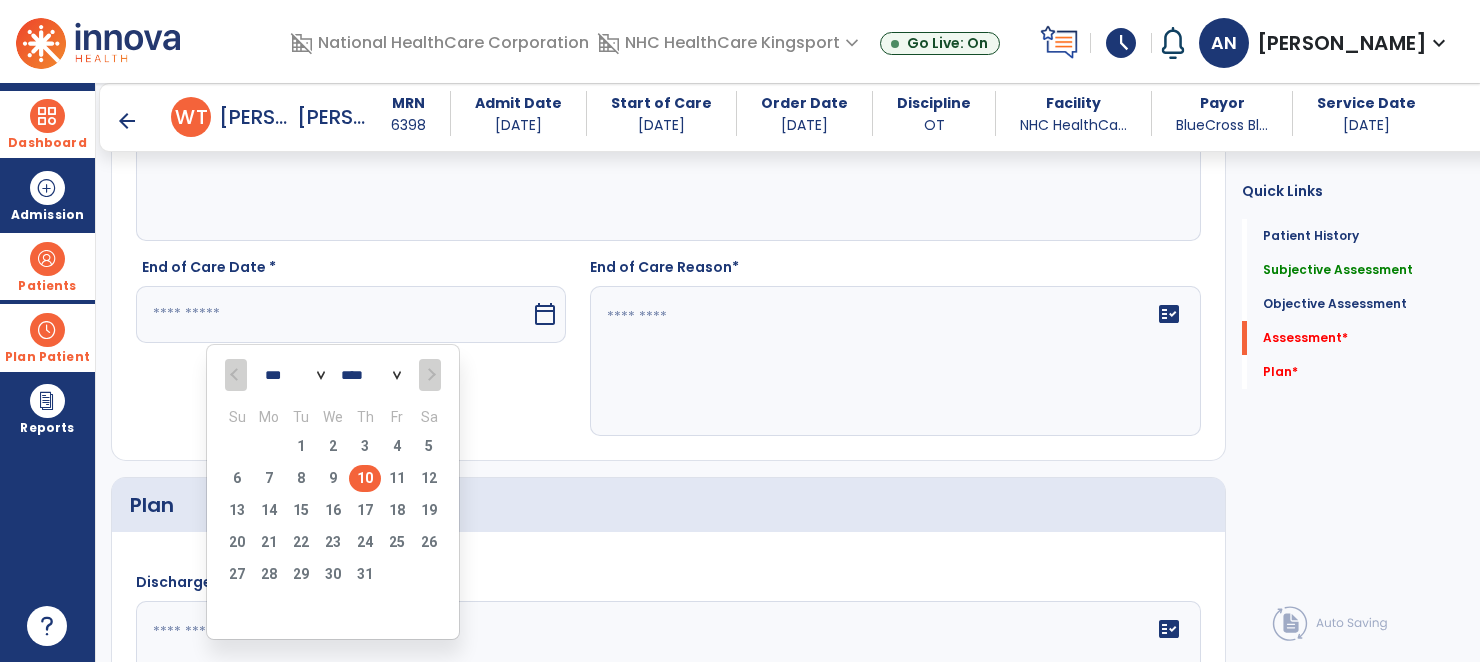 scroll, scrollTop: 2256, scrollLeft: 0, axis: vertical 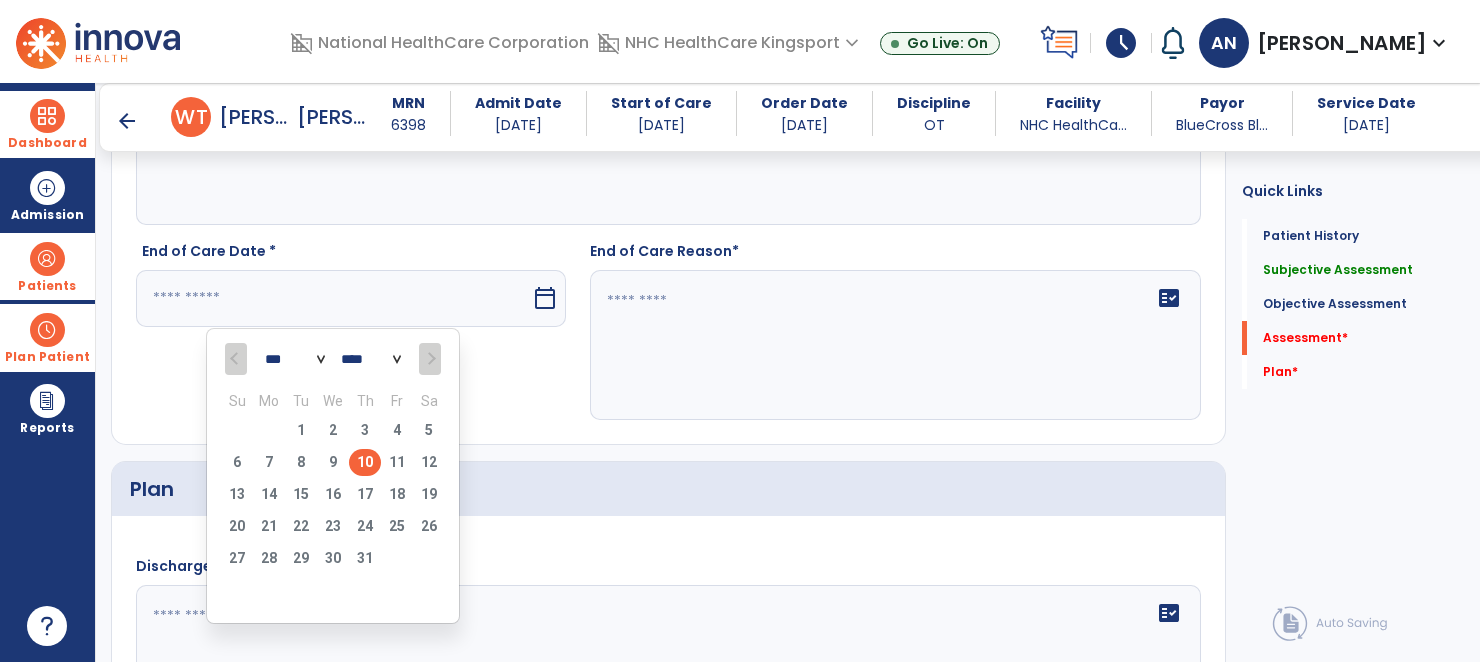 click on "10" at bounding box center [365, 462] 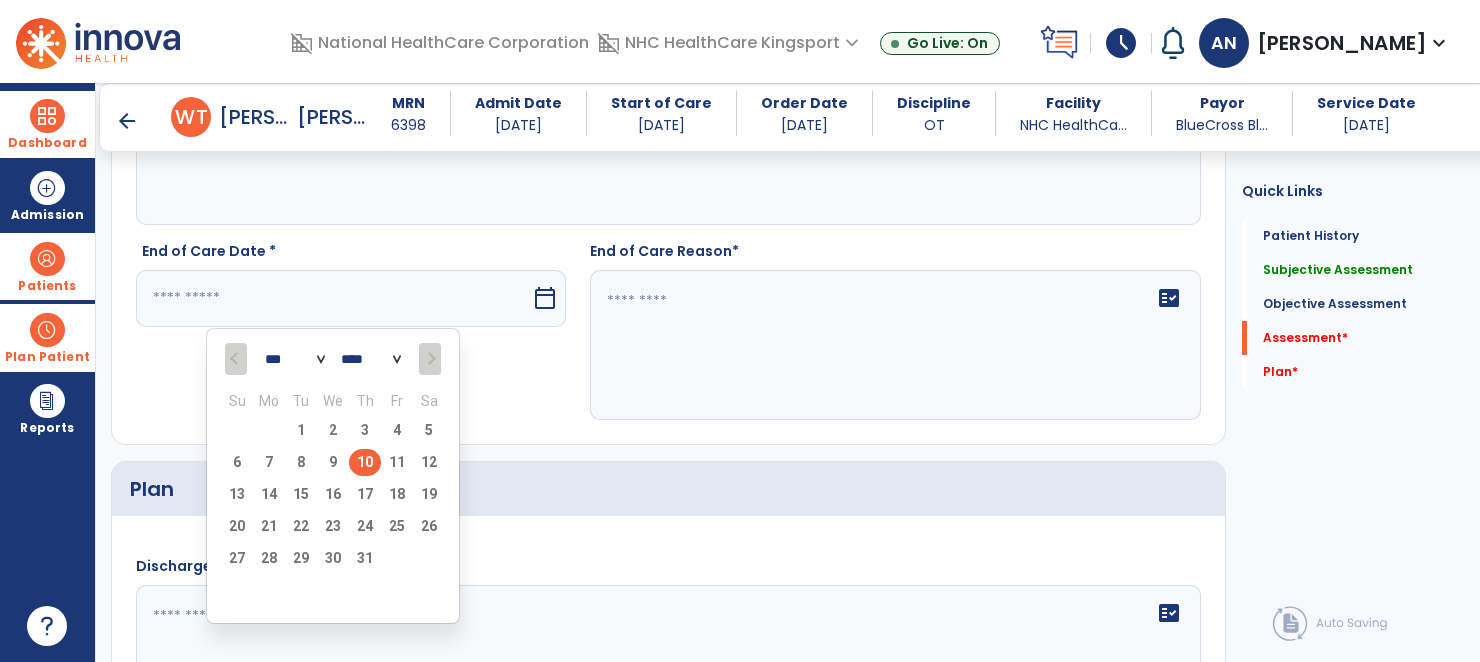 type on "*********" 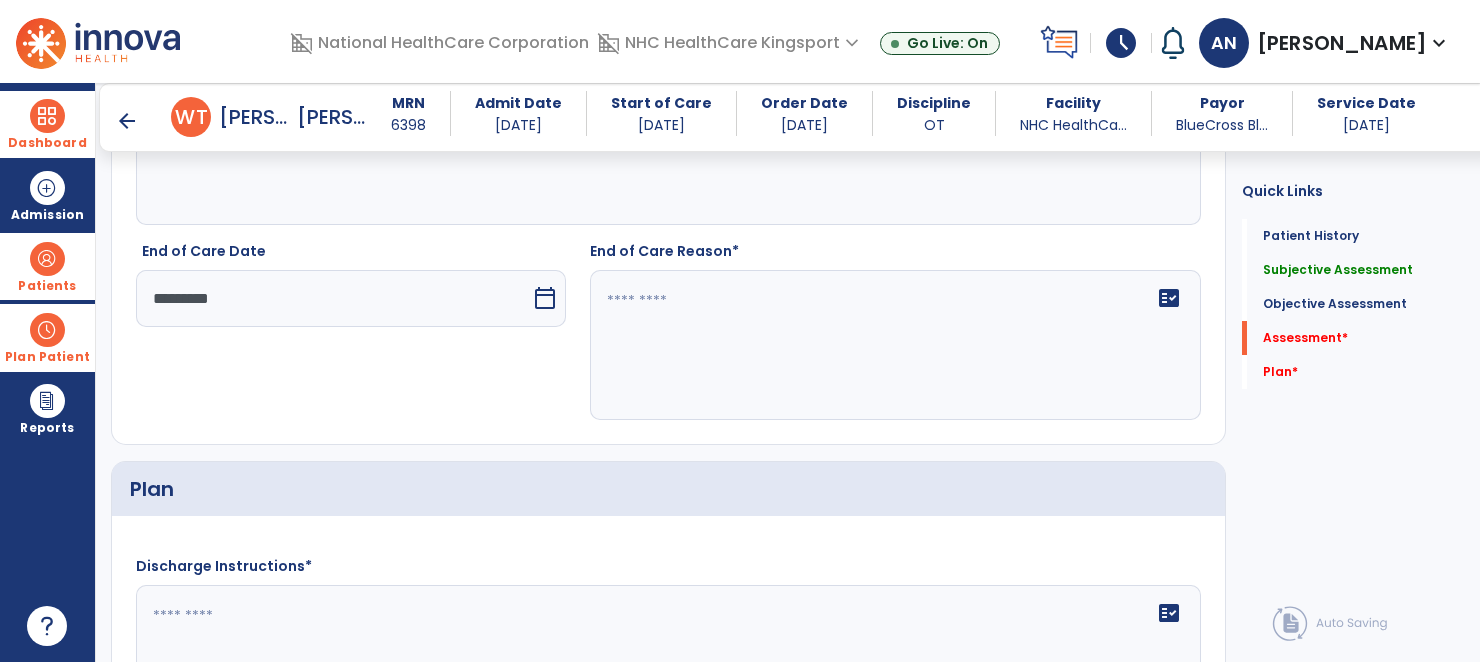 click on "fact_check" 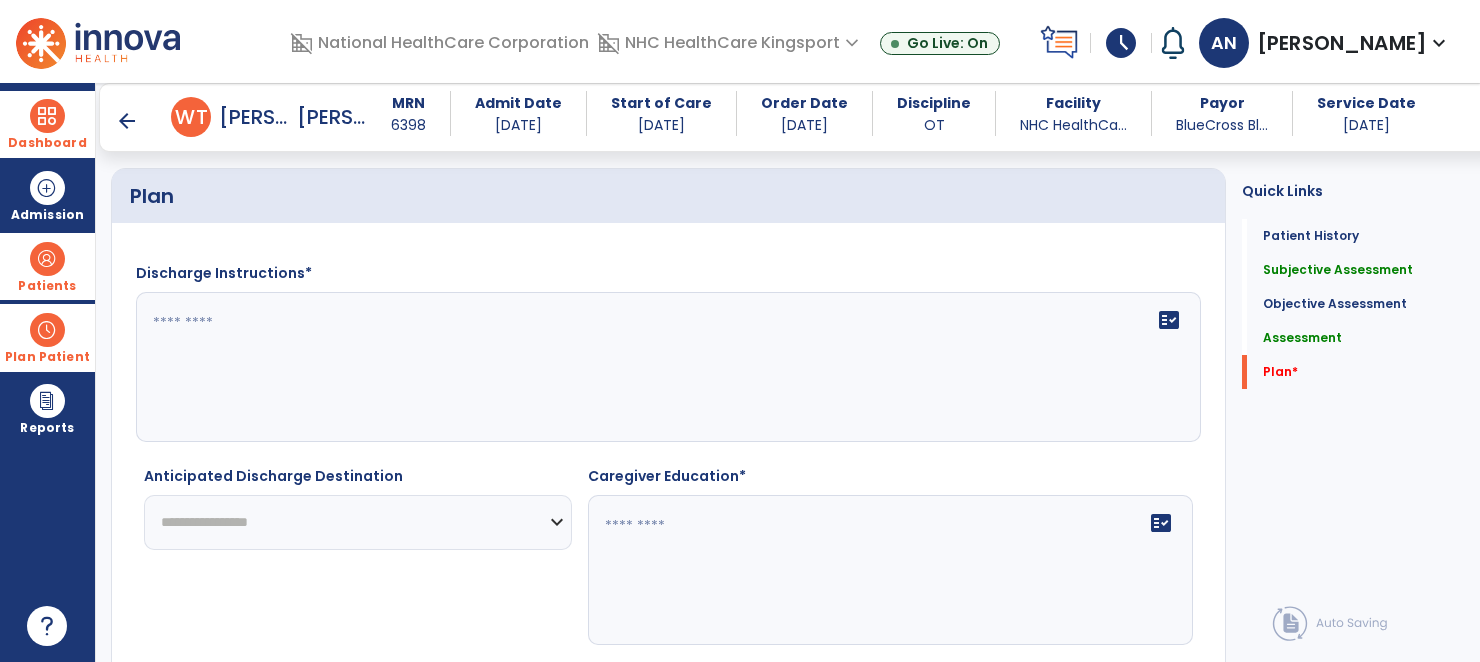 scroll, scrollTop: 2551, scrollLeft: 0, axis: vertical 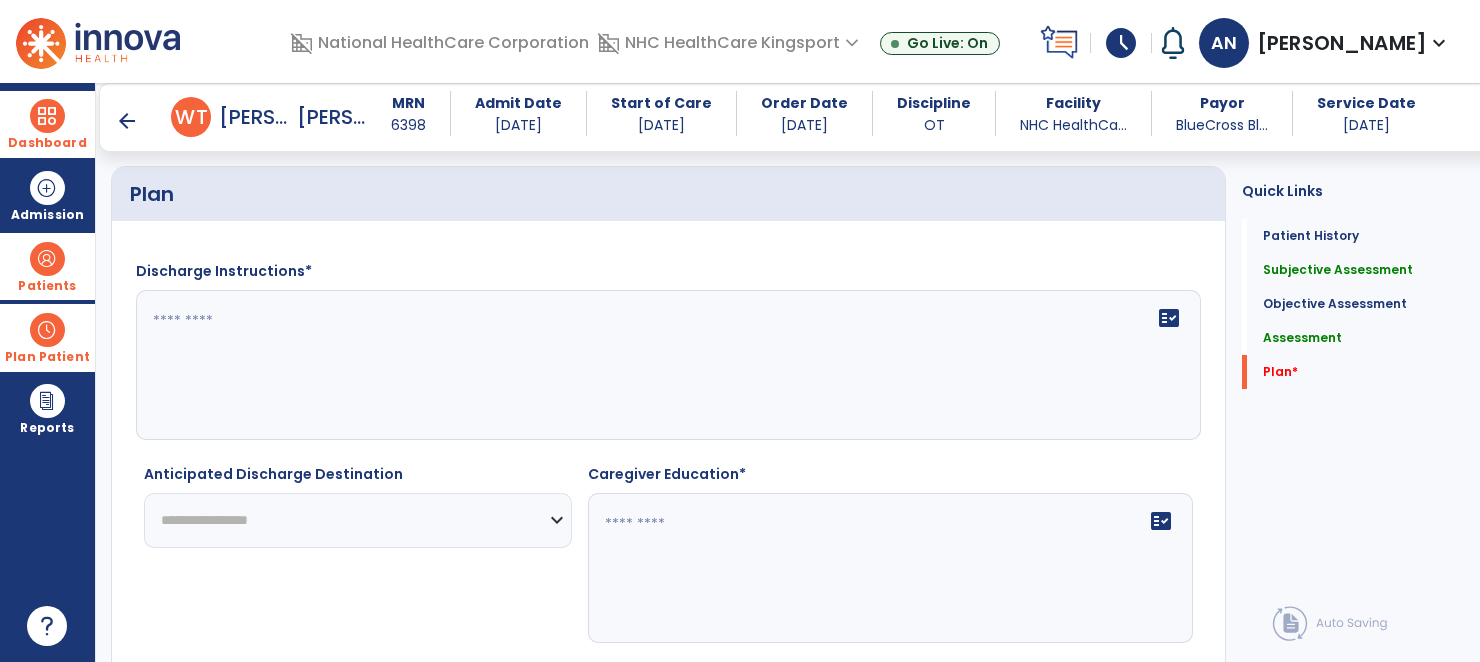 type on "**********" 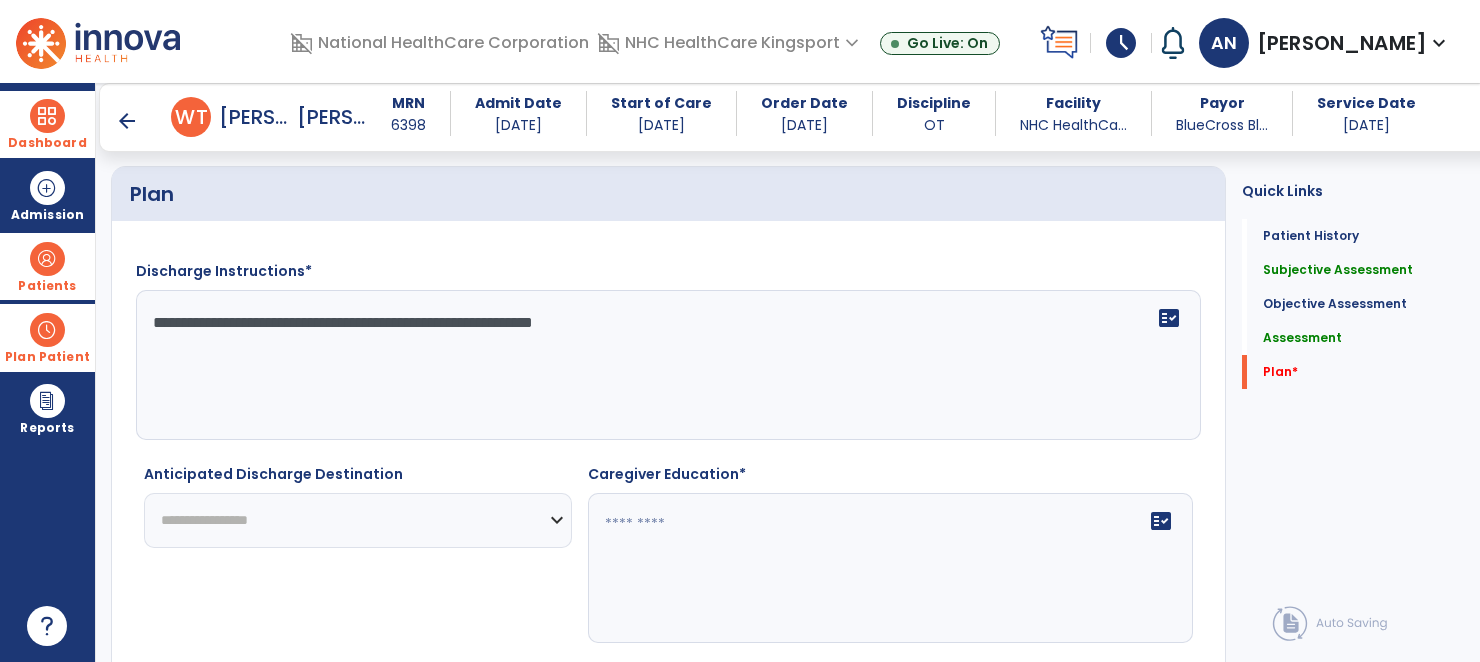 type on "**********" 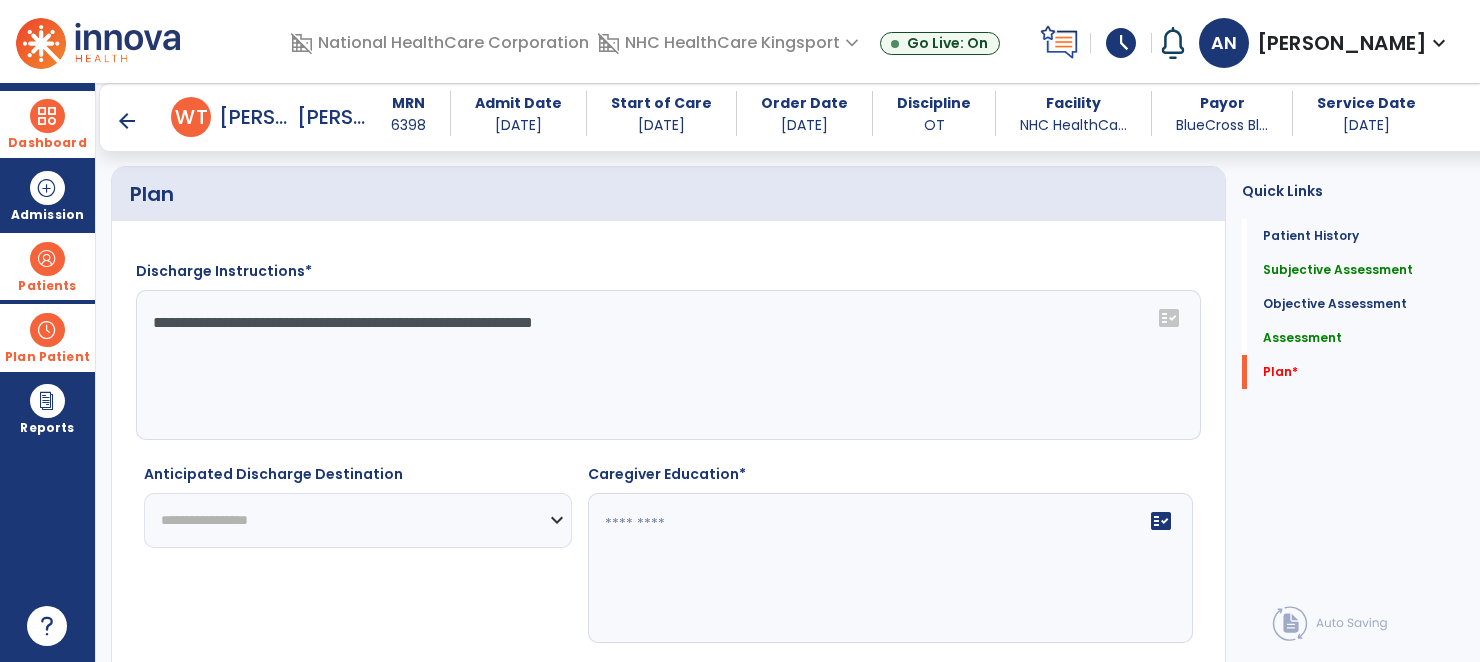 select on "**********" 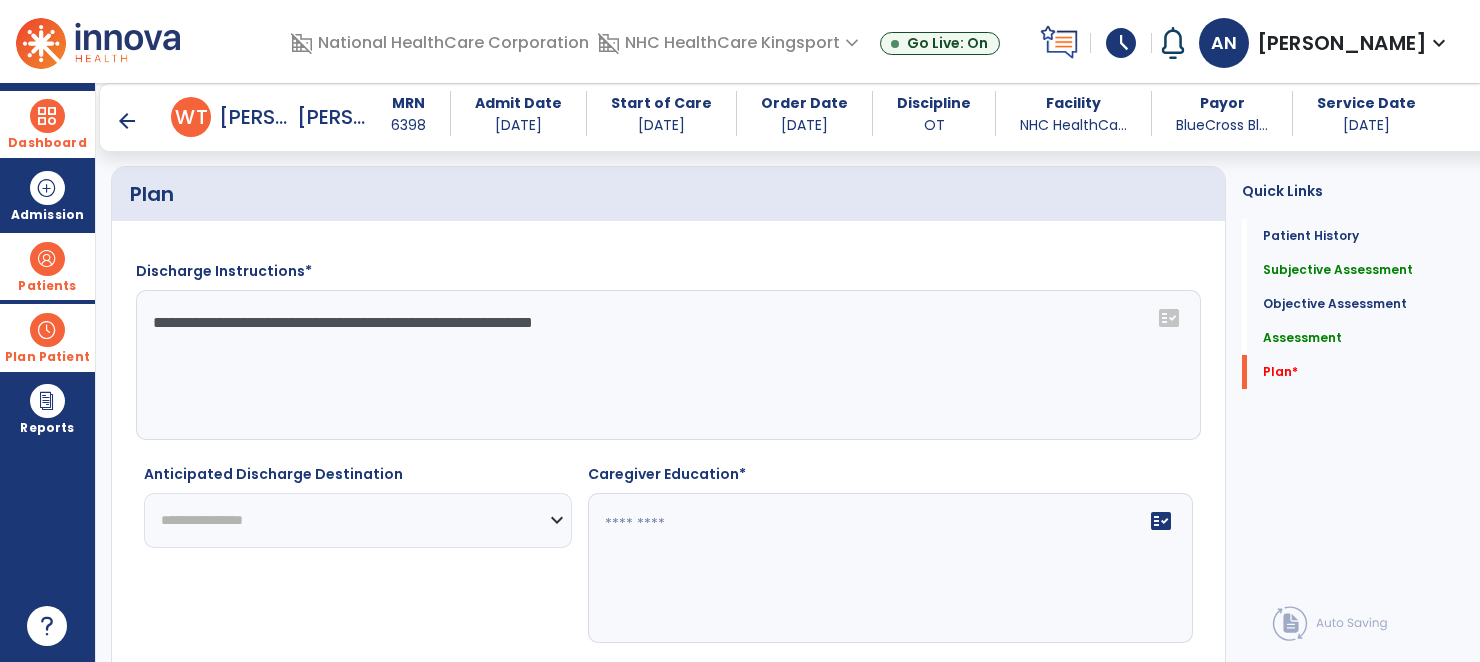 click on "**********" 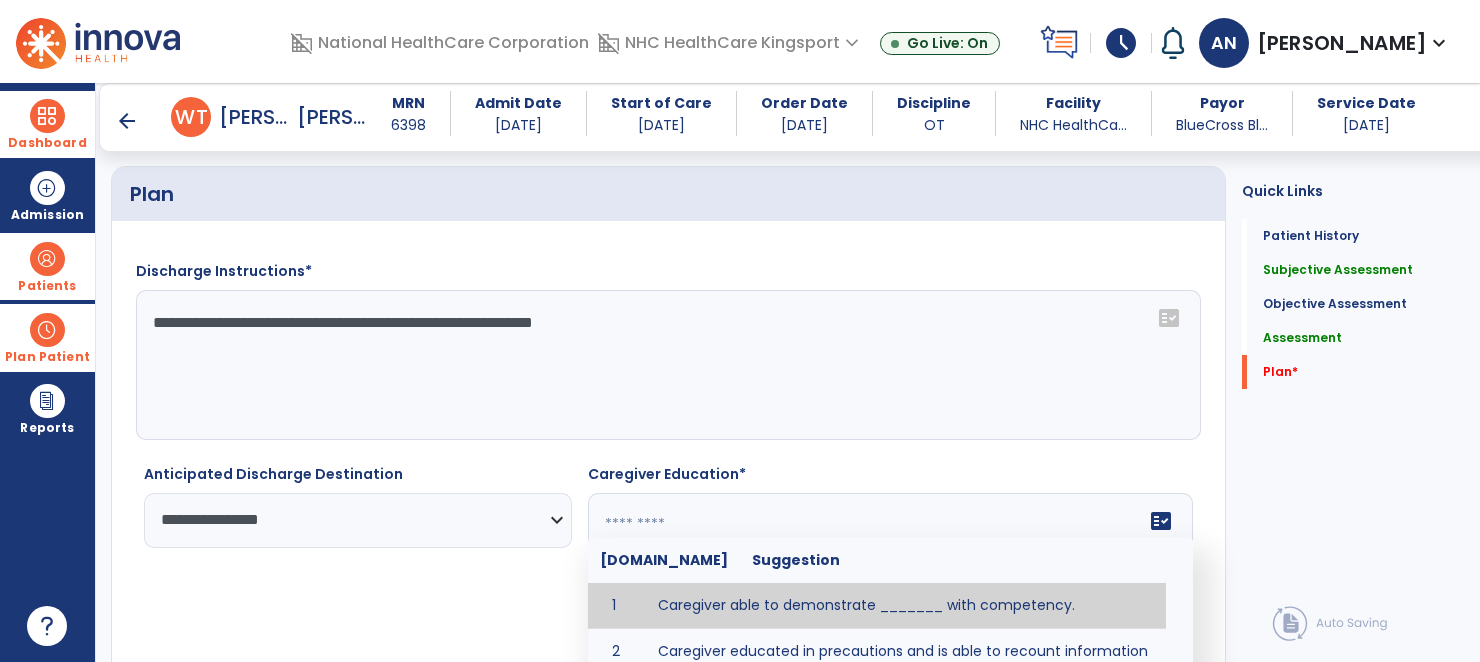 click on "fact_check  [DOMAIN_NAME] Suggestion 1 Caregiver able to demonstrate _______ with competency. 2 Caregiver educated in precautions and is able to recount information with accuracy. 3 Caregiver education initiated with _______ focusing on the following tasks/activities __________. 4 Home exercise program initiated with caregiver focusing on __________. 5 Patient educated in precautions and is able to recount information with [VALUE]% accuracy." 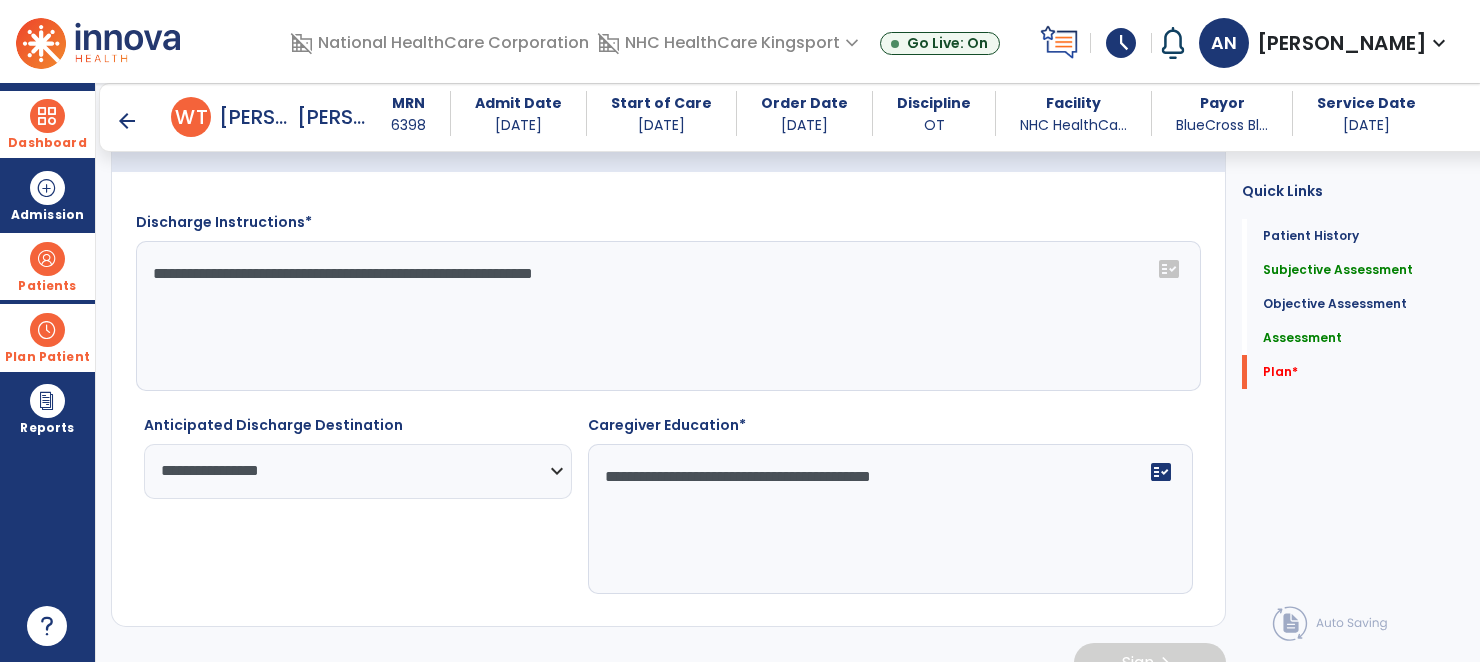 scroll, scrollTop: 2632, scrollLeft: 0, axis: vertical 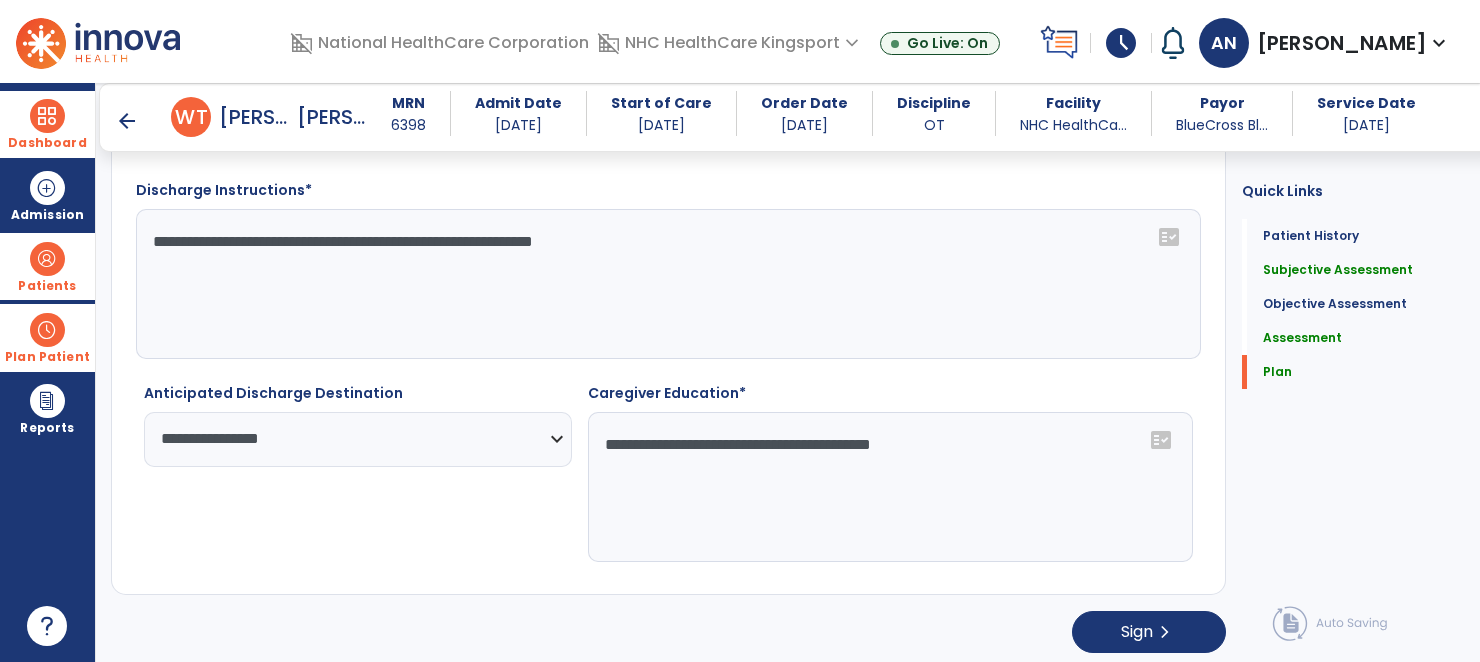 type on "**********" 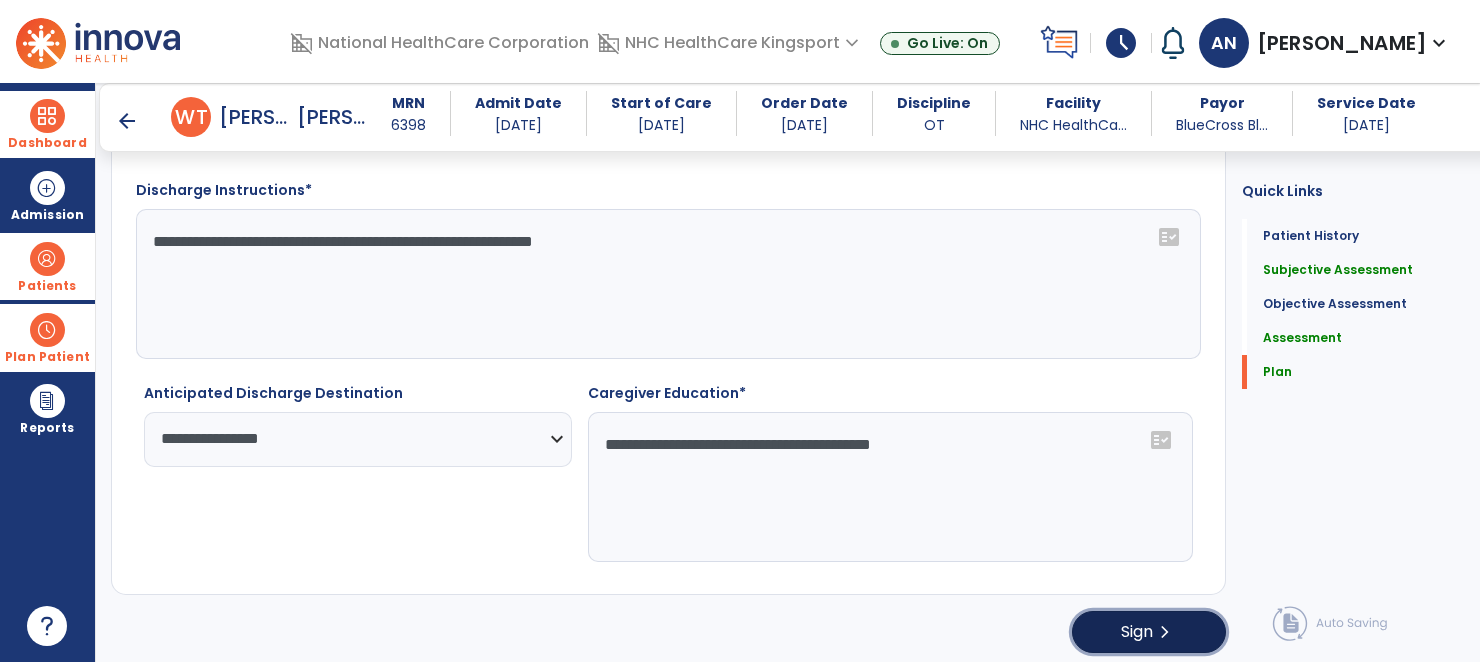 click on "Sign" 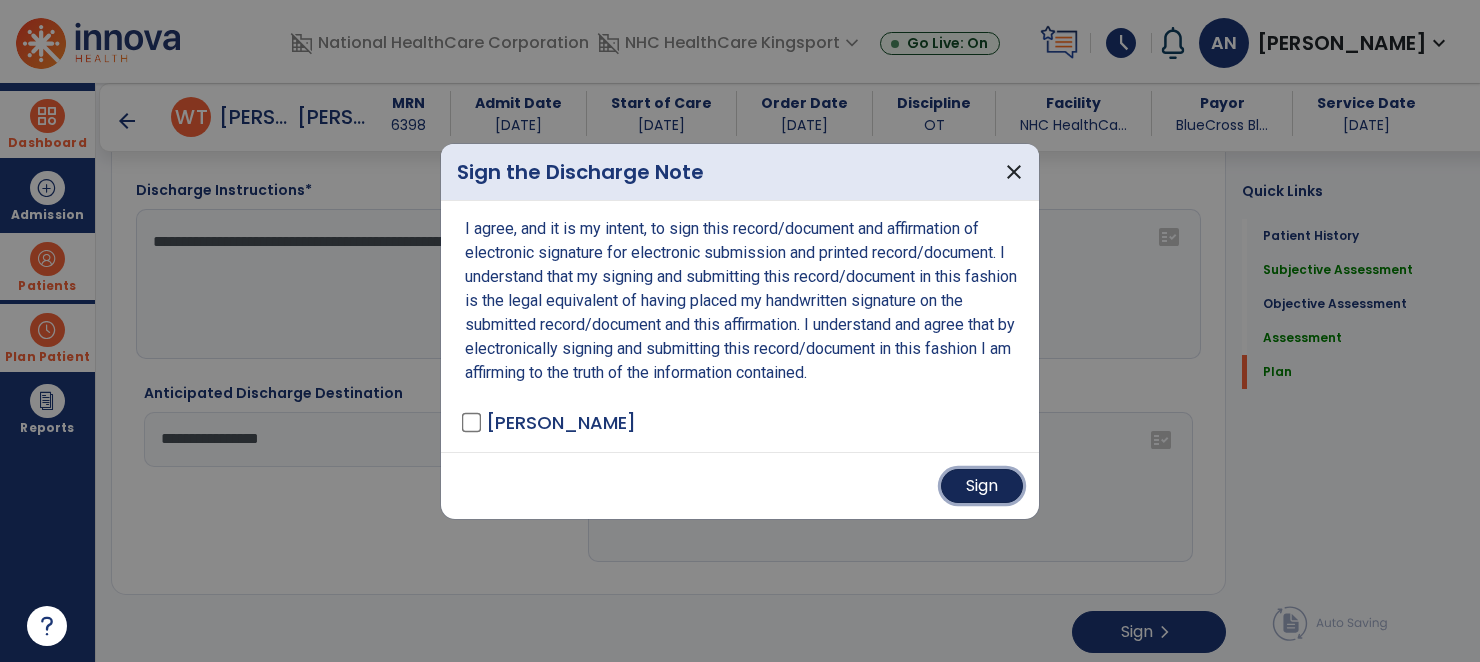 click on "Sign" at bounding box center [982, 486] 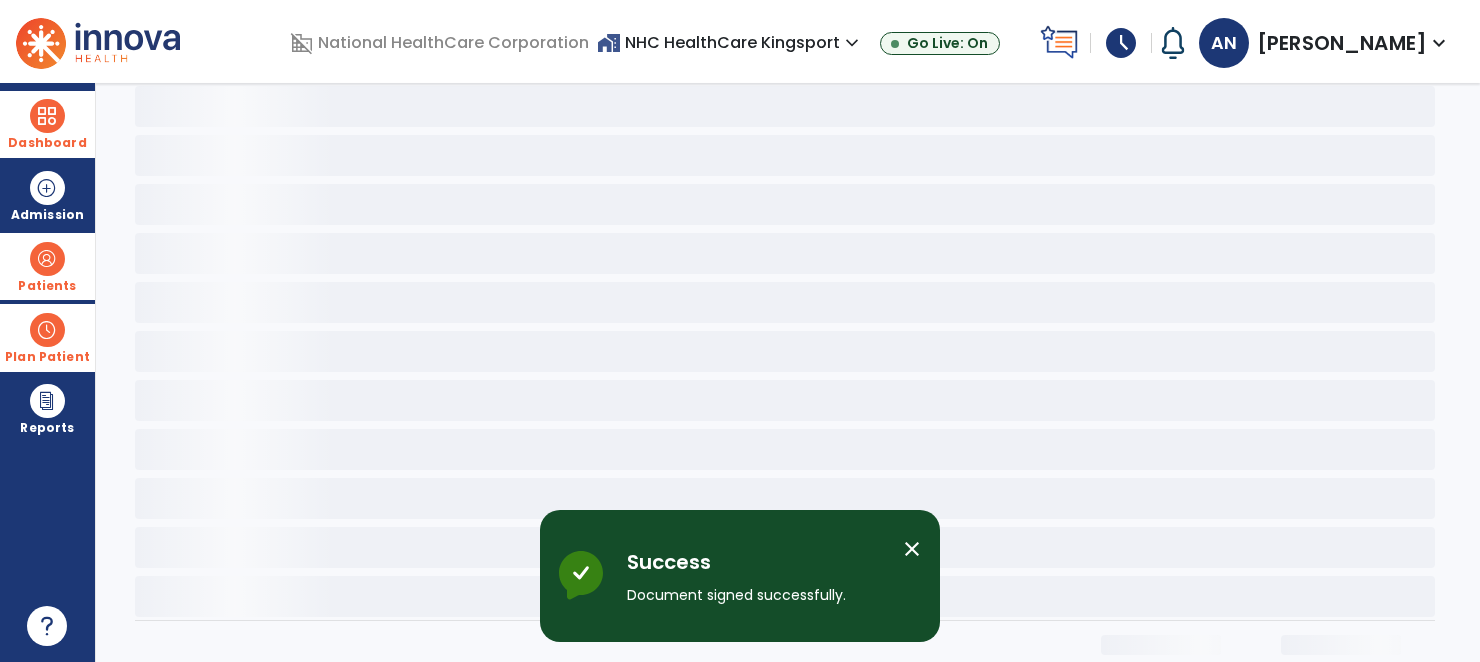 scroll, scrollTop: 0, scrollLeft: 0, axis: both 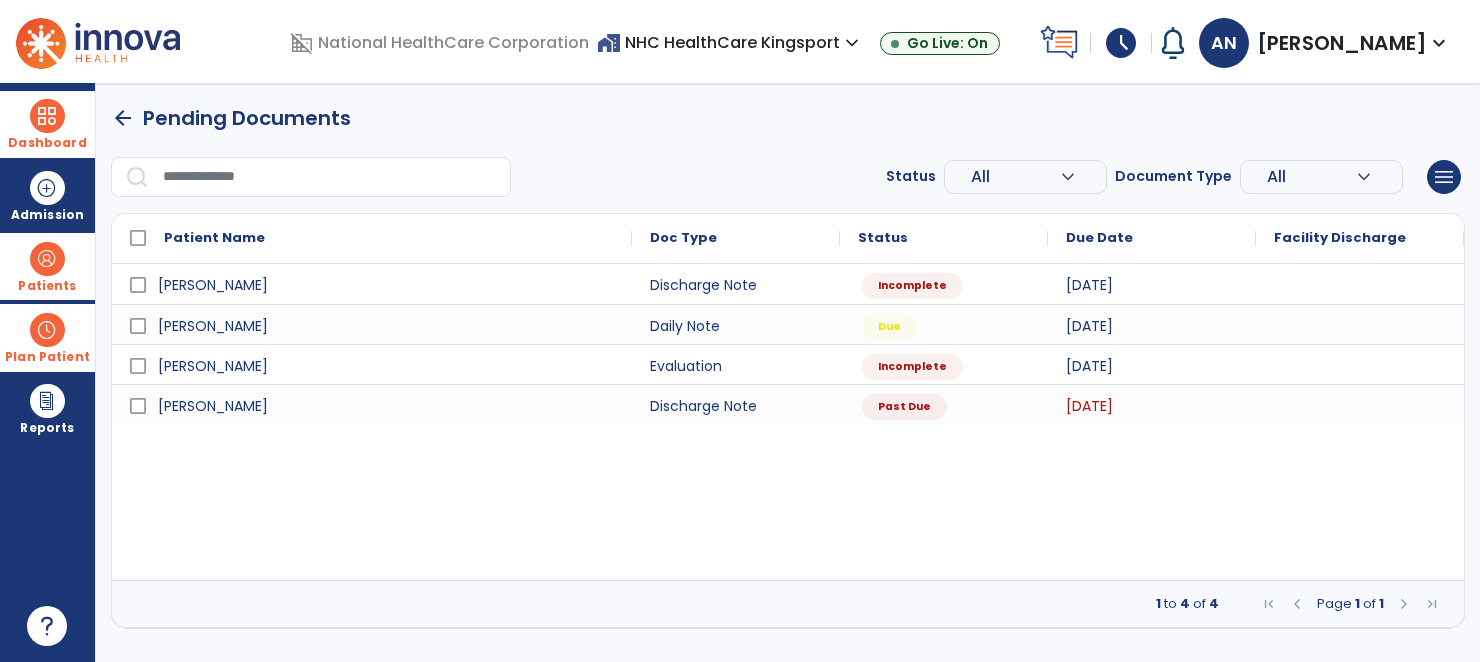 click at bounding box center (47, 259) 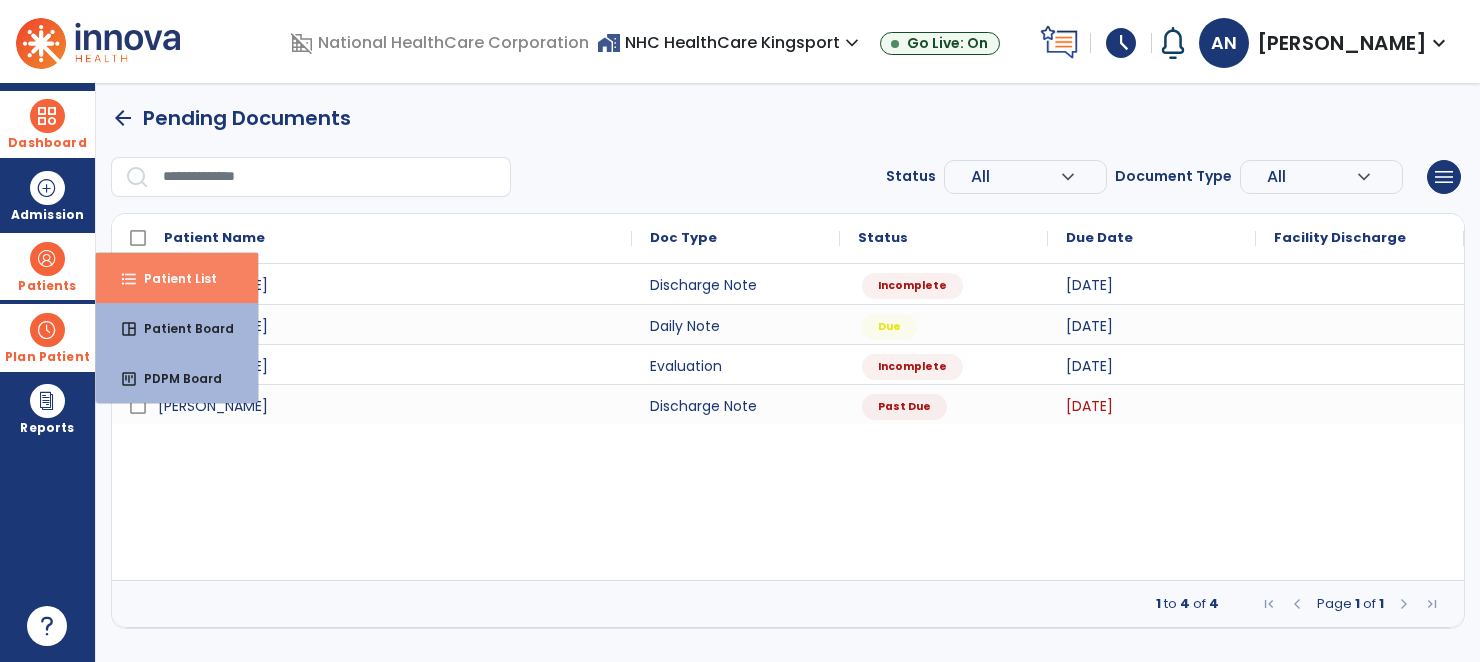 click on "Patient List" at bounding box center (172, 278) 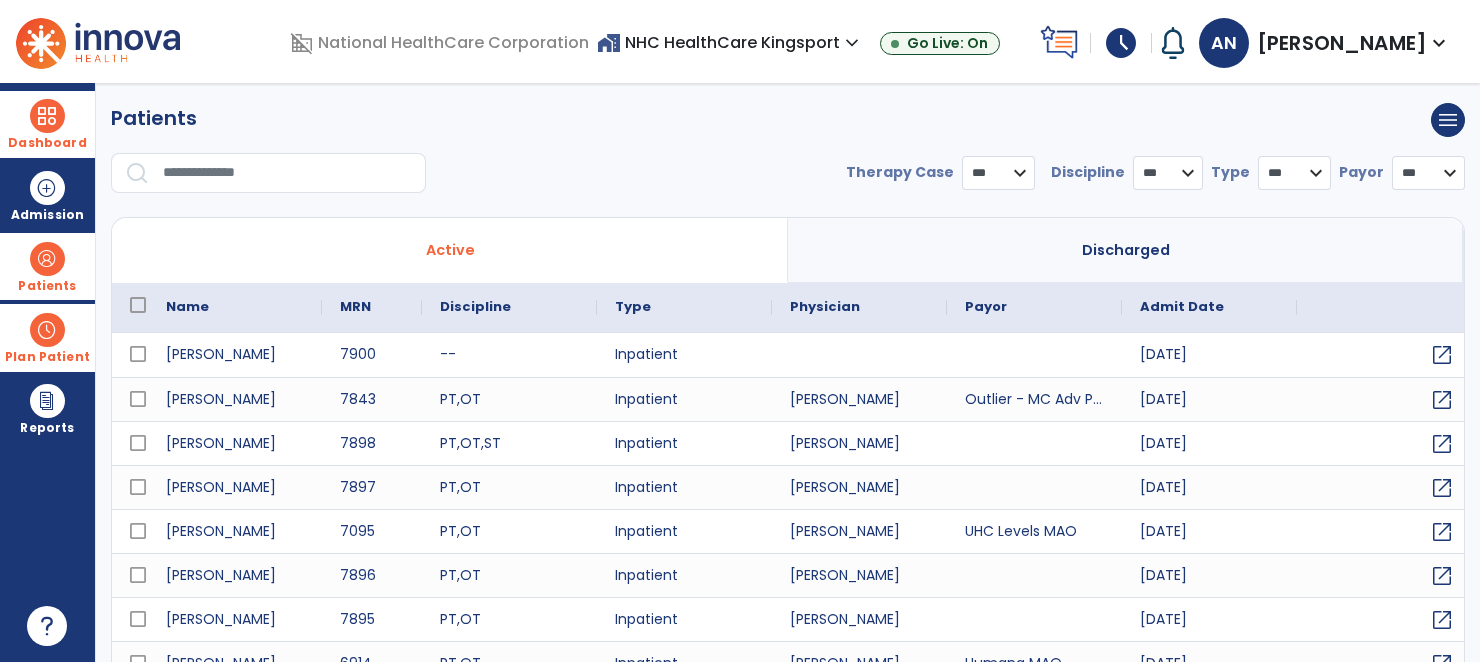 select on "***" 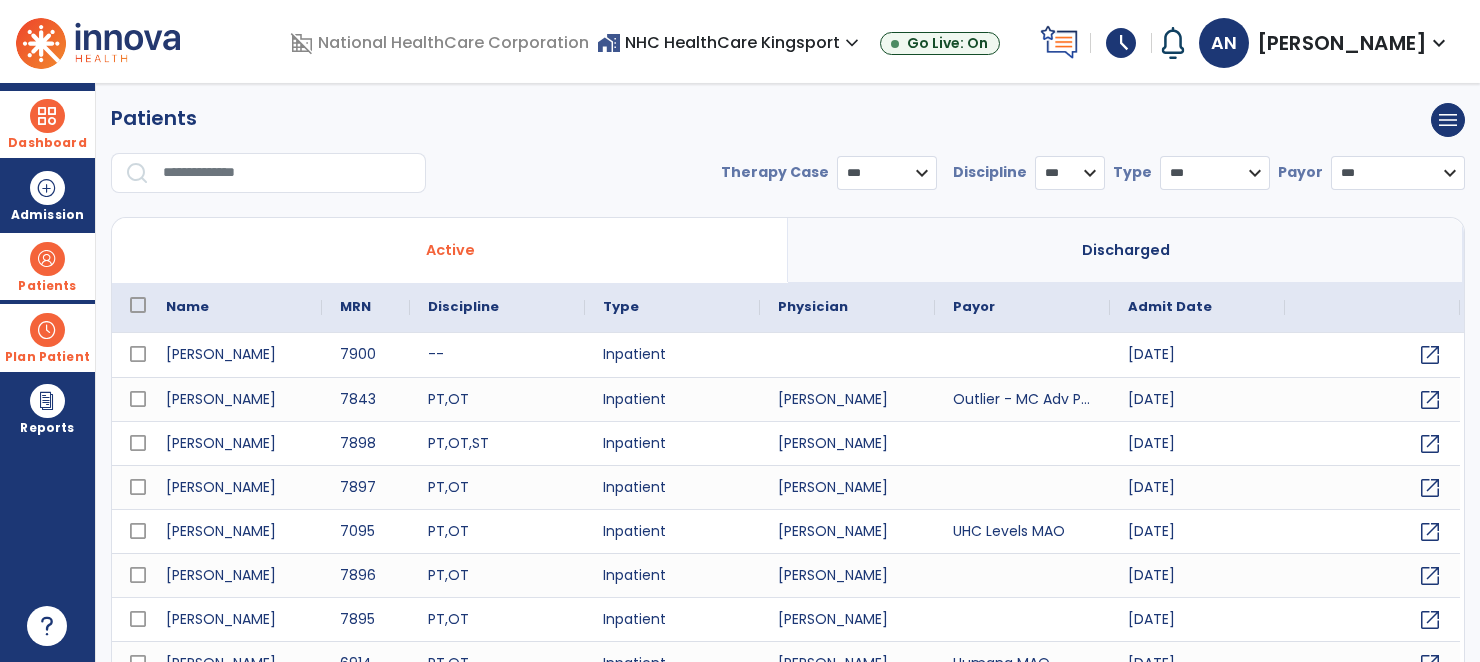 click at bounding box center [287, 173] 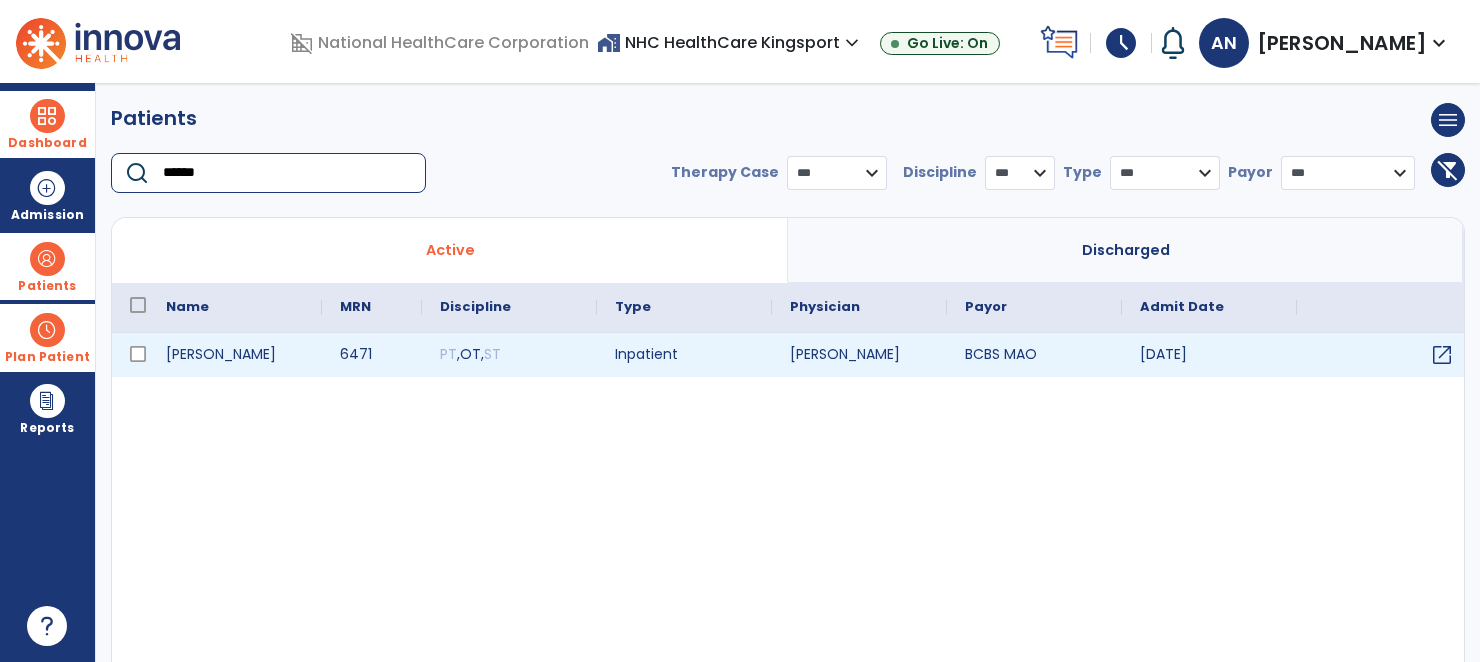 type on "******" 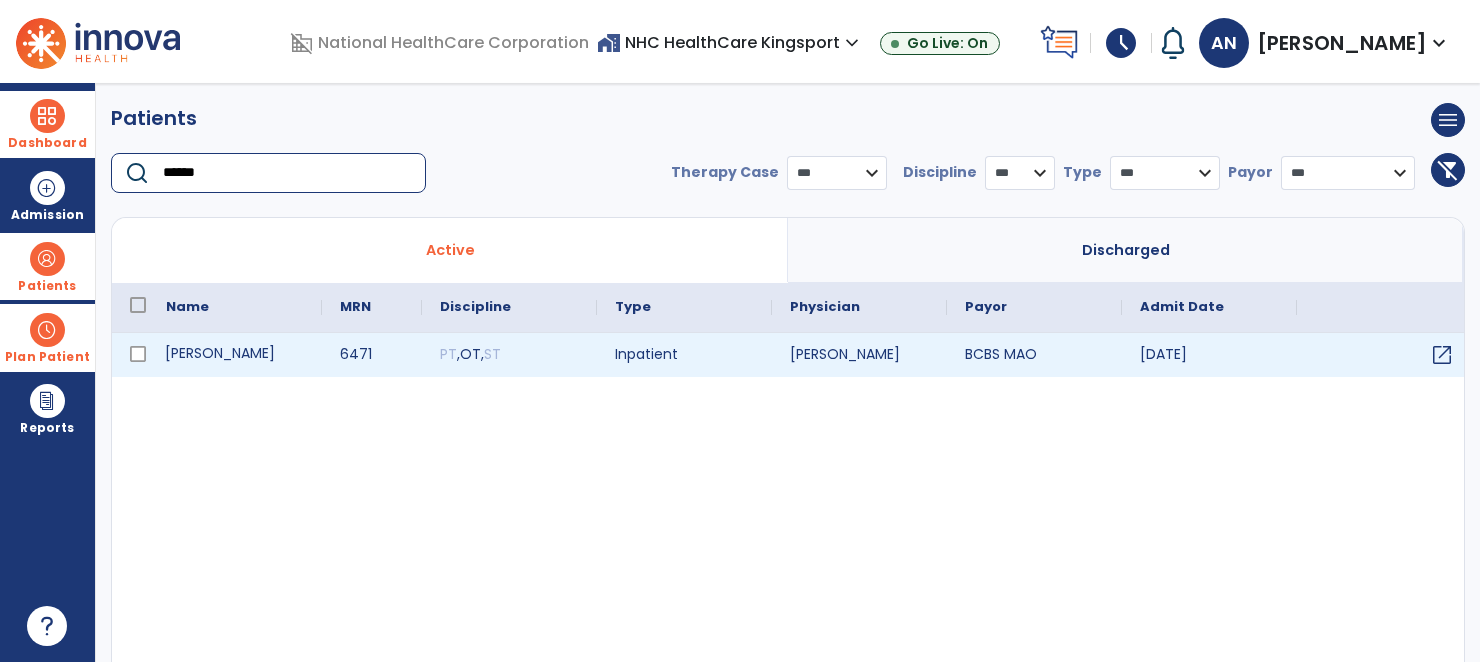 click on "[PERSON_NAME]" at bounding box center [235, 355] 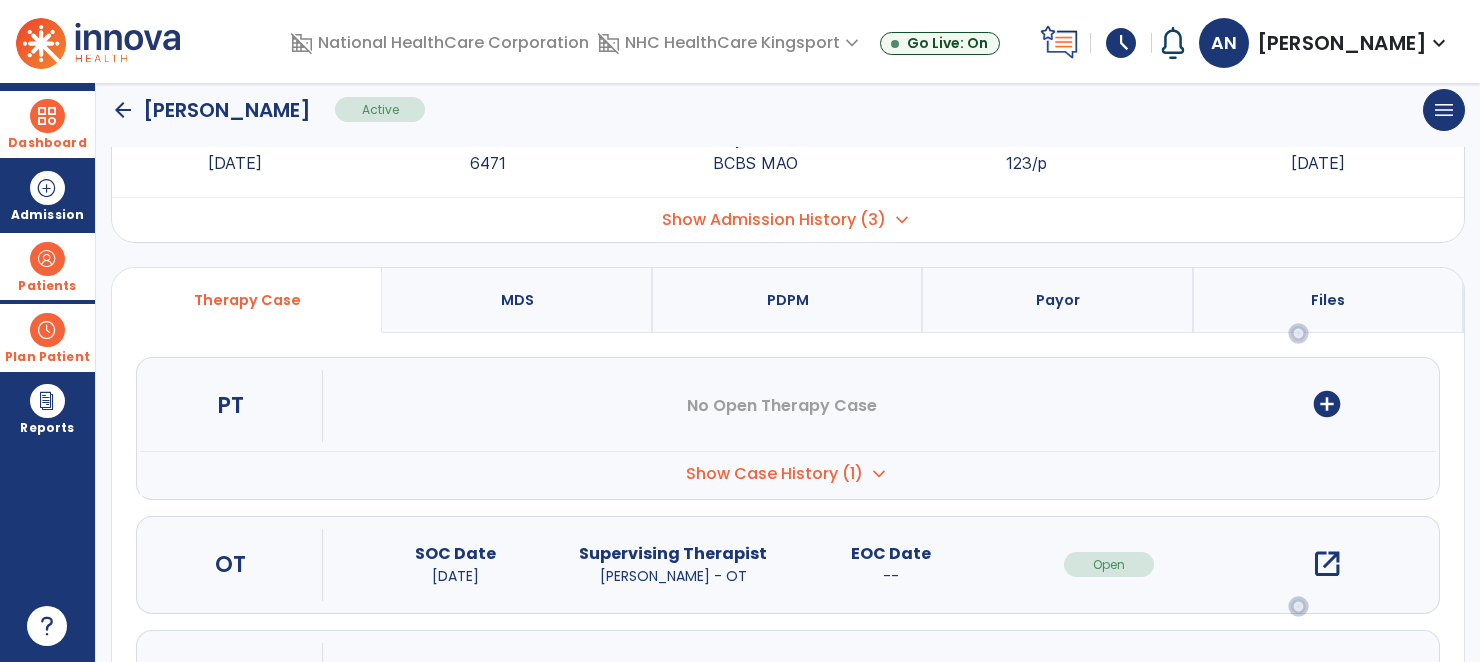 scroll, scrollTop: 232, scrollLeft: 0, axis: vertical 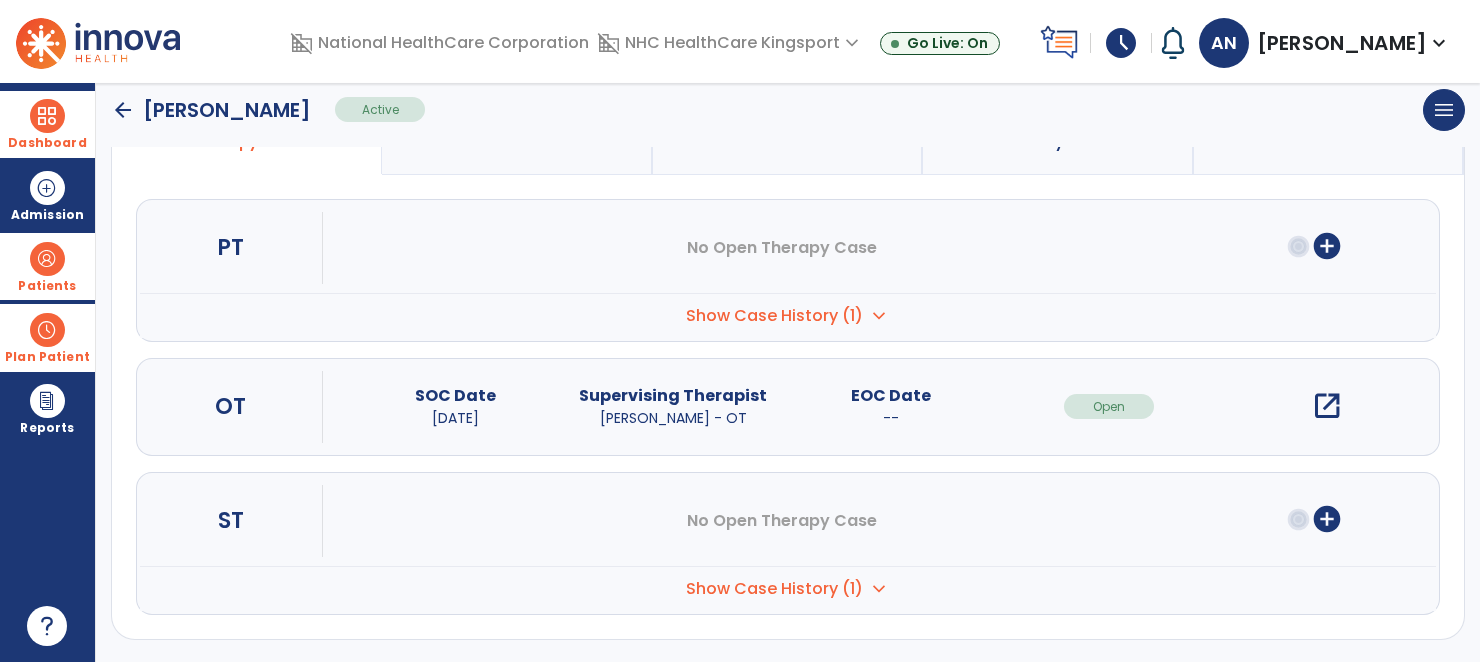 click on "open_in_new" at bounding box center [1327, 406] 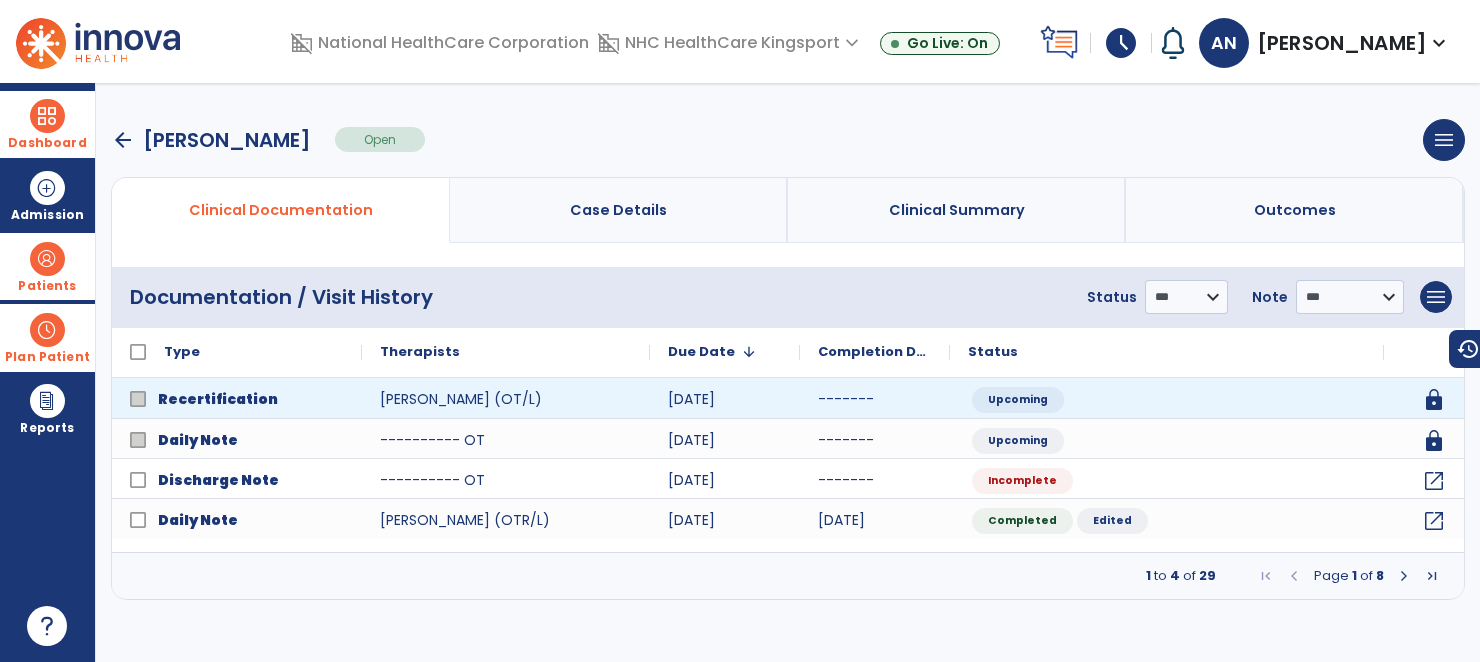 scroll, scrollTop: 0, scrollLeft: 0, axis: both 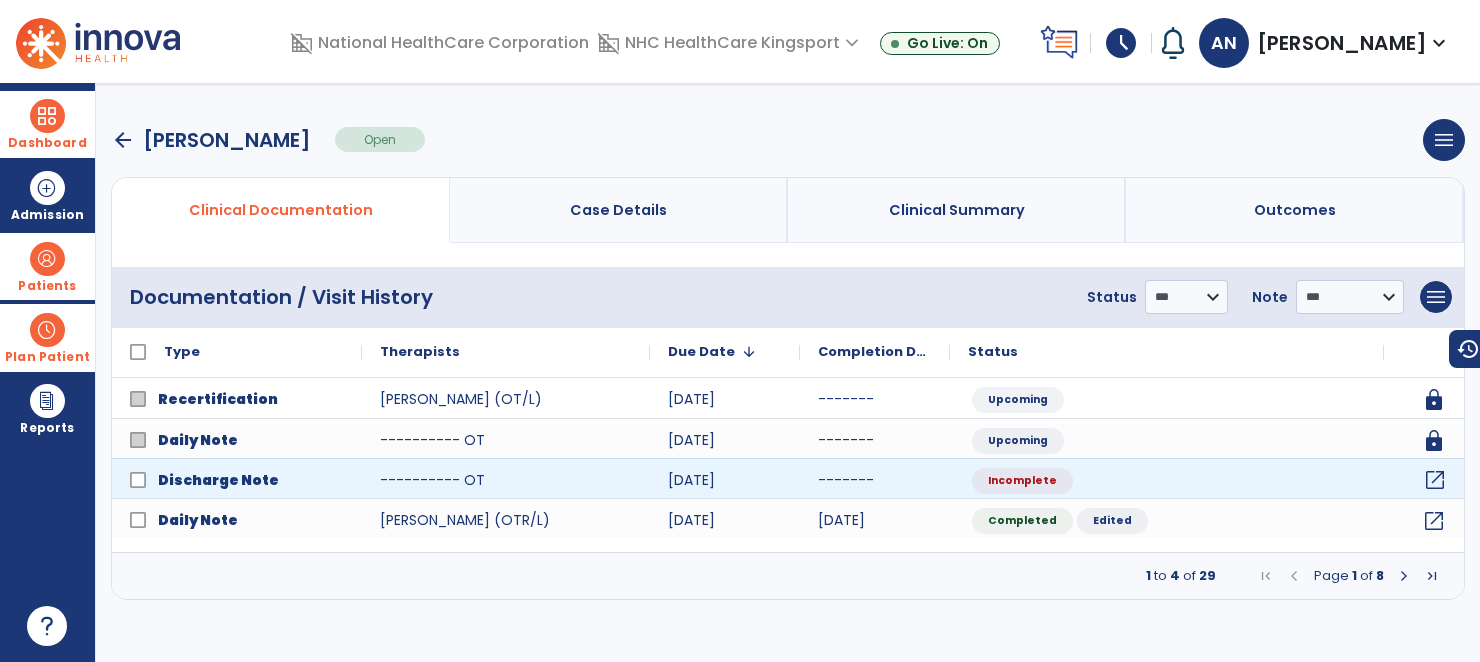 click on "open_in_new" 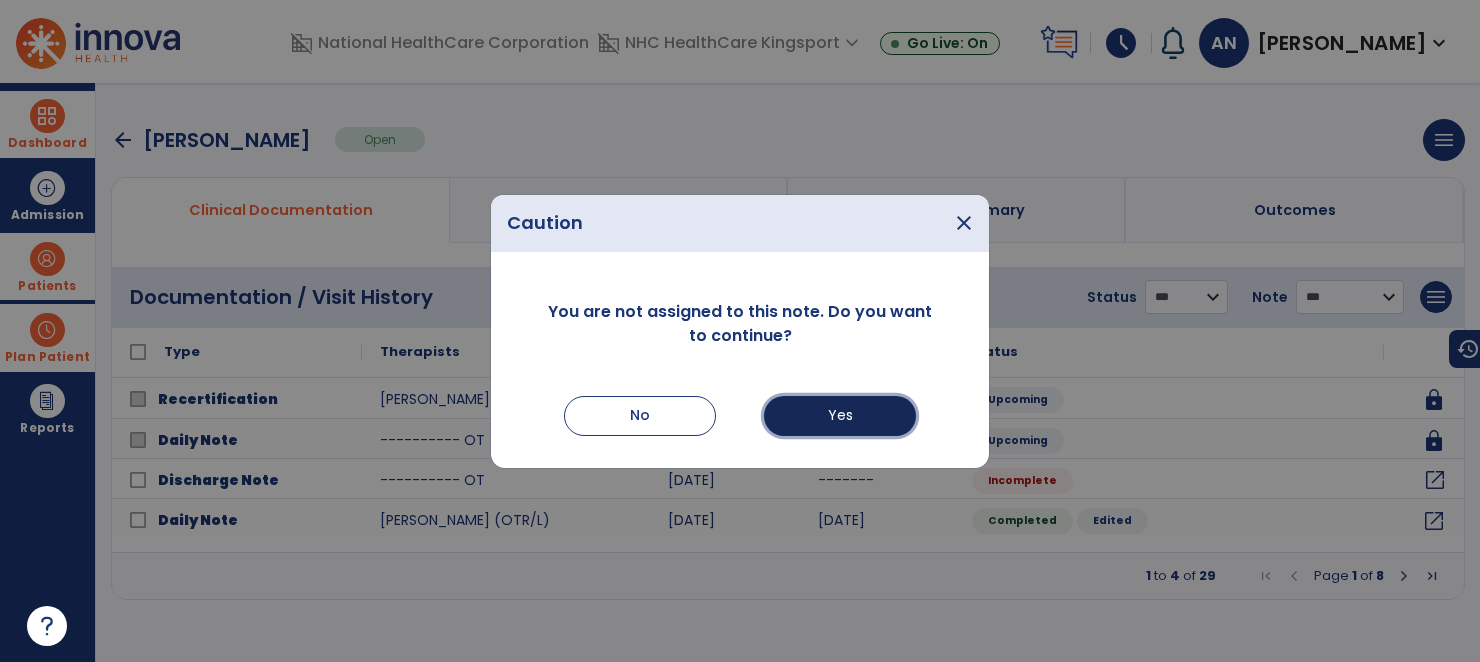 click on "Yes" at bounding box center [840, 416] 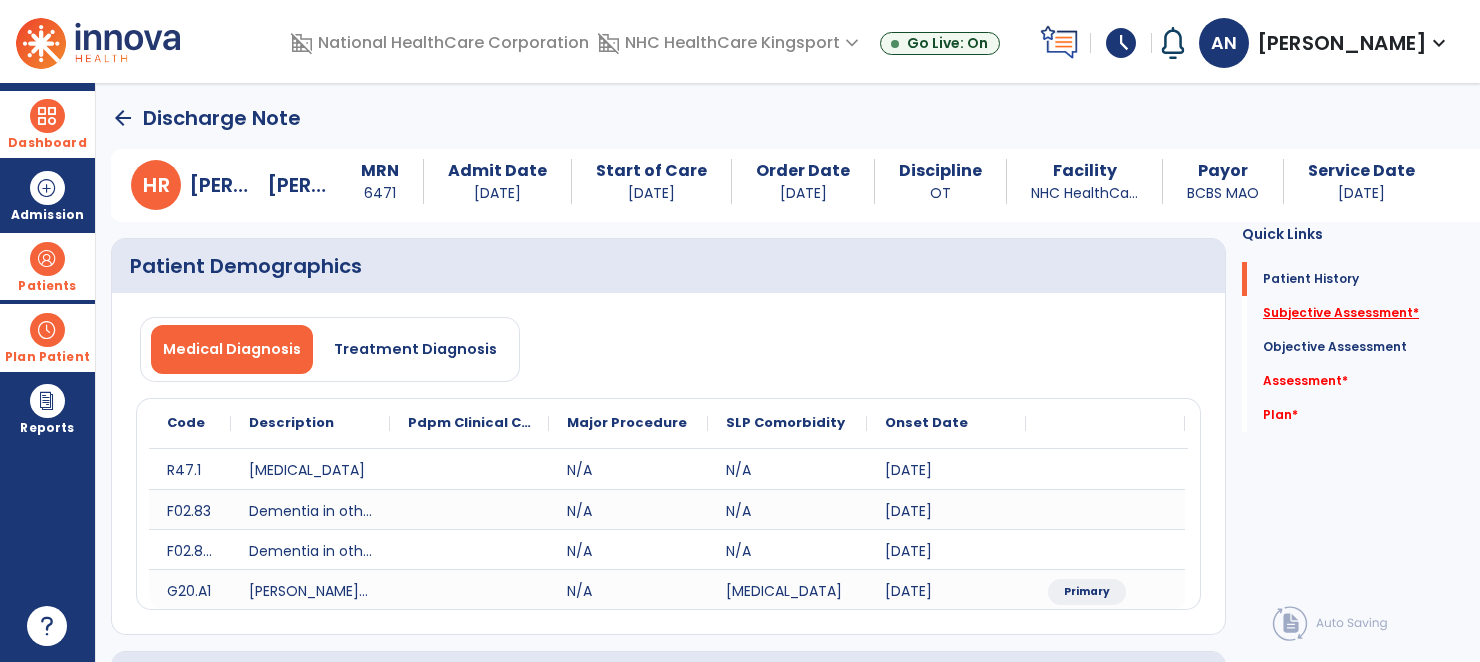 click on "Subjective Assessment   *" 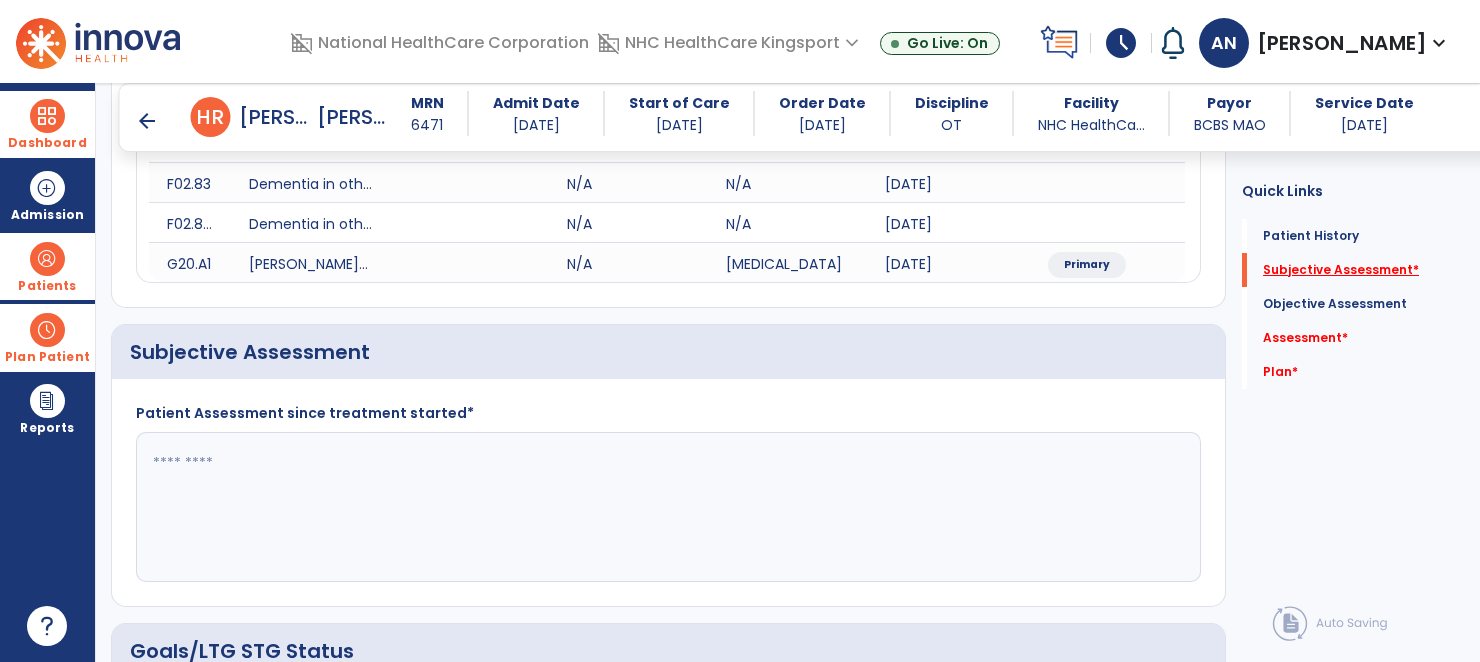 scroll, scrollTop: 419, scrollLeft: 0, axis: vertical 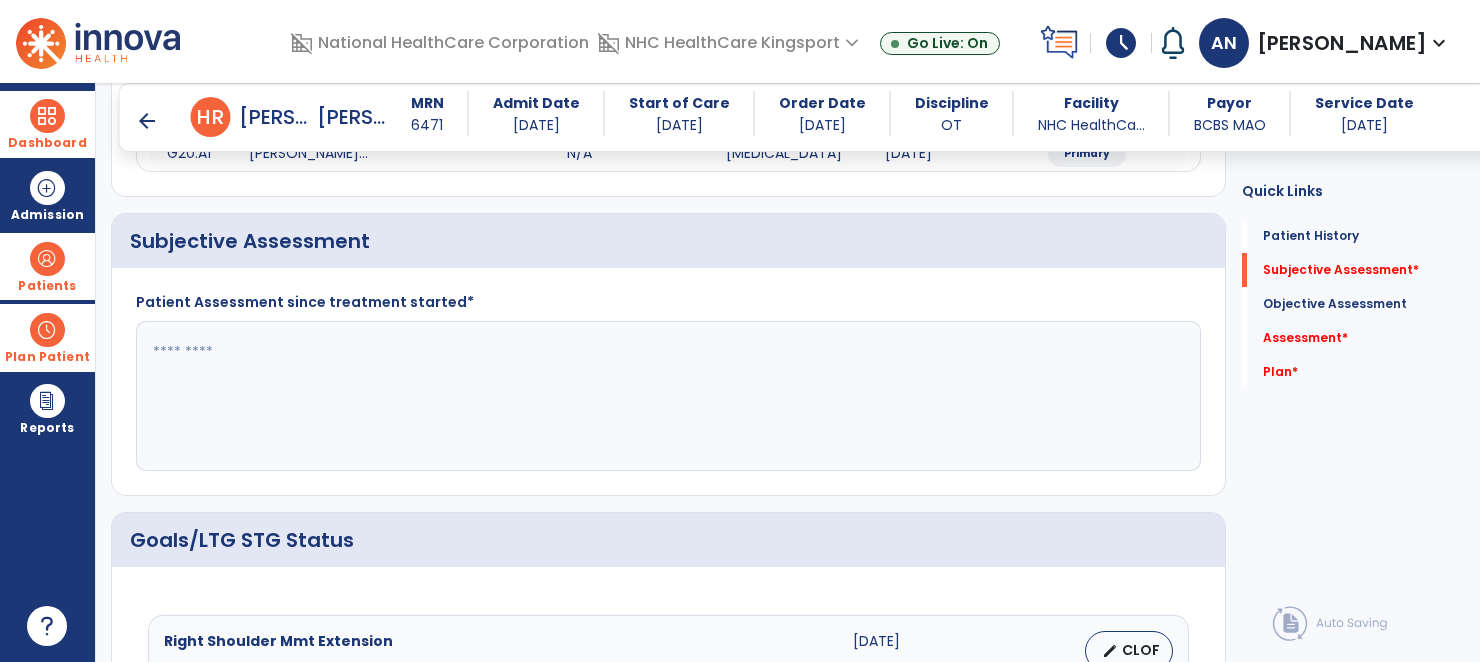 click on "Patient Assessment since treatment started*" 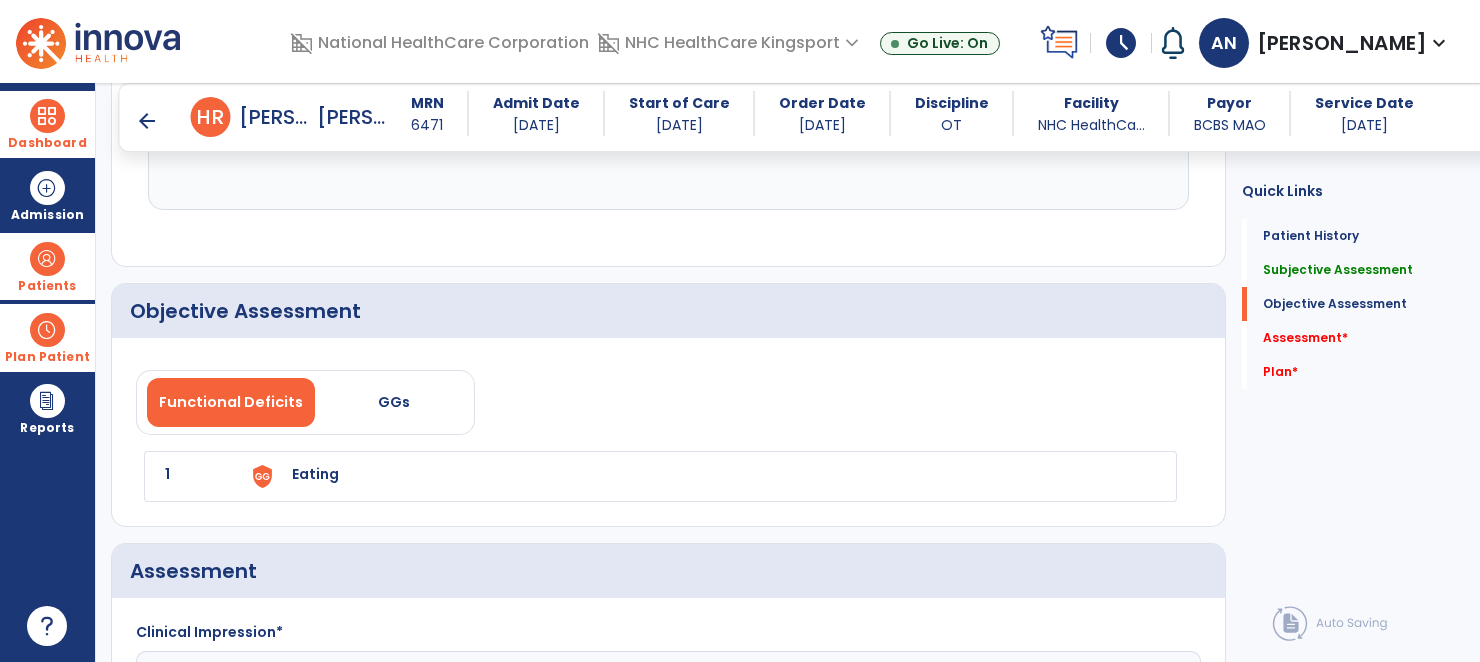 scroll, scrollTop: 1455, scrollLeft: 0, axis: vertical 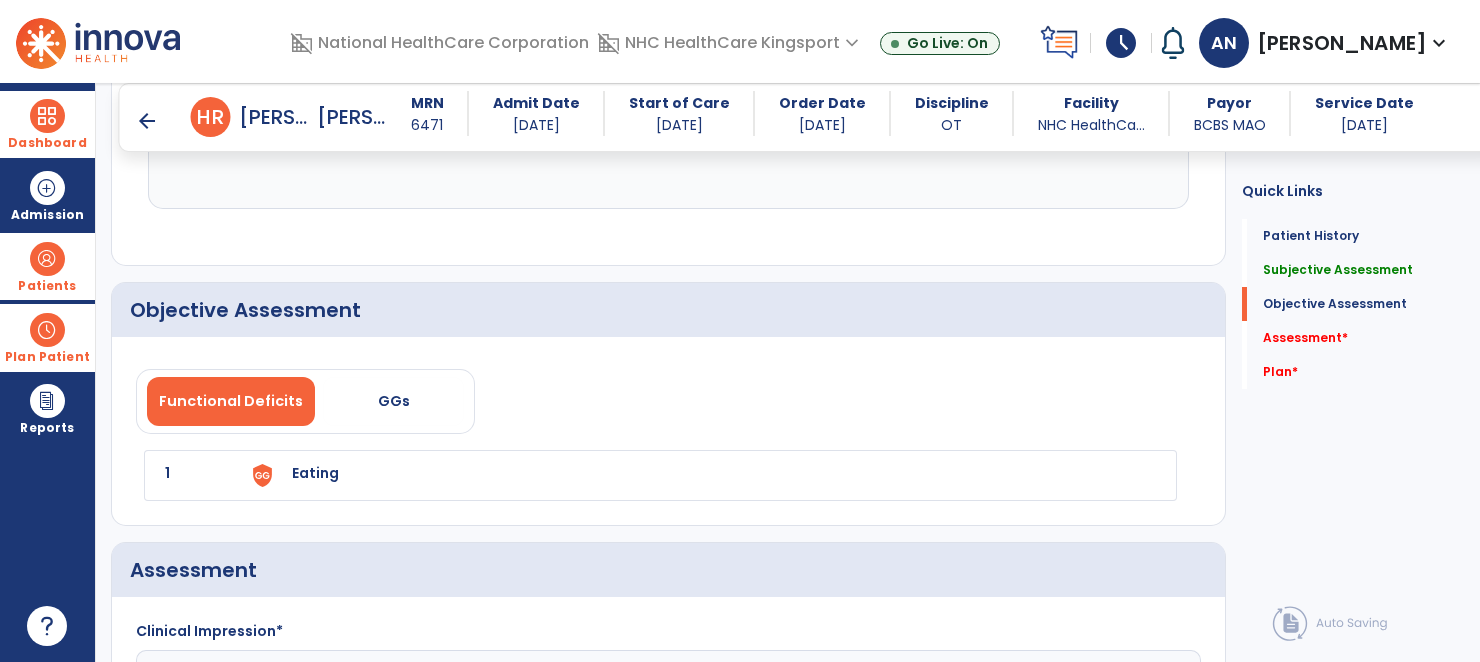 type on "**********" 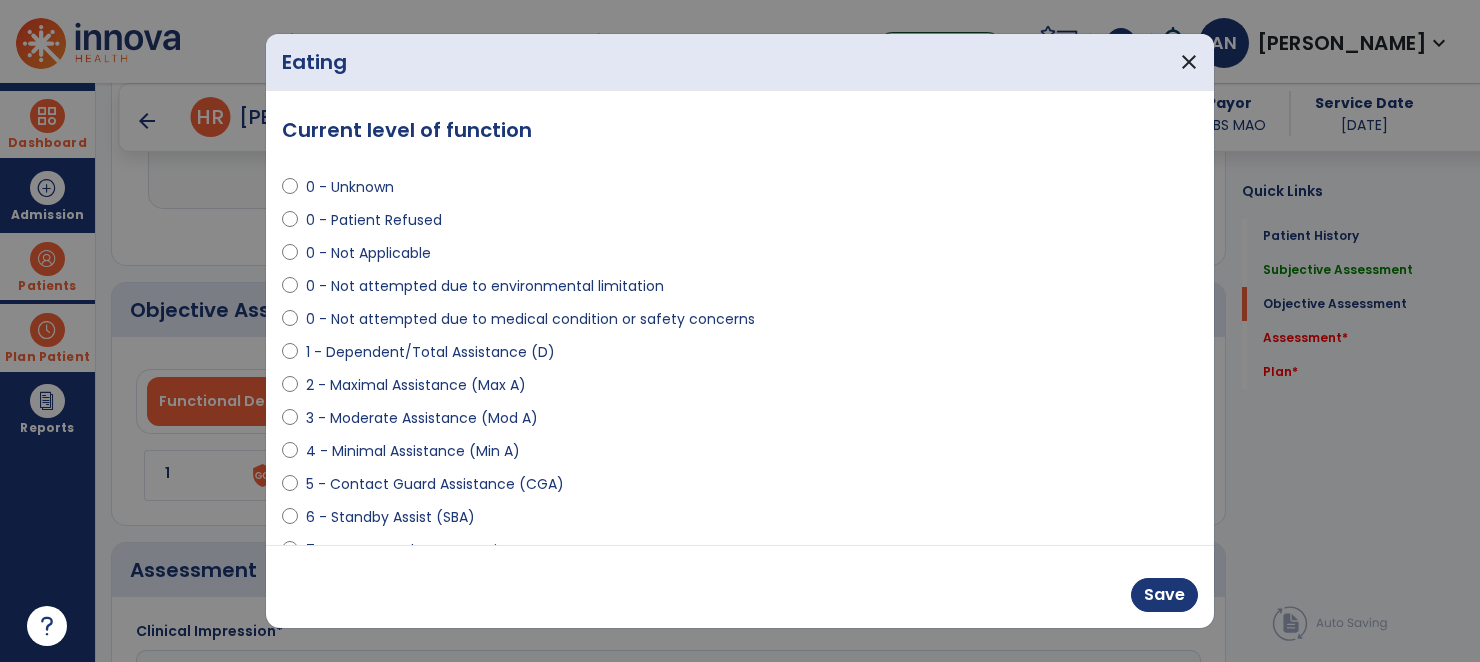 click on "1 - Dependent/Total Assistance (D)" at bounding box center (430, 352) 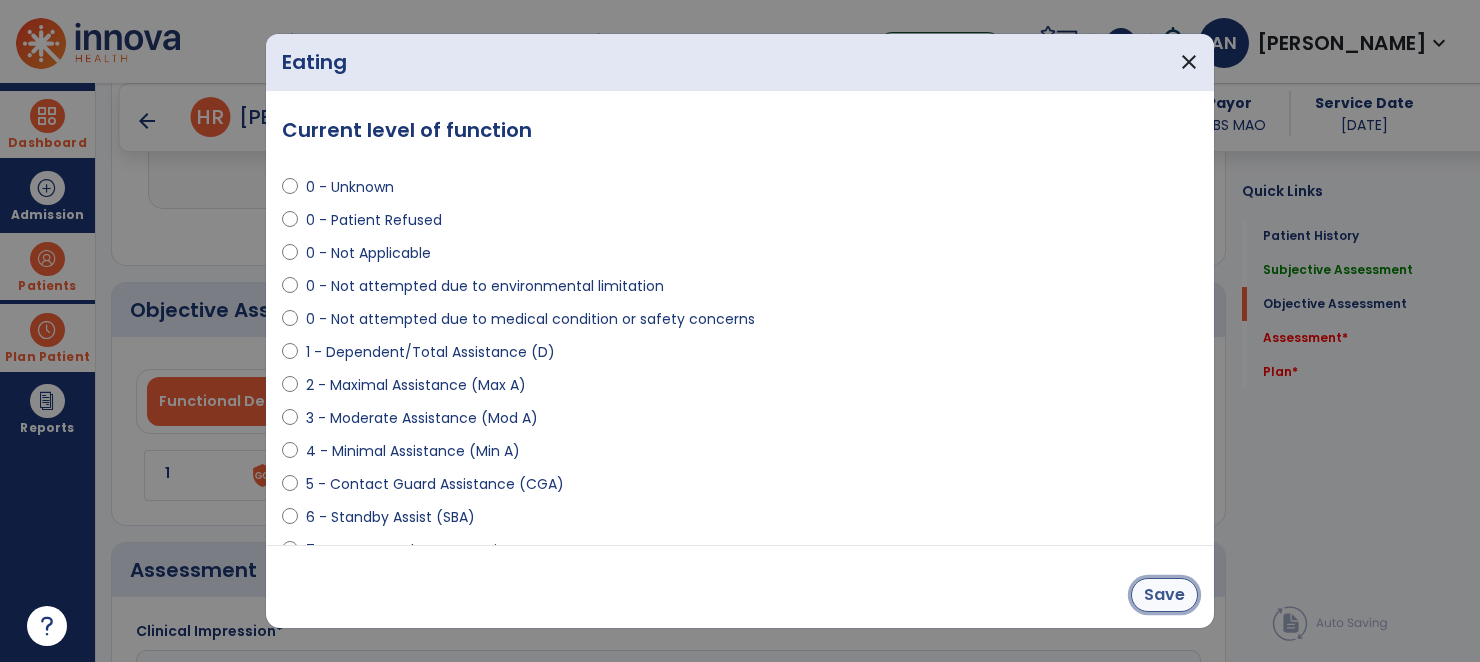 click on "Save" at bounding box center (1164, 595) 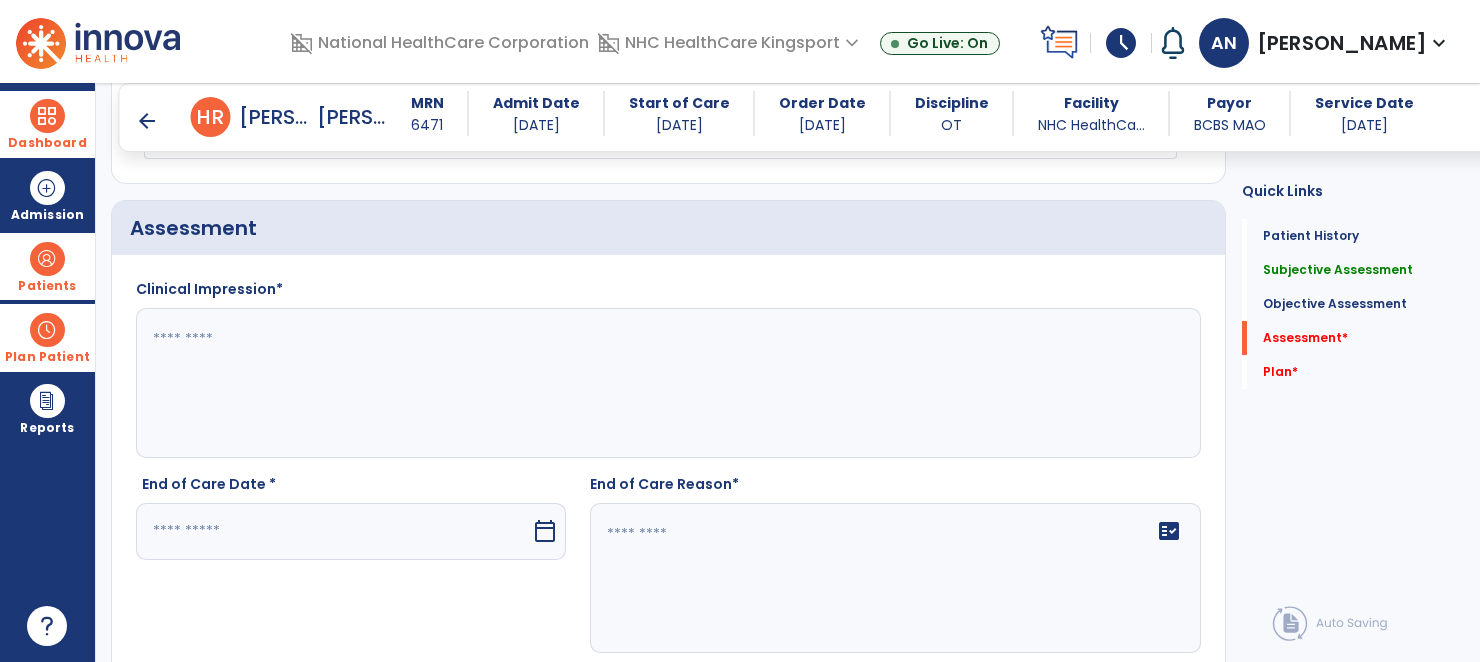 scroll, scrollTop: 1805, scrollLeft: 0, axis: vertical 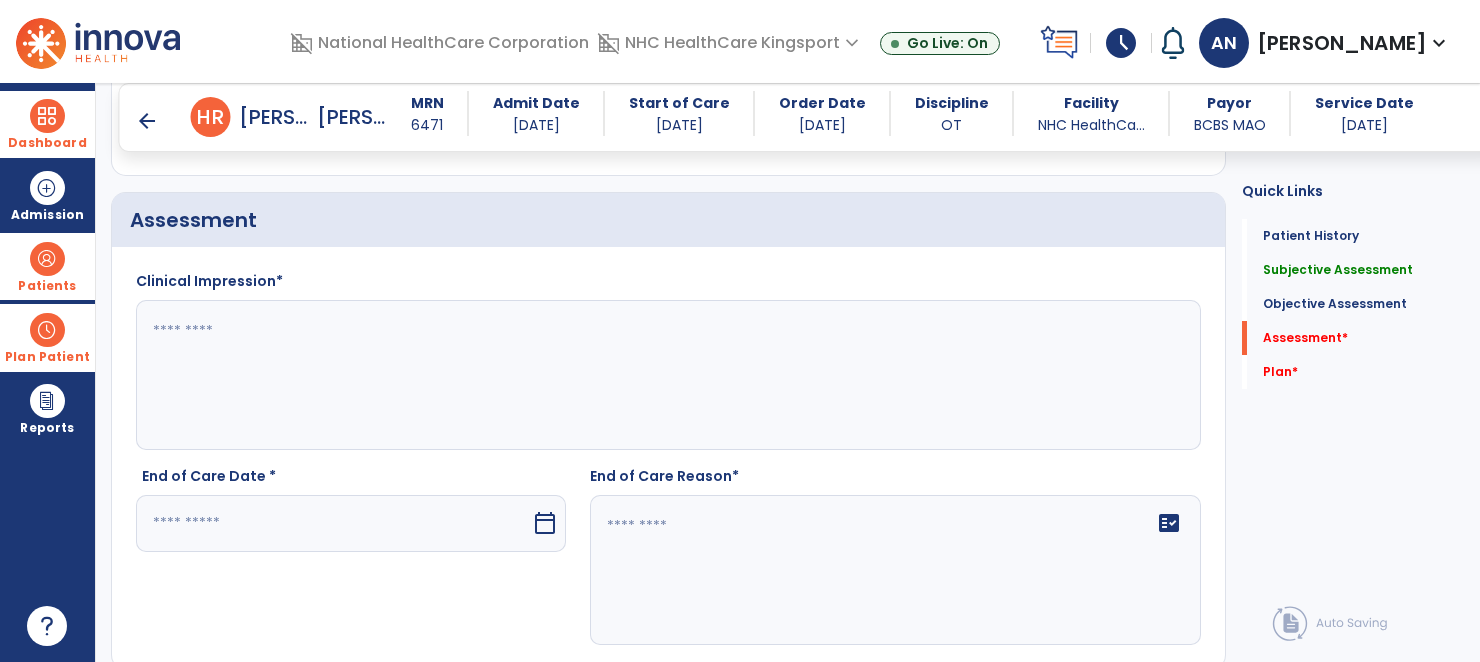 click on "Clinical Impression*  End of Care Date *  calendar_today   End of Care Reason*   fact_check" 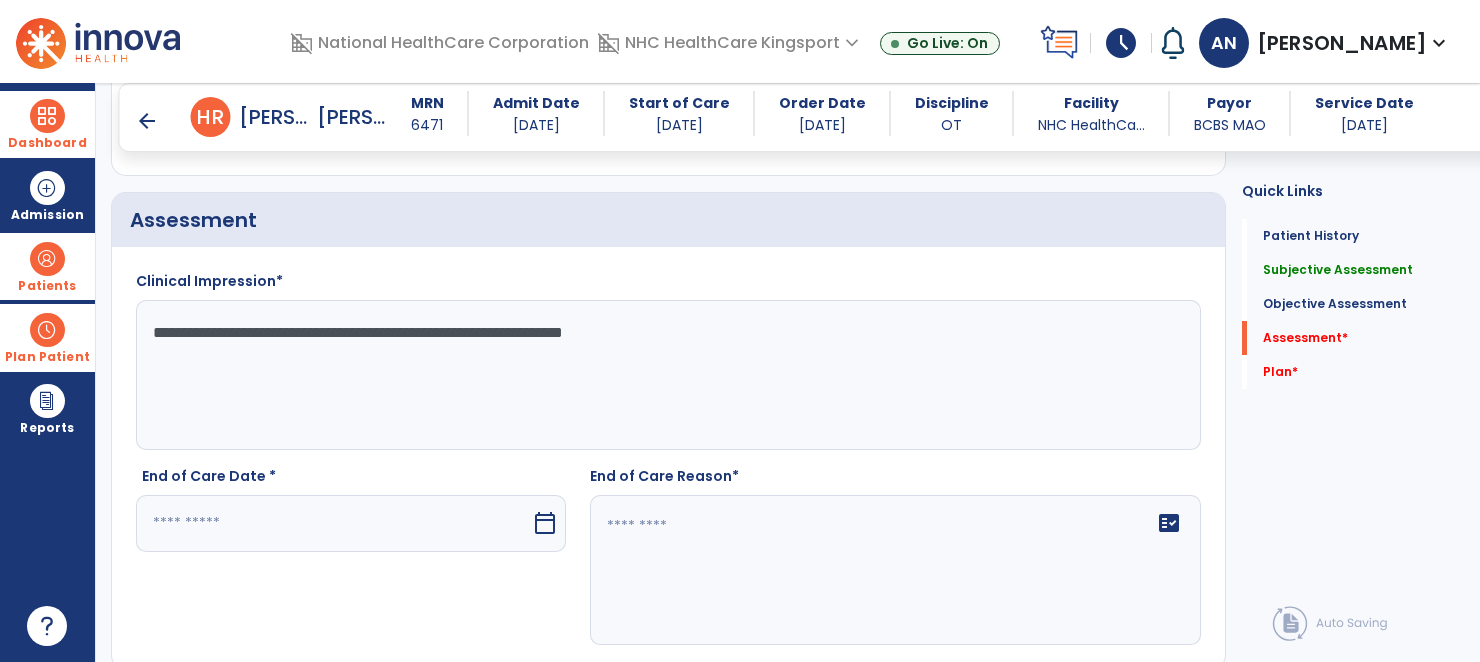 type on "**********" 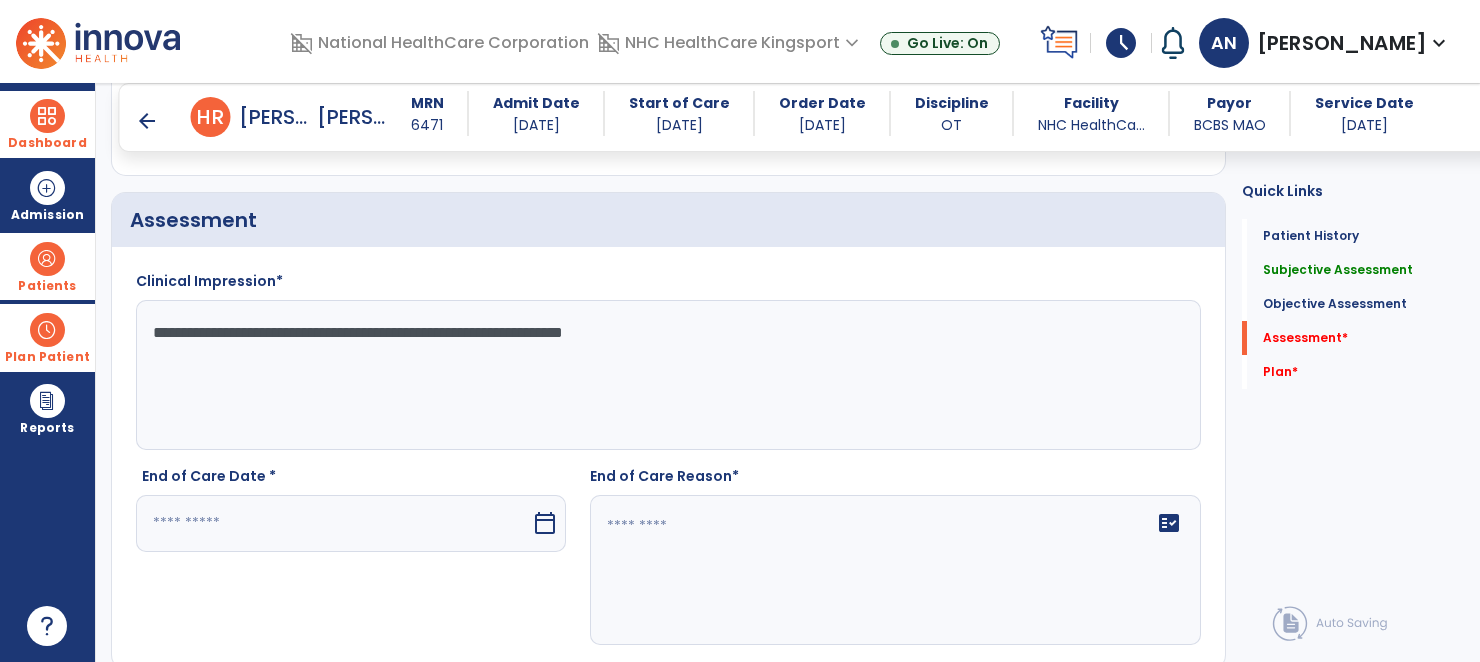 click at bounding box center [333, 523] 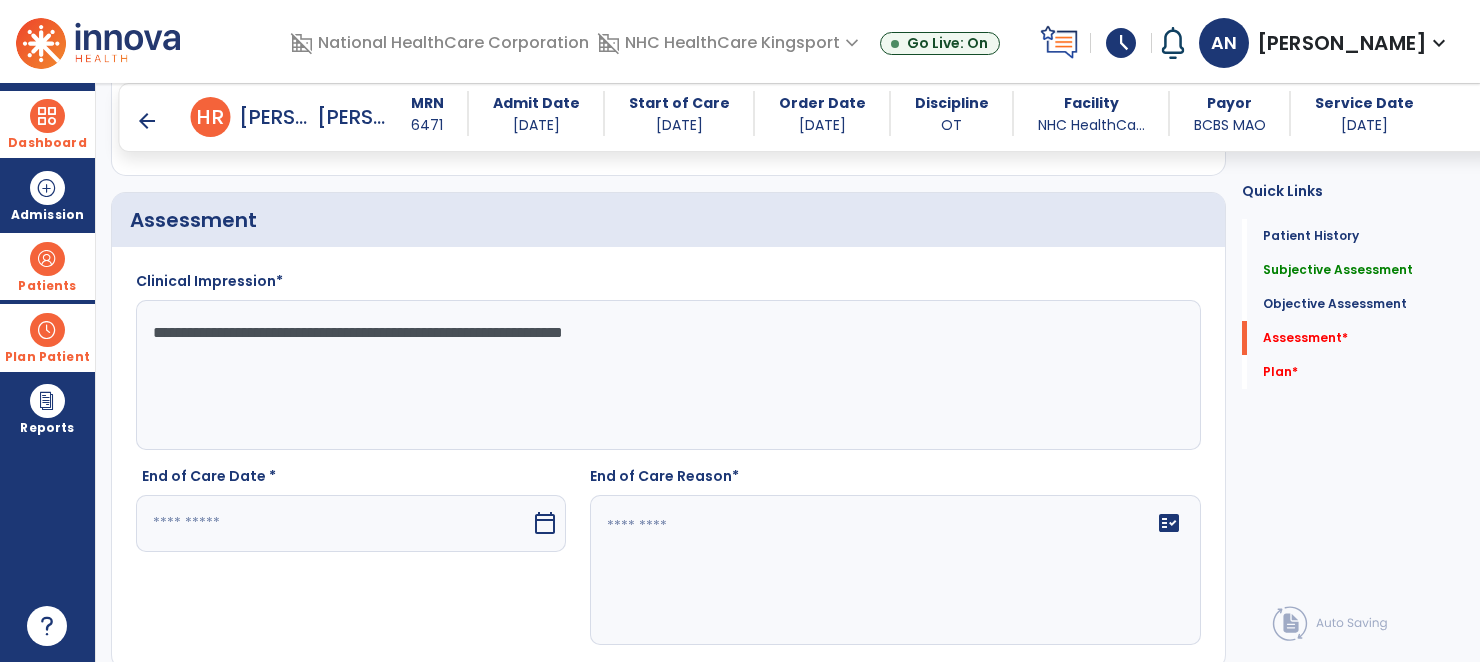 scroll, scrollTop: 2117, scrollLeft: 0, axis: vertical 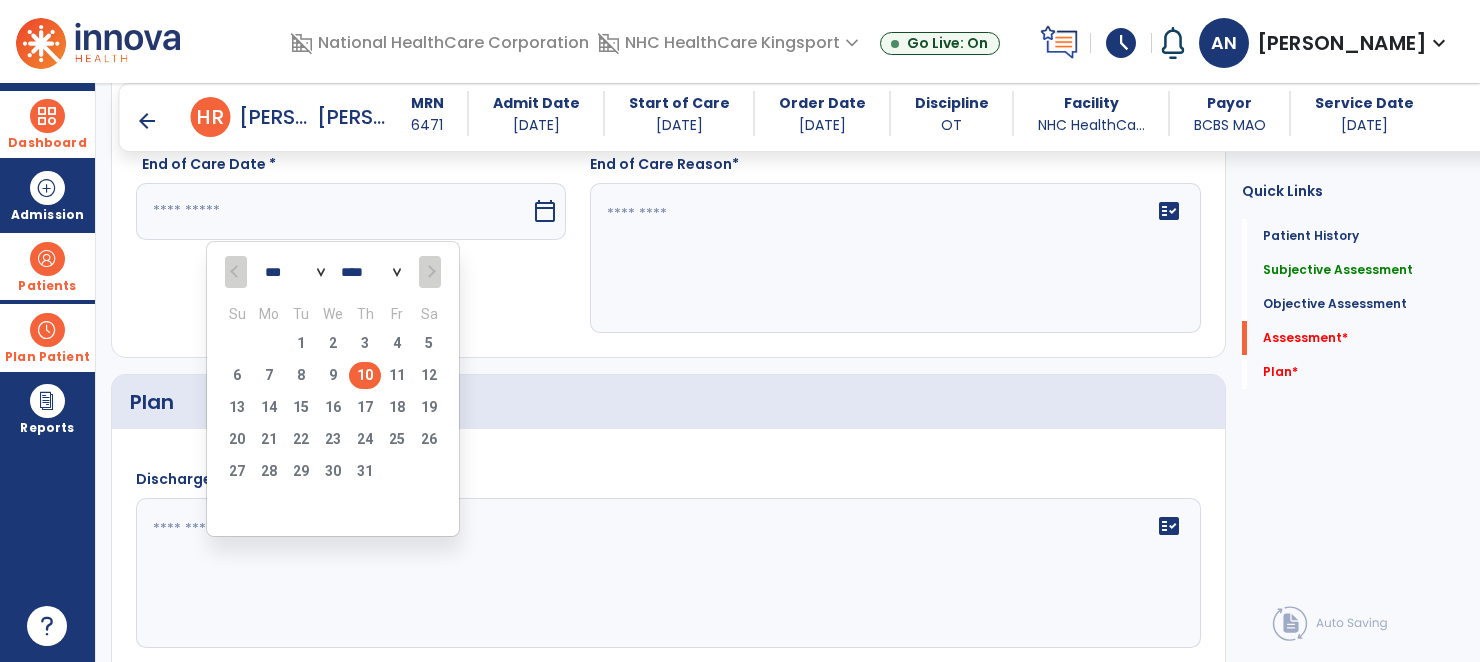 click on "10" at bounding box center [365, 375] 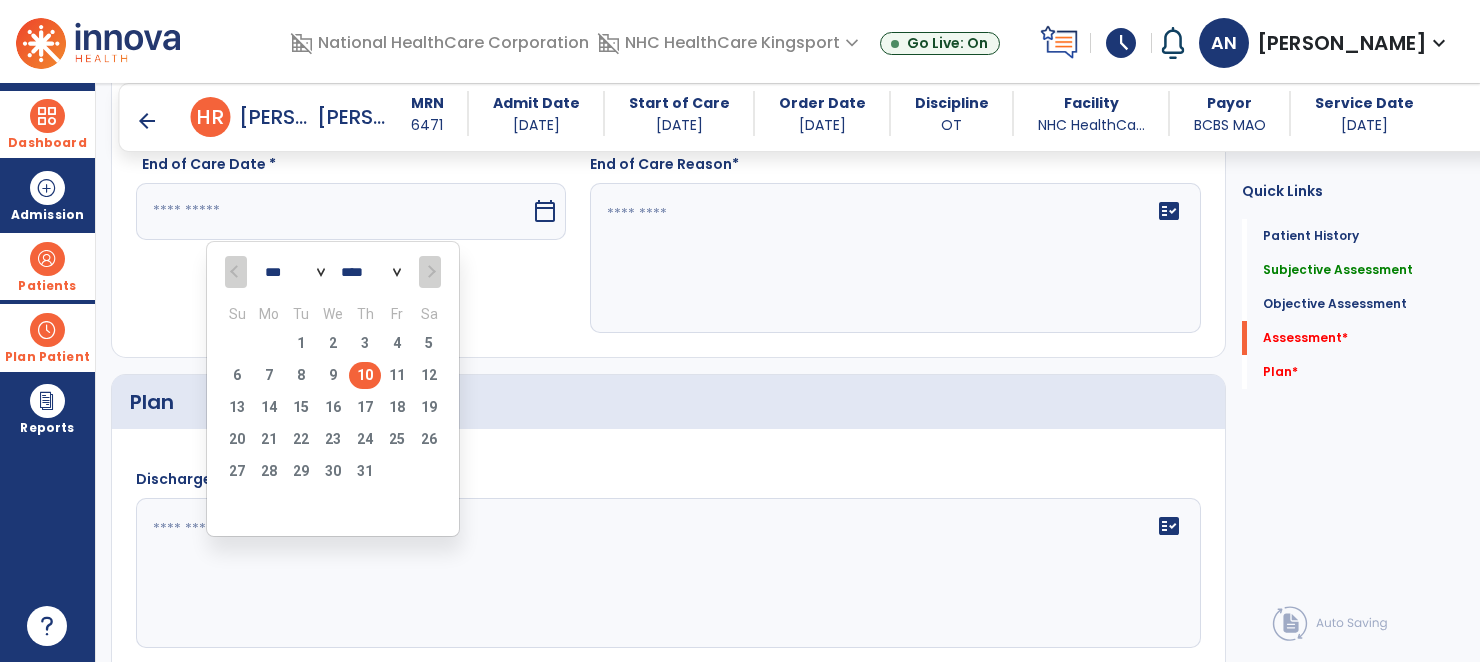 type on "*********" 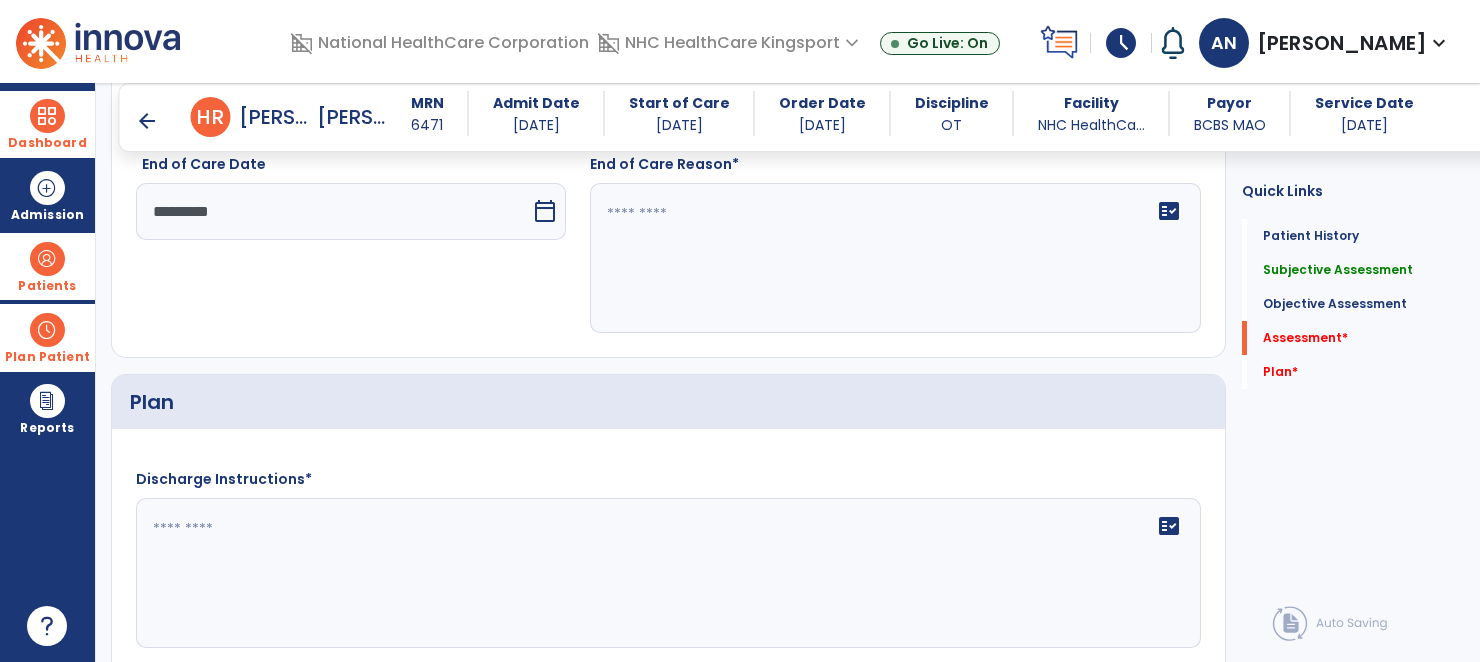 click on "fact_check" 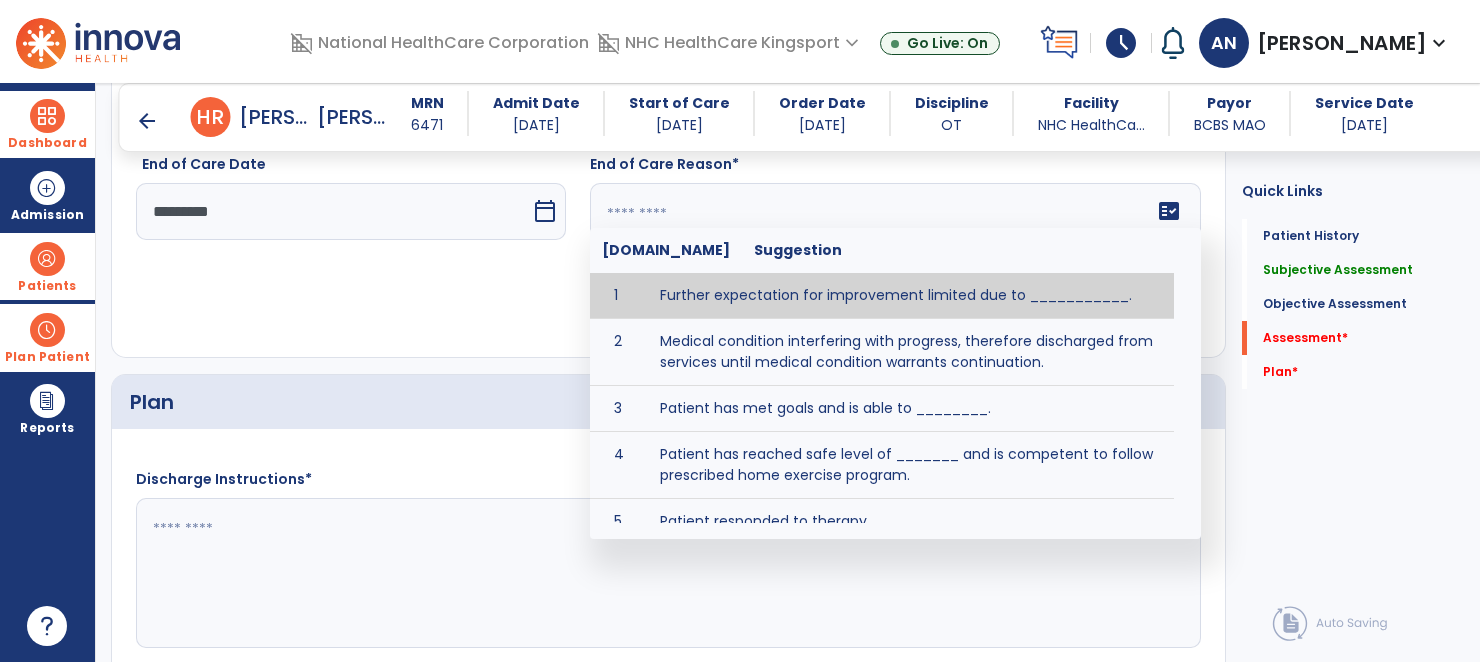 click 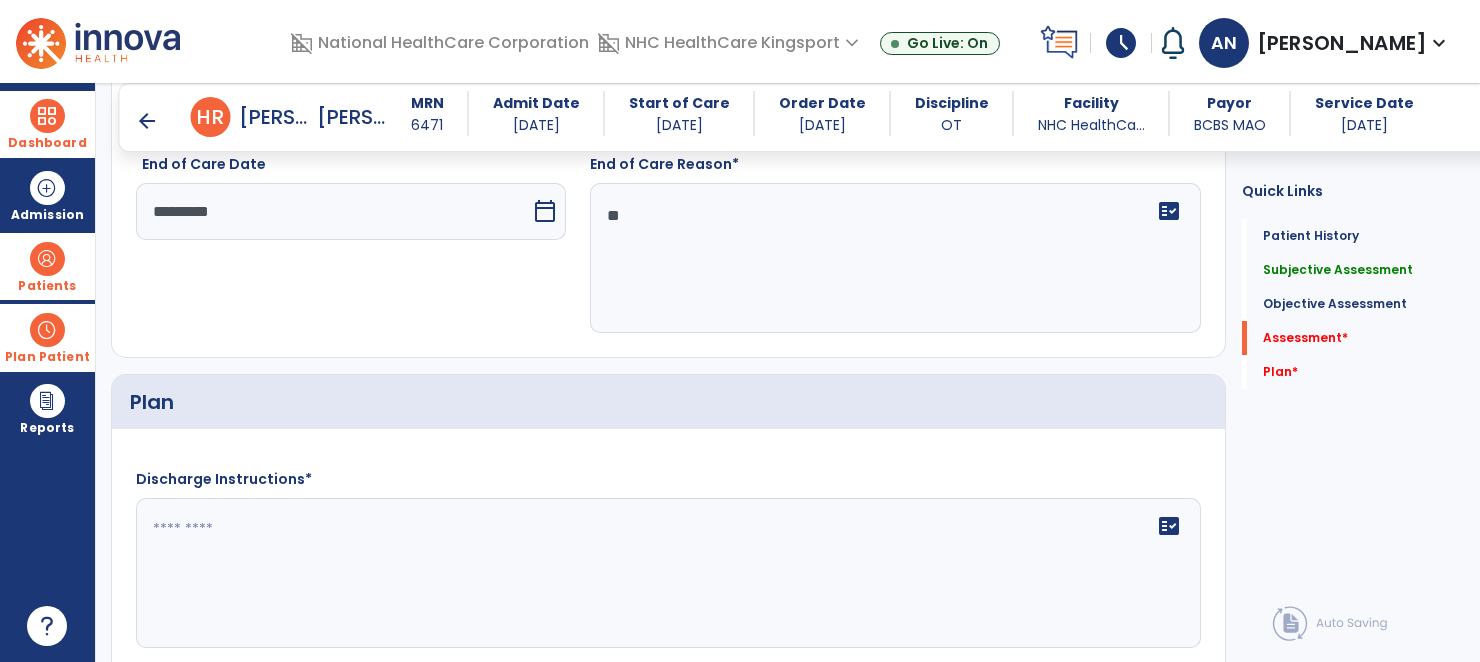type on "*" 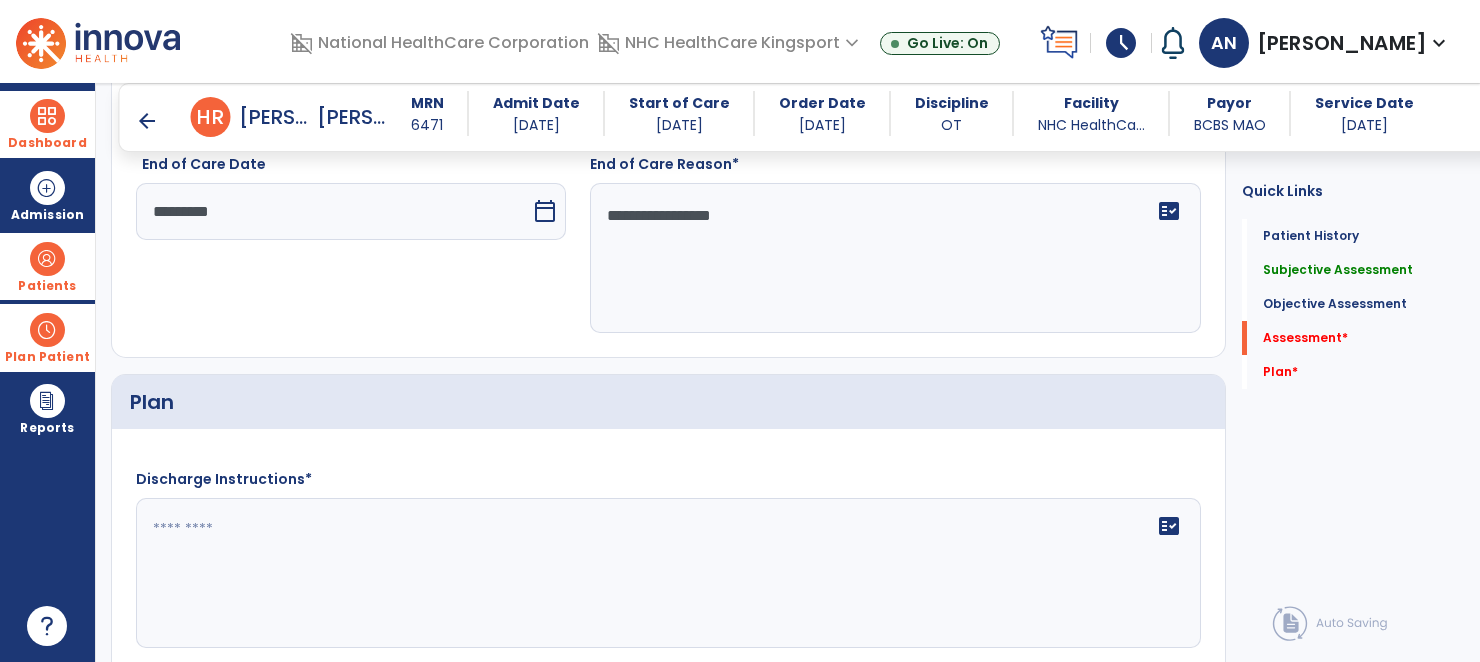 type on "**********" 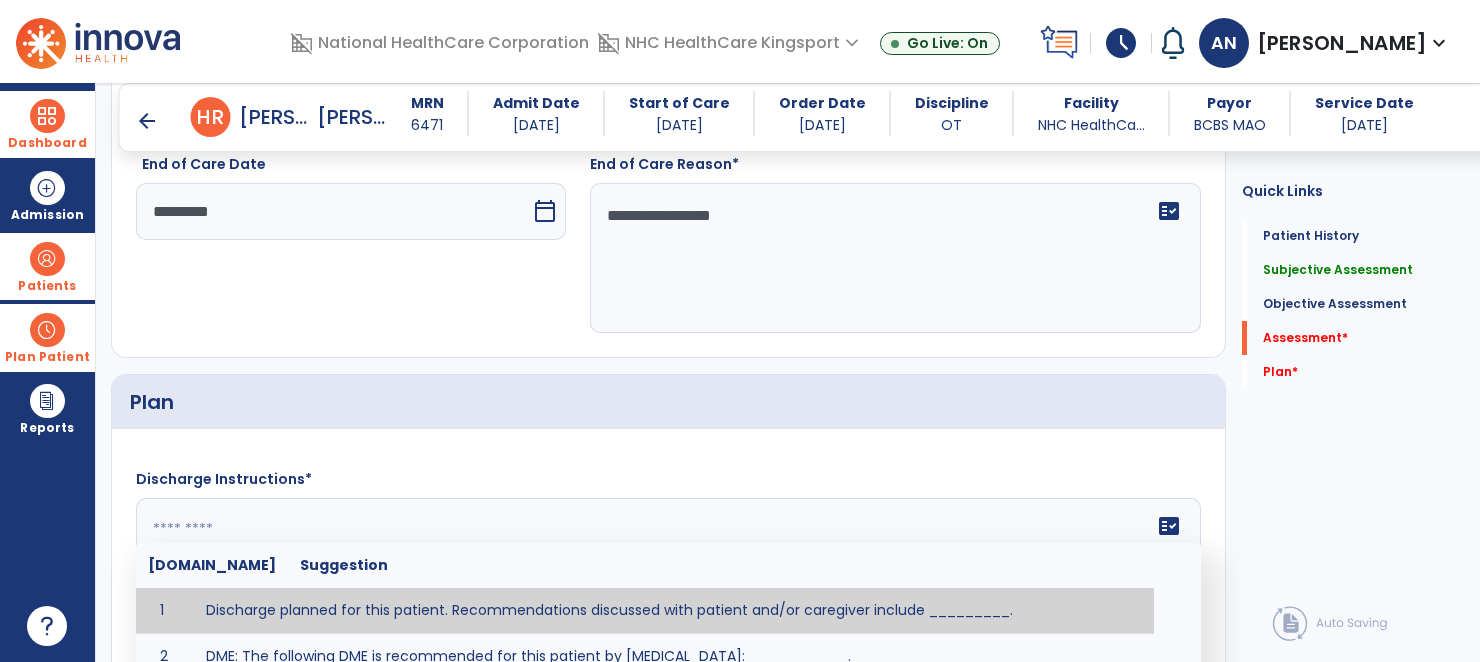 click on "fact_check  [DOMAIN_NAME] Suggestion 1 Discharge planned for this patient. Recommendations discussed with patient and/or caregiver include _________. 2 DME: The following DME is recommended for this patient by [MEDICAL_DATA]: ___________. 3 Patient discharged to _________ with recommendations including _________. 4 Patient discharged unexpectedly to __________. Recommendations include ____________." 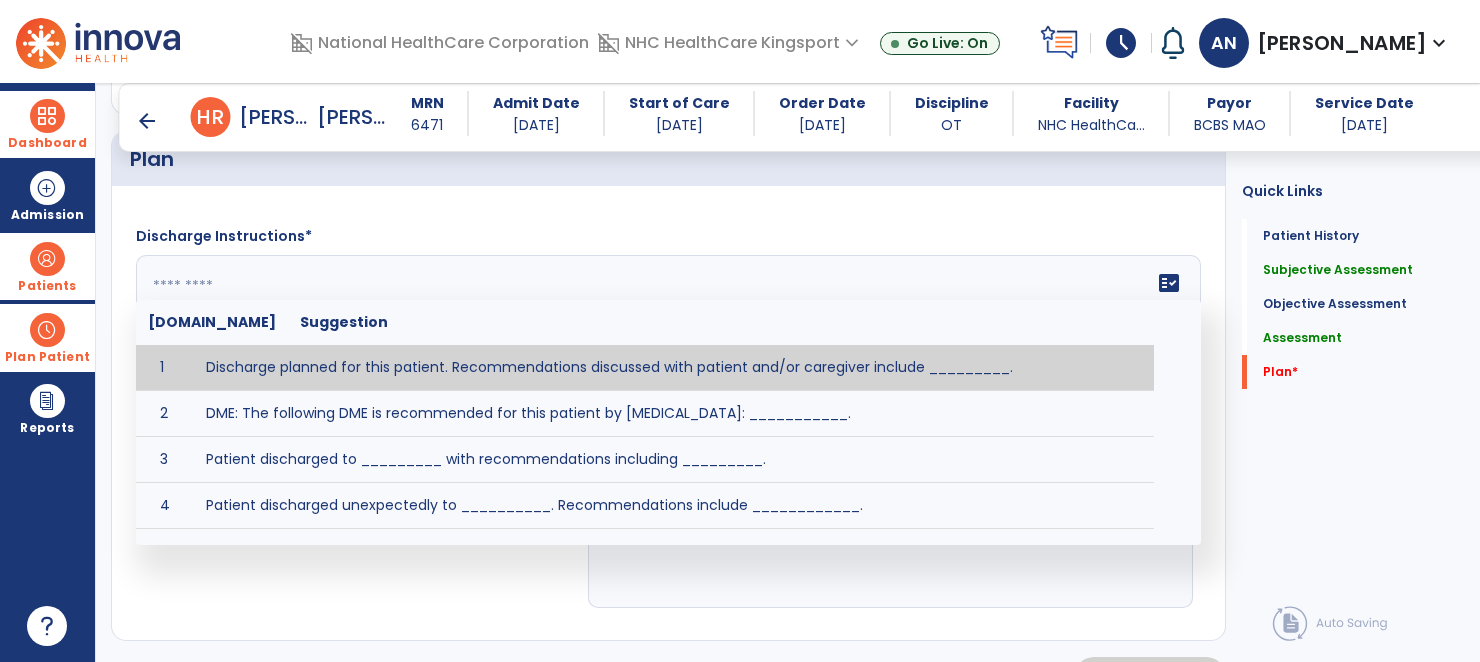 scroll, scrollTop: 2361, scrollLeft: 0, axis: vertical 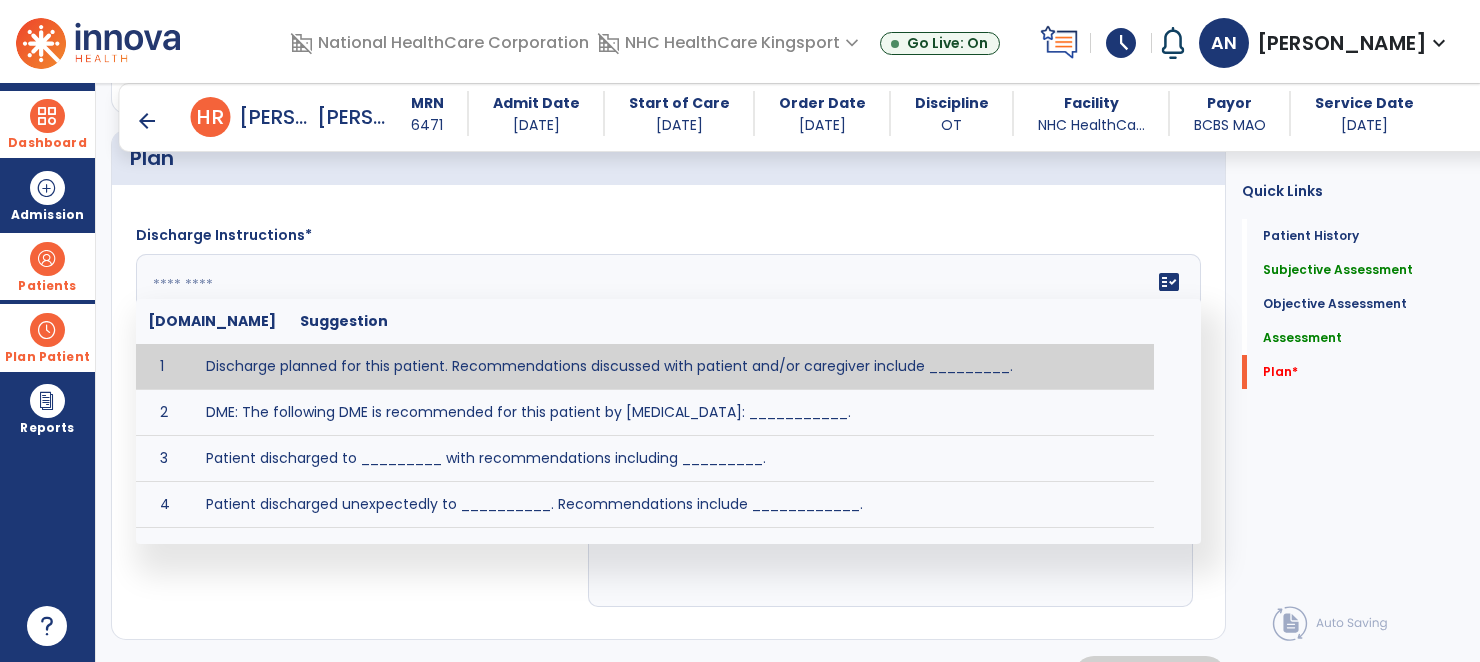 click 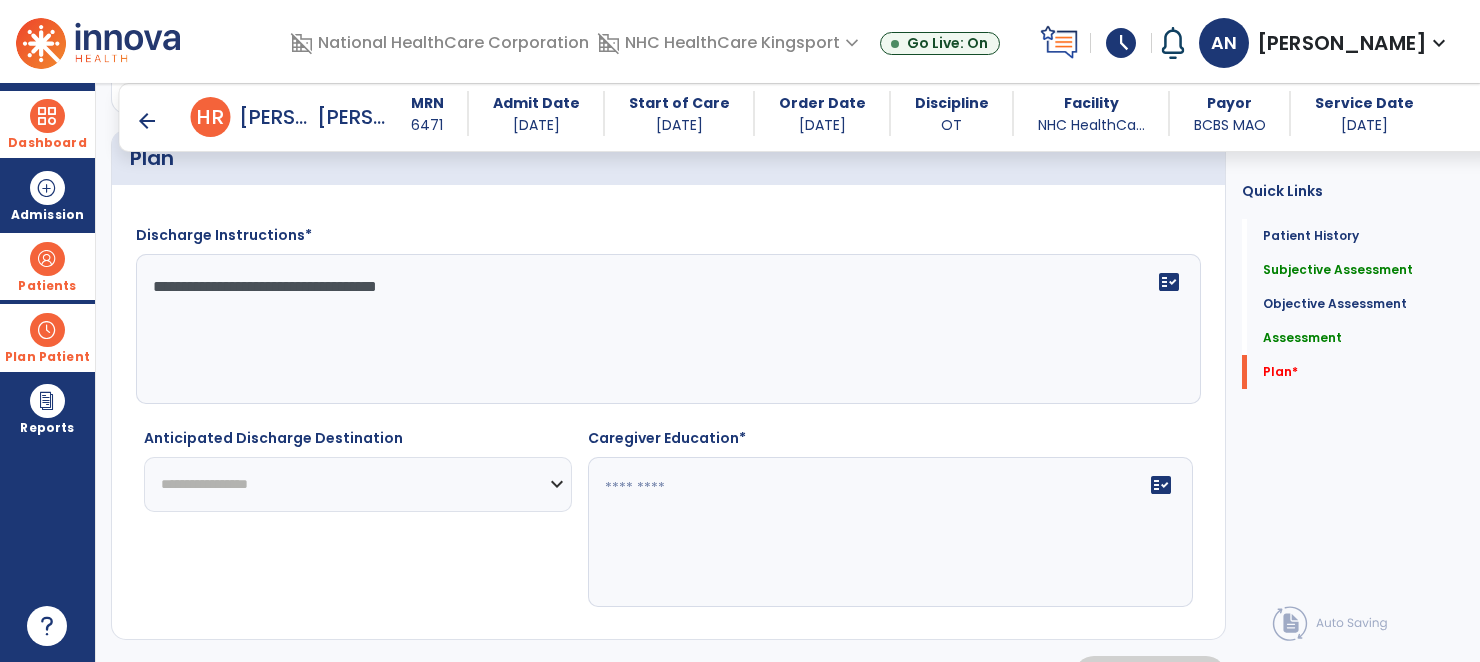 type on "**********" 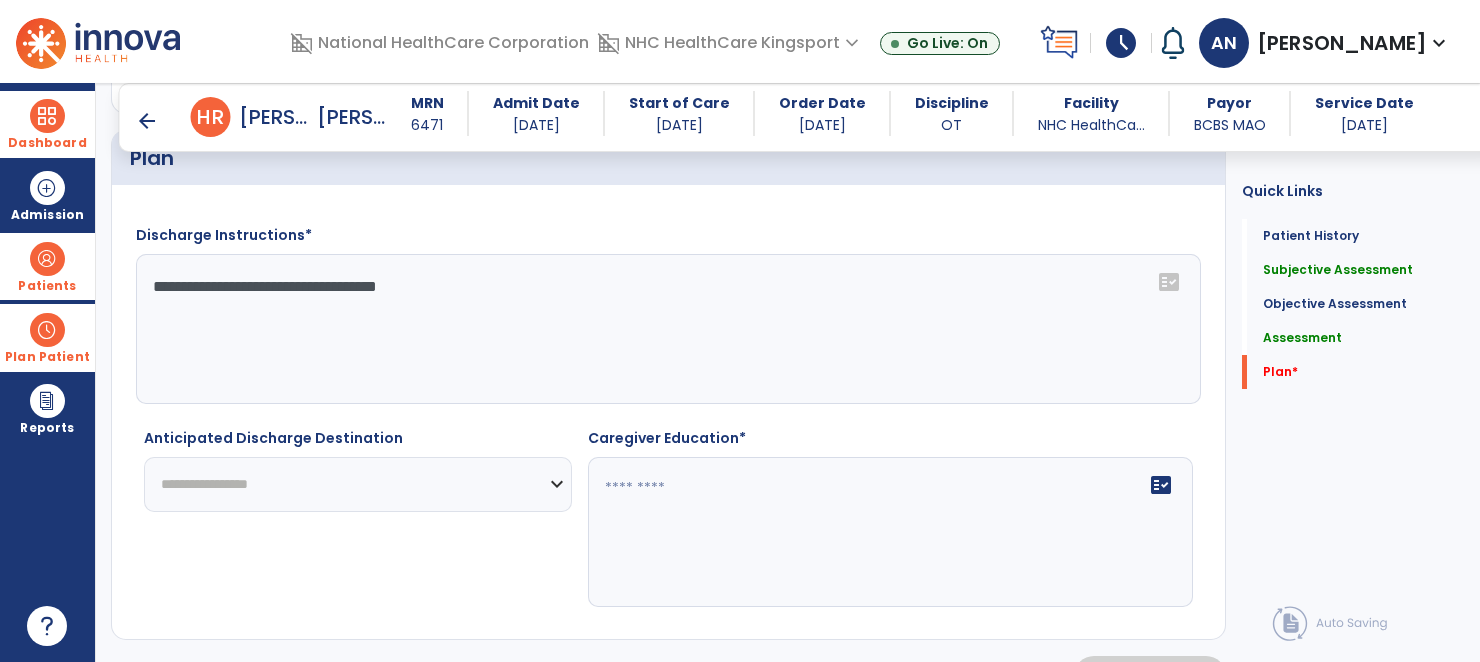 select on "***" 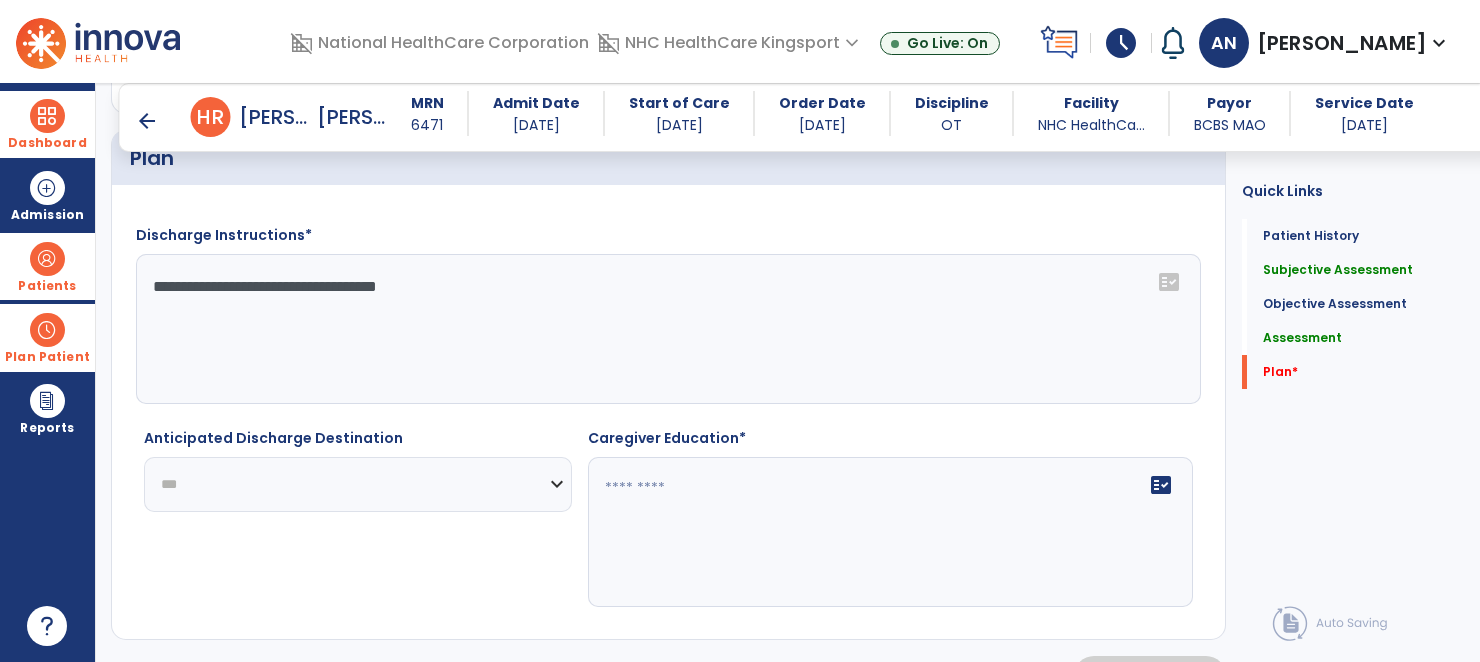 click on "**********" 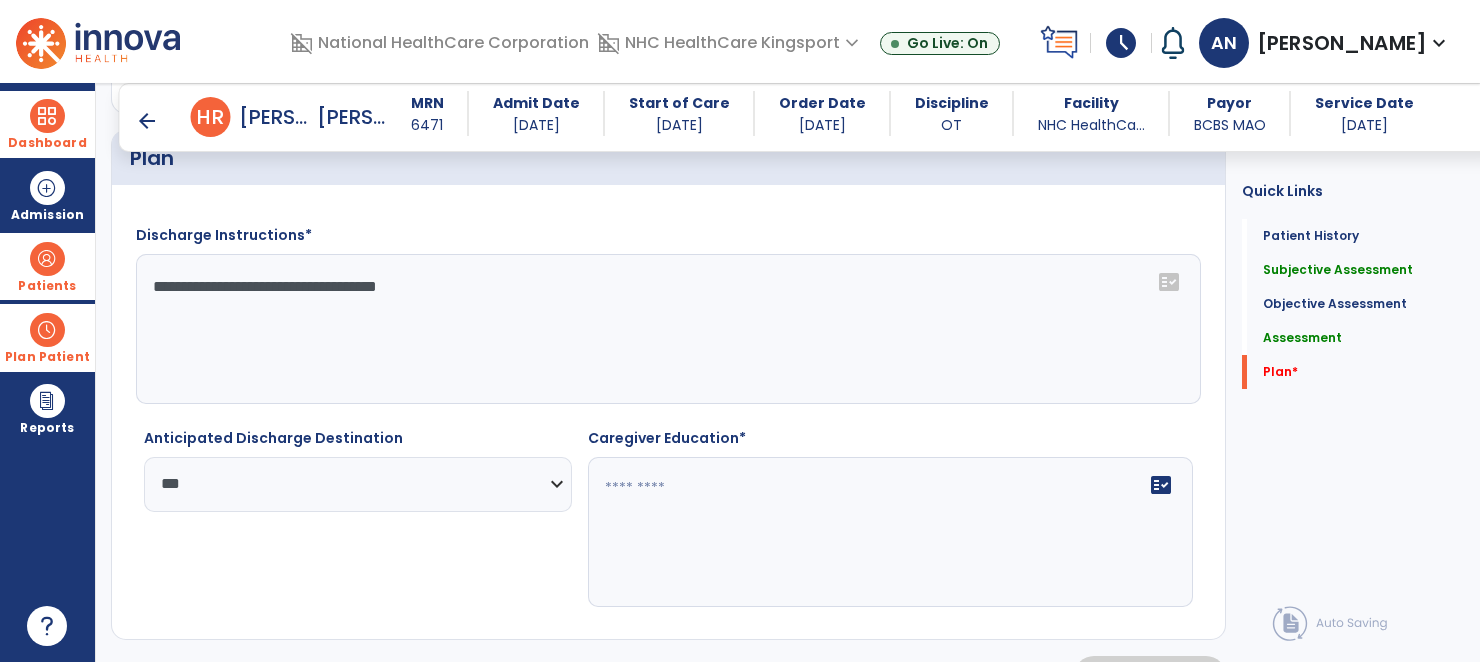 click on "fact_check" 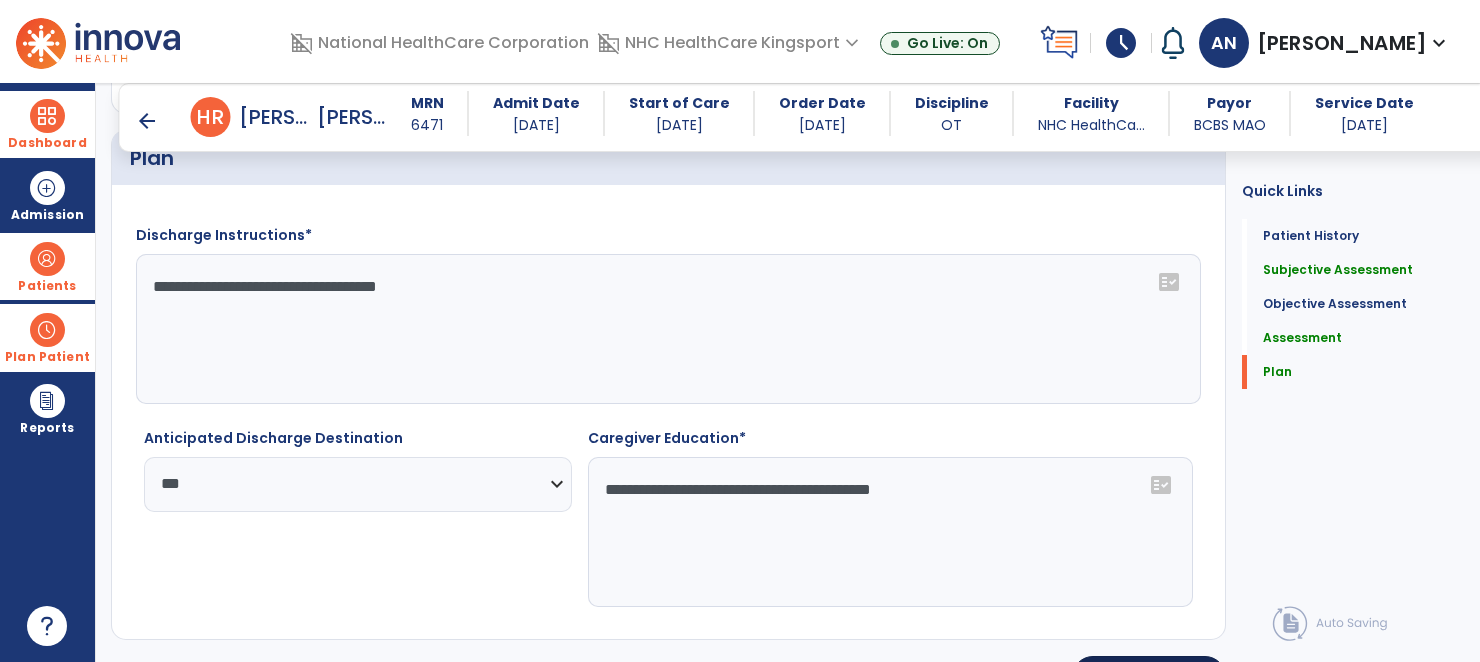 type on "**********" 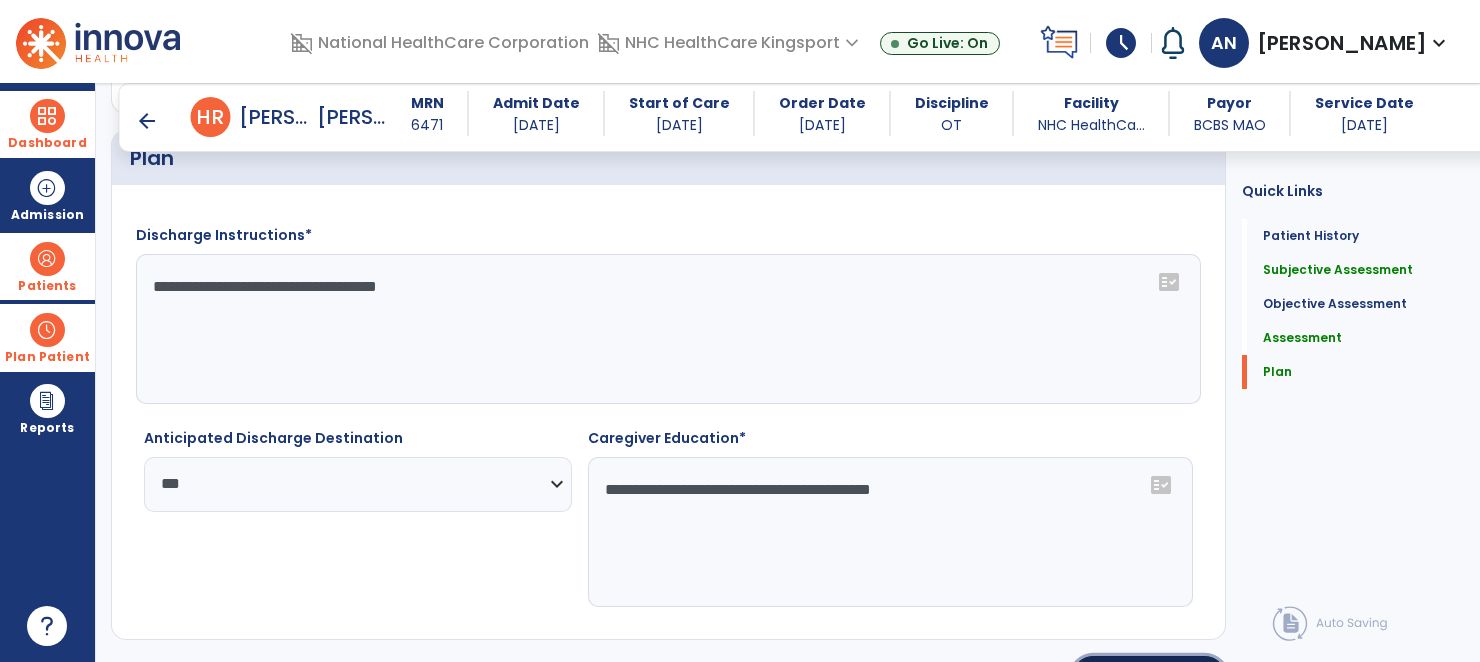 click on "Sign  chevron_right" 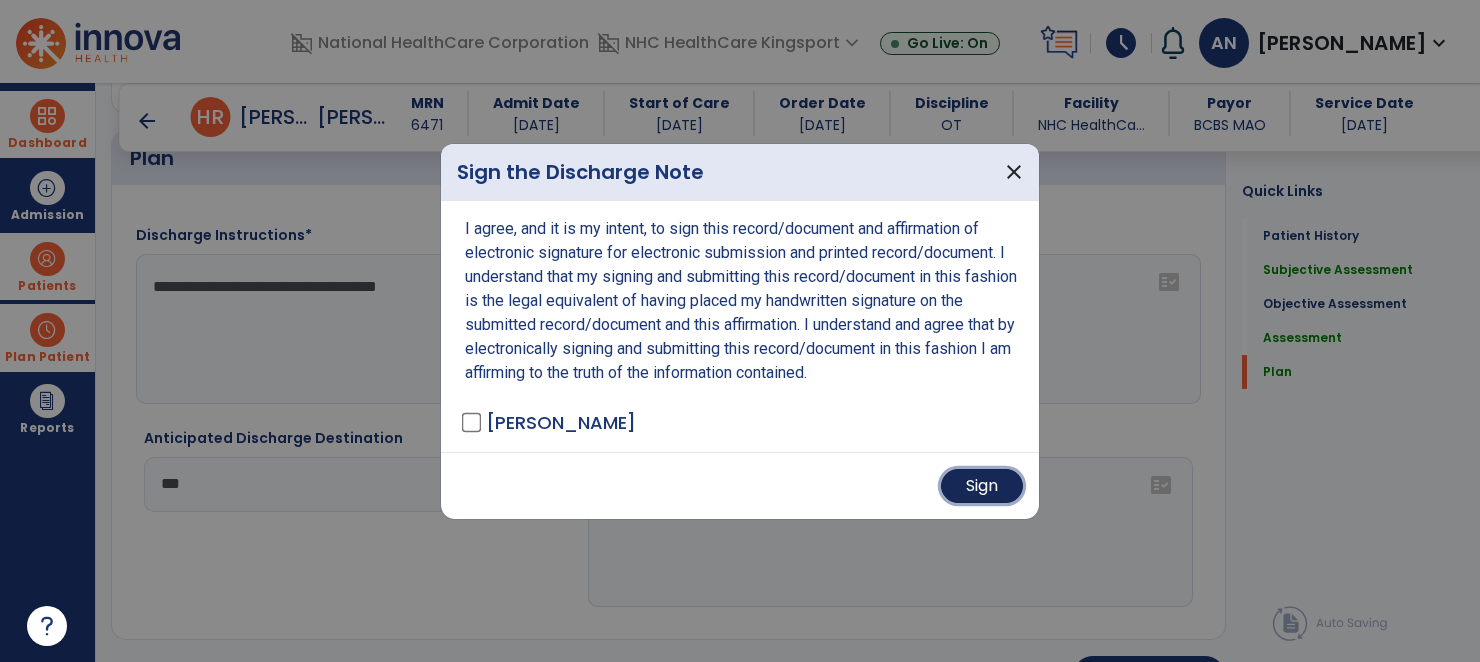click on "Sign" at bounding box center (982, 486) 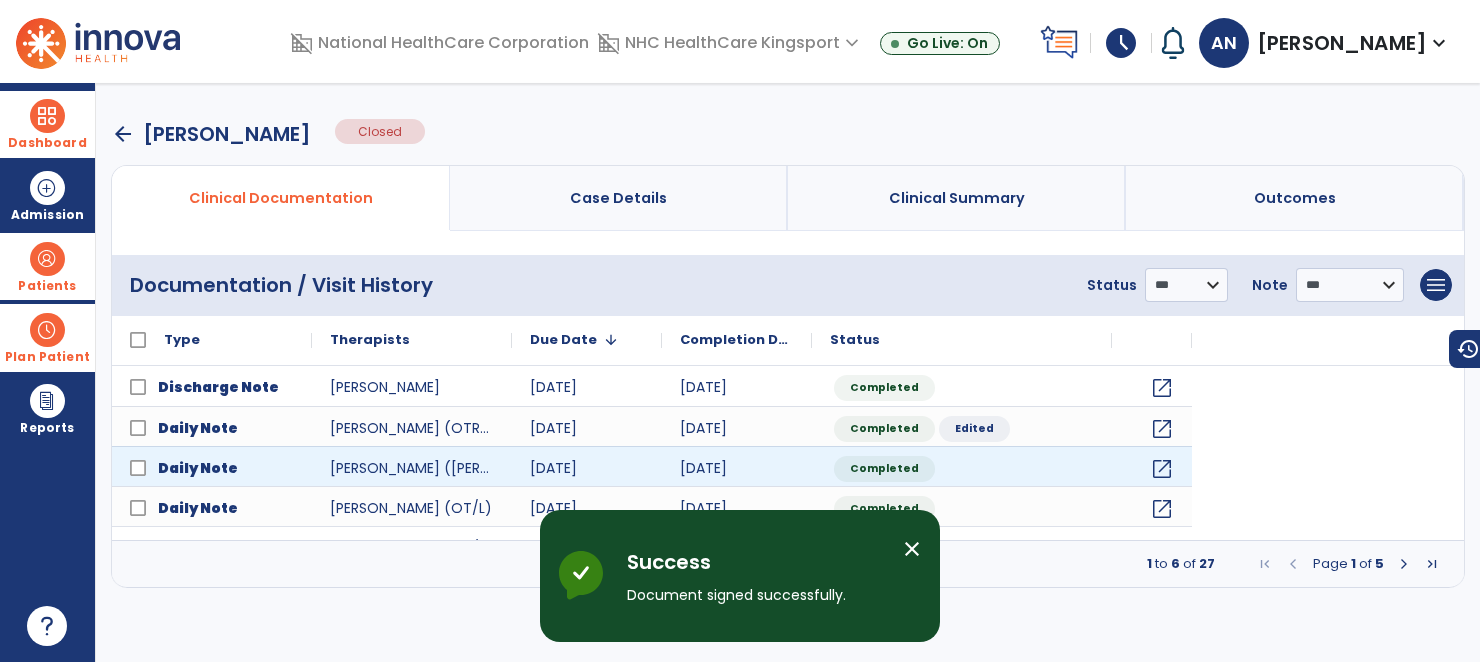 scroll, scrollTop: 0, scrollLeft: 0, axis: both 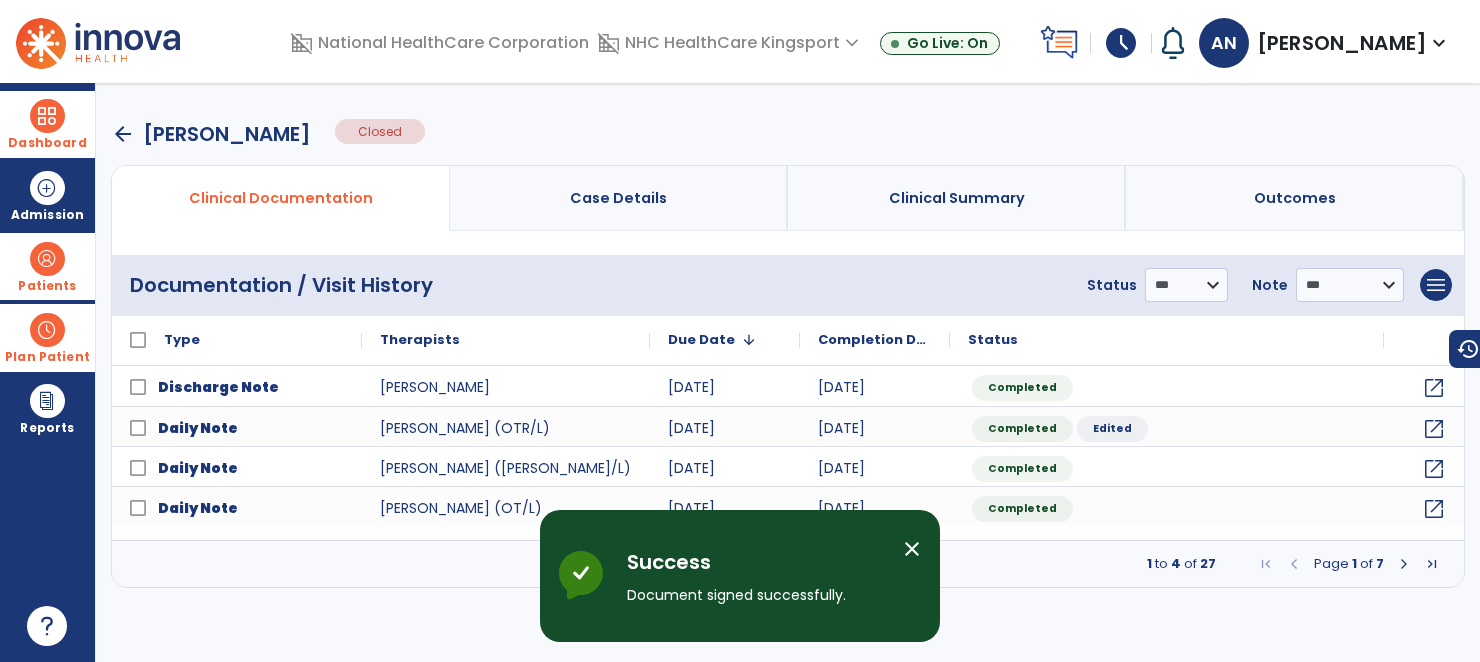 click on "Success Document signed successfully." at bounding box center [757, 584] 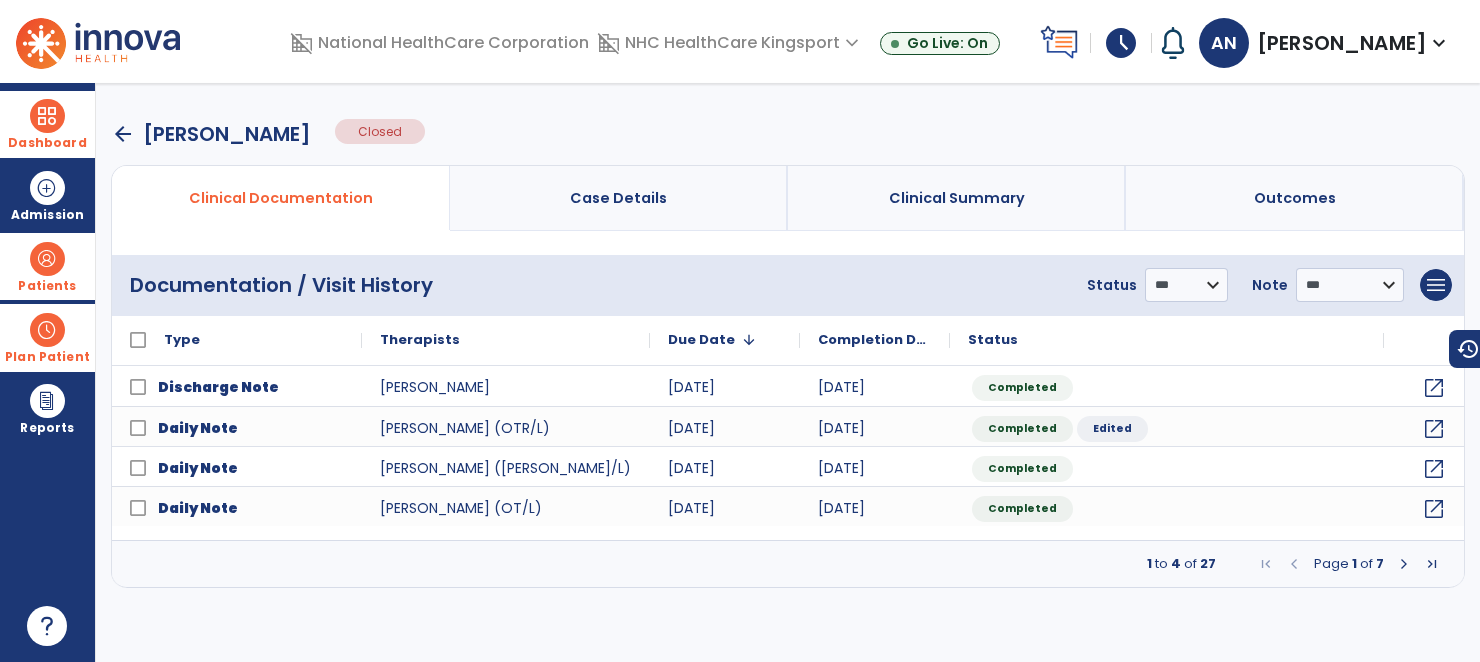 click on "arrow_back" at bounding box center [123, 134] 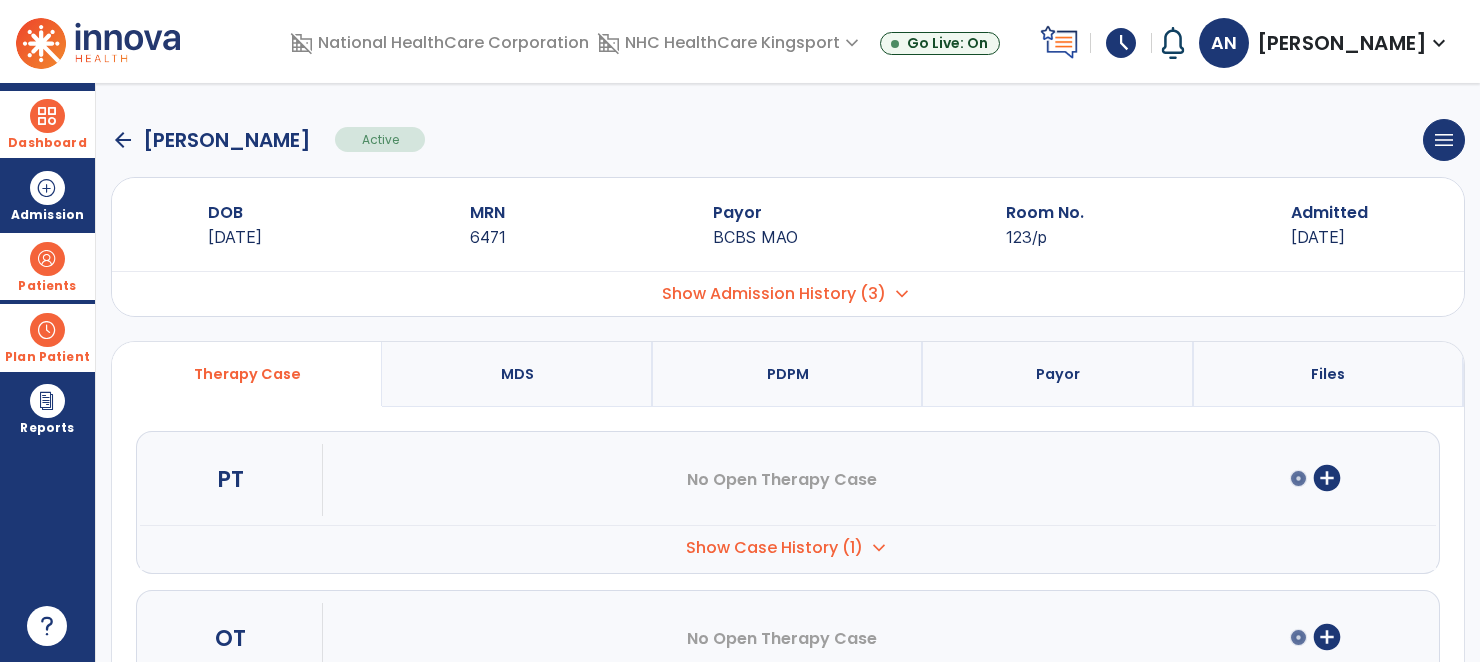 click on "arrow_back" 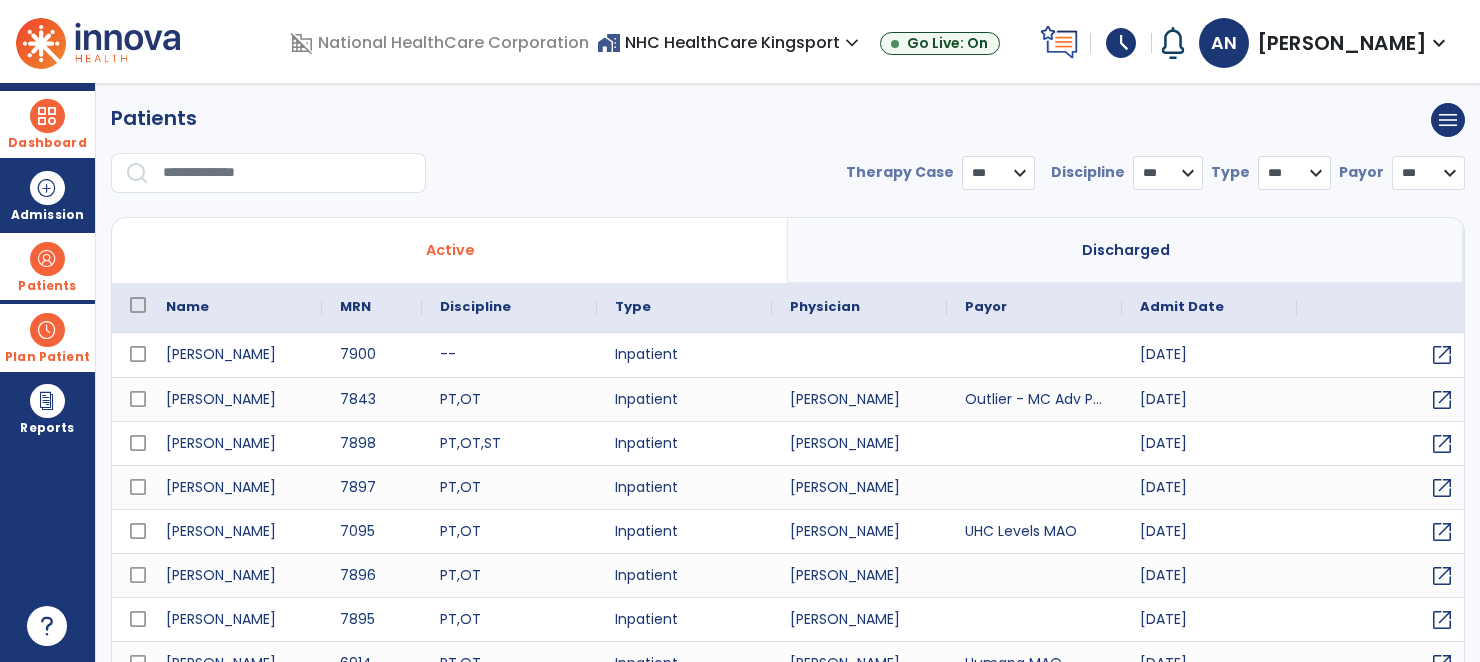 select on "***" 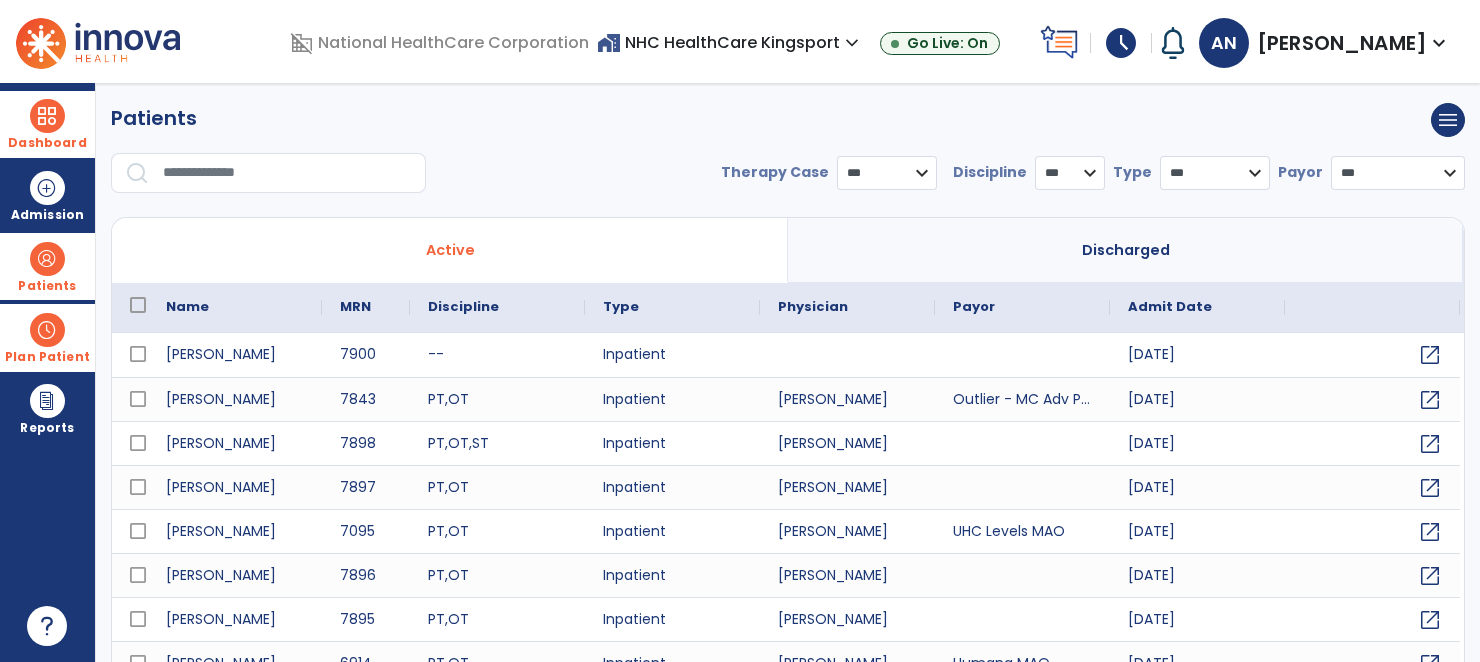 click at bounding box center [287, 173] 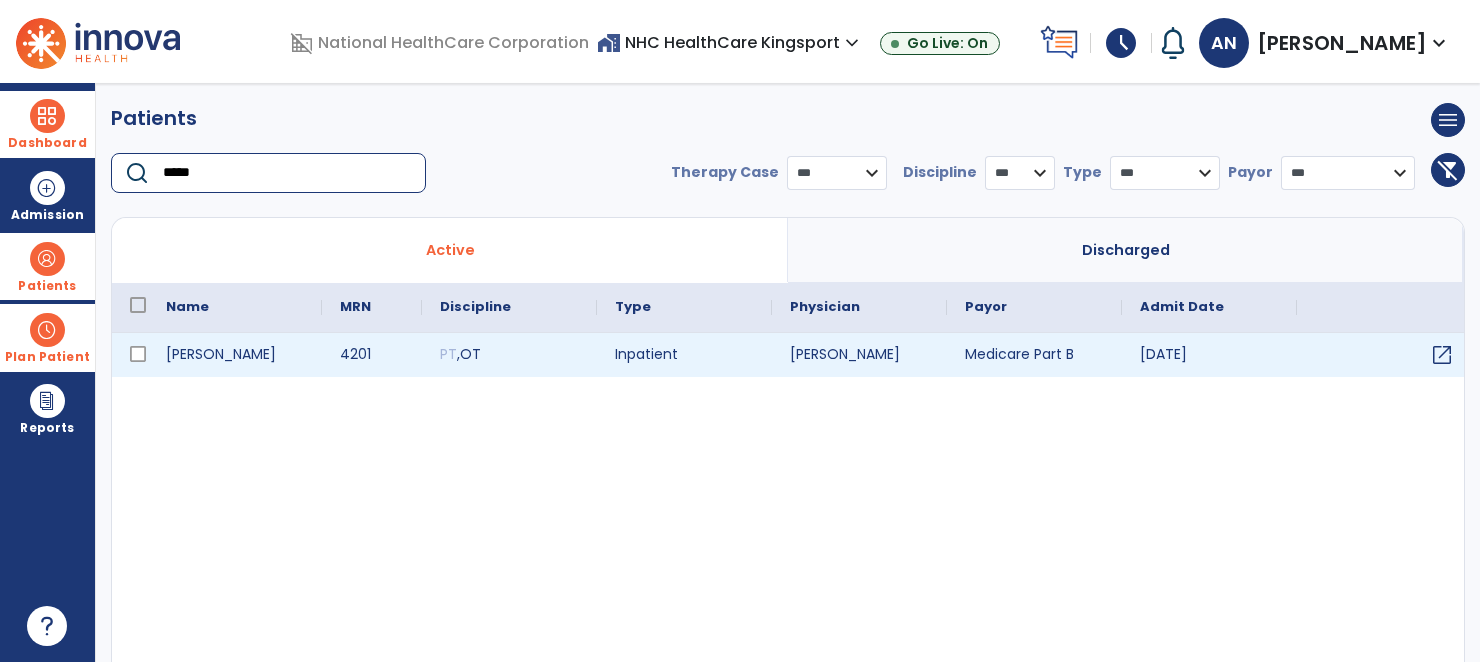 type on "*****" 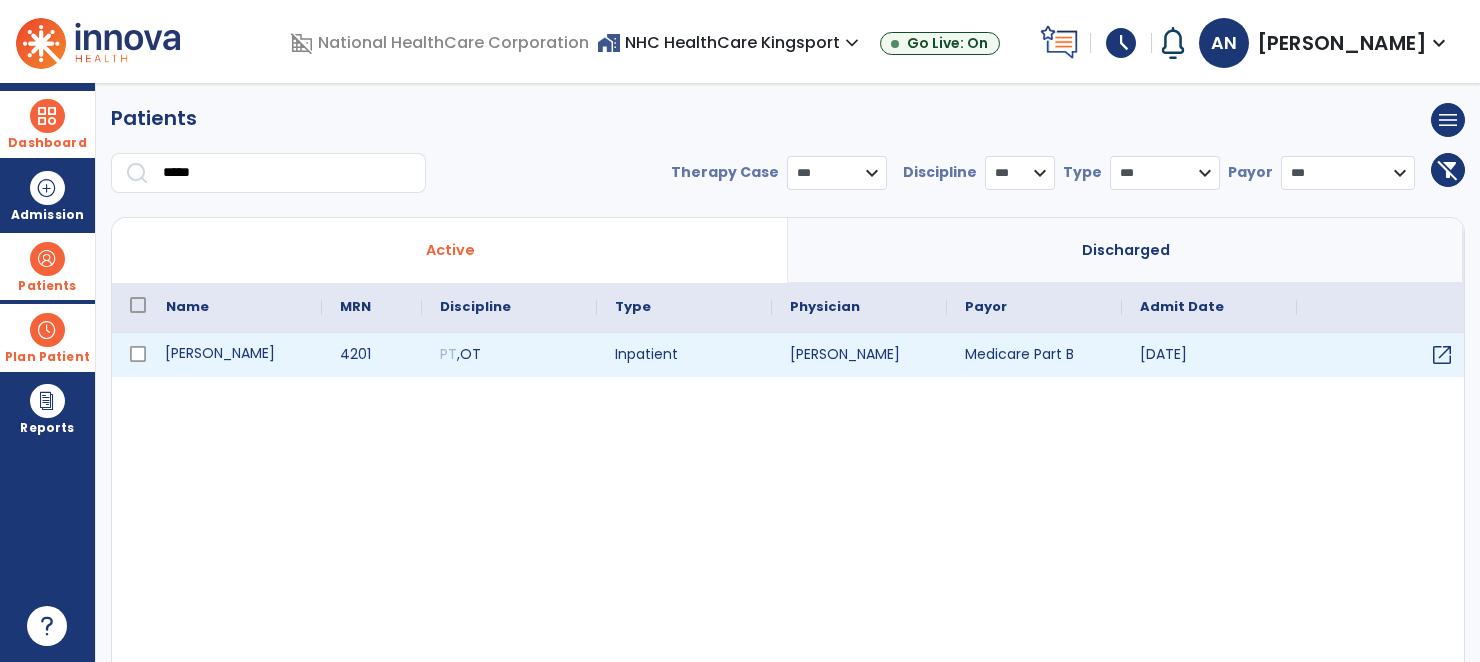 click on "[PERSON_NAME]" at bounding box center [235, 355] 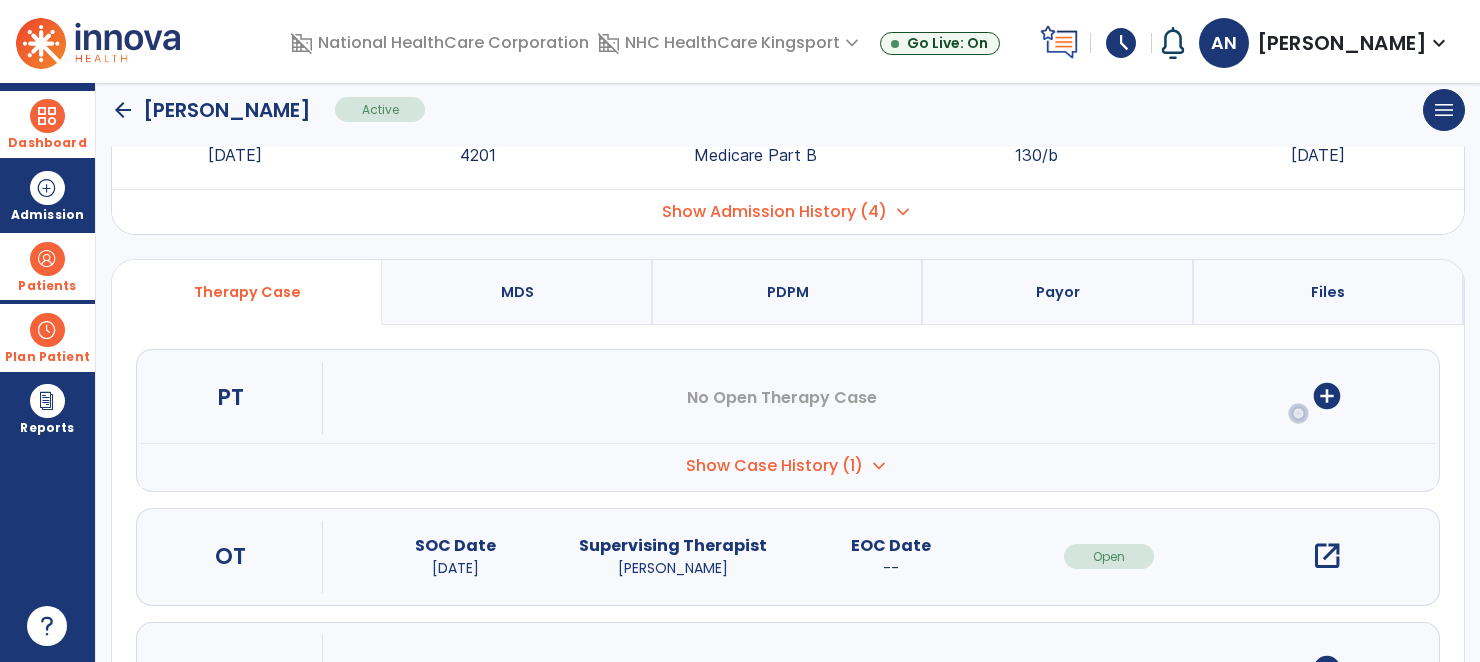 scroll, scrollTop: 186, scrollLeft: 0, axis: vertical 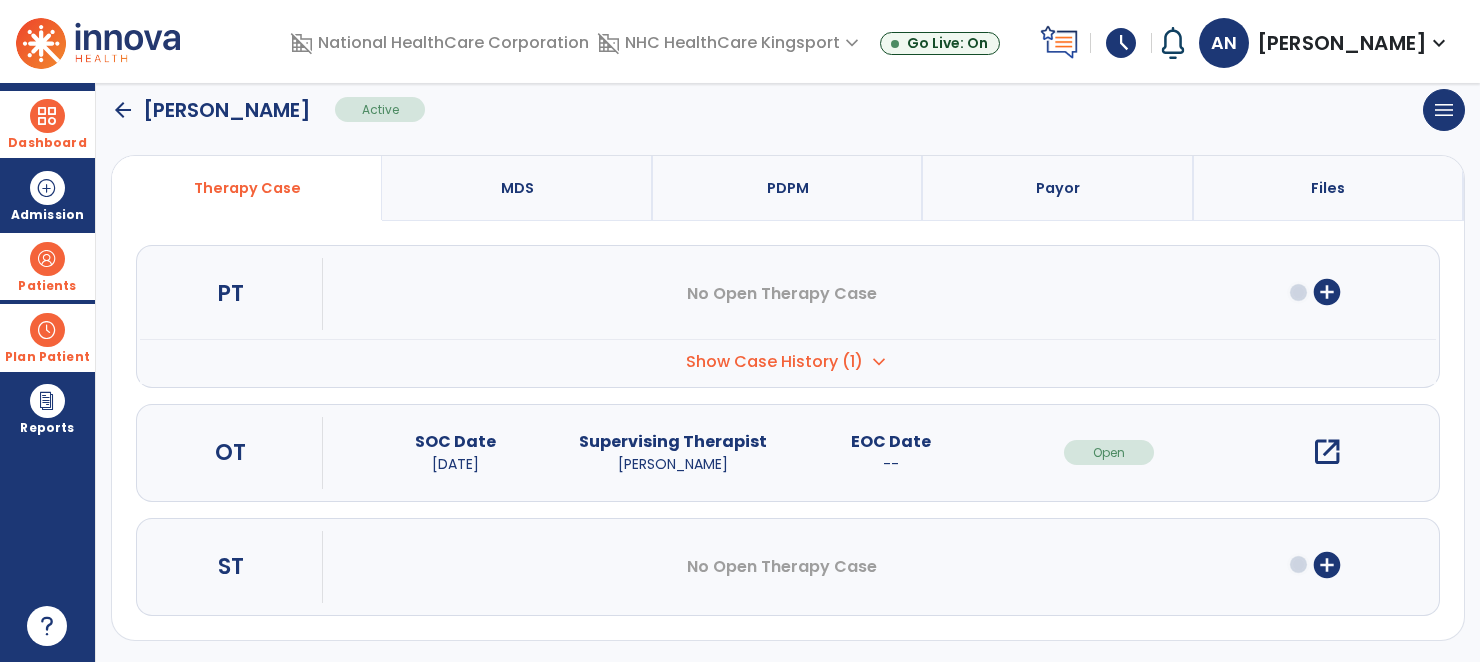 click on "open_in_new" at bounding box center [1327, 452] 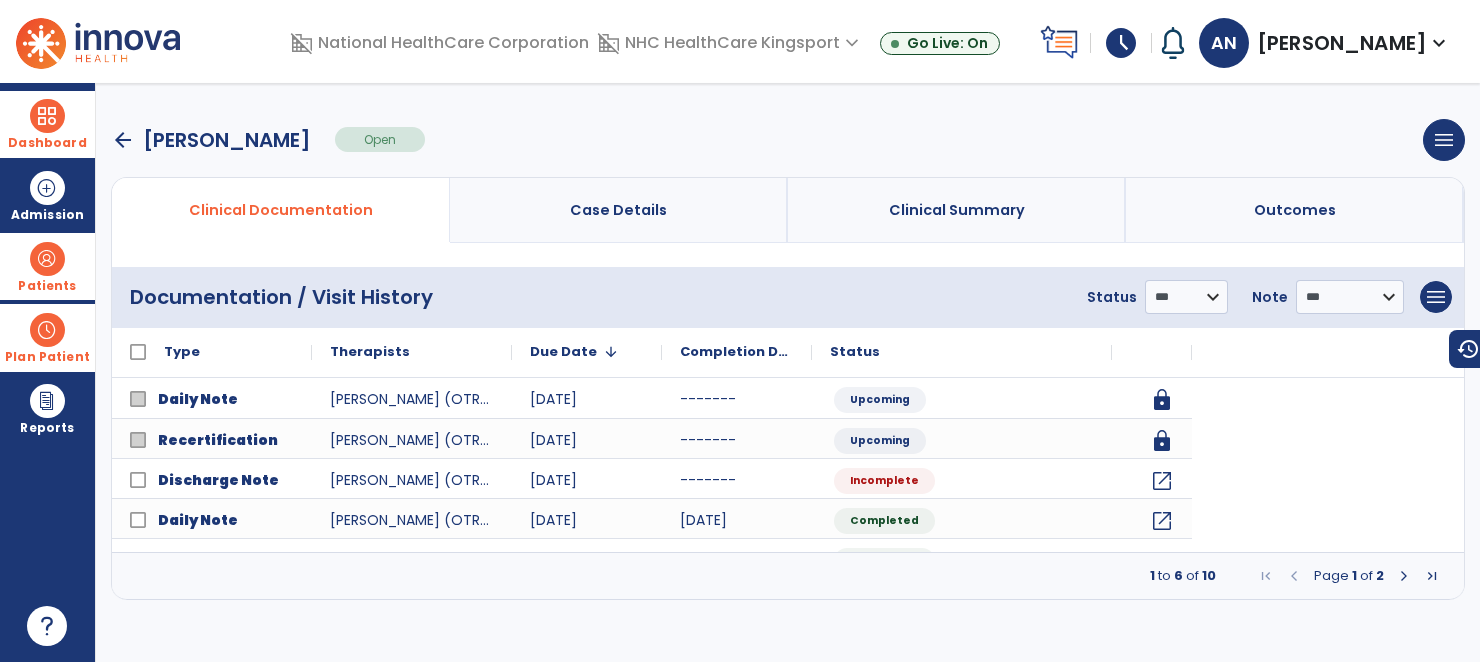 scroll, scrollTop: 0, scrollLeft: 0, axis: both 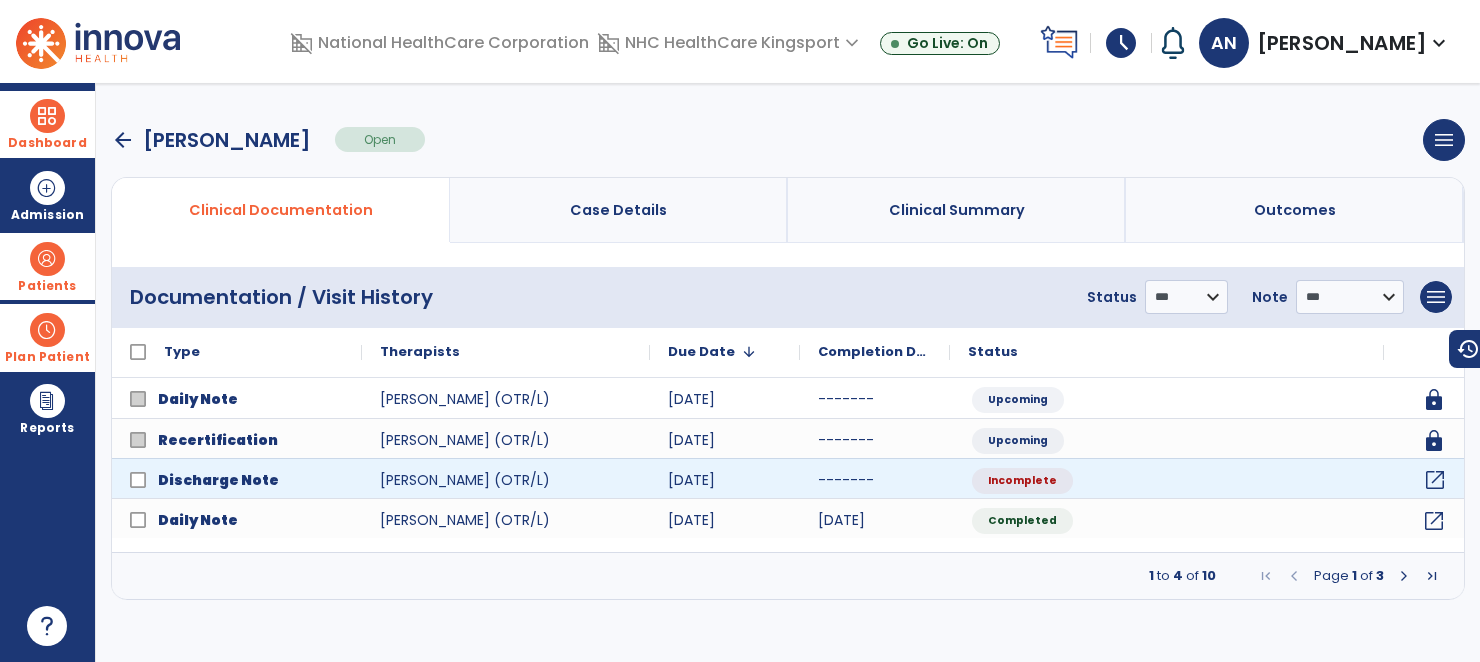 click on "open_in_new" 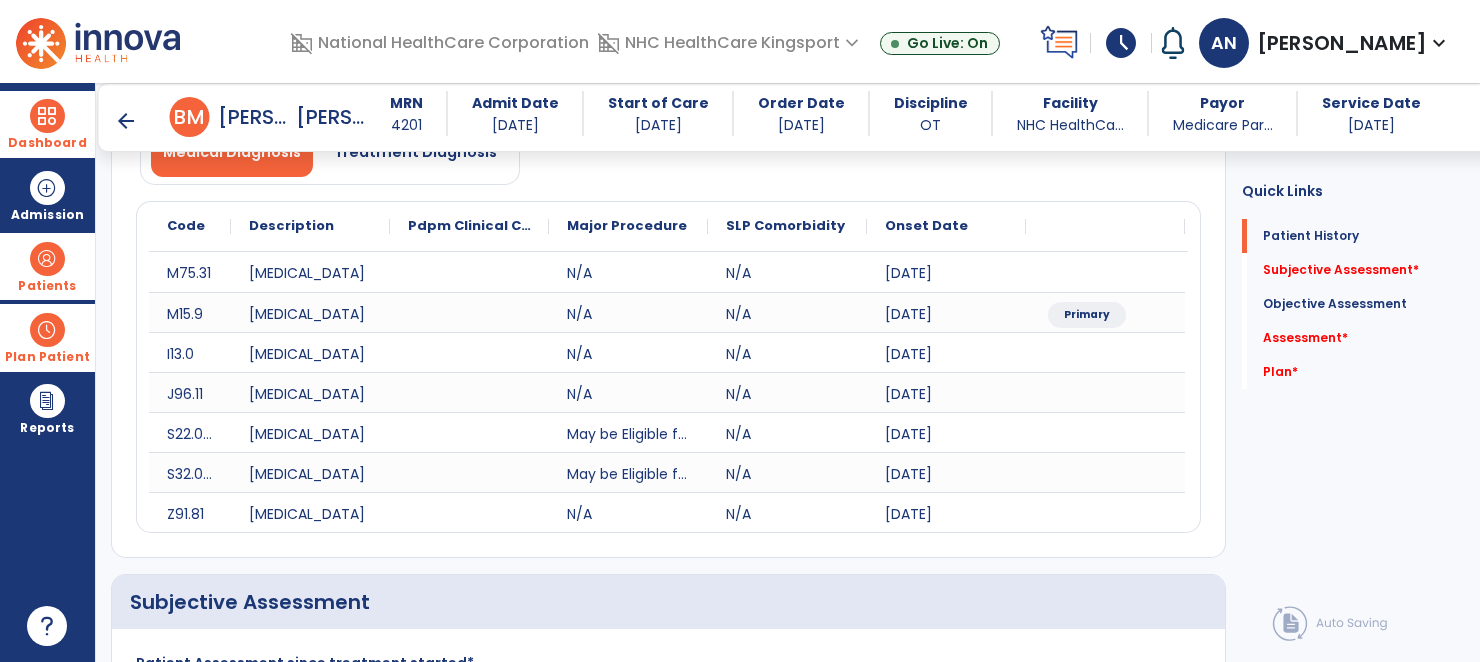 scroll, scrollTop: 179, scrollLeft: 0, axis: vertical 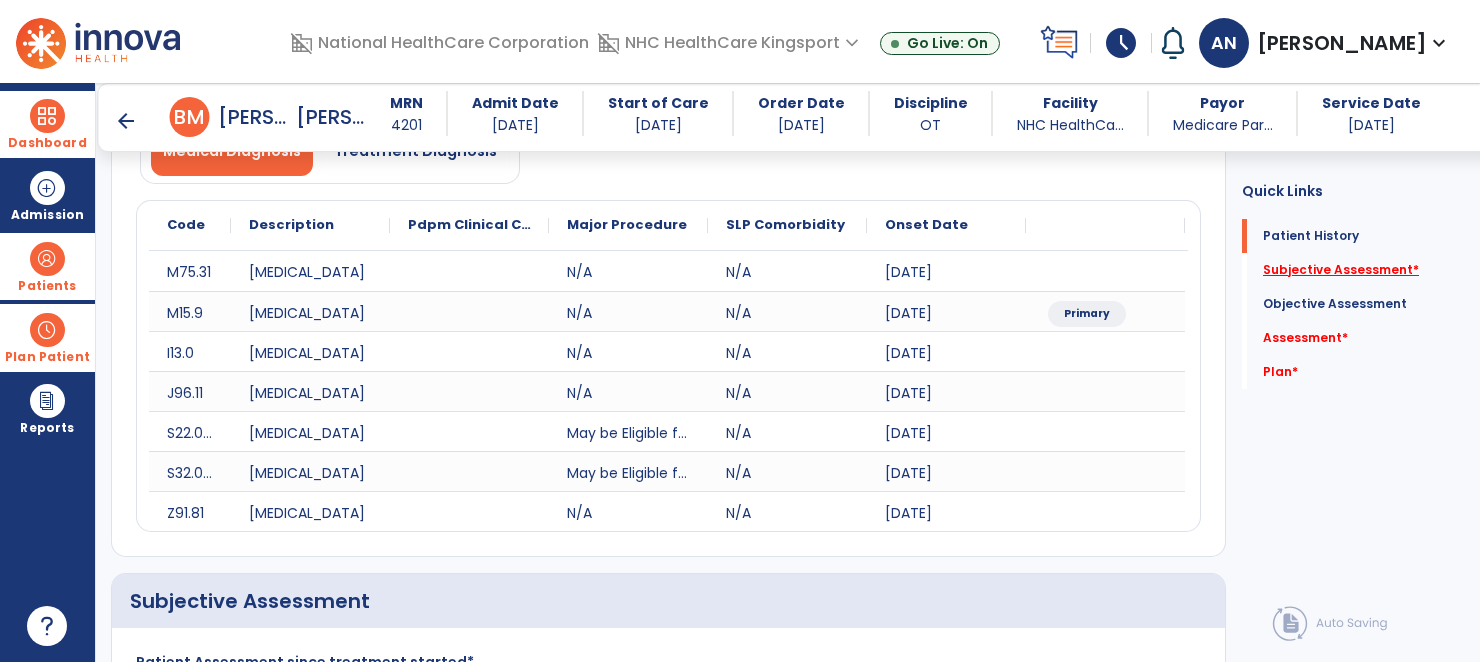 click on "Subjective Assessment   *" 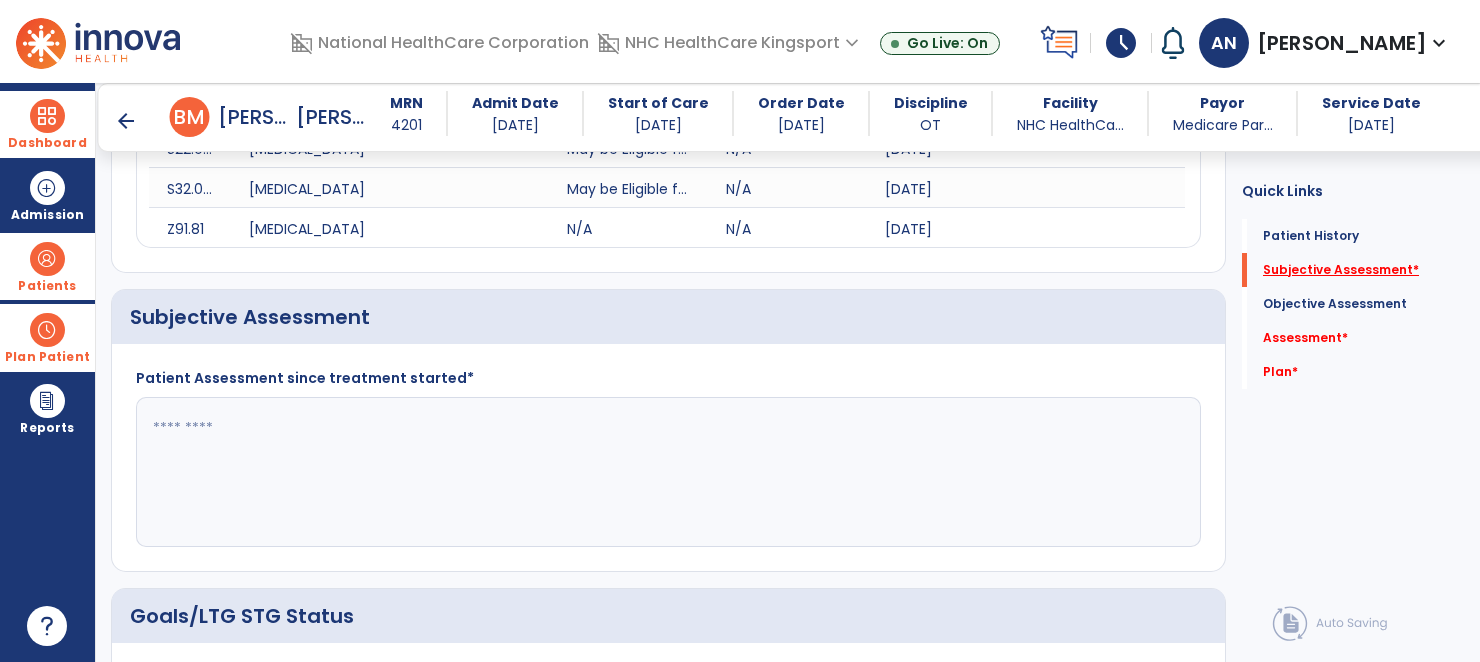 scroll, scrollTop: 520, scrollLeft: 0, axis: vertical 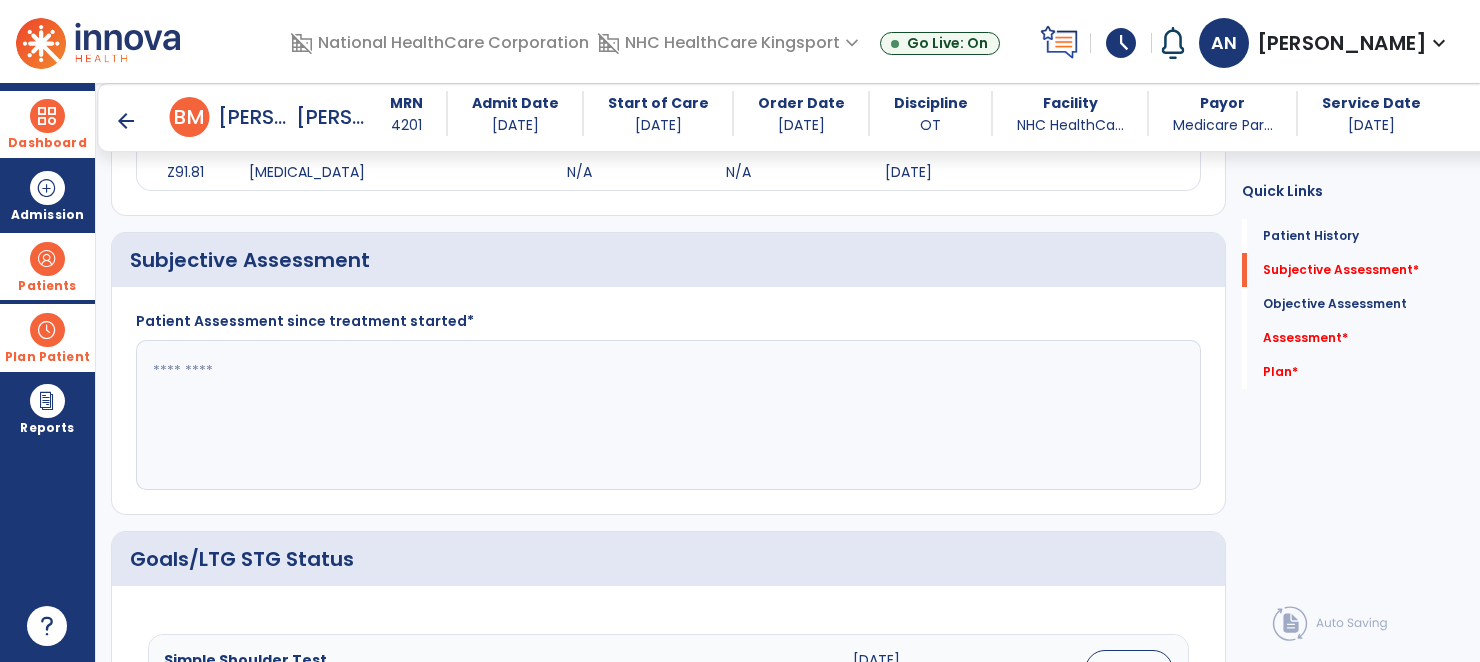 click on "arrow_back" at bounding box center [126, 121] 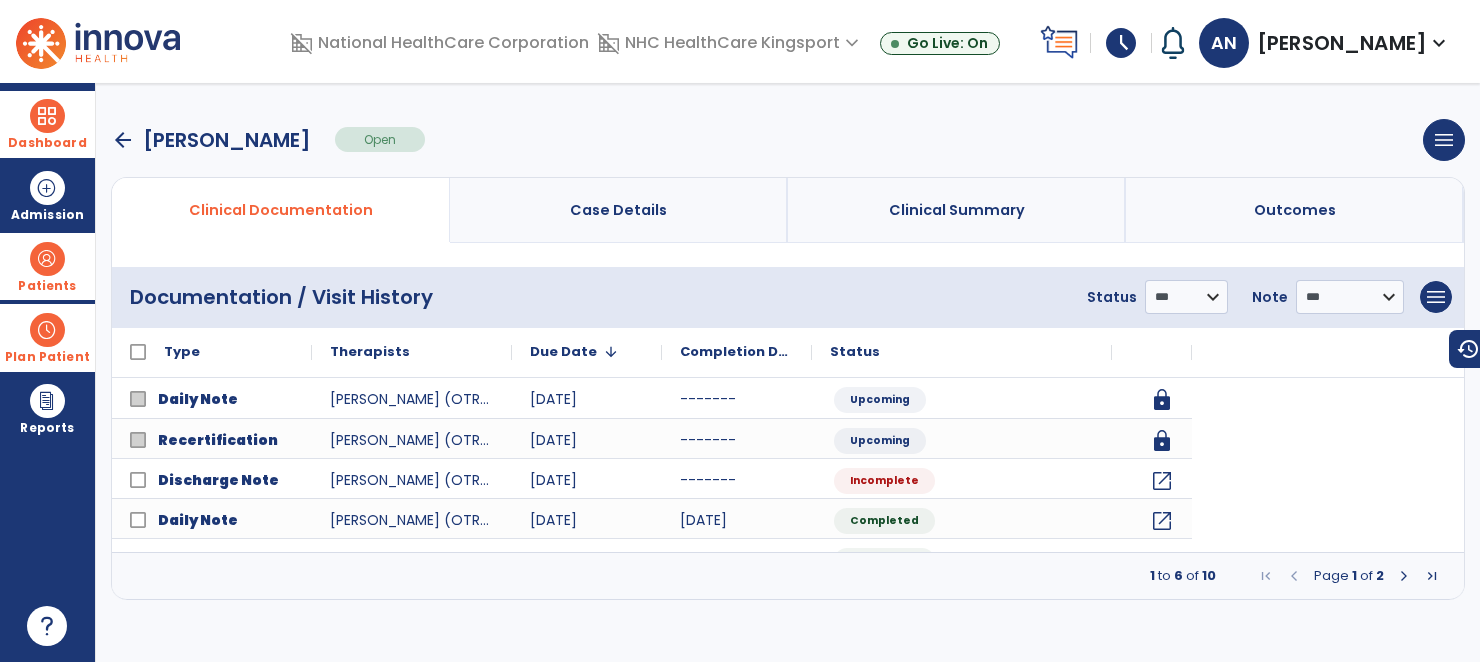scroll, scrollTop: 0, scrollLeft: 0, axis: both 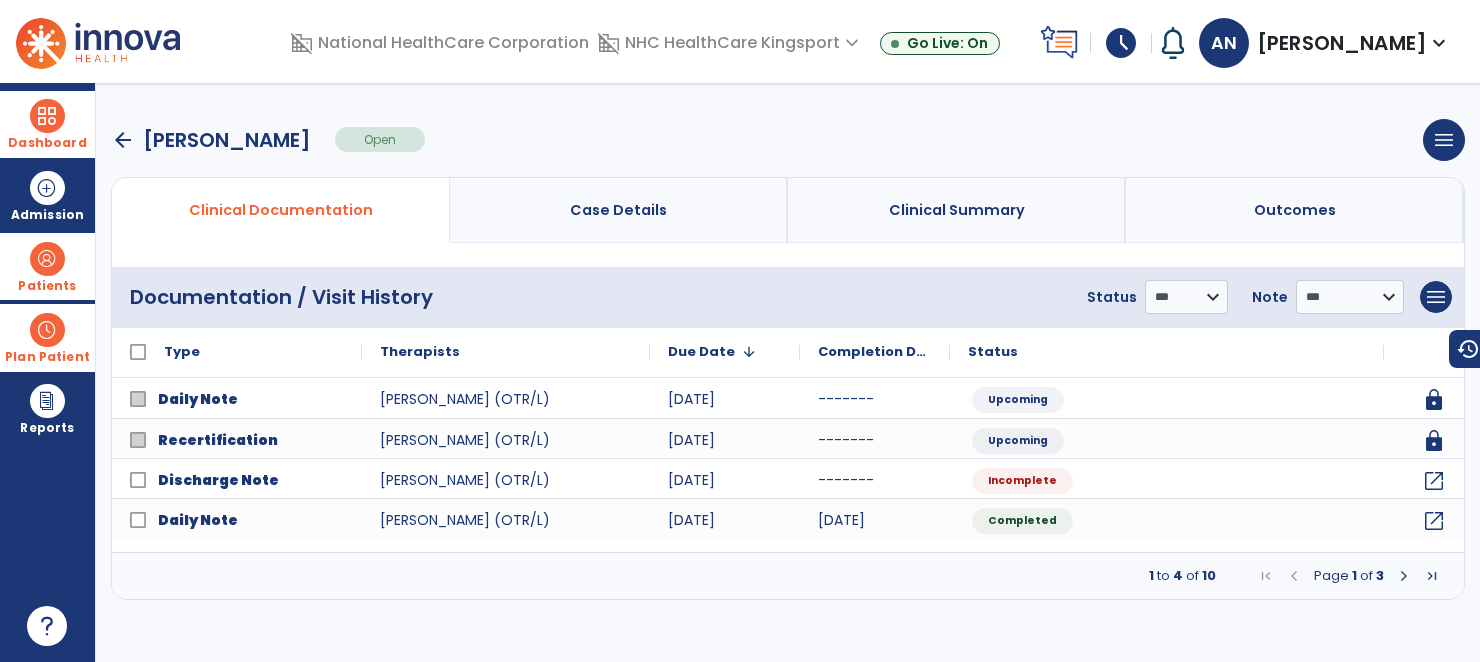 click on "arrow_back   [PERSON_NAME]" at bounding box center [211, 140] 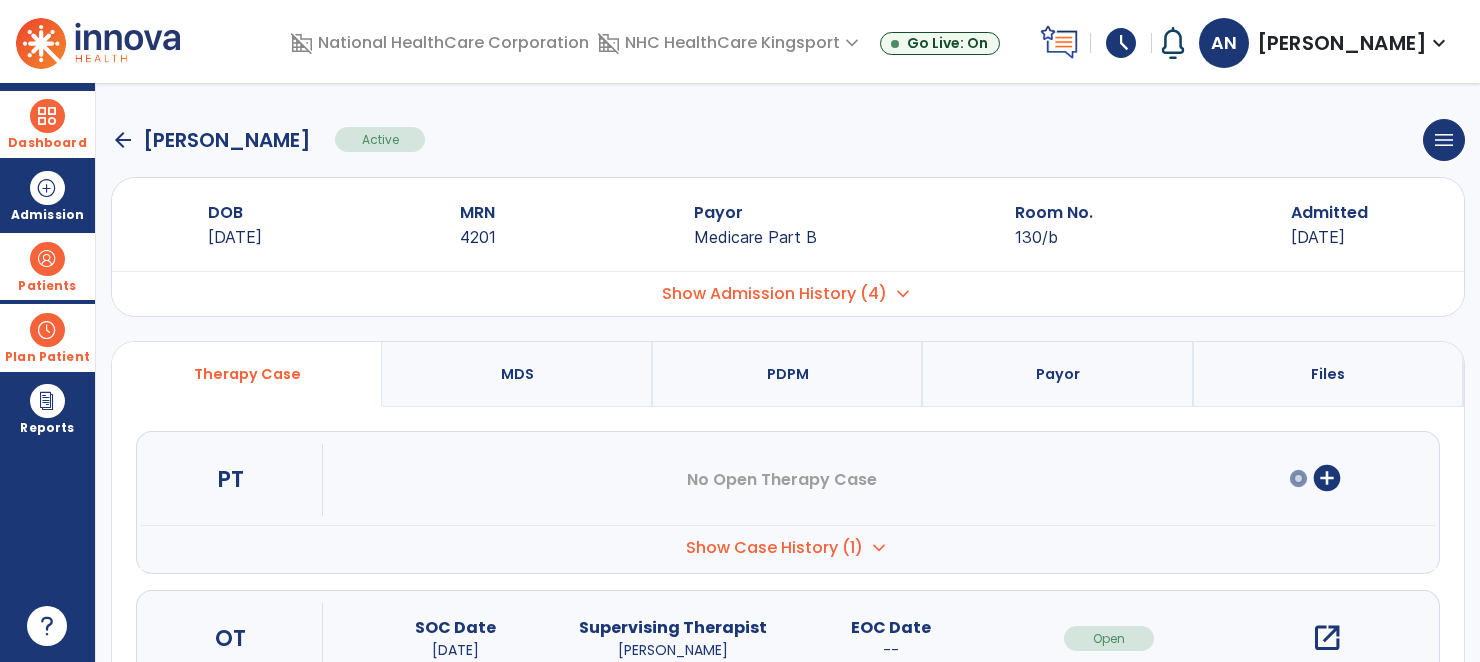 click at bounding box center (47, 259) 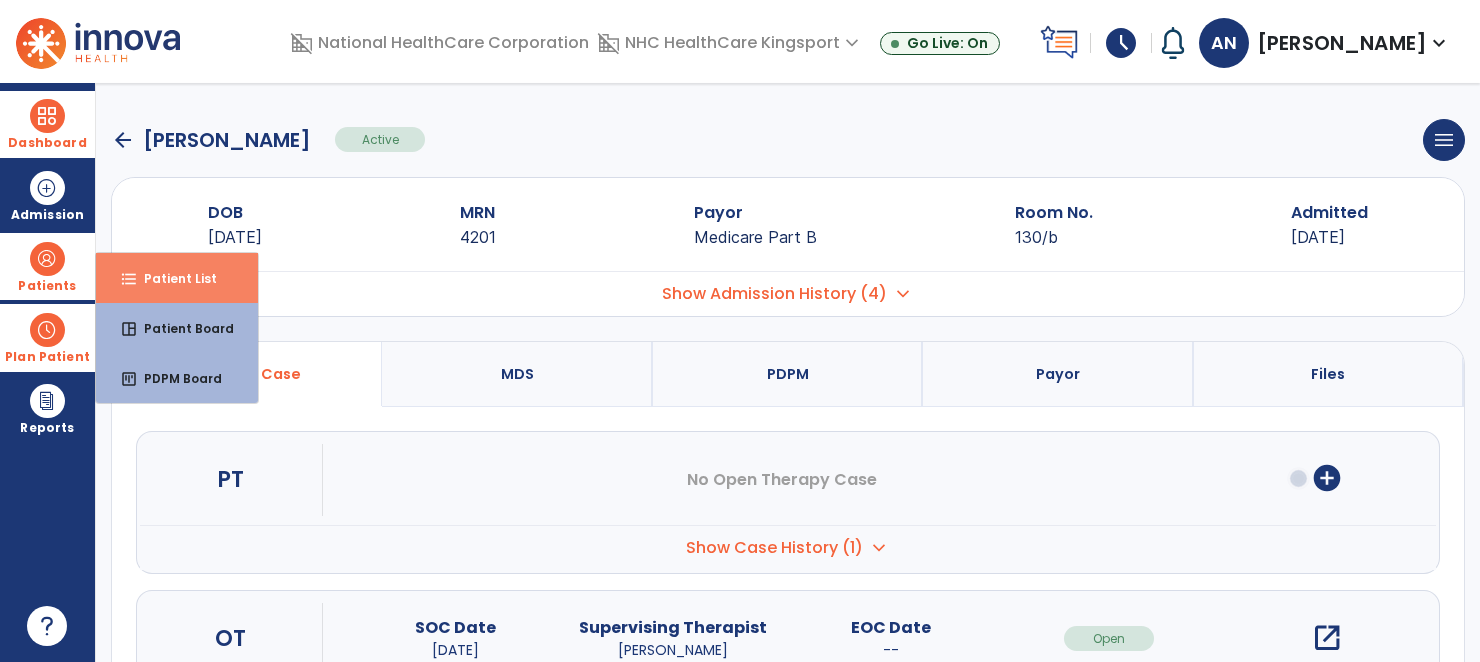 click on "Patient List" at bounding box center [172, 278] 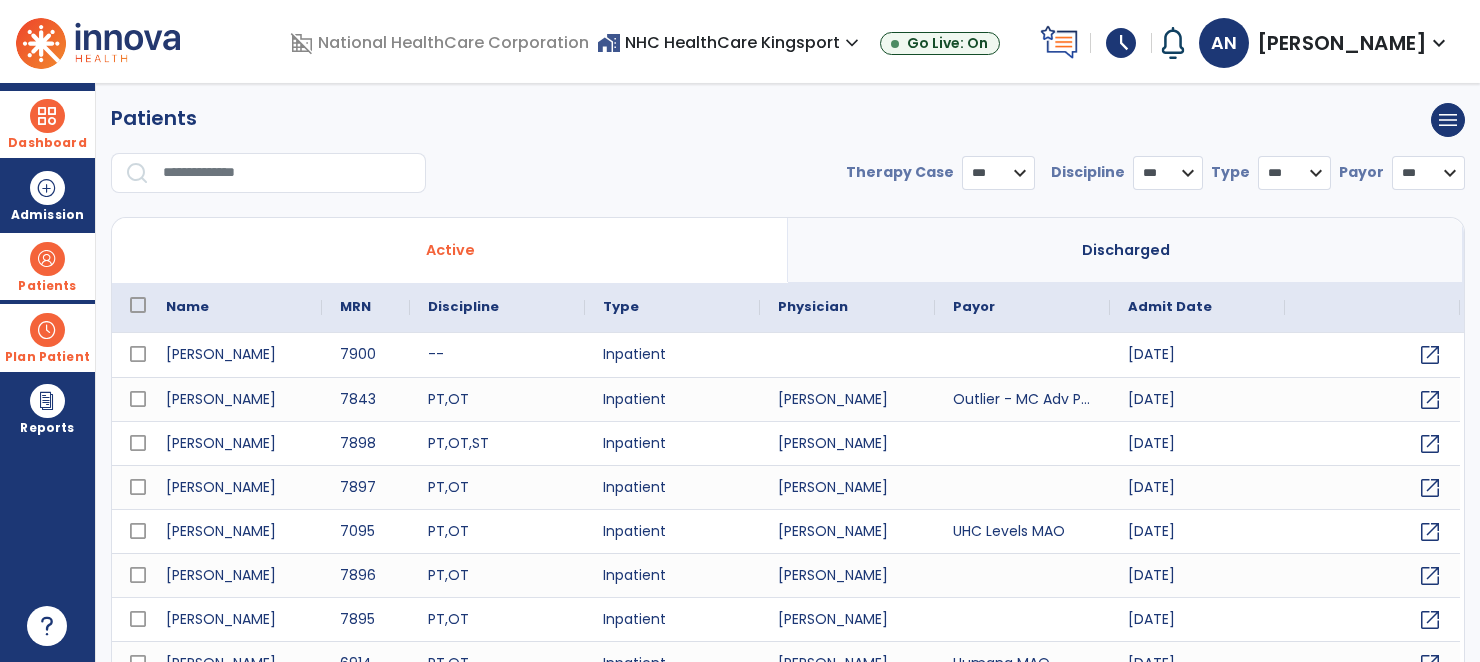 select on "***" 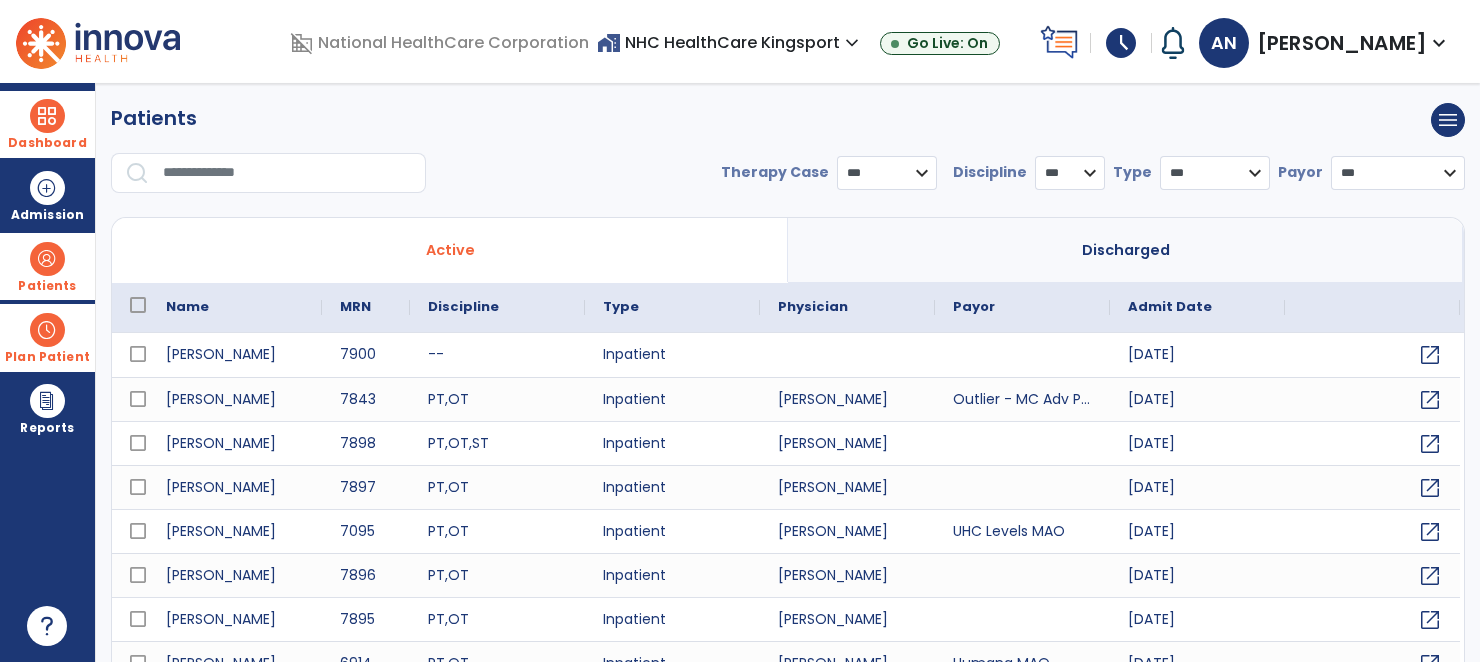 click at bounding box center [287, 173] 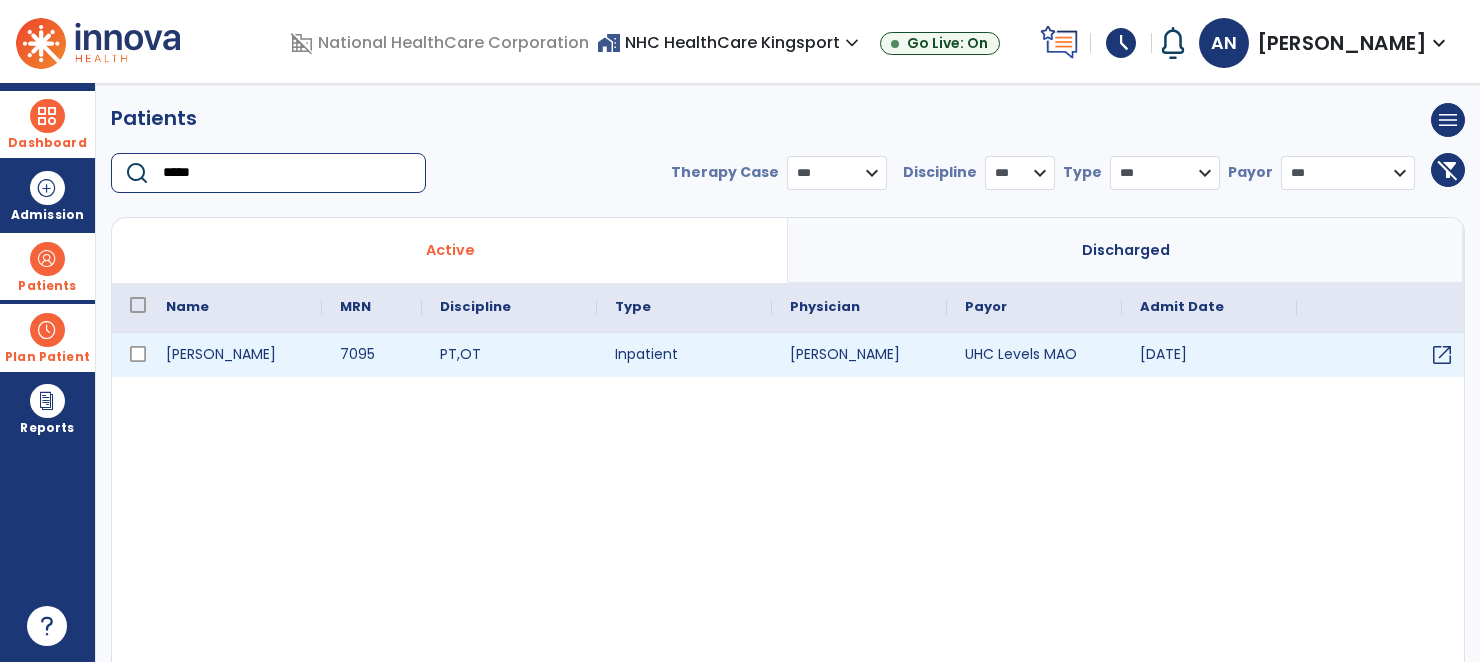 type on "*****" 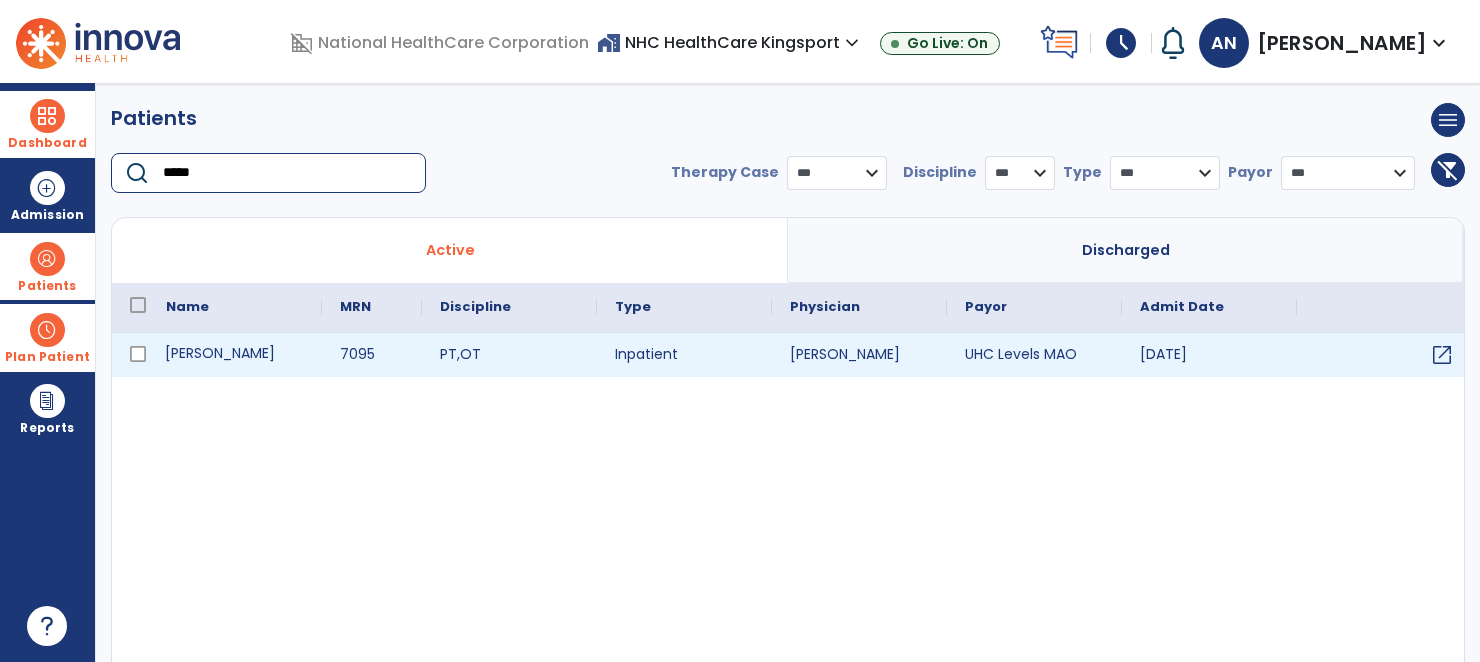 click on "[PERSON_NAME]" at bounding box center (235, 355) 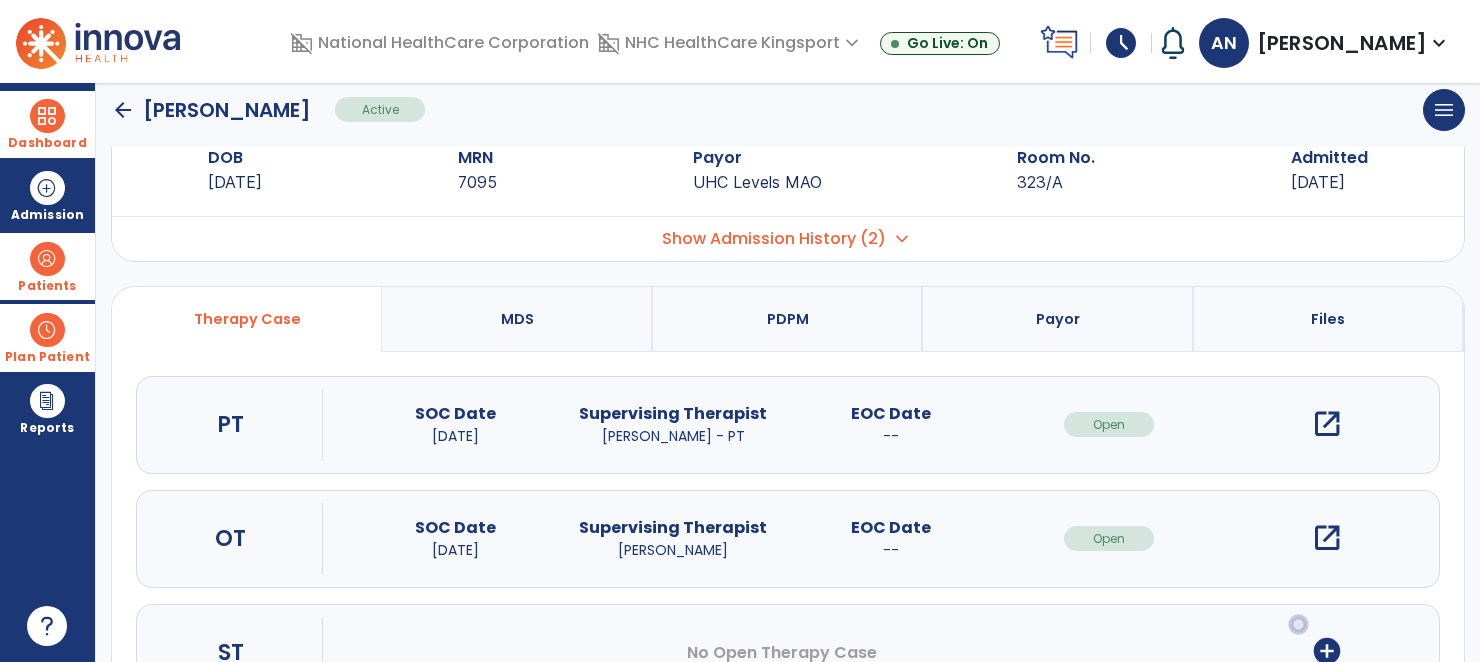 scroll, scrollTop: 112, scrollLeft: 0, axis: vertical 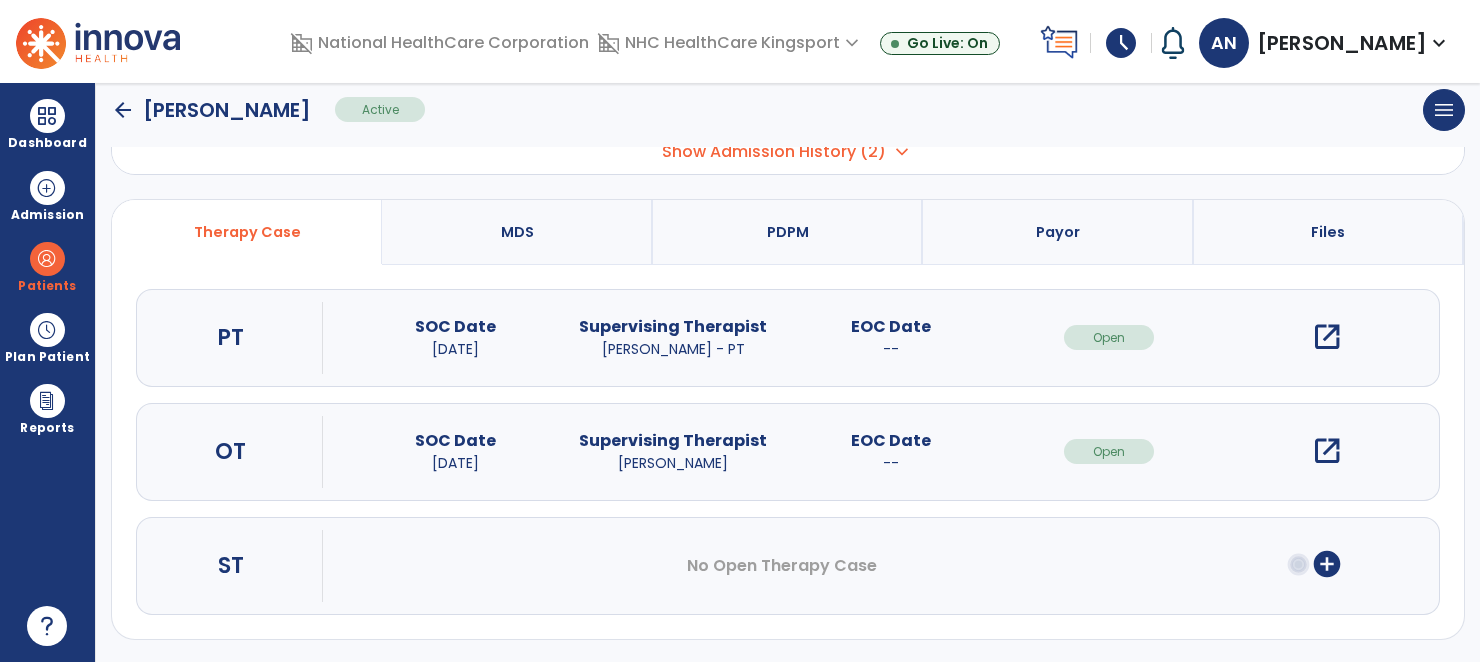 click on "open_in_new" at bounding box center [1327, 451] 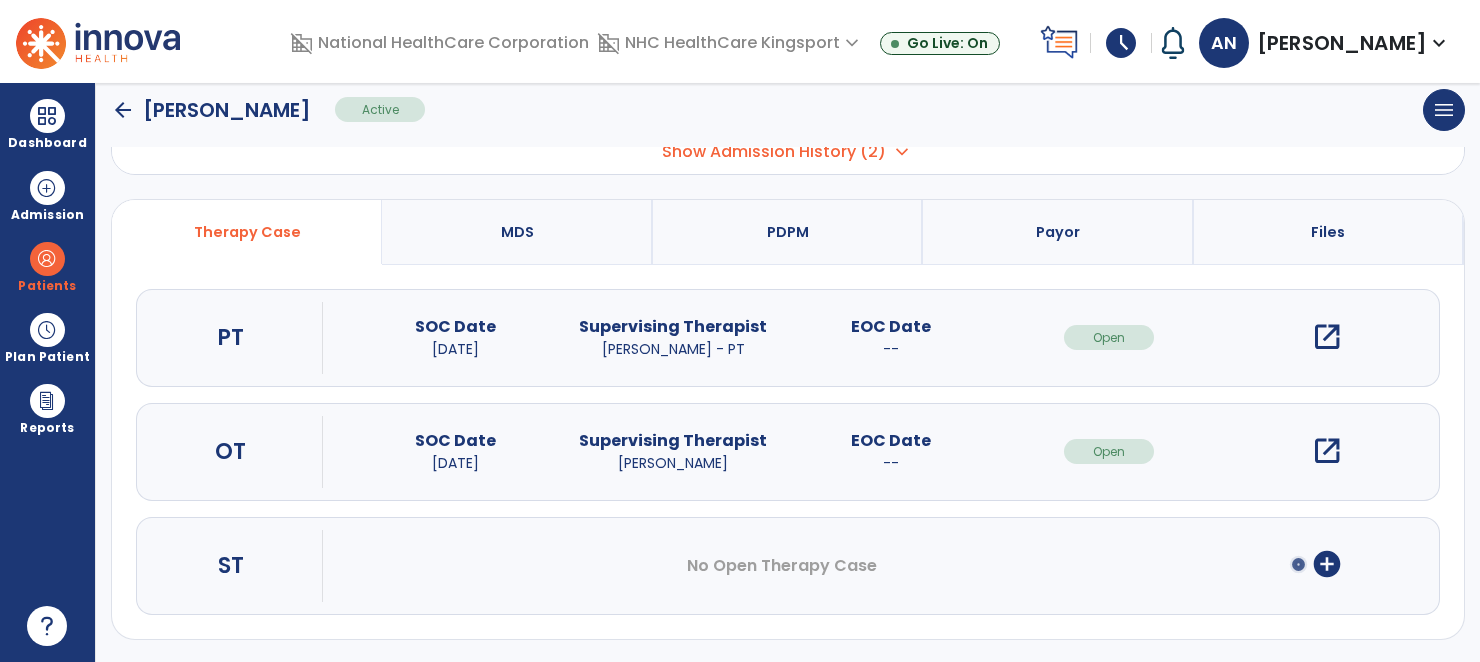 scroll, scrollTop: 0, scrollLeft: 0, axis: both 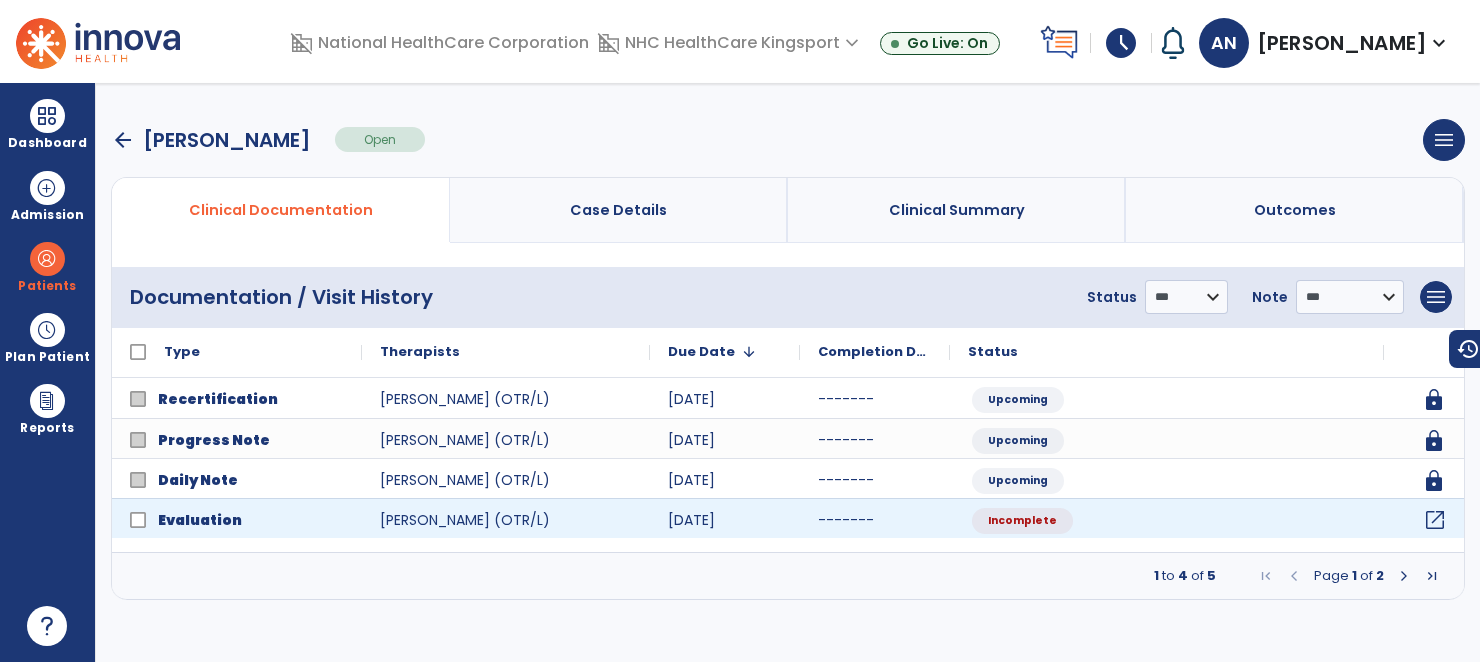 click on "open_in_new" 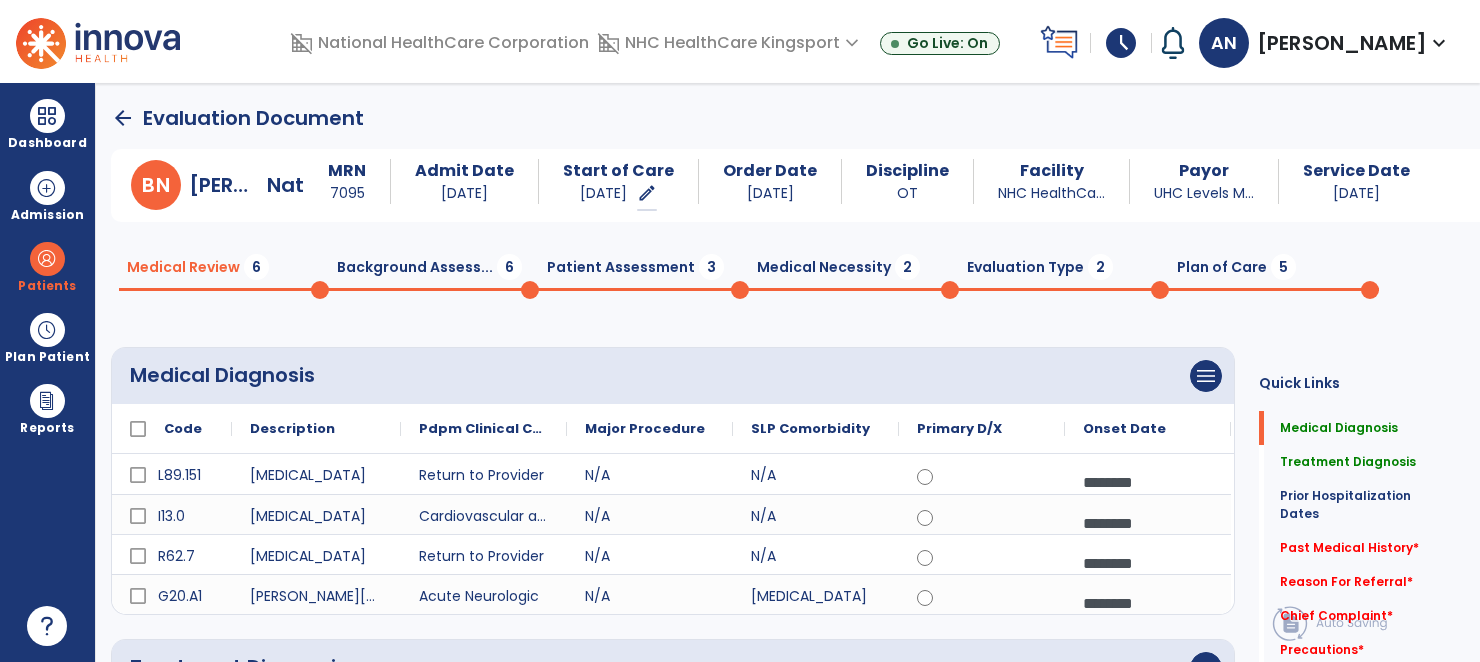 click on "Evaluation Type  2" 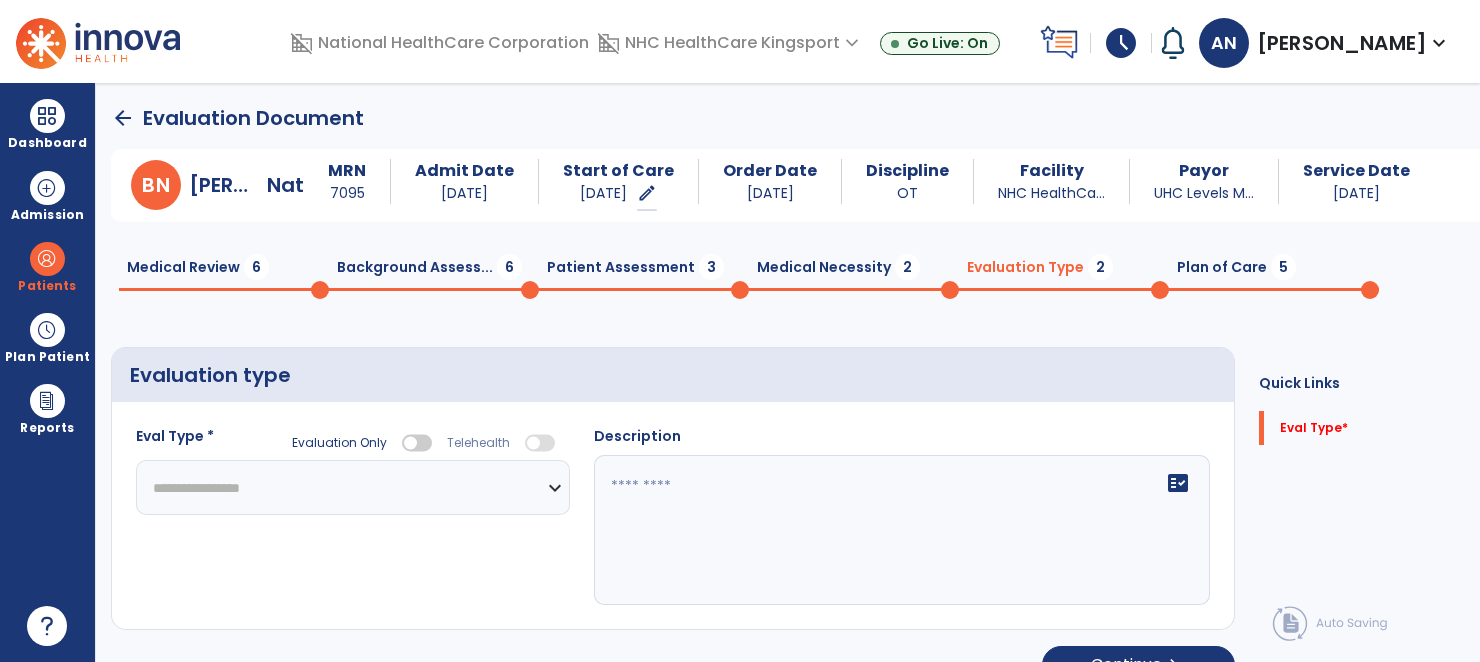 click on "**********" 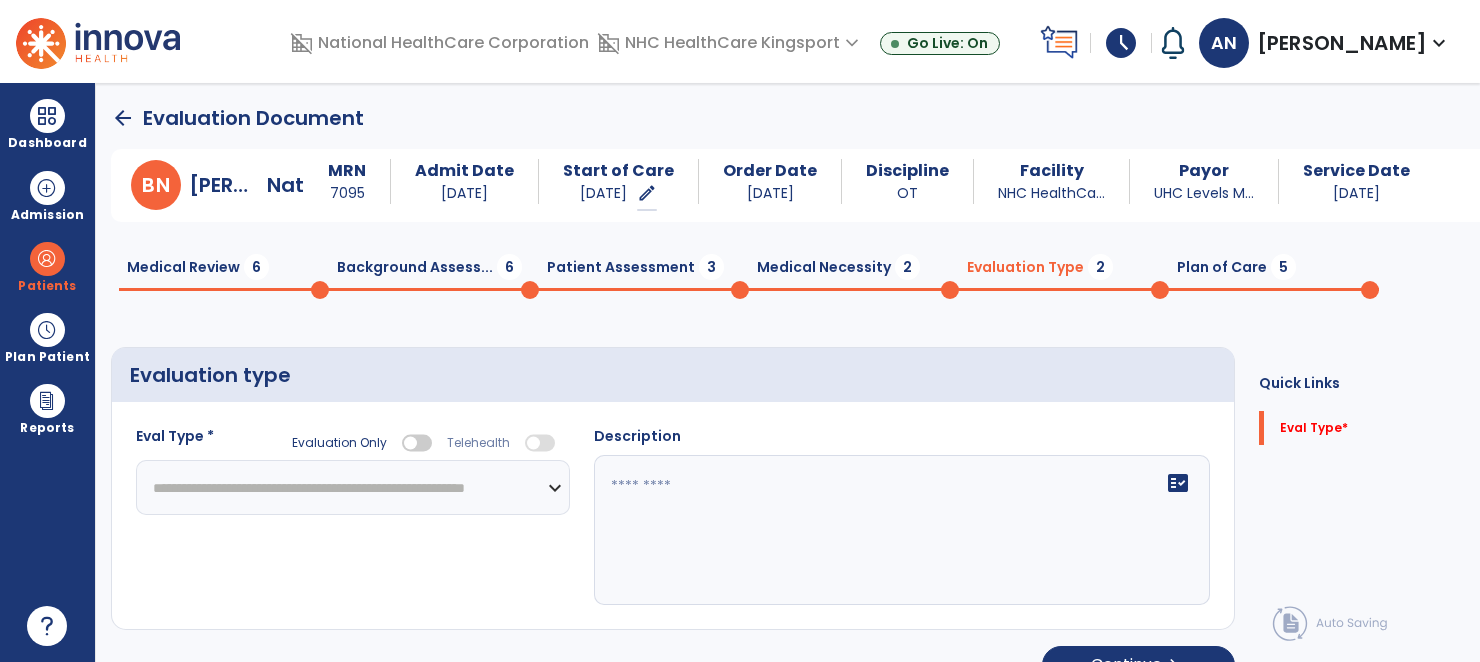 click on "**********" 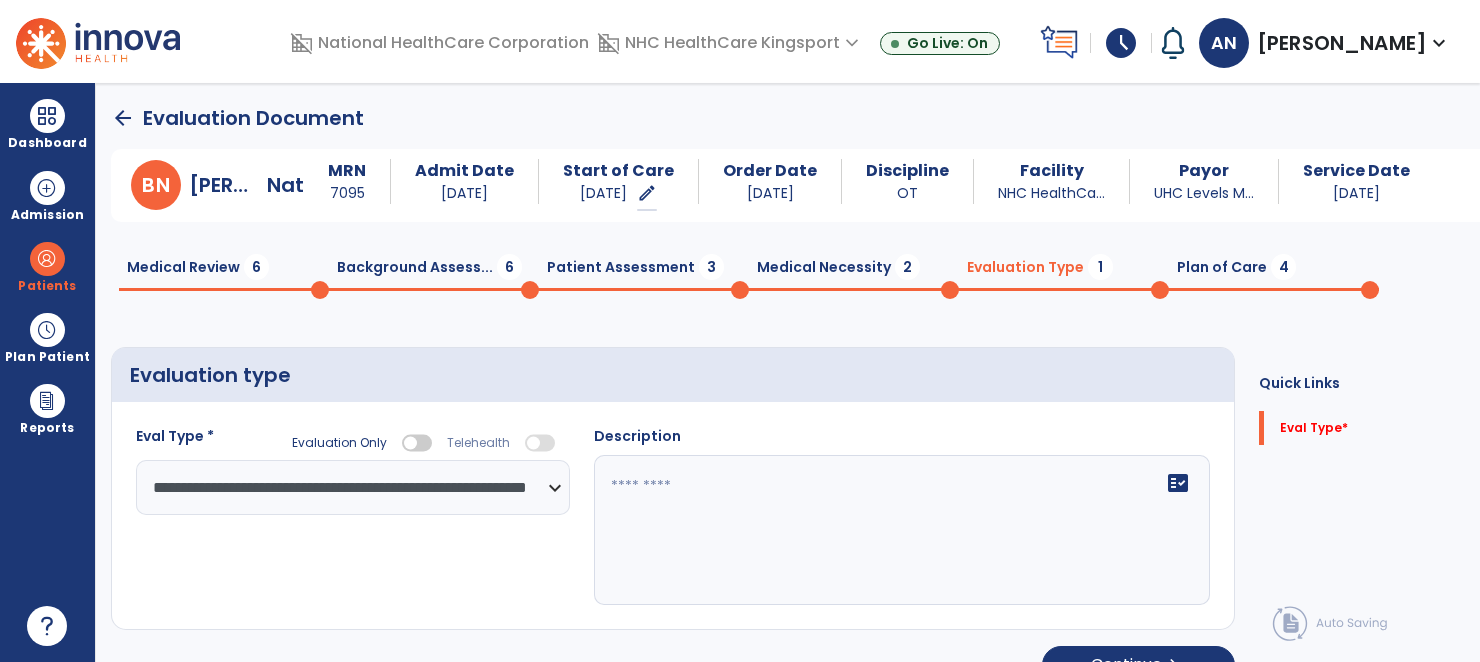 click on "fact_check" 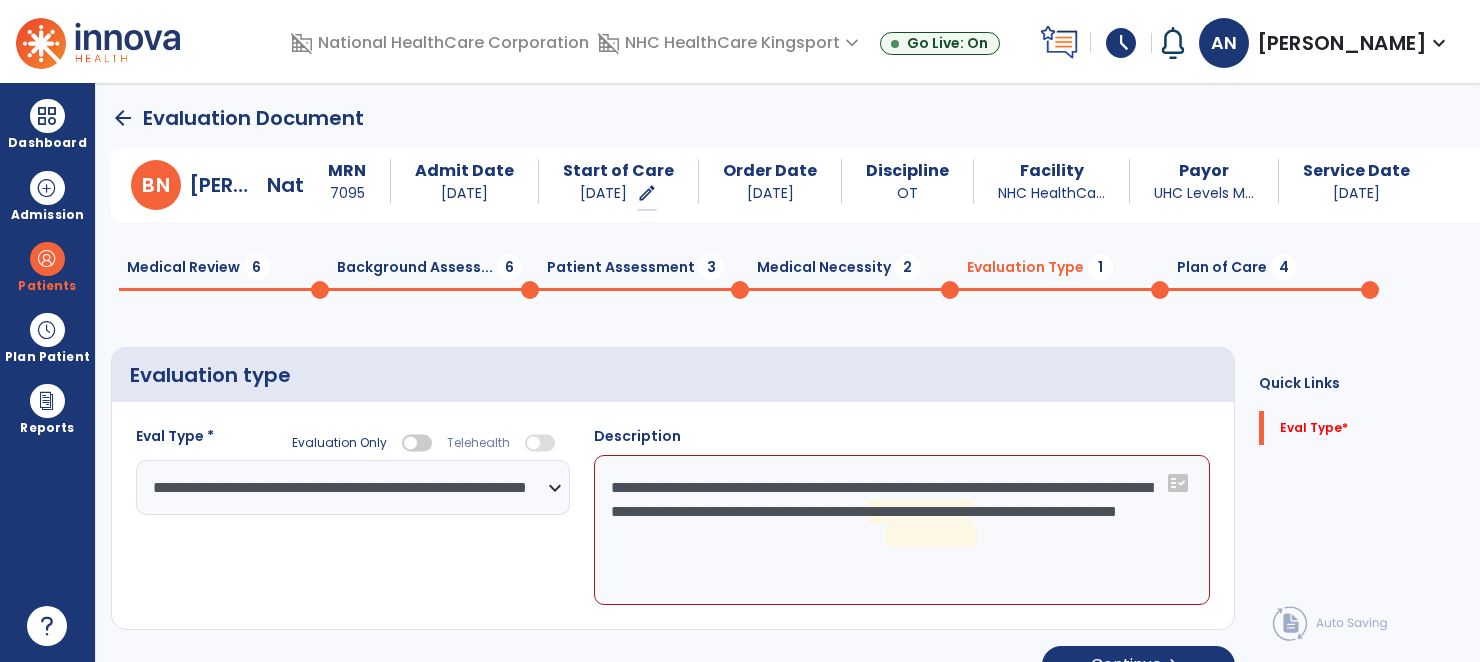click on "**********" 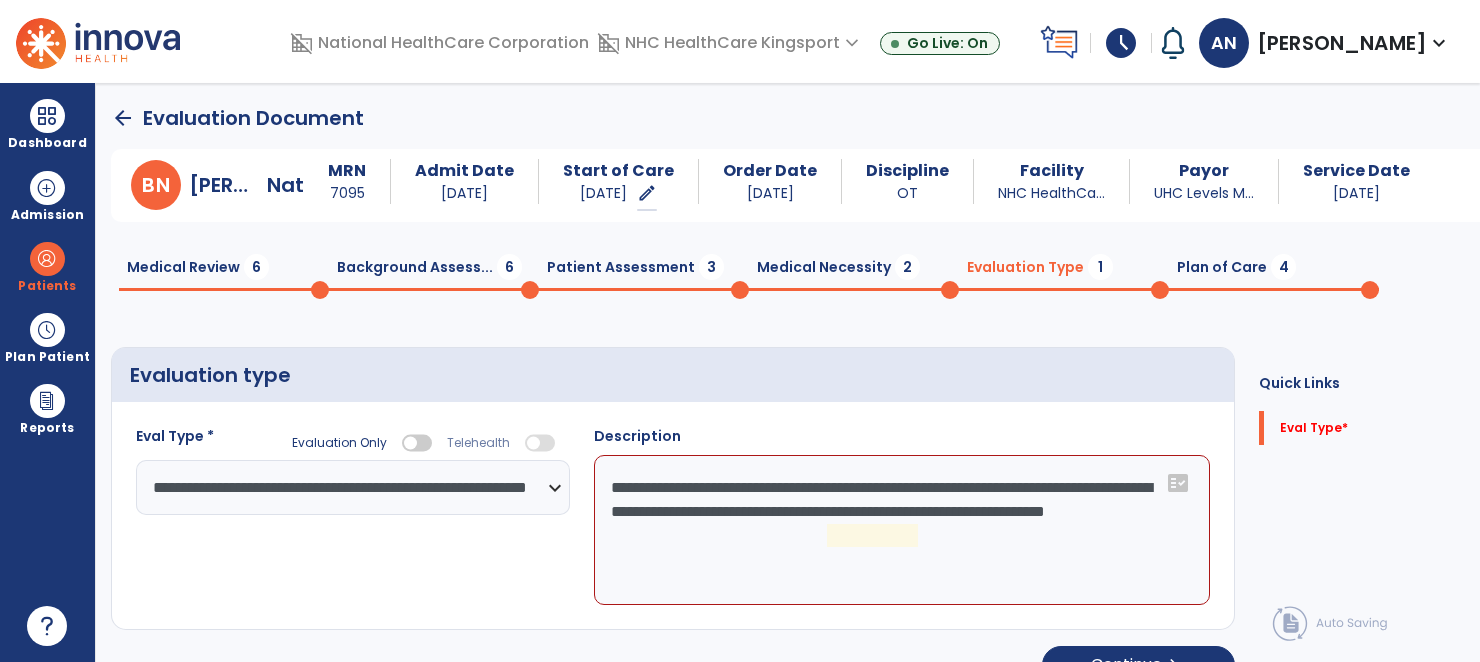 click on "**********" 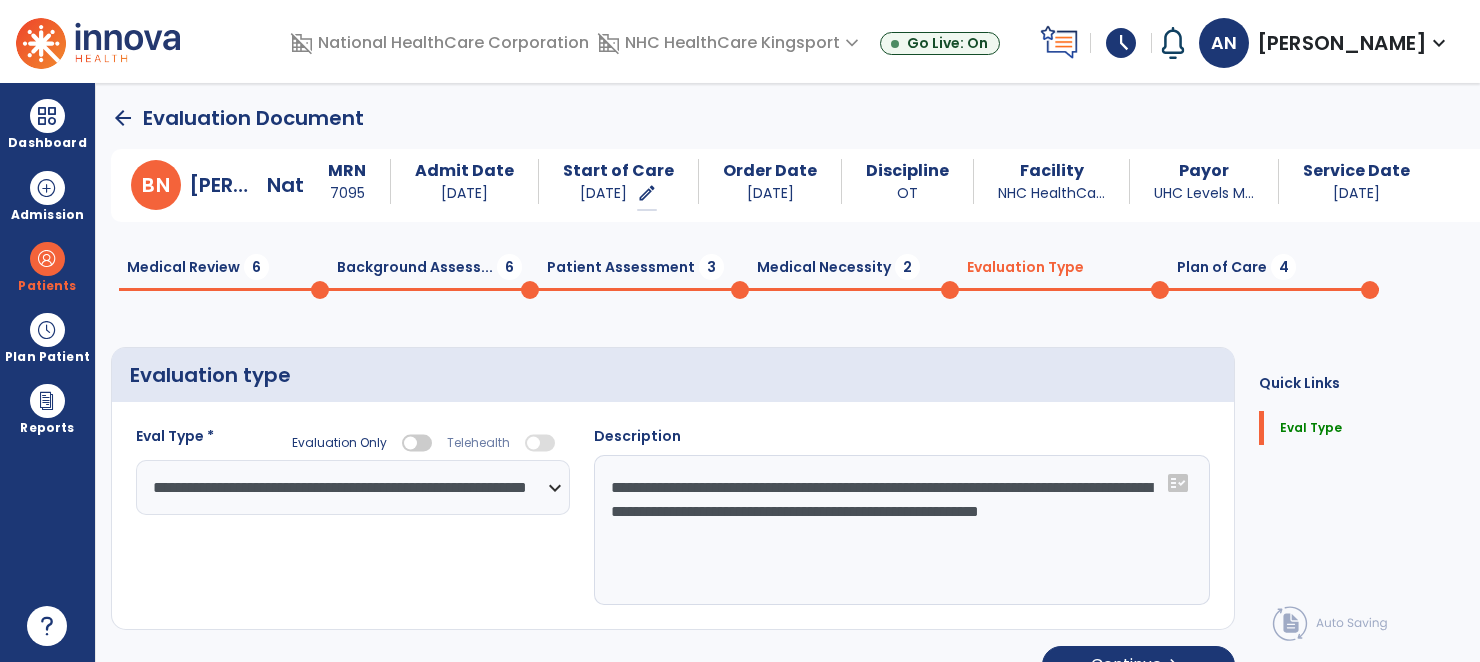 type on "**********" 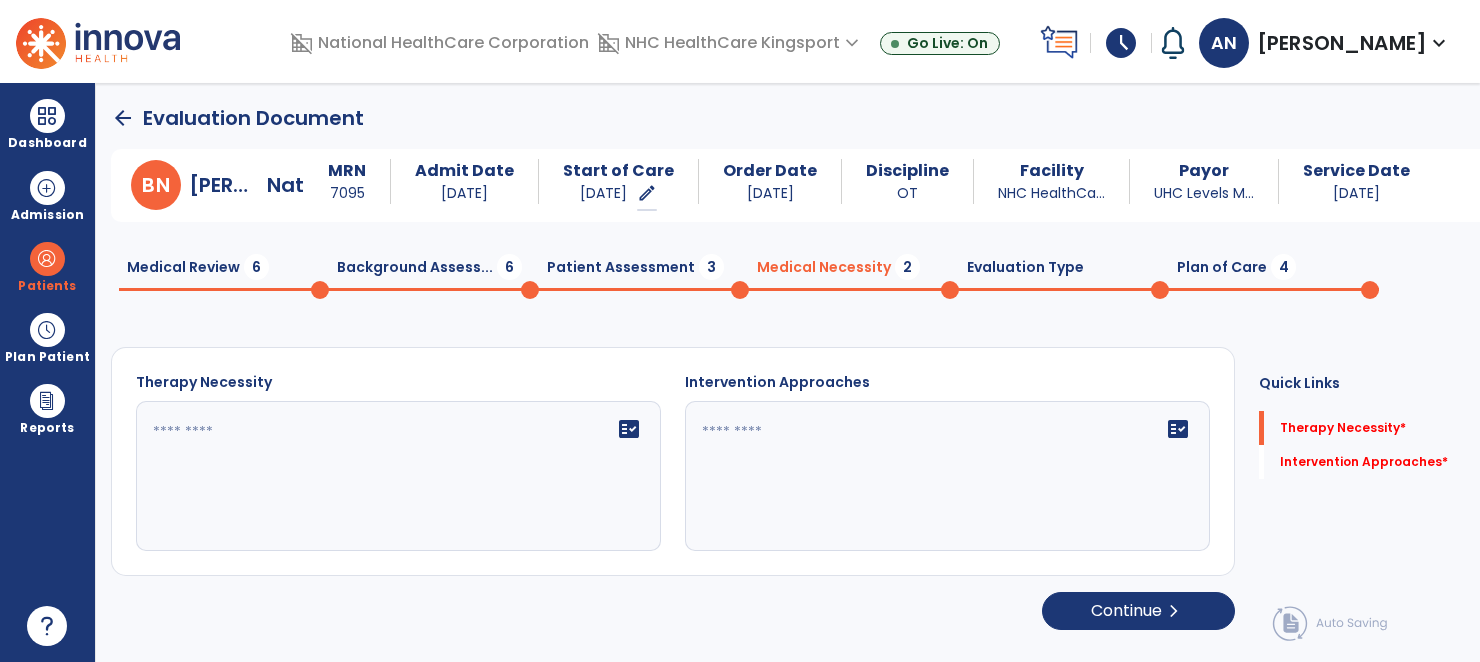 click on "fact_check" 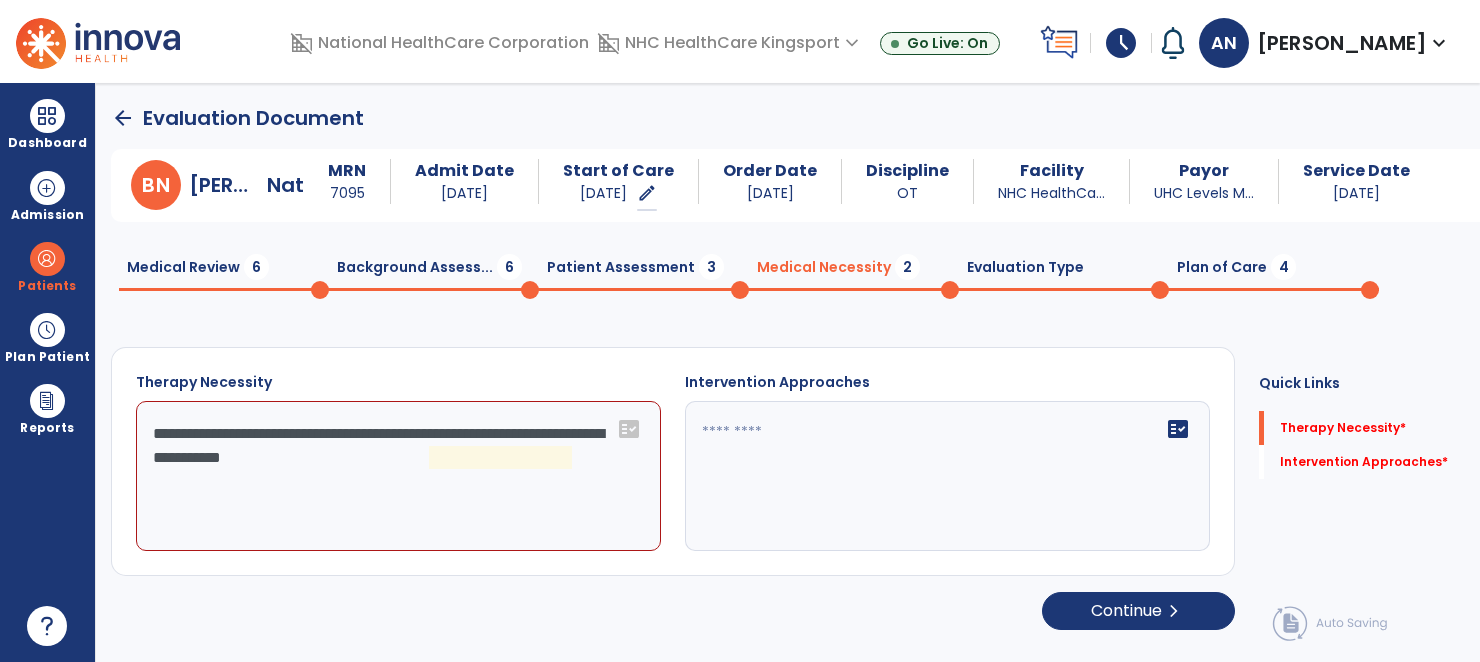 click on "**********" 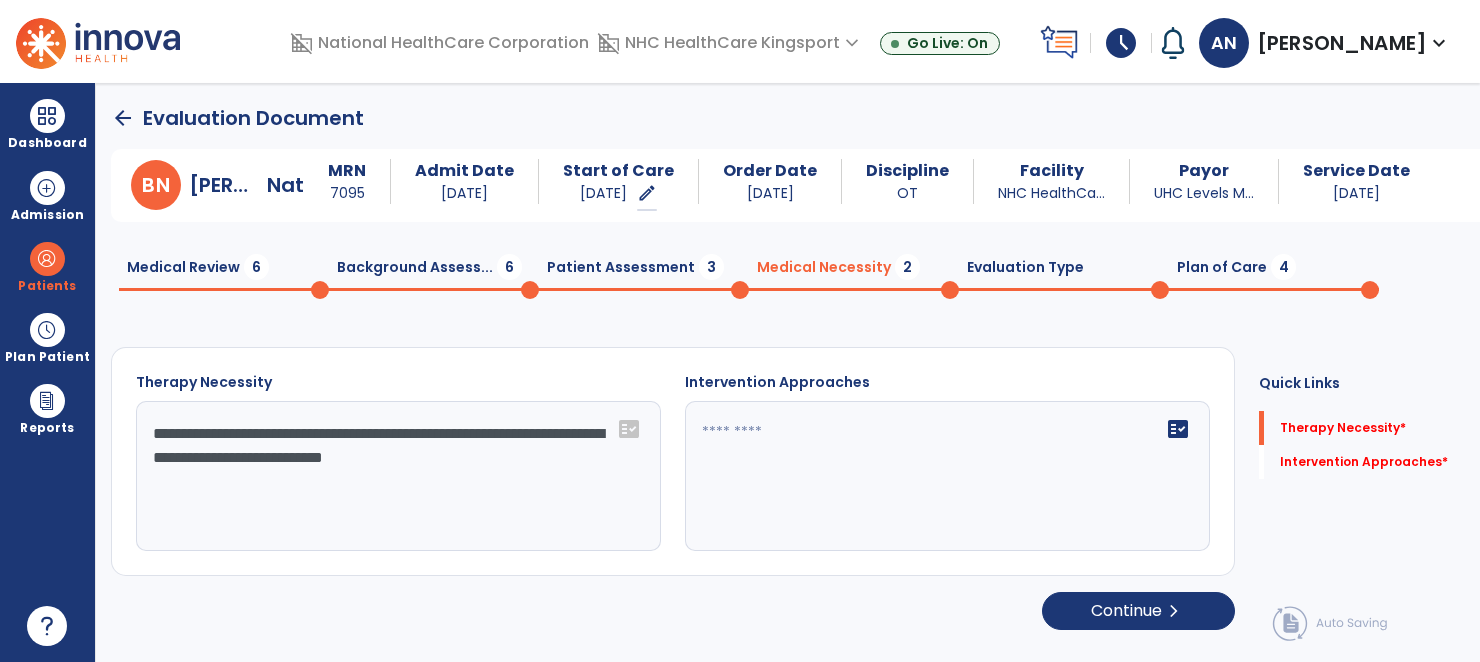 type on "**********" 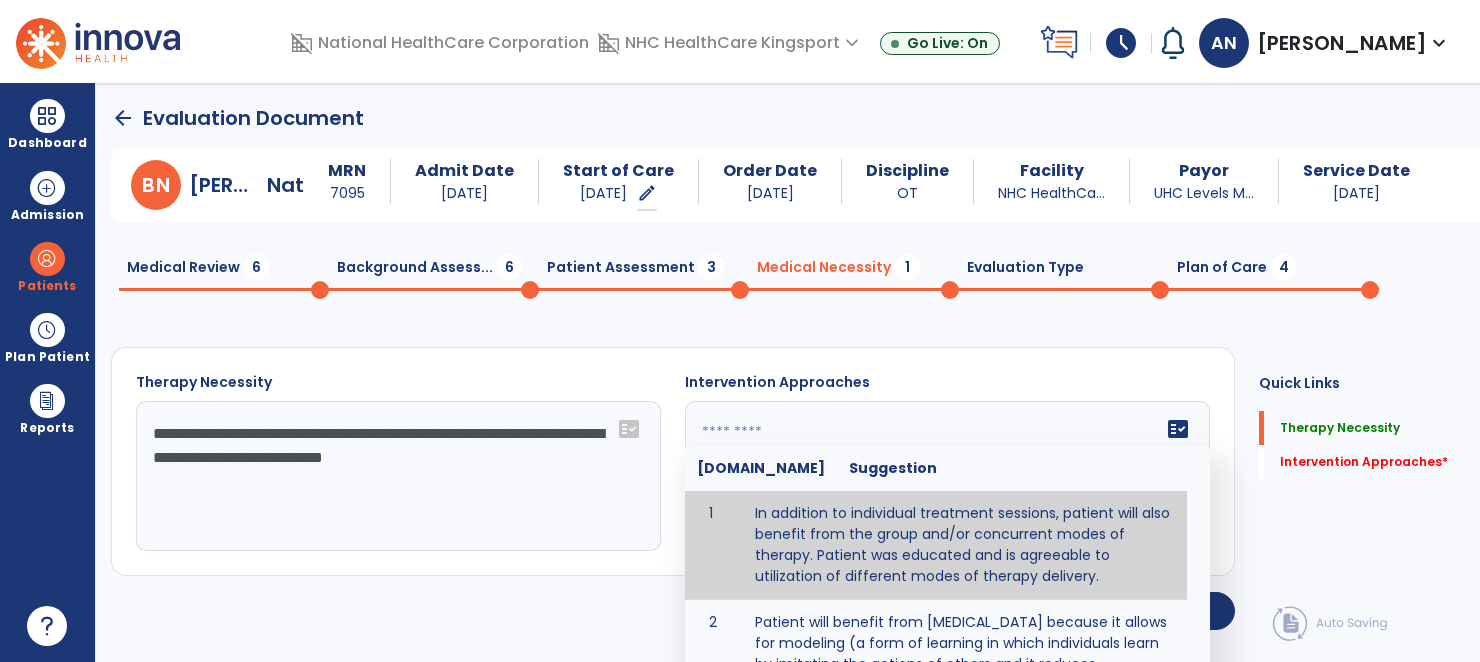 type on "**********" 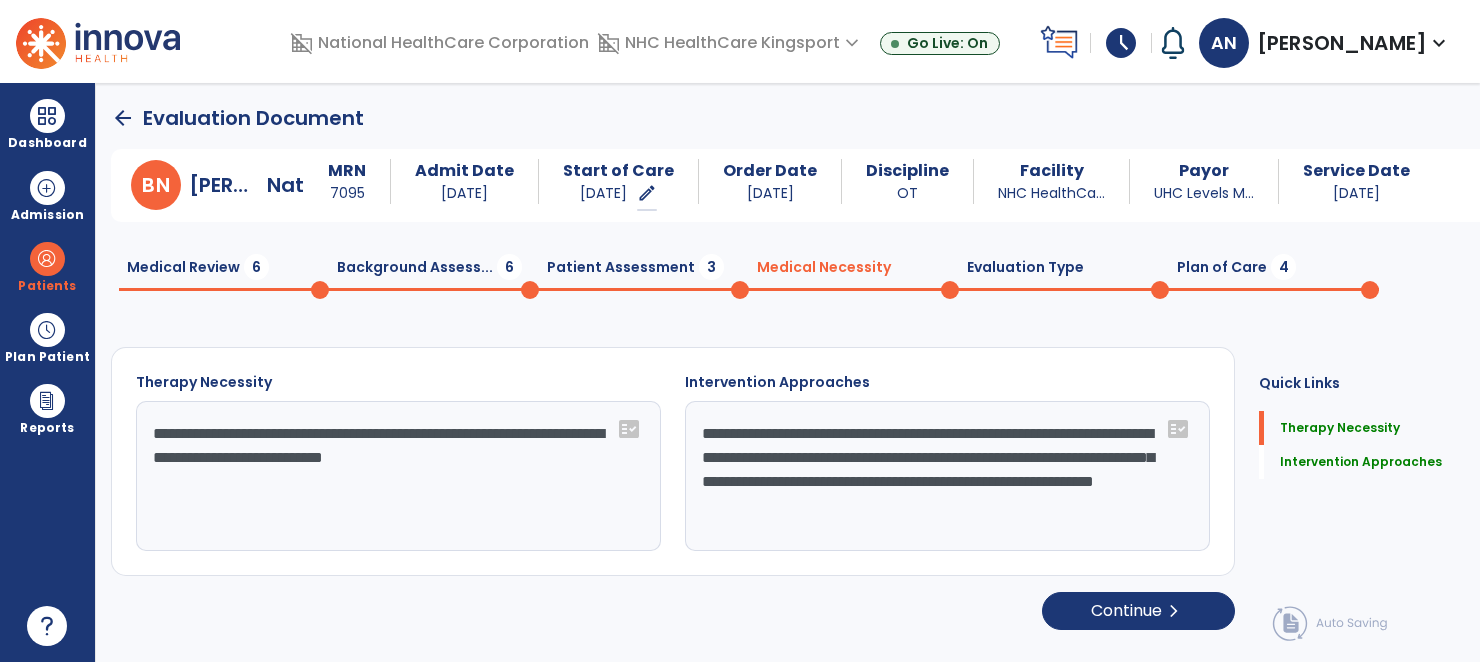 click on "Plan of Care  4" 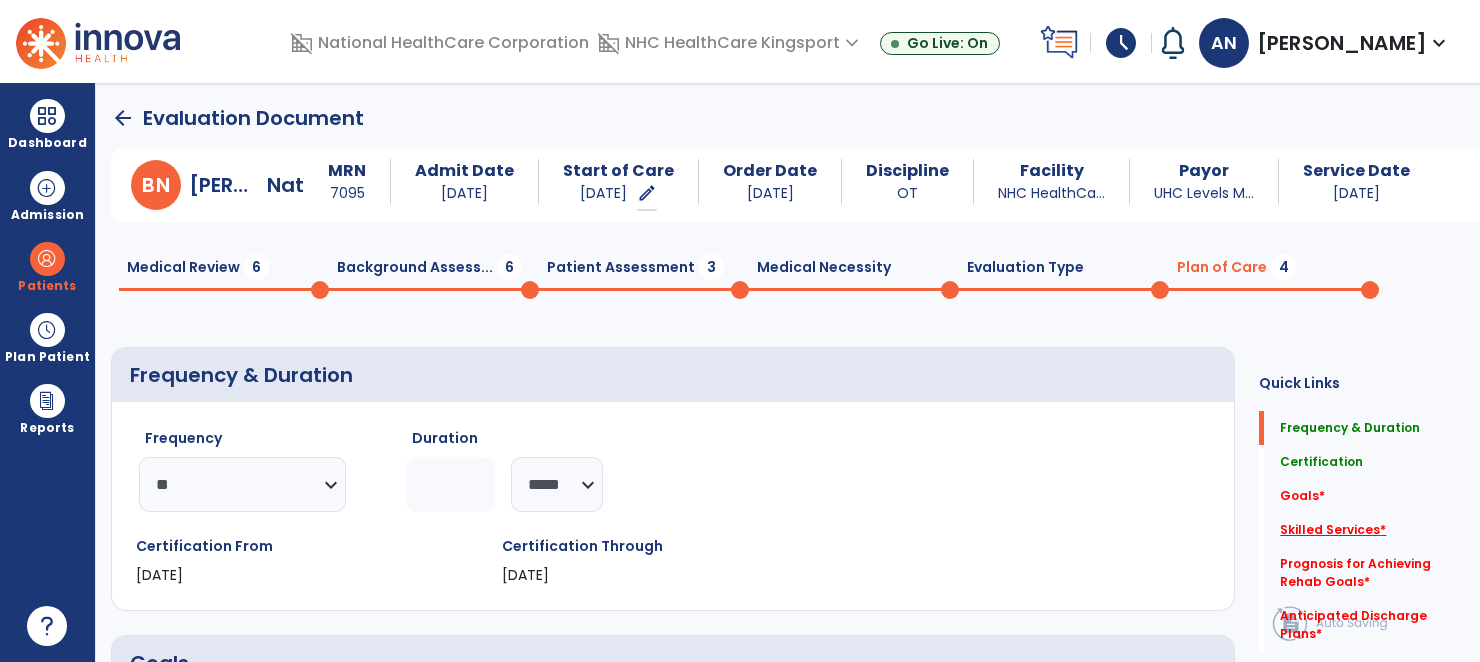 click on "Skilled Services   *" 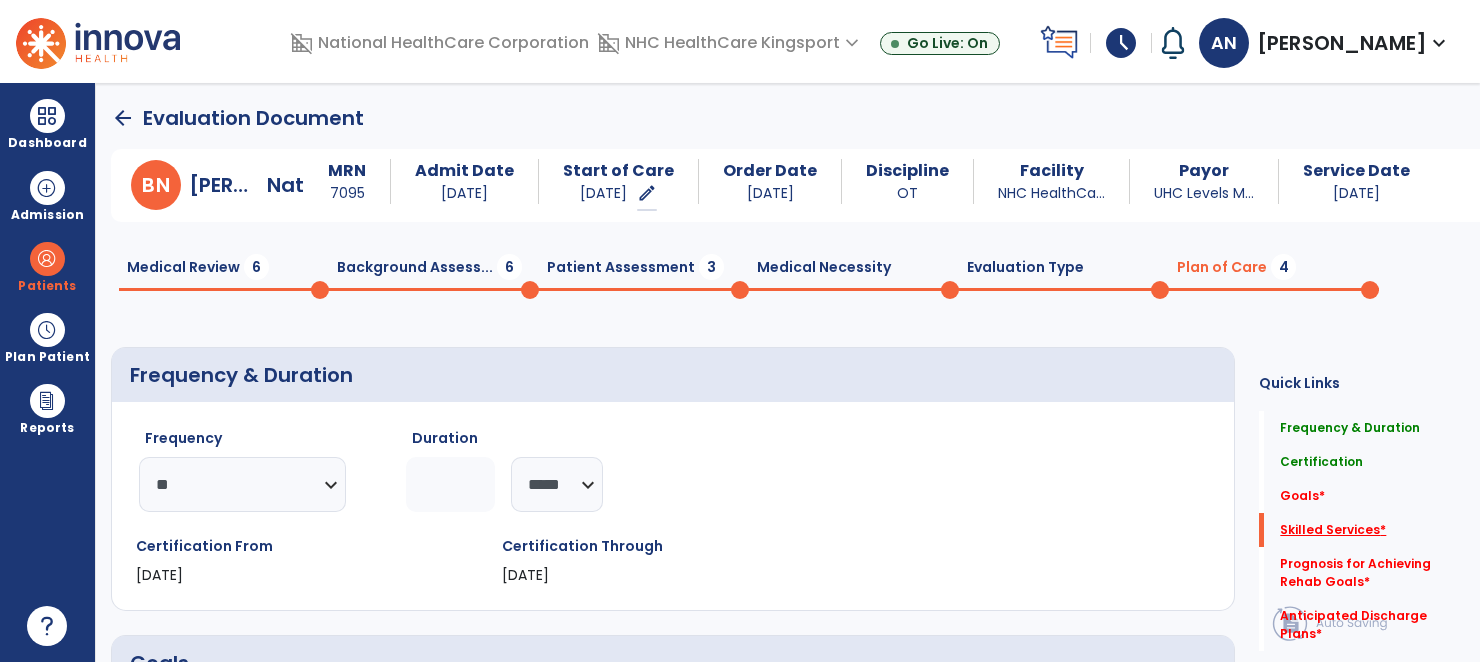 scroll, scrollTop: 40, scrollLeft: 0, axis: vertical 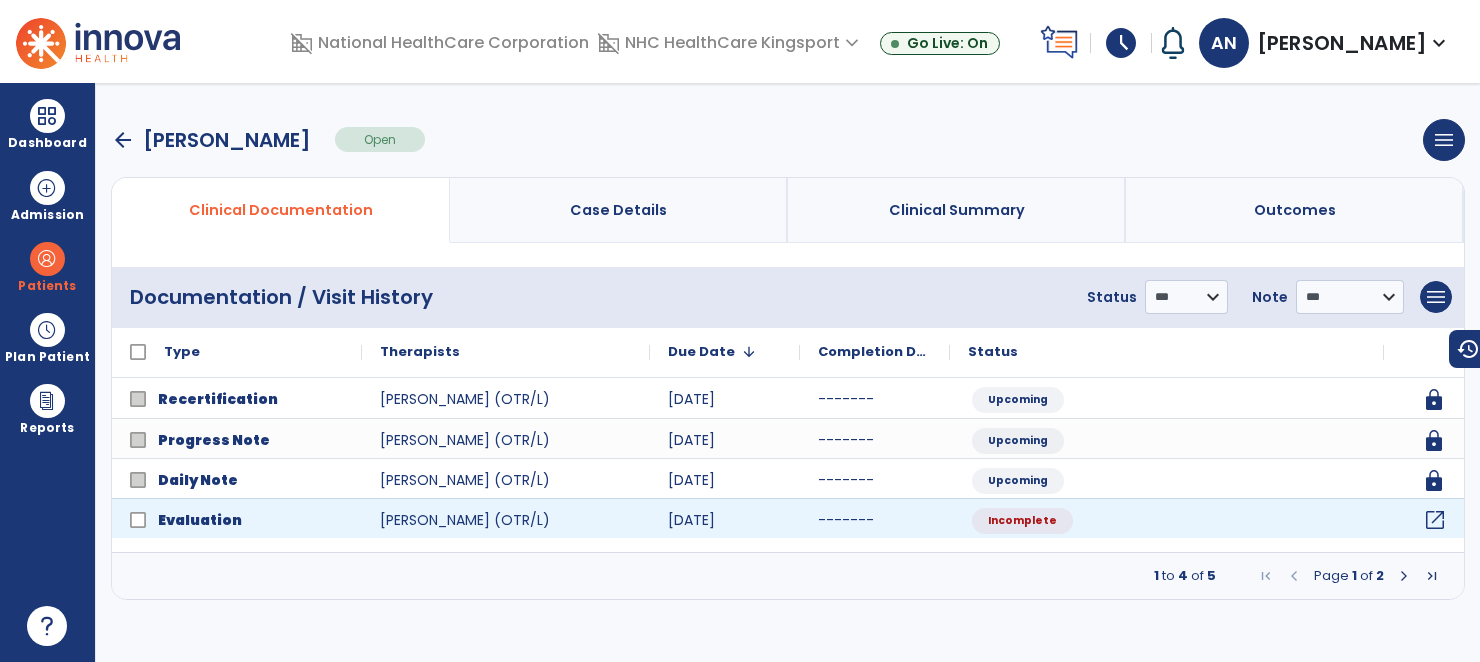 click on "open_in_new" 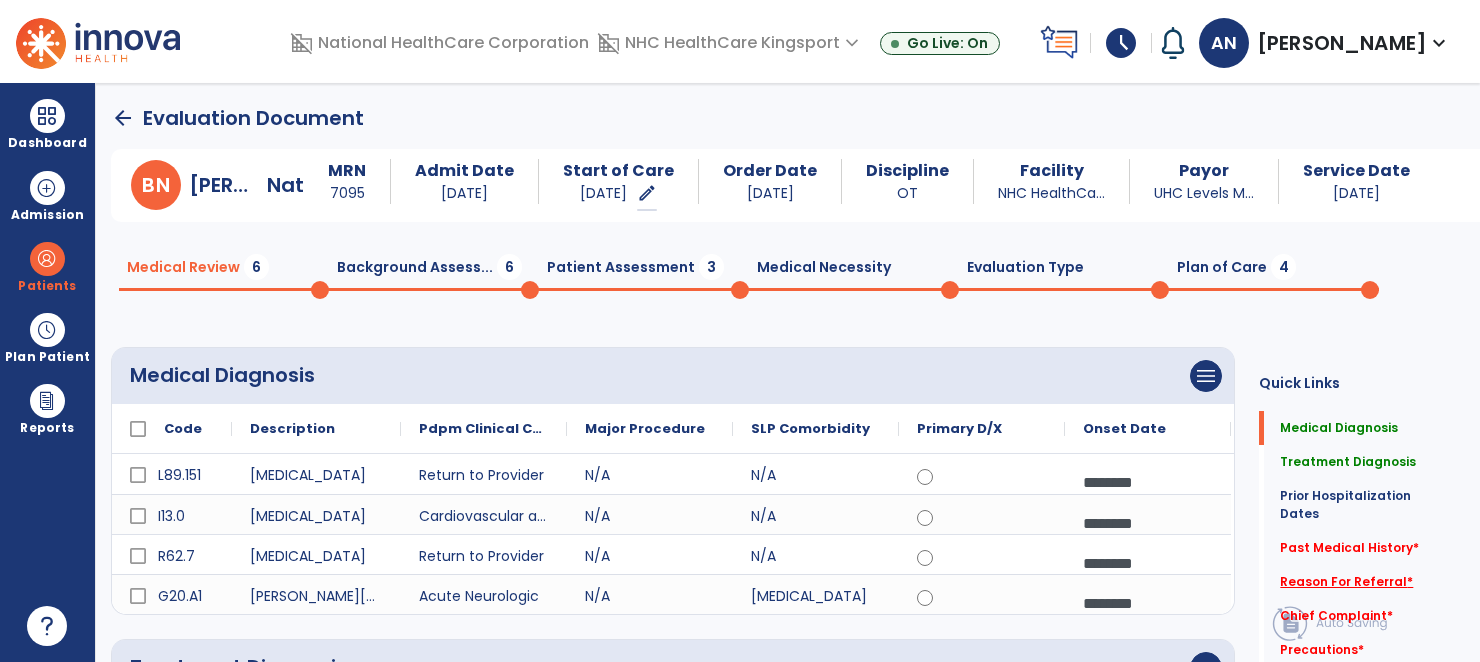 click on "Reason For Referral   *" 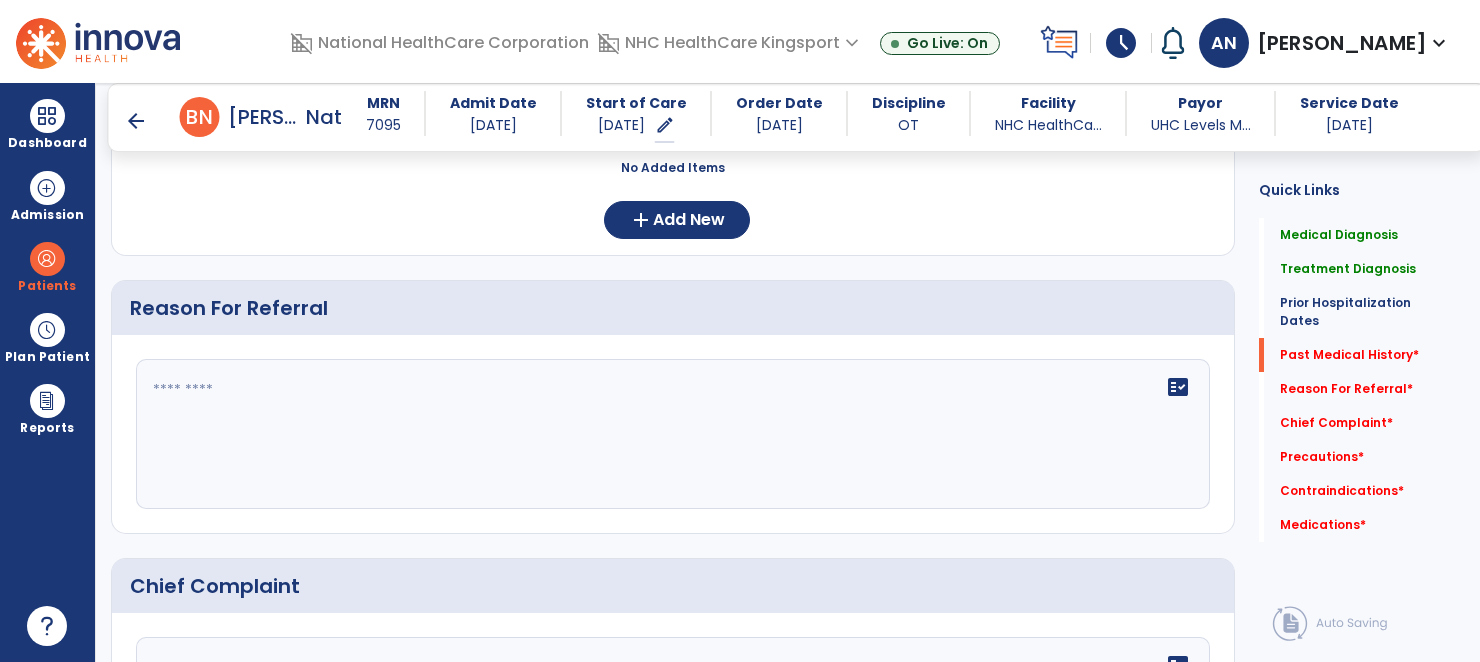 scroll, scrollTop: 988, scrollLeft: 0, axis: vertical 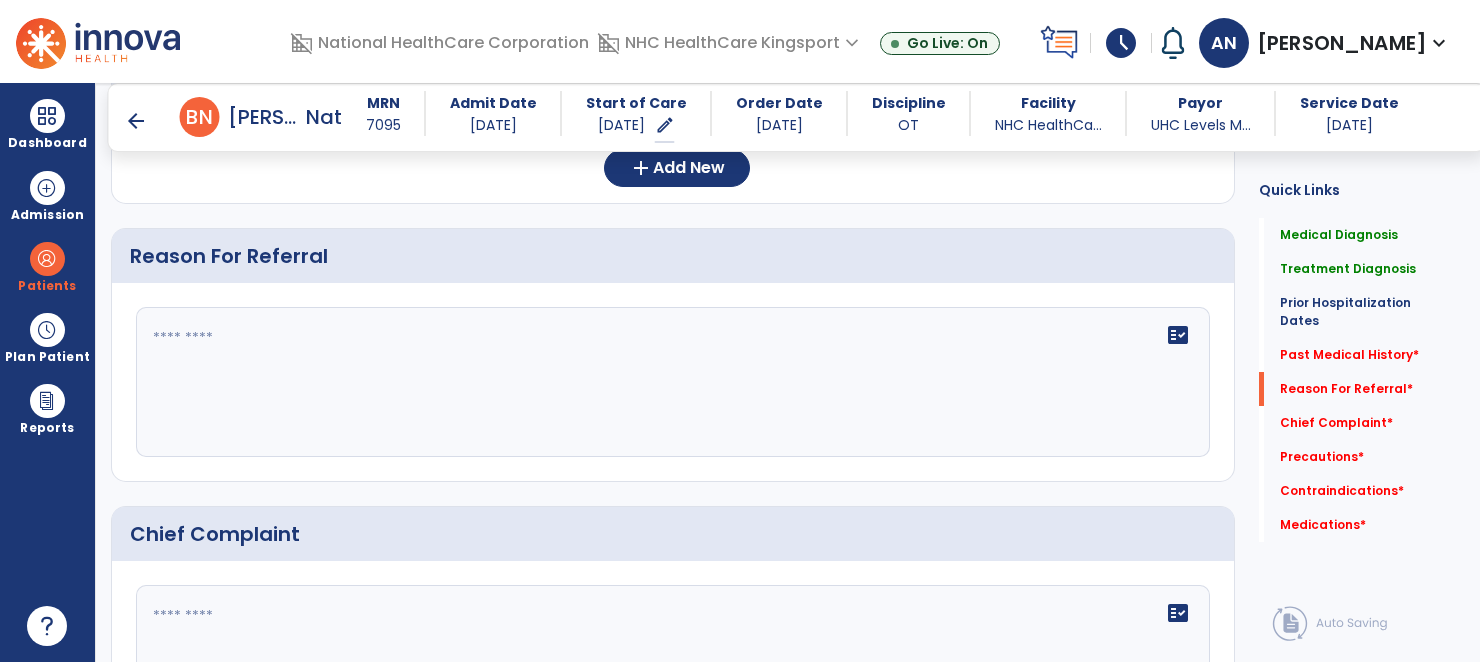 click on "fact_check" 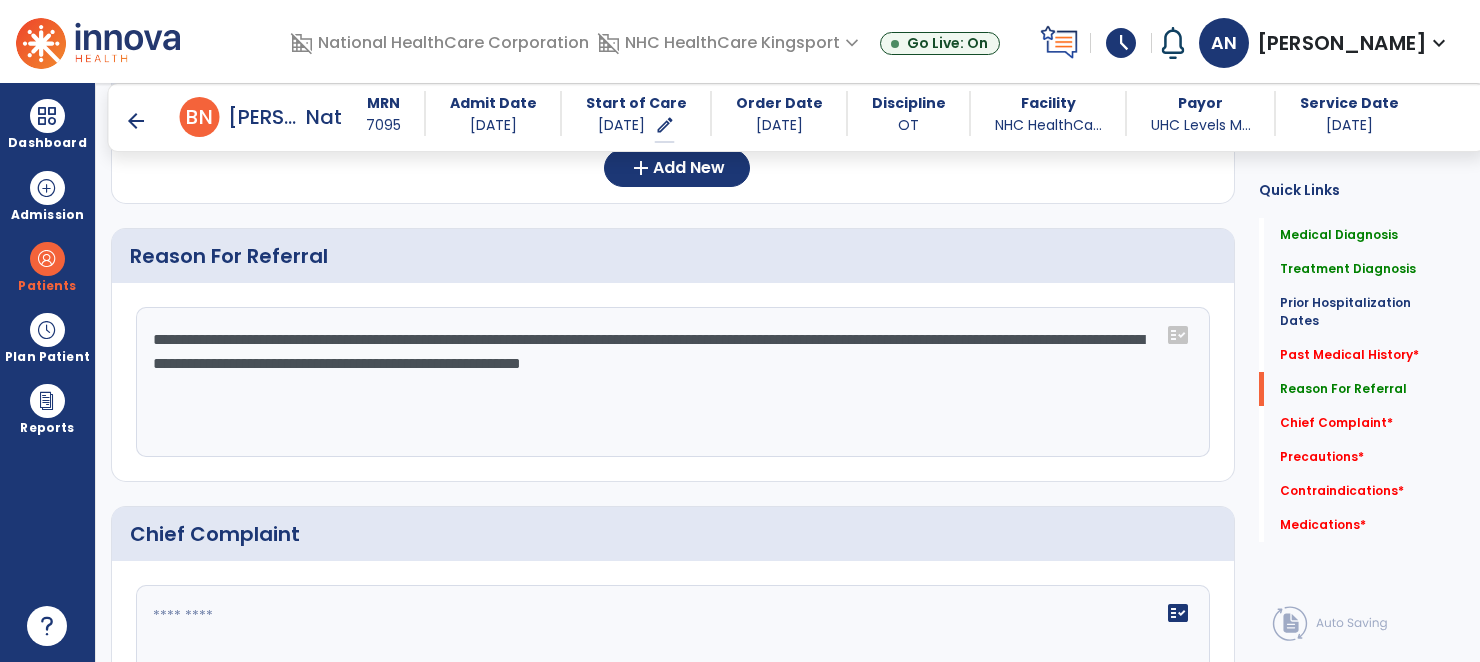 click on "**********" 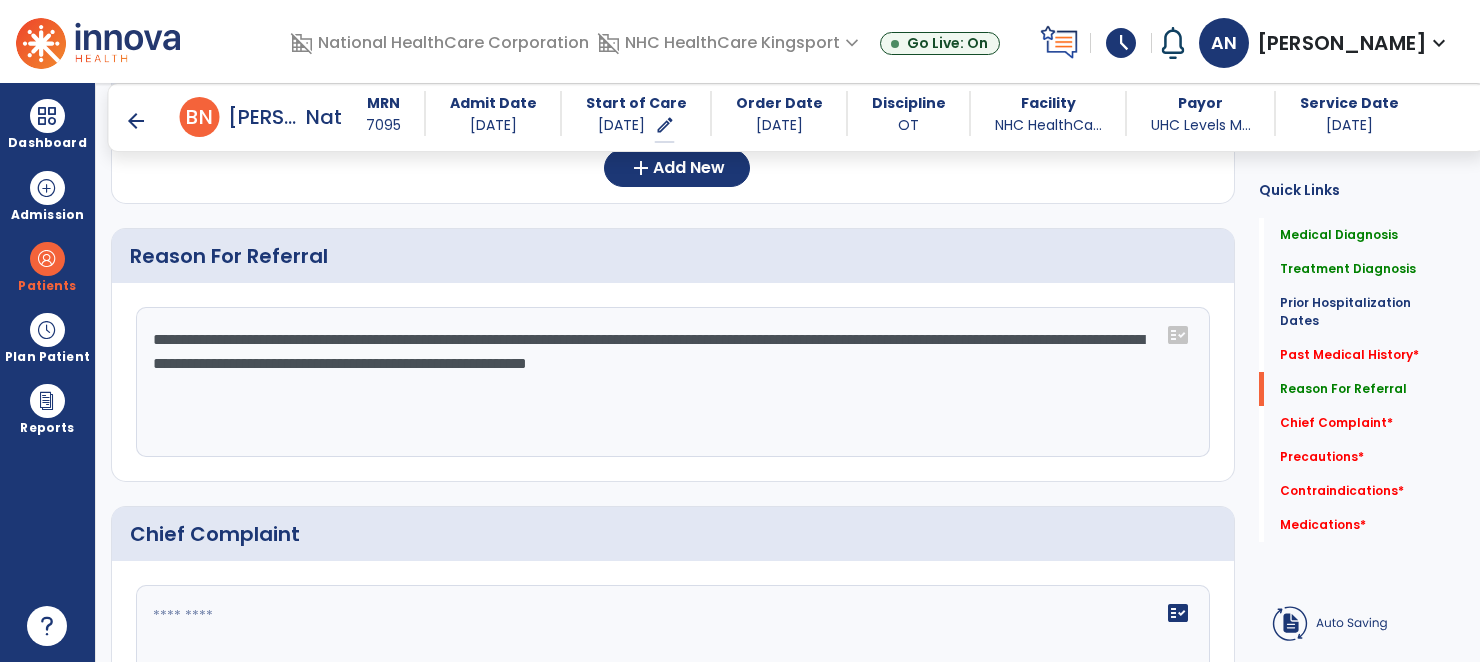 click on "**********" 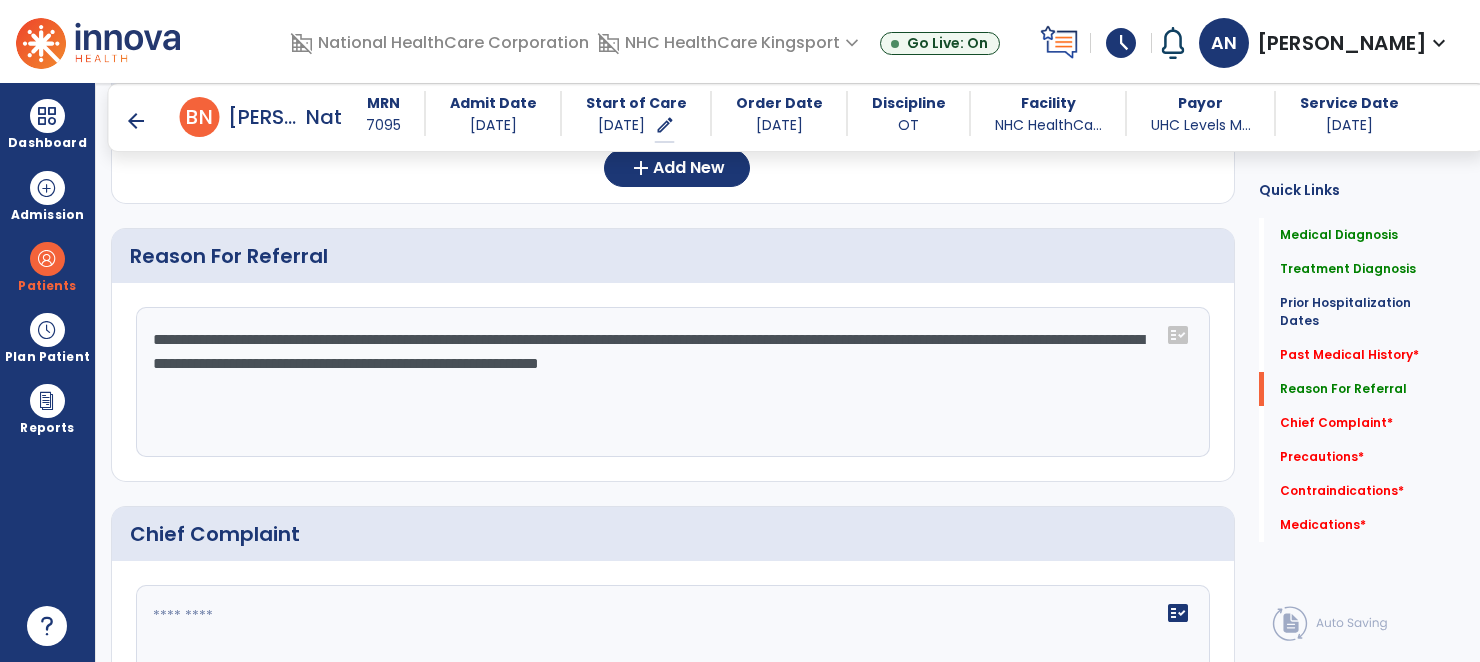 type on "**********" 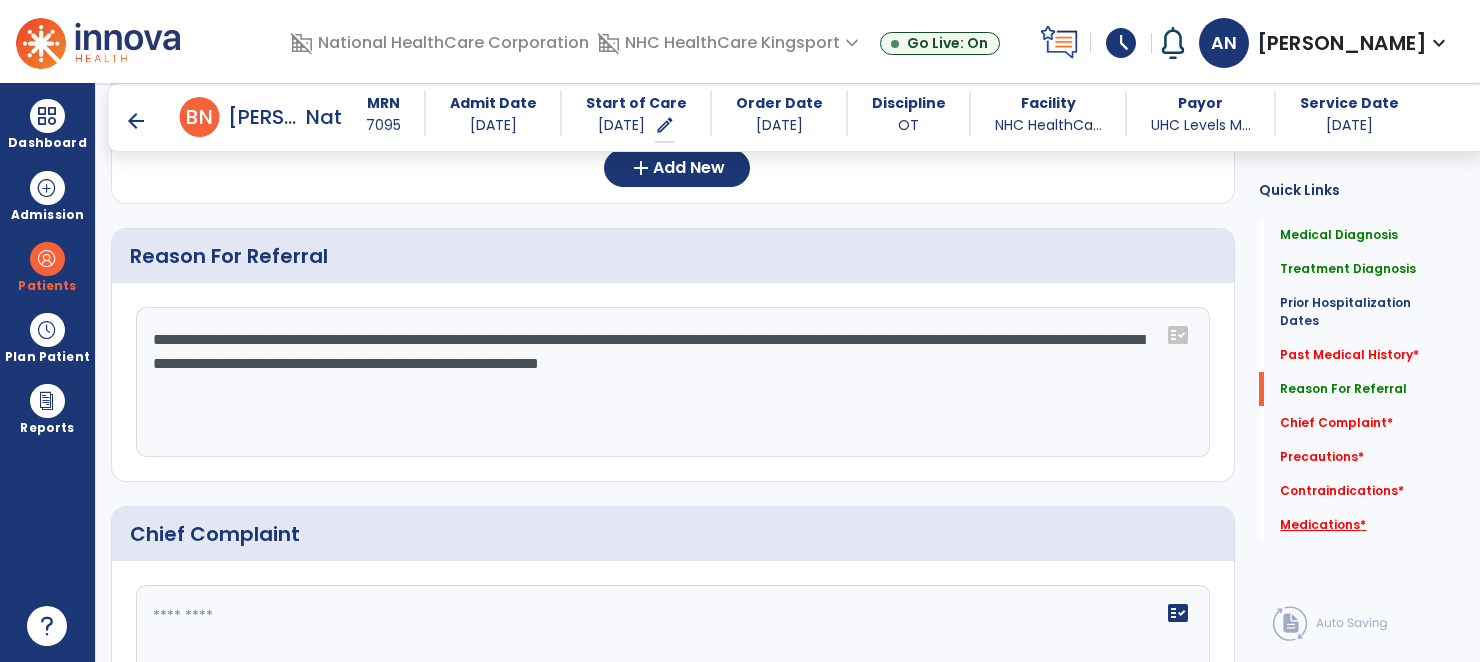 click on "Medications   *" 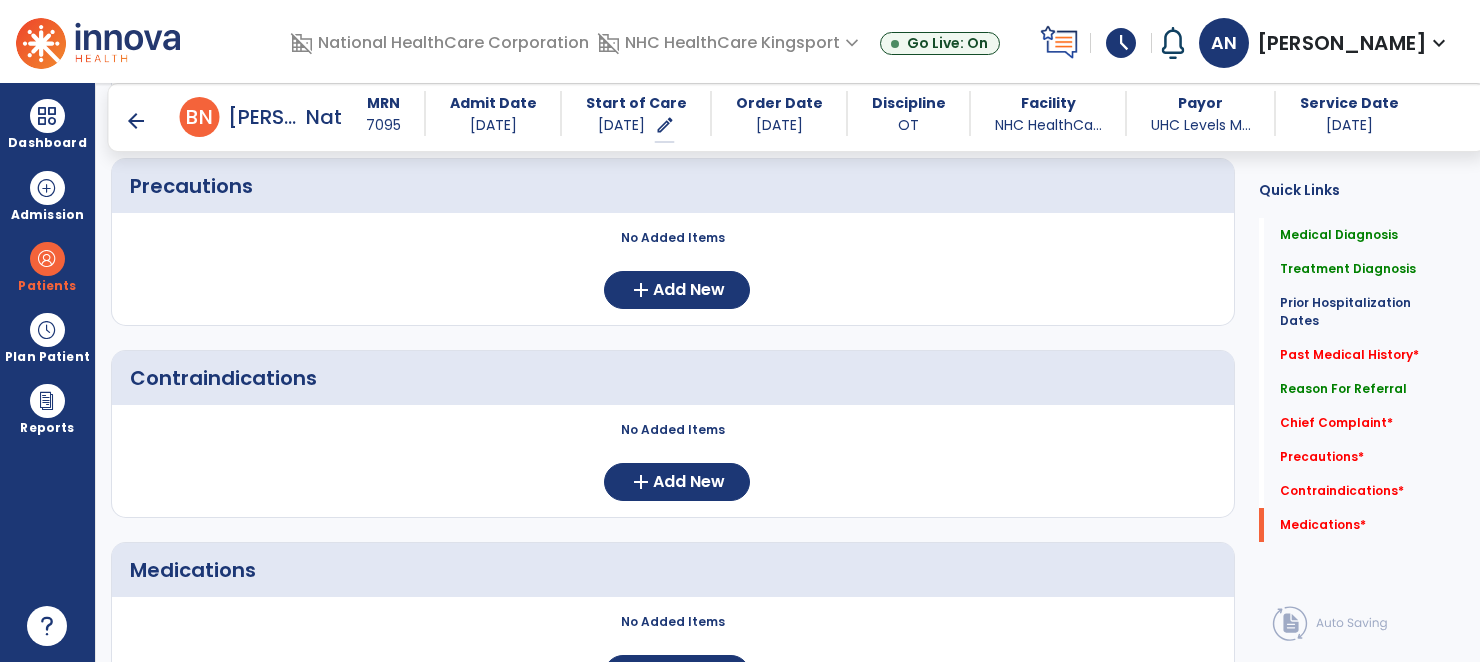 scroll, scrollTop: 1728, scrollLeft: 0, axis: vertical 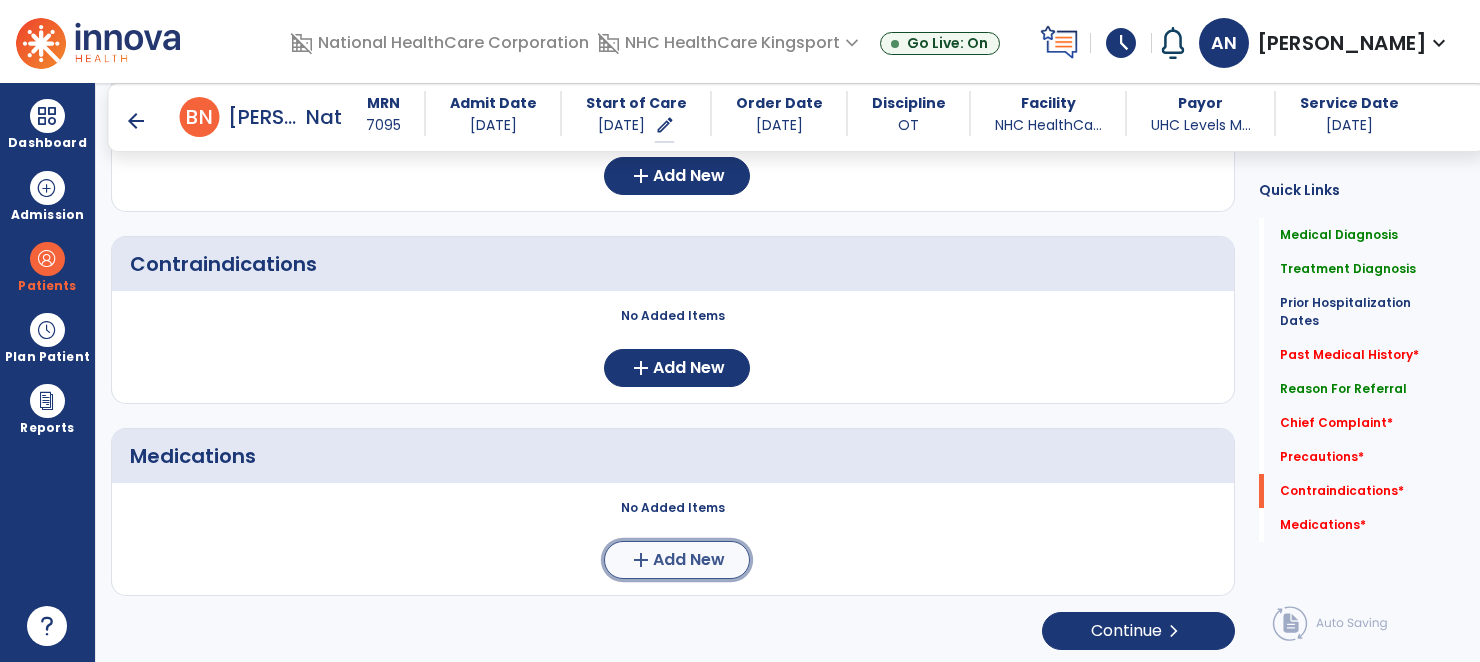 click on "add" 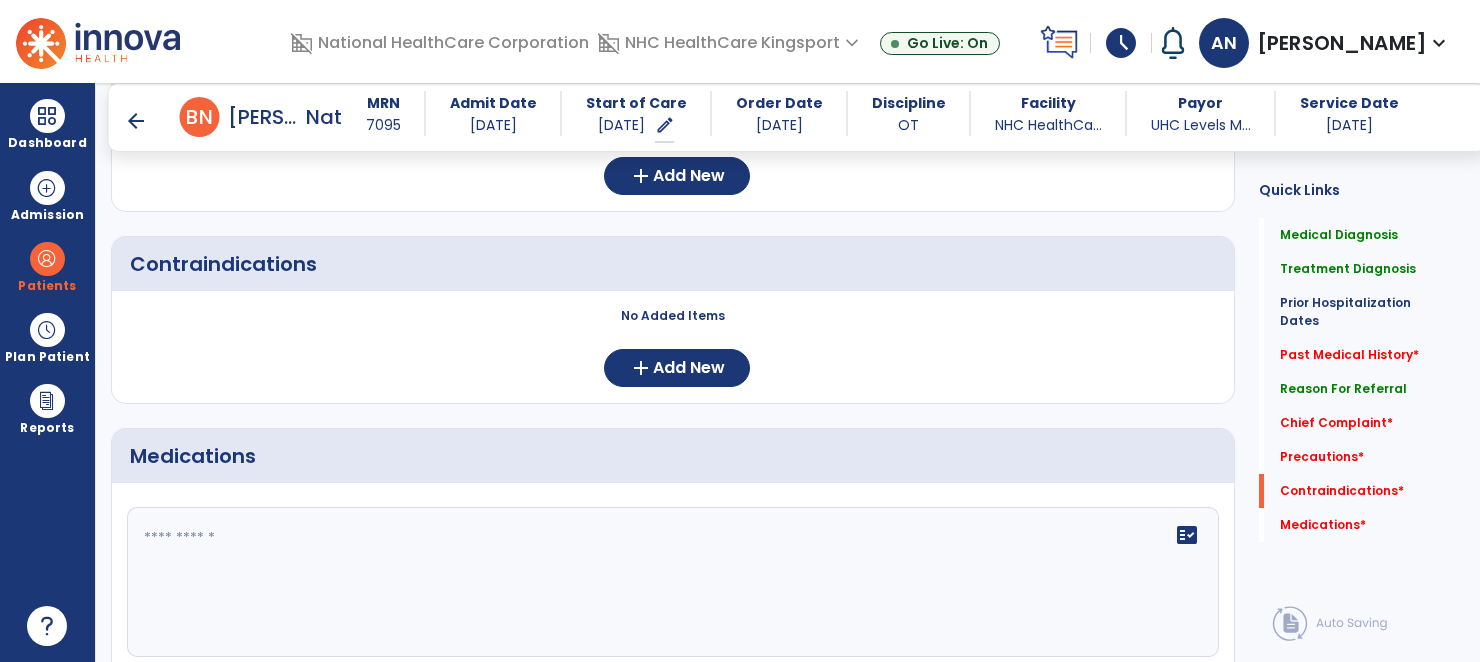 click on "fact_check" 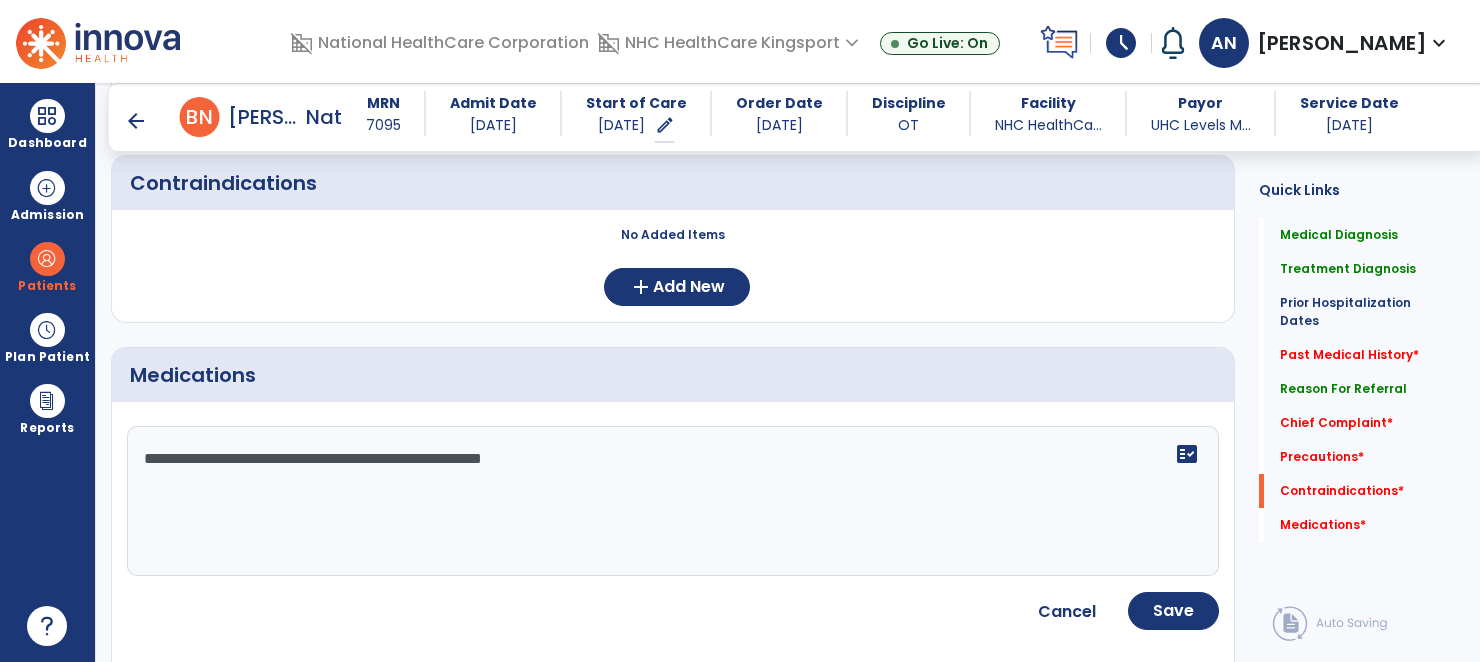 scroll, scrollTop: 1816, scrollLeft: 0, axis: vertical 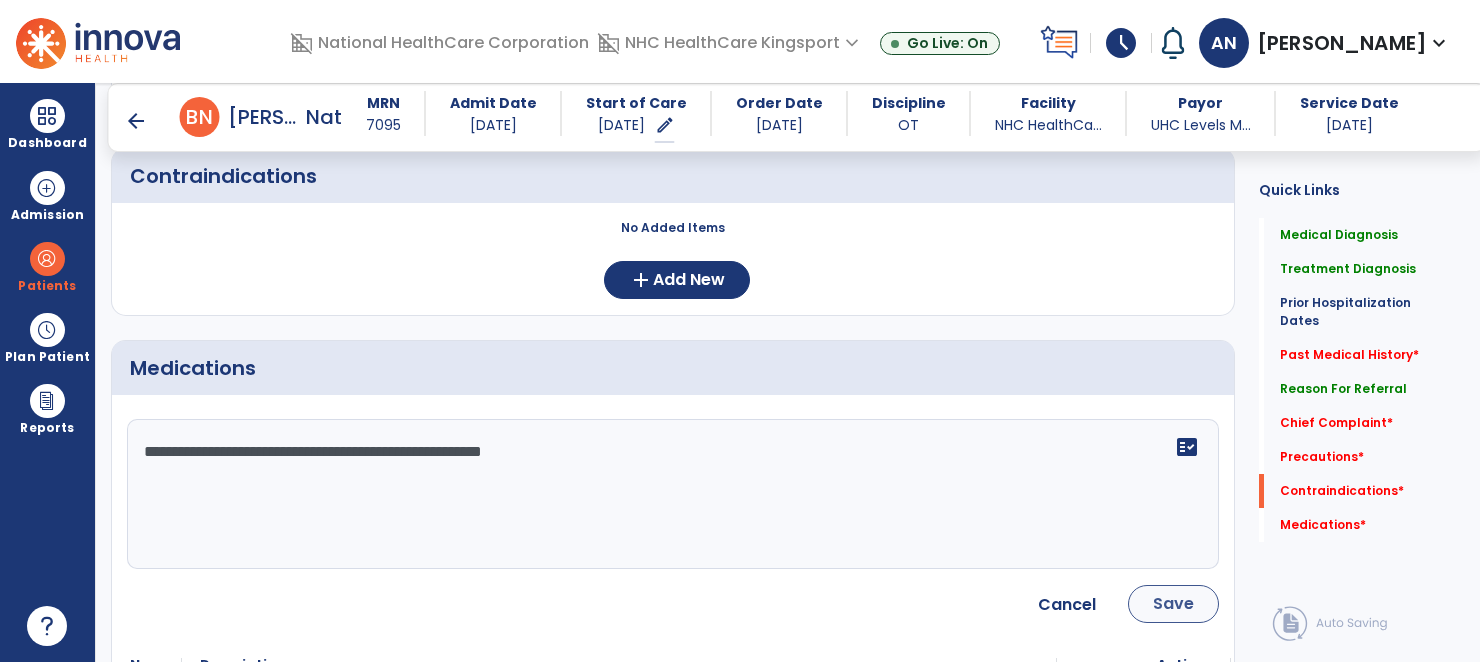 type on "**********" 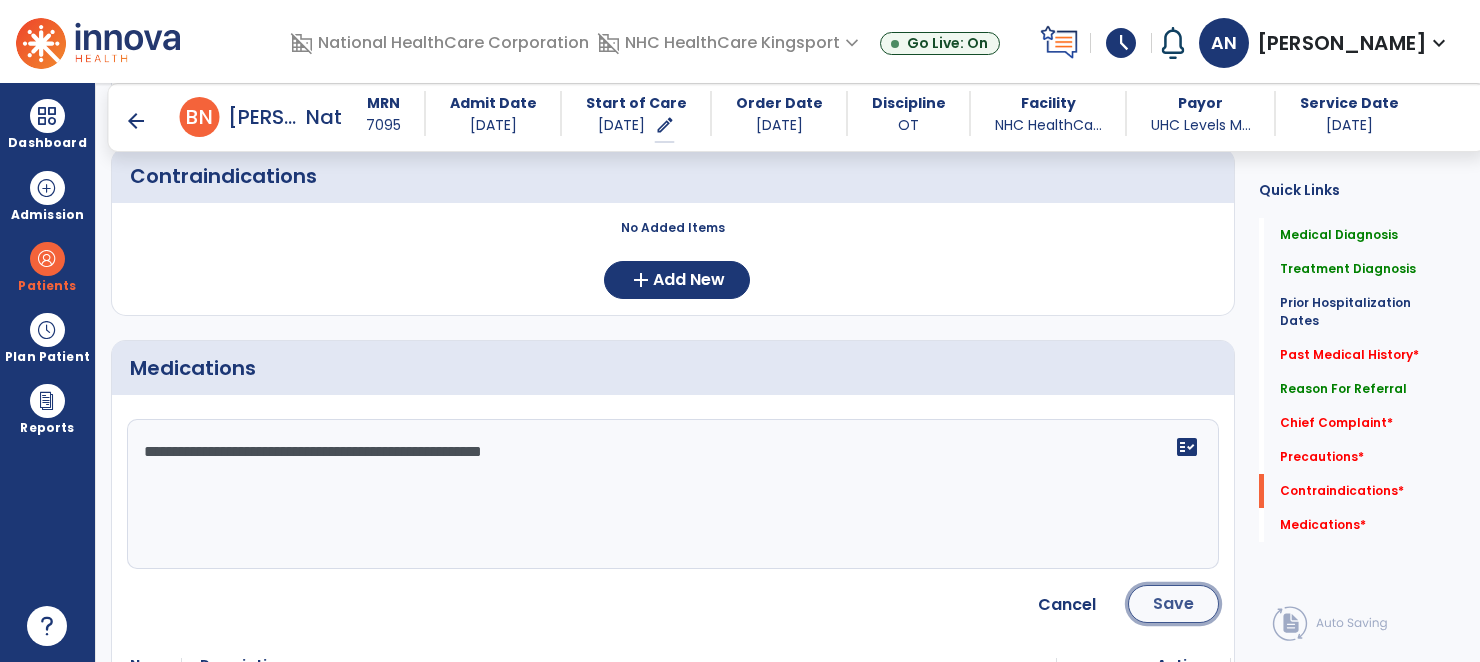 click on "Save" 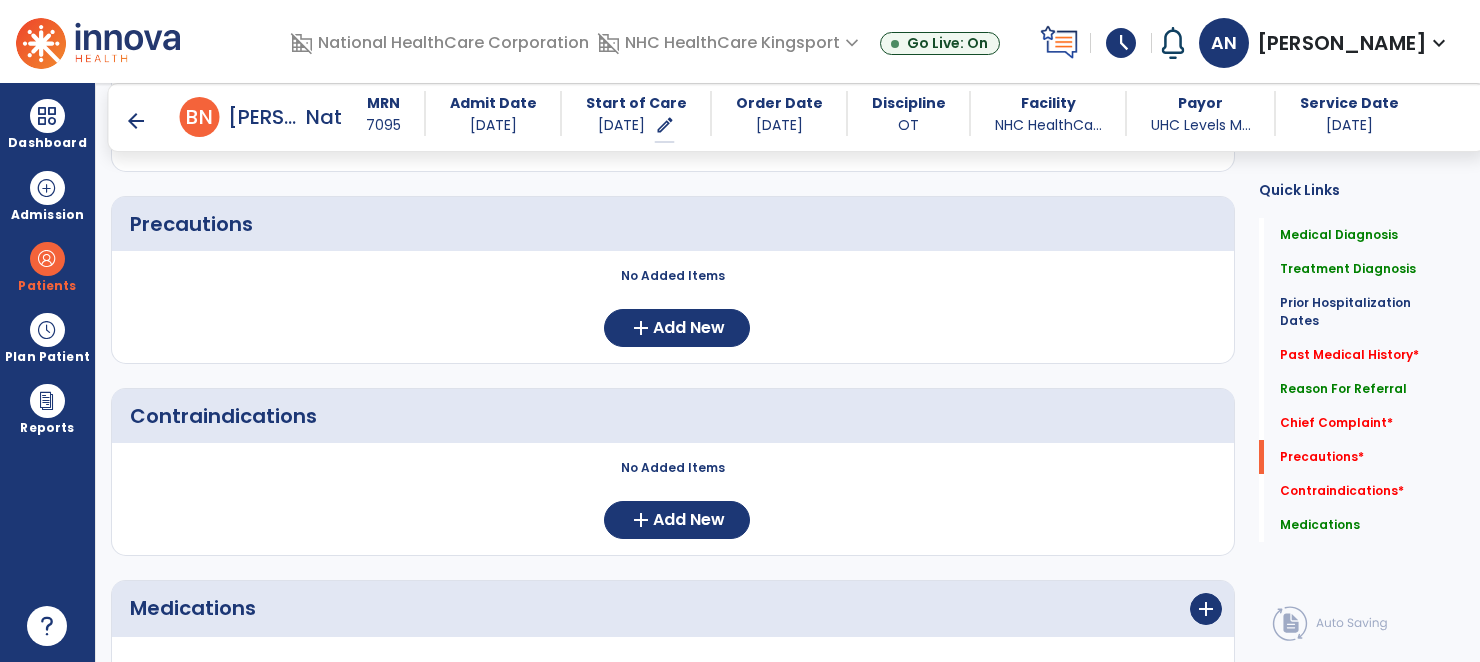 scroll, scrollTop: 1576, scrollLeft: 0, axis: vertical 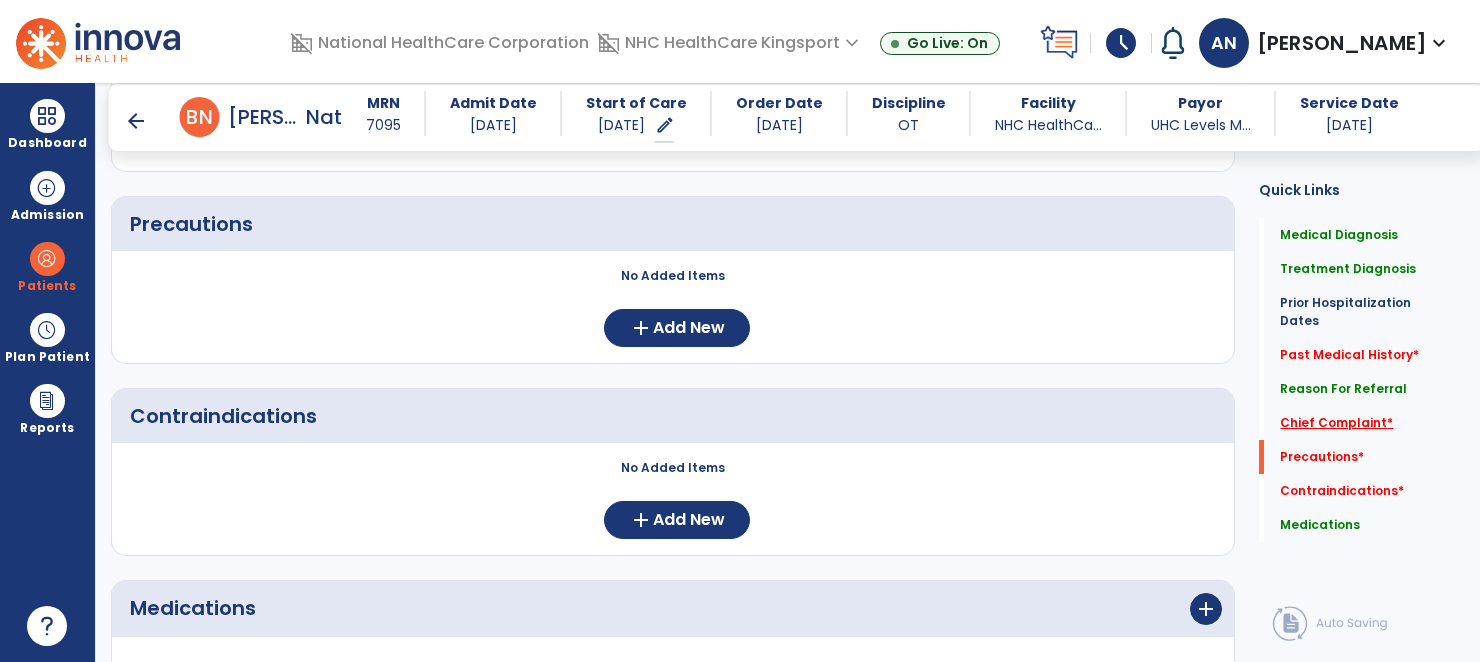click on "Chief Complaint   *" 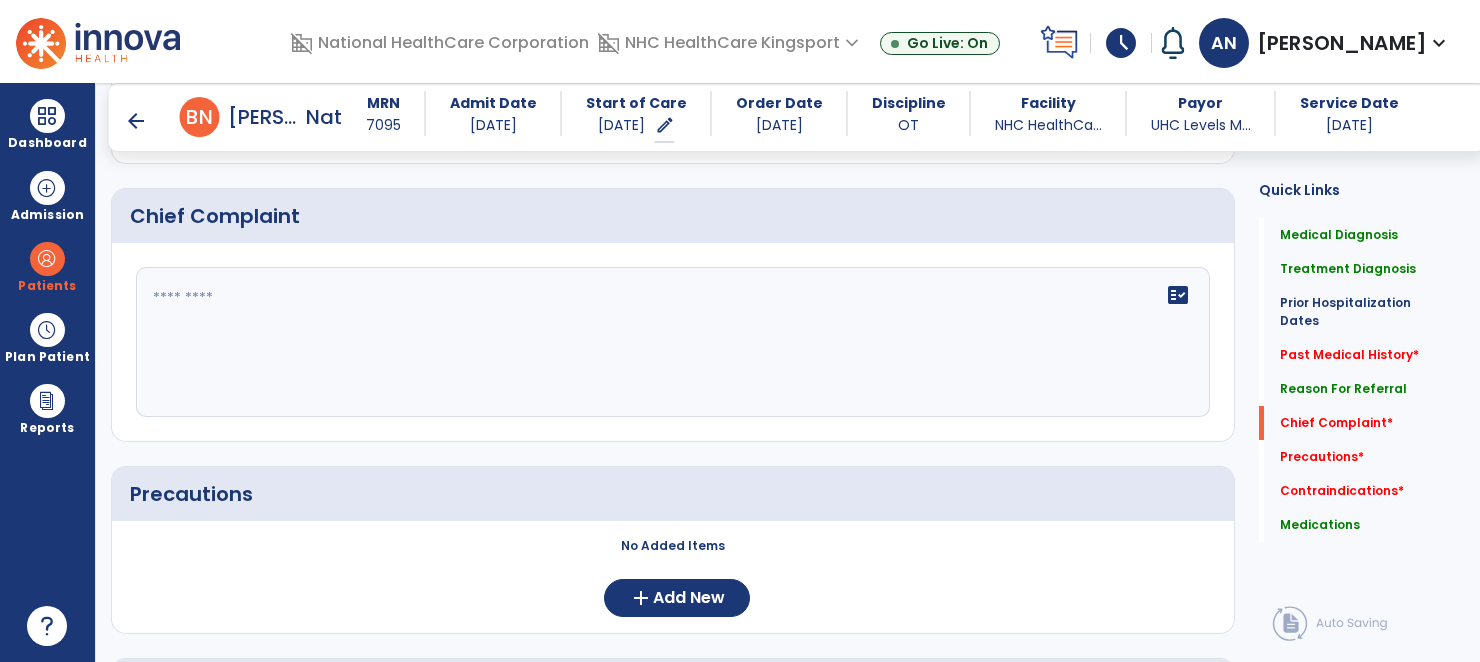 scroll, scrollTop: 1247, scrollLeft: 0, axis: vertical 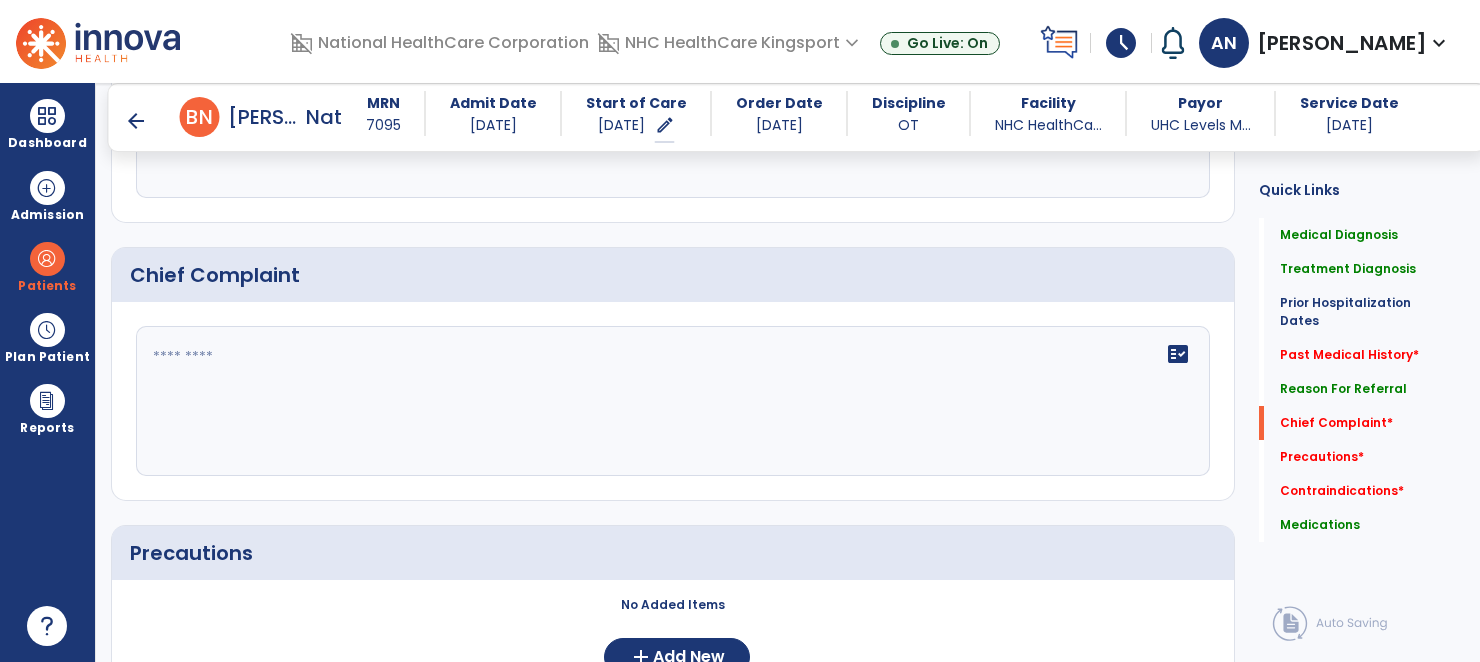 click 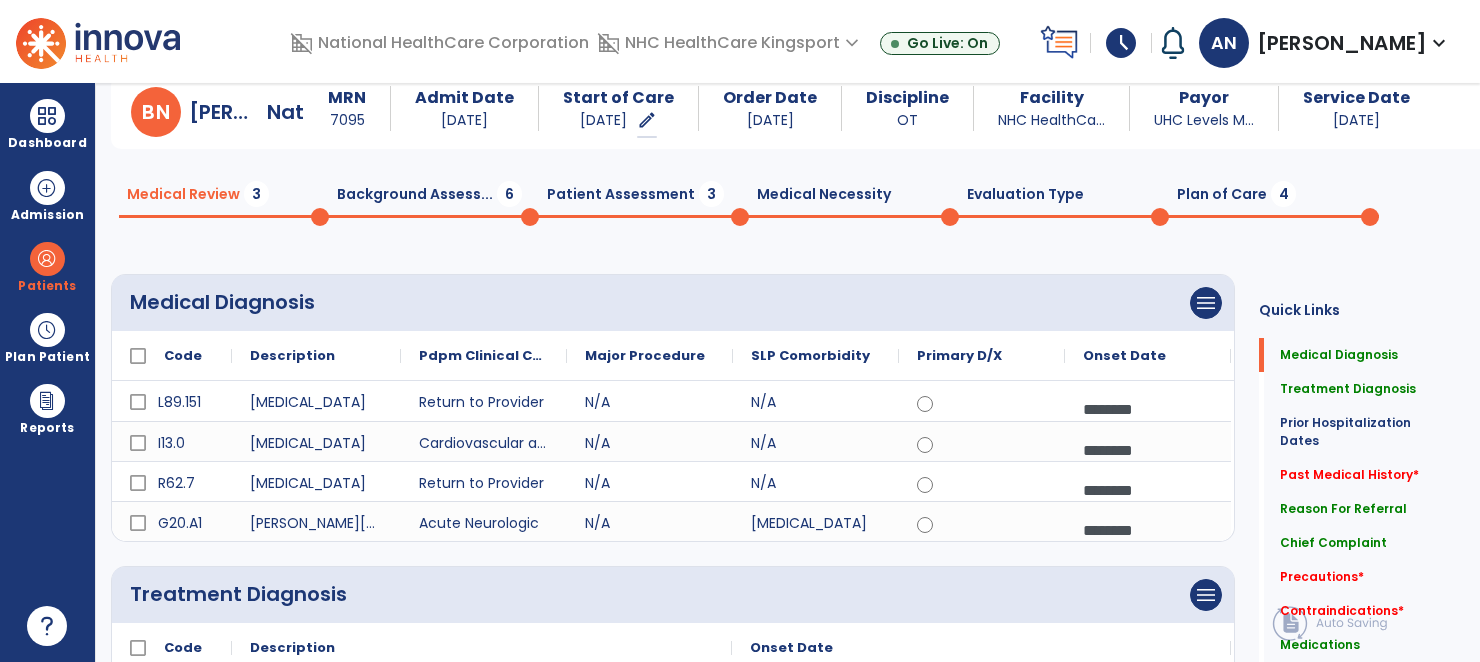 scroll, scrollTop: 0, scrollLeft: 0, axis: both 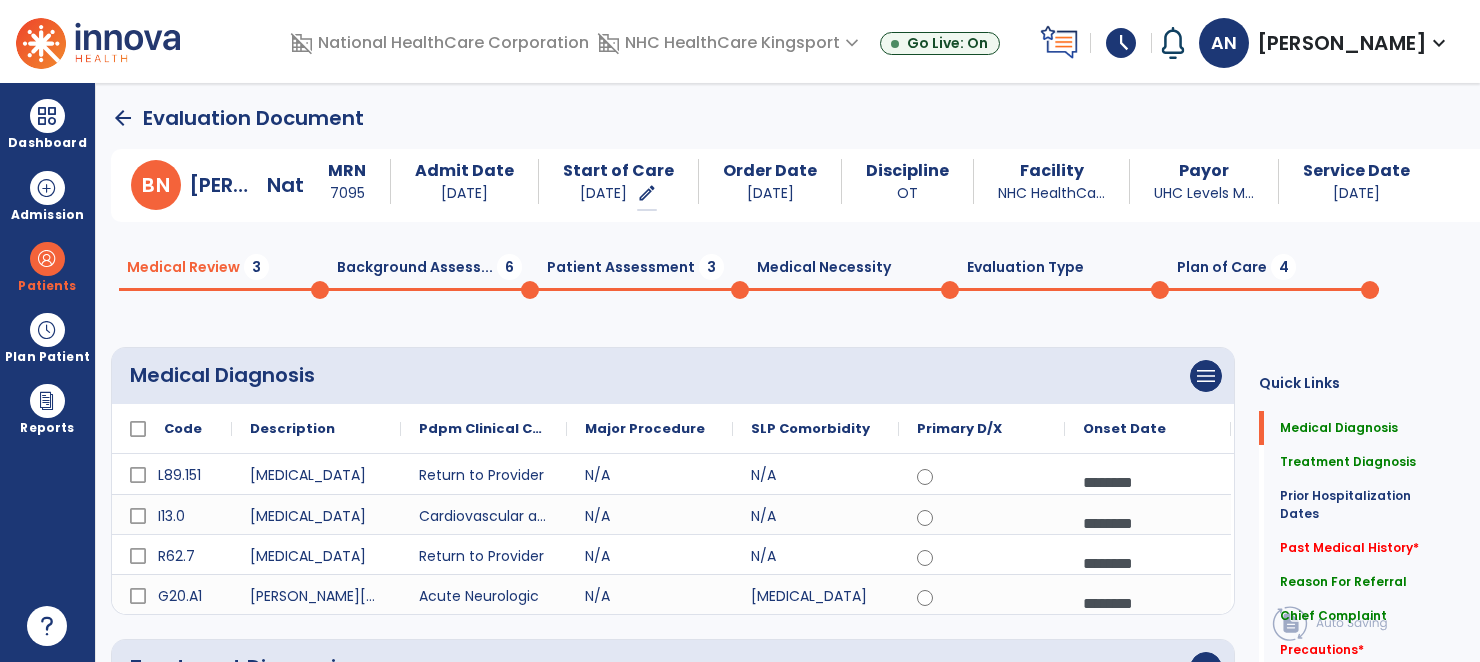 type on "**********" 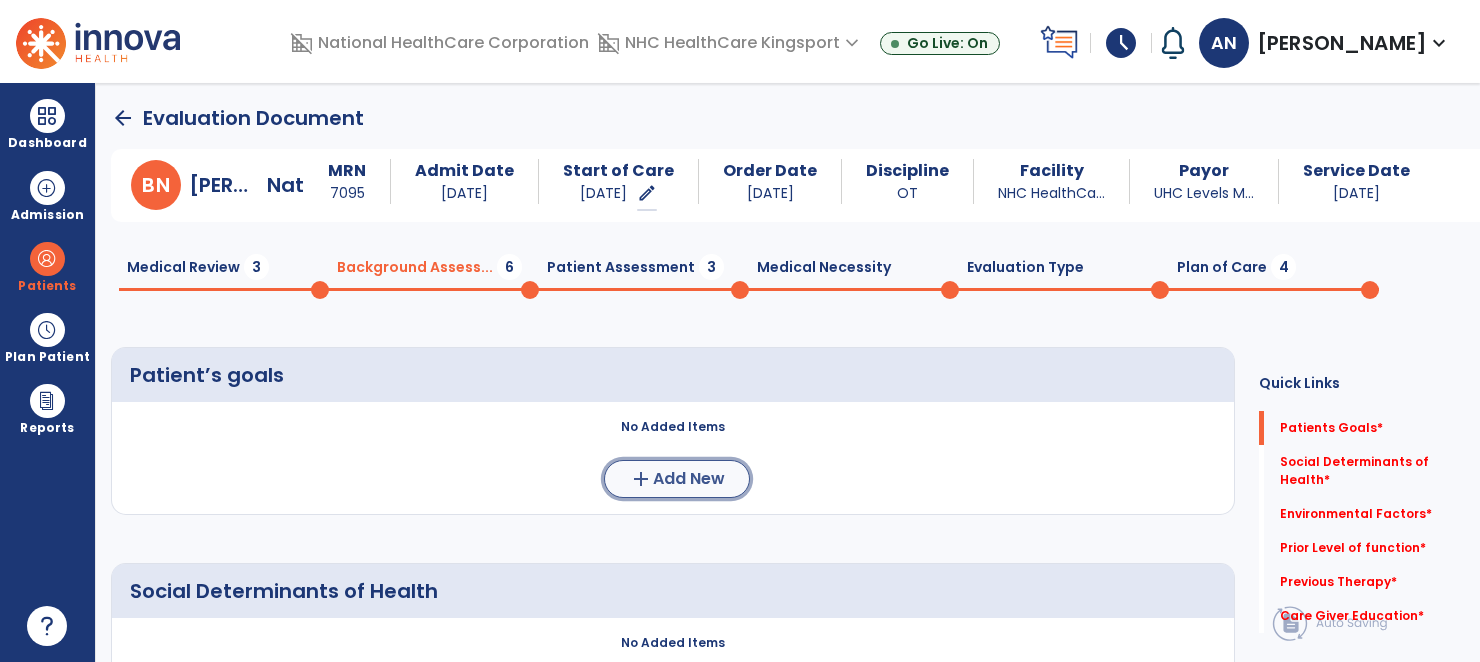click on "Add New" 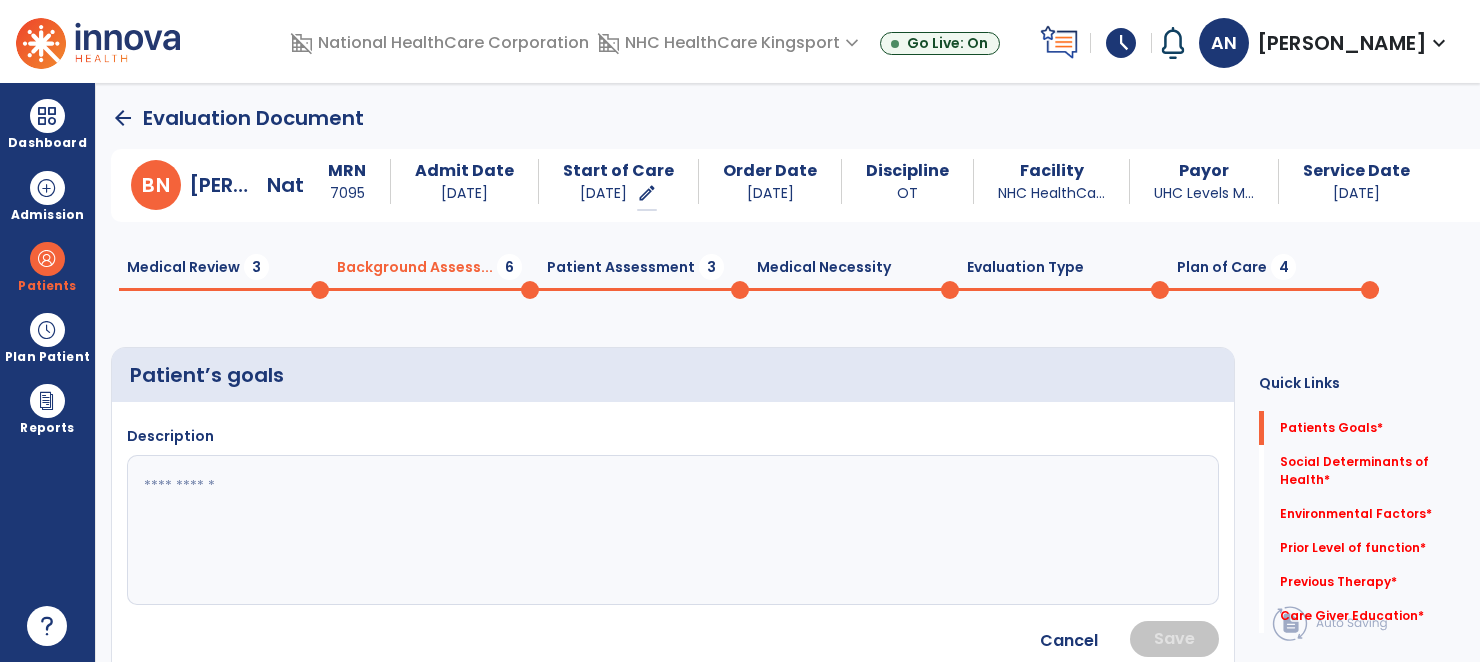click 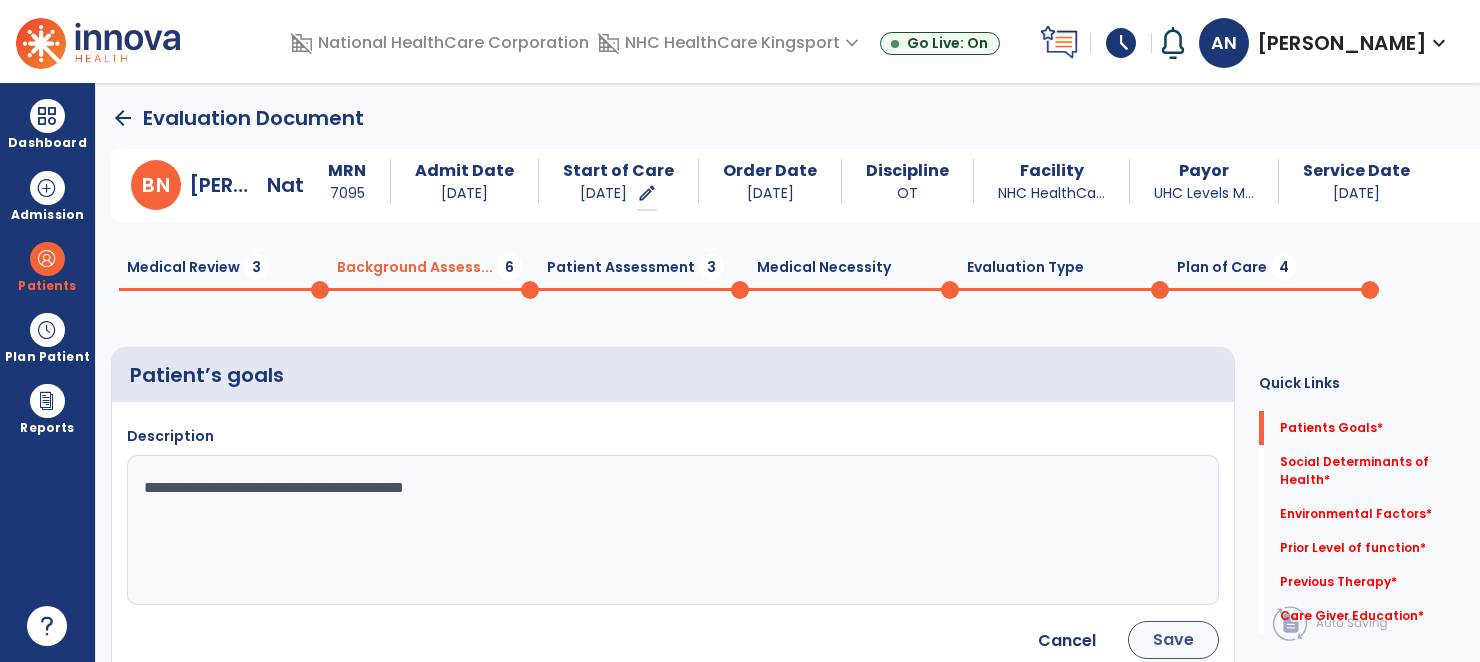 type on "**********" 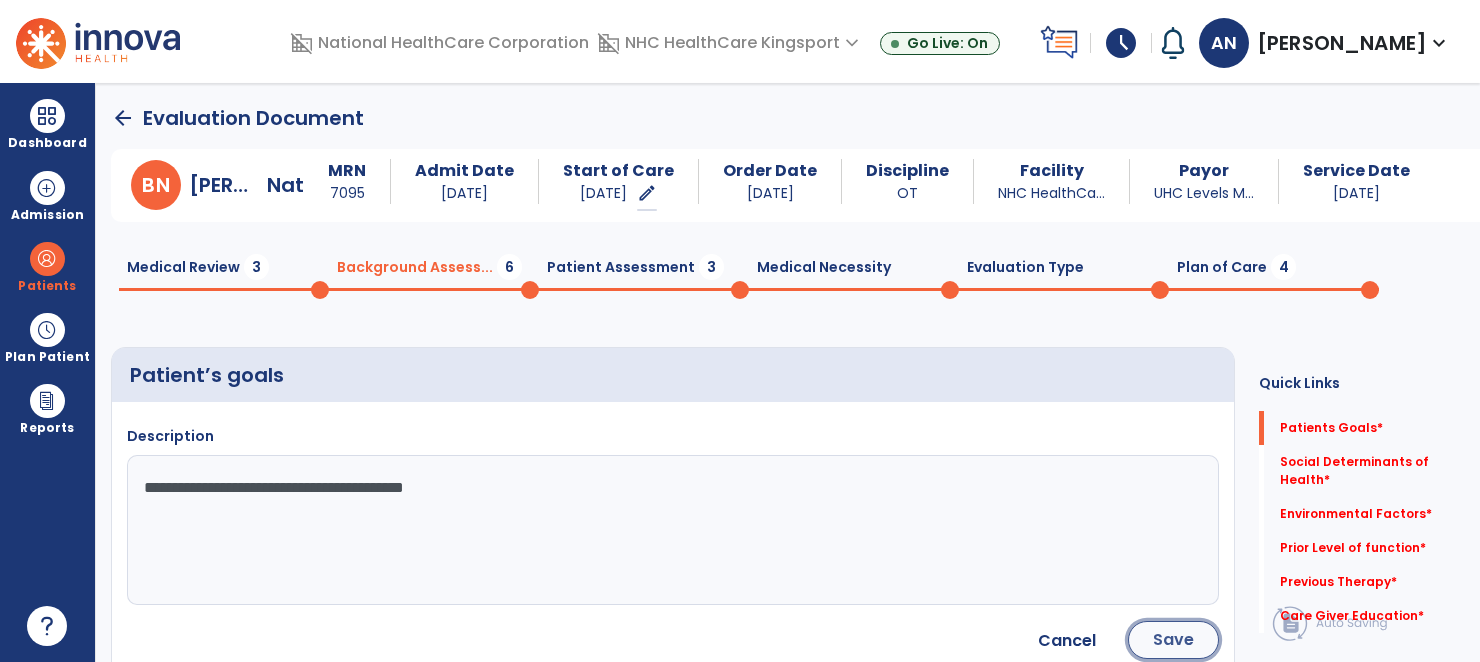 click on "Save" 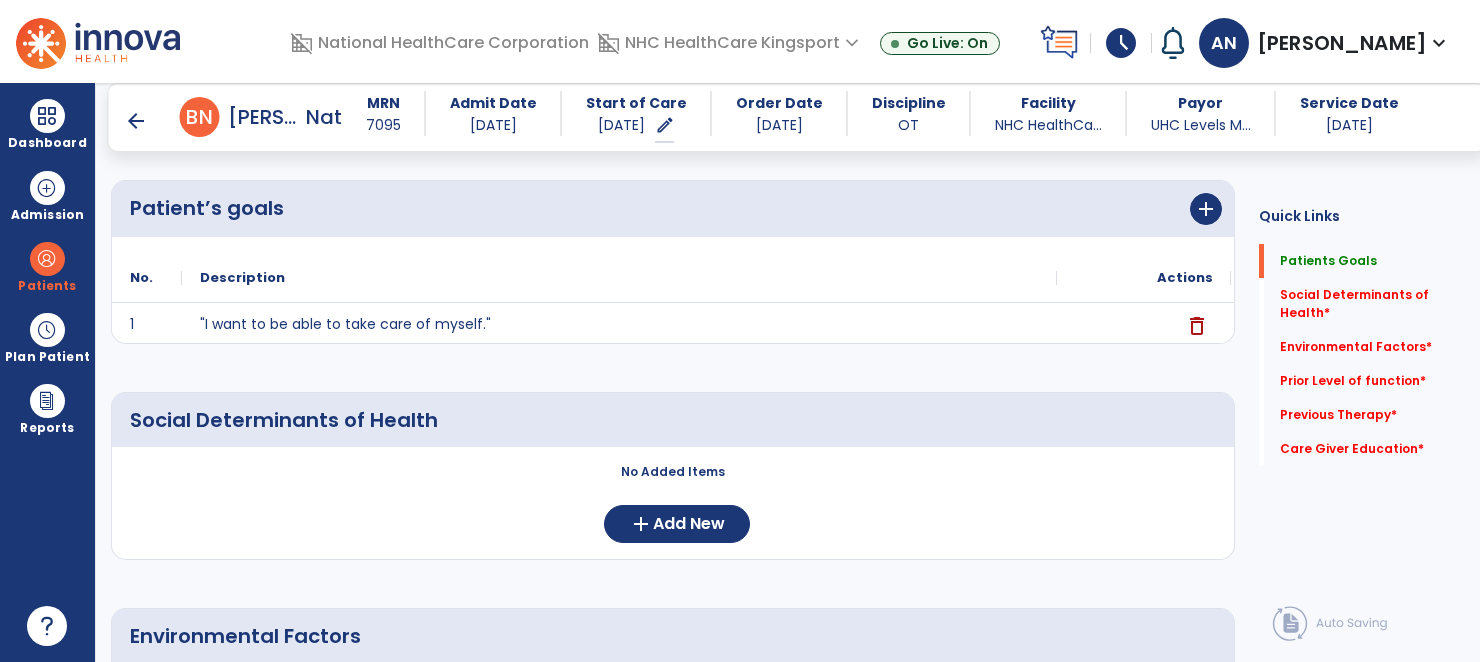 scroll, scrollTop: 159, scrollLeft: 0, axis: vertical 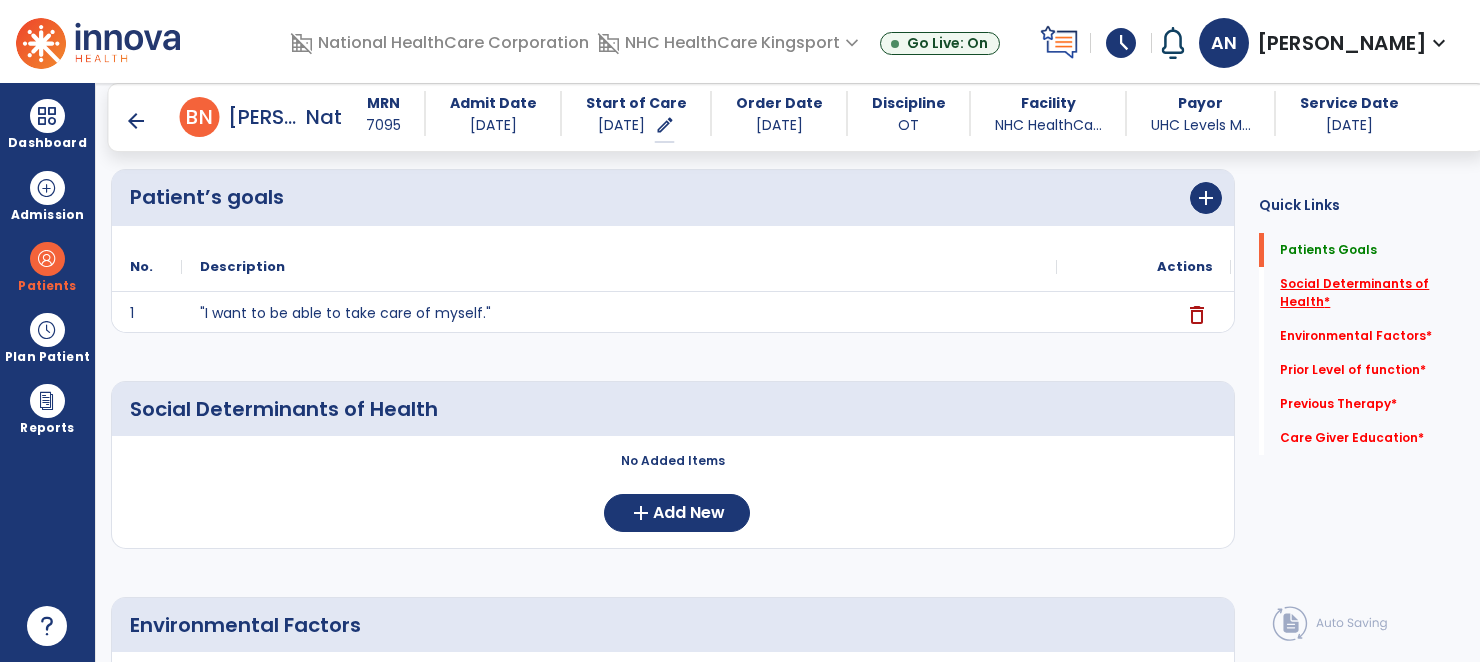 click on "Social Determinants of Health   *" 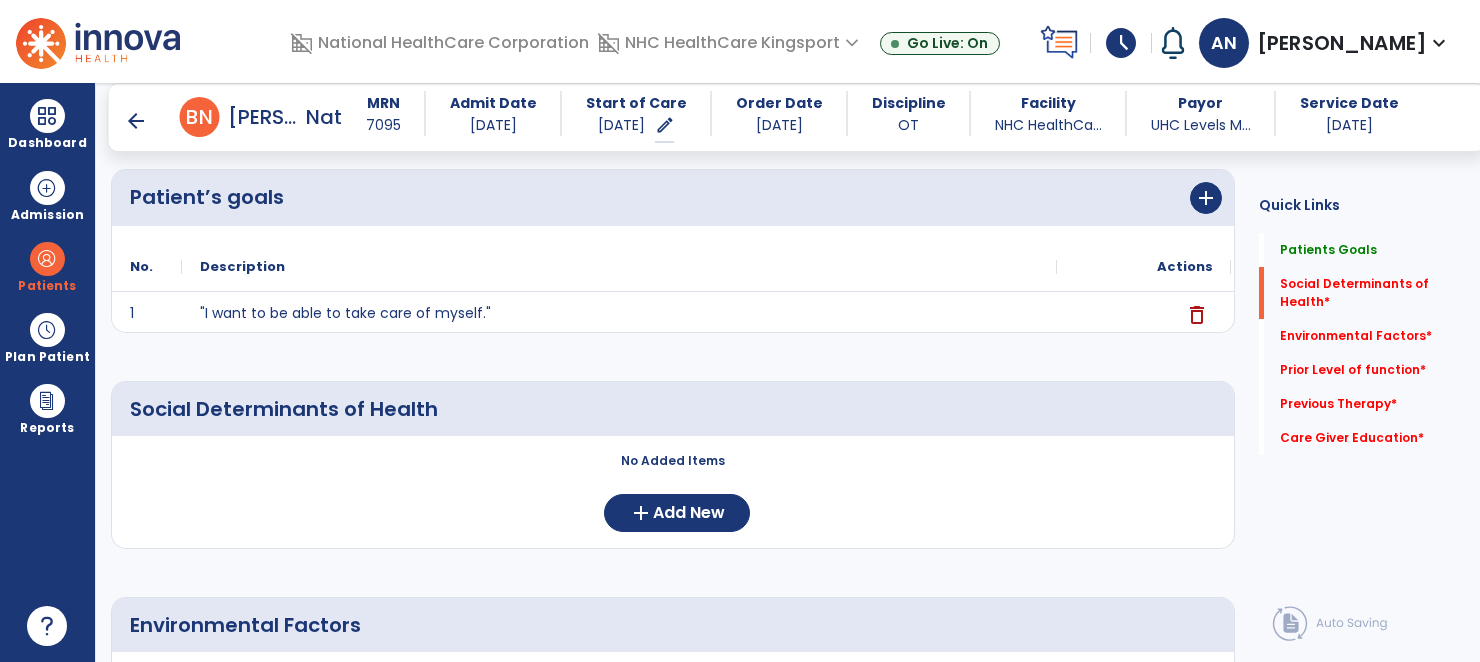 click on "Social Determinants of Health   *  Social Determinants of Health   *" 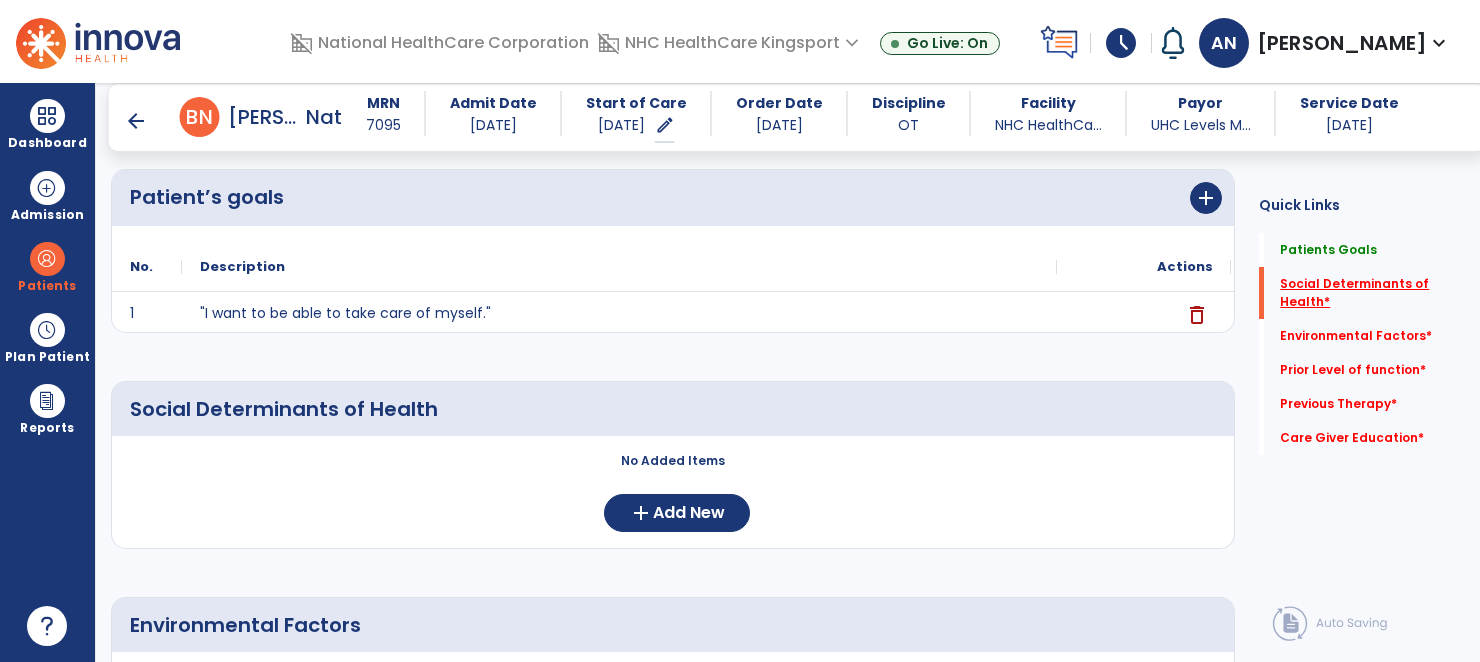 click on "Social Determinants of Health   *" 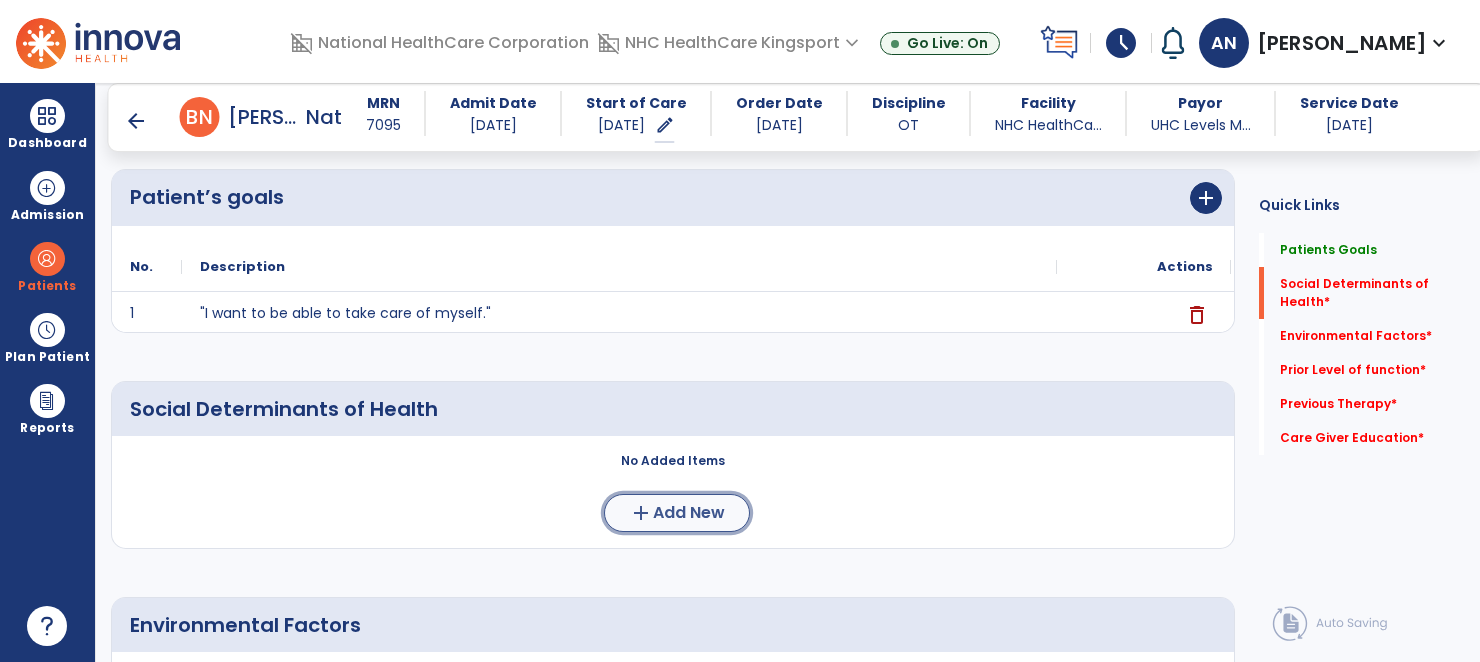 click on "Add New" 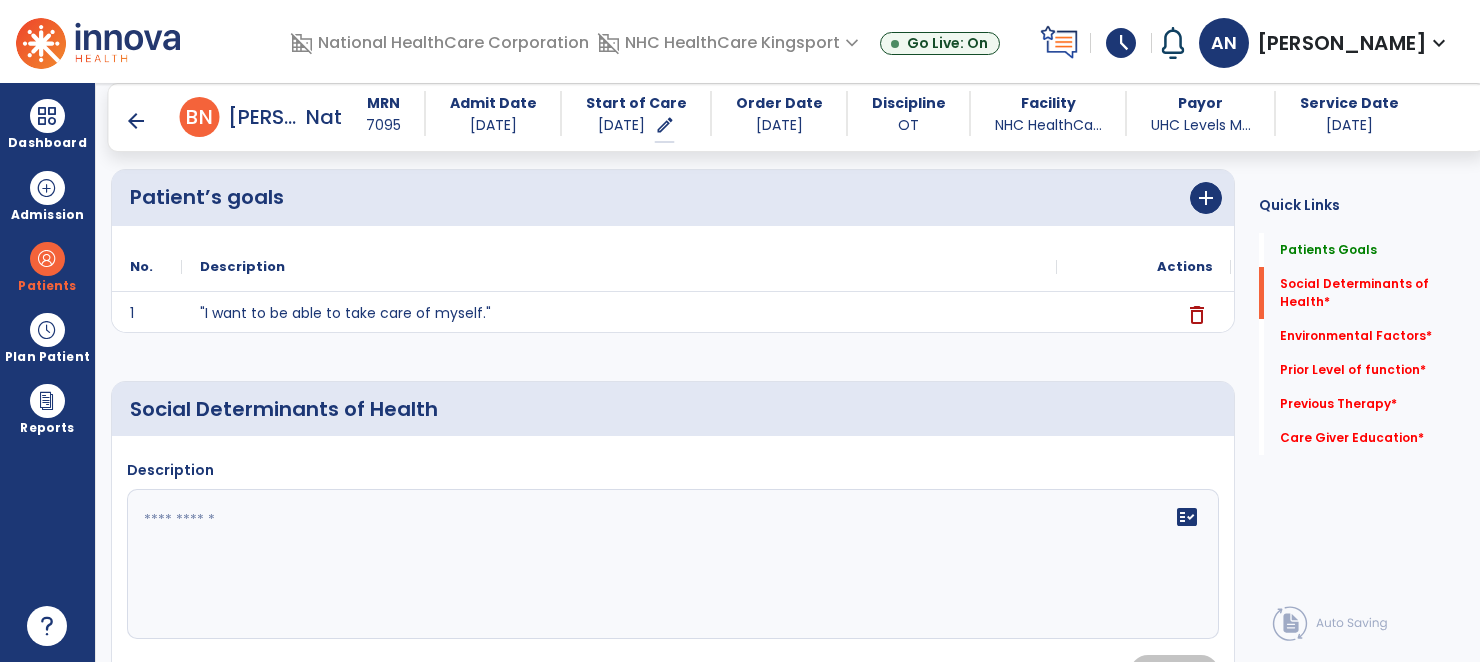 click on "fact_check" 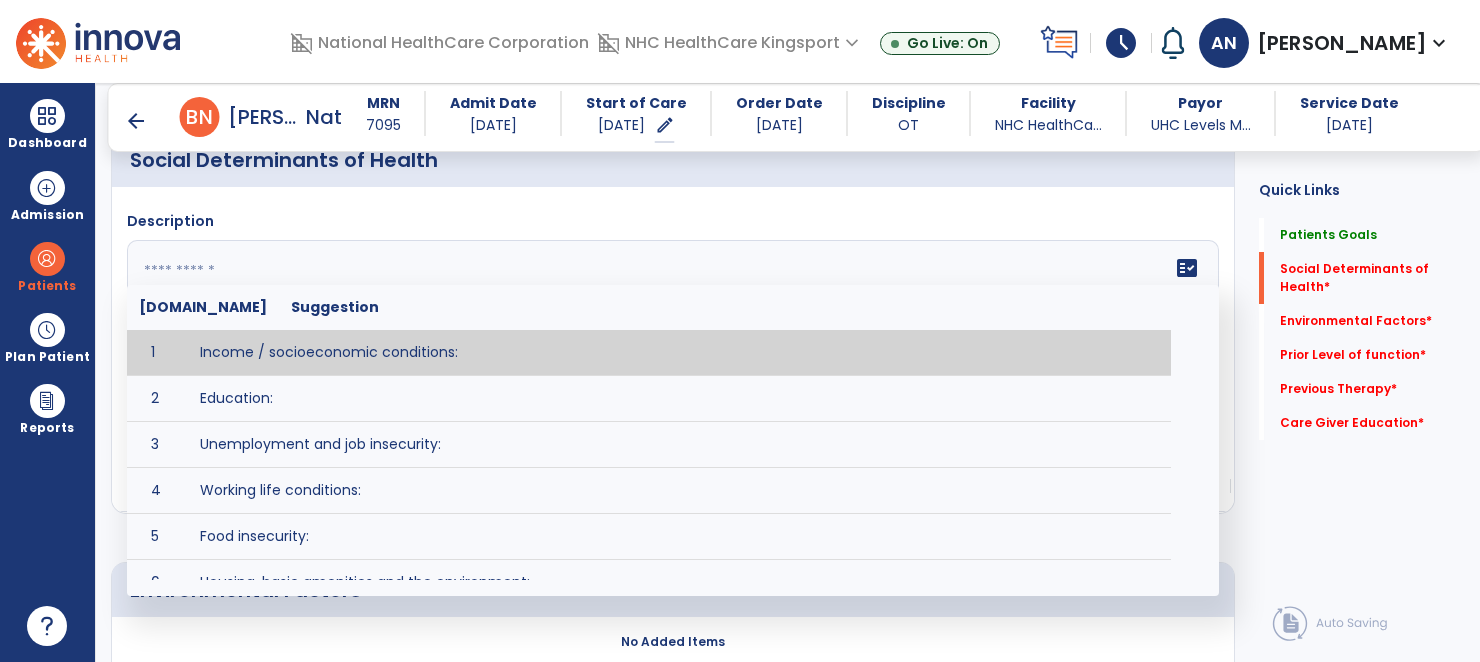 scroll, scrollTop: 425, scrollLeft: 0, axis: vertical 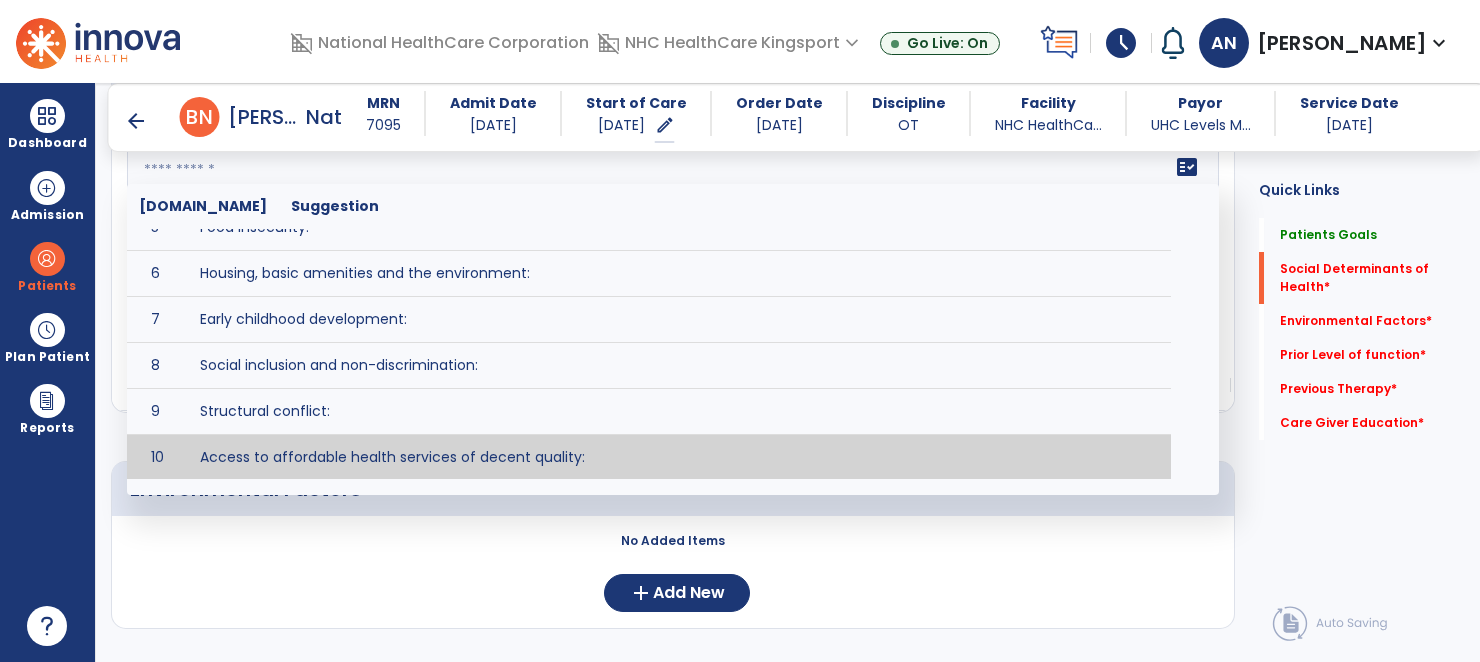 type on "**********" 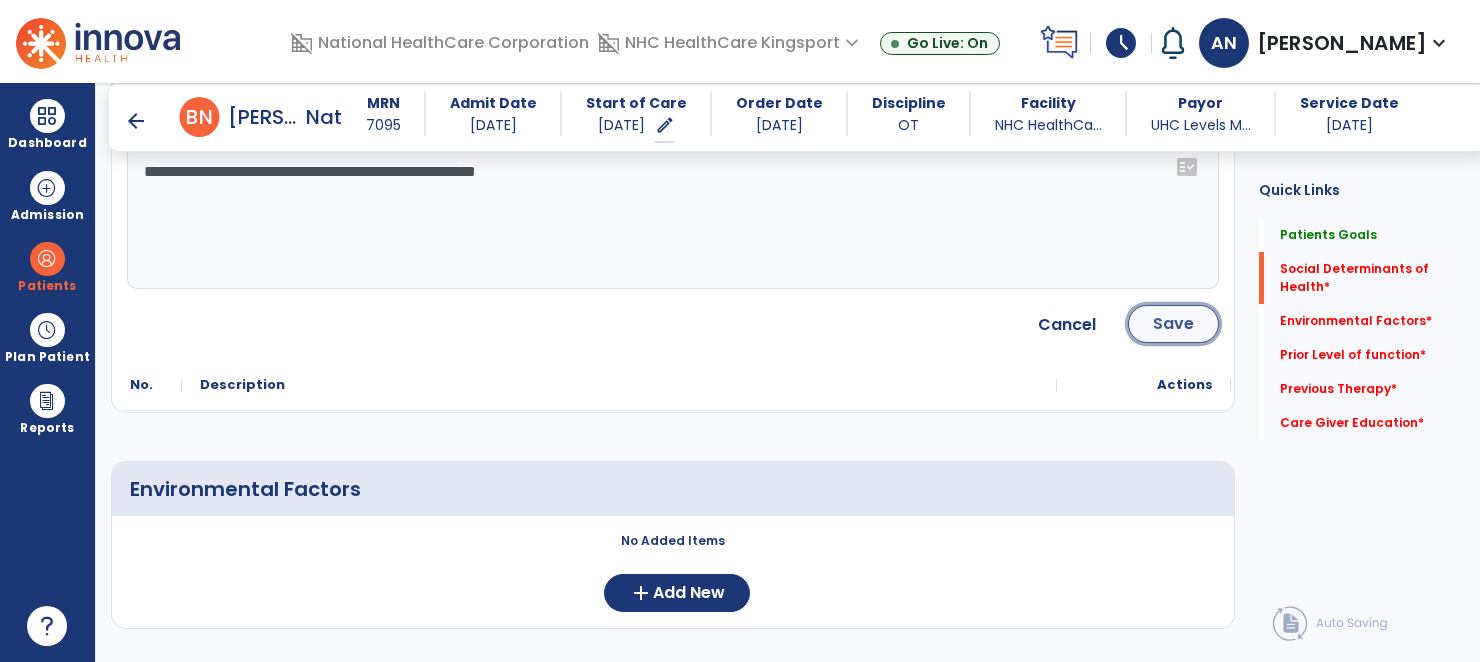 click on "Save" 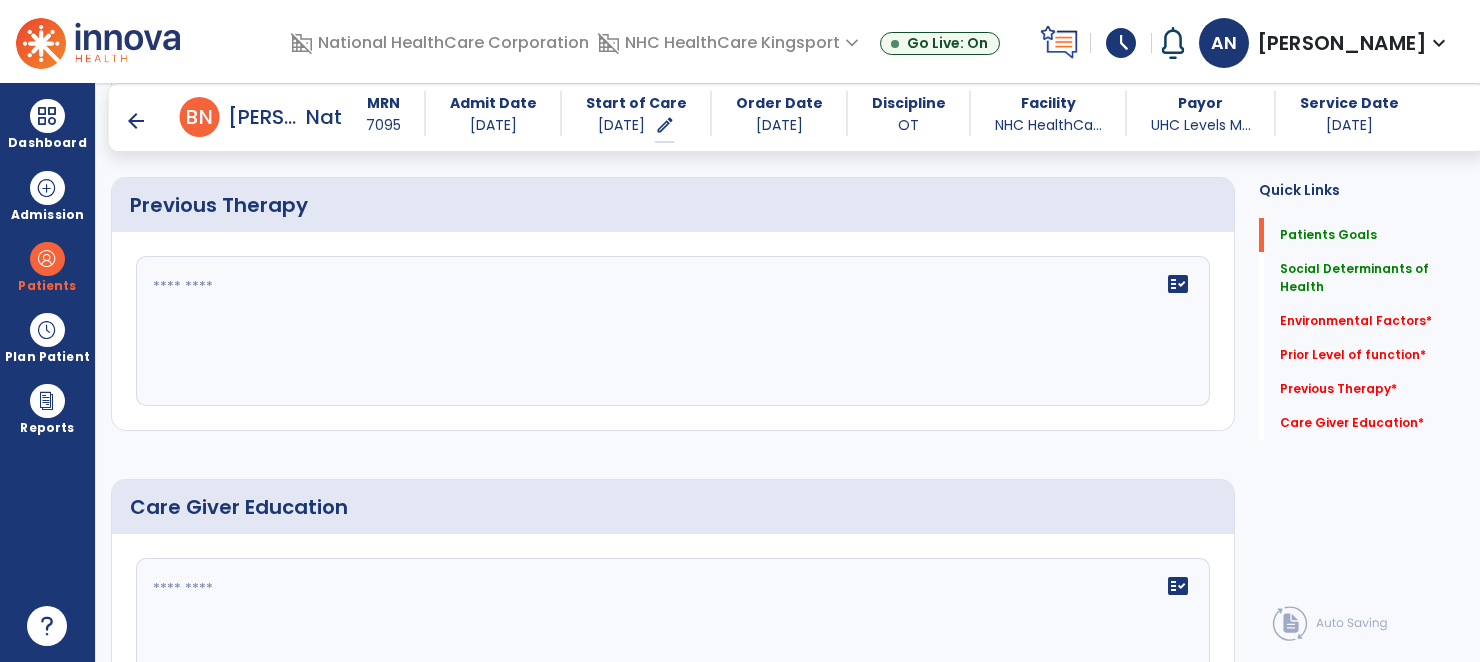 scroll, scrollTop: 1106, scrollLeft: 0, axis: vertical 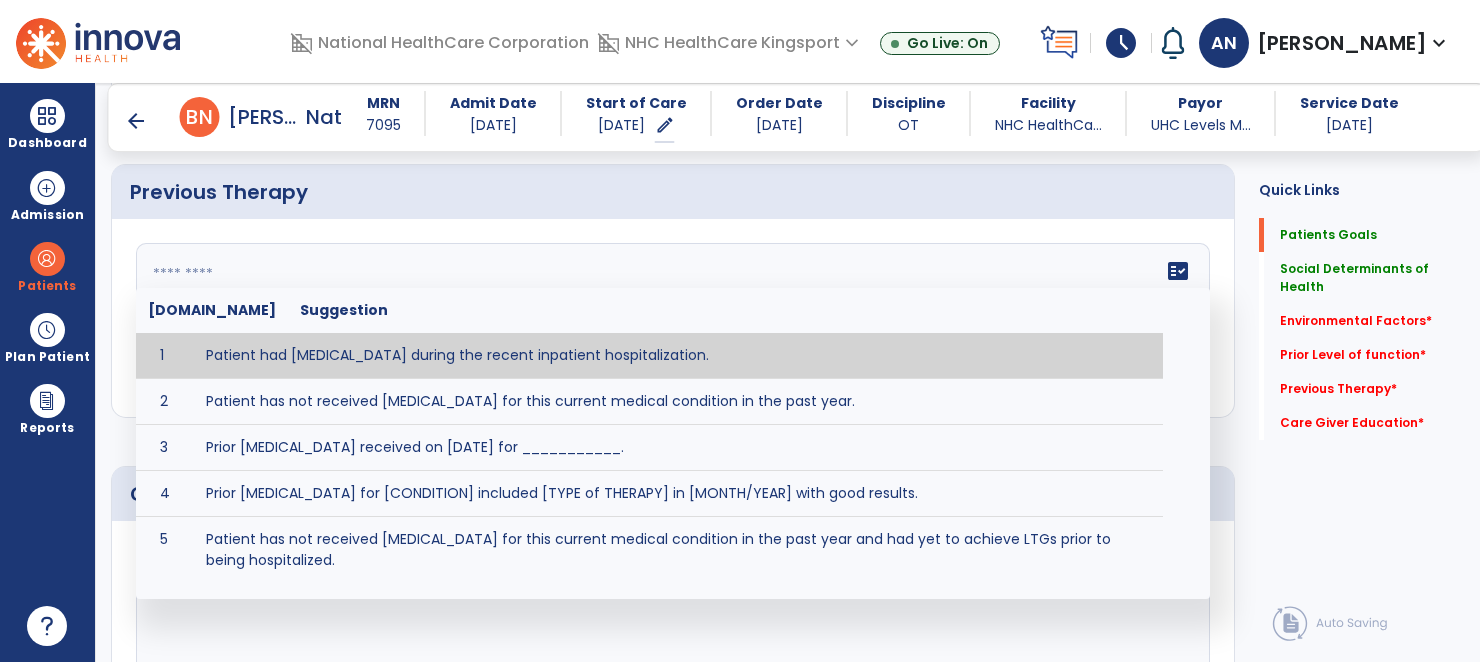 click 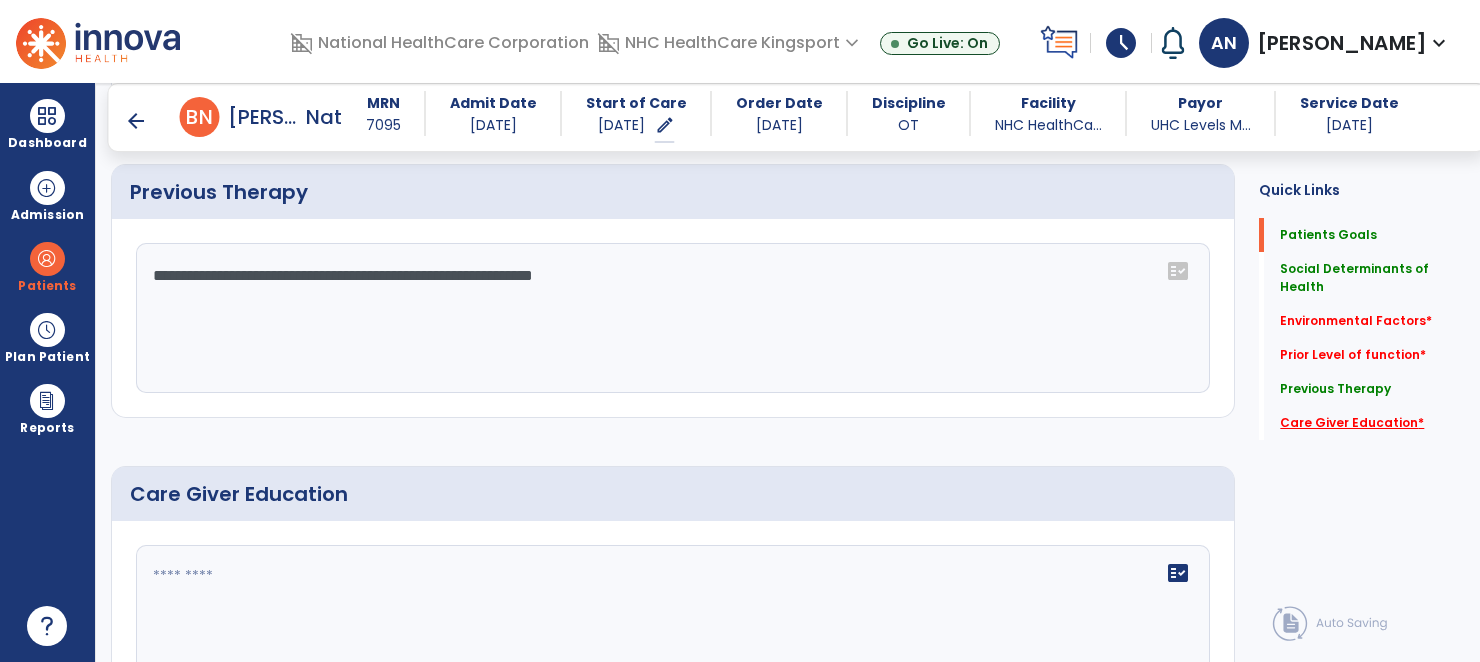 type on "**********" 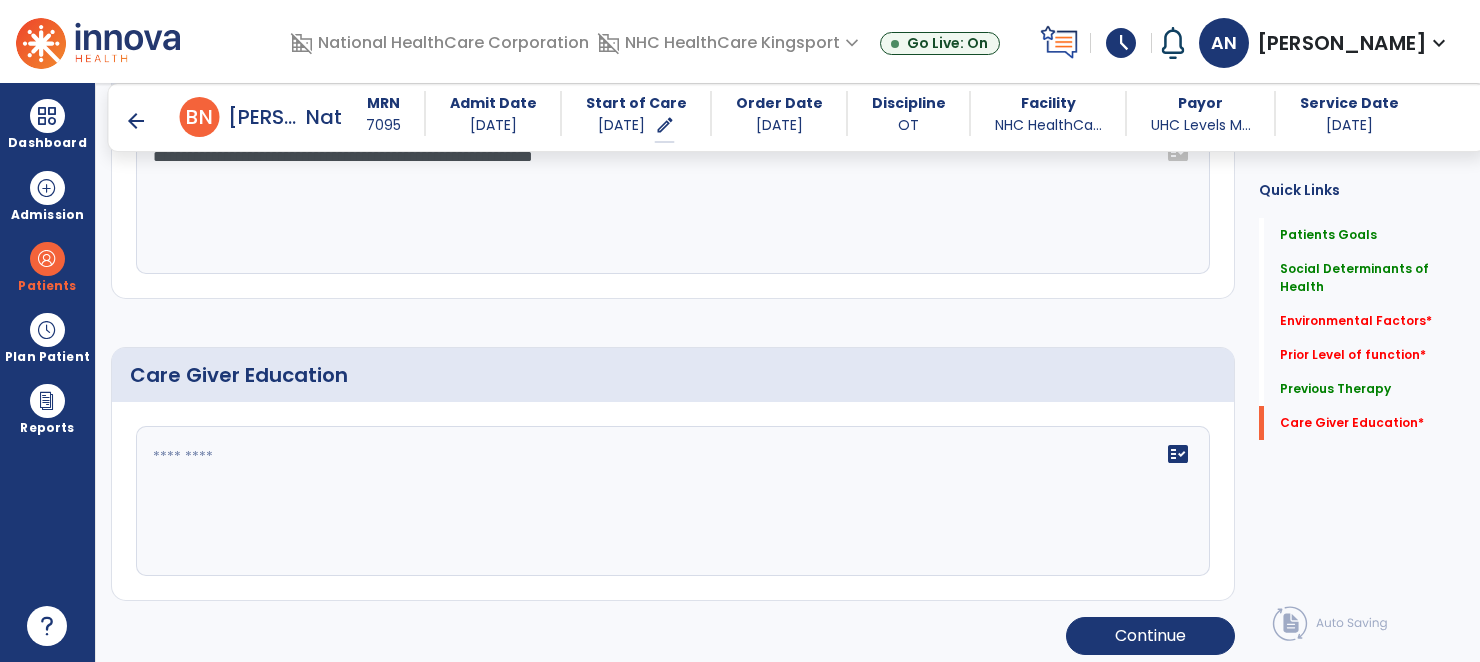 scroll, scrollTop: 1232, scrollLeft: 0, axis: vertical 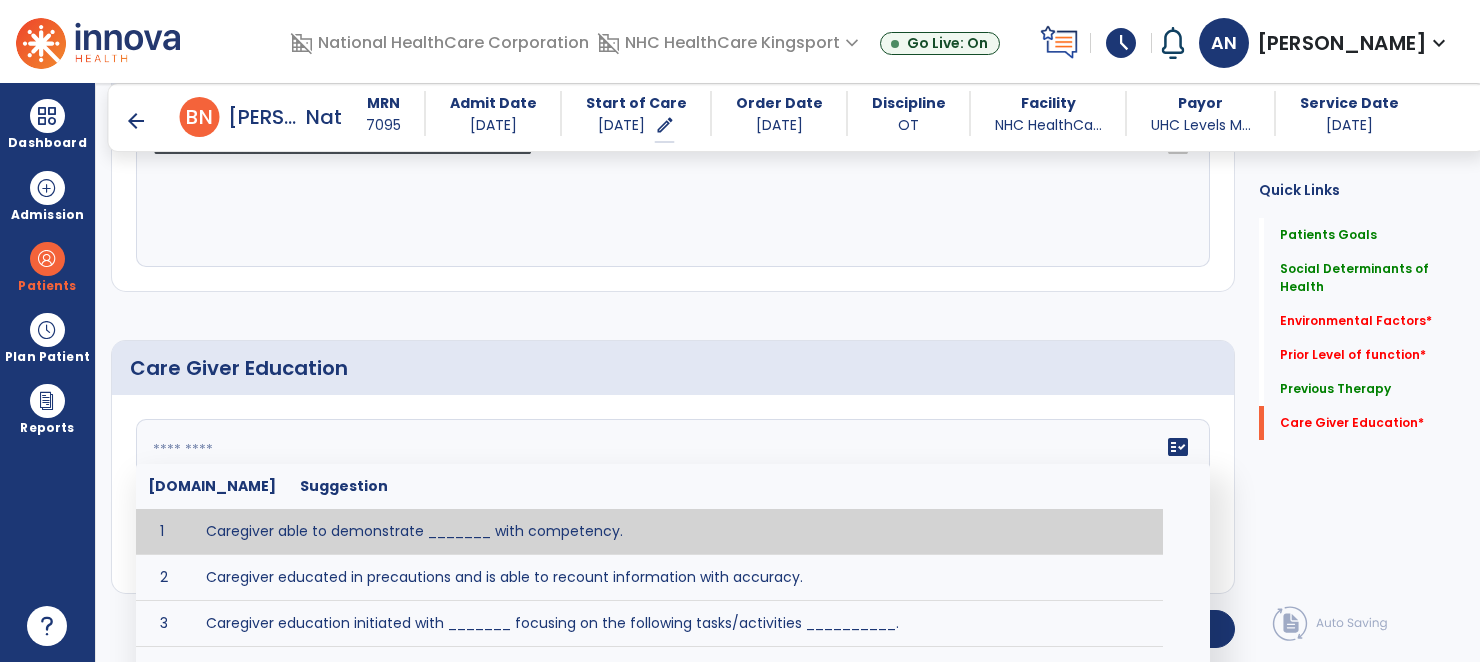 click on "fact_check  [DOMAIN_NAME] Suggestion 1 Caregiver able to demonstrate _______ with competency. 2 Caregiver educated in precautions and is able to recount information with accuracy. 3 Caregiver education initiated with _______ focusing on the following tasks/activities __________. 4 Home exercise program initiated with caregiver focusing on __________. 5 Patient educated in precautions and is able to recount information with [VALUE]% accuracy." 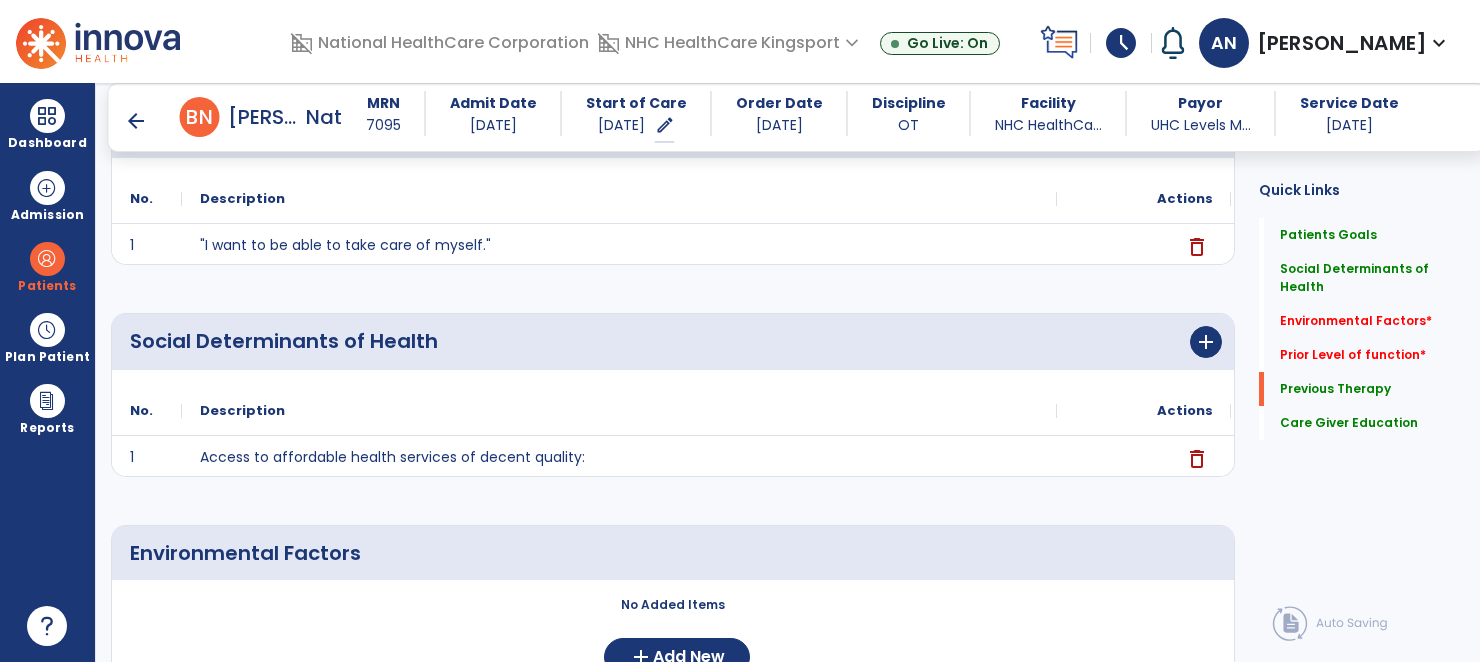 scroll, scrollTop: 0, scrollLeft: 0, axis: both 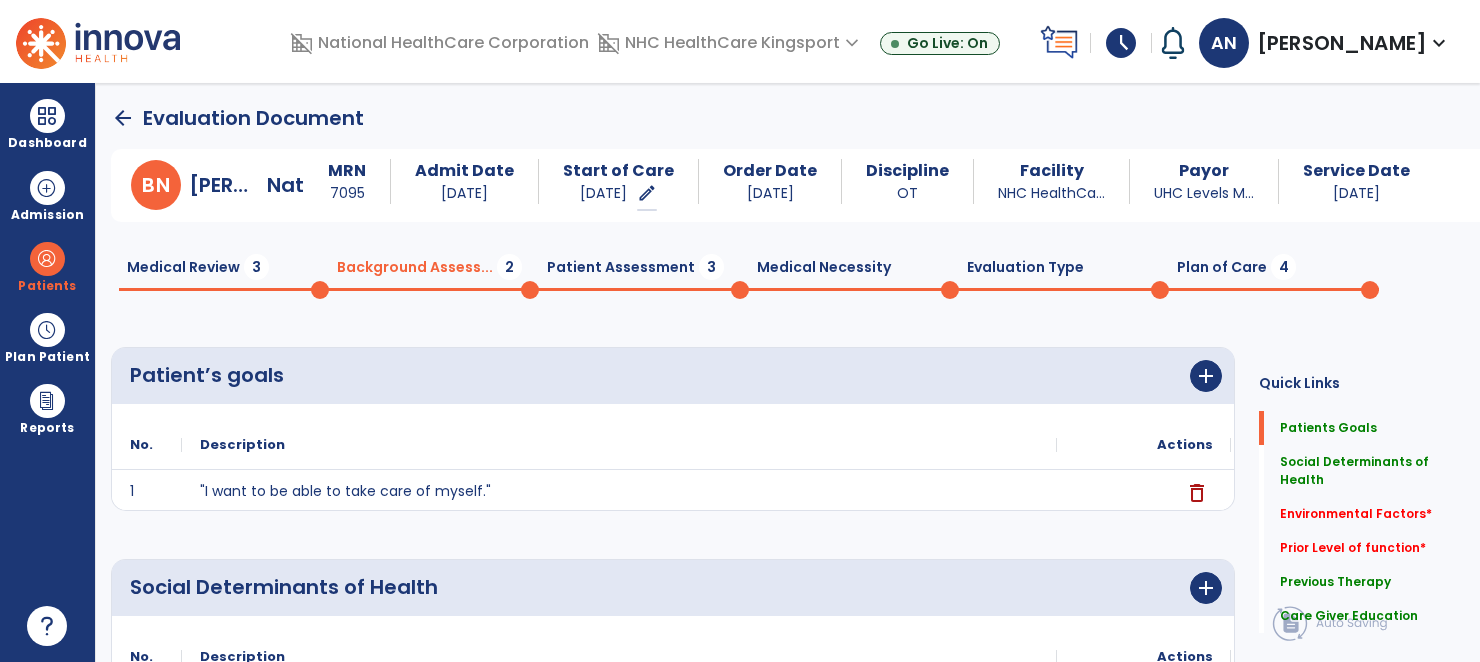 type on "**********" 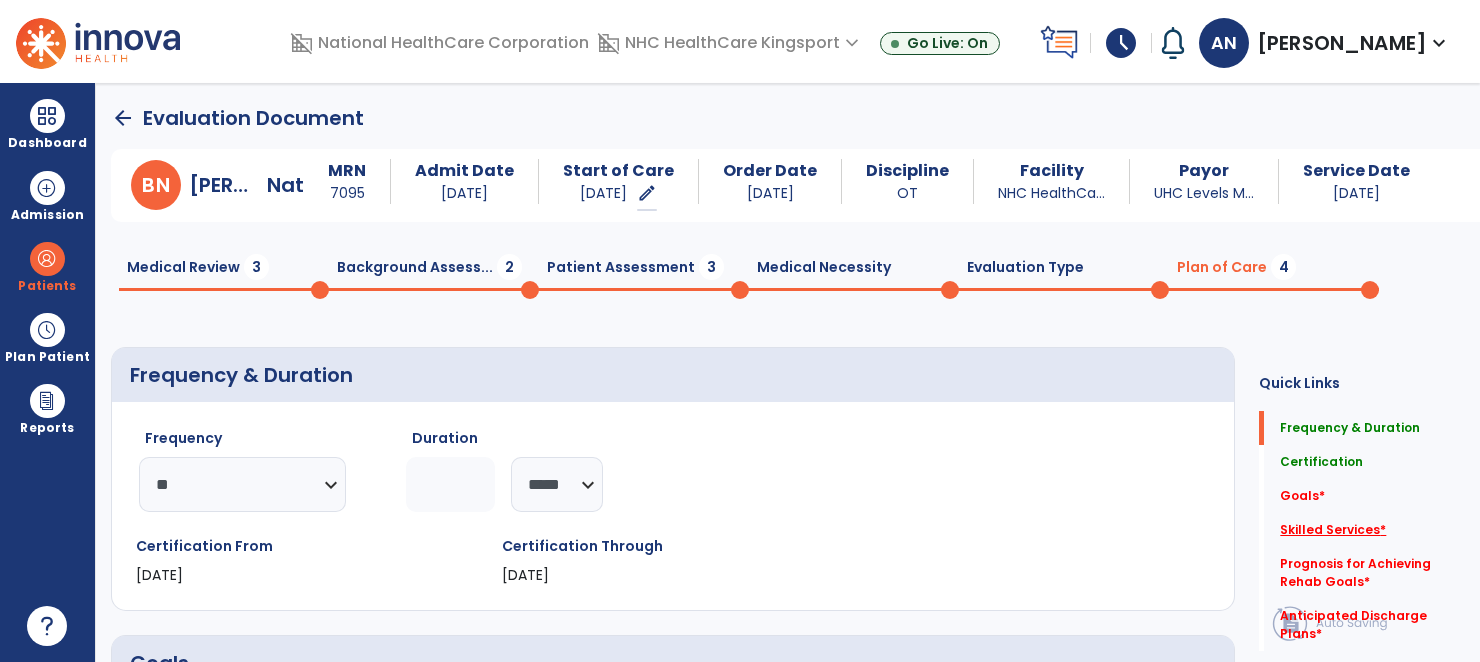 click on "Skilled Services   *" 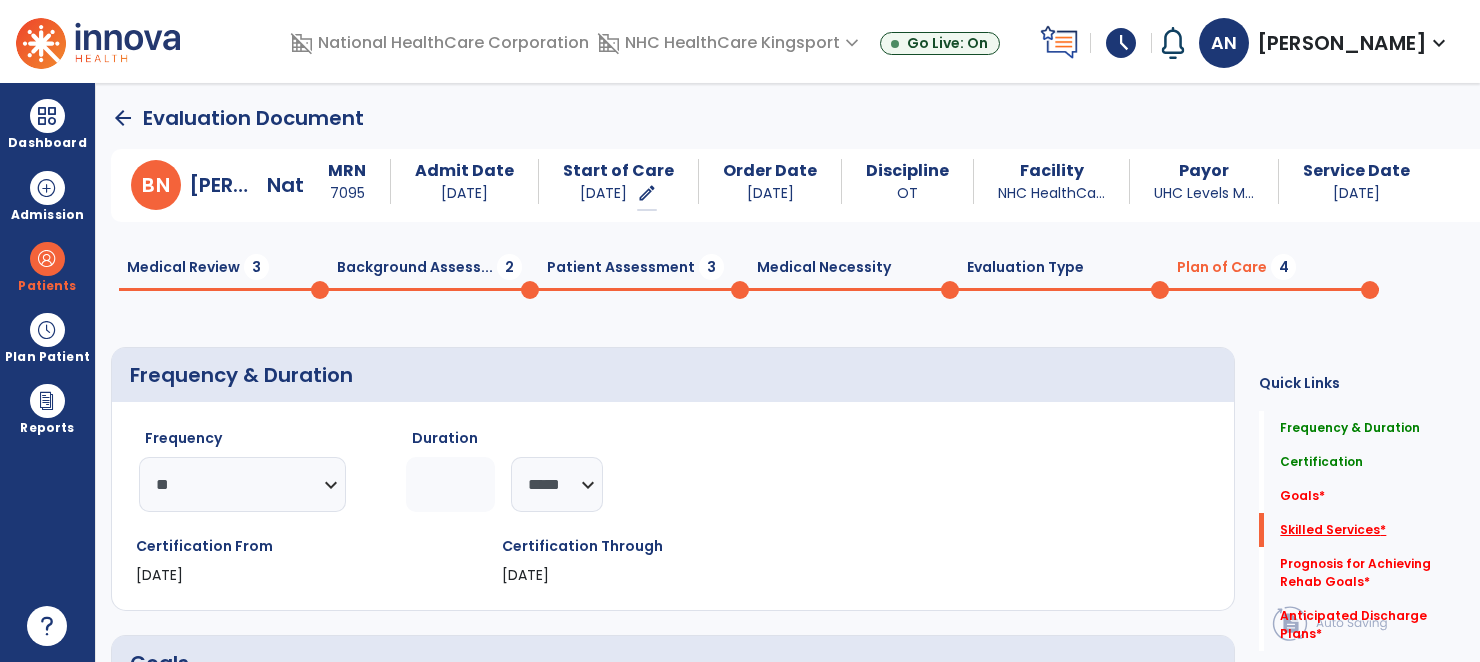 scroll, scrollTop: 40, scrollLeft: 0, axis: vertical 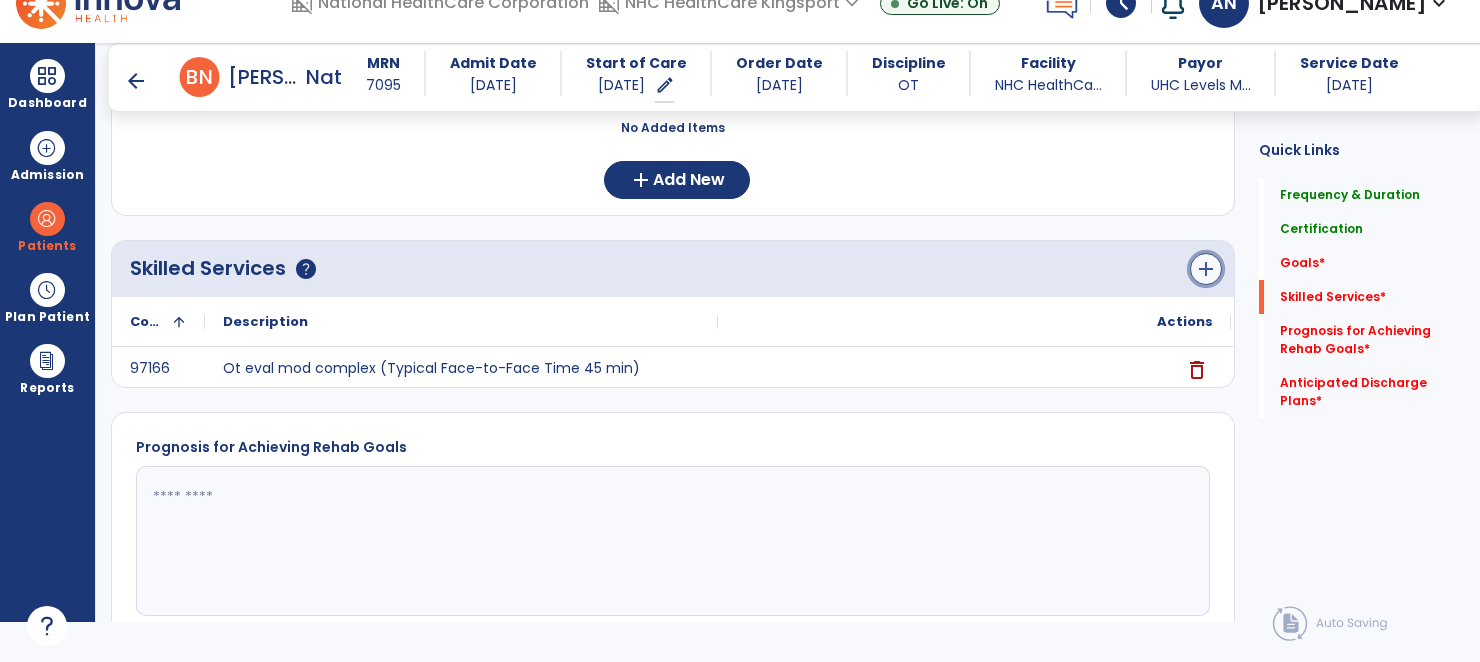 click on "add" 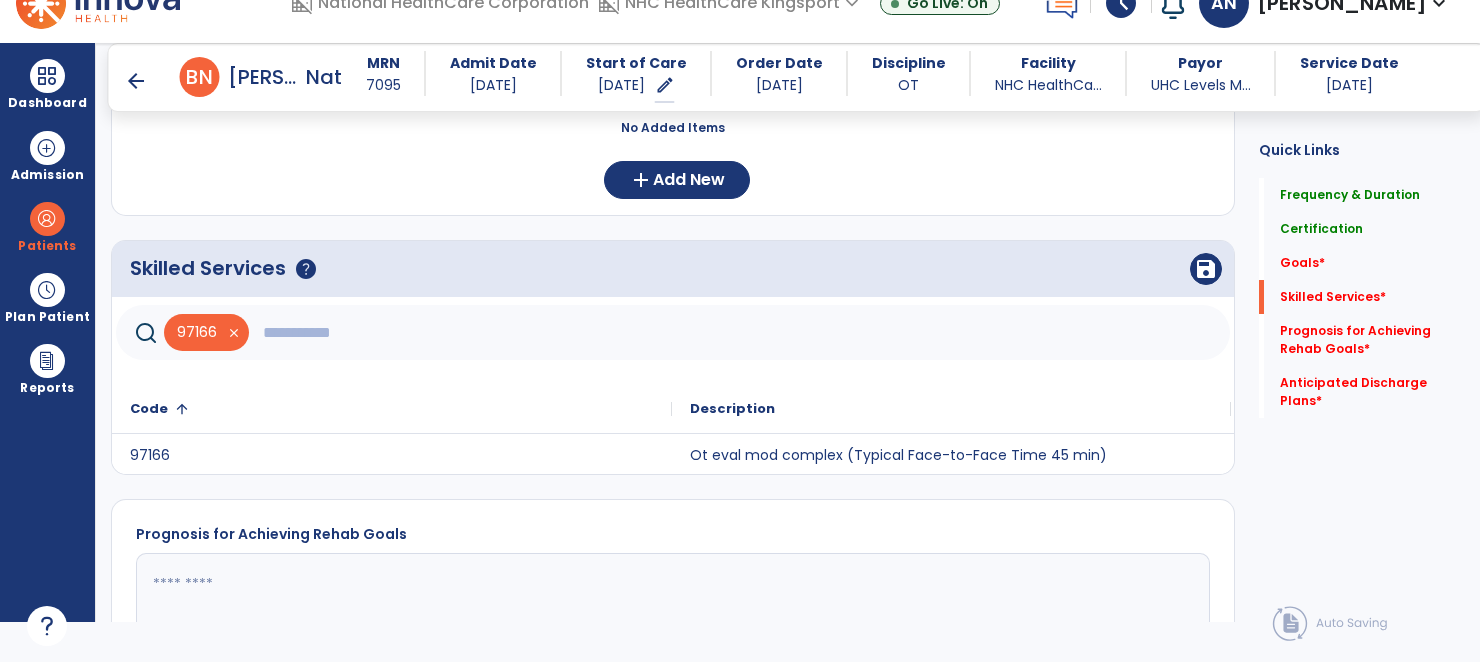click 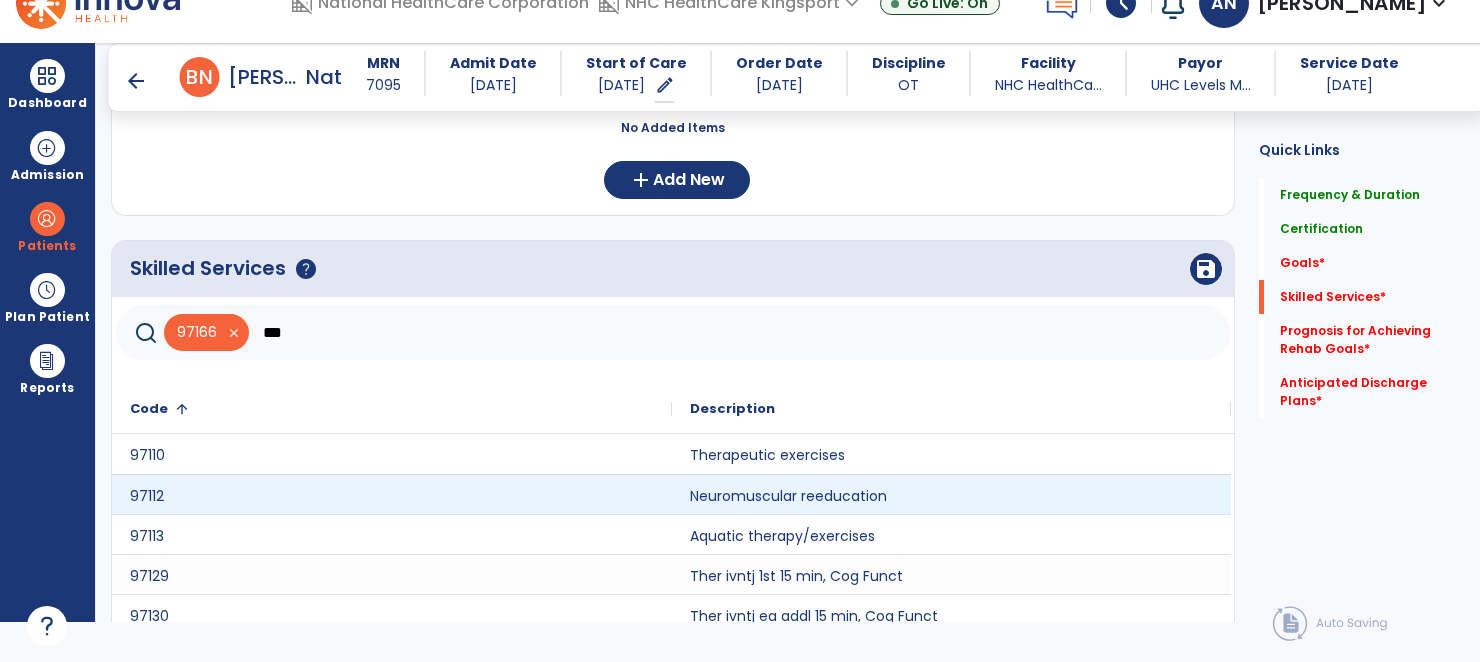 scroll, scrollTop: 0, scrollLeft: 0, axis: both 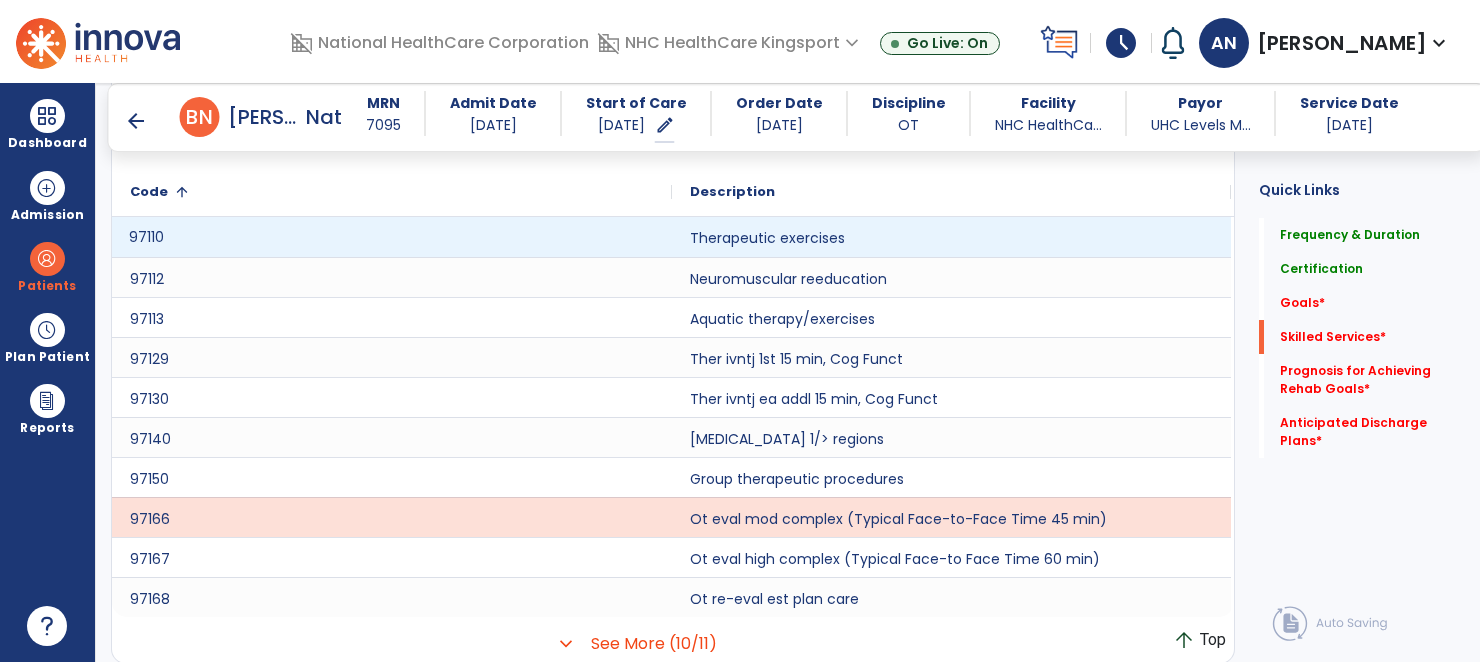 click on "97110" 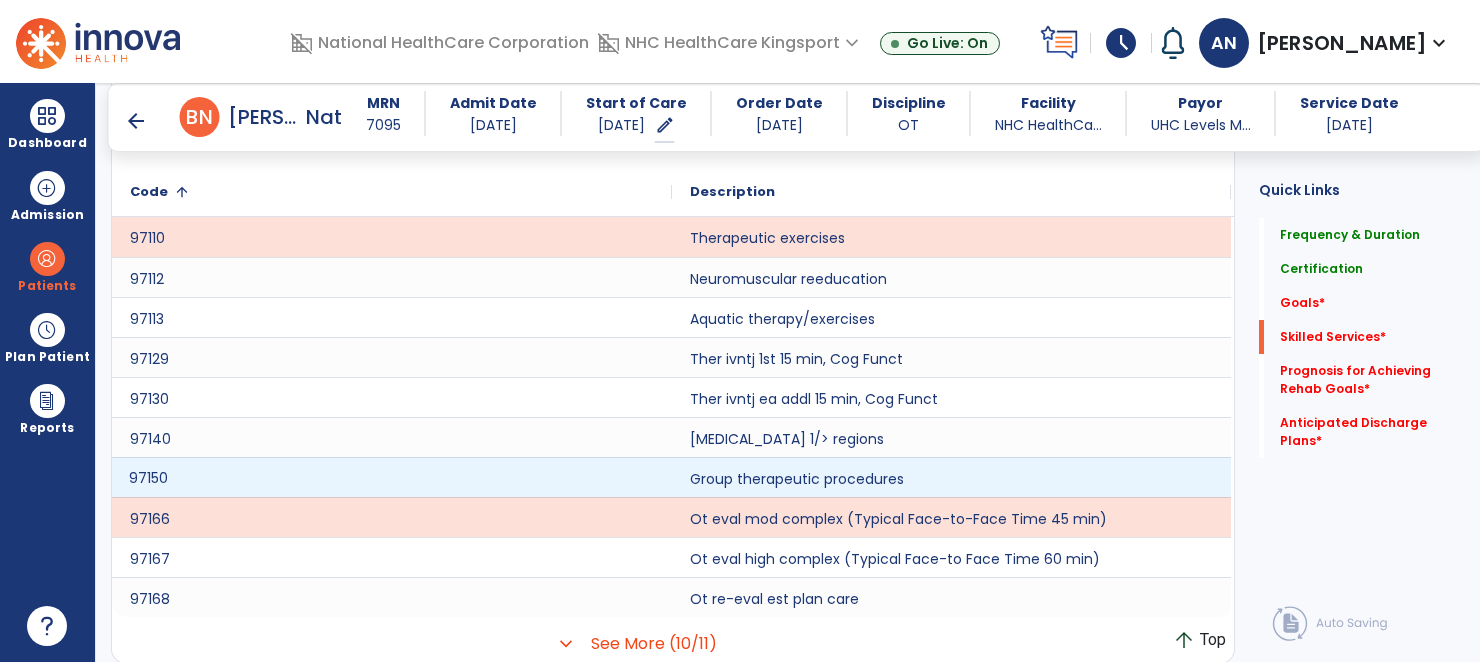 click on "97150" 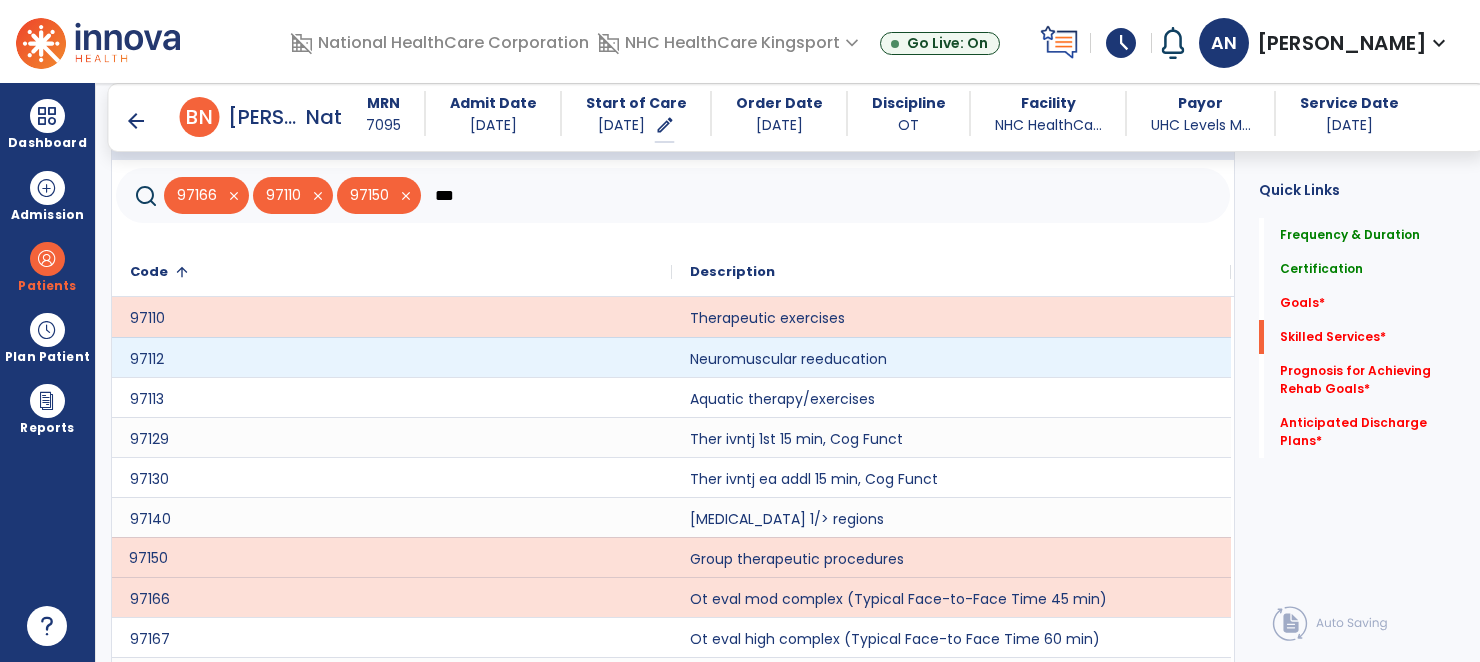 scroll, scrollTop: 616, scrollLeft: 0, axis: vertical 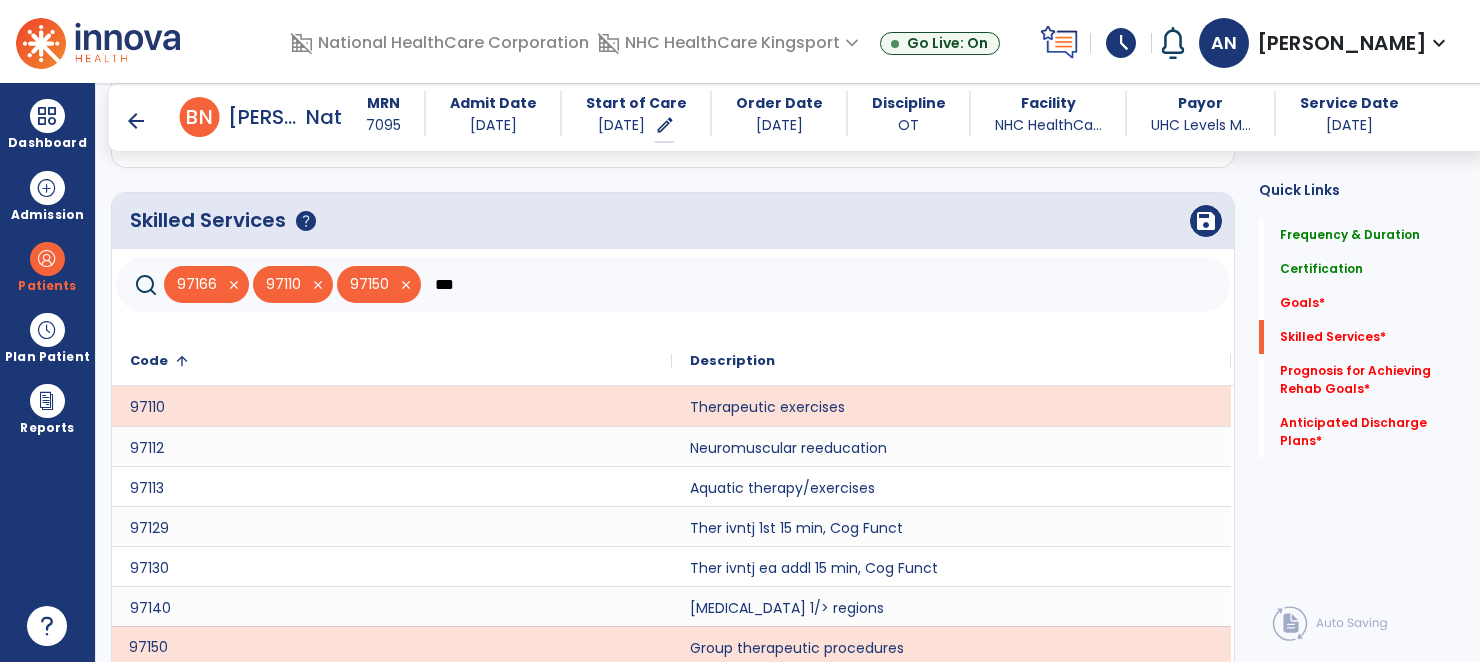 click on "***" 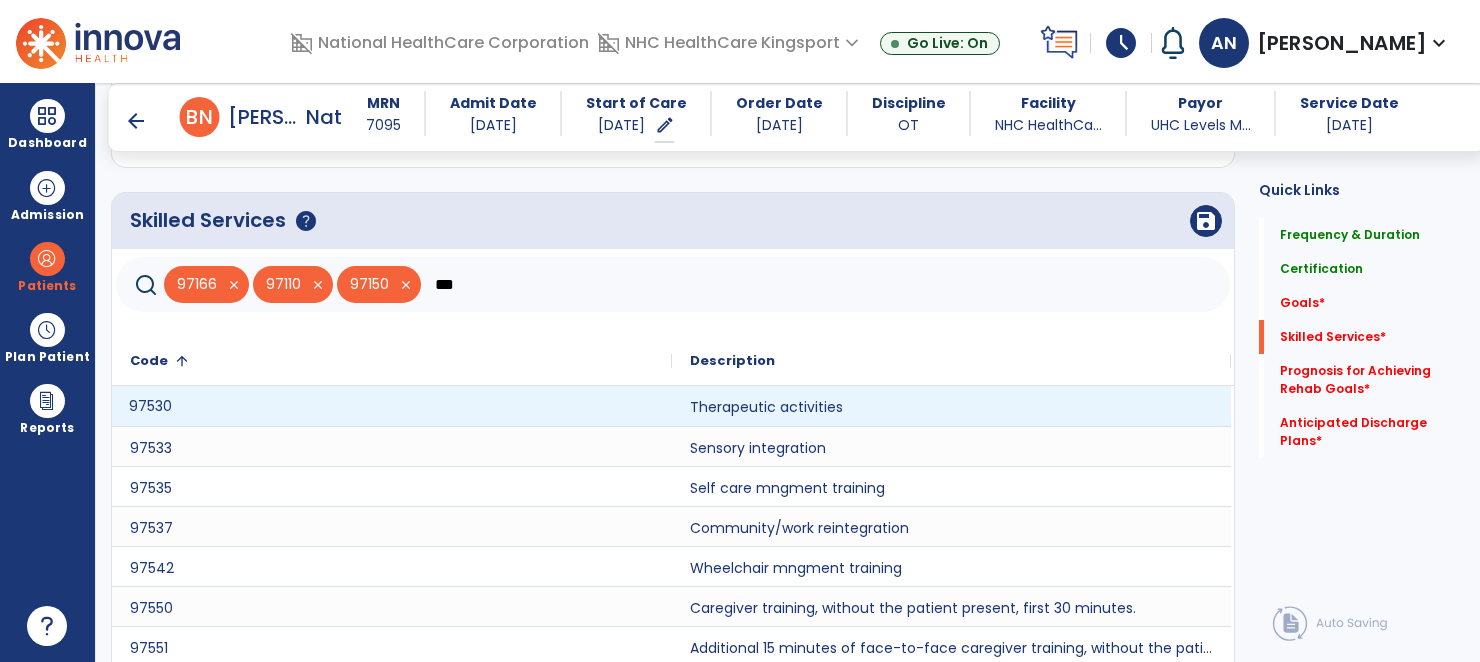 click on "97530" 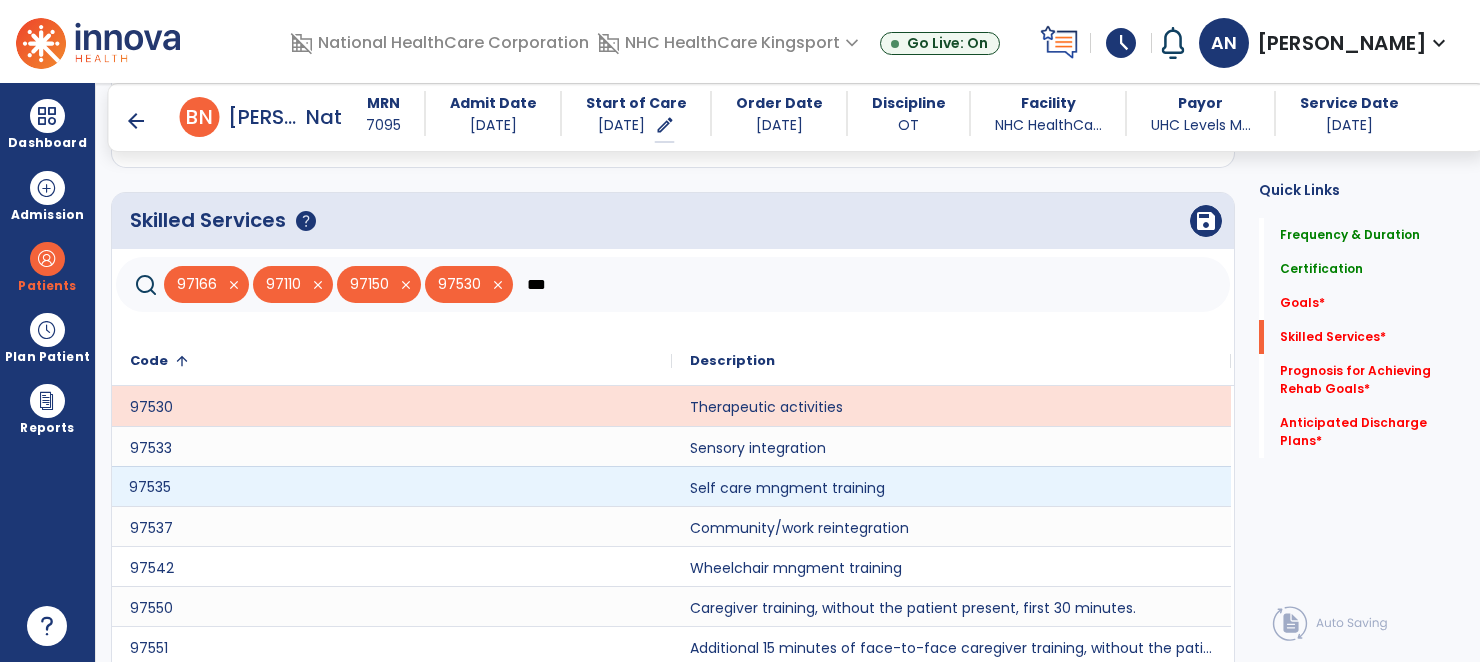 click on "97535" 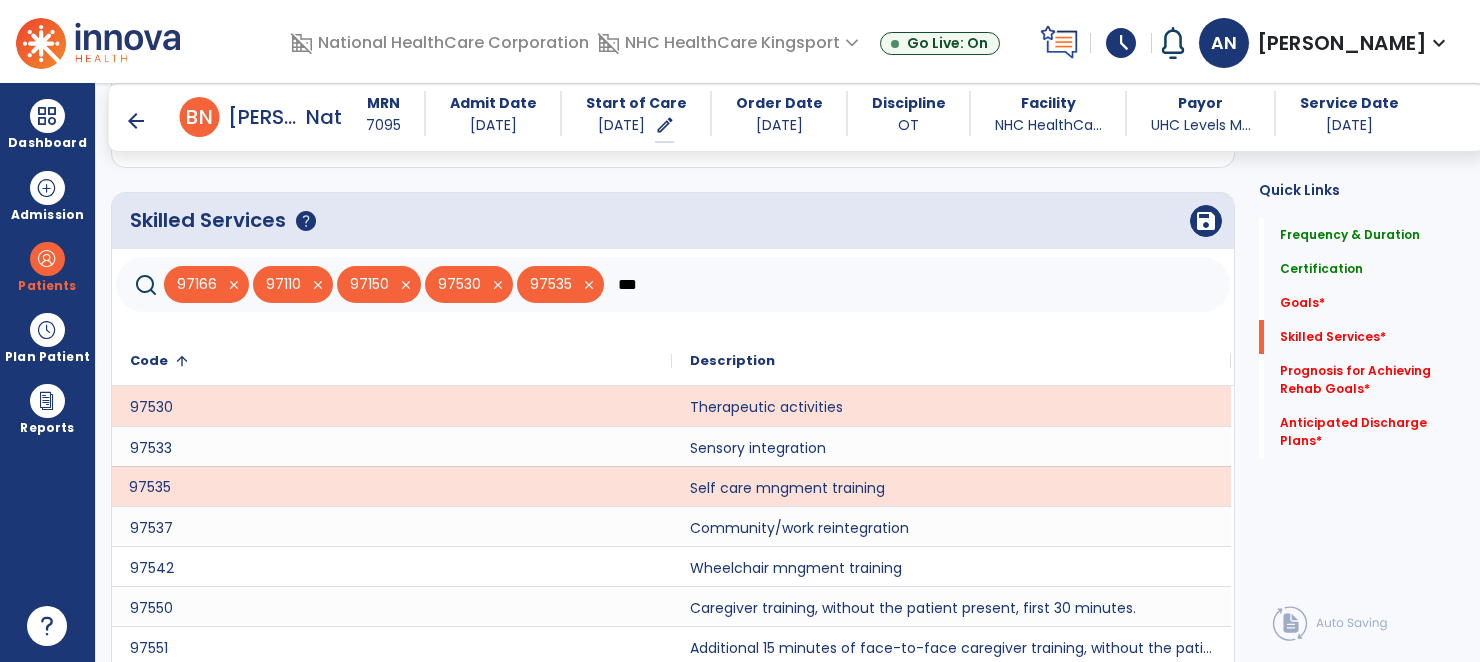 click on "***" 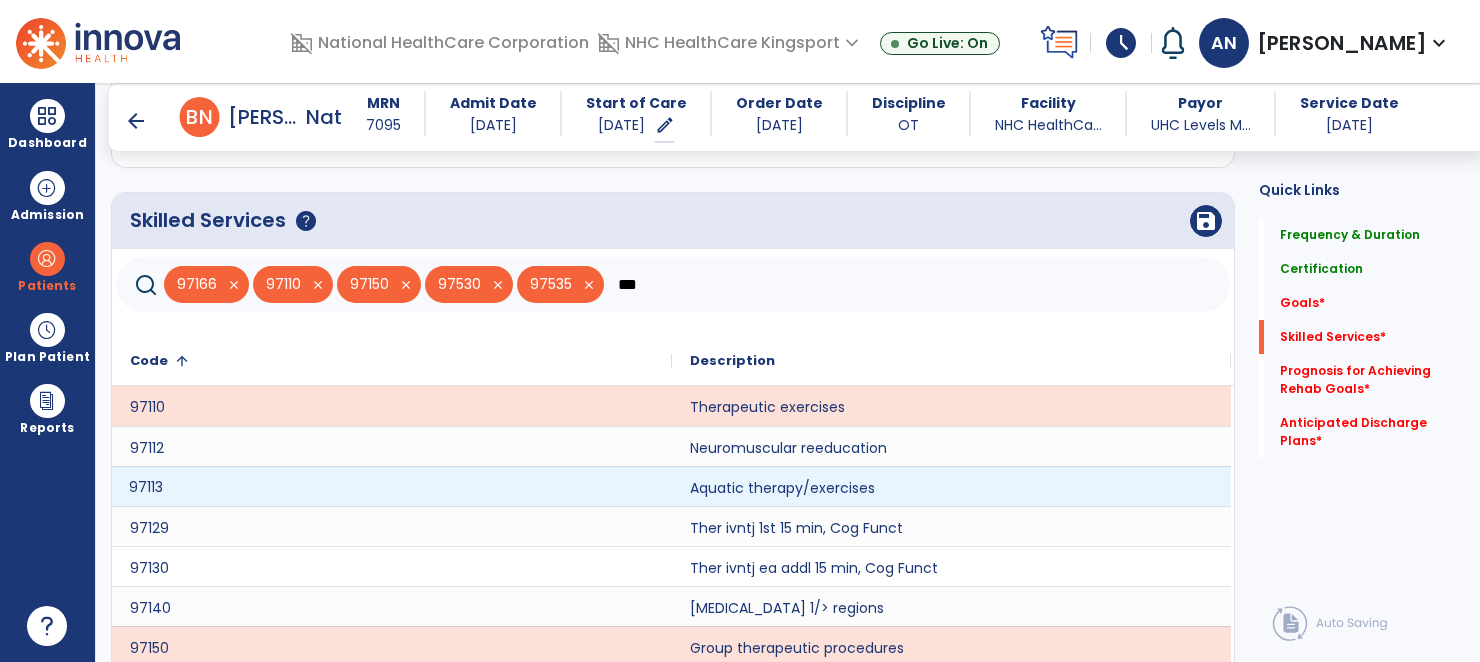 scroll, scrollTop: 785, scrollLeft: 0, axis: vertical 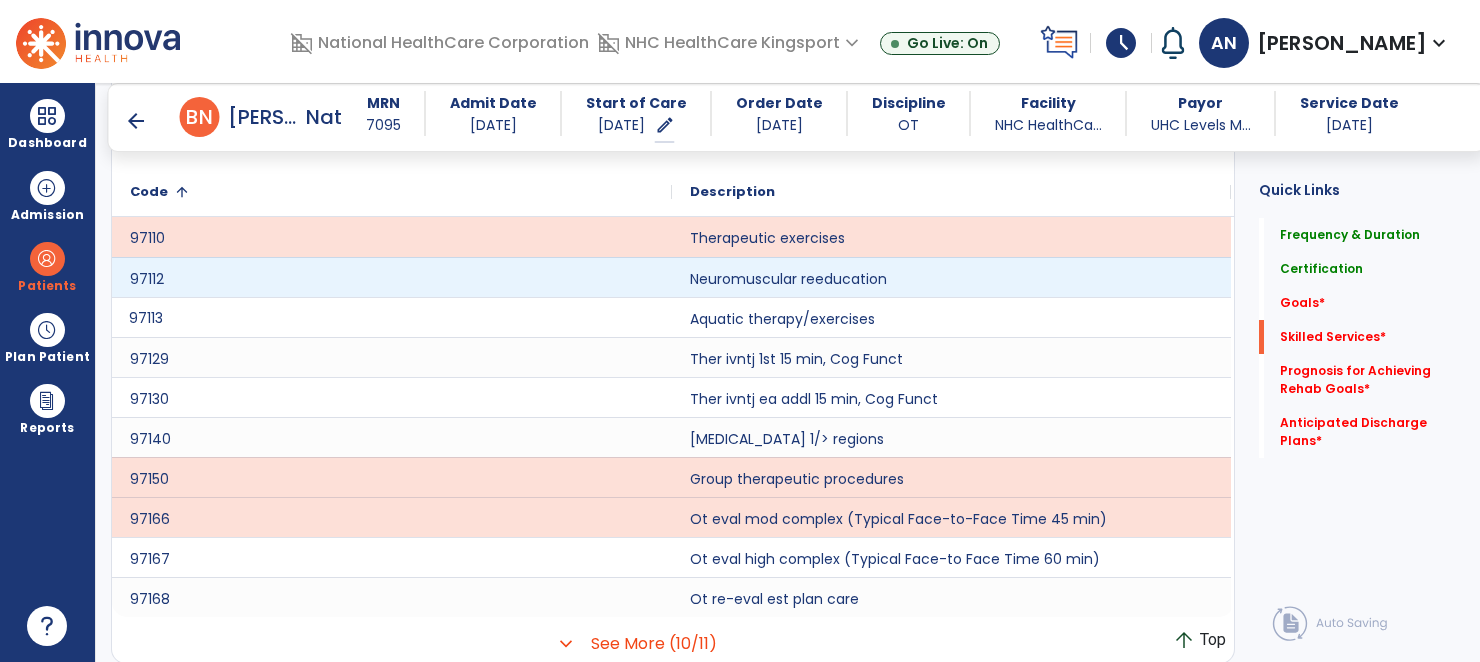 type on "***" 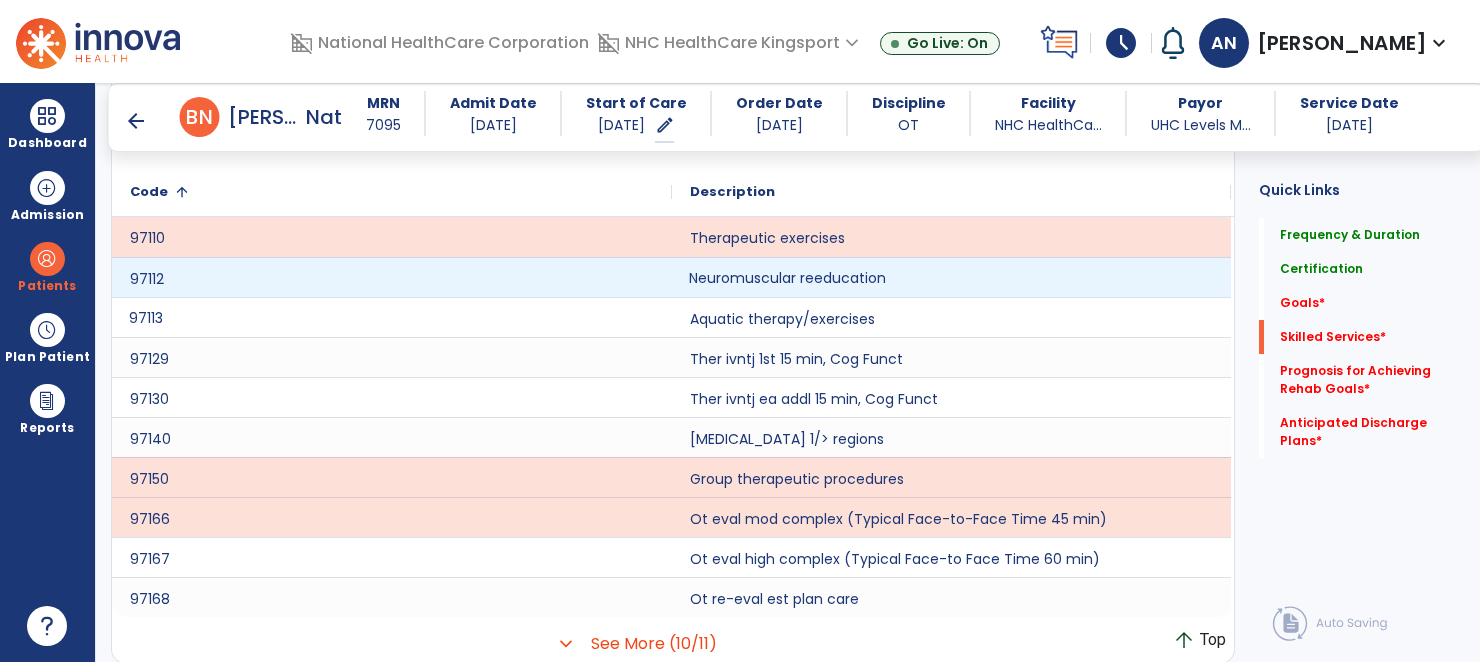 click on "Neuromuscular reeducation" 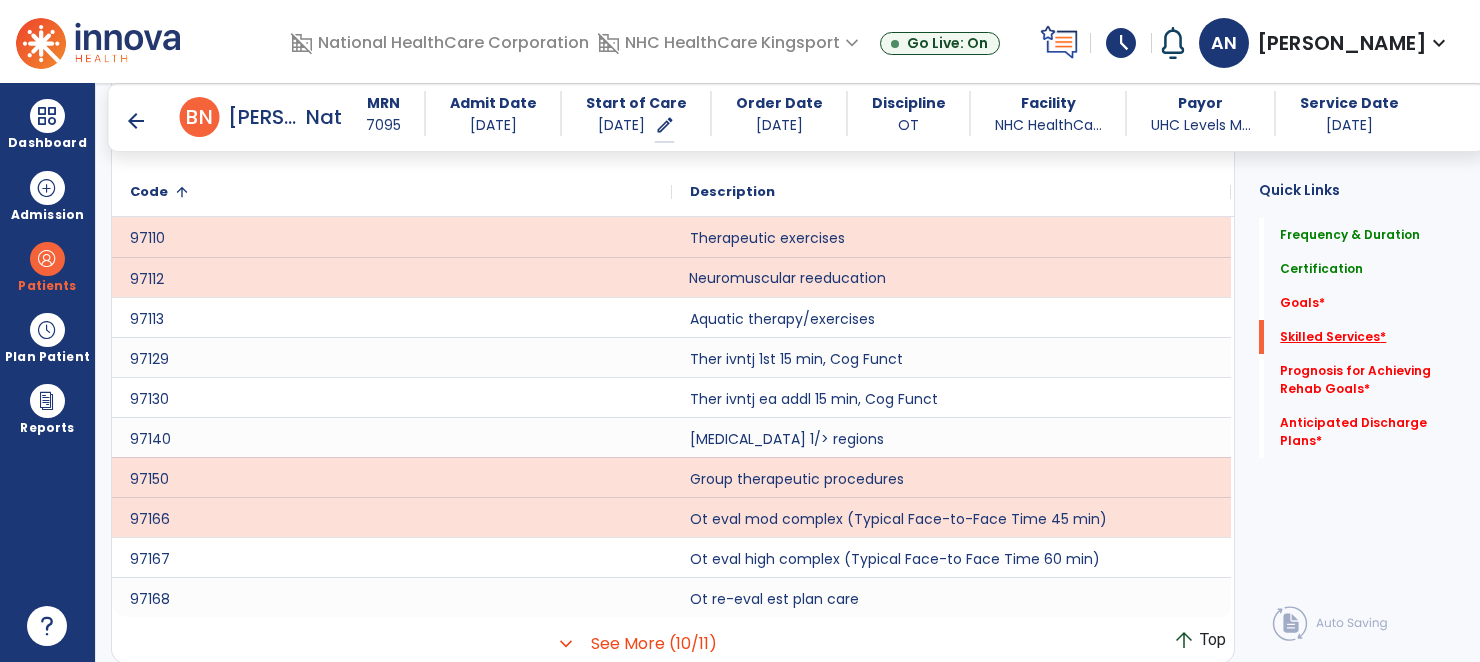 click on "Skilled Services   *" 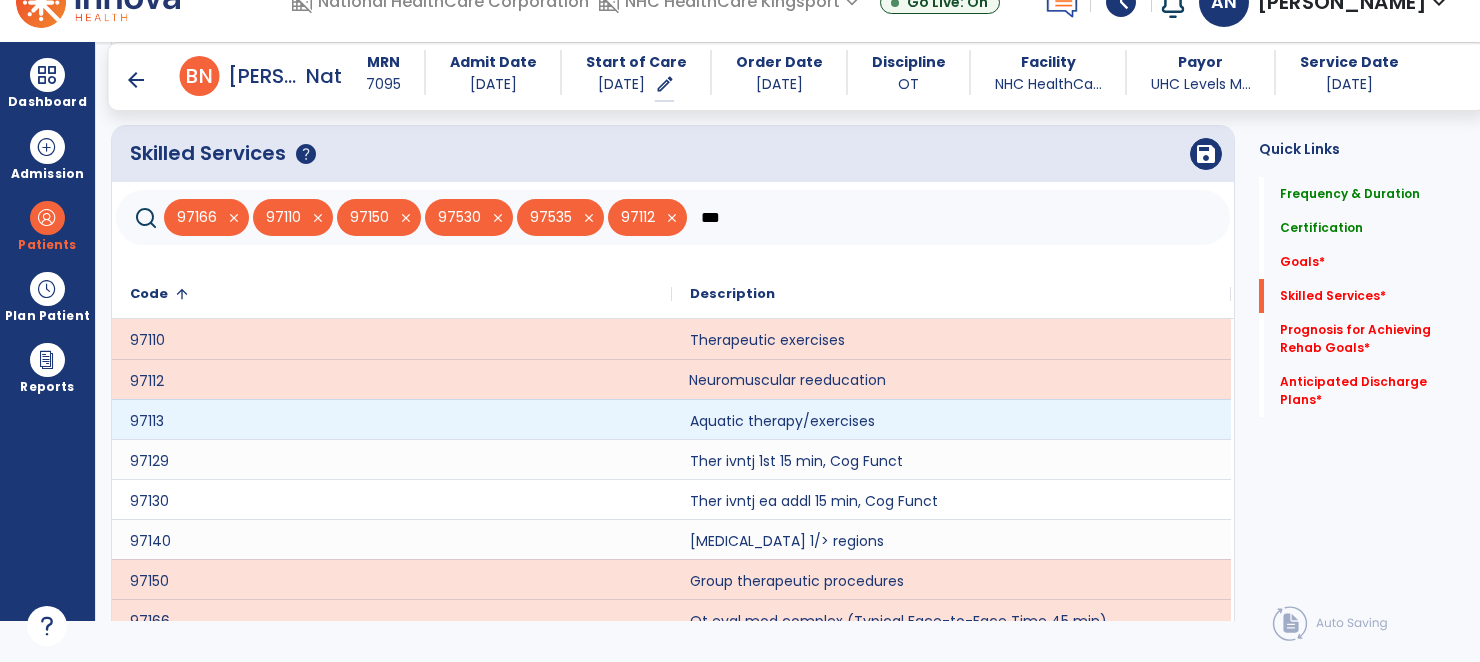 scroll, scrollTop: 562, scrollLeft: 0, axis: vertical 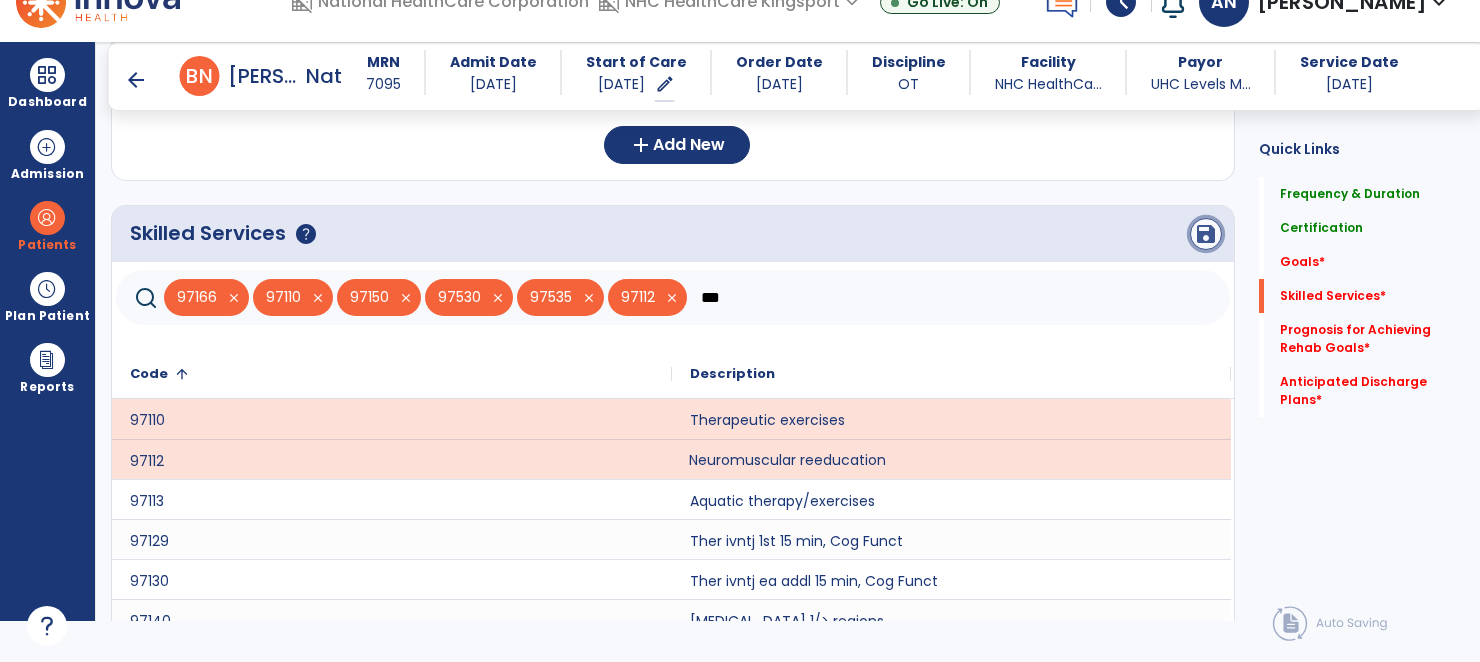 click on "save" 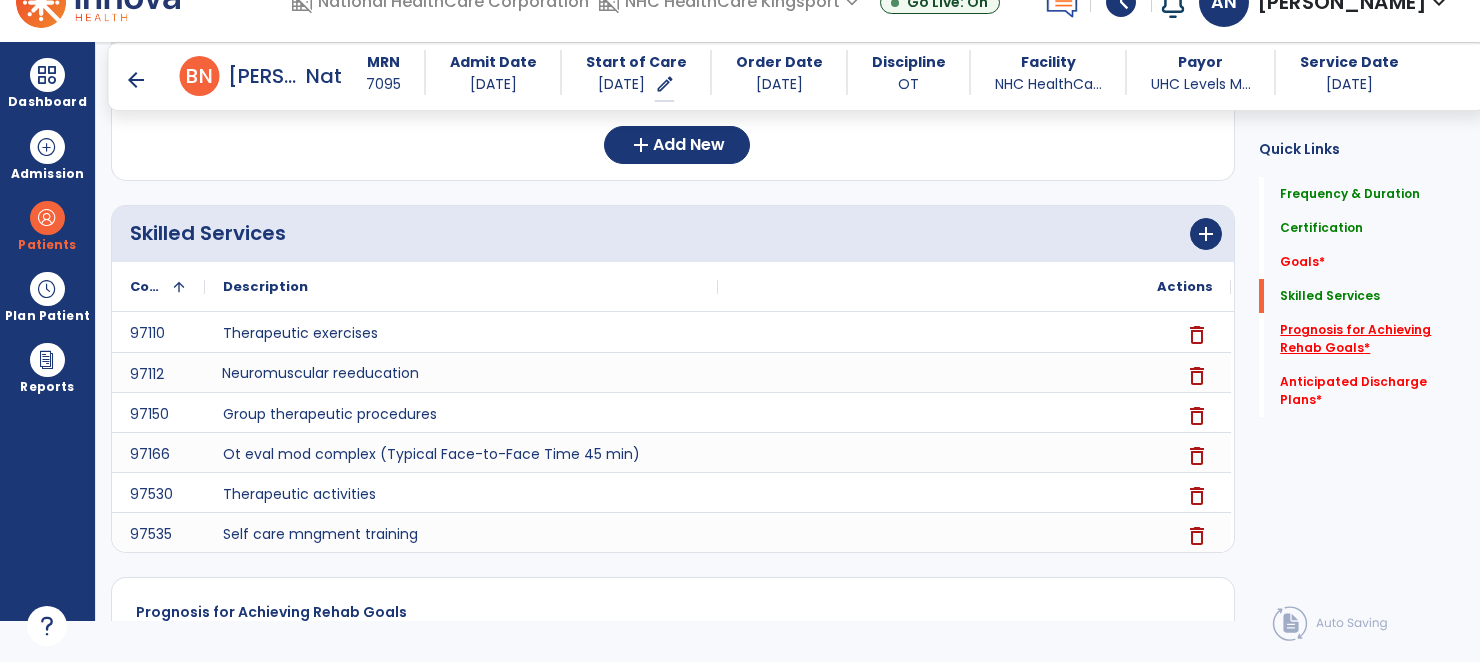 click on "Prognosis for Achieving Rehab Goals   *" 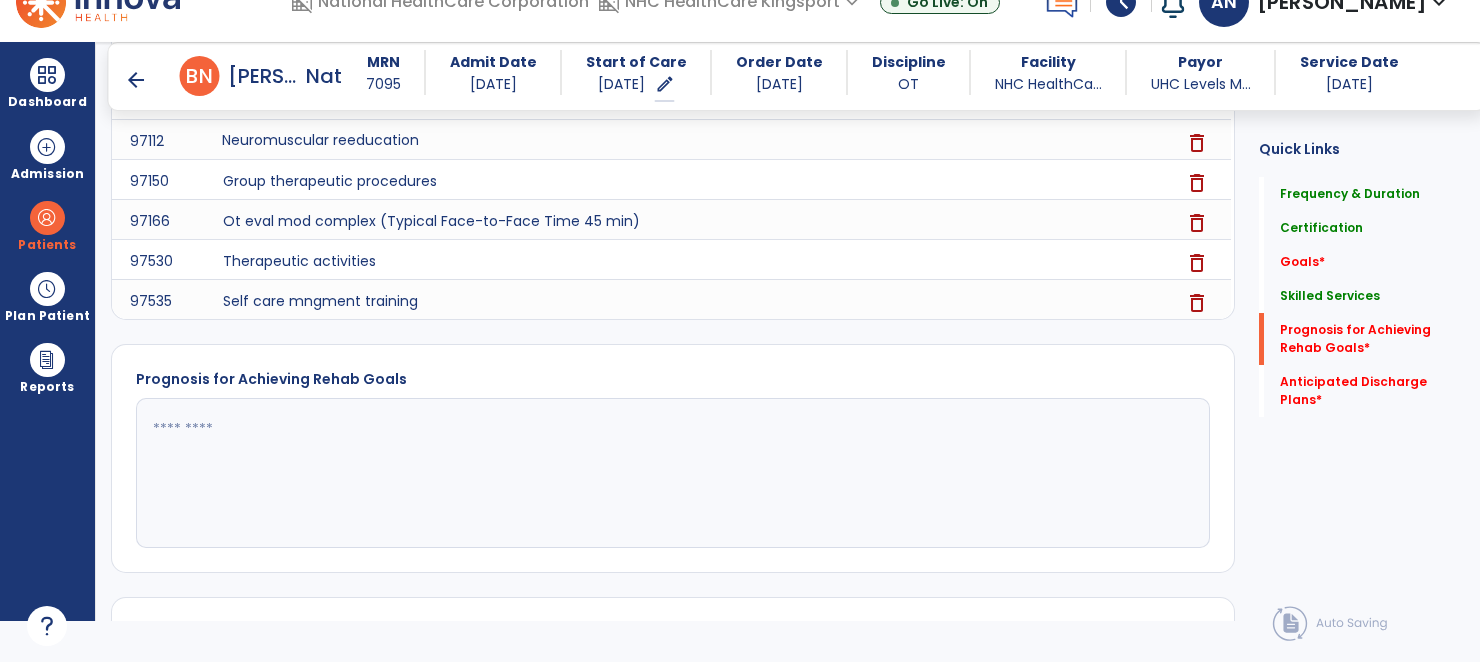 scroll, scrollTop: 808, scrollLeft: 0, axis: vertical 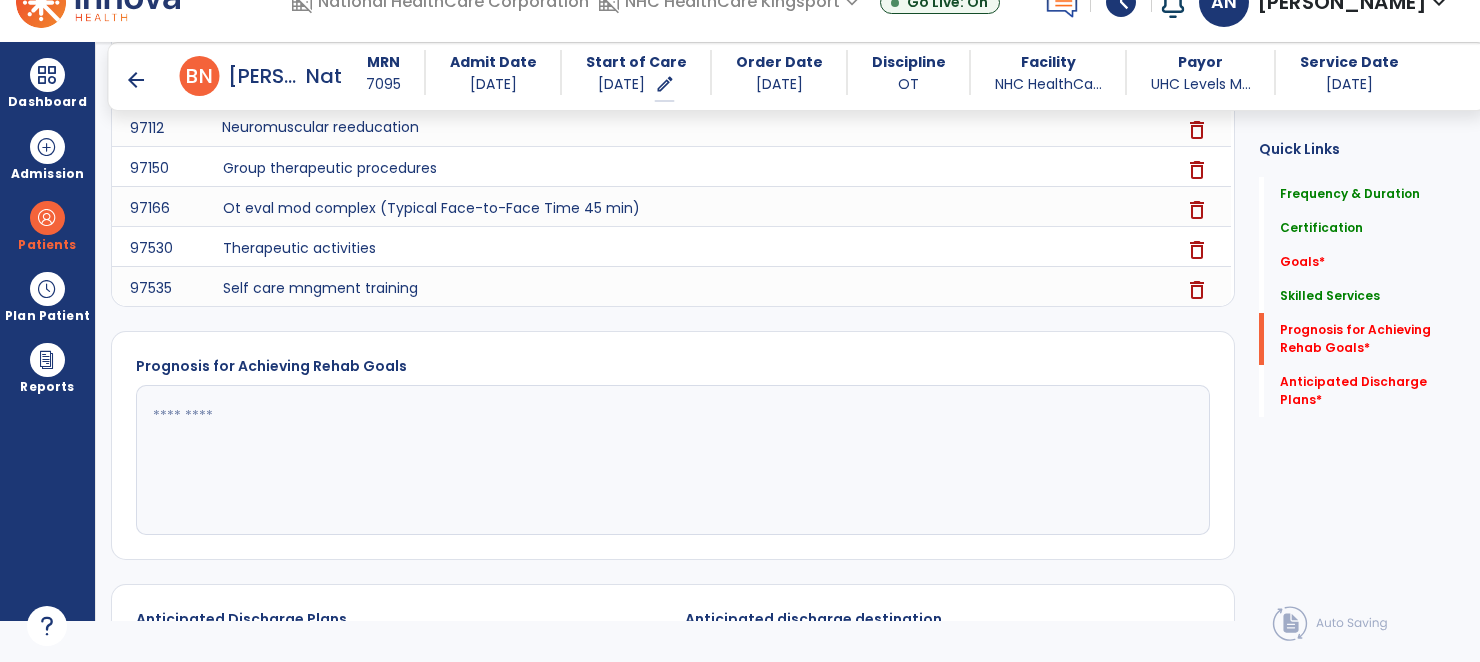 click 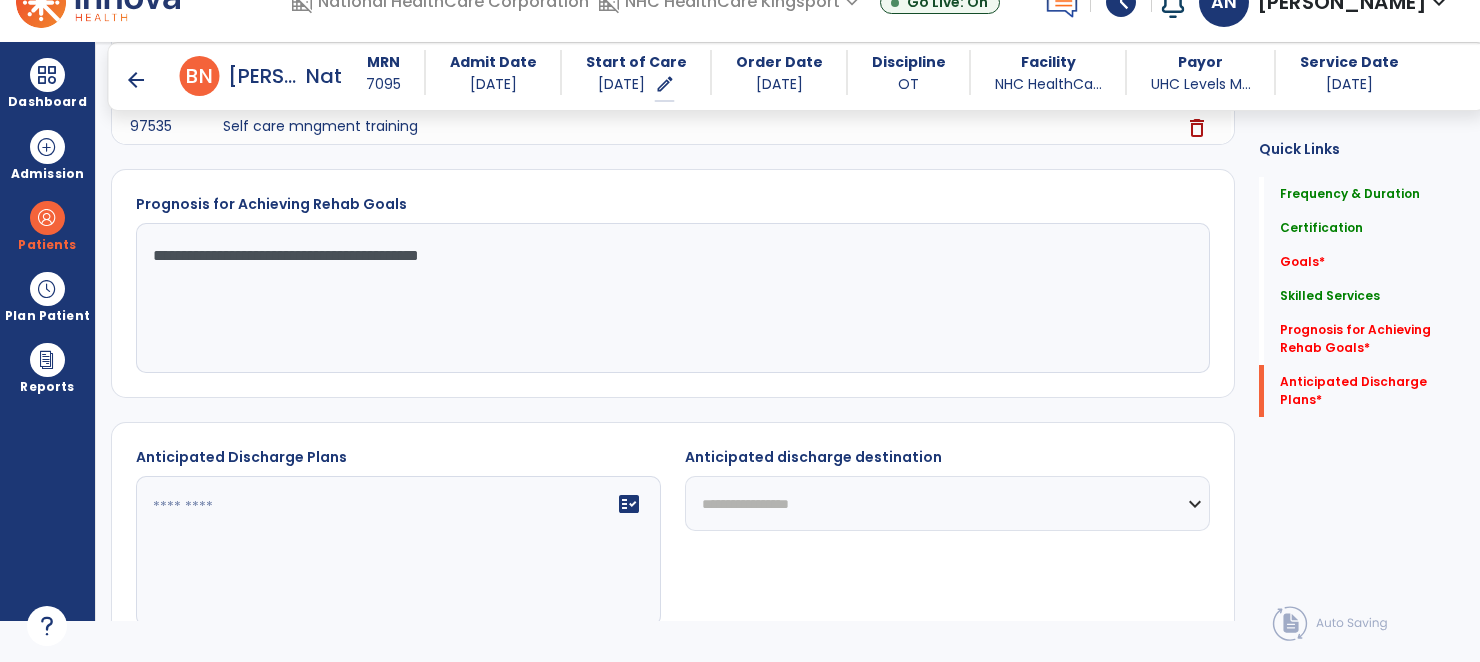 scroll, scrollTop: 1032, scrollLeft: 0, axis: vertical 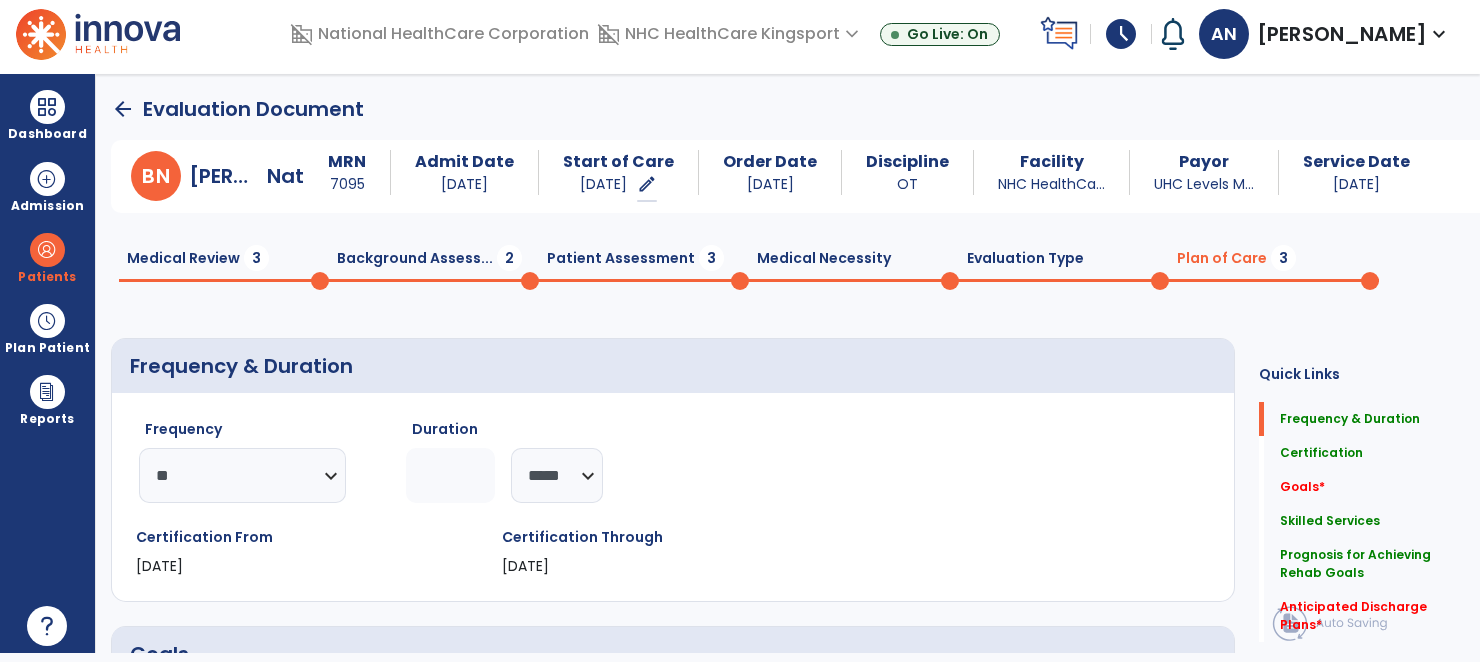 type on "**********" 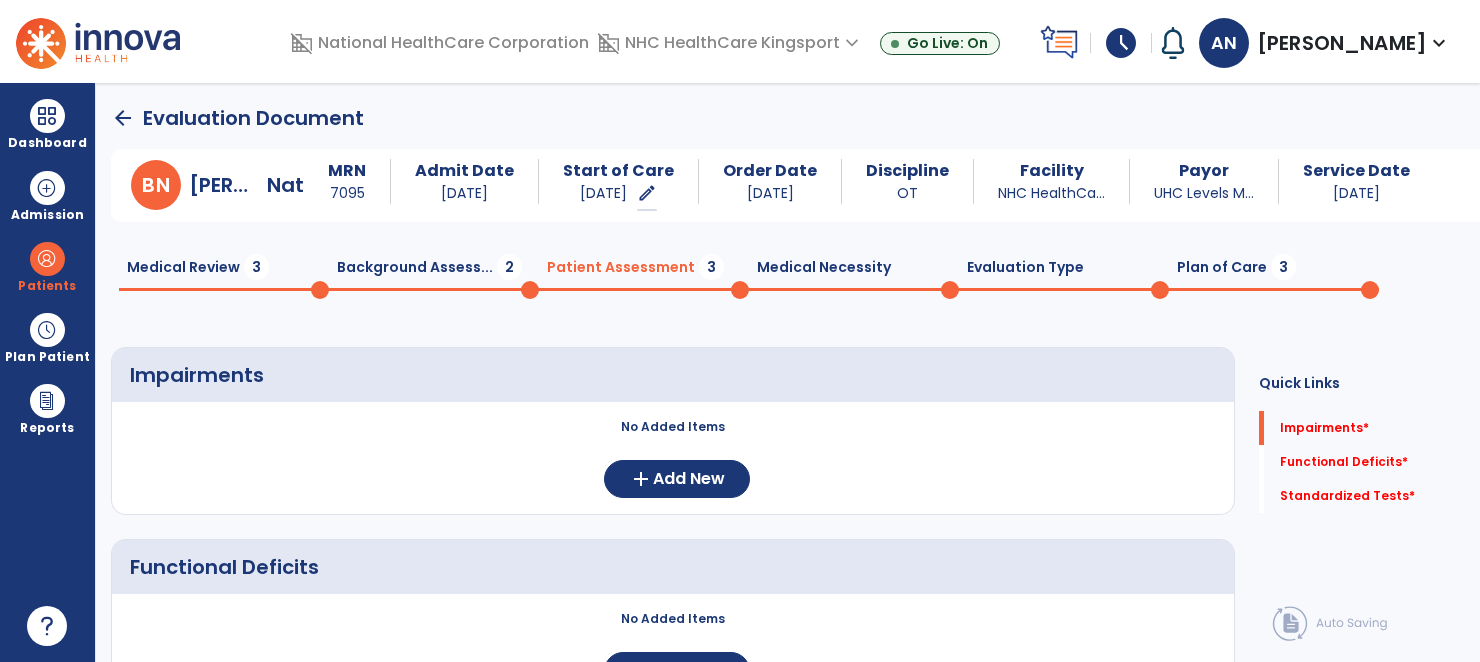 scroll, scrollTop: 0, scrollLeft: 0, axis: both 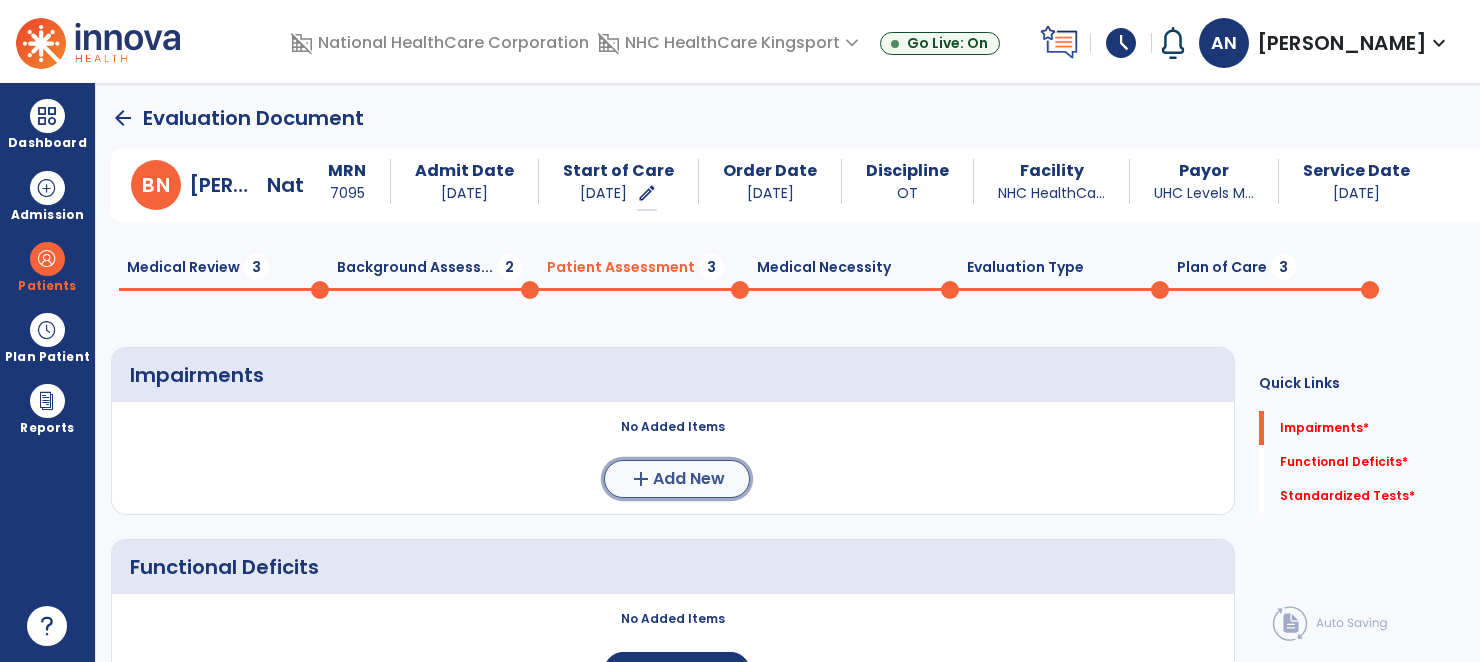 click on "Add New" 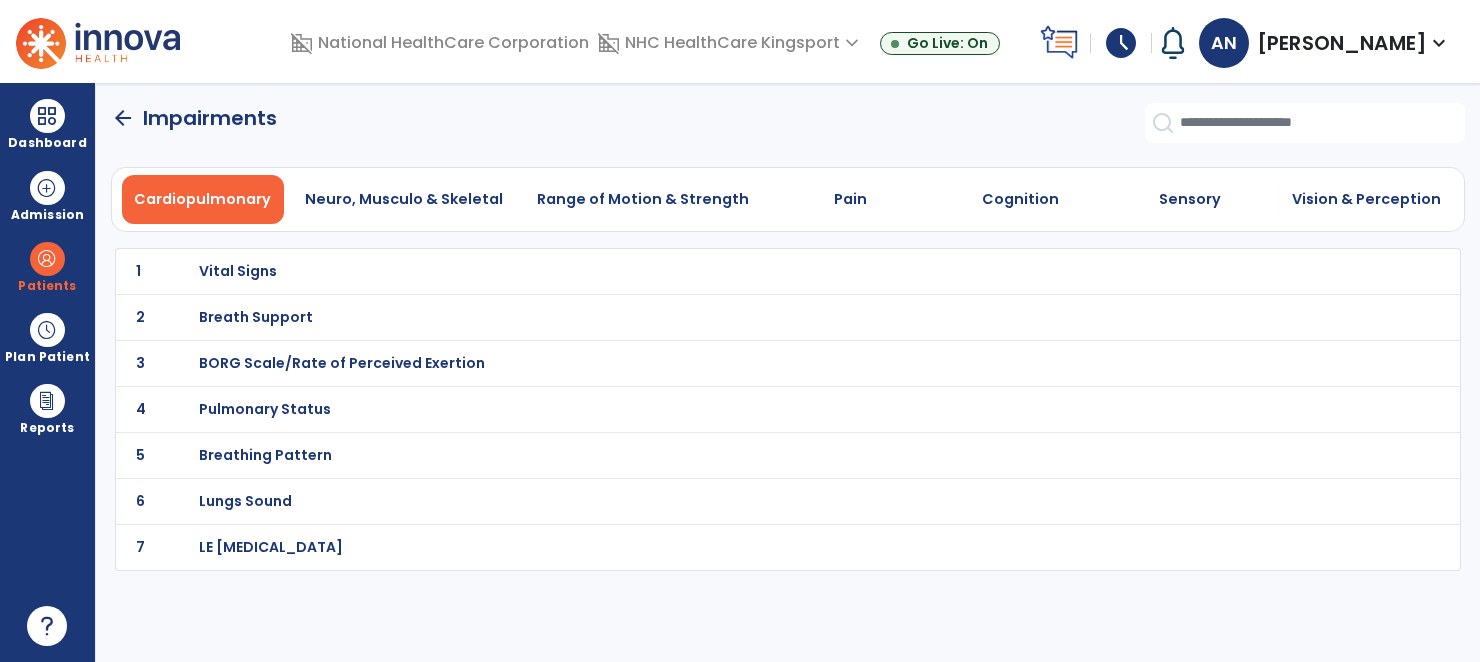 click on "BORG Scale/Rate of Perceived Exertion" at bounding box center (238, 271) 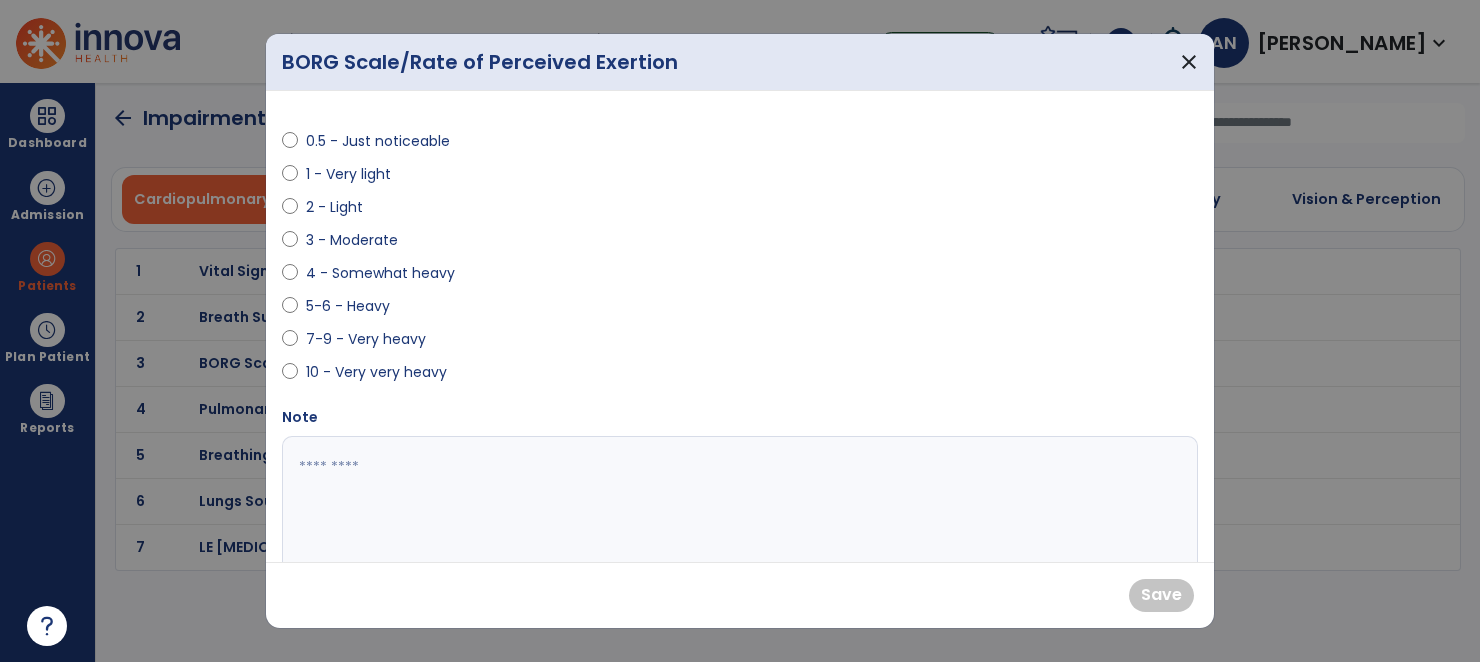 click on "5-6 - Heavy" at bounding box center (348, 306) 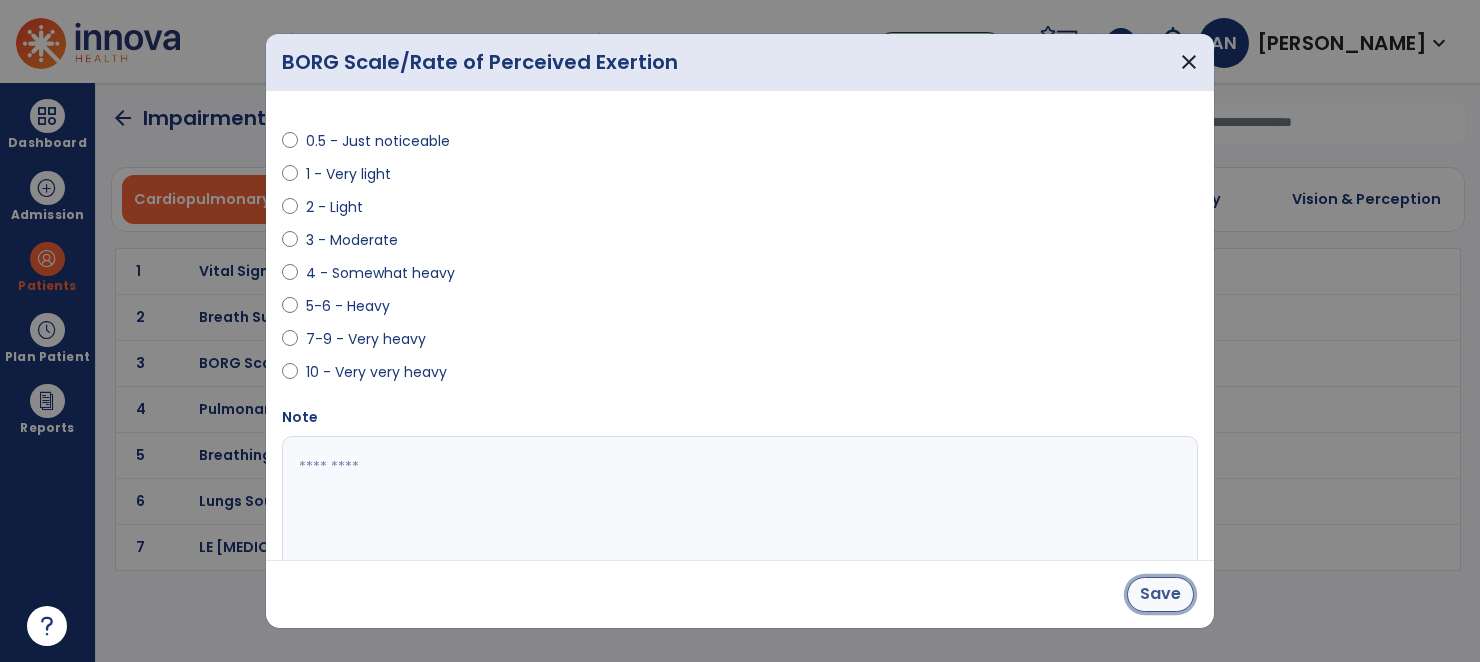 click on "Save" at bounding box center [1160, 594] 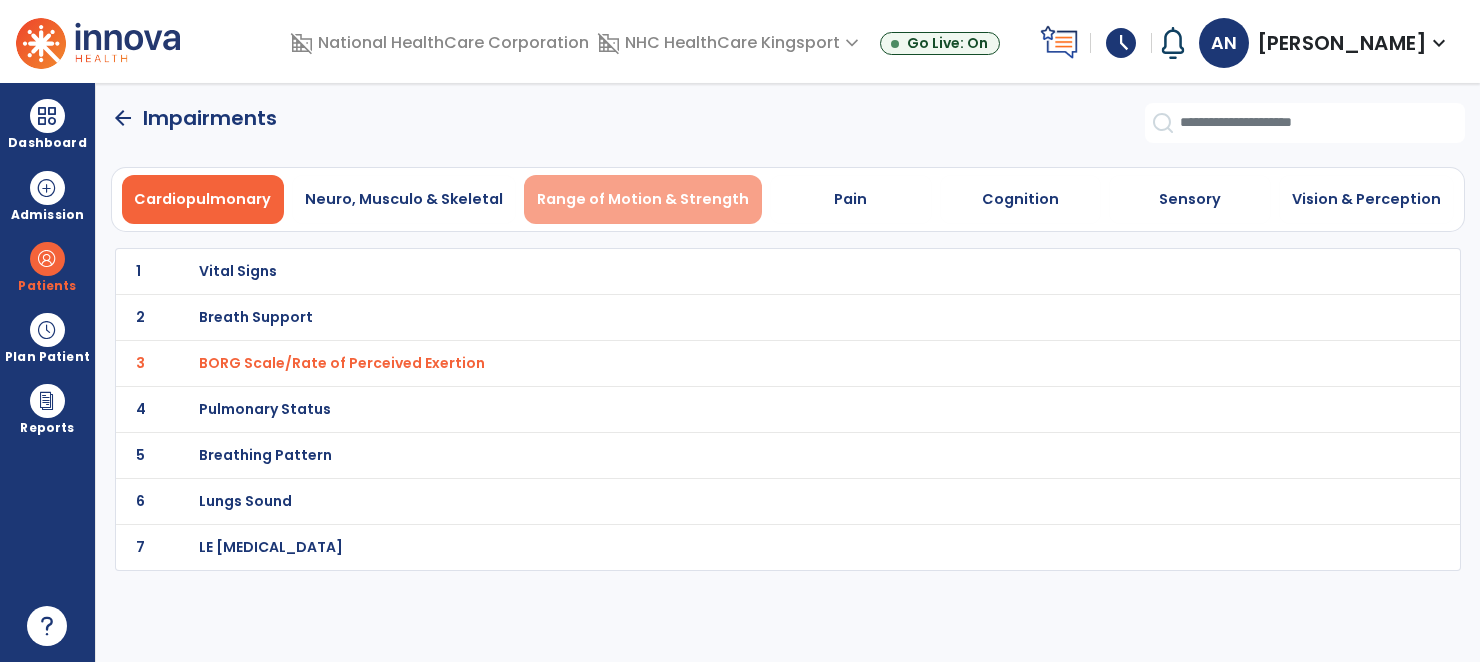 click on "Range of Motion & Strength" at bounding box center (643, 199) 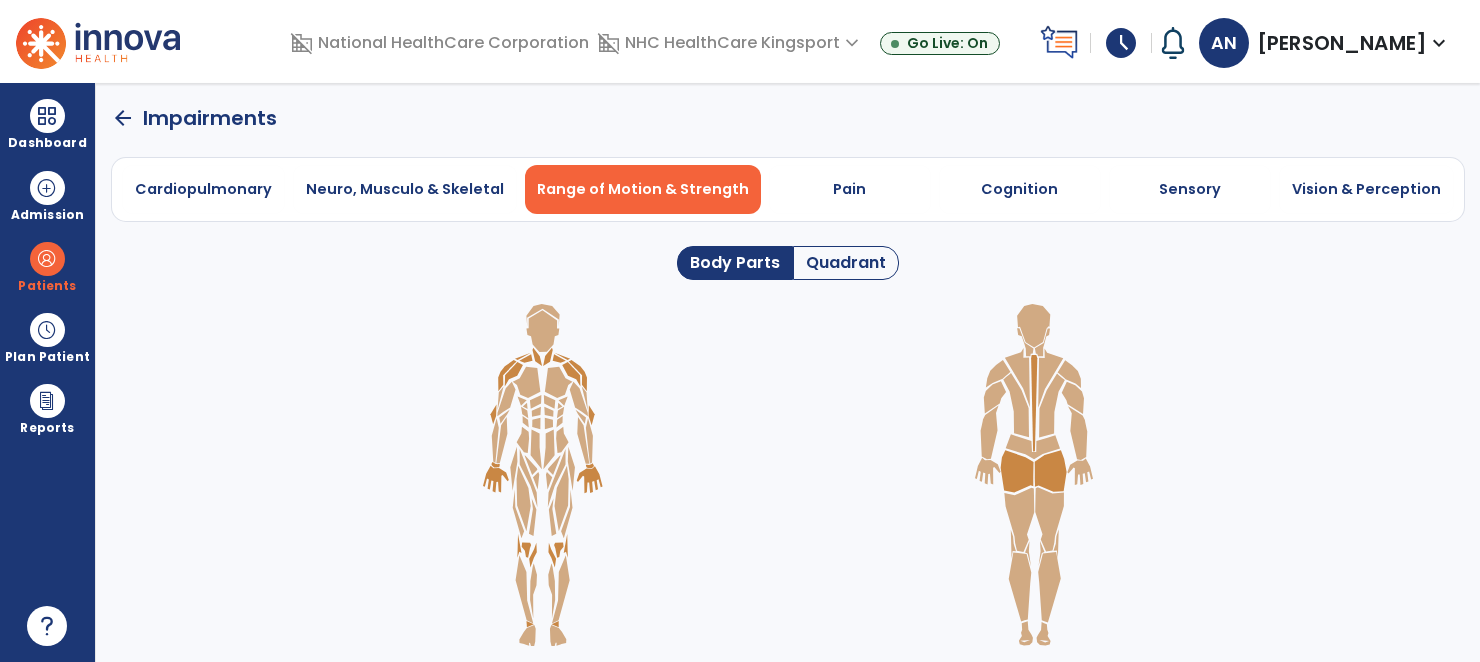 click 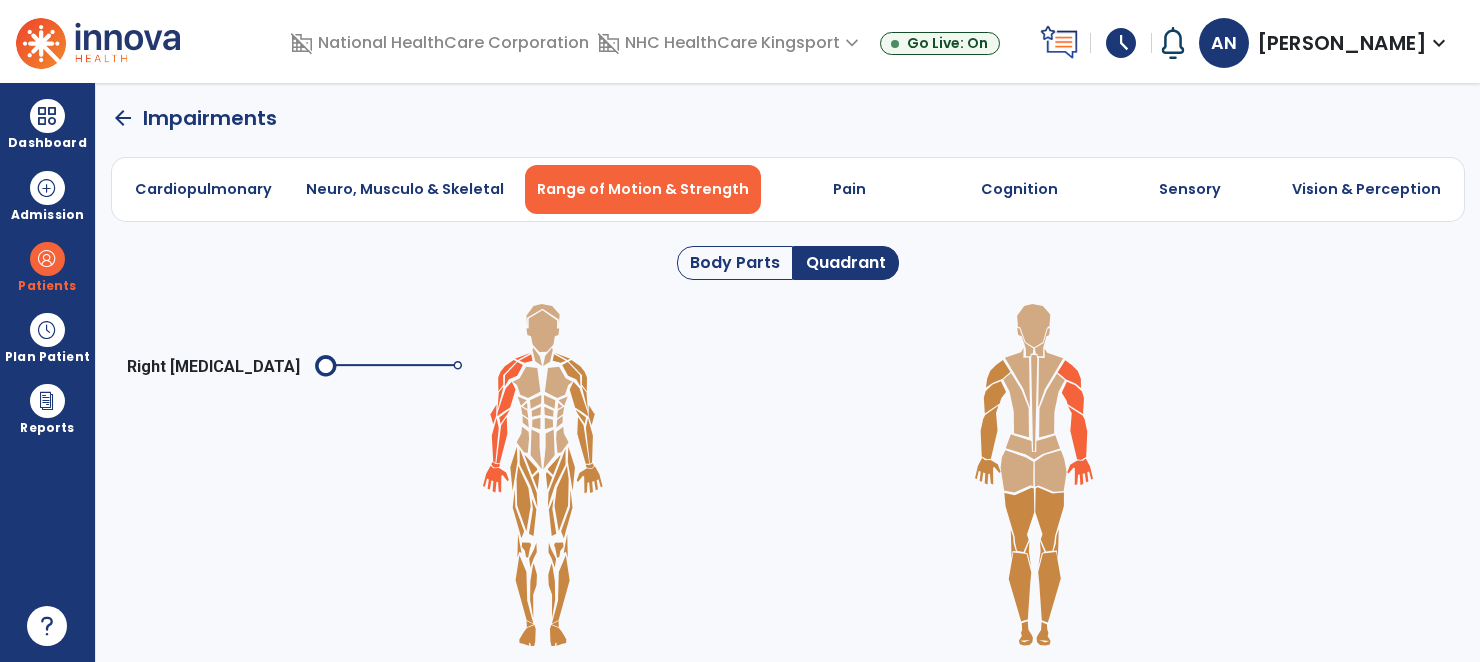 click 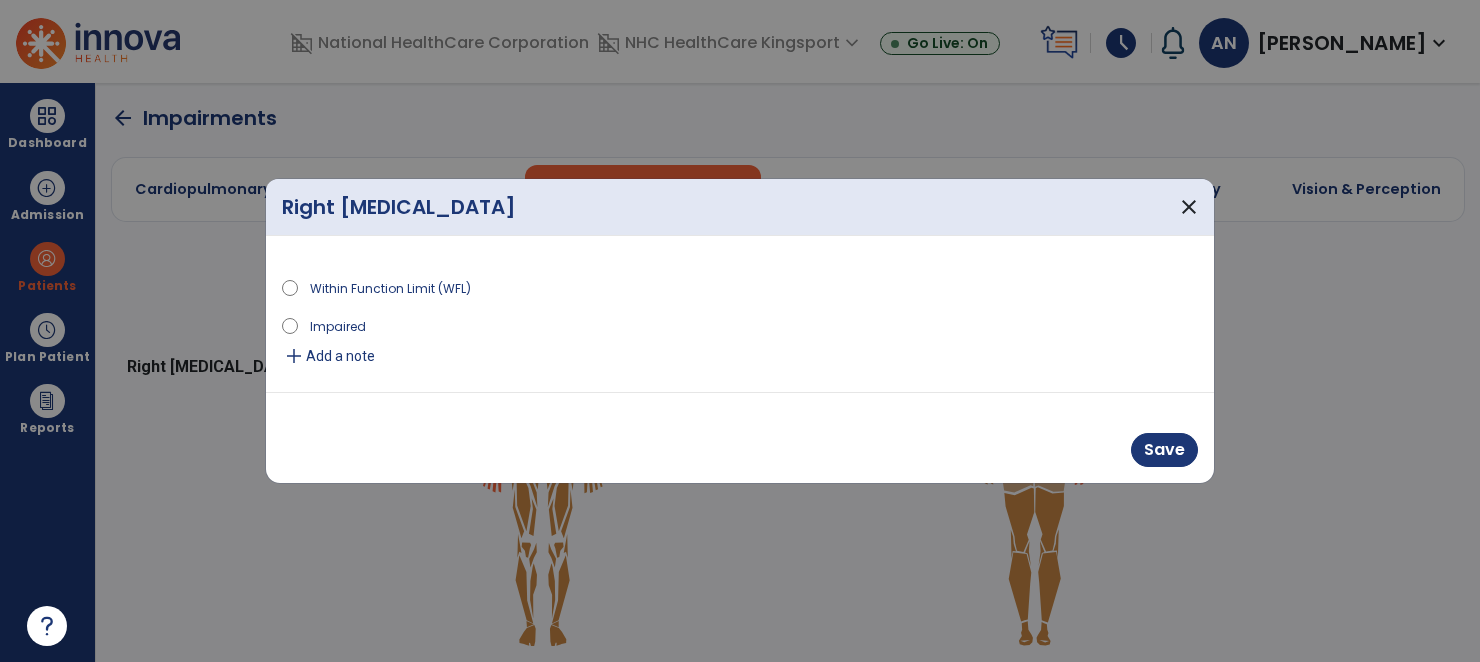 click on "Impaired" at bounding box center (338, 325) 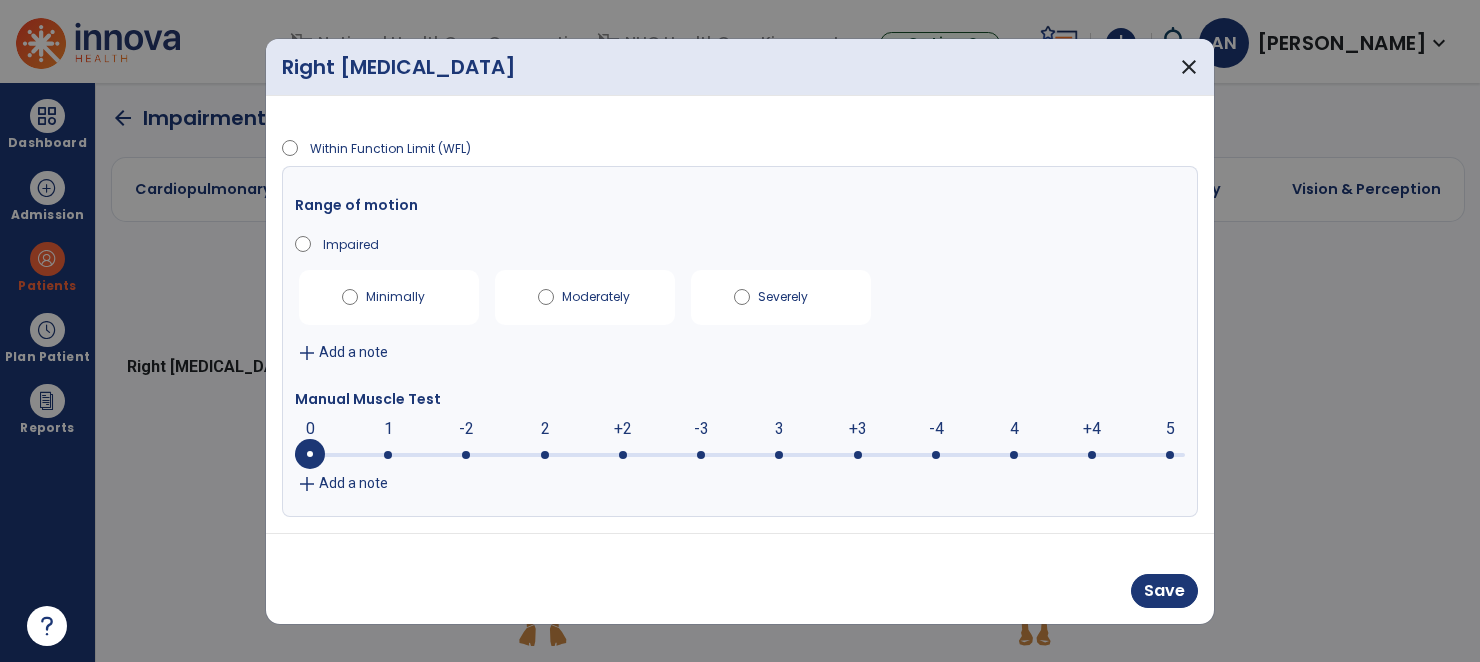 click at bounding box center (936, 455) 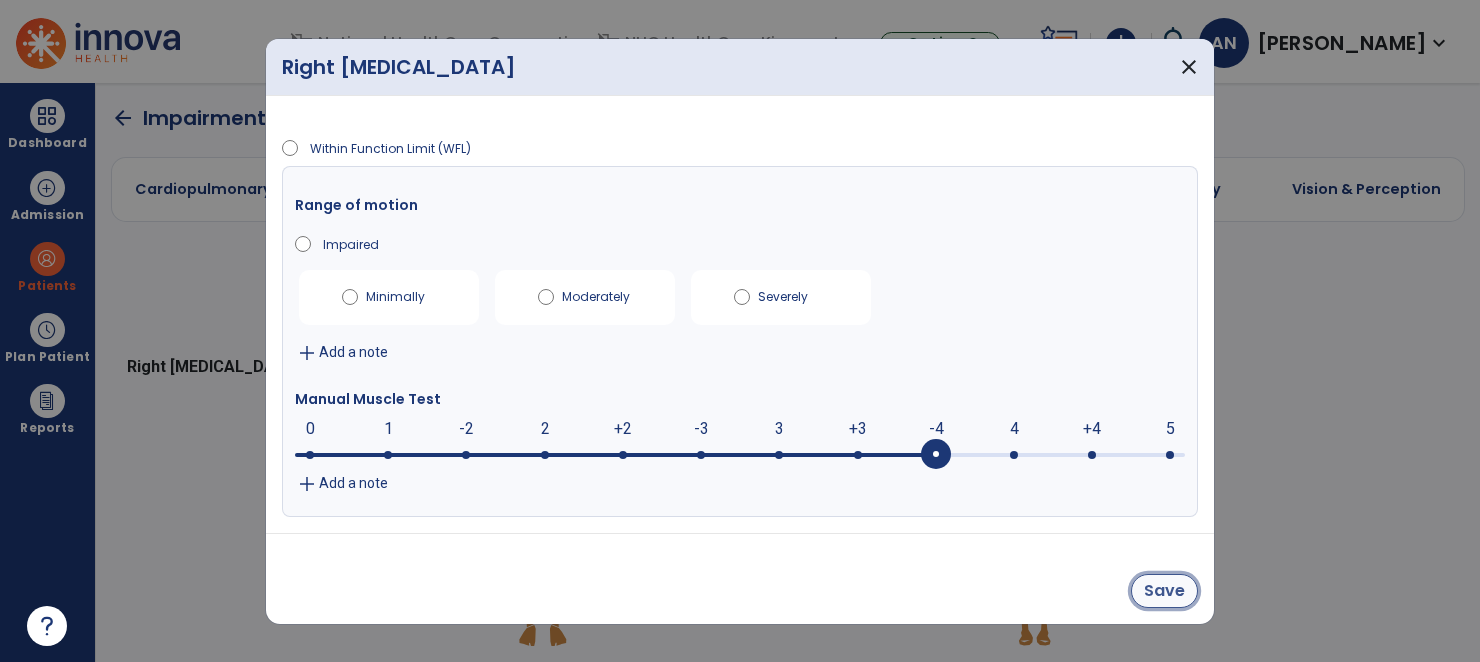 click on "Save" at bounding box center [1164, 591] 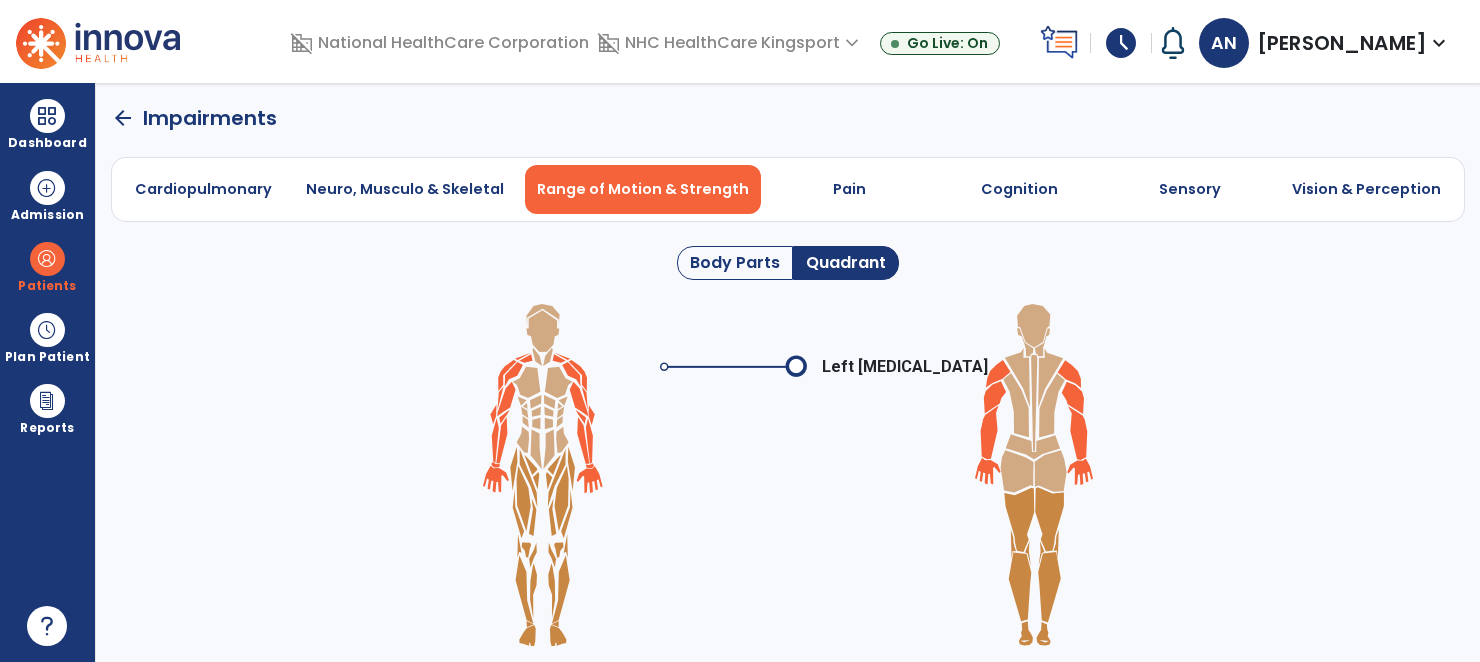 click 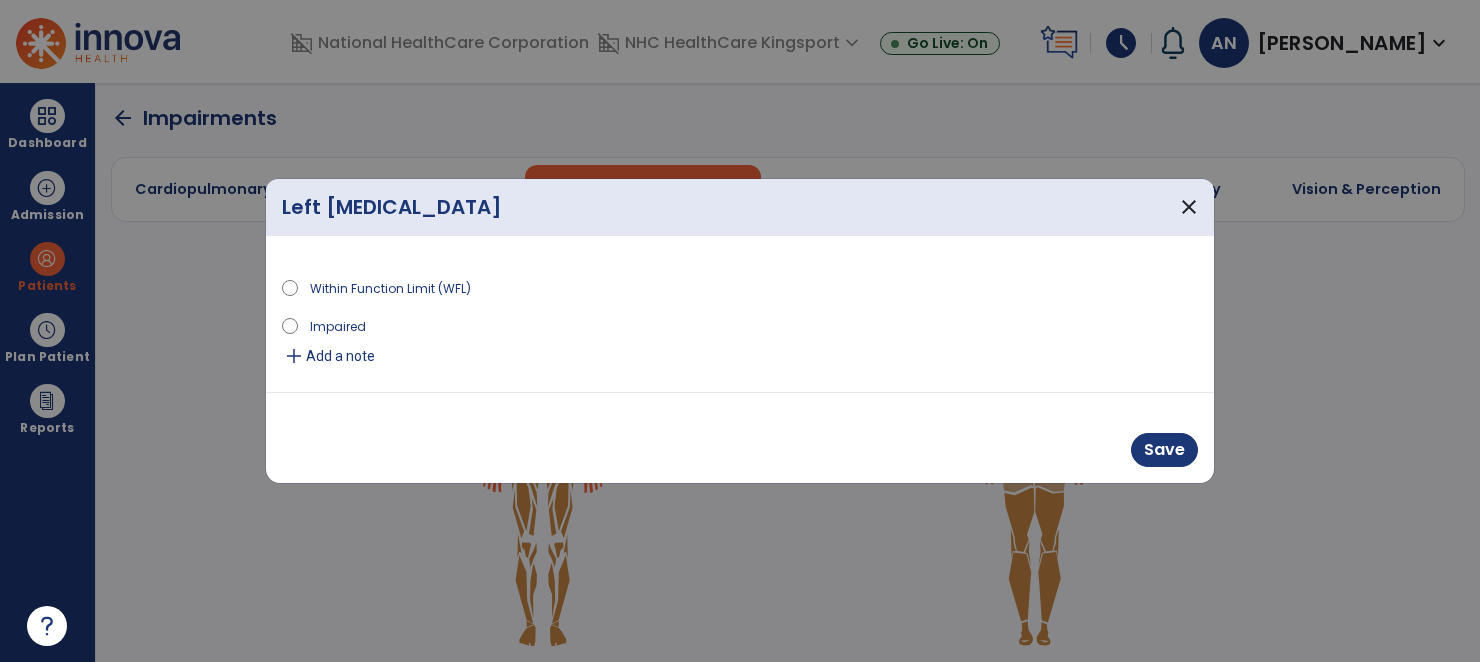 click on "Impaired" at bounding box center (338, 325) 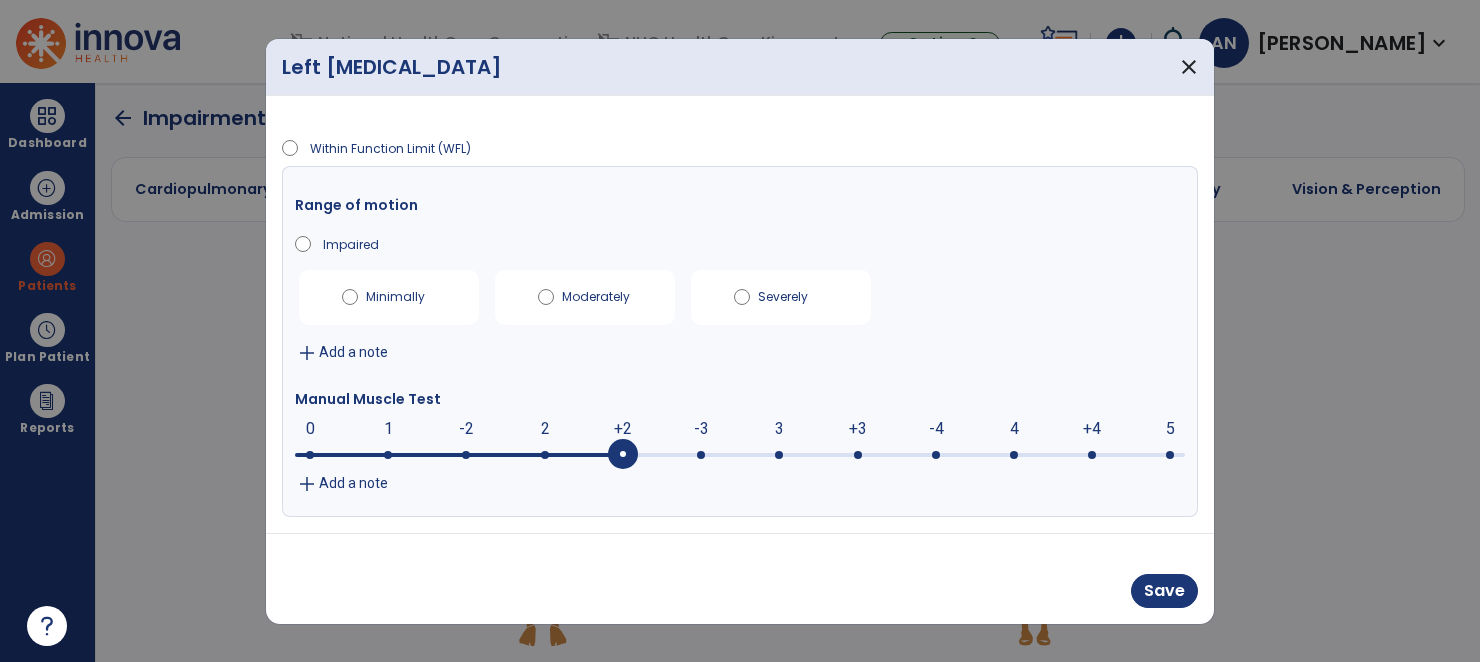 click at bounding box center [623, 455] 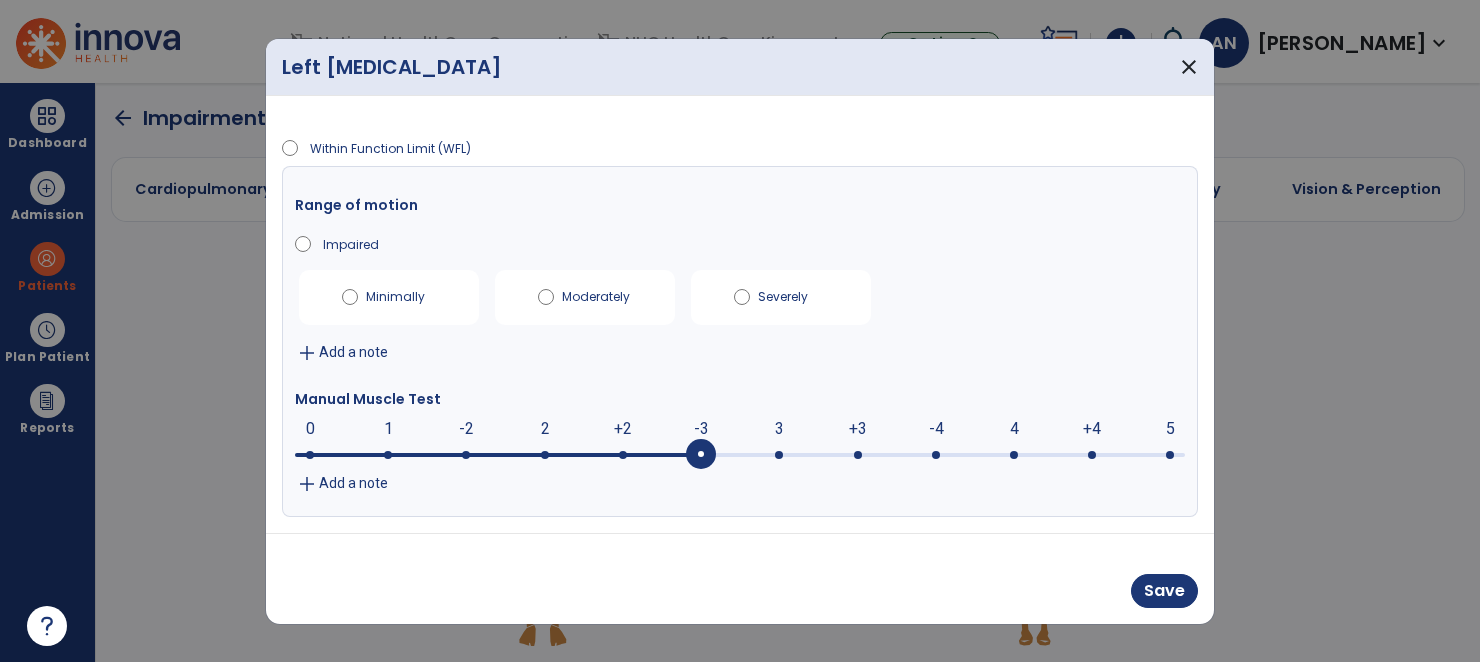 click at bounding box center [701, 455] 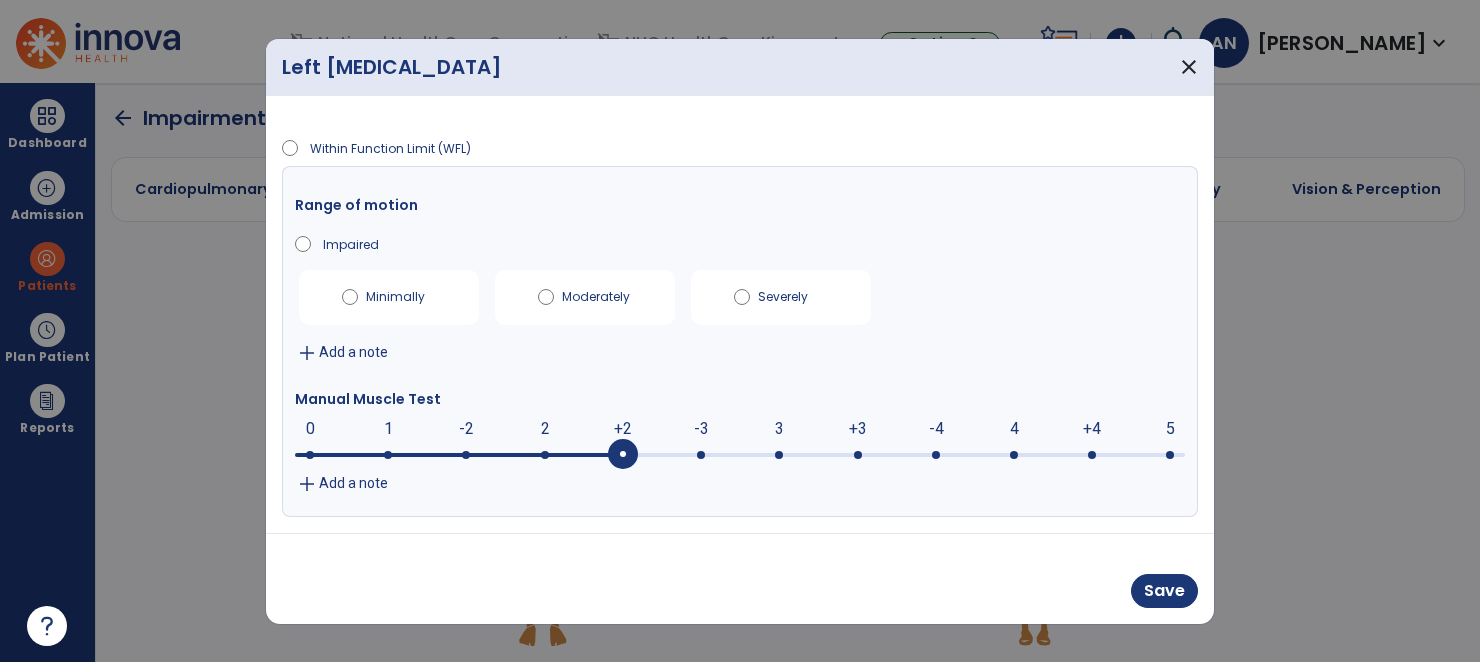 click at bounding box center (623, 455) 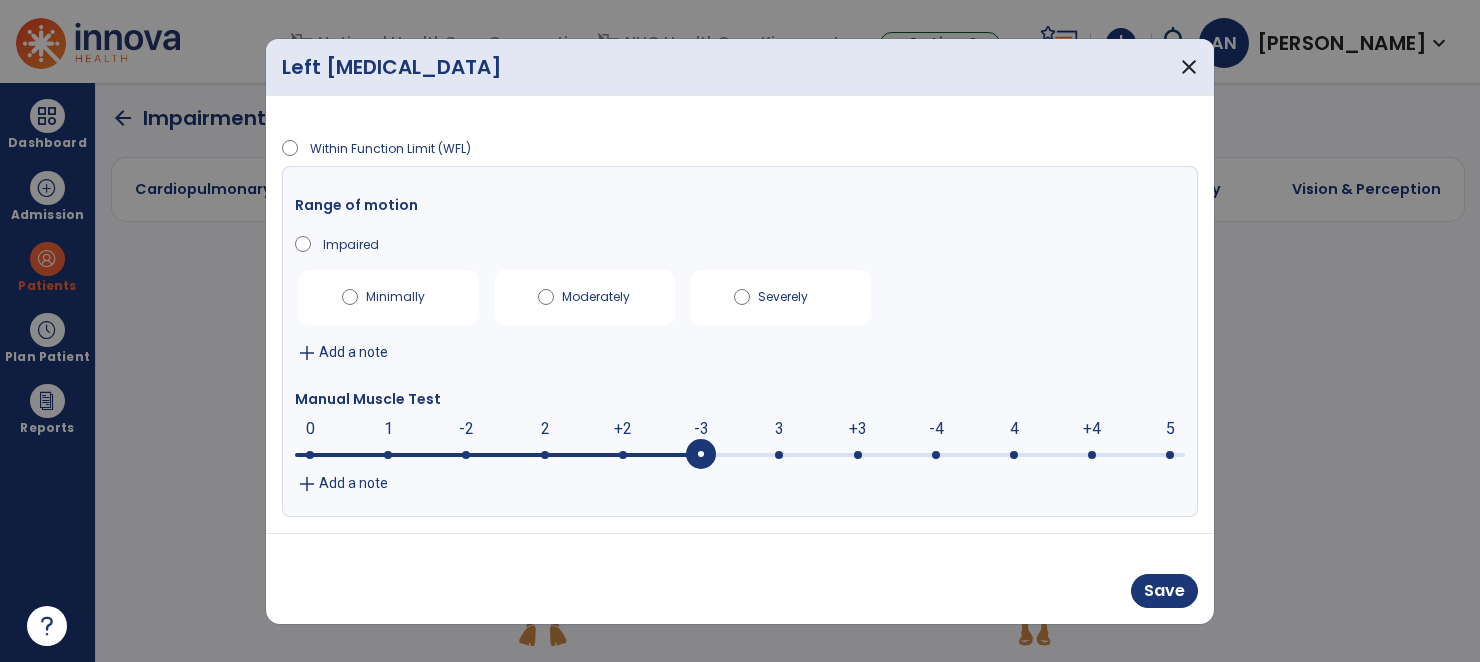 click at bounding box center (701, 455) 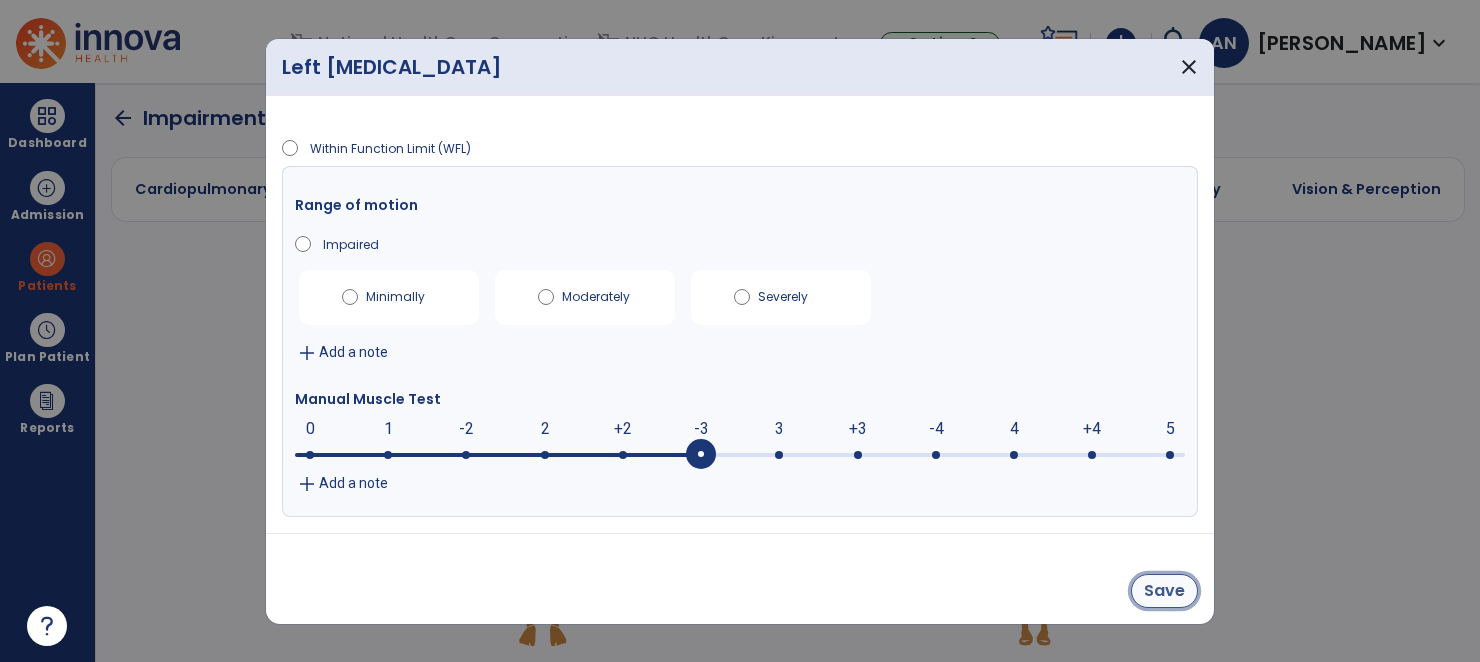 click on "Save" at bounding box center (1164, 591) 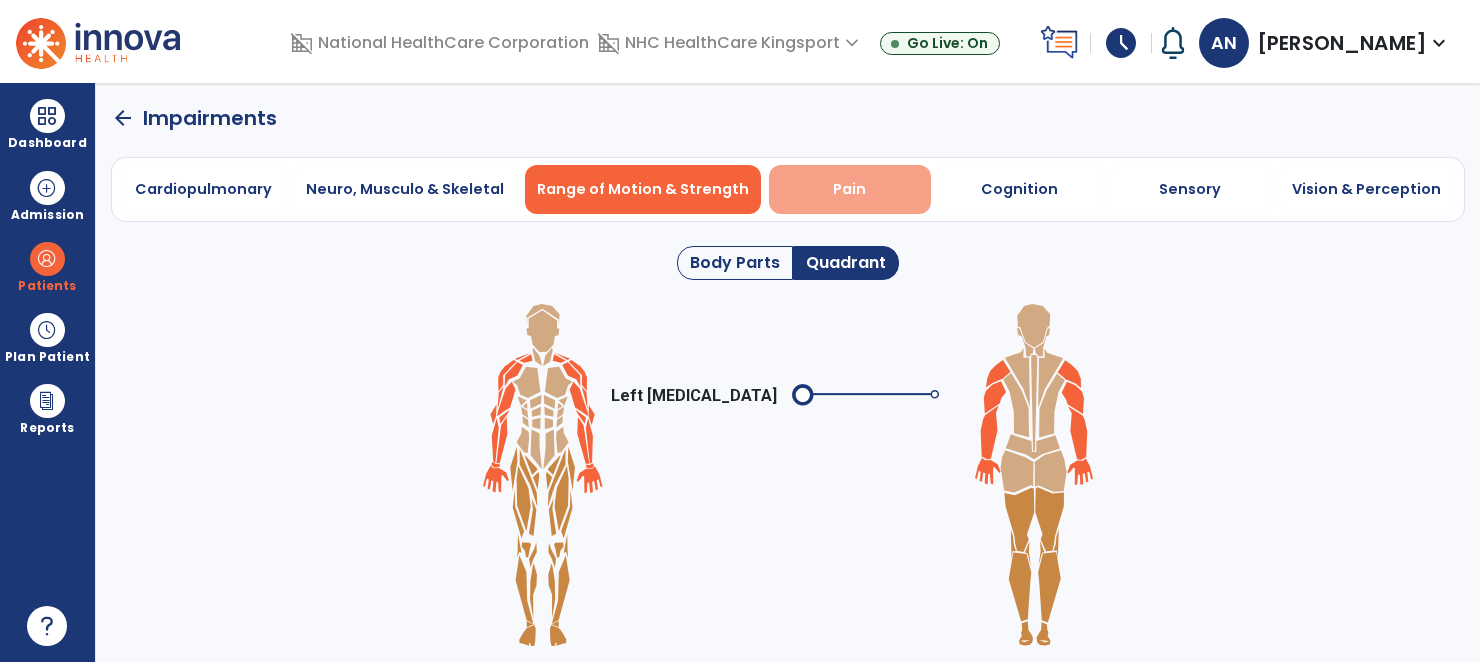 click on "Pain" at bounding box center (850, 189) 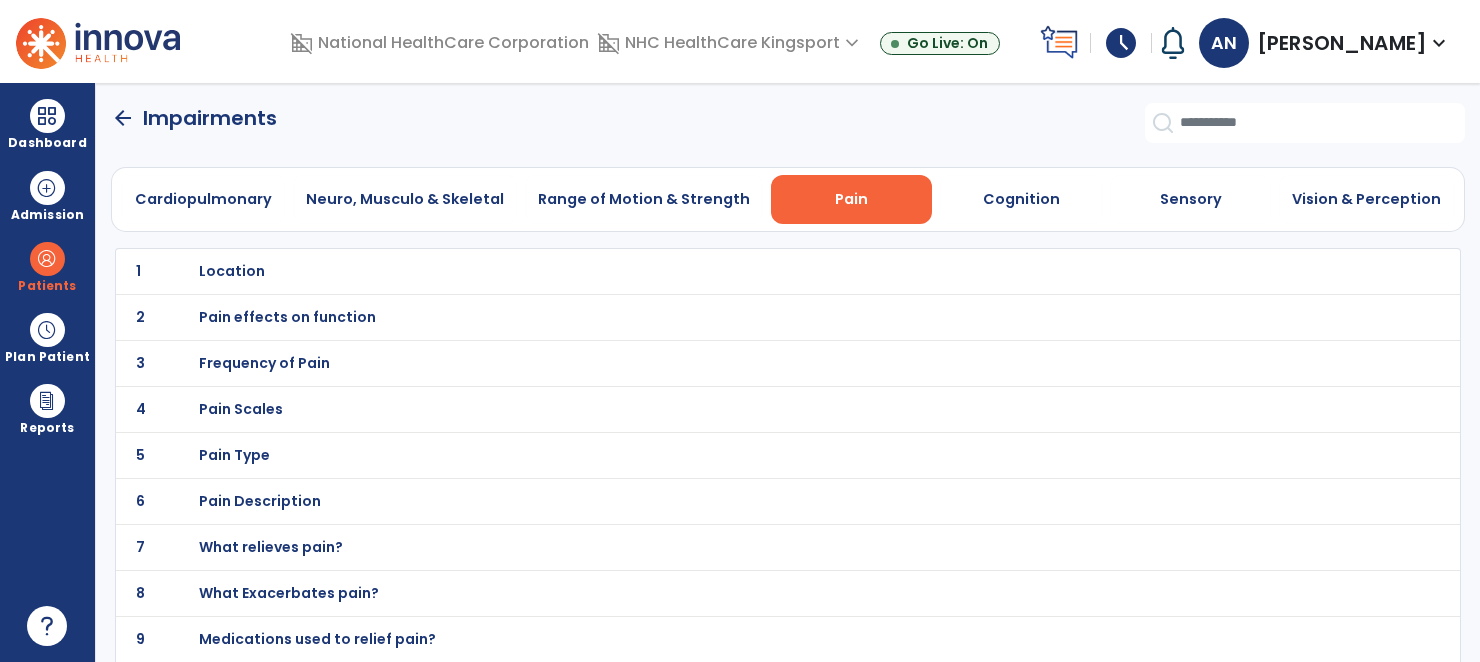 click on "Location" at bounding box center (232, 271) 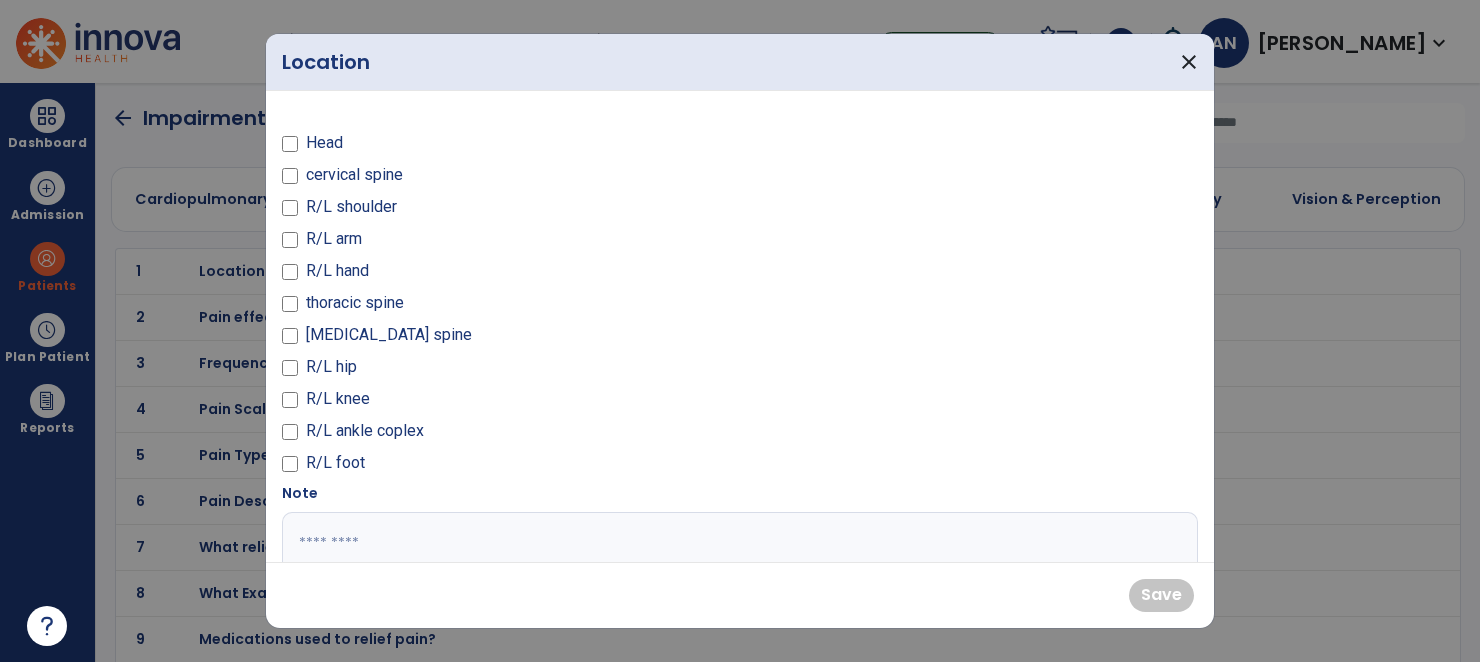 click on "R/L shoulder" at bounding box center [351, 207] 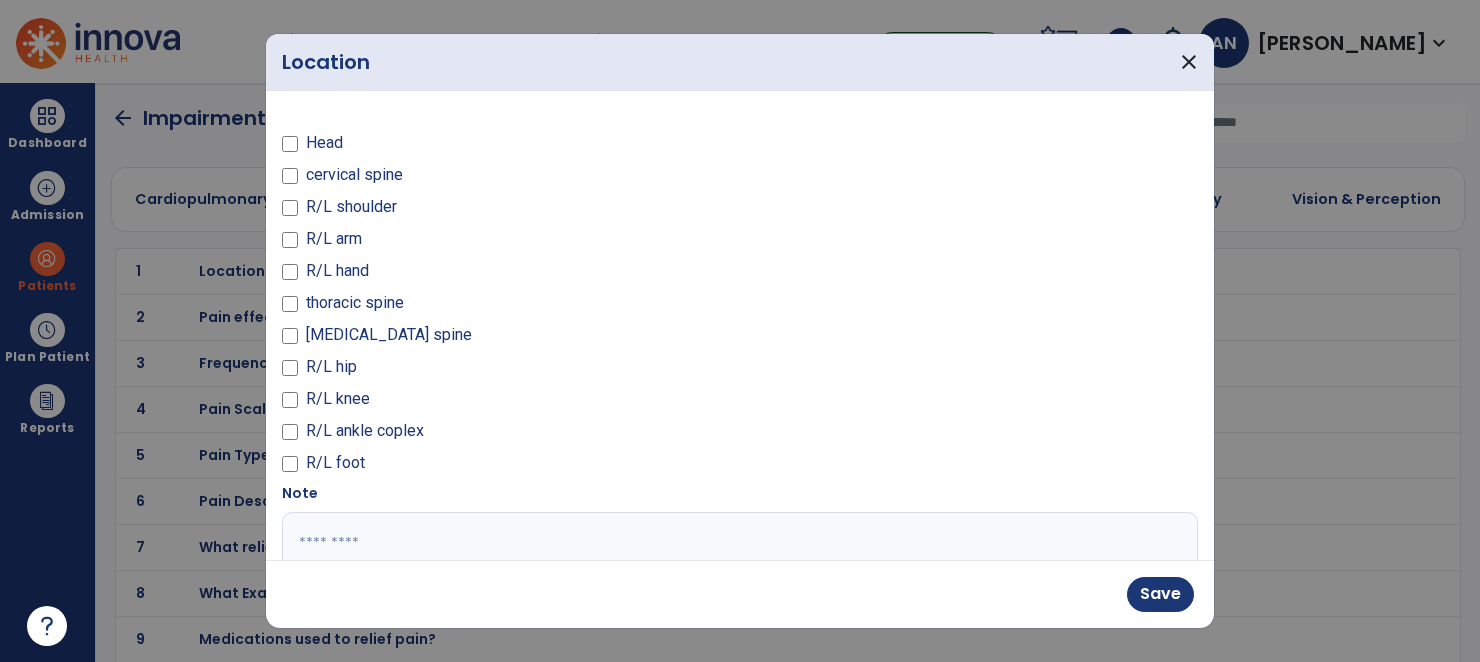 click at bounding box center [738, 587] 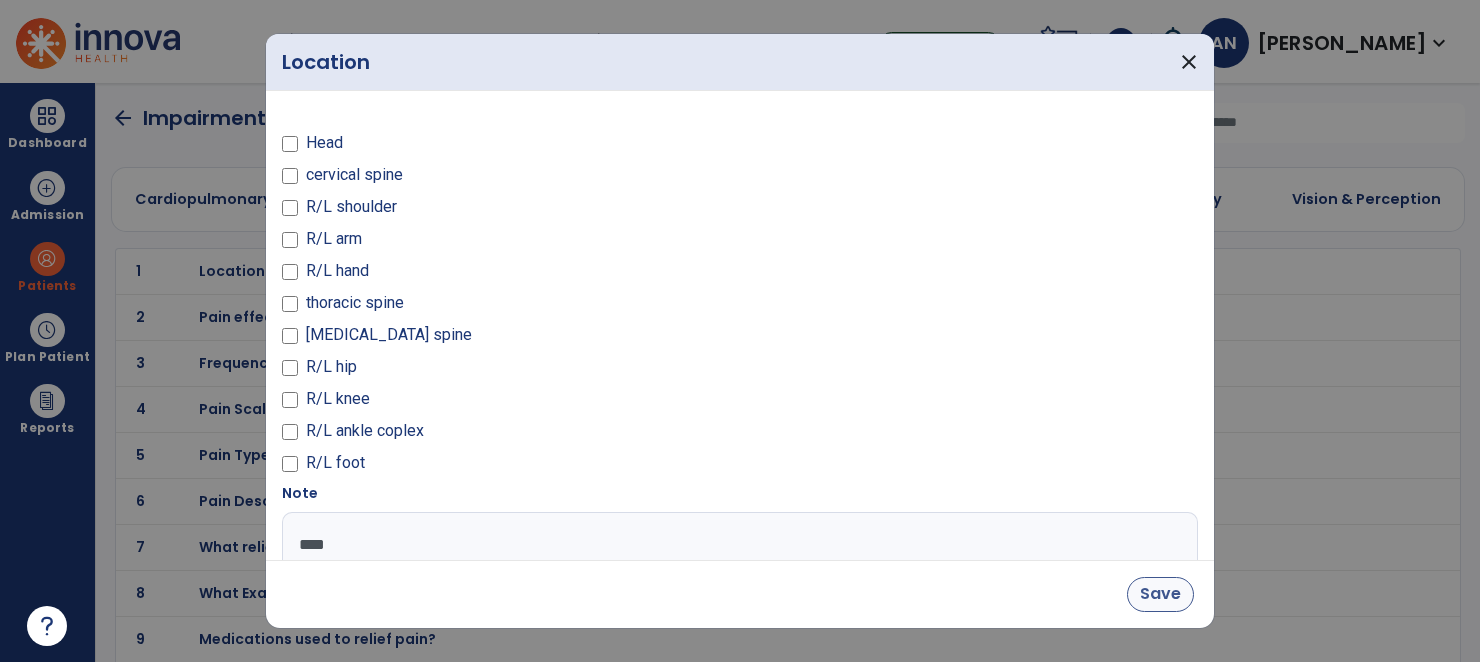 type on "****" 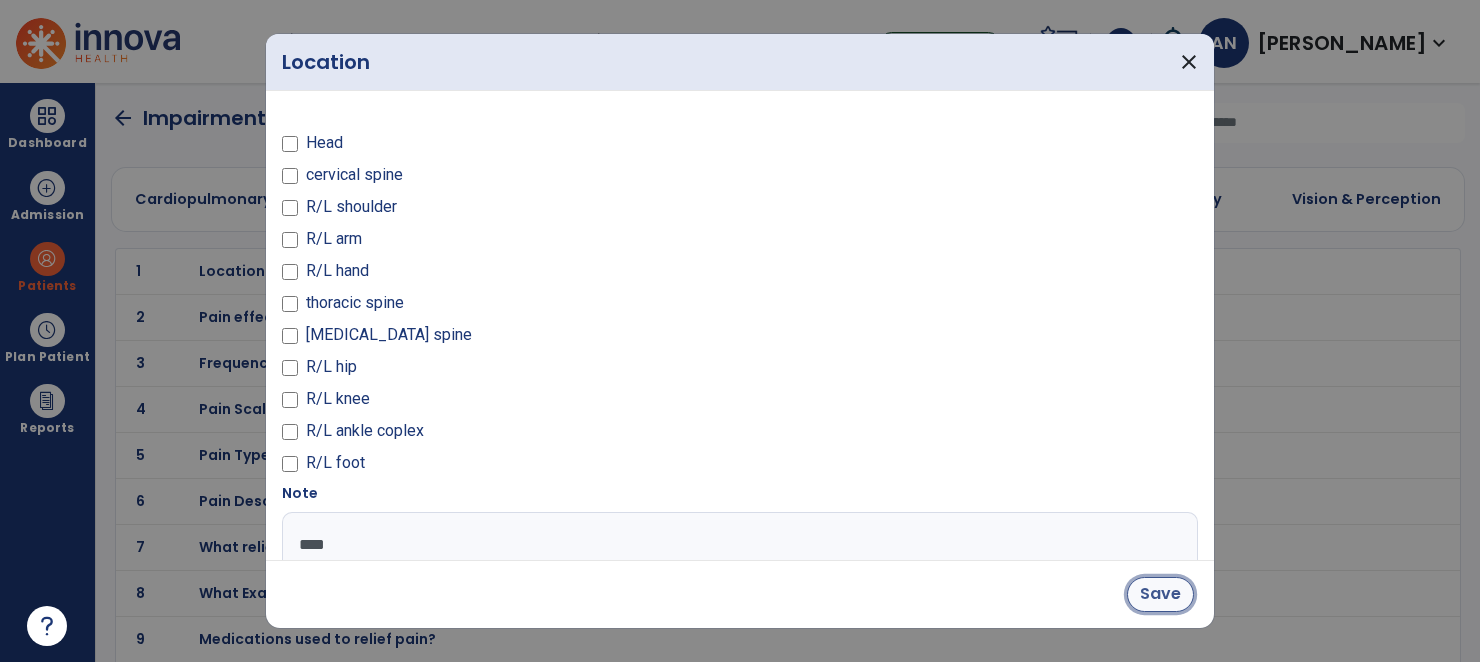 click on "Save" at bounding box center (1160, 594) 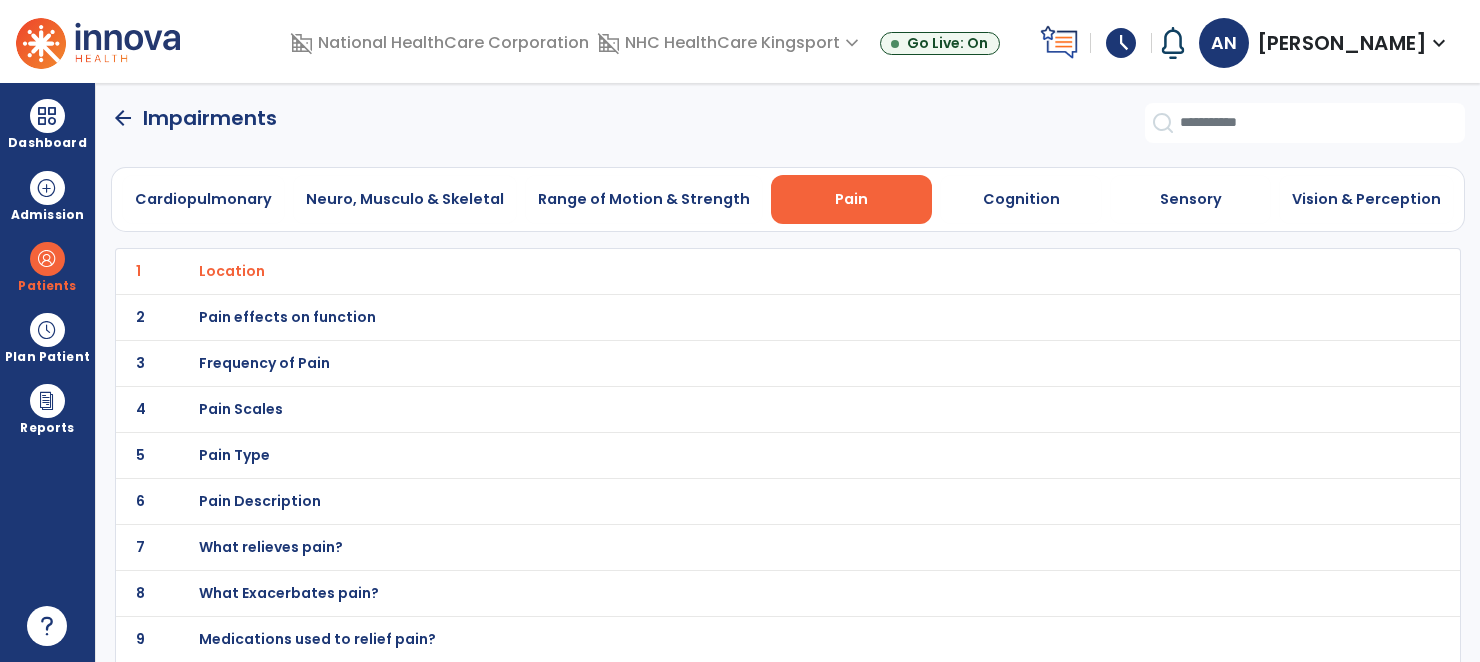 click on "Pain Scales" at bounding box center [232, 271] 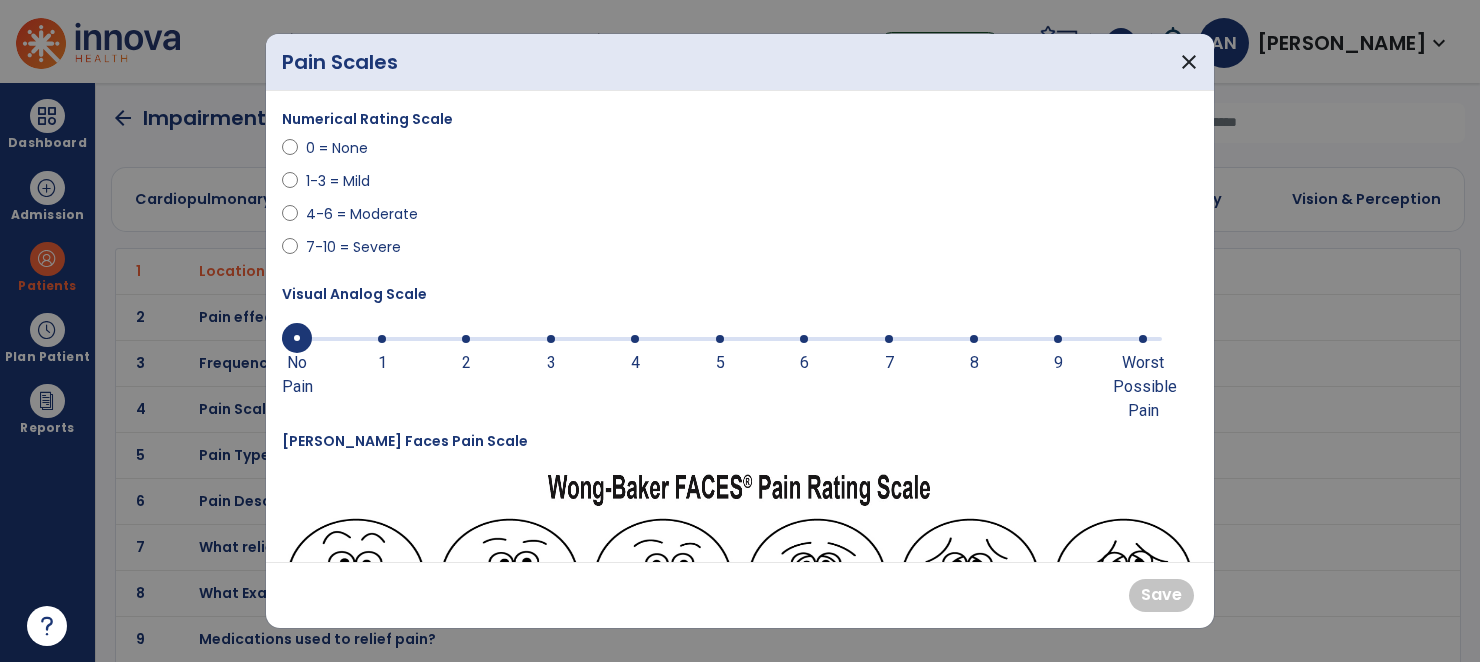 click at bounding box center [974, 339] 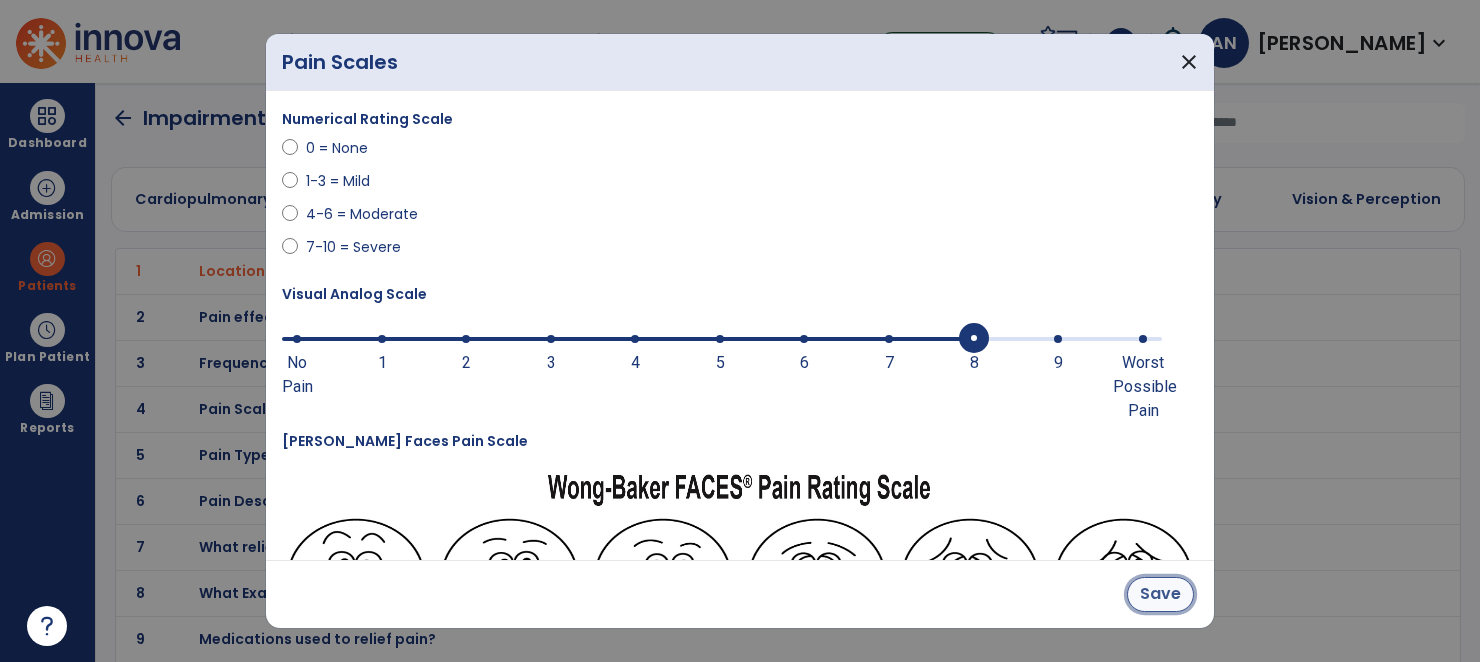 click on "Save" at bounding box center (1160, 594) 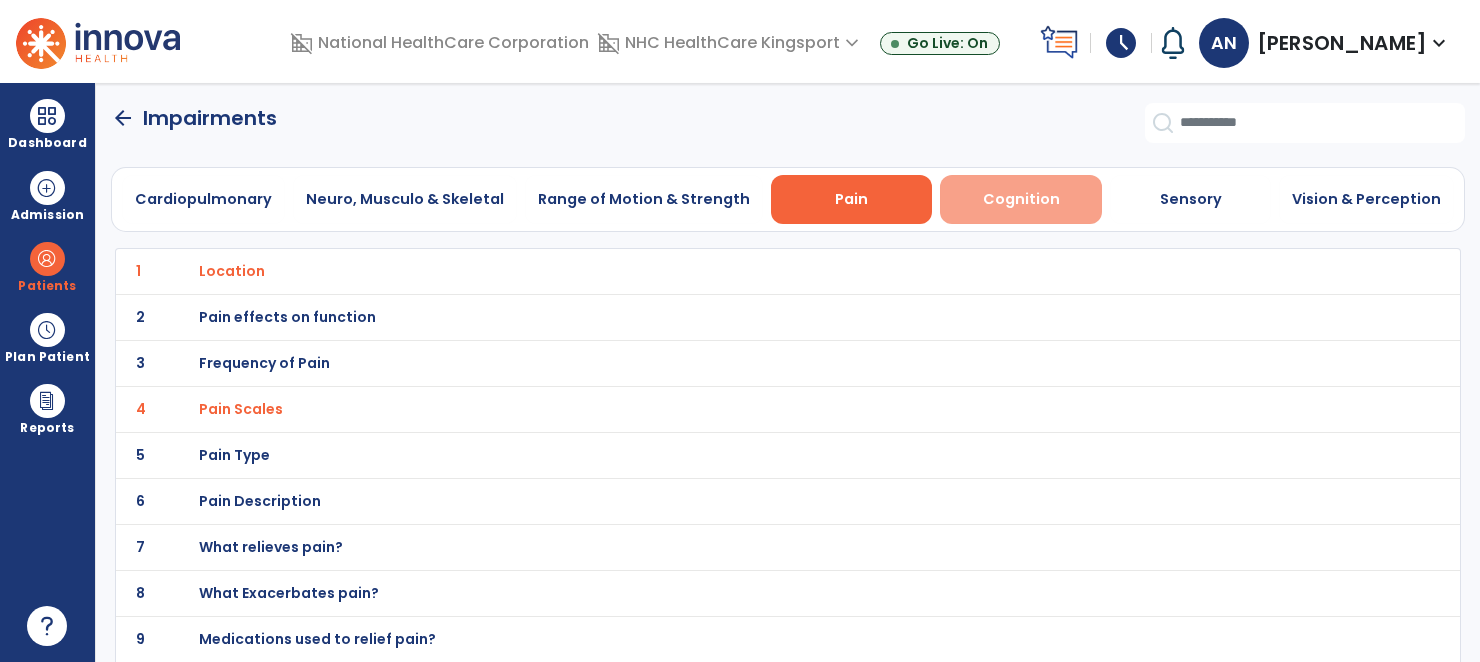 click on "Cognition" at bounding box center [1021, 199] 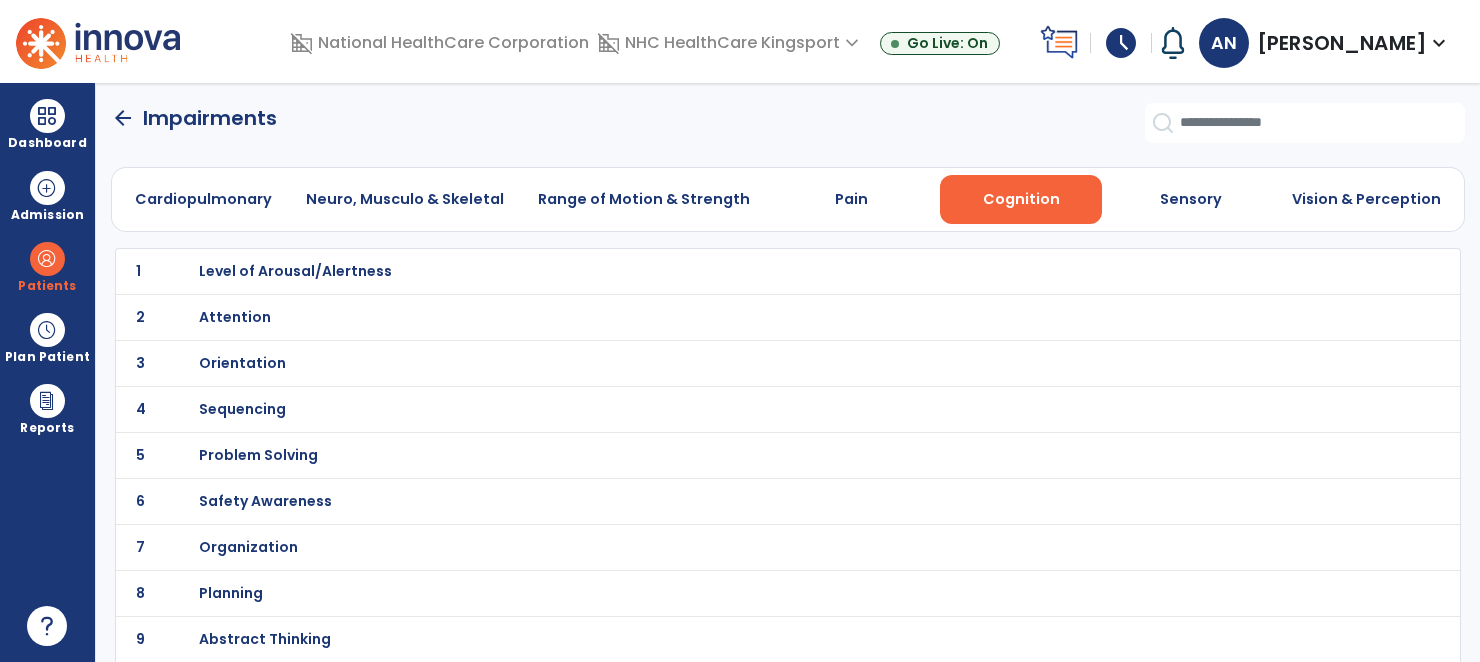 click on "Safety Awareness" at bounding box center (295, 271) 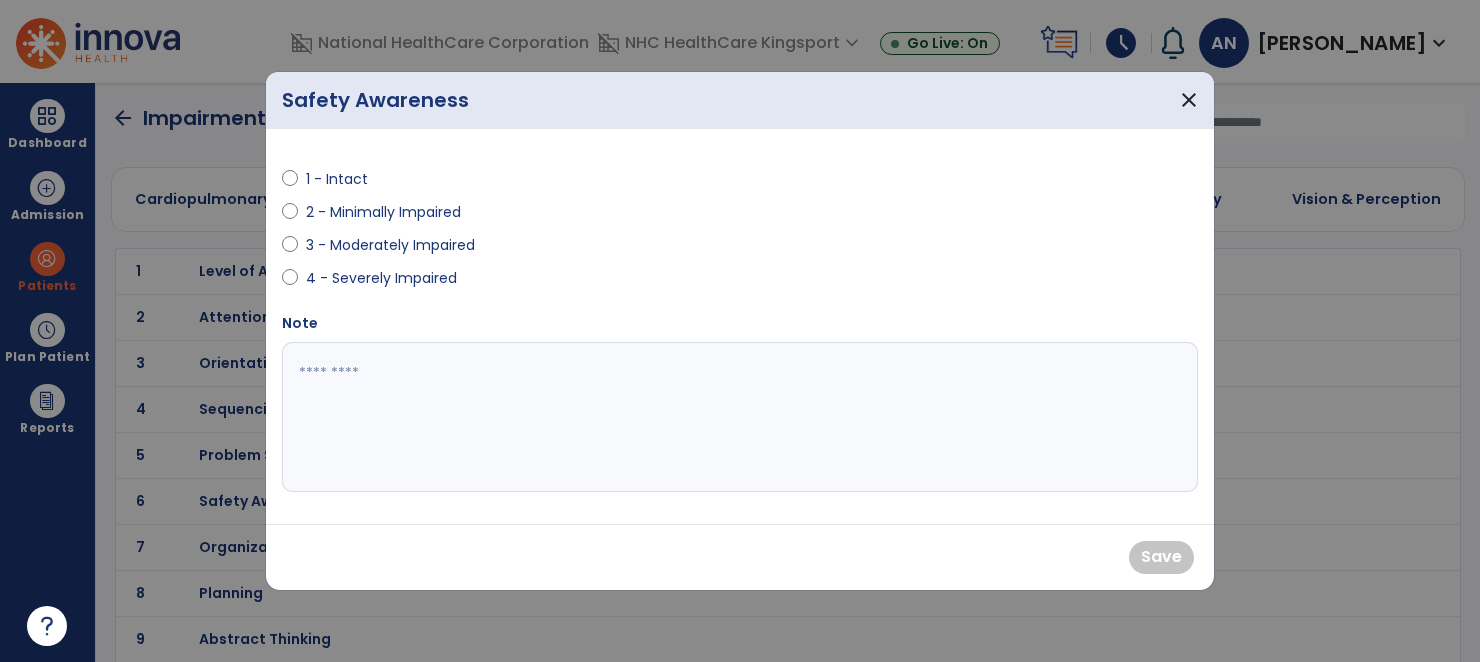 click on "2 - Minimally Impaired" at bounding box center (383, 212) 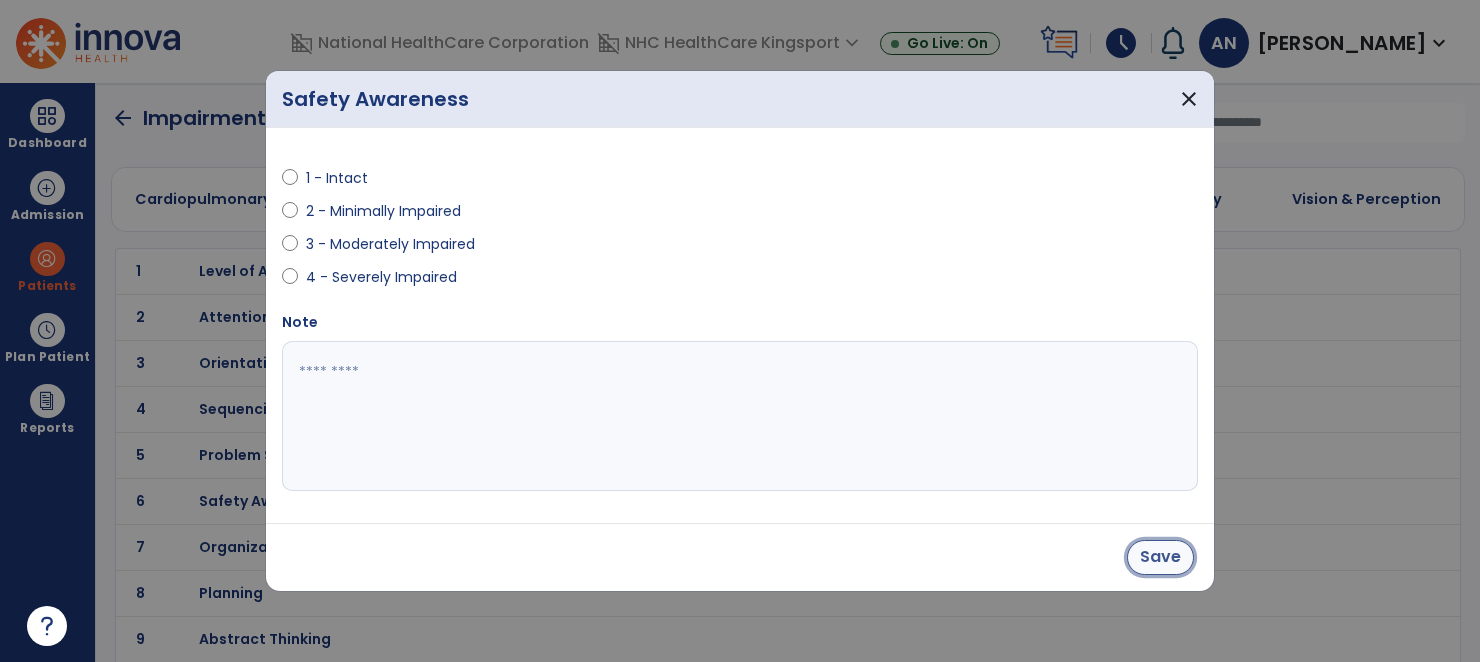 click on "Save" at bounding box center (1160, 557) 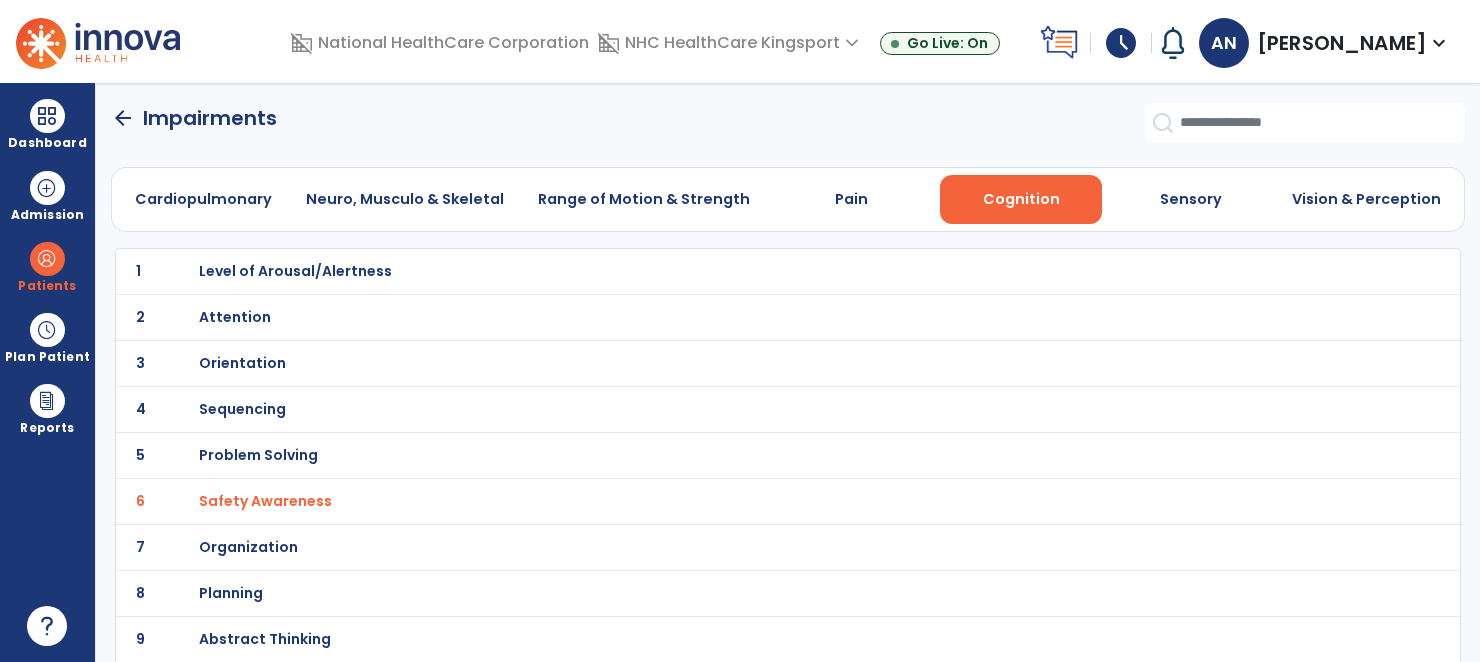 click on "arrow_back" 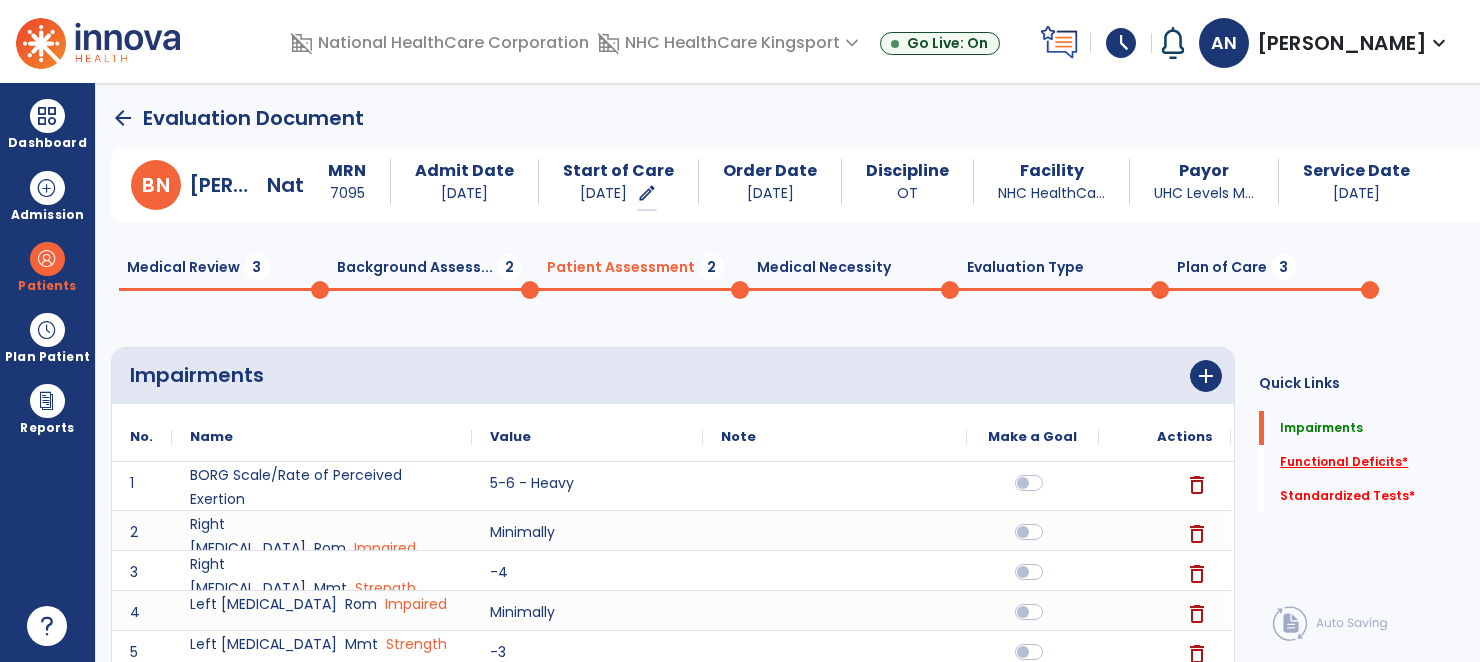 click on "Functional Deficits   *" 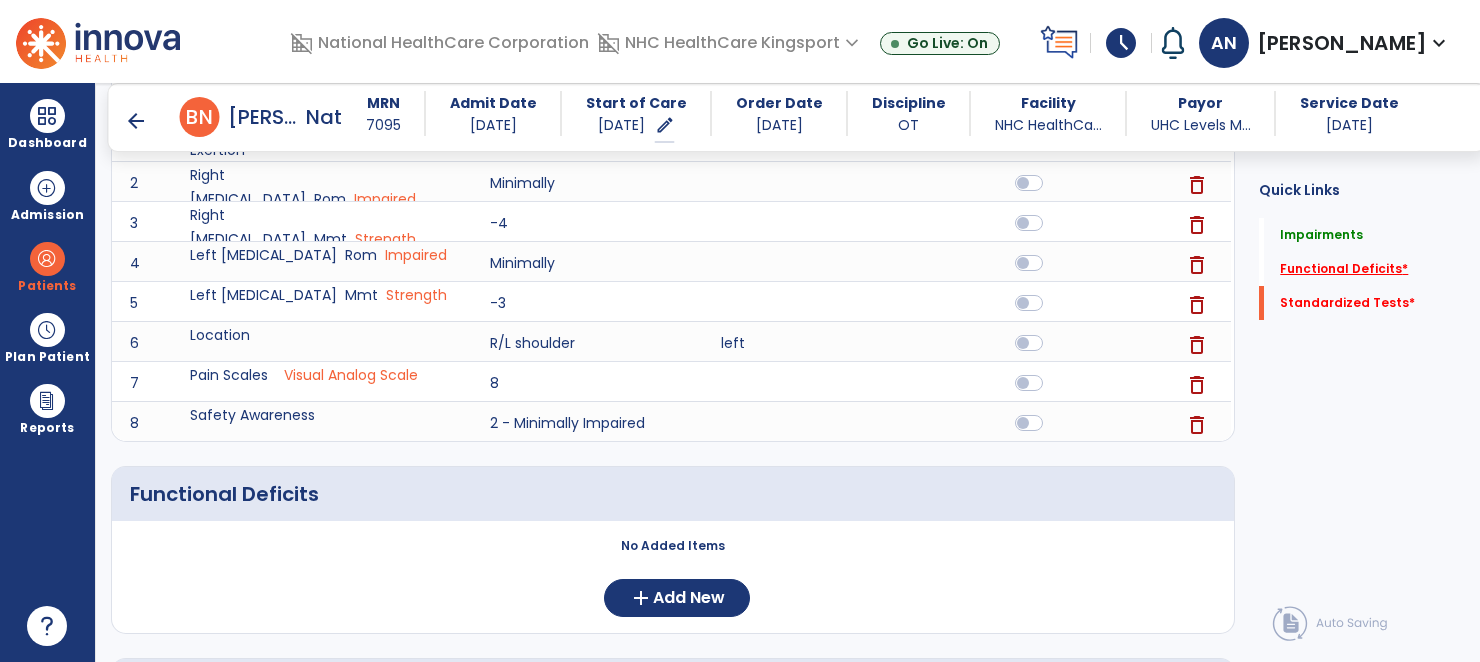 scroll, scrollTop: 526, scrollLeft: 0, axis: vertical 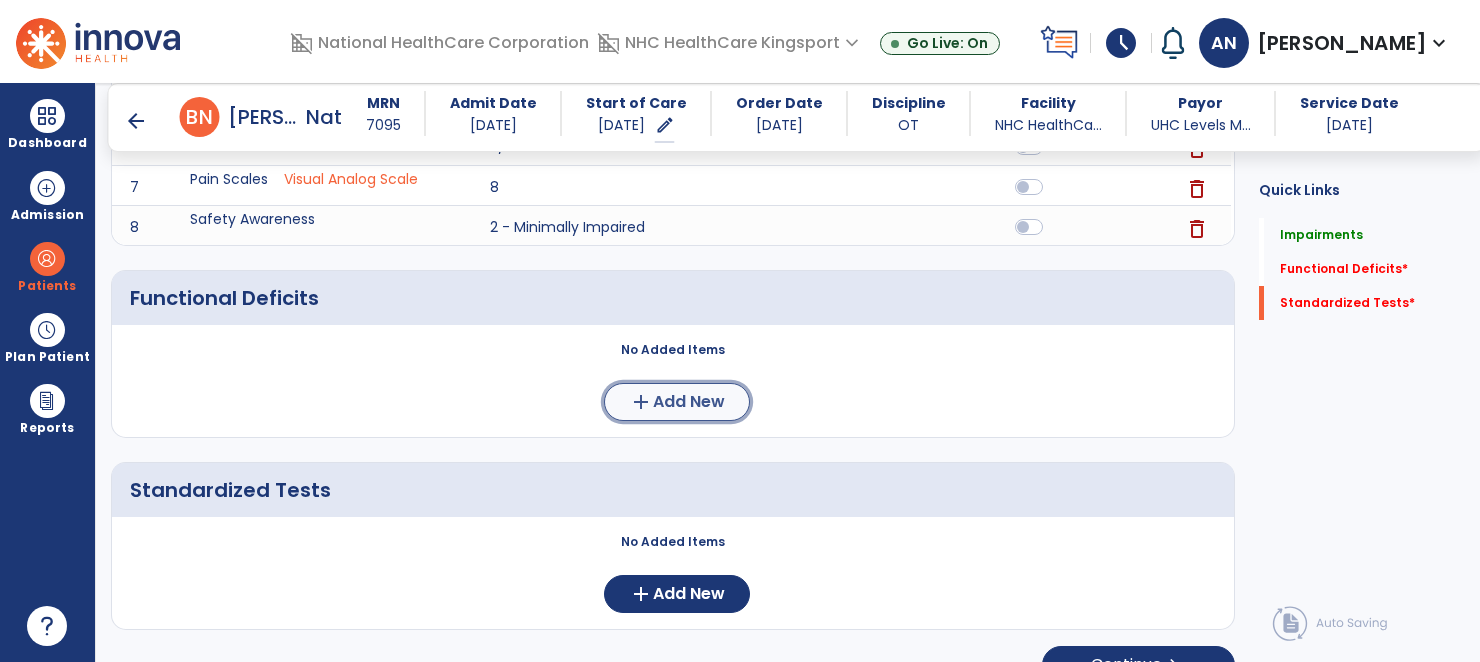 click on "Add New" 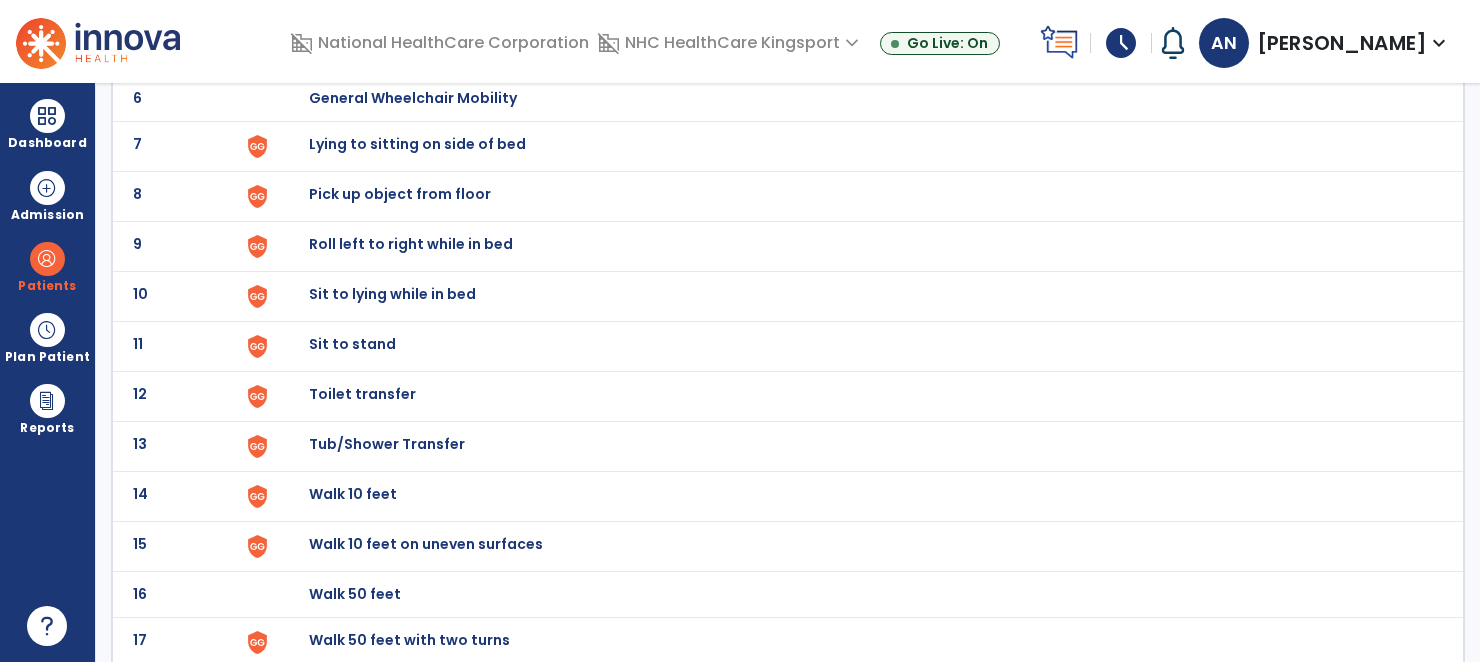 scroll, scrollTop: 437, scrollLeft: 0, axis: vertical 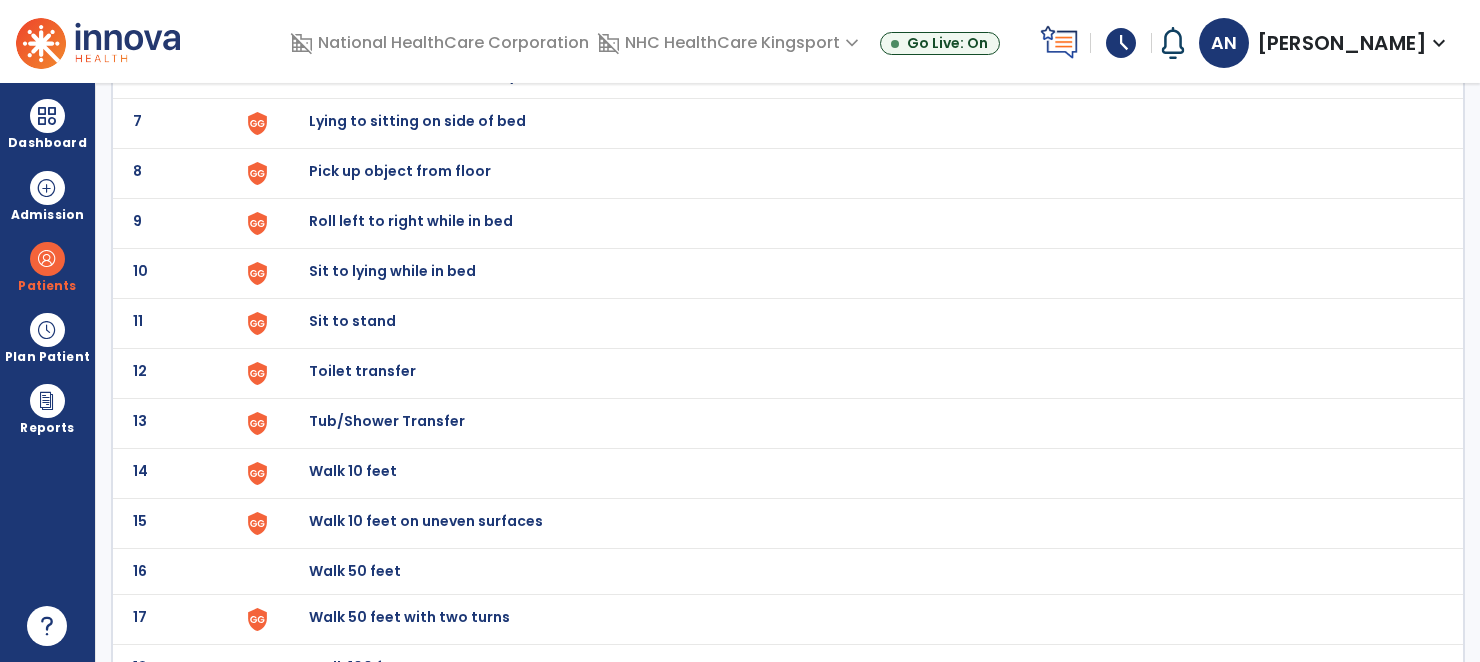click on "Toilet transfer" at bounding box center (355, -175) 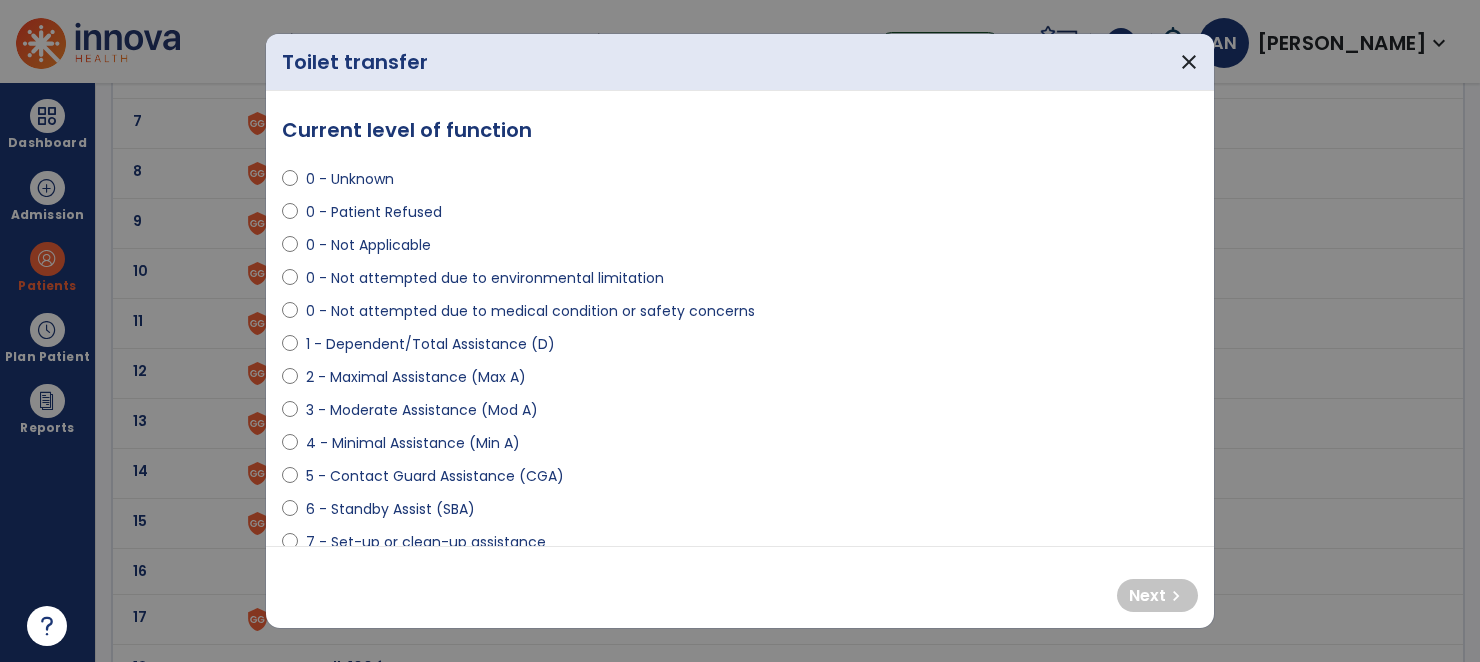 click on "4 - Minimal Assistance (Min A)" at bounding box center (413, 443) 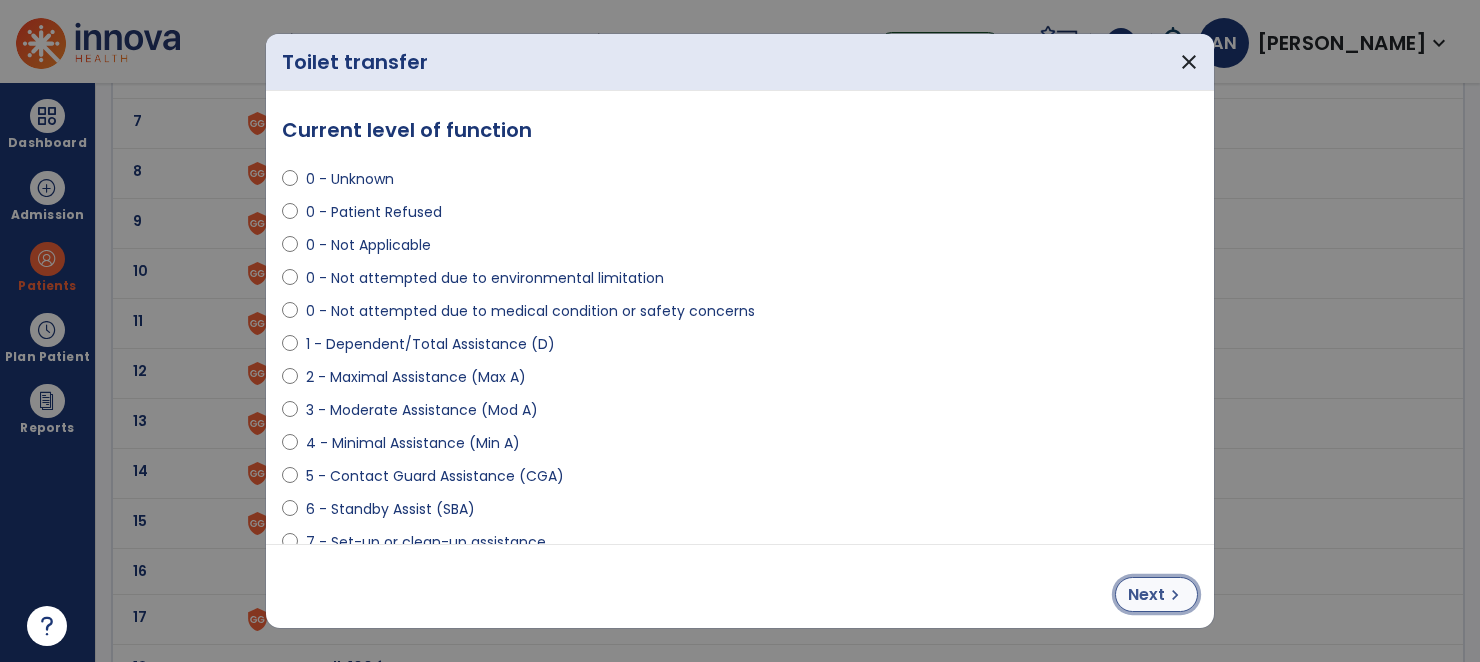 click on "Next" at bounding box center (1146, 595) 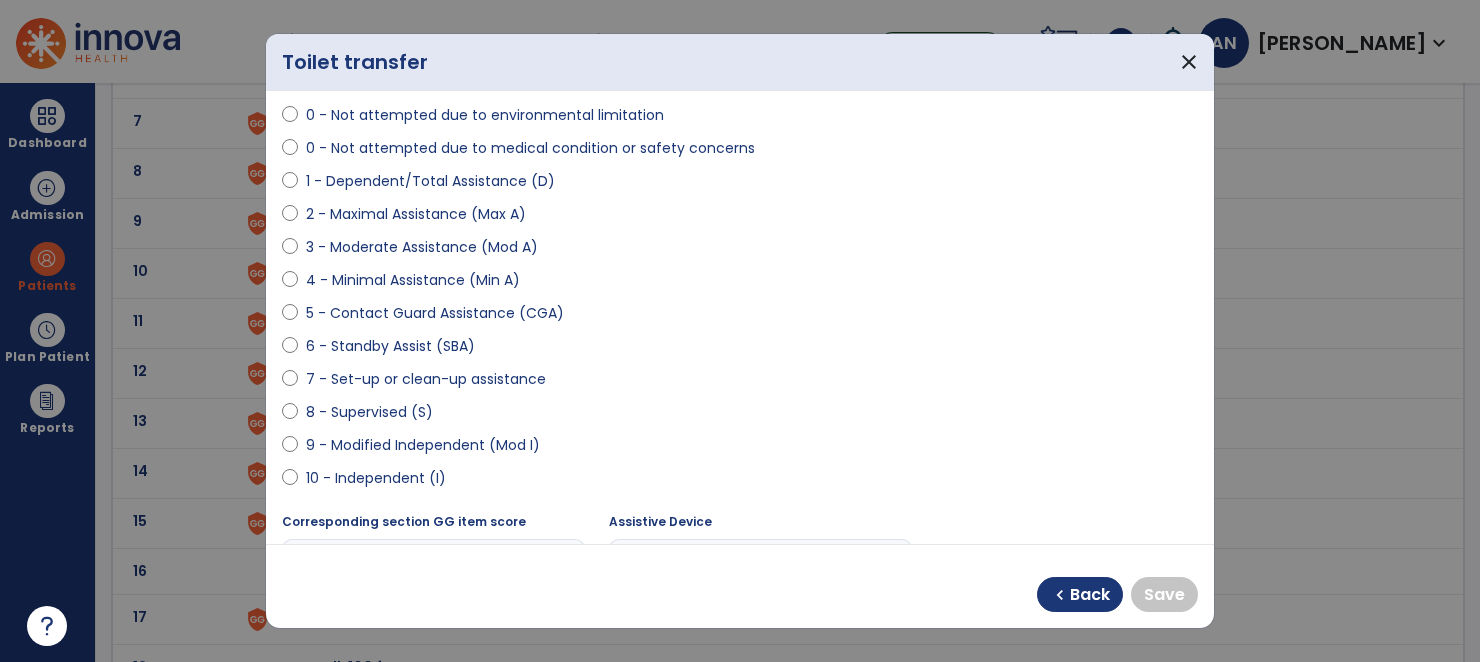 scroll, scrollTop: 172, scrollLeft: 0, axis: vertical 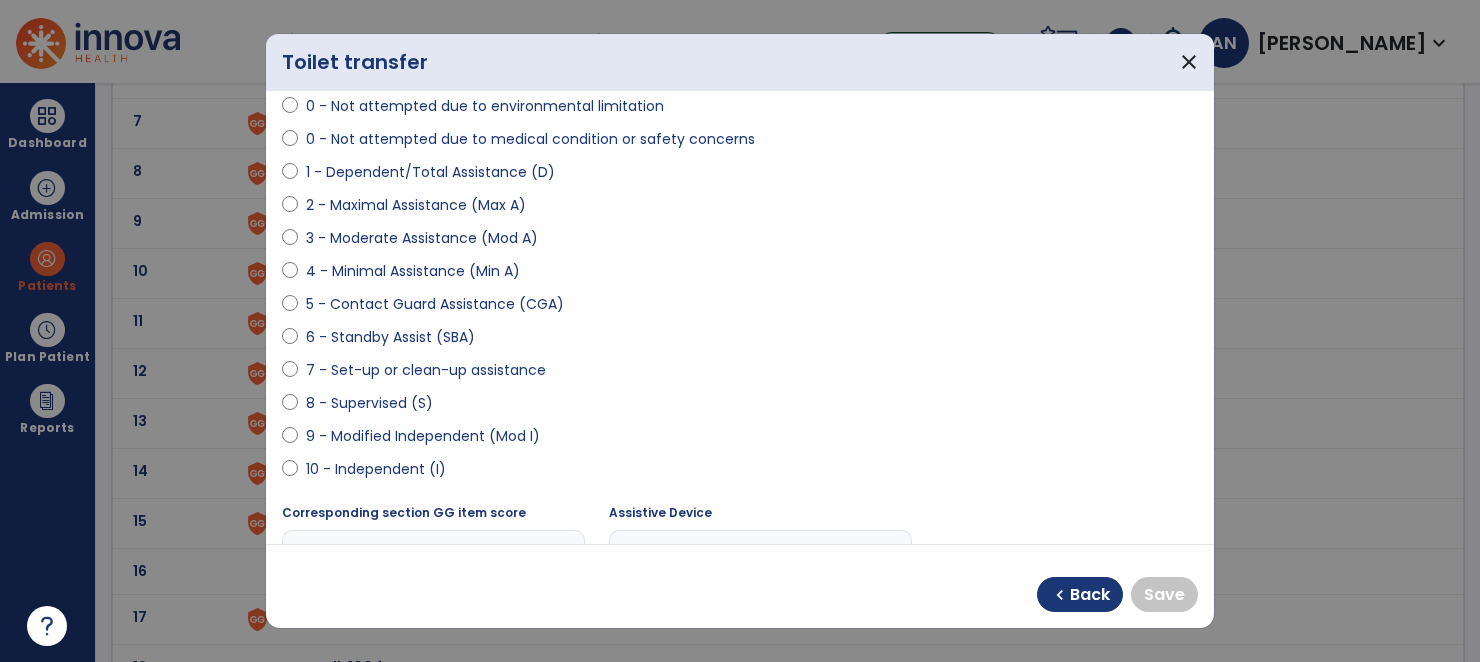 click on "9 - Modified Independent (Mod I)" at bounding box center (423, 436) 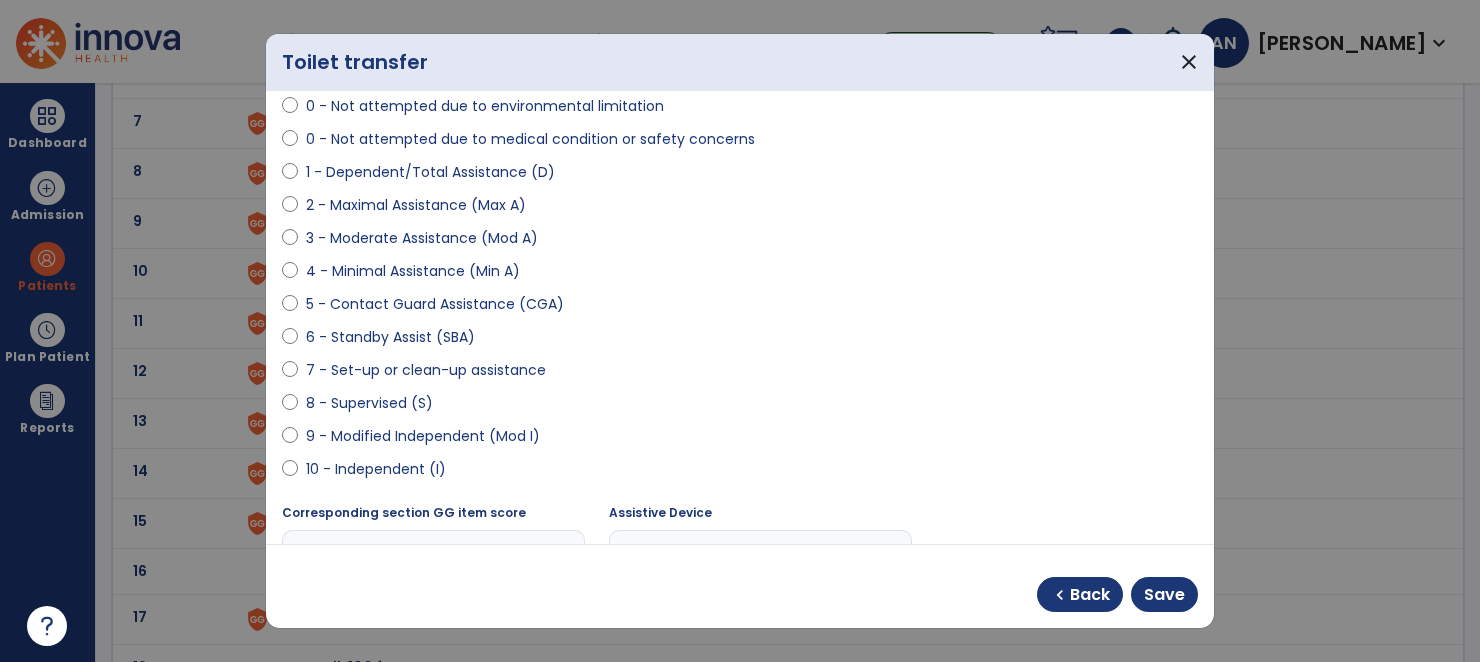 click on "chevron_left  Back Save" at bounding box center (740, 586) 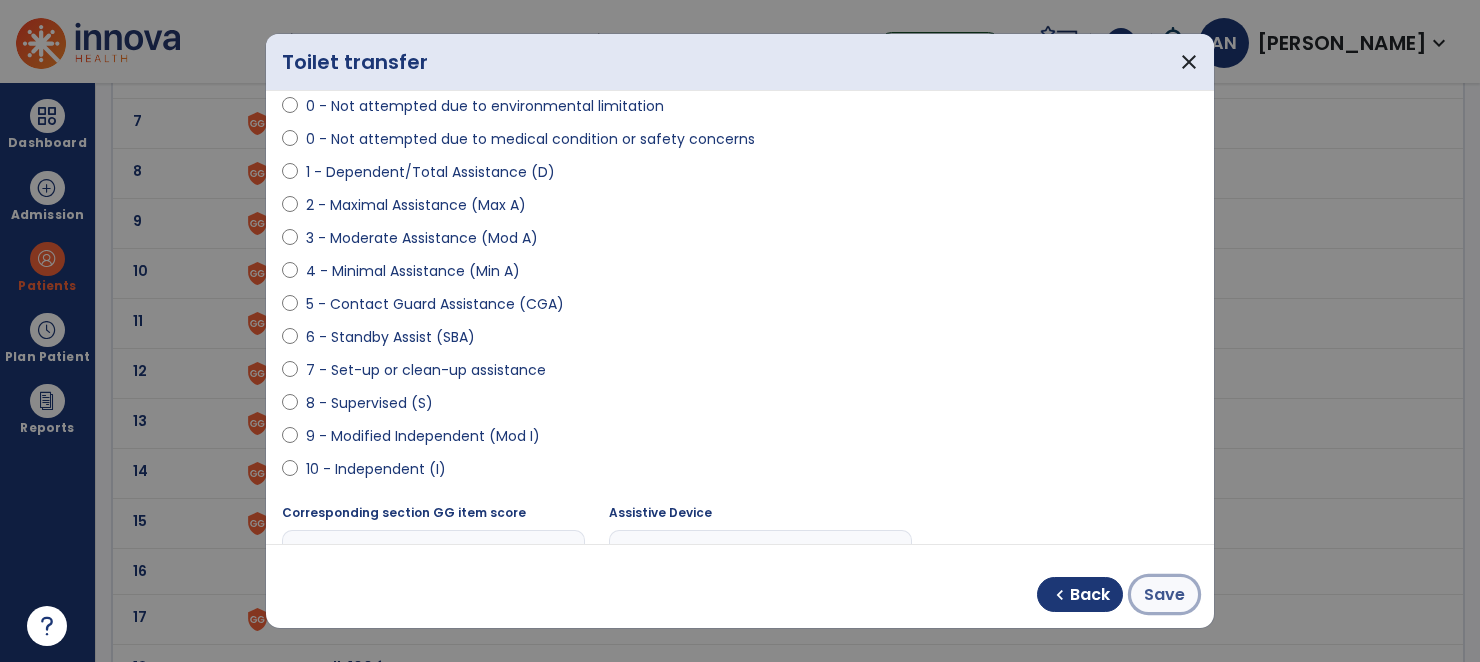 click on "Save" at bounding box center (1164, 595) 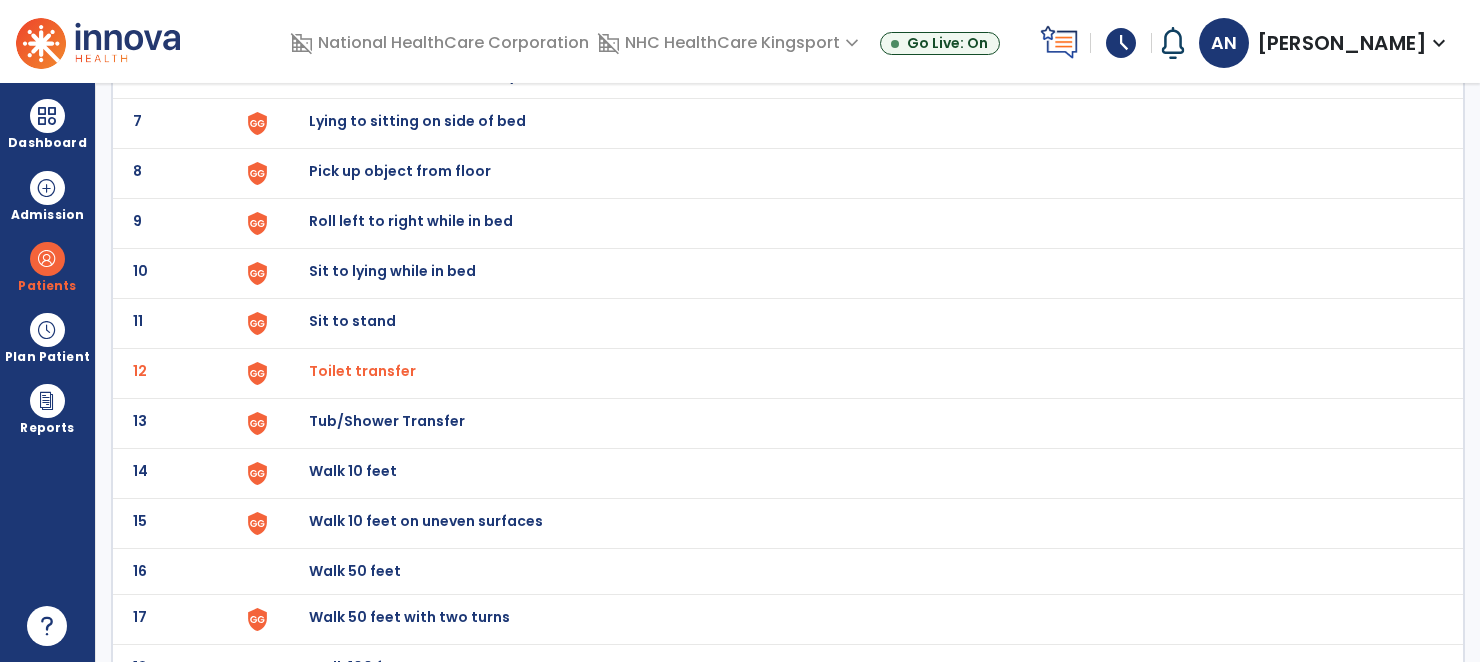 click on "Tub/Shower Transfer" at bounding box center [355, -175] 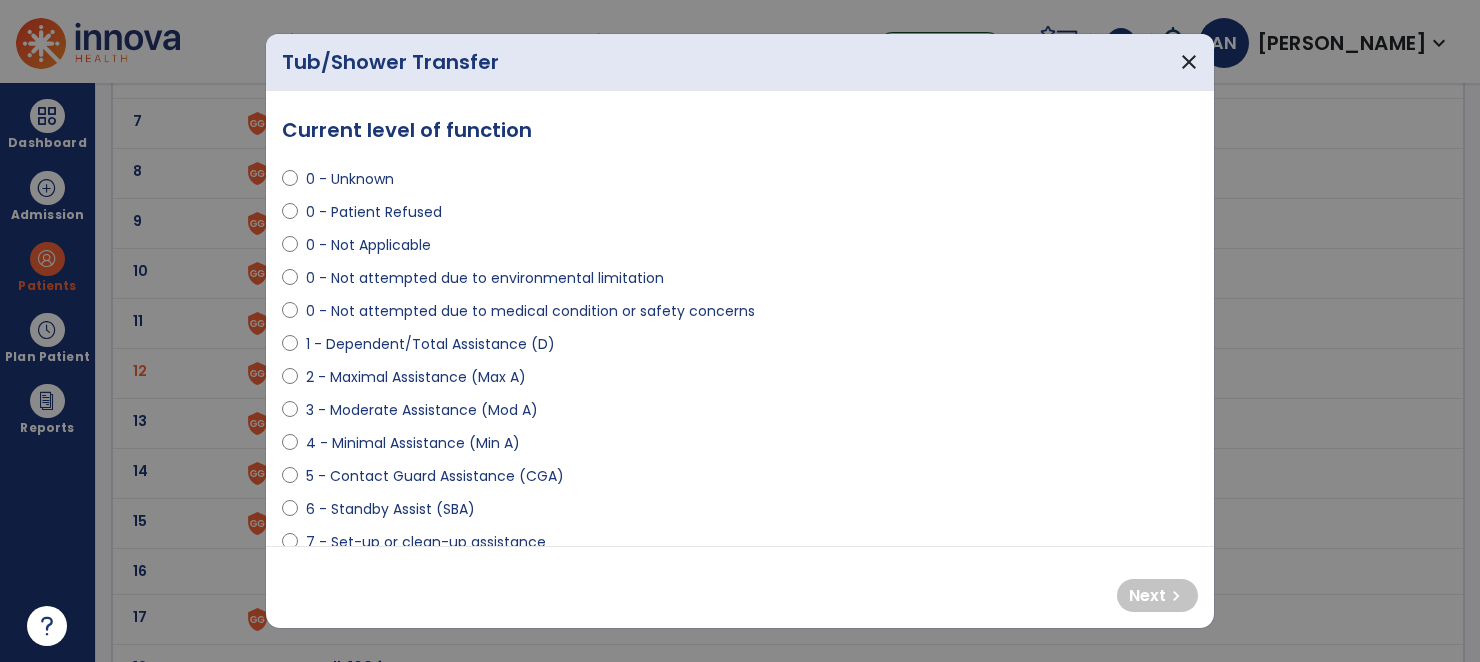 click on "4 - Minimal Assistance (Min A)" at bounding box center (413, 443) 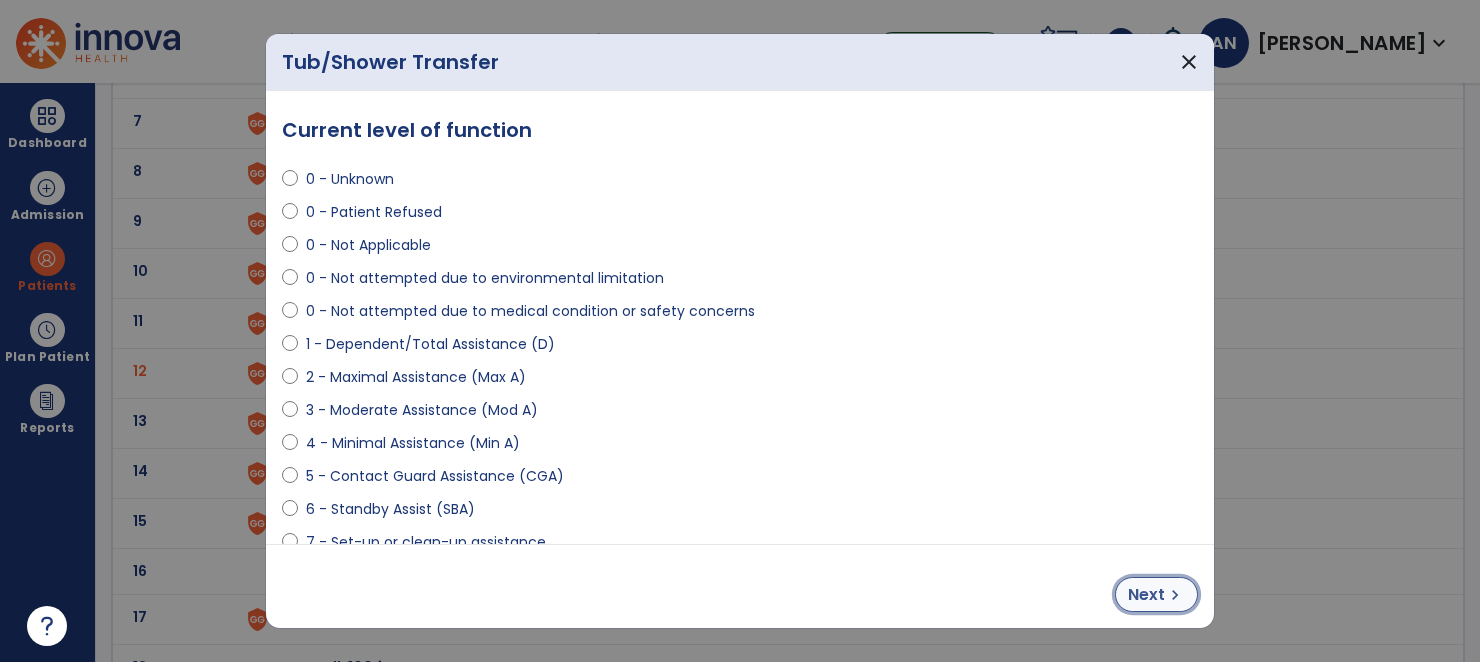 click on "Next" at bounding box center [1146, 595] 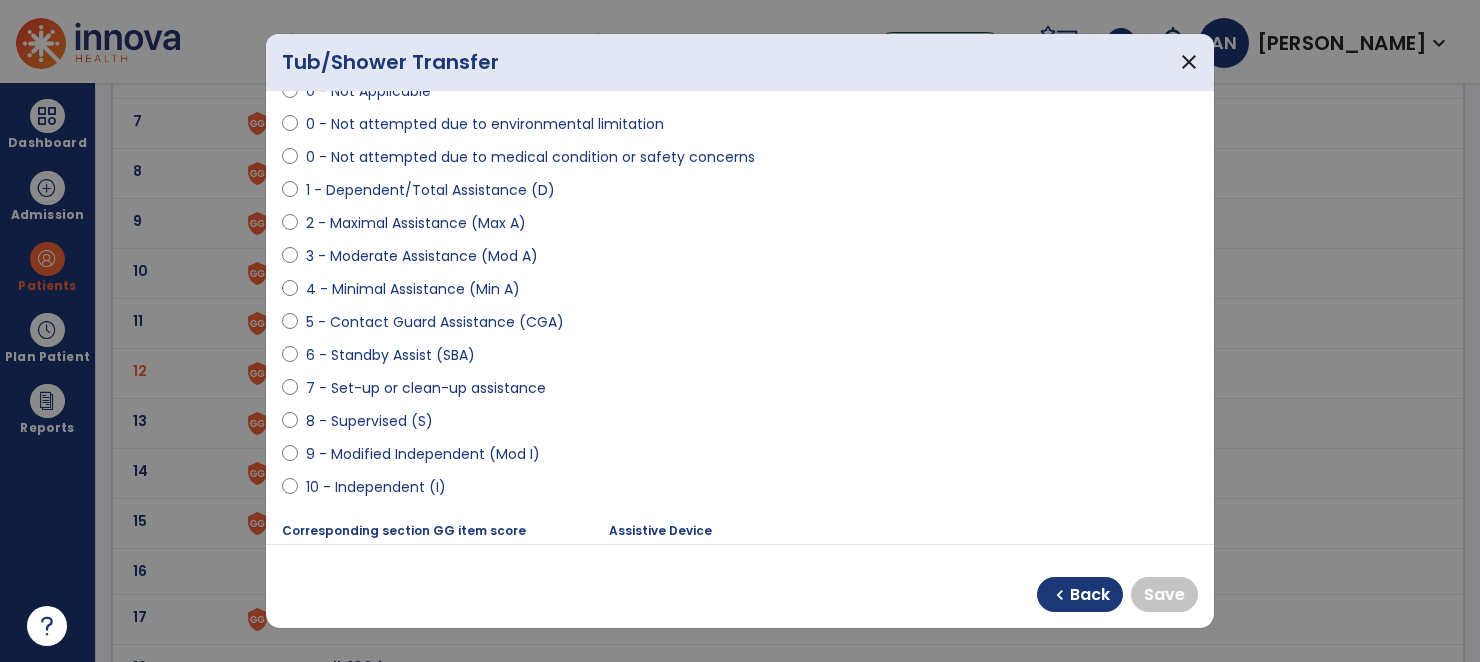 scroll, scrollTop: 162, scrollLeft: 0, axis: vertical 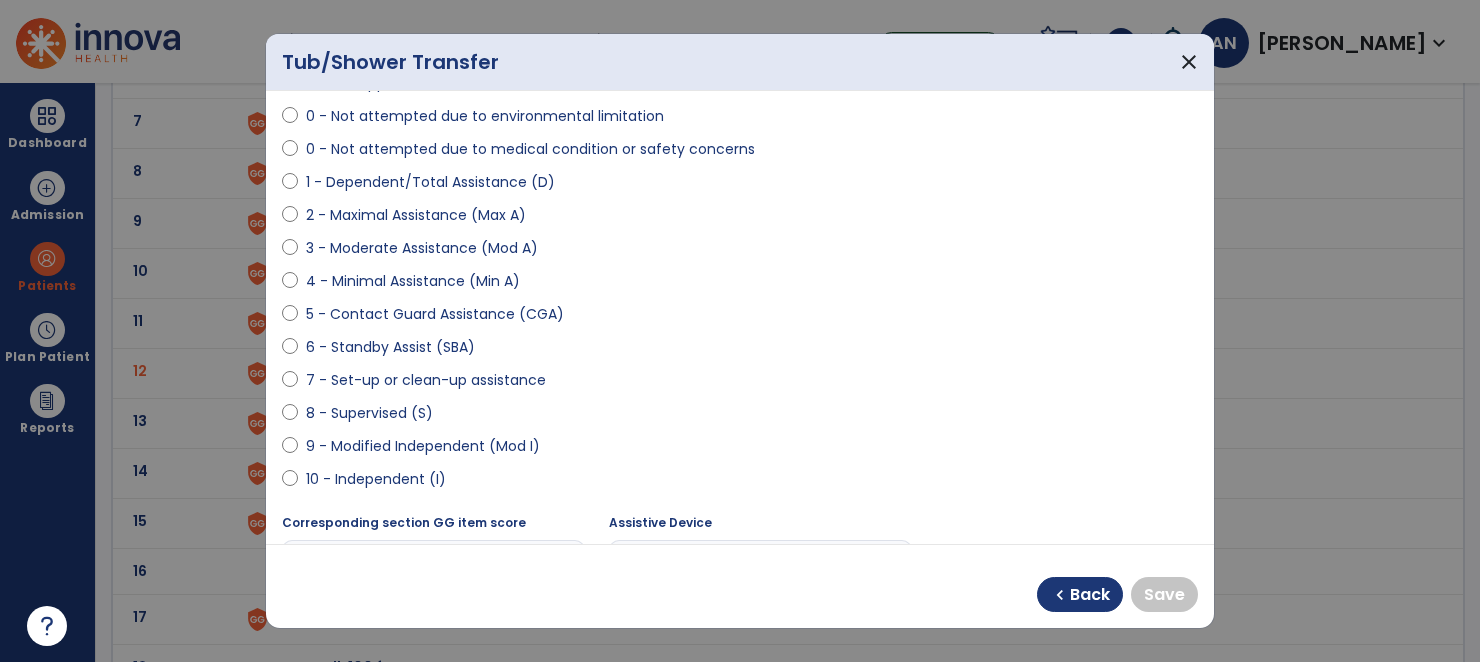 select on "**********" 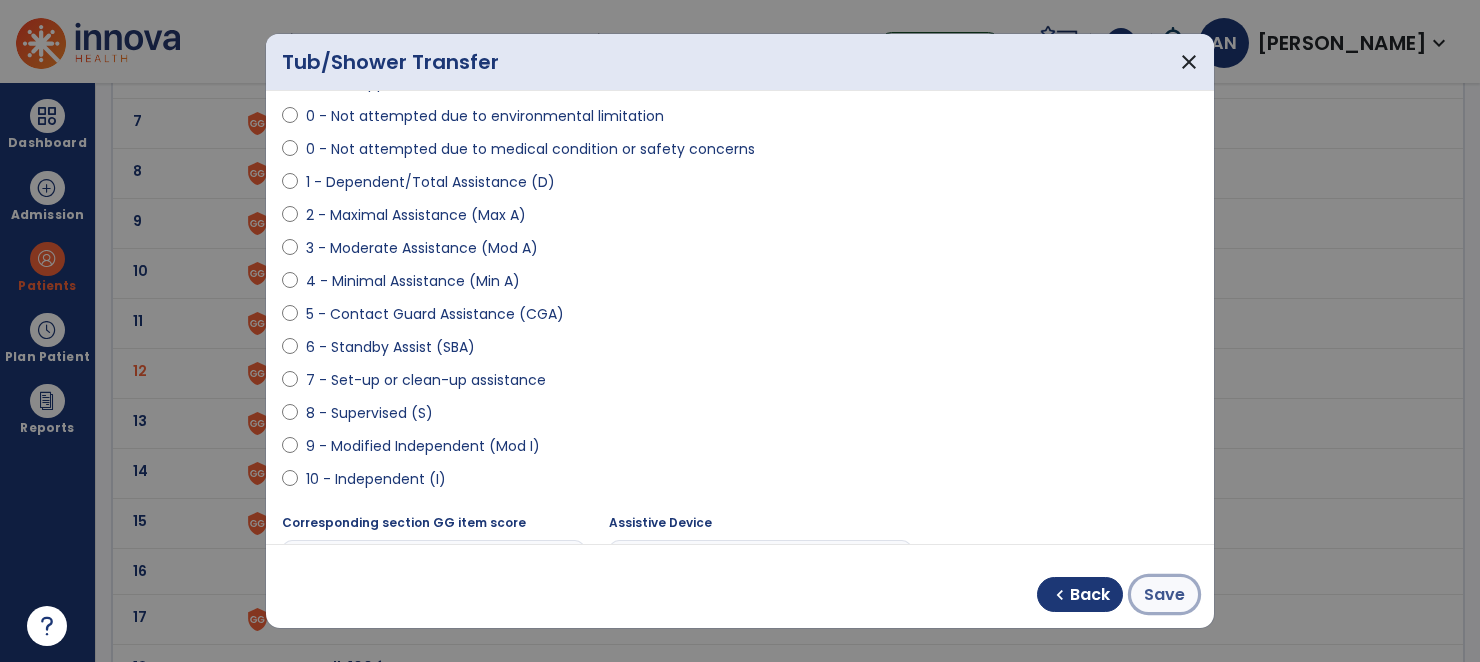 click on "Save" at bounding box center [1164, 595] 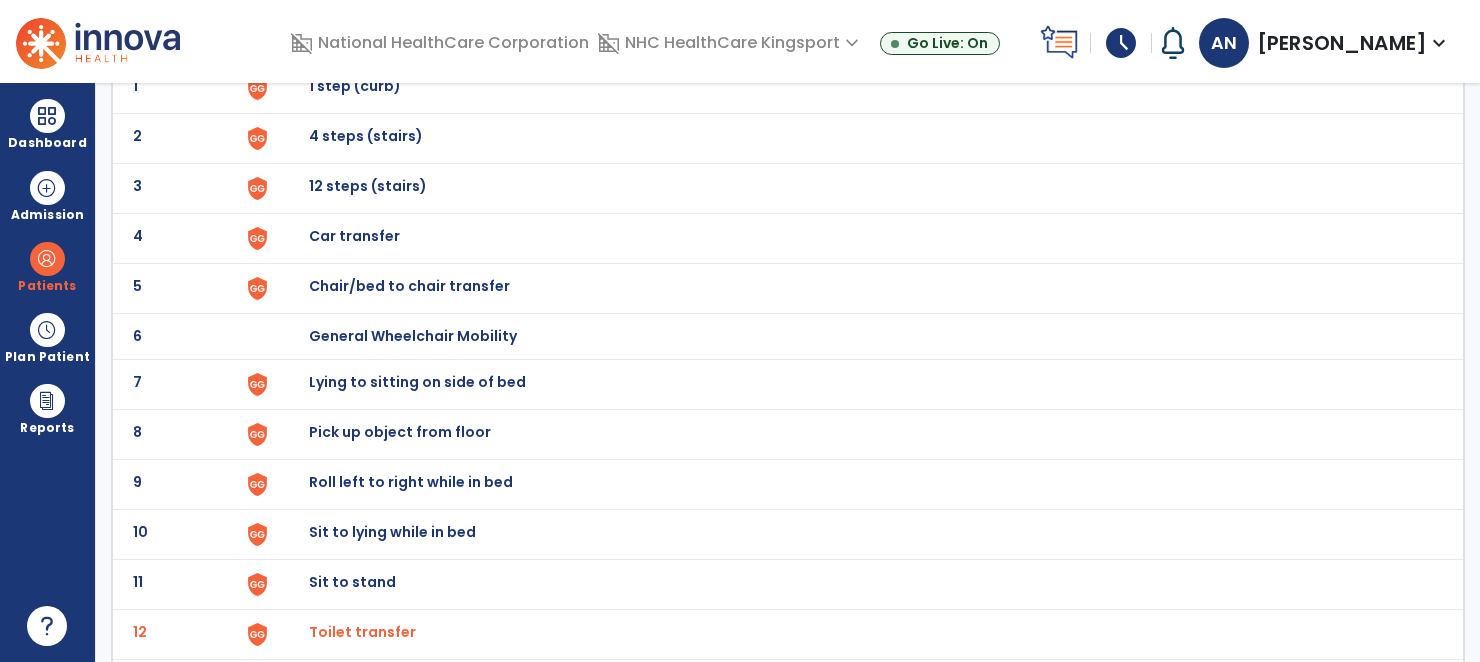 scroll, scrollTop: 0, scrollLeft: 0, axis: both 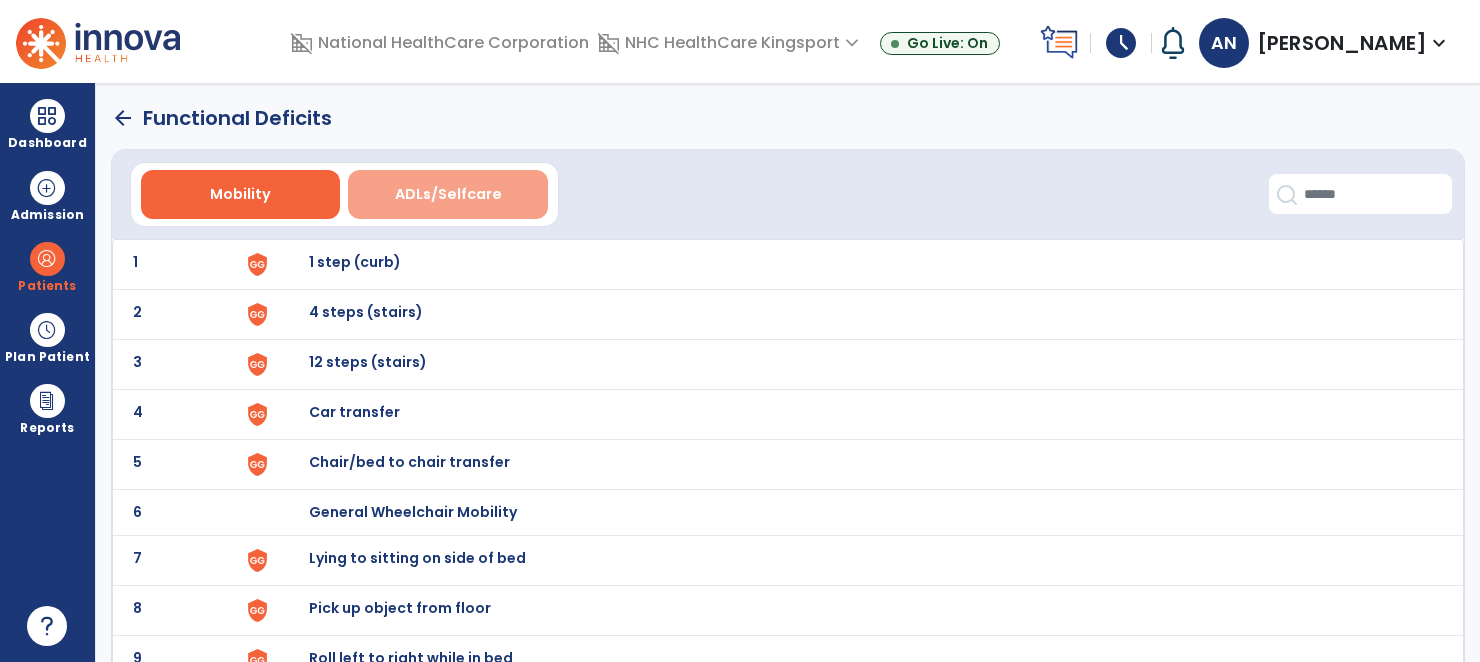 click on "ADLs/Selfcare" at bounding box center (448, 194) 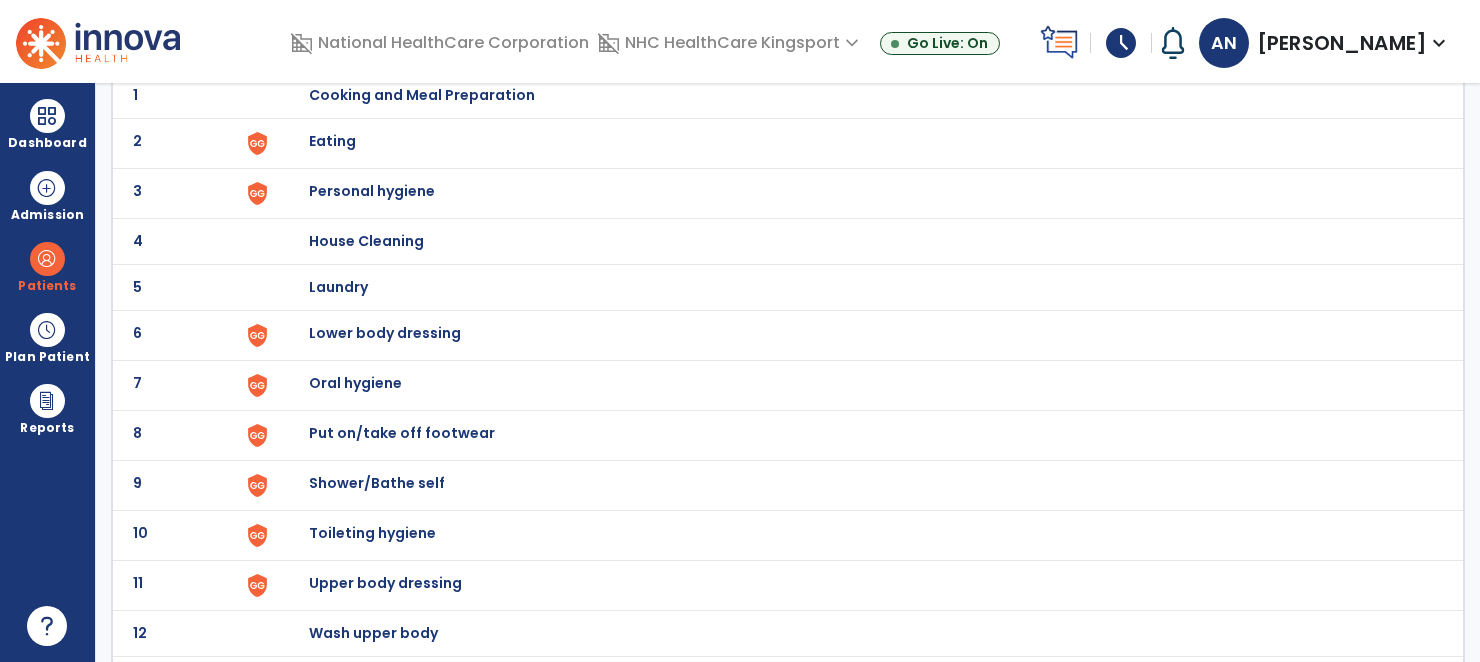 scroll, scrollTop: 168, scrollLeft: 0, axis: vertical 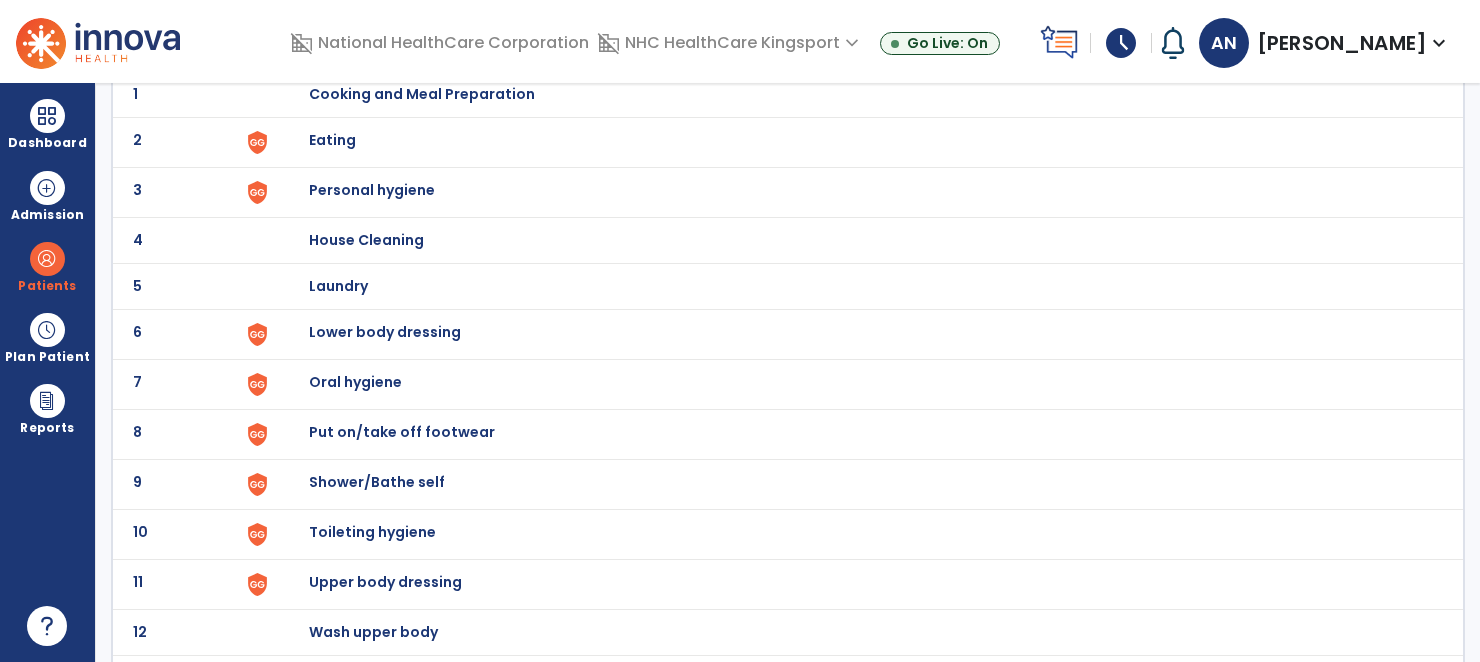 click on "6 Lower body dressing" 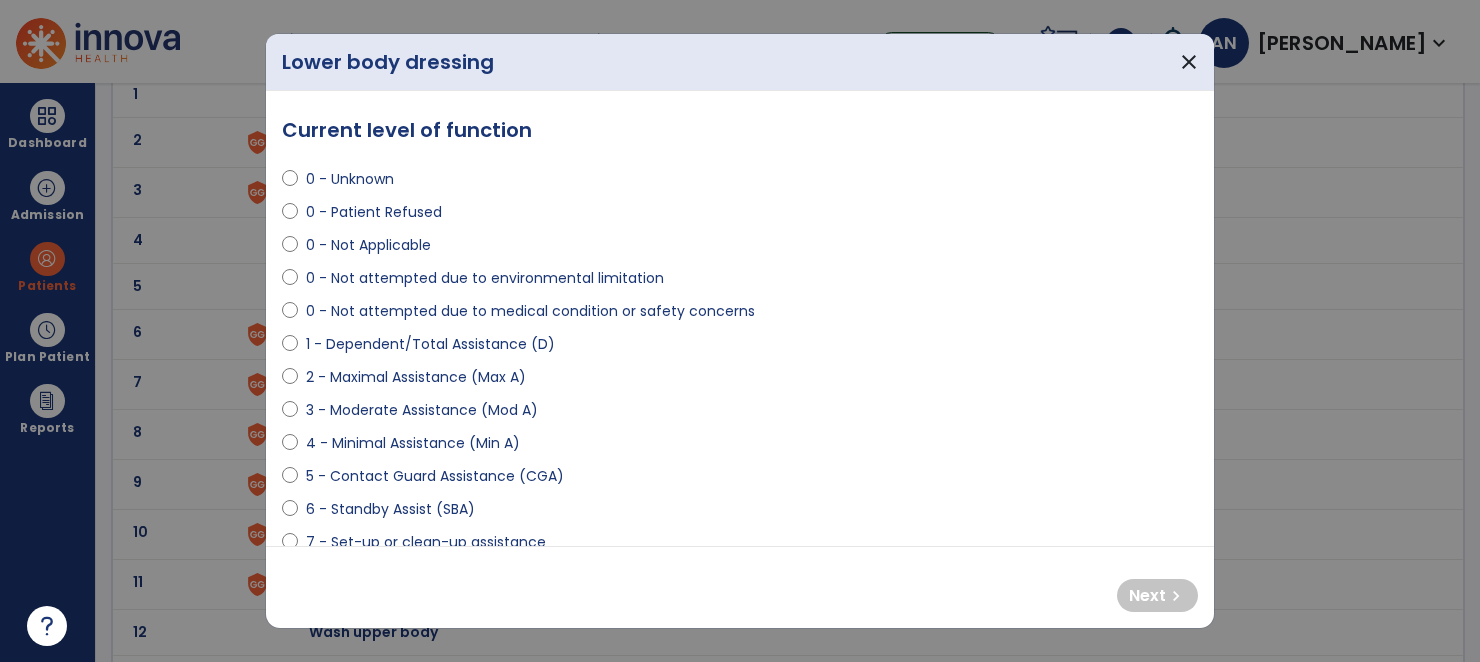click on "2 - Maximal Assistance (Max A)" at bounding box center (416, 377) 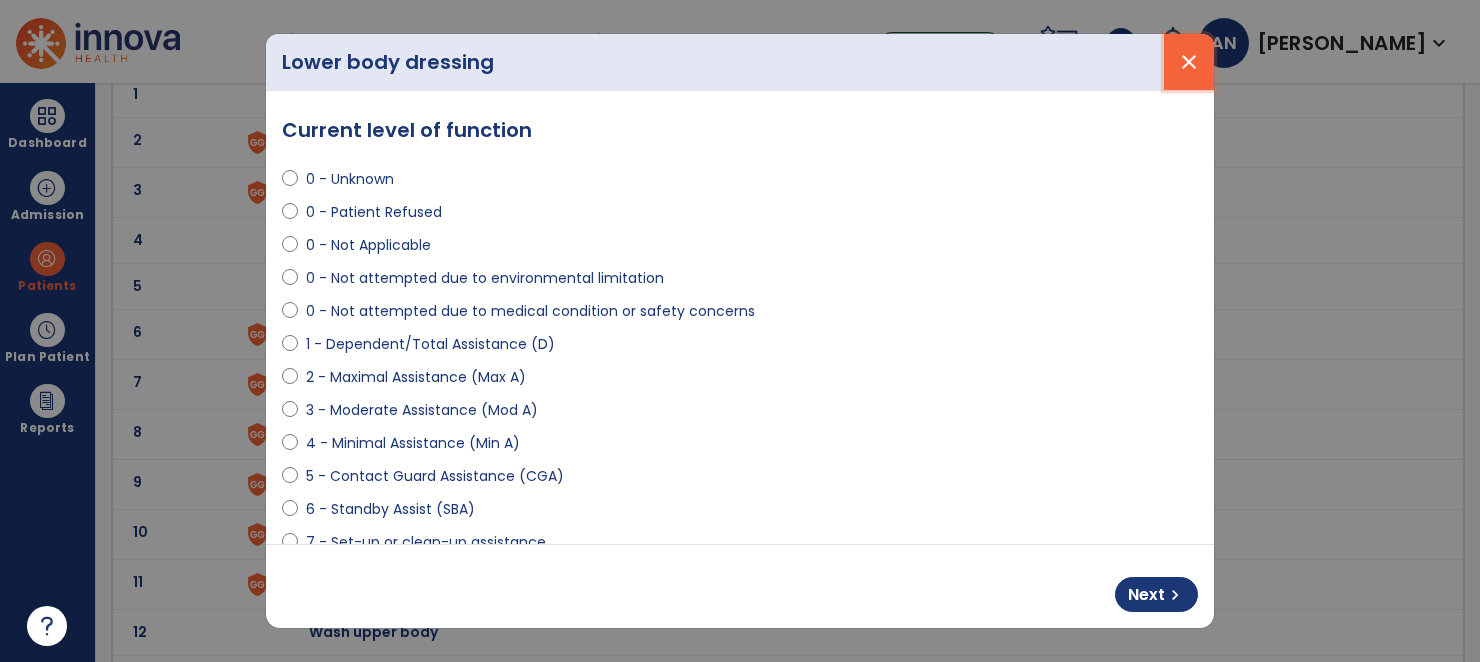 click on "close" at bounding box center (1189, 62) 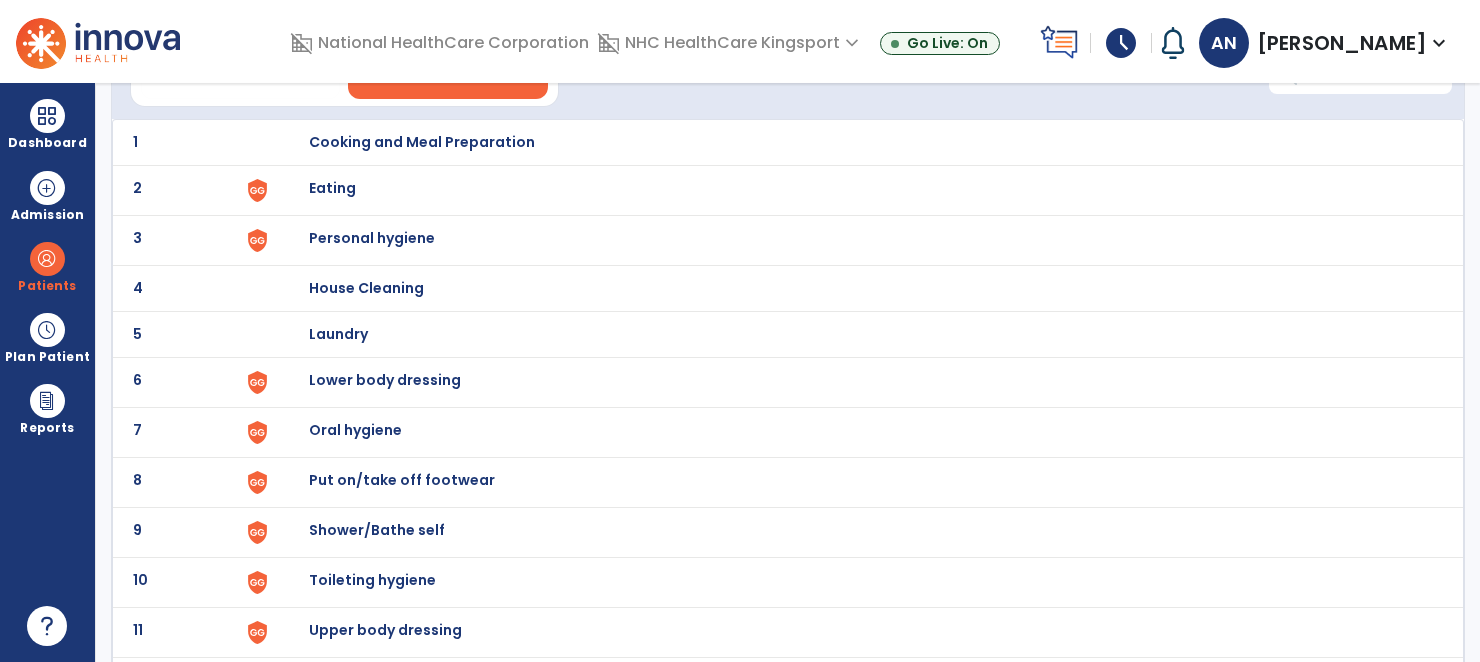 scroll, scrollTop: 123, scrollLeft: 0, axis: vertical 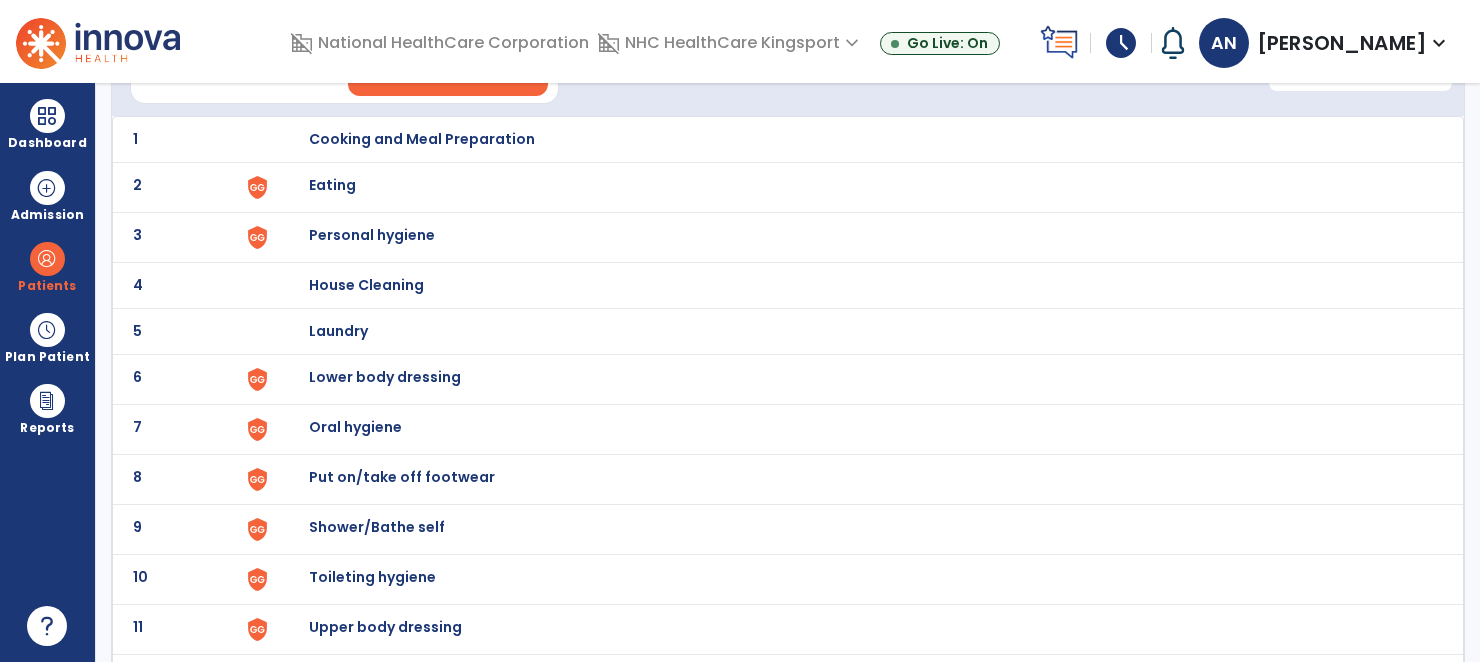 click on "Lower body dressing" at bounding box center [422, 139] 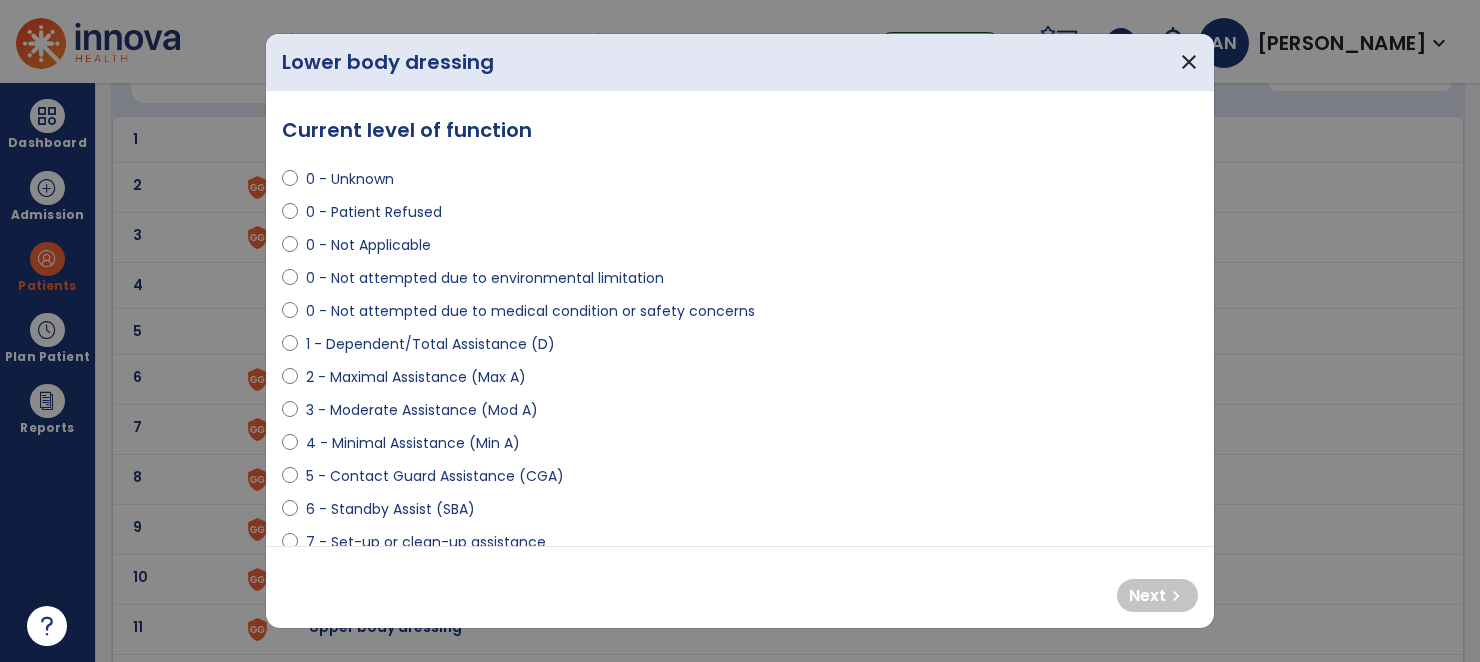 click on "2 - Maximal Assistance (Max A)" at bounding box center [416, 377] 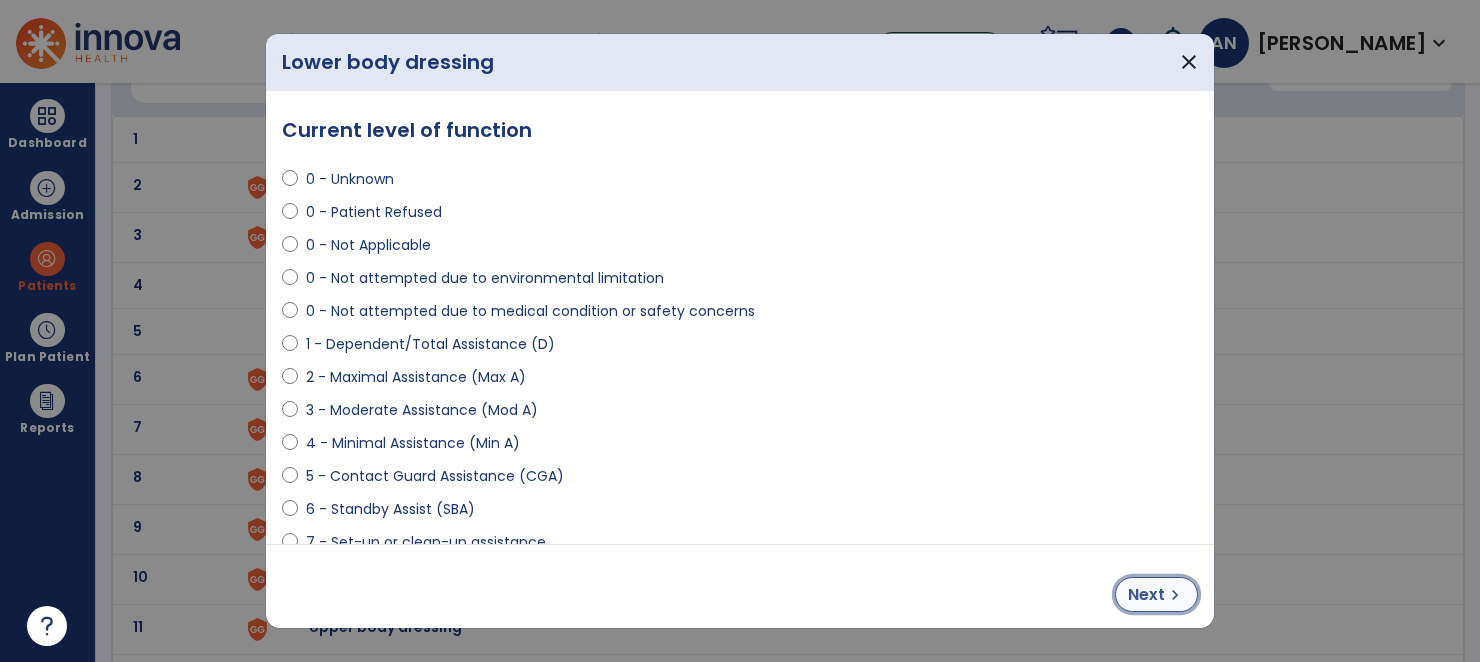click on "Next" at bounding box center [1146, 595] 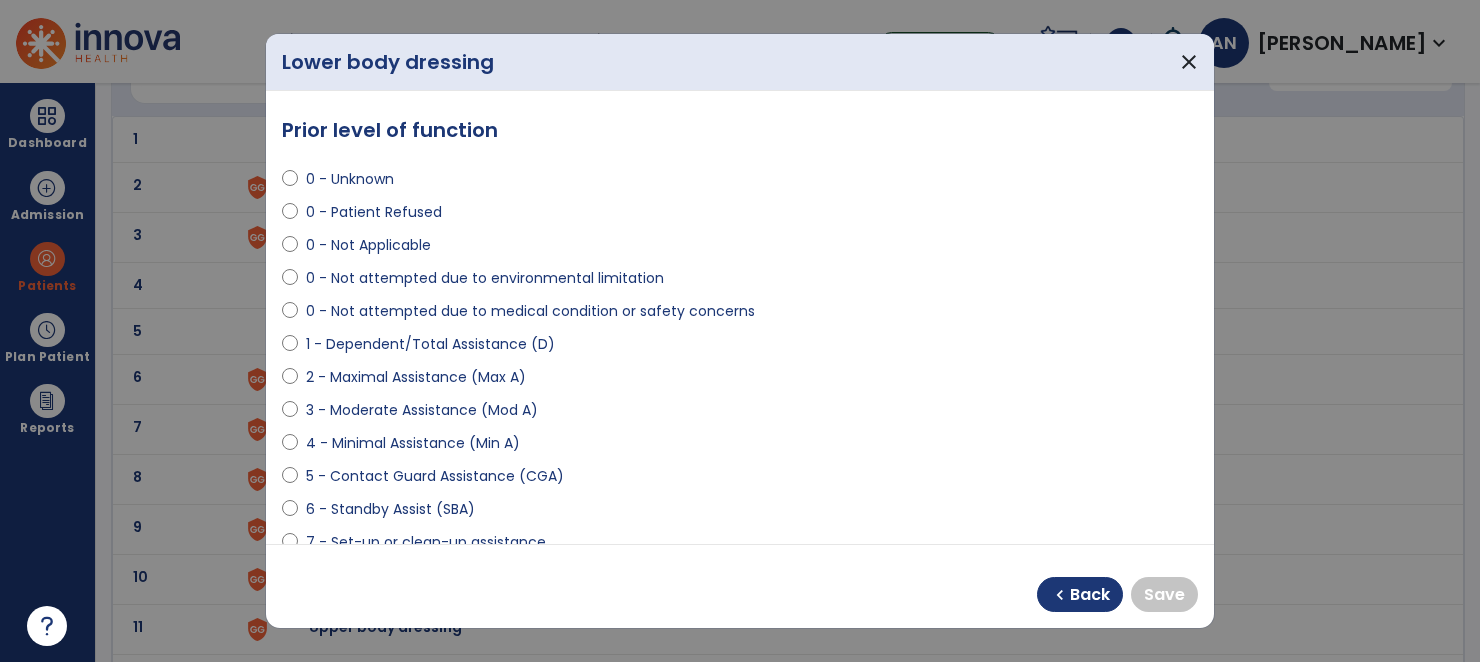 select on "**********" 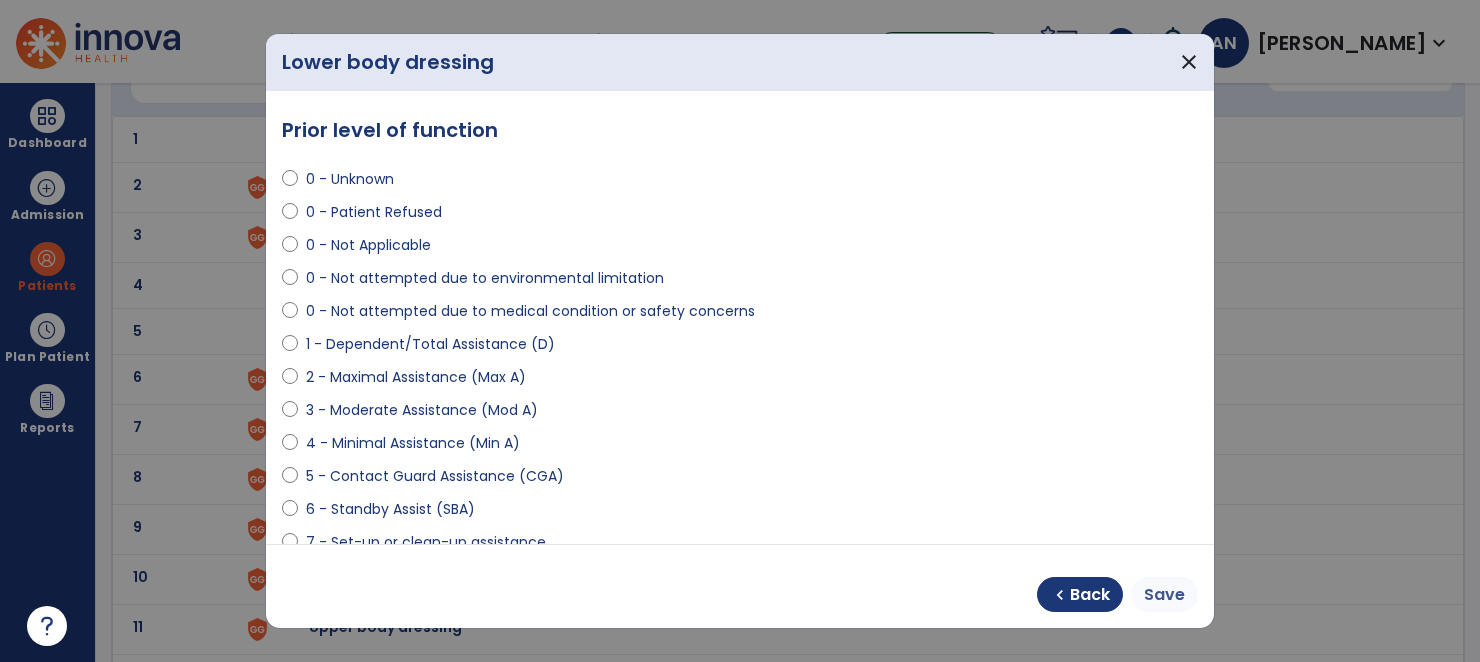 click on "Save" at bounding box center (1164, 595) 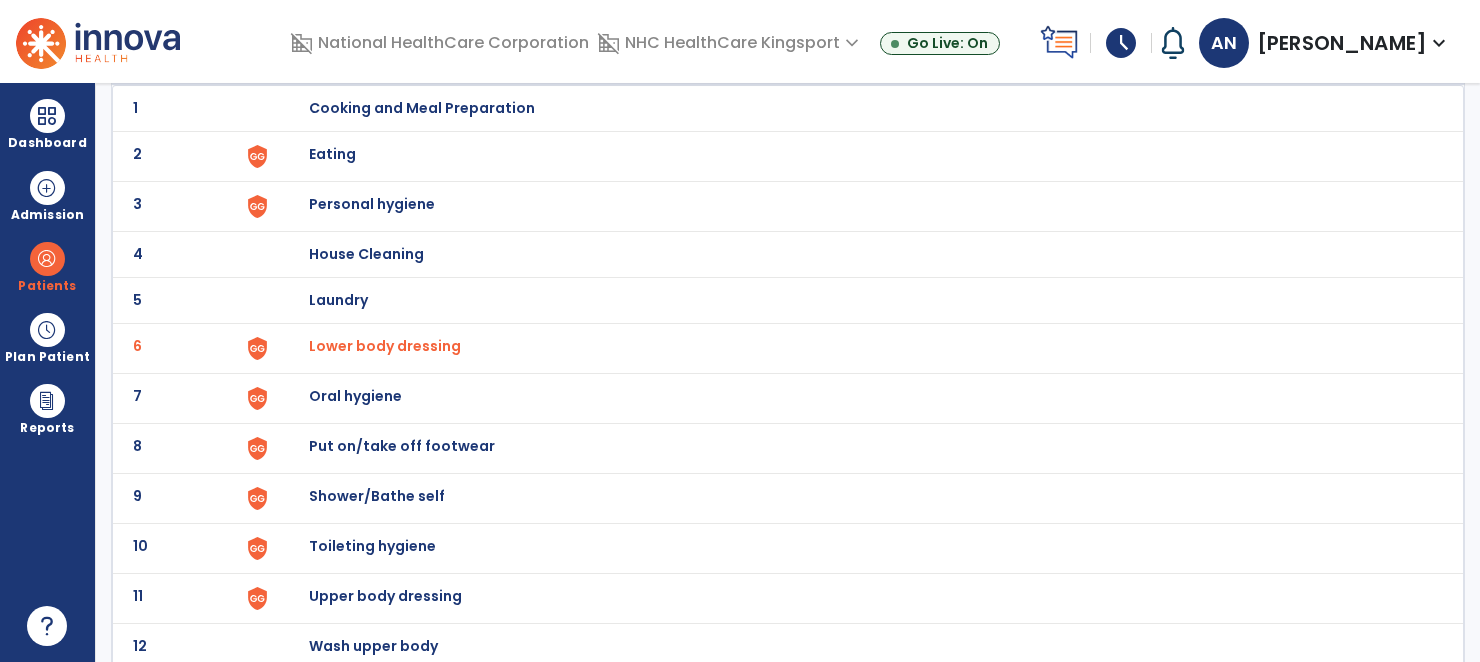 scroll, scrollTop: 207, scrollLeft: 0, axis: vertical 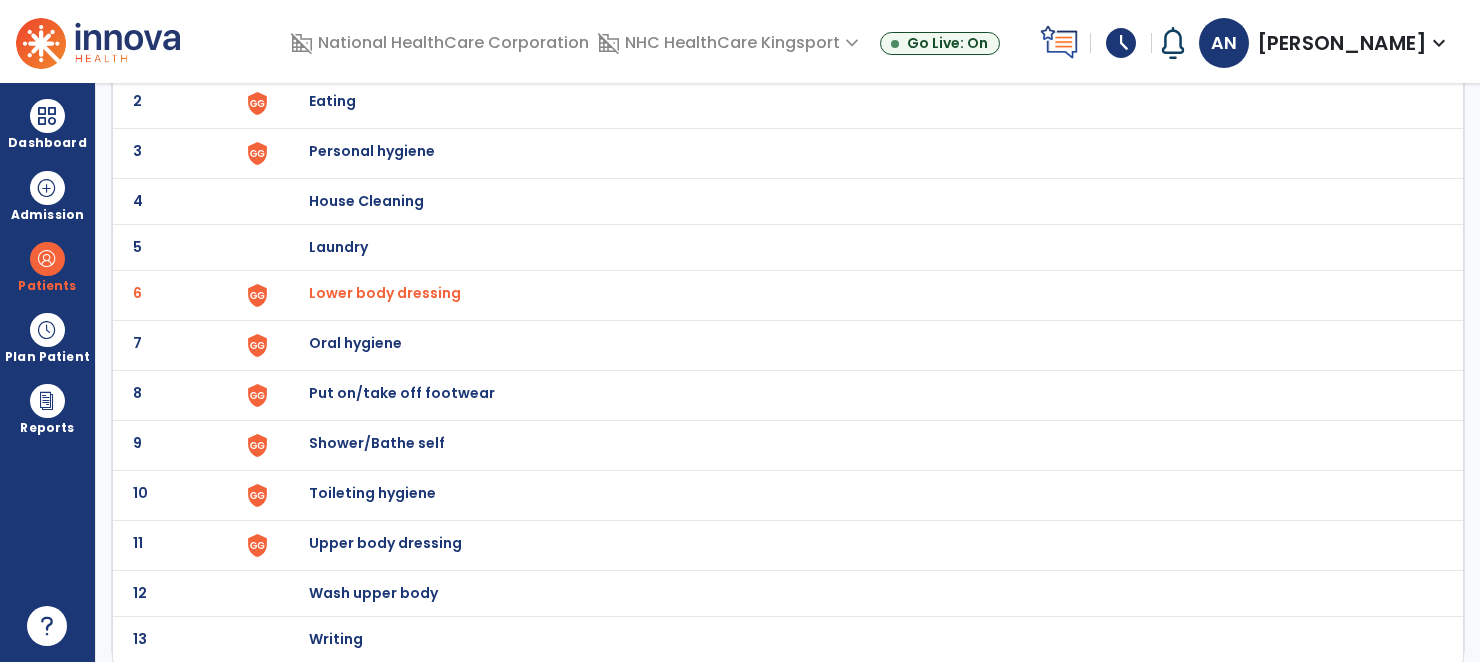 click at bounding box center (289, 55) 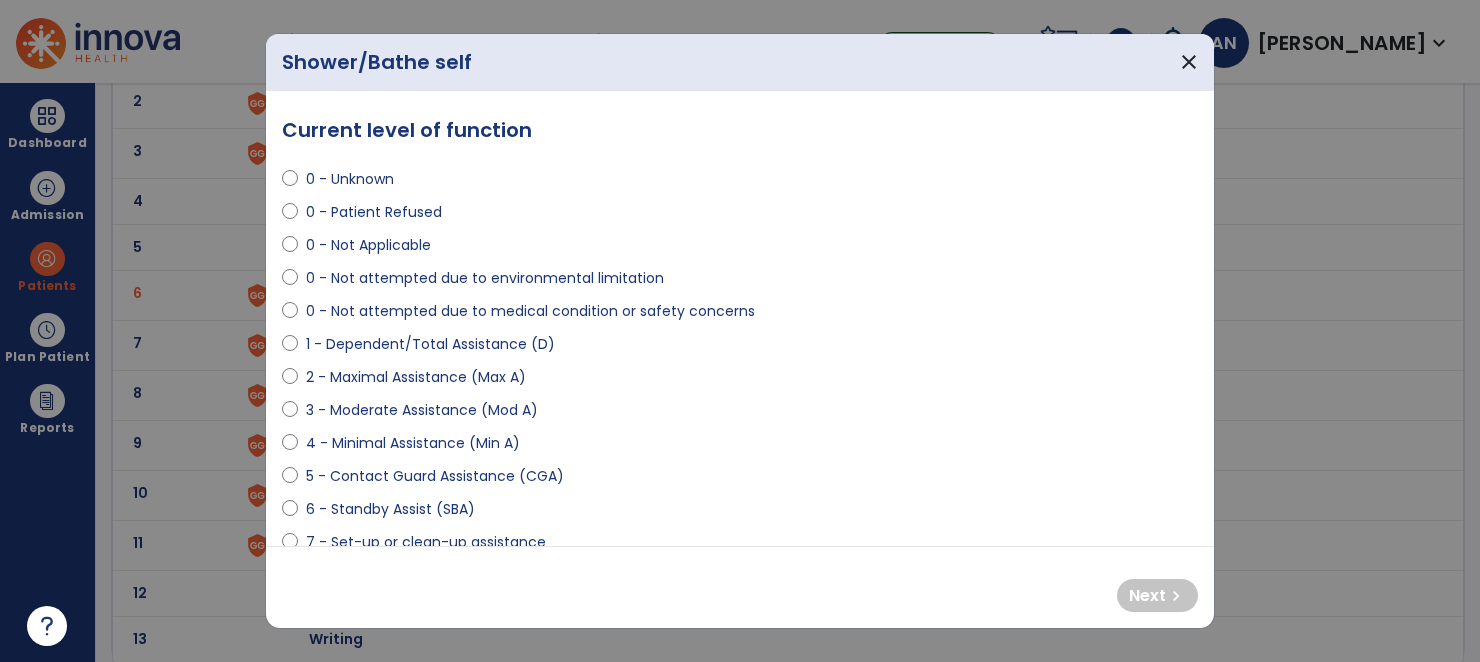 select on "**********" 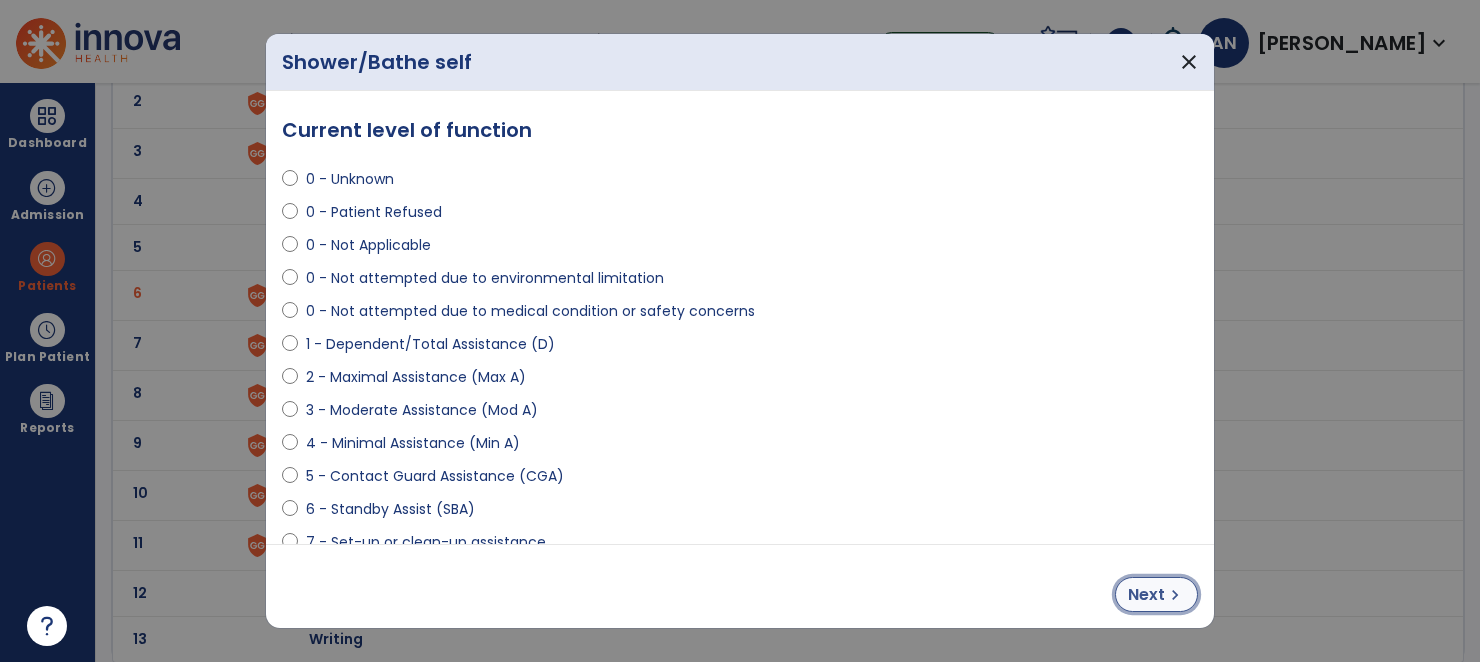 click on "chevron_right" at bounding box center [1175, 595] 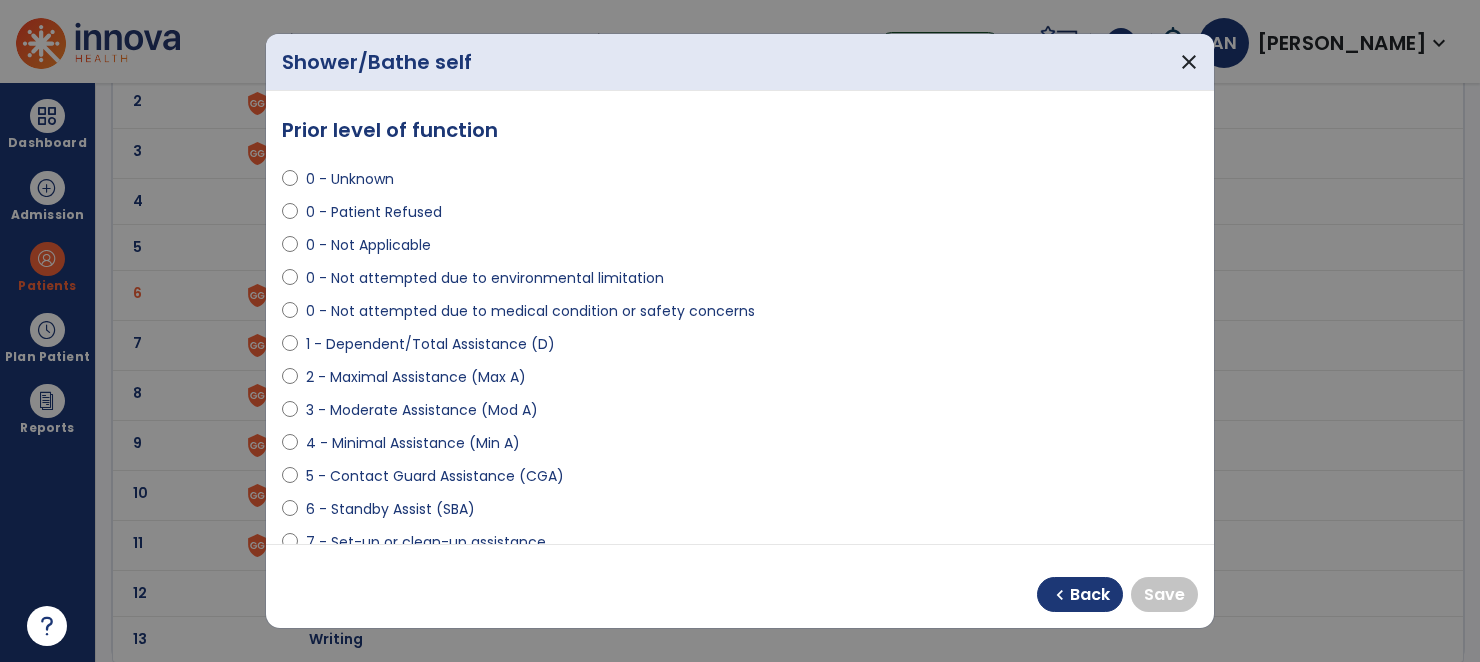 select on "**********" 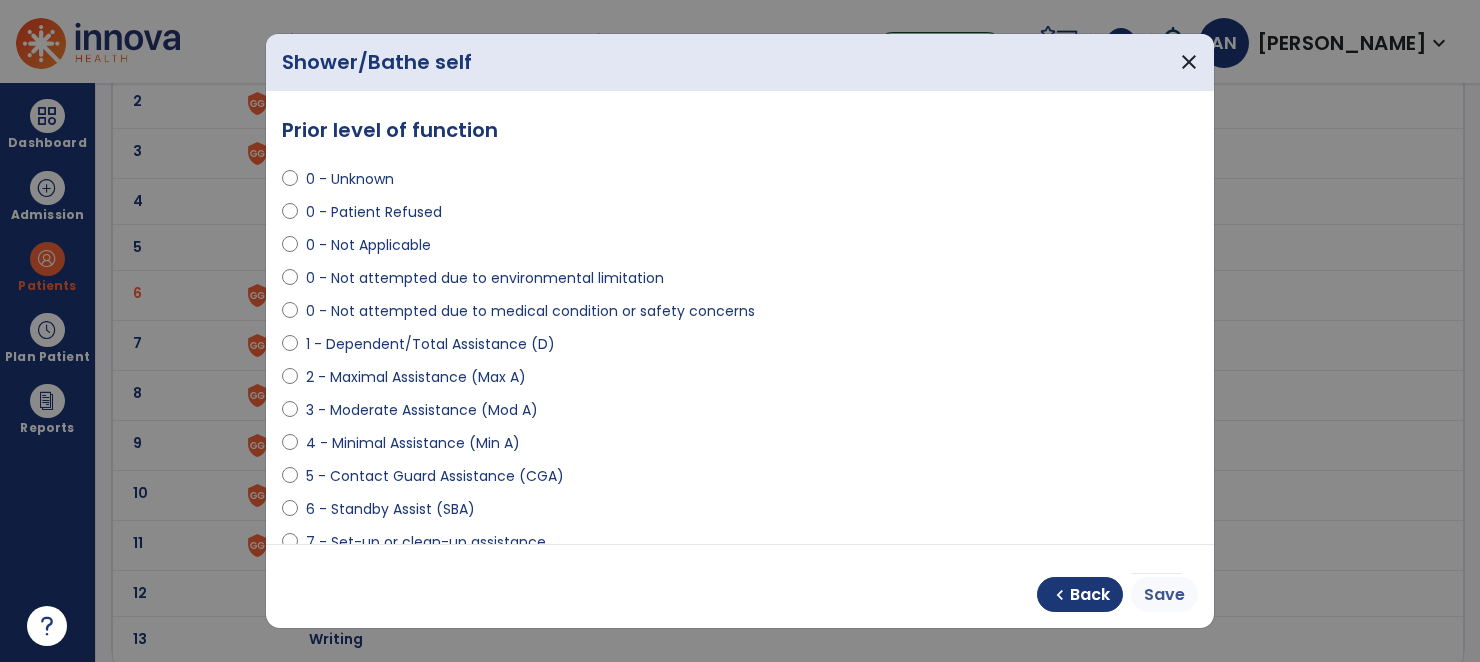 click on "Save" at bounding box center [1164, 595] 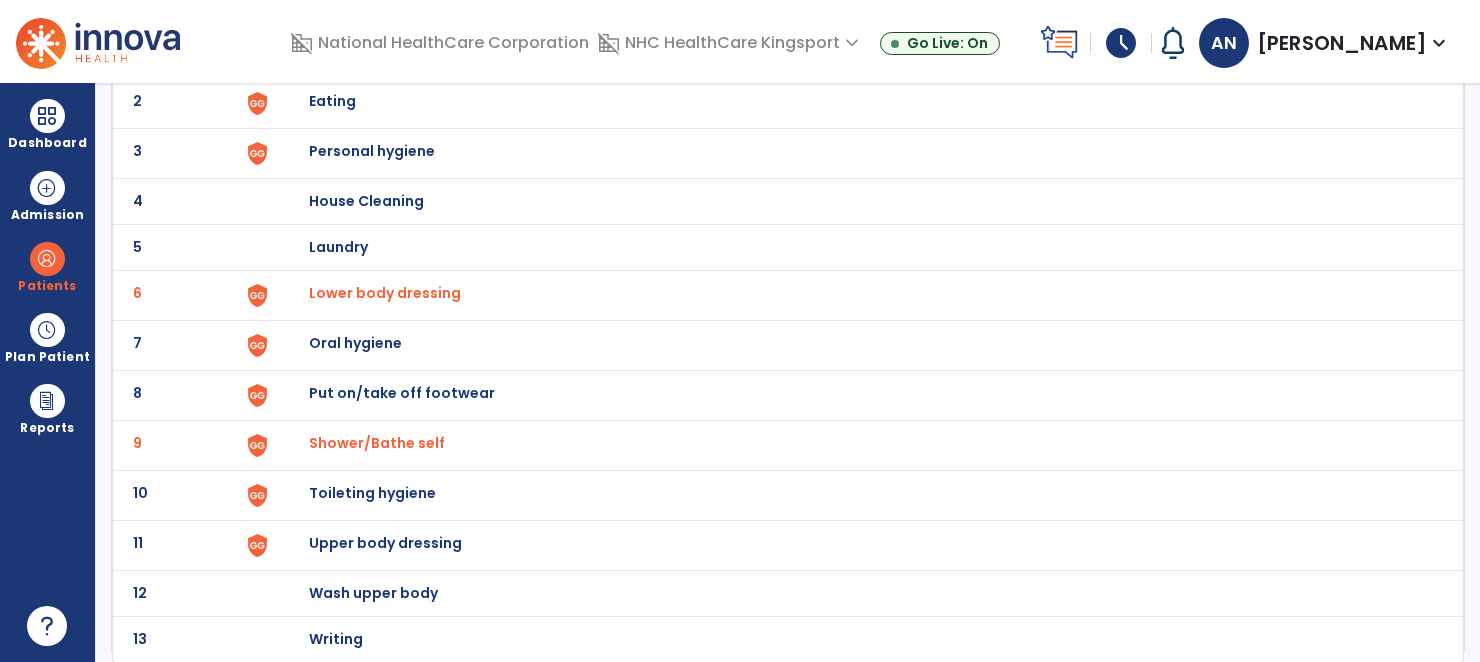 click on "Put on/take off footwear" at bounding box center [422, 55] 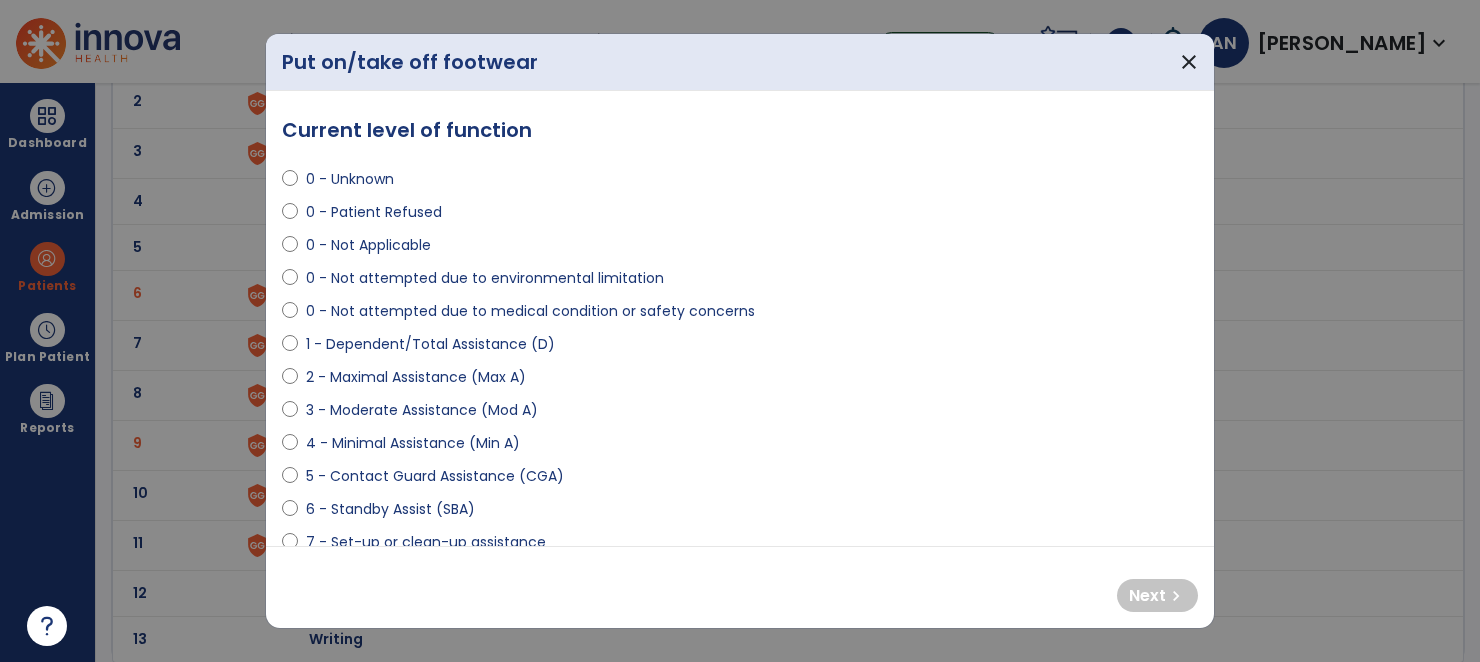select on "**********" 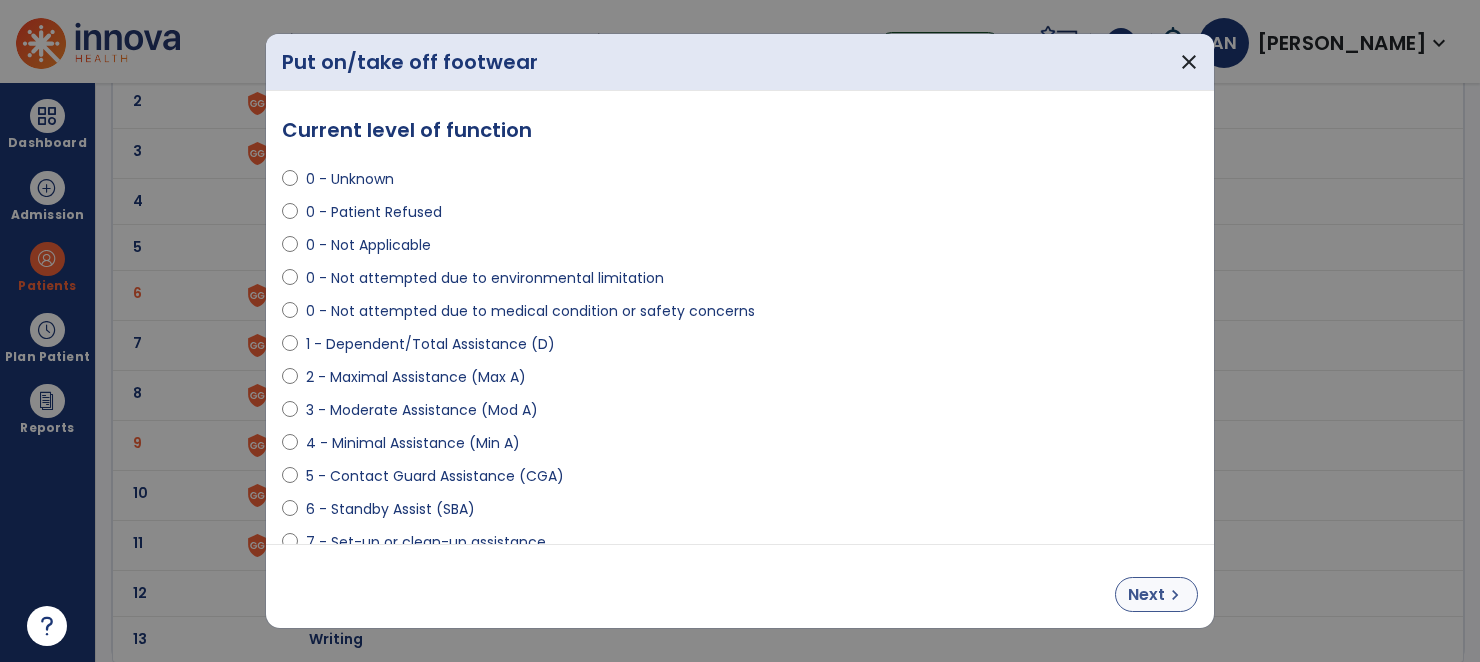 click on "chevron_right" at bounding box center (1175, 595) 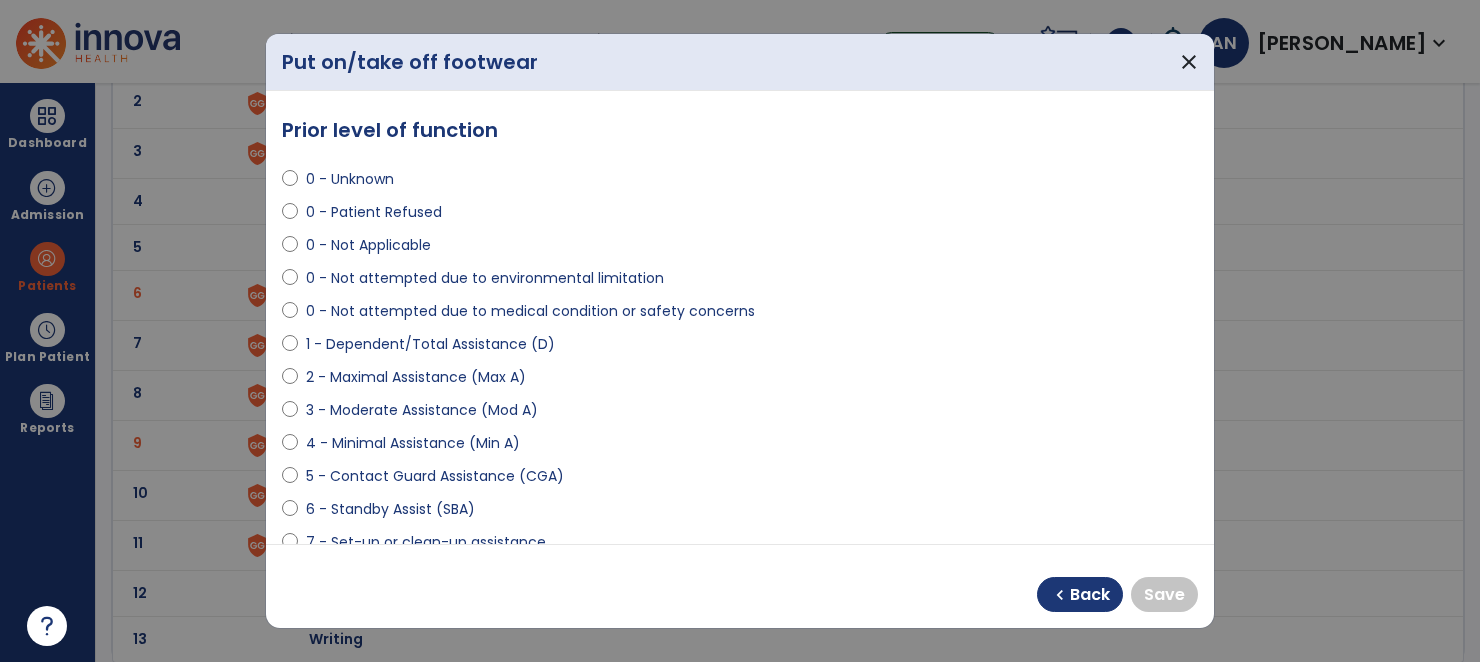 select on "**********" 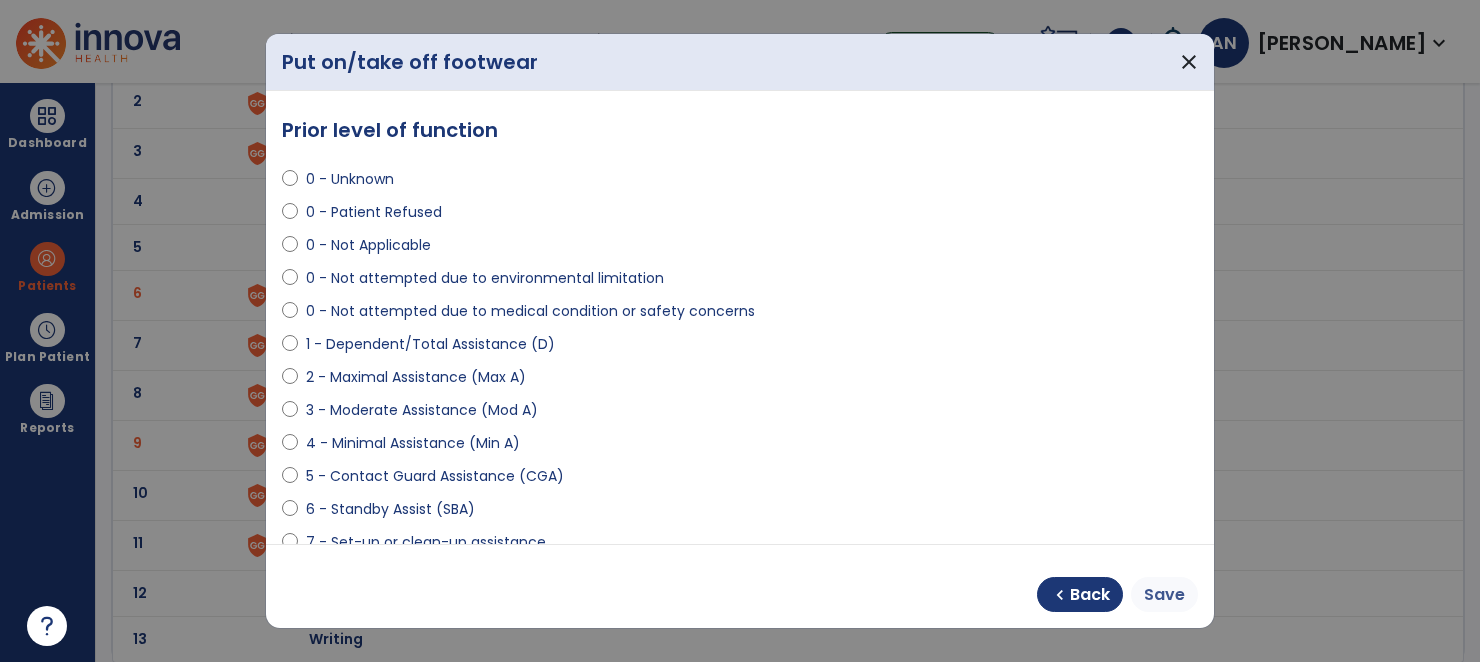 click on "Save" at bounding box center [1164, 595] 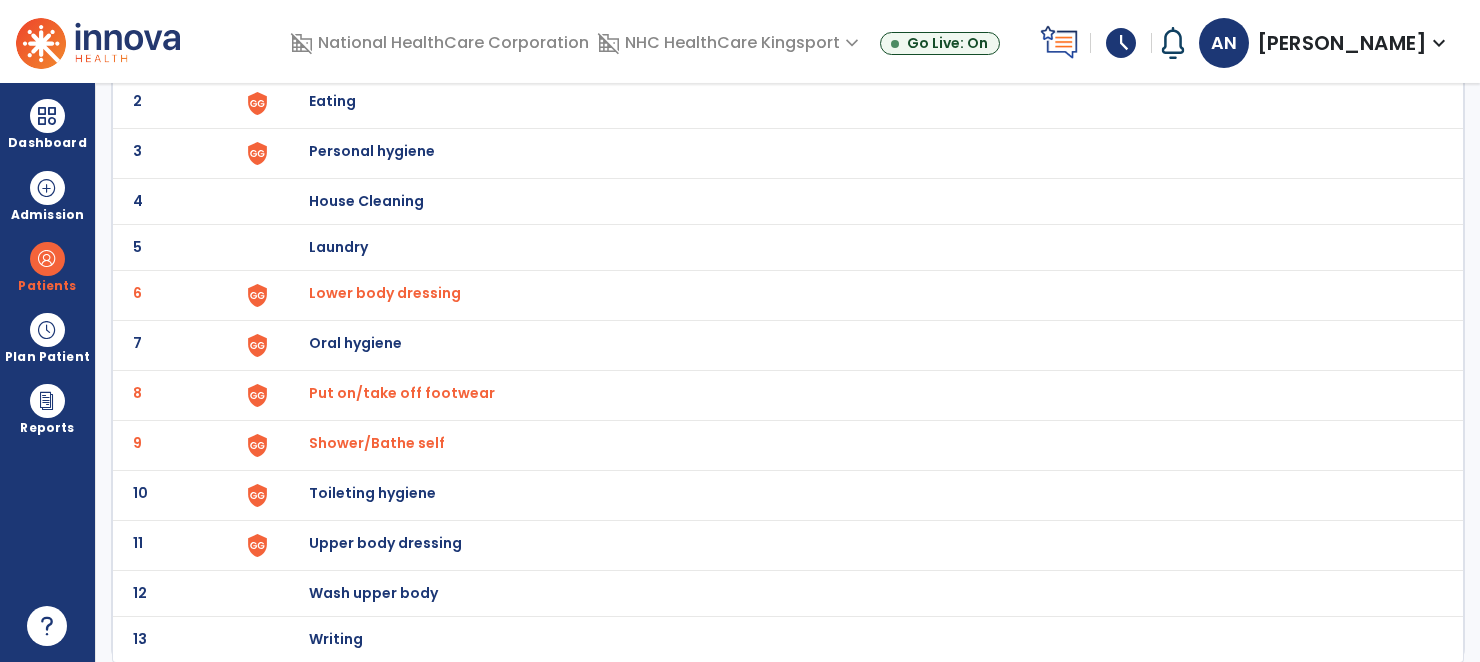 click on "Toileting hygiene" at bounding box center [856, 55] 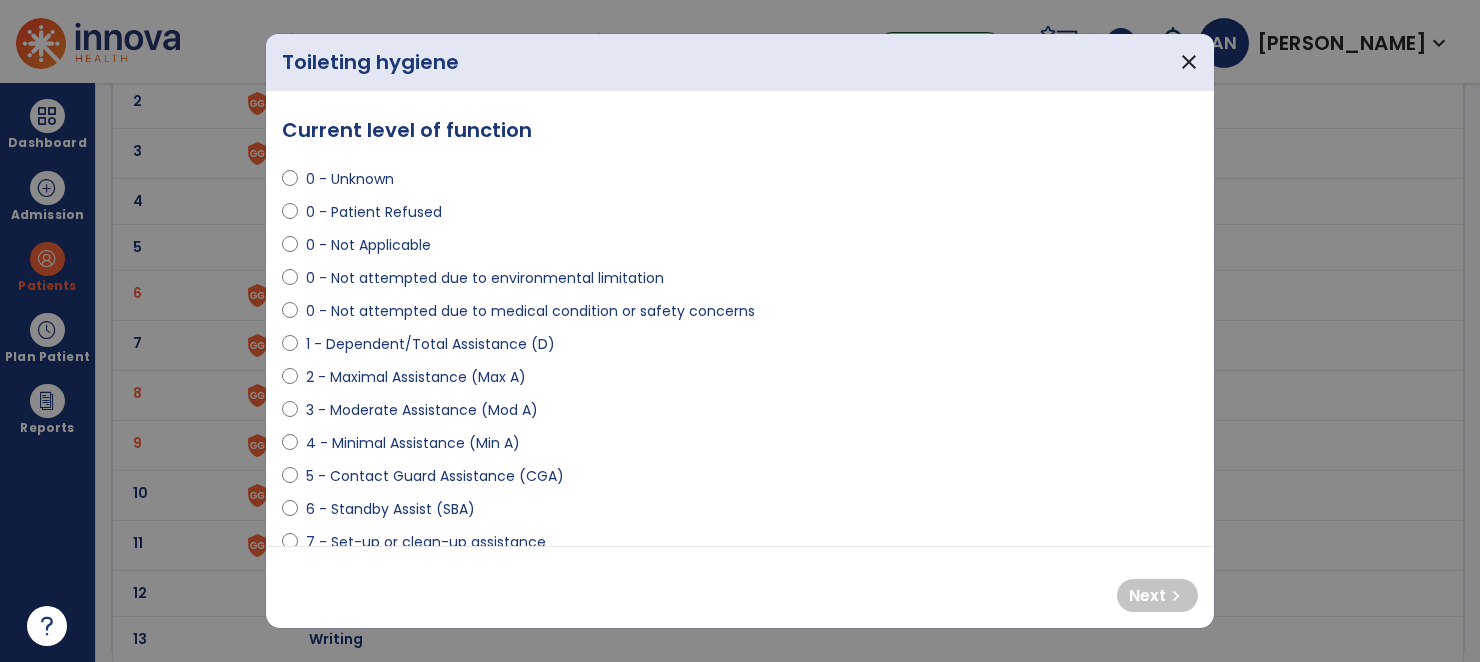 select on "**********" 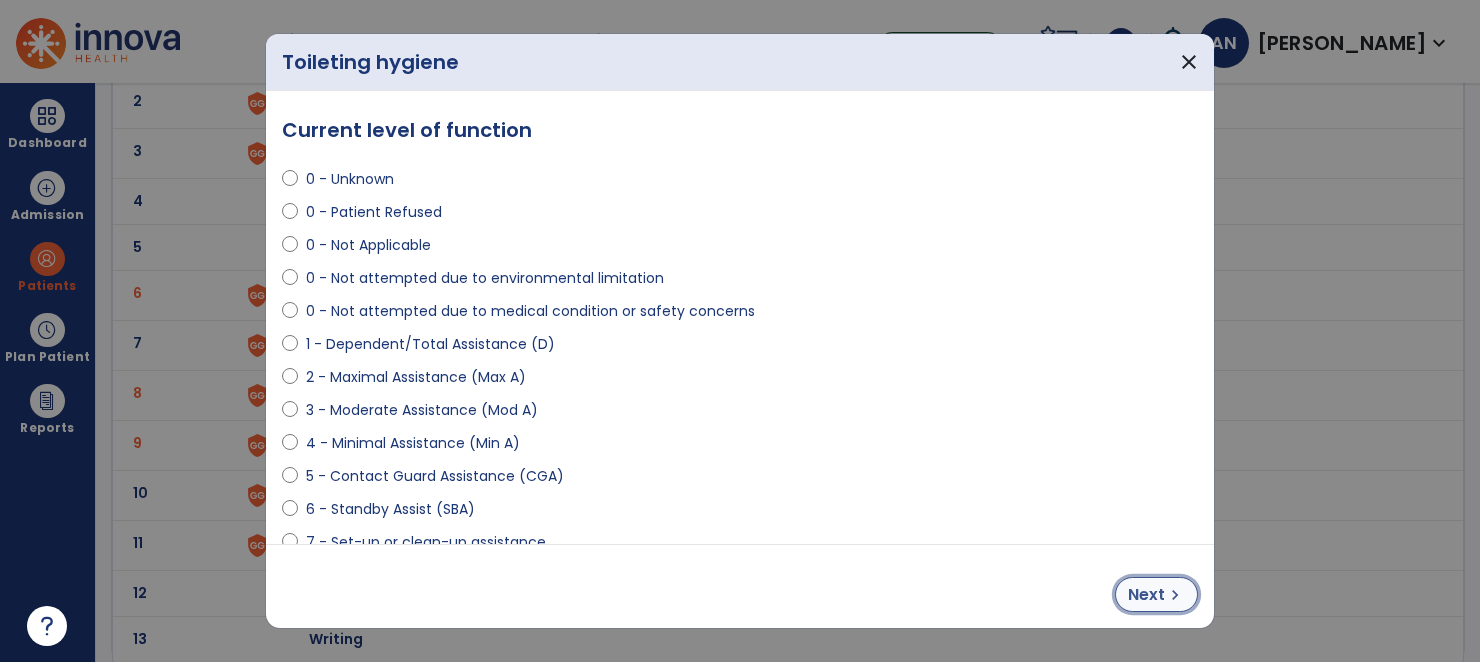 click on "chevron_right" at bounding box center [1175, 595] 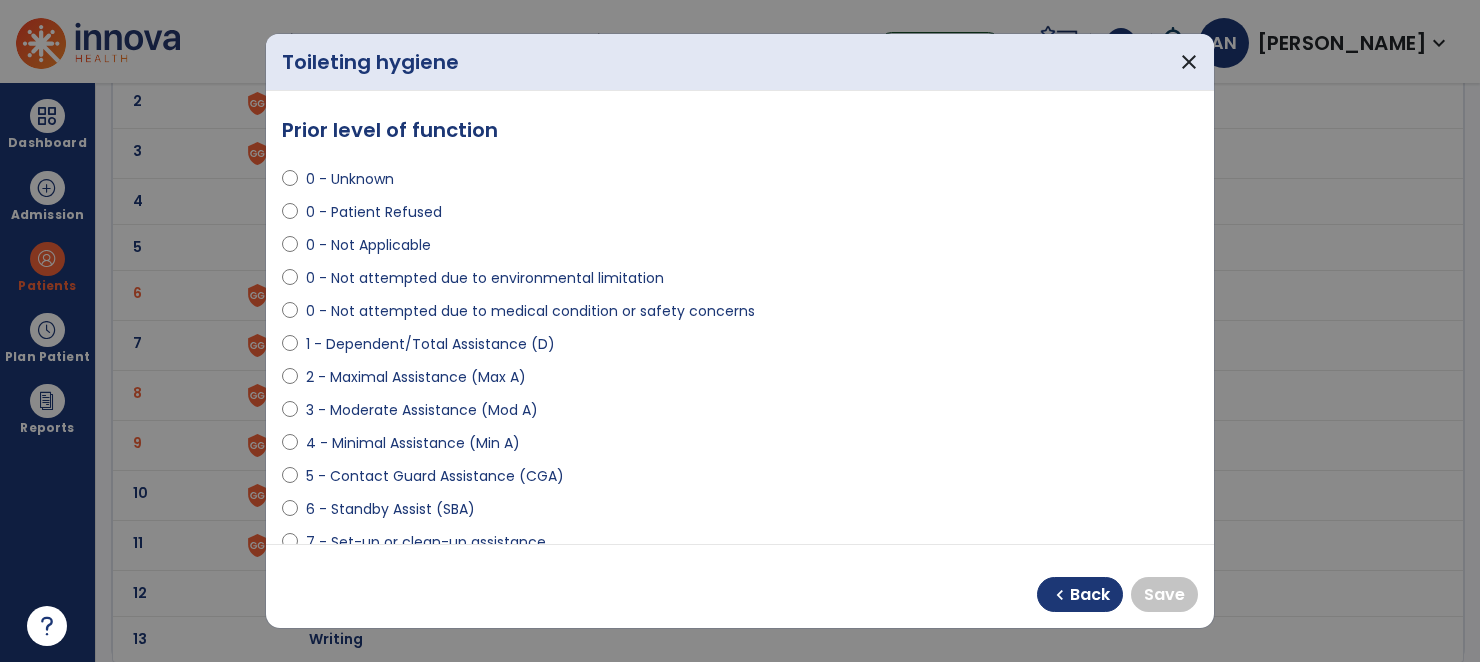 select on "**********" 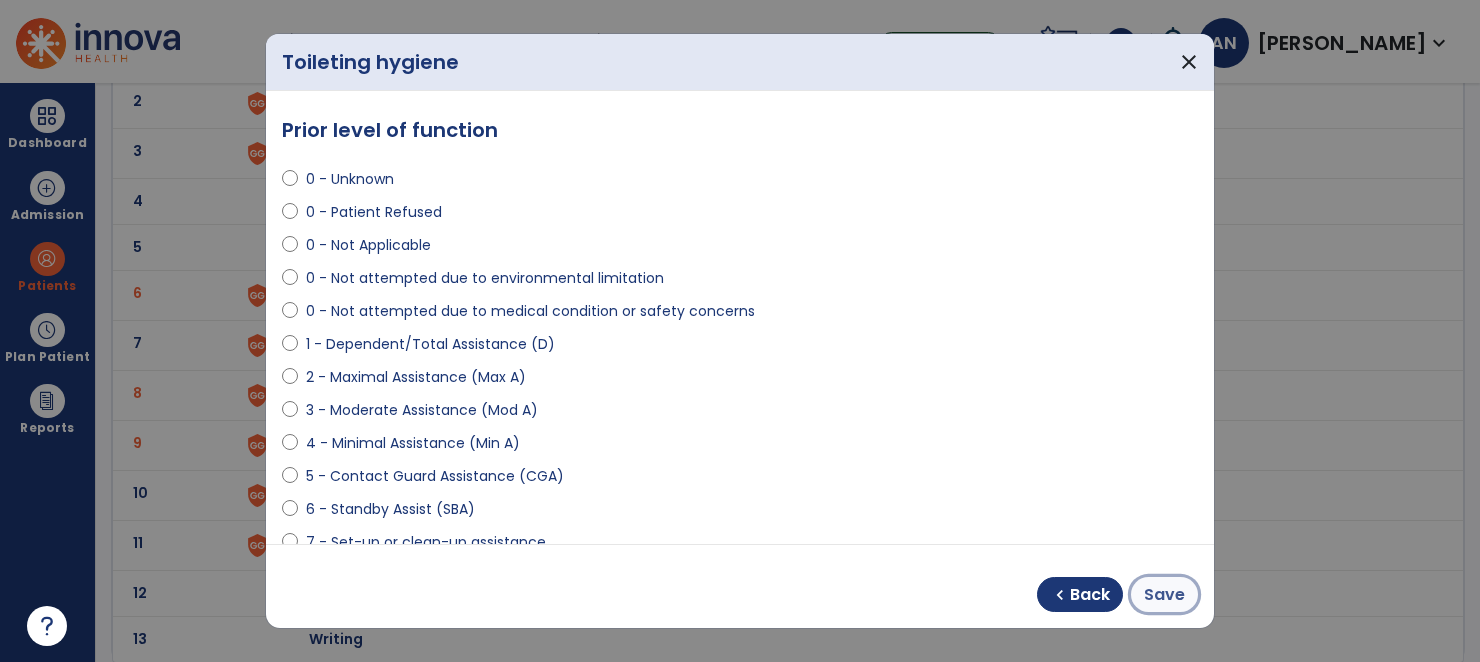 click on "Save" at bounding box center [1164, 595] 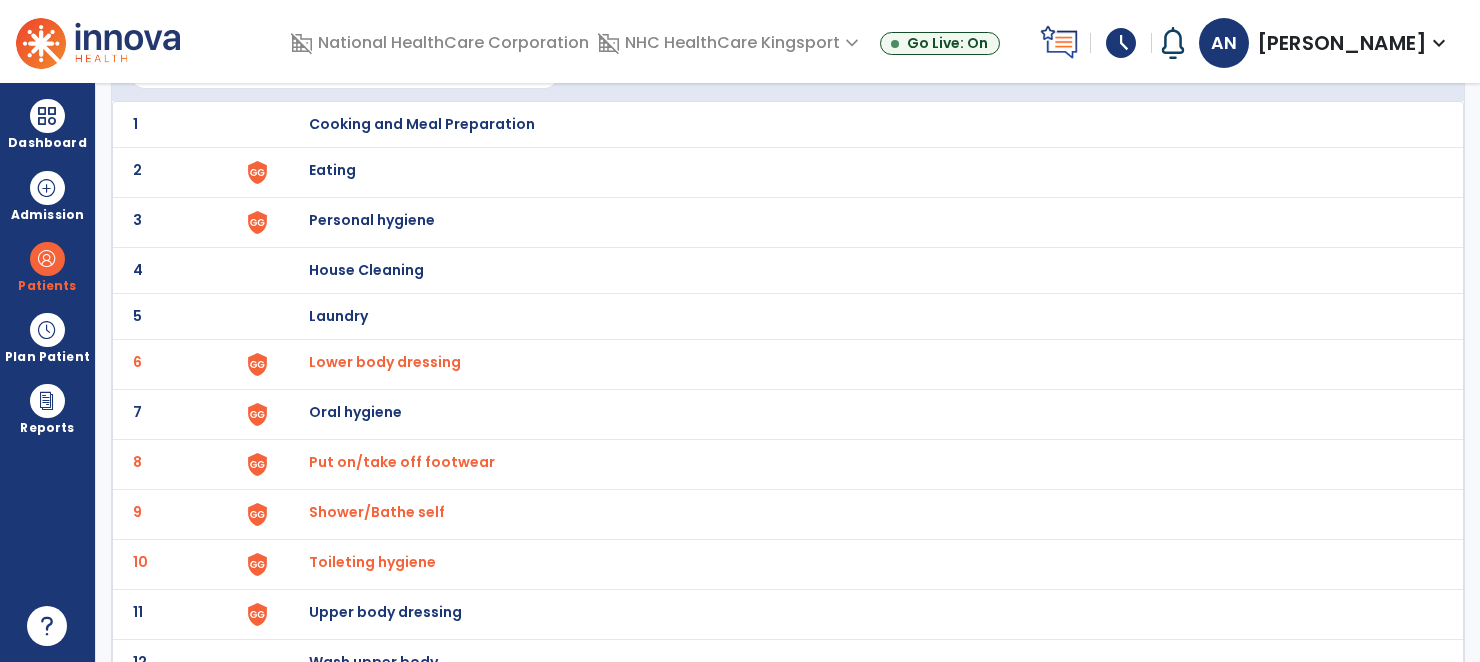 scroll, scrollTop: 0, scrollLeft: 0, axis: both 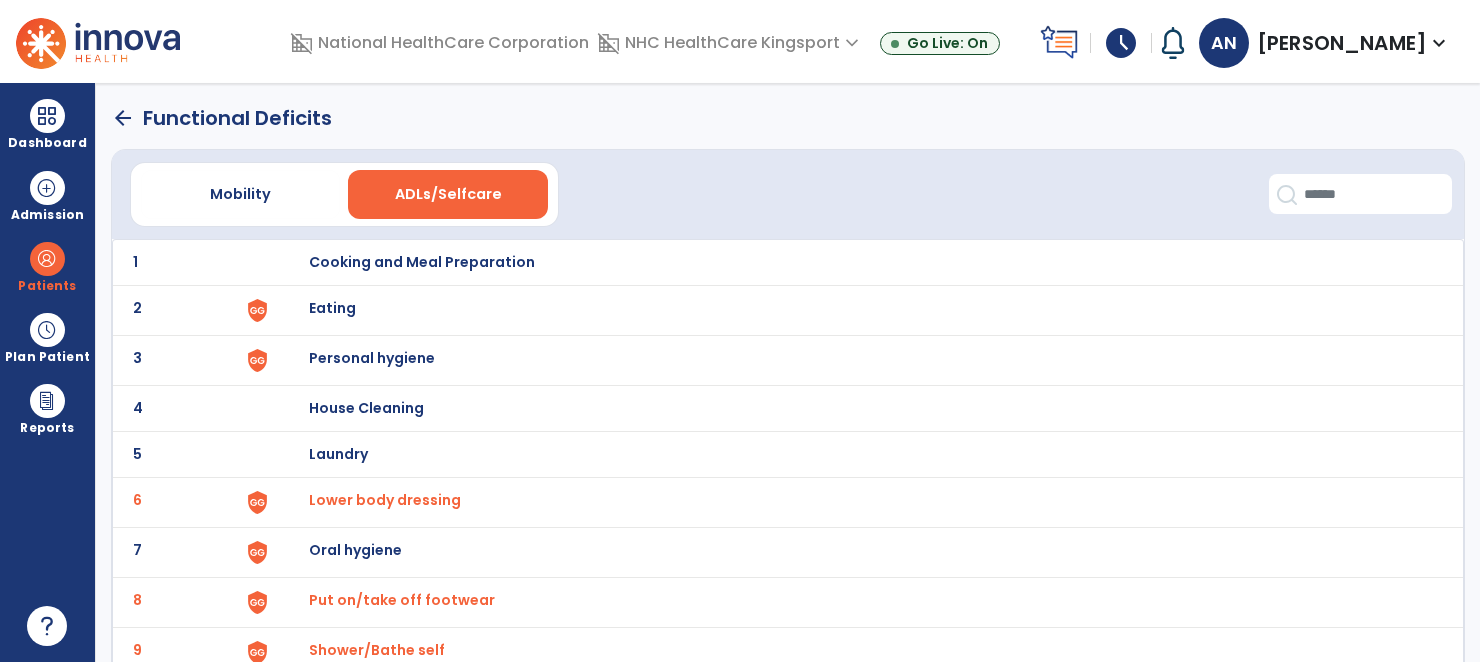 click on "arrow_back" 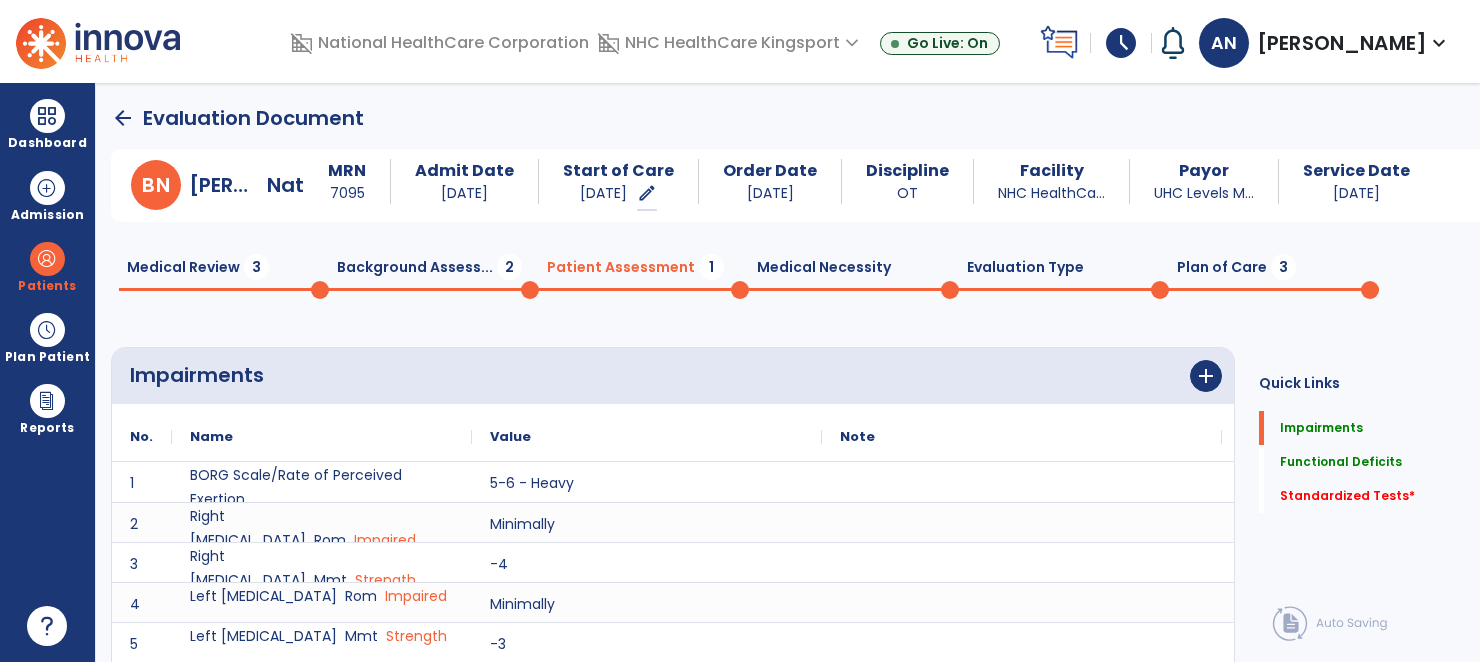 scroll, scrollTop: 20, scrollLeft: 0, axis: vertical 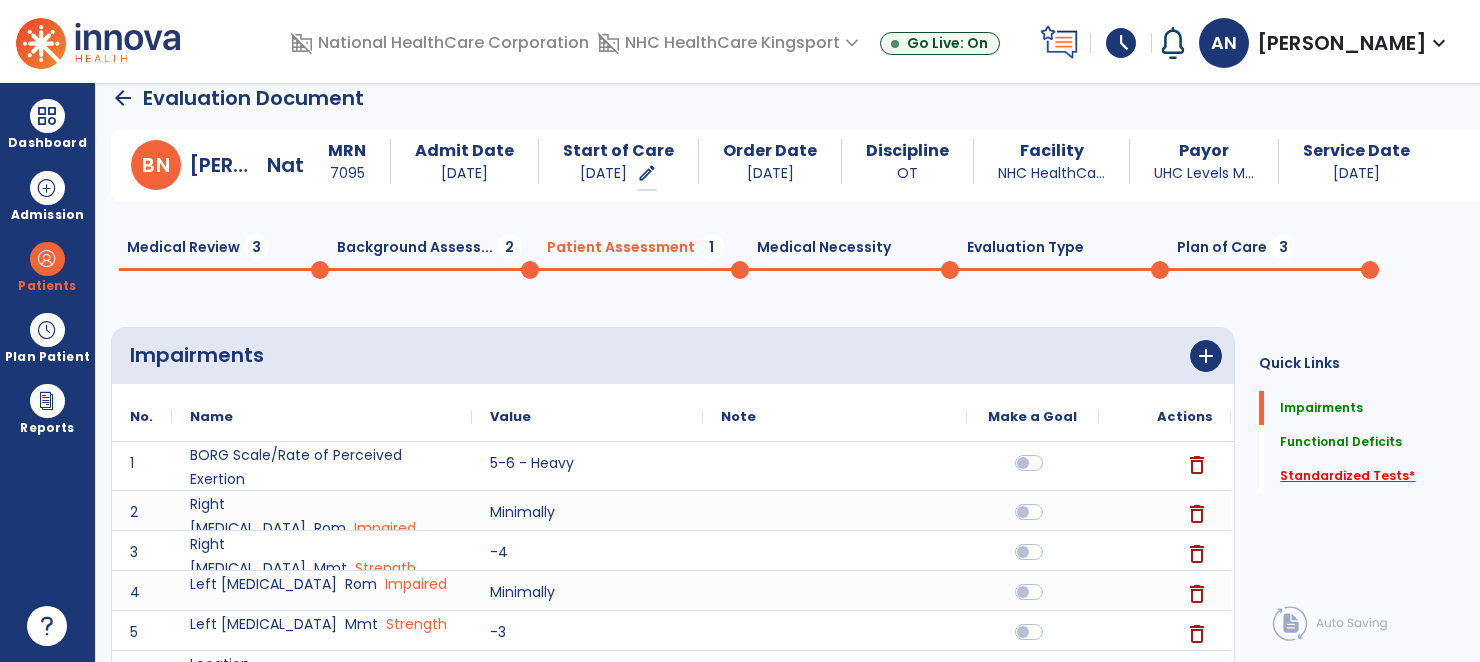 click on "Standardized Tests   *" 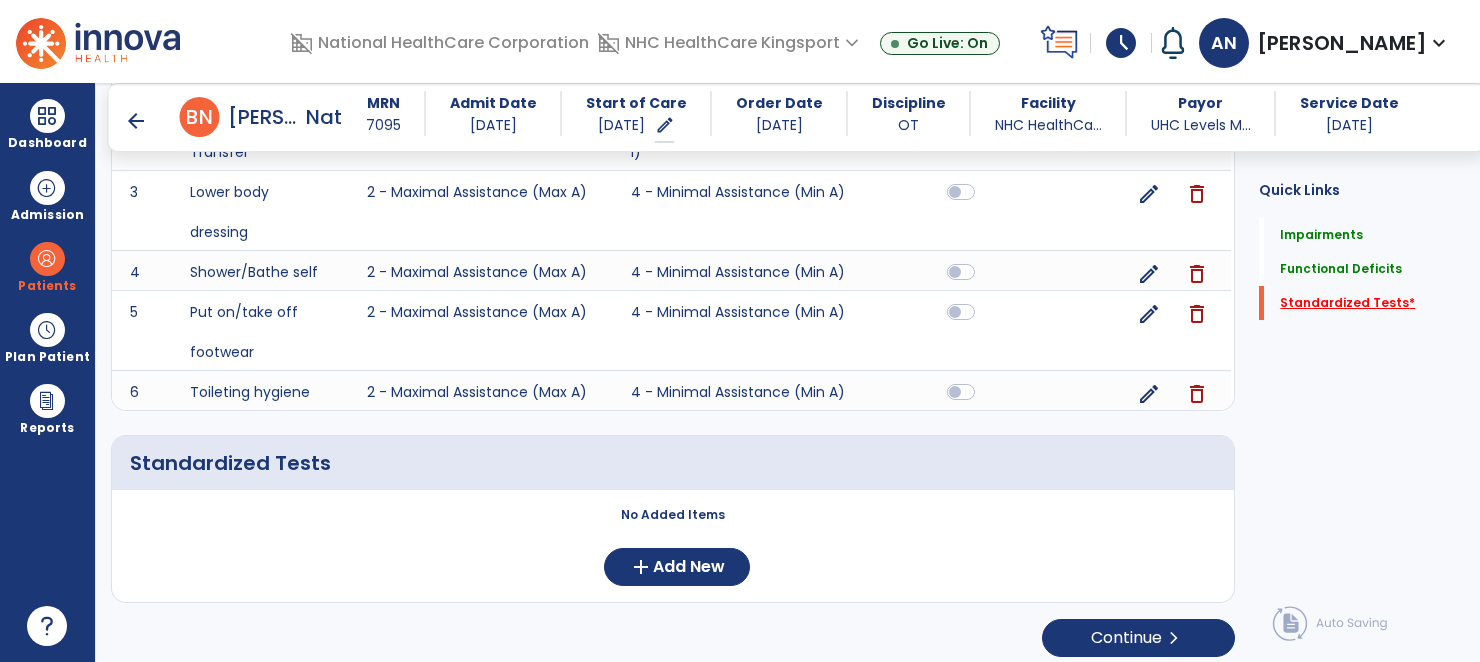 scroll, scrollTop: 911, scrollLeft: 0, axis: vertical 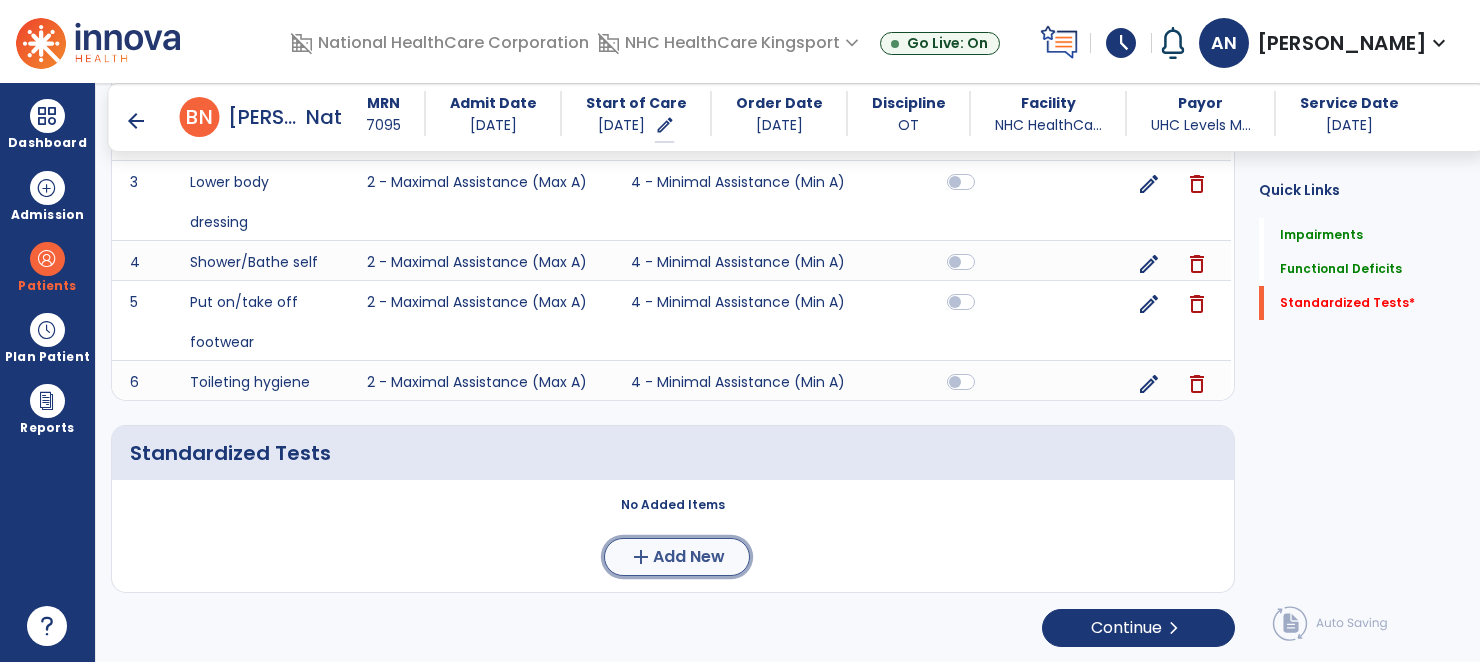 click on "add  Add New" 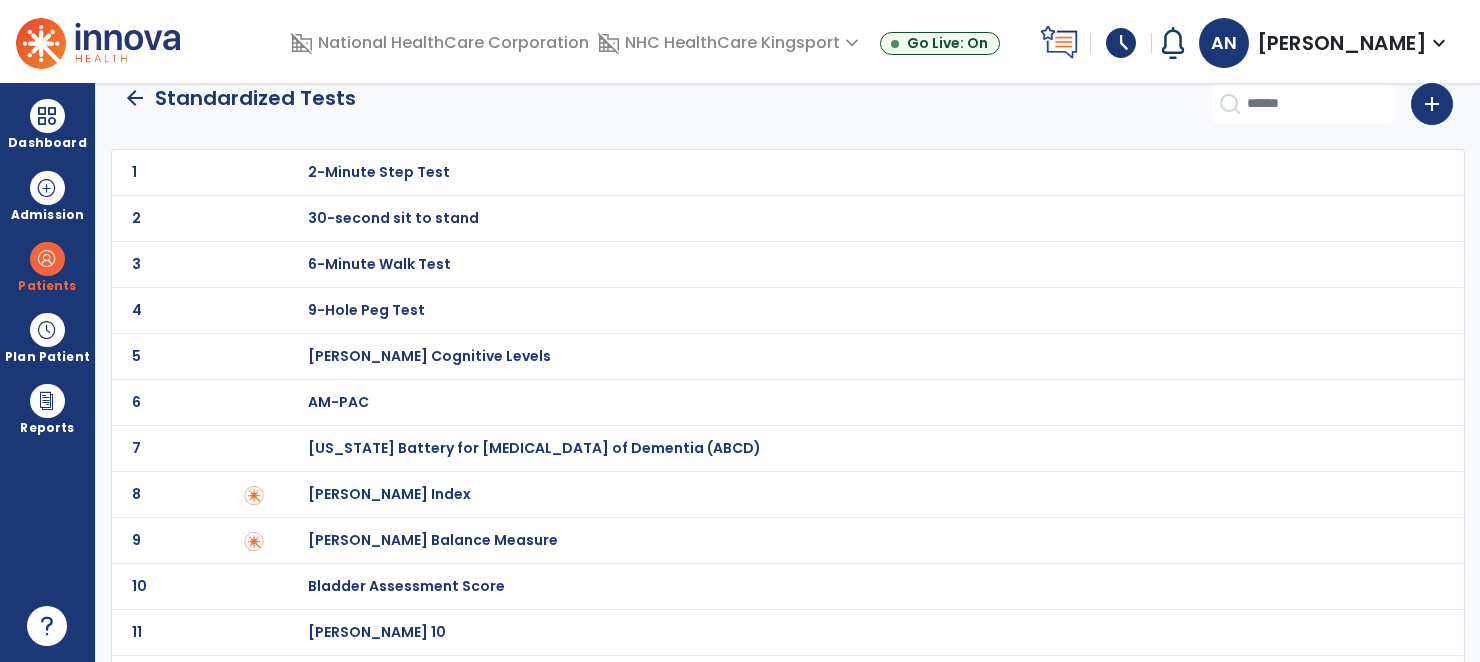 scroll, scrollTop: 32, scrollLeft: 0, axis: vertical 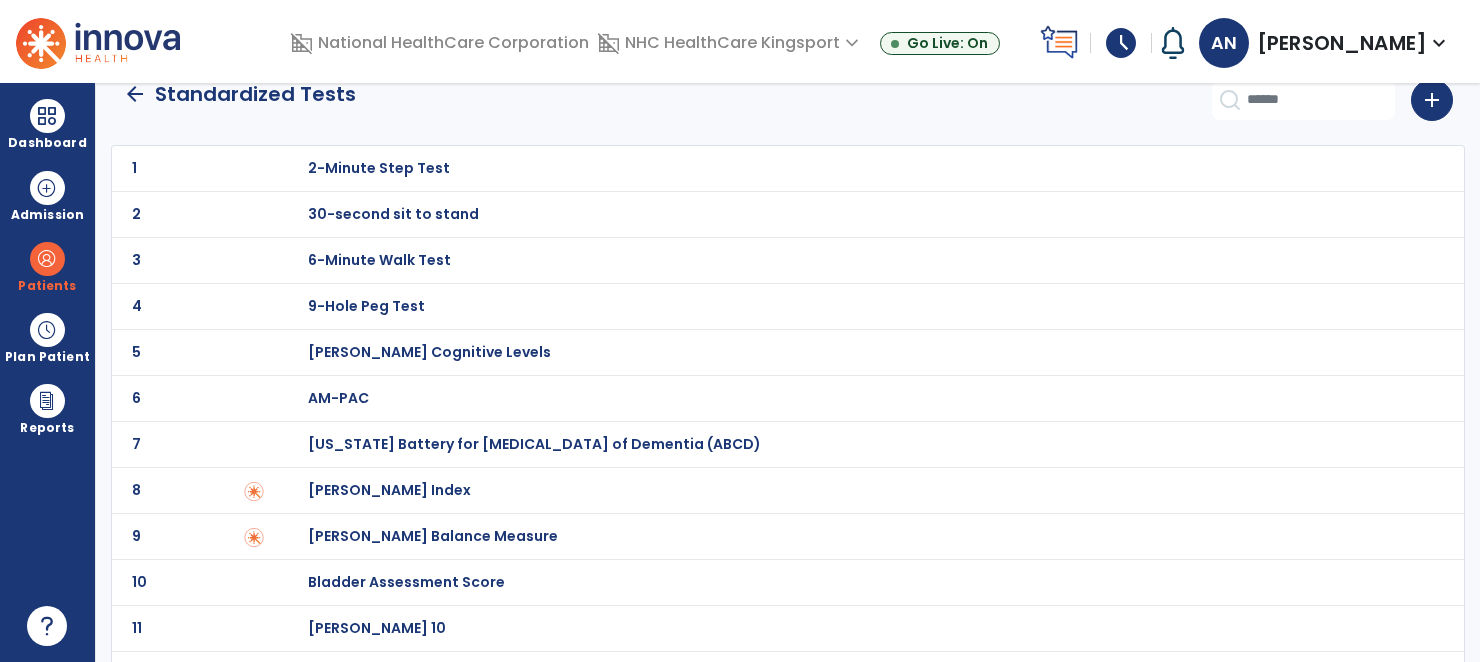 click on "[PERSON_NAME] Index" at bounding box center (379, 168) 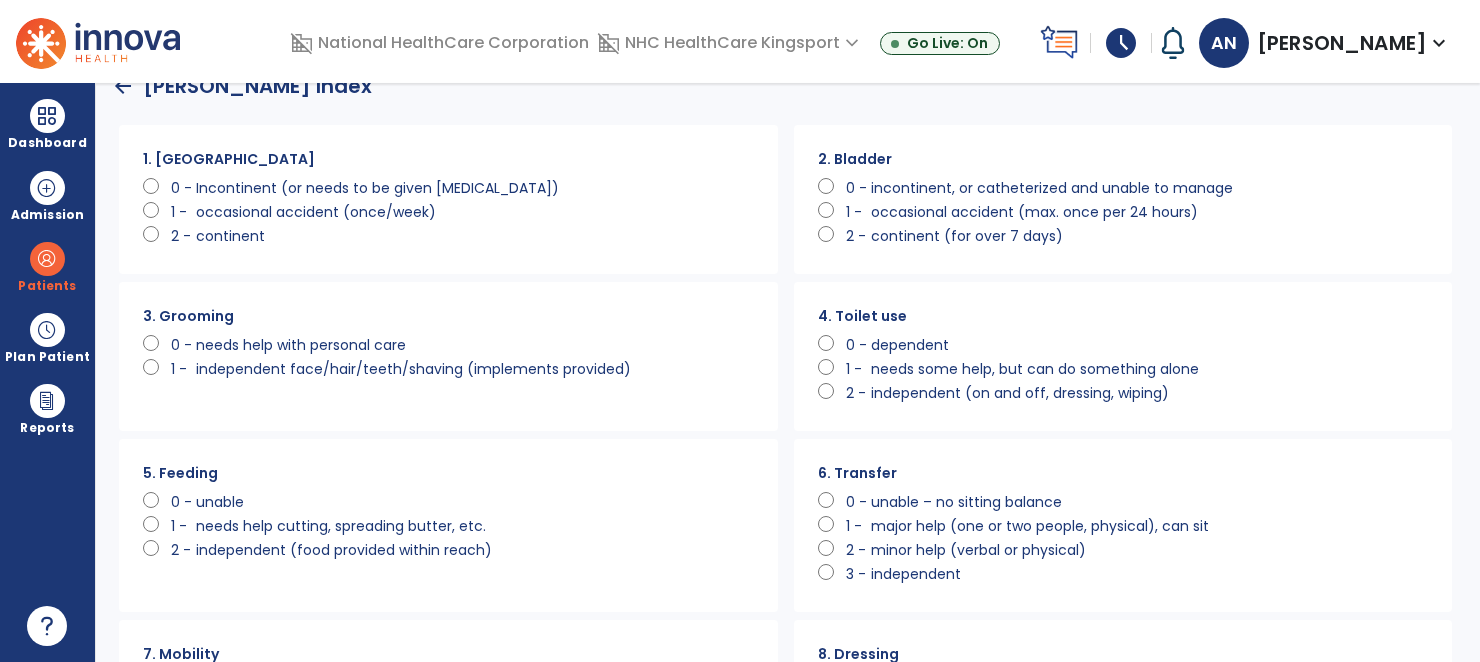 scroll, scrollTop: 0, scrollLeft: 0, axis: both 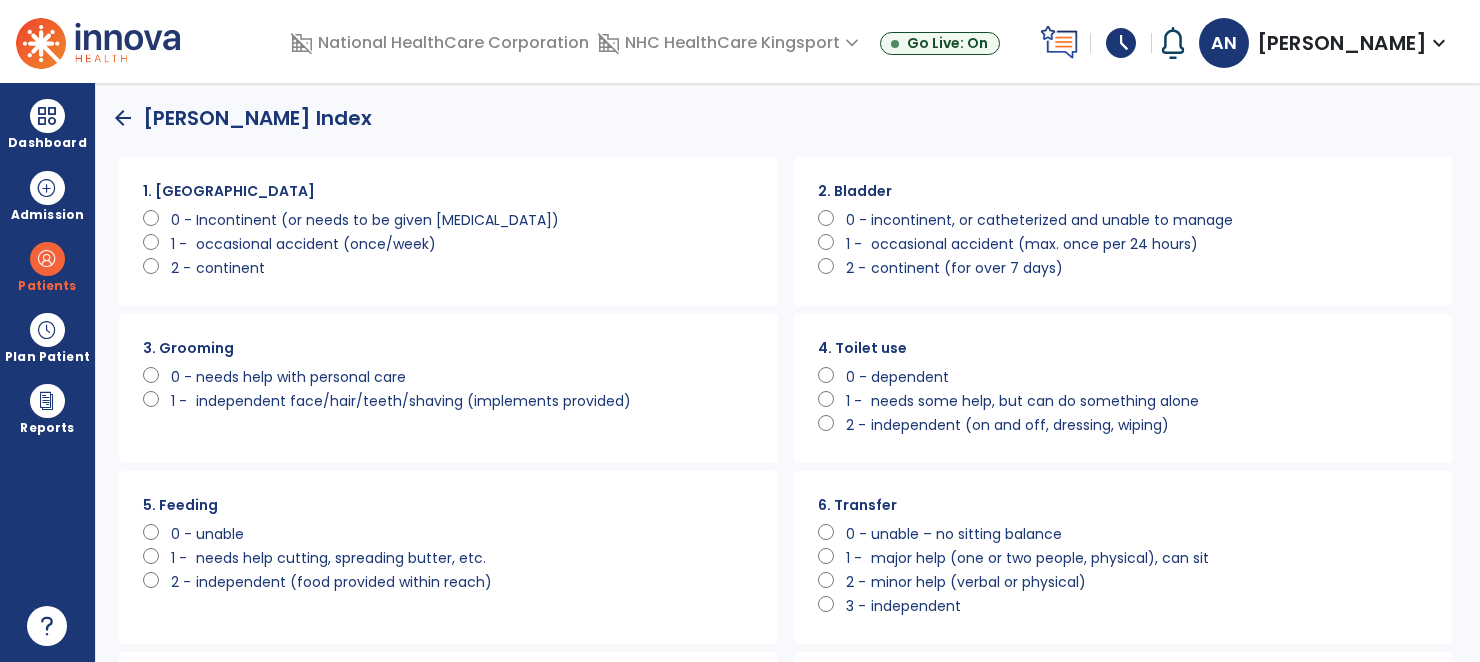 click on "occasional accident (max. once per 24 hours)" 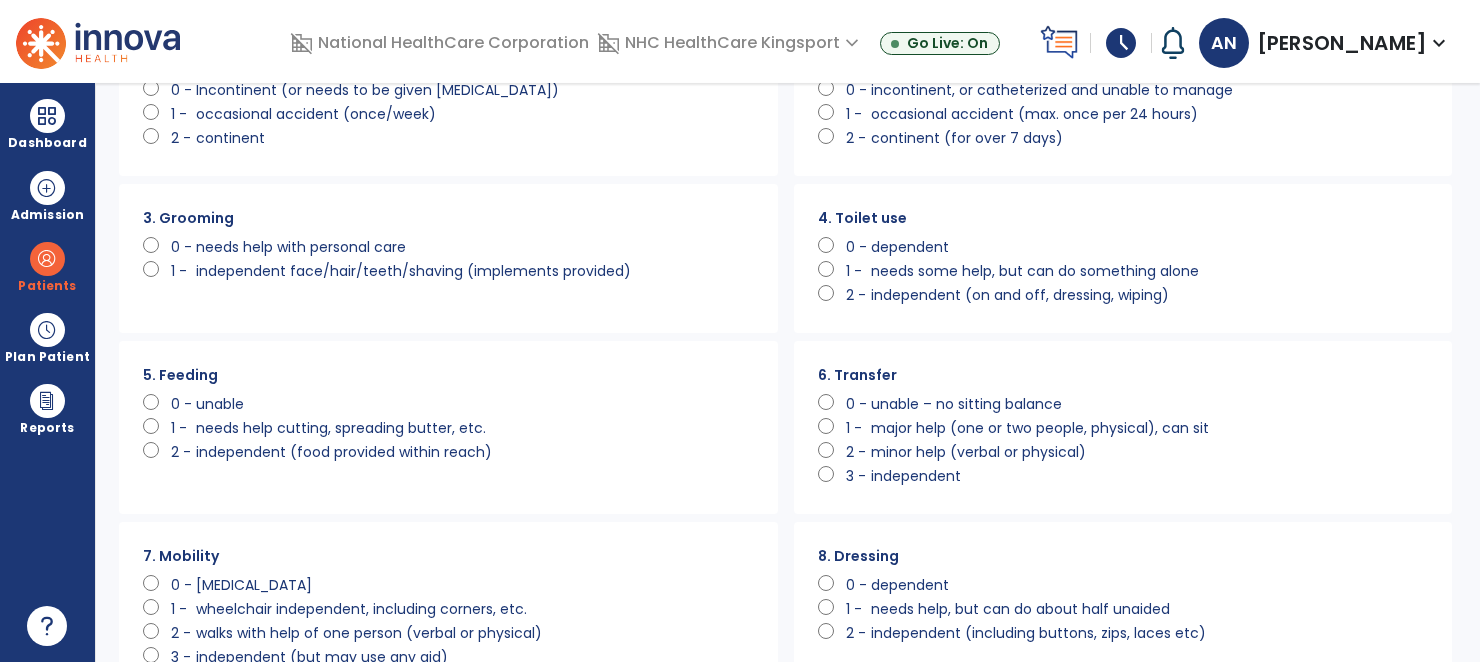 scroll, scrollTop: 154, scrollLeft: 0, axis: vertical 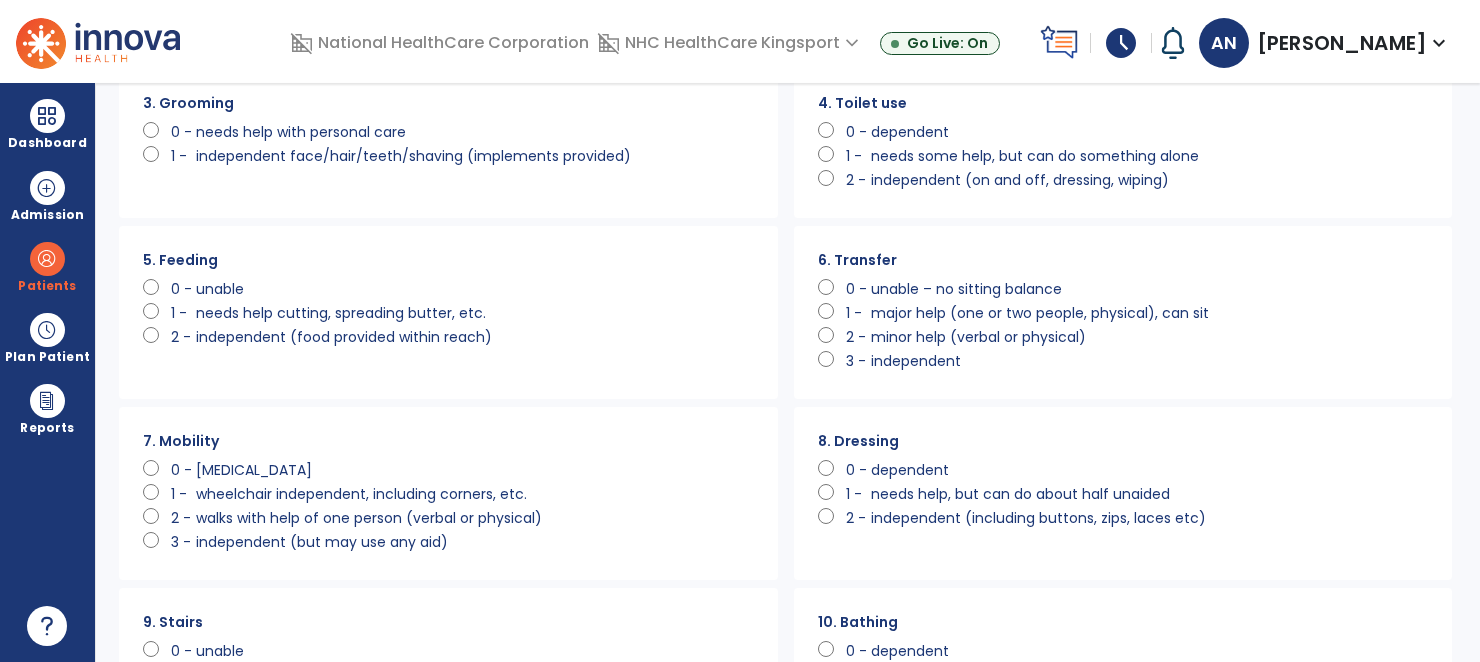 click on "major help (one or two people, physical), can sit" 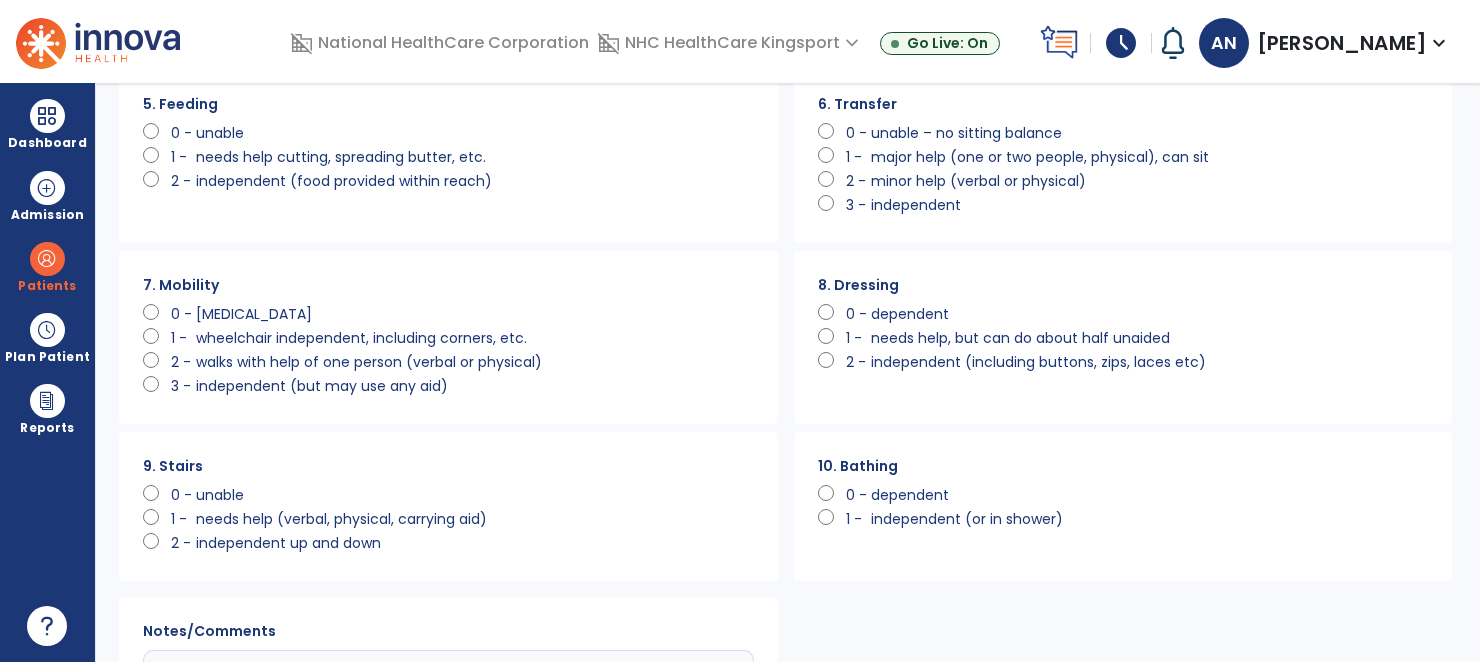 scroll, scrollTop: 409, scrollLeft: 0, axis: vertical 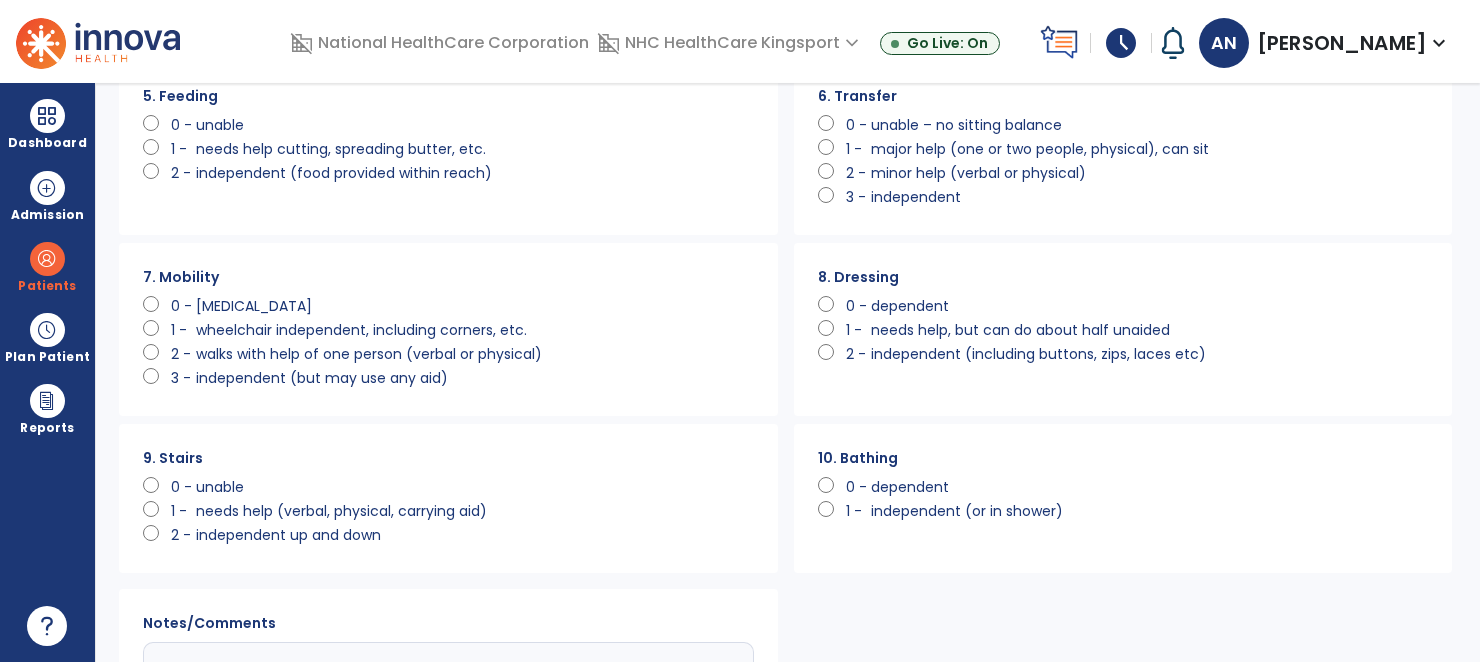 click on "needs help, but can do about half unaided" 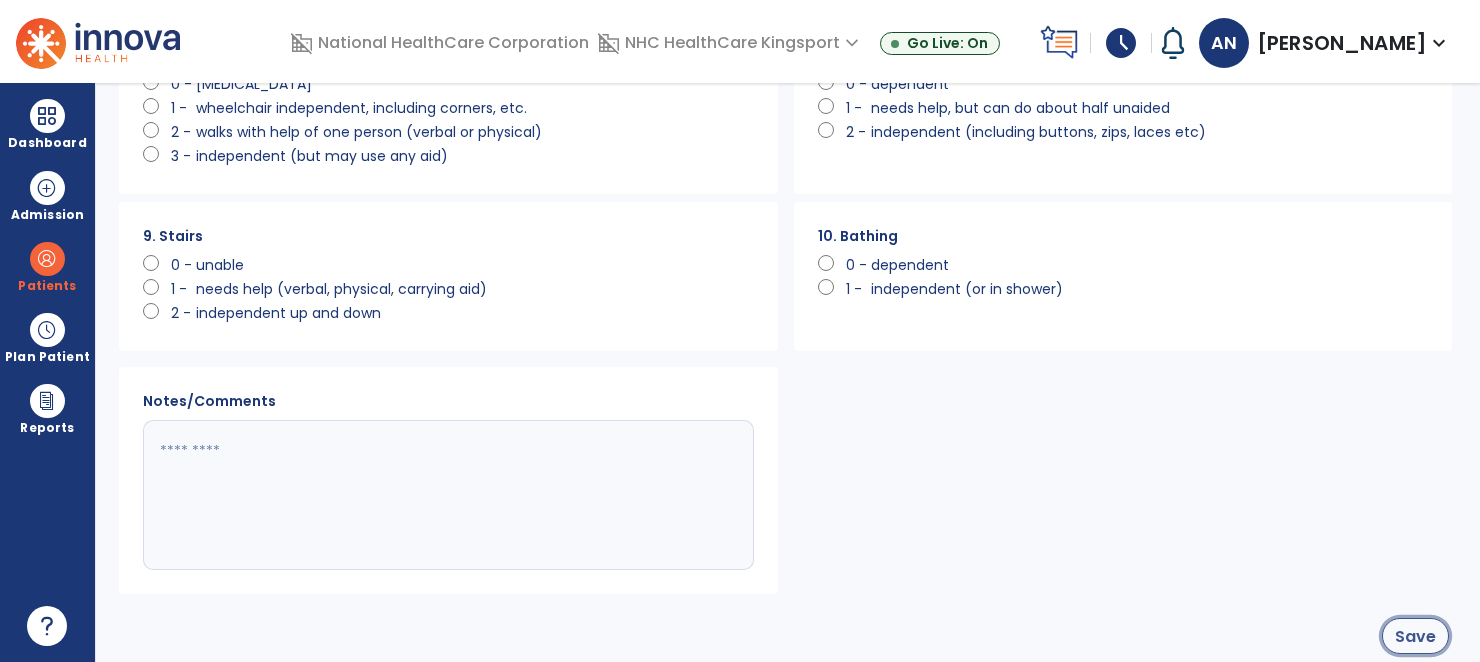 click on "Save" 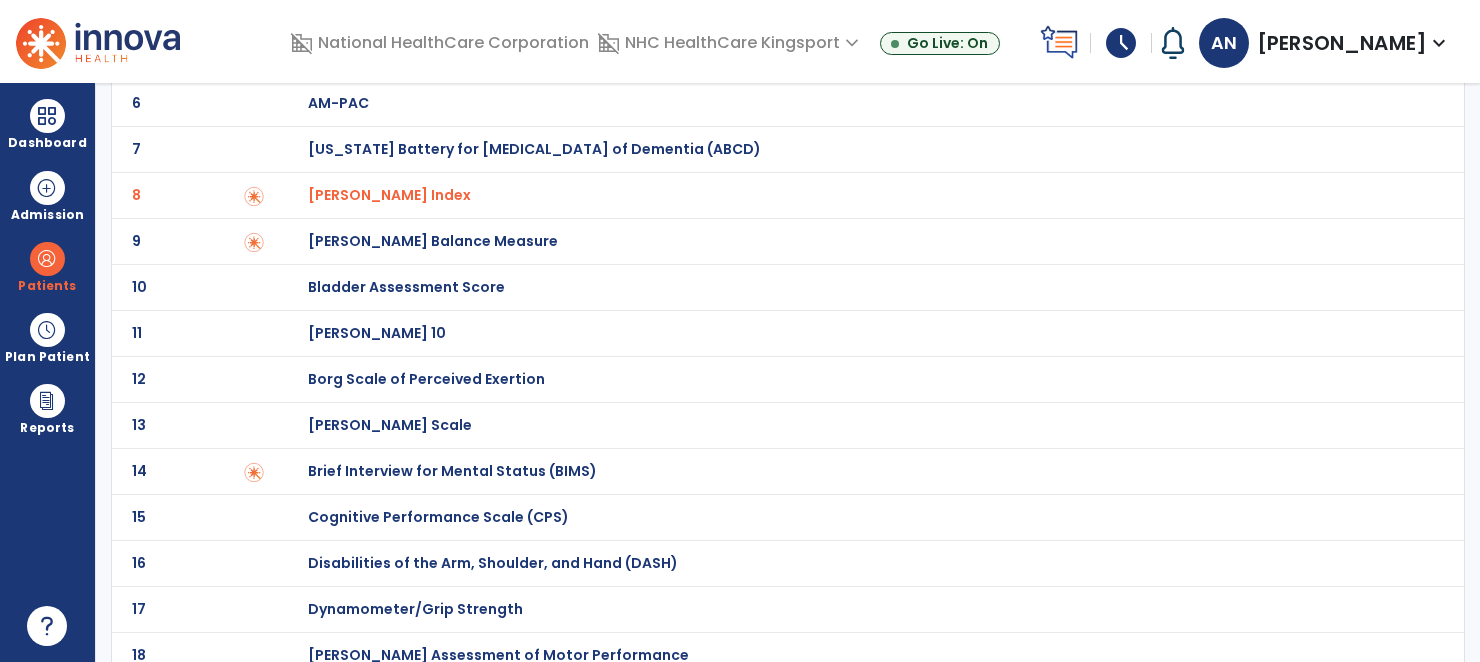 scroll, scrollTop: 0, scrollLeft: 0, axis: both 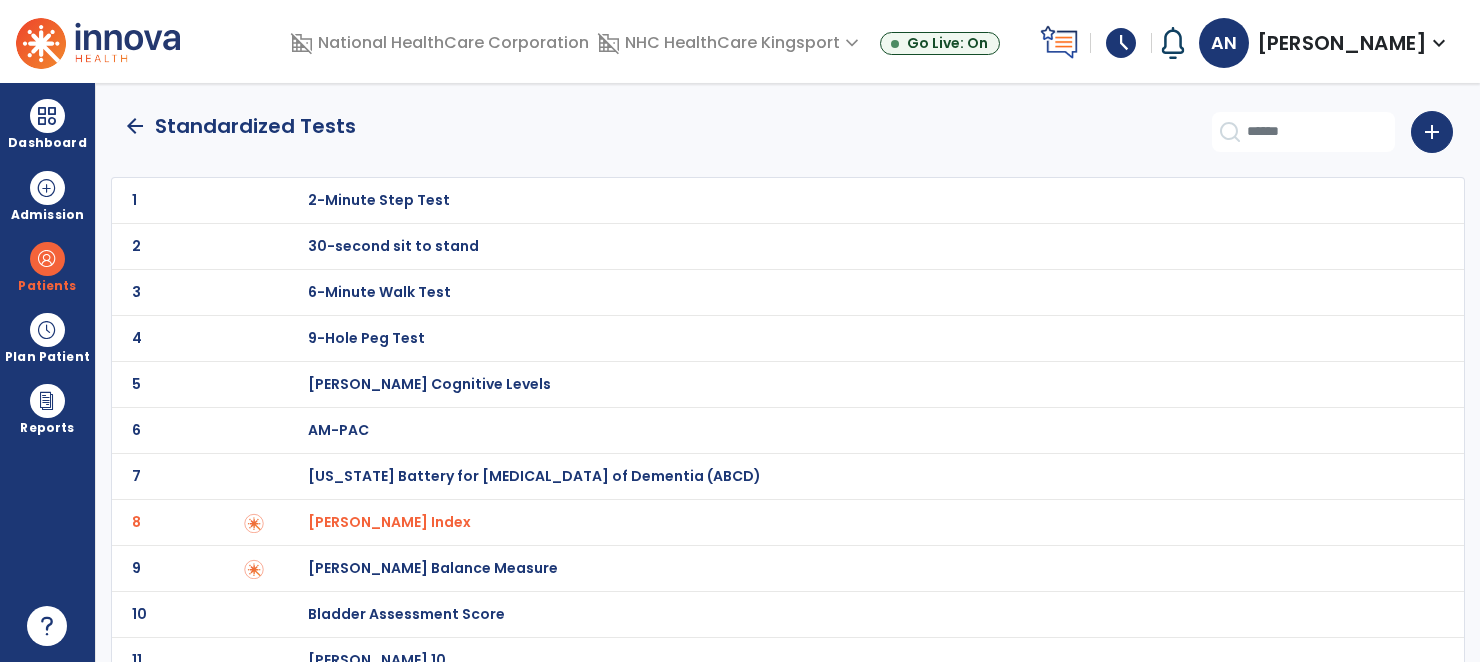 click on "arrow_back" 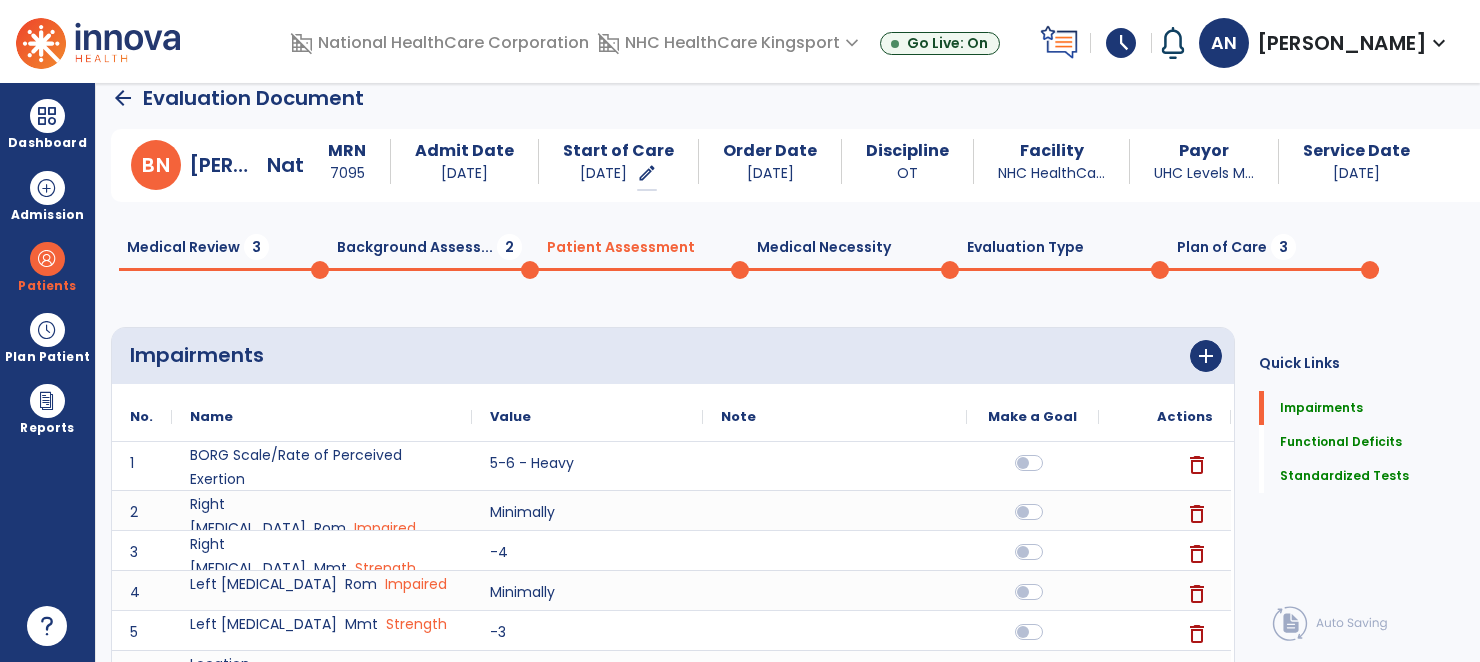 click on "Plan of Care  3" 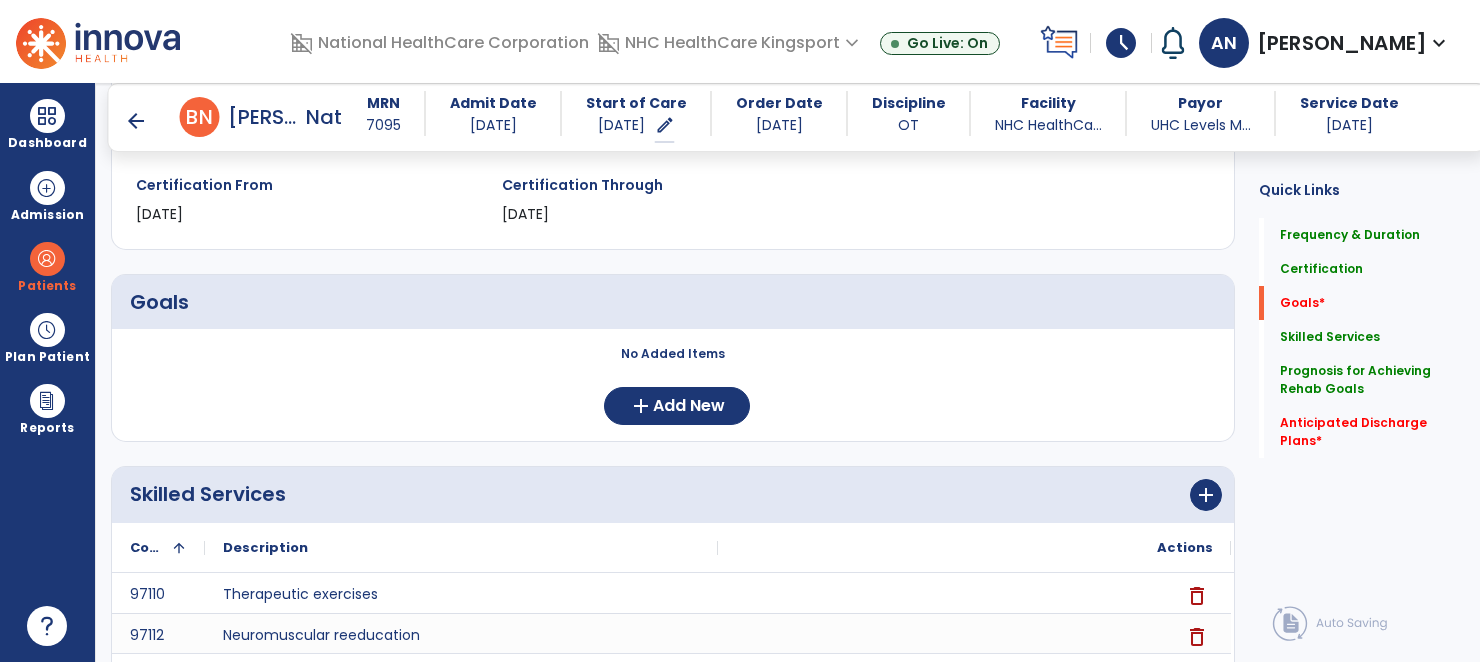 scroll, scrollTop: 350, scrollLeft: 0, axis: vertical 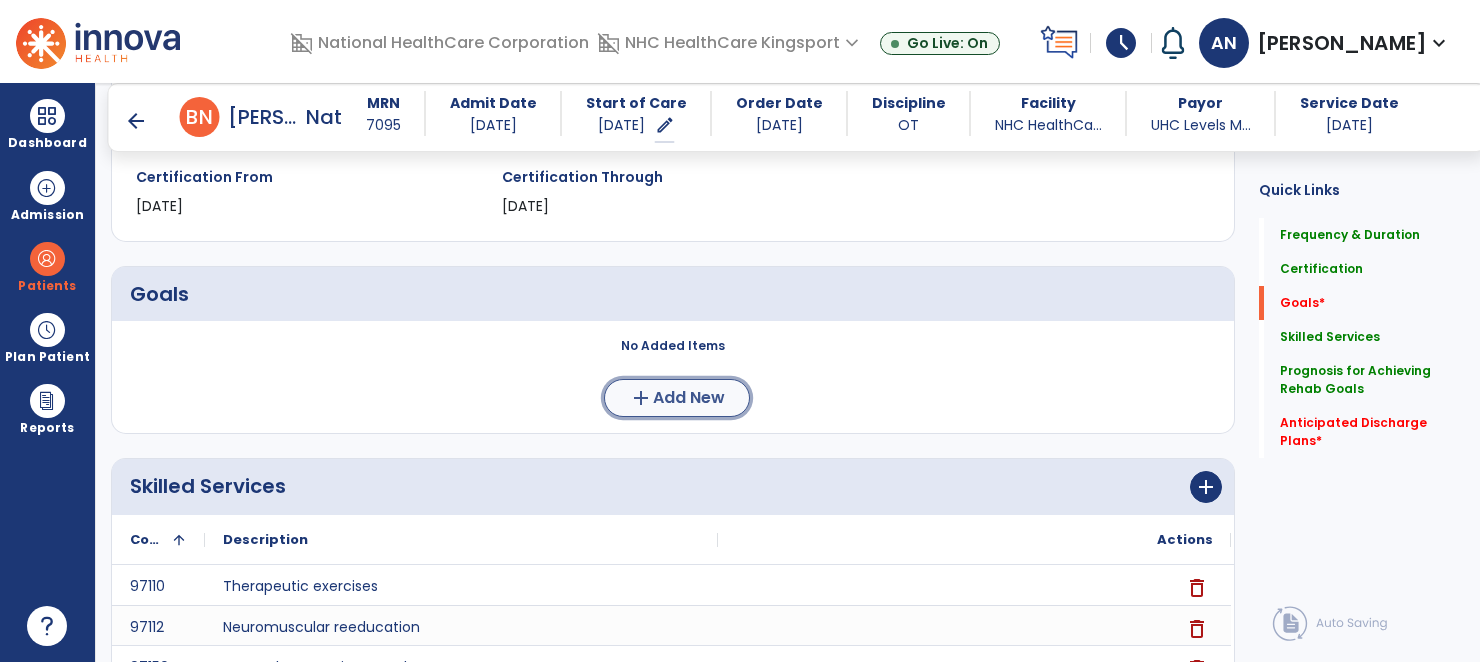 click on "Add New" at bounding box center [689, 398] 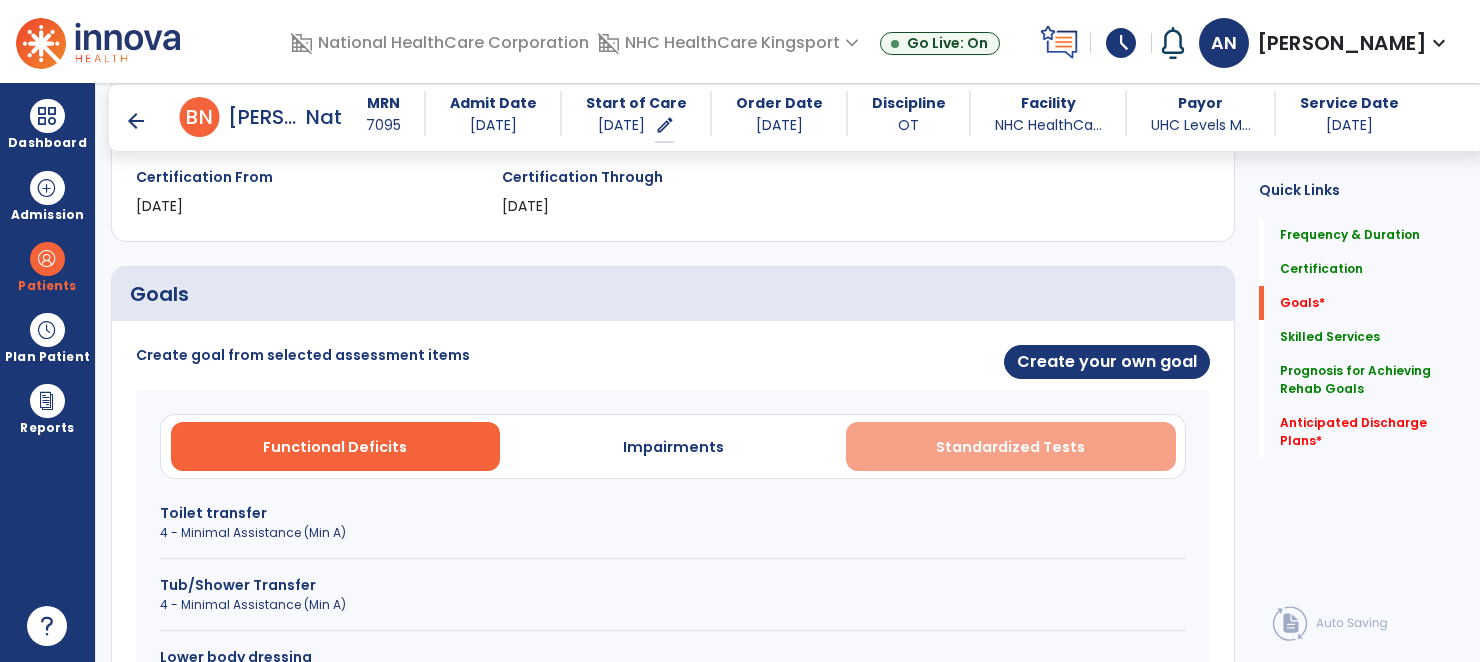 click on "Standardized Tests" at bounding box center (1011, 446) 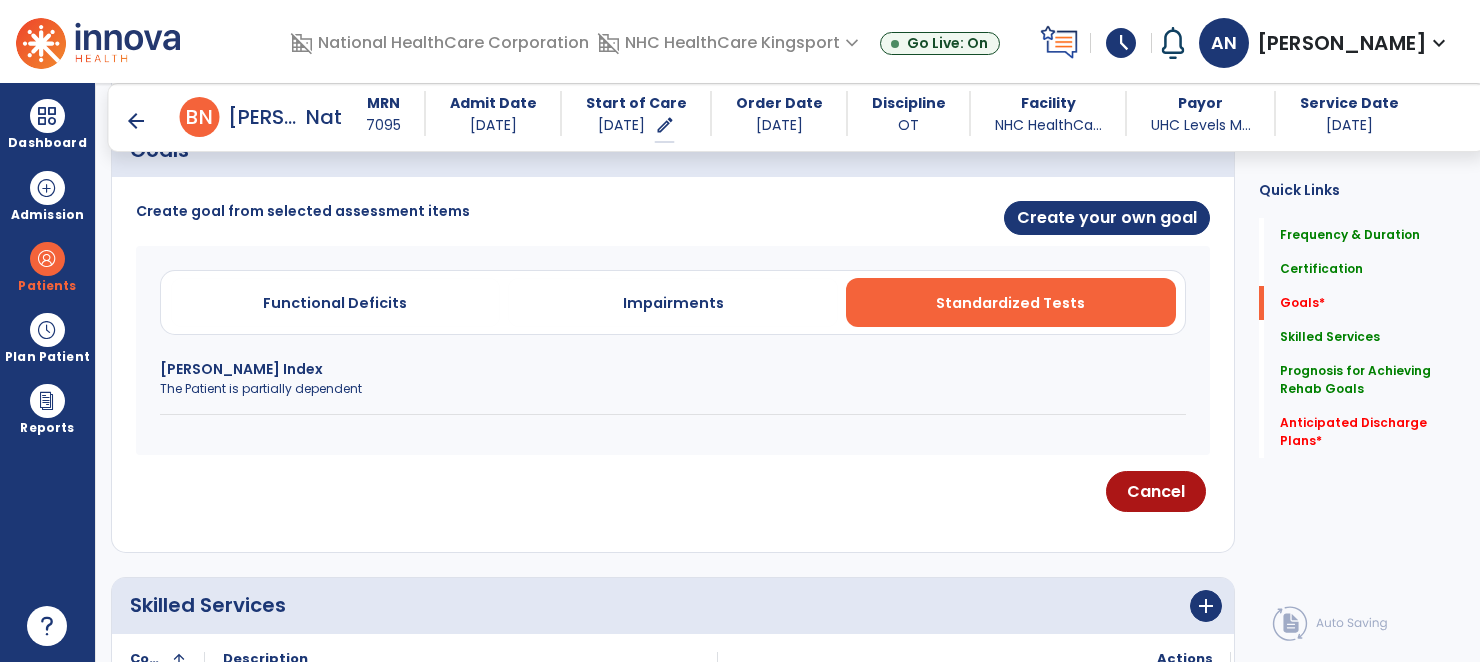 scroll, scrollTop: 495, scrollLeft: 0, axis: vertical 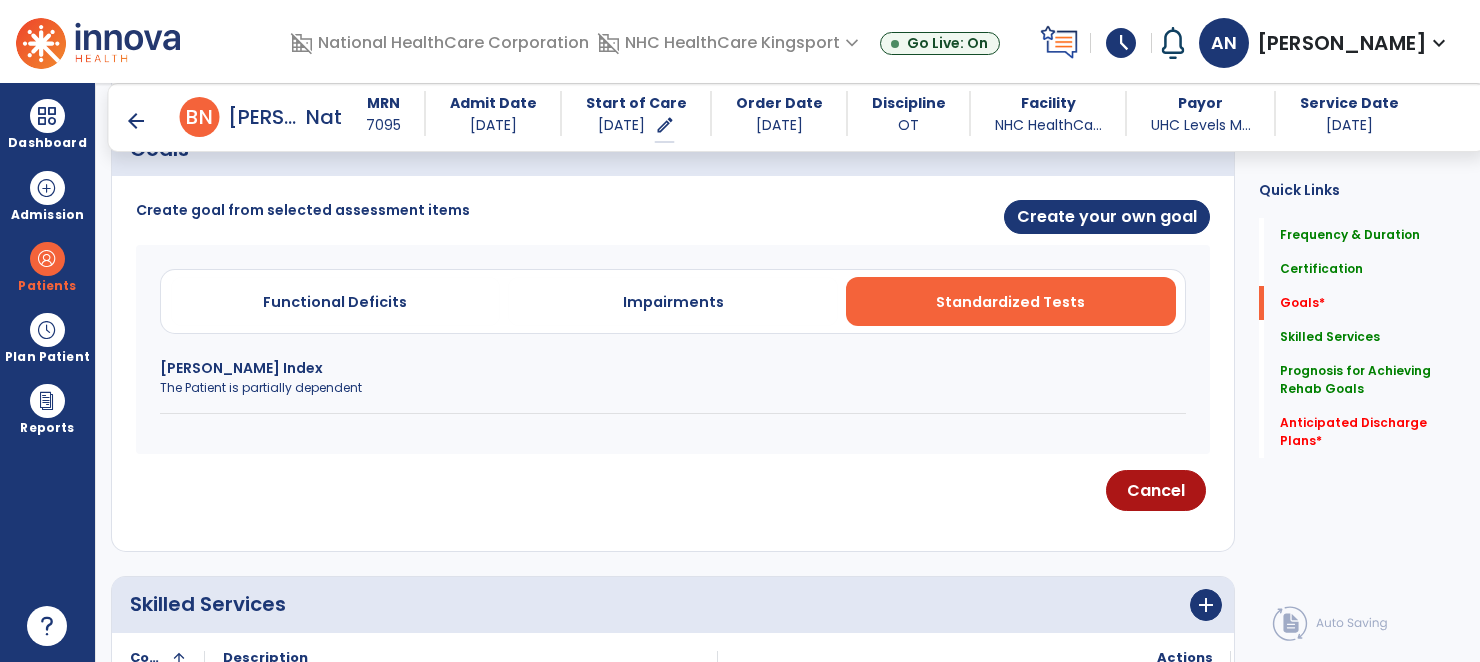 click on "[PERSON_NAME] Index" at bounding box center (673, 368) 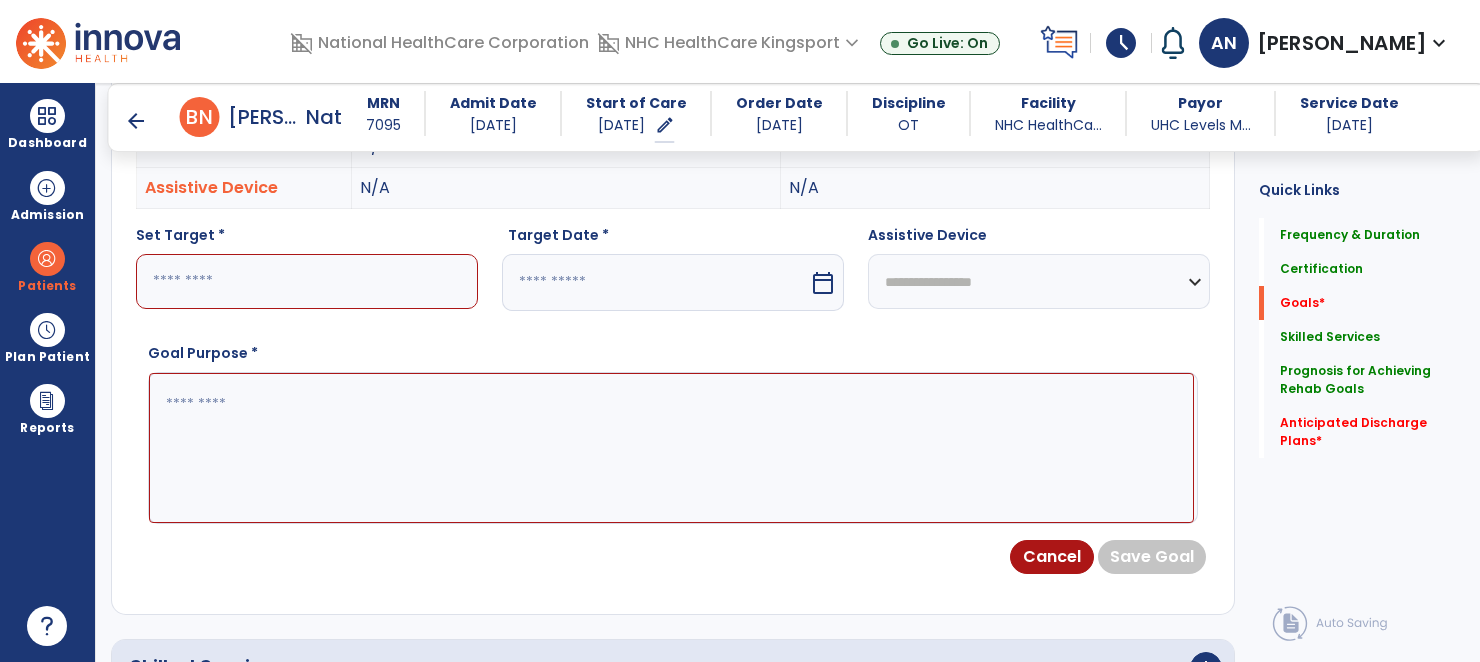 scroll, scrollTop: 655, scrollLeft: 0, axis: vertical 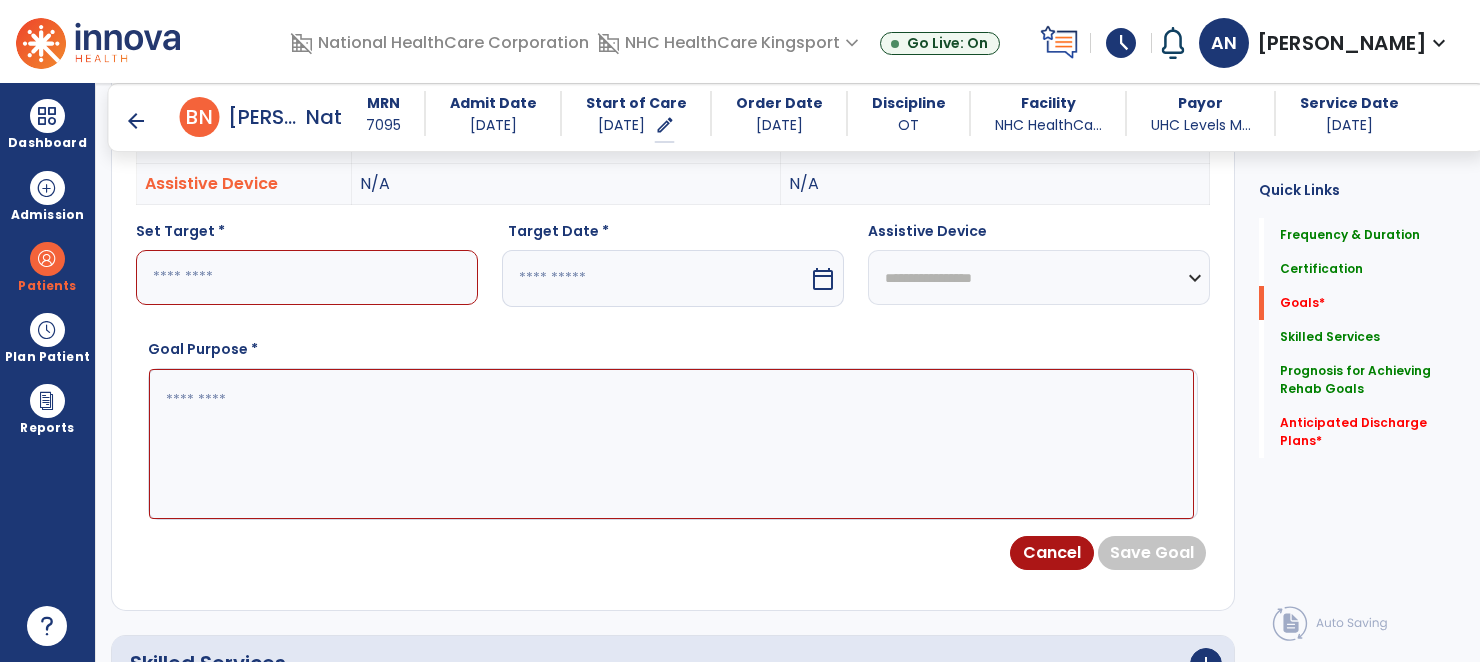 click at bounding box center [307, 277] 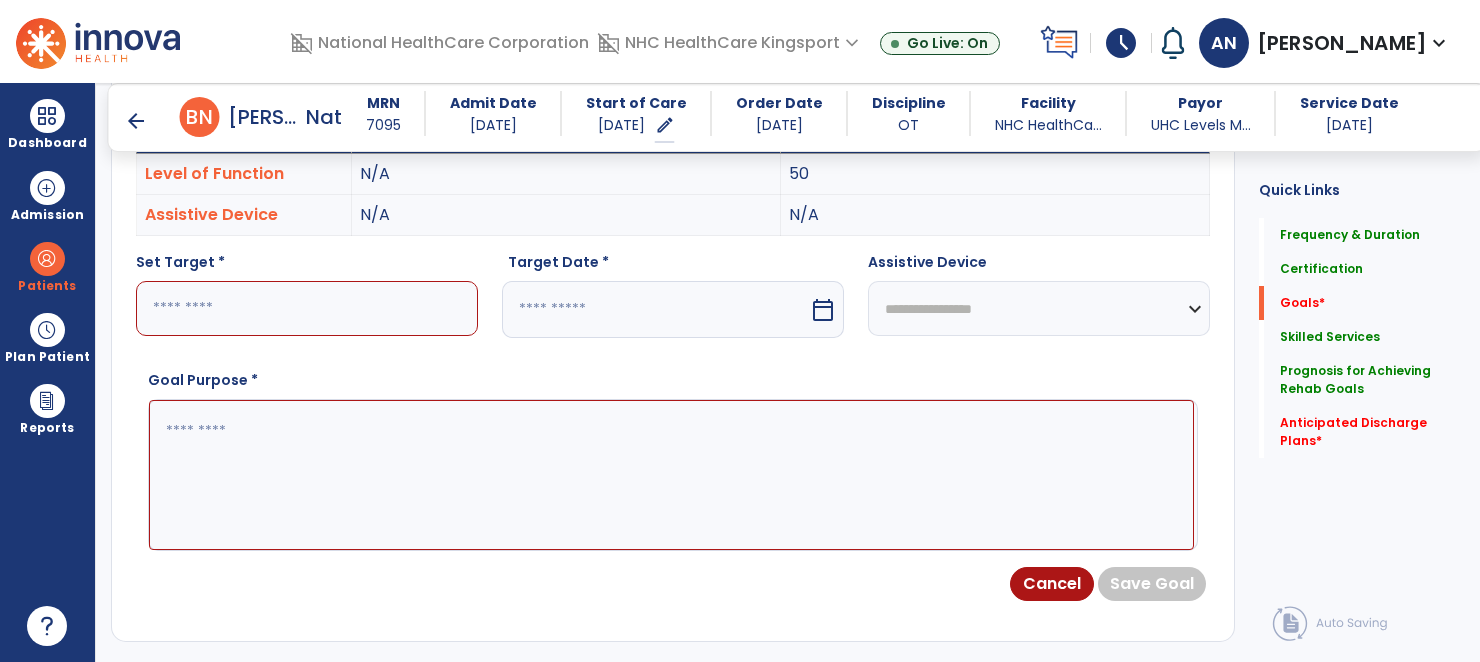 scroll, scrollTop: 632, scrollLeft: 0, axis: vertical 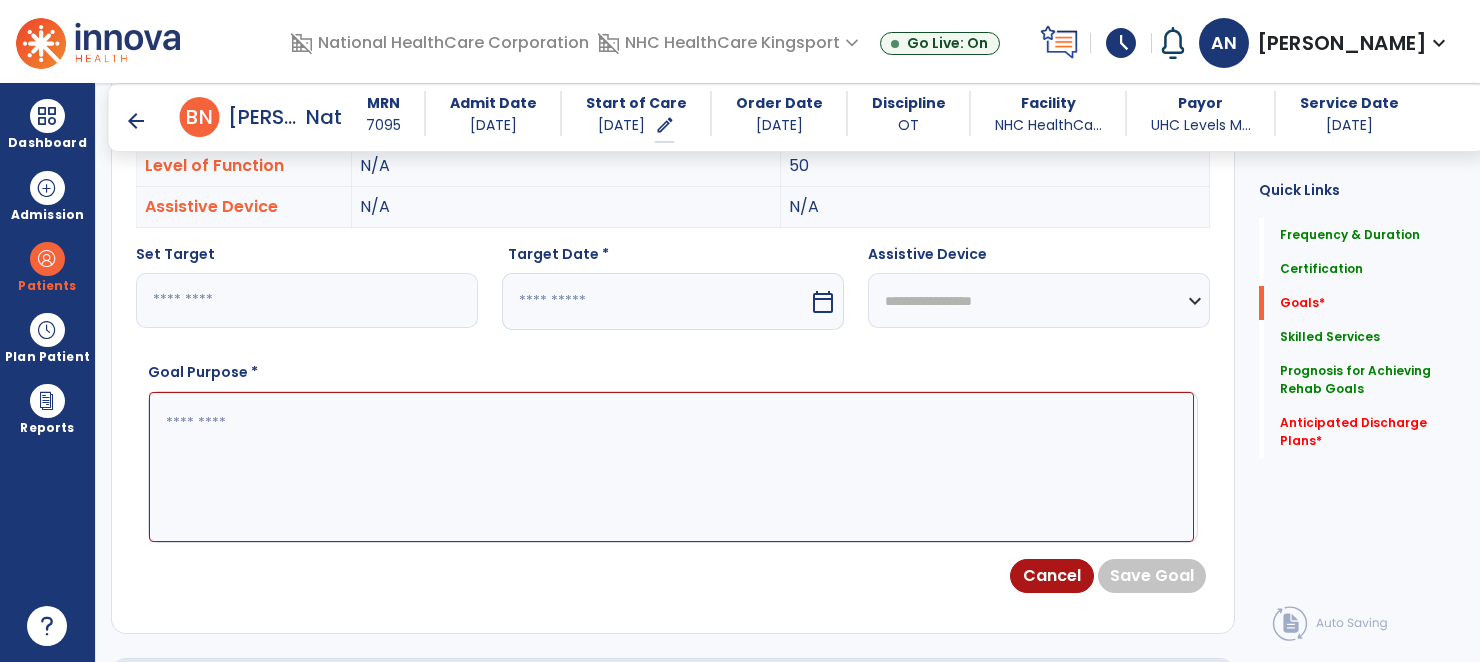 type on "**" 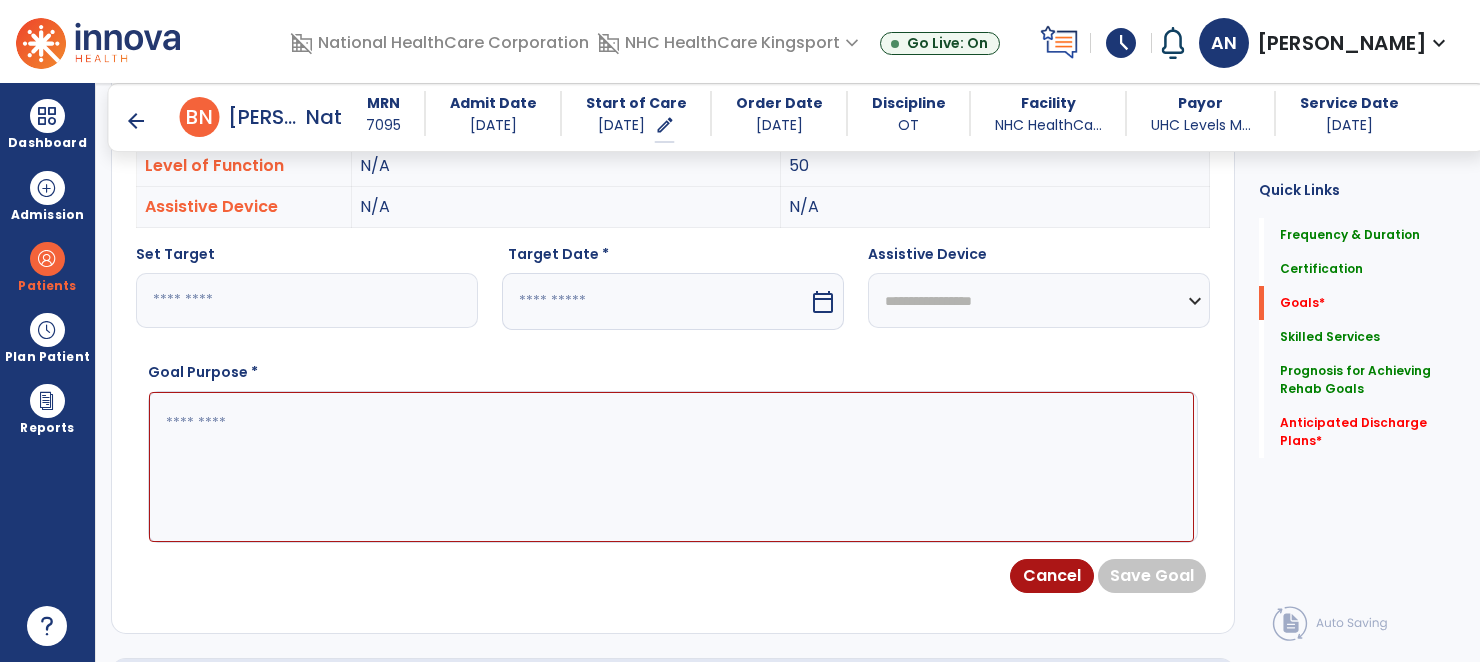 click at bounding box center [655, 301] 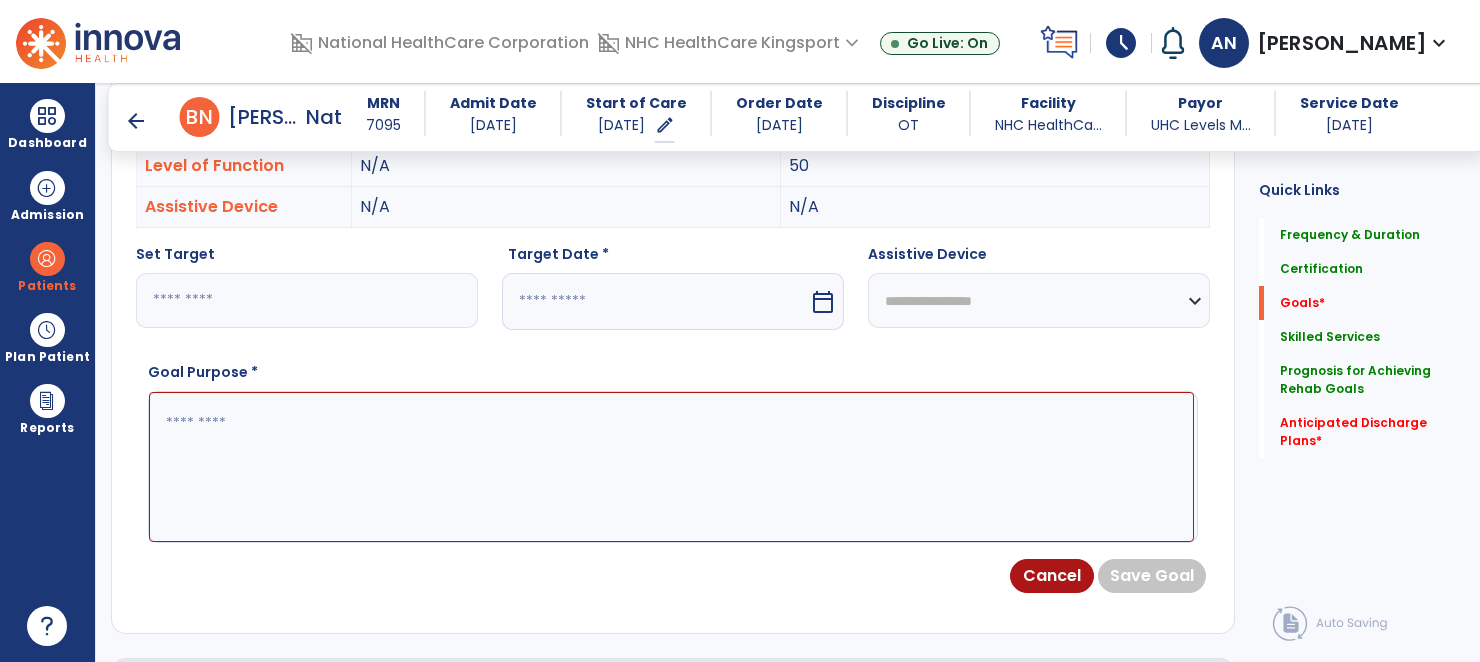 select on "*" 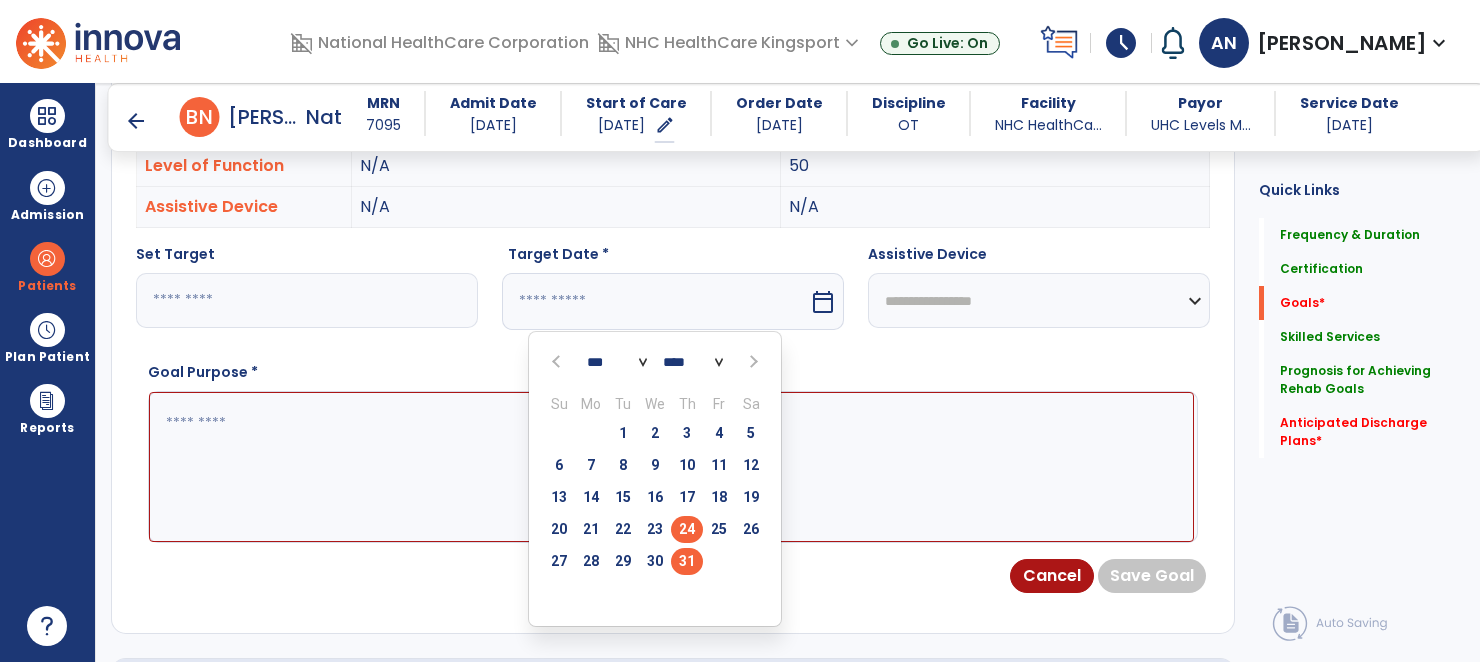 select on "*" 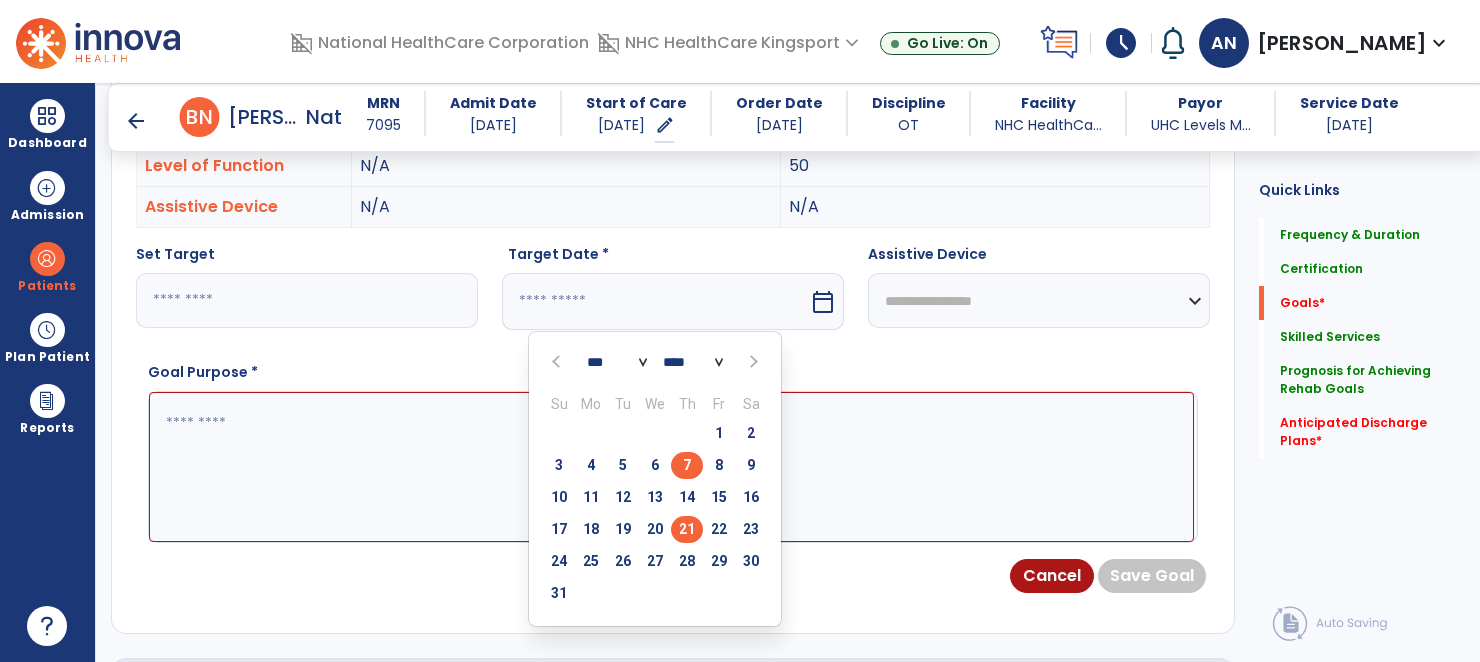 type on "********" 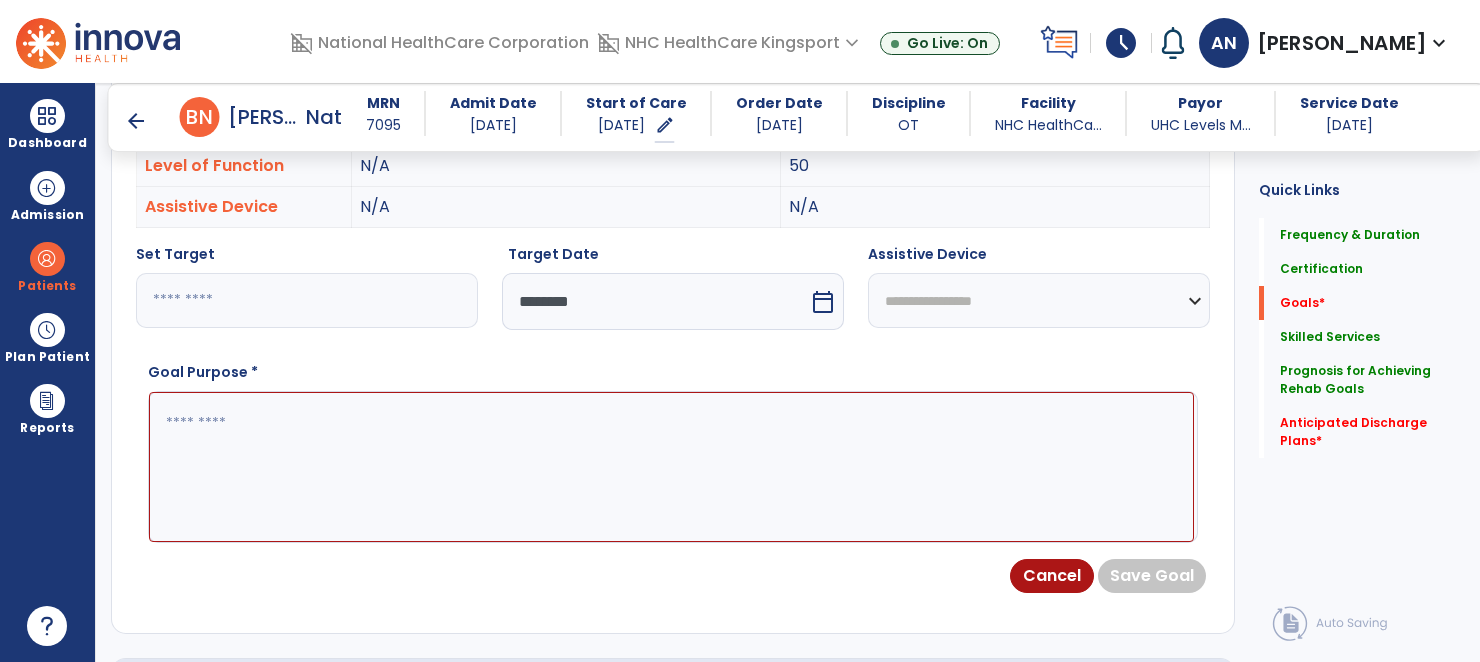 click at bounding box center (671, 467) 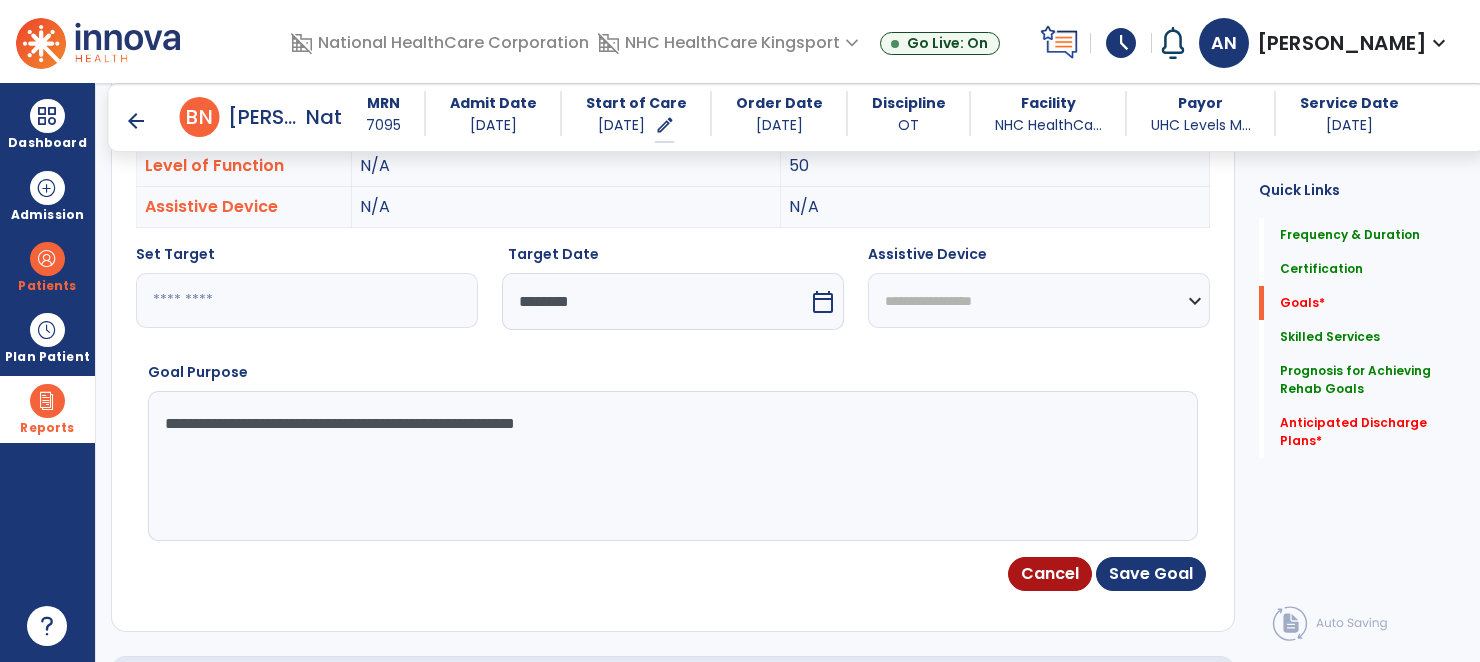 drag, startPoint x: 678, startPoint y: 436, endPoint x: 80, endPoint y: 393, distance: 599.544 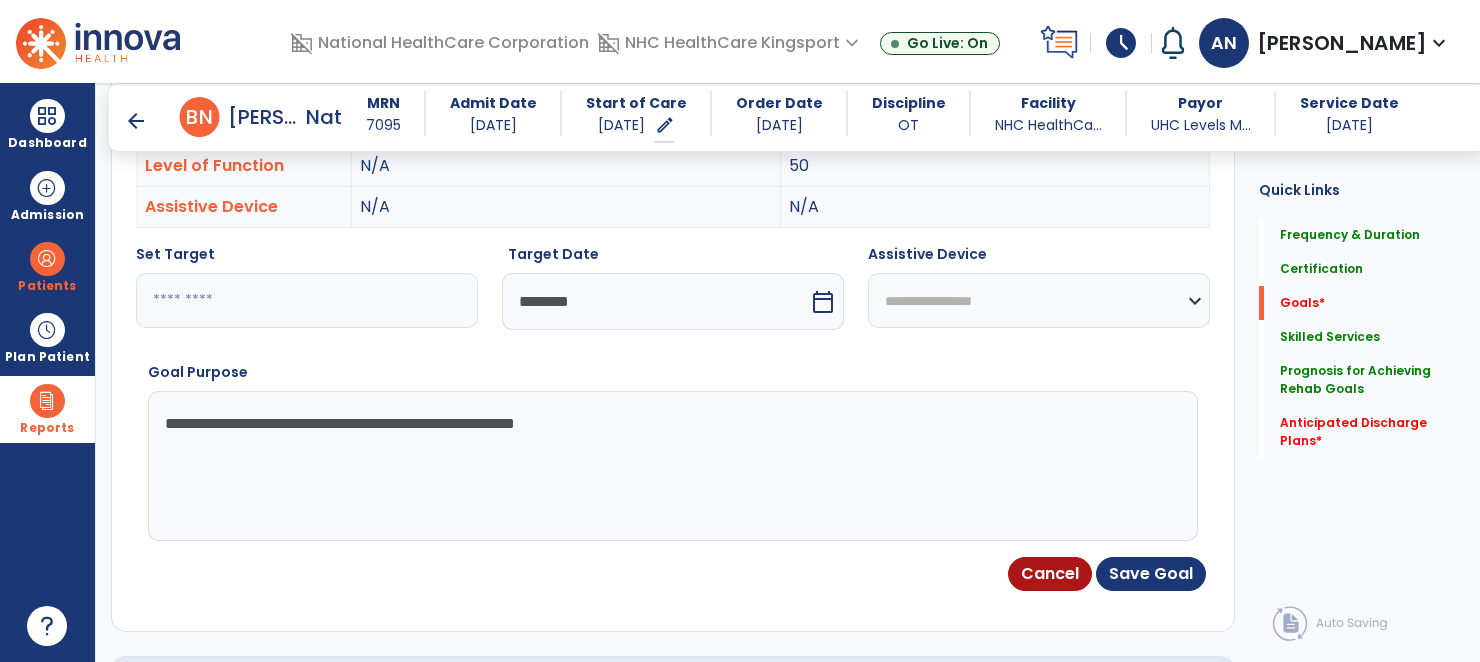 click on "Dashboard  dashboard  Therapist Dashboard Admission Patients  format_list_bulleted  Patient List  space_dashboard  Patient Board  insert_chart  PDPM Board Plan Patient  event_note  Planner  content_paste_go  Scheduler  content_paste_go  Whiteboard Reports  export_notes  Billing Exports  note_alt  EOM Report  event_note  Minutes By Payor  inbox_customize  Service Log  playlist_add_check  Triple Check Report  arrow_back   Evaluation Document   arrow_back      B  N  Buchanan,   Nat  MRN 7095 Admit Date 07/08/2025 Start of Care 07/10/2025   edit  ********* Order Date 07/10/2025 Discipline OT Facility NHC HealthCa... Payor UHC Levels M... Service Date 07/10/2025  Medical Review  3  Background Assess...  2  Patient Assessment  0  Medical Necessity  0  Evaluation Type  0  Plan of Care  3 Frequency & Duration  Frequency  ********* ** ** ** ** ** ** **  Duration  * ******** ***** Certification From 07/10/2025 Certification Through 08/06/2025 Goals     Barthel Index PLOF CLOF Level of Function  N/A   50   N/A   N/A" at bounding box center (740, 331) 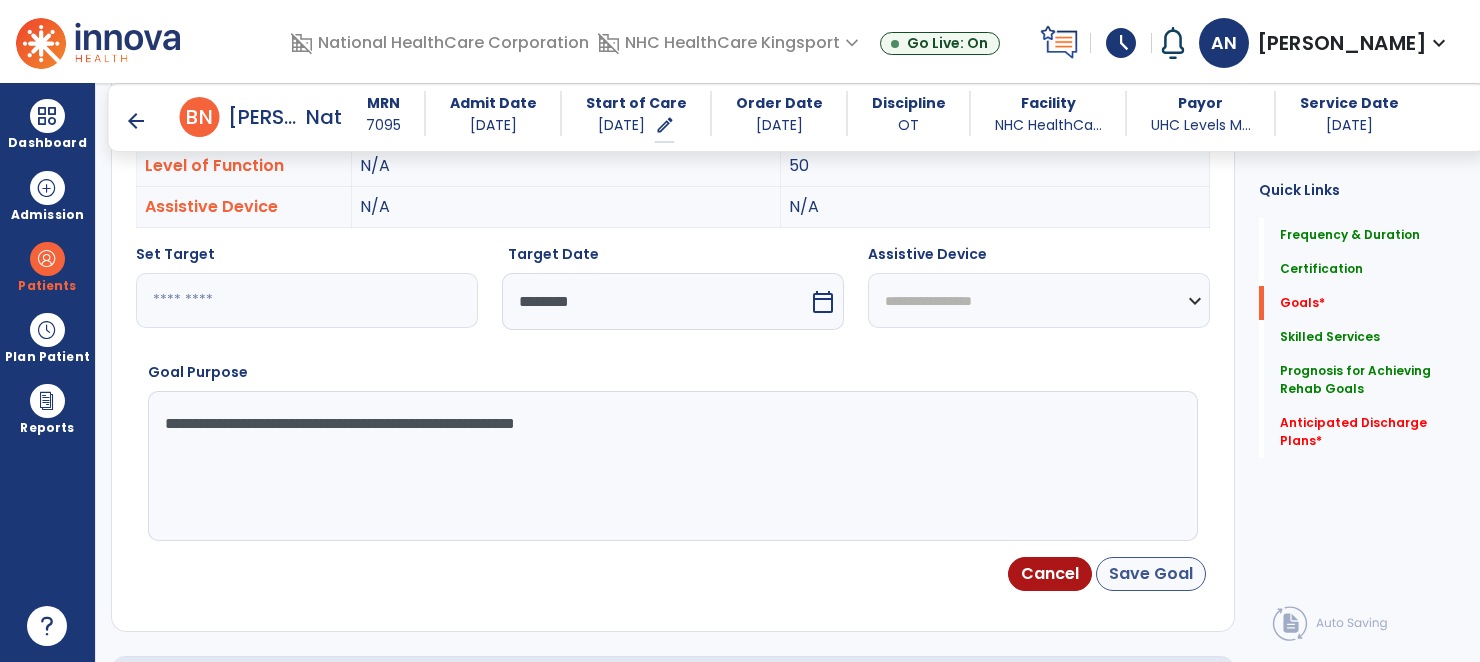 type on "**********" 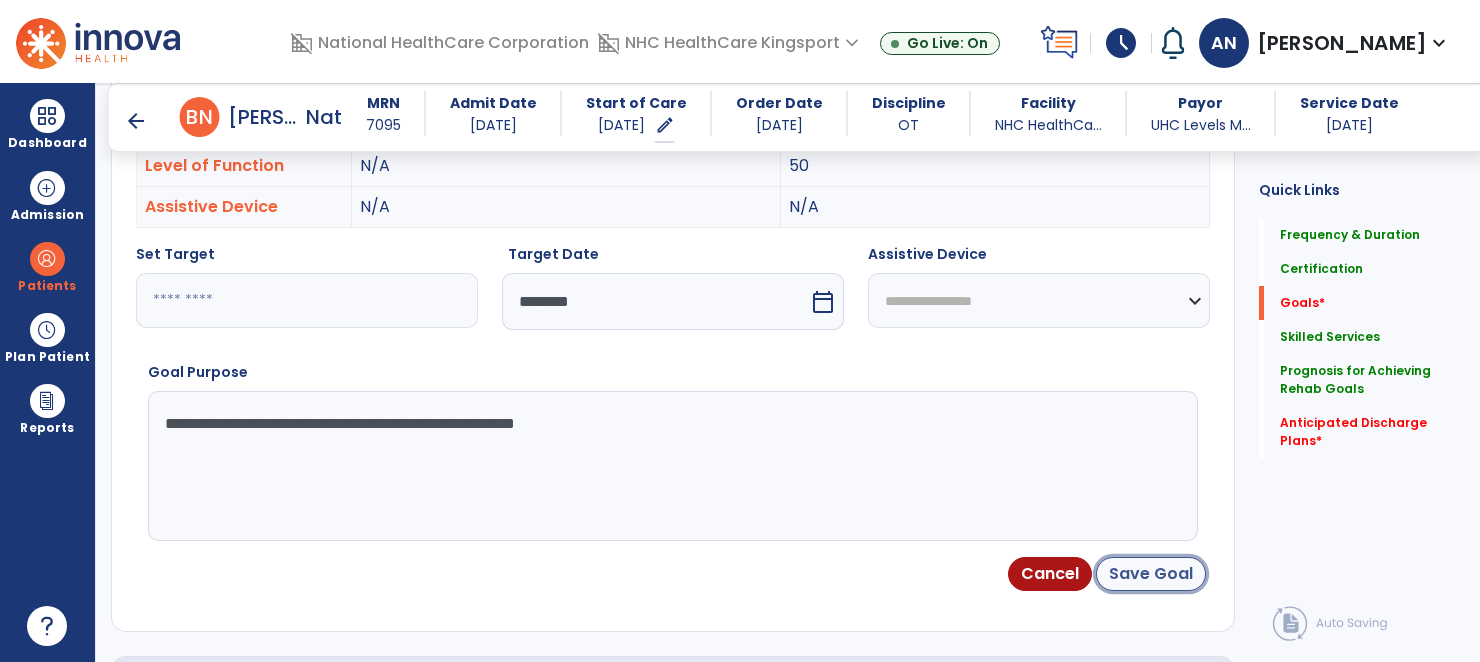 click on "Save Goal" at bounding box center [1151, 574] 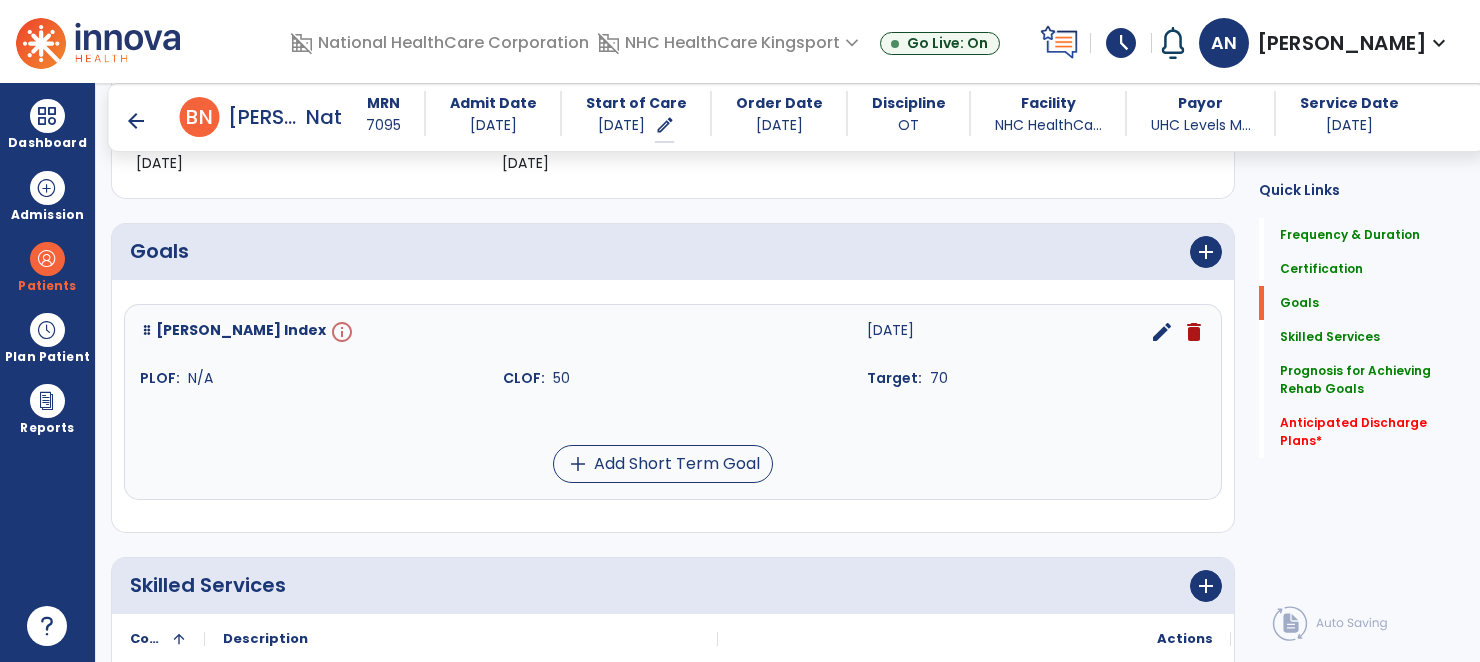 scroll, scrollTop: 448, scrollLeft: 0, axis: vertical 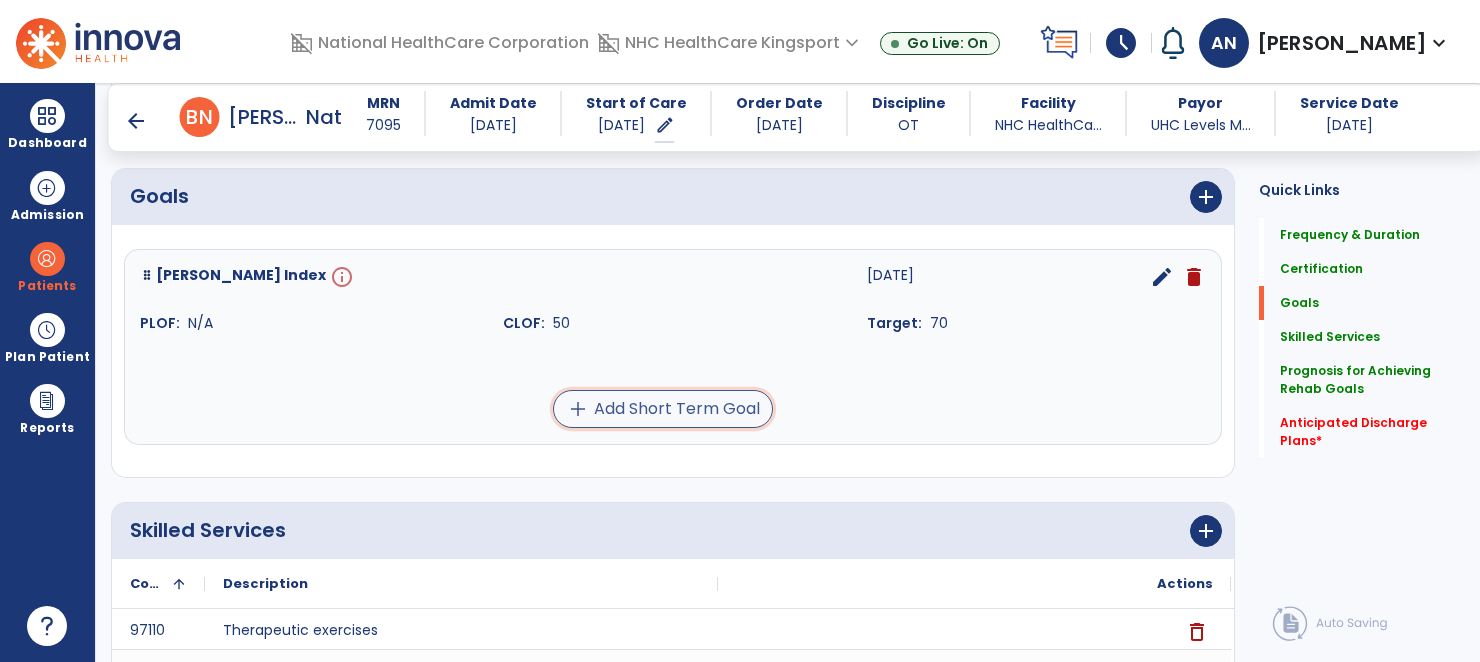 click on "add  Add Short Term Goal" at bounding box center [663, 409] 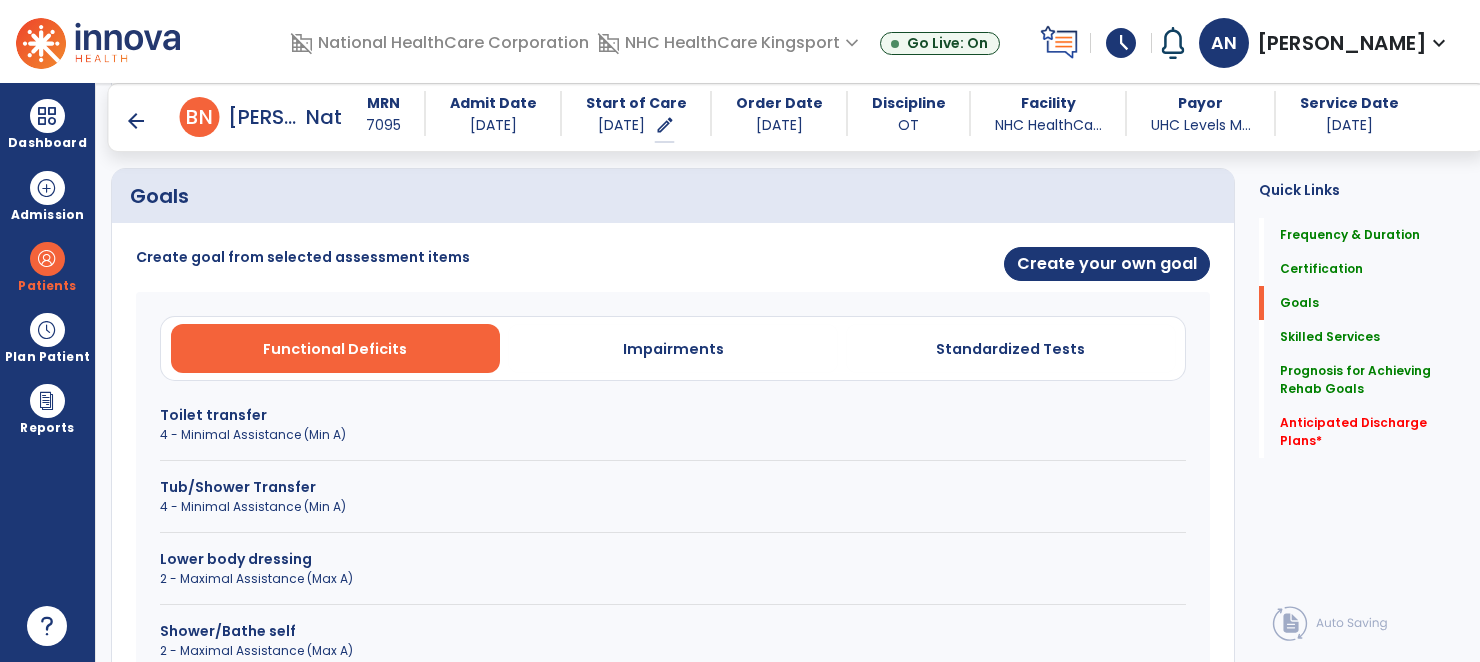click on "4 - Minimal Assistance (Min A)" at bounding box center [673, 435] 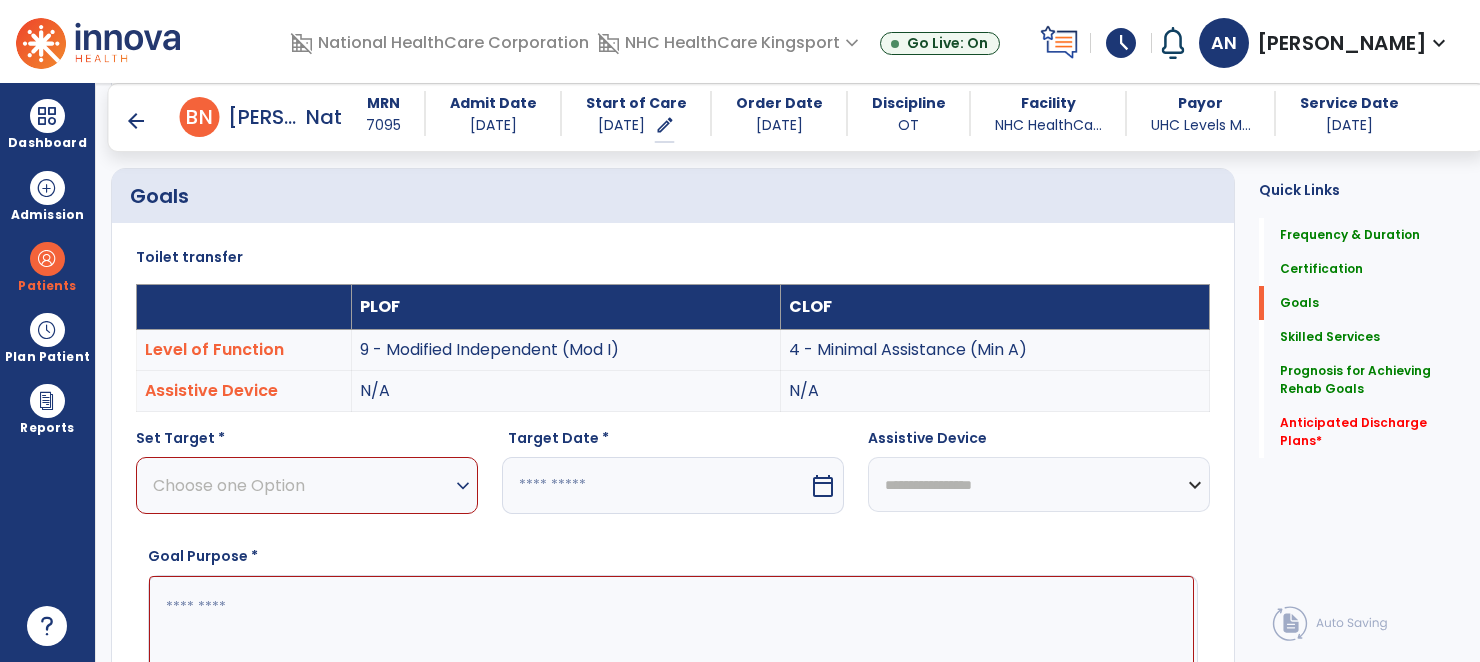 click on "Choose one Option" at bounding box center [302, 485] 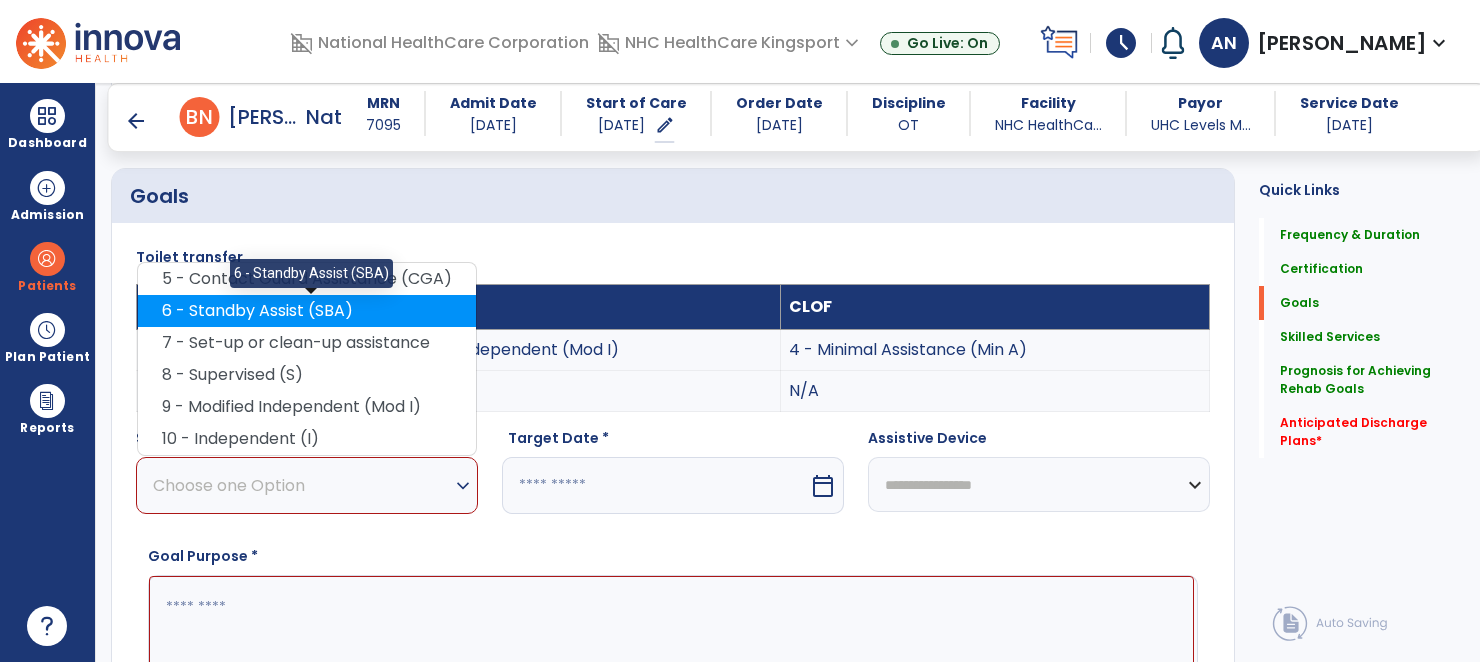 click on "6 - Standby Assist (SBA)" at bounding box center (307, 311) 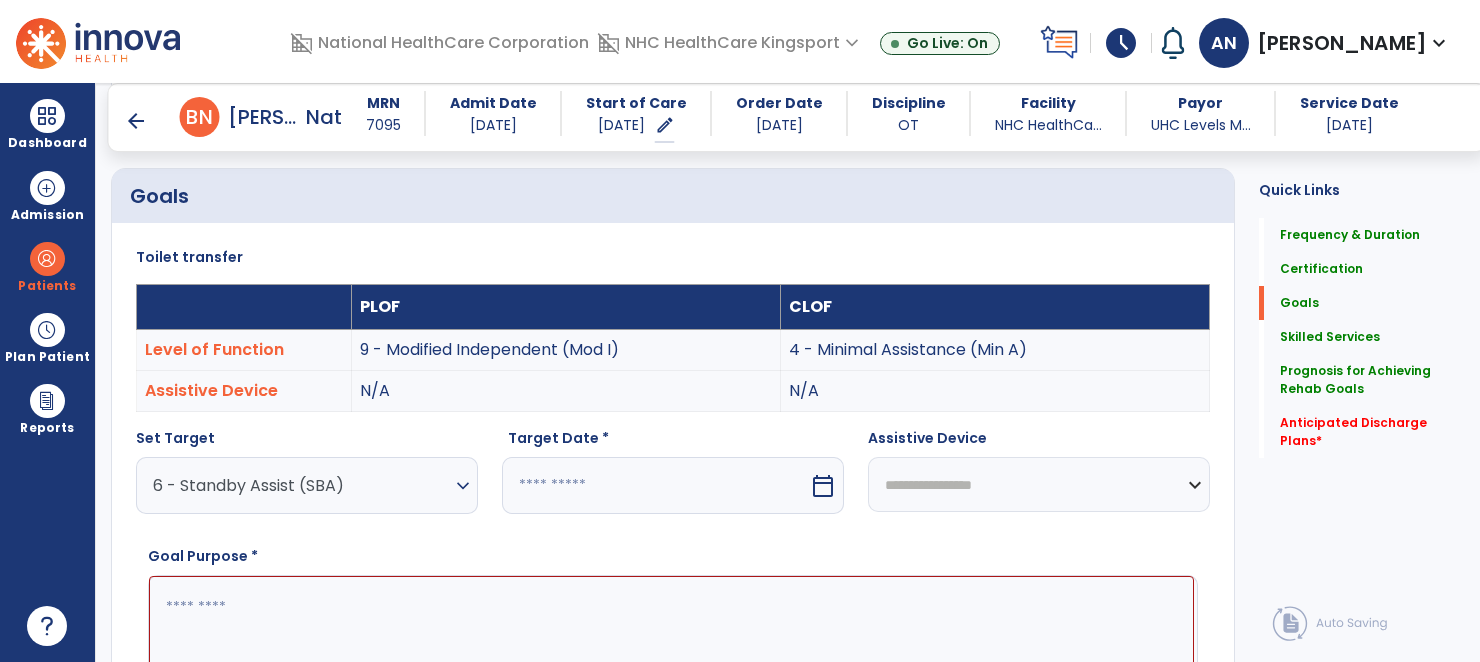 click at bounding box center [655, 485] 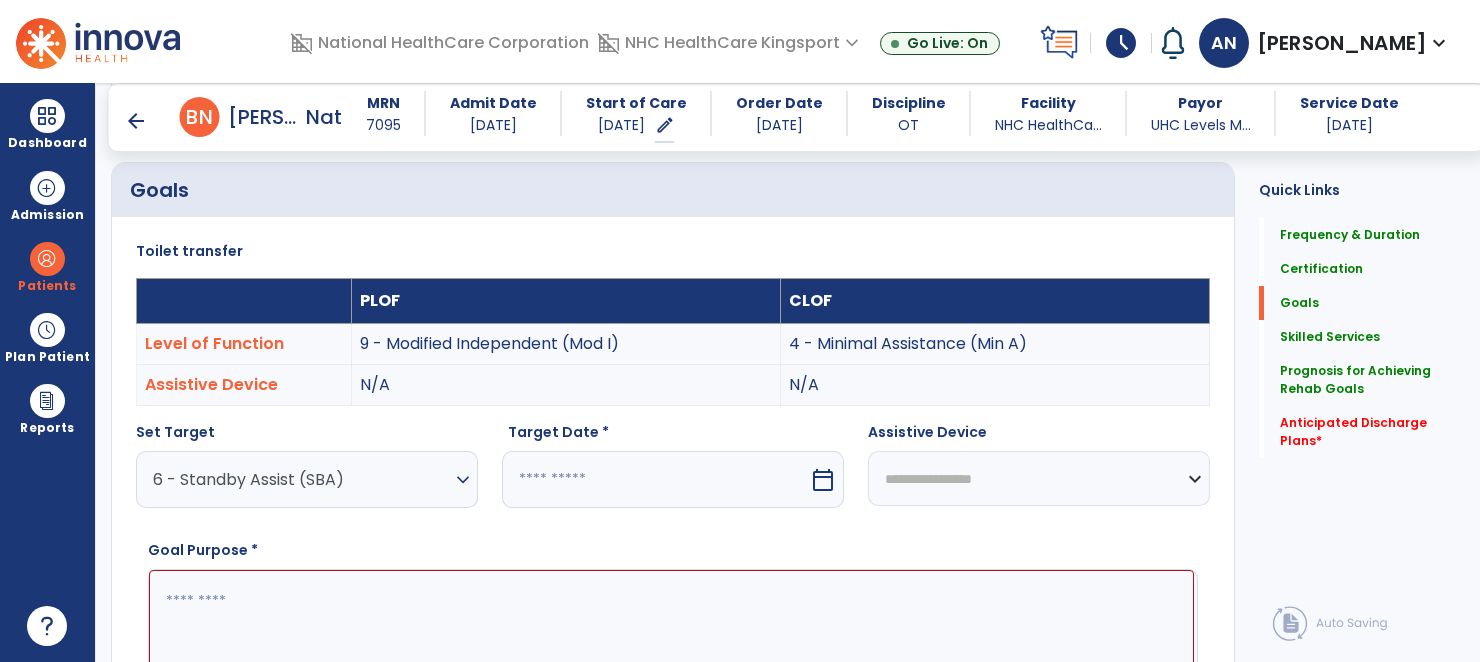 select on "*" 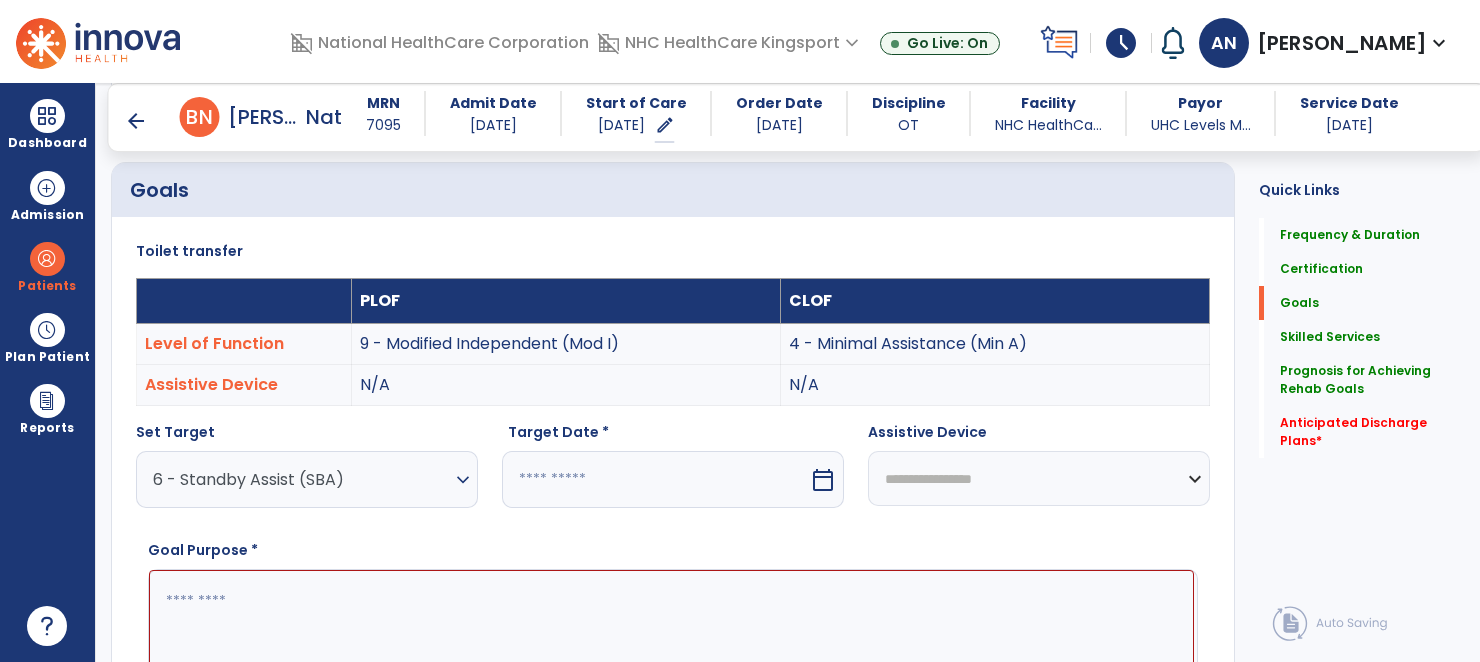 select on "****" 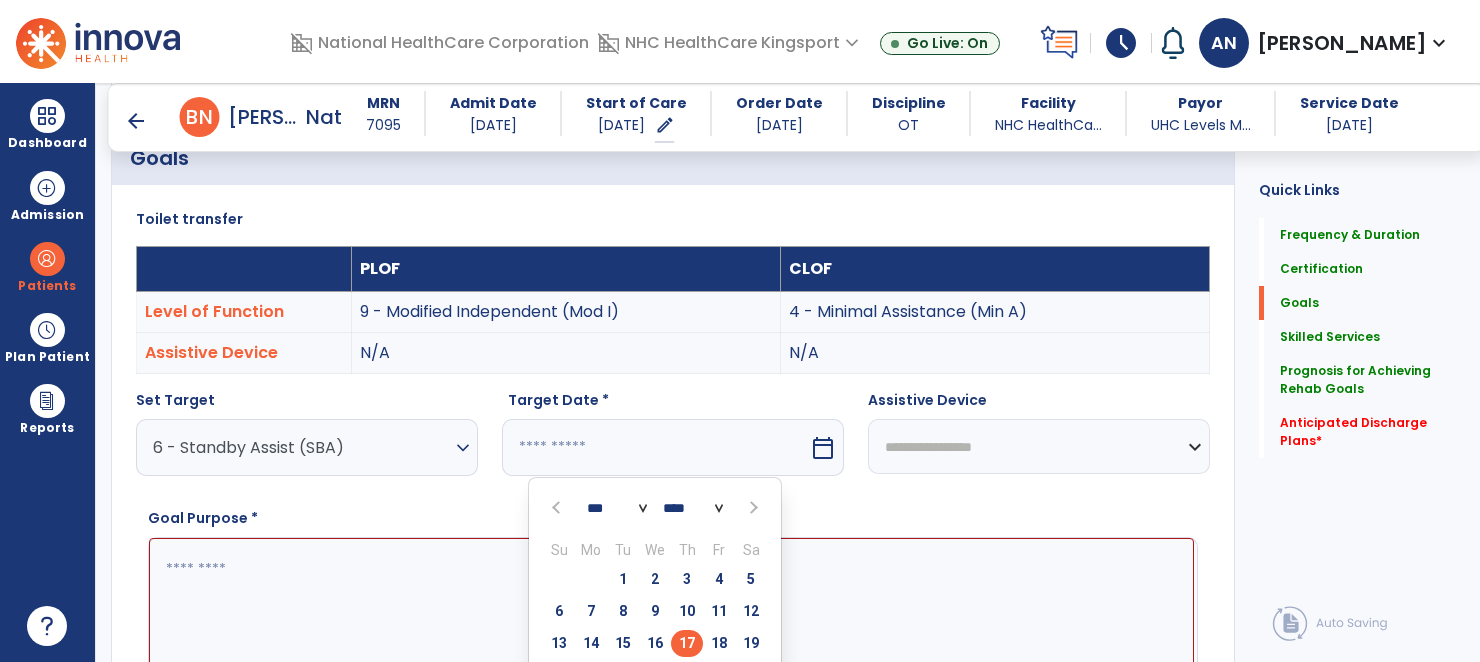 scroll, scrollTop: 518, scrollLeft: 0, axis: vertical 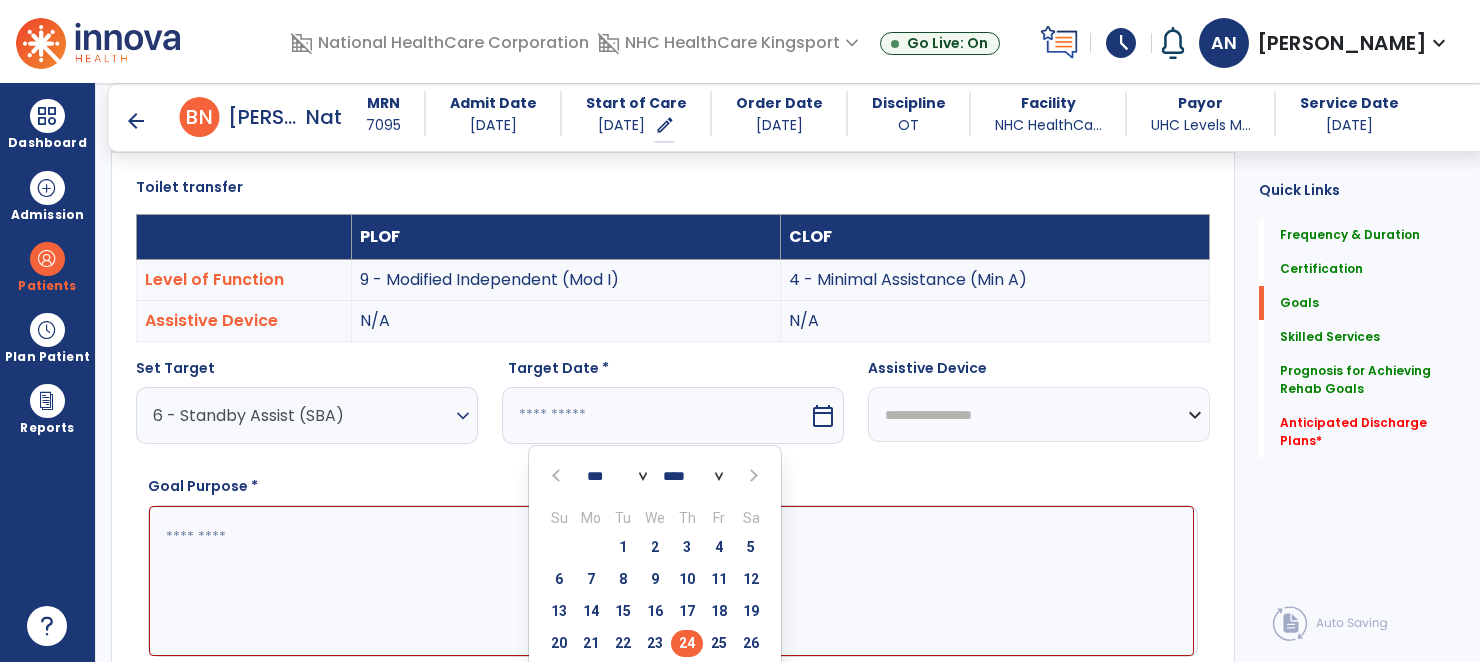 type on "*********" 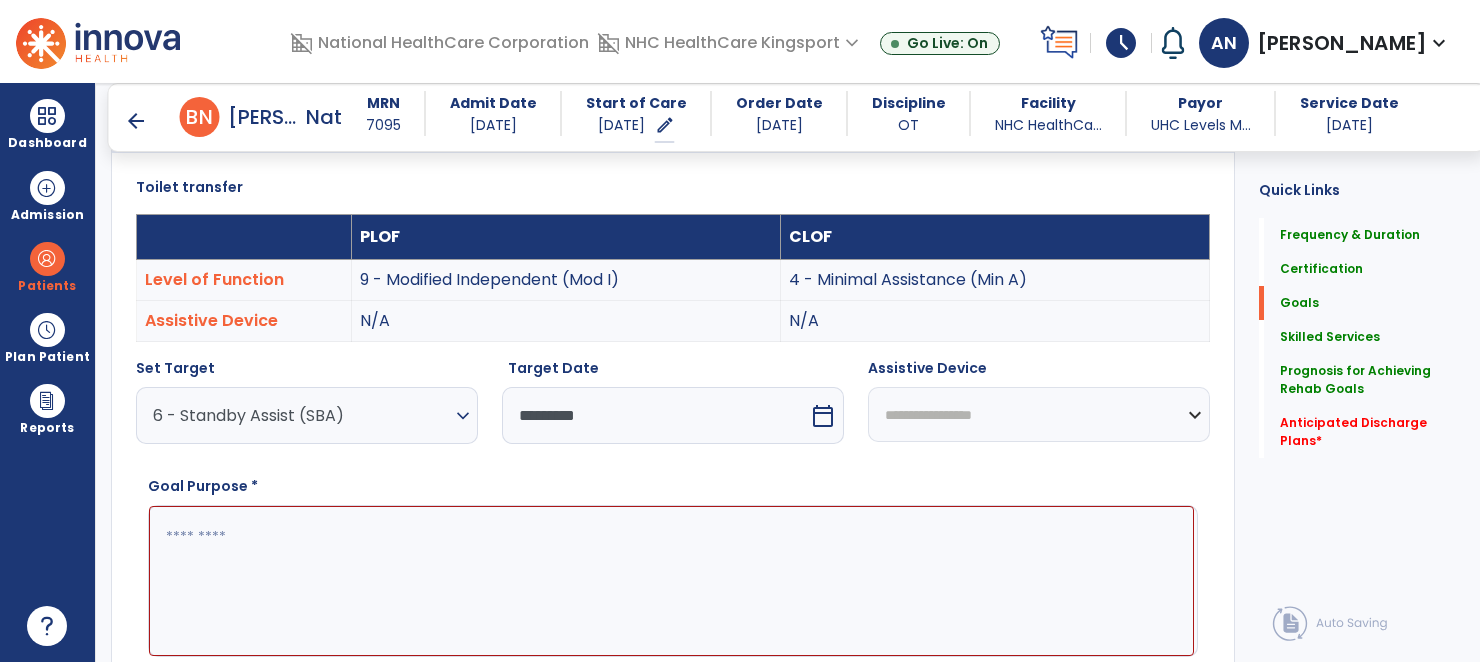 click at bounding box center (671, 581) 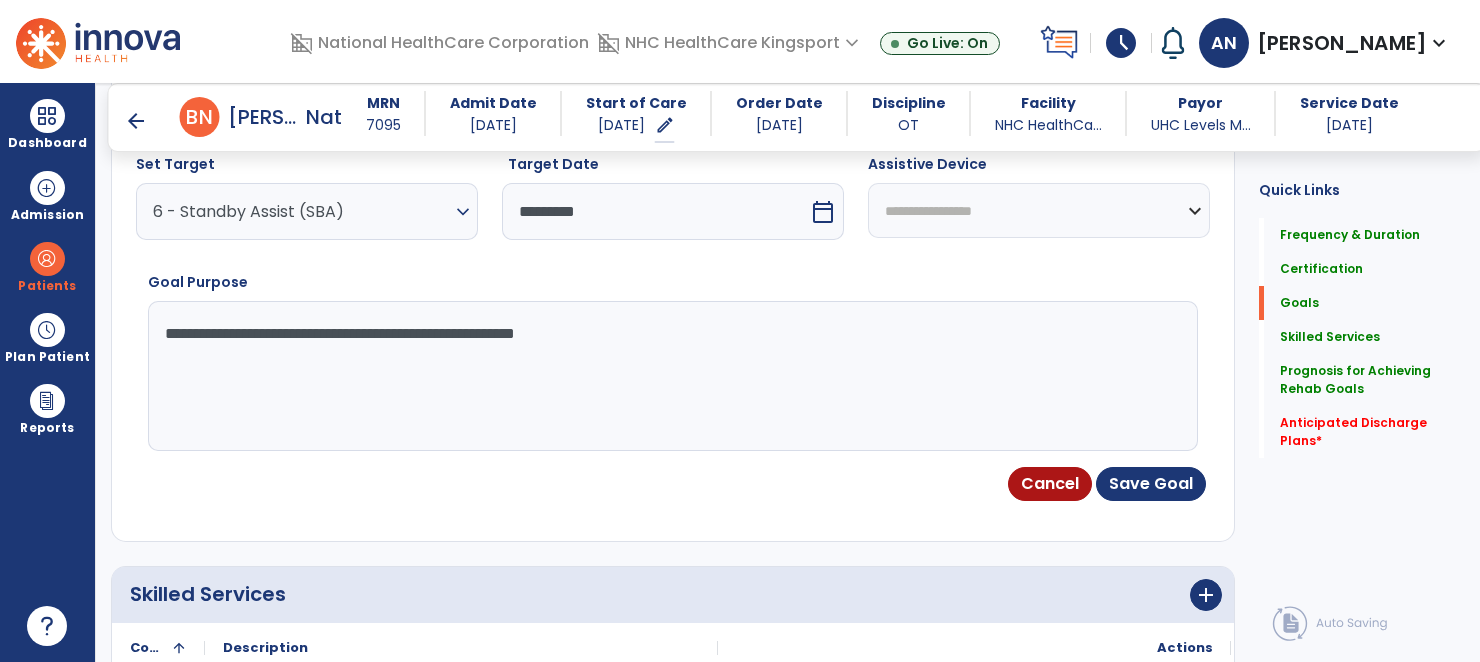 scroll, scrollTop: 728, scrollLeft: 0, axis: vertical 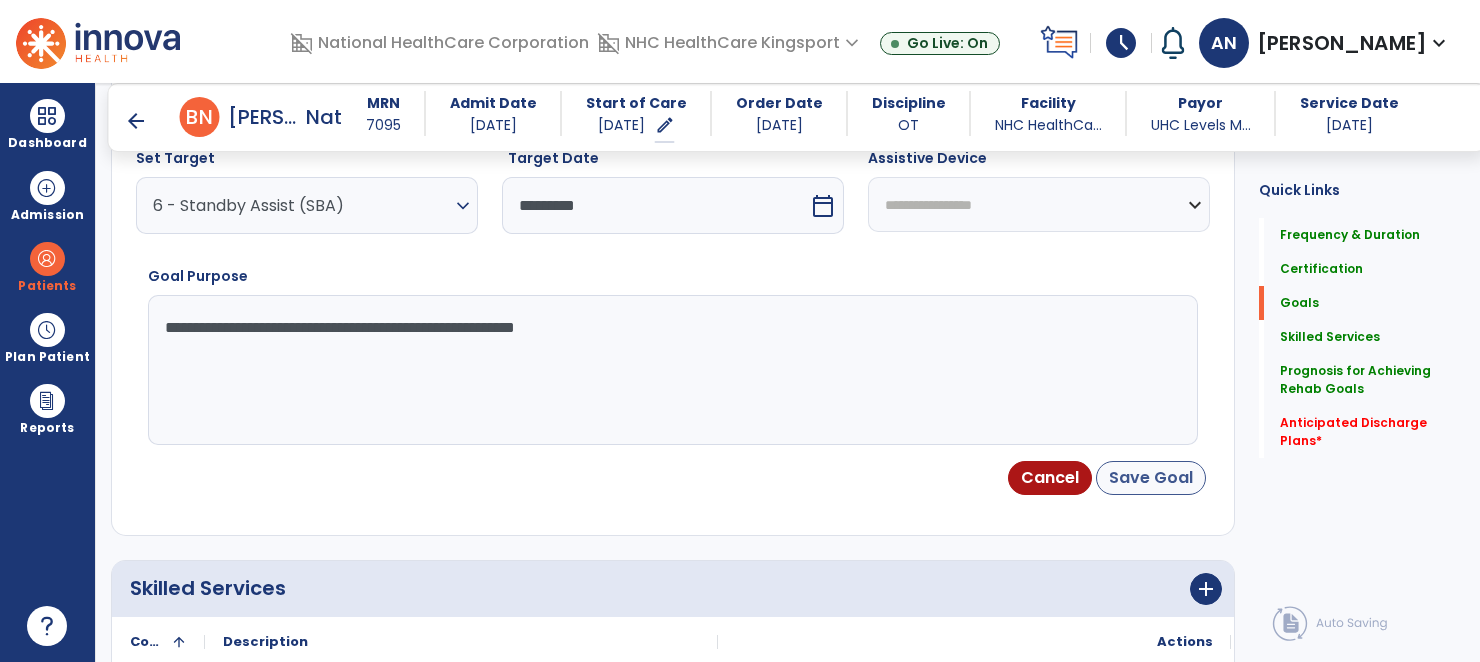 type on "**********" 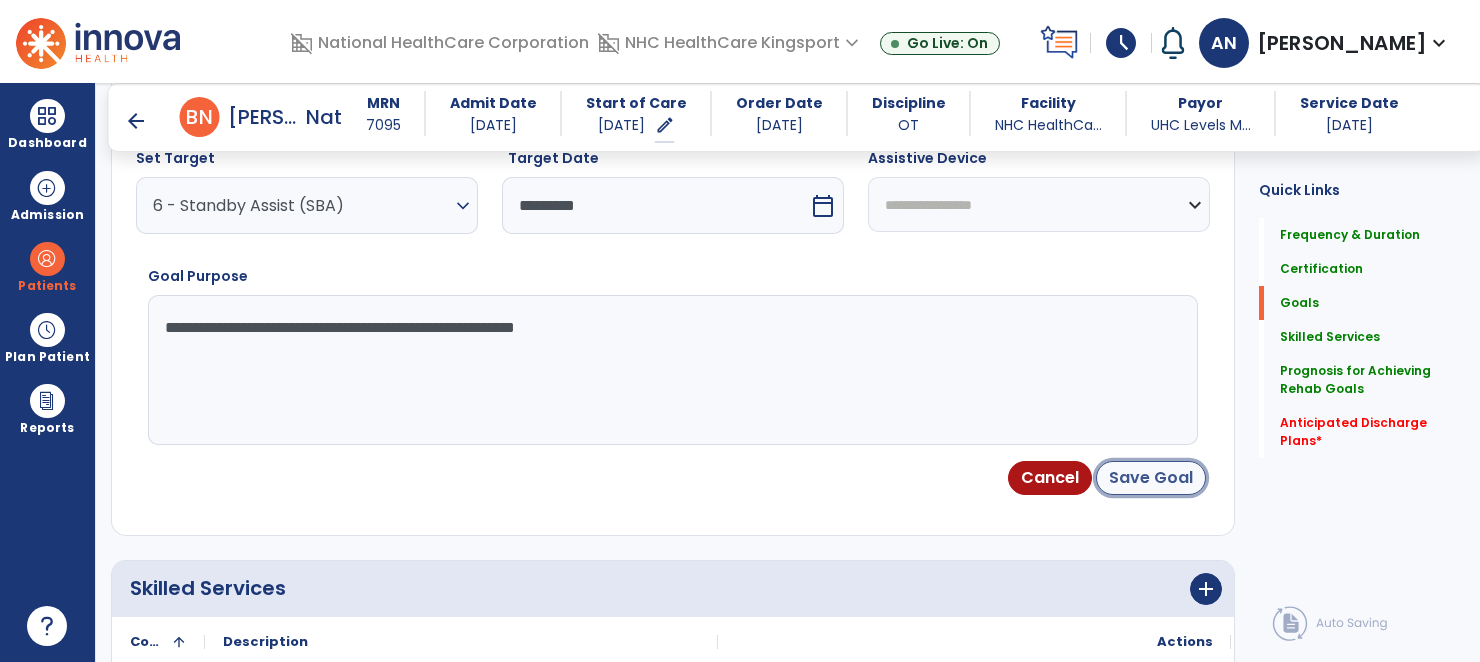 click on "Save Goal" at bounding box center [1151, 478] 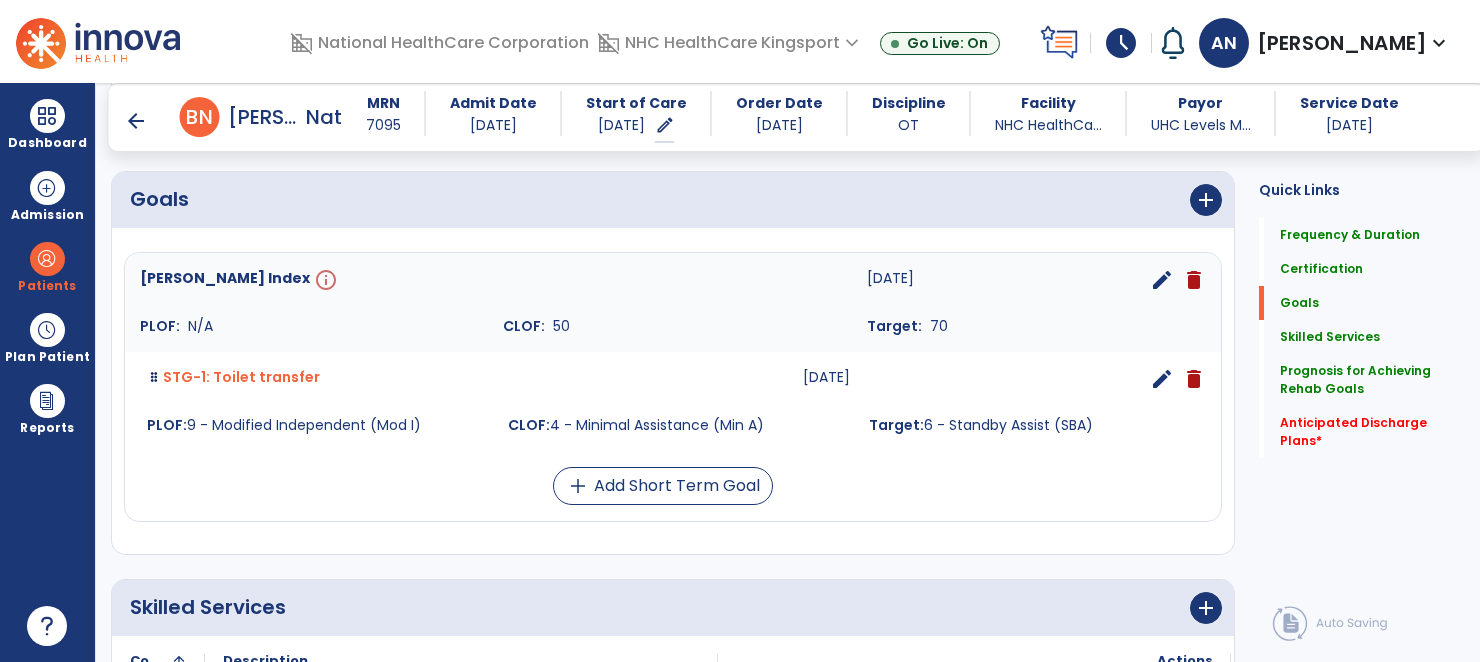 scroll, scrollTop: 496, scrollLeft: 0, axis: vertical 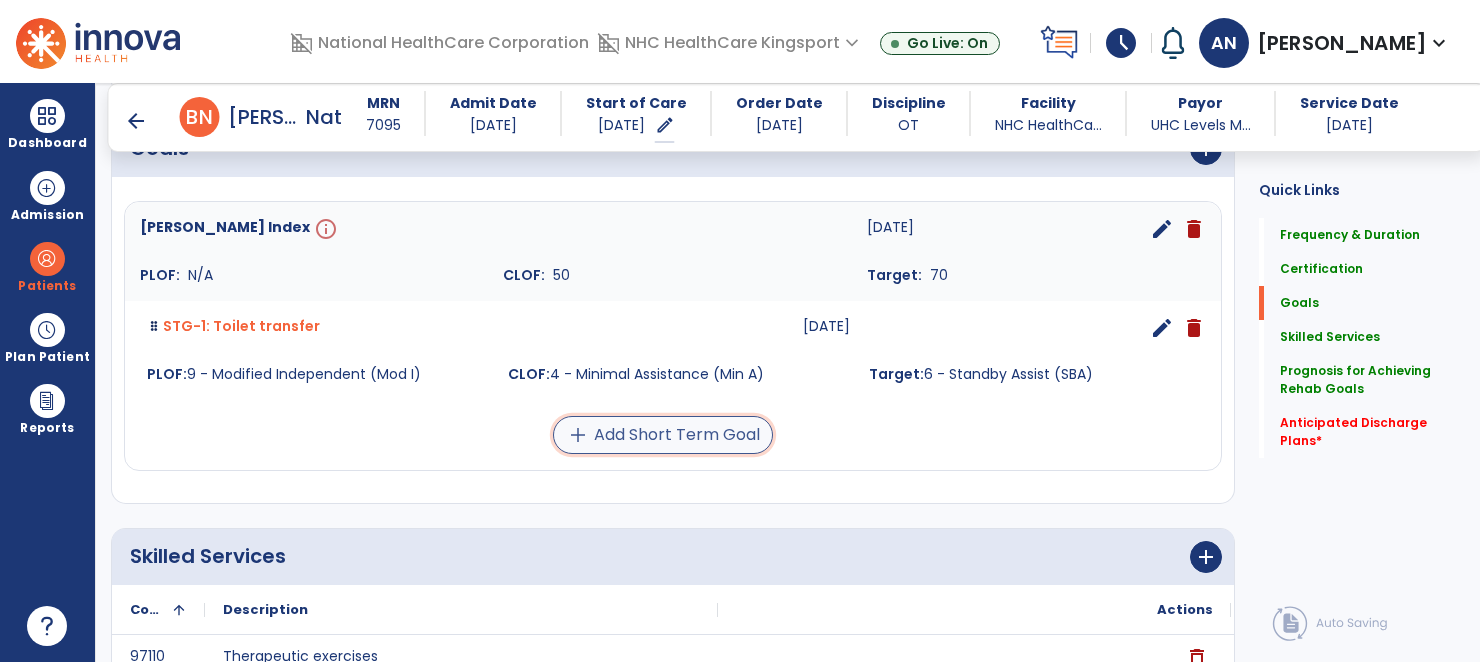 click on "add  Add Short Term Goal" at bounding box center (663, 435) 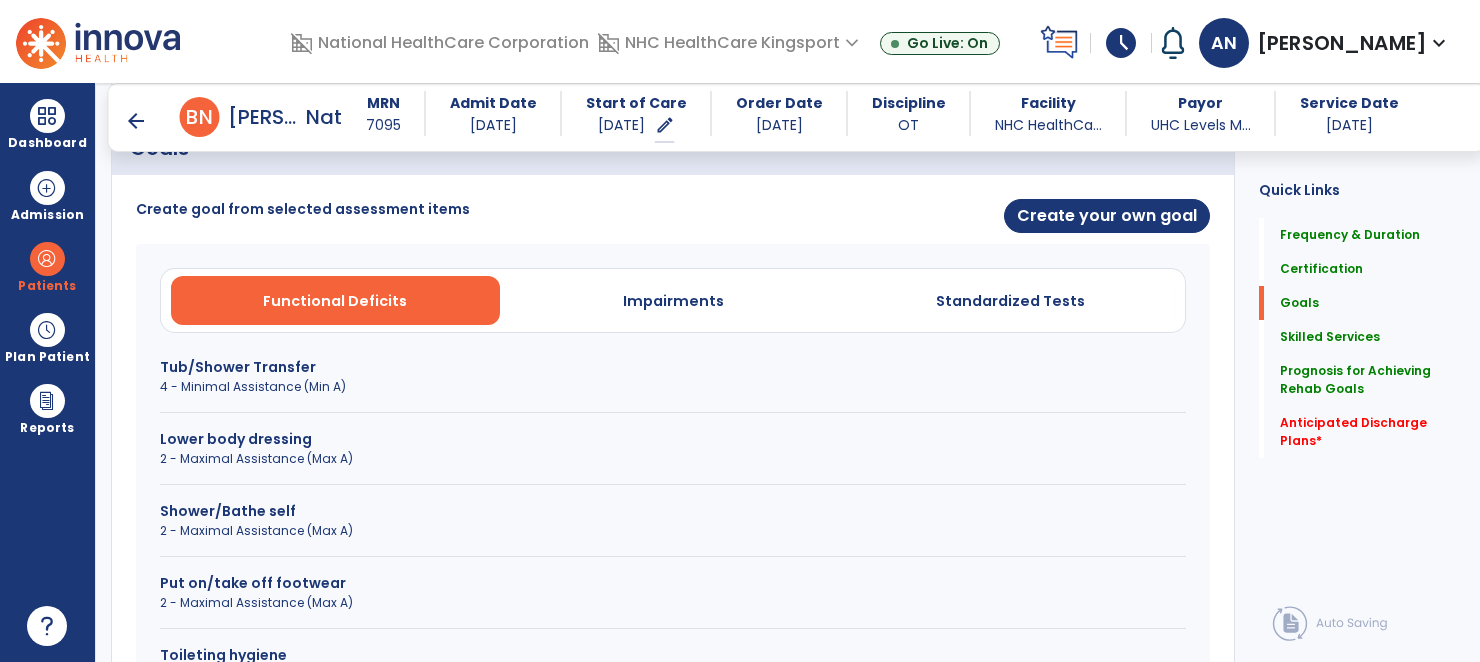 click on "2 - Maximal Assistance (Max A)" at bounding box center [673, 459] 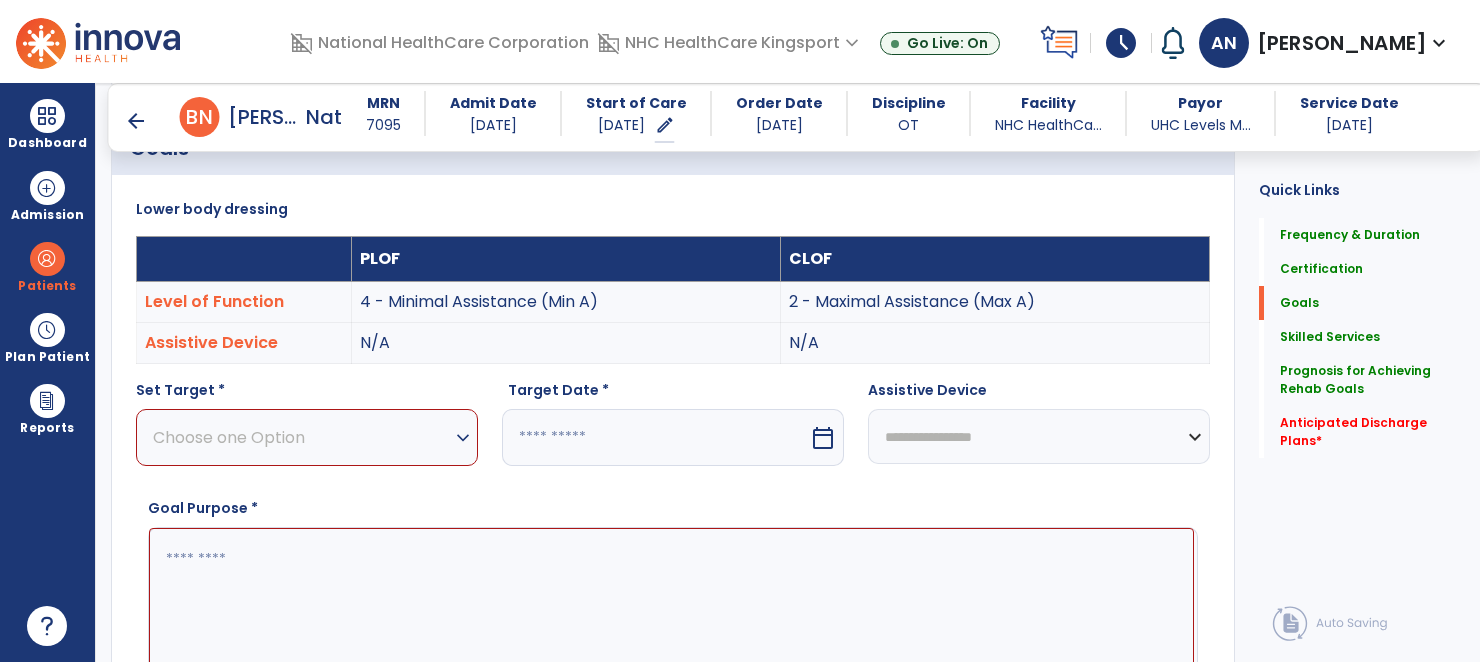drag, startPoint x: 288, startPoint y: 454, endPoint x: 252, endPoint y: 430, distance: 43.266617 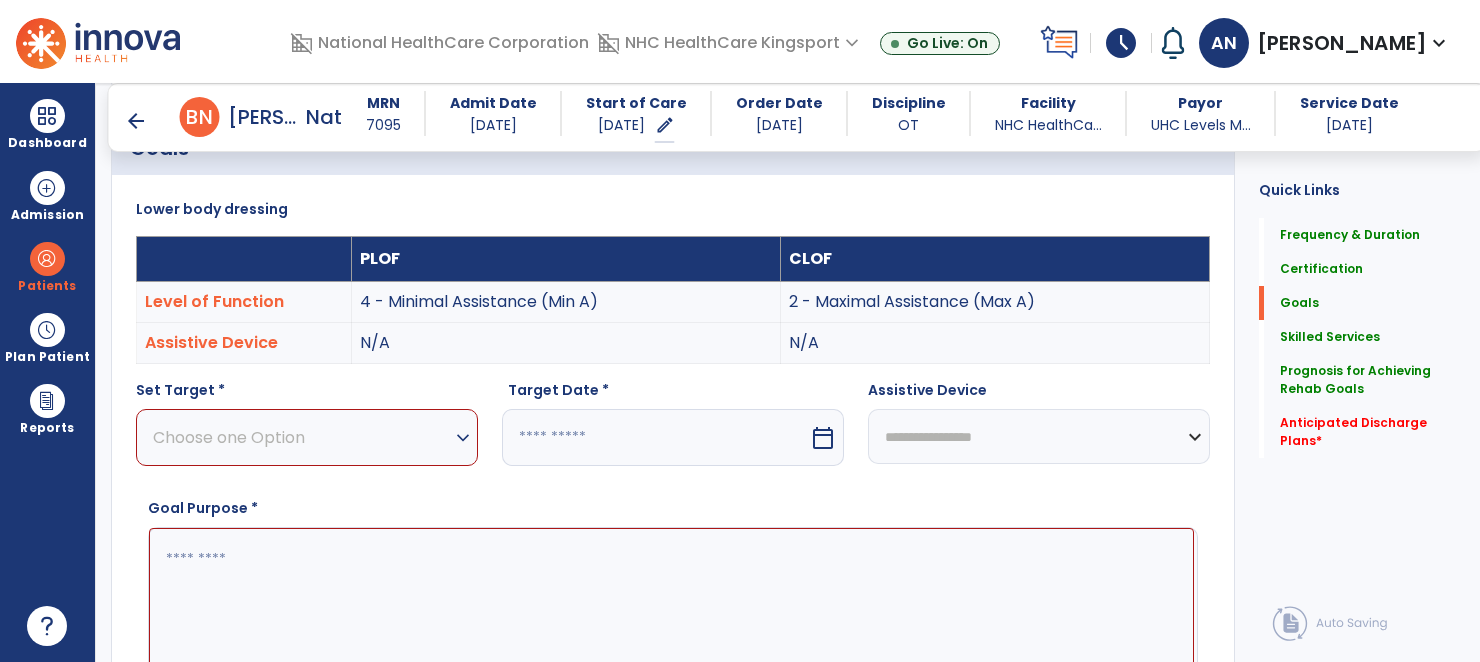 click on "Choose one Option" at bounding box center [302, 437] 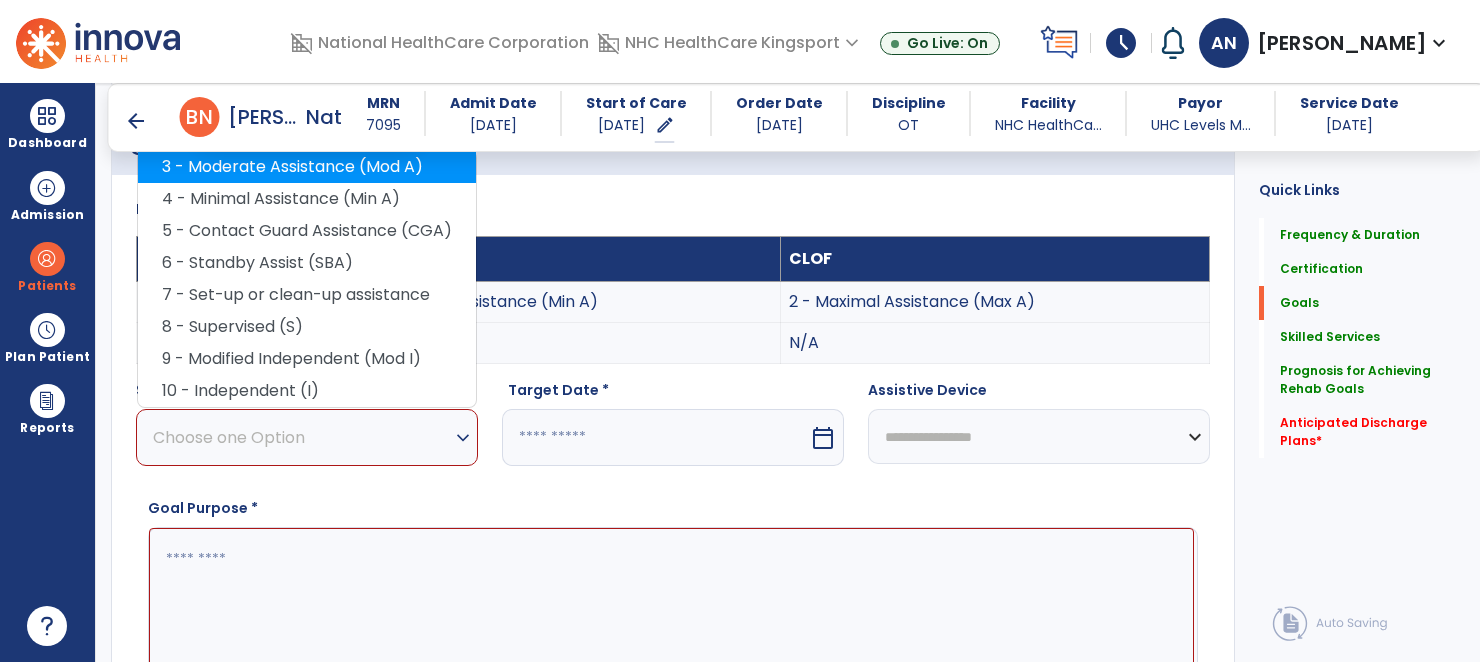 click on "3 - Moderate Assistance (Mod A)" at bounding box center (307, 167) 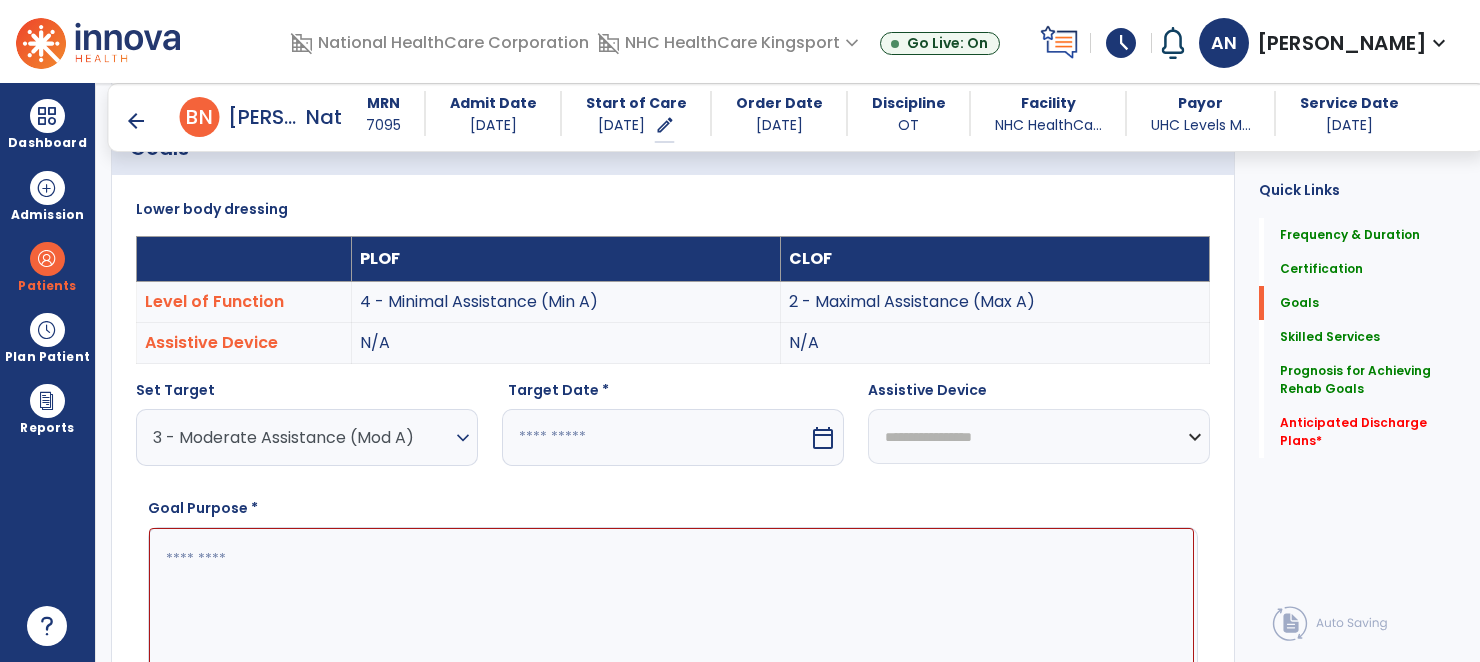 click at bounding box center (655, 437) 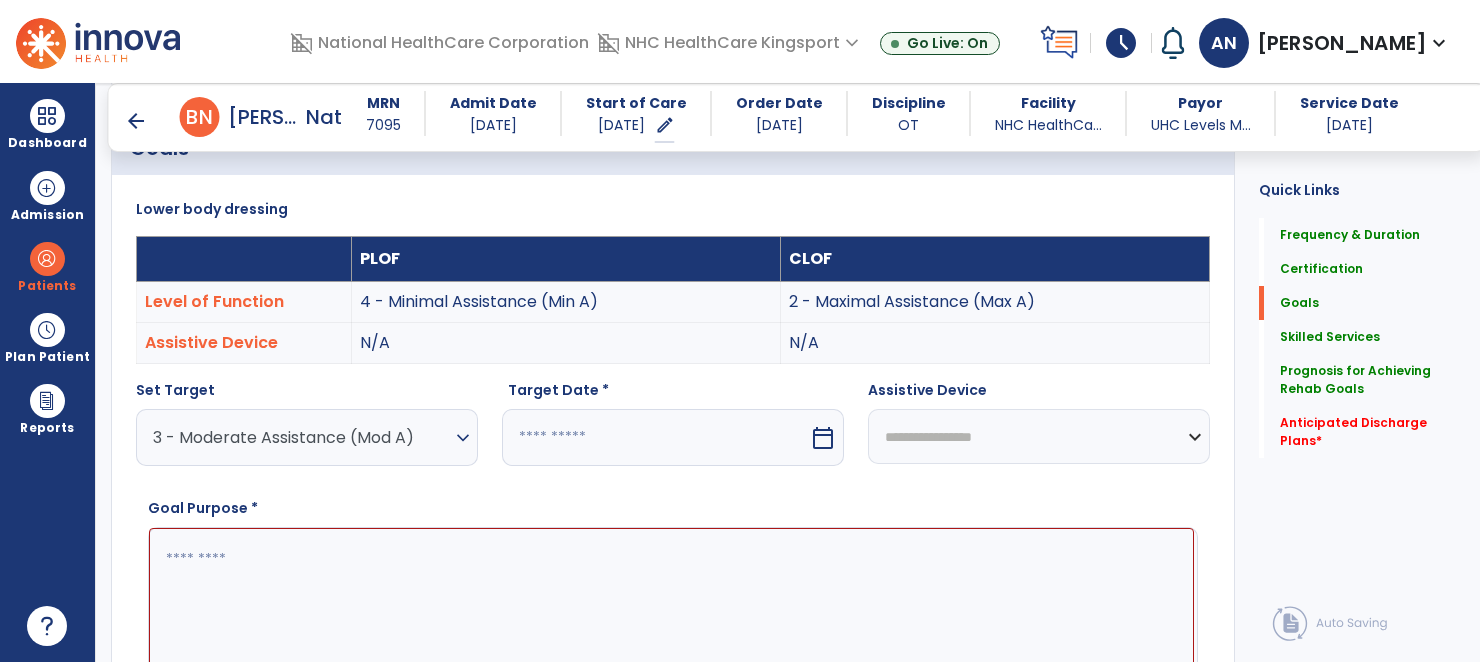 select on "*" 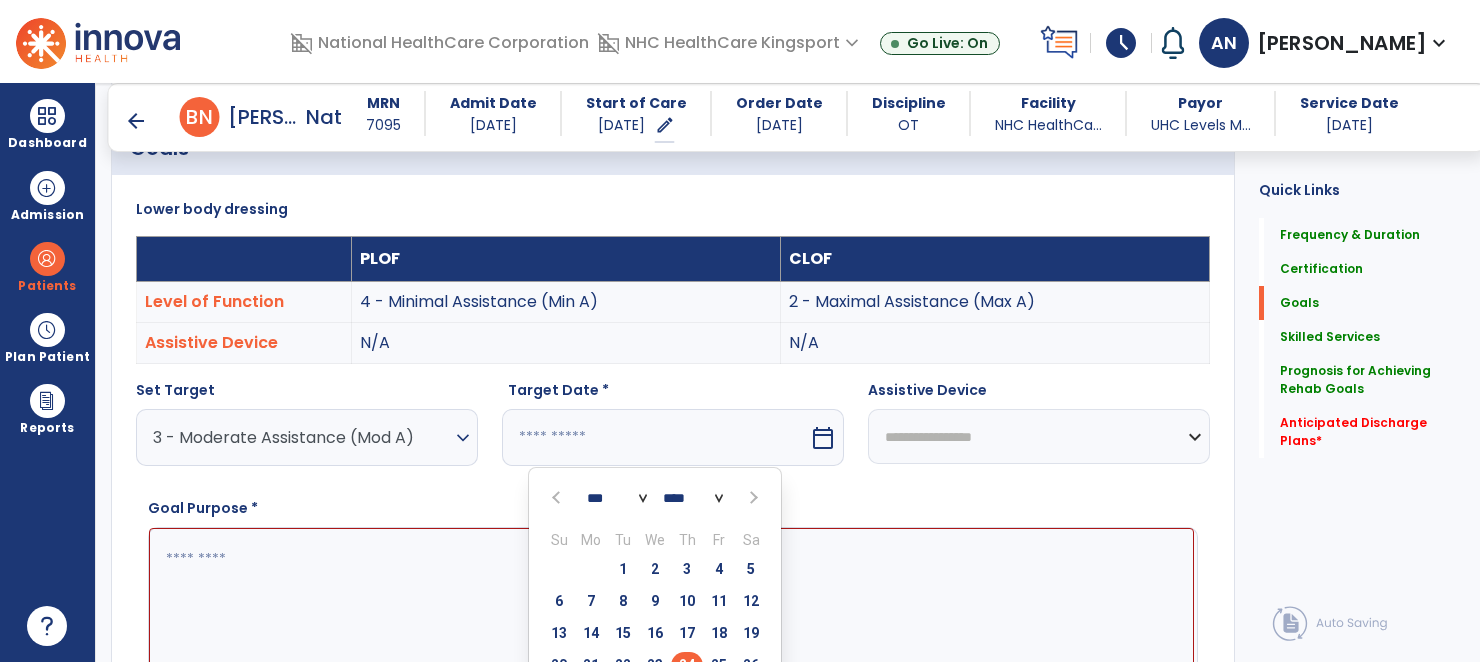 scroll, scrollTop: 518, scrollLeft: 0, axis: vertical 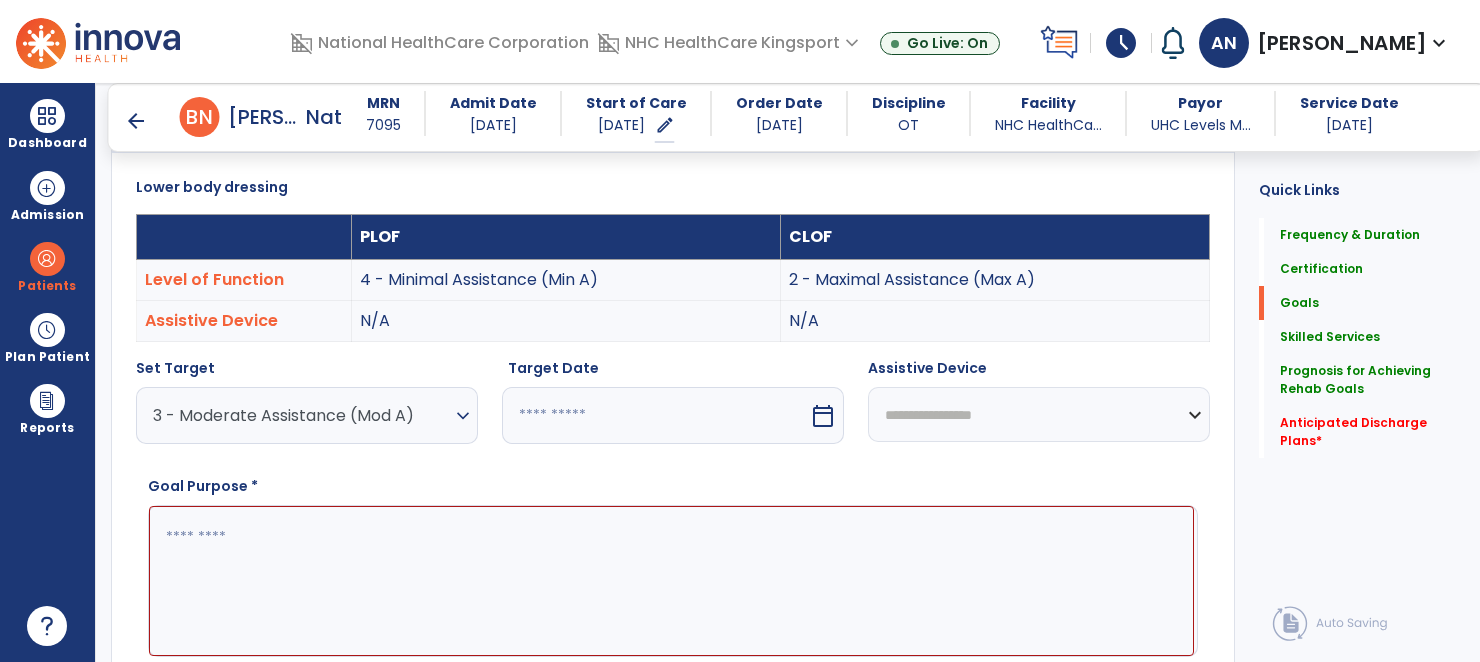 type on "*********" 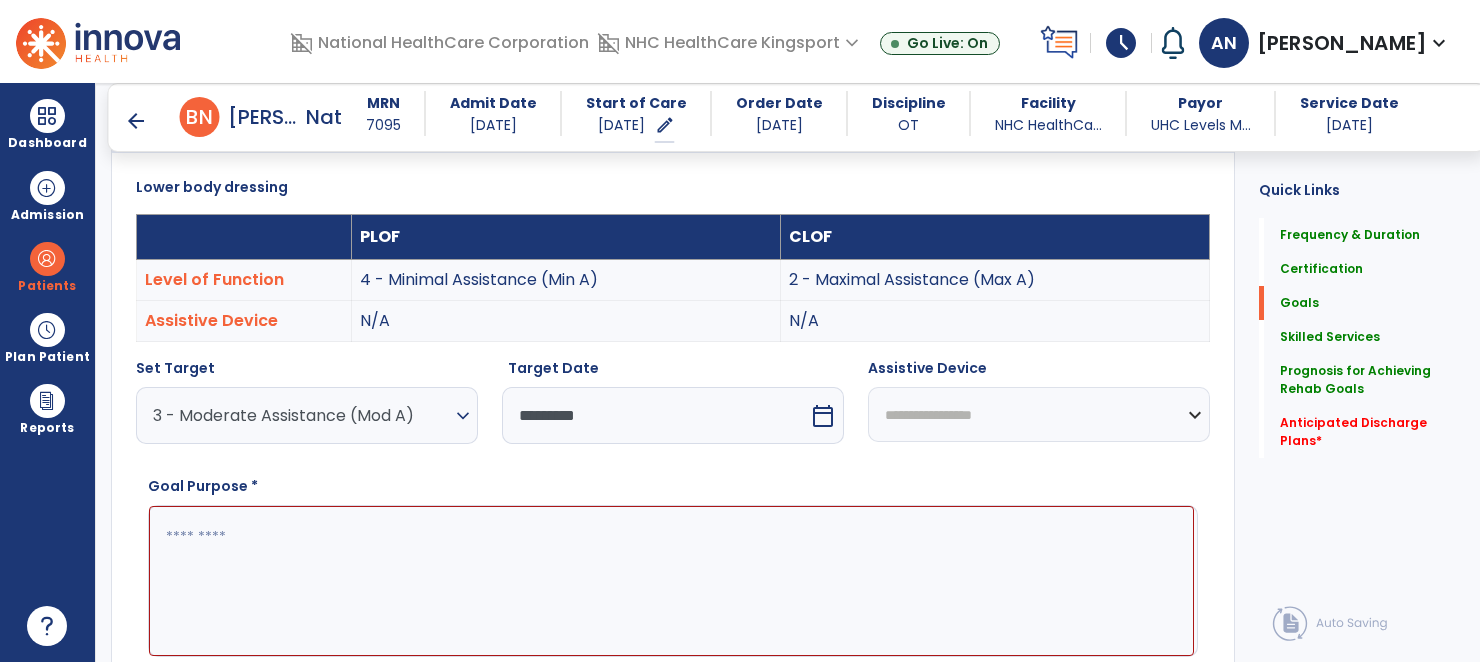 click at bounding box center (671, 581) 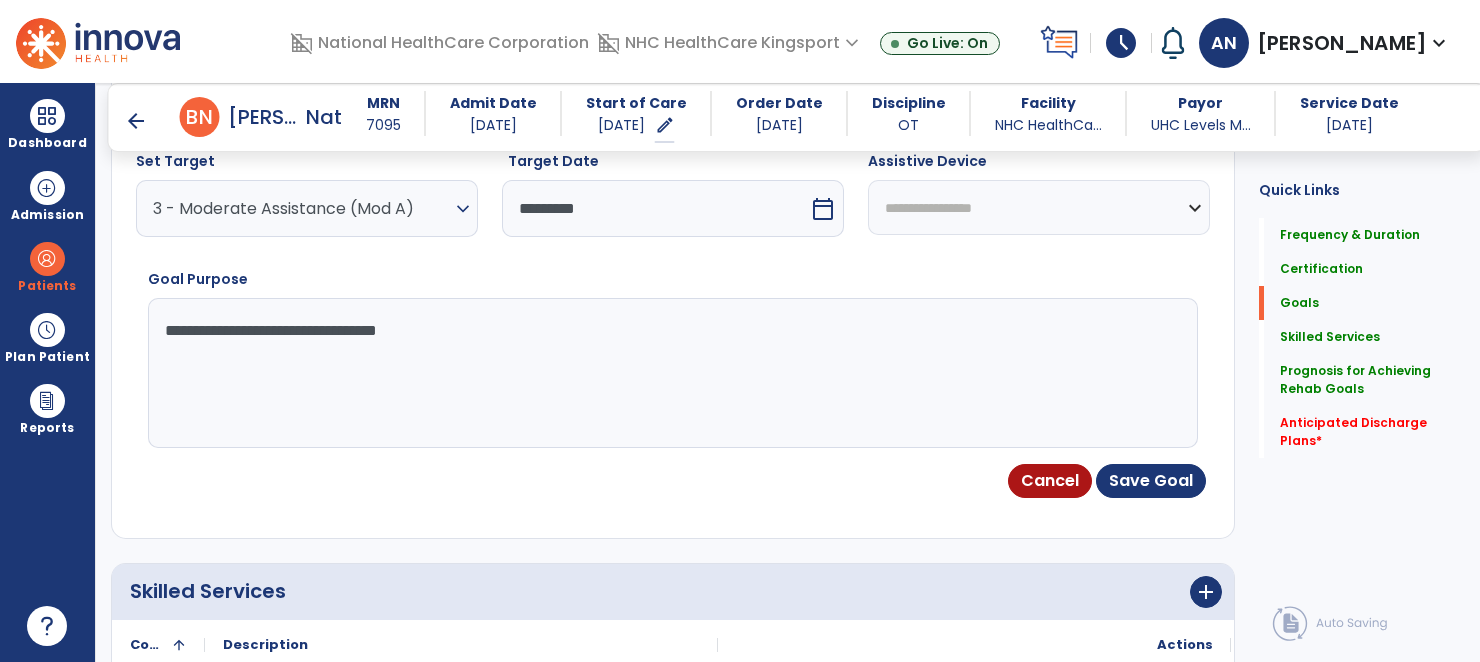 scroll, scrollTop: 727, scrollLeft: 0, axis: vertical 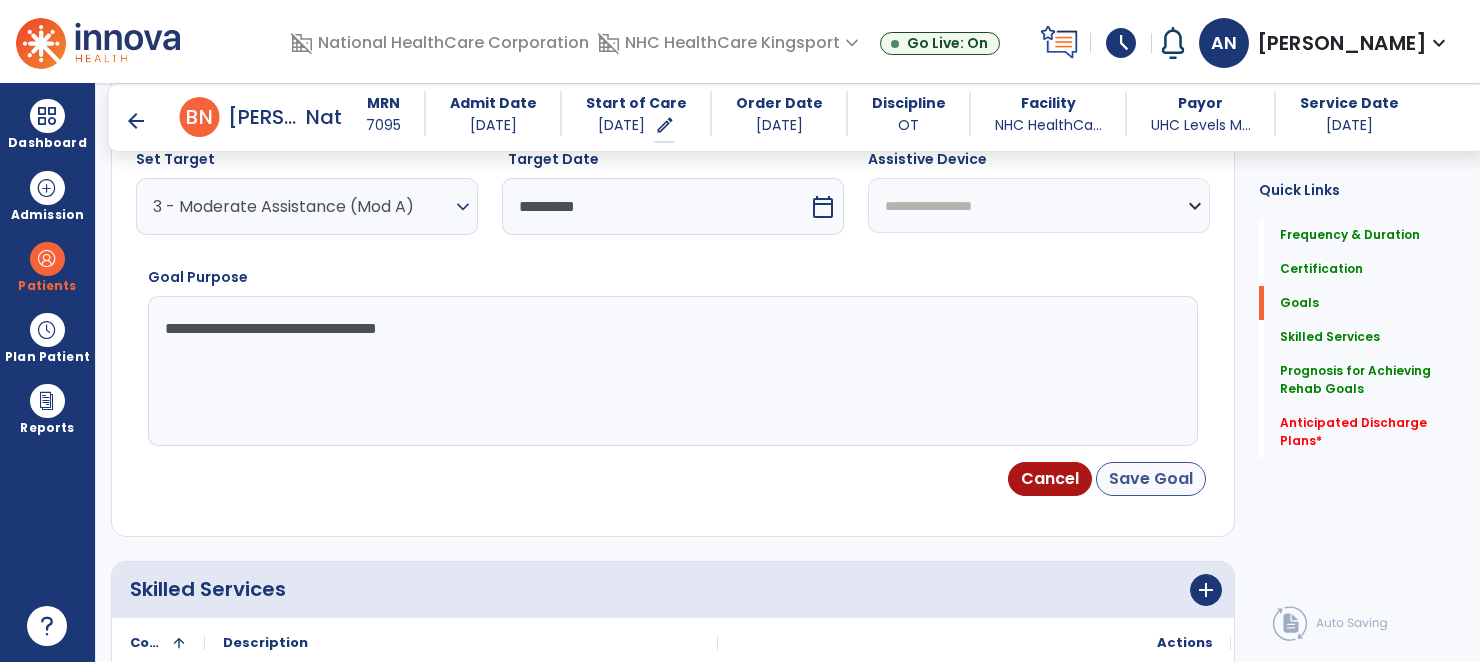 type on "**********" 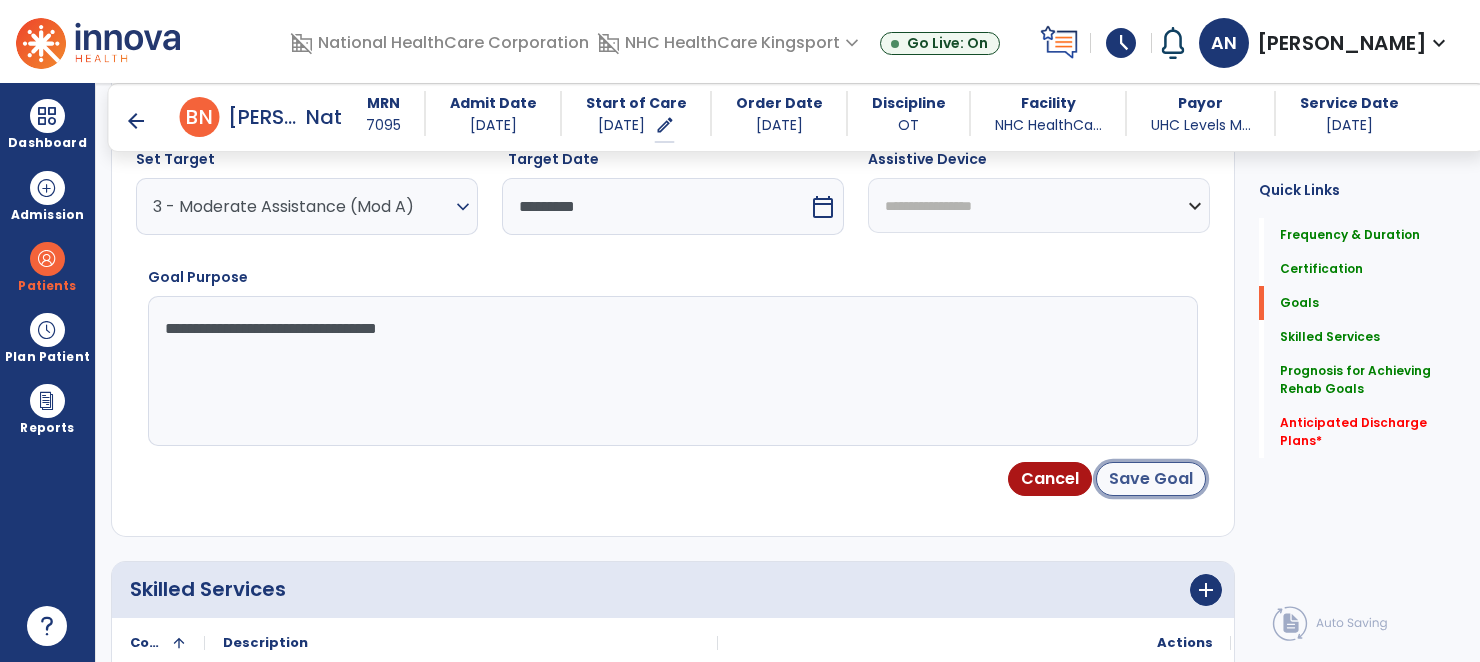 click on "Save Goal" at bounding box center [1151, 479] 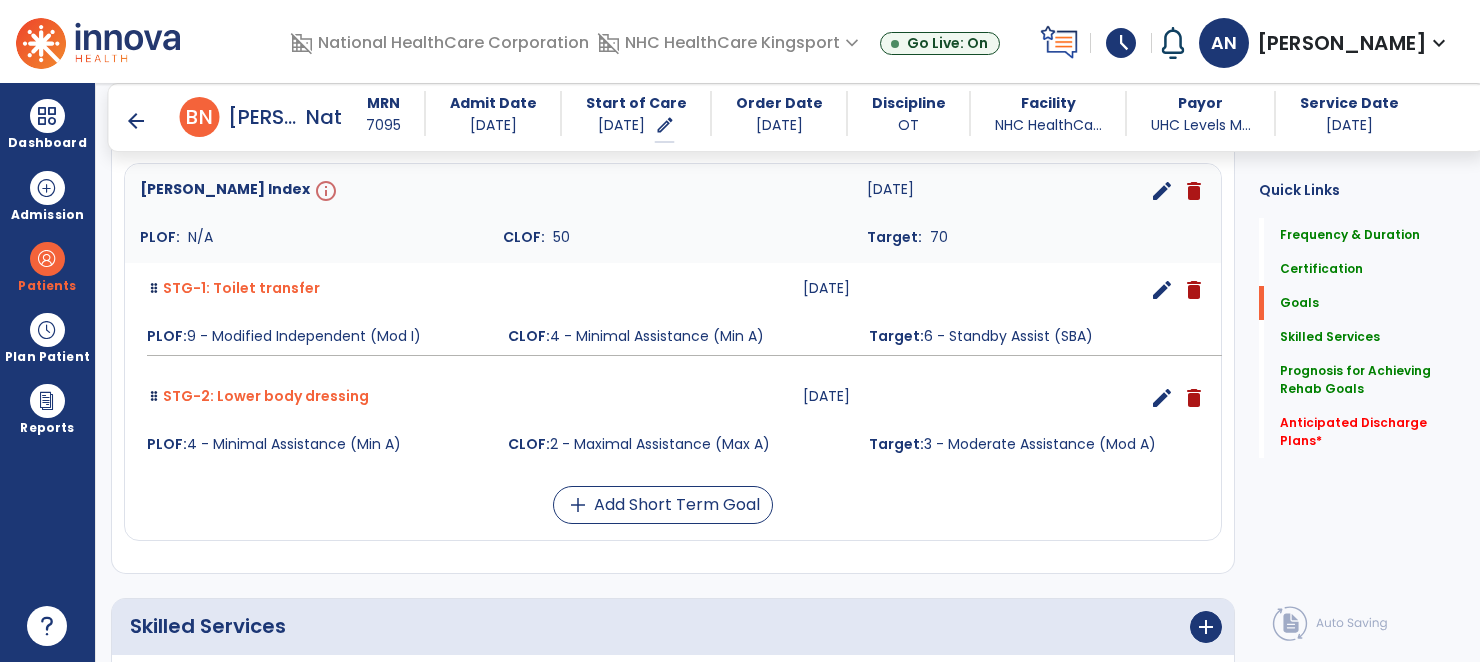 scroll, scrollTop: 536, scrollLeft: 0, axis: vertical 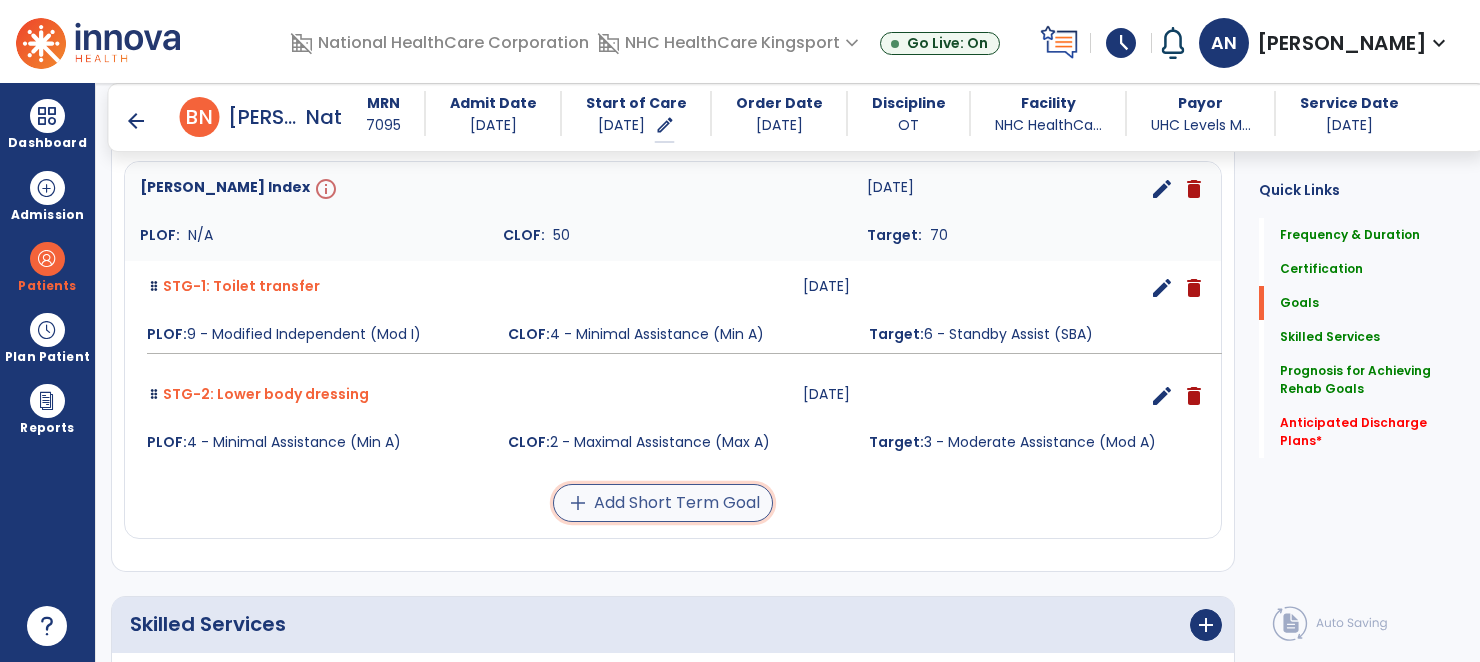 click on "add  Add Short Term Goal" at bounding box center (663, 503) 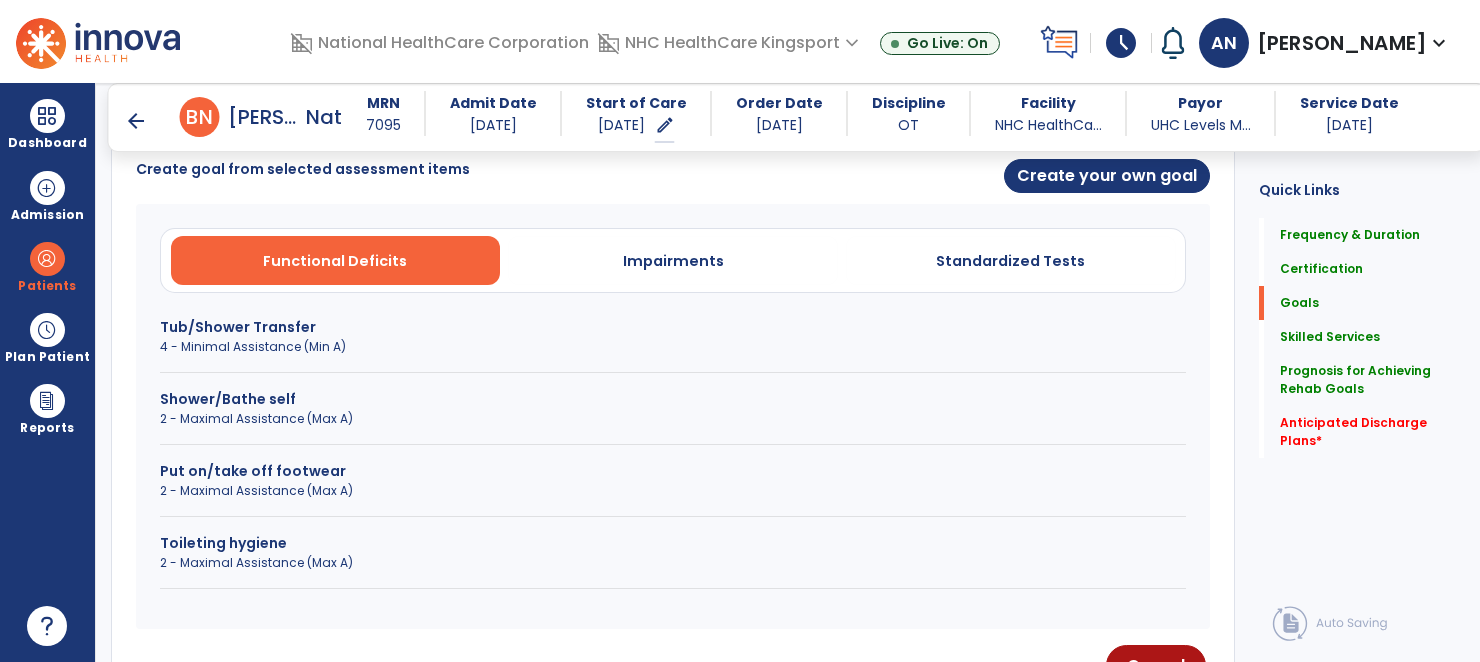 click on "2 - Maximal Assistance (Max A)" at bounding box center [673, 563] 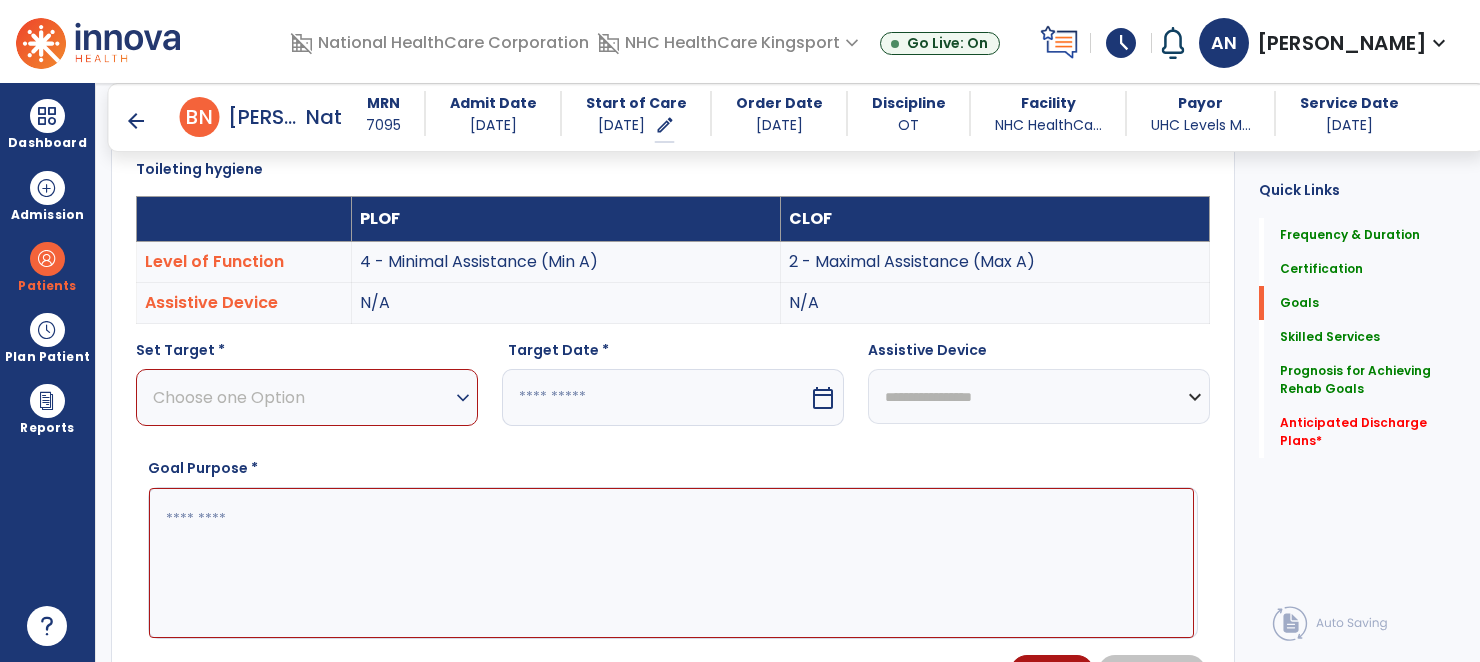 click on "Choose one Option" at bounding box center (302, 397) 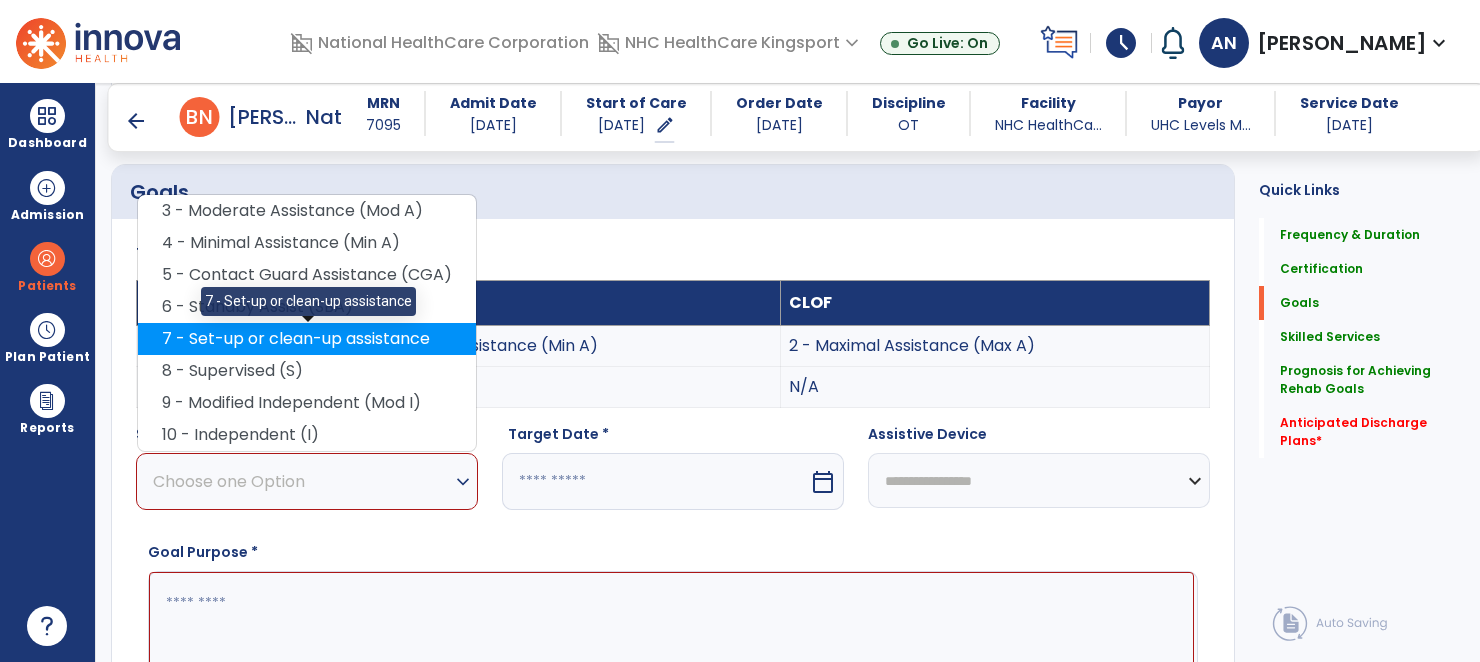 scroll, scrollTop: 440, scrollLeft: 0, axis: vertical 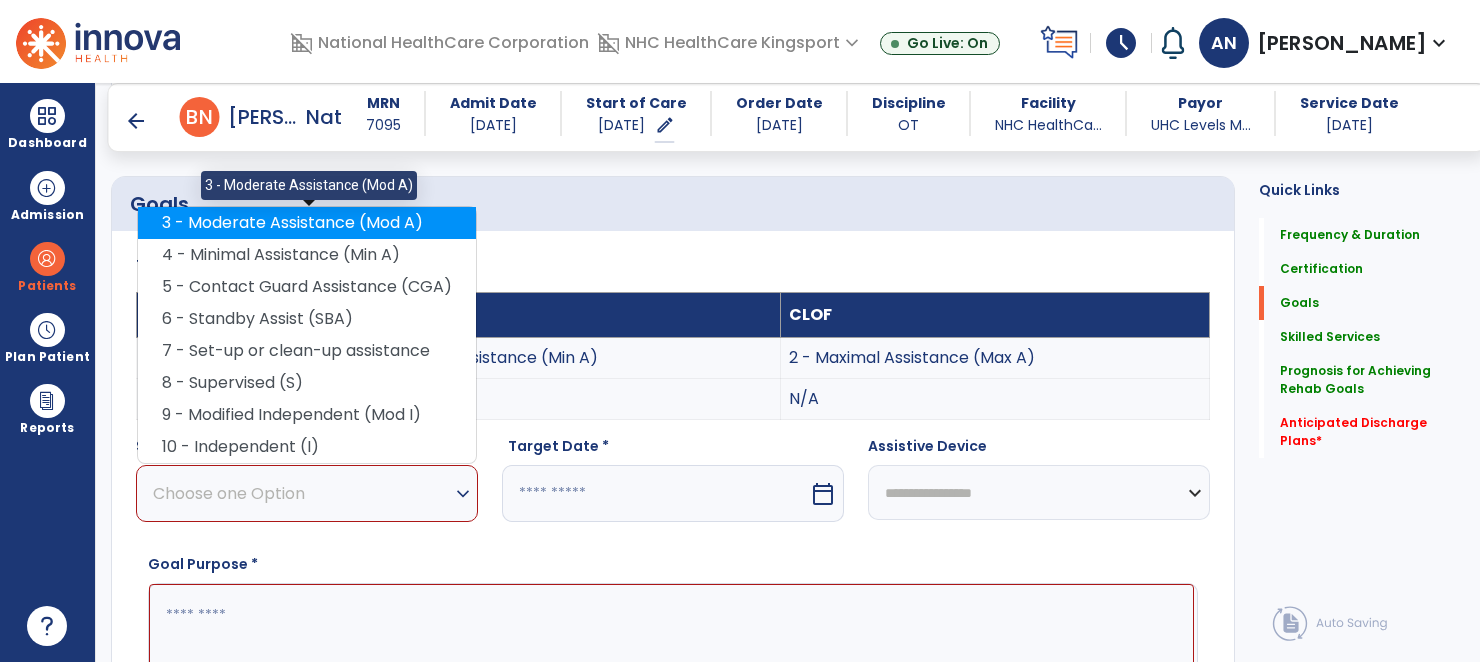 click on "3 - Moderate Assistance (Mod A)" at bounding box center [307, 223] 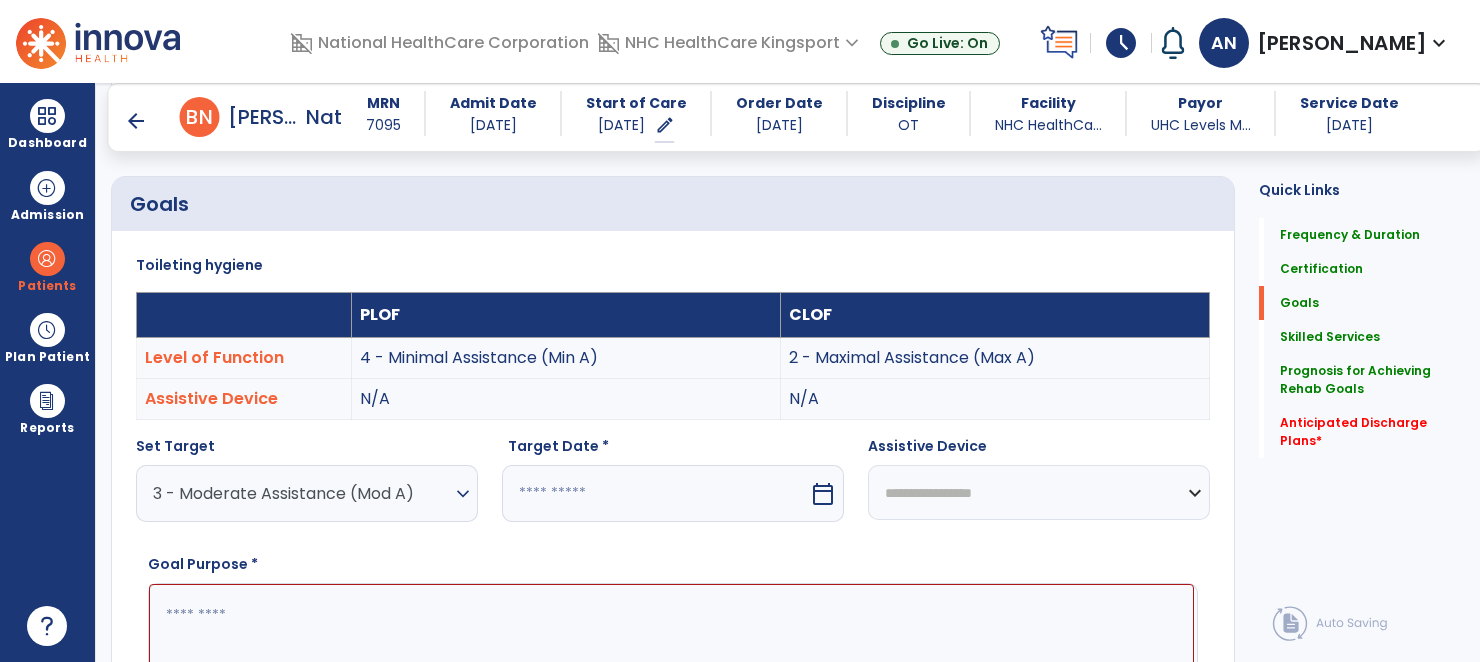 click at bounding box center [655, 493] 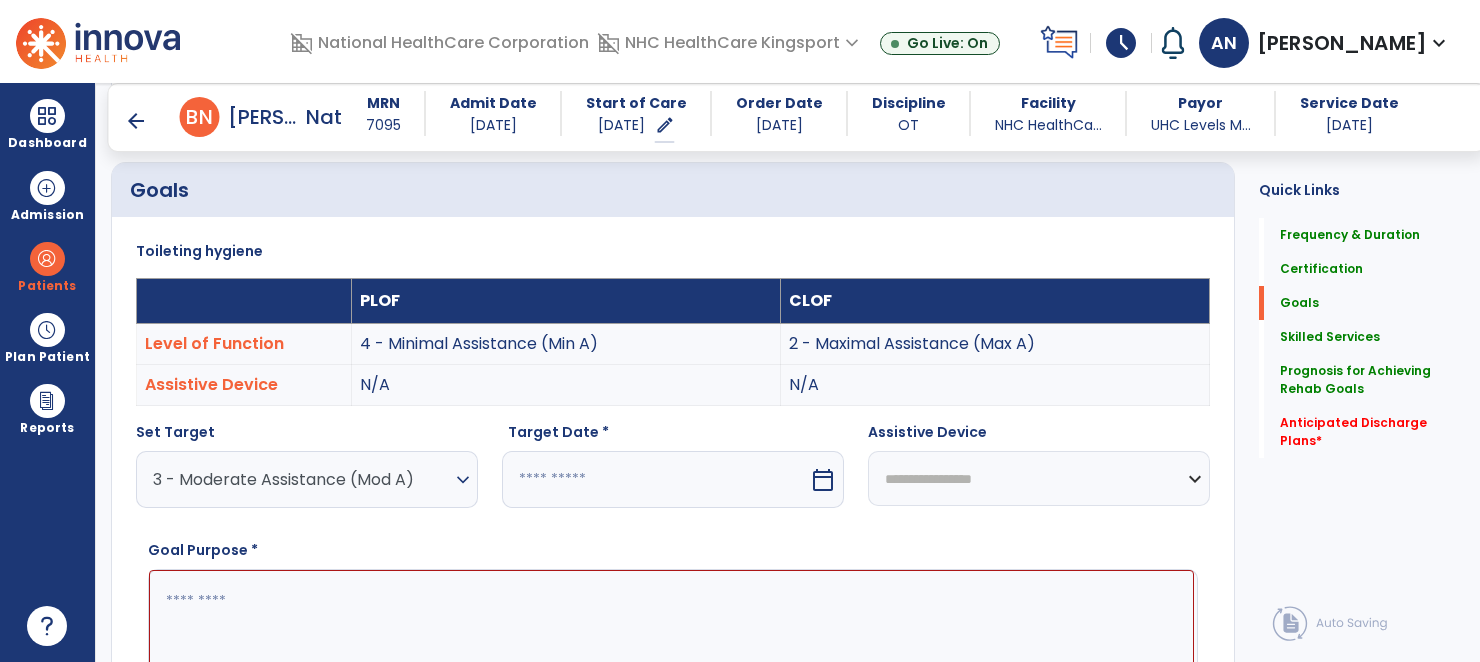 select on "*" 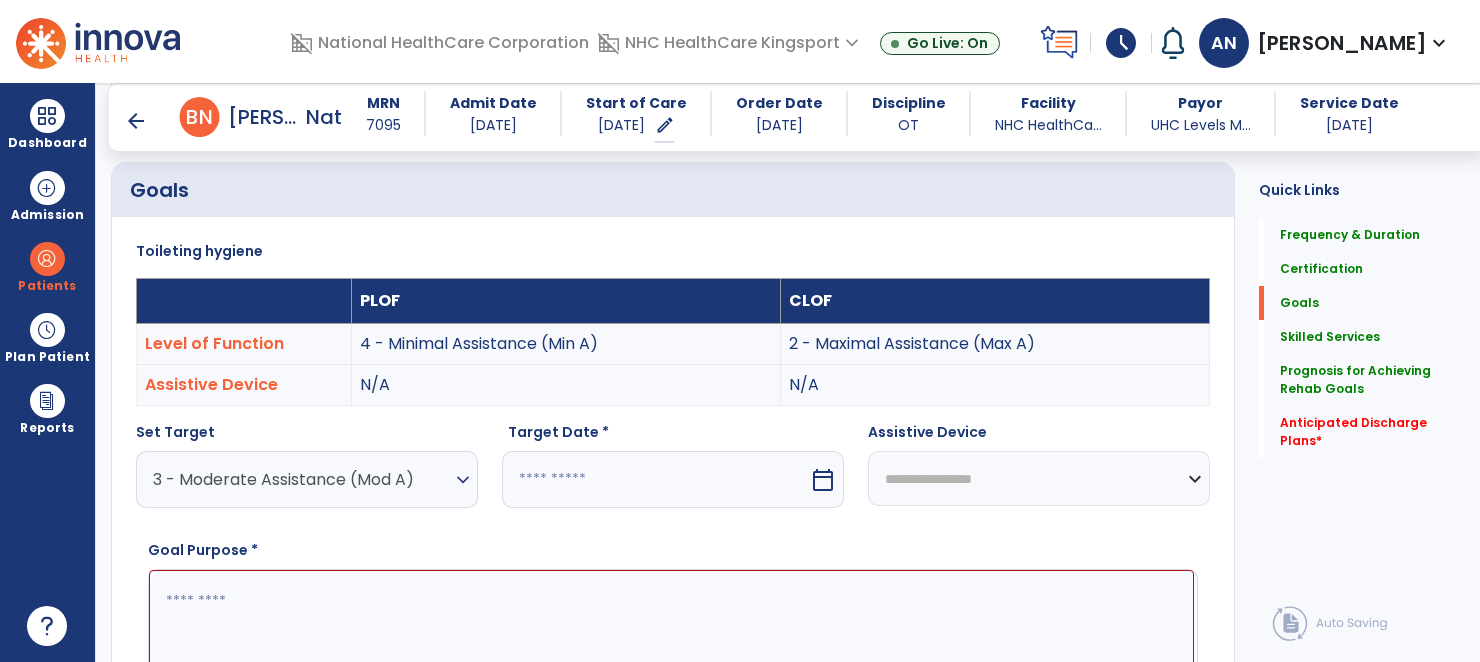 select on "****" 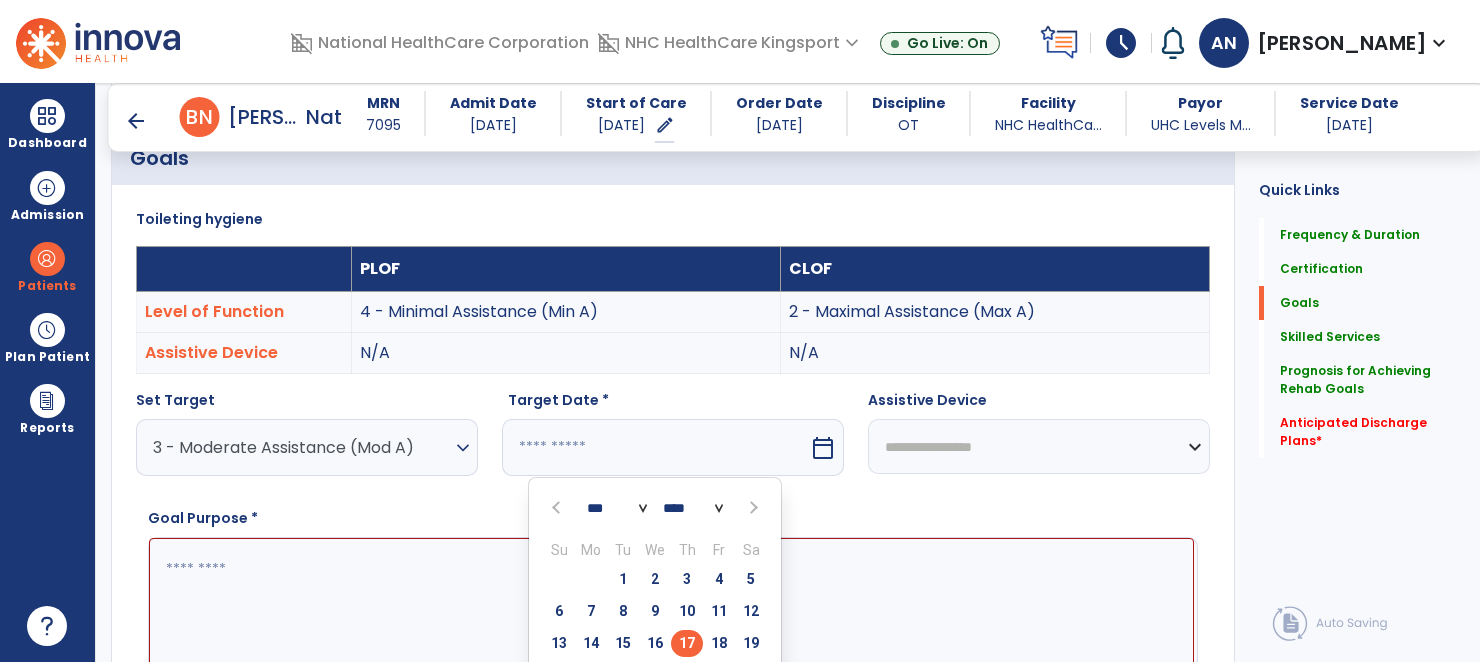 scroll, scrollTop: 518, scrollLeft: 0, axis: vertical 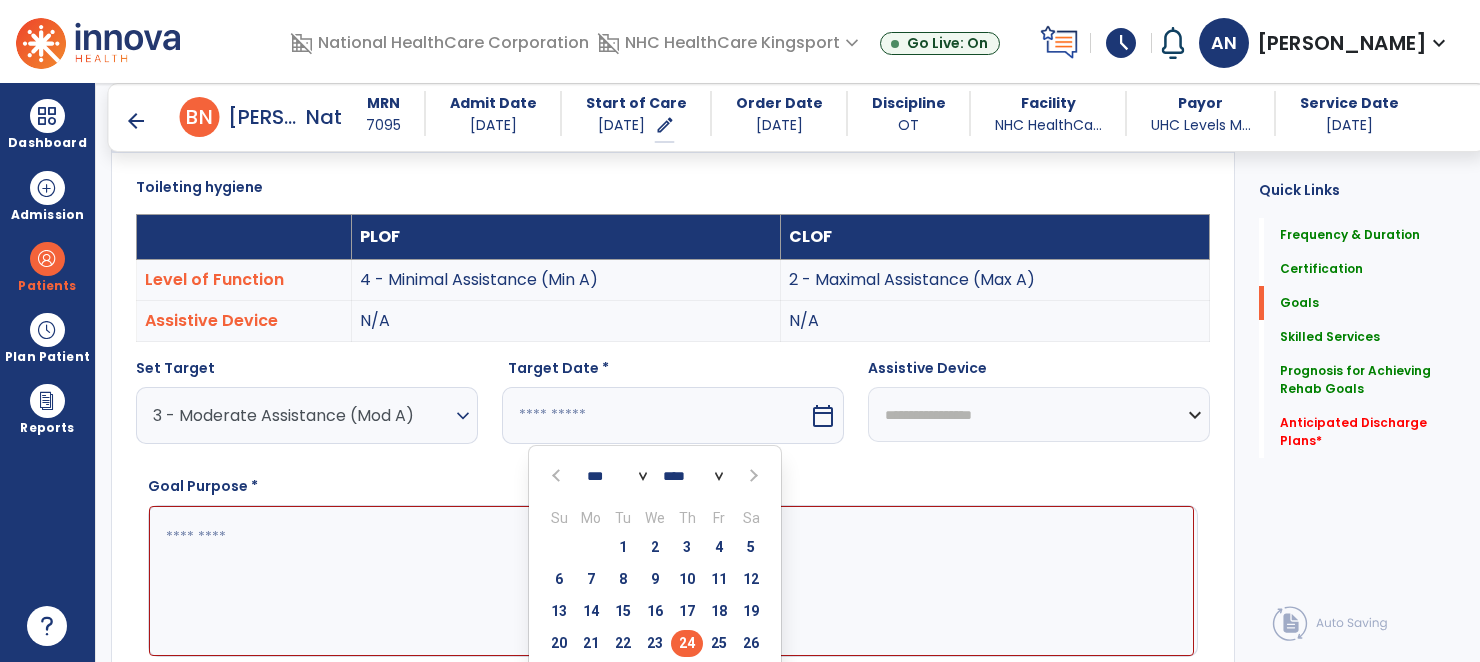 type on "*********" 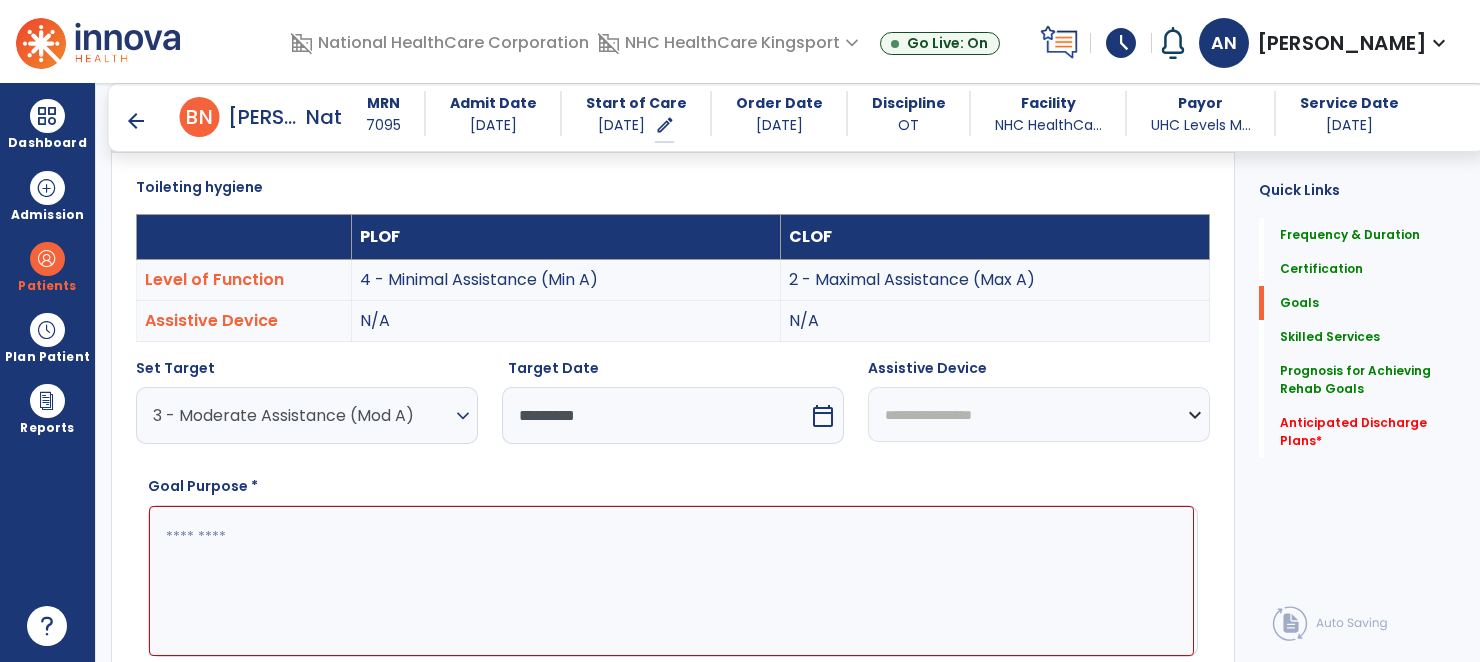 click at bounding box center [671, 581] 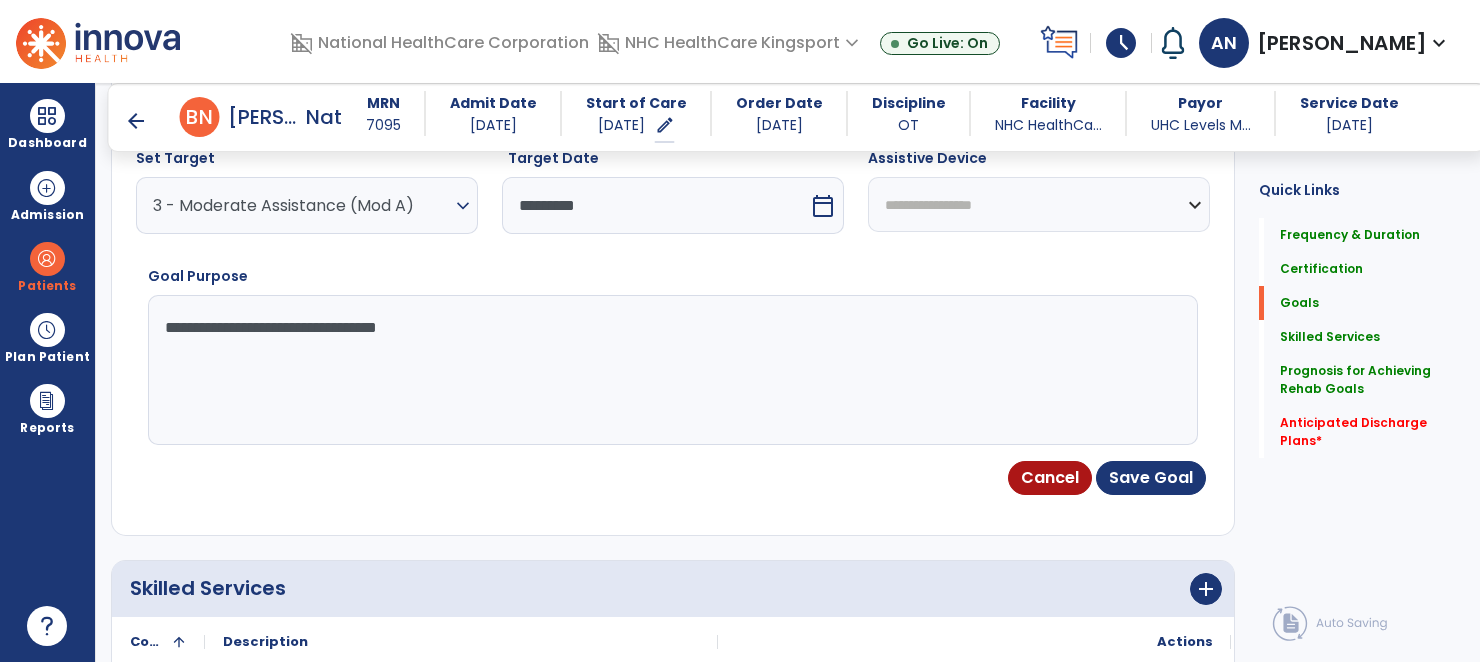 scroll, scrollTop: 729, scrollLeft: 0, axis: vertical 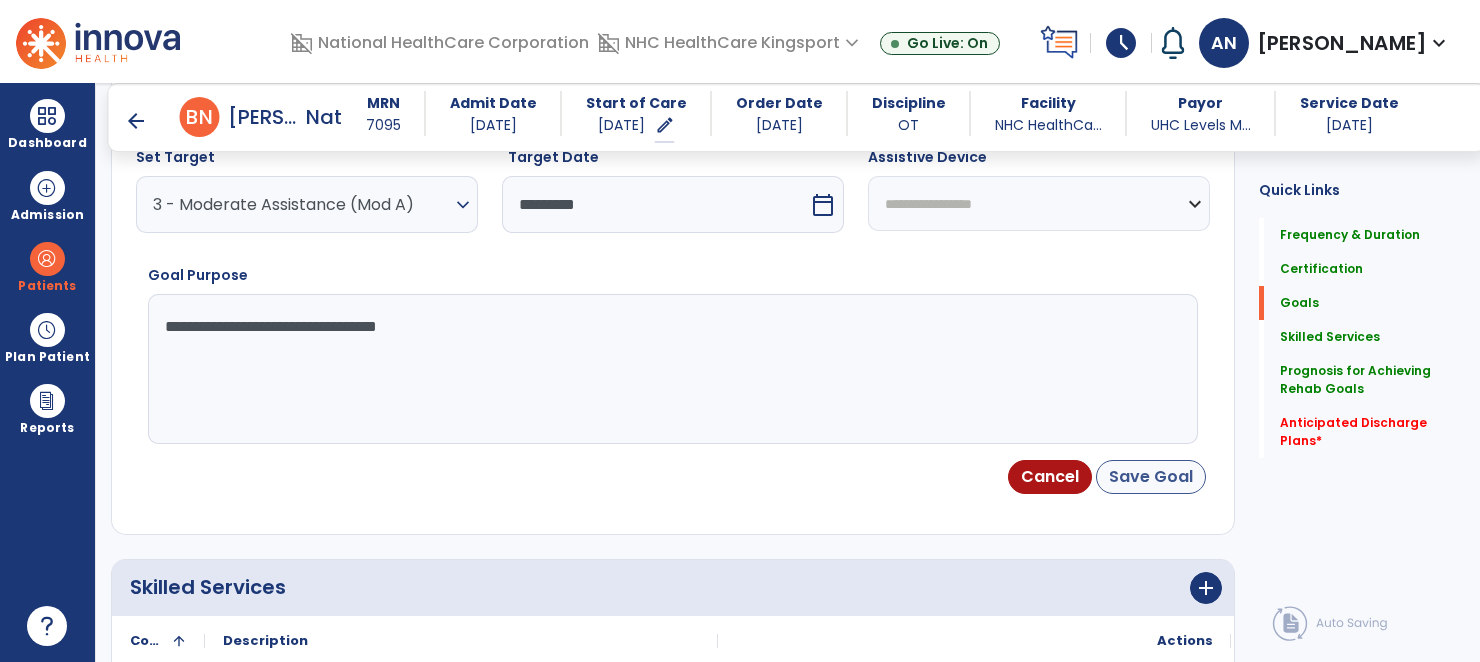 type on "**********" 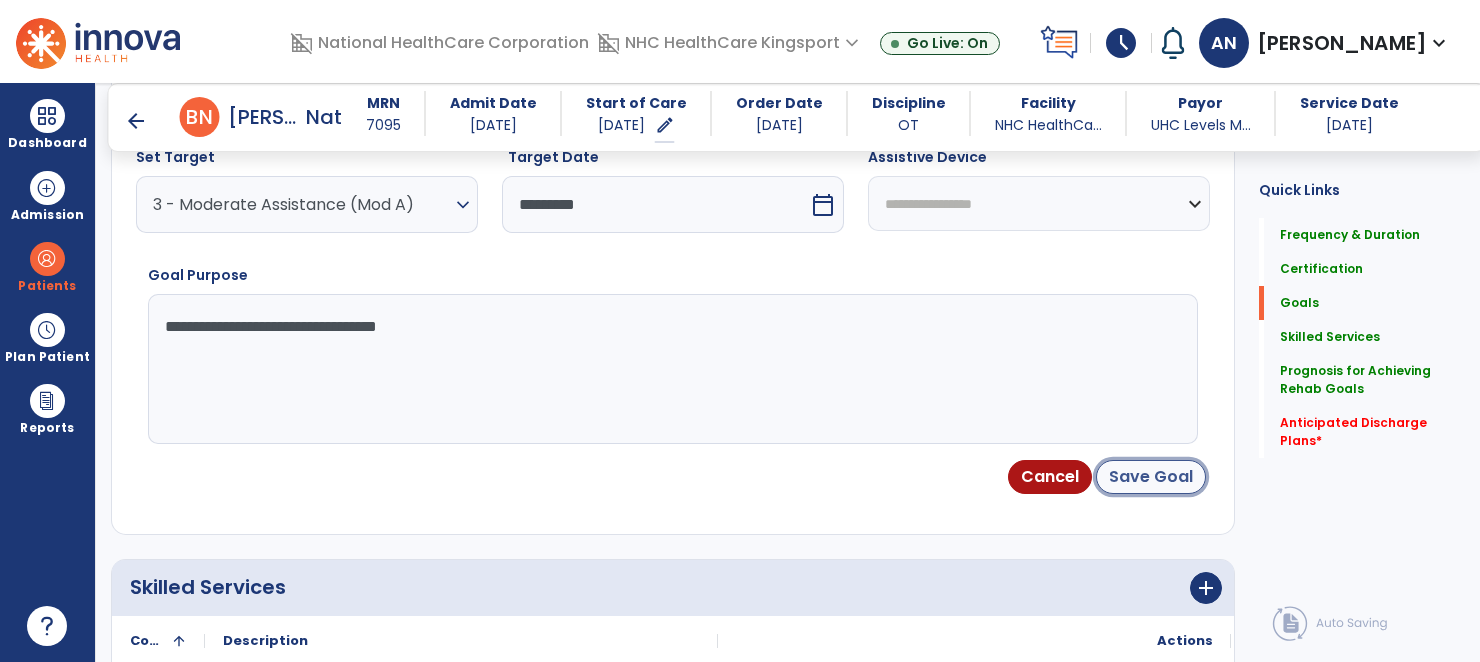 click on "Save Goal" at bounding box center (1151, 477) 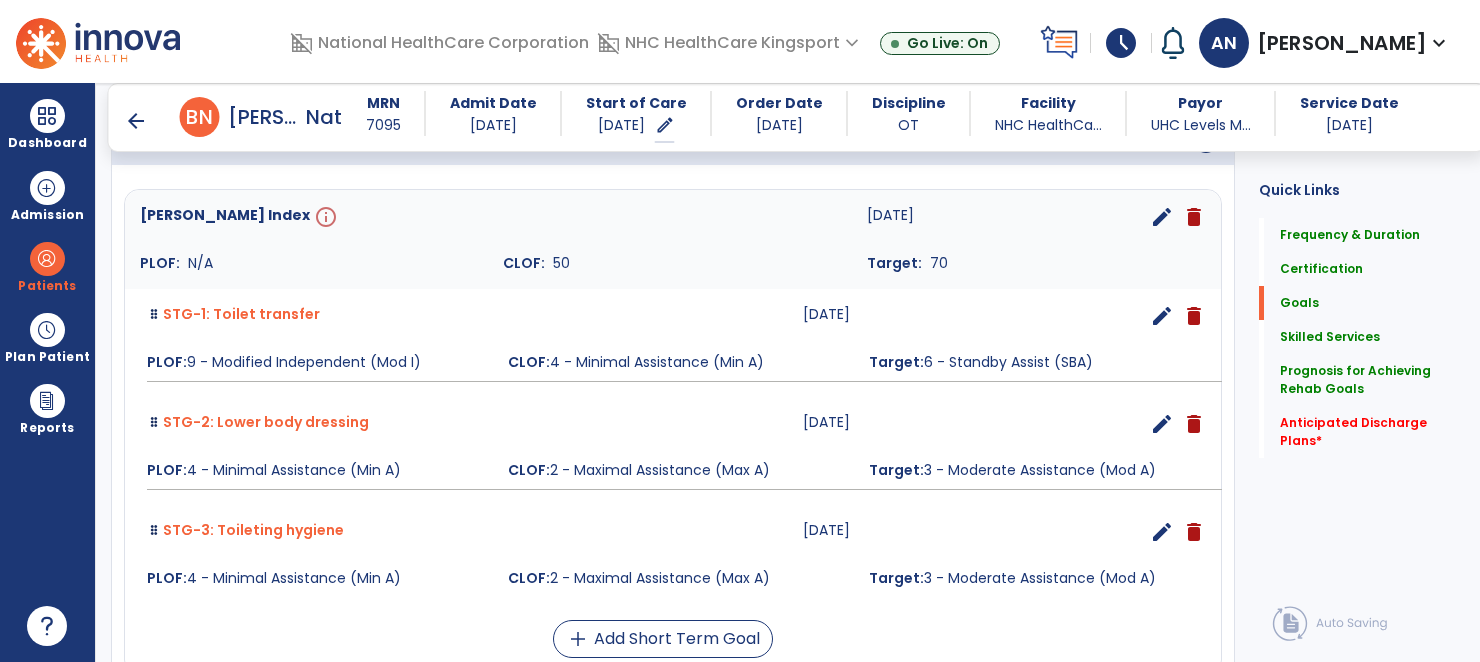 scroll, scrollTop: 510, scrollLeft: 0, axis: vertical 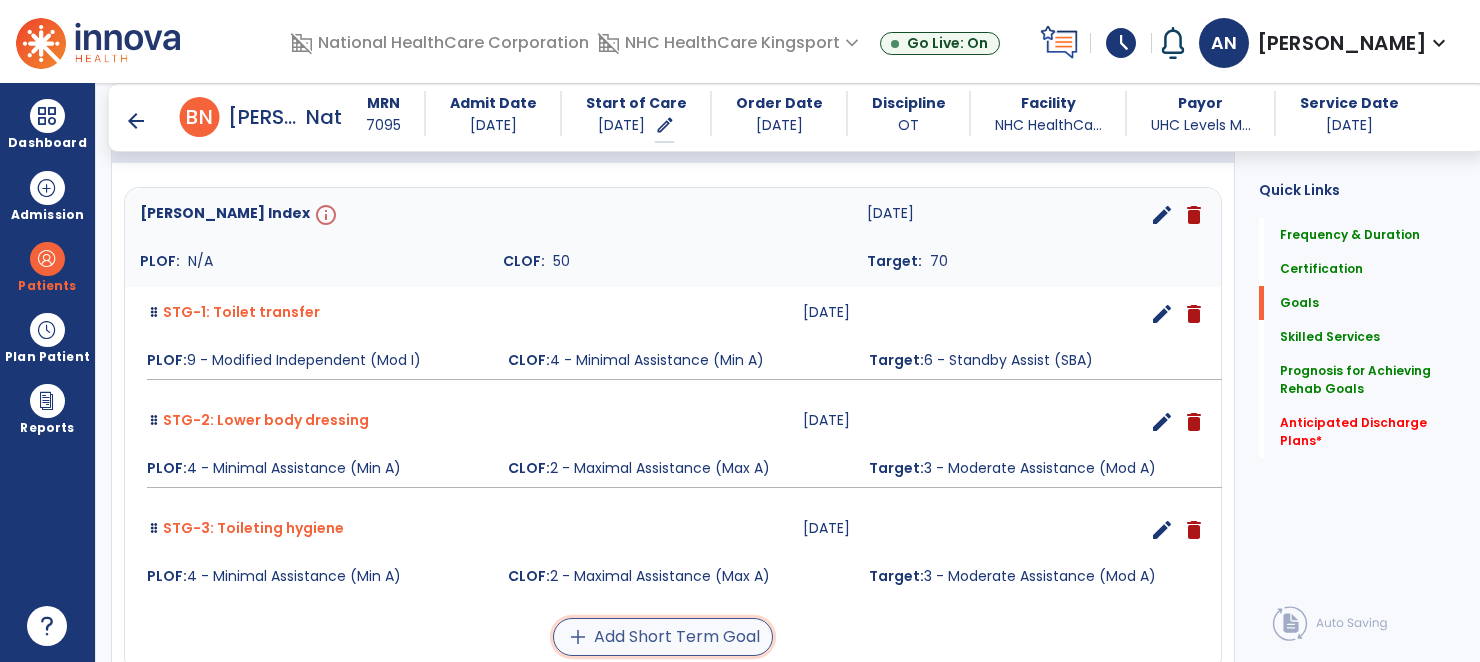 click on "add  Add Short Term Goal" at bounding box center (663, 637) 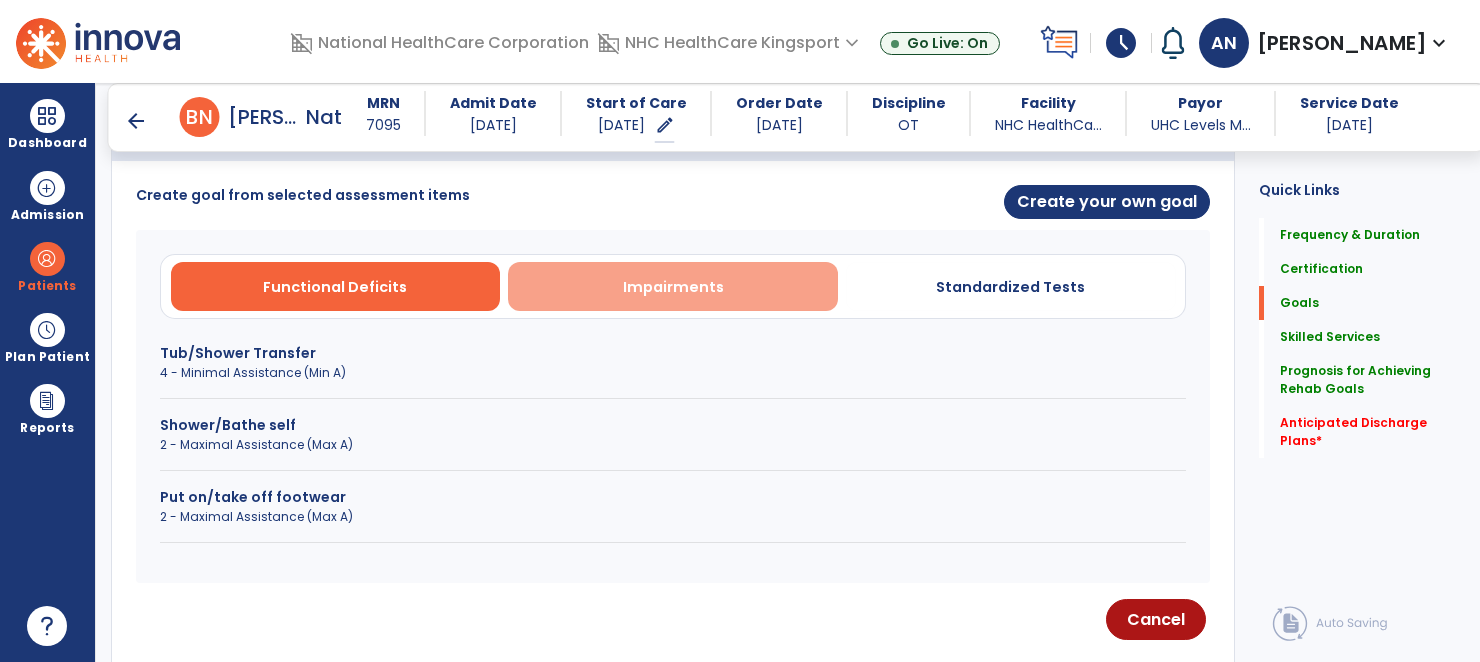 click on "Impairments" at bounding box center (673, 287) 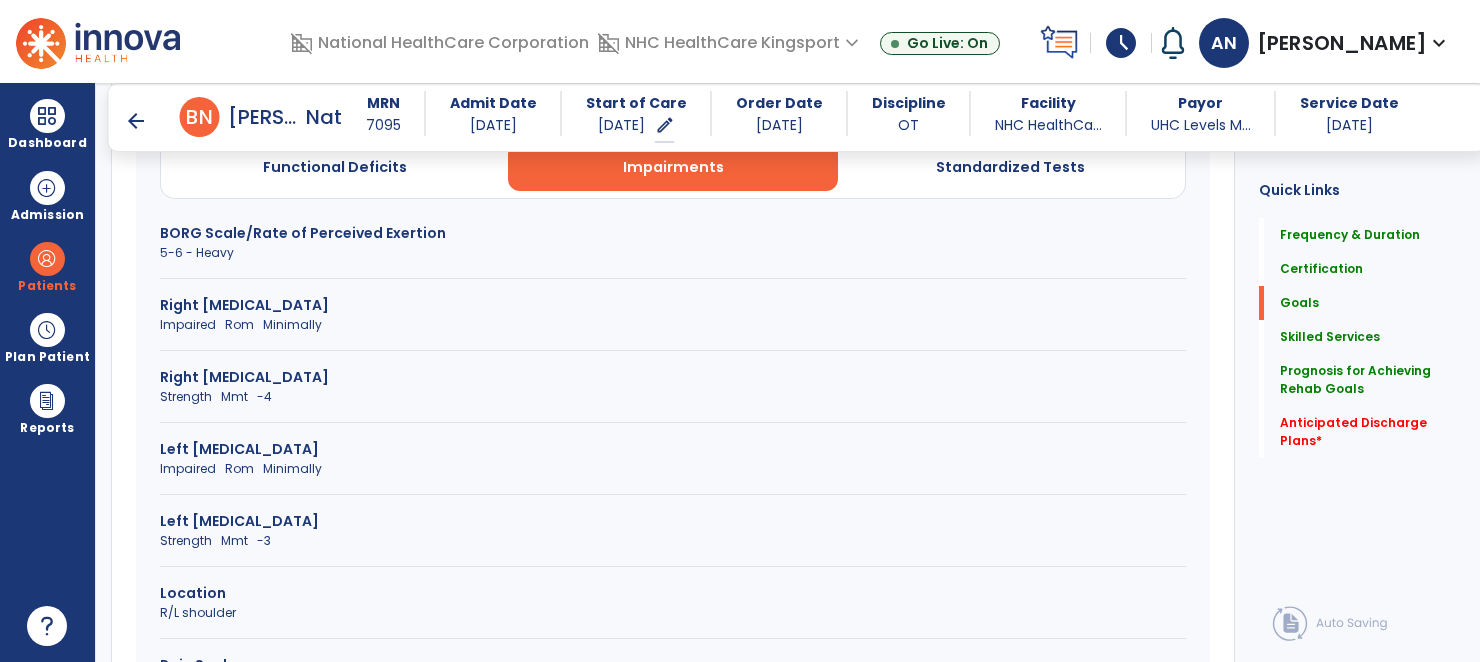 scroll, scrollTop: 632, scrollLeft: 0, axis: vertical 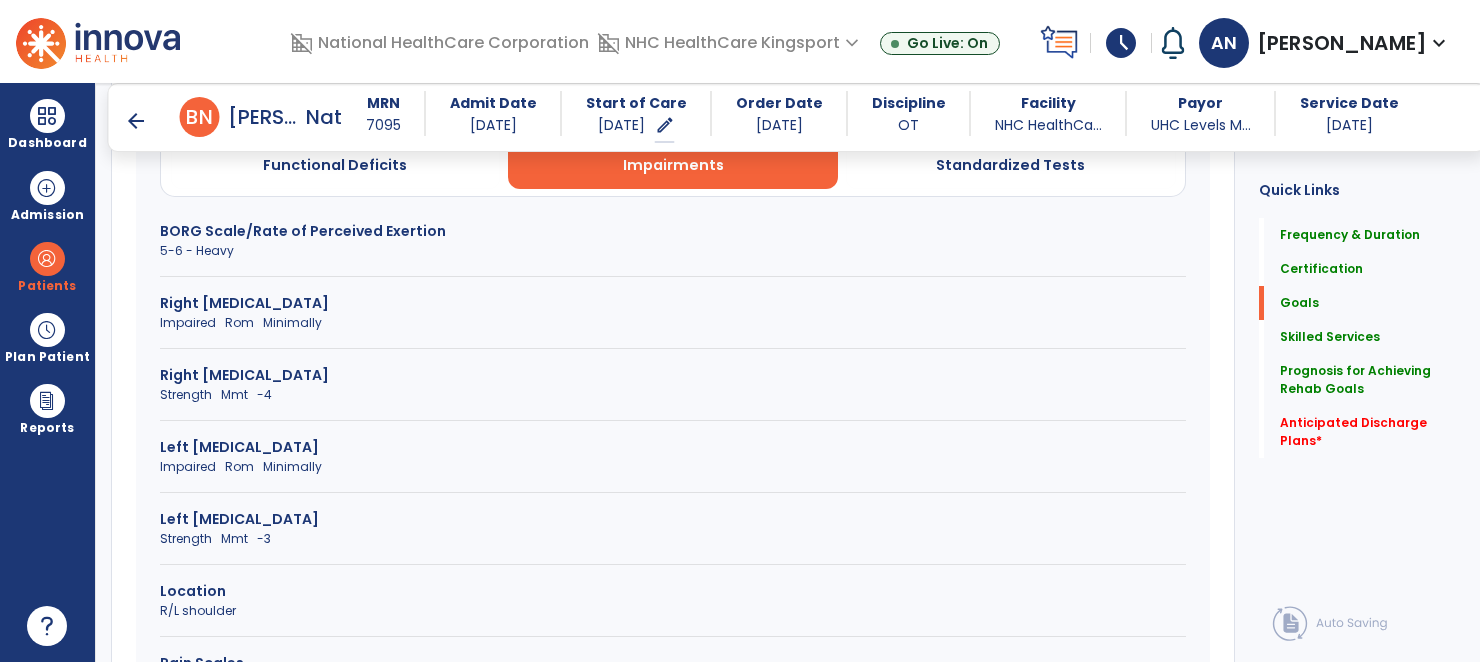 click on "Left Upper Extremity" at bounding box center [673, 447] 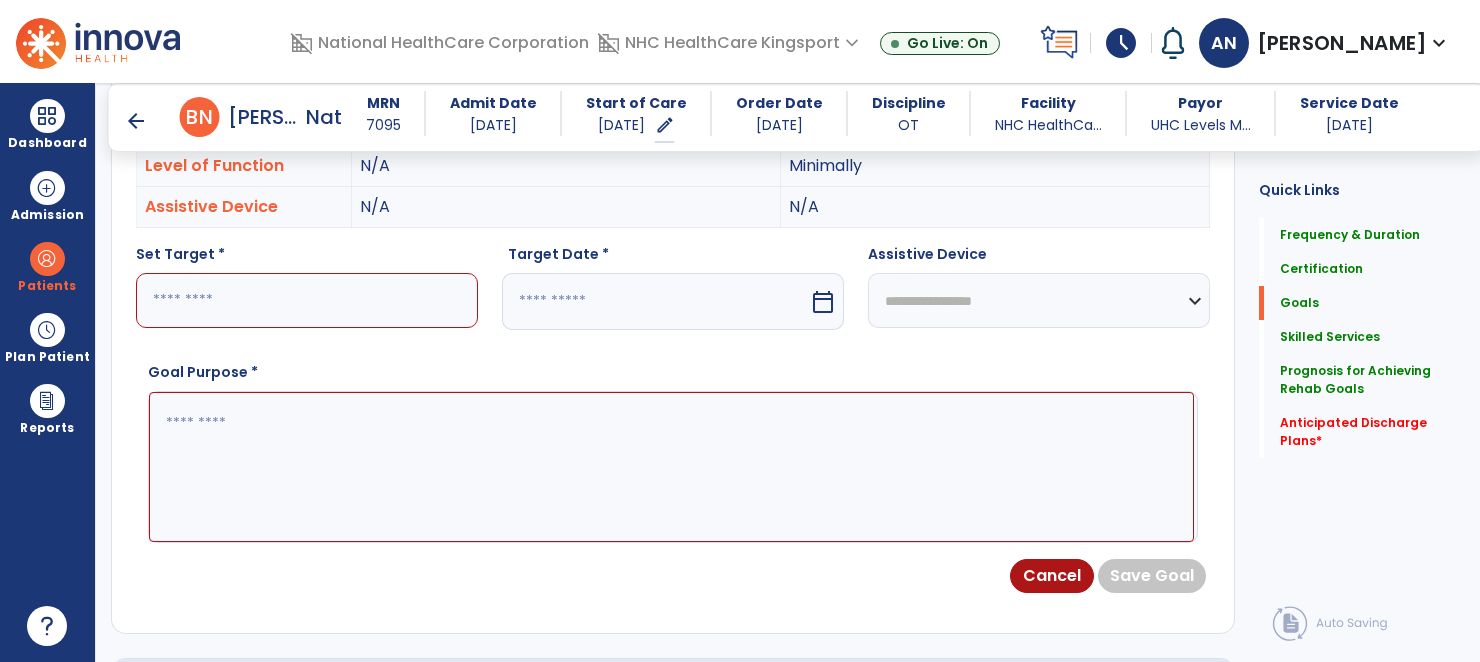 click at bounding box center (307, 300) 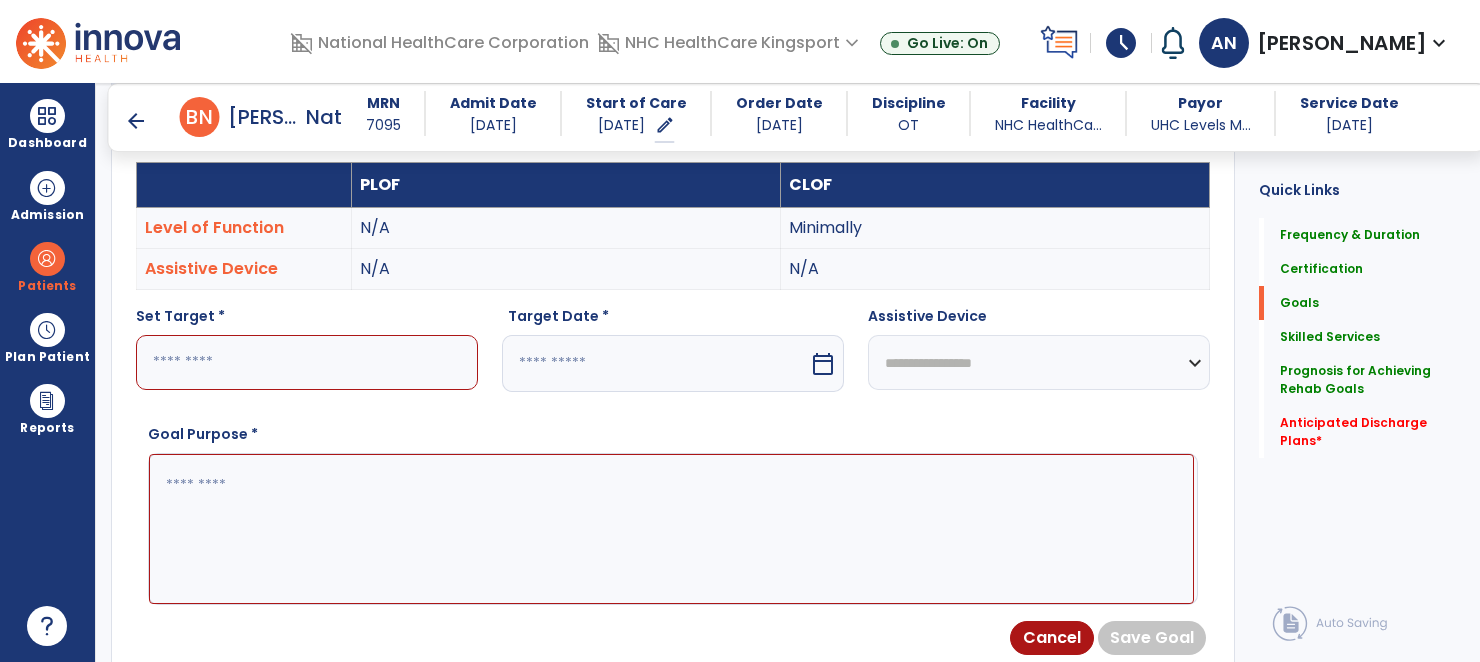 scroll, scrollTop: 581, scrollLeft: 0, axis: vertical 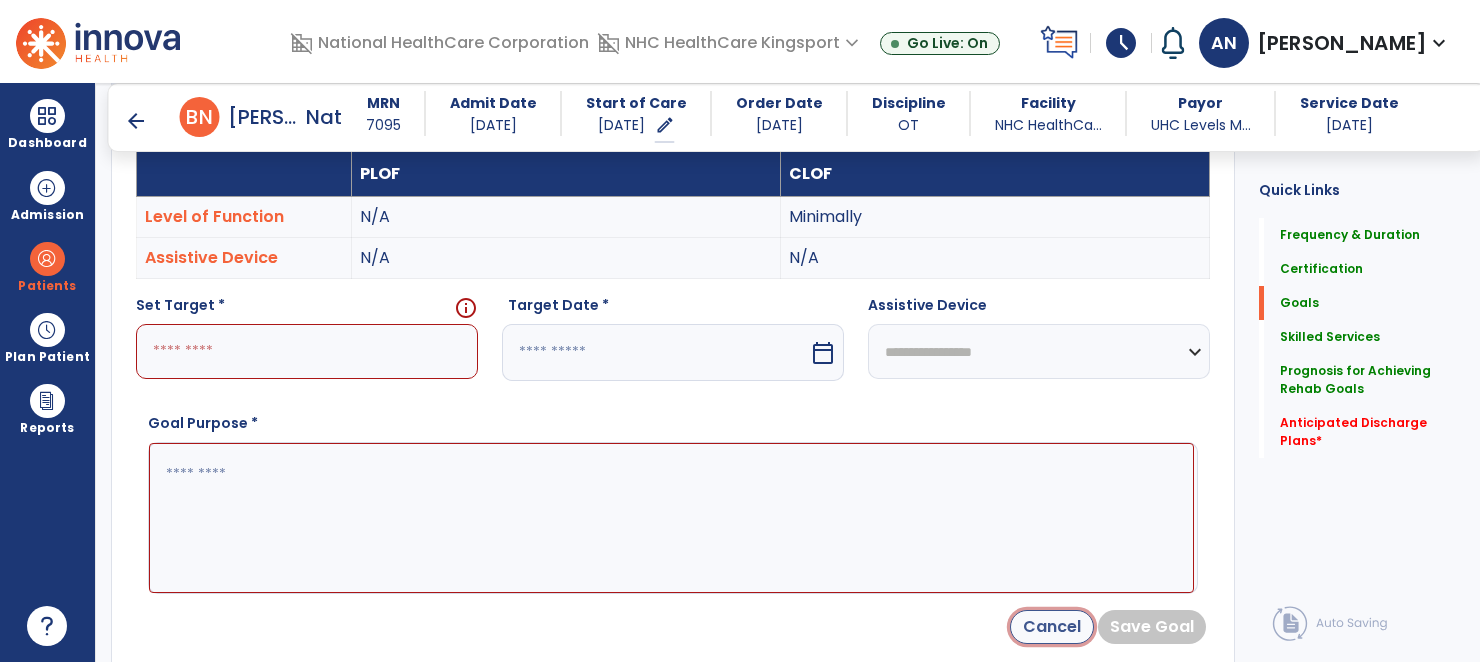 click on "Cancel" at bounding box center (1052, 627) 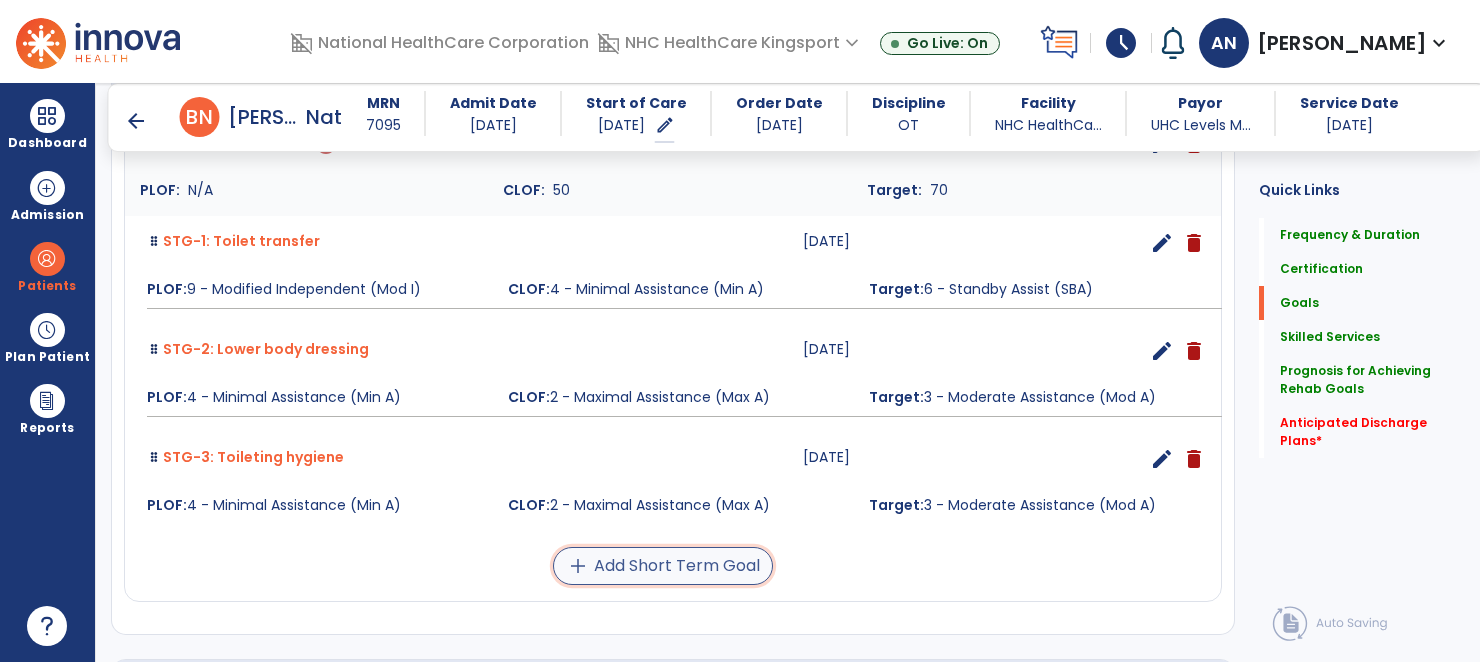 click on "add  Add Short Term Goal" at bounding box center [663, 566] 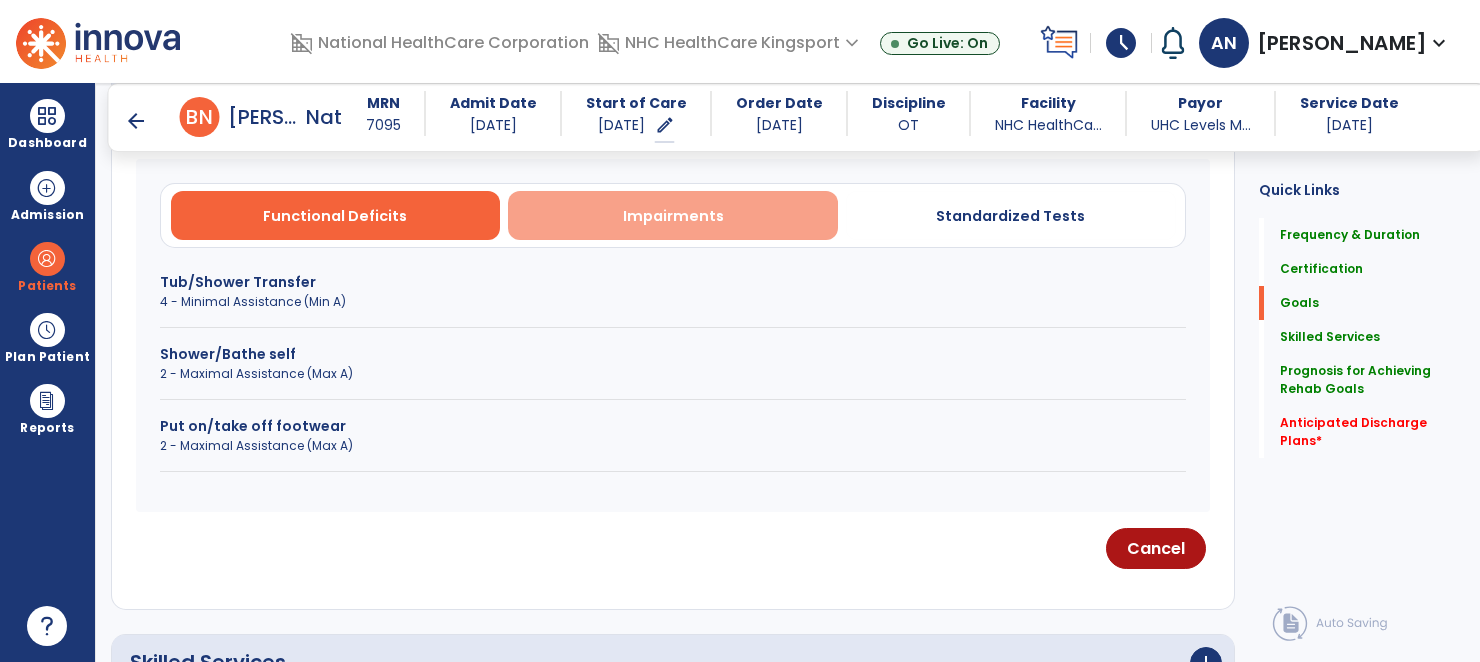 click on "Impairments" at bounding box center (673, 216) 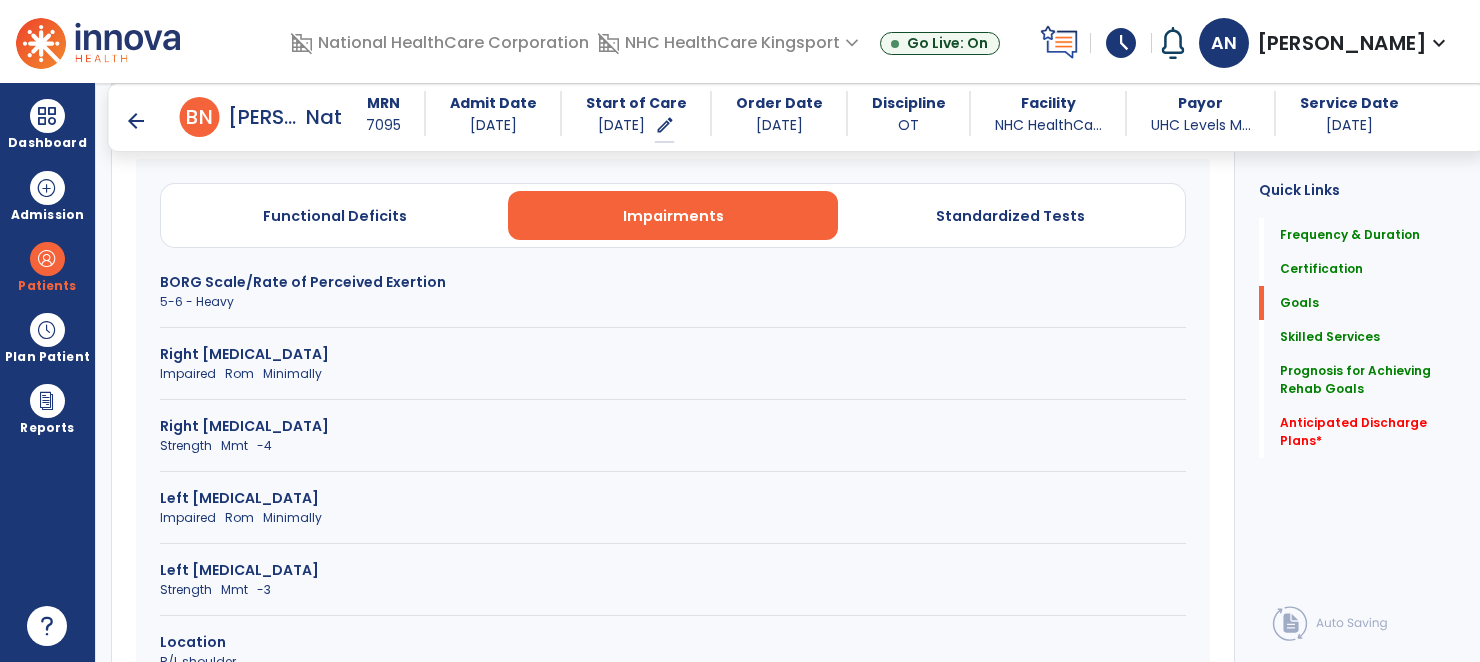 click on "Right Upper Extremity" at bounding box center [673, 426] 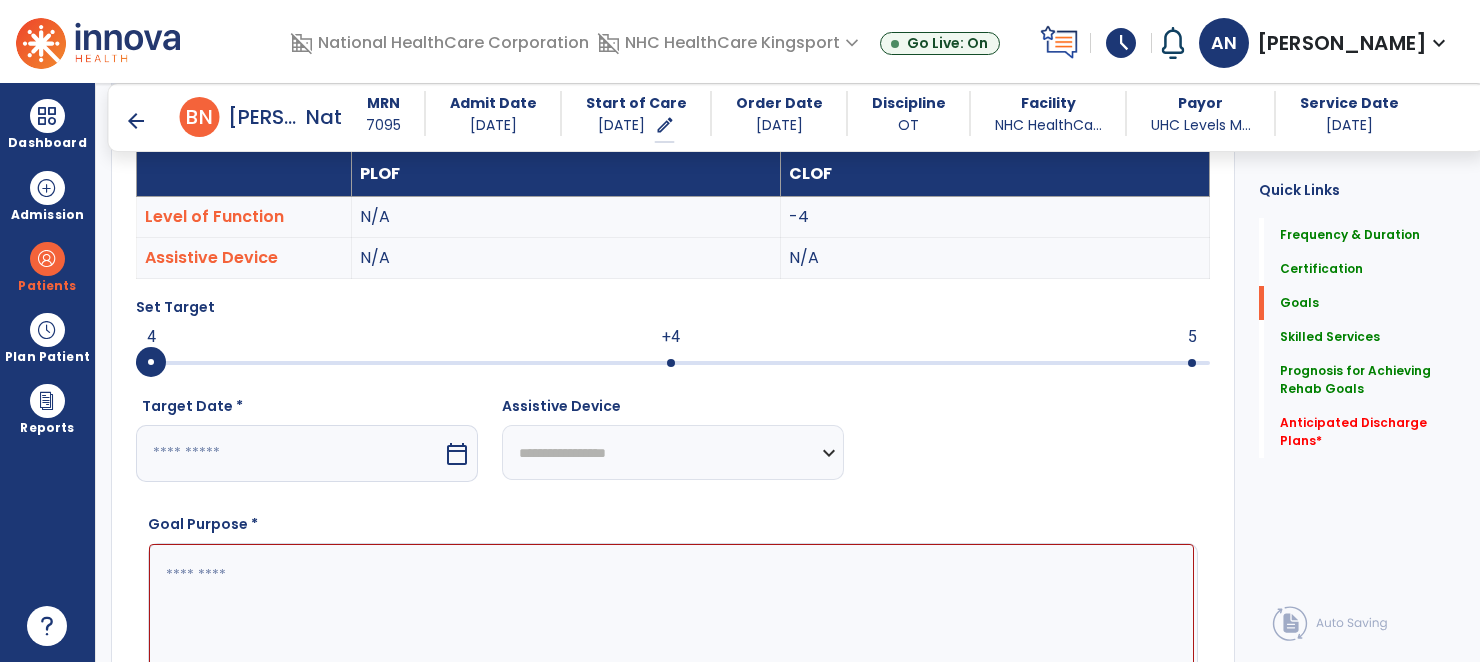 click at bounding box center (151, 363) 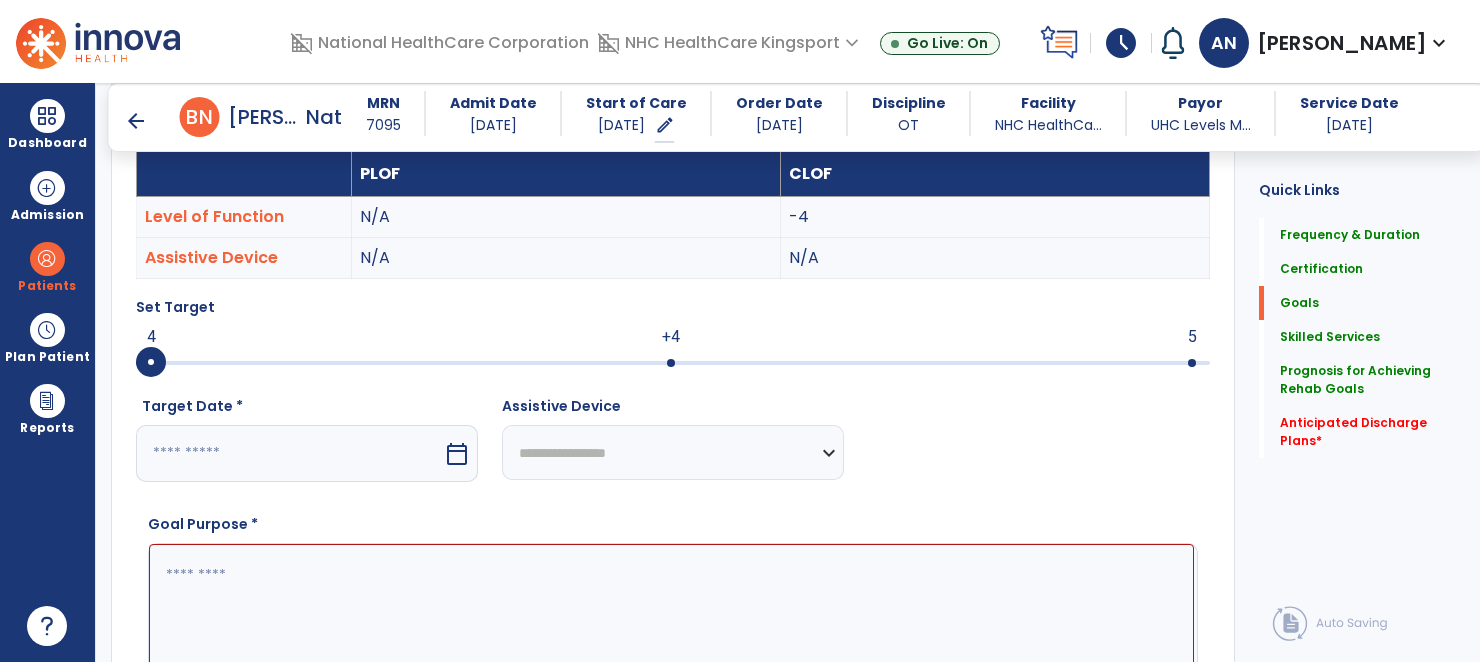 click at bounding box center (289, 453) 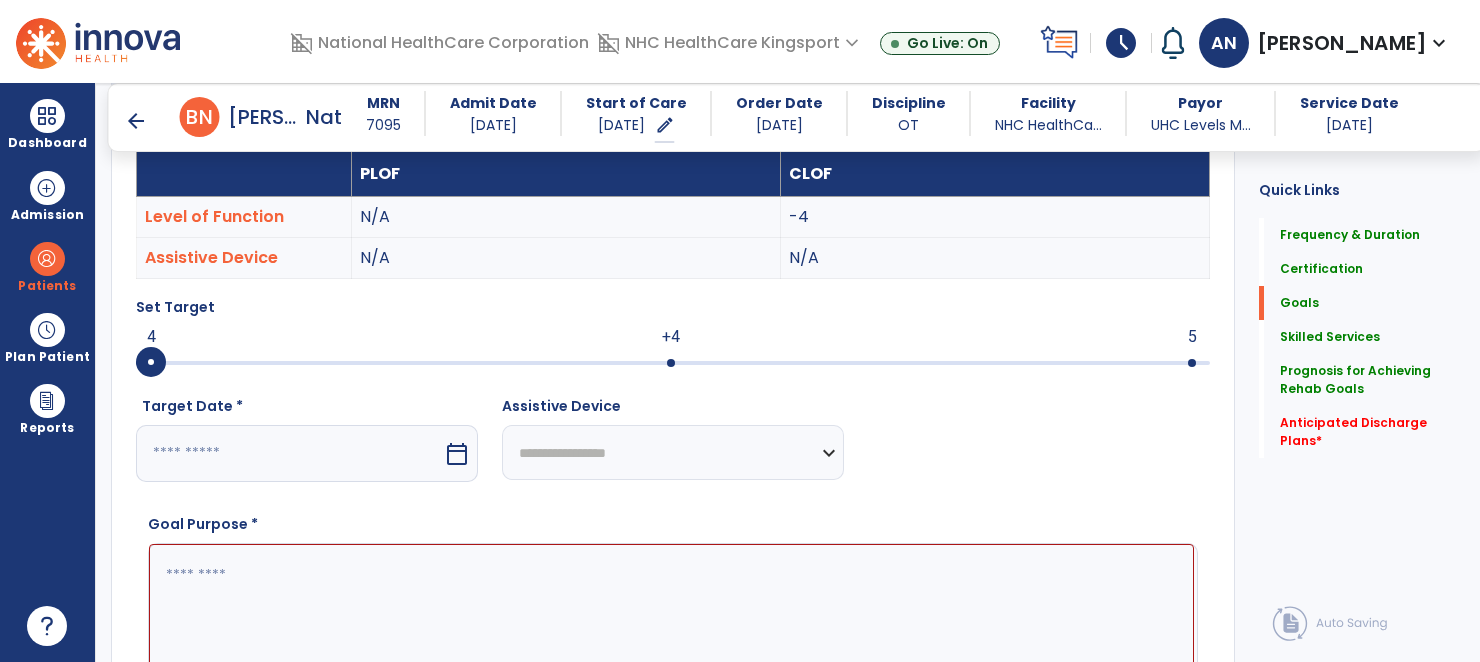 select on "*" 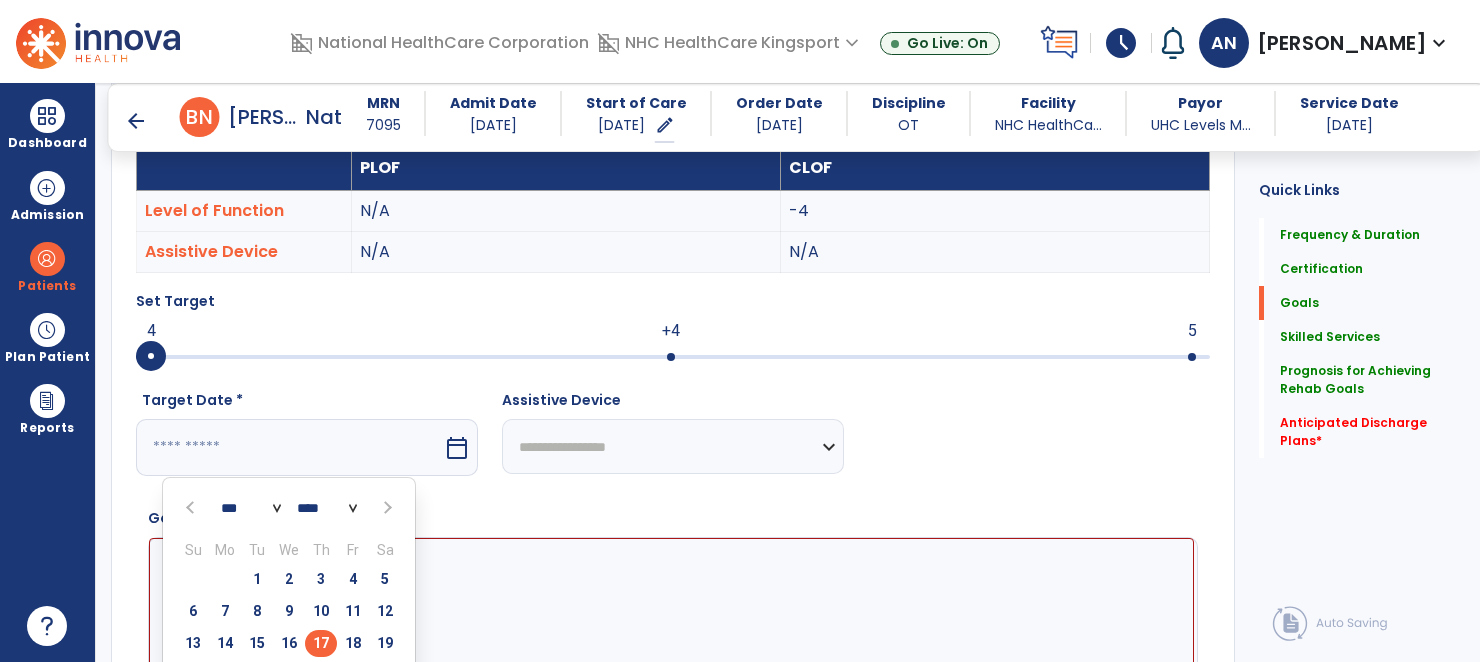 scroll, scrollTop: 619, scrollLeft: 0, axis: vertical 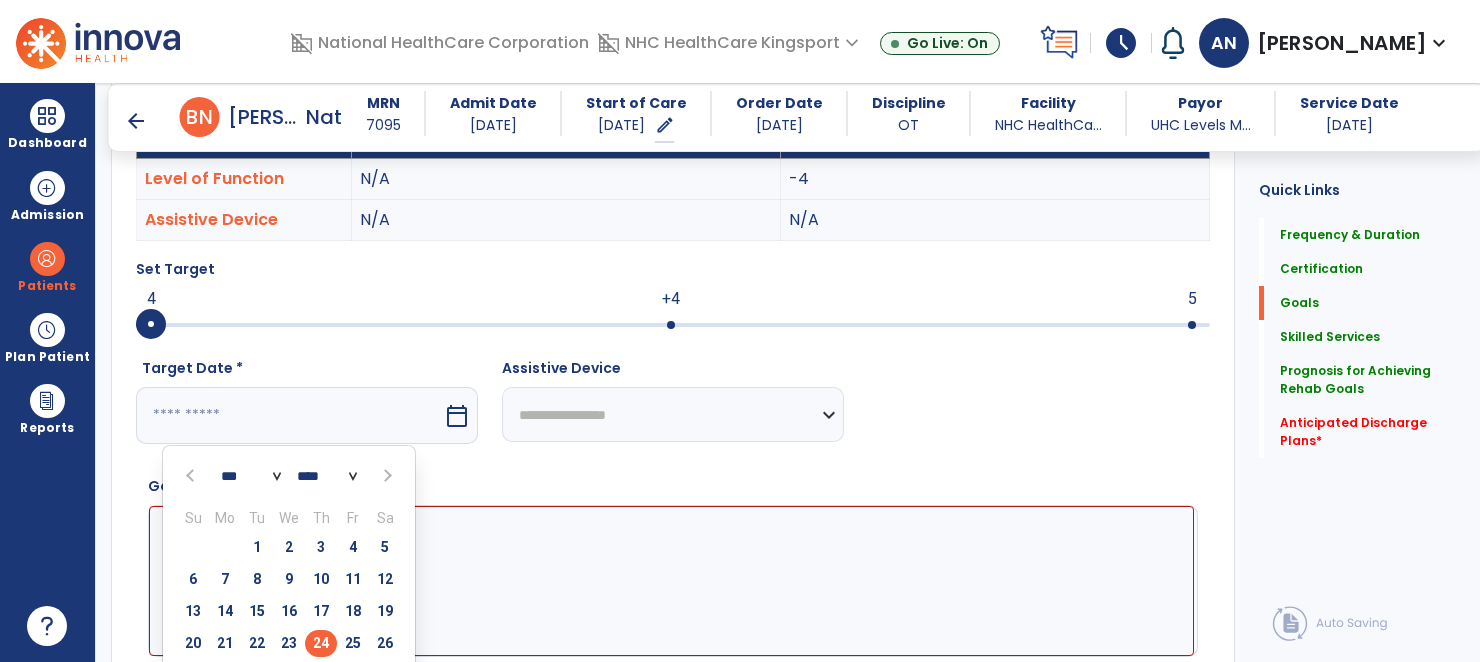 type on "*********" 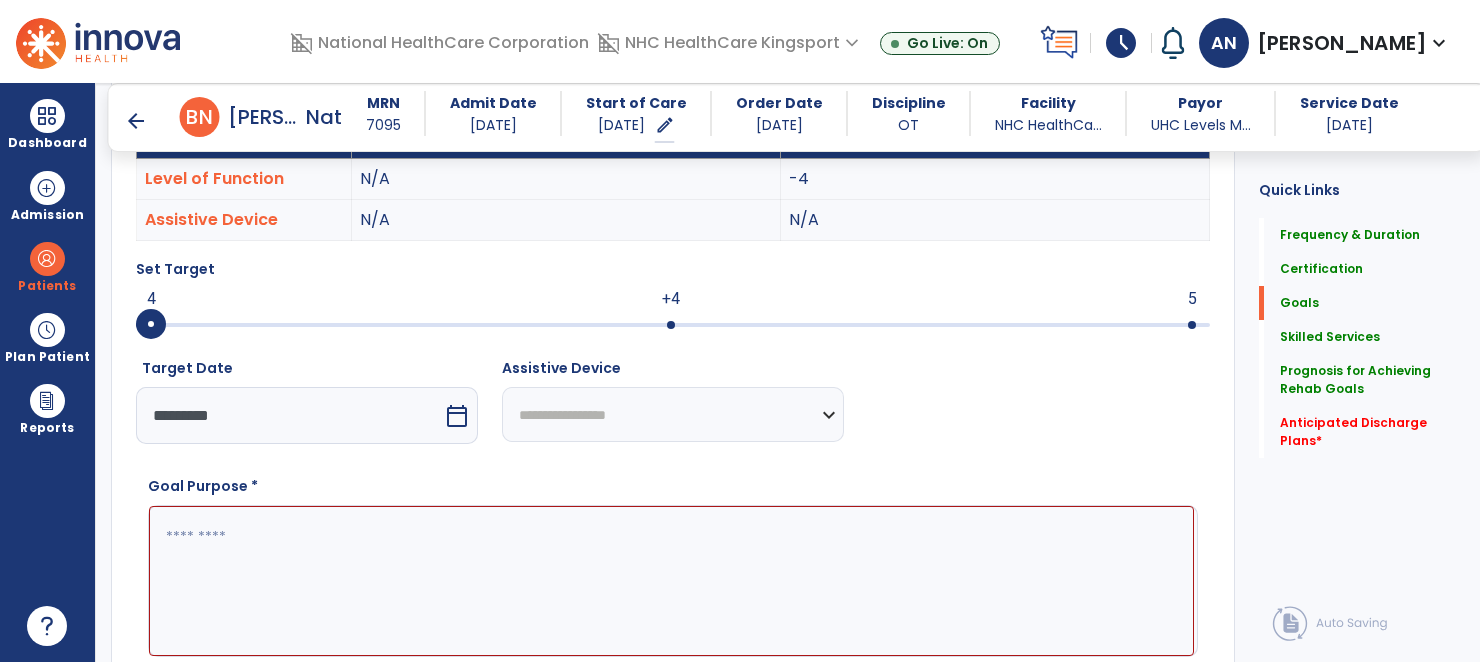click at bounding box center [671, 581] 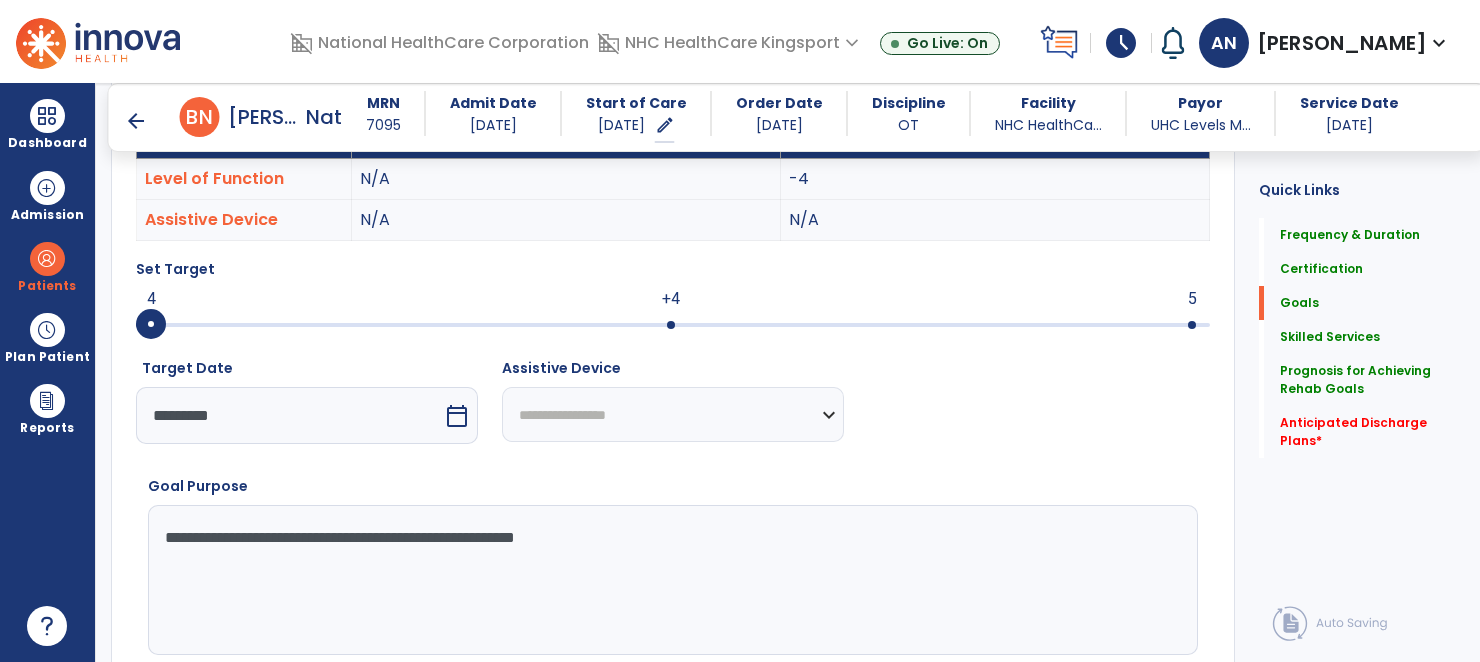 drag, startPoint x: 660, startPoint y: 549, endPoint x: 257, endPoint y: 542, distance: 403.0608 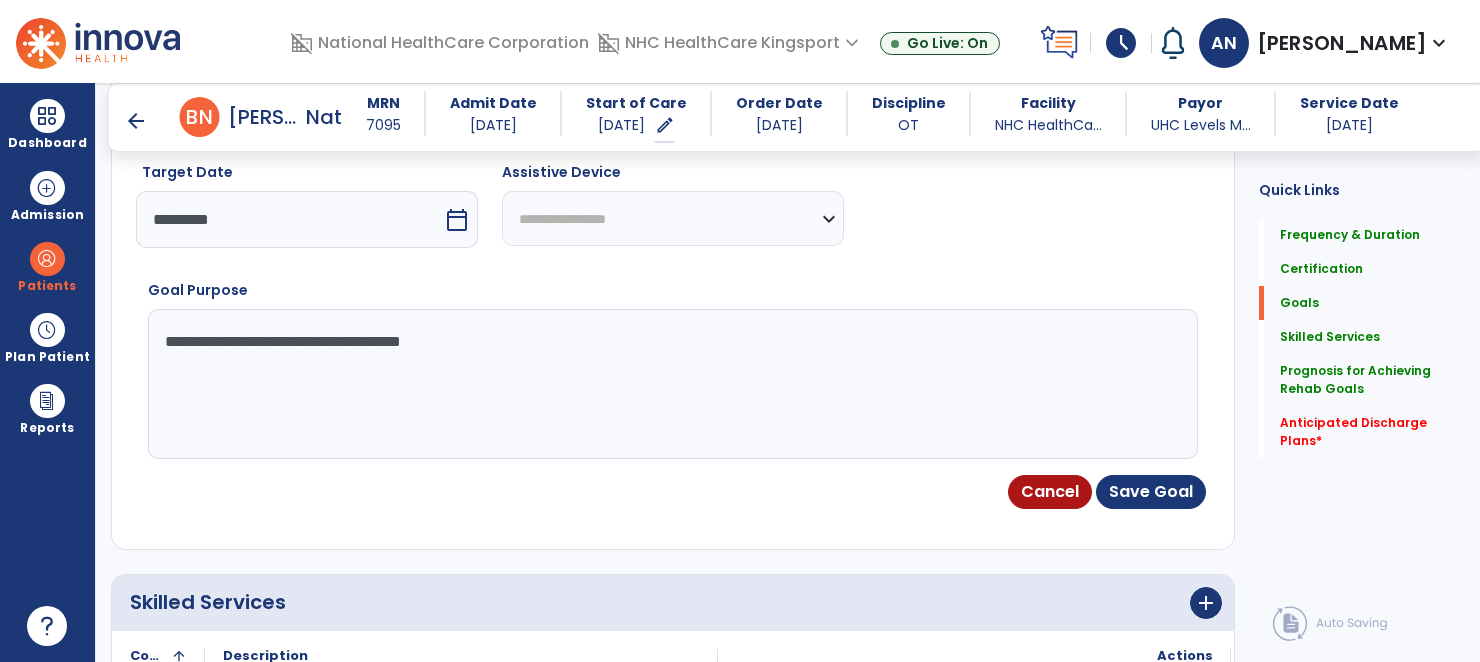 scroll, scrollTop: 819, scrollLeft: 0, axis: vertical 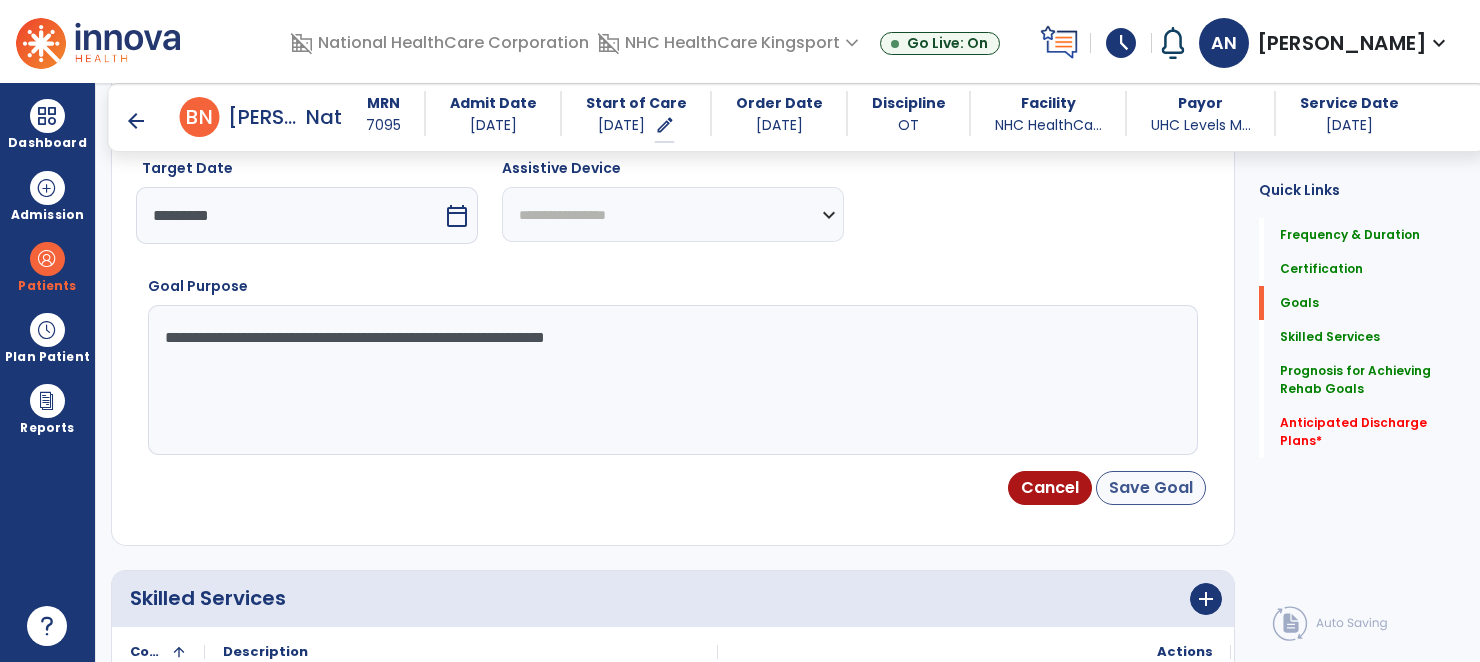 type on "**********" 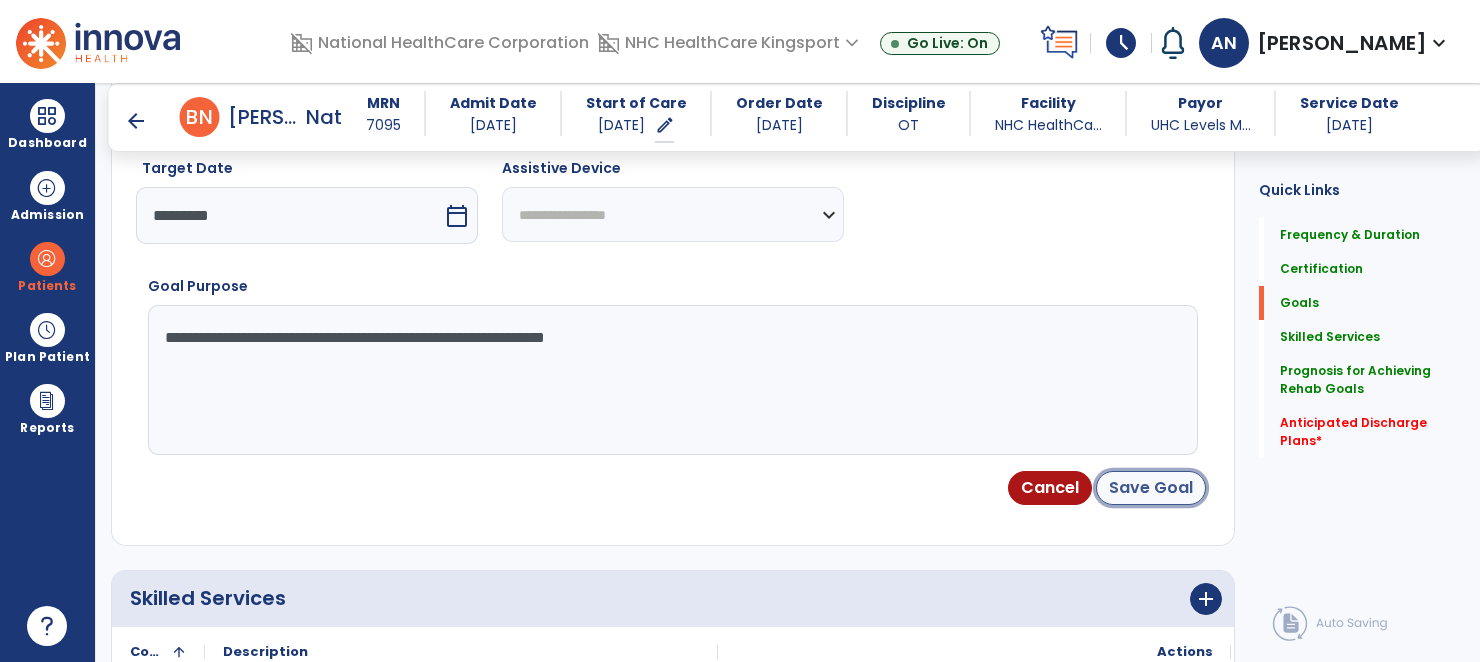click on "Save Goal" at bounding box center [1151, 488] 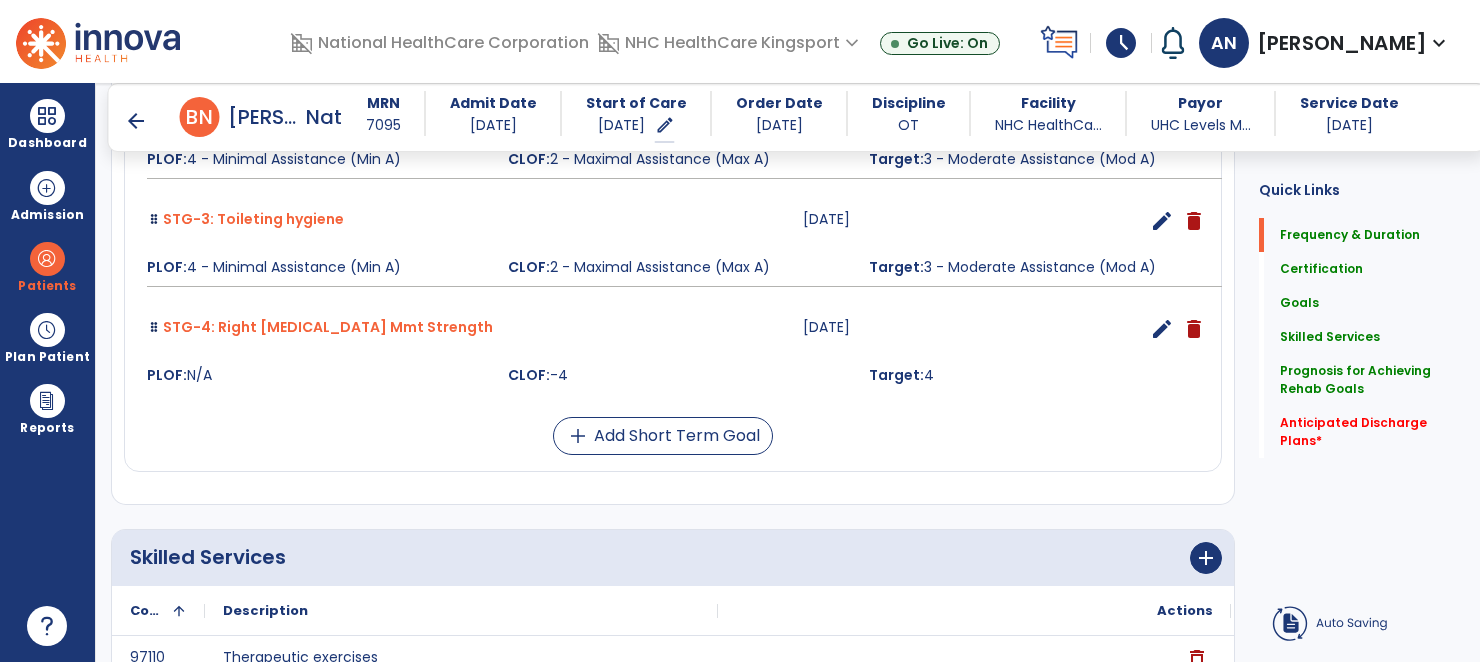 scroll, scrollTop: 129, scrollLeft: 0, axis: vertical 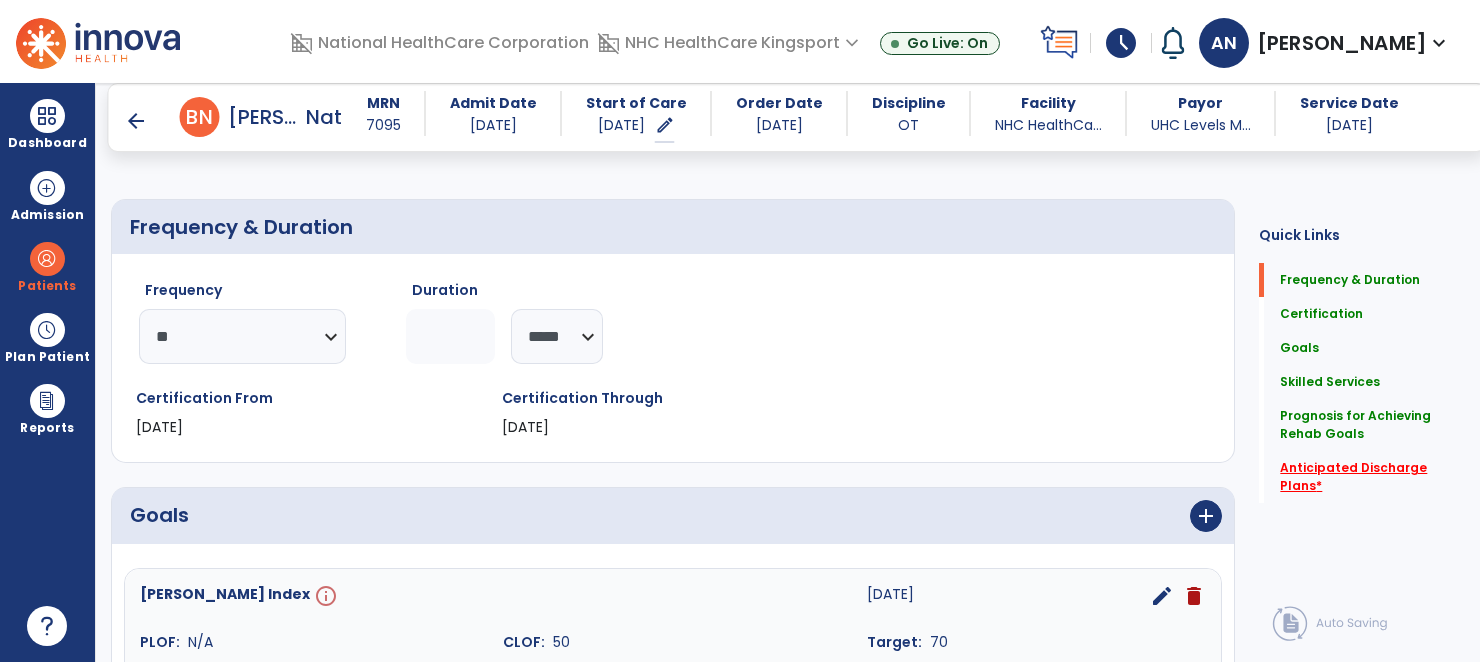 click on "Anticipated Discharge Plans   *" 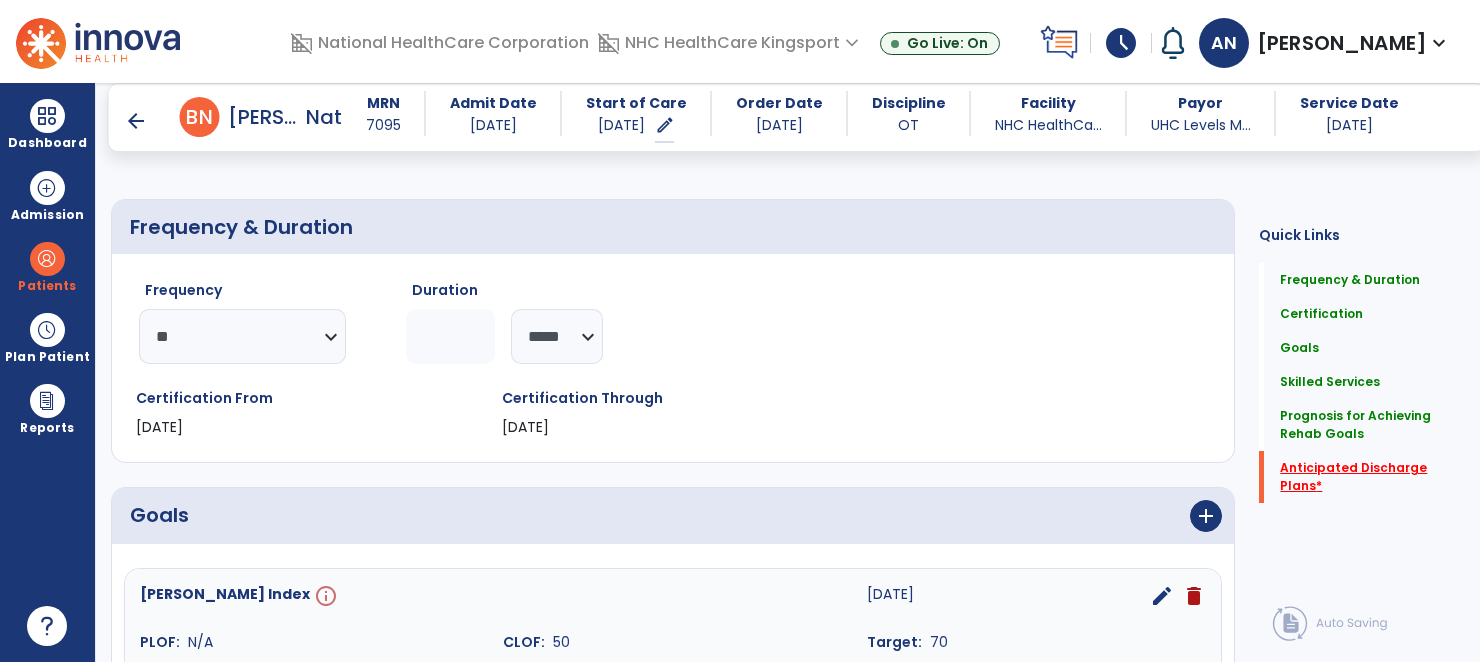 click on "Anticipated Discharge Plans   *" 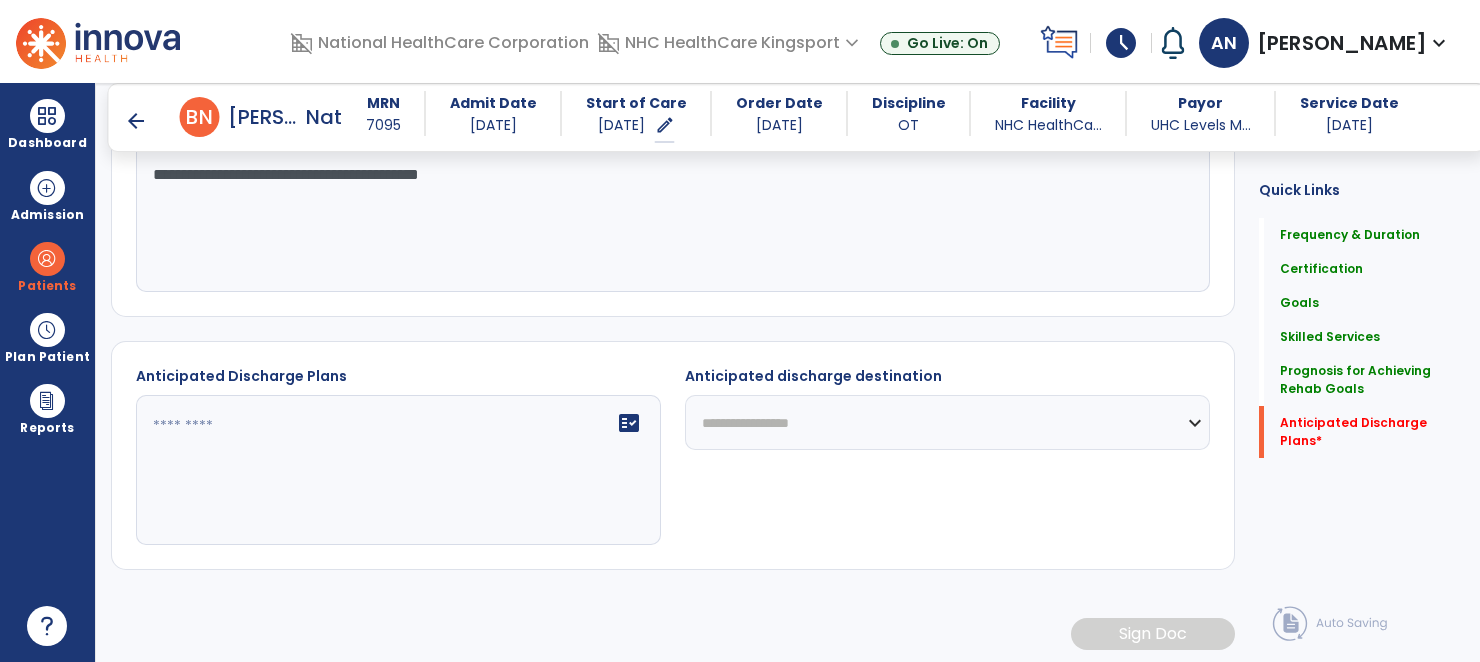 scroll, scrollTop: 1634, scrollLeft: 0, axis: vertical 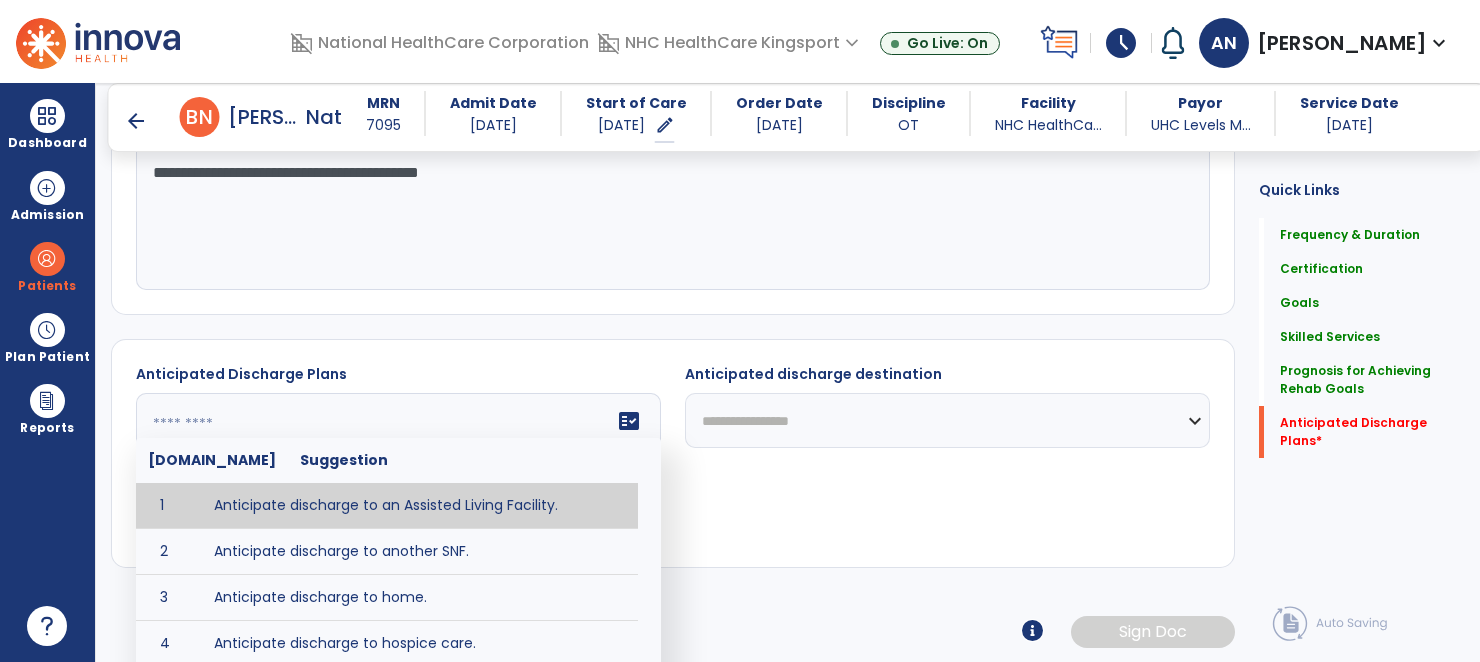 click on "fact_check  Sr.No Suggestion 1 Anticipate discharge to an Assisted Living Facility. 2 Anticipate discharge to another SNF. 3 Anticipate discharge to home. 4 Anticipate discharge to hospice care. 5 Anticipate discharge to this SNF. 6 Anticipate patient will need [FULL/PART TIME] caregiver assistance. 7 Anticipate patient will need [ASSISTANCE LEVEL] assistance from [CAREGIVER]. 8 Anticipate patient will need 24-hour caregiver assistance. 9 Anticipate patient will need no caregiver assistance. 10 Discharge home and independent with caregiver. 11 Discharge home and independent without caregiver. 12 Discharge home and return to community activities. 13 Discharge home and return to vocational activities. 14 Discharge to home with patient continuing therapy services with out patient therapy. 15 Discharge to home with patient continuing therapy with Home Health. 16 Discharge to home with patient planning to live alone. 17 DME - the following DME for this patient is recommended by Occupational Therapy: 18 19 20 21" 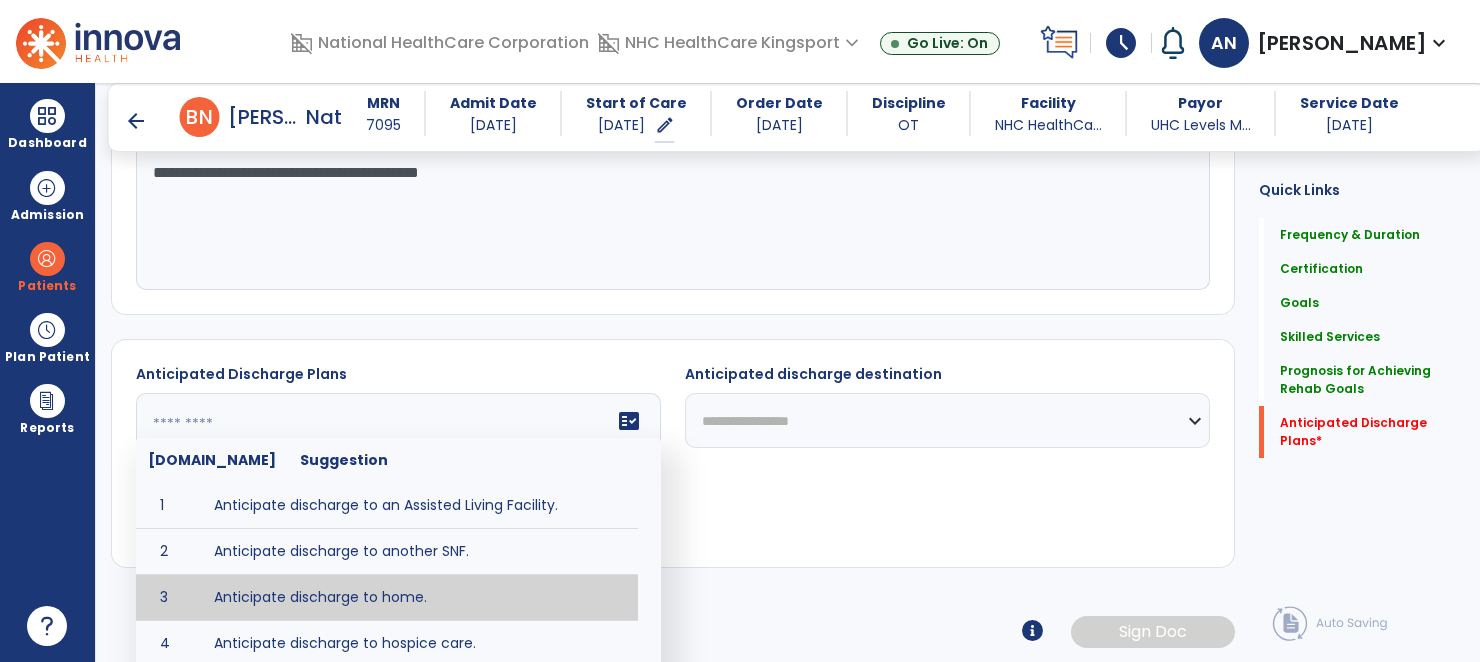 type on "**********" 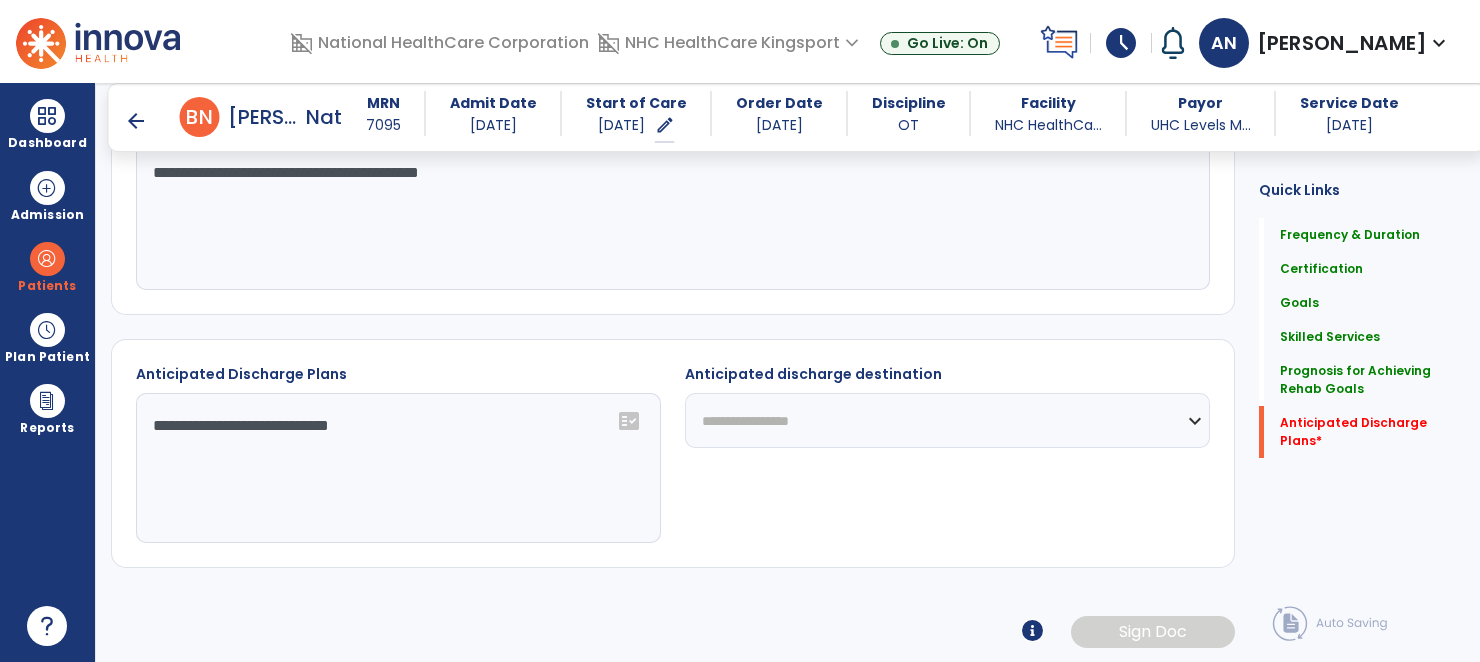 click on "**********" 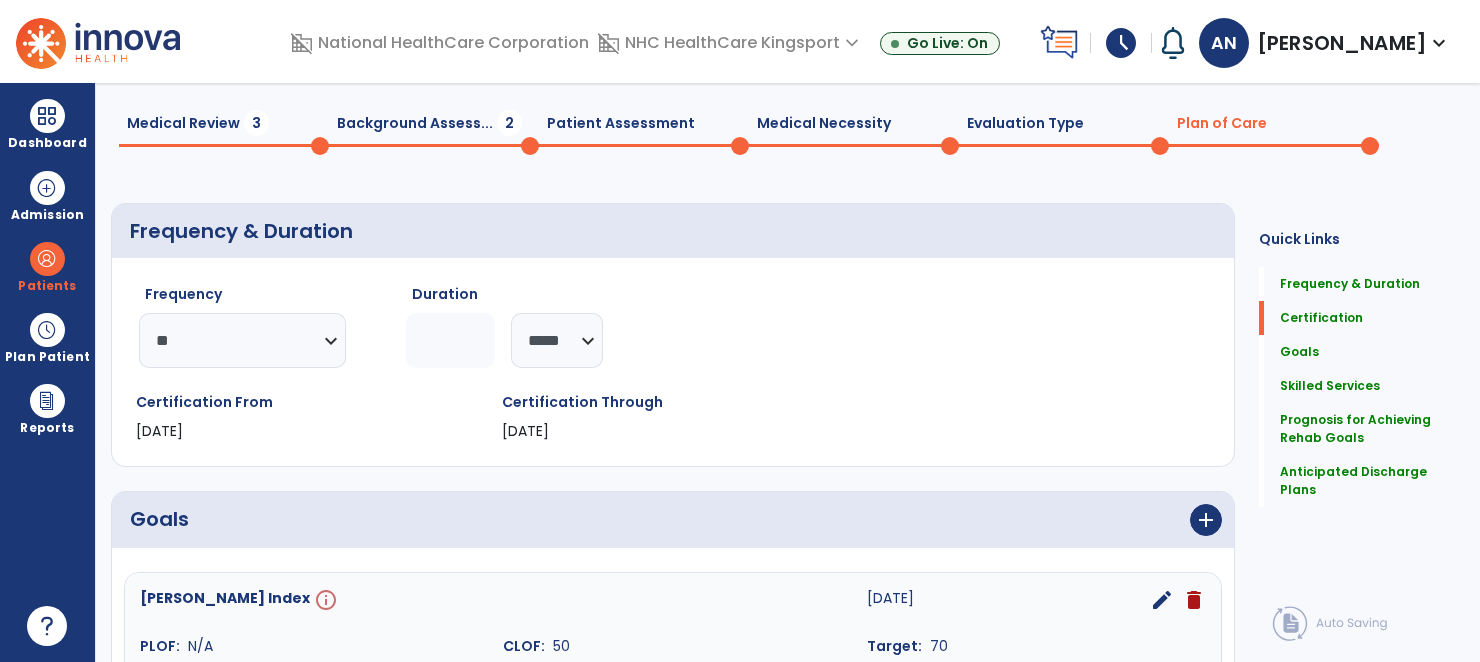 scroll, scrollTop: 0, scrollLeft: 0, axis: both 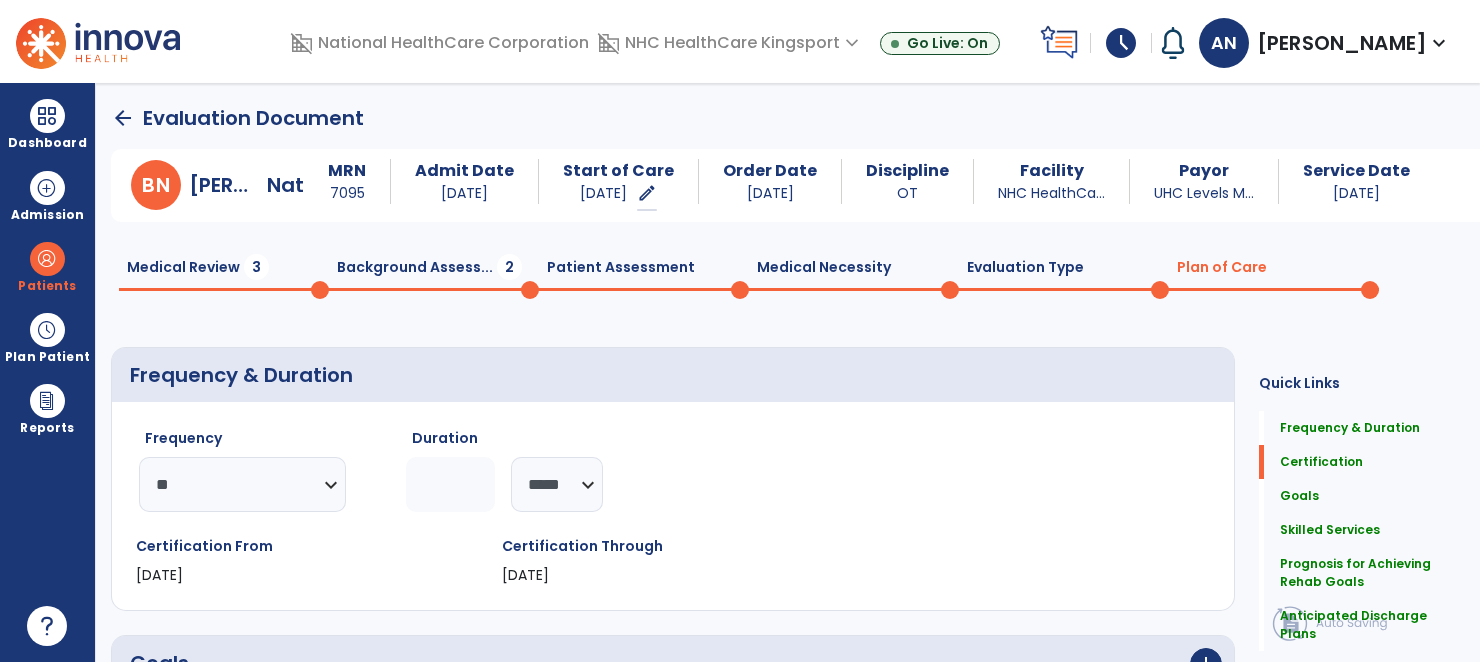 click on "Background Assess...  2" 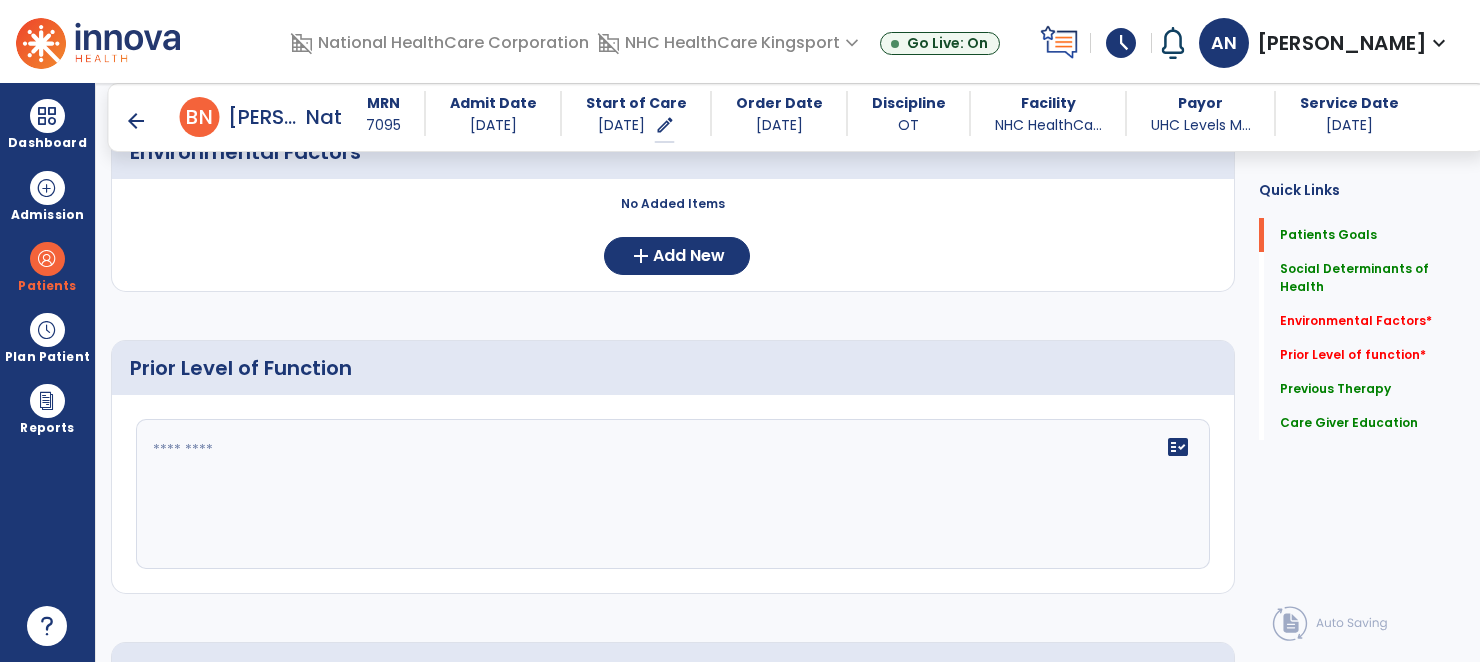 scroll, scrollTop: 632, scrollLeft: 0, axis: vertical 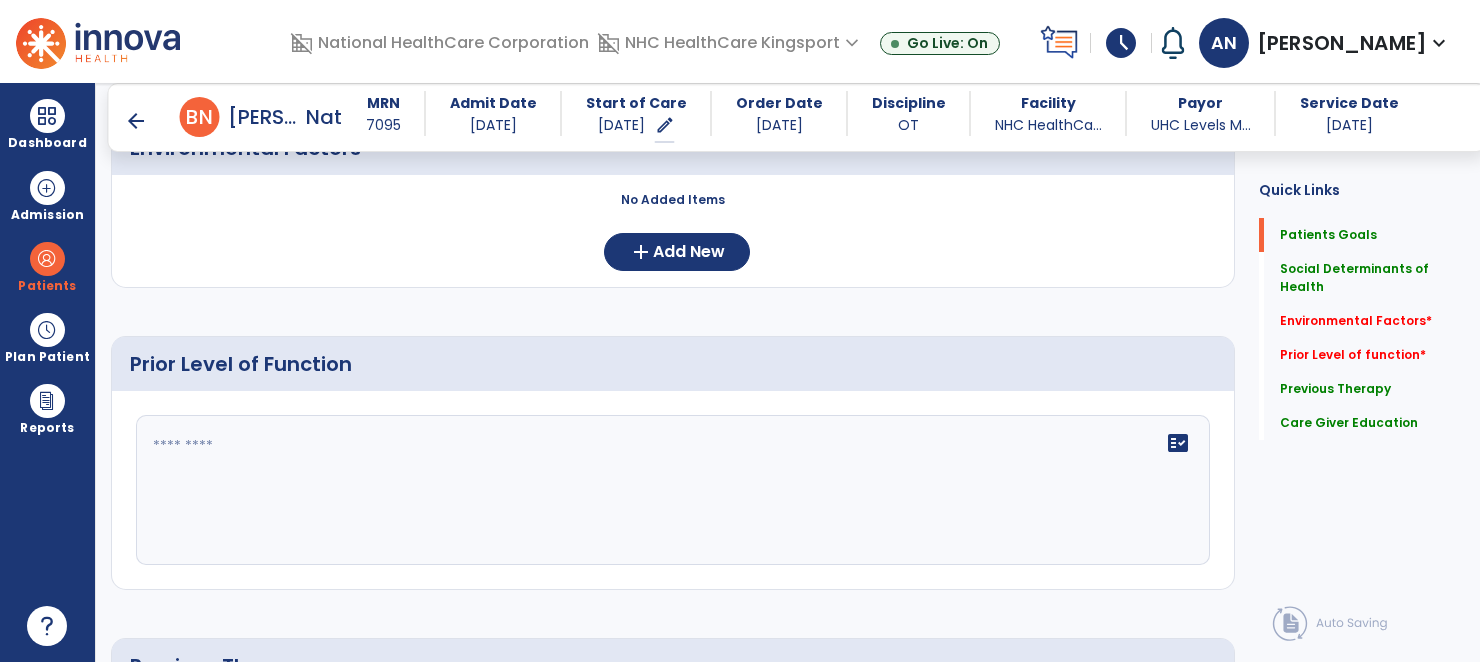 click 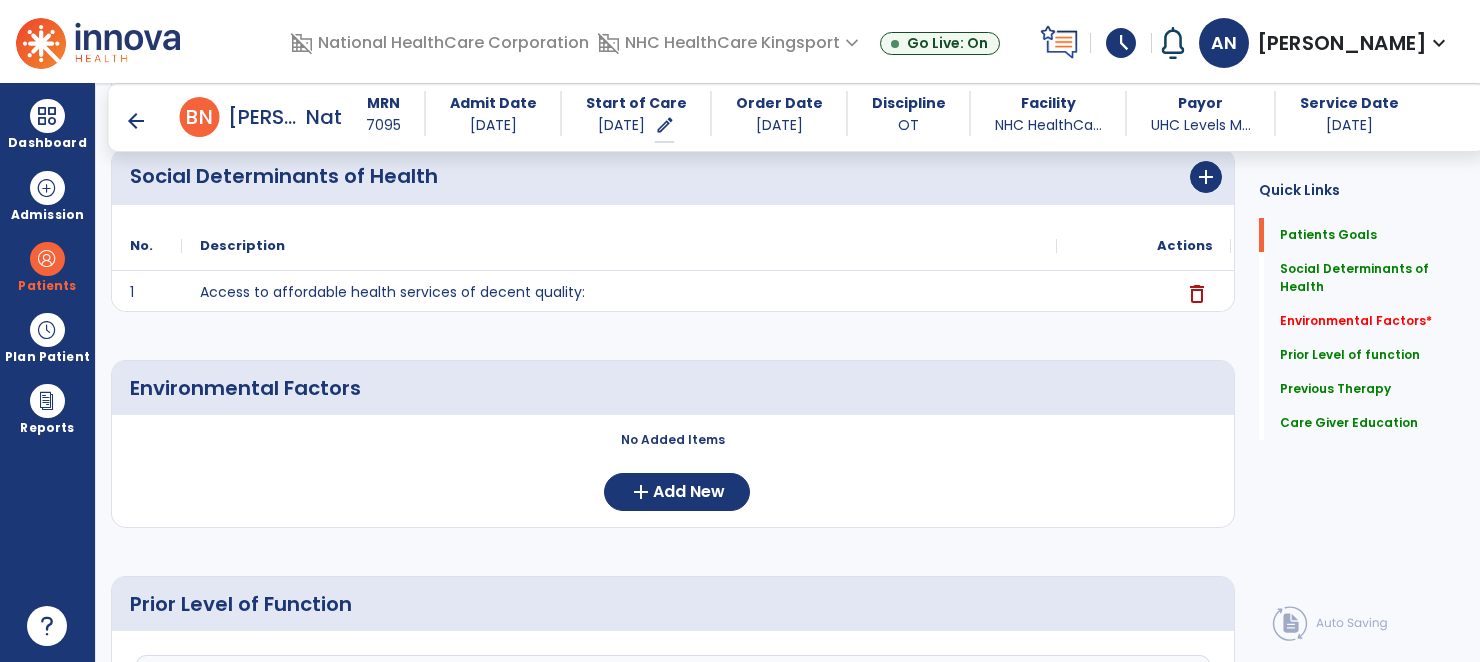 scroll, scrollTop: 392, scrollLeft: 0, axis: vertical 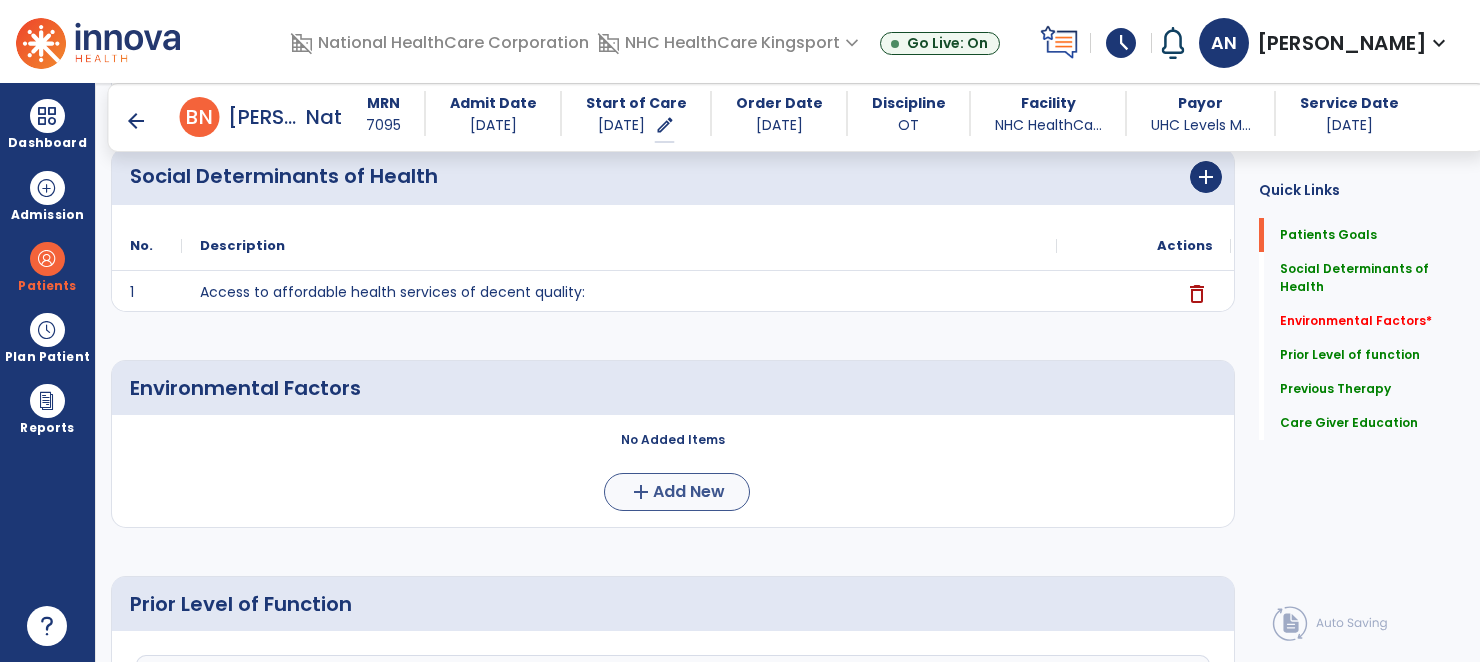 type on "**********" 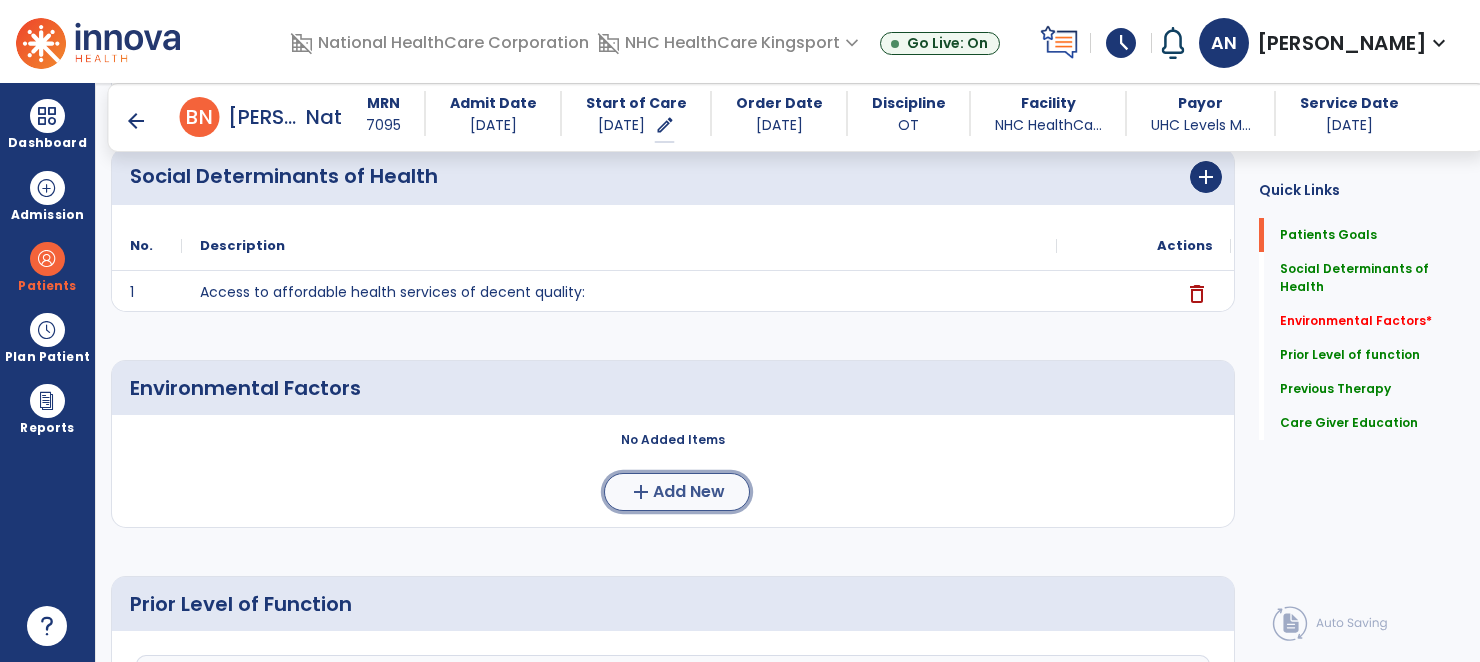 click on "add  Add New" 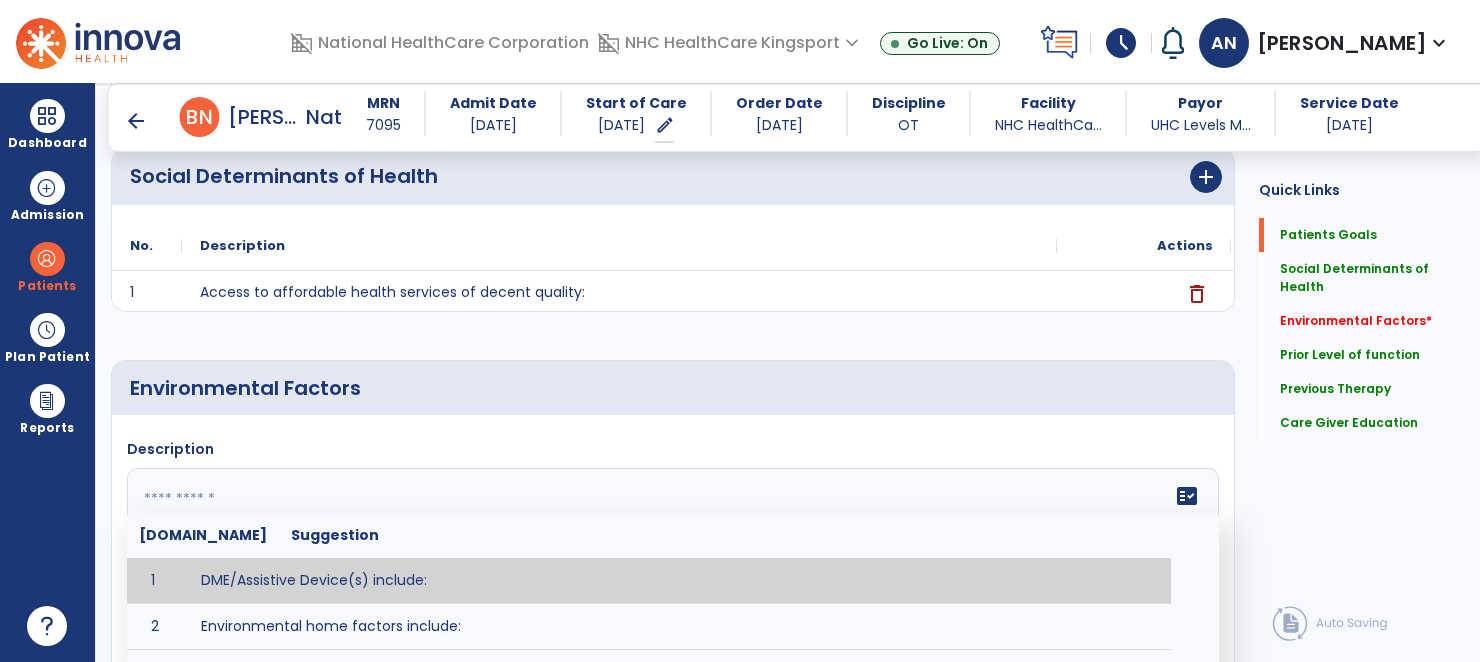 click 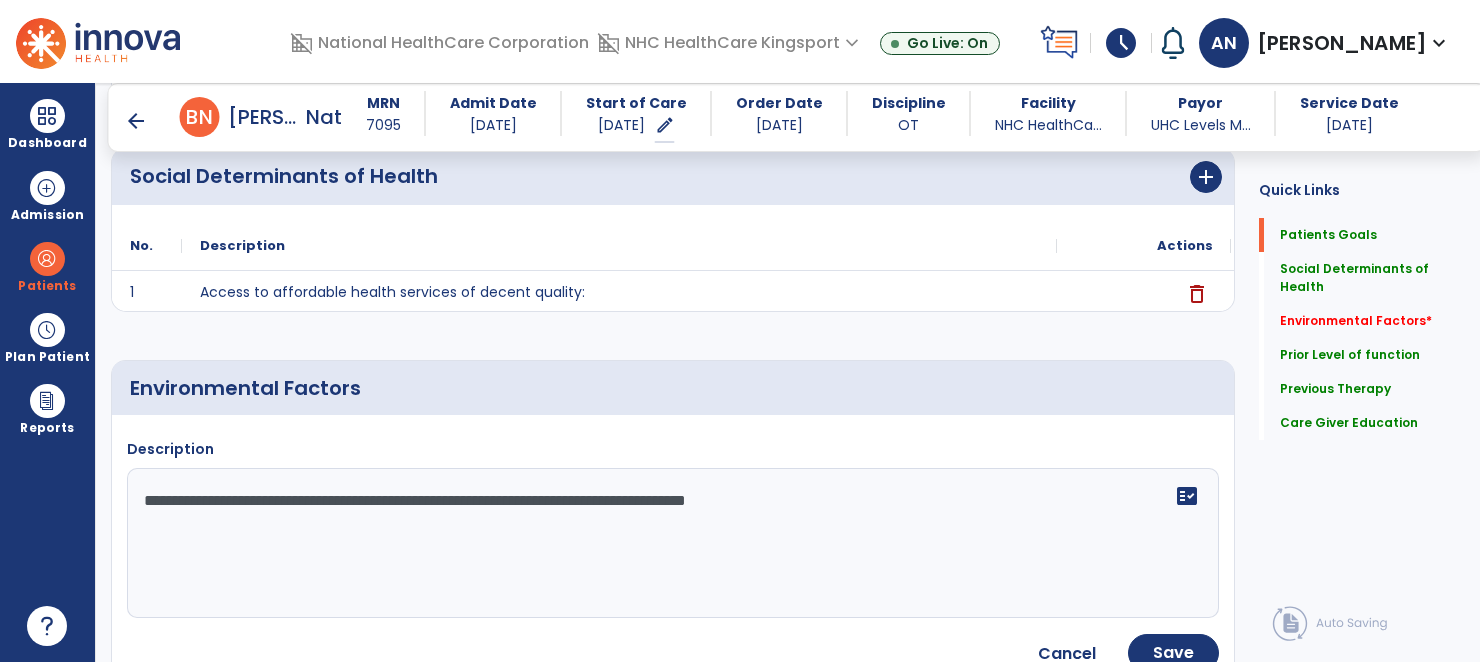 click on "**********" 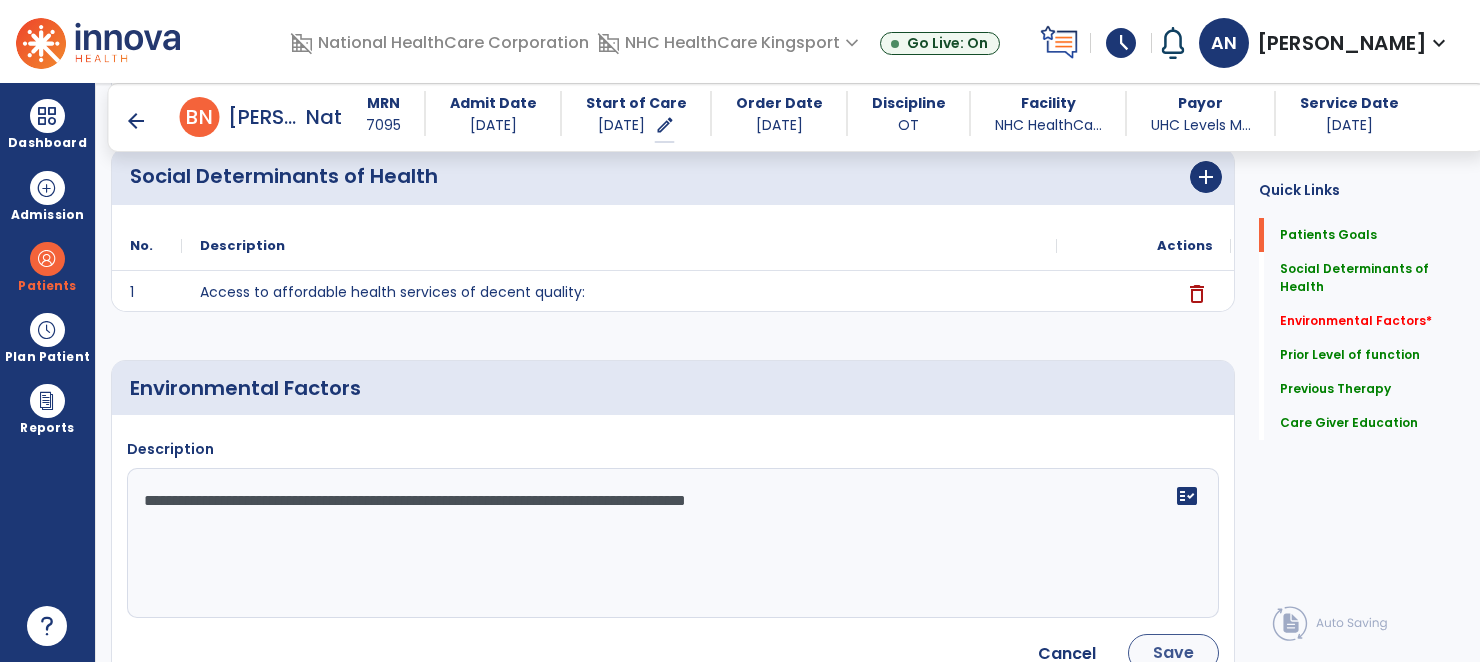 type on "**********" 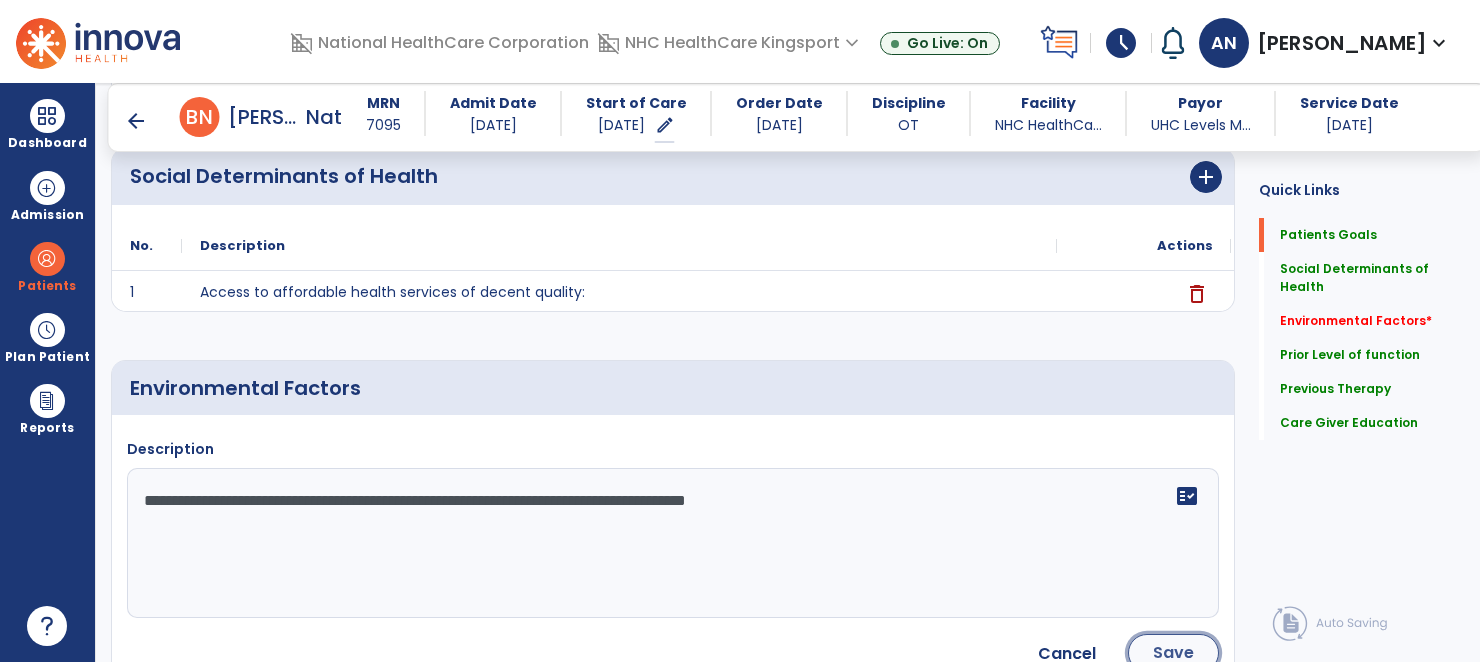 click on "Save" 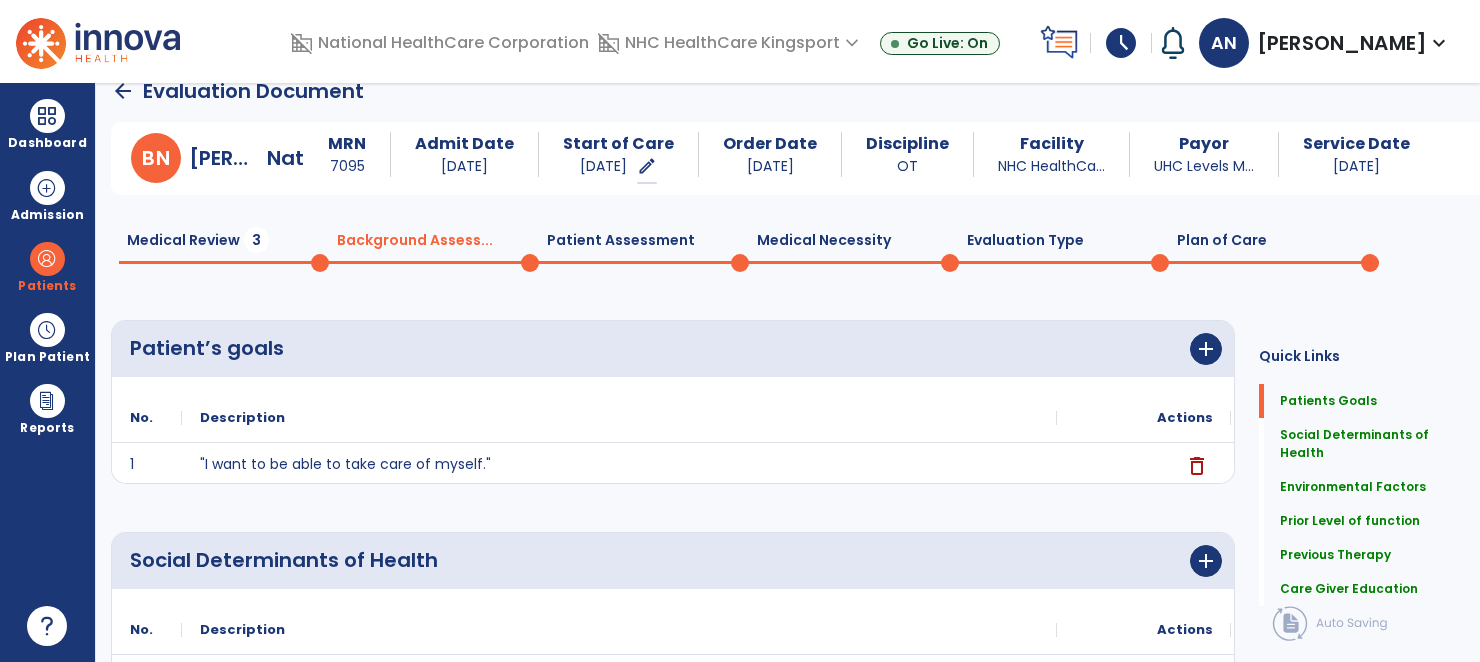 scroll, scrollTop: 0, scrollLeft: 0, axis: both 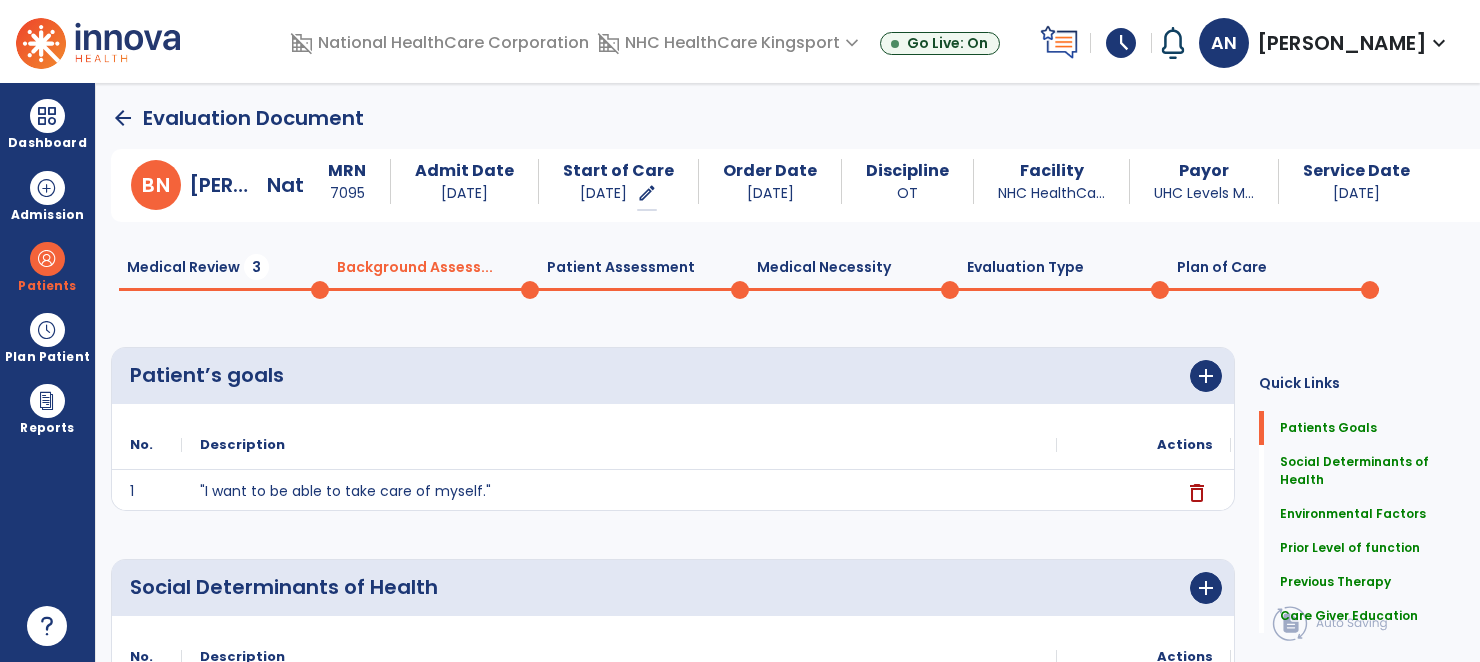 click on "Medical Review  3" 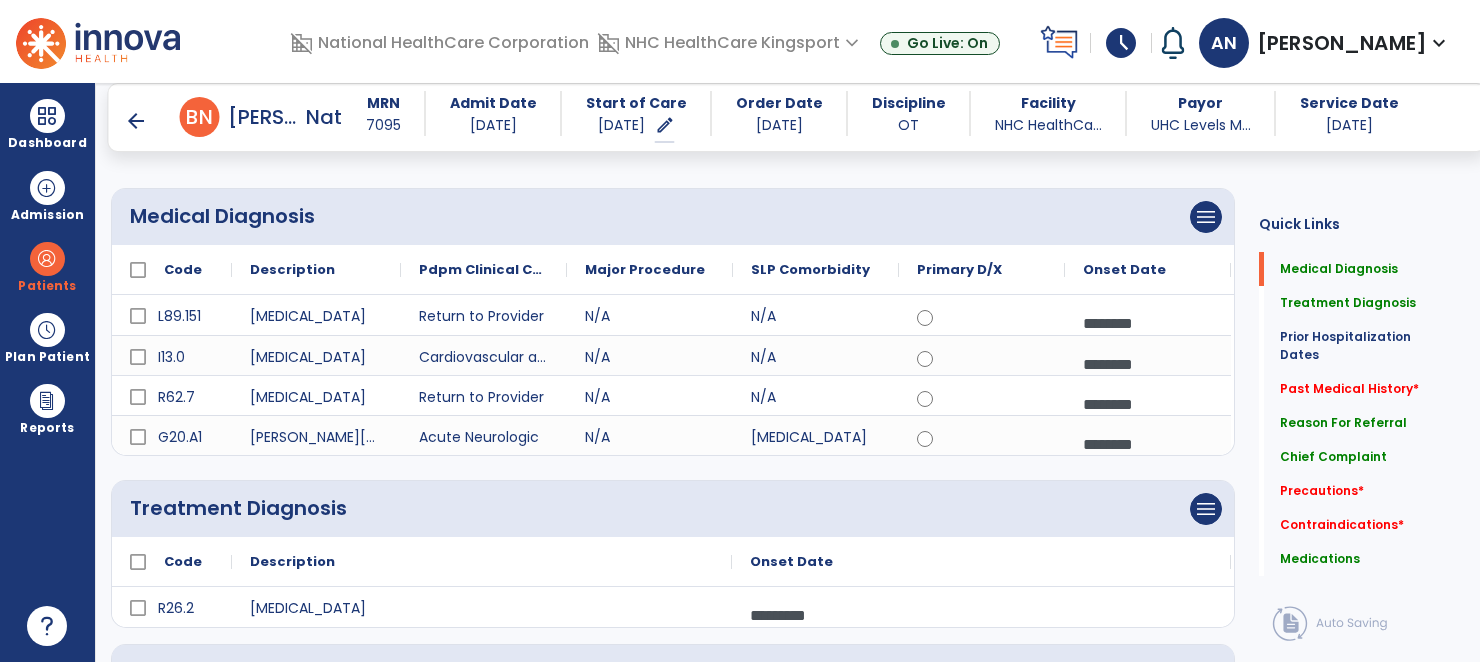 scroll, scrollTop: 145, scrollLeft: 0, axis: vertical 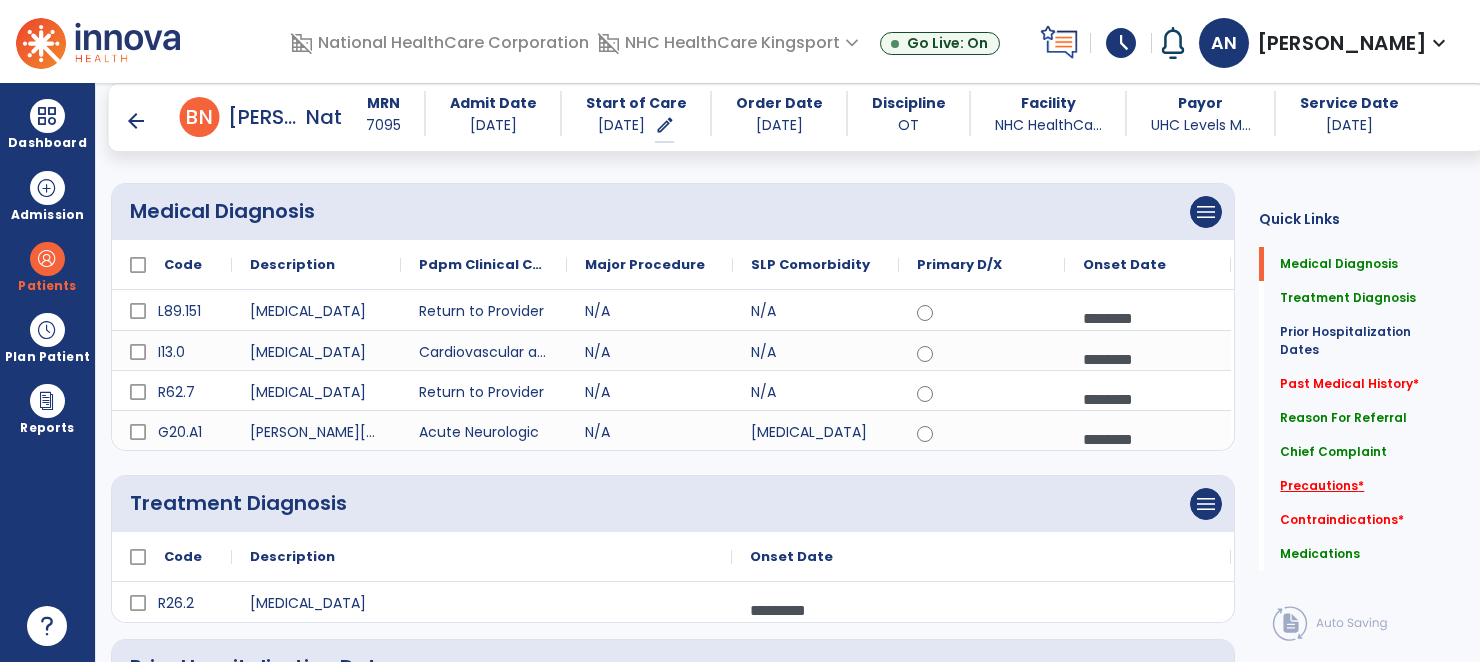 click on "Precautions   *" 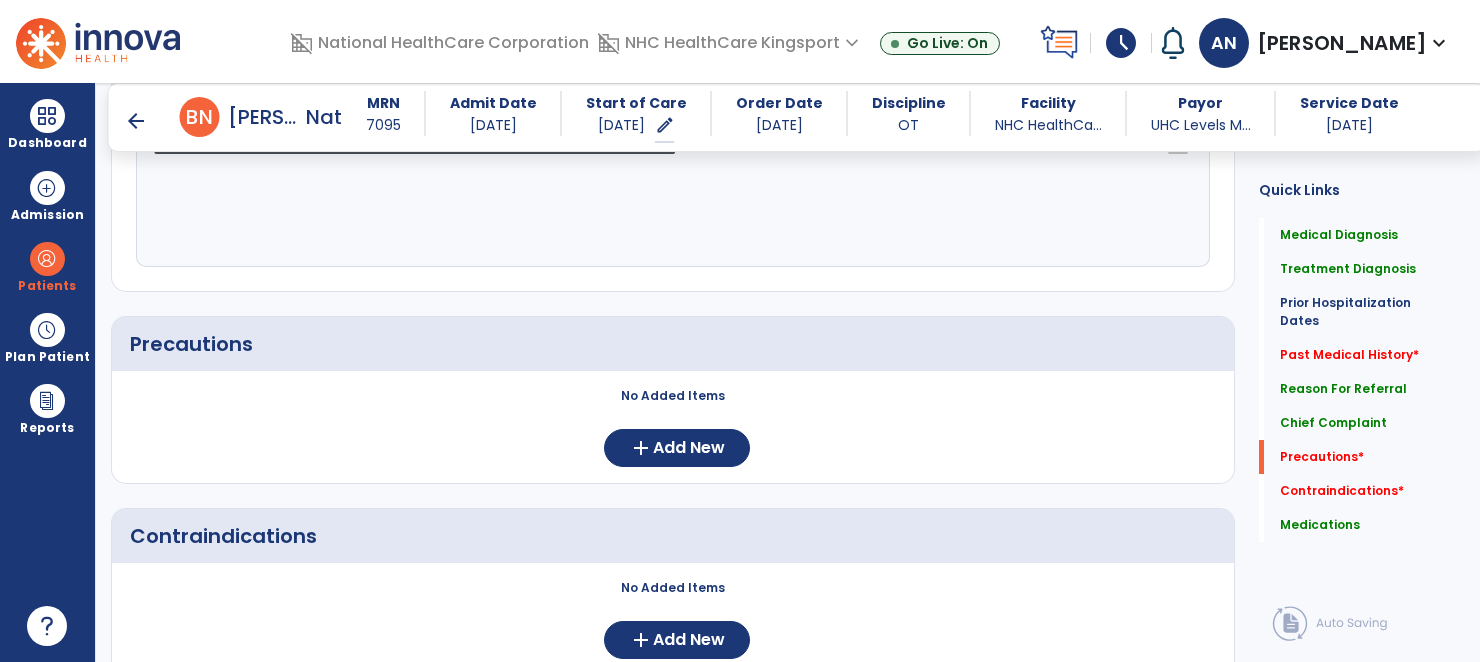 scroll, scrollTop: 1481, scrollLeft: 0, axis: vertical 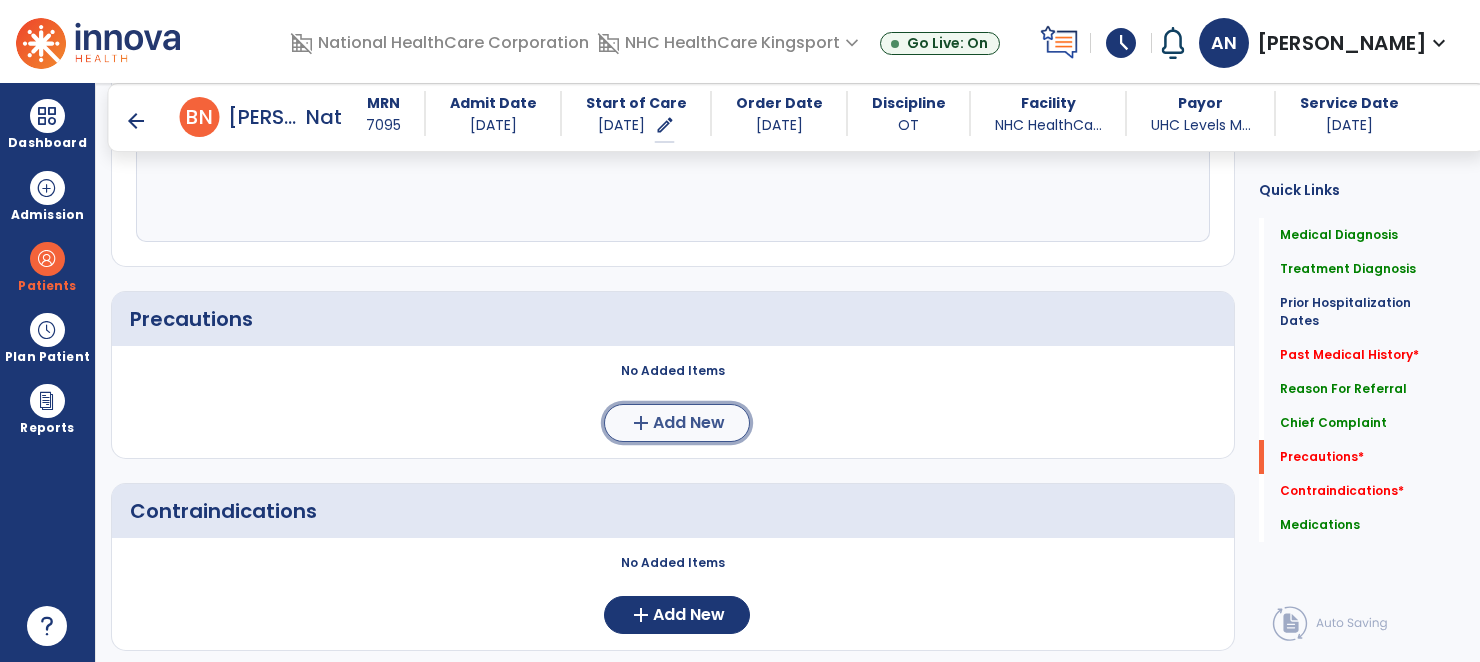 click on "add  Add New" 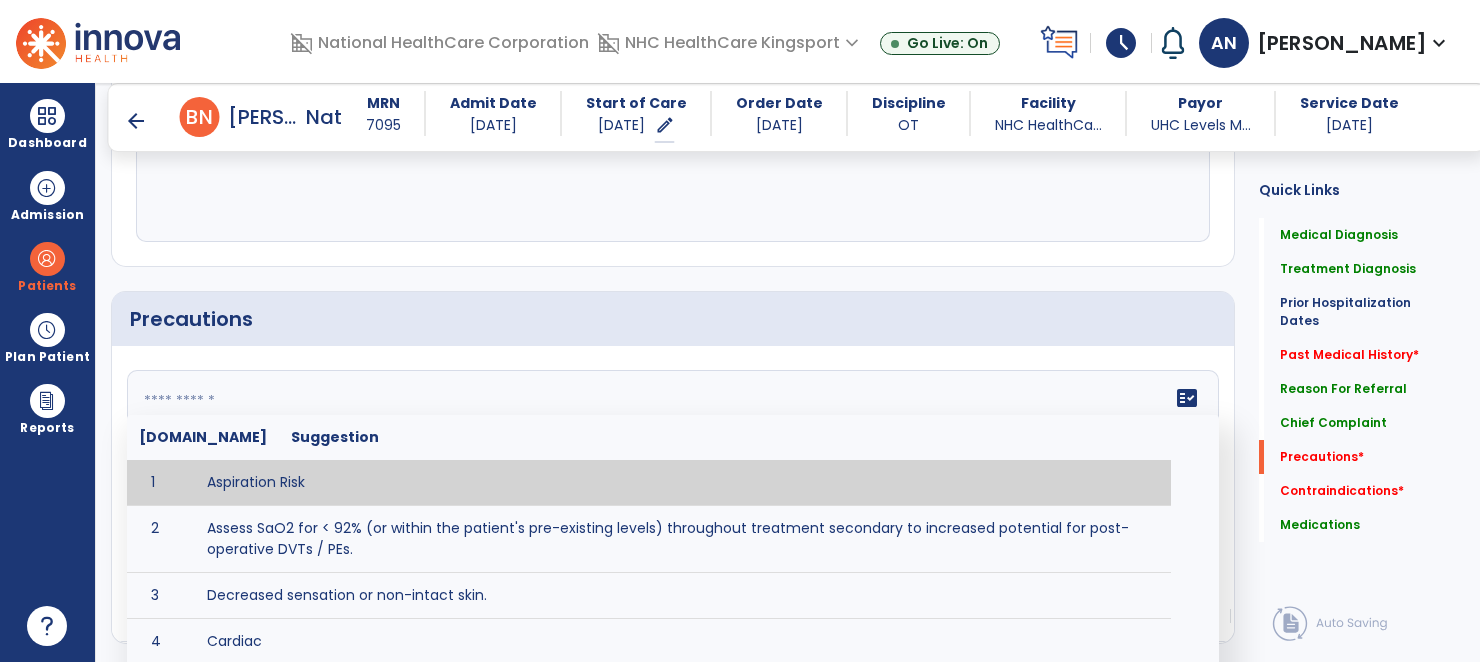 click on "fact_check  Sr.No Suggestion 1 Aspiration Risk 2 Assess SaO2 for < 92% (or within the patient's pre-existing levels) throughout treatment secondary to increased potential for post-operative DVTs / PEs. 3 Decreased sensation or non-intact skin. 4 Cardiac 5 Cease exercise/activity SpO2 < 88 - 90%, RPE > 16, RR > 45 6 Check for modified diet / oral intake restrictions related to swallowing impairments. Consult ST as appropriate. 7 Check INR lab results prior to activity if patient on blood thinners. 8 Closely monitor anxiety or stress due to increased SOB/dyspnea and cease activity/exercise until patient is able to control this response 9 Code Status:  10 Confirm surgical approach and discoloration or other precautions. 11 Confirm surgical procedure and specific precautions based on procedure (e.g., no twisting/bending/lifting, need for post-op brace, limiting time in sitting, etc.). 12 Confirm weight bearing status as defined by the surgeon. 13 14 Precautions for exercise include:  15 Depression 16 17 18 19 20" 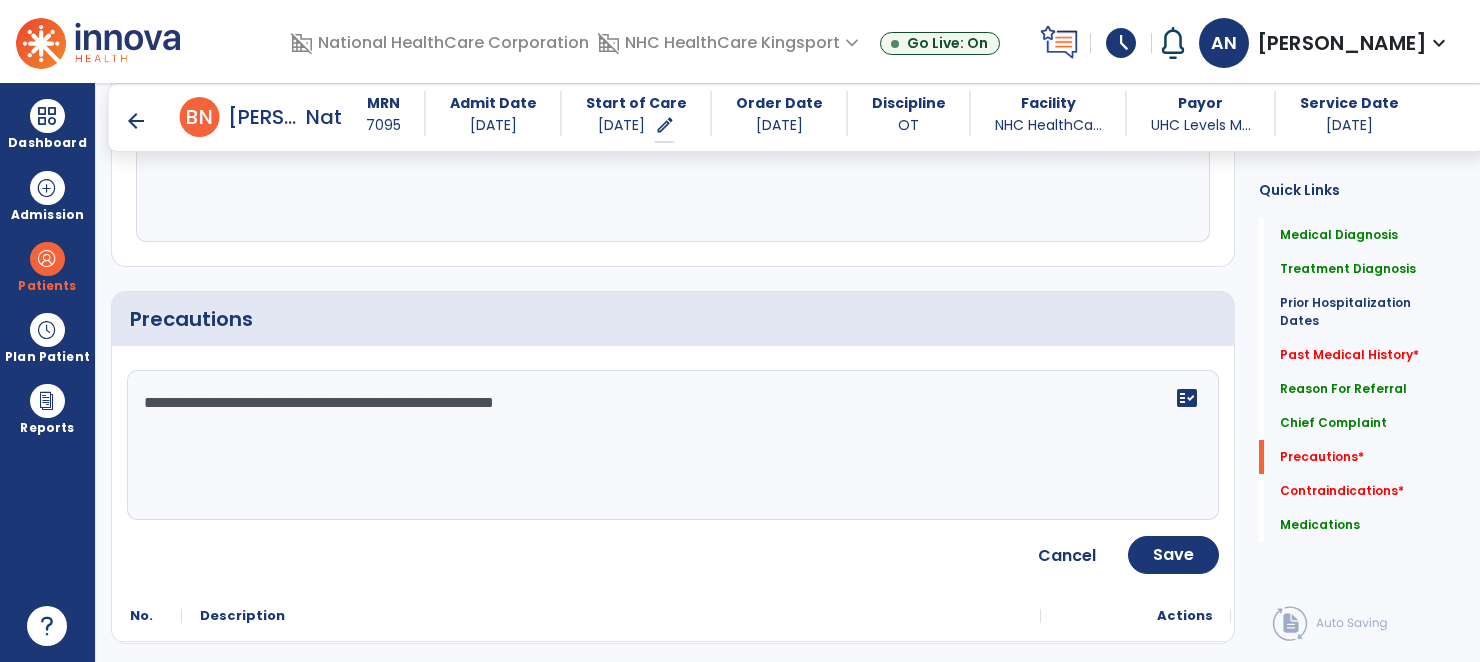click on "**********" 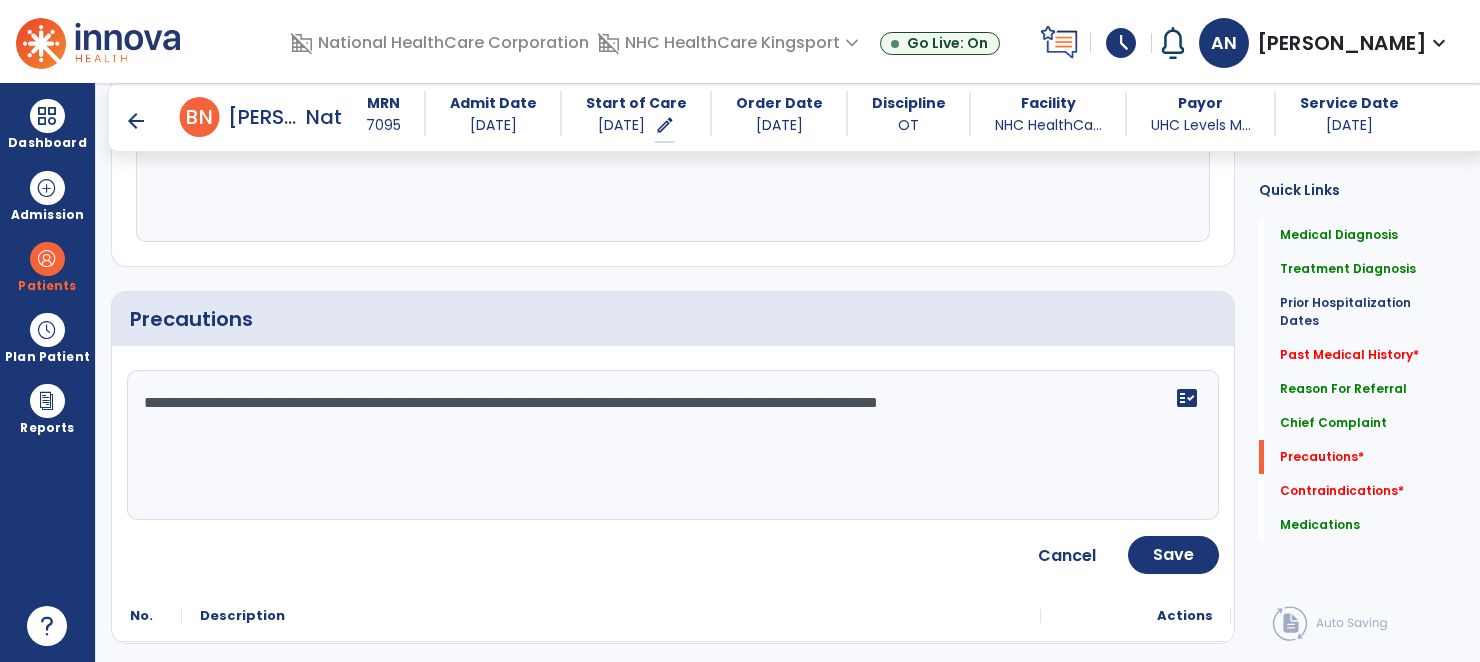 drag, startPoint x: 1128, startPoint y: 385, endPoint x: 135, endPoint y: 390, distance: 993.0126 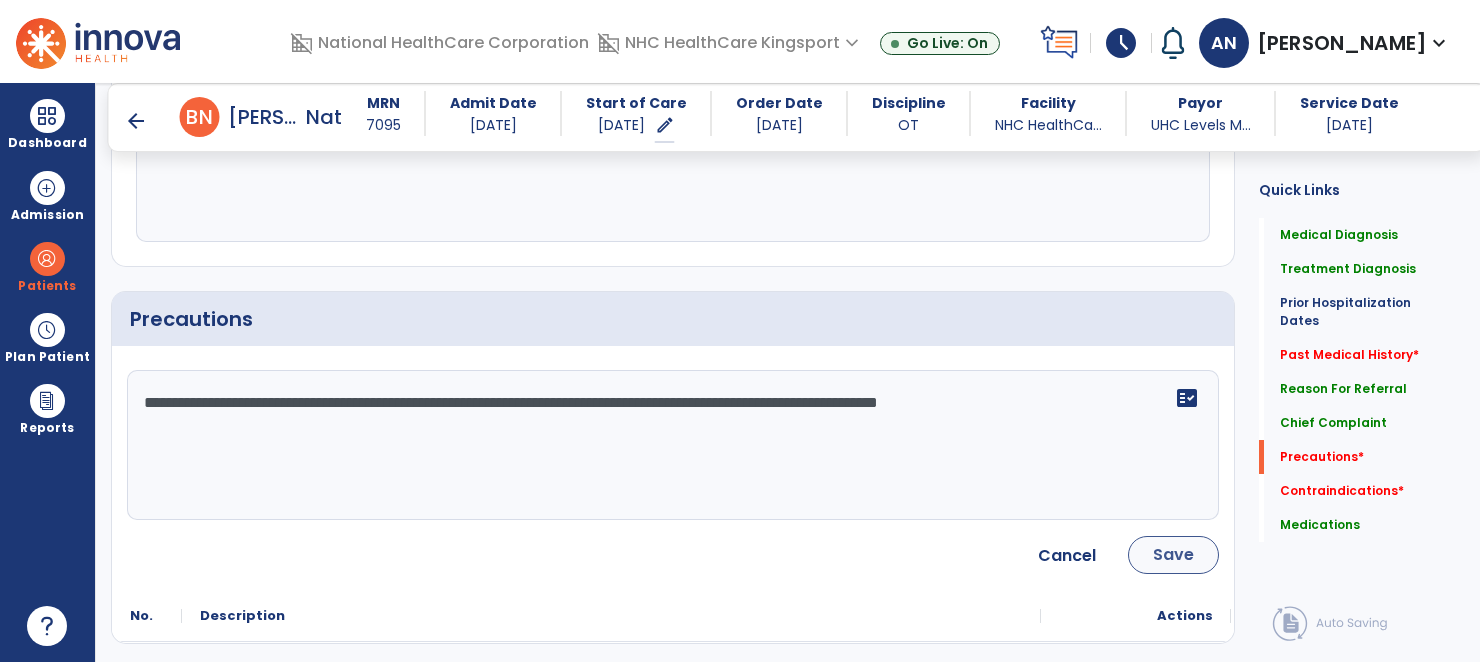 type on "**********" 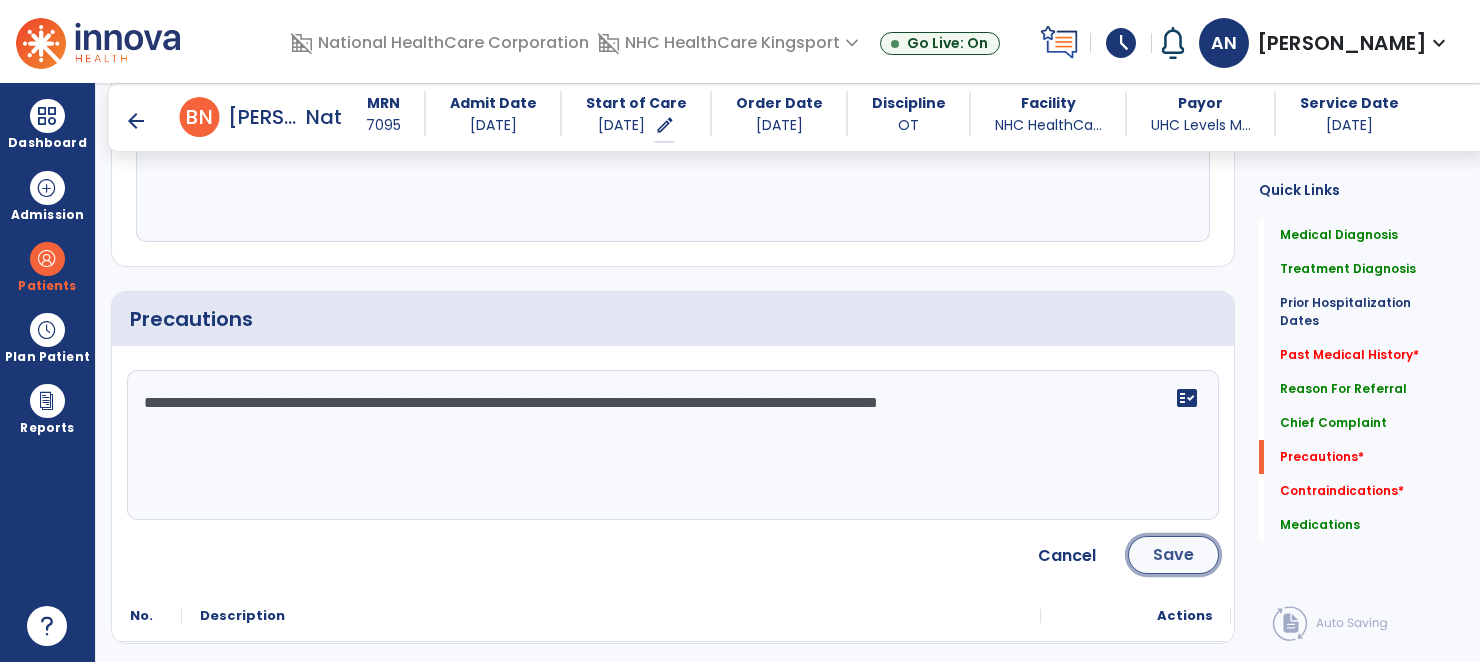 click on "Save" 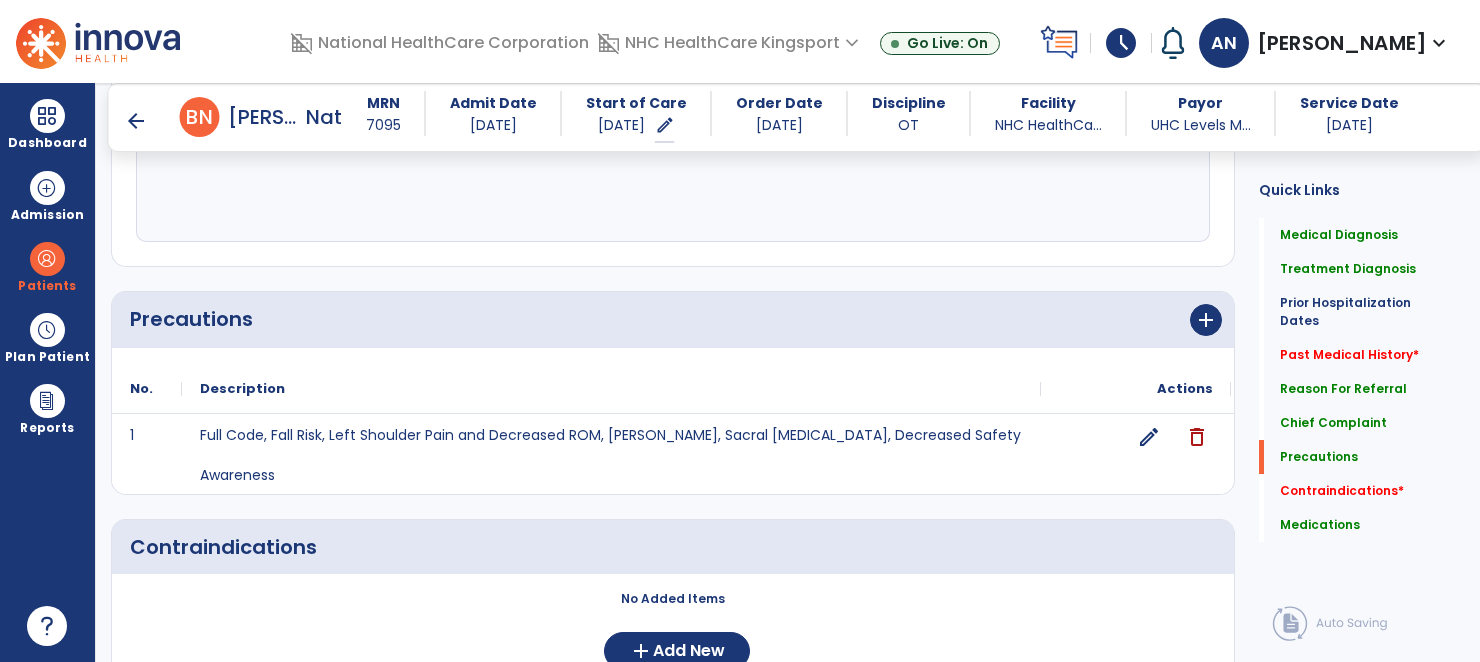 click on "Contraindications   *  Contraindications   *" 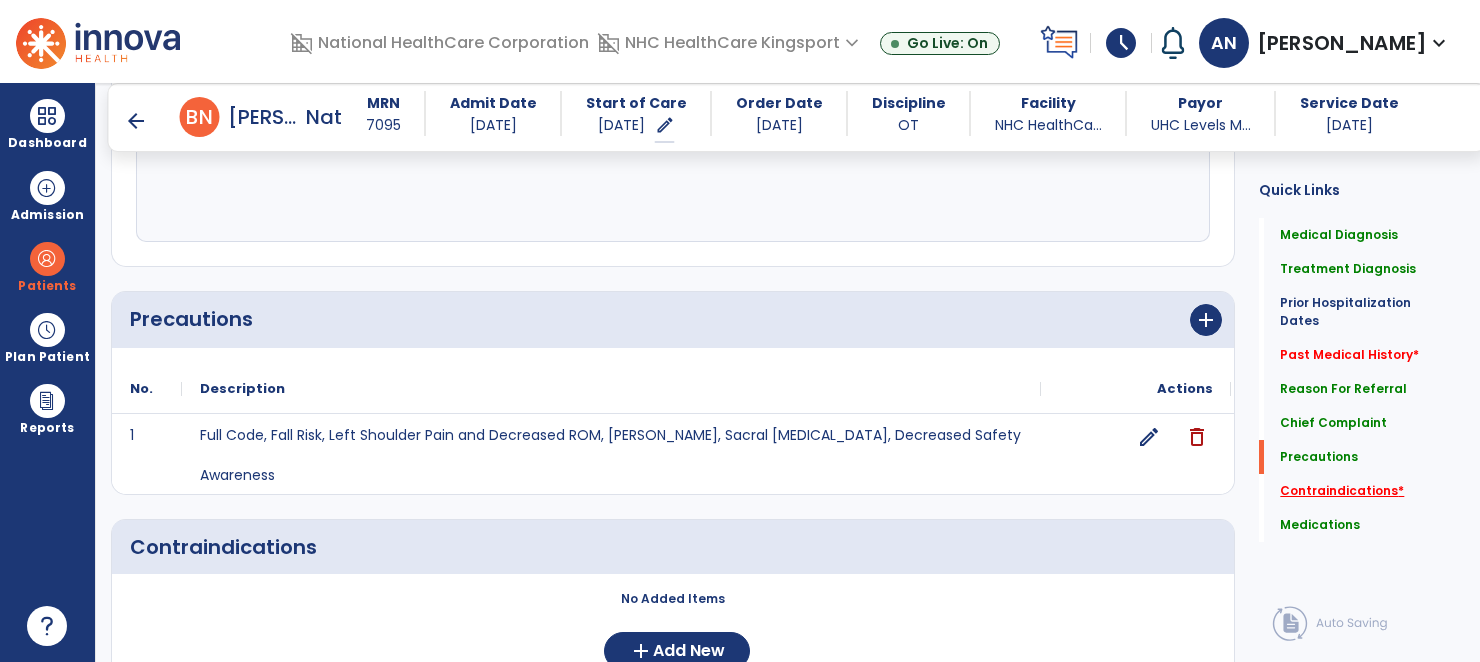 click on "Contraindications   *" 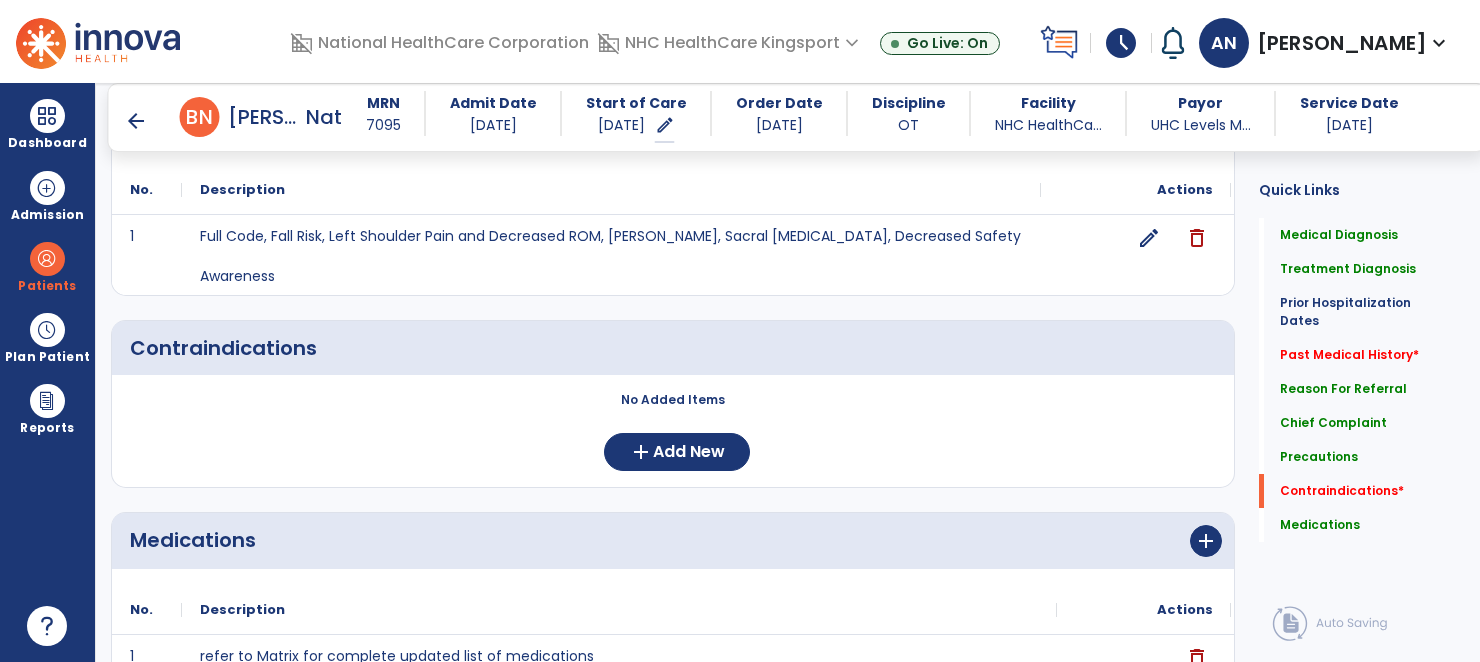 scroll, scrollTop: 1709, scrollLeft: 0, axis: vertical 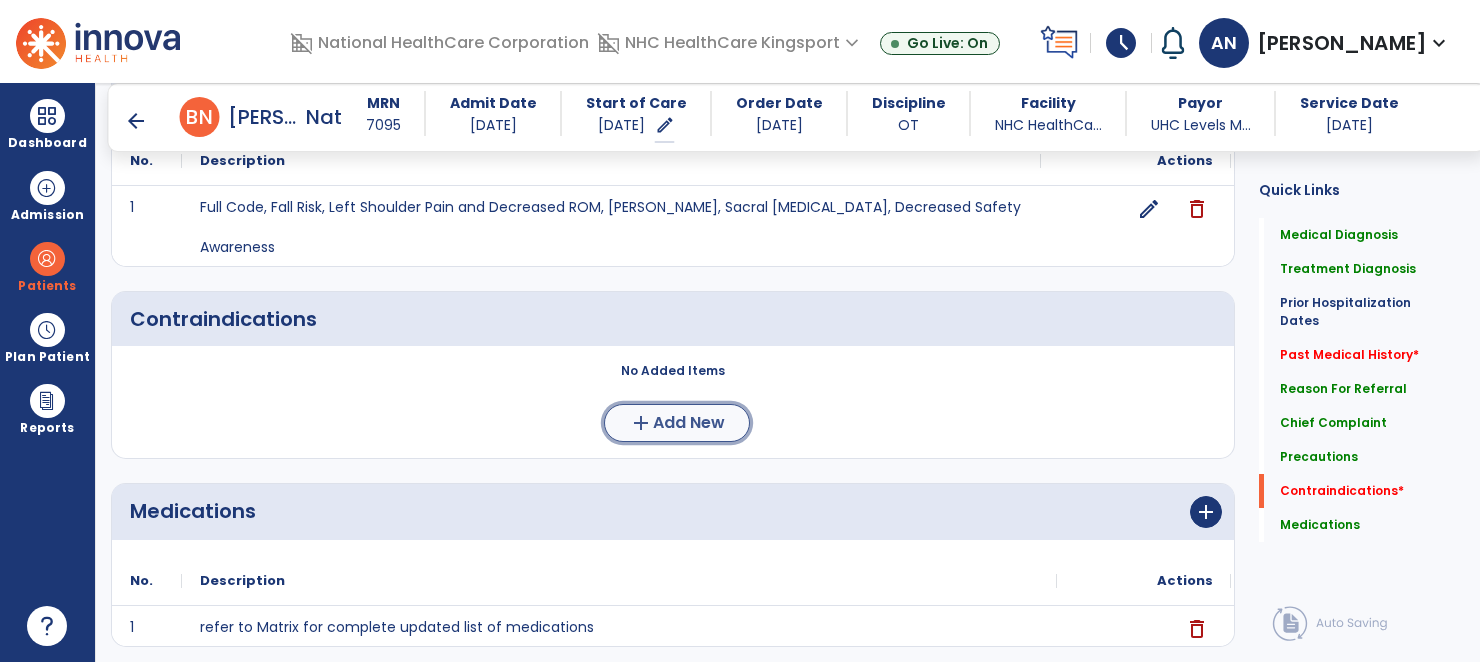 click on "add  Add New" 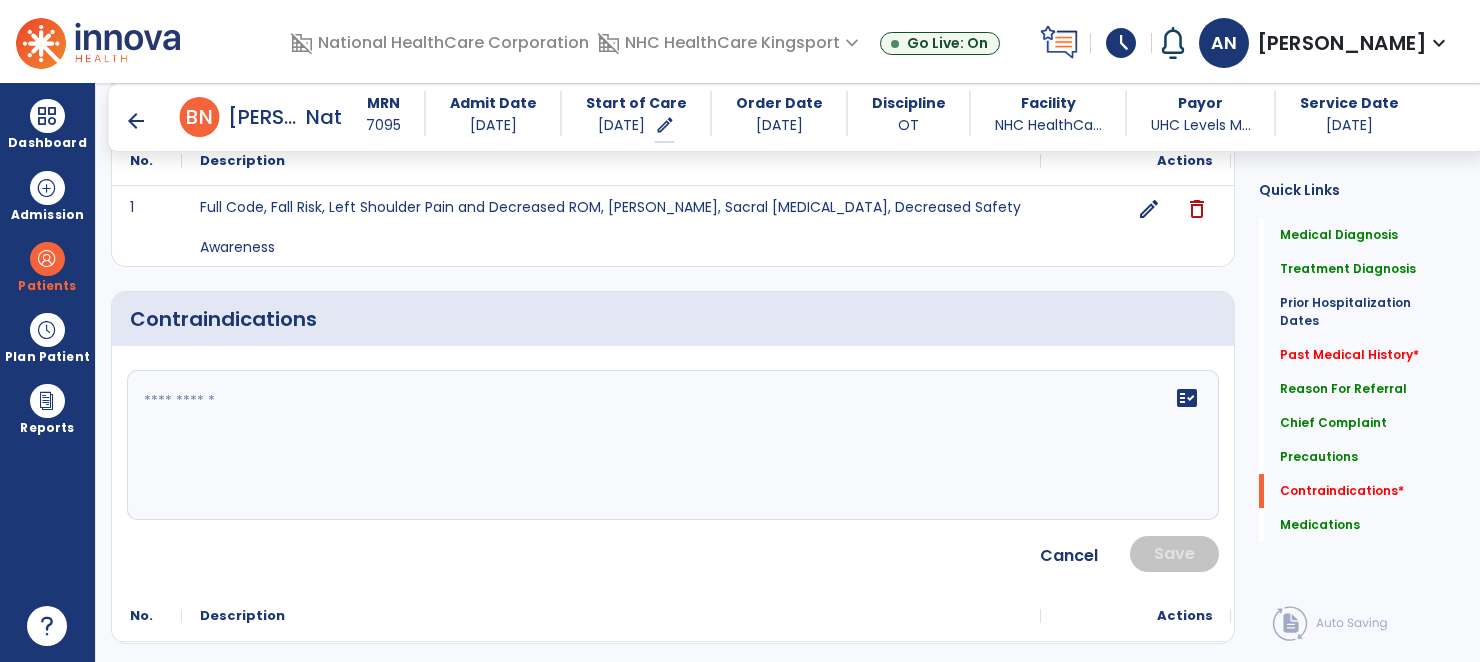click on "fact_check" 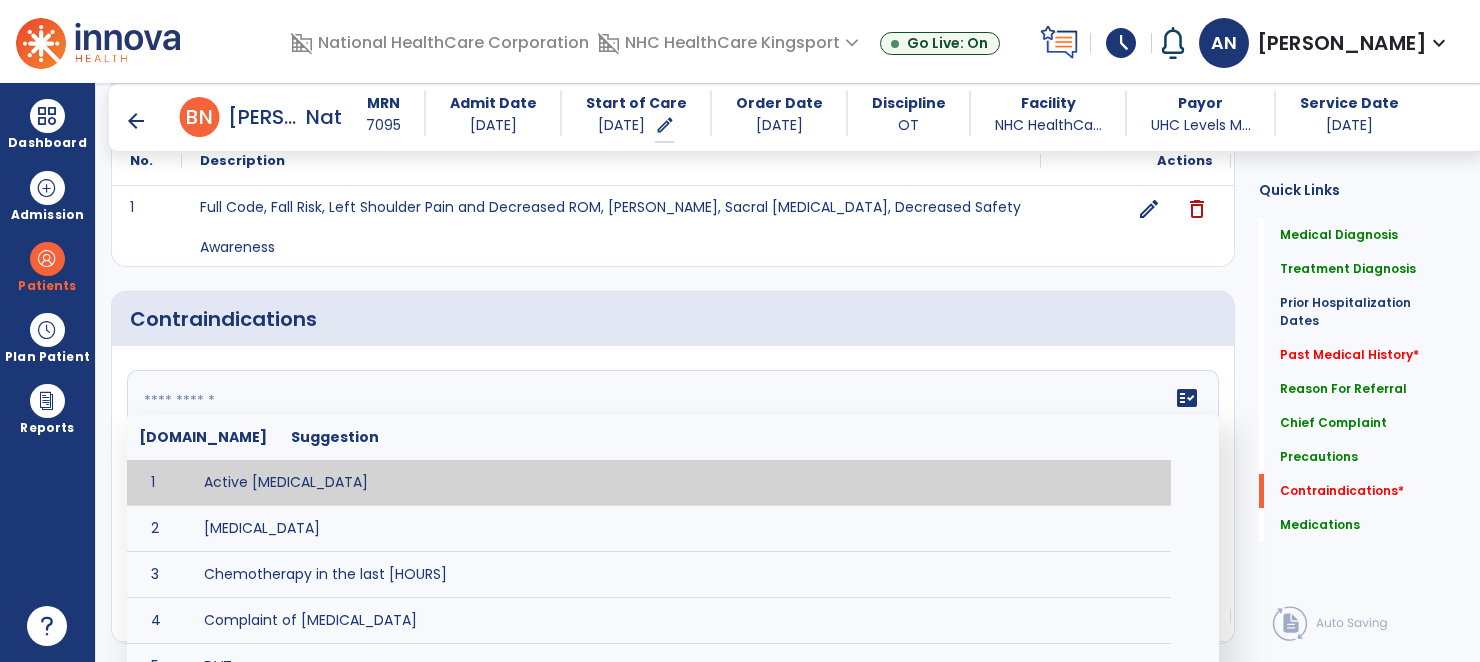 paste on "**********" 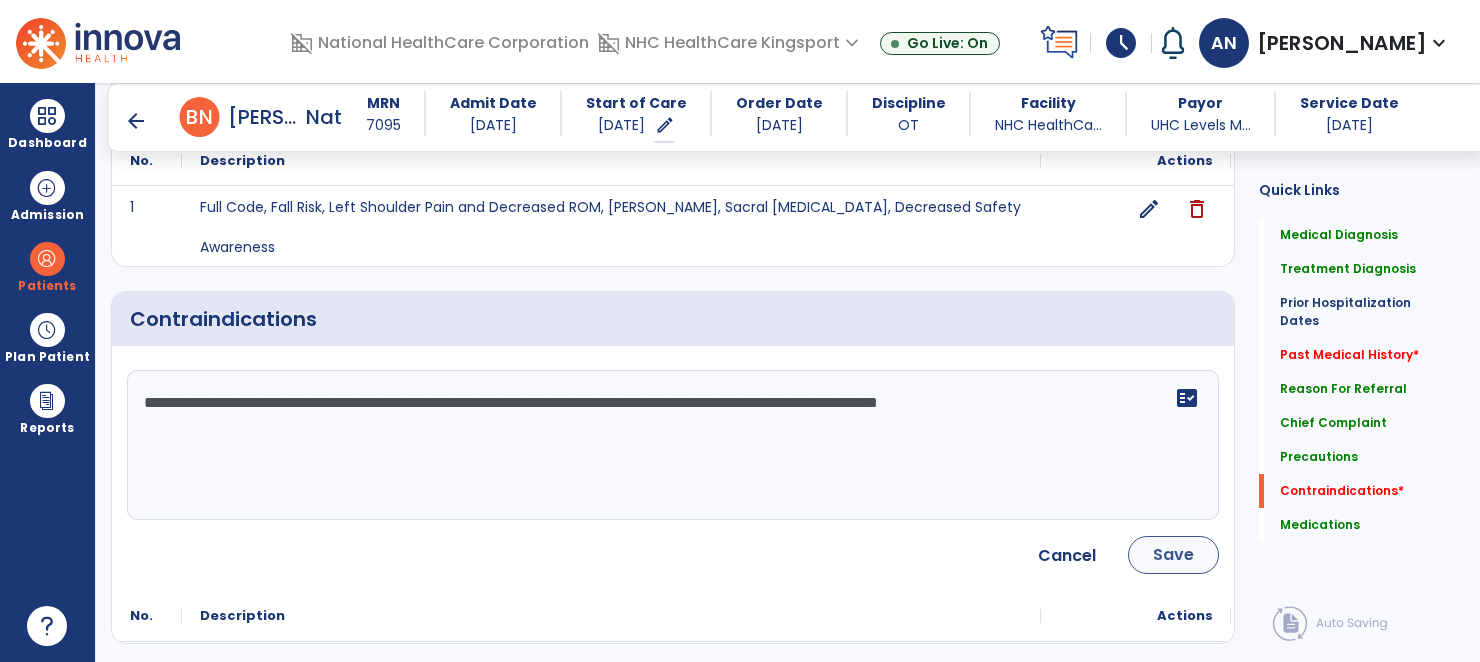 type on "**********" 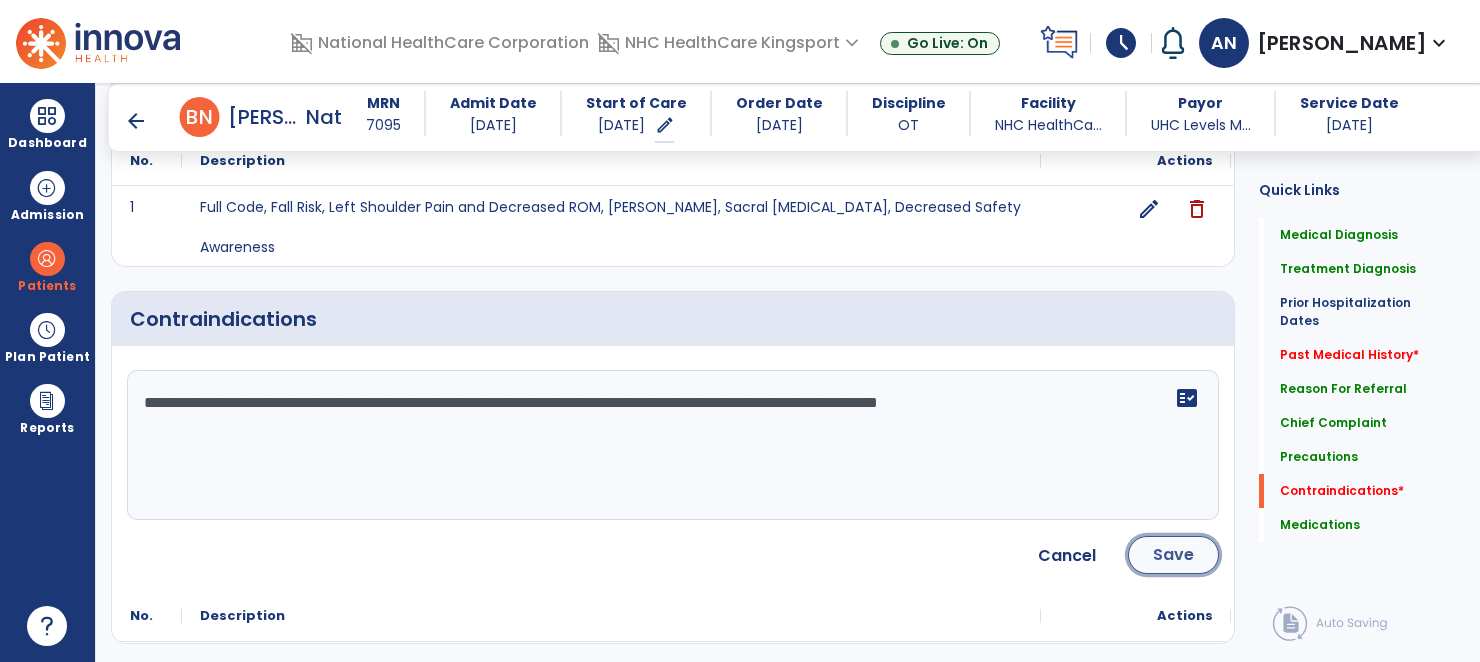 click on "Save" 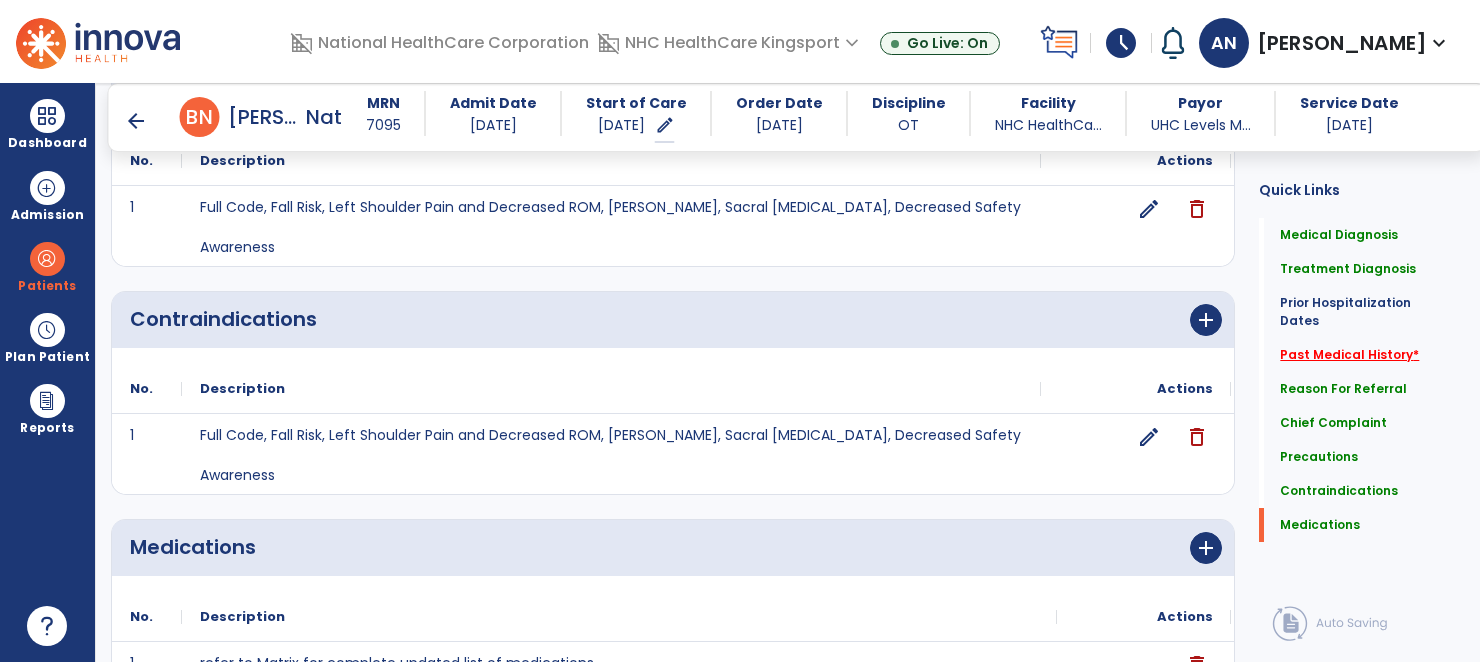 click on "Past Medical History   *" 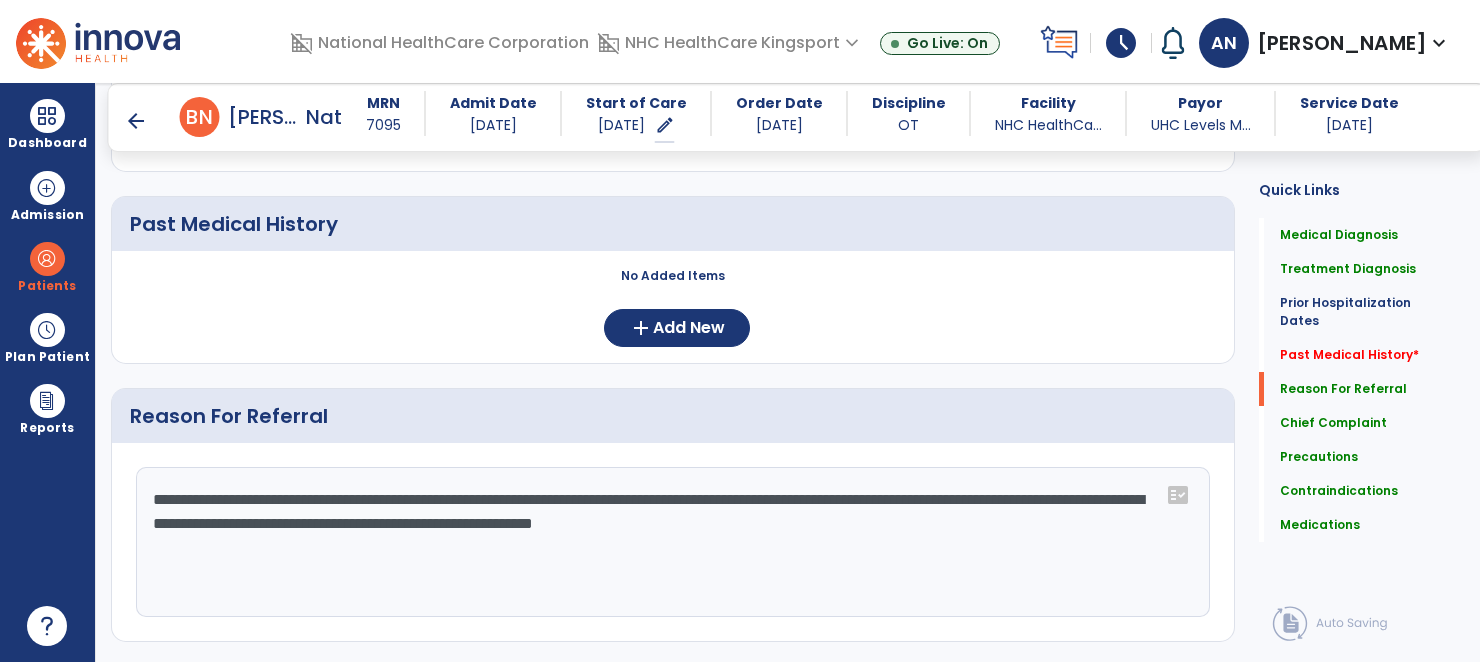 scroll, scrollTop: 735, scrollLeft: 0, axis: vertical 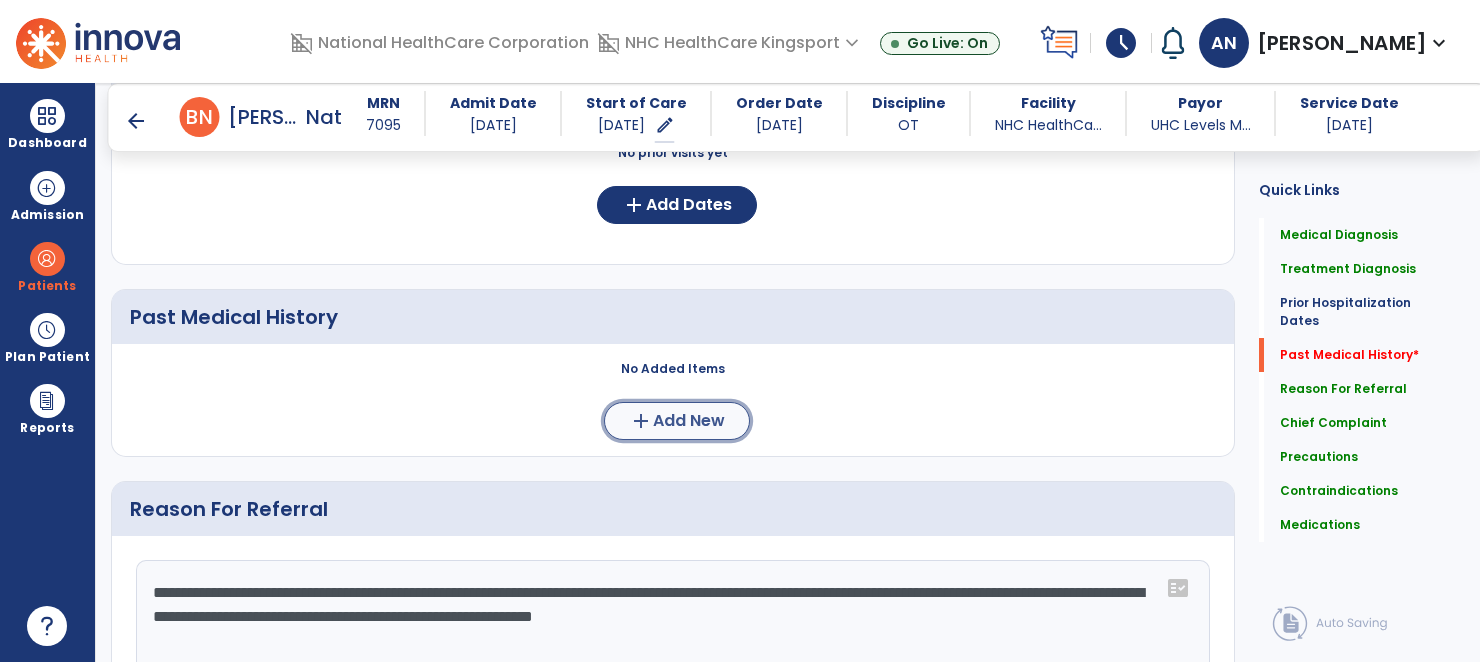 click on "Add New" 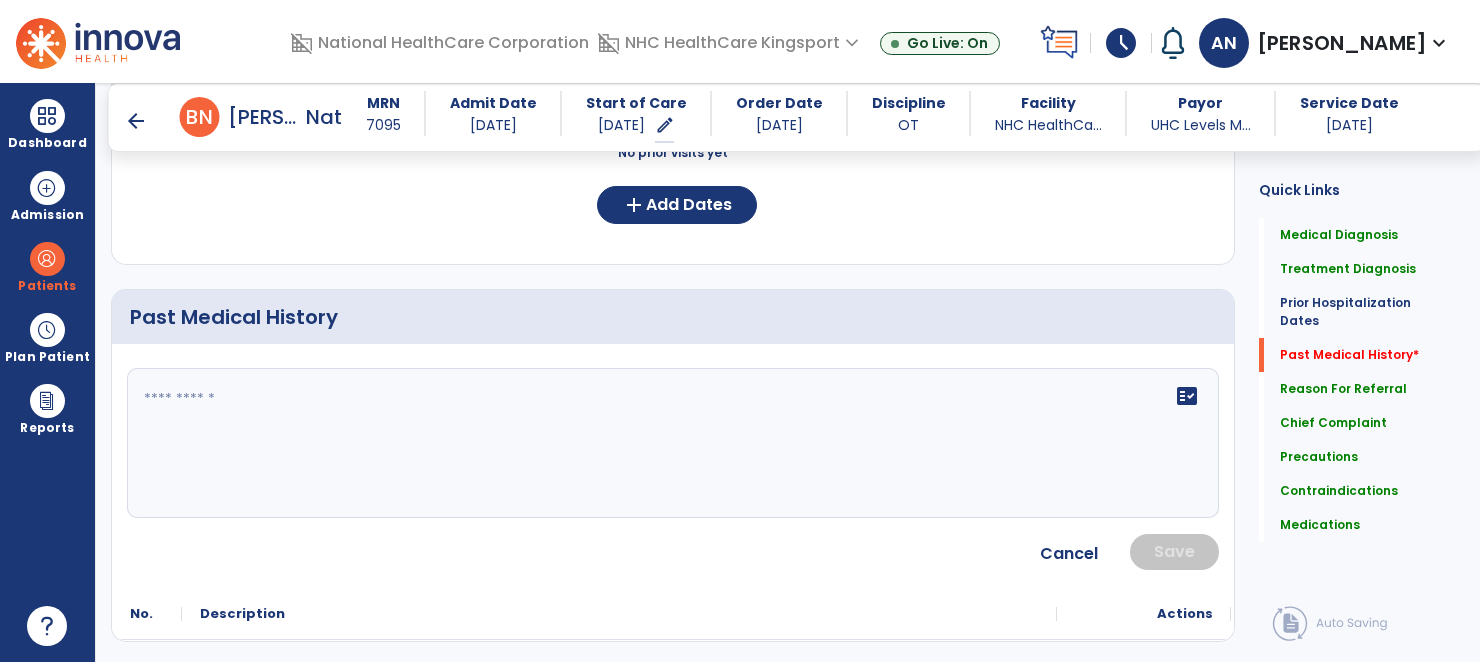 click on "fact_check" 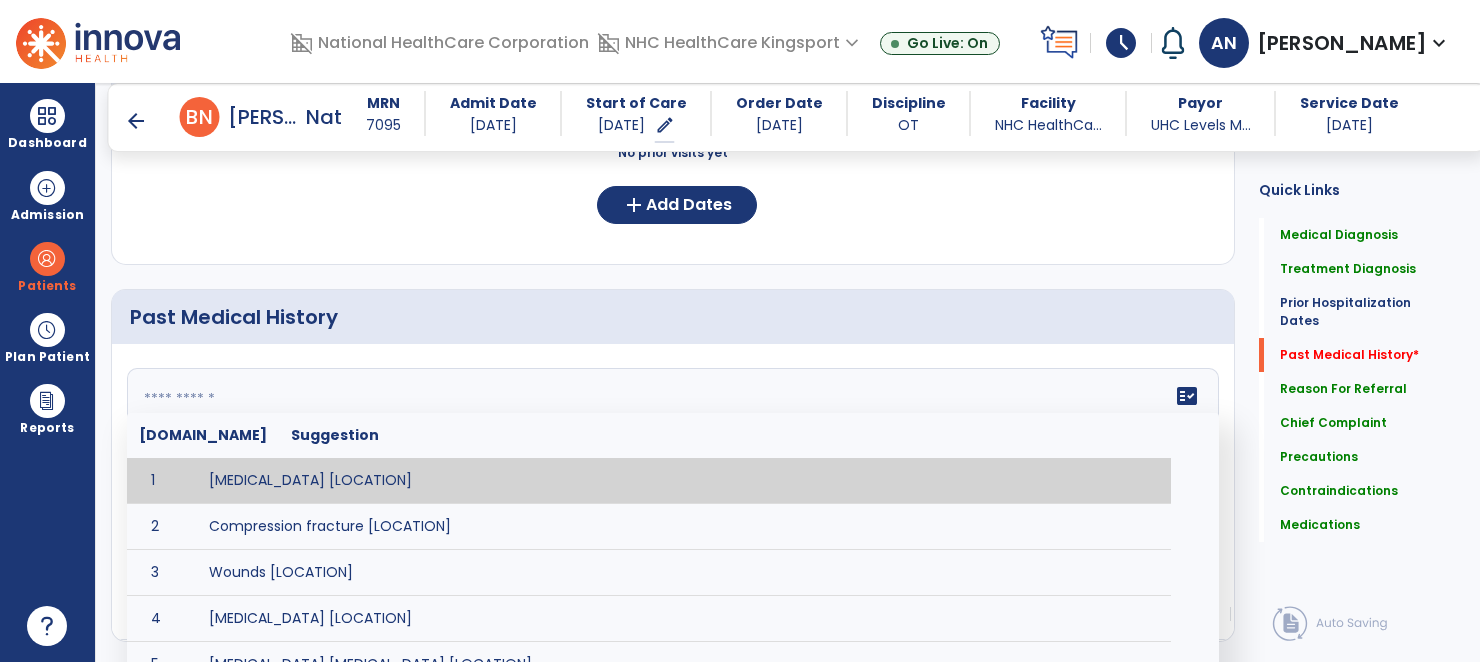 paste on "**********" 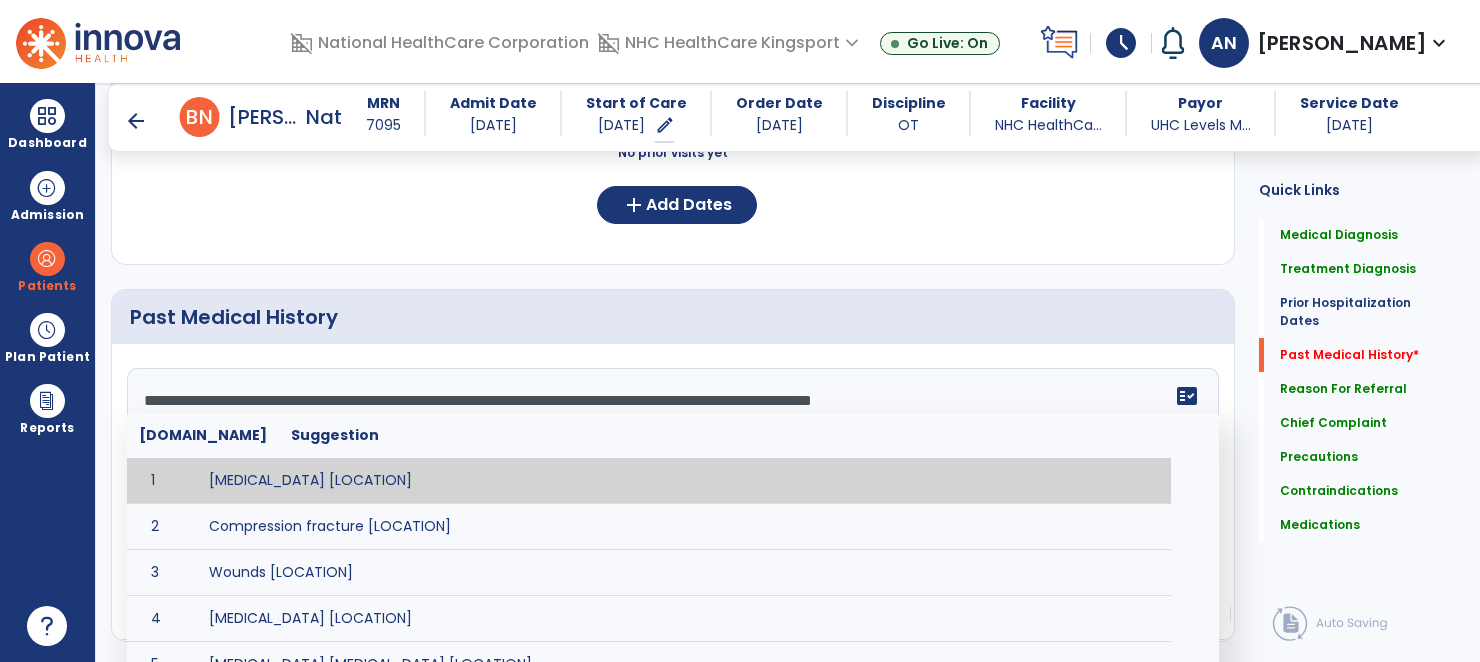 scroll, scrollTop: 15, scrollLeft: 0, axis: vertical 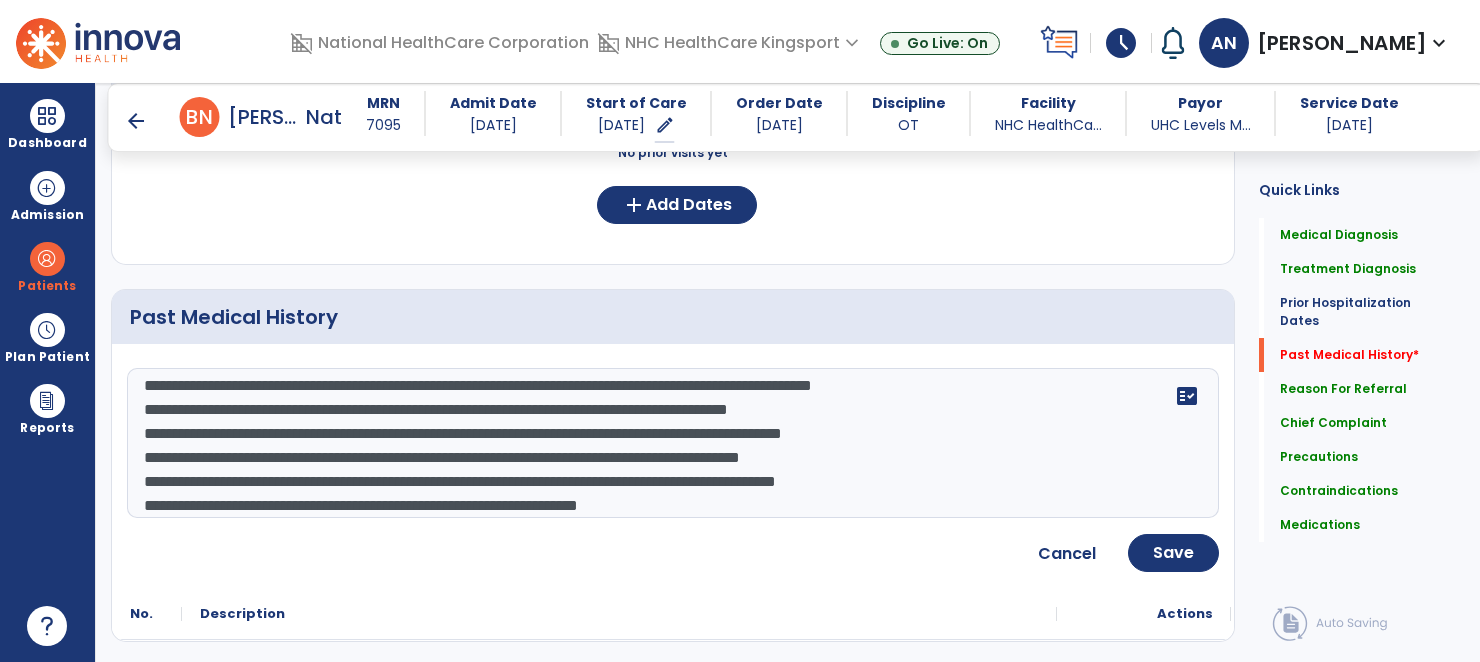 click on "**********" 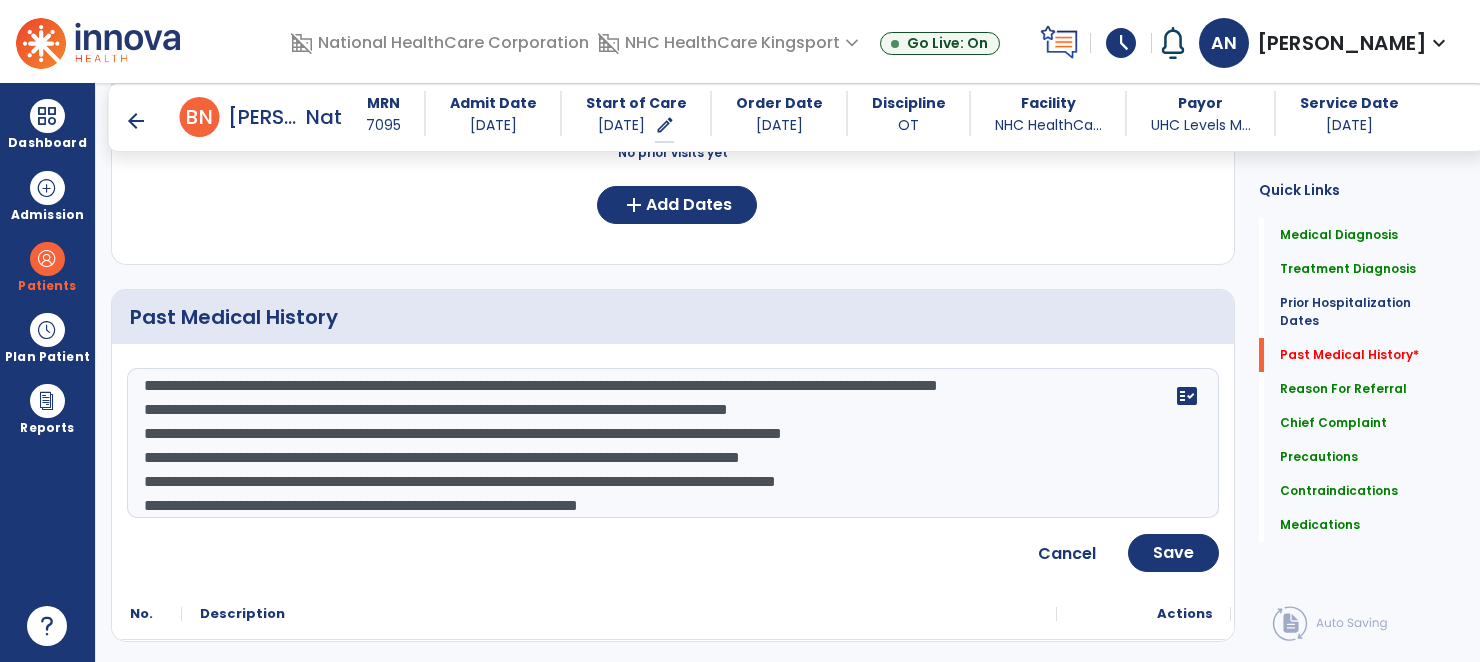 type on "**********" 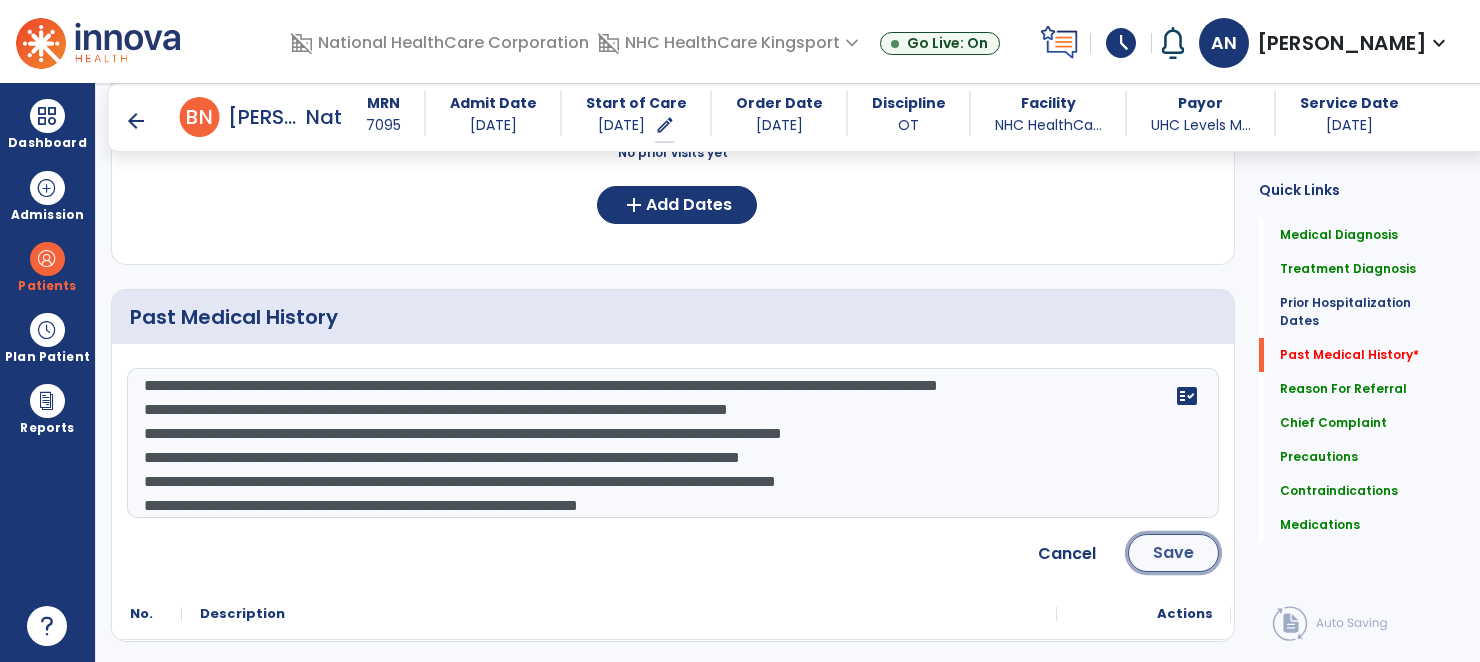 click on "Save" 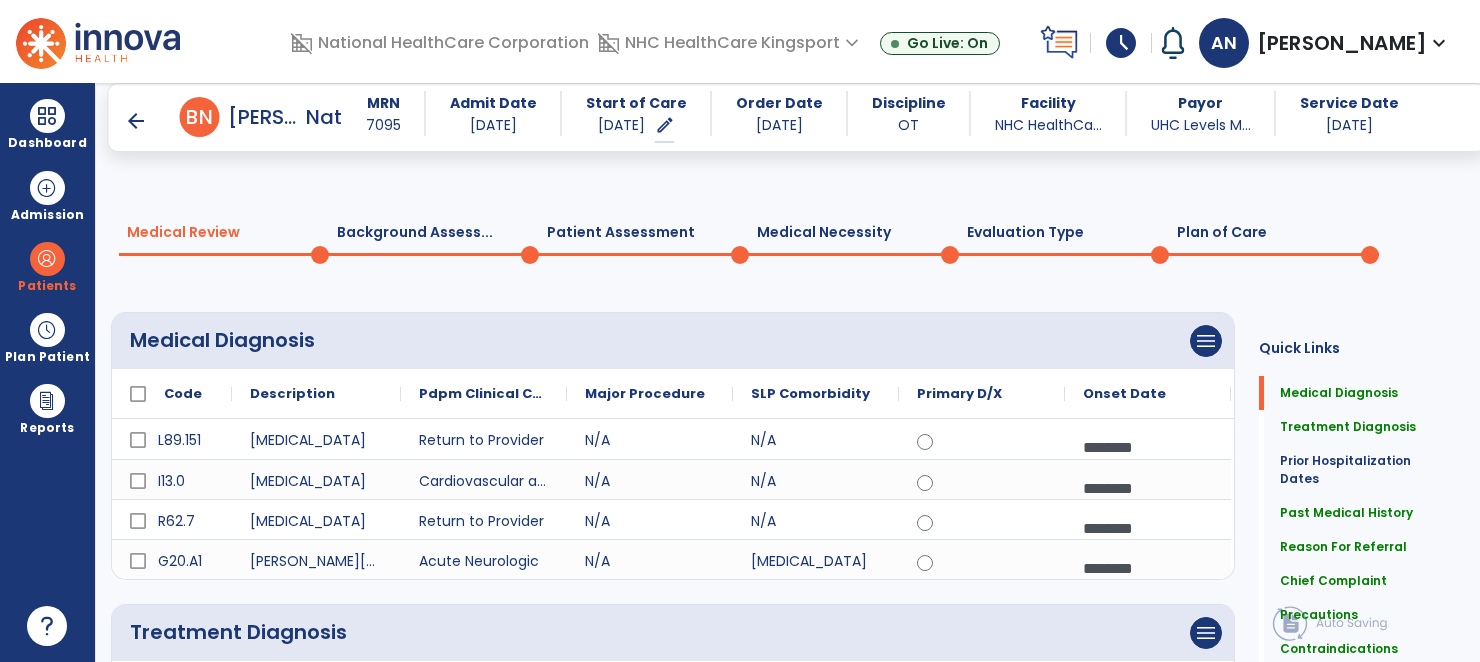 scroll, scrollTop: 0, scrollLeft: 0, axis: both 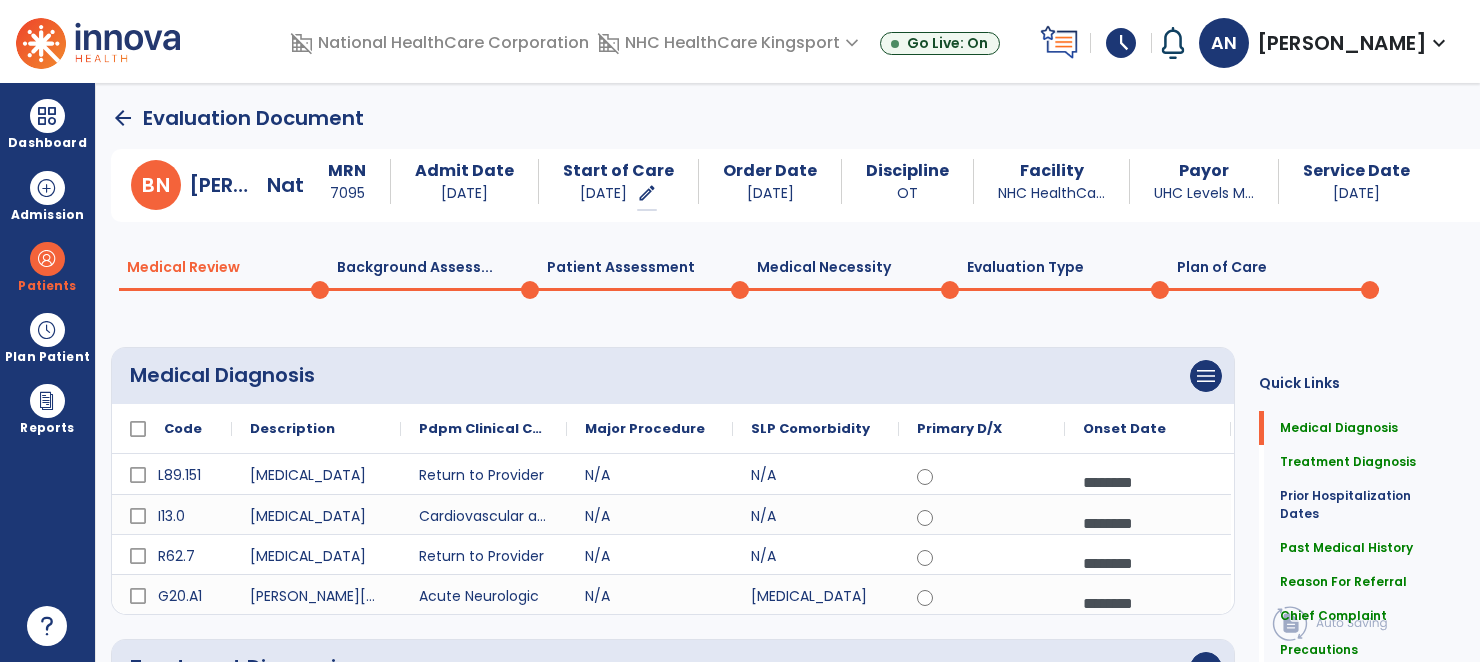 click on "Plan of Care  0" 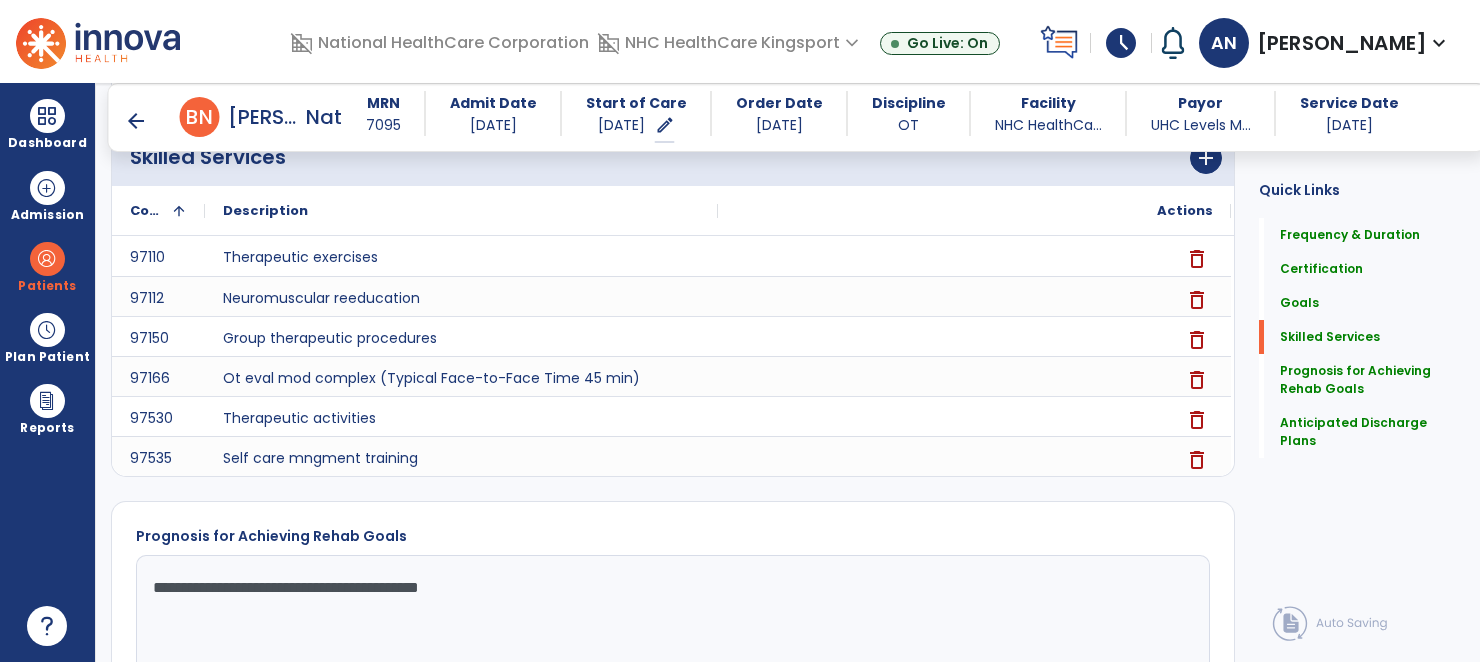 scroll, scrollTop: 1636, scrollLeft: 0, axis: vertical 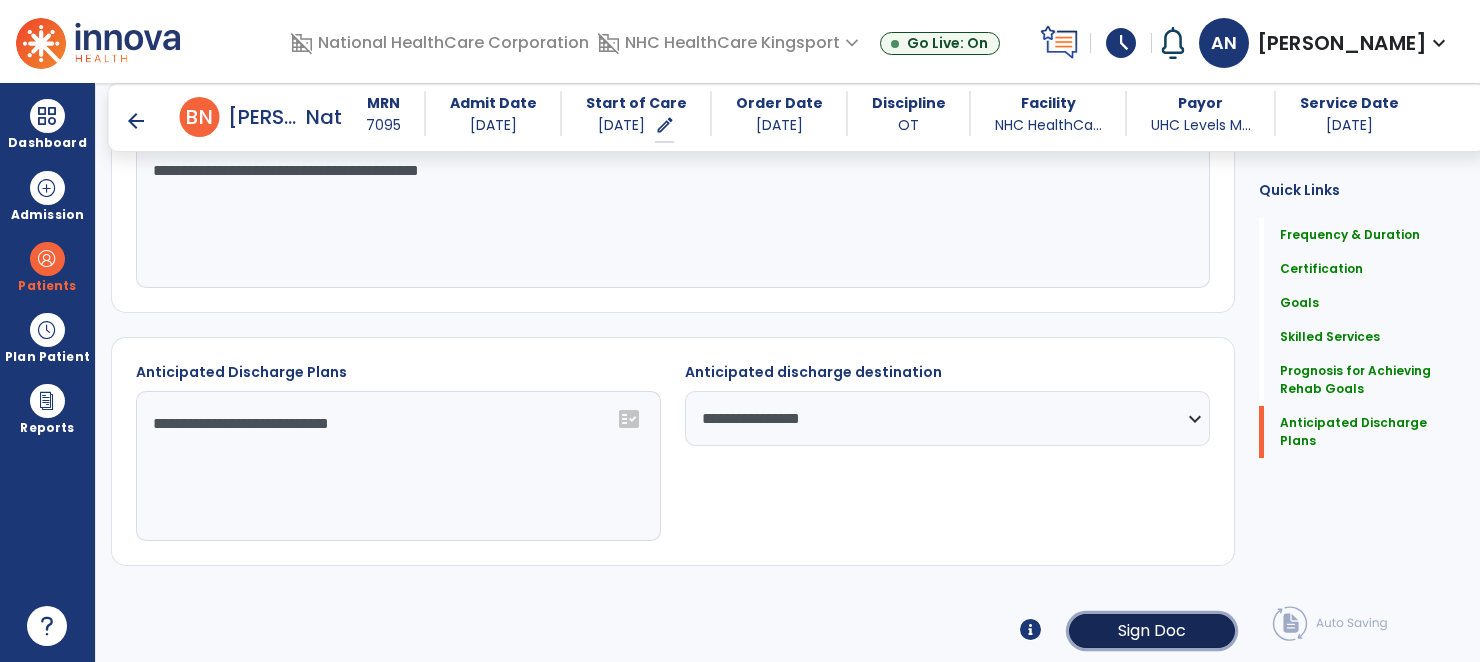 click on "Sign Doc" 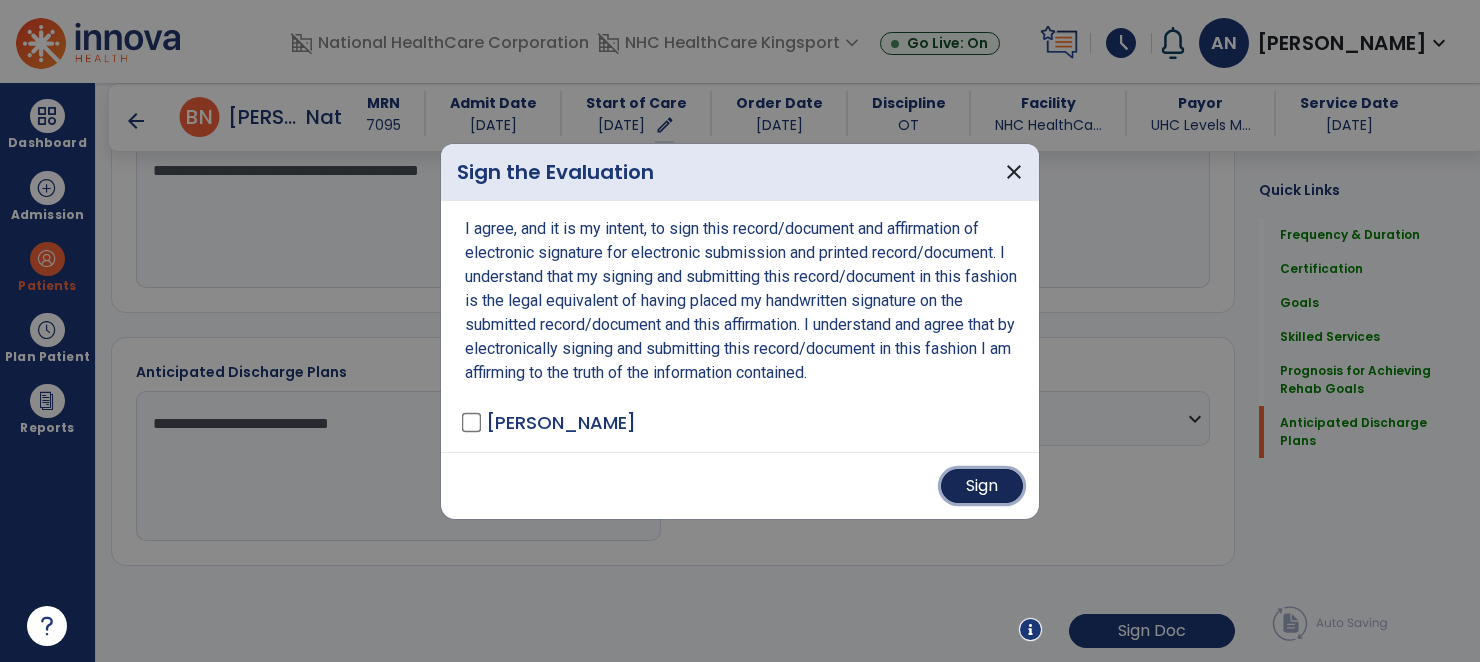 click on "Sign" at bounding box center (982, 486) 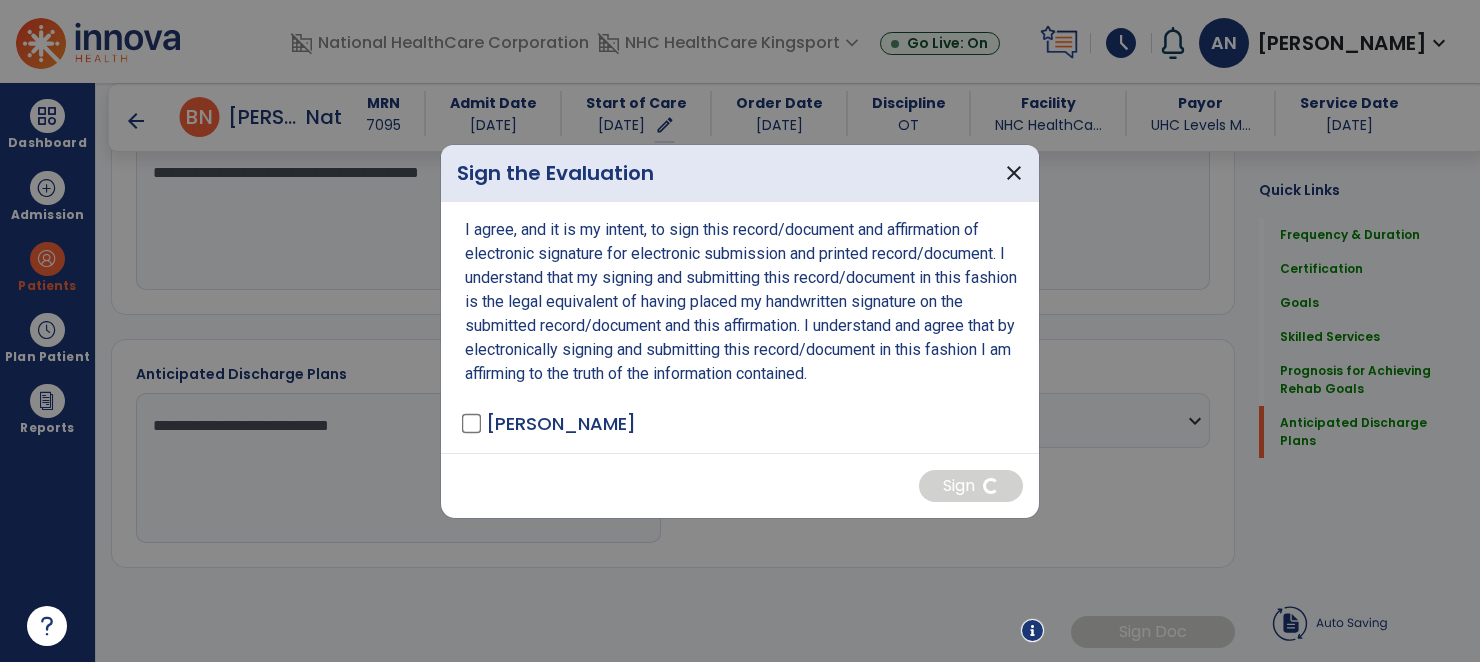 scroll, scrollTop: 1636, scrollLeft: 0, axis: vertical 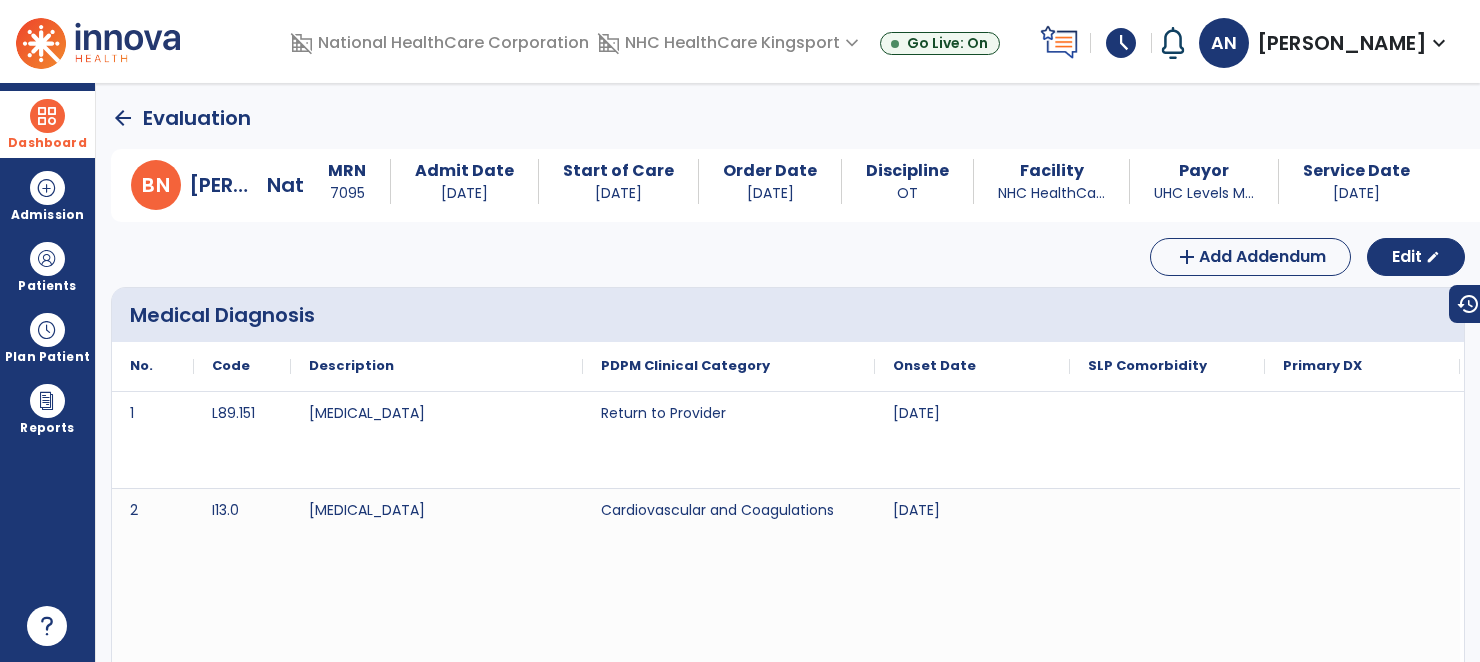 click at bounding box center [47, 116] 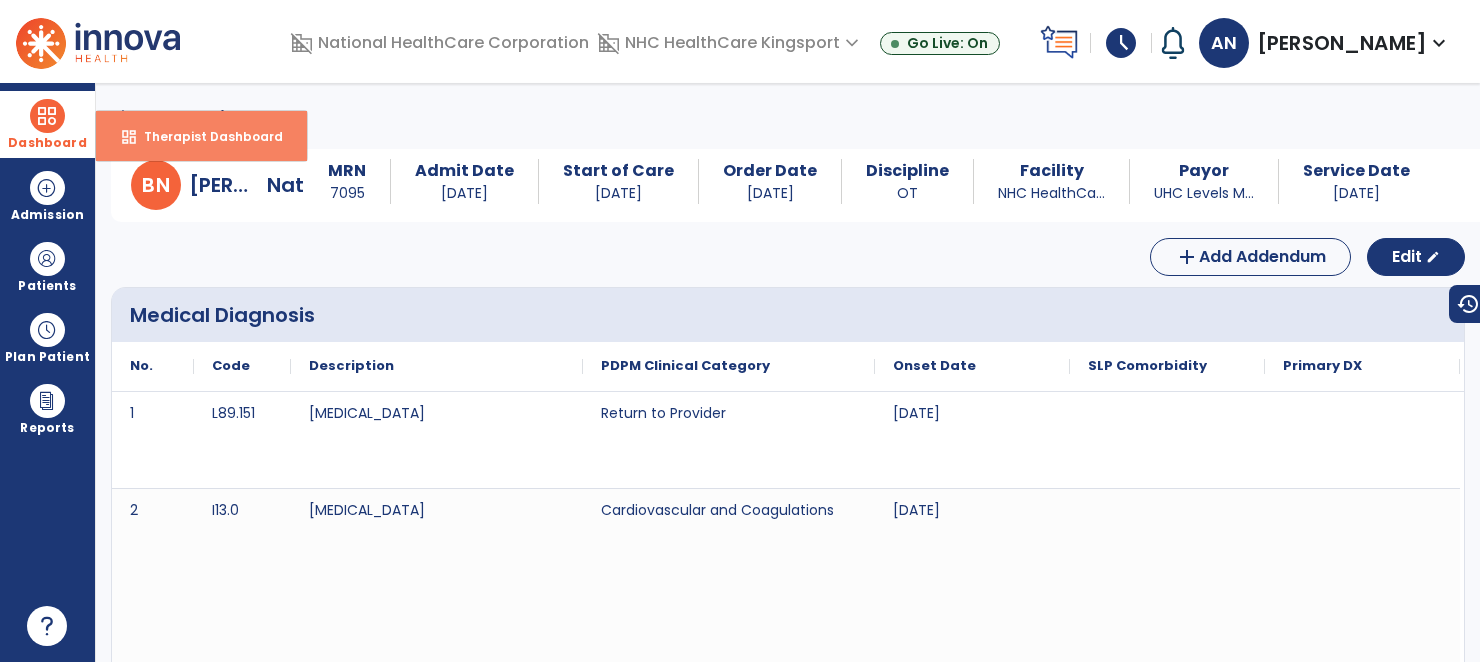 click on "Therapist Dashboard" at bounding box center (205, 136) 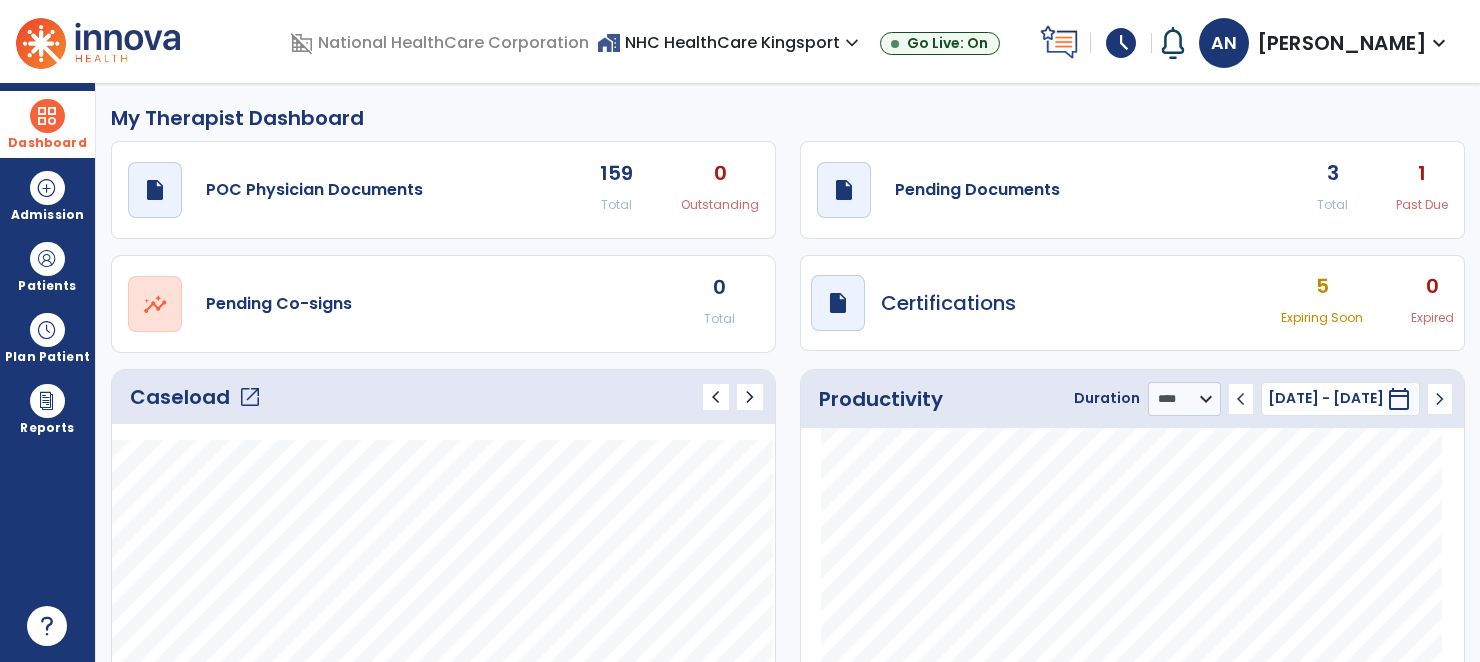 click on "3" 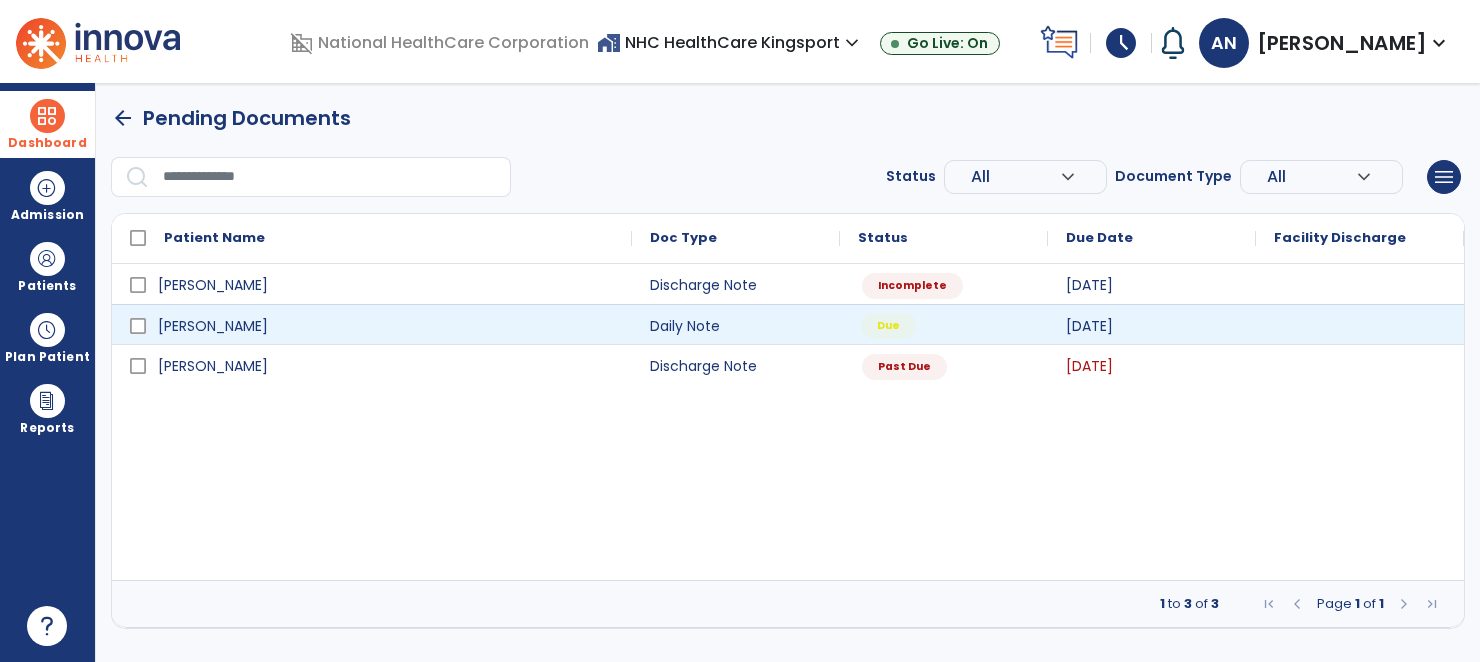 click on "Due" at bounding box center (944, 324) 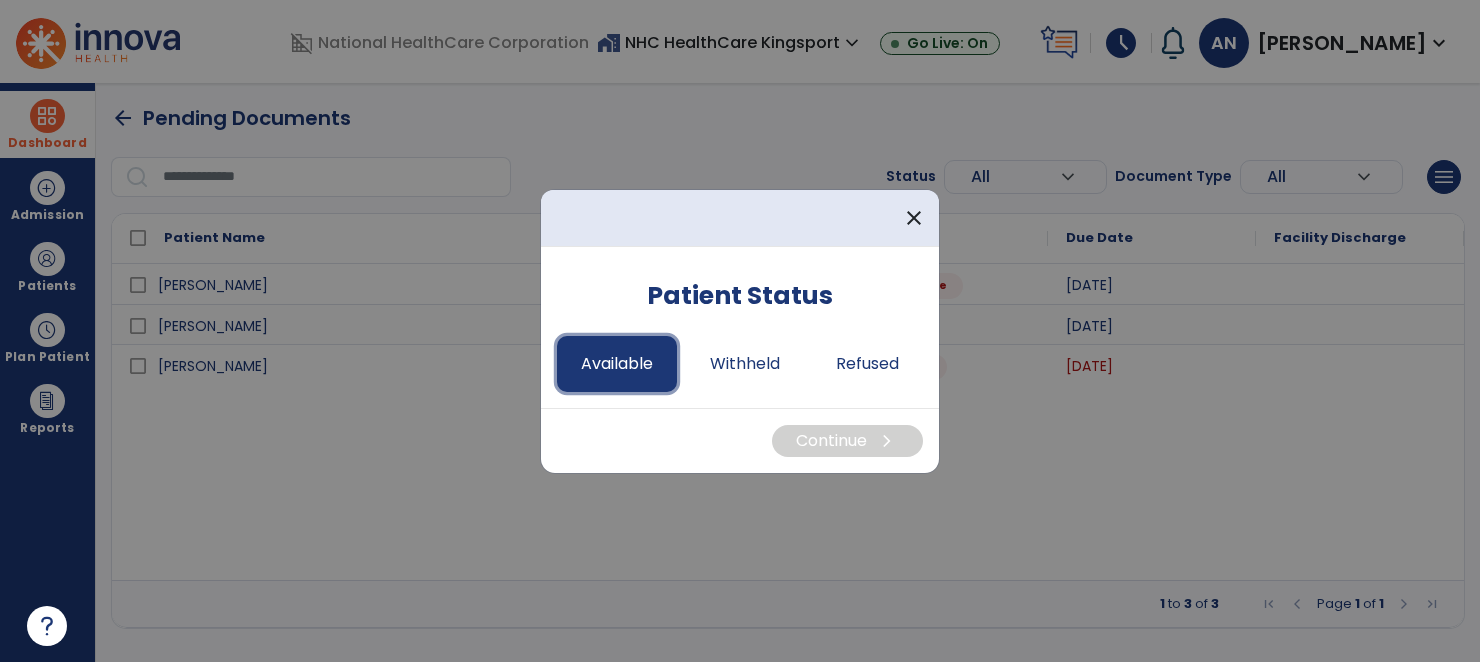 click on "Available" at bounding box center (617, 364) 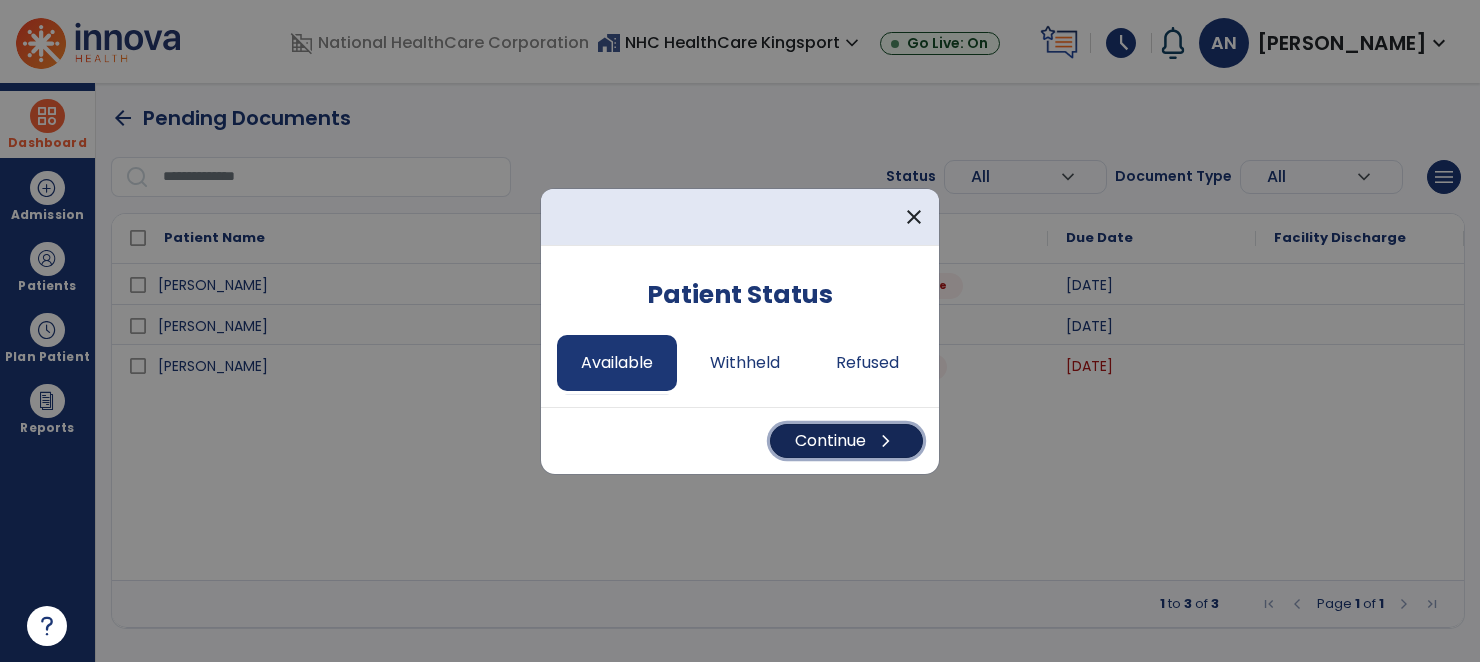 click on "Continue   chevron_right" at bounding box center [846, 441] 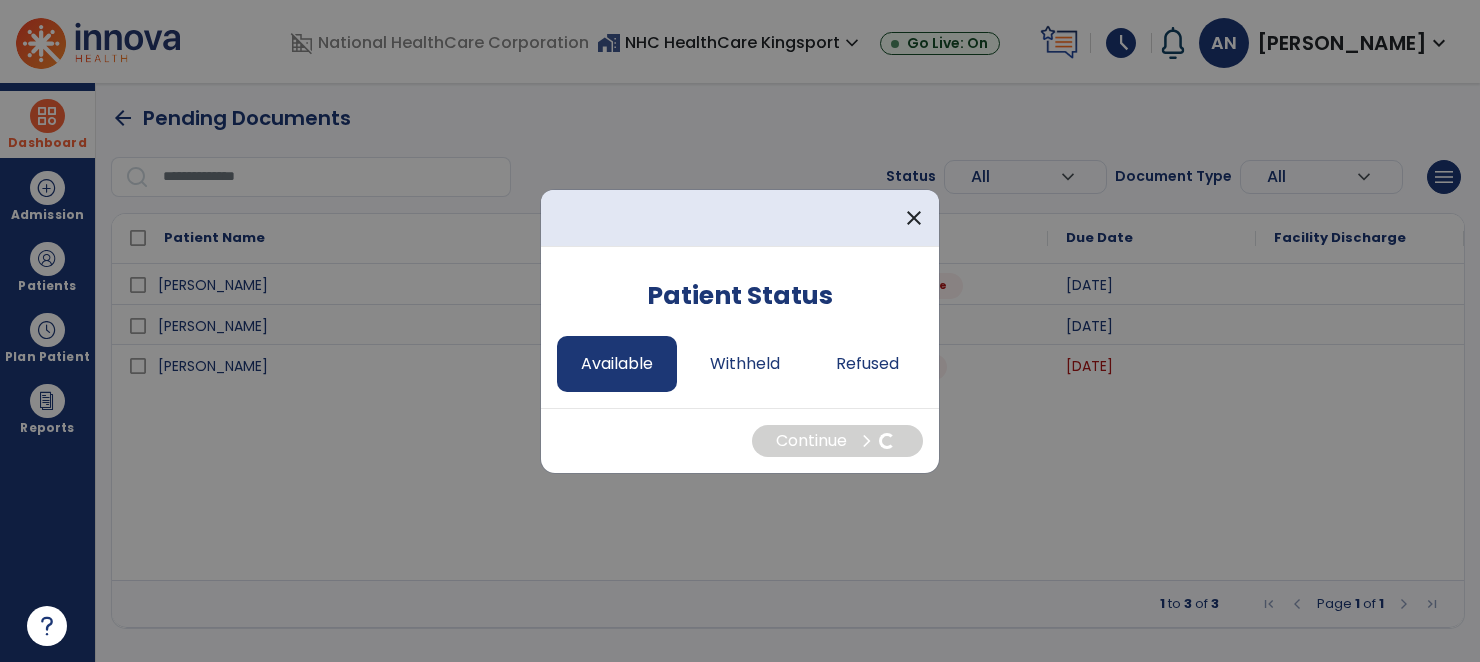 select on "*" 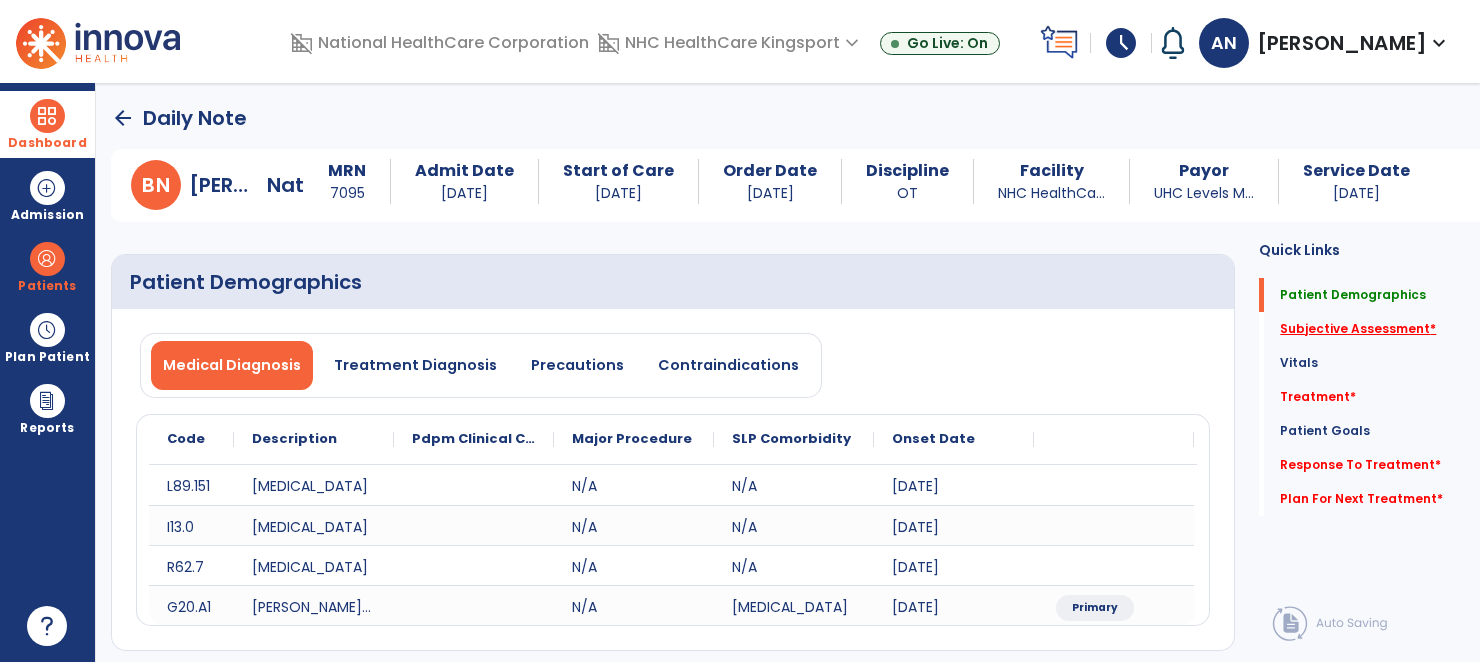 click on "Subjective Assessment   *" 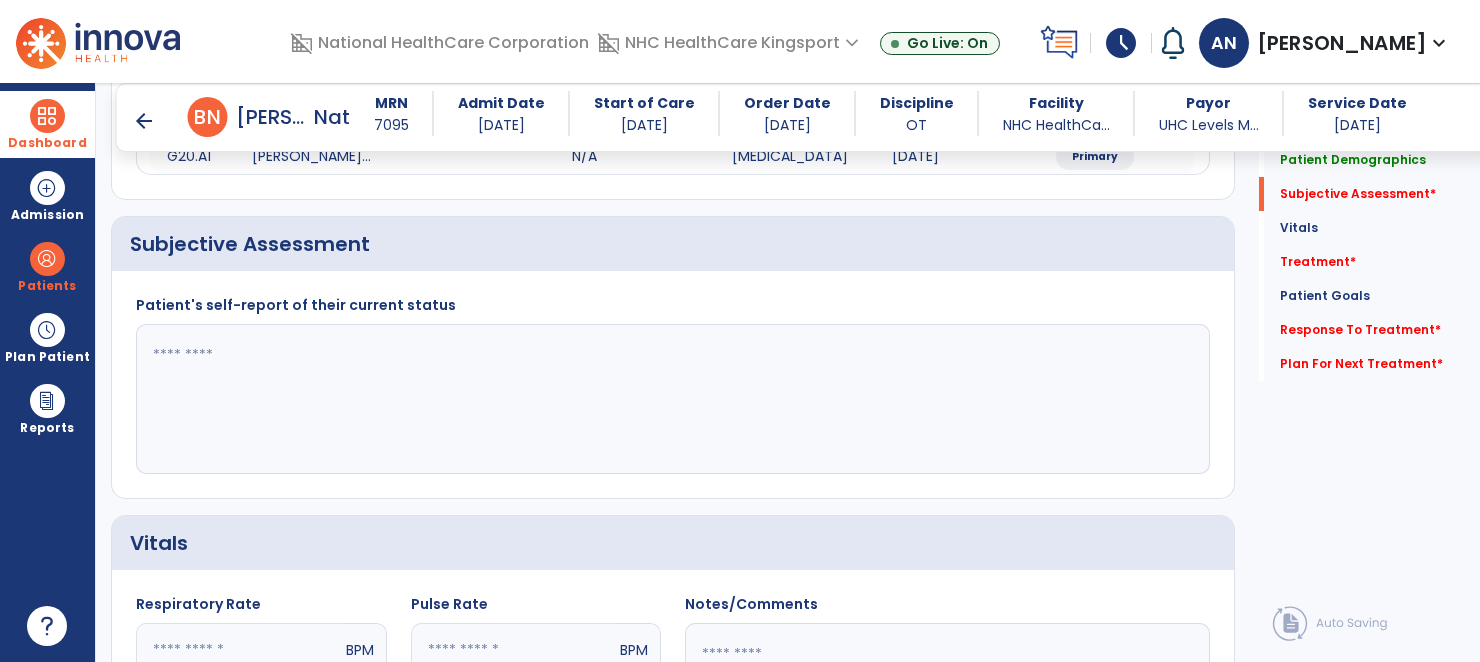 scroll, scrollTop: 435, scrollLeft: 0, axis: vertical 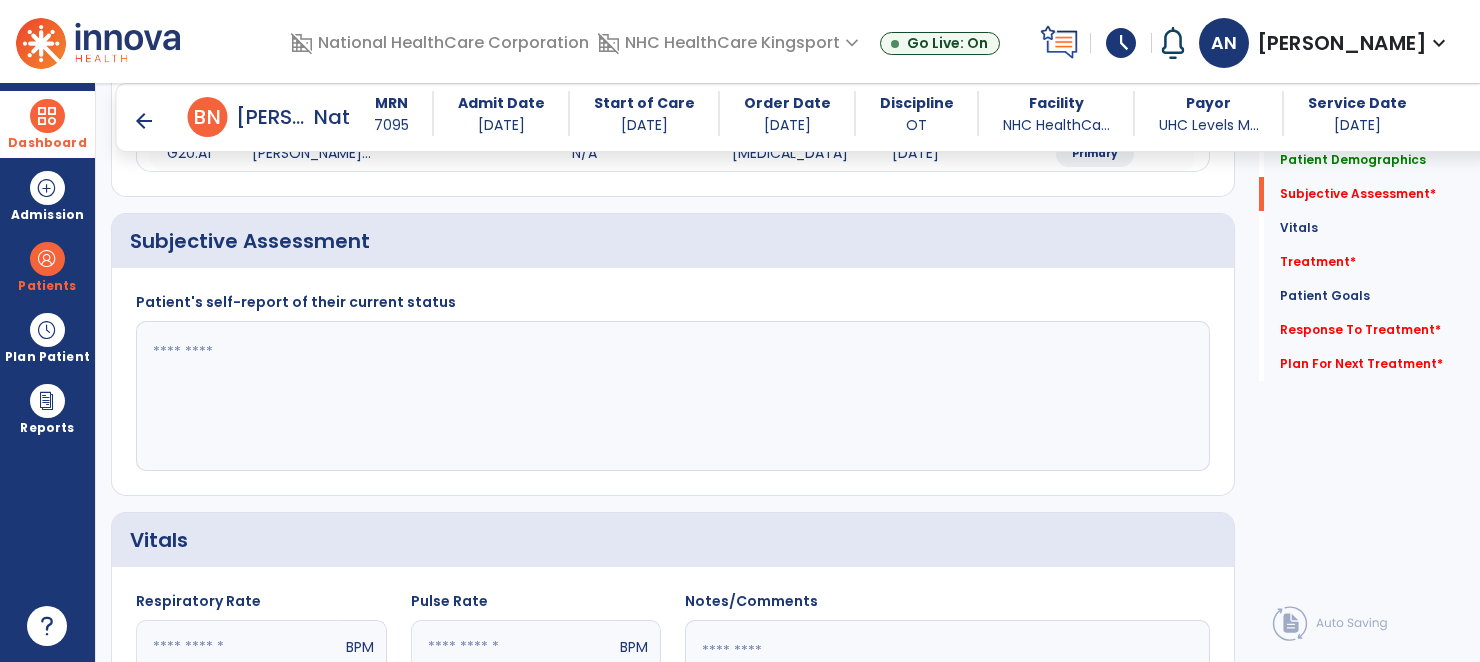 click 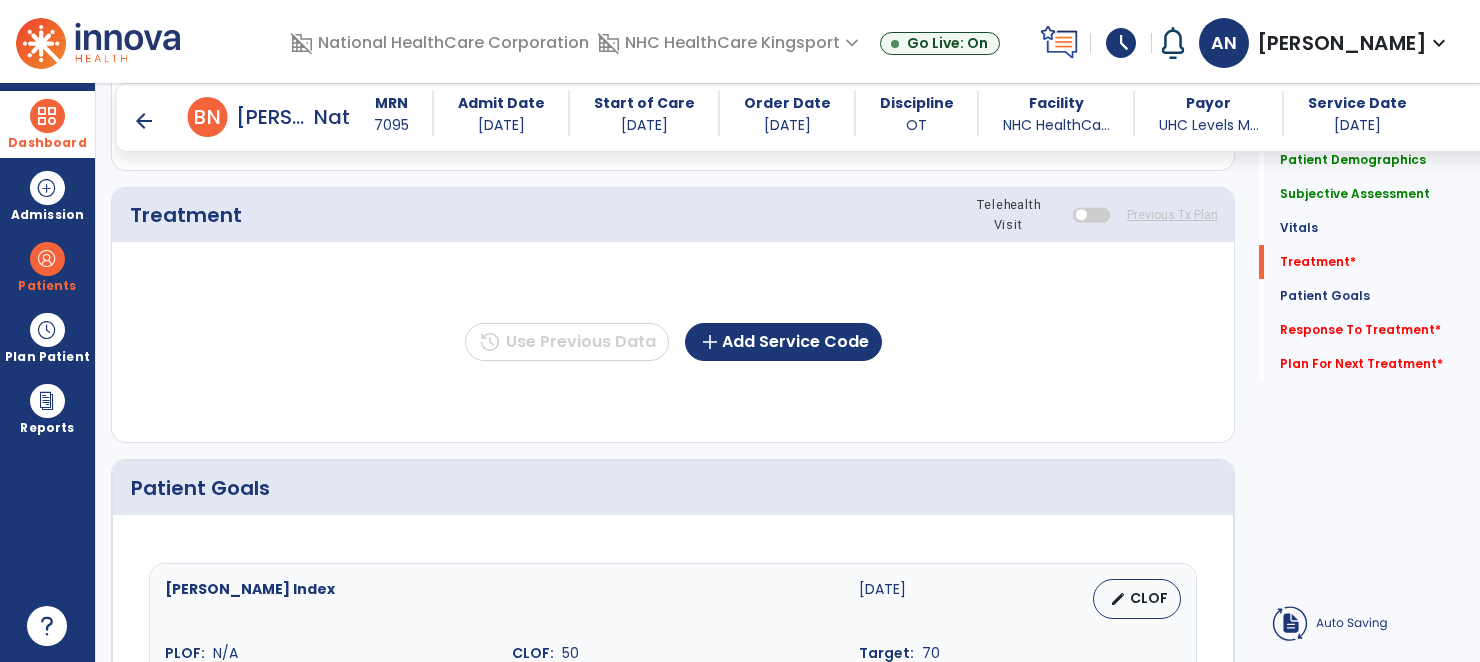 scroll, scrollTop: 1219, scrollLeft: 0, axis: vertical 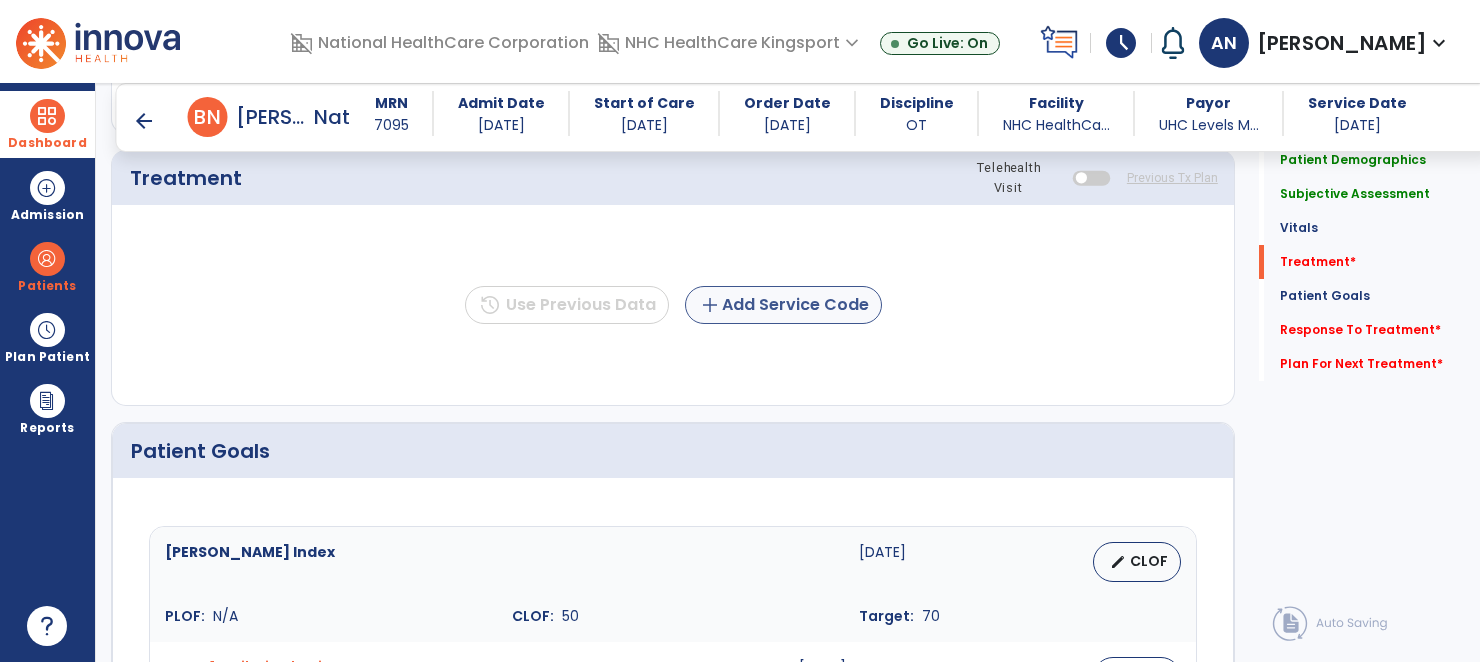 type on "**********" 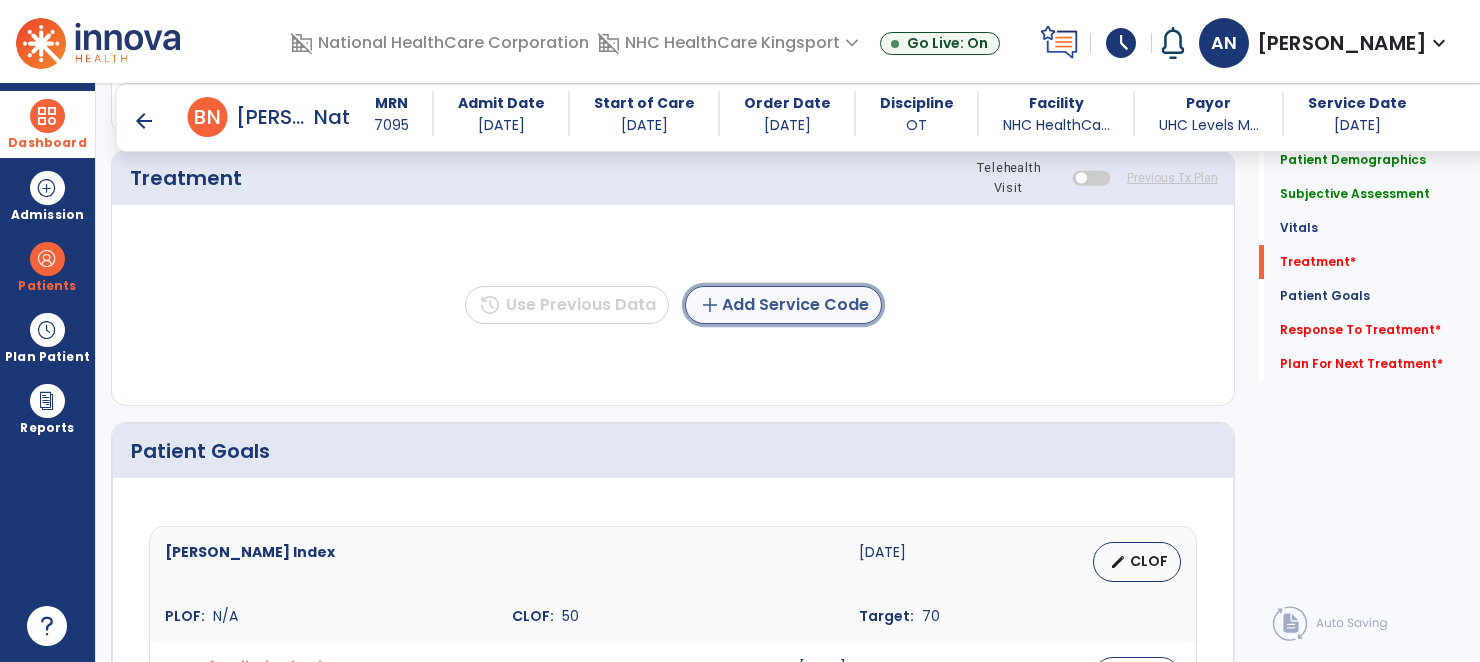 click on "add  Add Service Code" 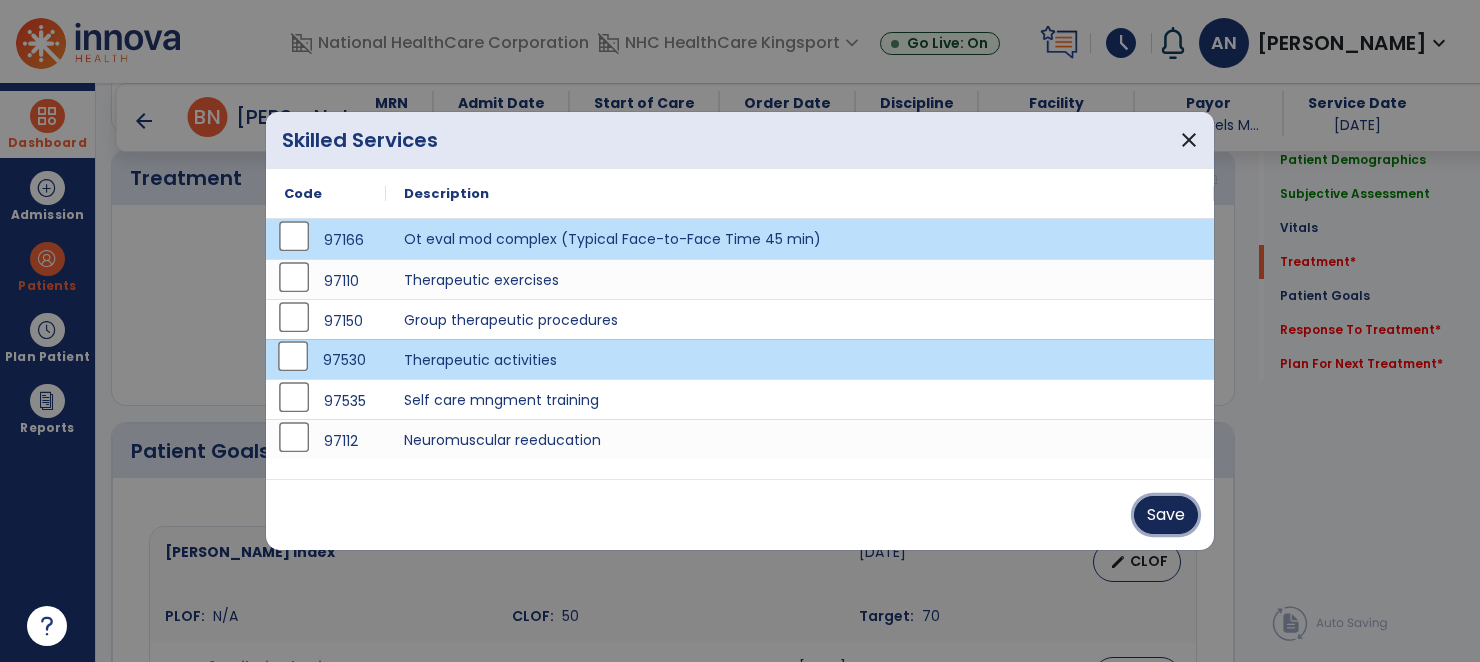 click on "Save" at bounding box center (1166, 515) 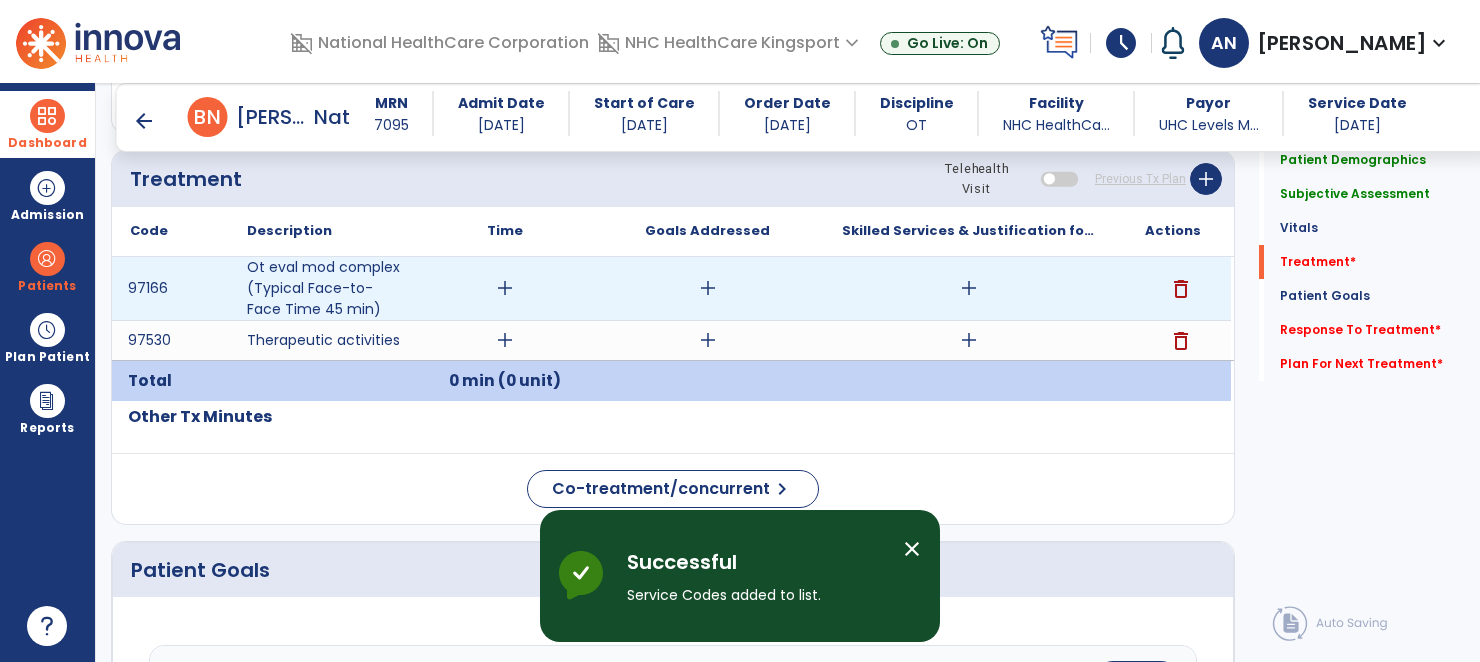 click on "add" at bounding box center (505, 288) 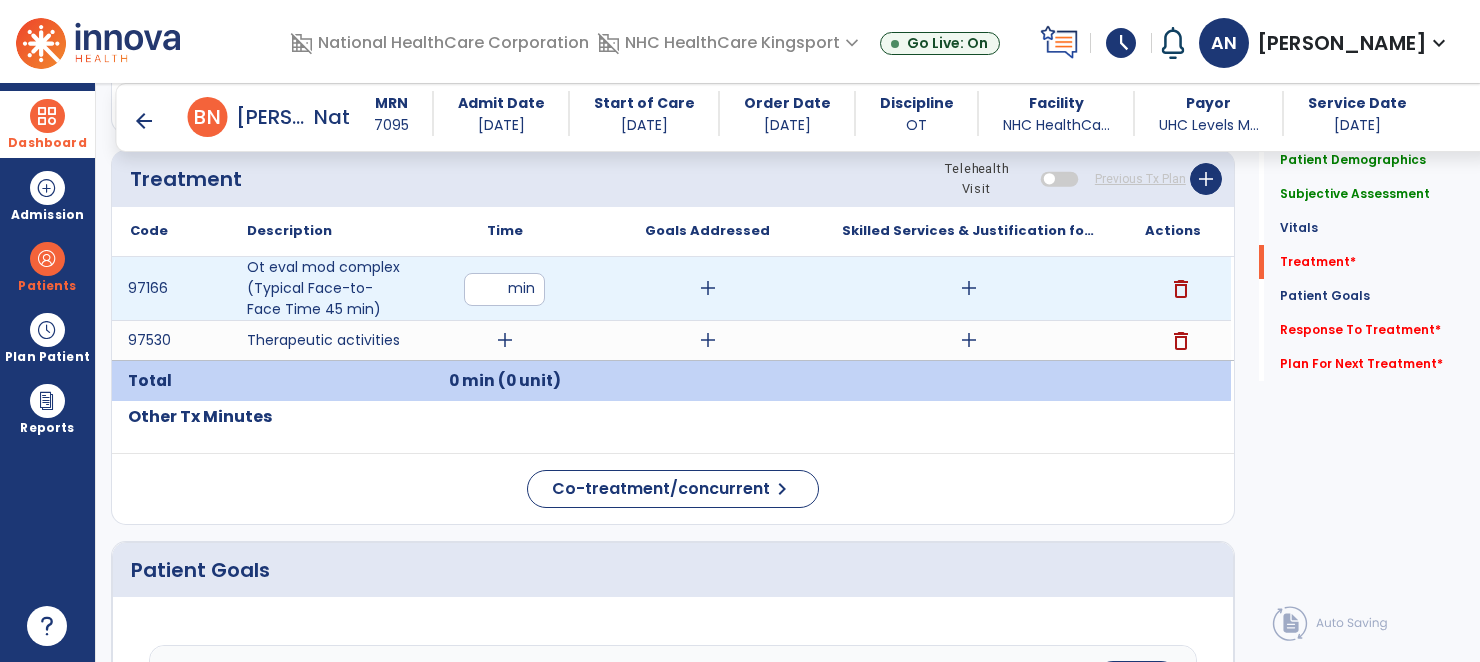 type on "**" 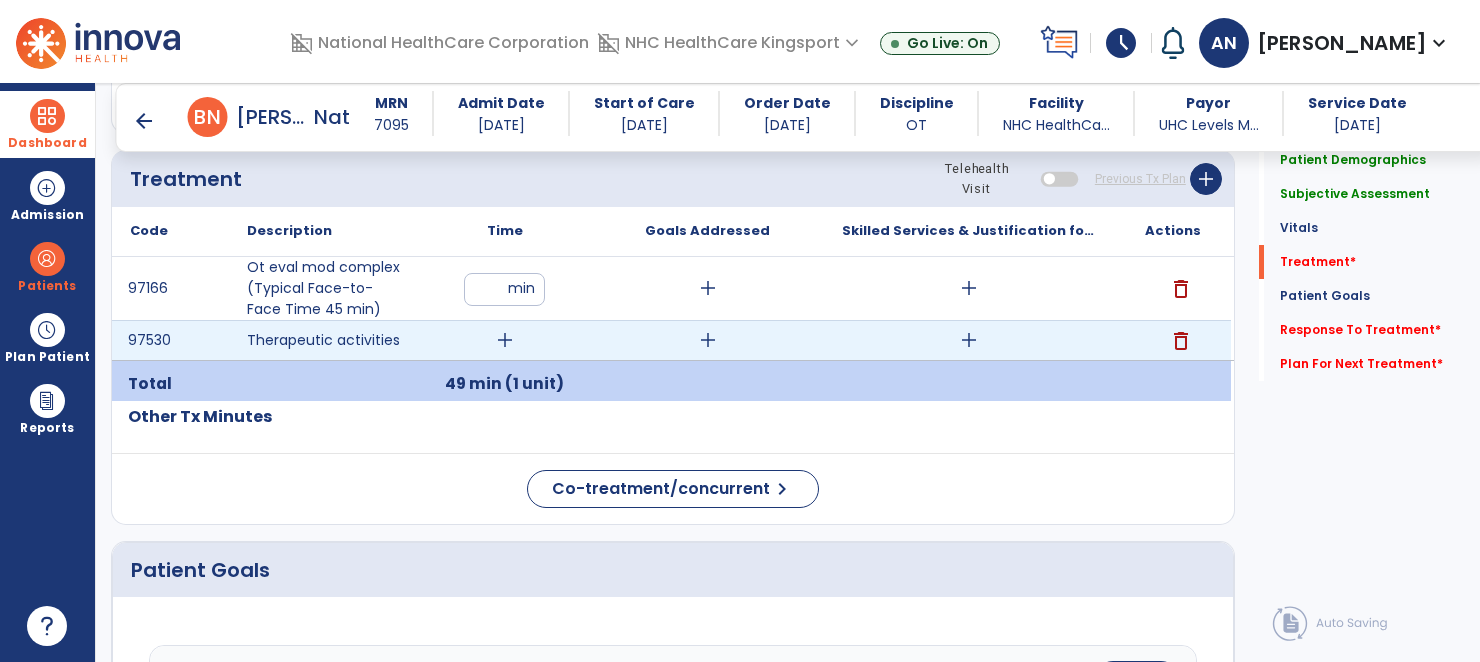 click on "add" at bounding box center (505, 340) 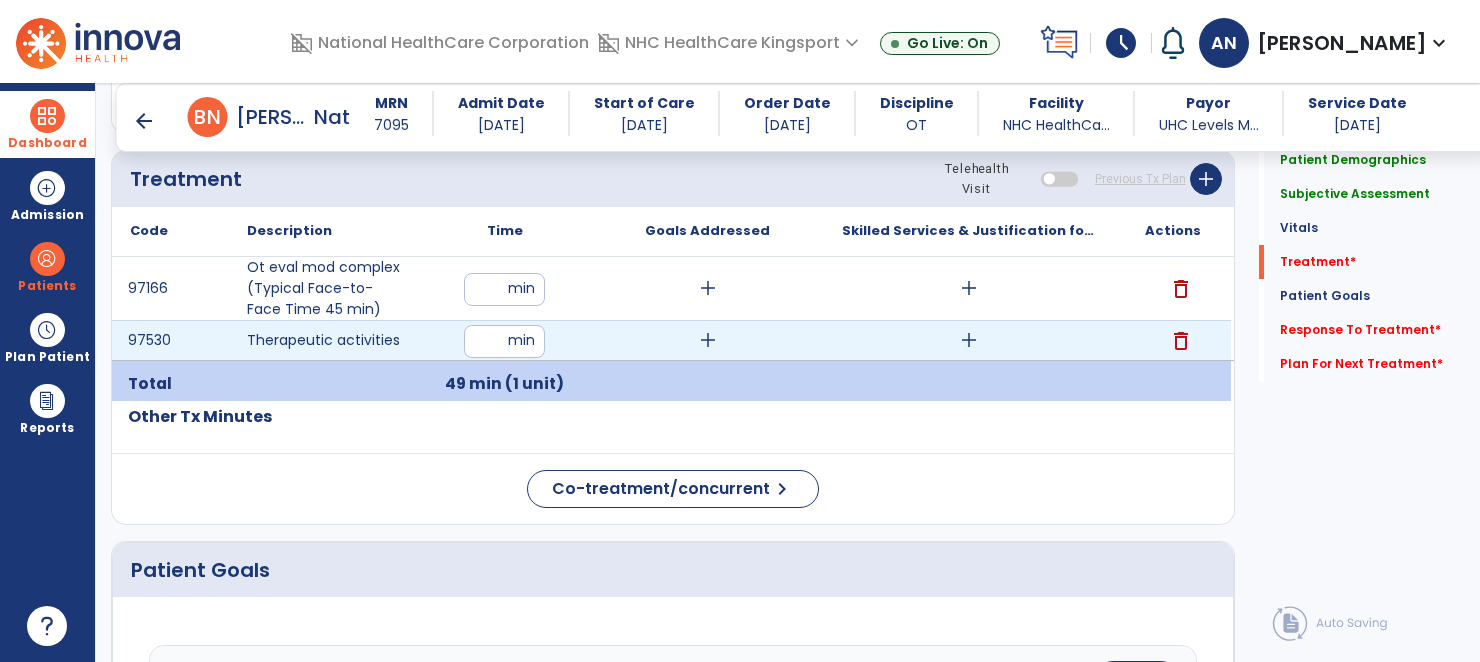 type on "**" 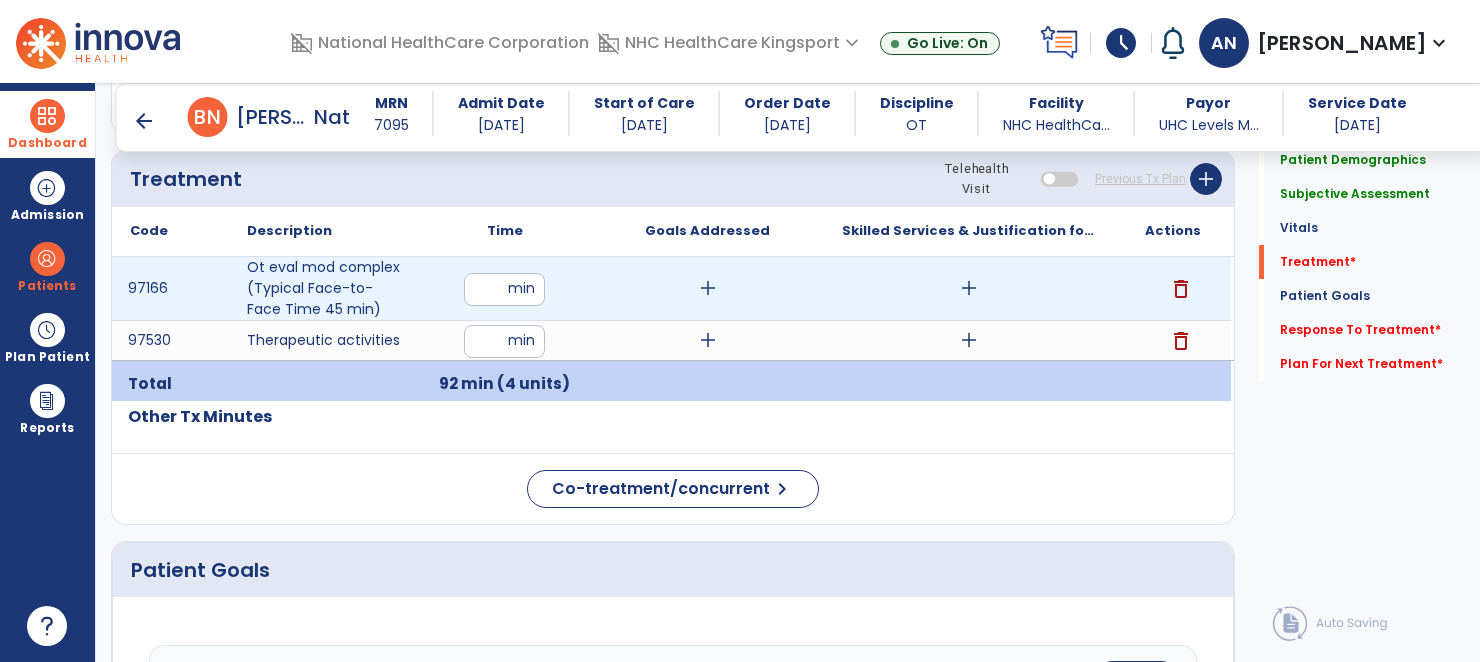 click on "add" at bounding box center [708, 288] 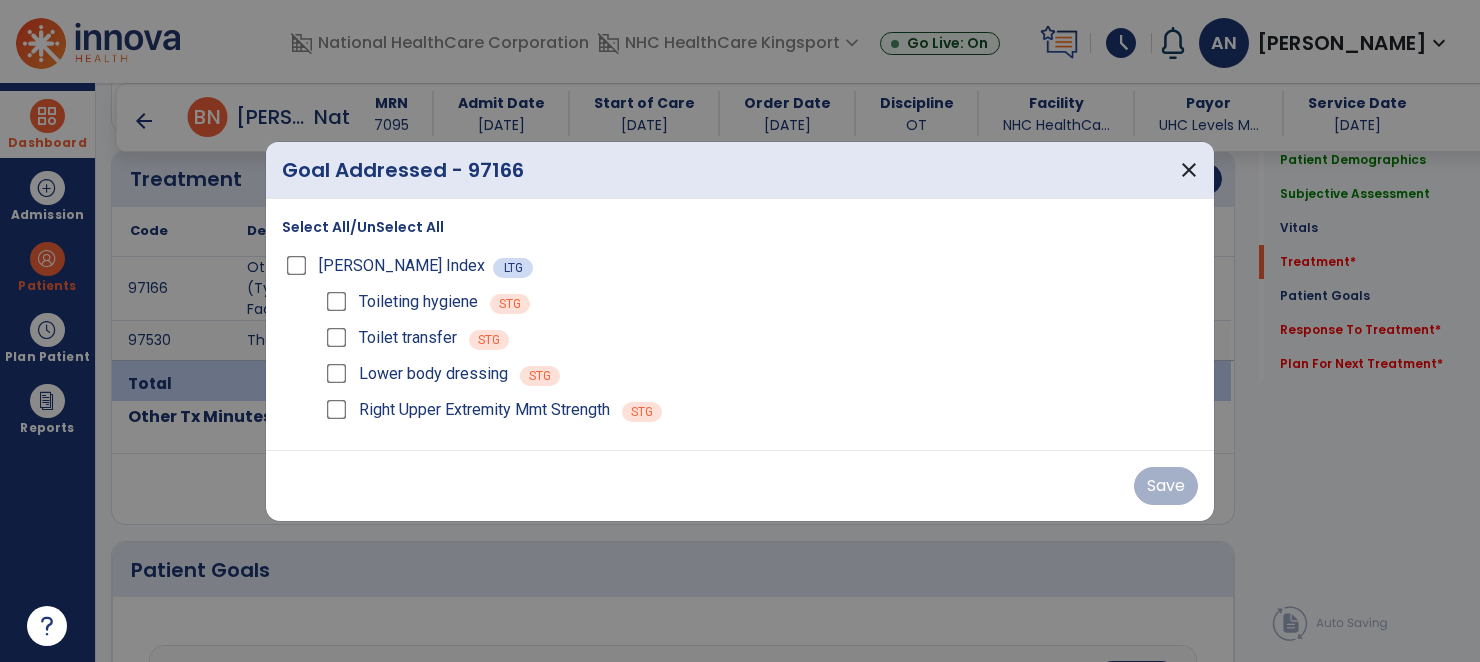 click on "Toileting hygiene" at bounding box center [418, 302] 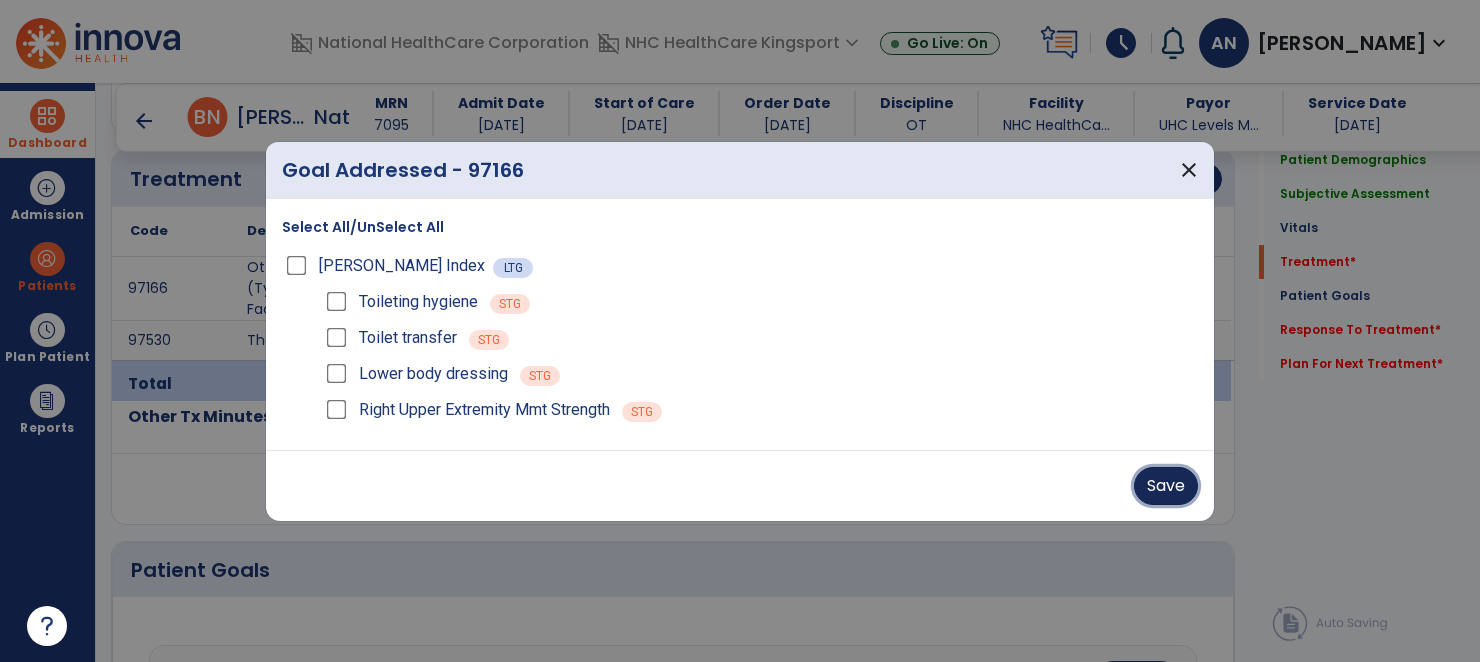 click on "Save" at bounding box center [1166, 486] 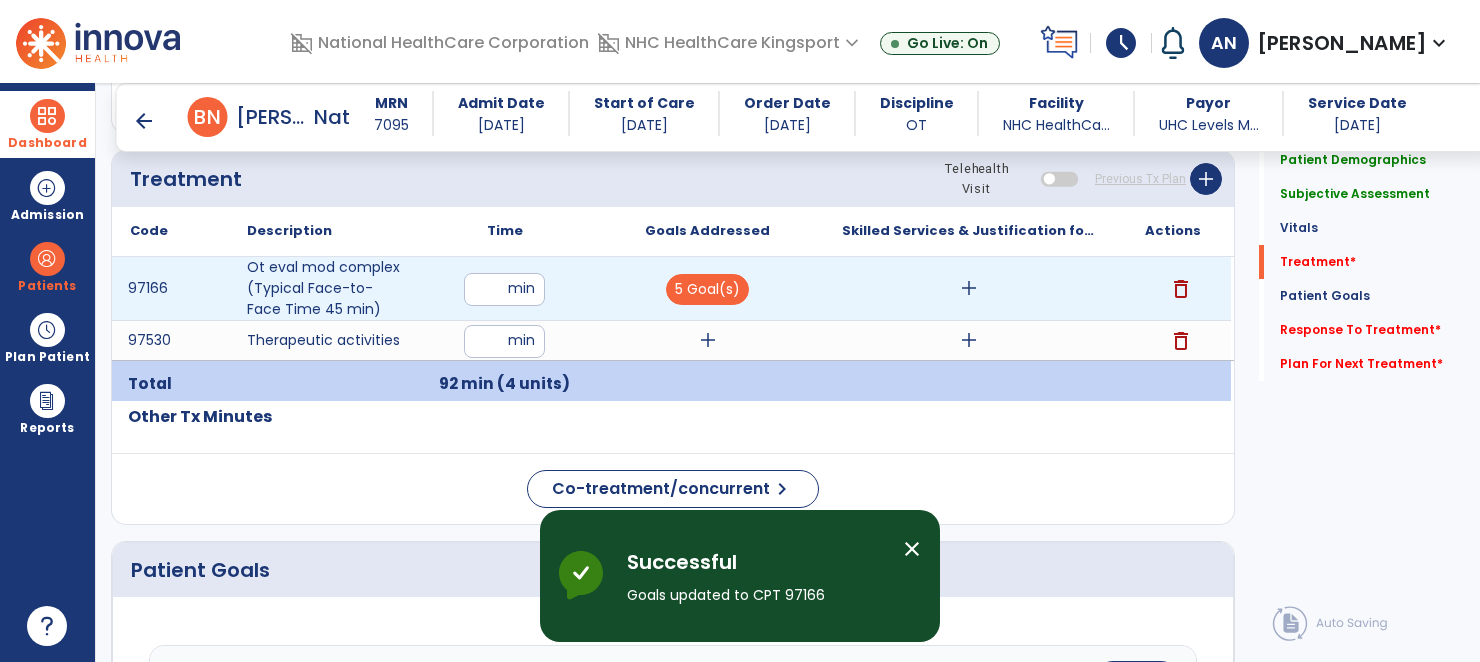 click on "add" at bounding box center [969, 288] 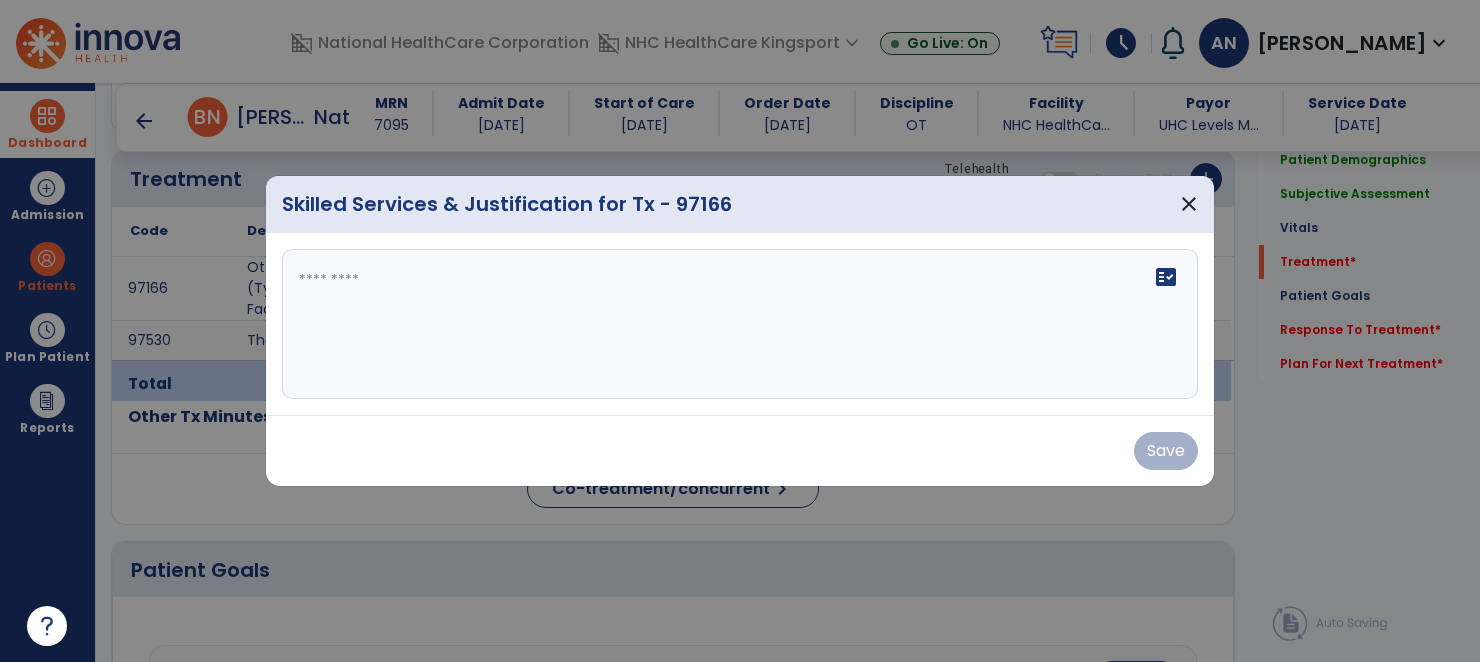 click at bounding box center (740, 324) 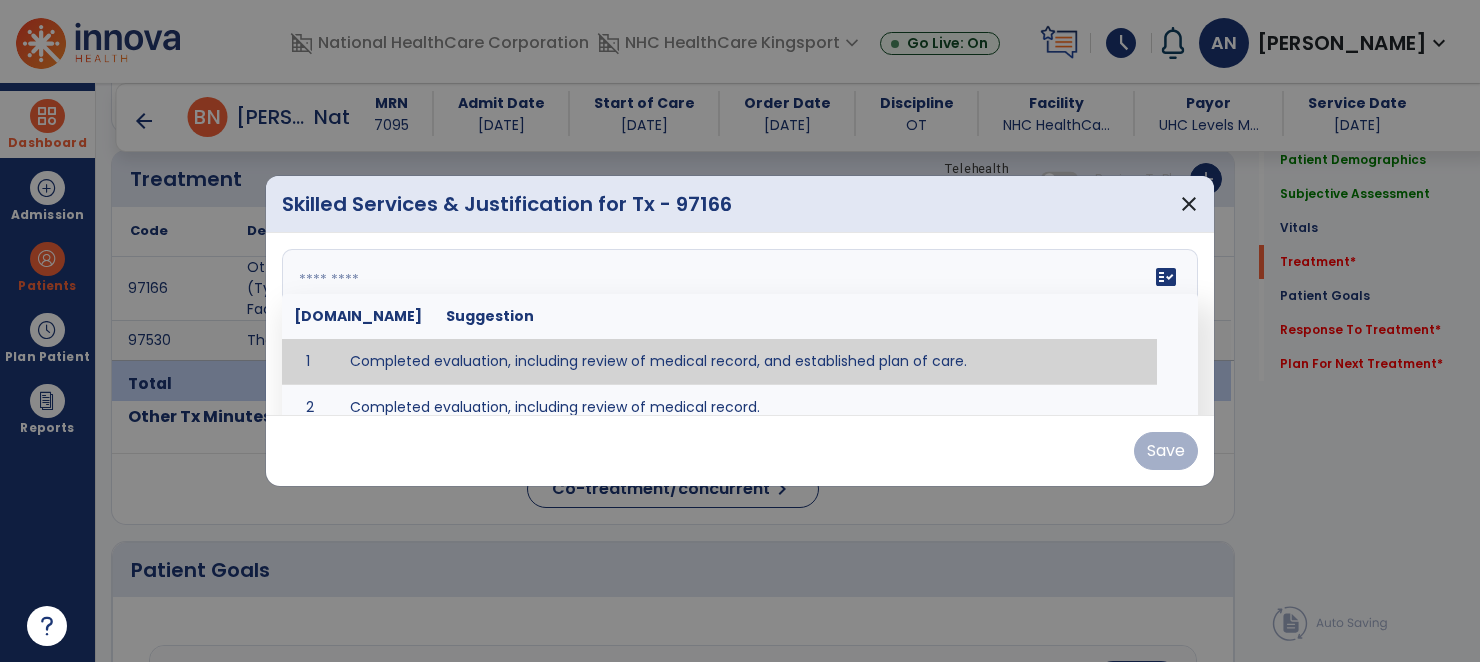 type on "**********" 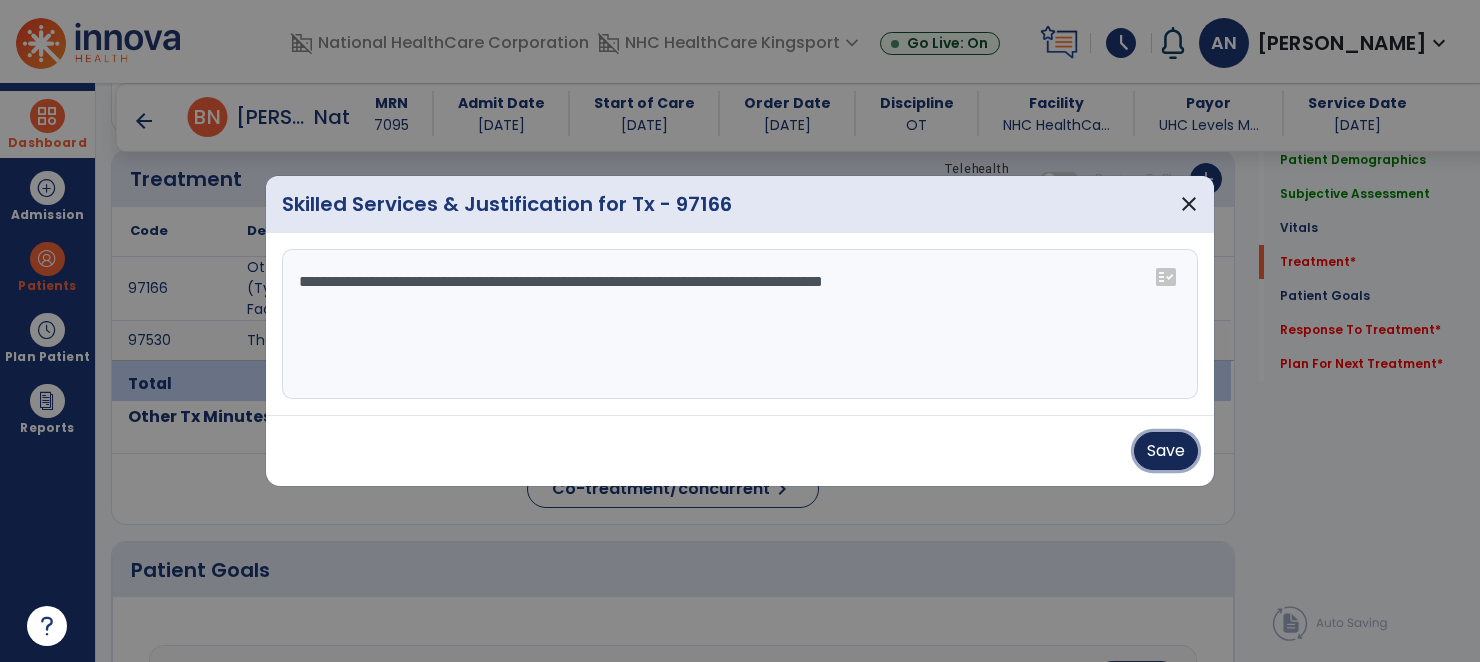 click on "Save" at bounding box center [1166, 451] 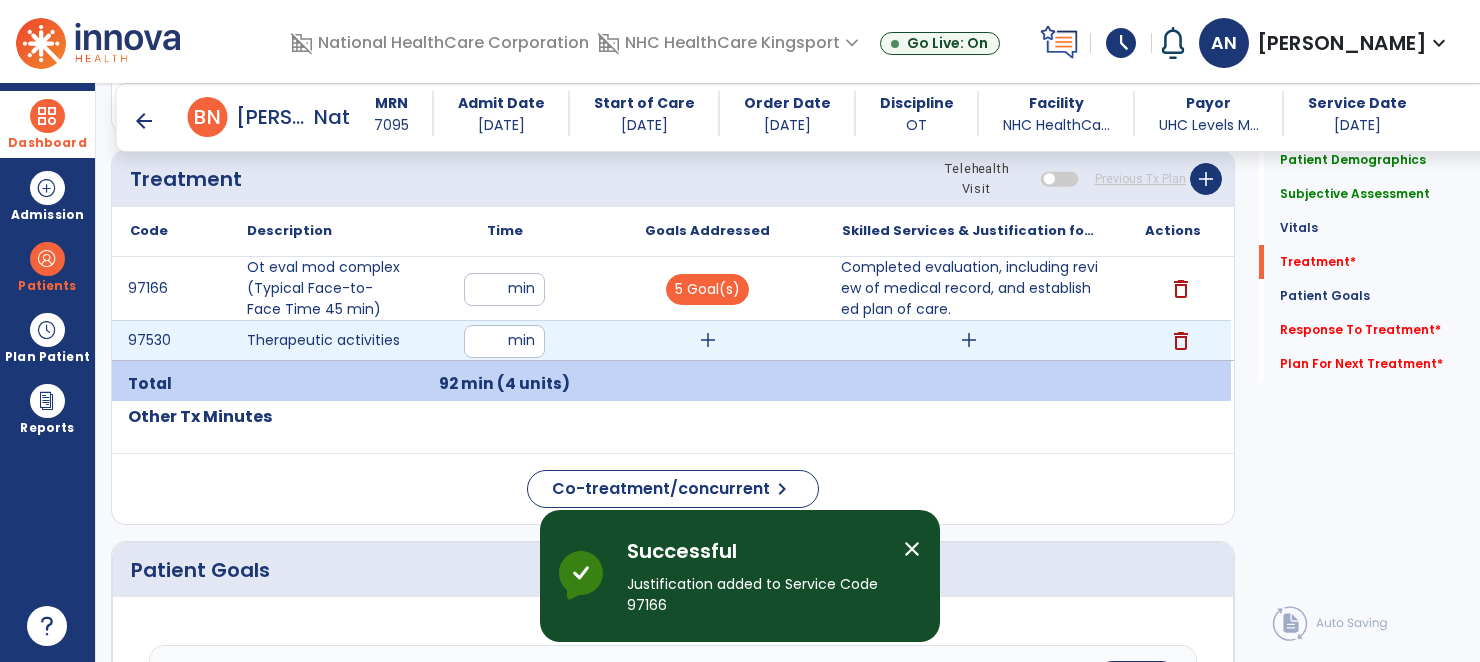 click on "add" at bounding box center (708, 340) 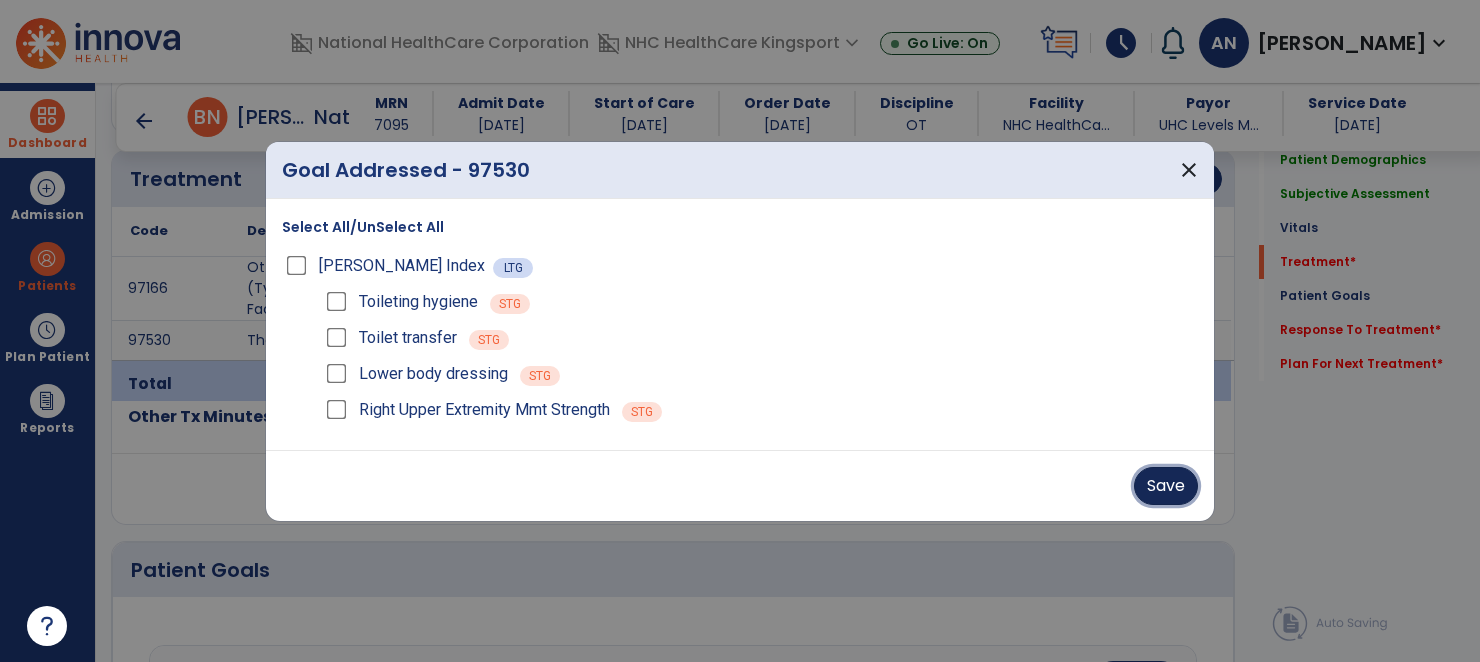 click on "Save" at bounding box center [1166, 486] 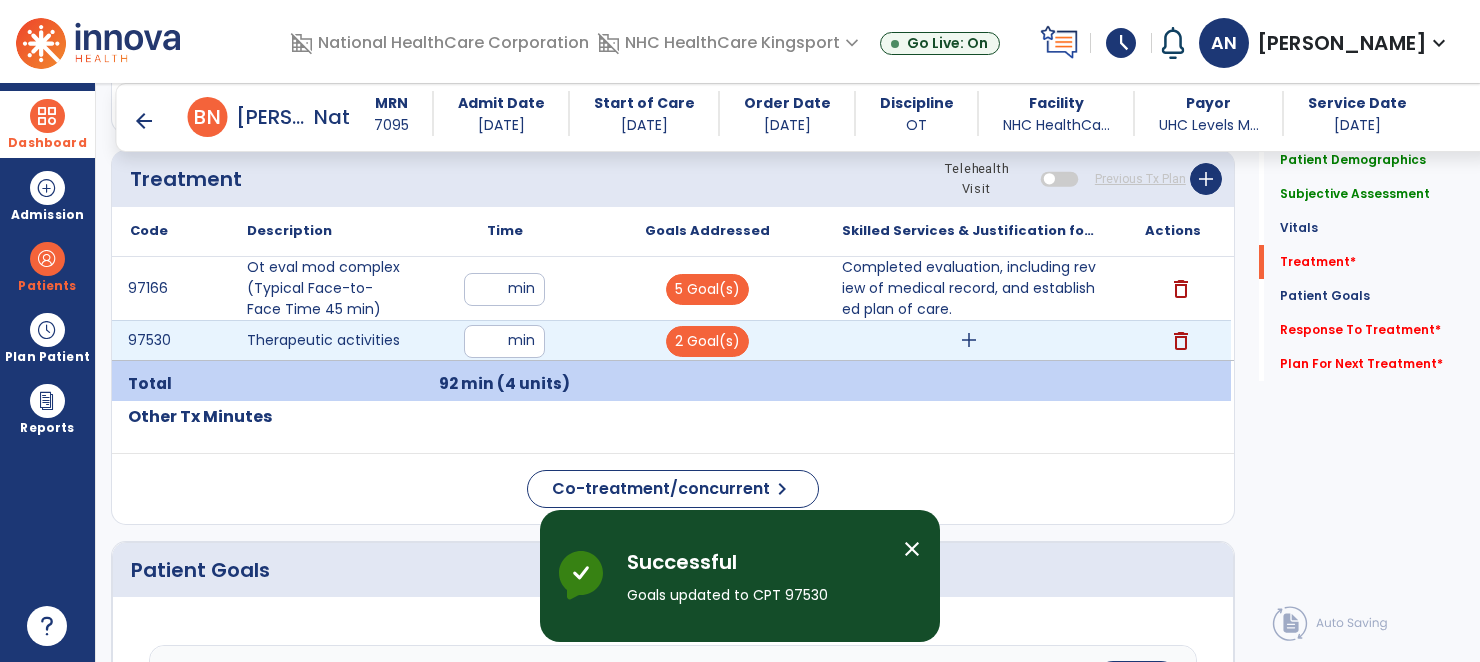 click on "add" at bounding box center [969, 340] 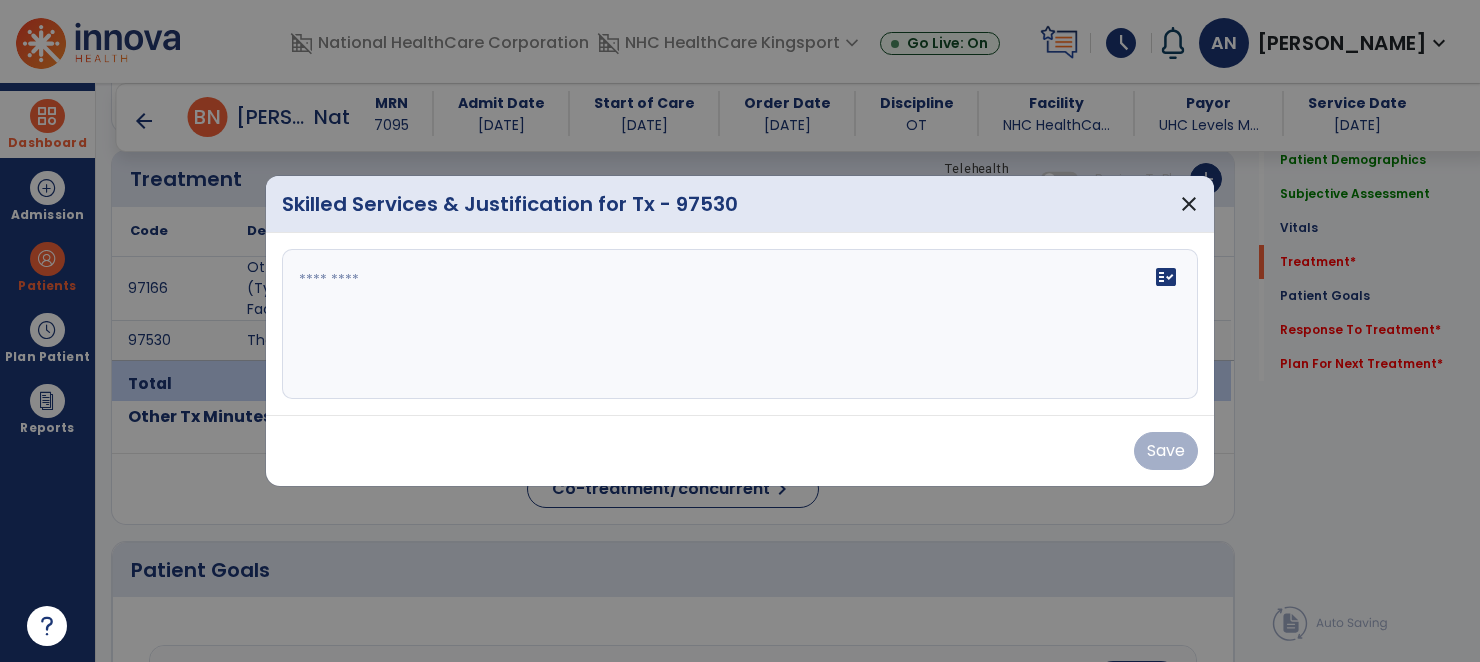 click on "fact_check" at bounding box center (740, 324) 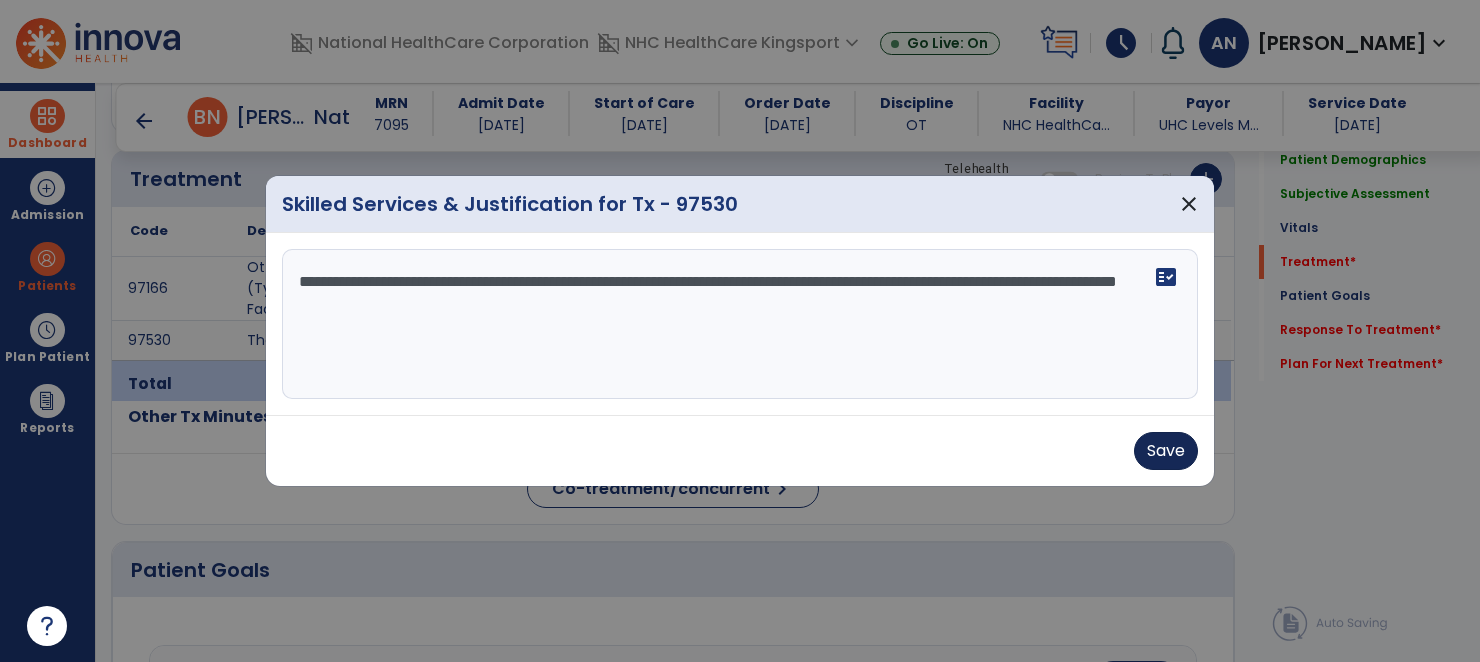 type on "**********" 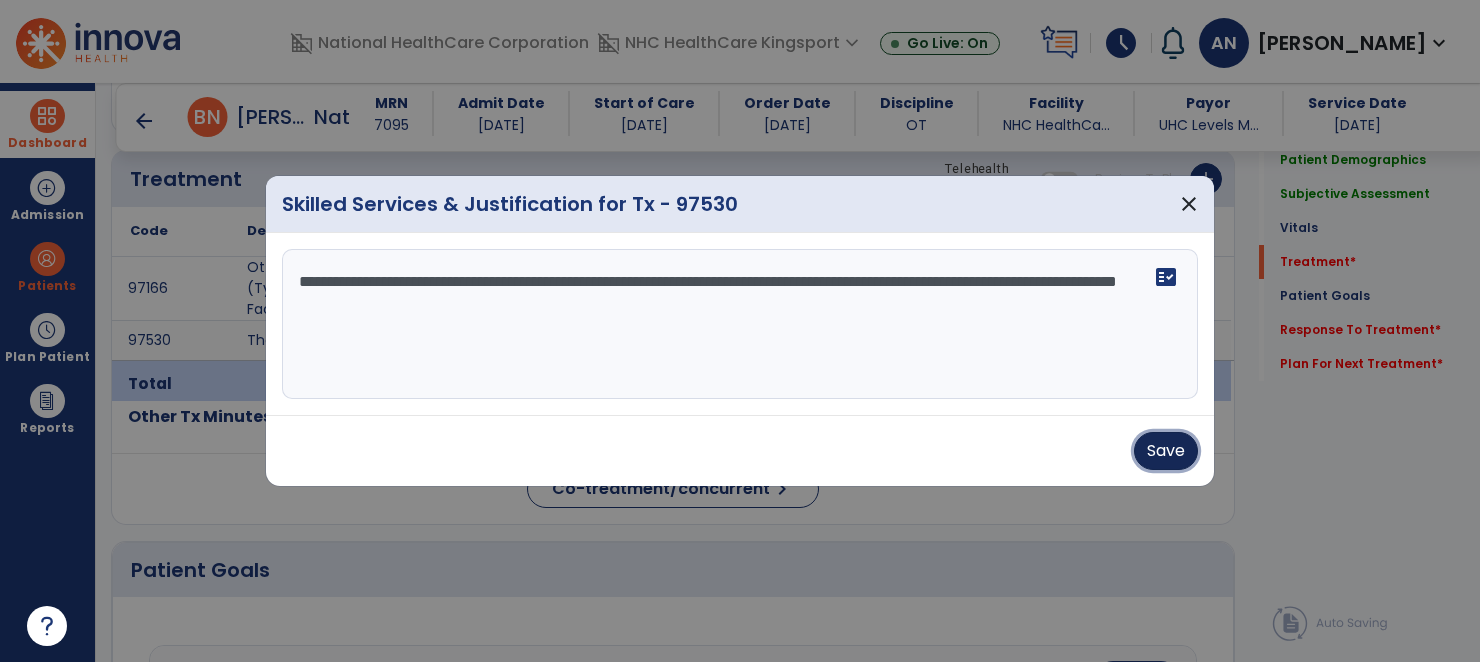 click on "Save" at bounding box center (1166, 451) 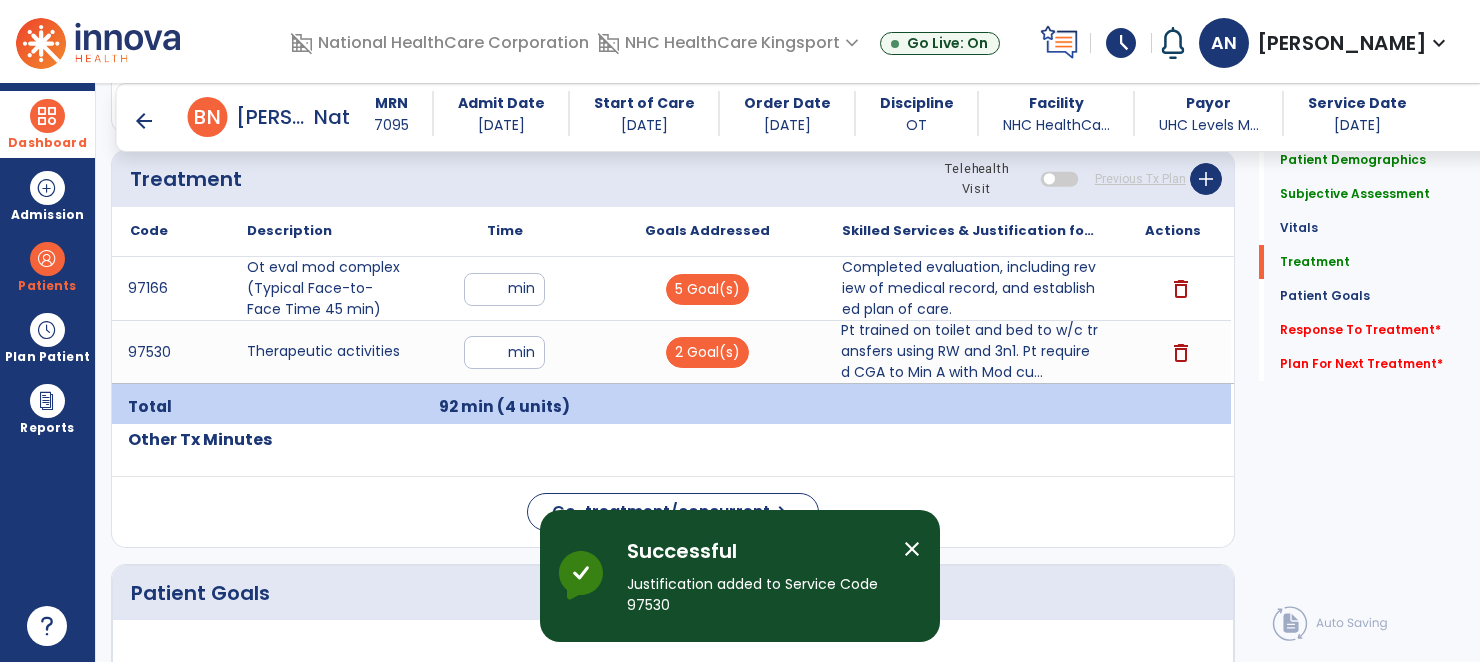 click on "Response To Treatment   *  Response To Treatment   *" 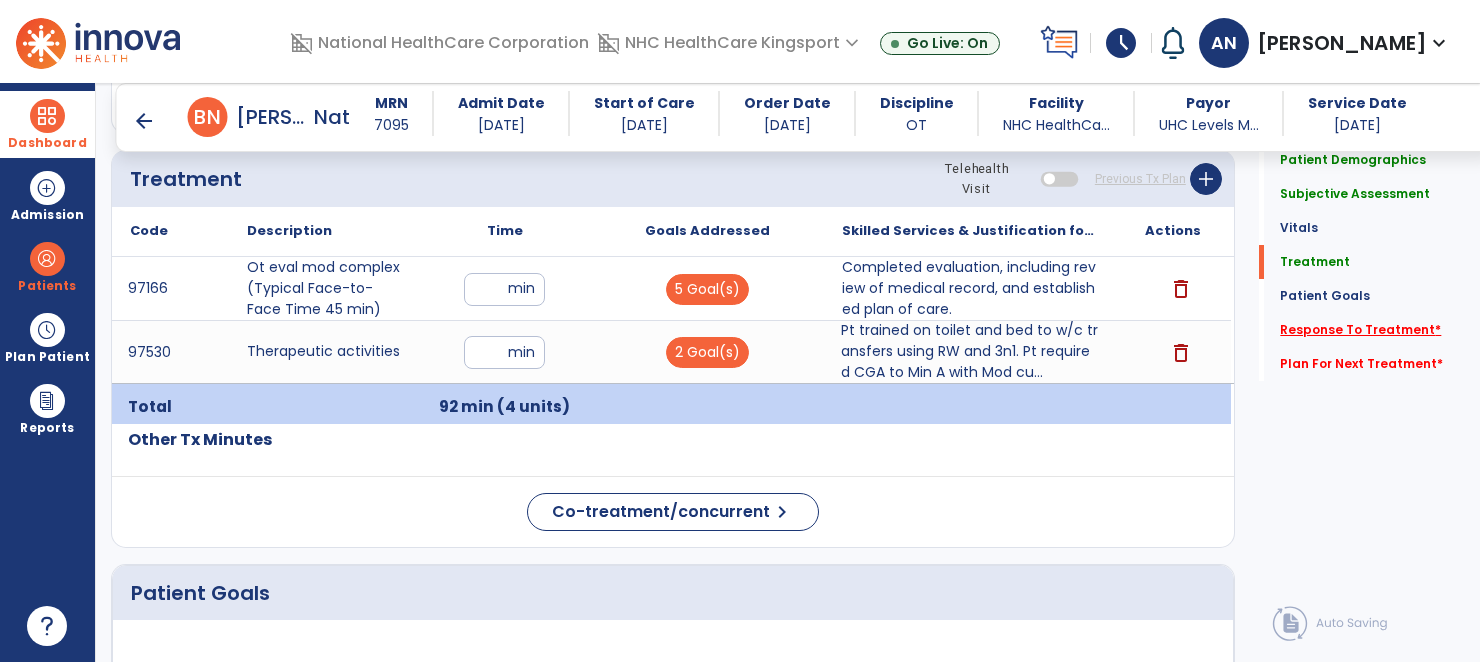 click on "Response To Treatment   *" 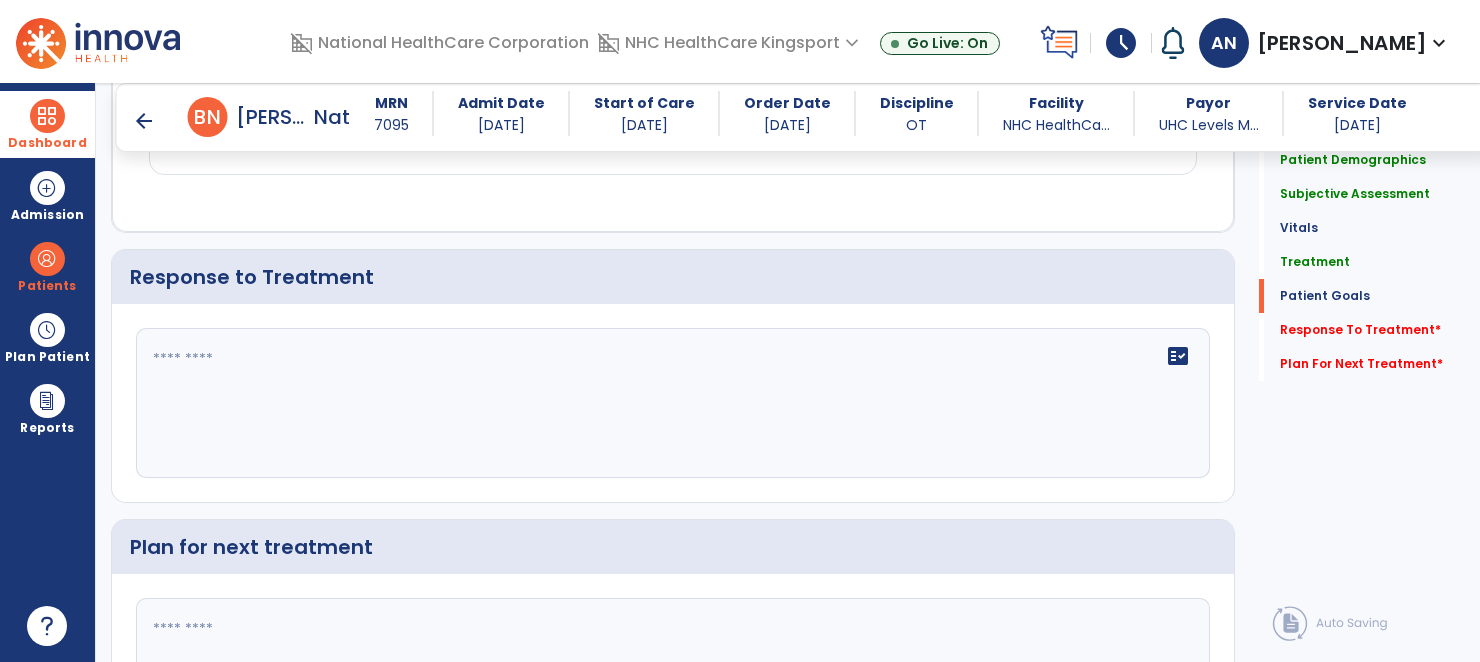 scroll, scrollTop: 2349, scrollLeft: 0, axis: vertical 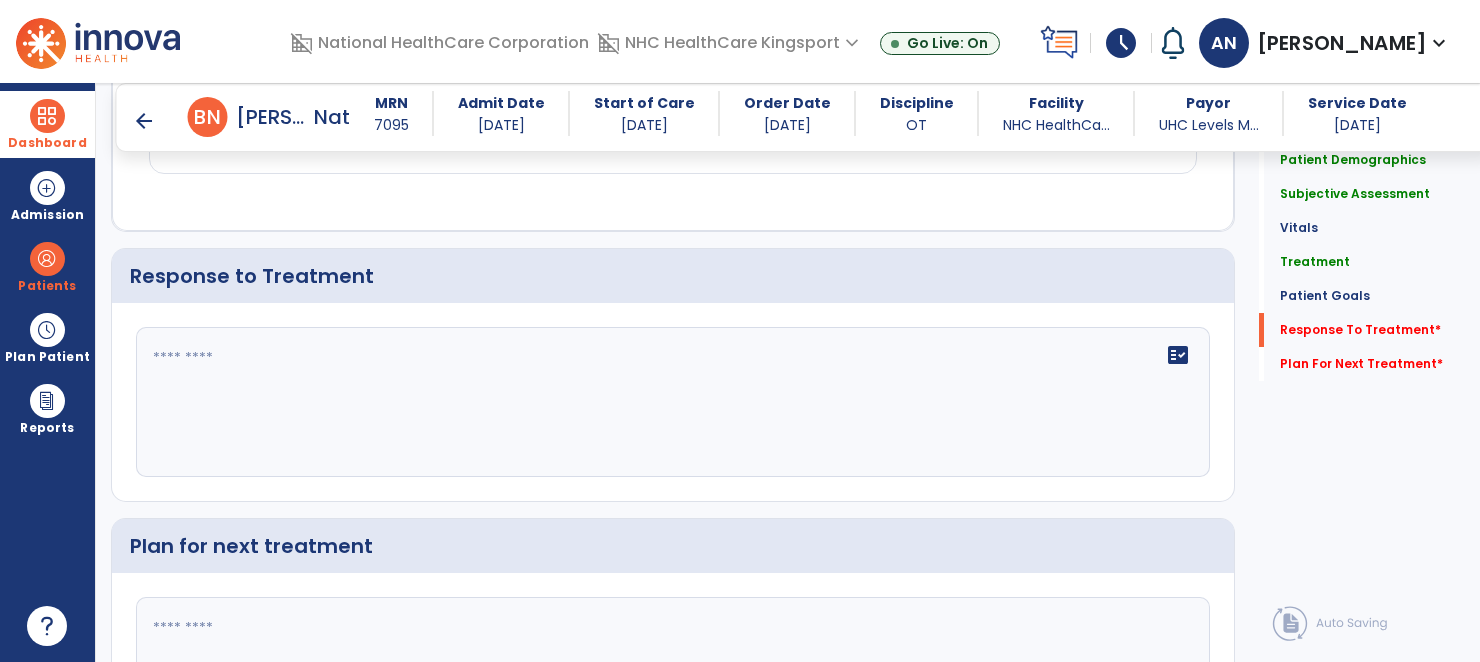 click on "fact_check" 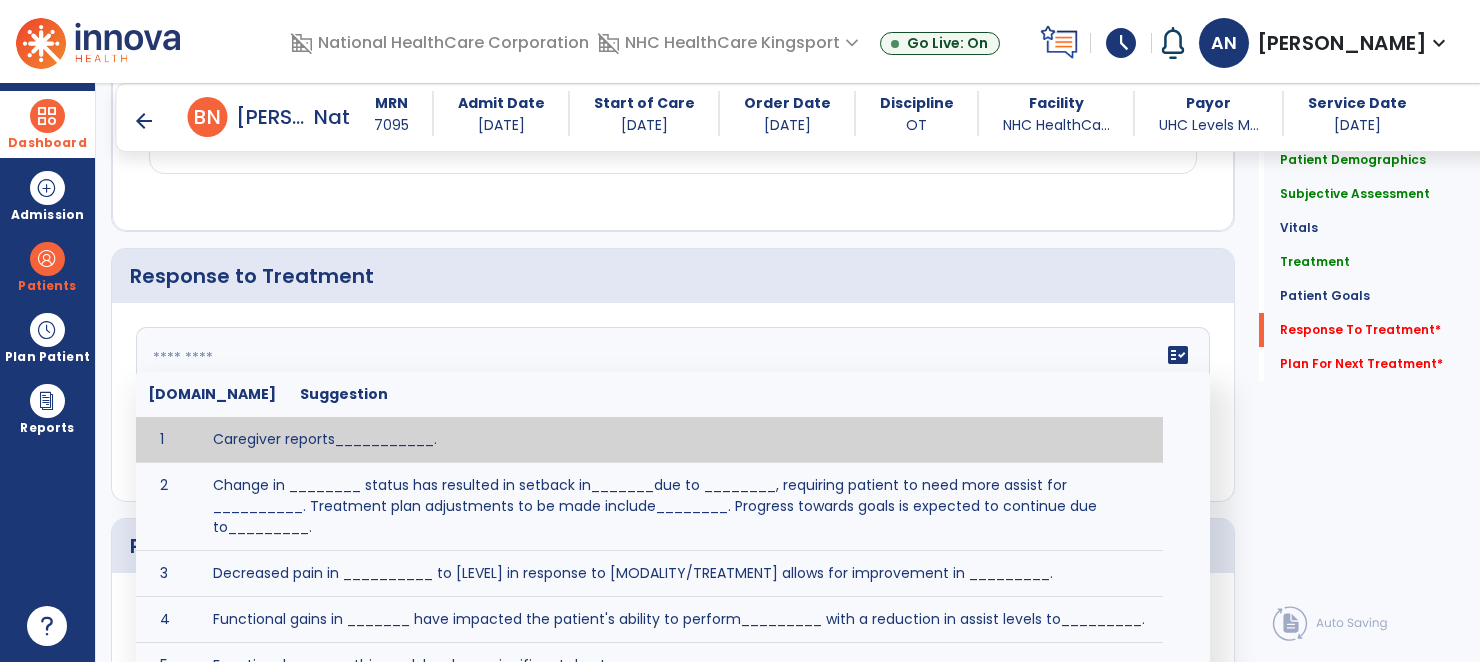 click 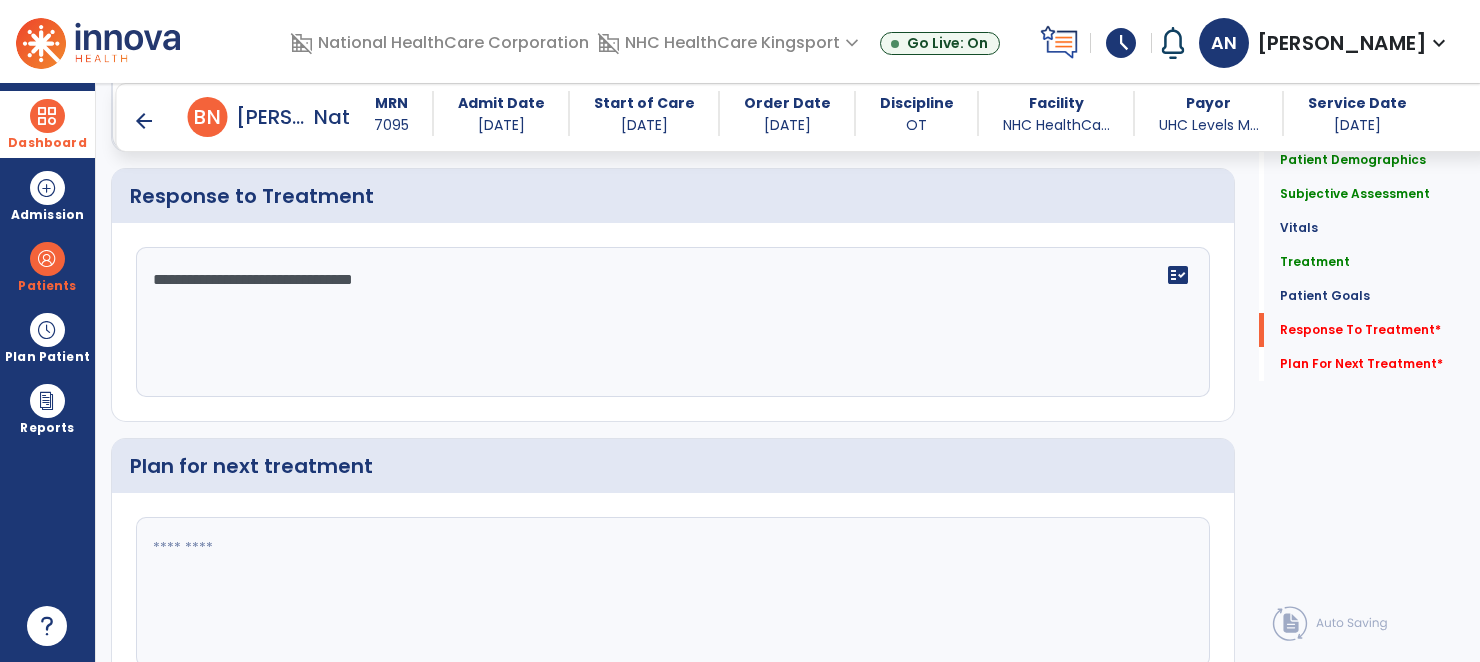 scroll, scrollTop: 2521, scrollLeft: 0, axis: vertical 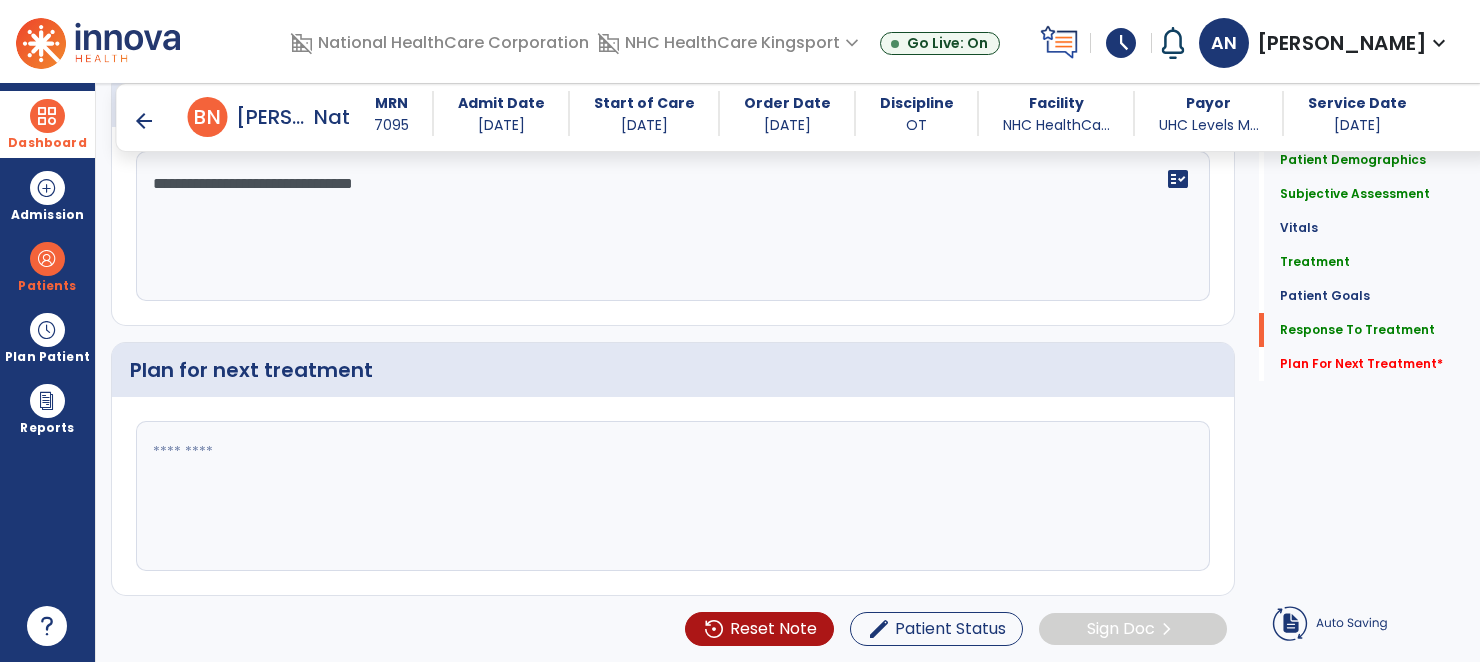 type on "**********" 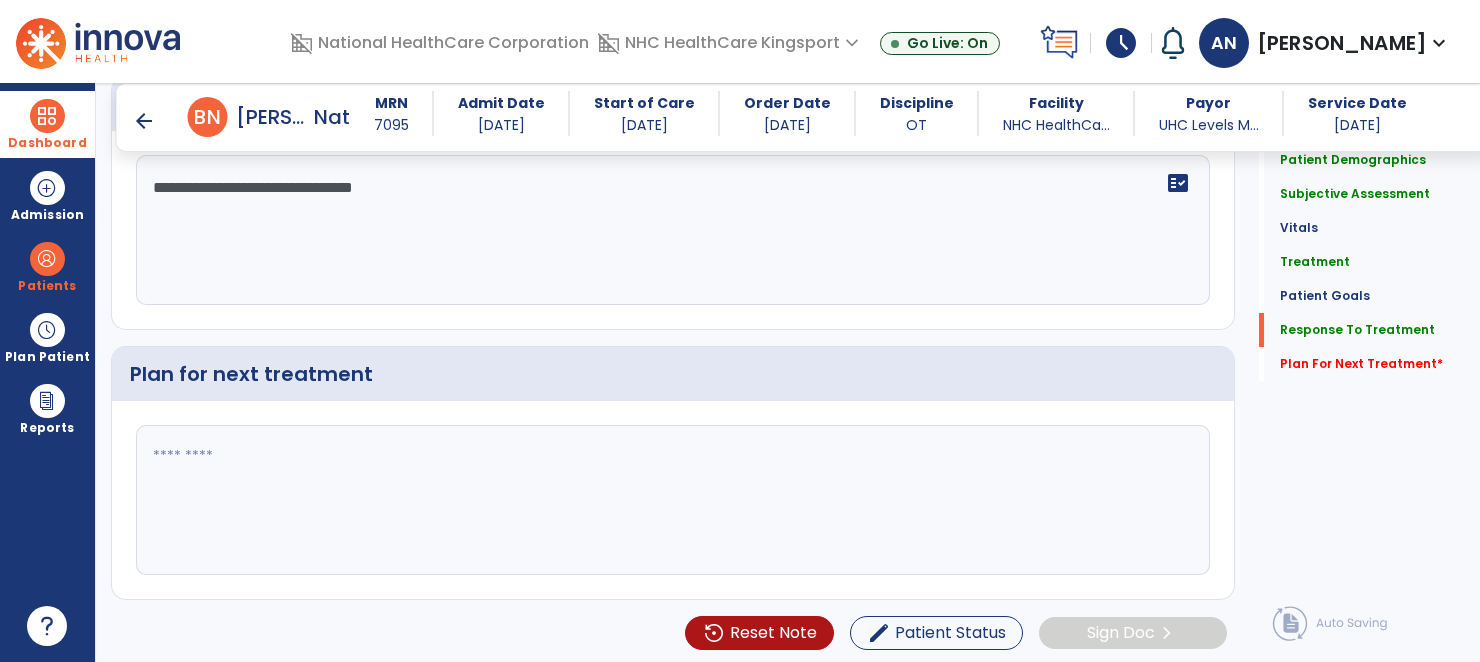 scroll, scrollTop: 2521, scrollLeft: 0, axis: vertical 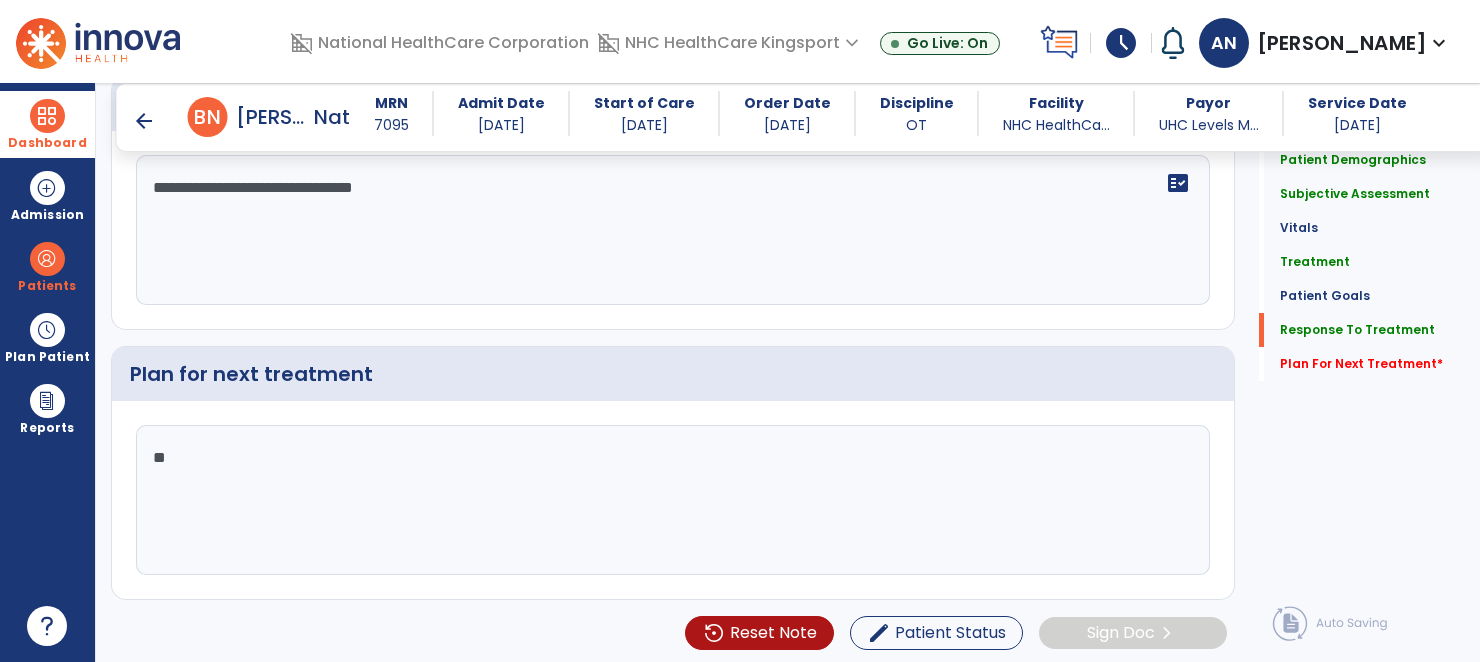 click on "*" 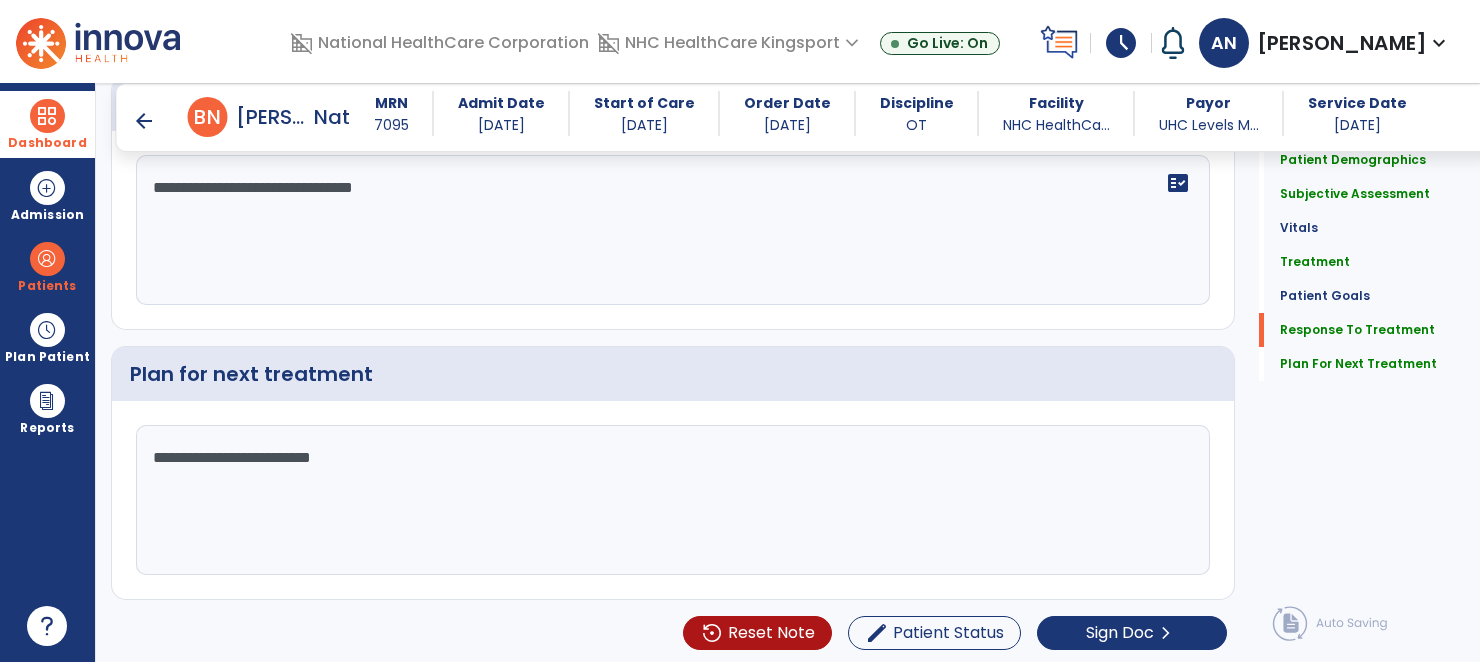 scroll, scrollTop: 2521, scrollLeft: 0, axis: vertical 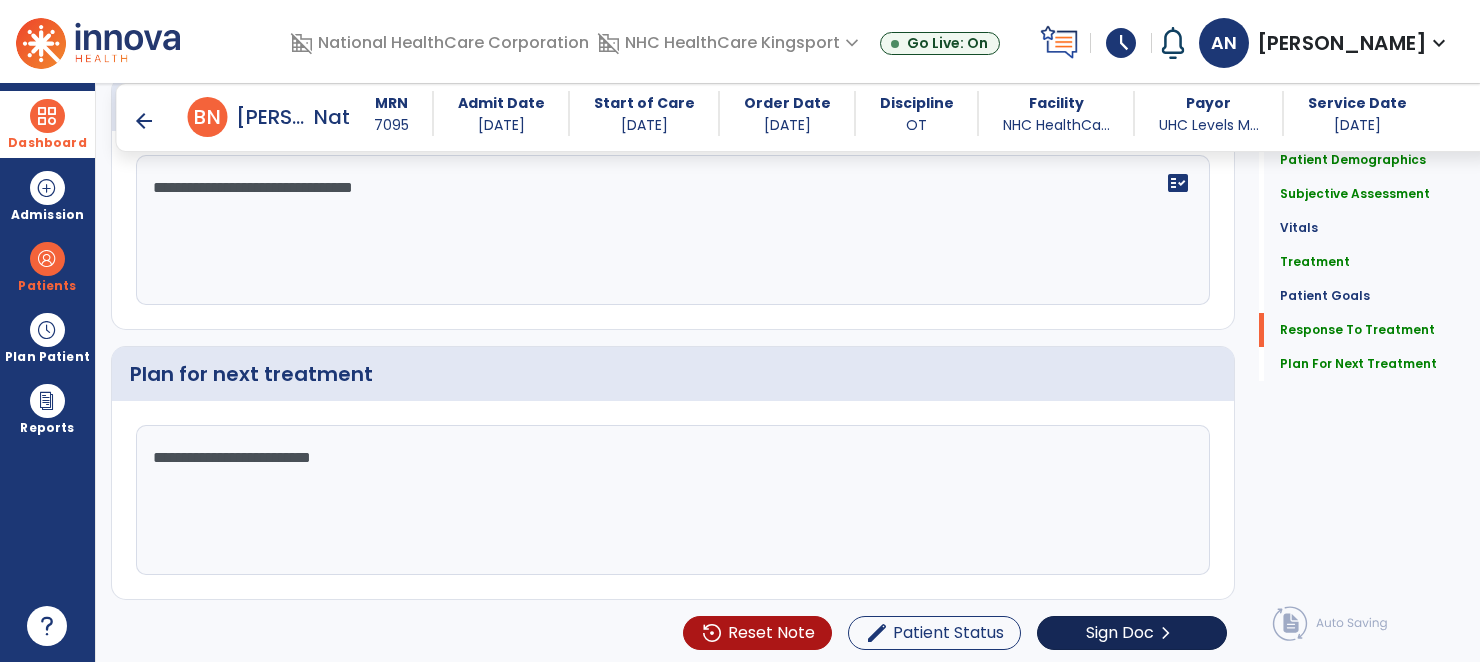 type on "**********" 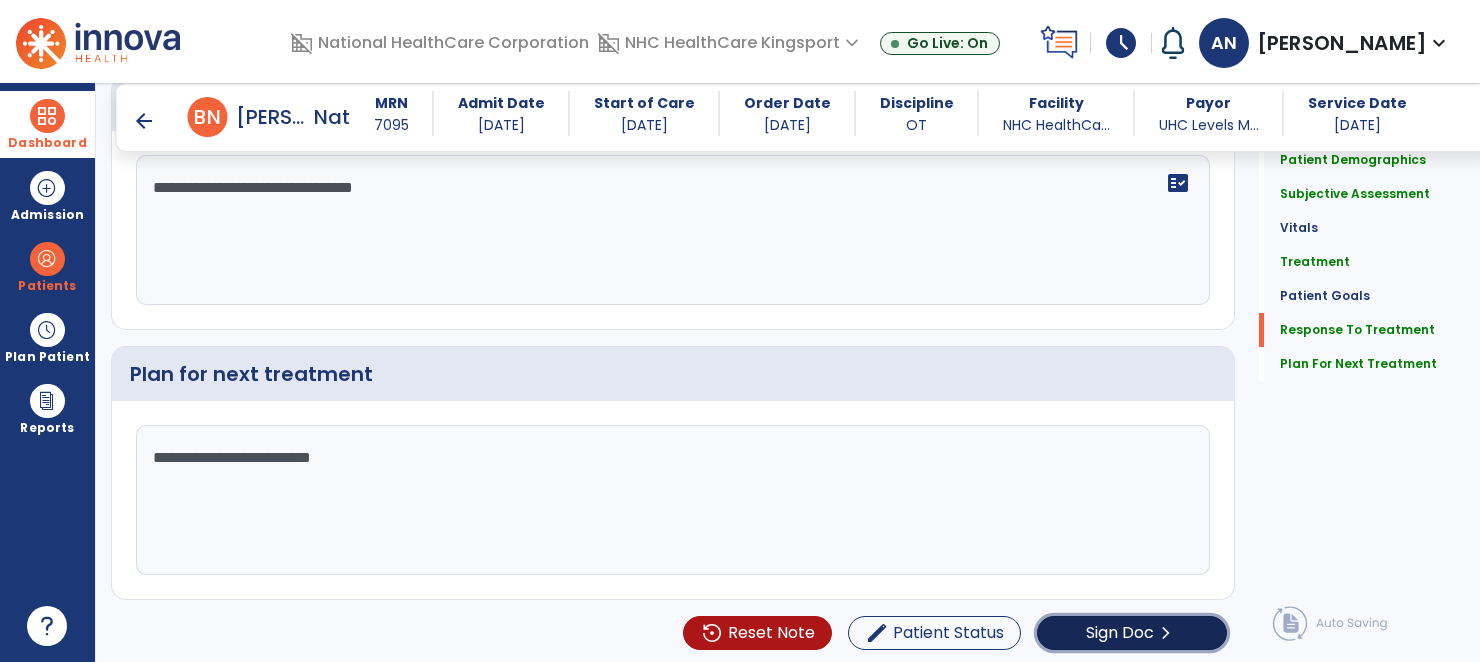 click on "Sign Doc" 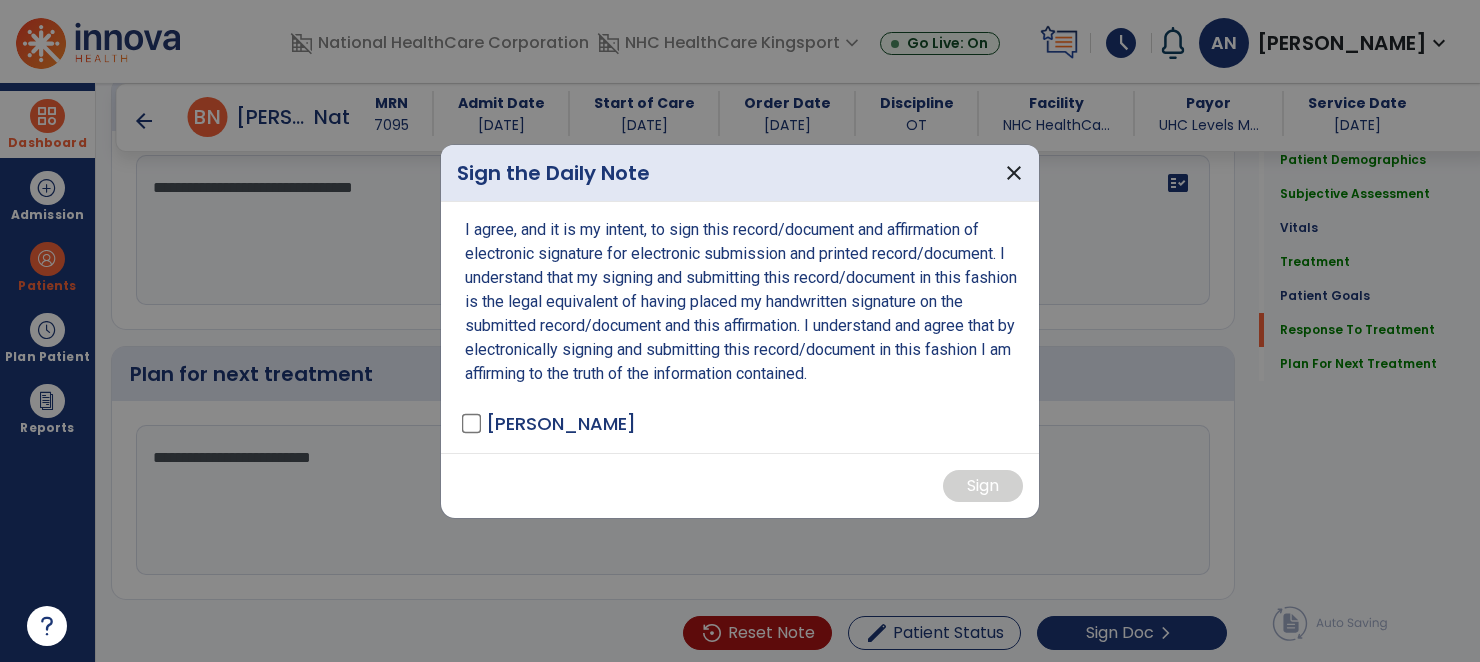 click on "I agree, and it is my intent, to sign this record/document and affirmation of electronic signature for electronic submission and printed record/document. I understand that my signing and submitting this record/document in this fashion is the legal equivalent of having placed my handwritten signature on the submitted record/document and this affirmation. I understand and agree that by electronically signing and submitting this record/document in this fashion I am affirming to the truth of the information contained.  Netherland, Andrew   - OT" at bounding box center [740, 327] 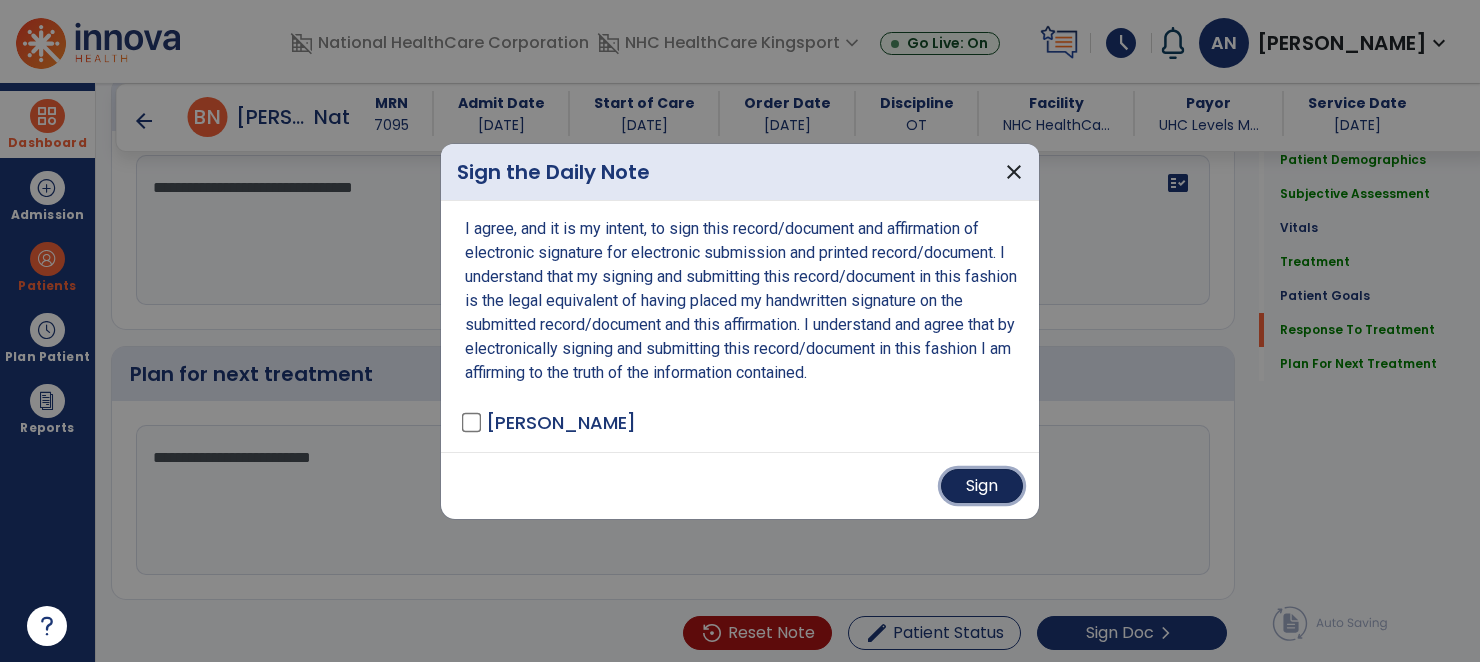 click on "Sign" at bounding box center [982, 486] 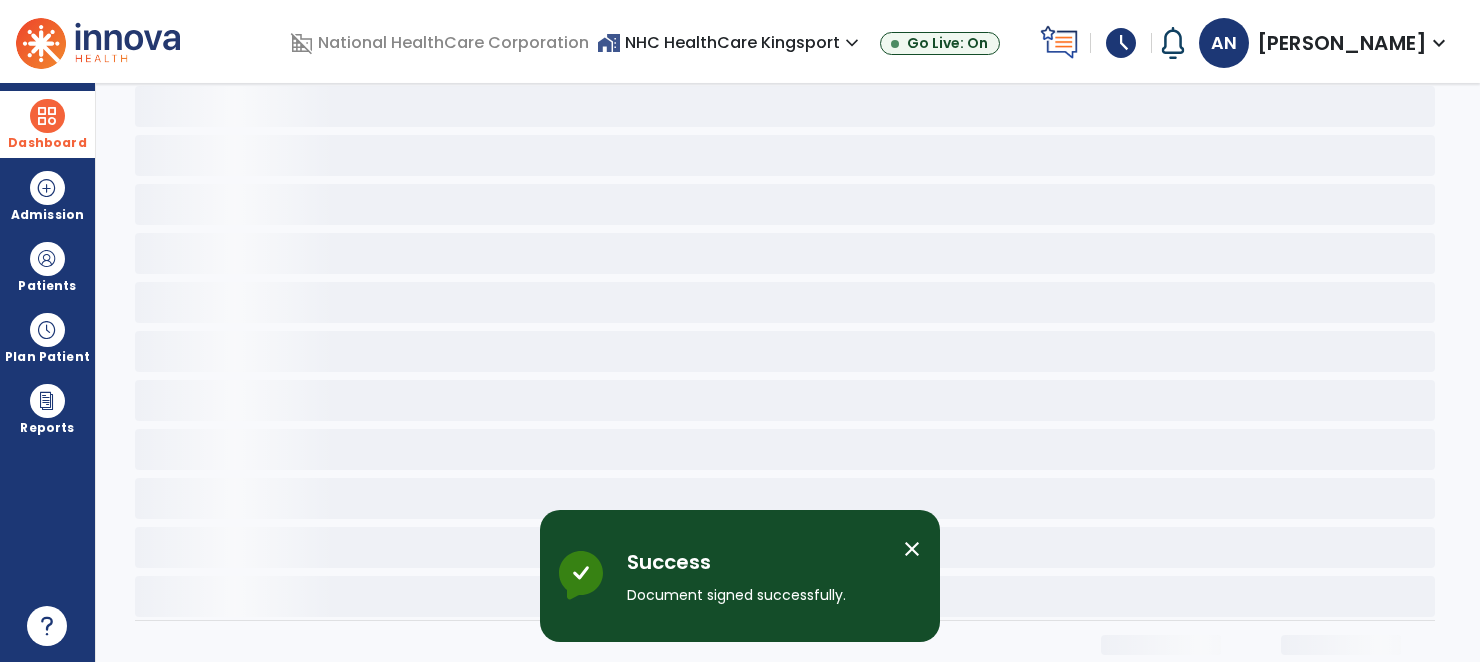 scroll, scrollTop: 0, scrollLeft: 0, axis: both 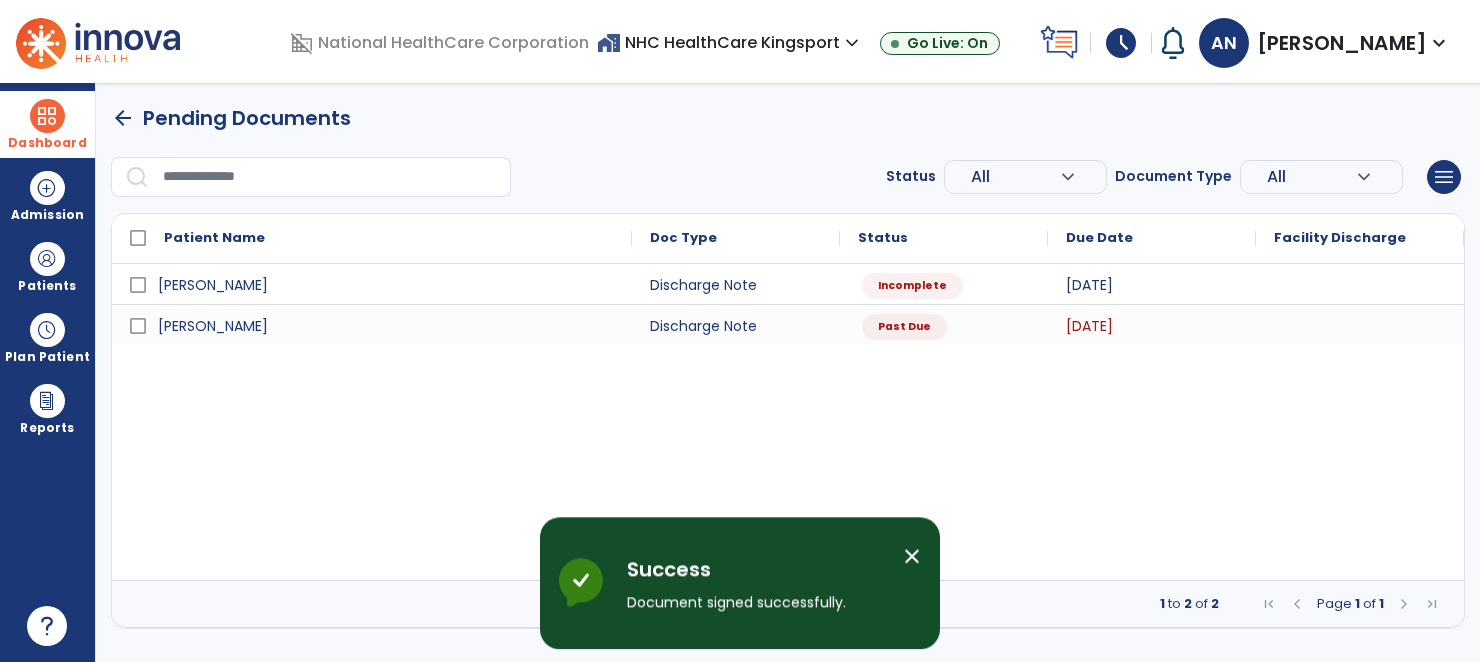 click on "Success Document signed successfully.  close   Innova Health  Success" at bounding box center (740, 576) 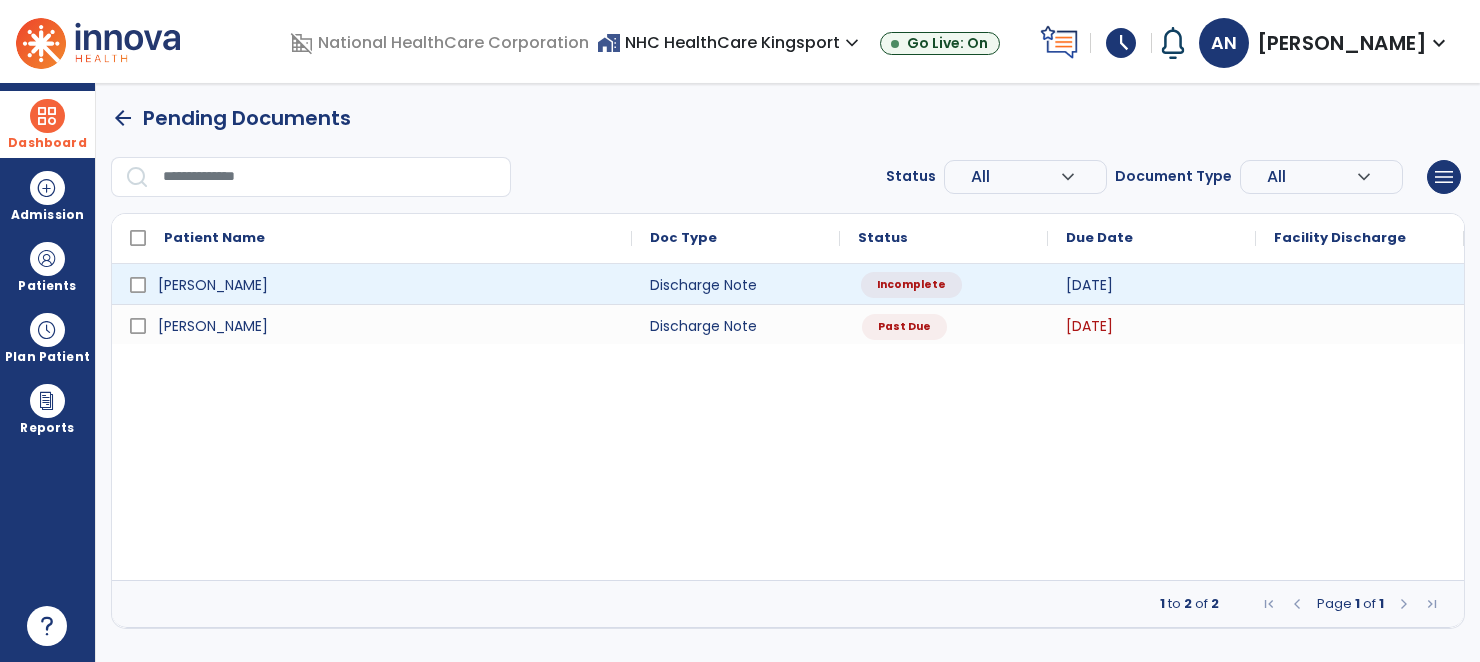 click on "Incomplete" at bounding box center [911, 285] 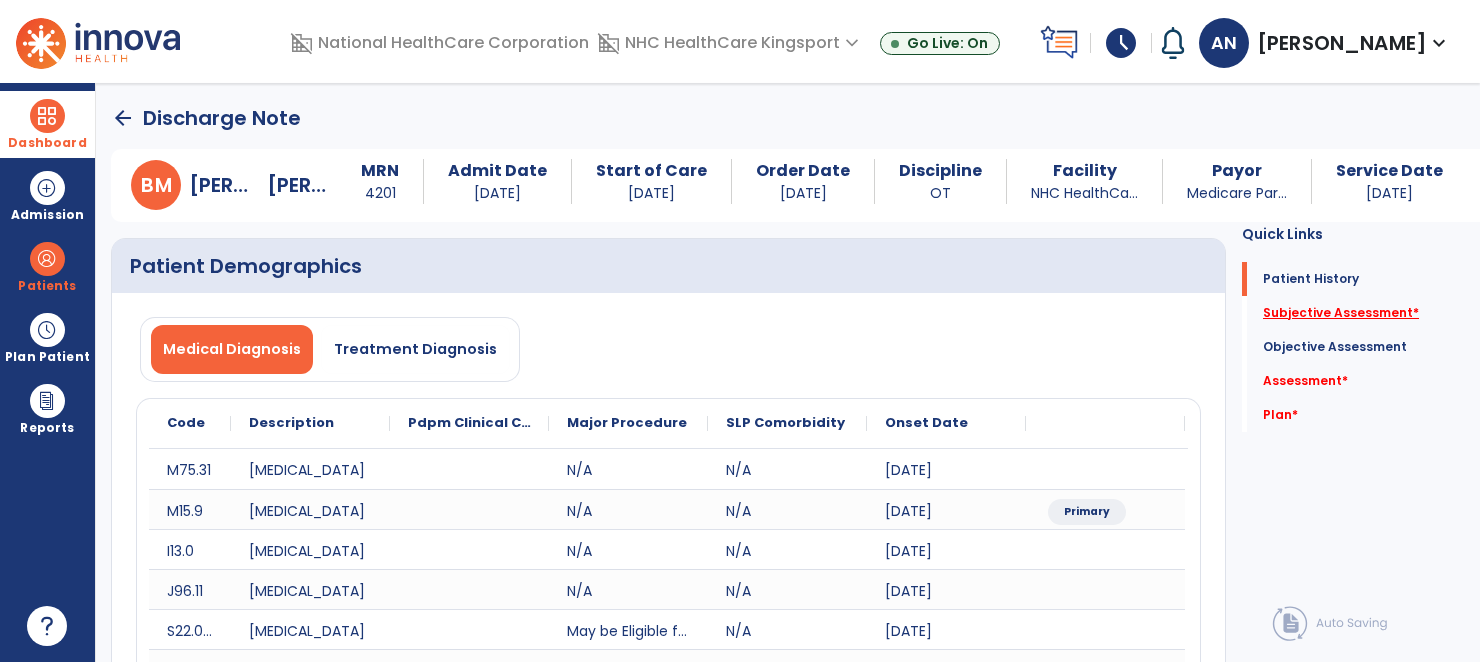 click on "Subjective Assessment   *" 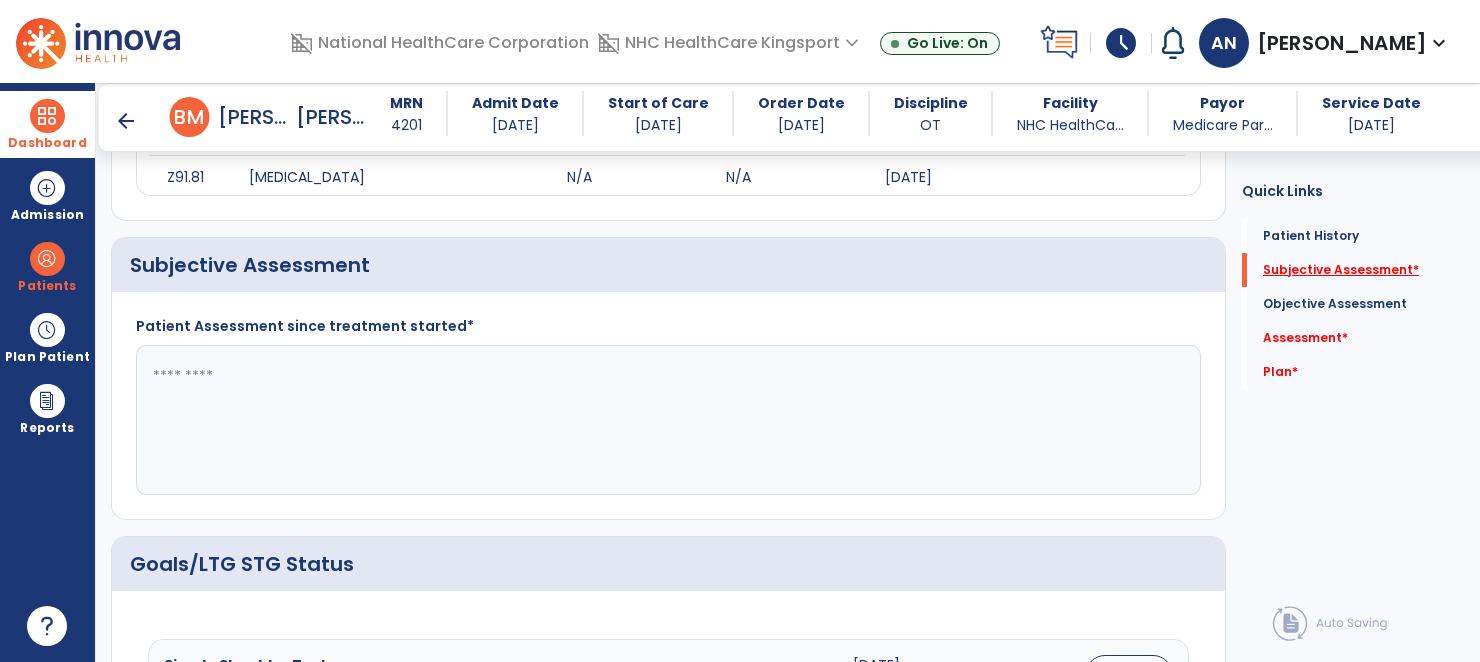 scroll, scrollTop: 539, scrollLeft: 0, axis: vertical 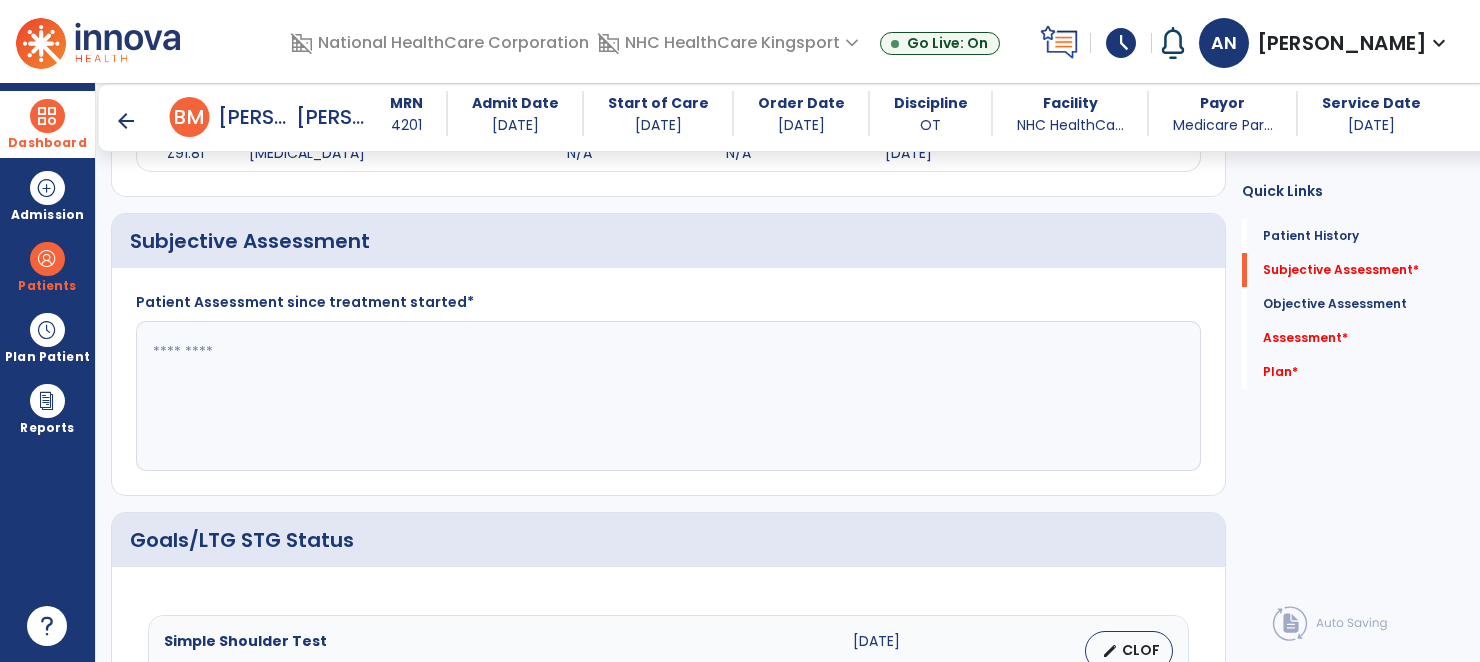click 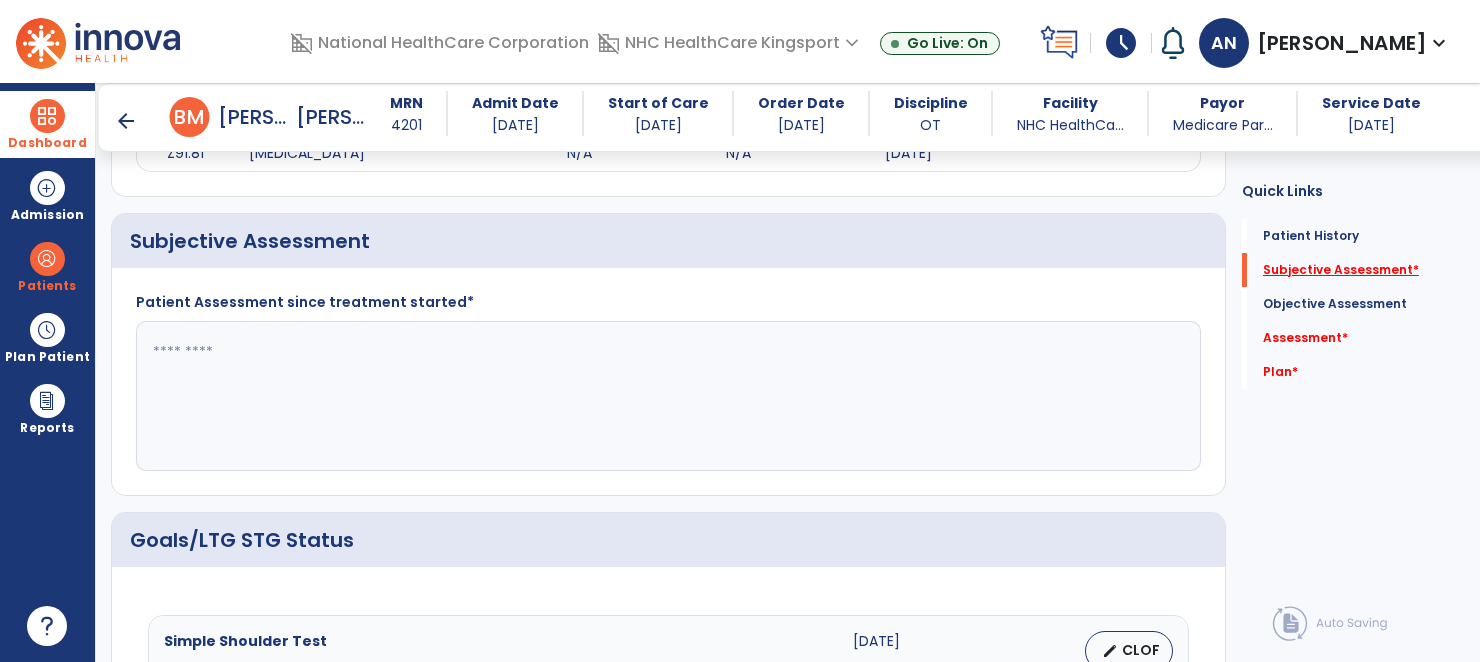 click on "Subjective Assessment   *" 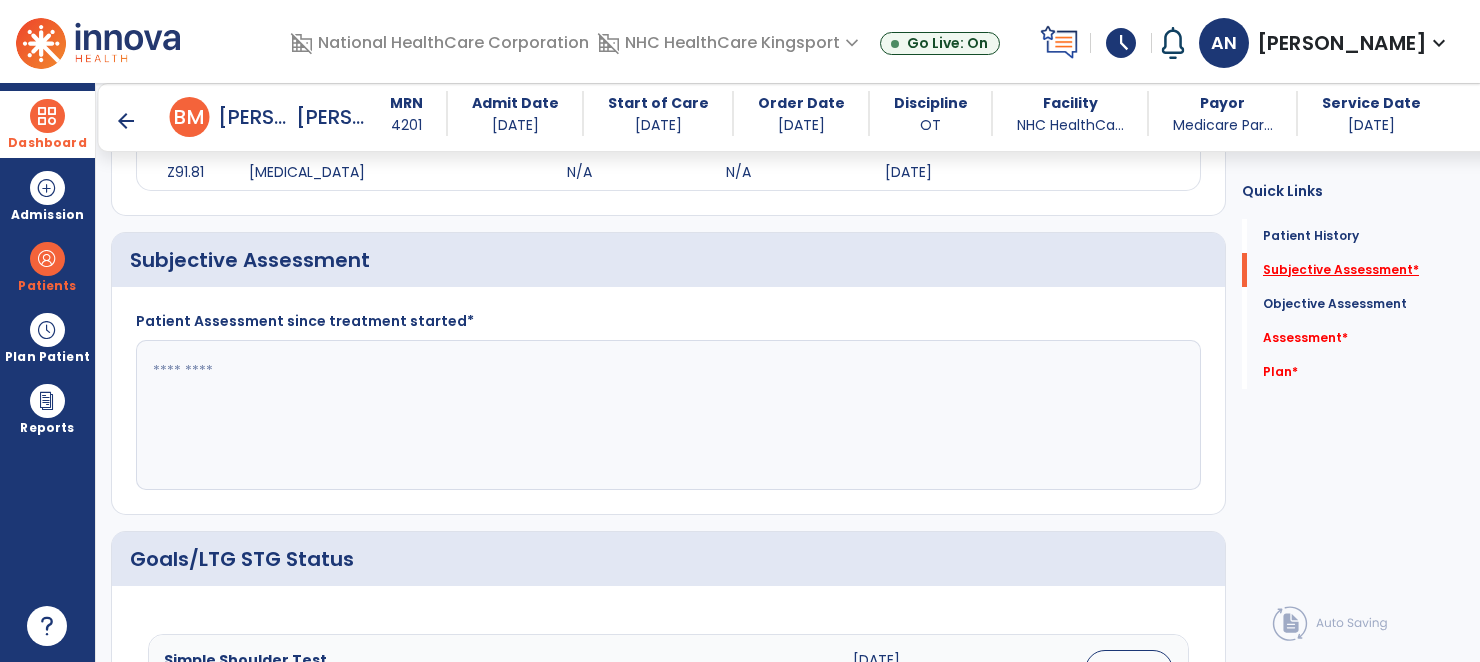 click on "Subjective Assessment   *" 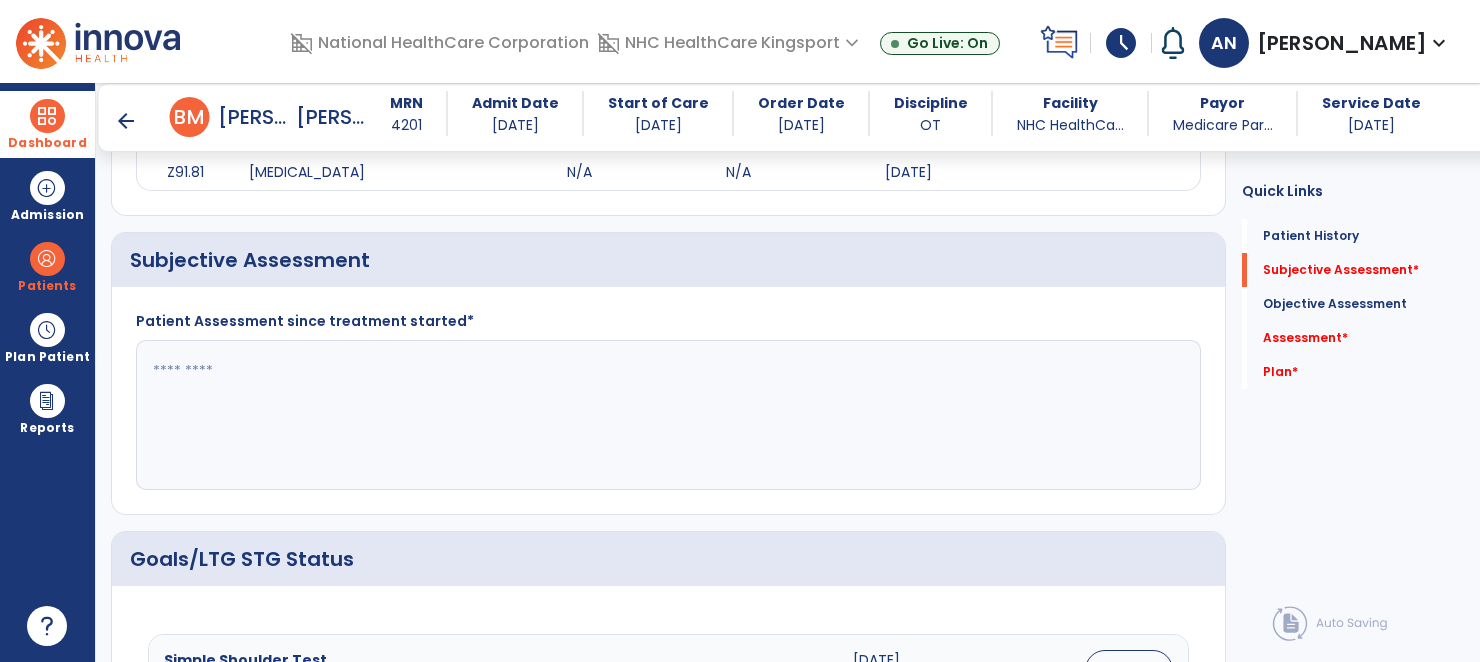 click 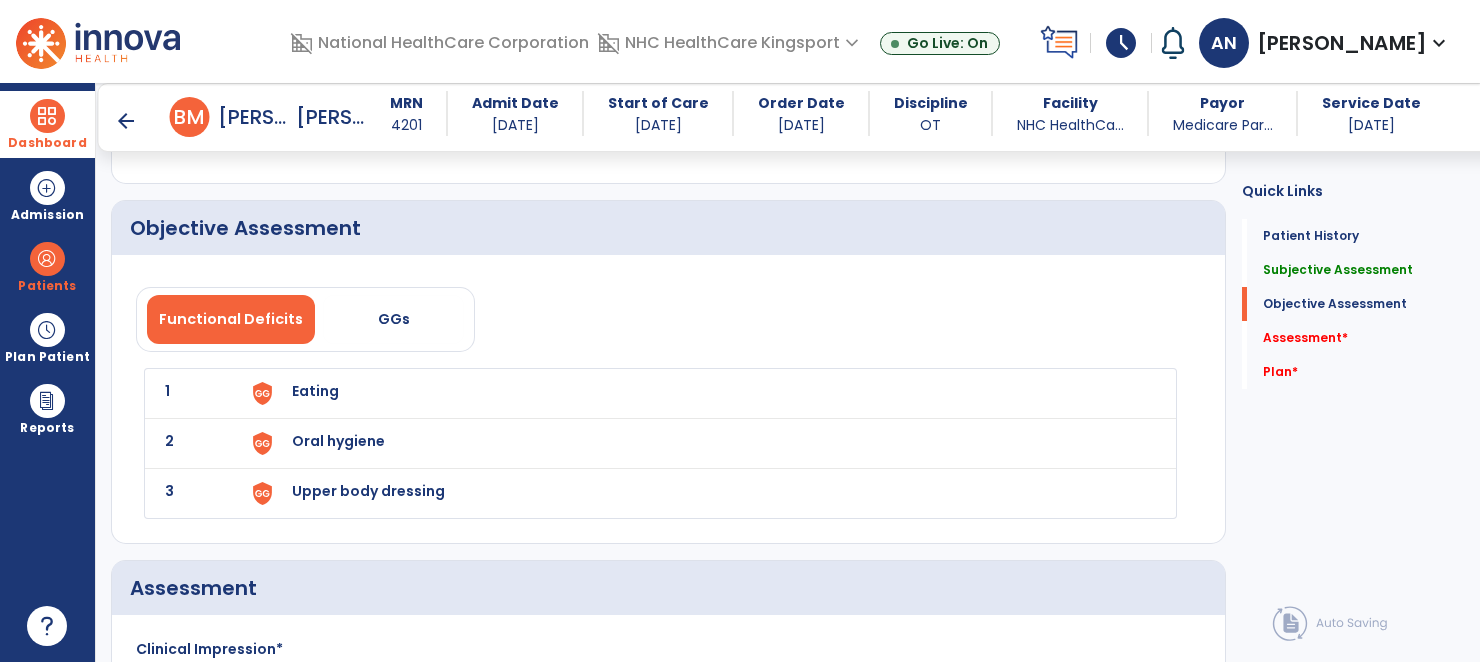 scroll, scrollTop: 1751, scrollLeft: 0, axis: vertical 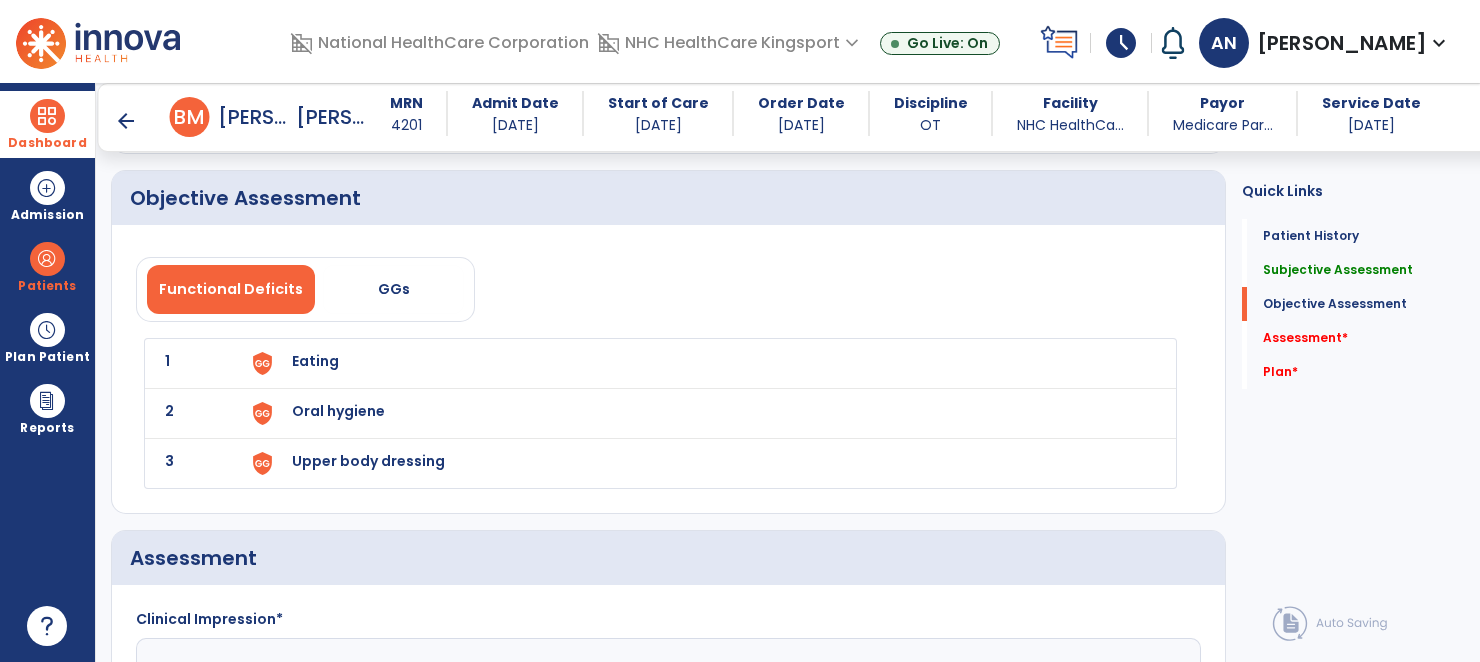 type on "**********" 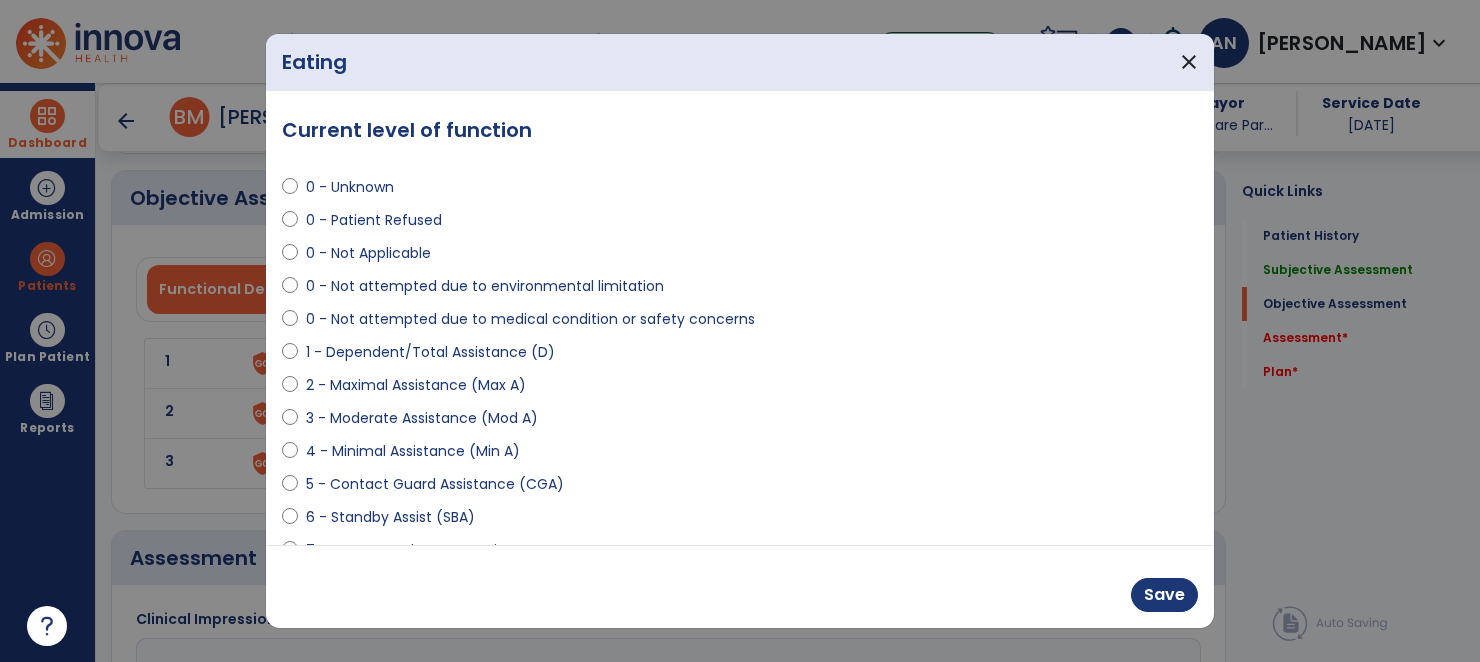 click on "4 - Minimal Assistance (Min A)" at bounding box center [413, 451] 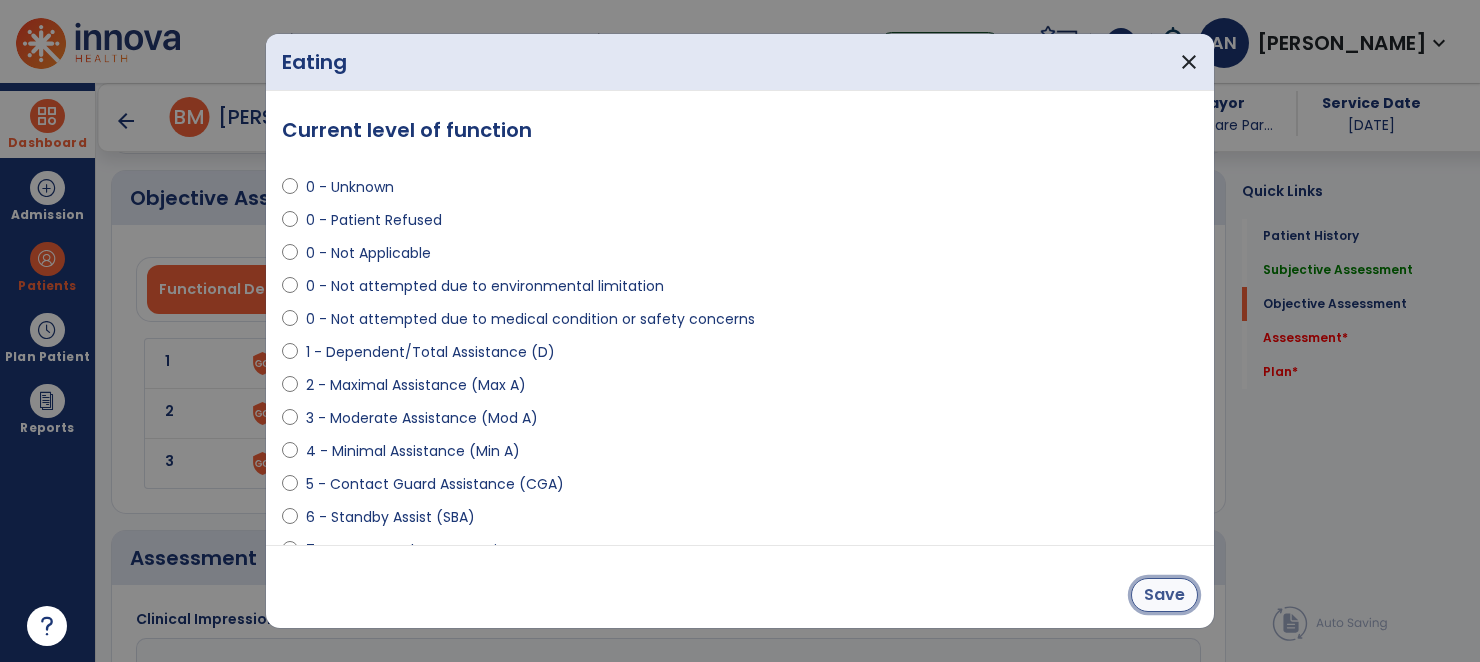 click on "Save" at bounding box center [1164, 595] 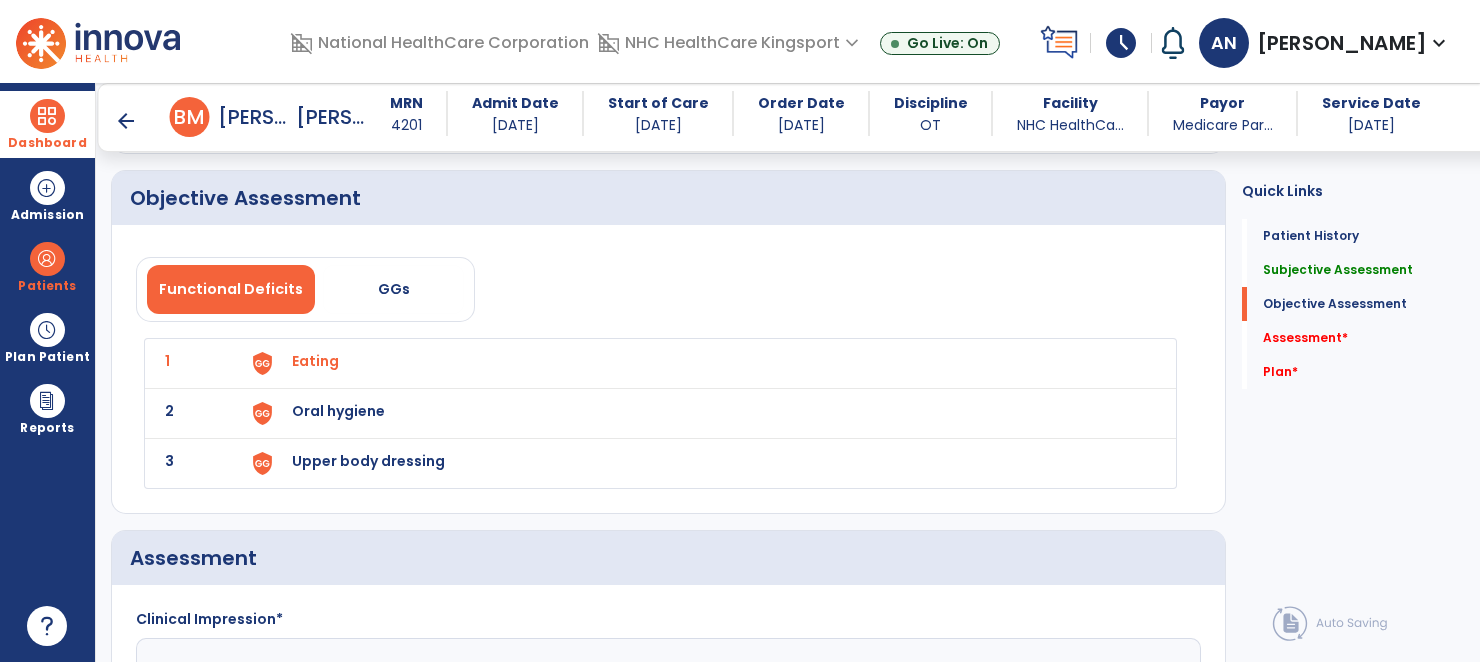 click on "Oral hygiene" at bounding box center (315, 361) 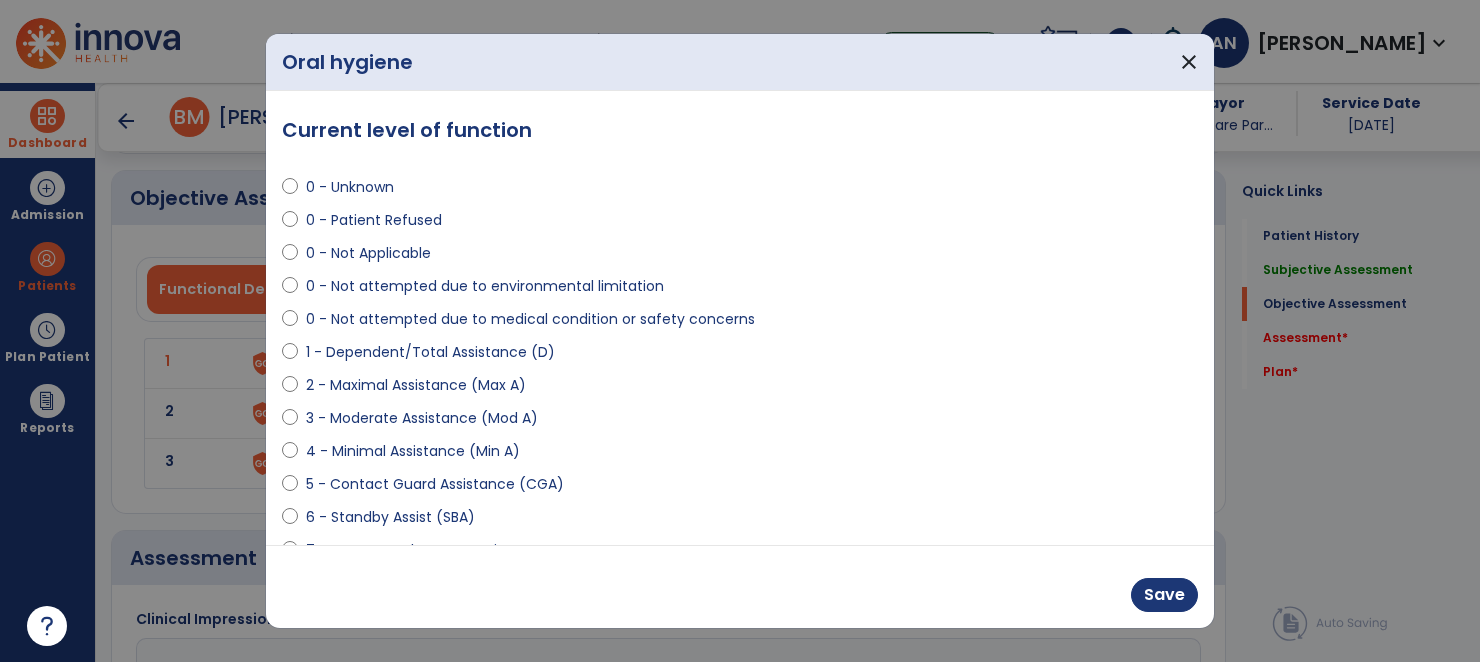 click on "4 - Minimal Assistance (Min A)" at bounding box center (413, 451) 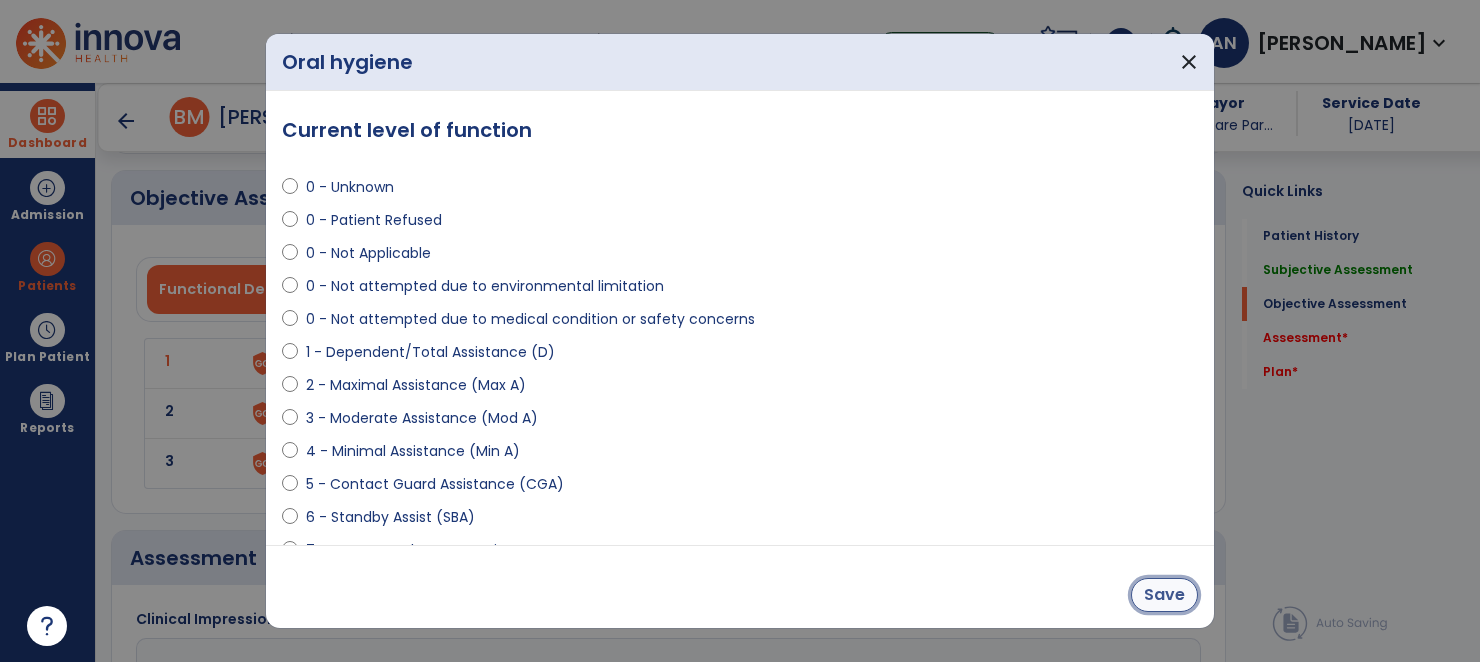 click on "Save" at bounding box center [1164, 595] 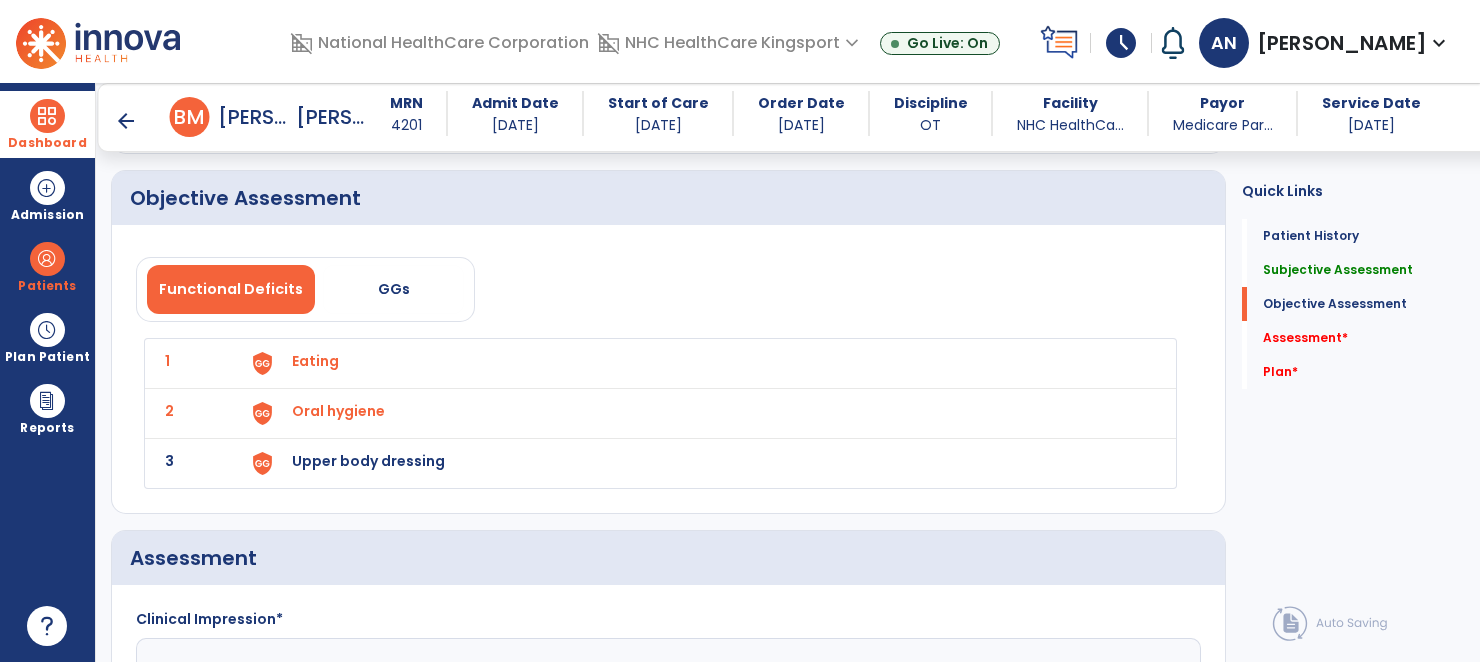 click on "3 Upper body dressing" 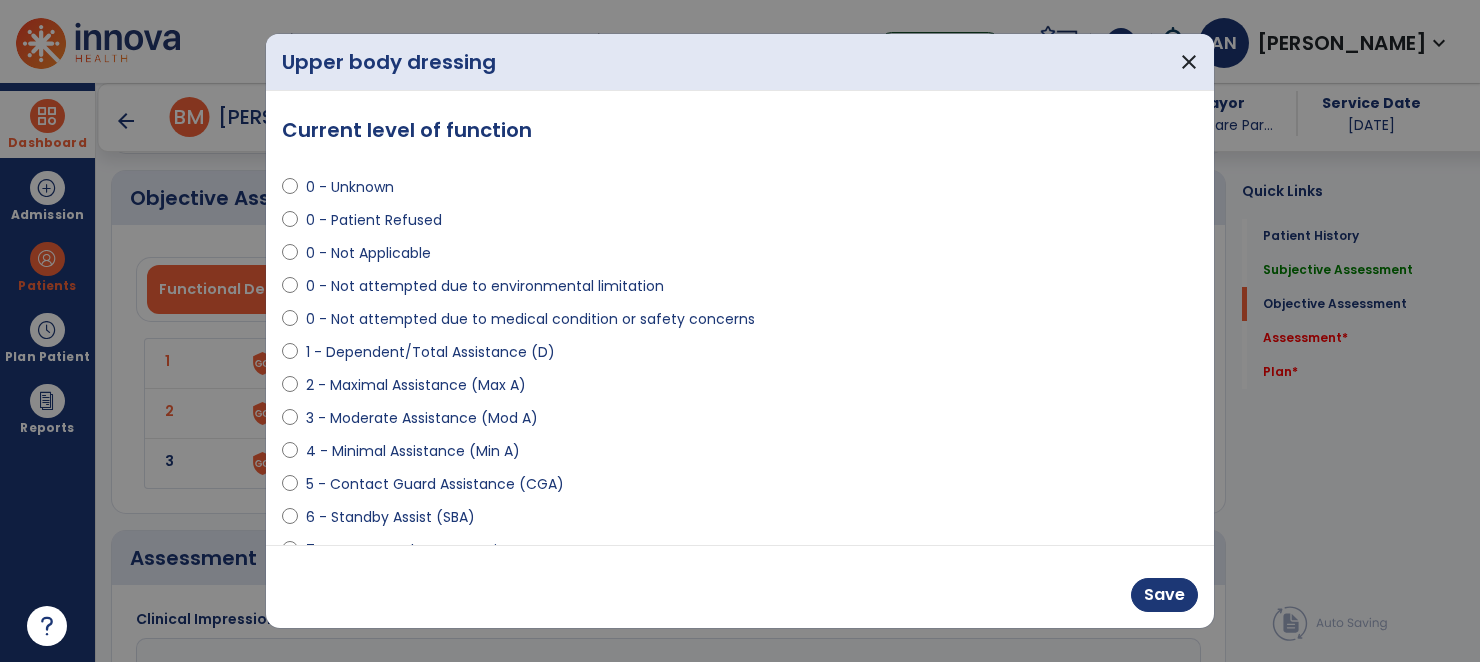 click on "3 - Moderate Assistance (Mod A)" at bounding box center [422, 418] 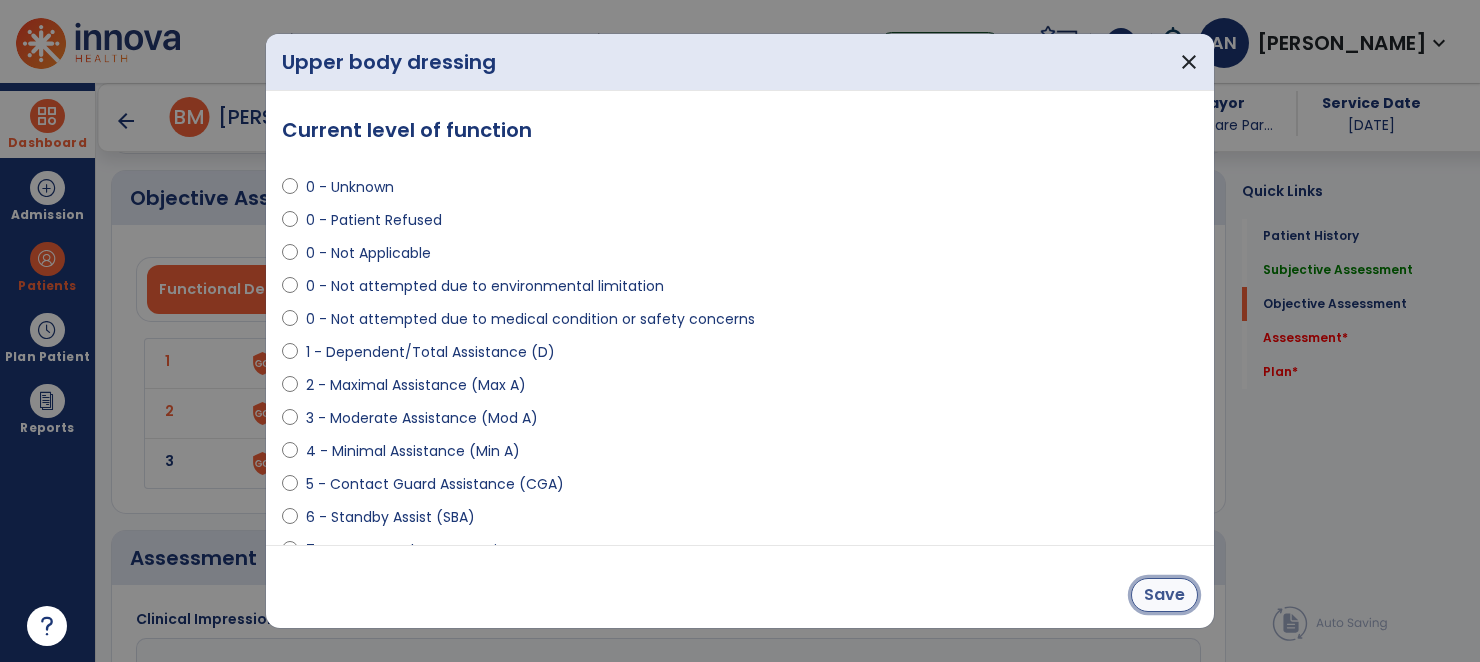 click on "Save" at bounding box center [1164, 595] 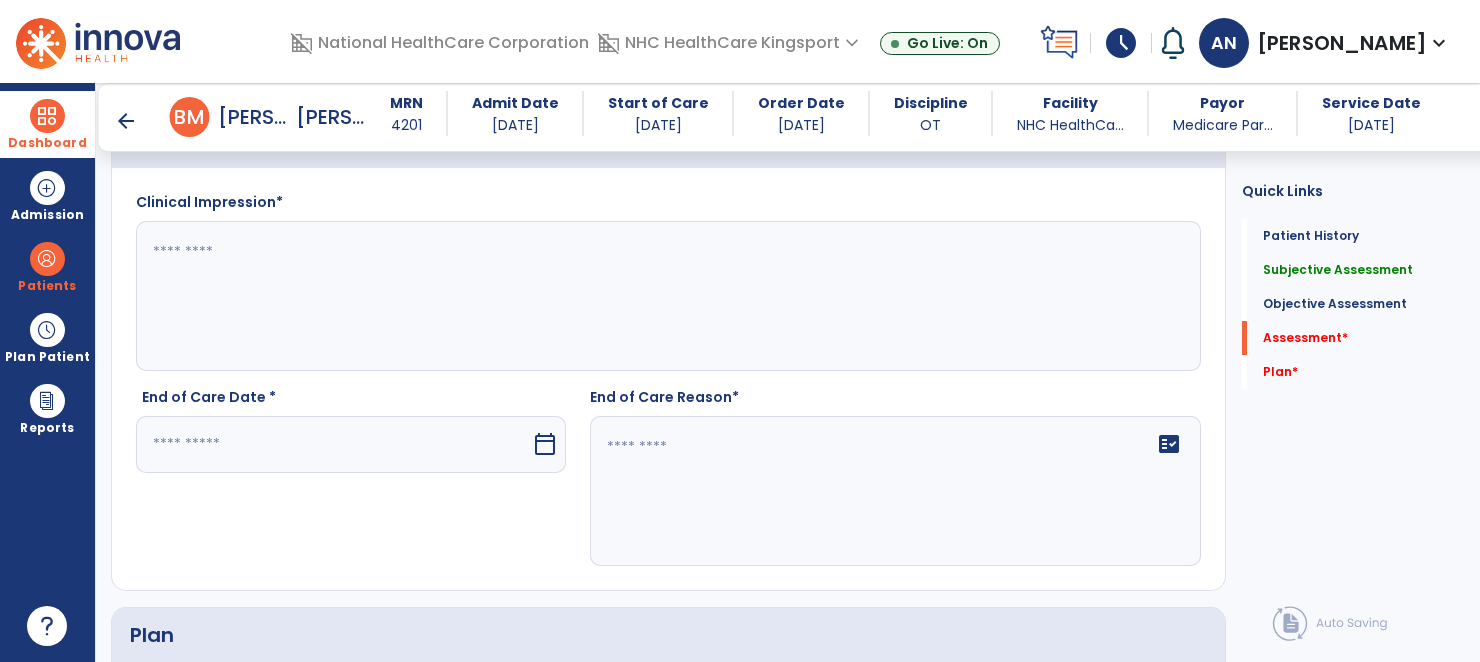 scroll, scrollTop: 2172, scrollLeft: 0, axis: vertical 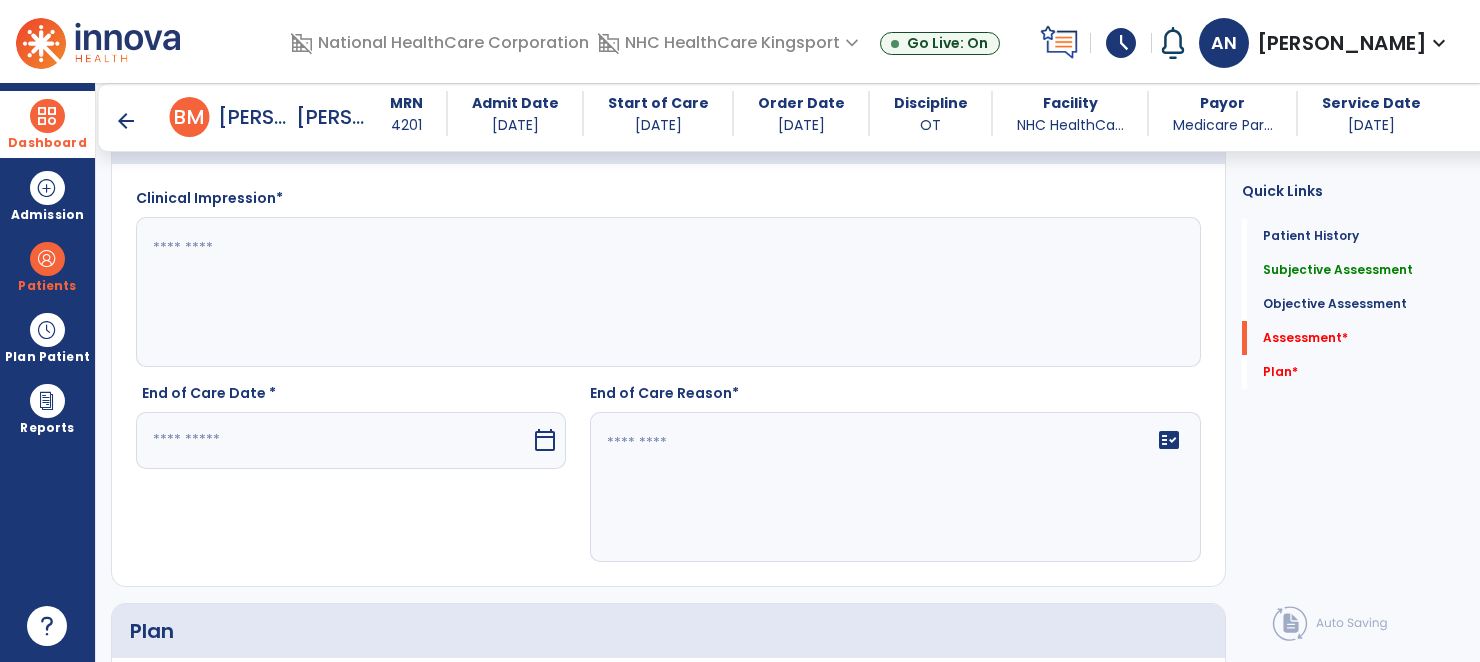 click 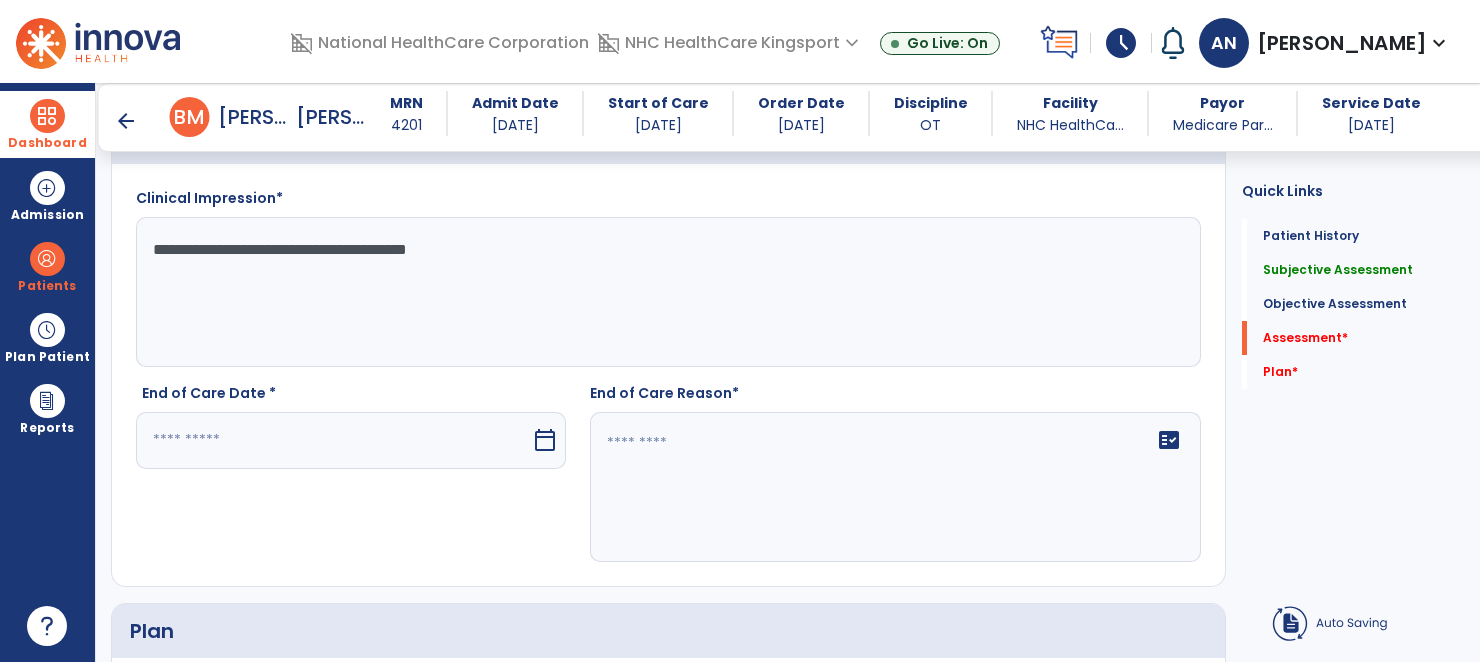 type on "**********" 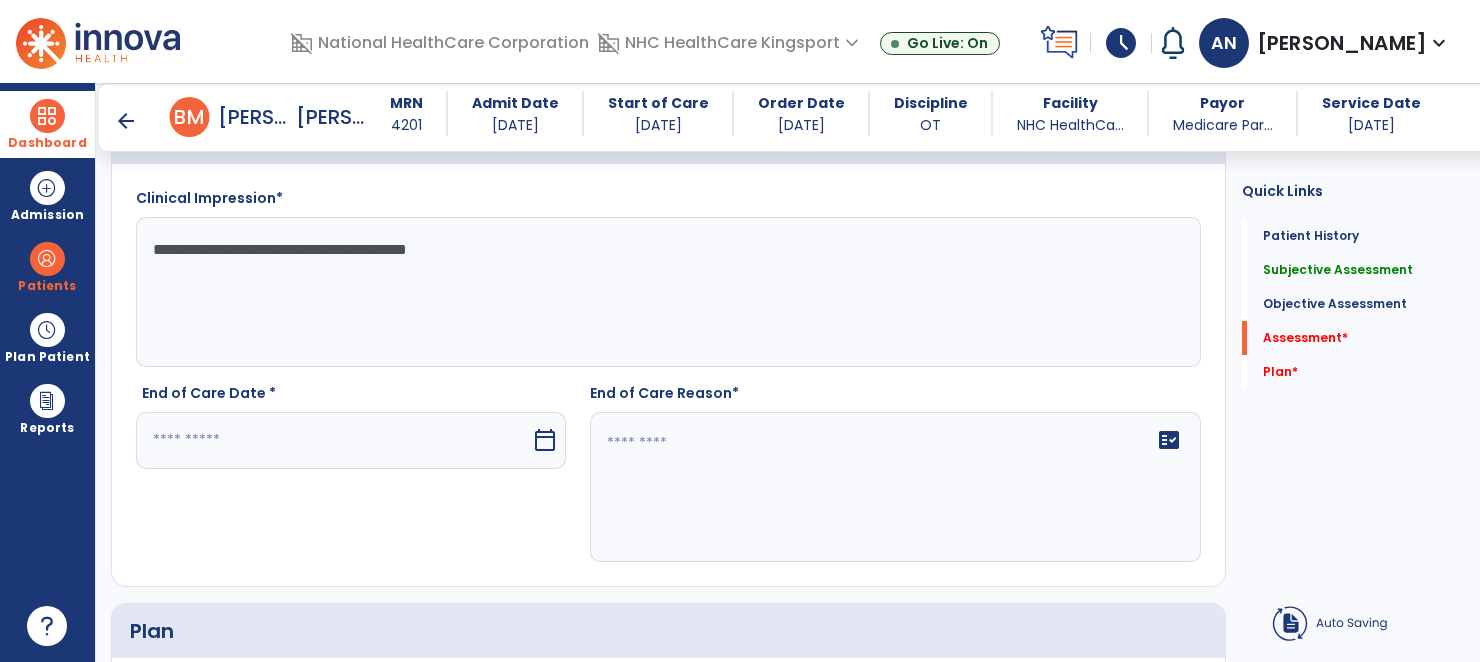 click at bounding box center [333, 440] 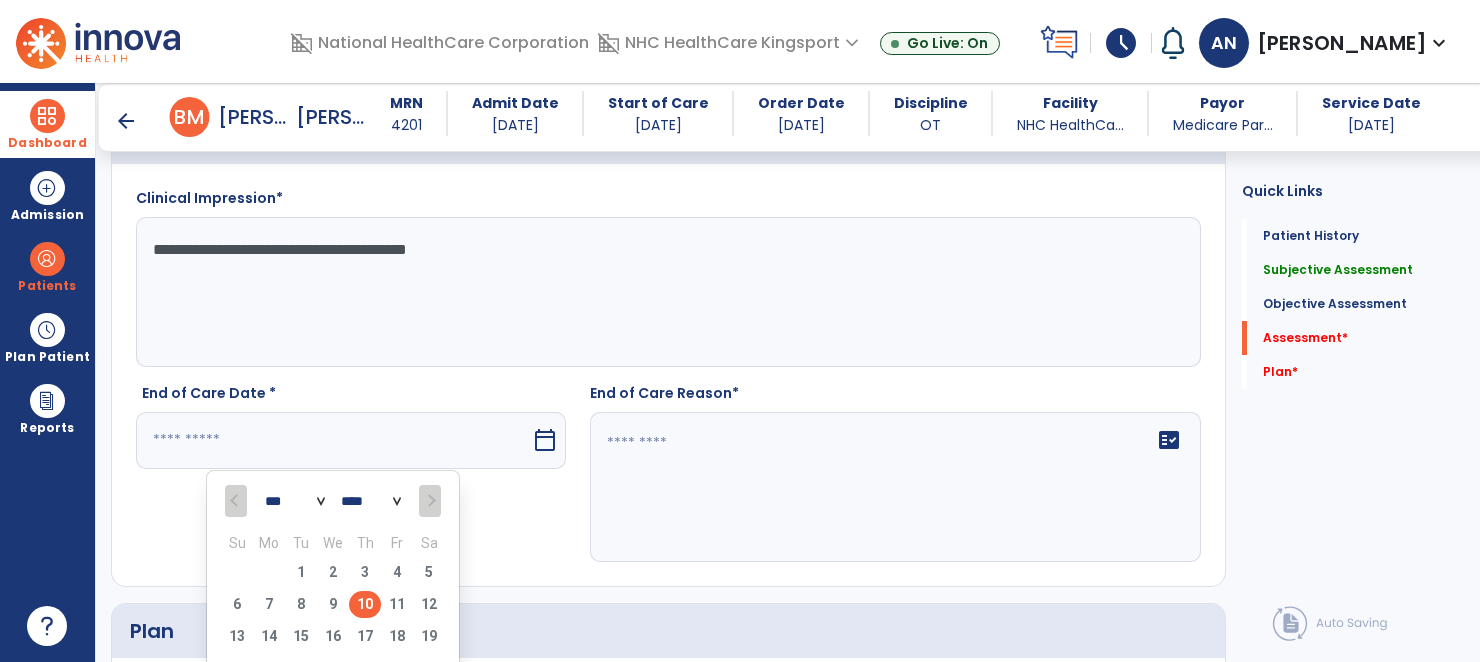 click on "10" at bounding box center (365, 604) 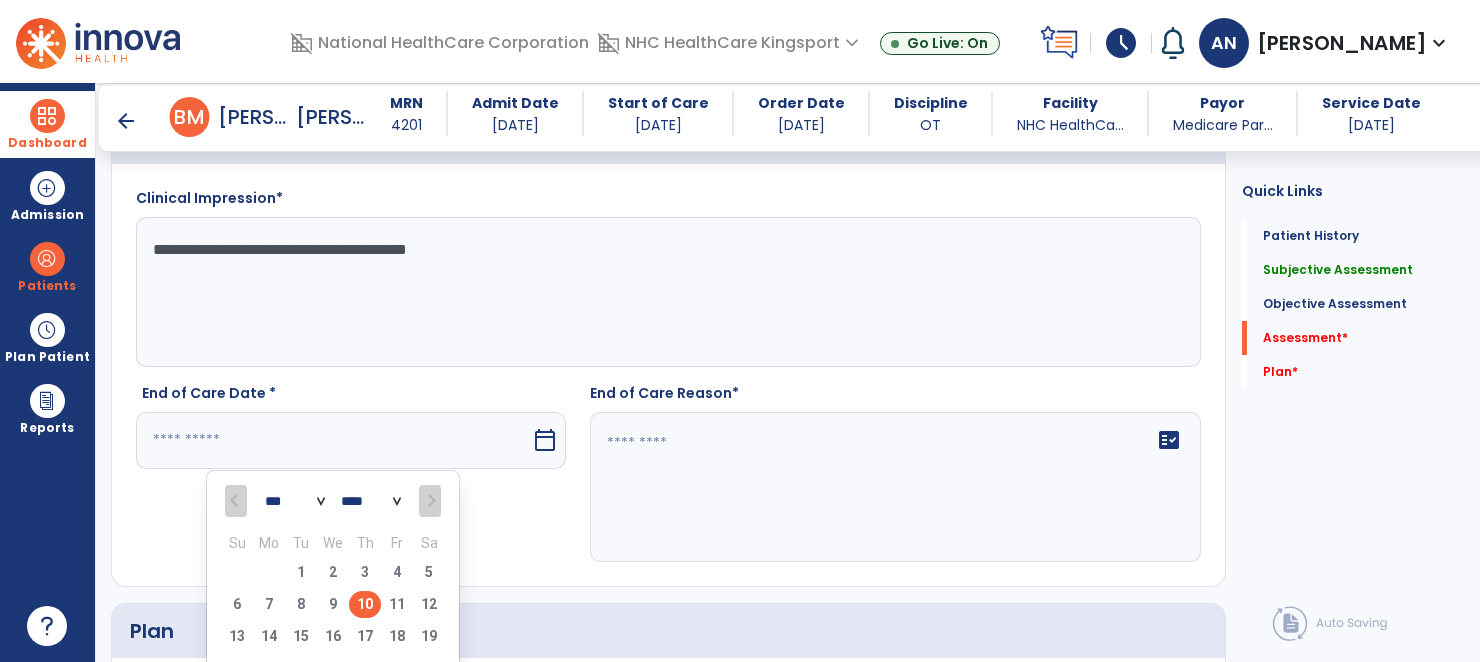 type on "*********" 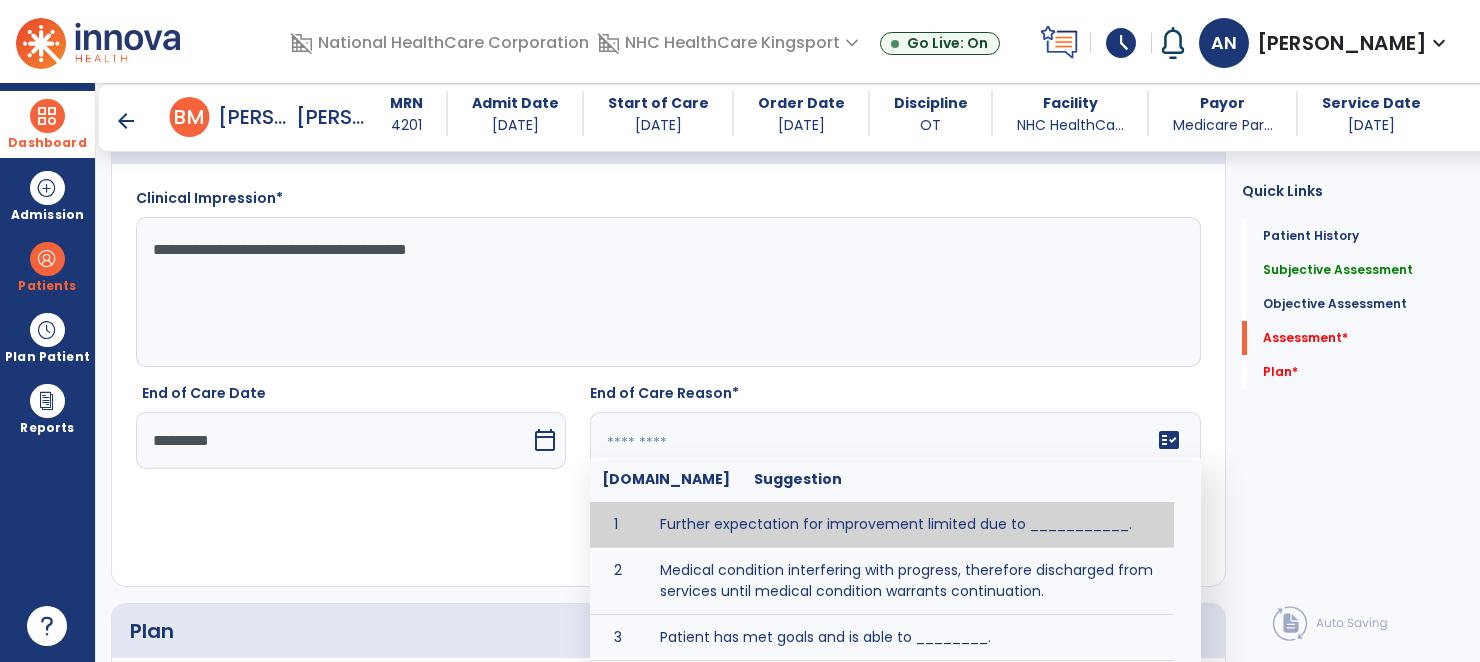 click on "fact_check  Sr.No Suggestion 1 Further expectation for improvement limited due to ___________. 2 Medical condition interfering with progress, therefore discharged from services until medical condition warrants continuation. 3 Patient has met goals and is able to ________. 4 Patient has reached safe level of _______ and is competent to follow prescribed home exercise program. 5 Patient responded to therapy ____________. 6 Unexpected facility discharge - patient continues to warrant further therapy and will be re-screened upon readmission. 7 Unstable medical condition makes continued services inappropriate at this time." 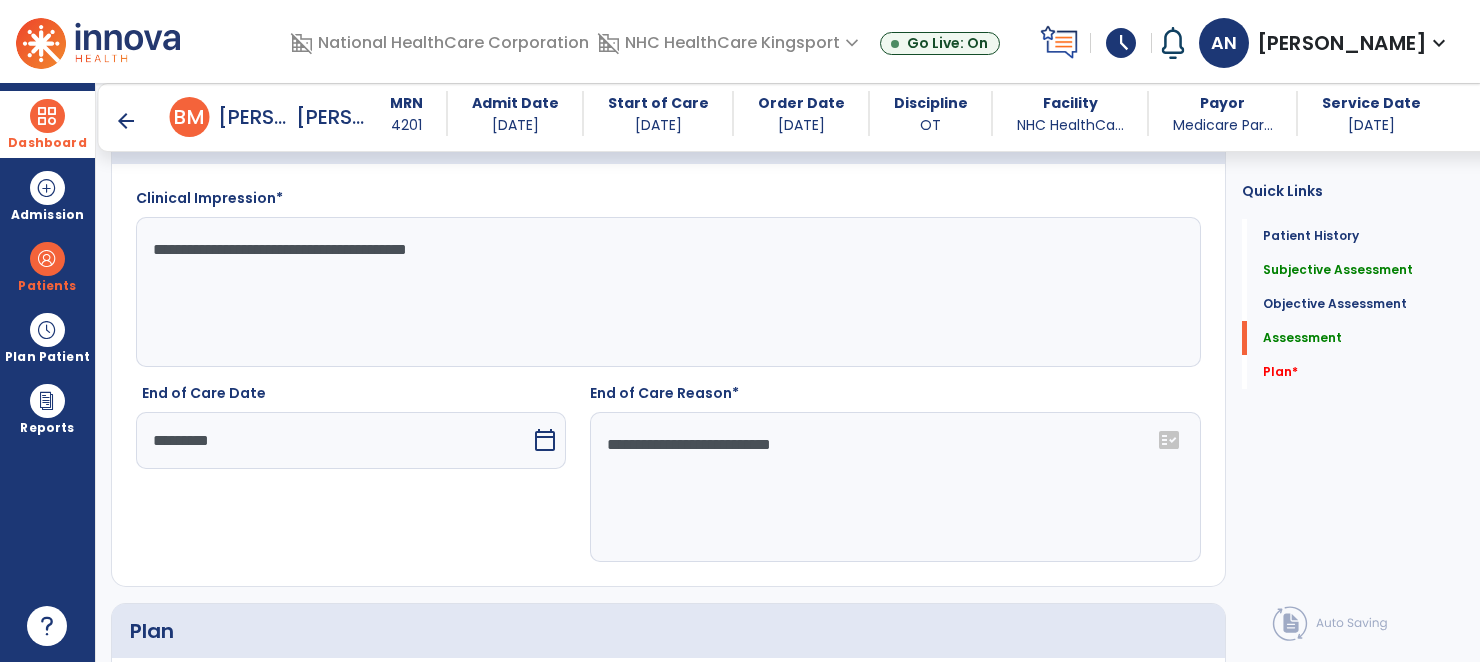 type on "**********" 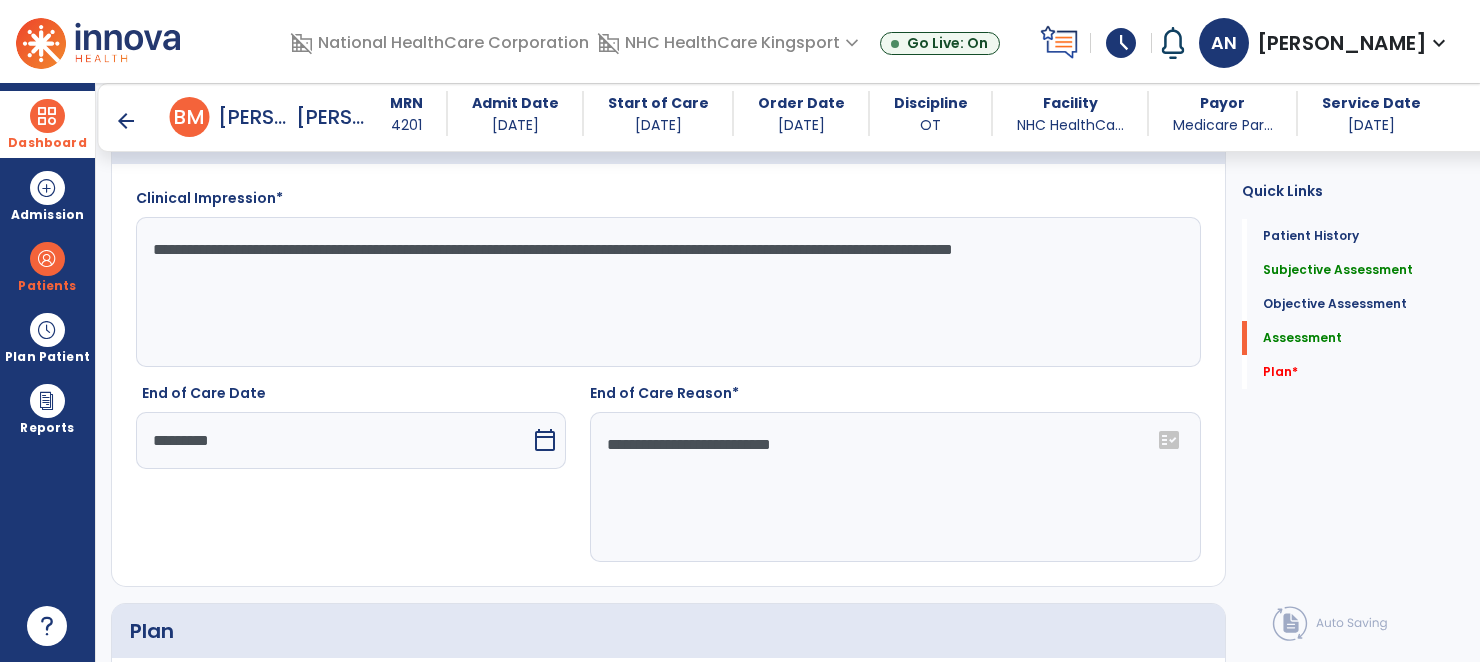 click on "**********" 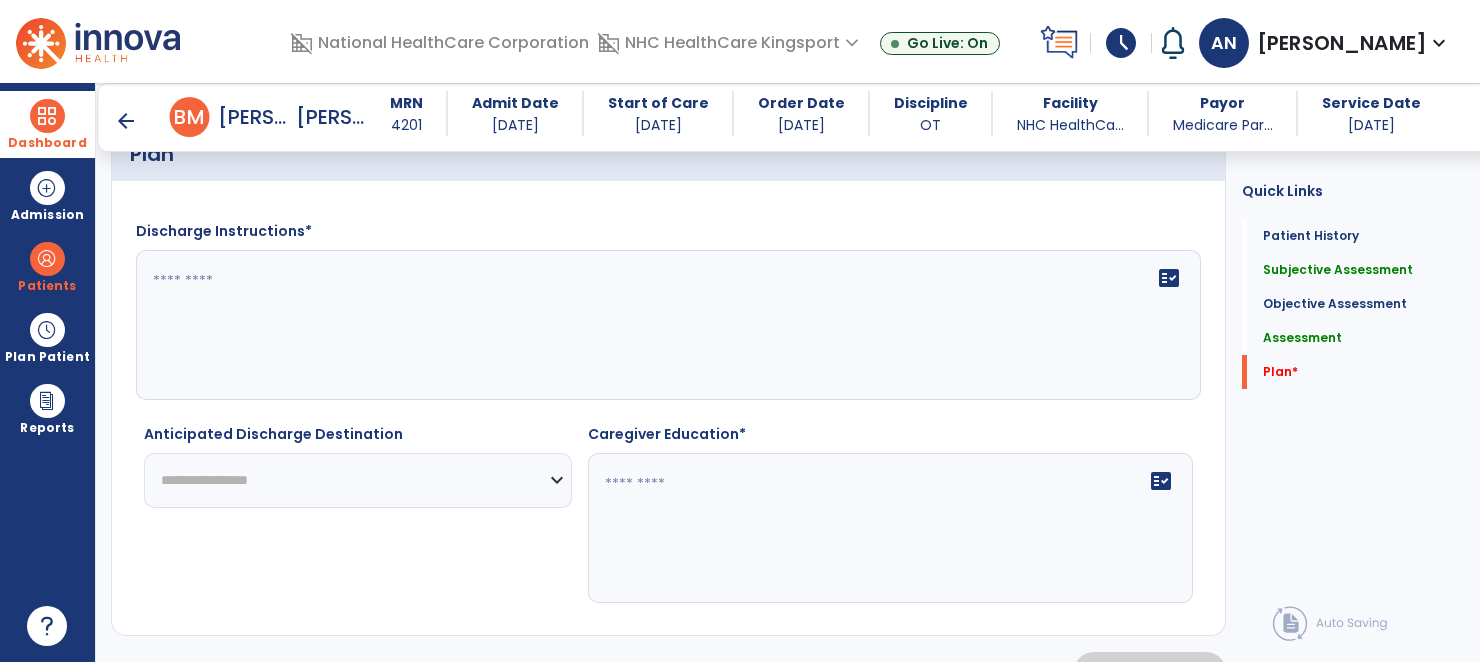 scroll, scrollTop: 2650, scrollLeft: 0, axis: vertical 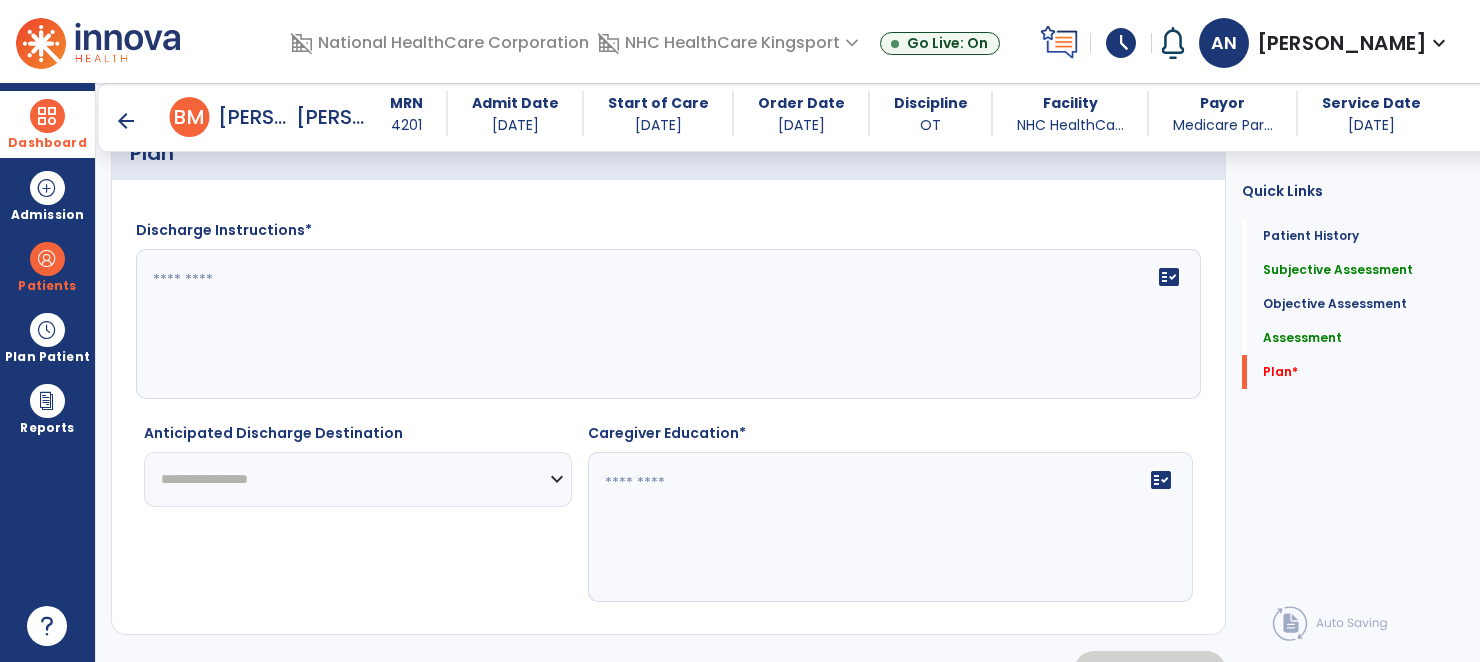 type on "**********" 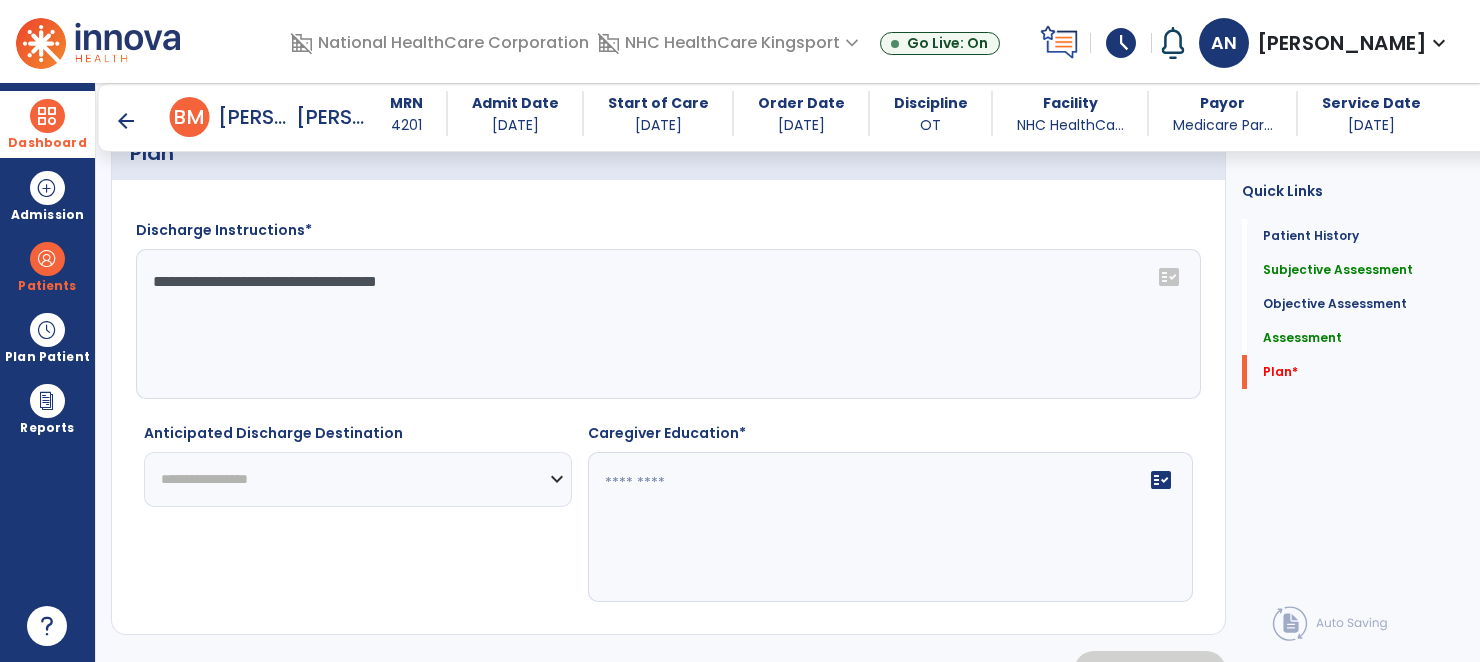 type on "**********" 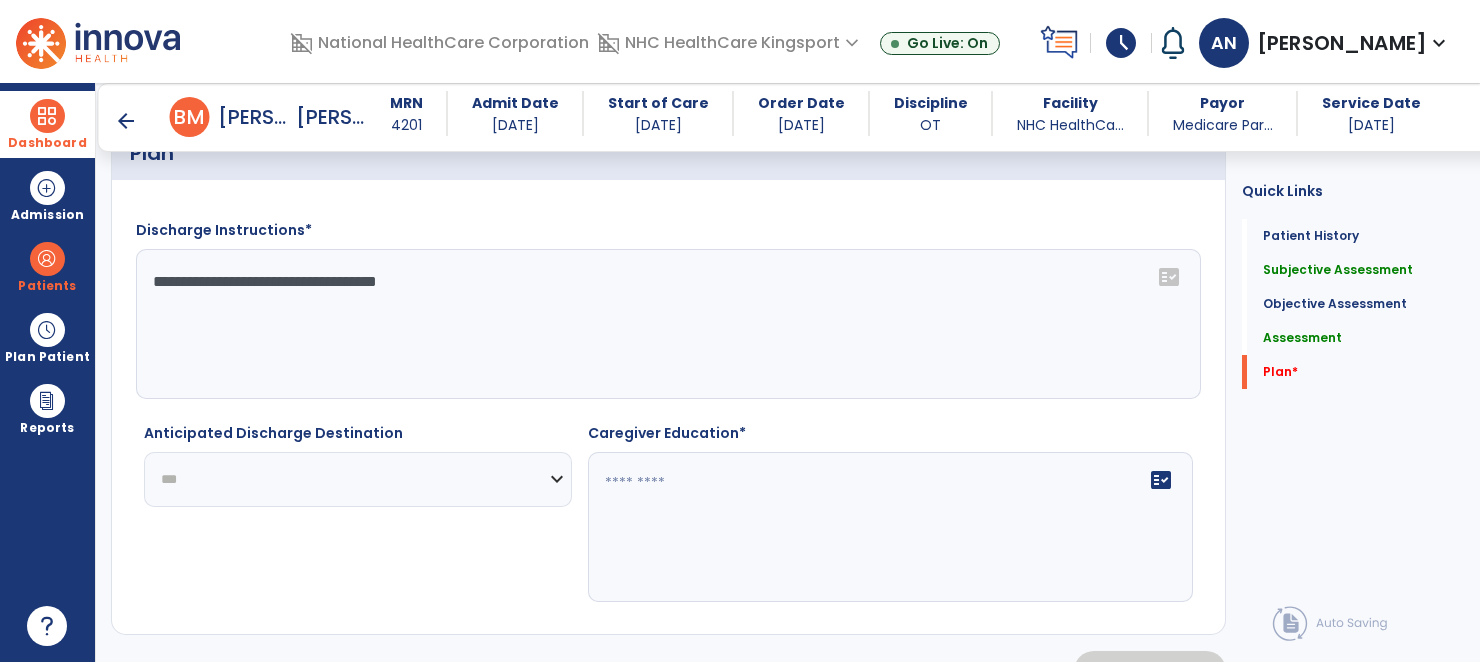 click on "**********" 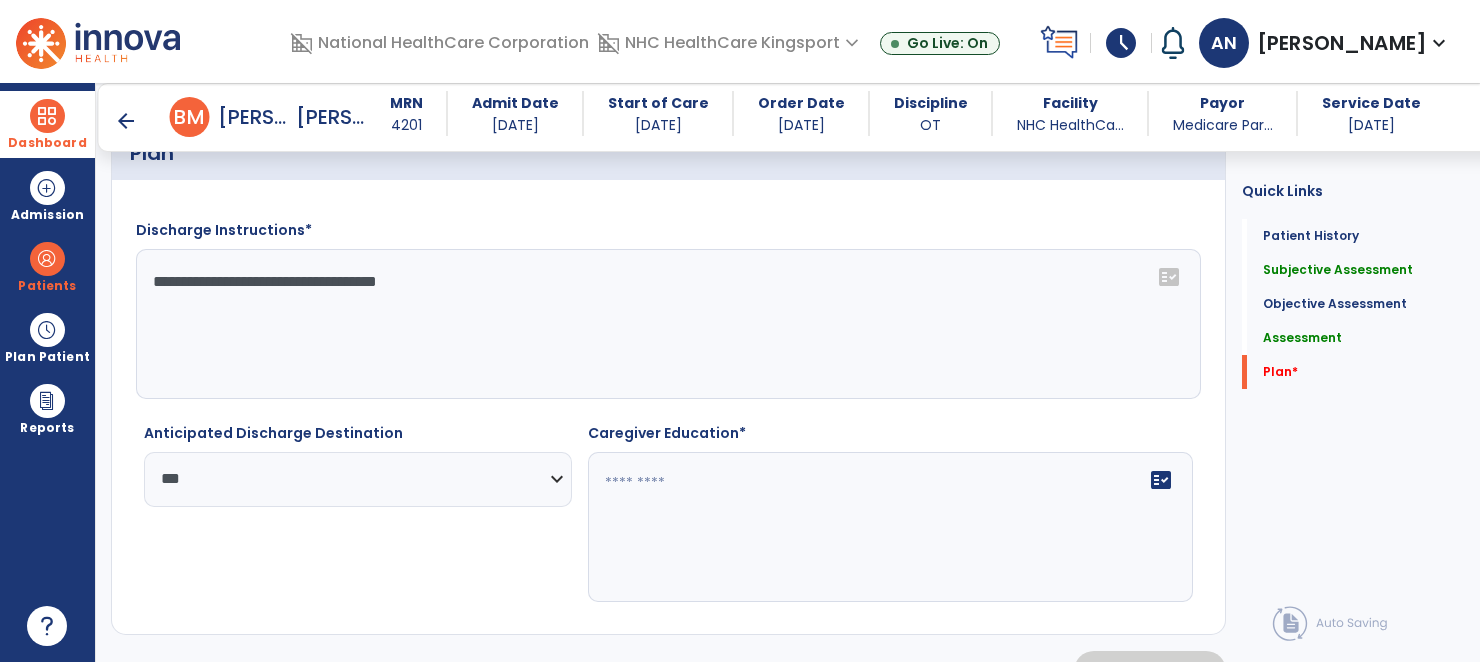 click on "fact_check" 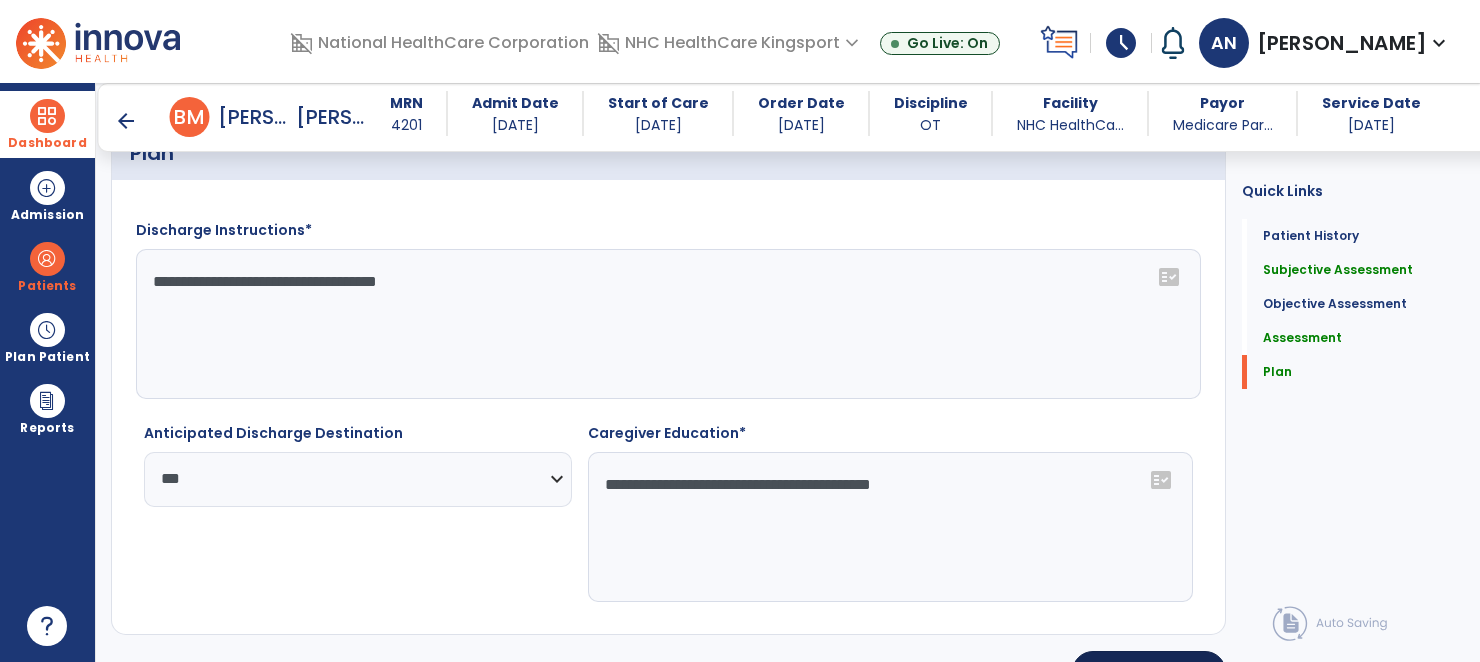 type on "**********" 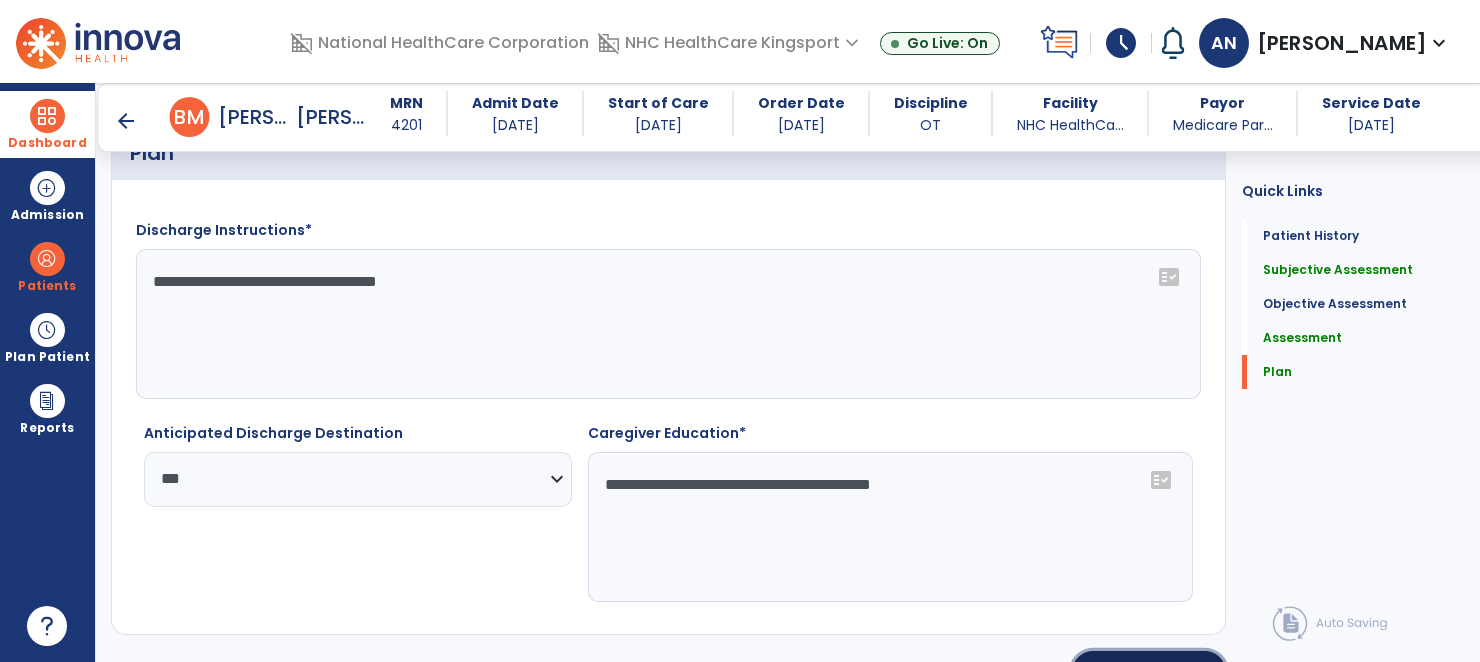 click on "Sign  chevron_right" 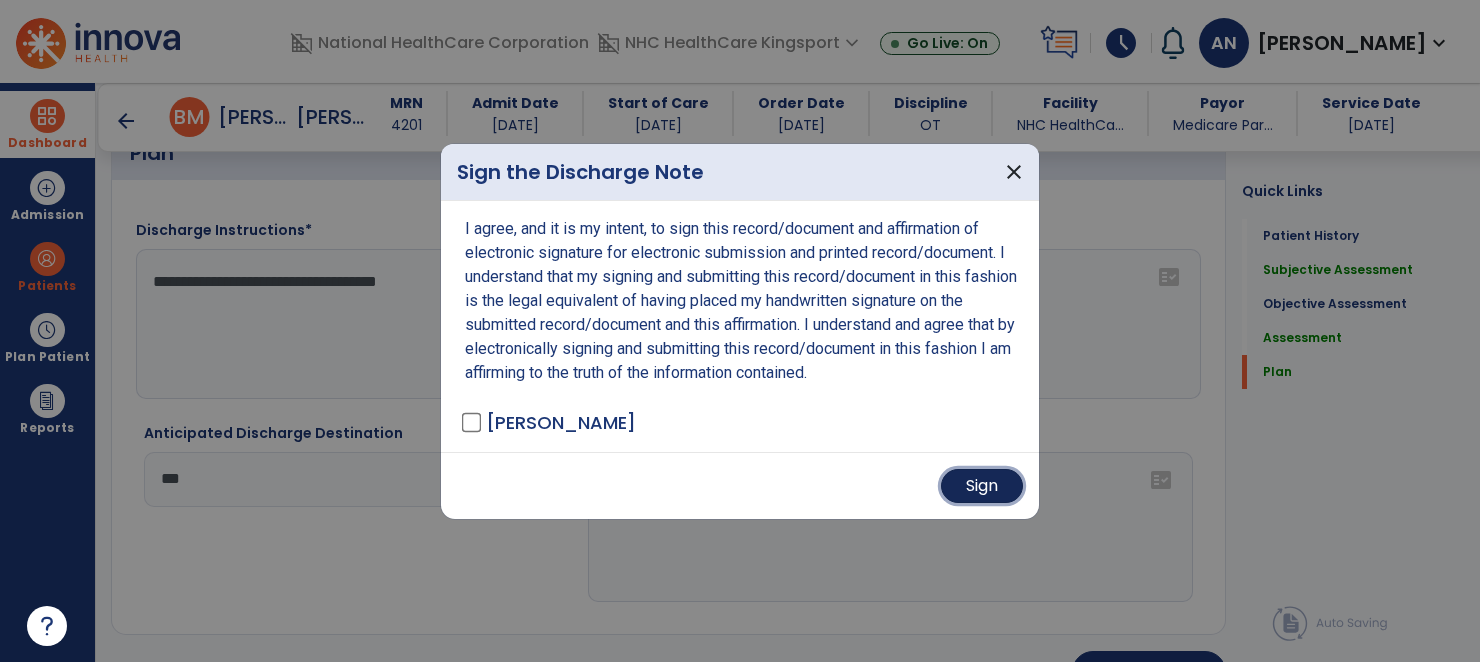 click on "Sign" at bounding box center (982, 486) 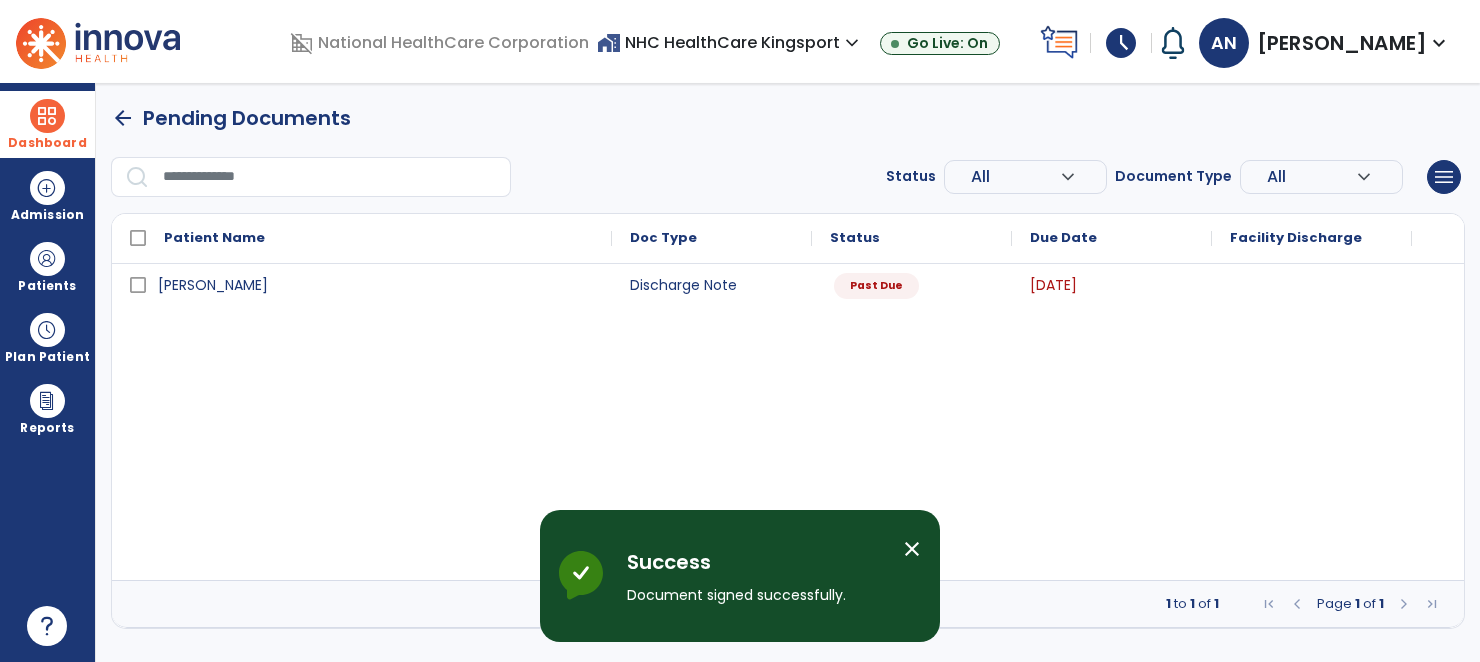scroll, scrollTop: 0, scrollLeft: 0, axis: both 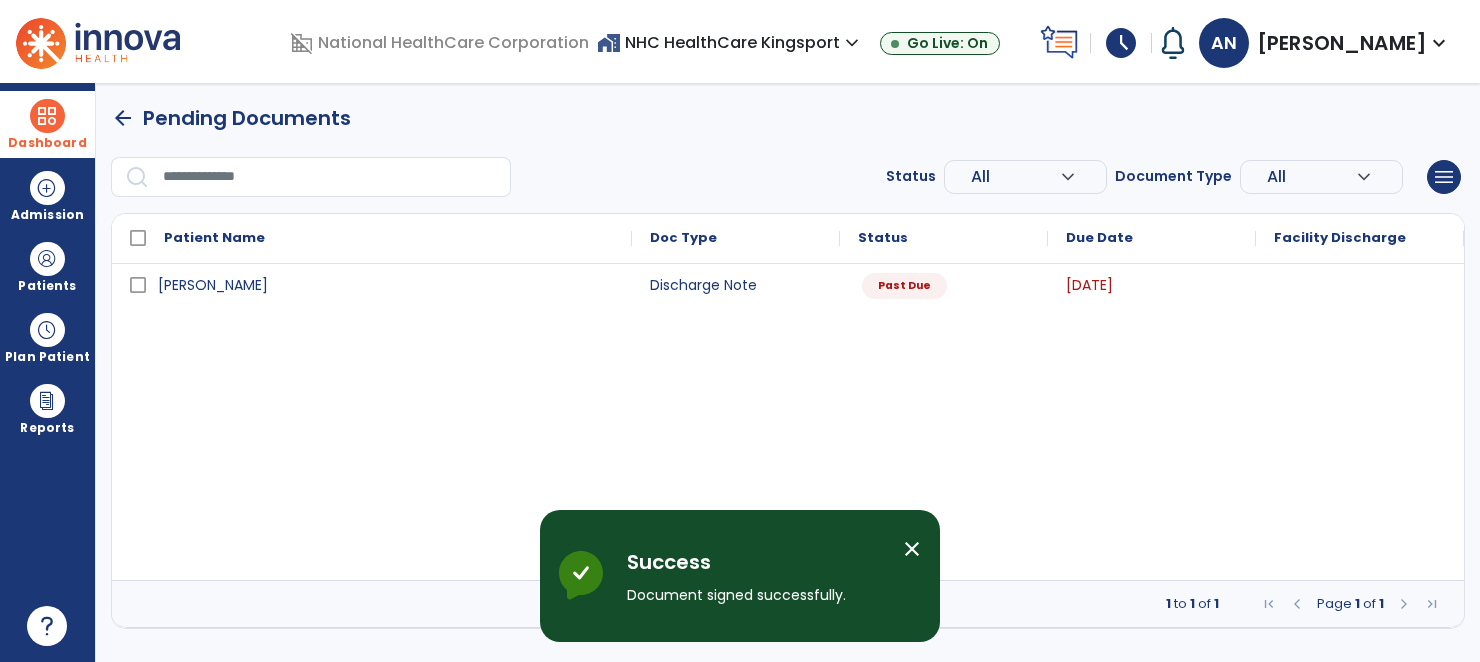 click on "close" at bounding box center [912, 549] 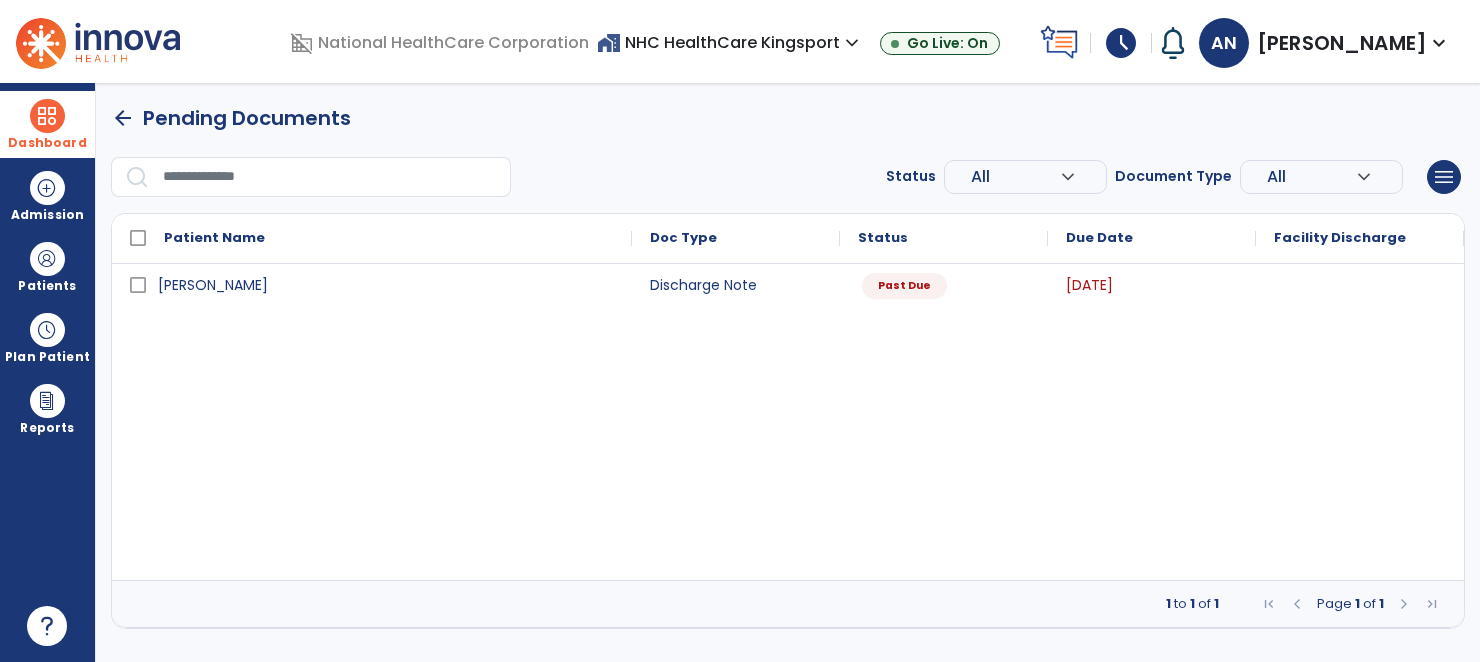 click at bounding box center [47, 116] 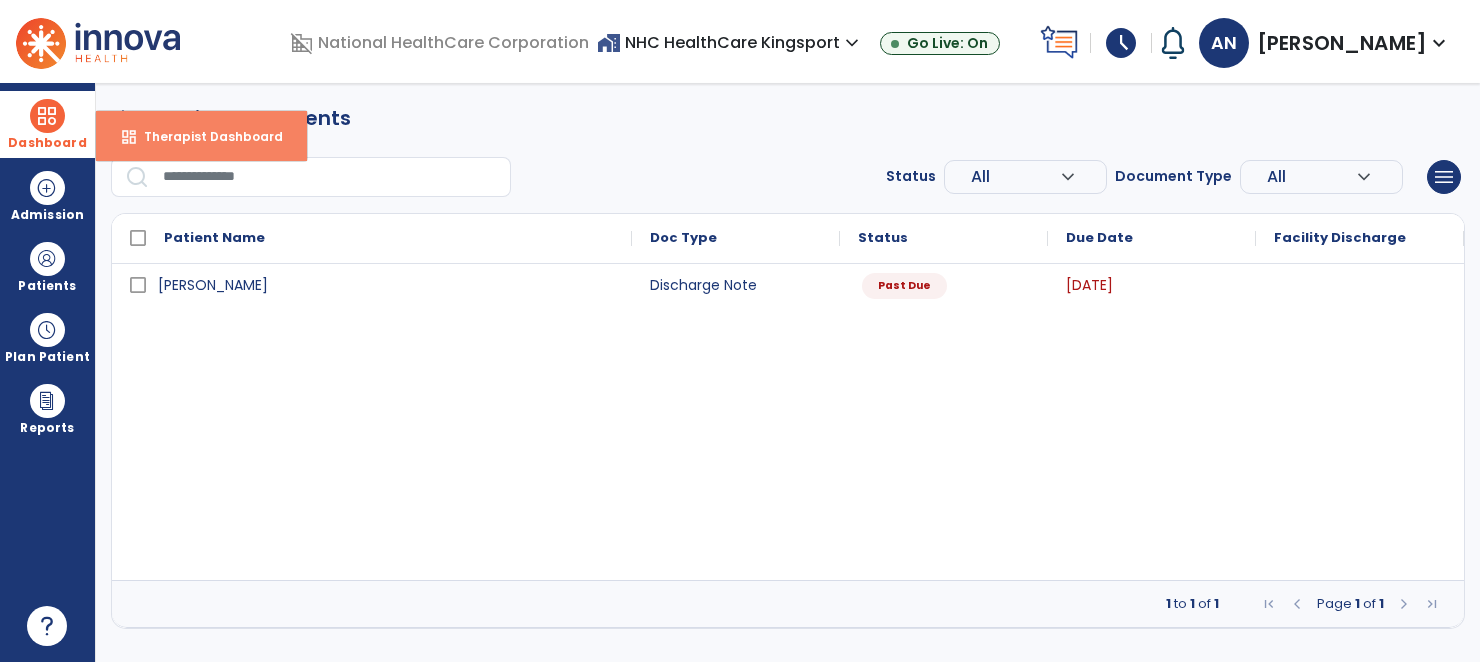 click on "dashboard" at bounding box center (129, 137) 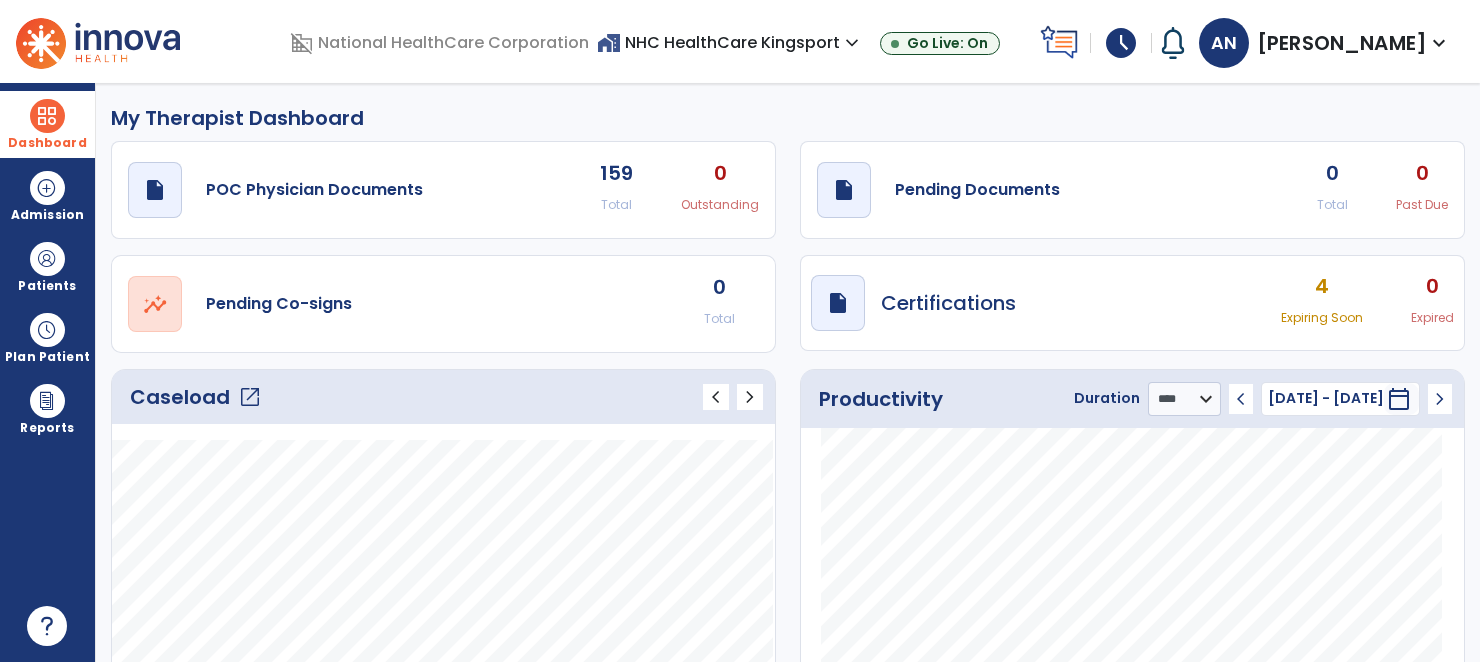 click on "schedule" at bounding box center (1121, 43) 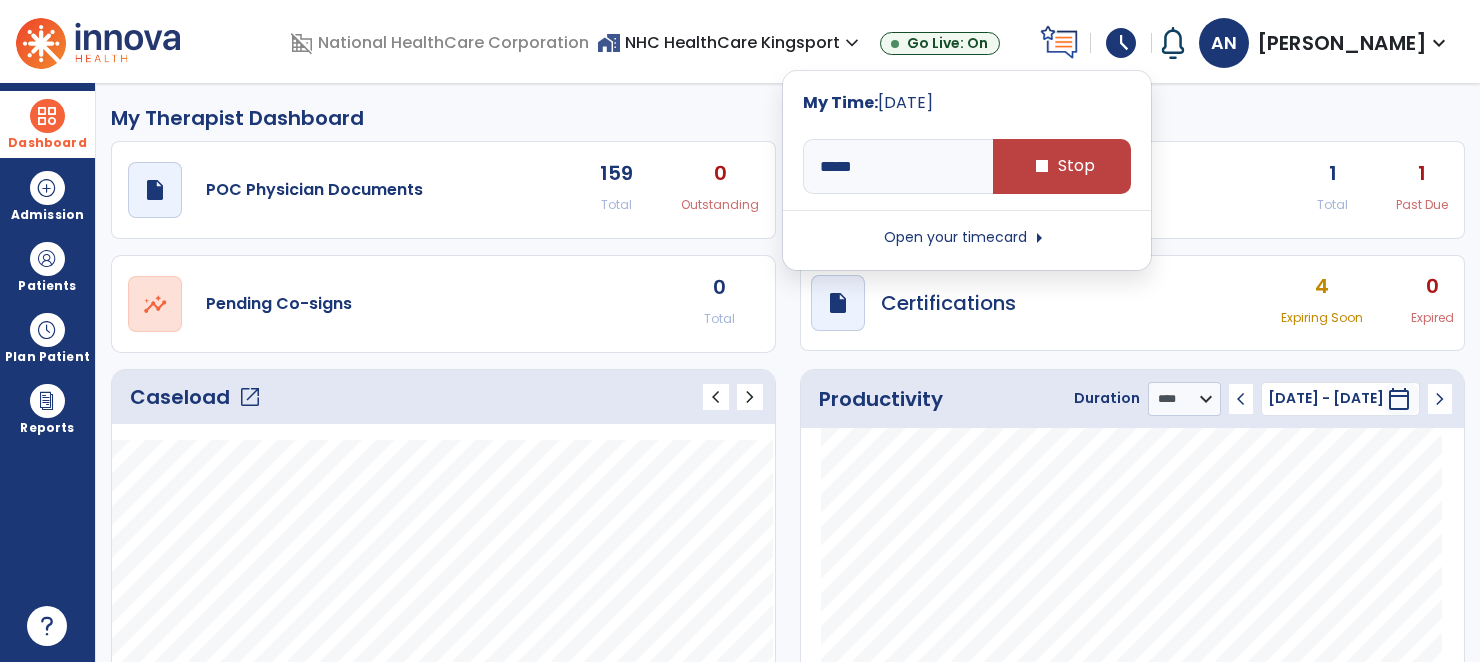 click on "Open your timecard  arrow_right" at bounding box center [967, 238] 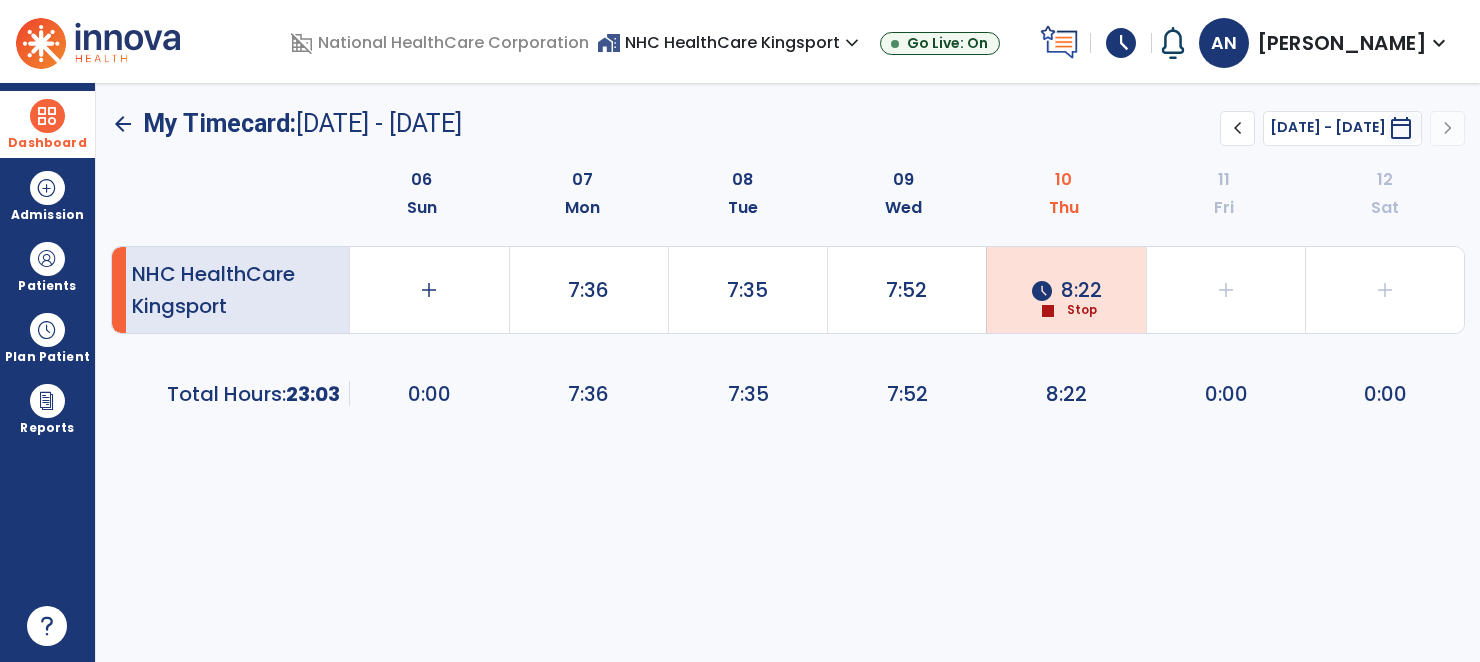 click on "schedule  8:22" 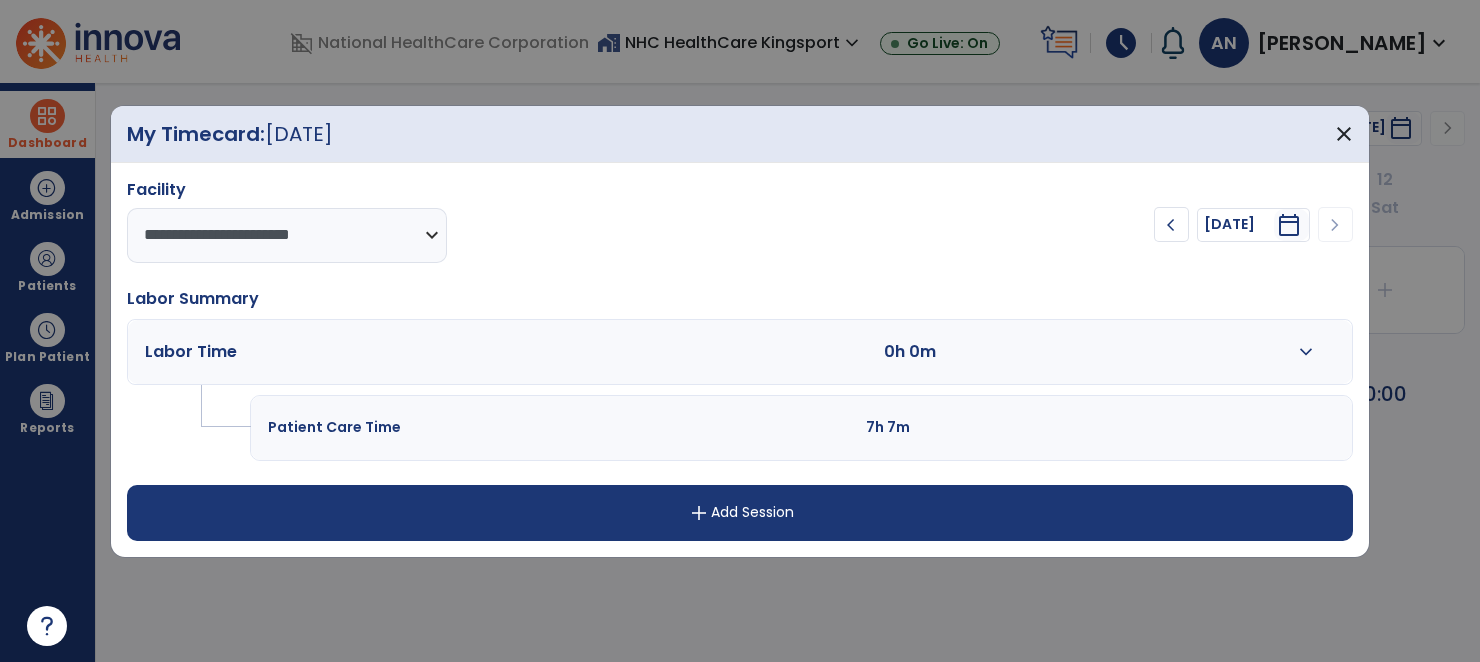 click on "add  Add Session" at bounding box center [740, 513] 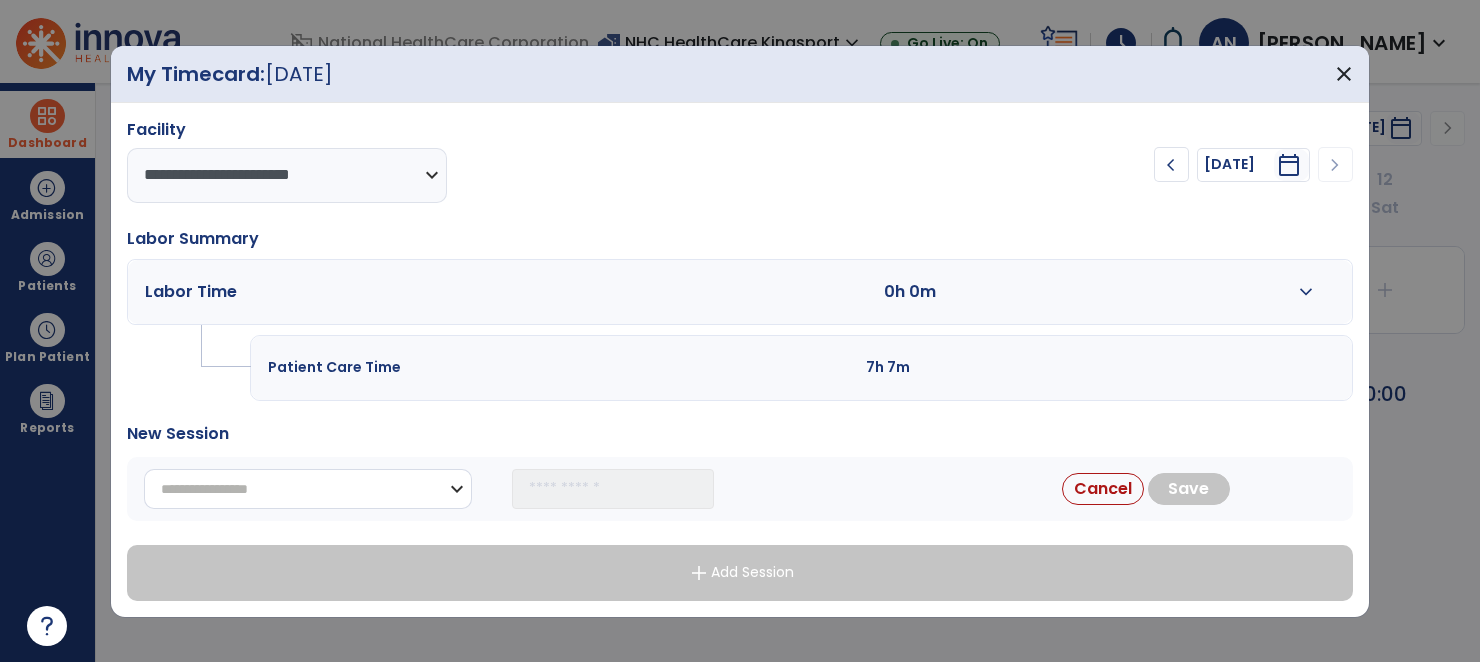 click on "**********" at bounding box center (308, 489) 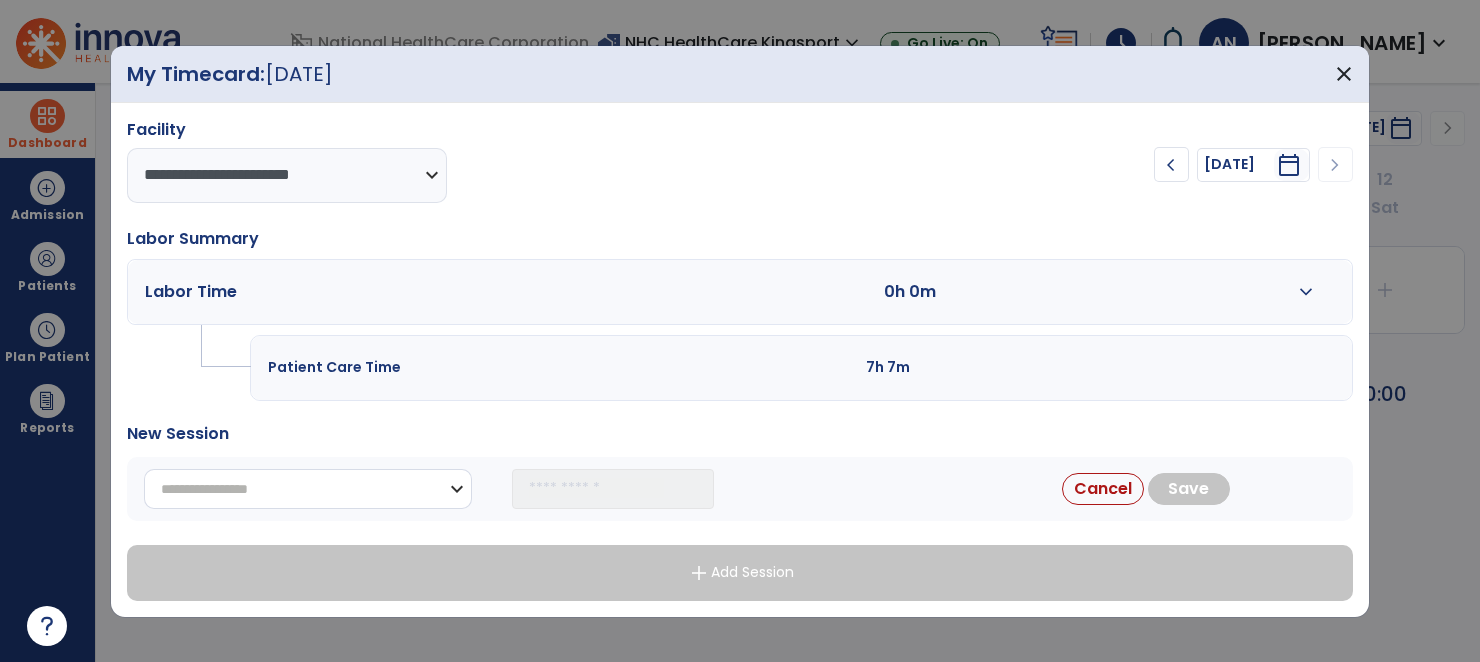 select on "**********" 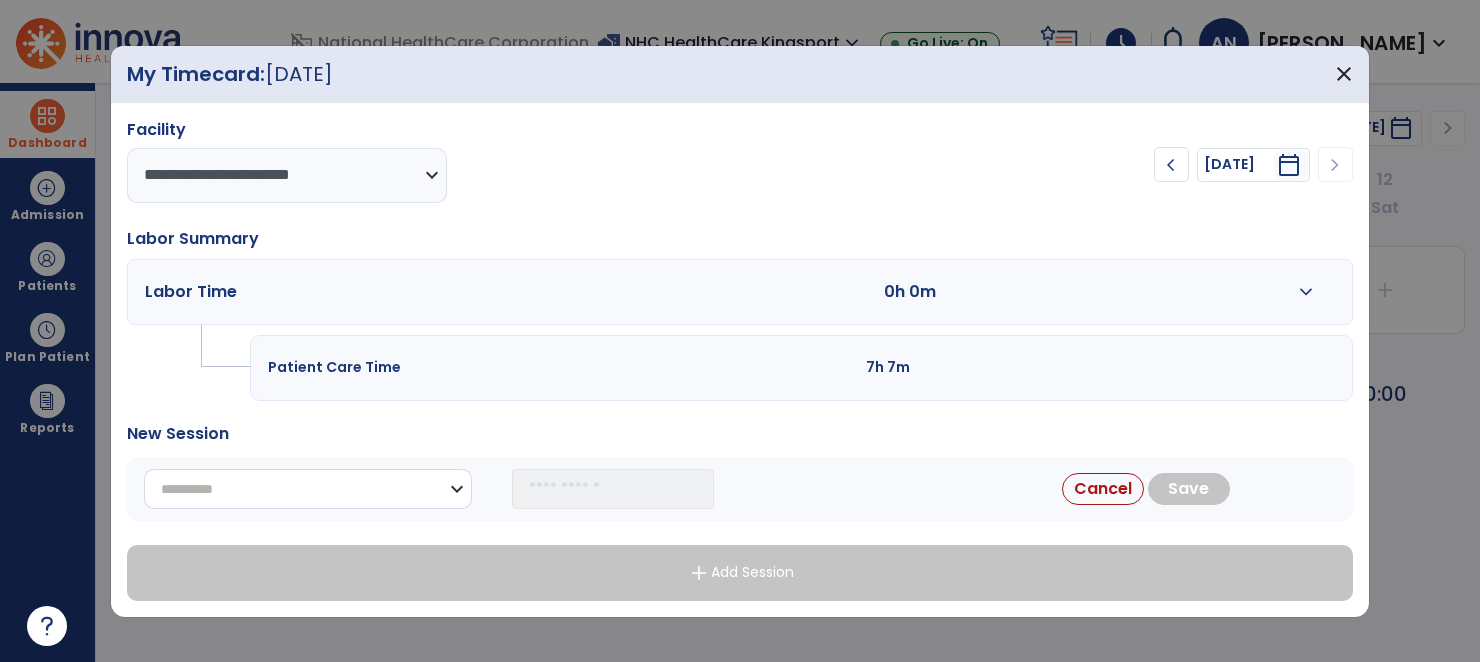 click on "**********" at bounding box center (308, 489) 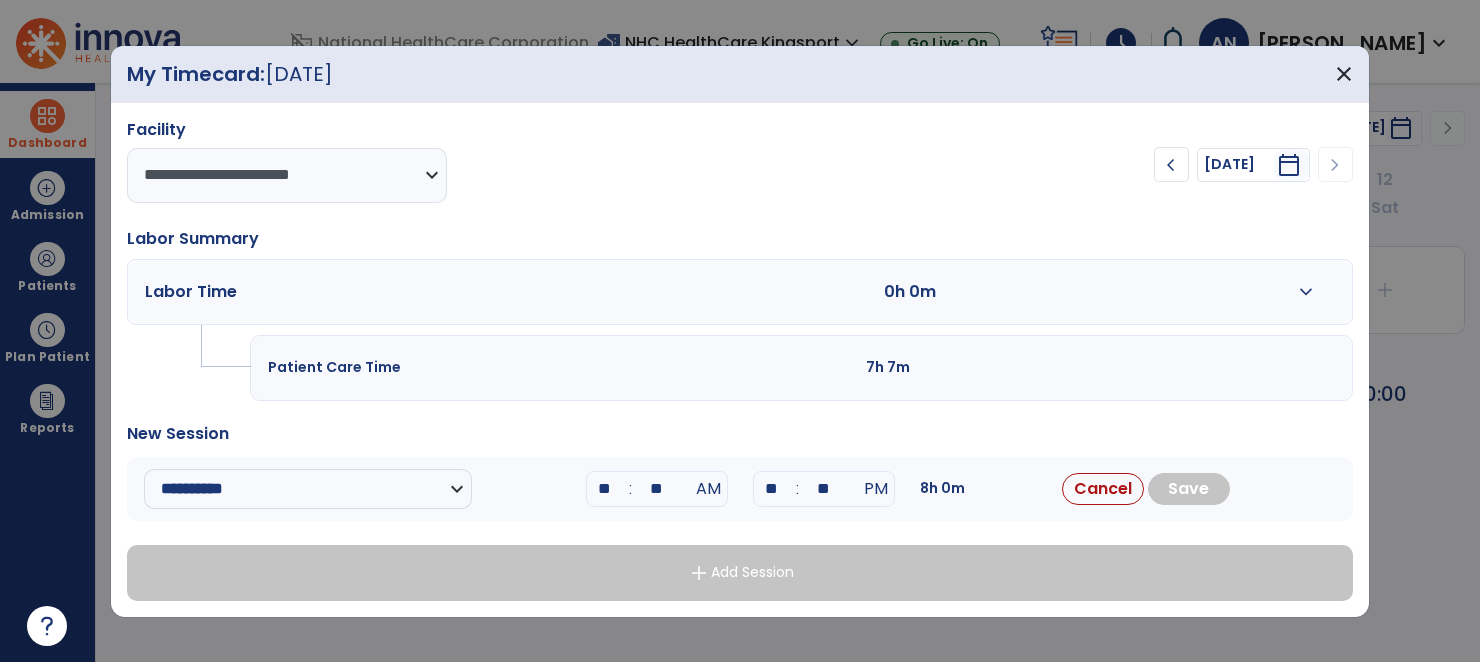 click on "**" at bounding box center [657, 489] 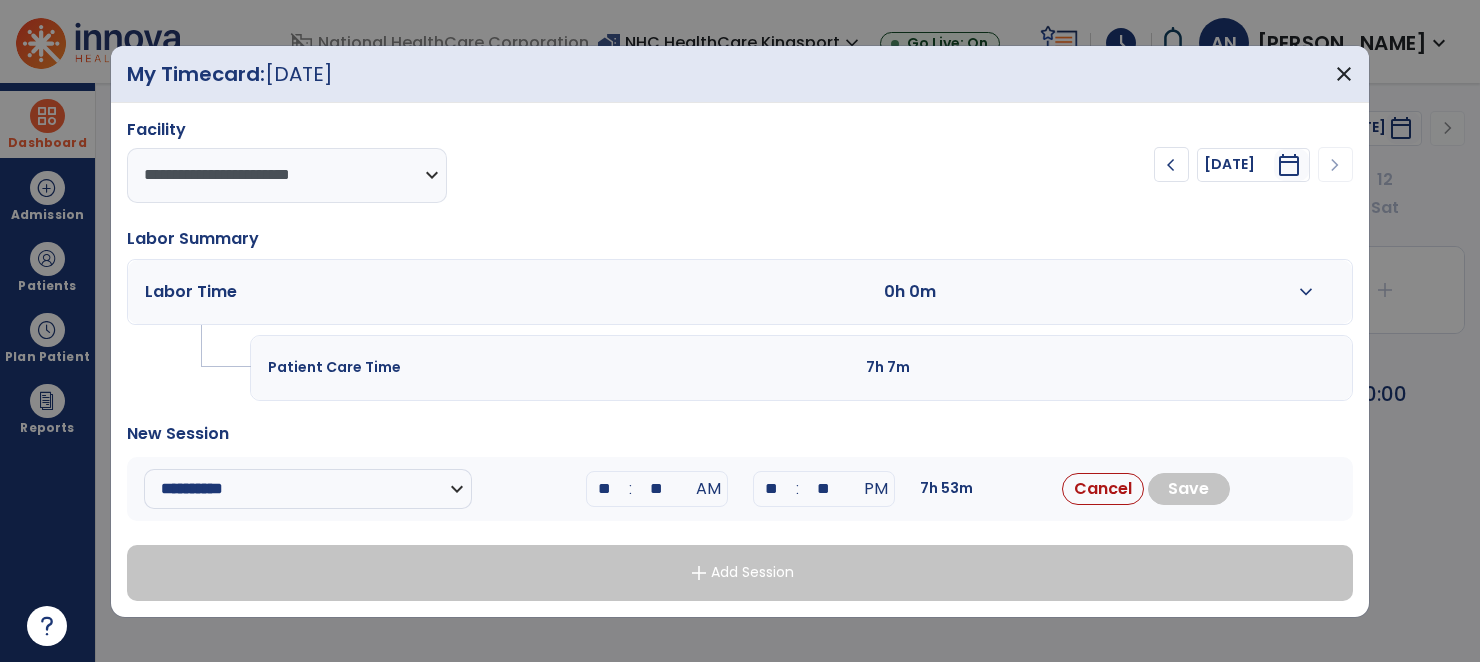drag, startPoint x: 785, startPoint y: 490, endPoint x: 744, endPoint y: 484, distance: 41.4367 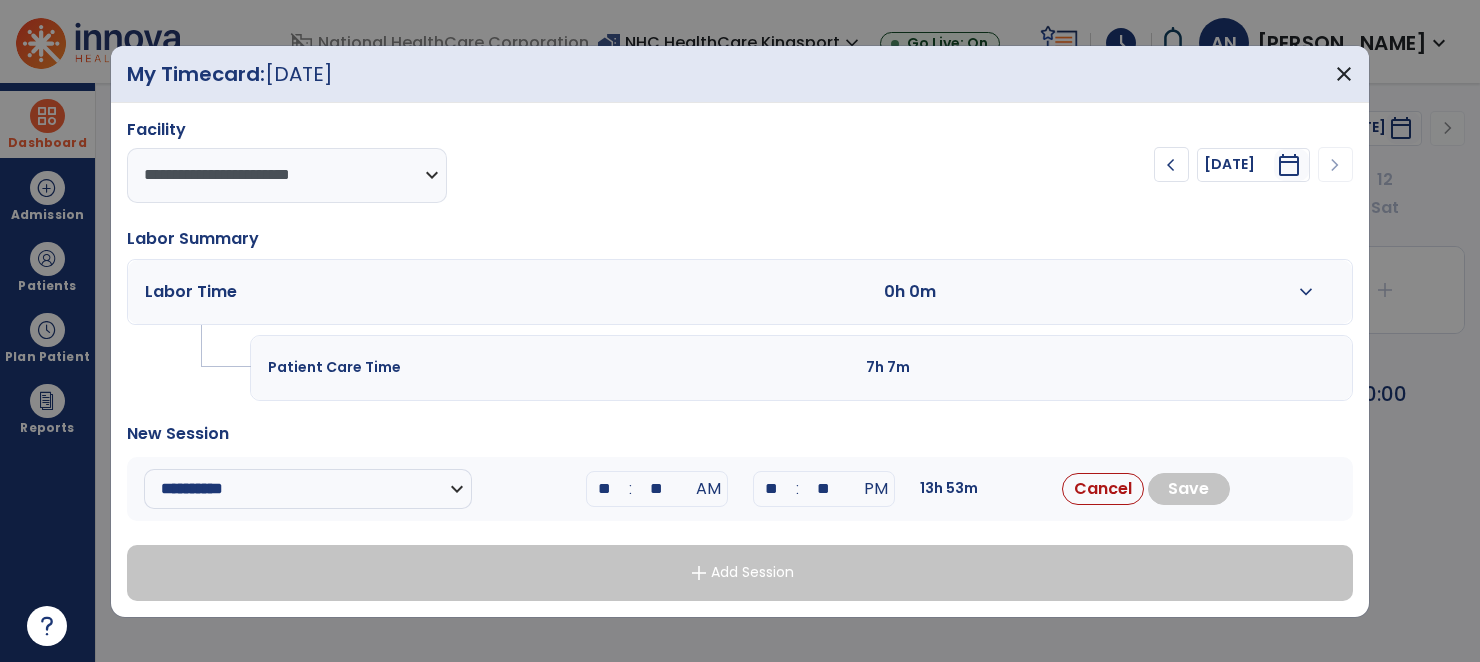 click on "0h 0m" at bounding box center (930, 292) 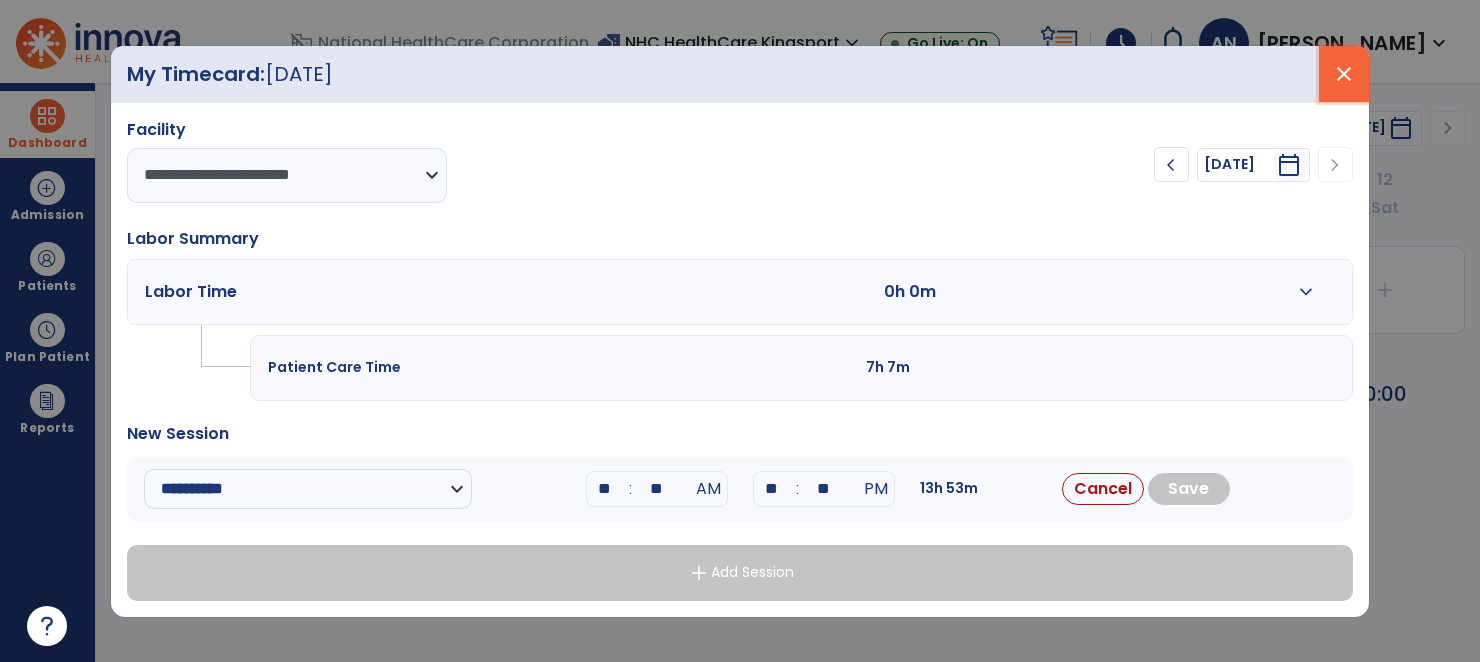 click on "close" at bounding box center [1344, 74] 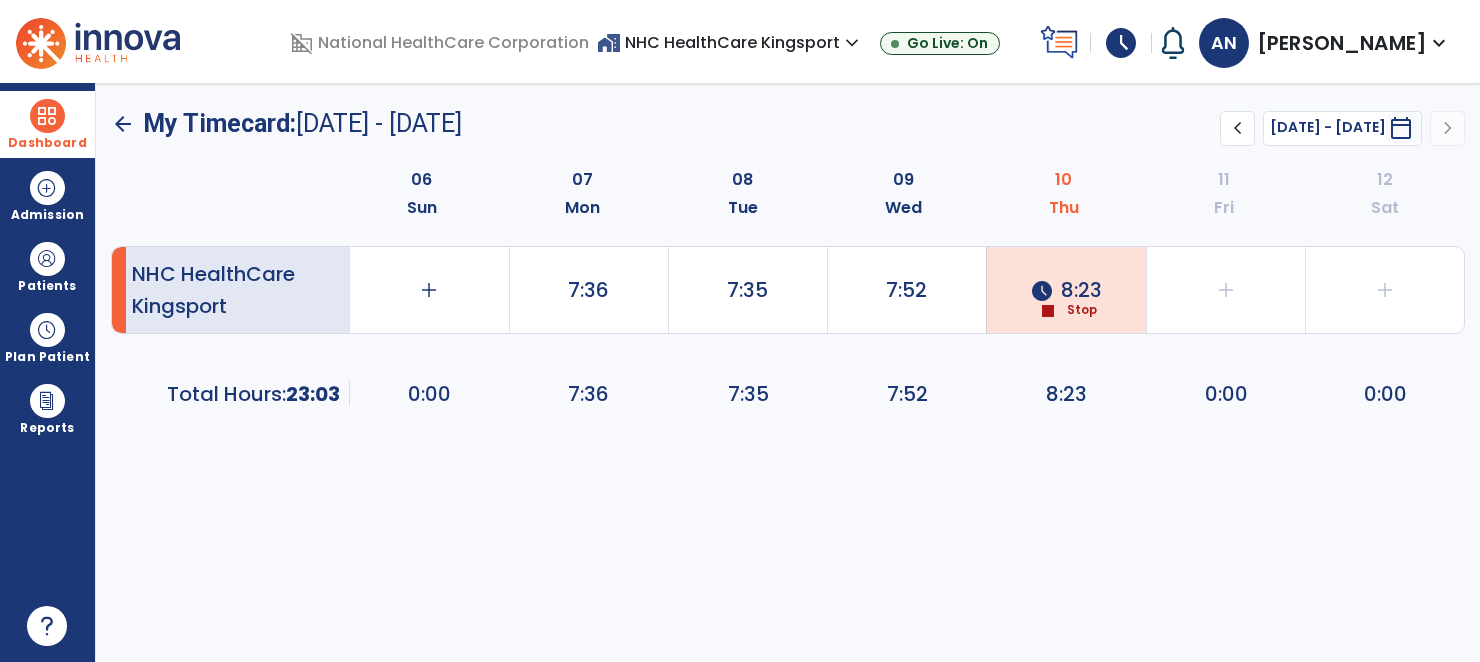 click on "Stop" 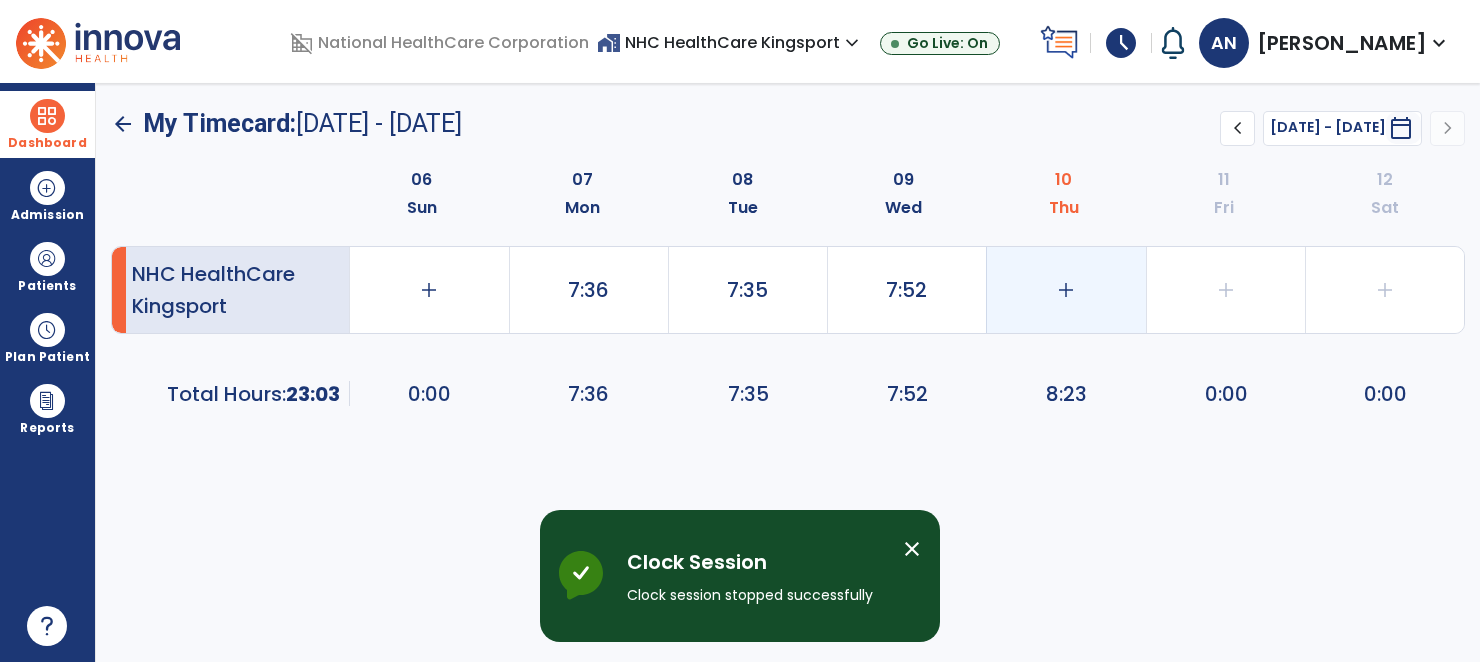 click on "add" 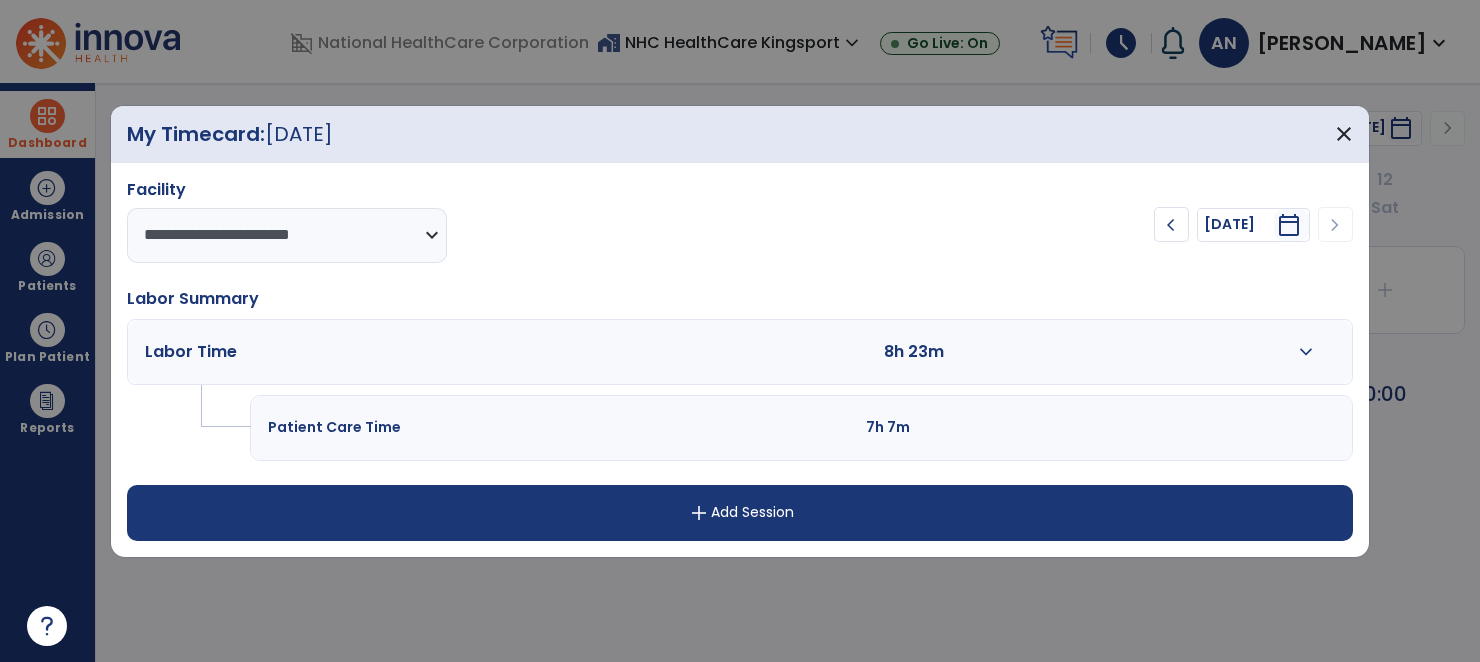 click at bounding box center [1127, 352] 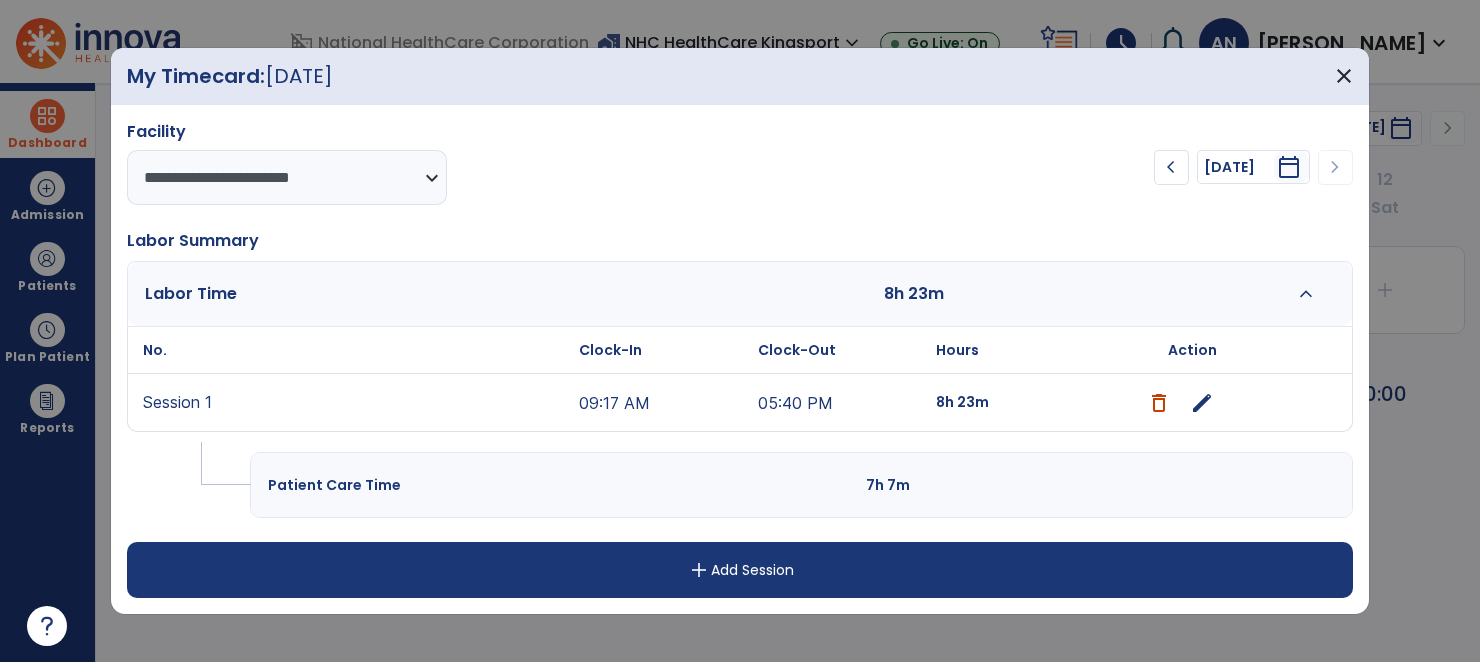 click on "edit" at bounding box center [1202, 403] 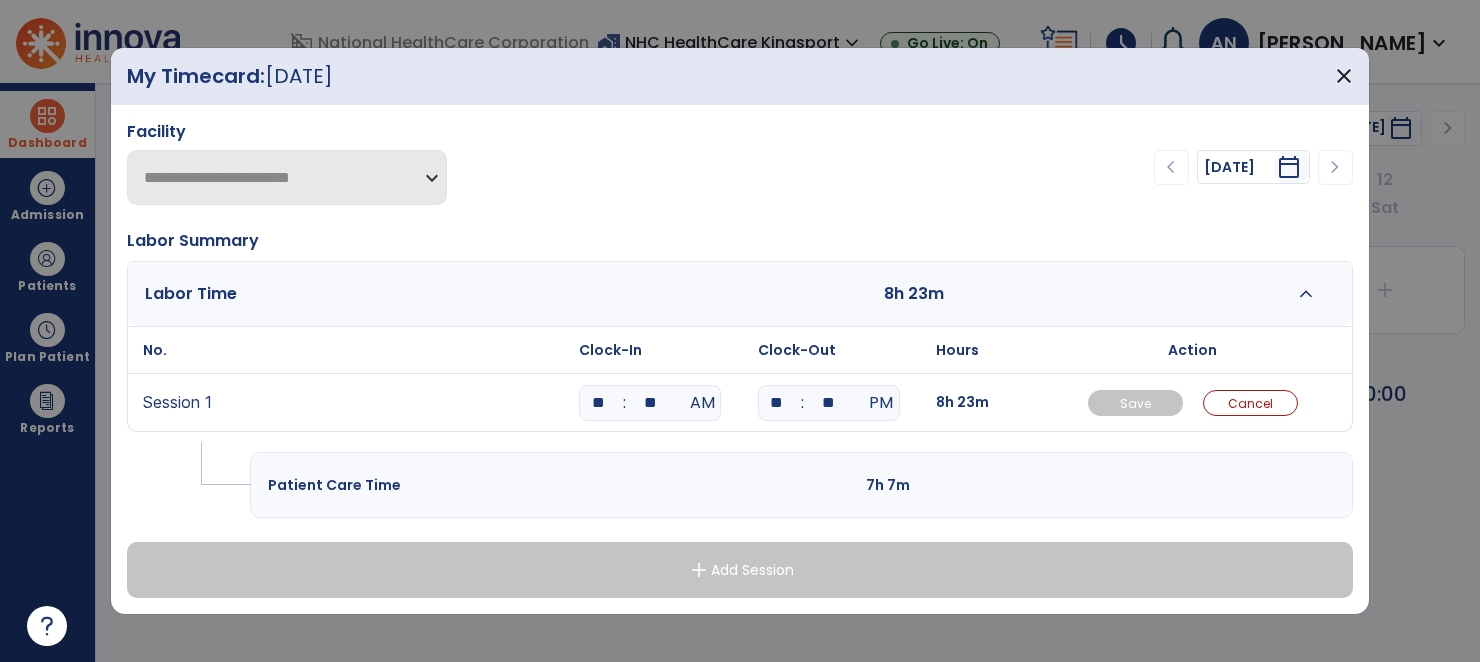 click on "**" at bounding box center (650, 403) 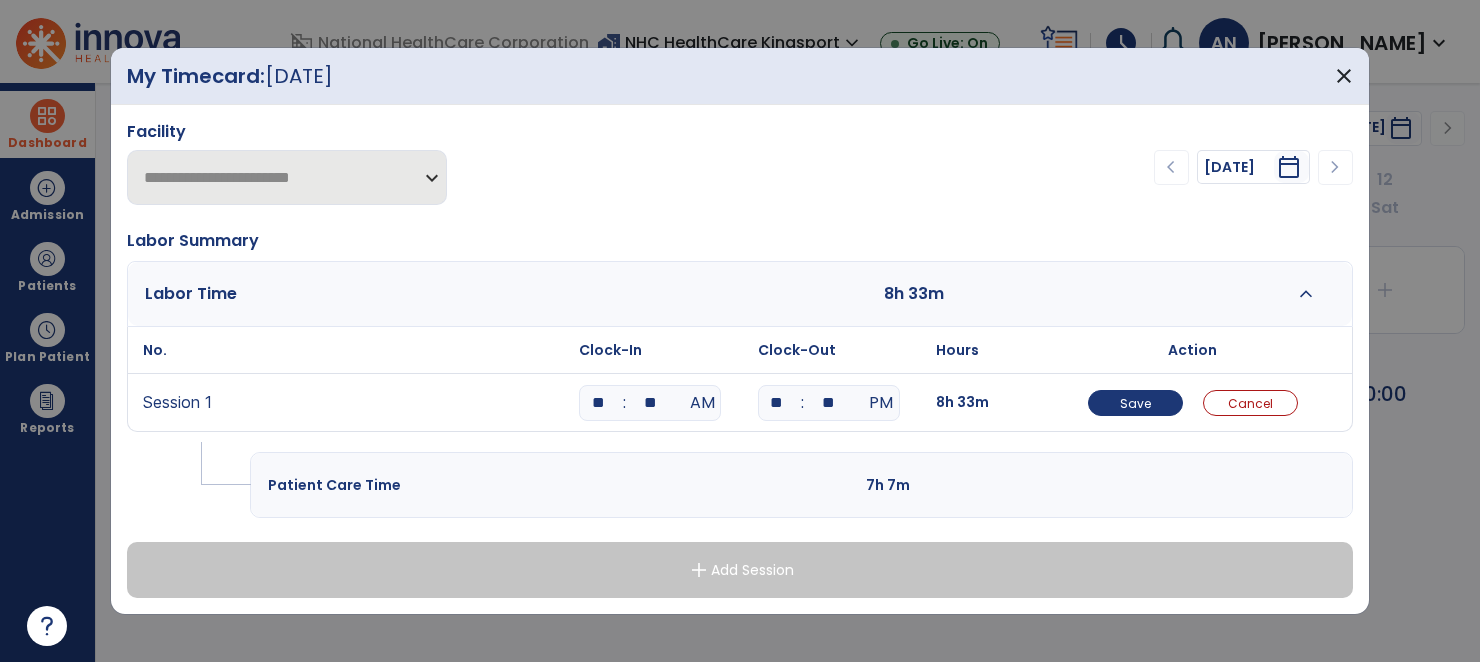 drag, startPoint x: 792, startPoint y: 396, endPoint x: 725, endPoint y: 398, distance: 67.02985 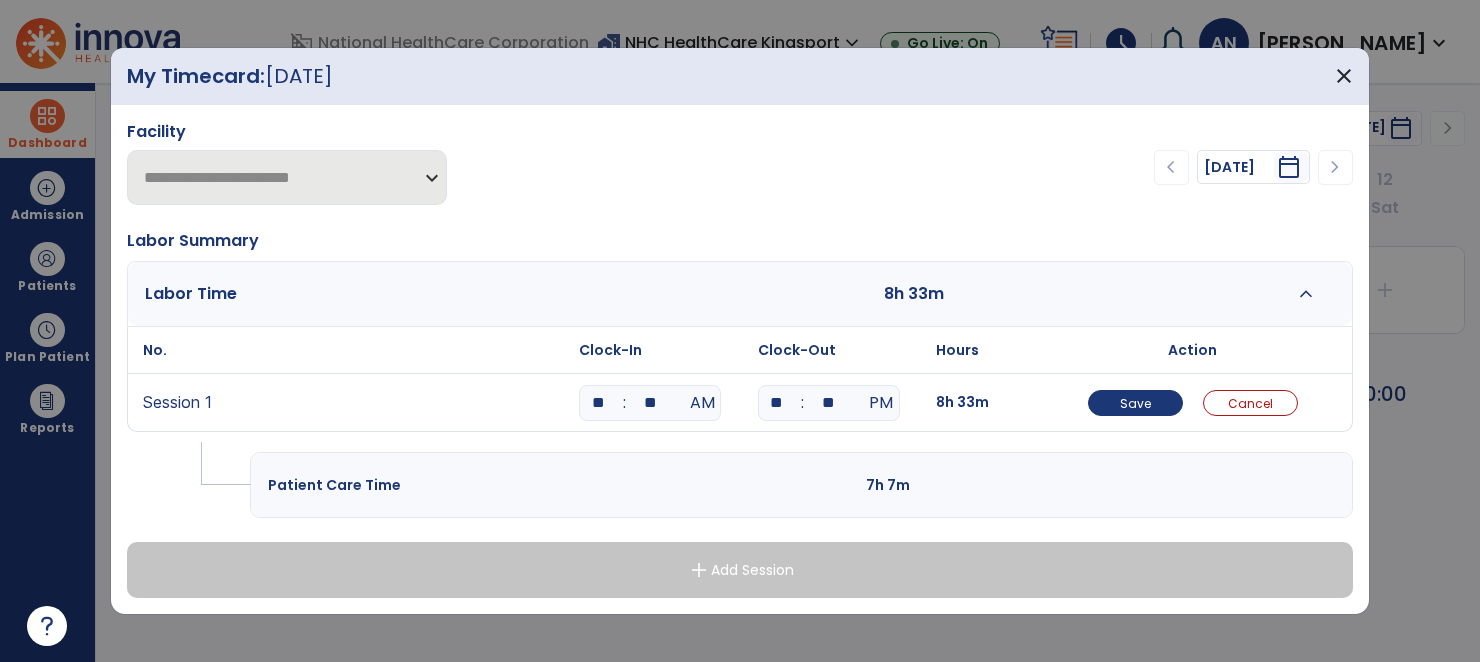 type on "**" 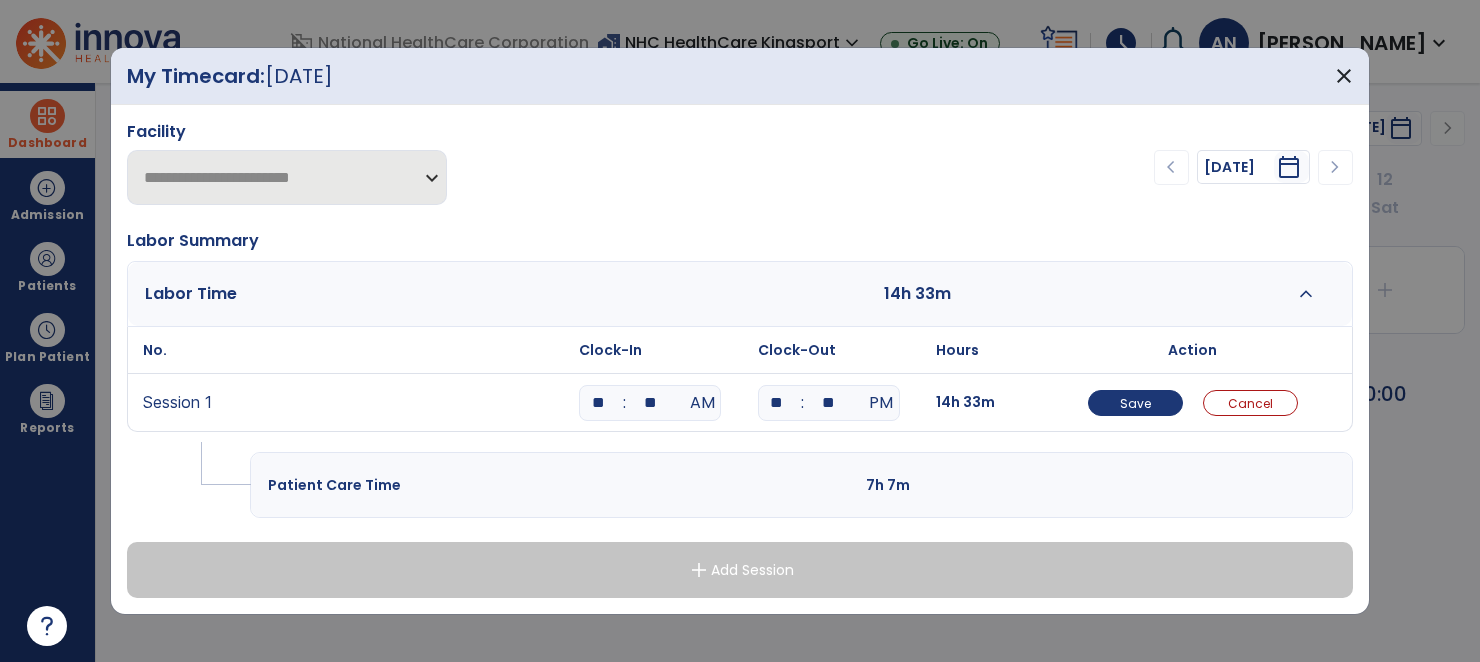 drag, startPoint x: 844, startPoint y: 400, endPoint x: 815, endPoint y: 401, distance: 29.017237 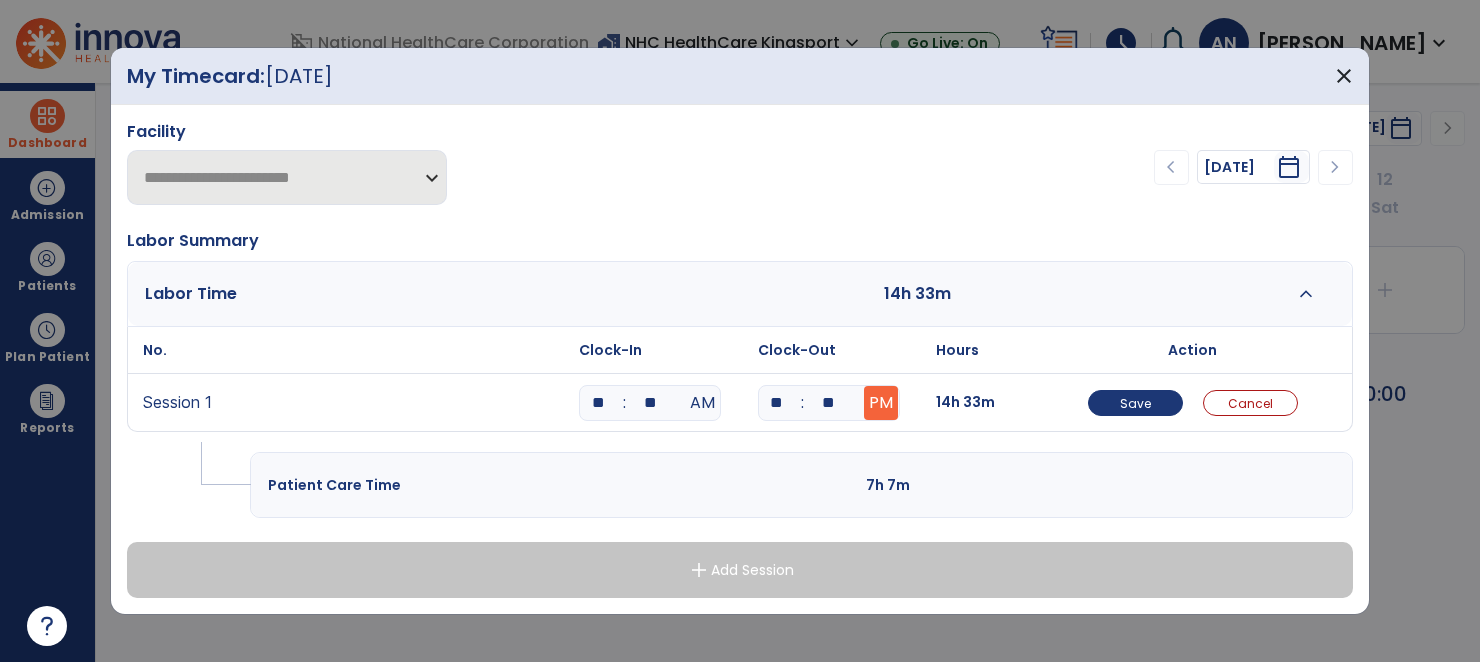 type on "**" 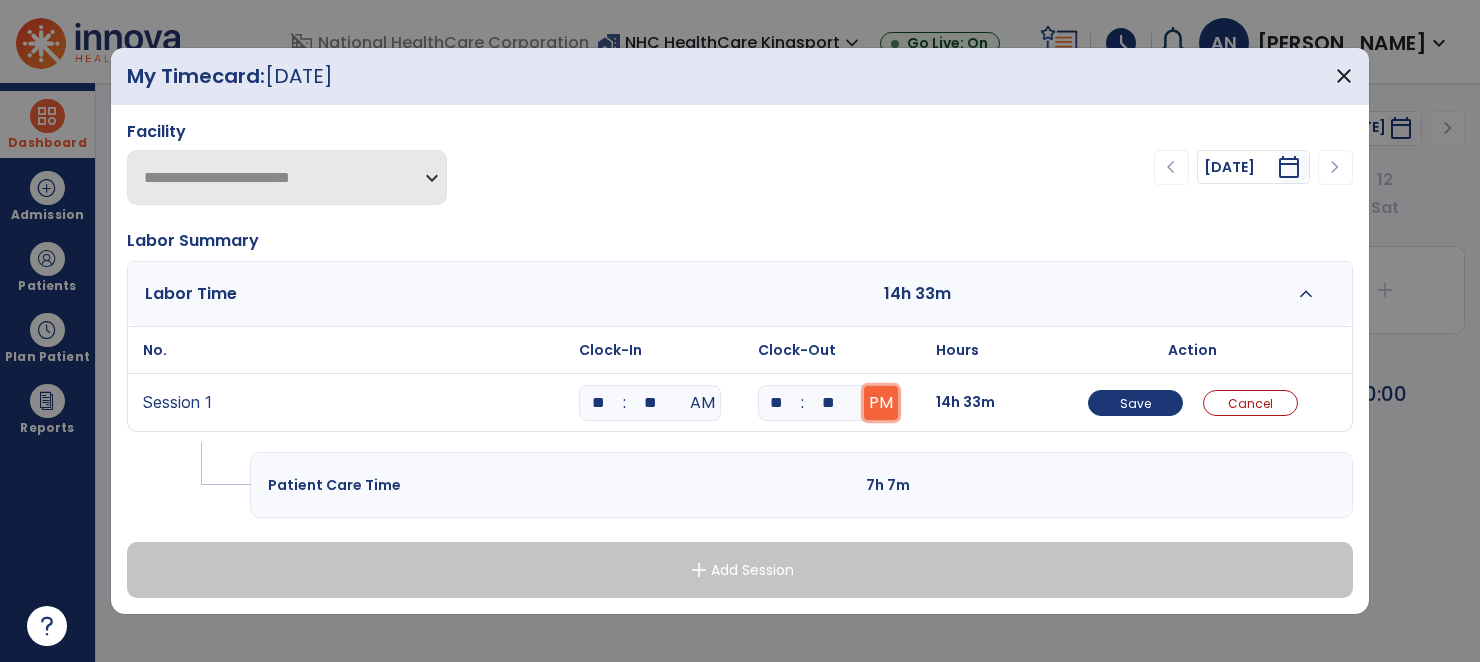 click on "PM" at bounding box center (881, 403) 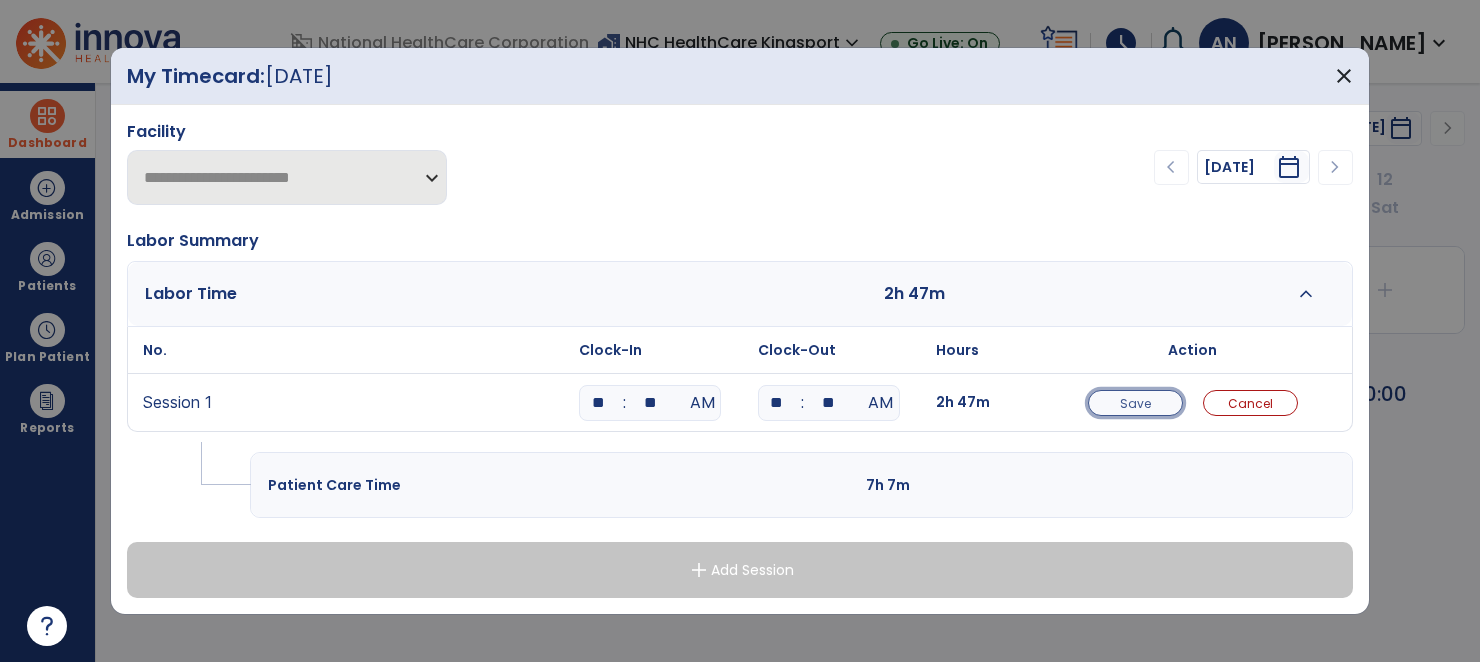 click on "Save" at bounding box center [1135, 403] 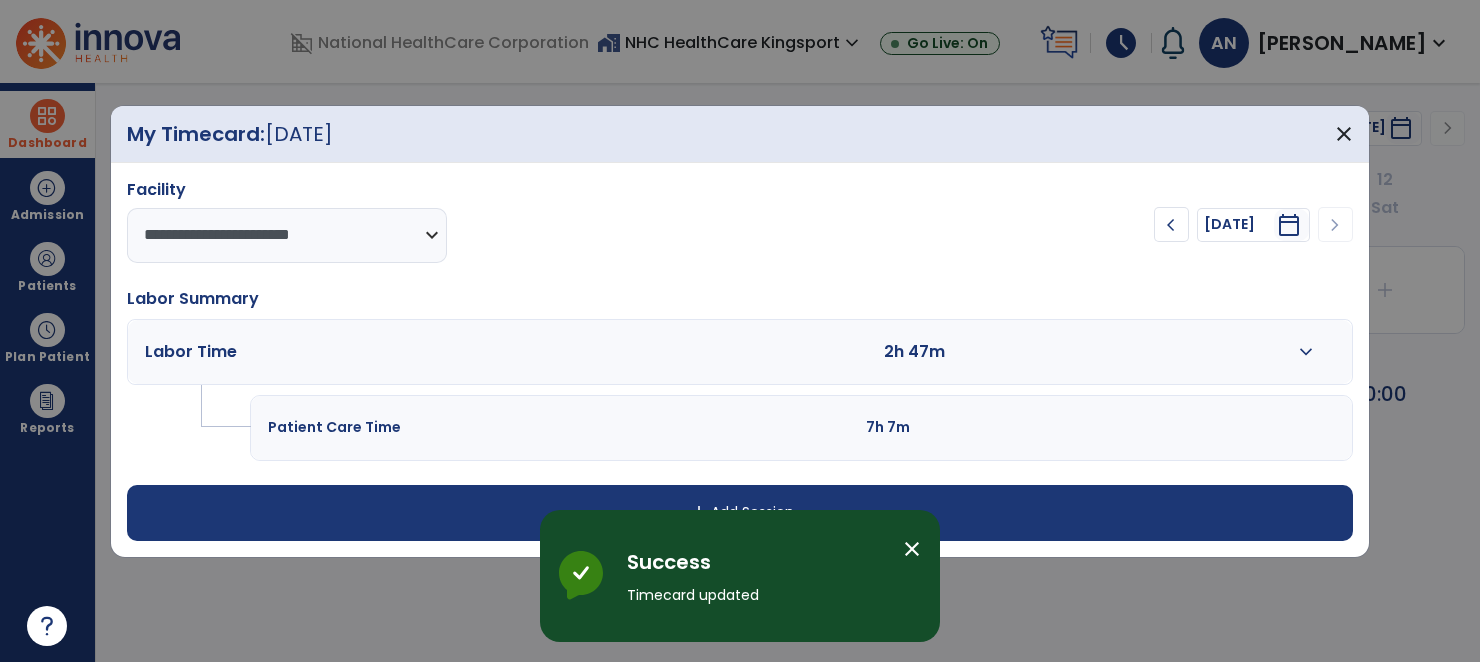 click on "add  Add Session" at bounding box center (740, 513) 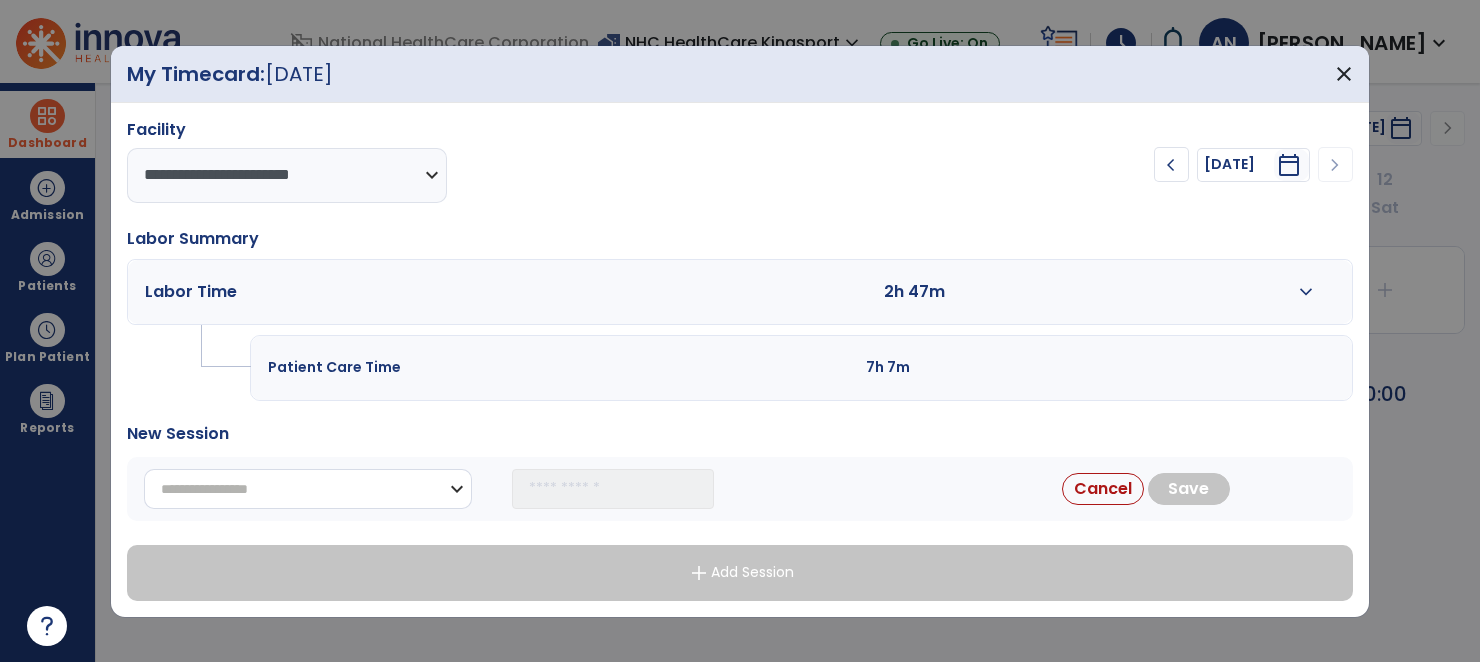 click on "**********" at bounding box center (308, 489) 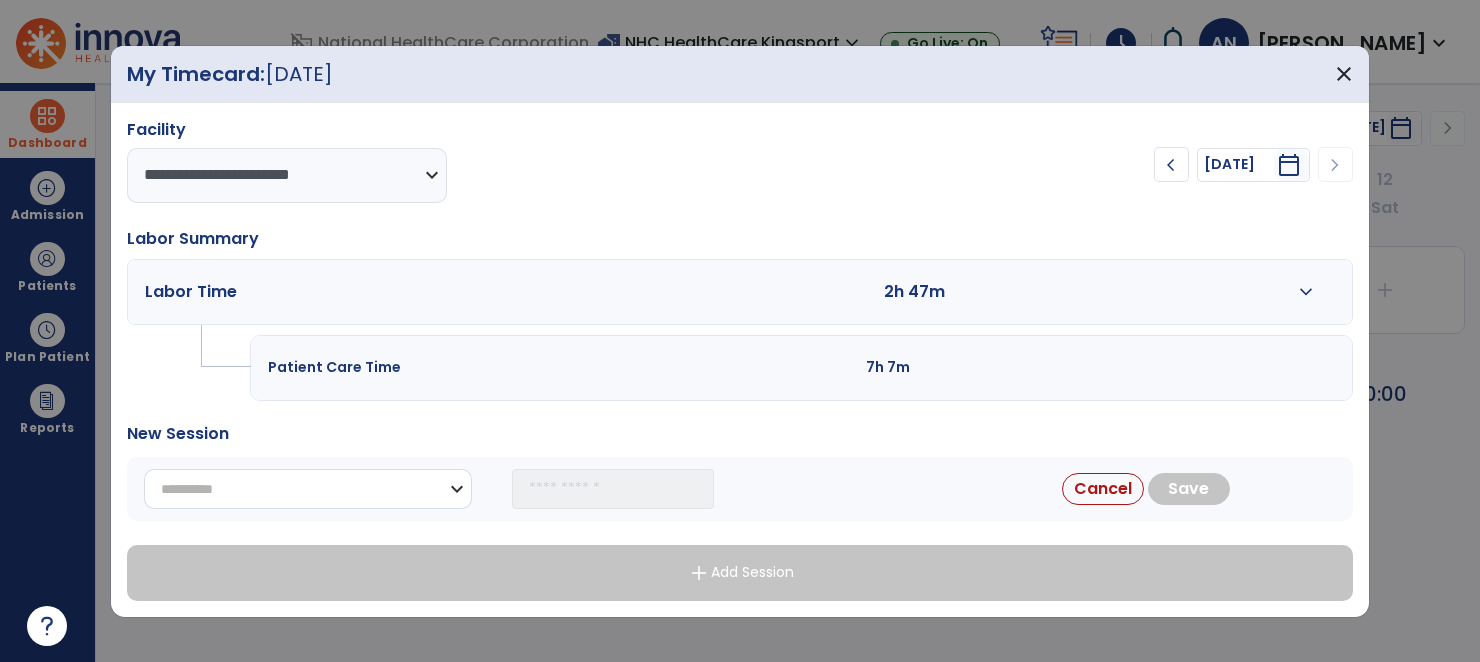 click on "**********" at bounding box center (308, 489) 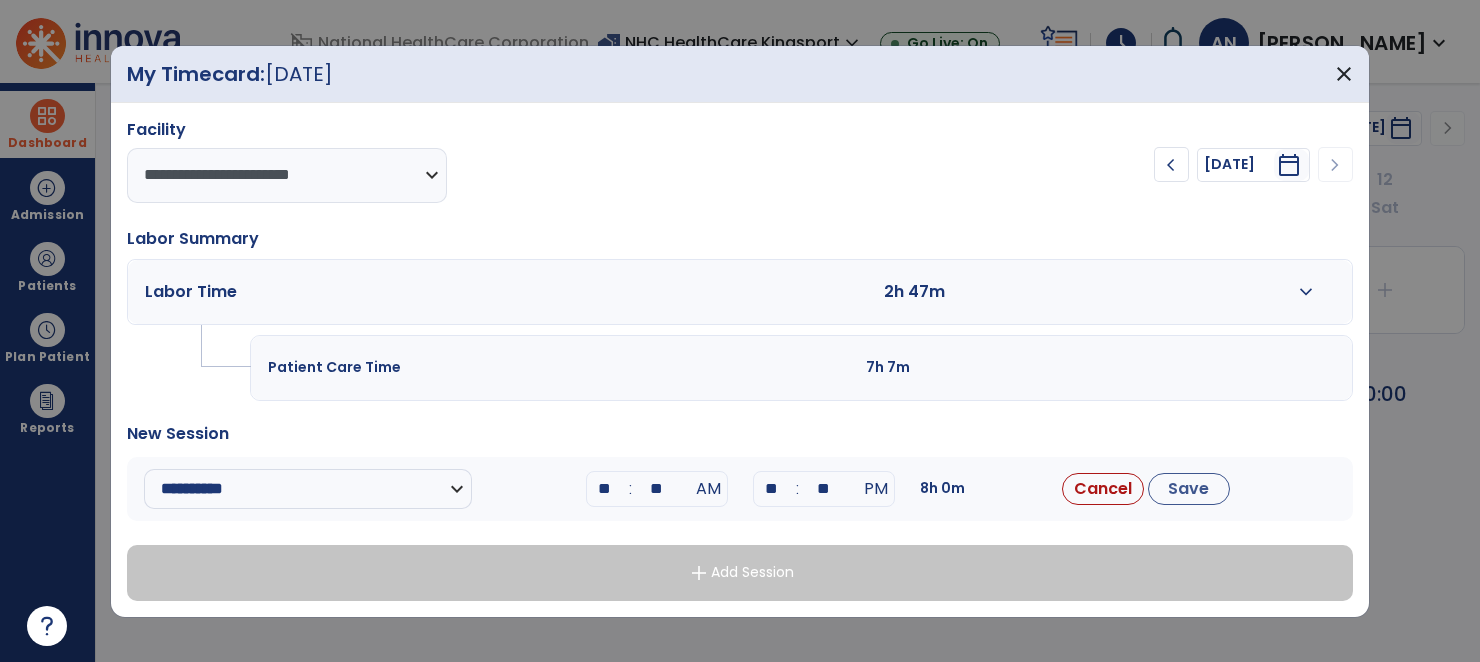 drag, startPoint x: 613, startPoint y: 494, endPoint x: 582, endPoint y: 491, distance: 31.144823 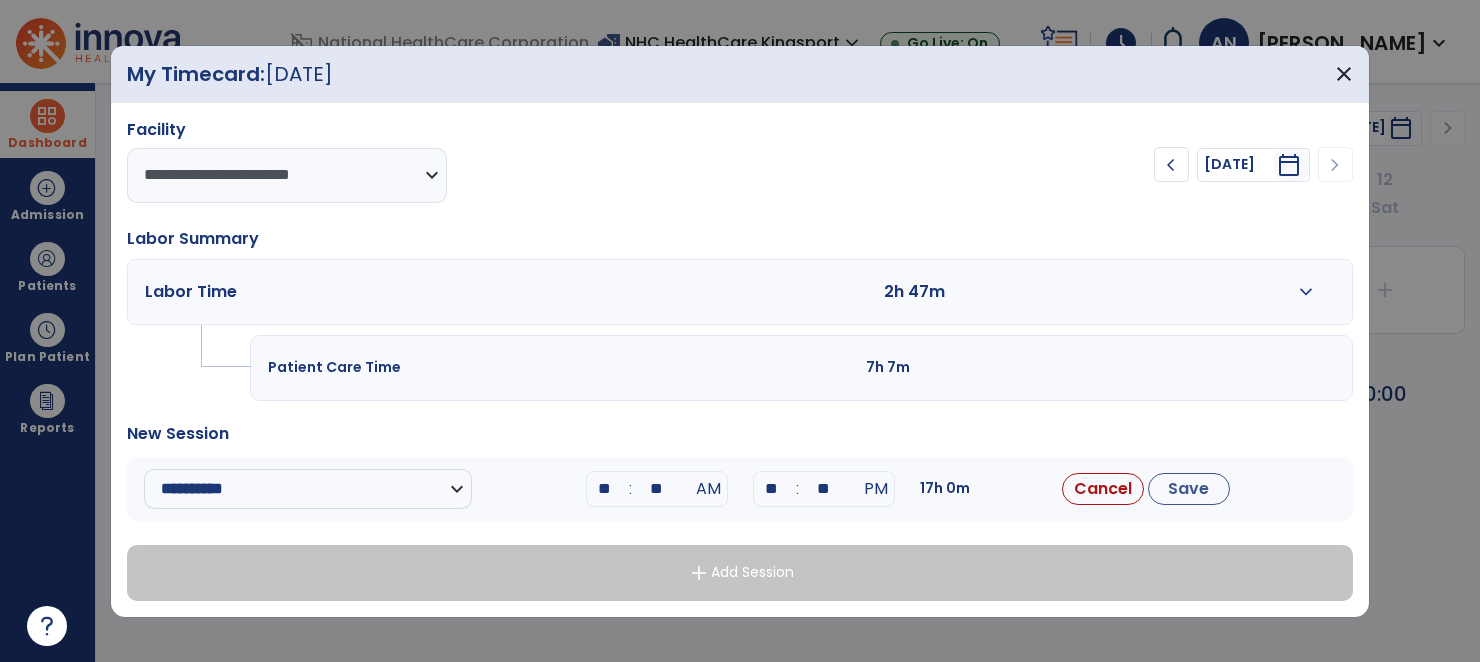 drag, startPoint x: 672, startPoint y: 491, endPoint x: 616, endPoint y: 491, distance: 56 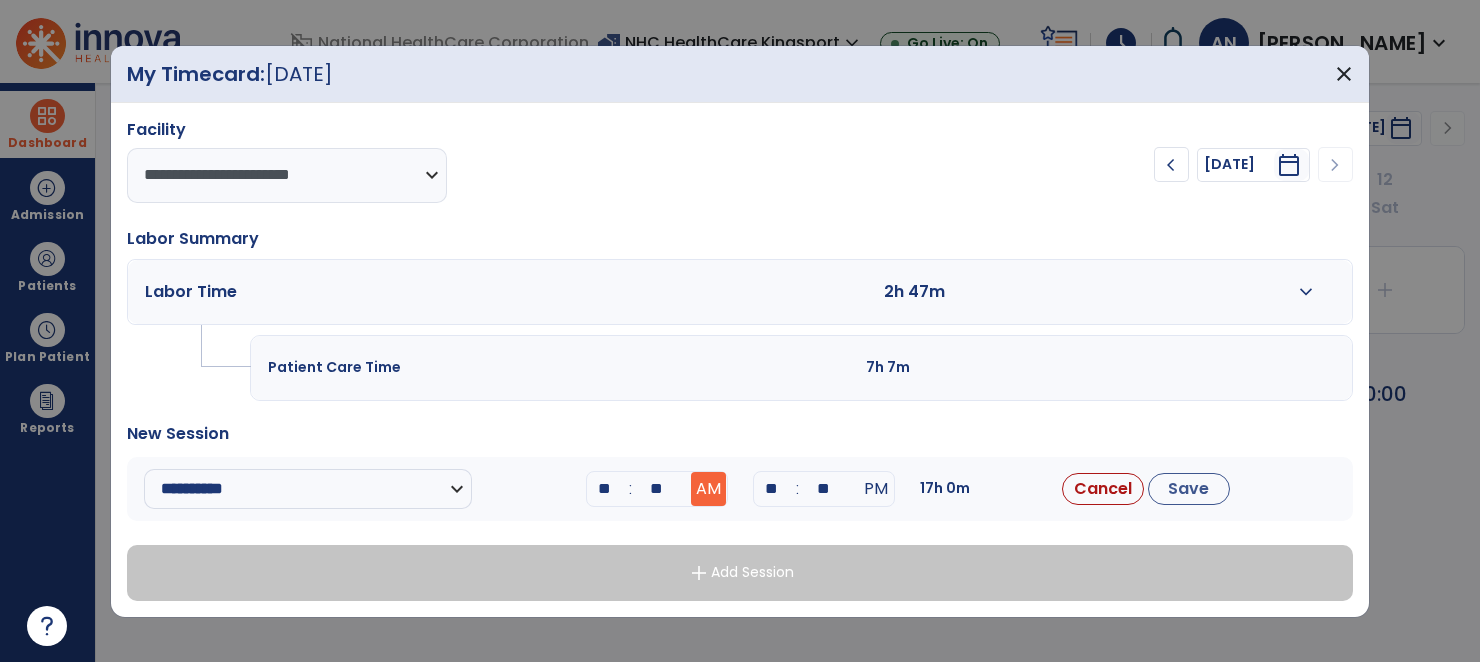 type on "**" 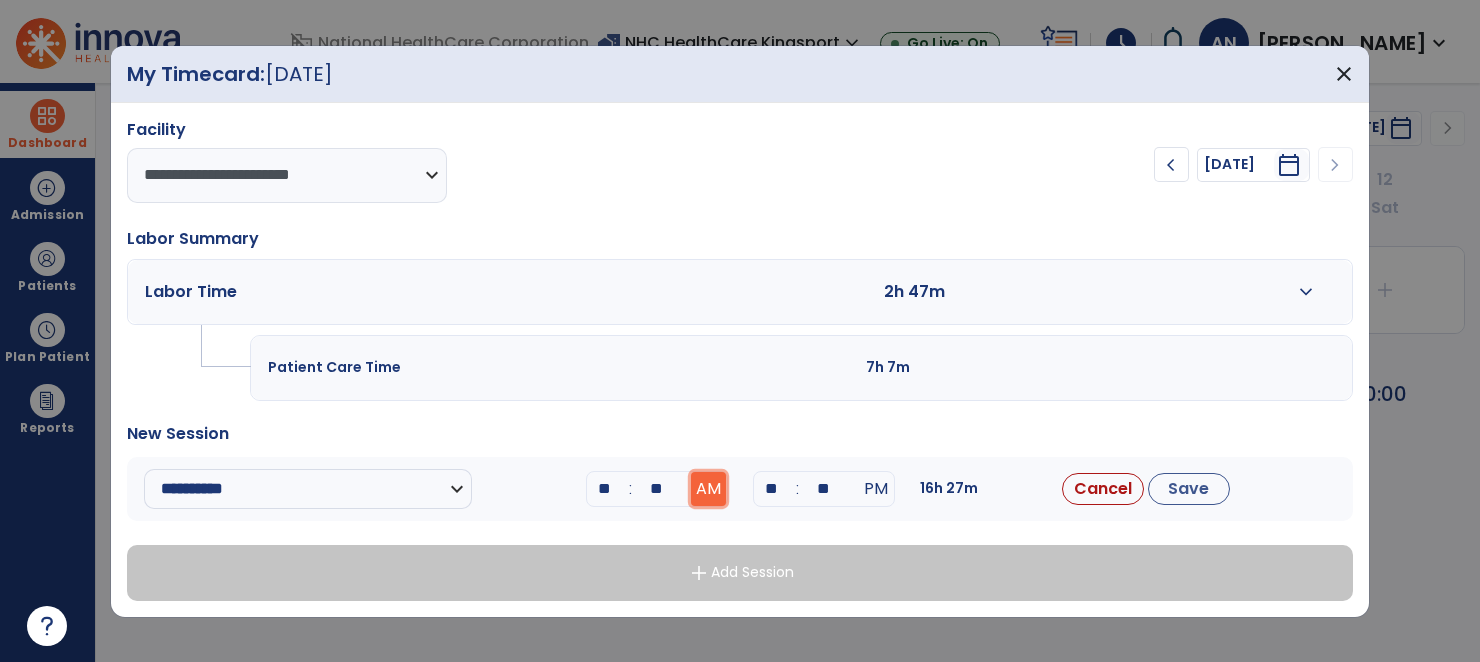 click on "AM" at bounding box center (708, 489) 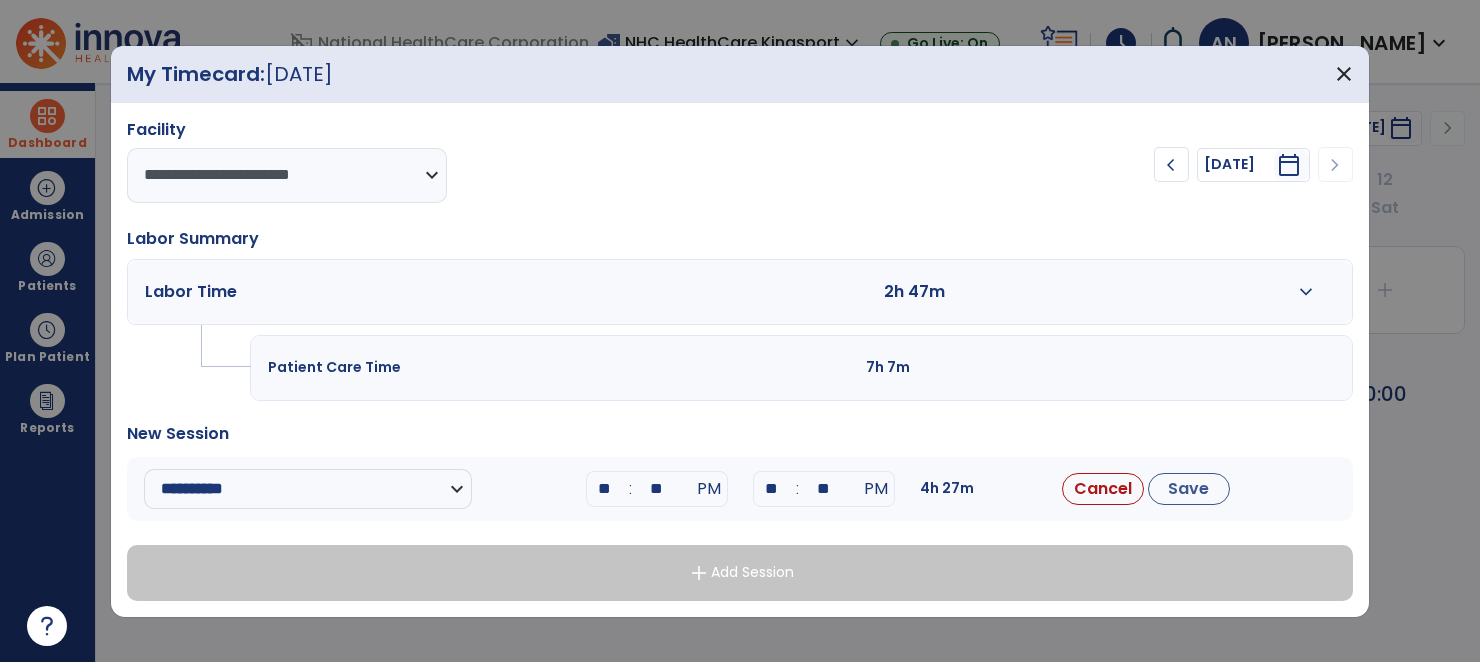 drag, startPoint x: 839, startPoint y: 478, endPoint x: 774, endPoint y: 481, distance: 65.06919 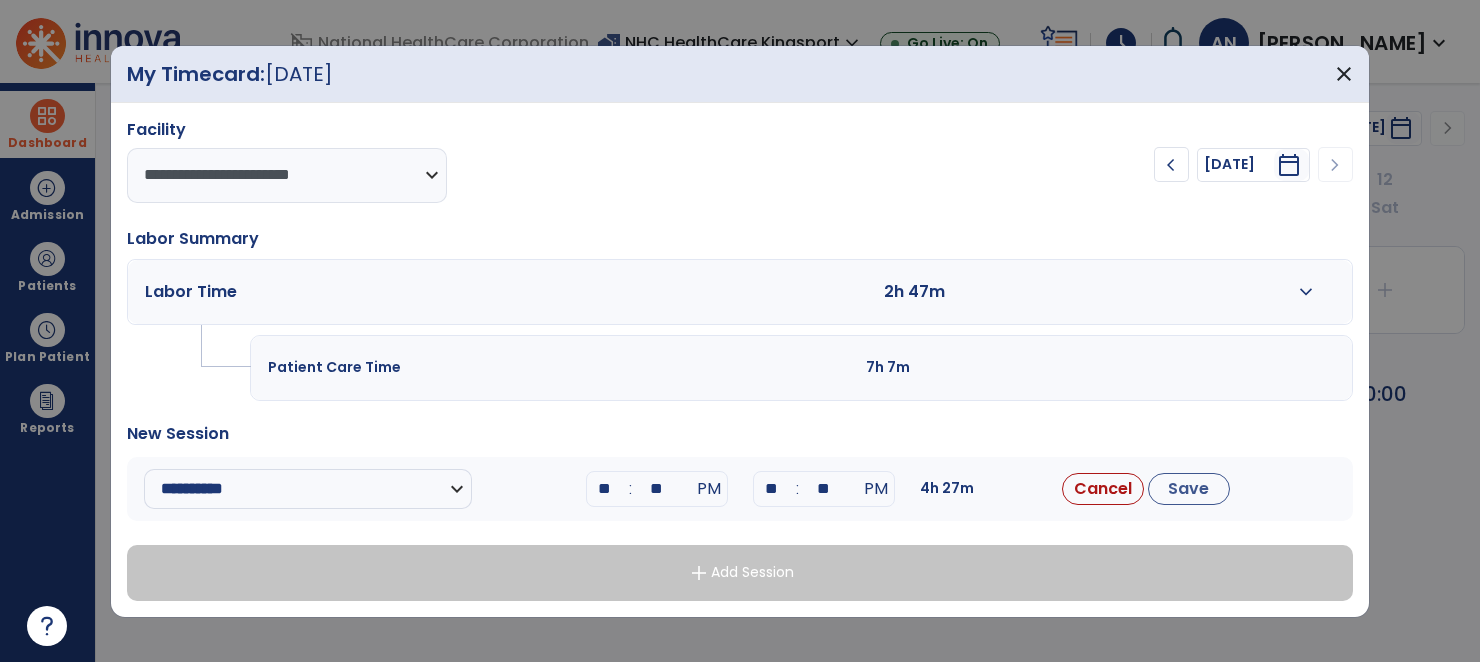 drag, startPoint x: 838, startPoint y: 482, endPoint x: 788, endPoint y: 485, distance: 50.08992 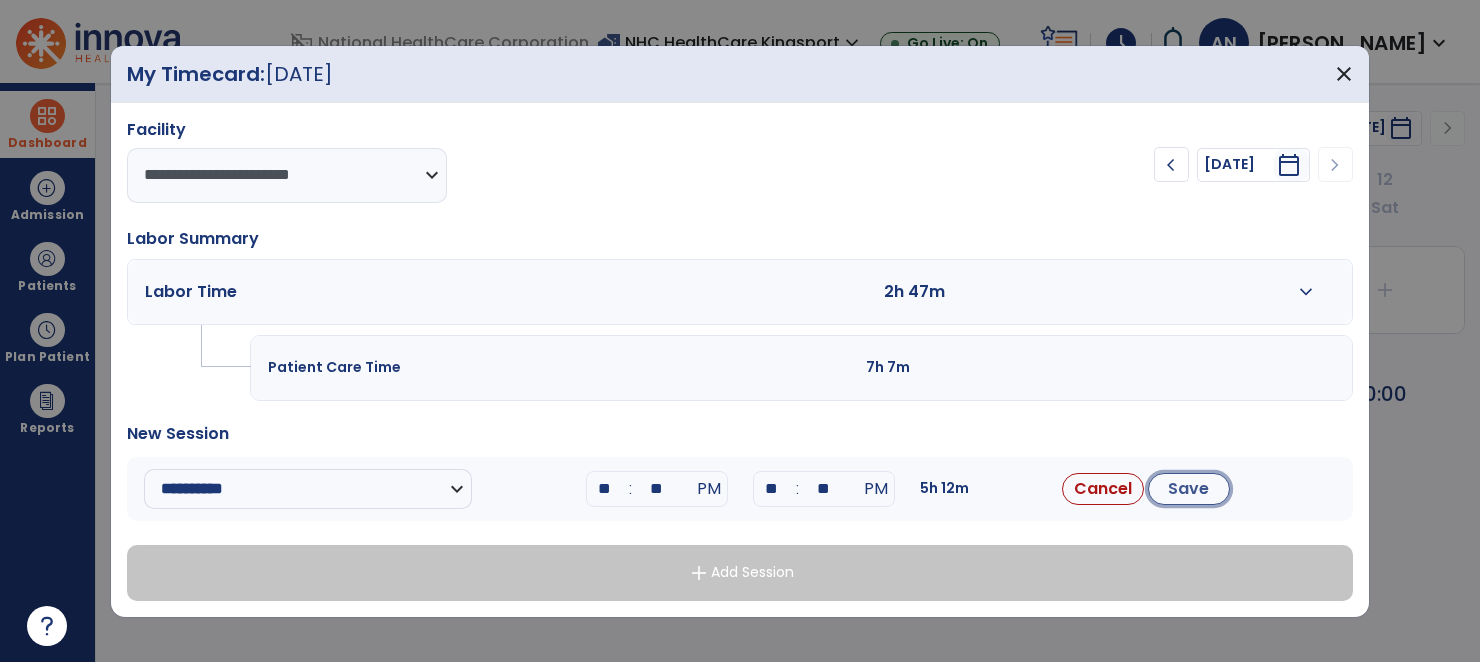 click on "Save" at bounding box center [1189, 489] 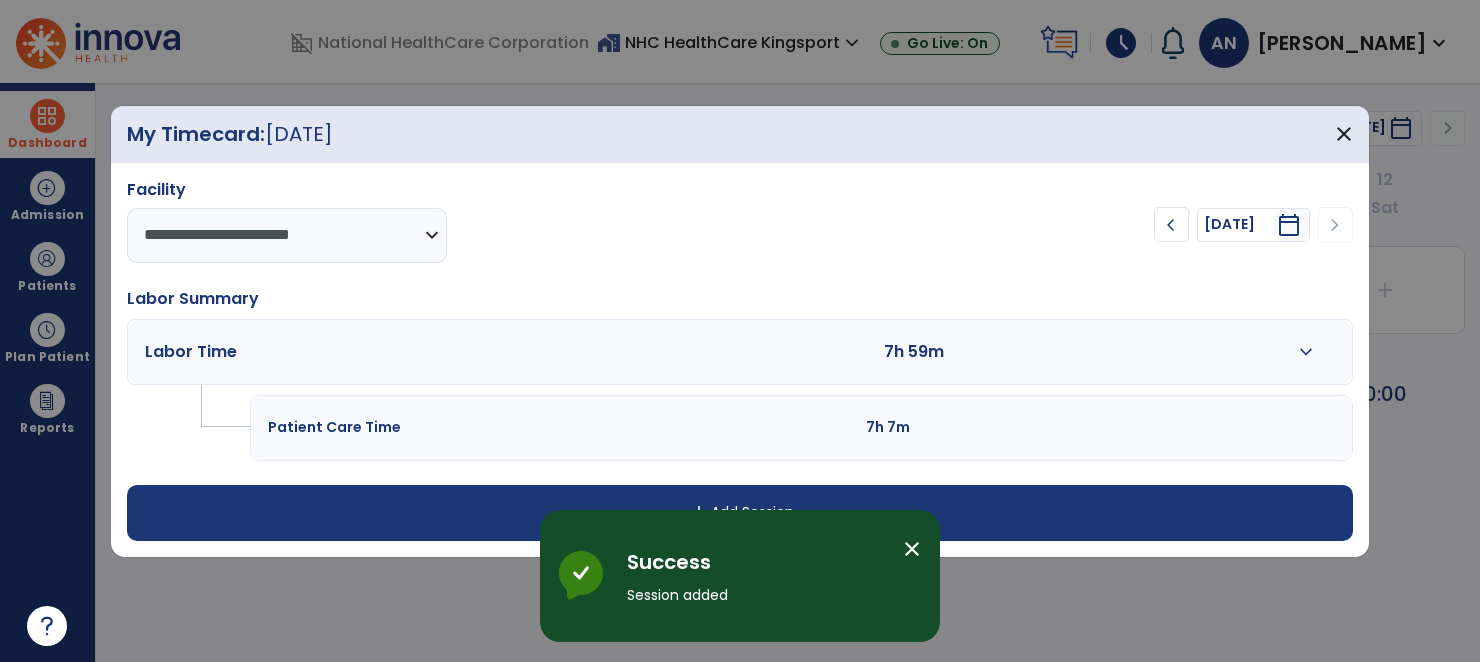 click on "chevron_left Thursday Jul 10, 2025  *********  calendar_today  chevron_right" at bounding box center [1104, 221] 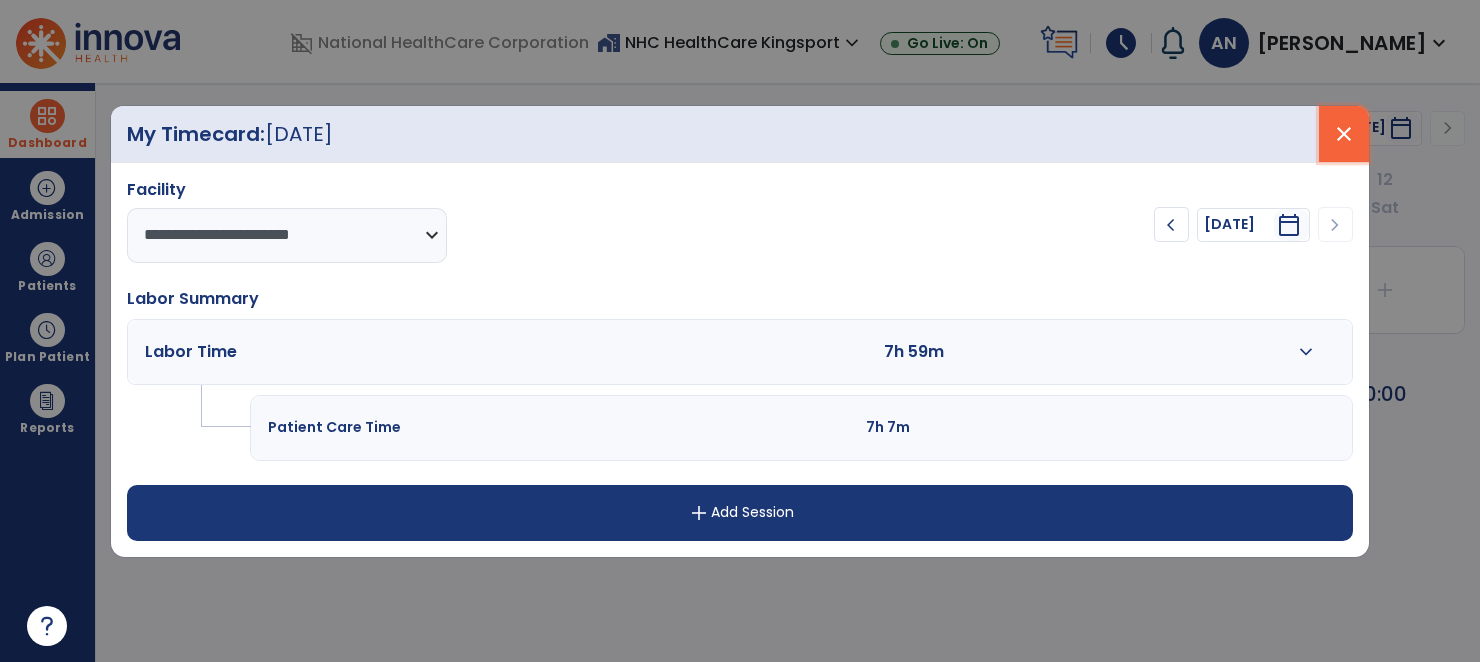 click on "close" at bounding box center (1344, 134) 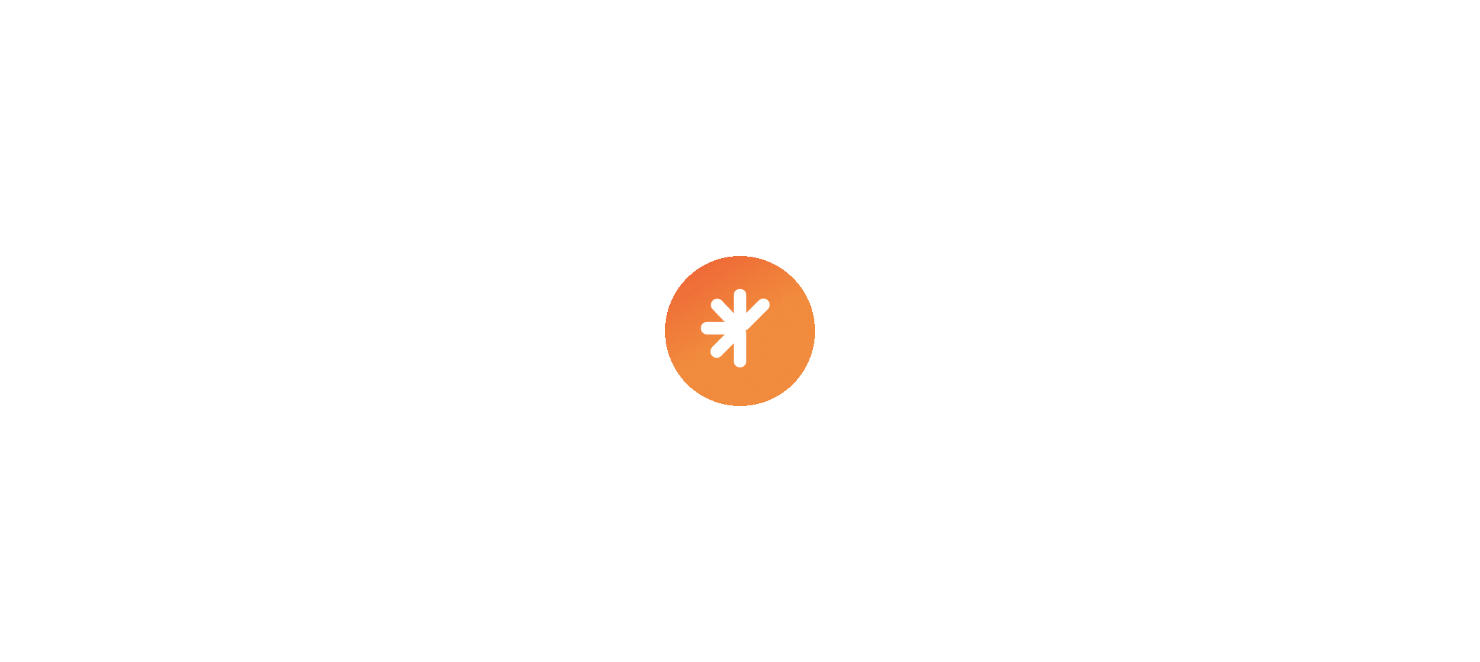 scroll, scrollTop: 0, scrollLeft: 0, axis: both 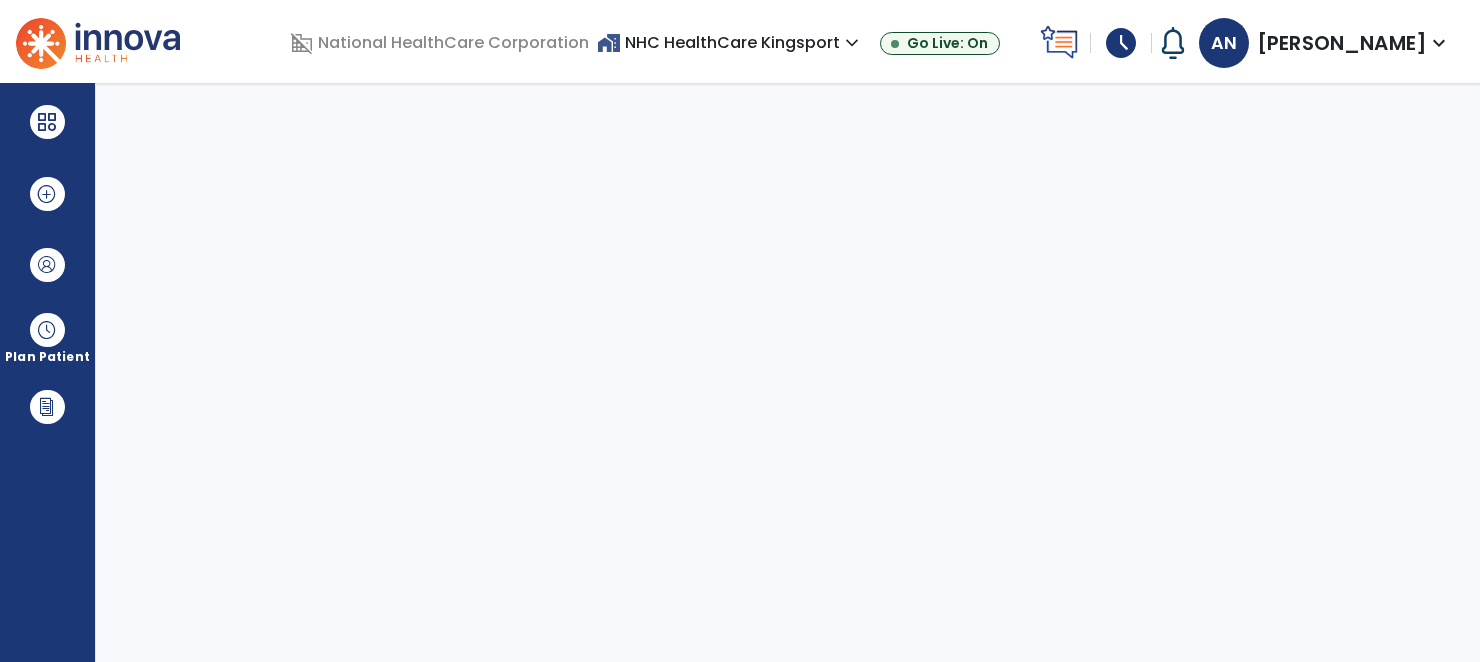select on "****" 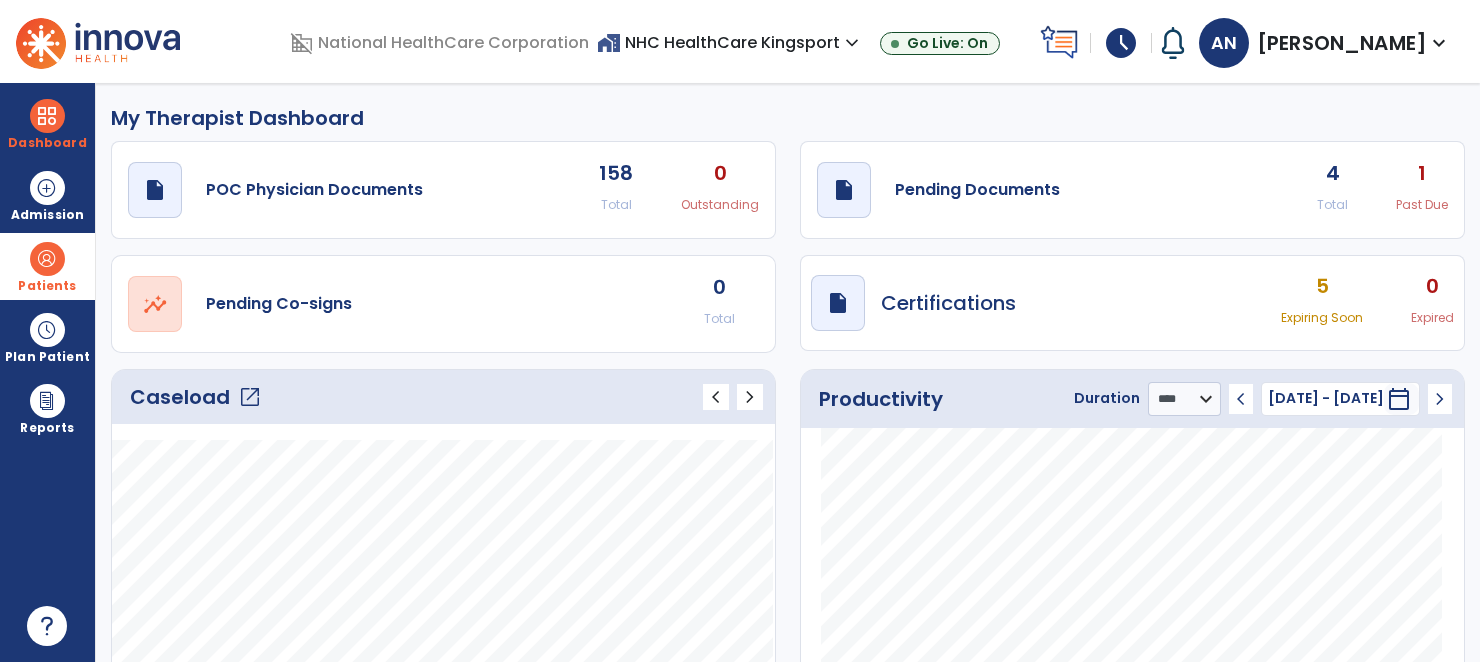 click at bounding box center (47, 259) 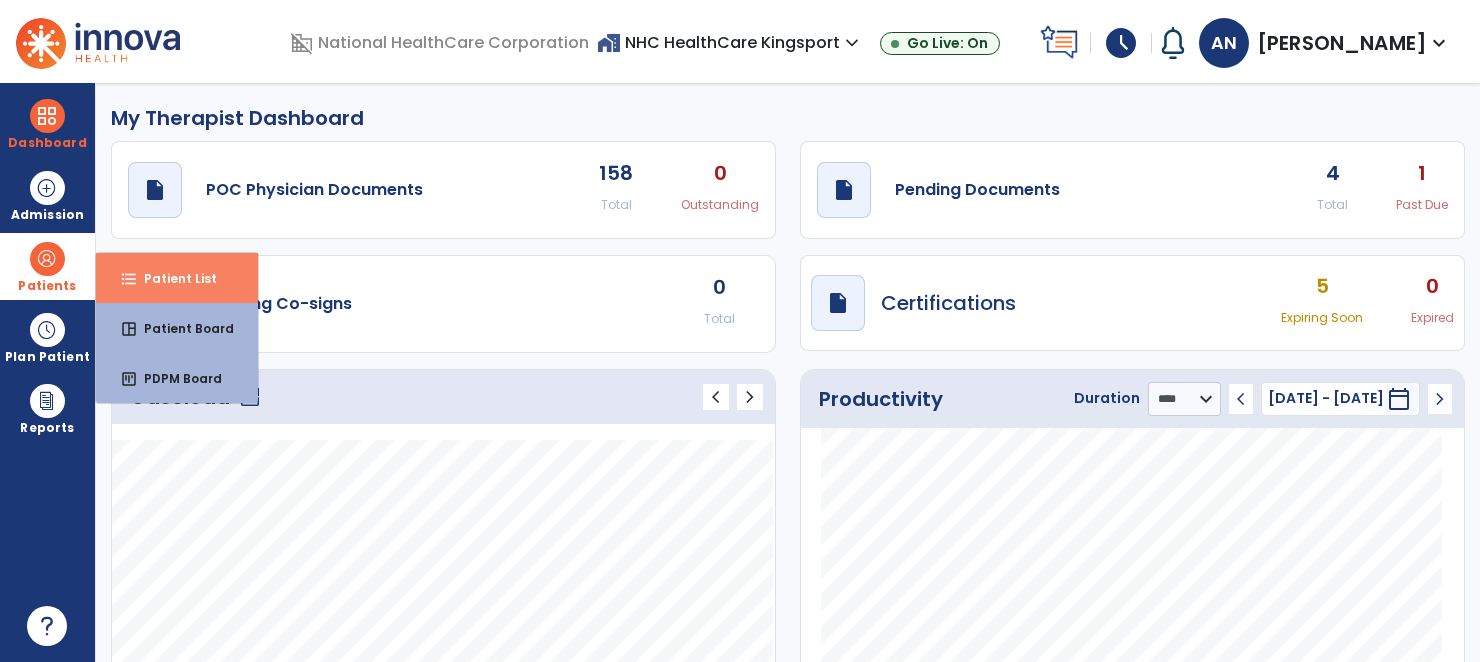 click on "Patient List" at bounding box center (172, 278) 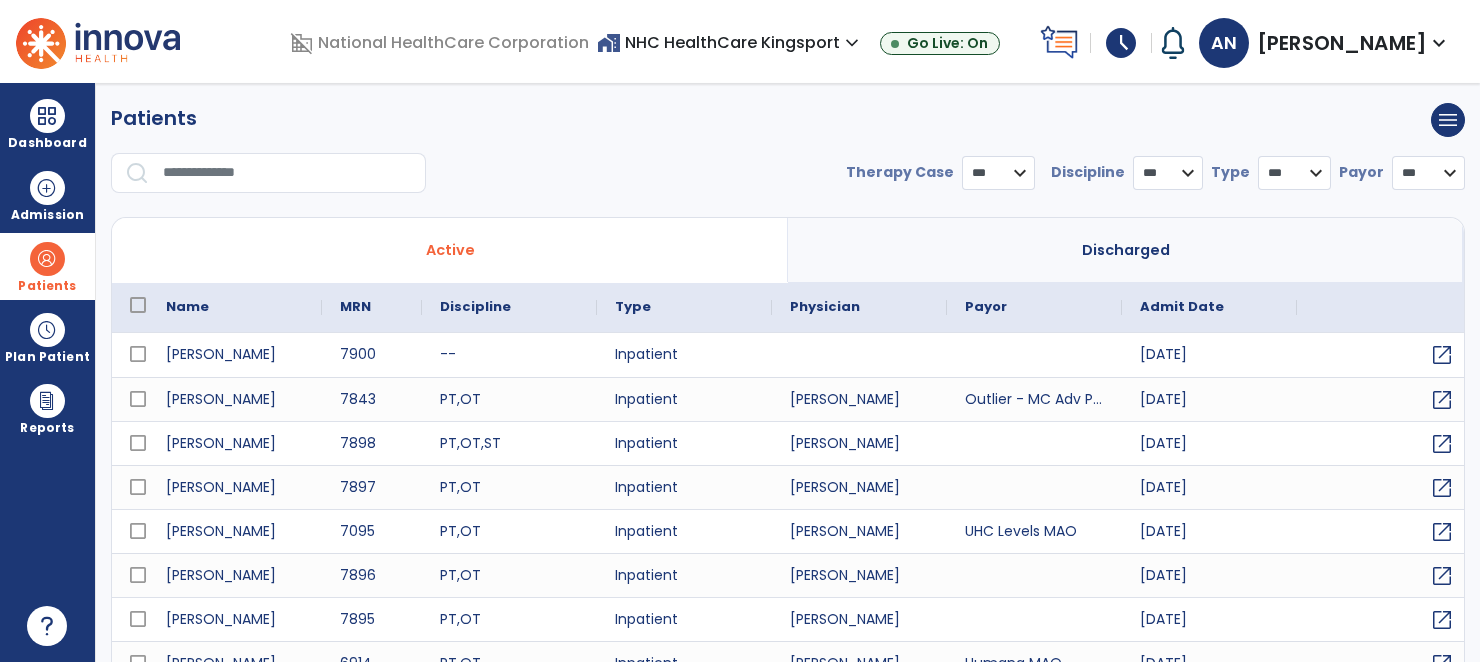 select on "***" 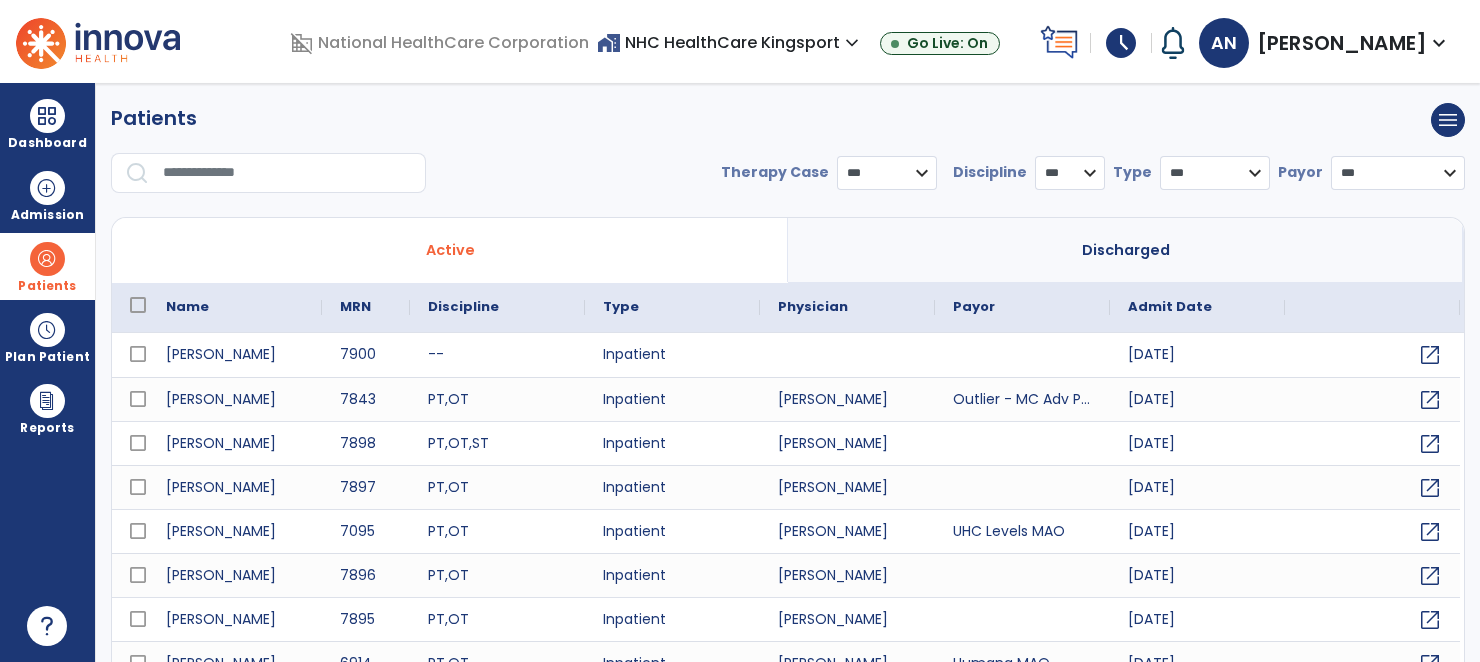 scroll, scrollTop: 80, scrollLeft: 0, axis: vertical 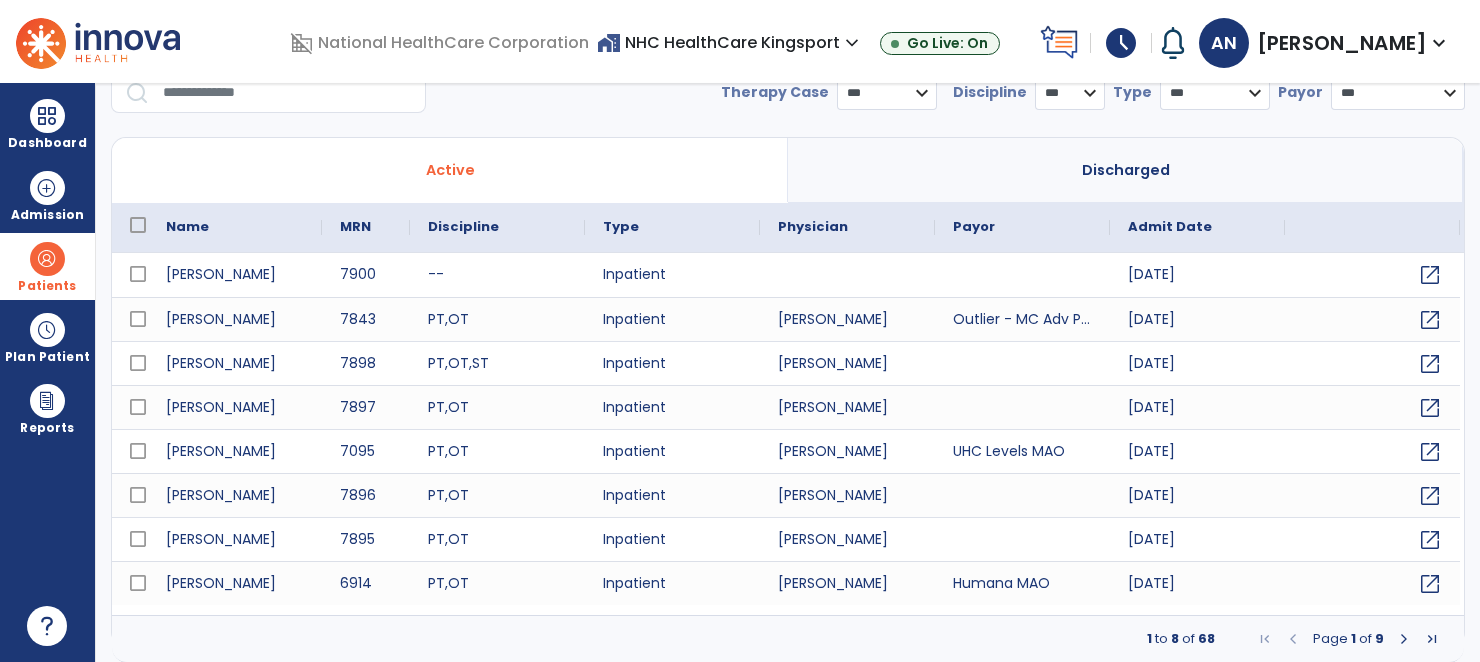 click at bounding box center [287, 93] 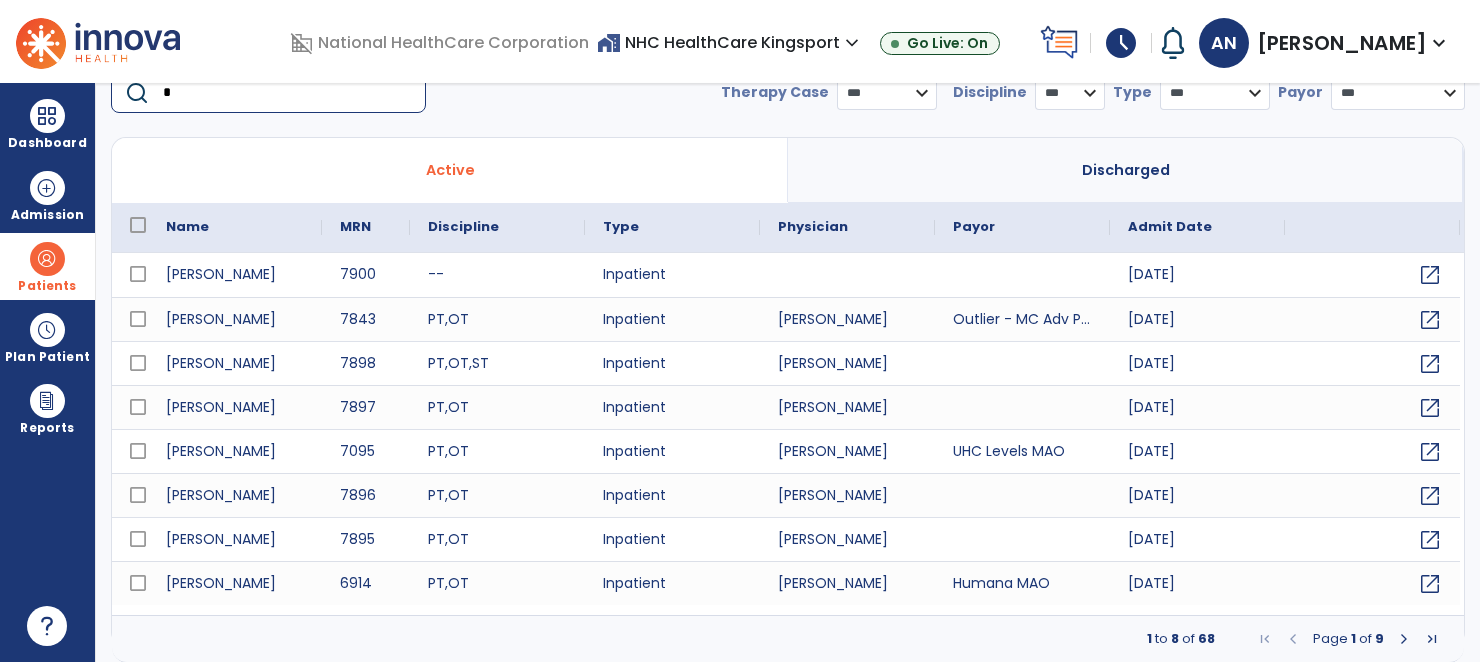 scroll, scrollTop: 79, scrollLeft: 0, axis: vertical 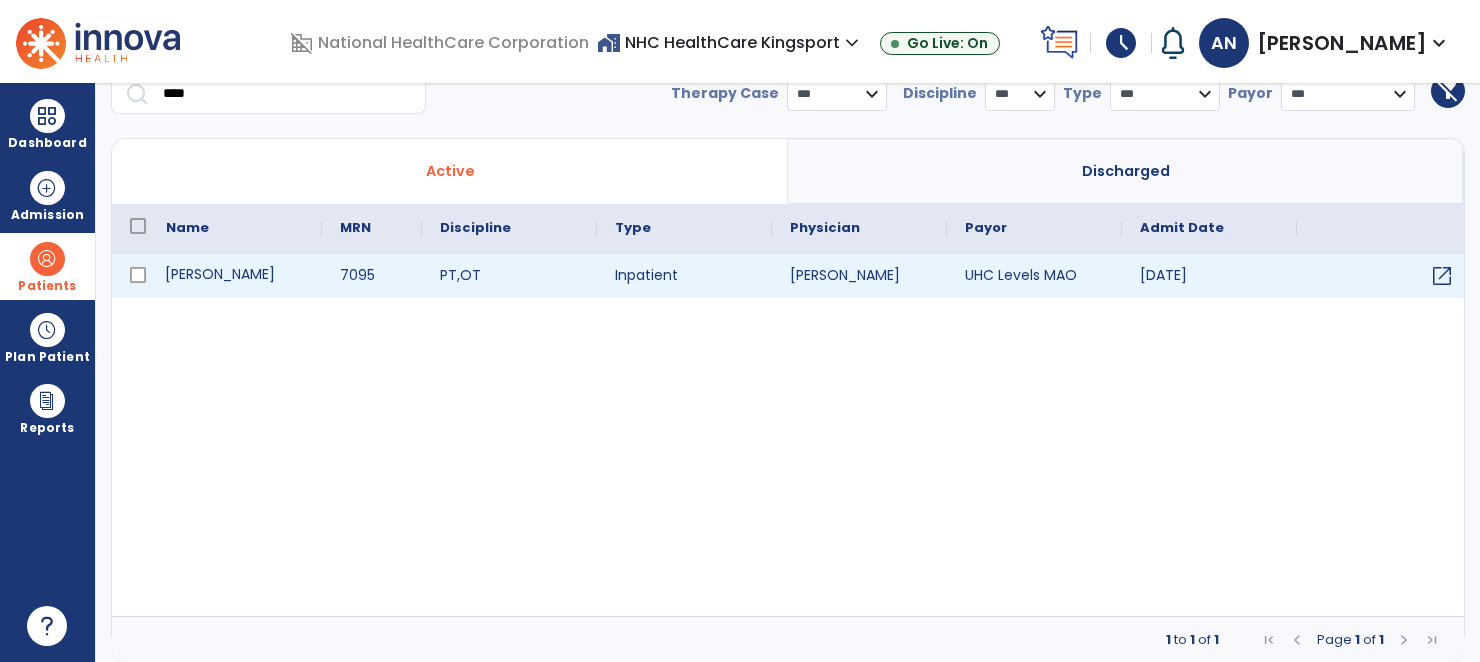 click on "[PERSON_NAME]" at bounding box center [235, 276] 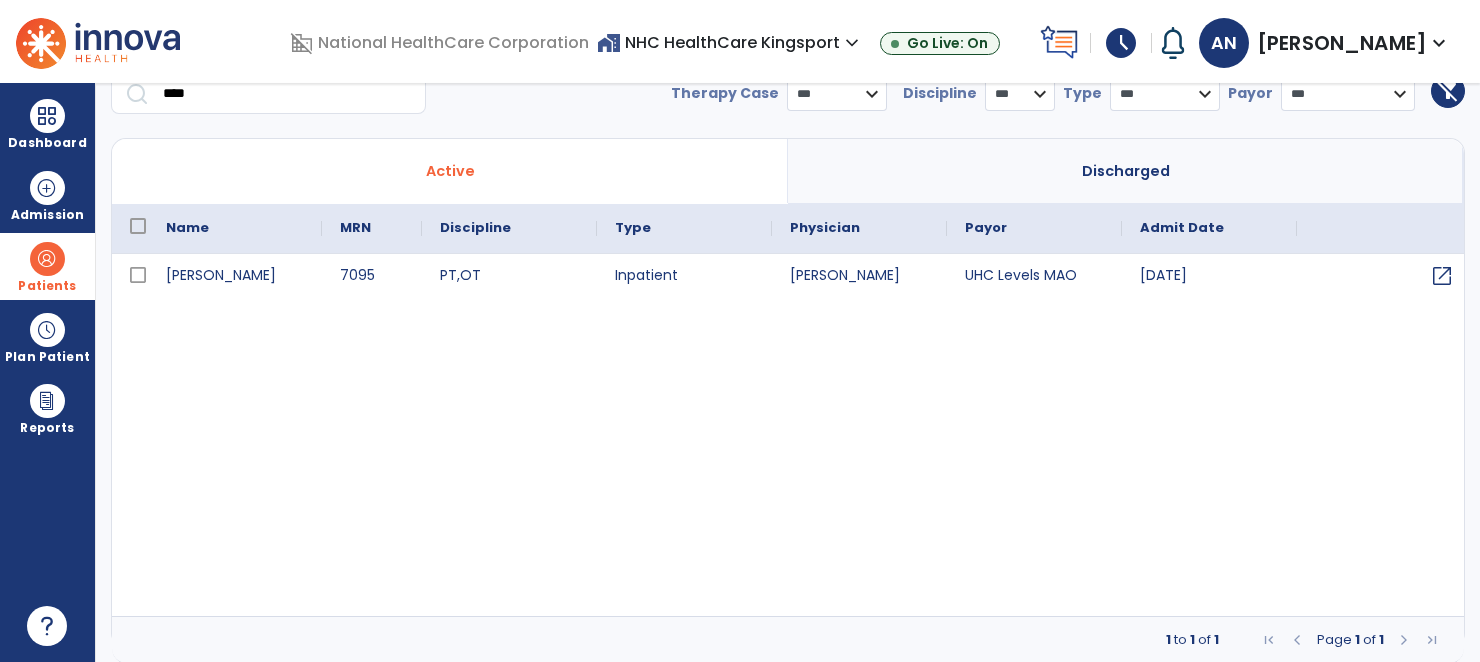 scroll, scrollTop: 0, scrollLeft: 0, axis: both 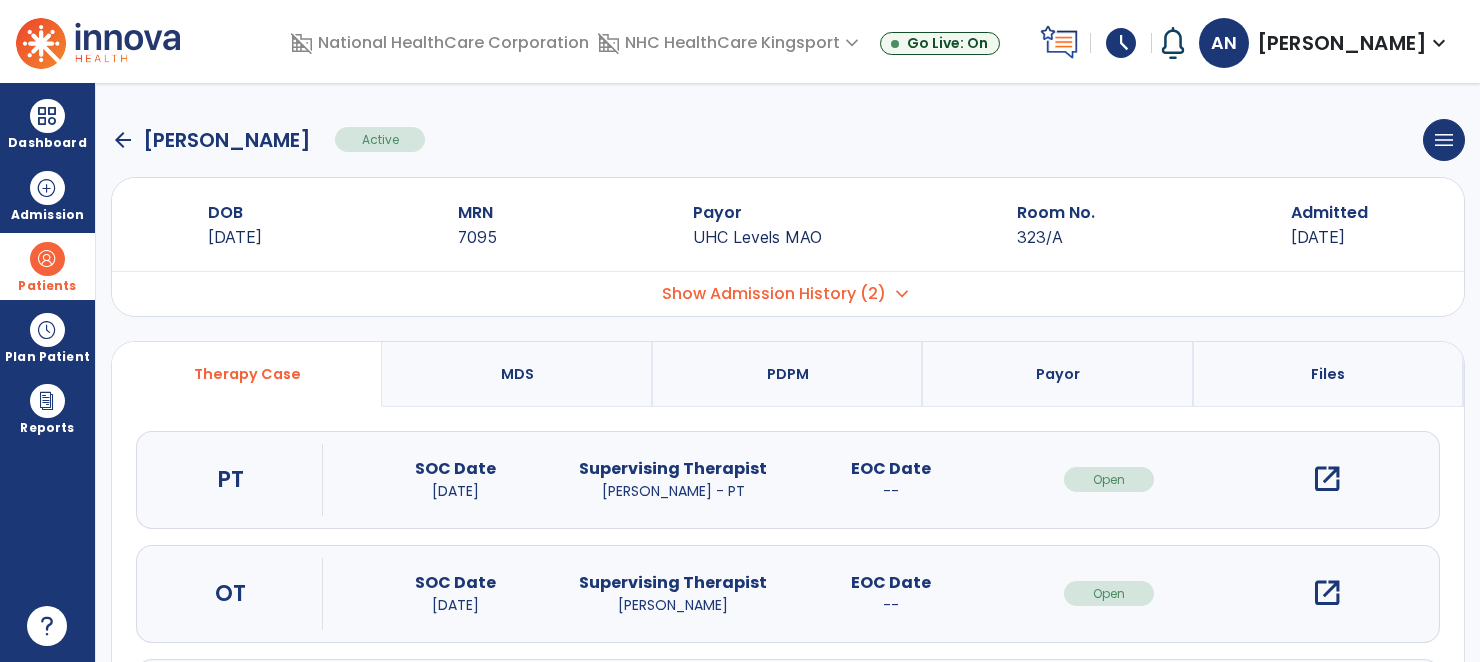 click on "open_in_new" at bounding box center (1327, 593) 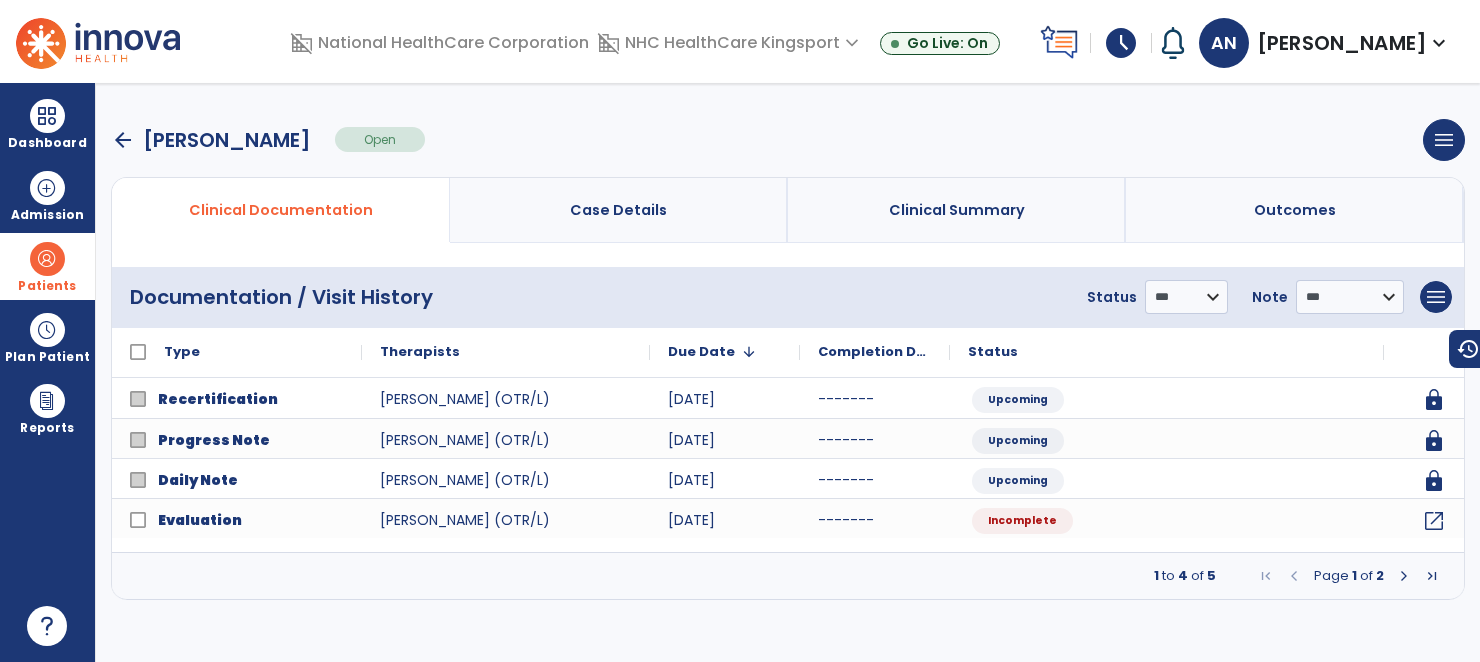 click on "arrow_back" at bounding box center [123, 140] 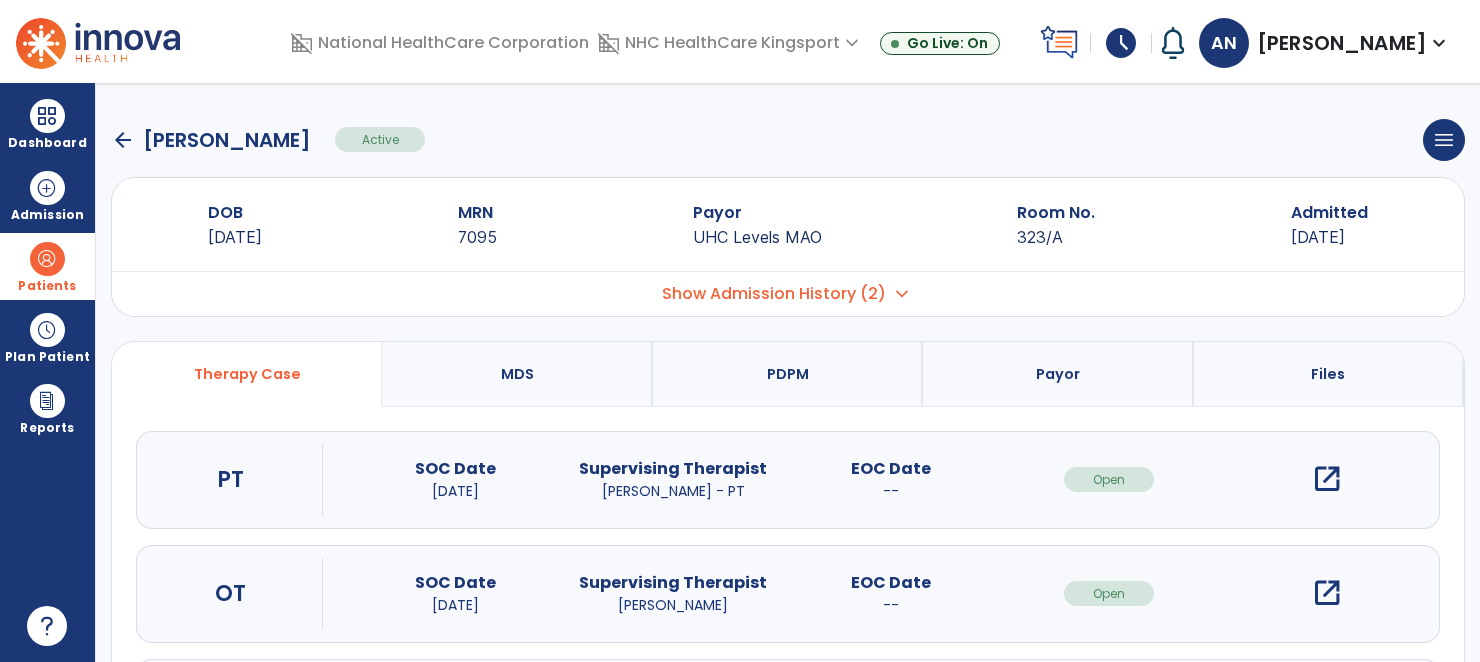 click on "open_in_new" at bounding box center [1327, 479] 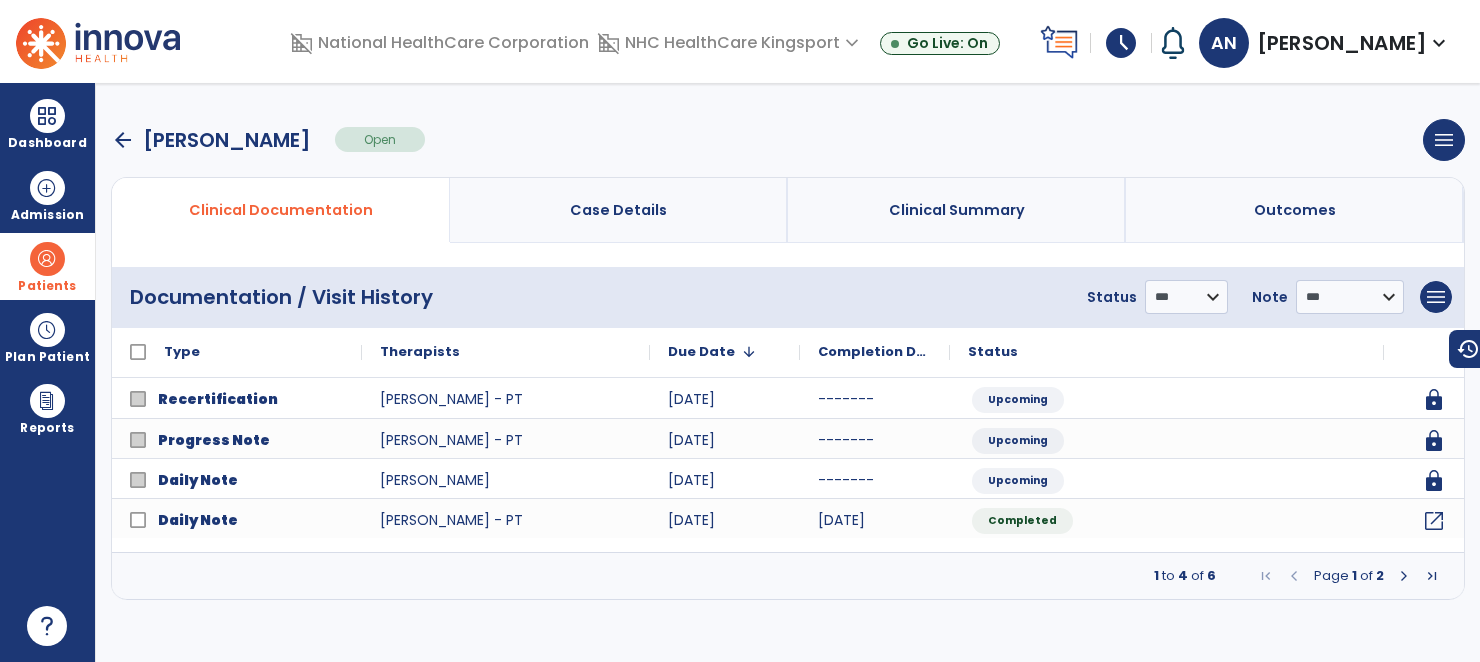click at bounding box center (1404, 576) 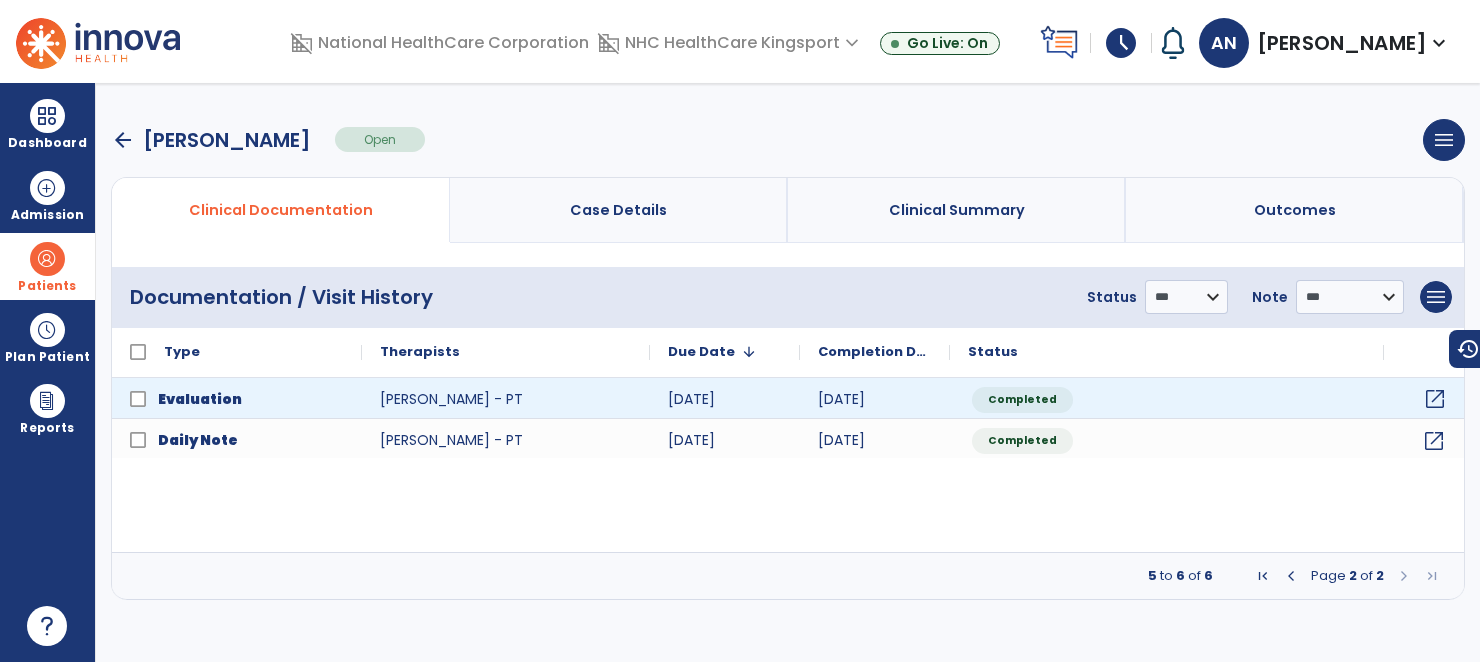 click on "open_in_new" 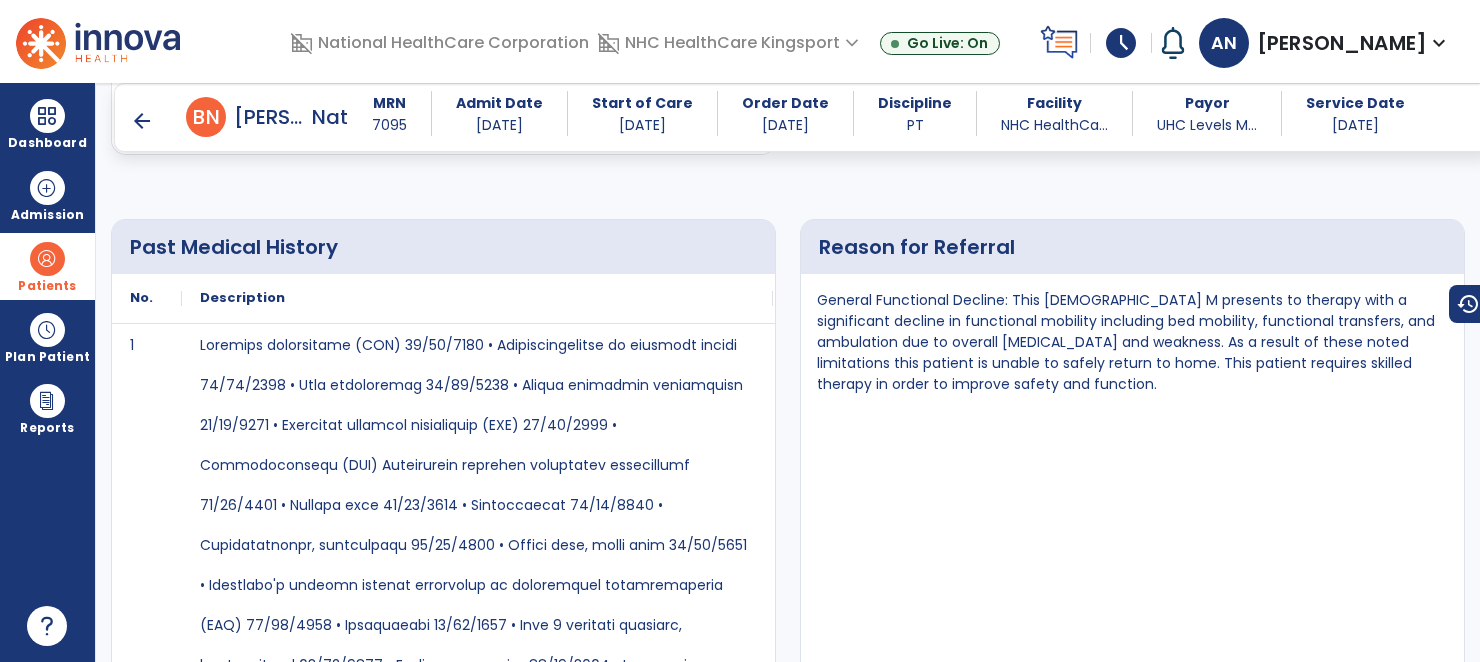 scroll, scrollTop: 963, scrollLeft: 0, axis: vertical 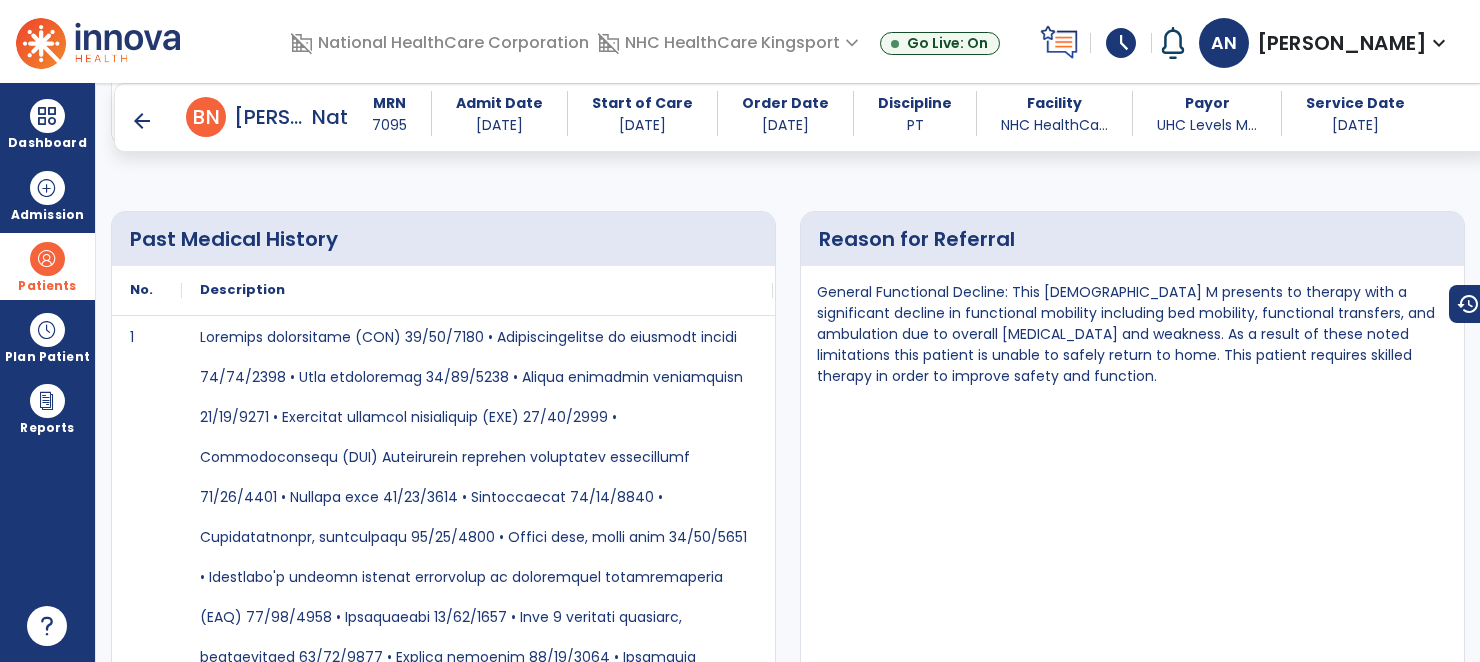 click on "General Functional Decline: This 75 year old M presents to therapy with a significant decline in functional mobility including bed mobility, functional transfers, and ambulation due to overall failure to thrive and weakness.  As a result of these noted limitations this patient is unable to safely return to home.  This patient requires skilled therapy in order to improve safety and function." at bounding box center [1132, 334] 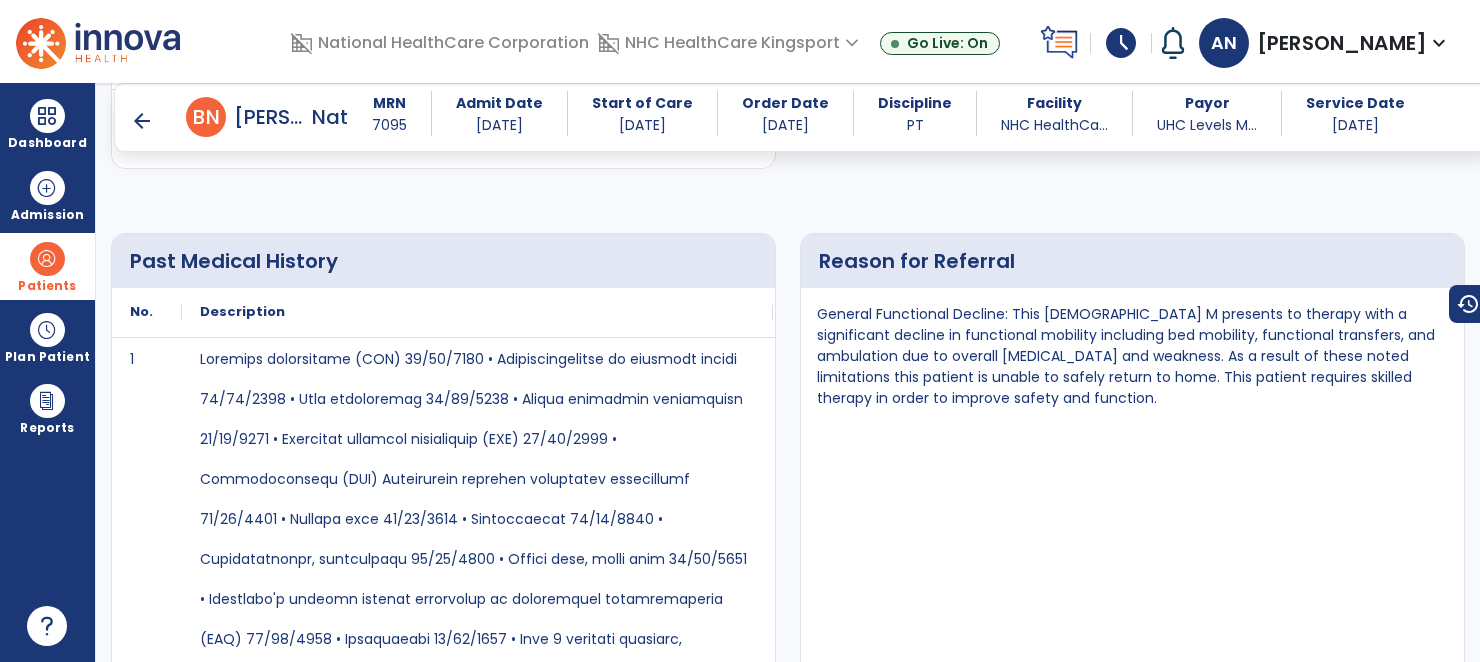 scroll, scrollTop: 961, scrollLeft: 0, axis: vertical 